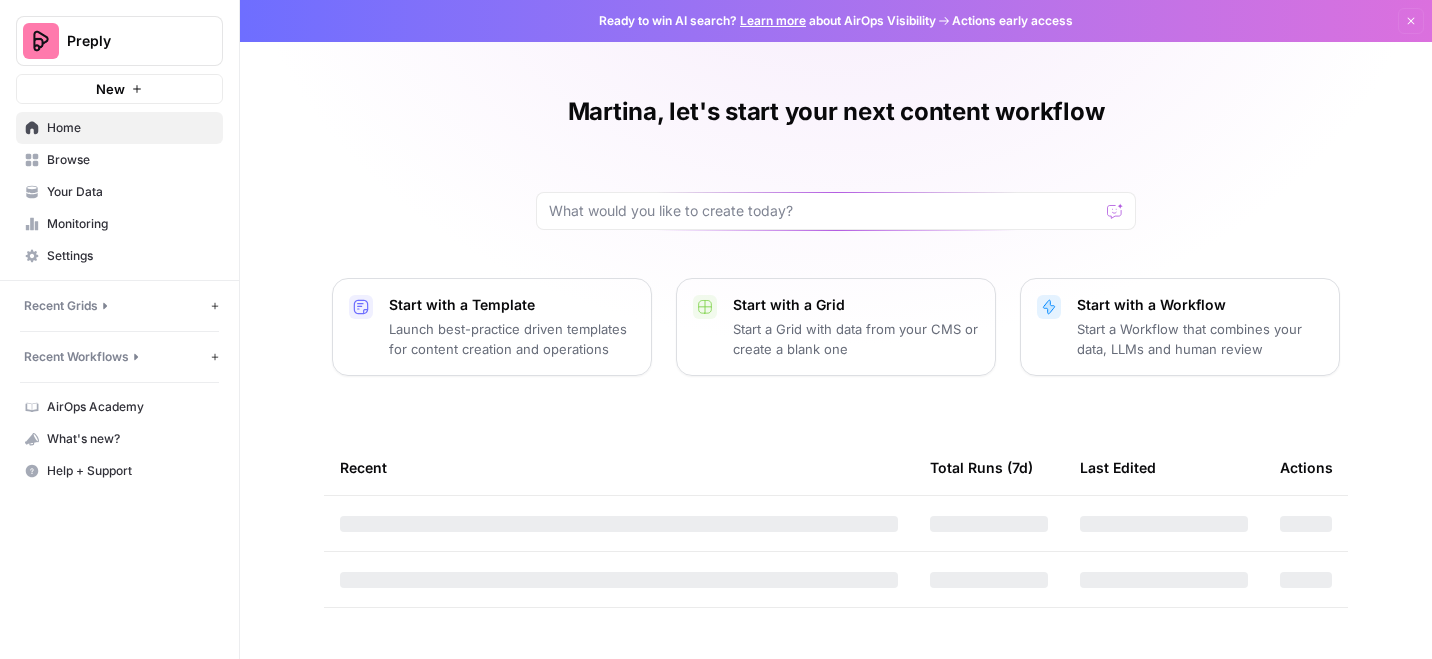 scroll, scrollTop: 0, scrollLeft: 0, axis: both 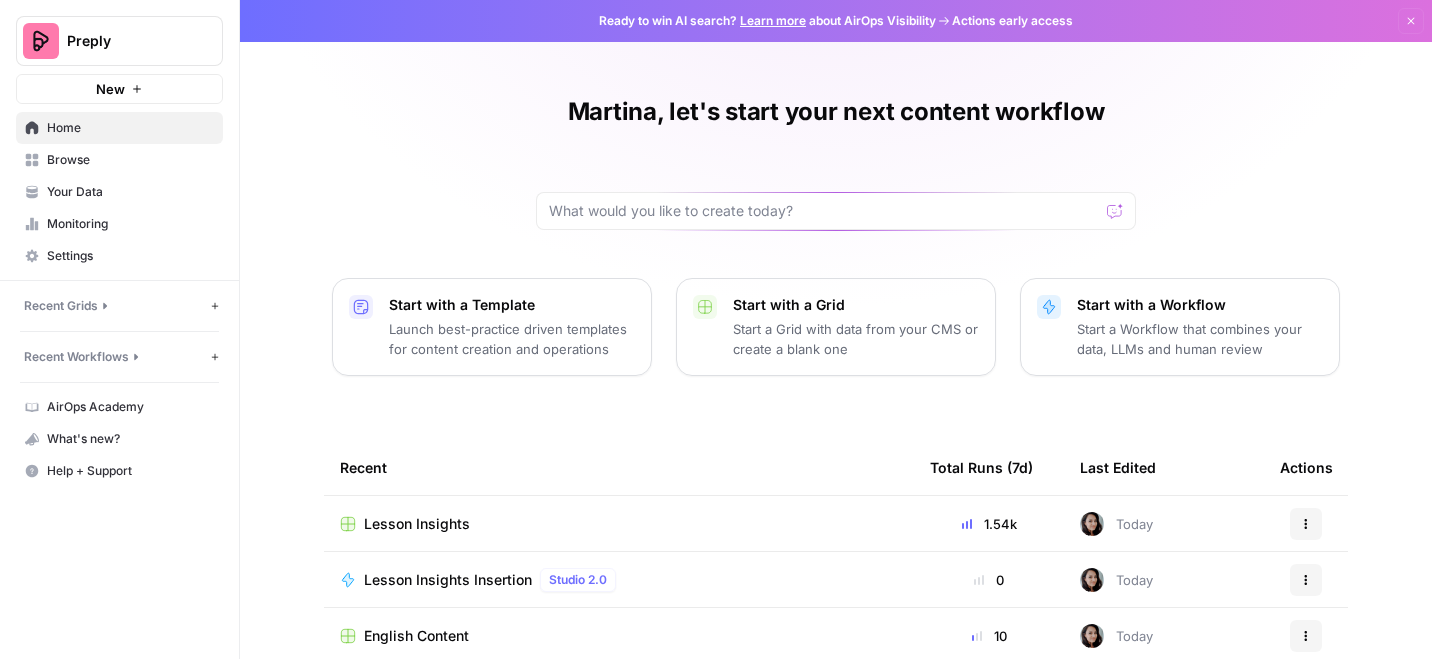 click on "Recent Grids" at bounding box center [61, 306] 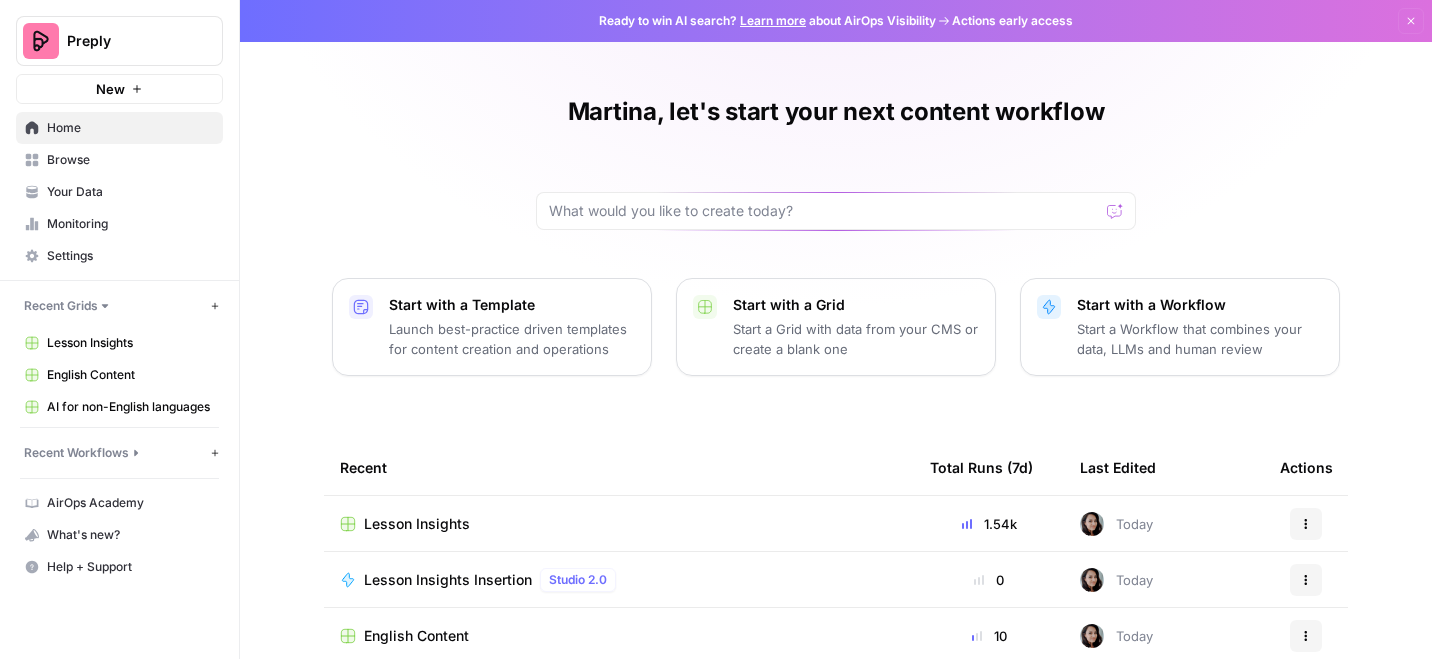 click on "AI for non-English languages" at bounding box center [119, 407] 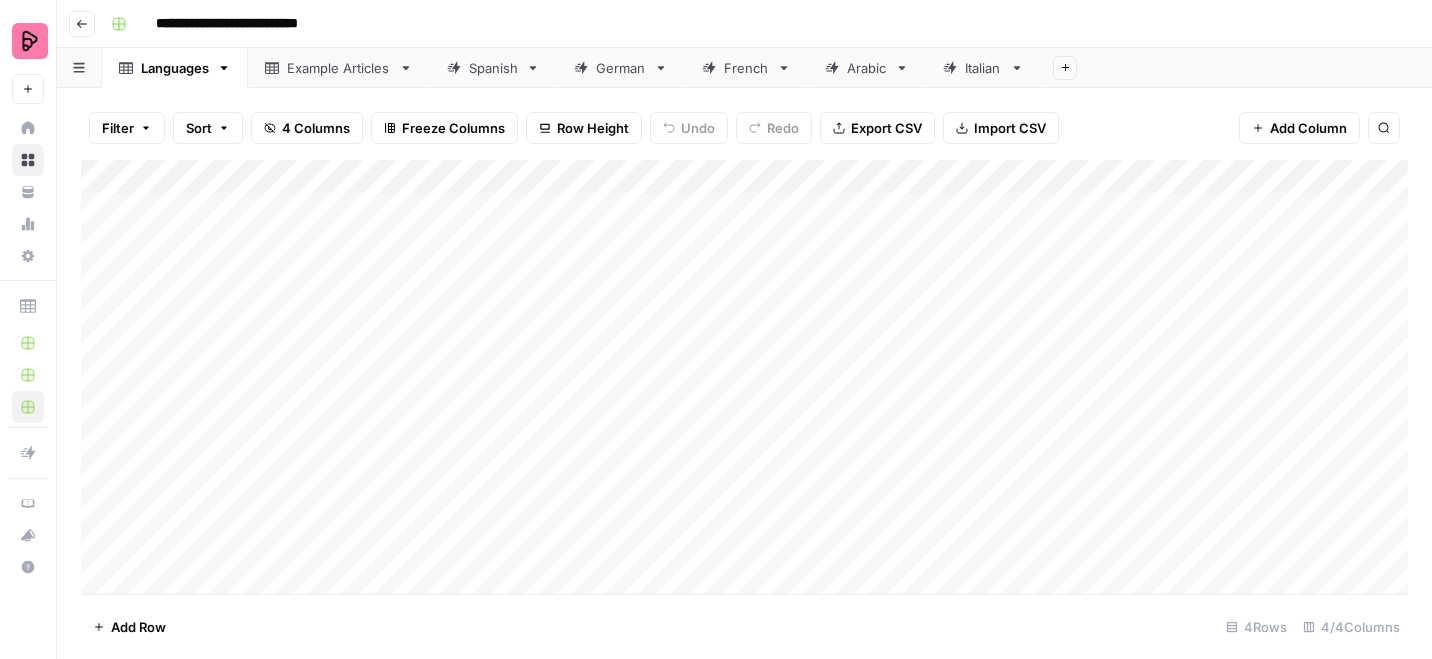 click on "Add Column" at bounding box center (1308, 128) 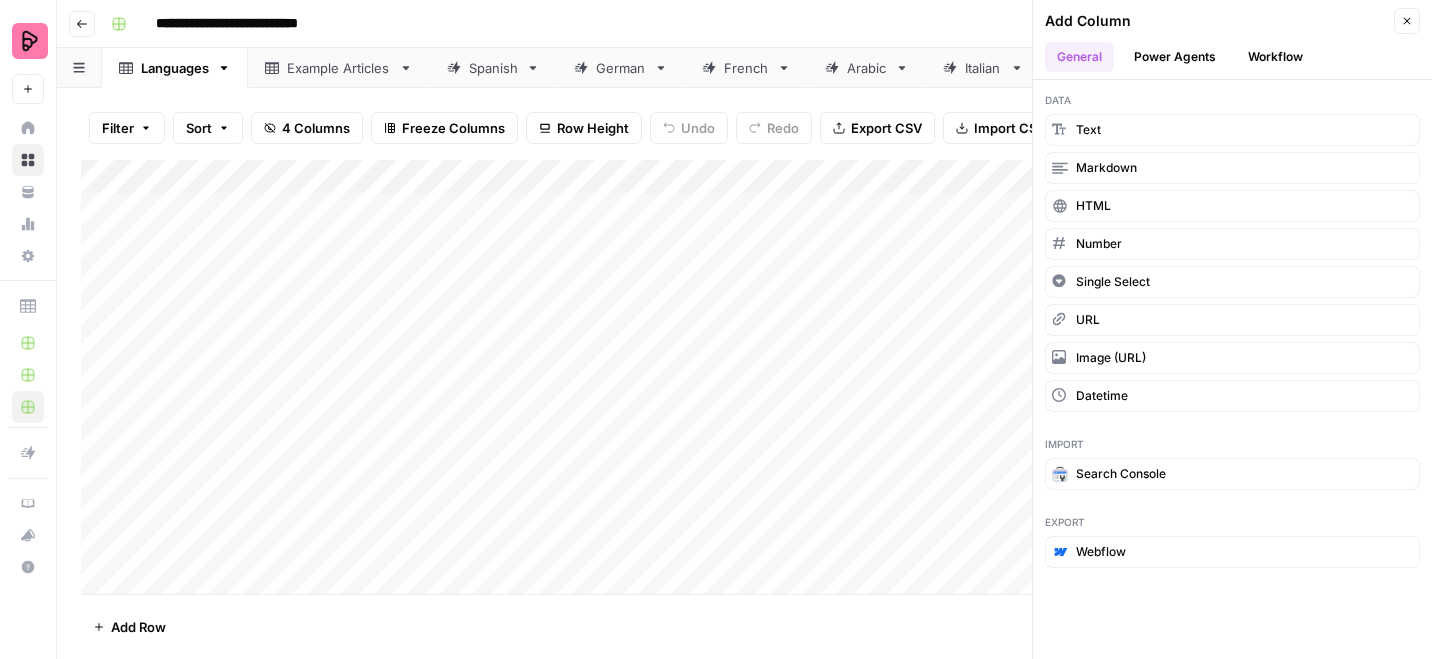 click on "Power Agents" at bounding box center [1175, 57] 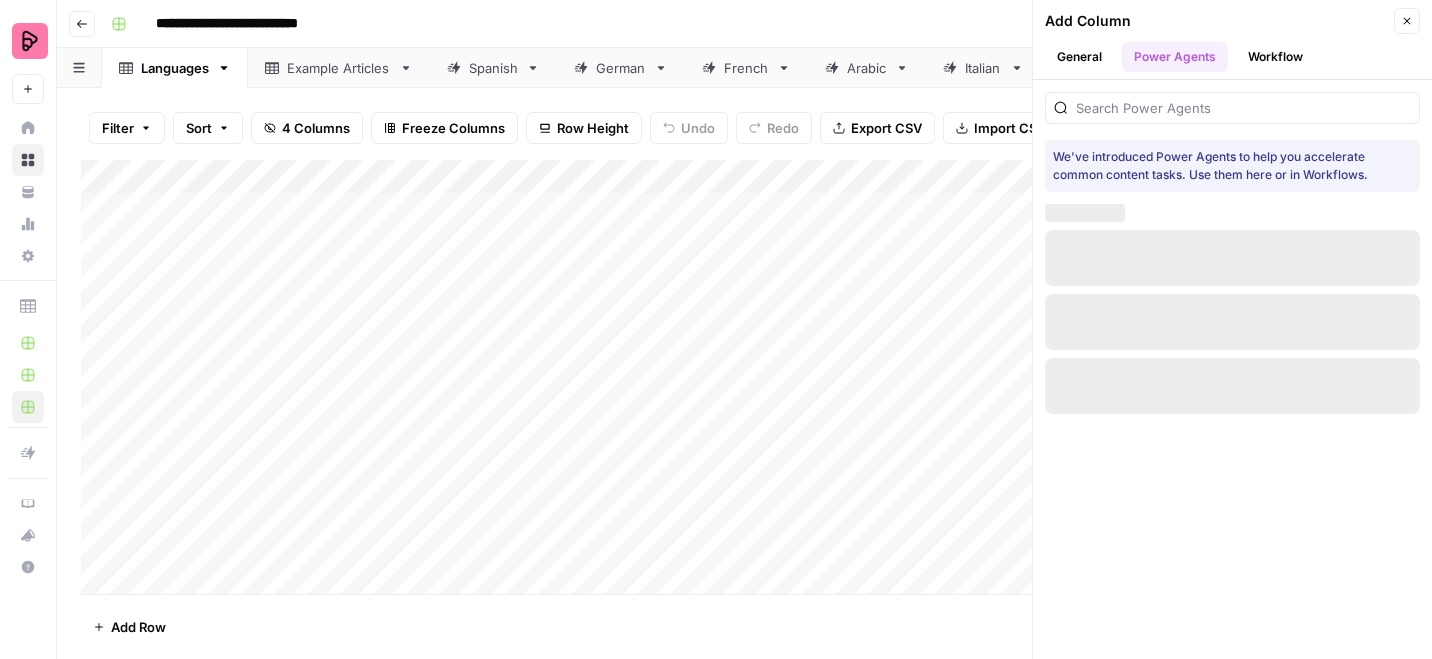 click on "Workflow" at bounding box center [1275, 57] 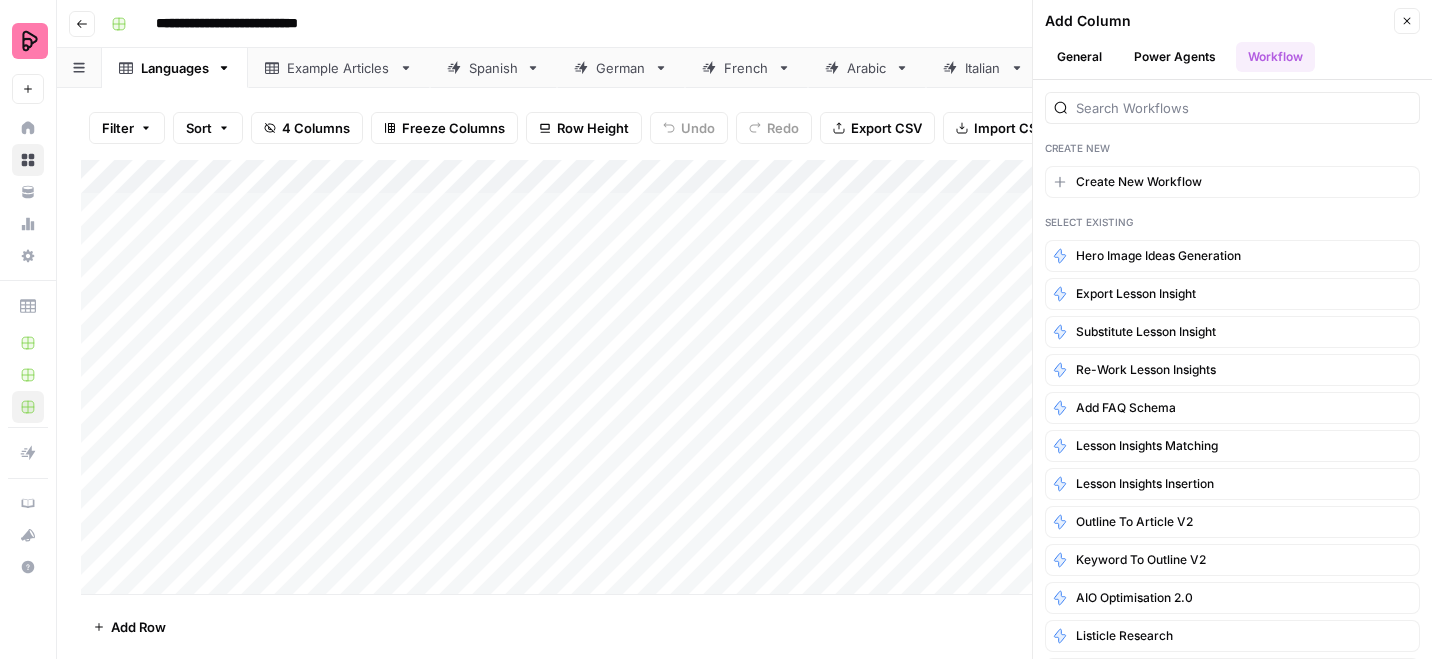 click on "General" at bounding box center (1079, 57) 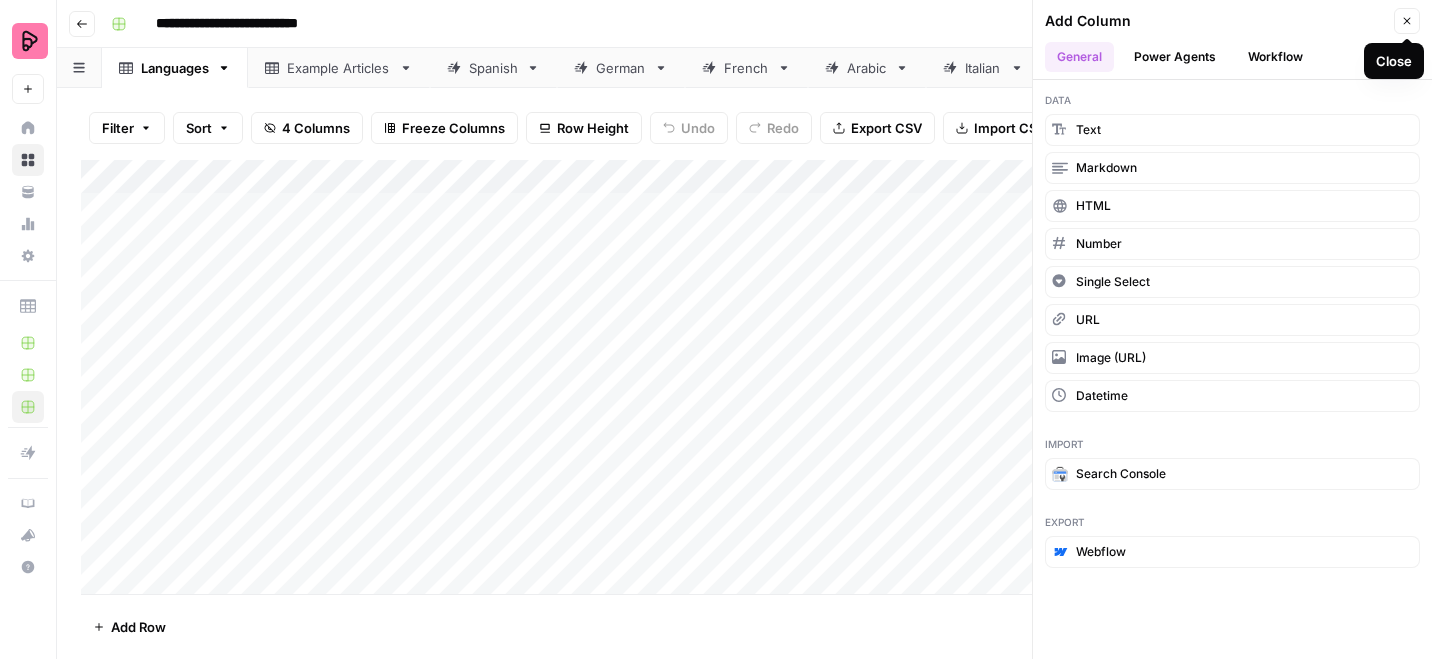click 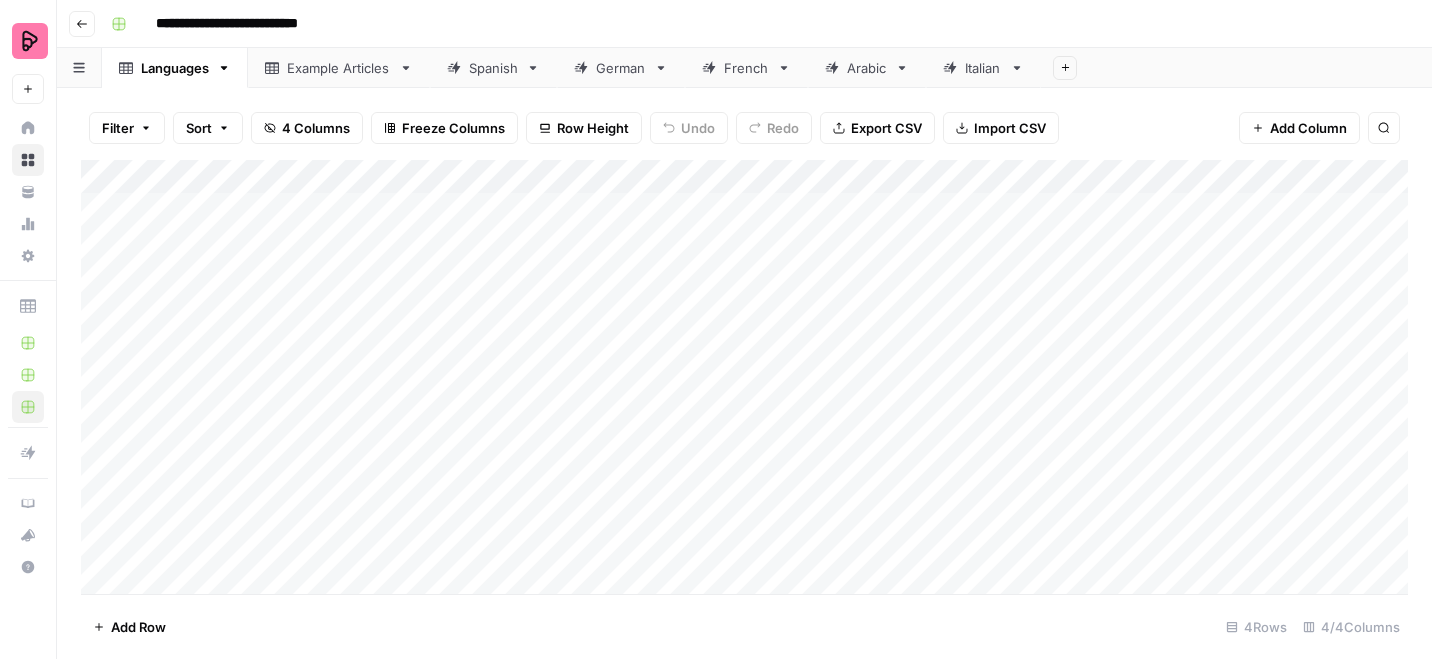 click on "Spanish" at bounding box center [493, 68] 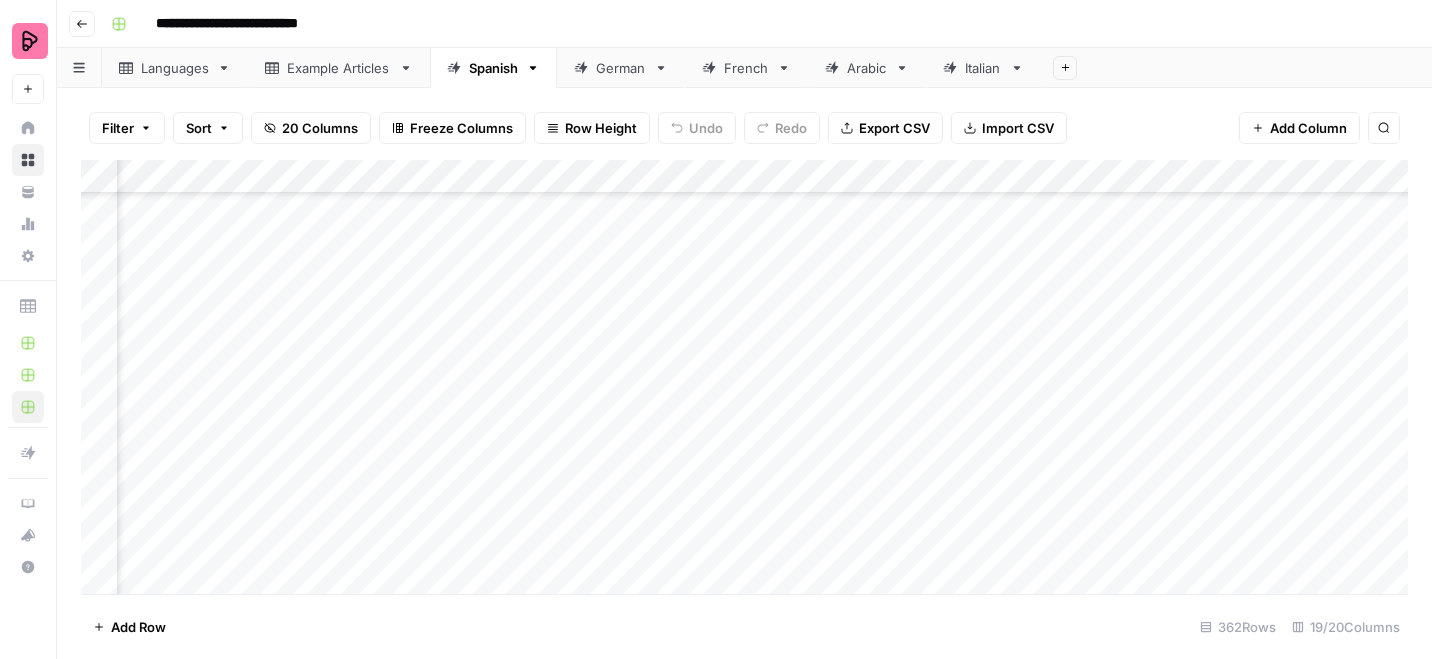 scroll, scrollTop: 4029, scrollLeft: 1557, axis: both 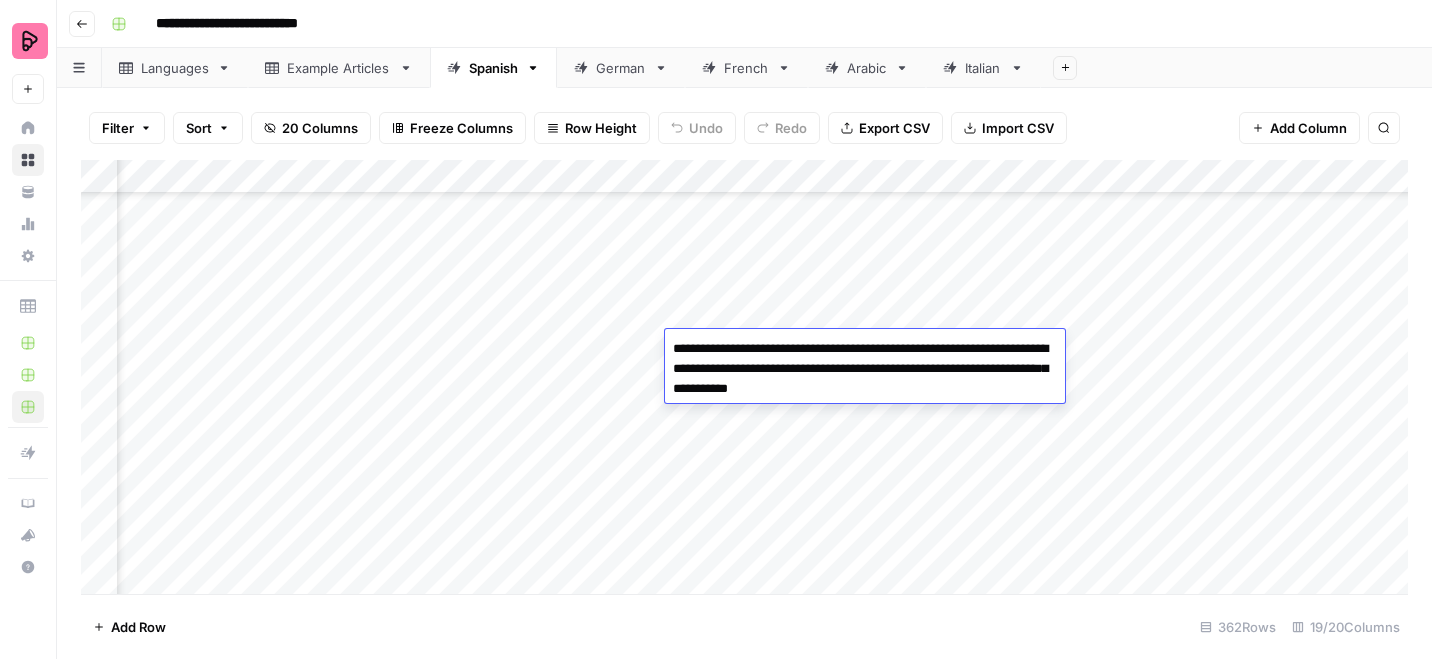 click on "Add Column" at bounding box center (744, 377) 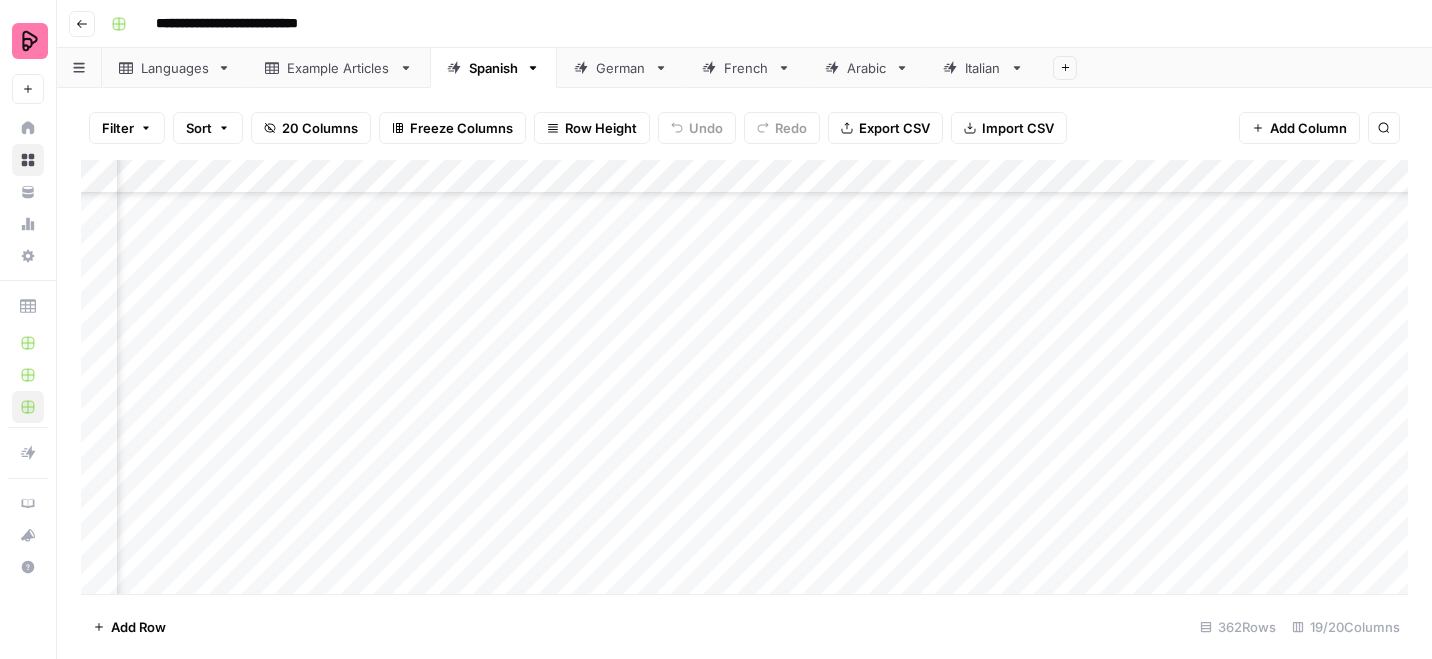 scroll, scrollTop: 8650, scrollLeft: 1557, axis: both 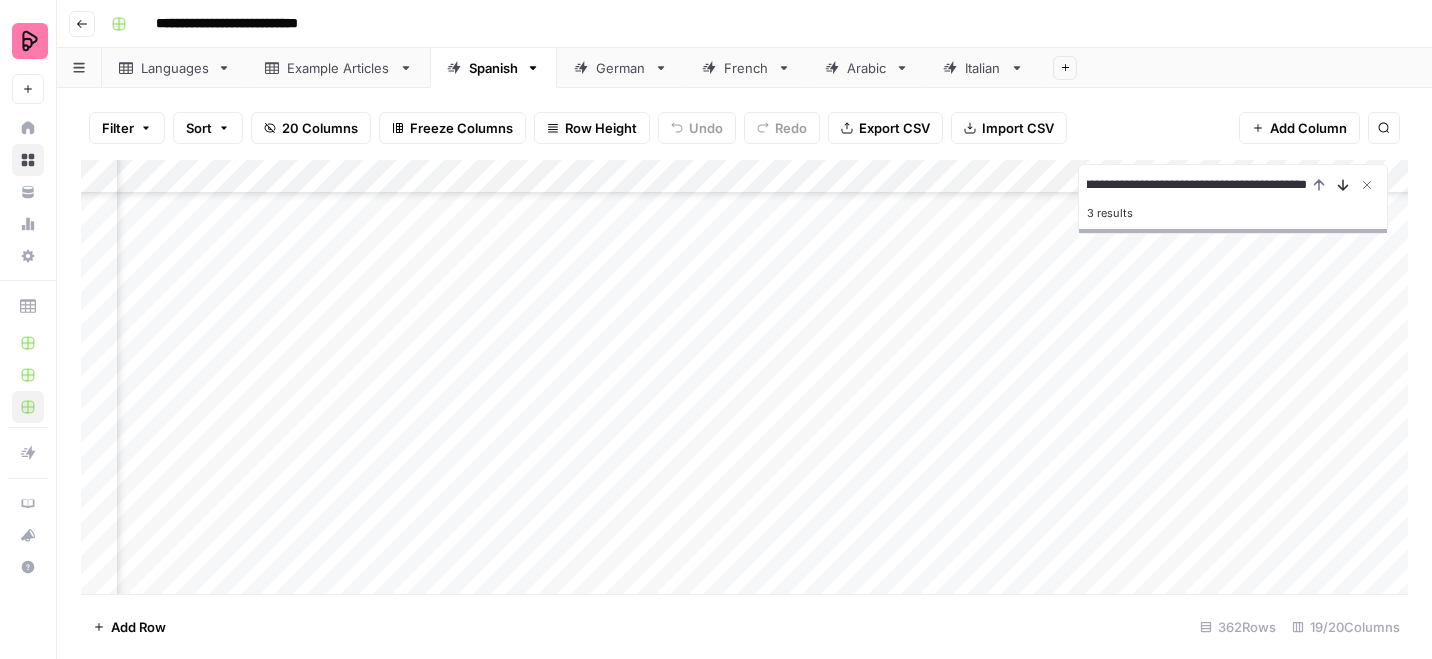 type on "**********" 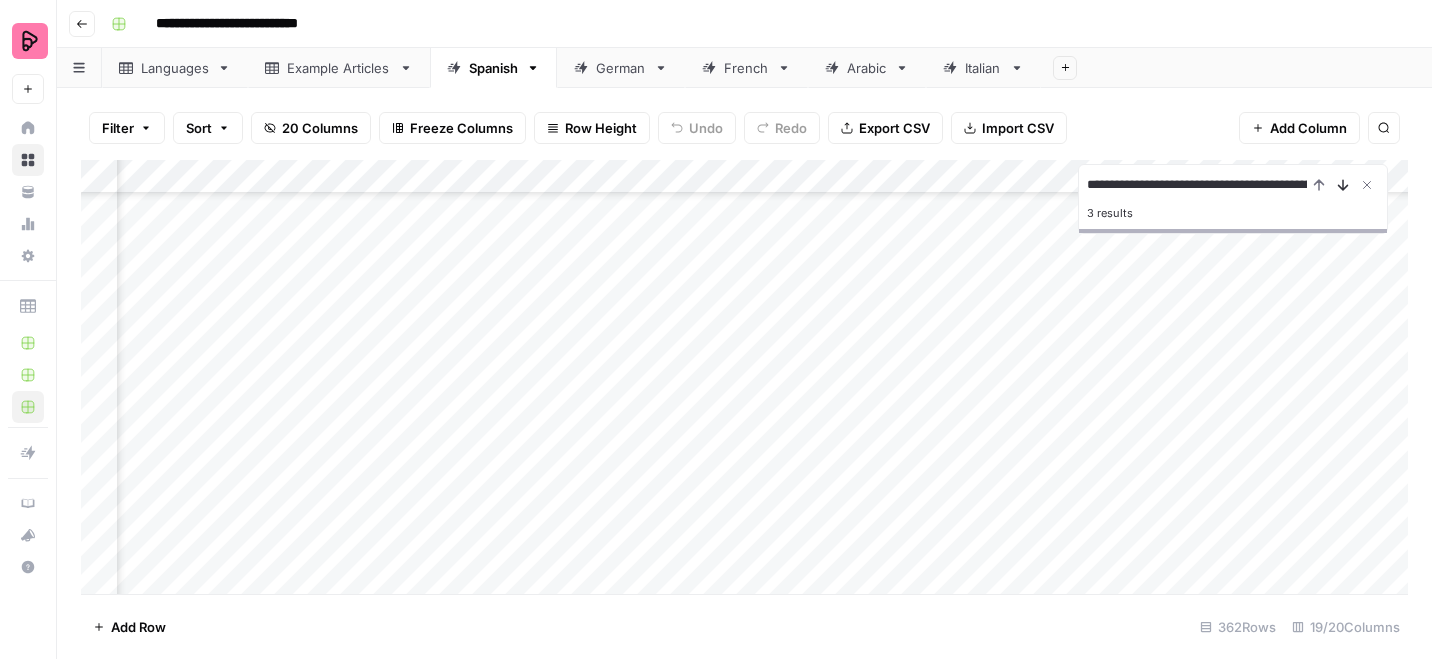 click 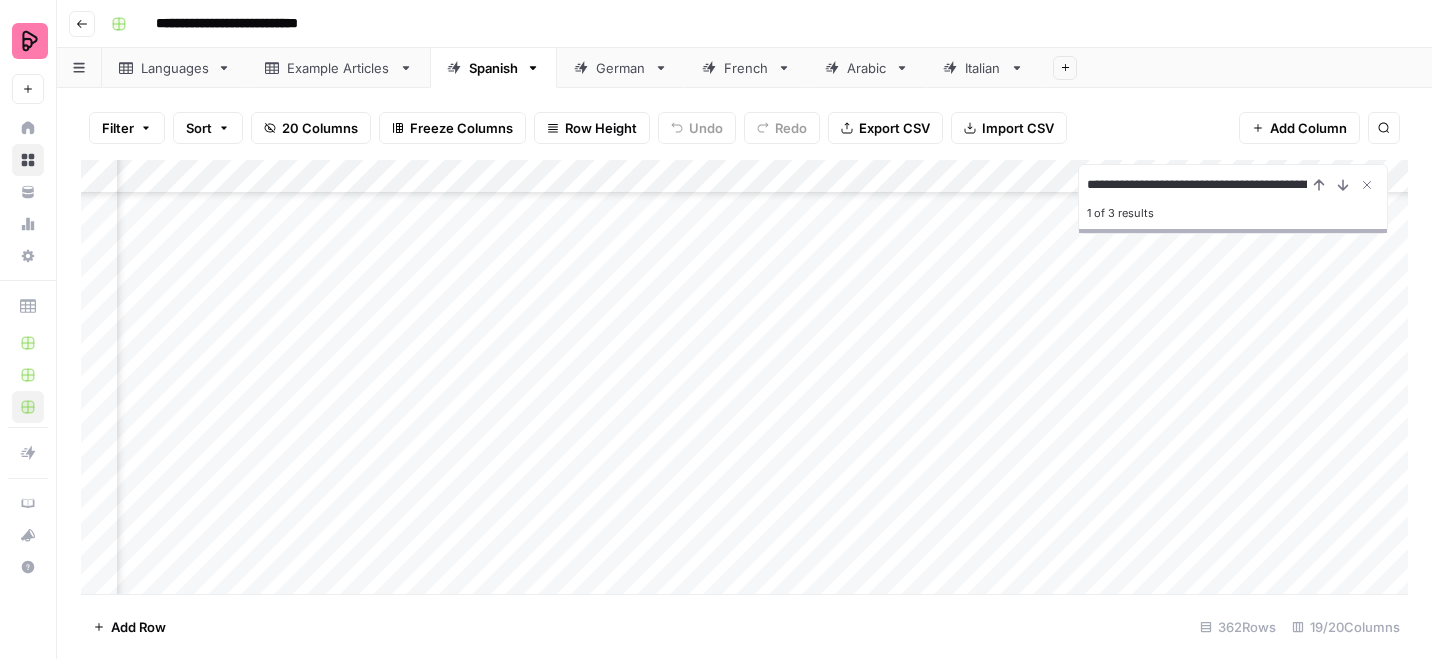 scroll, scrollTop: 9440, scrollLeft: 1469, axis: both 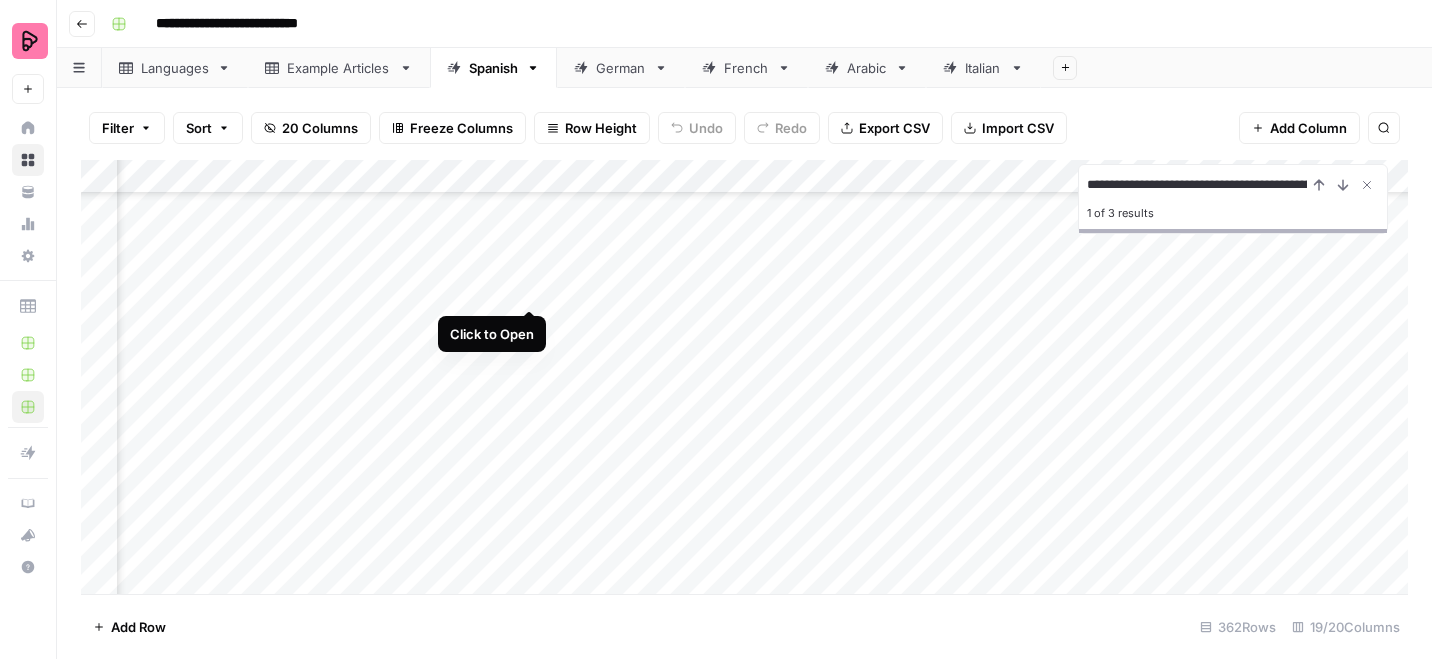 click on "Add Column" at bounding box center (744, 377) 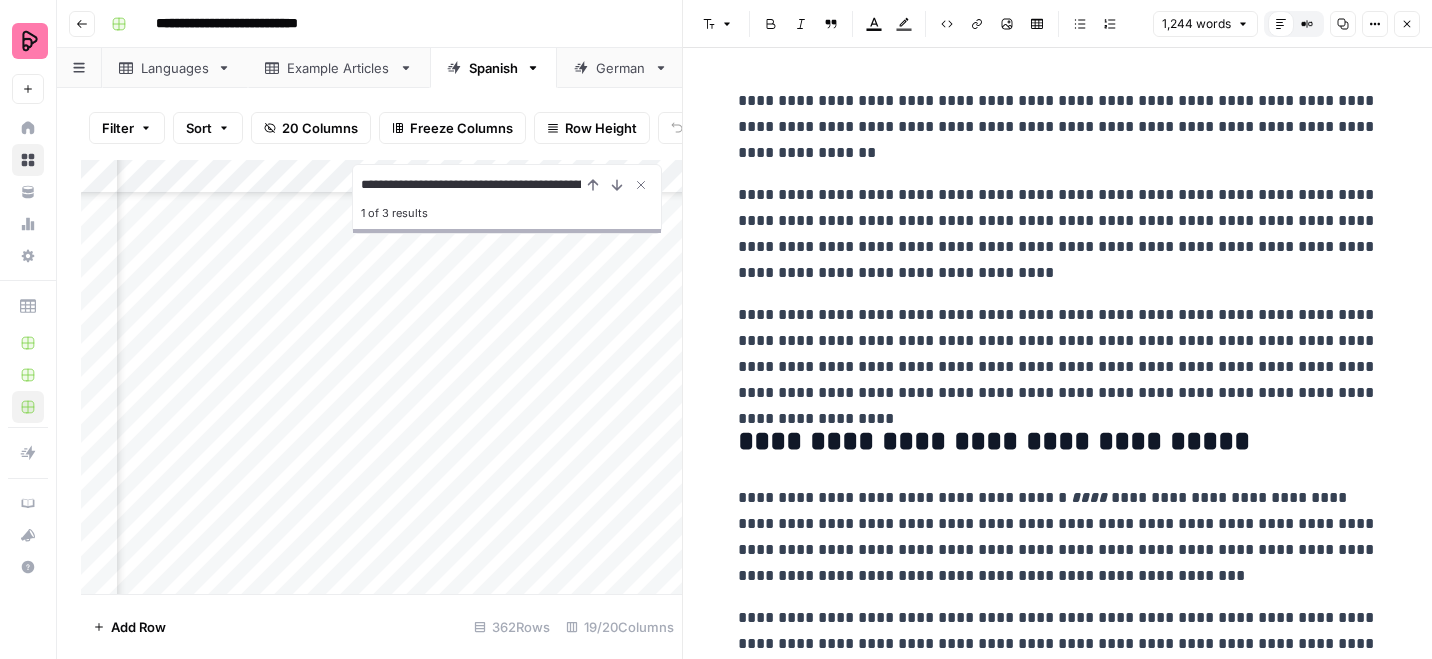 click 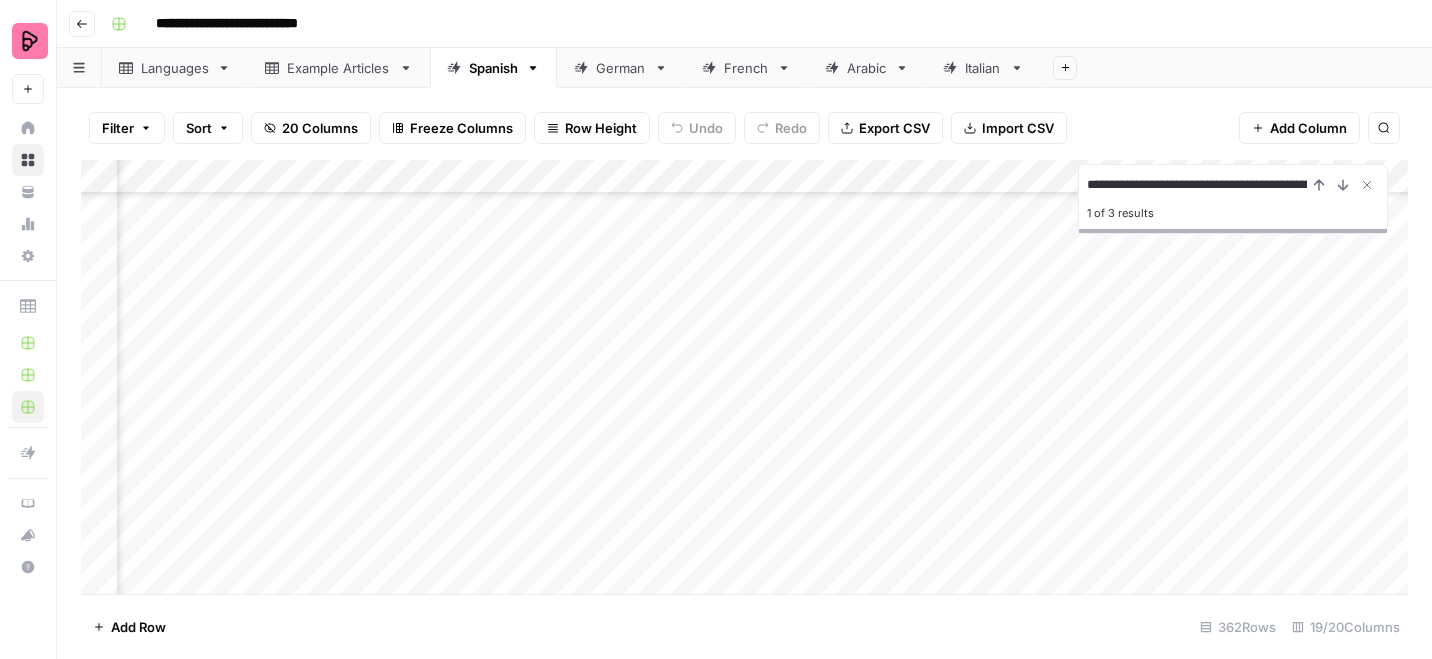 scroll, scrollTop: 9440, scrollLeft: 490, axis: both 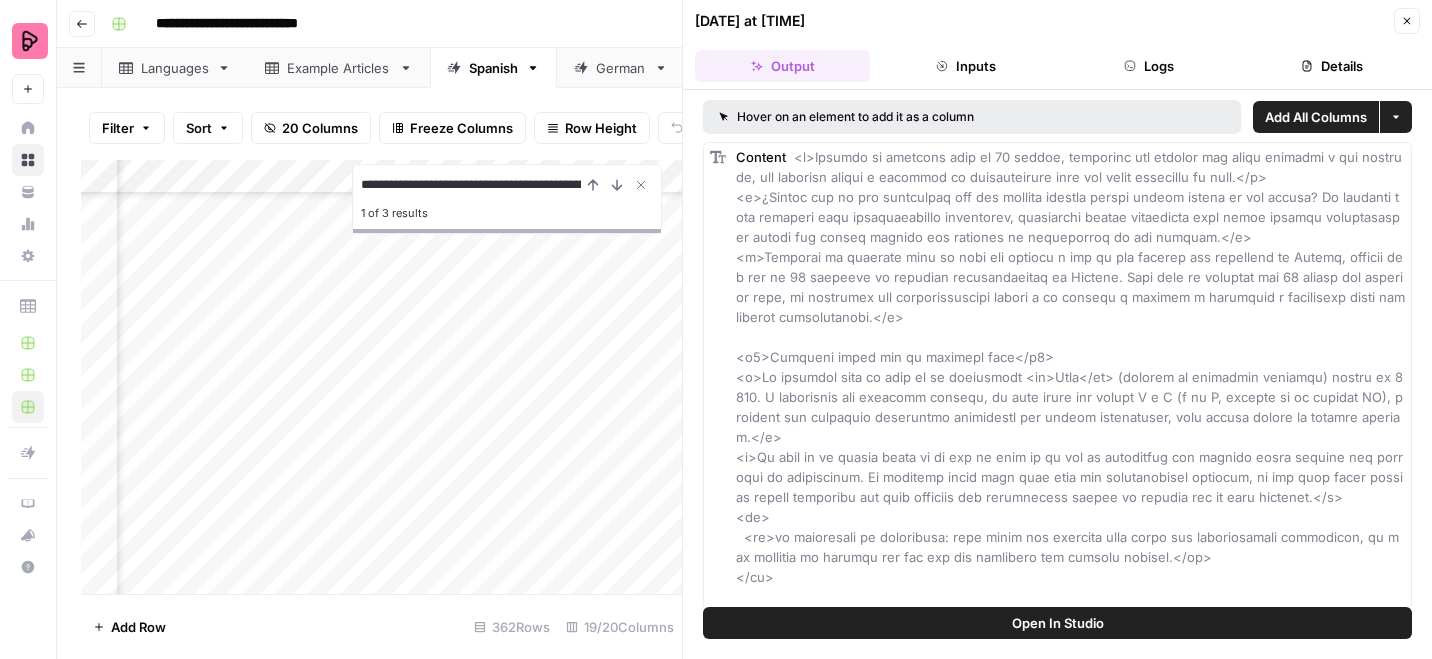 click on "Logs" at bounding box center [1149, 66] 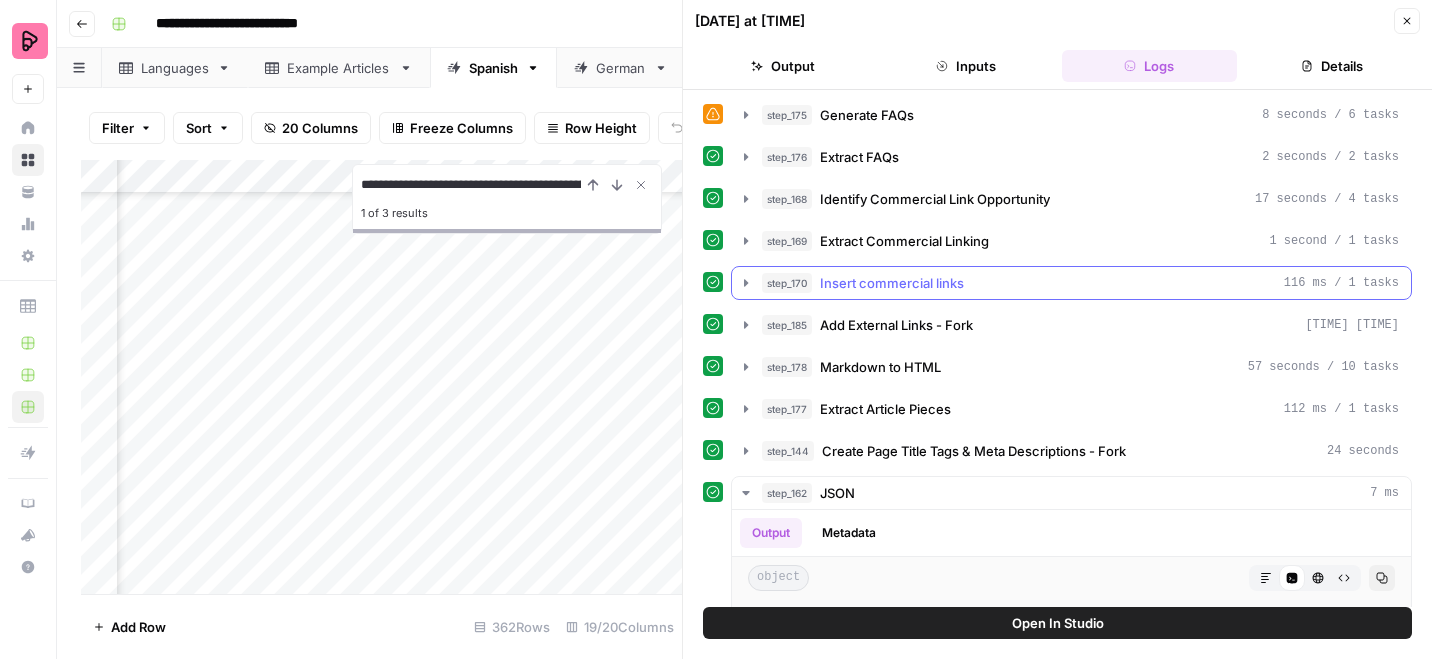 scroll, scrollTop: 398, scrollLeft: 0, axis: vertical 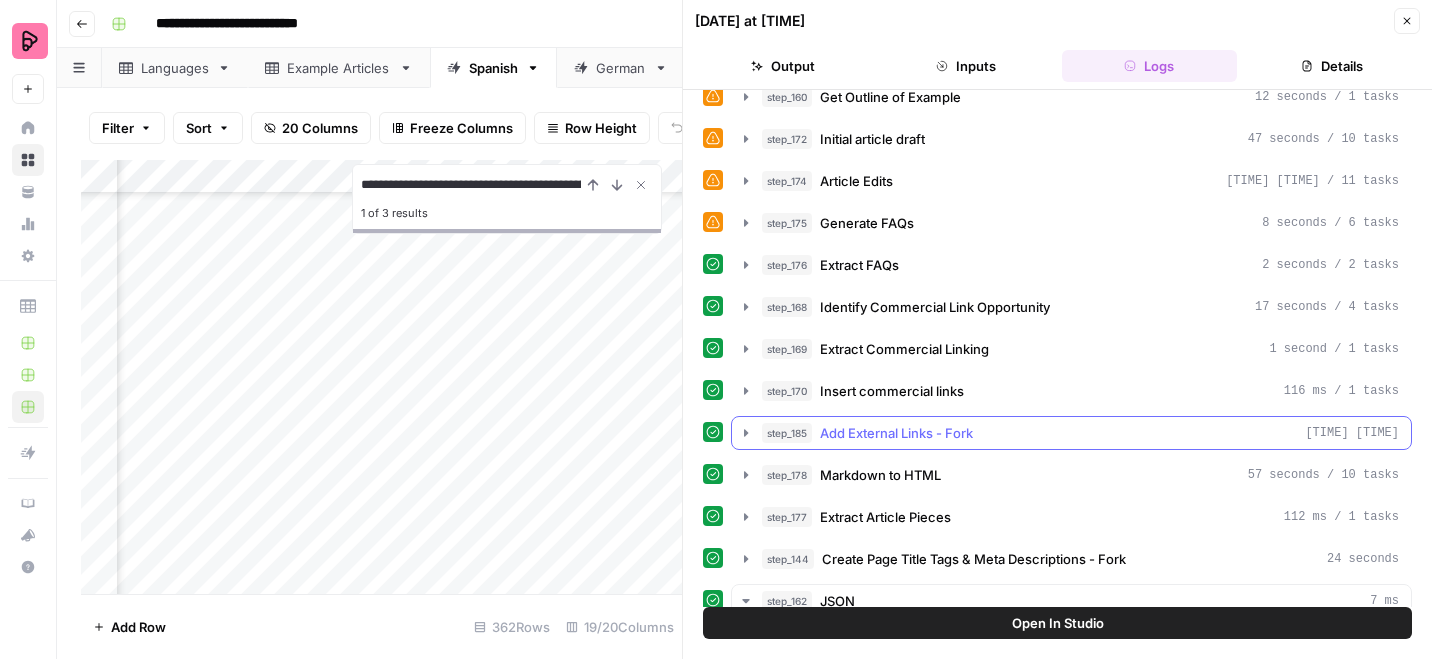click on "Add External Links - Fork" at bounding box center [896, 433] 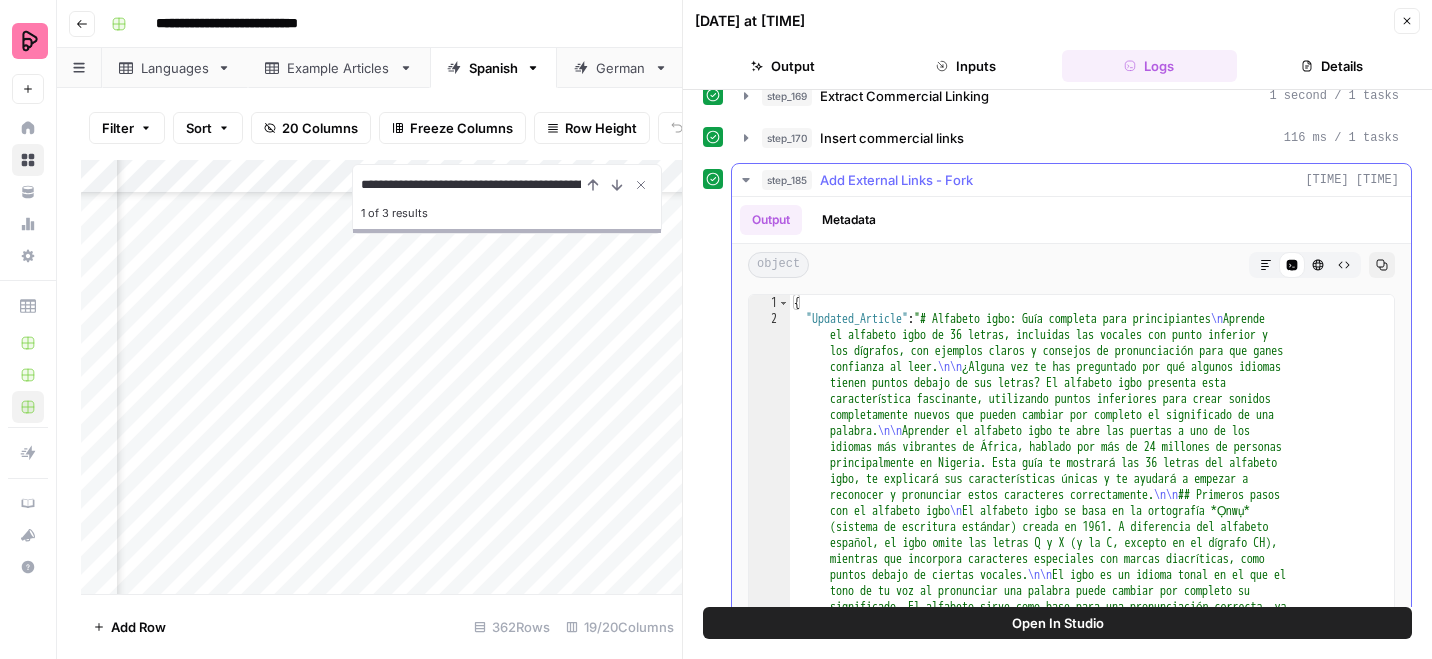 scroll, scrollTop: 635, scrollLeft: 0, axis: vertical 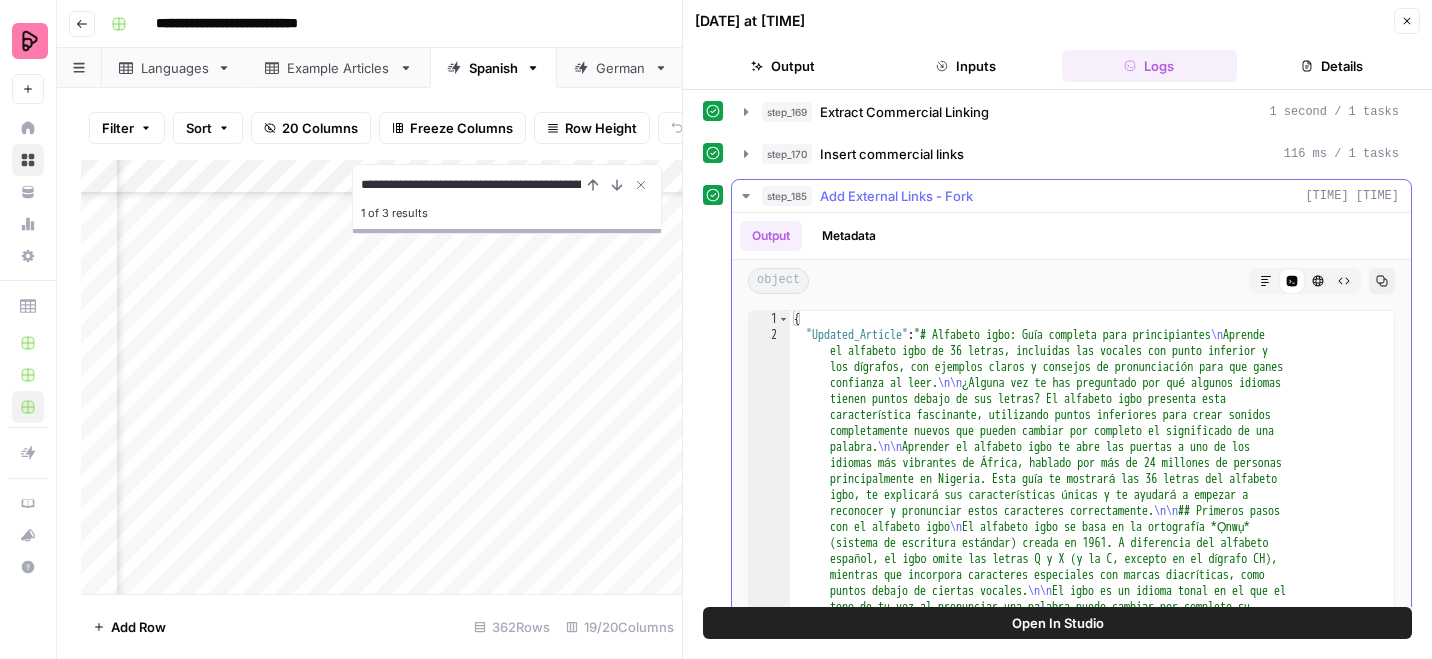 click 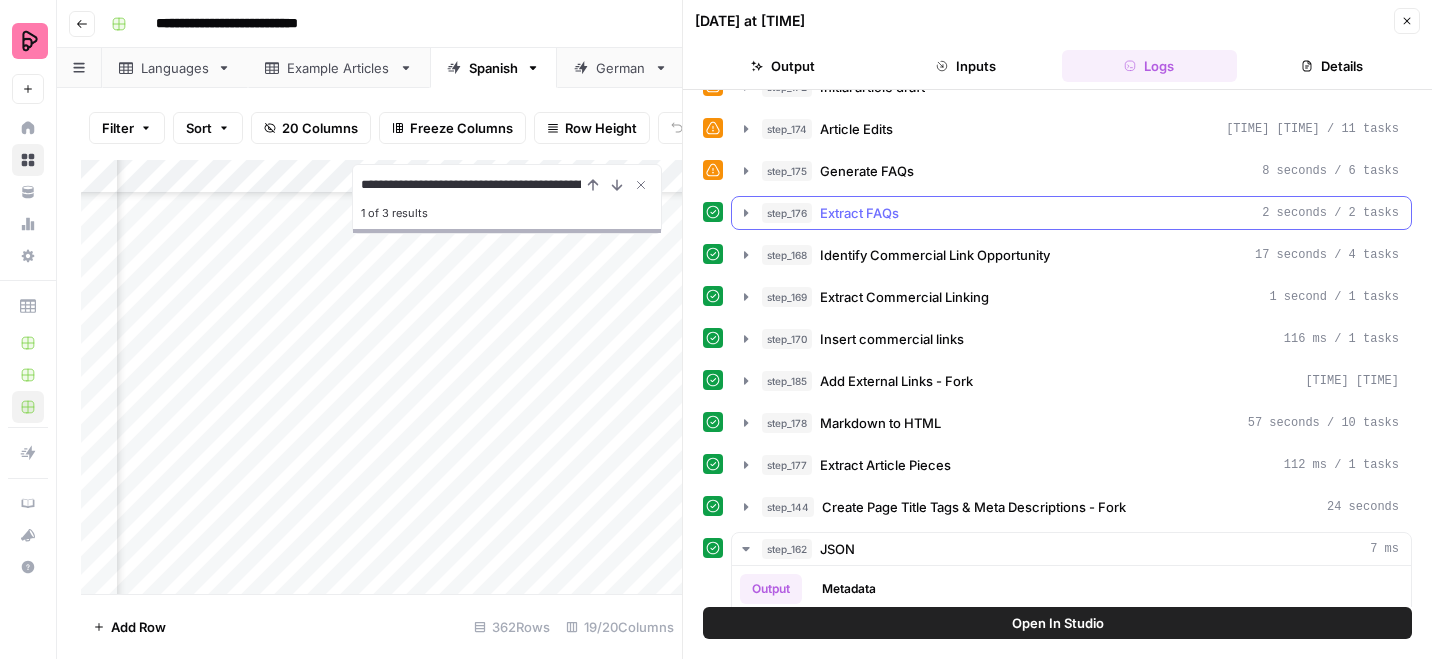 scroll, scrollTop: 438, scrollLeft: 0, axis: vertical 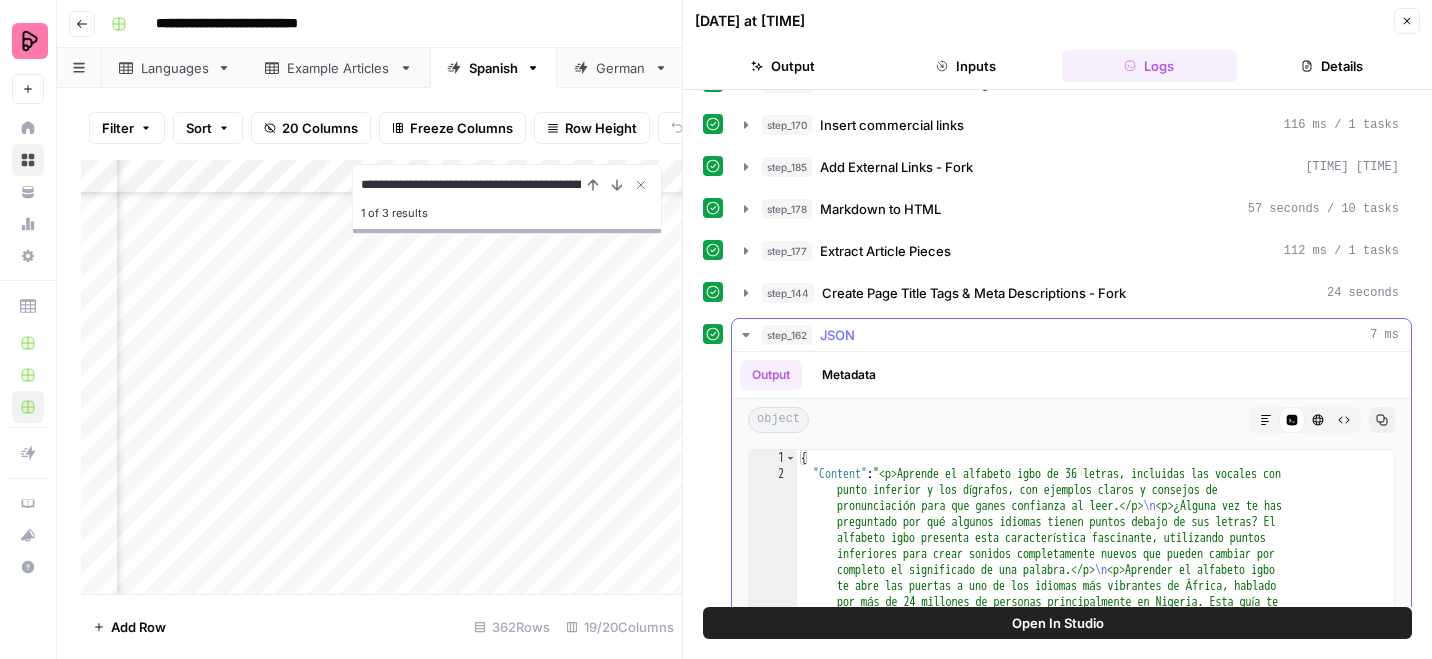 click 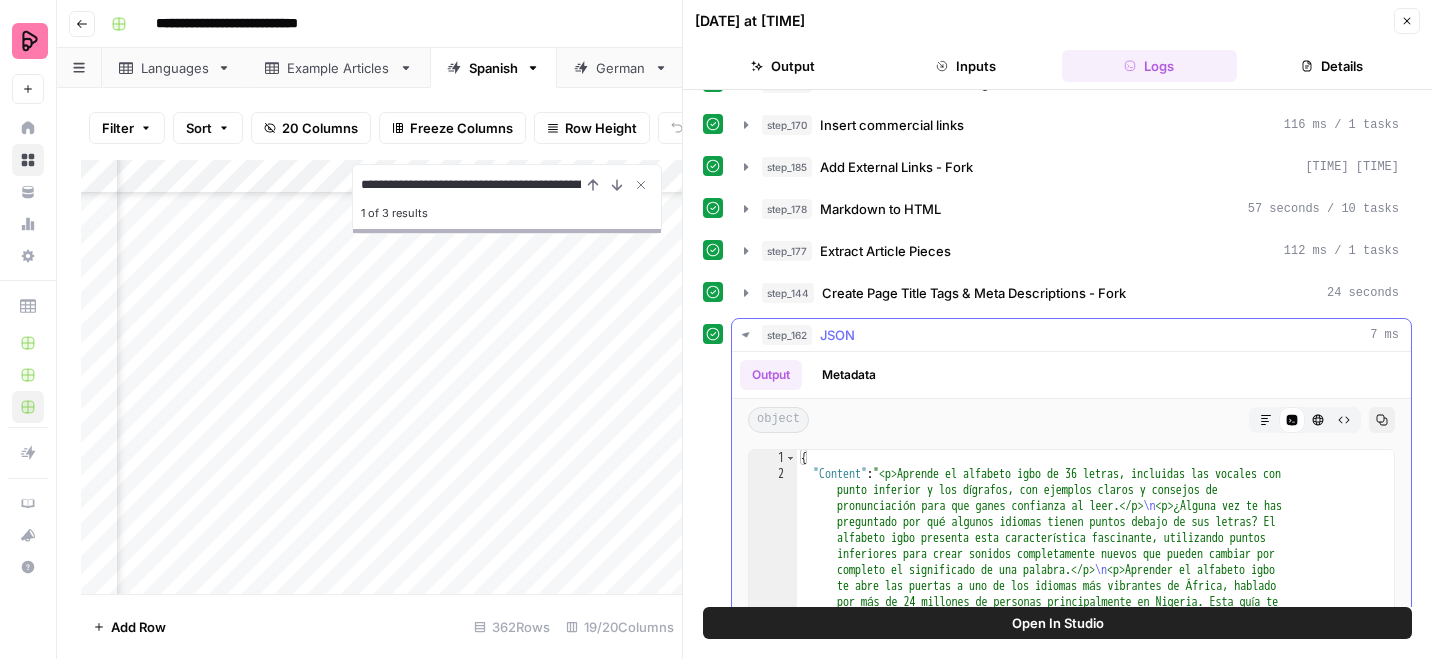 scroll, scrollTop: 419, scrollLeft: 0, axis: vertical 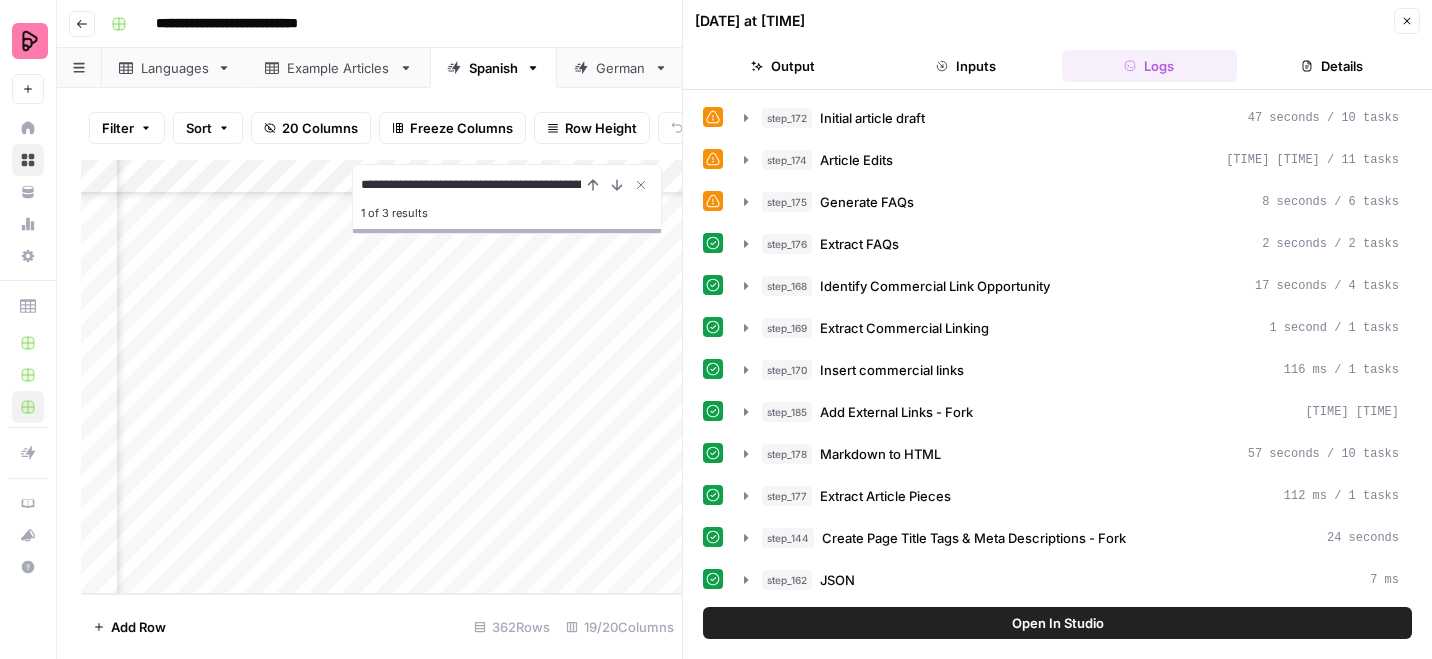 click 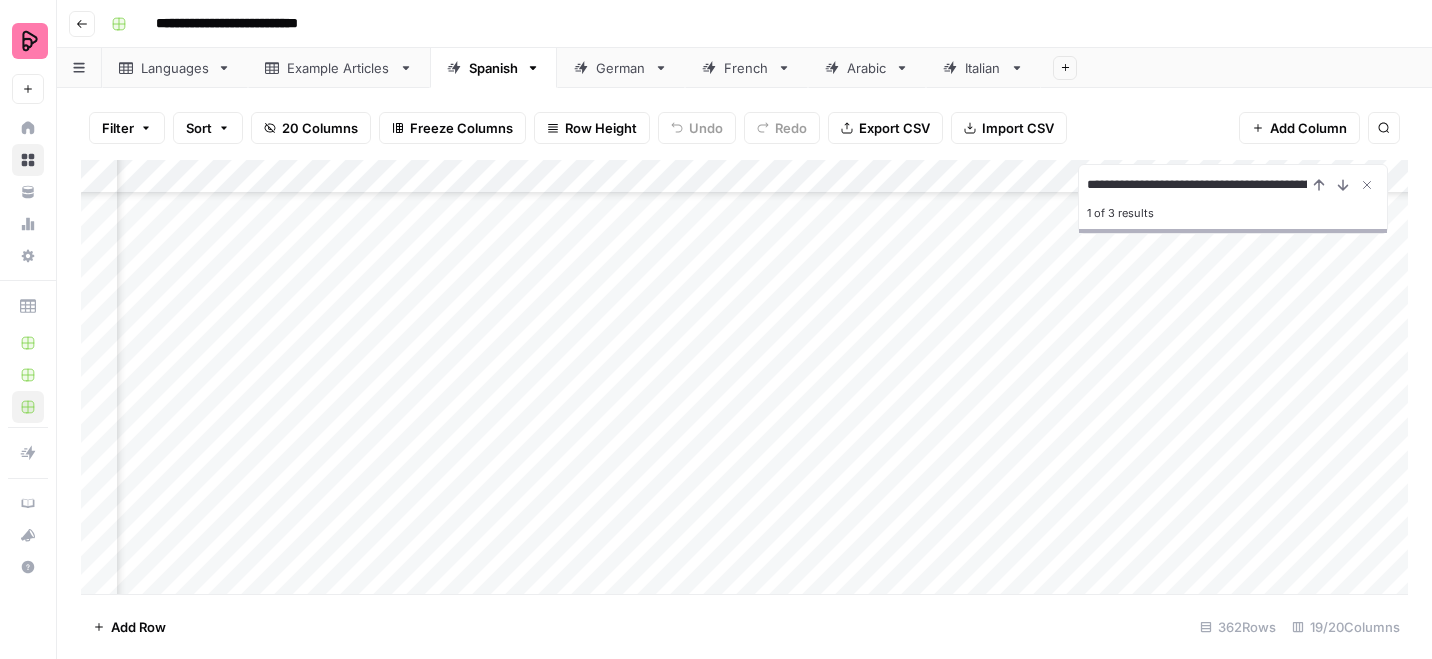 scroll, scrollTop: 11190, scrollLeft: 1257, axis: both 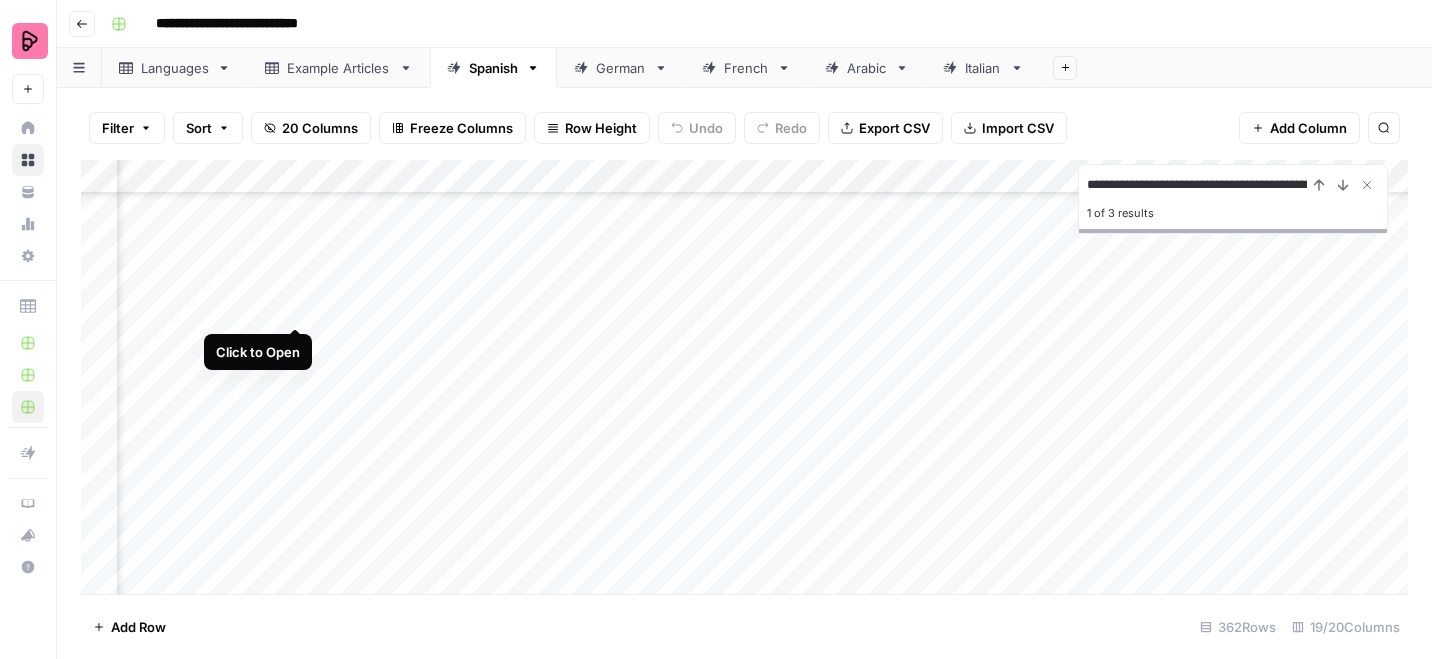 click on "Add Column" at bounding box center (744, 377) 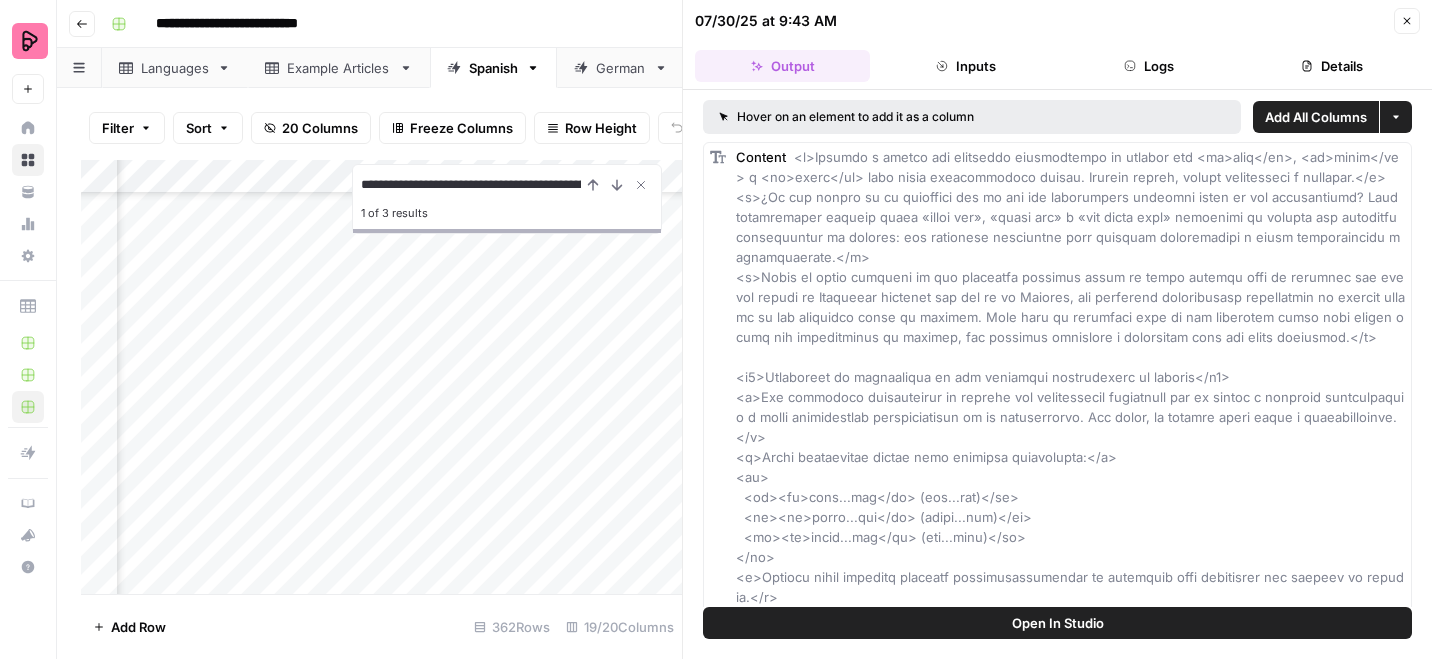 click on "Logs" at bounding box center (1149, 66) 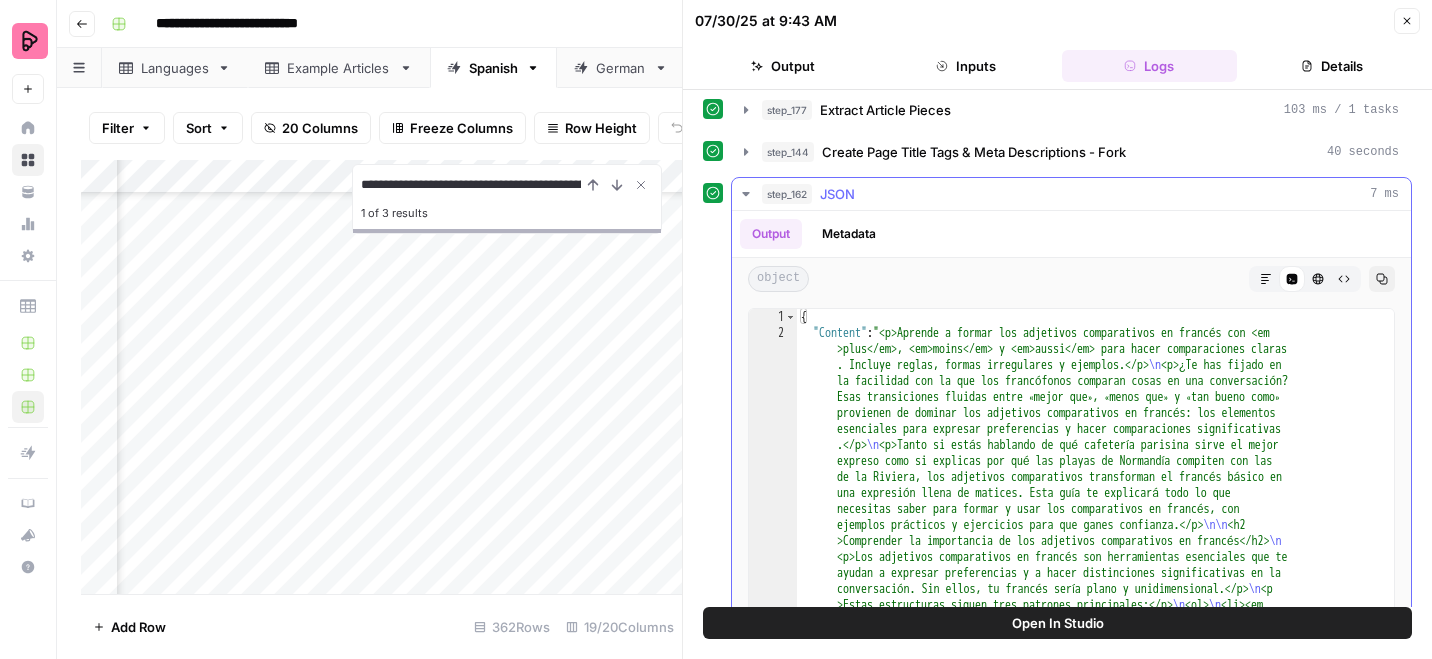 scroll, scrollTop: 706, scrollLeft: 0, axis: vertical 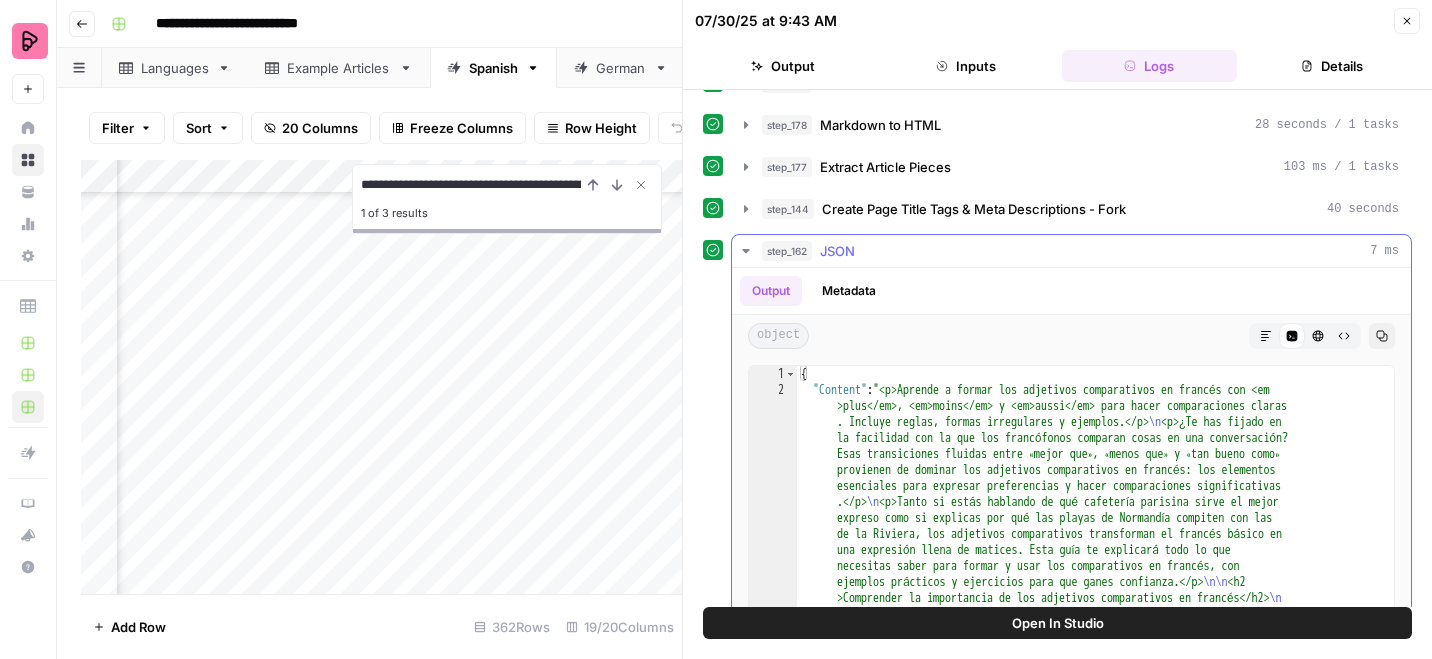 click 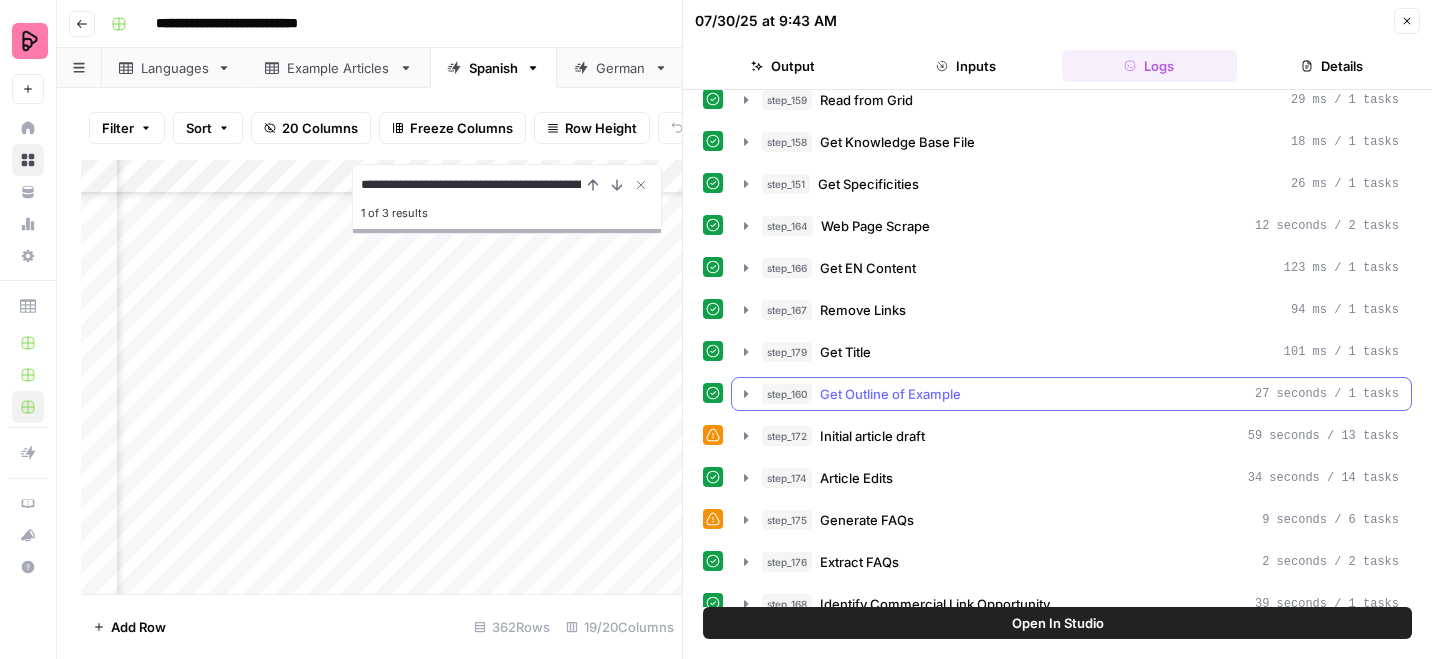 scroll, scrollTop: 302, scrollLeft: 0, axis: vertical 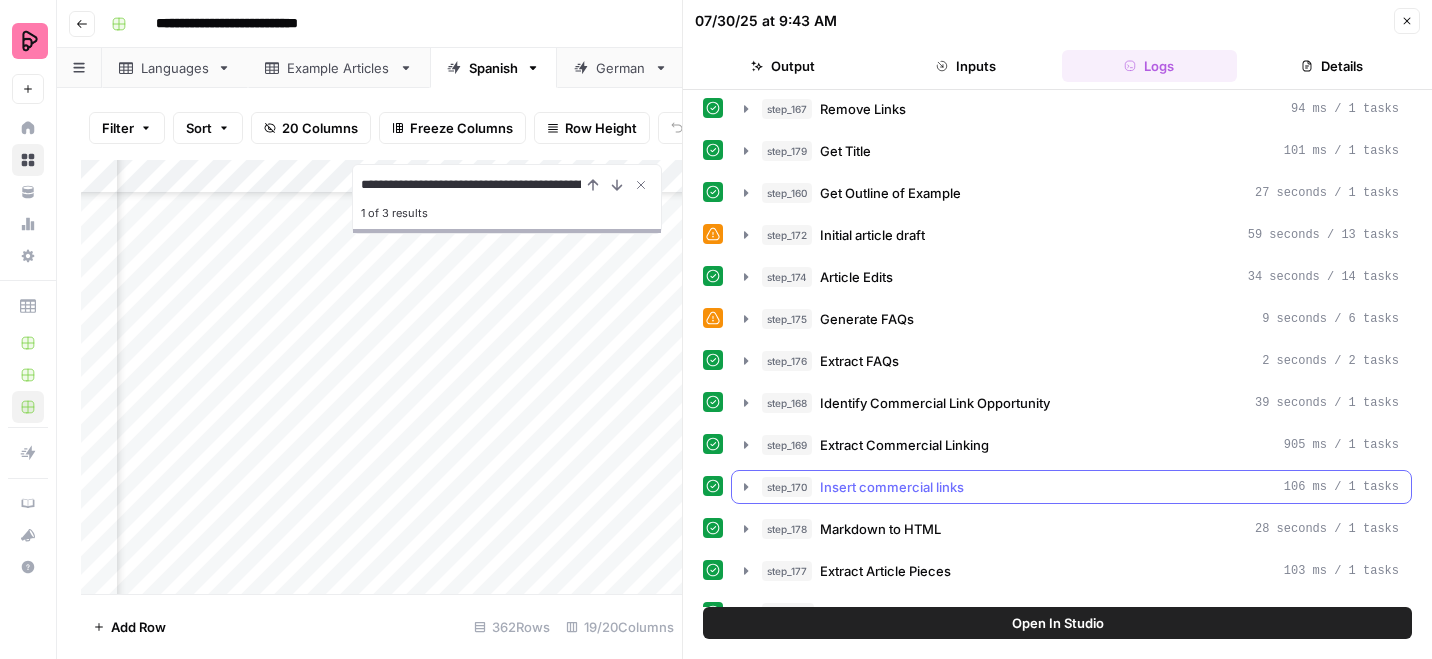 click 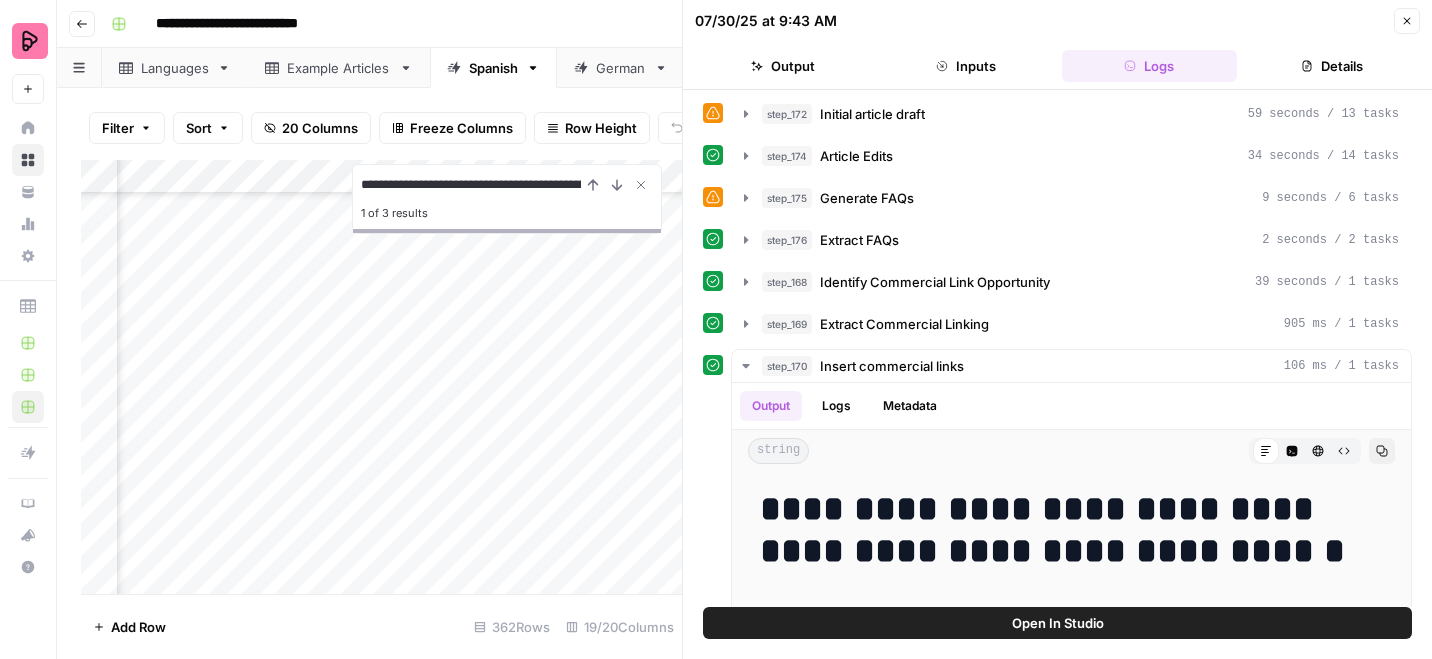 scroll, scrollTop: 538, scrollLeft: 0, axis: vertical 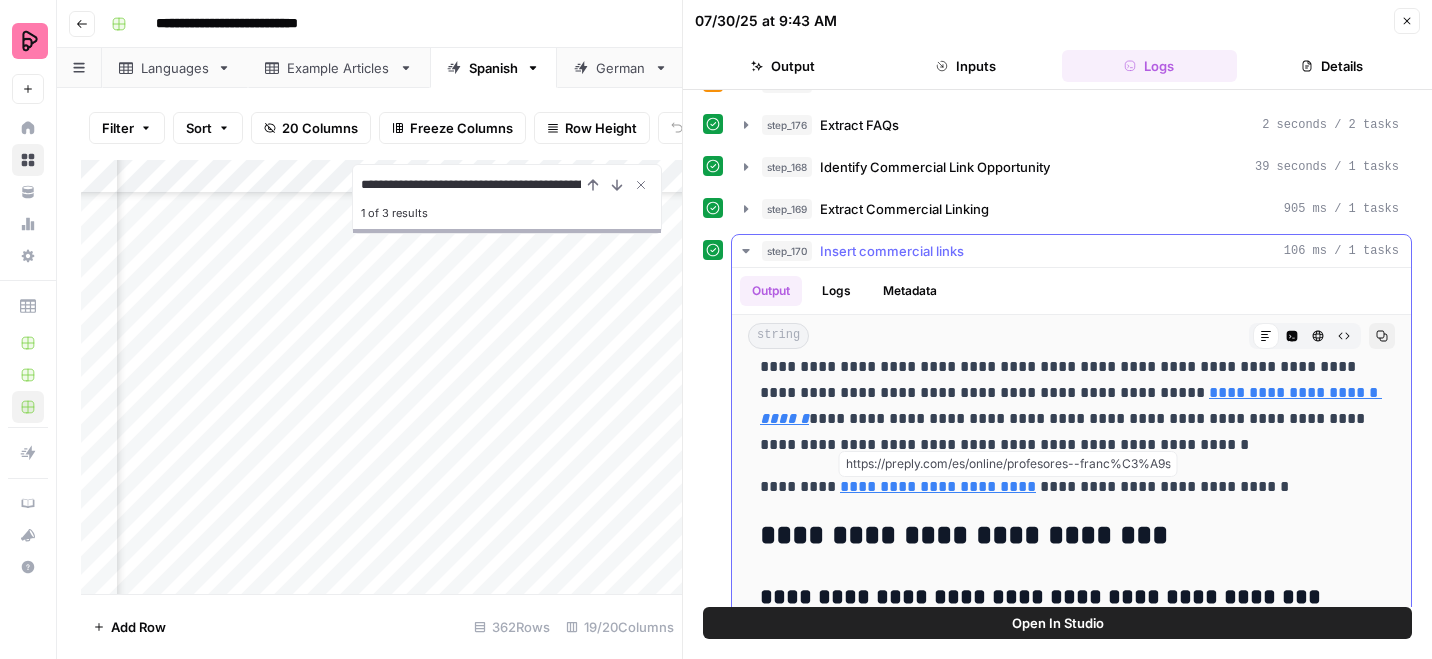click on "**********" at bounding box center [938, 486] 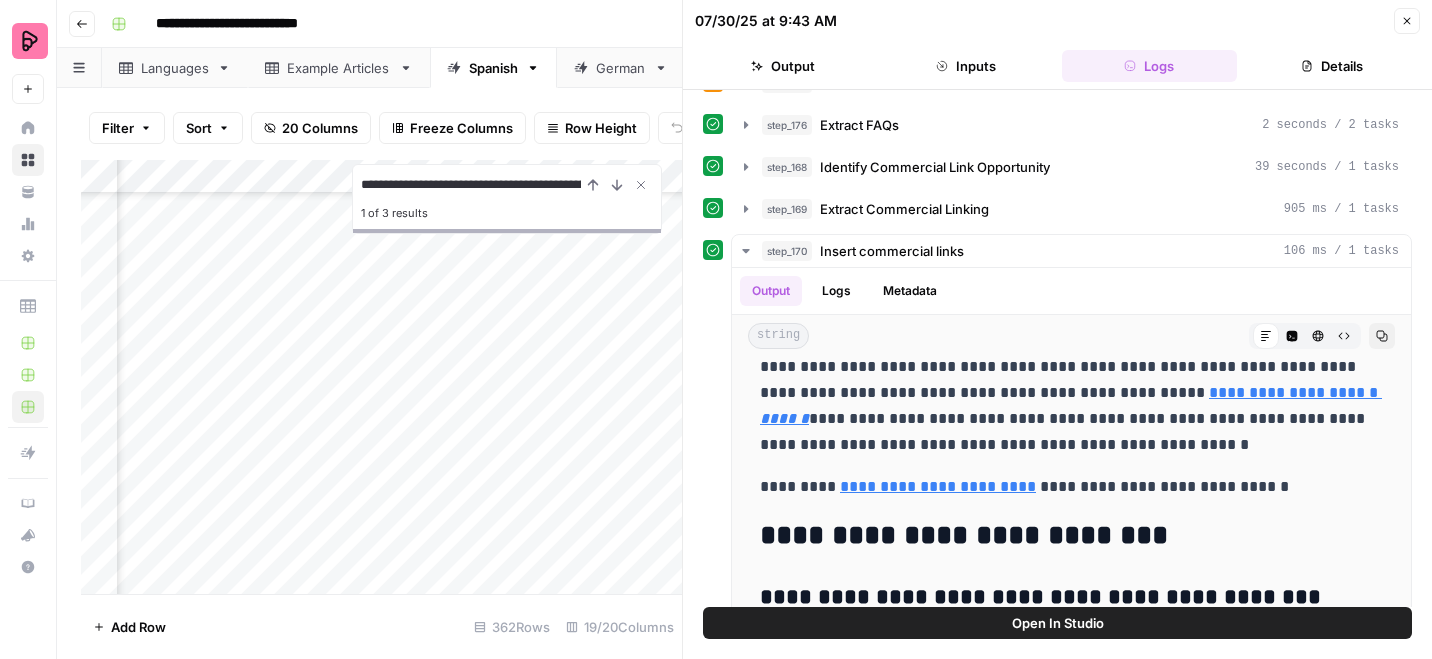 click on "Open In Studio" at bounding box center (1058, 623) 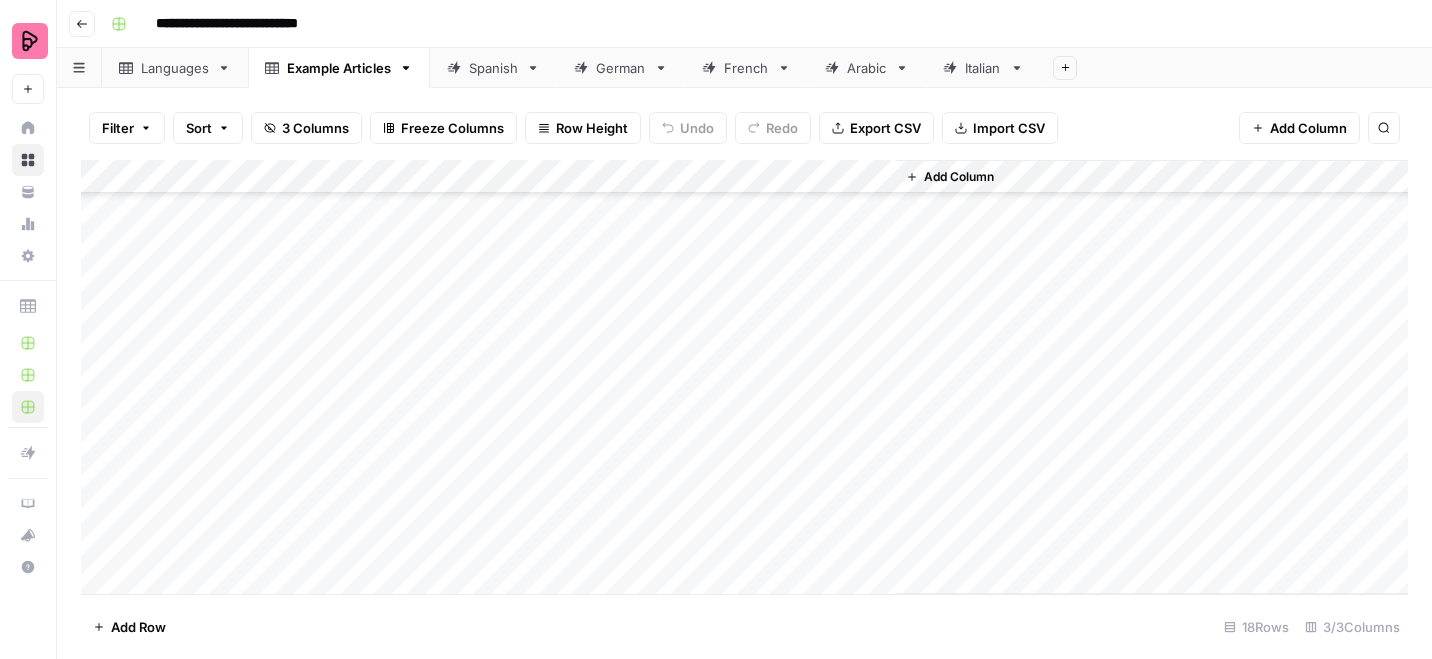 scroll, scrollTop: 0, scrollLeft: 0, axis: both 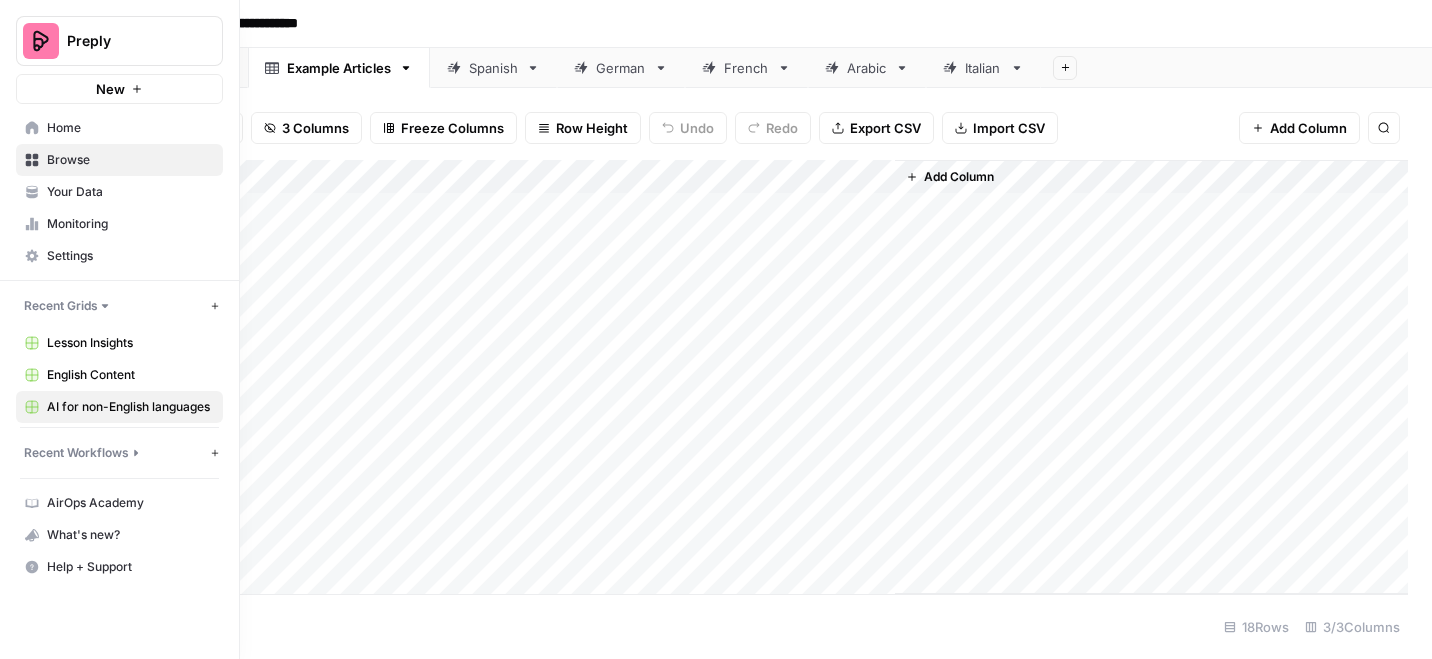 click on "Your Data" at bounding box center [130, 192] 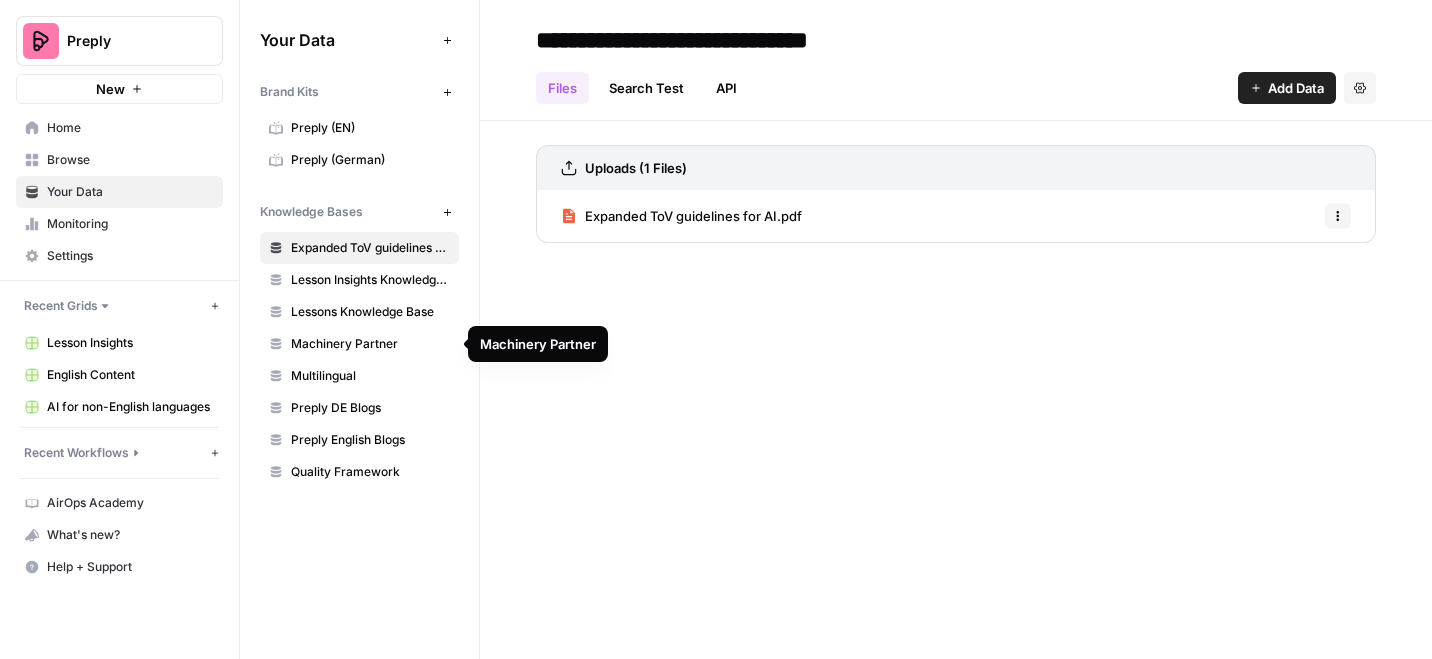 click on "Multilingual" at bounding box center [370, 376] 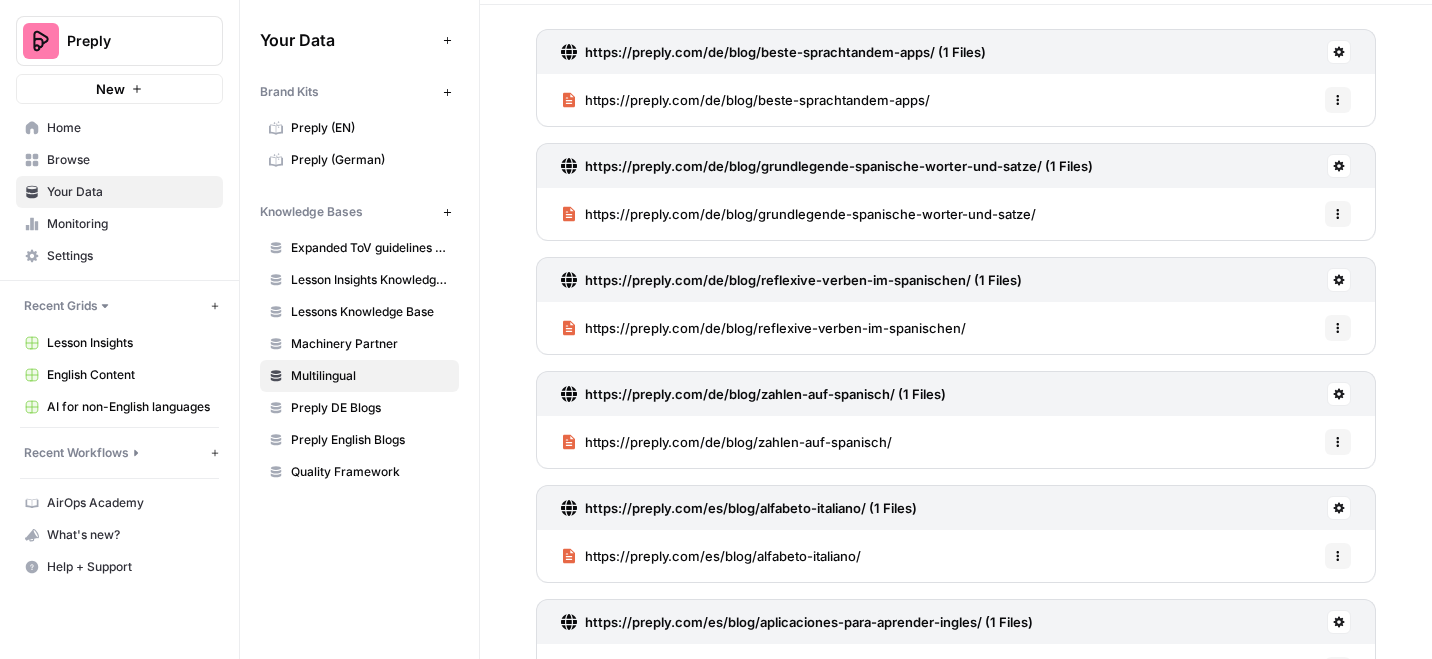 scroll, scrollTop: 88, scrollLeft: 0, axis: vertical 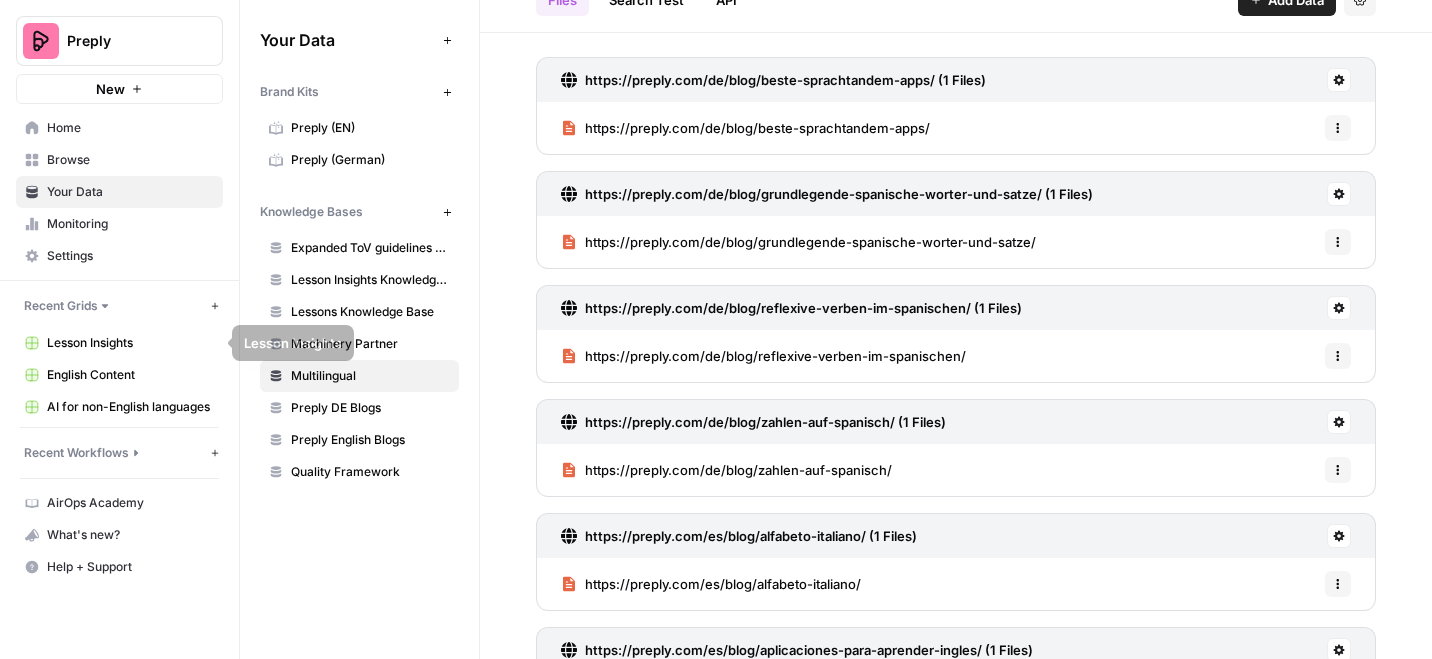 click on "Recent Workflows" at bounding box center [76, 453] 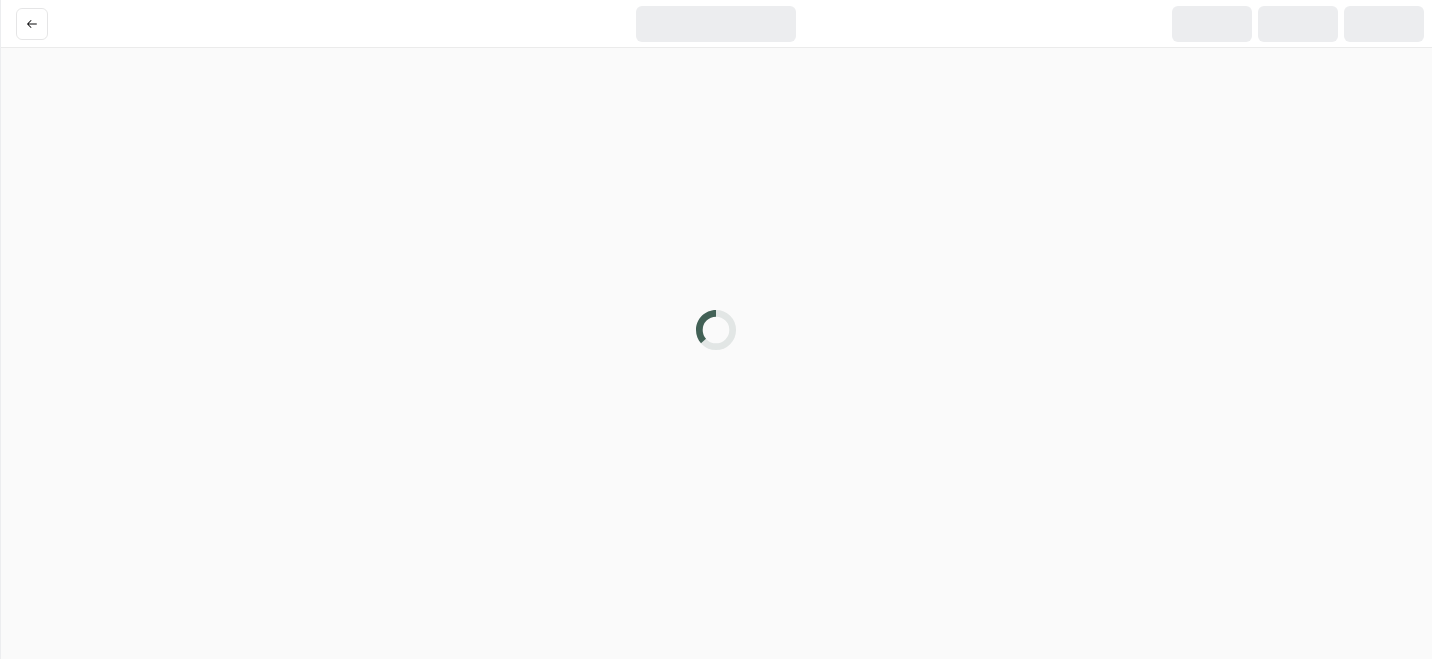 scroll, scrollTop: 0, scrollLeft: 0, axis: both 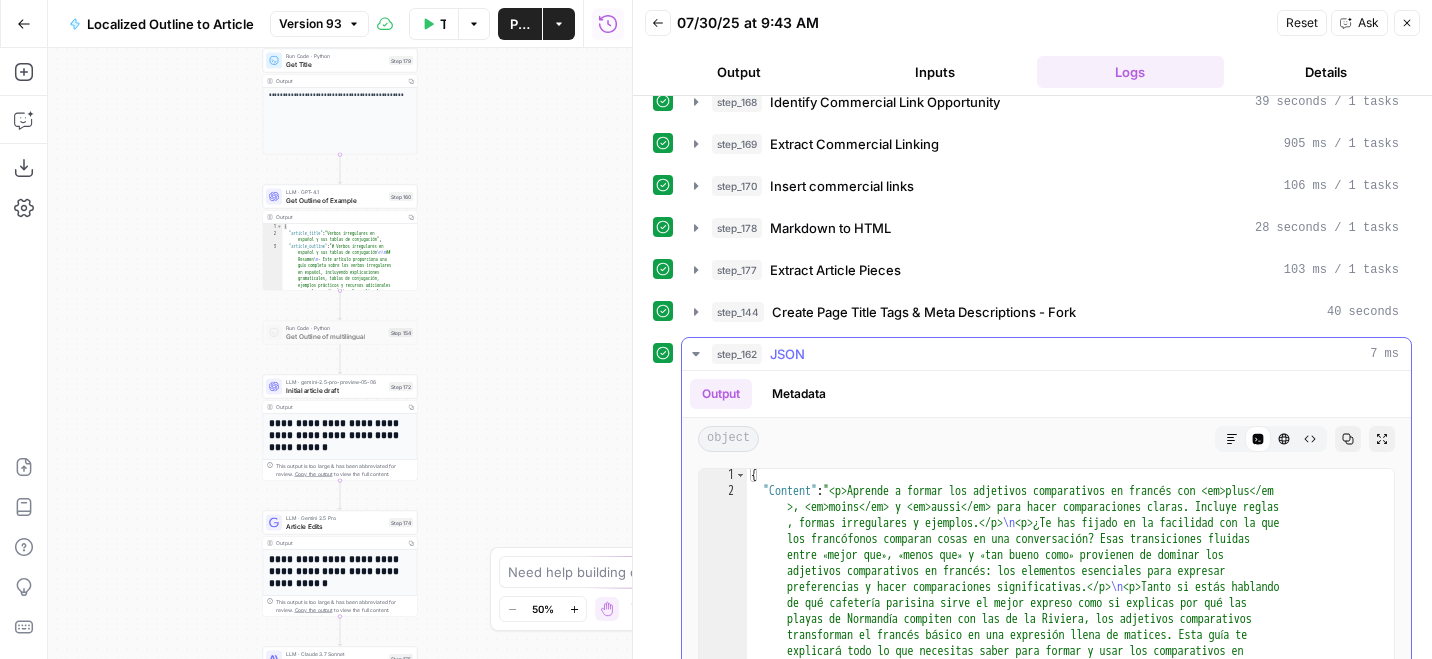 click 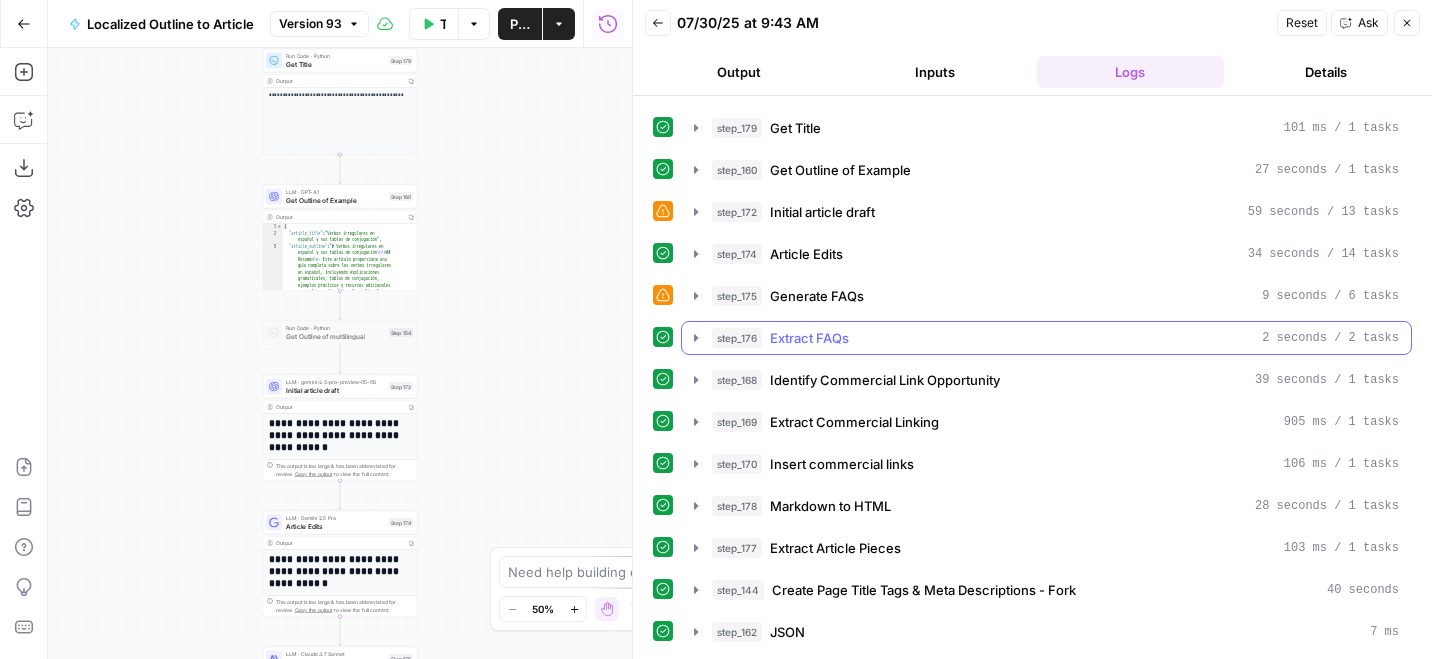 scroll, scrollTop: 331, scrollLeft: 0, axis: vertical 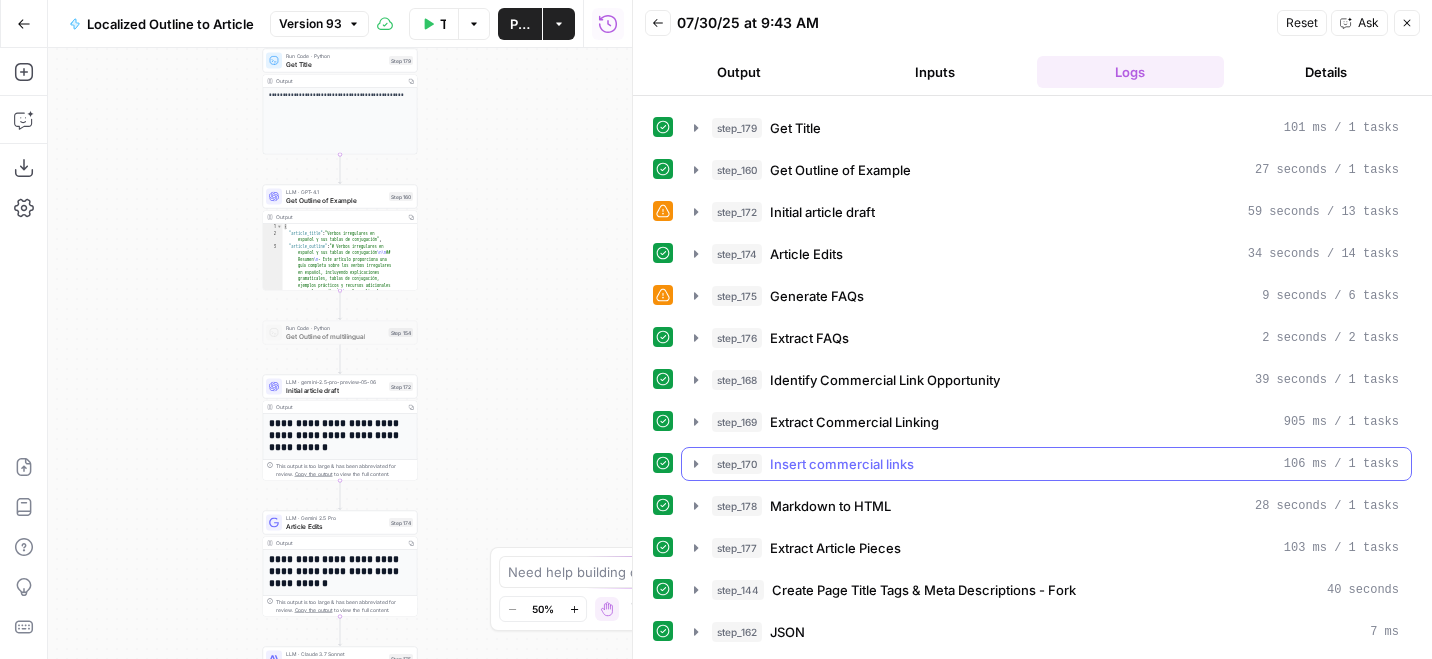 click 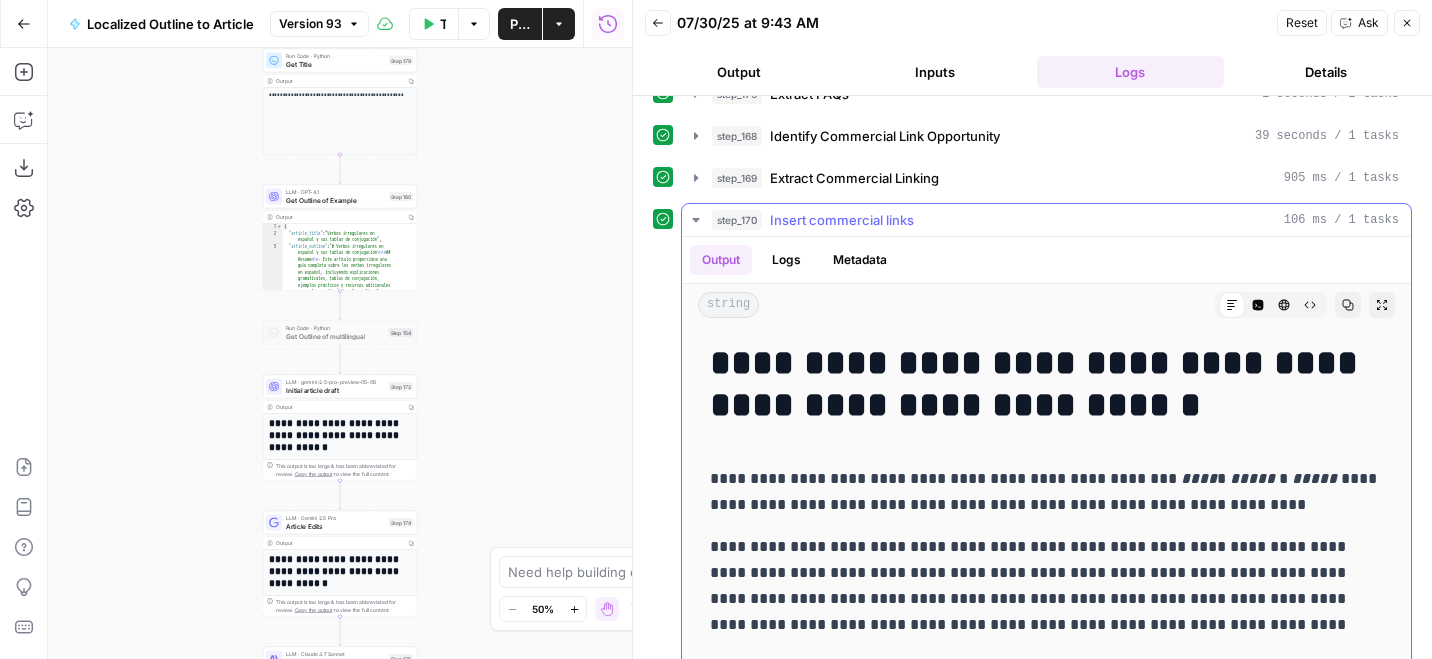 scroll, scrollTop: 568, scrollLeft: 0, axis: vertical 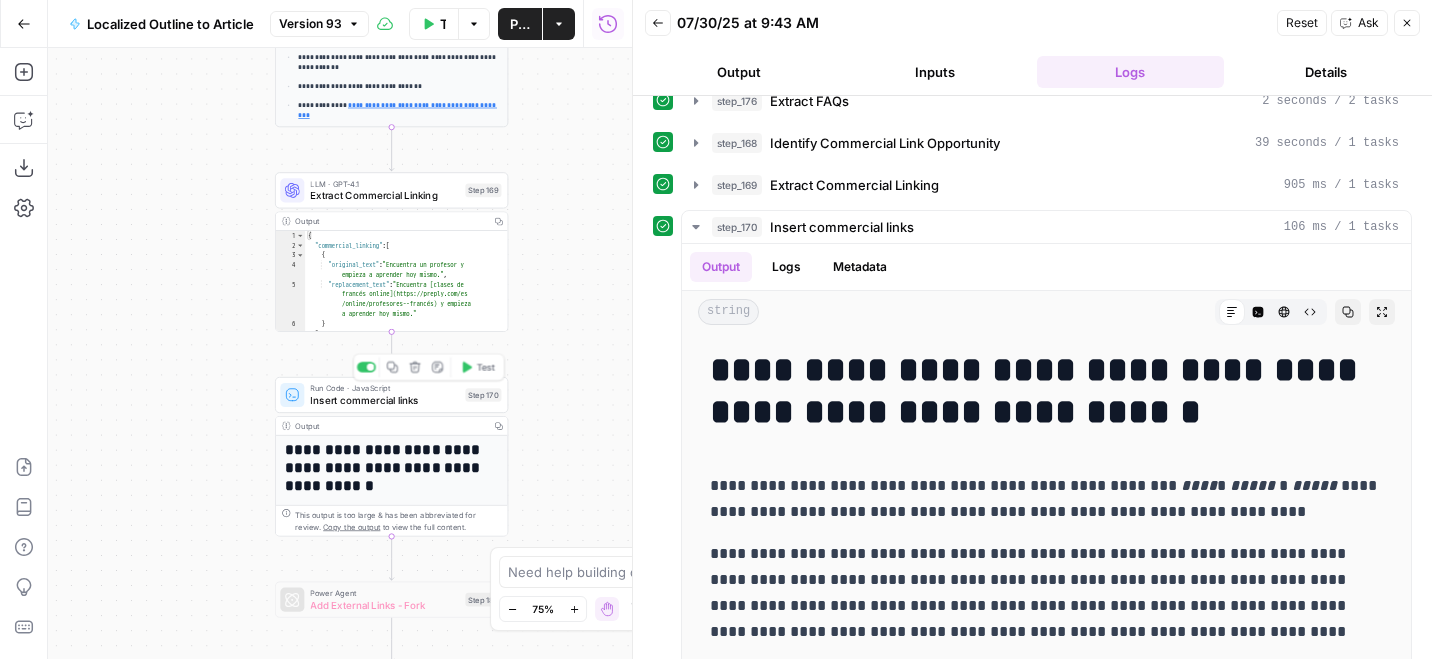 click on "Insert commercial links" at bounding box center [384, 400] 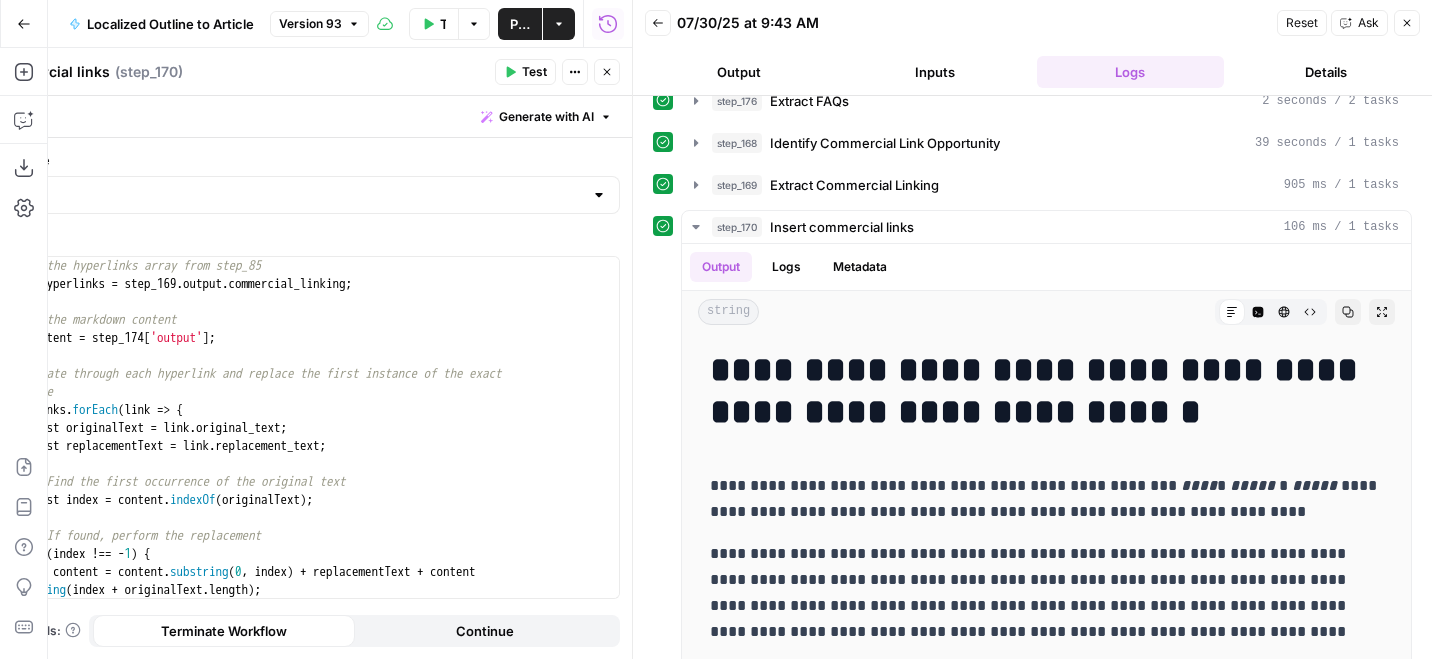 click 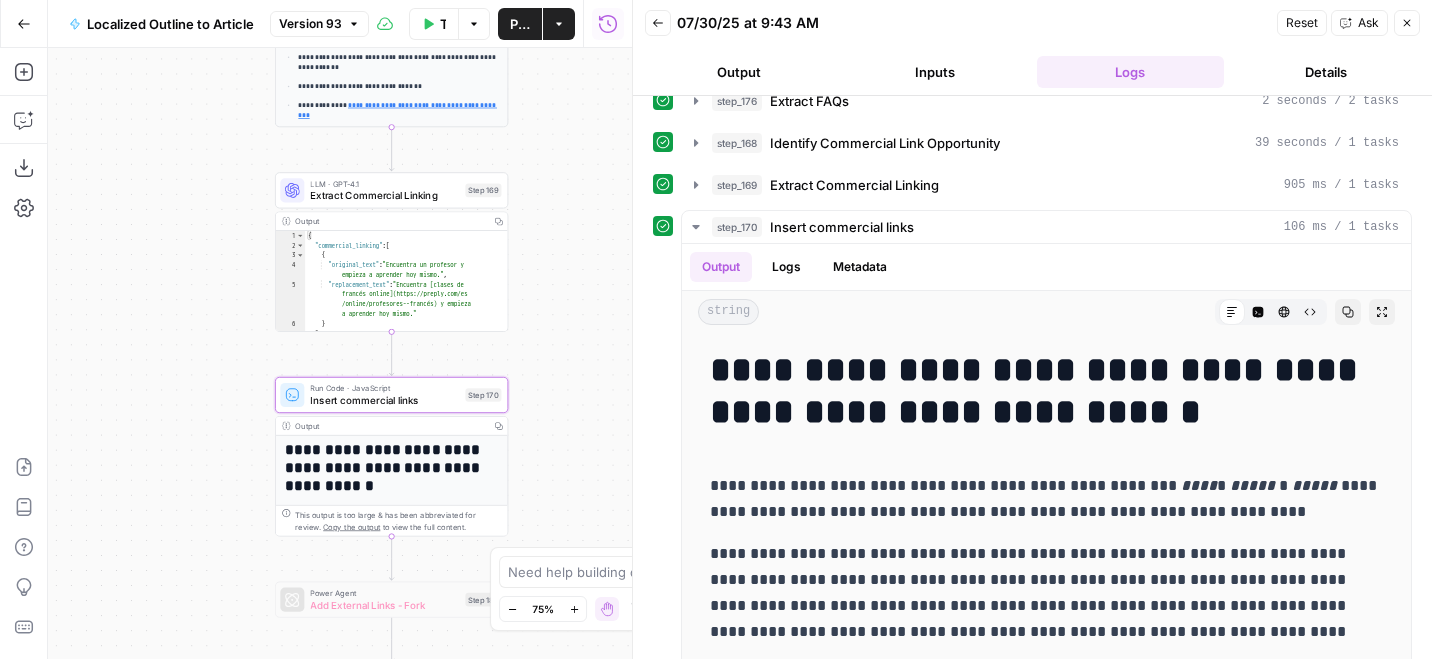 click on "Close" at bounding box center [1407, 23] 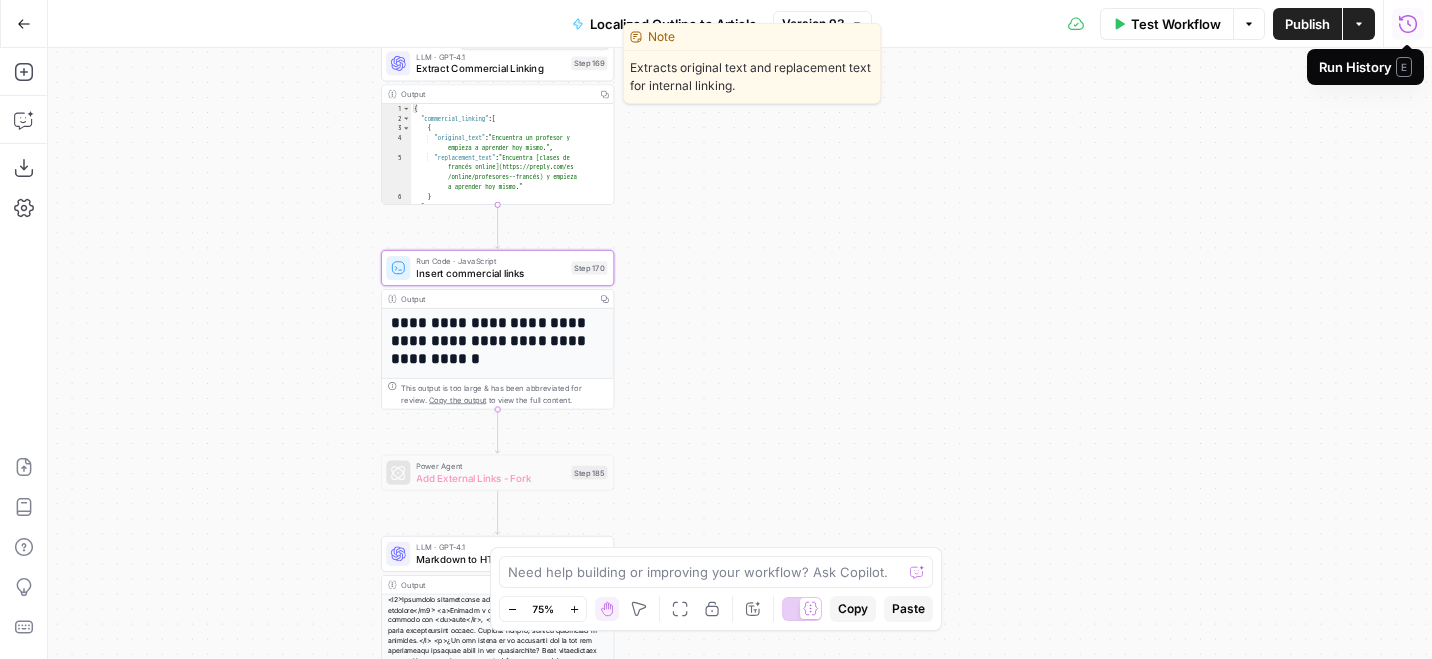 click on "Extract Commercial Linking" at bounding box center (490, 68) 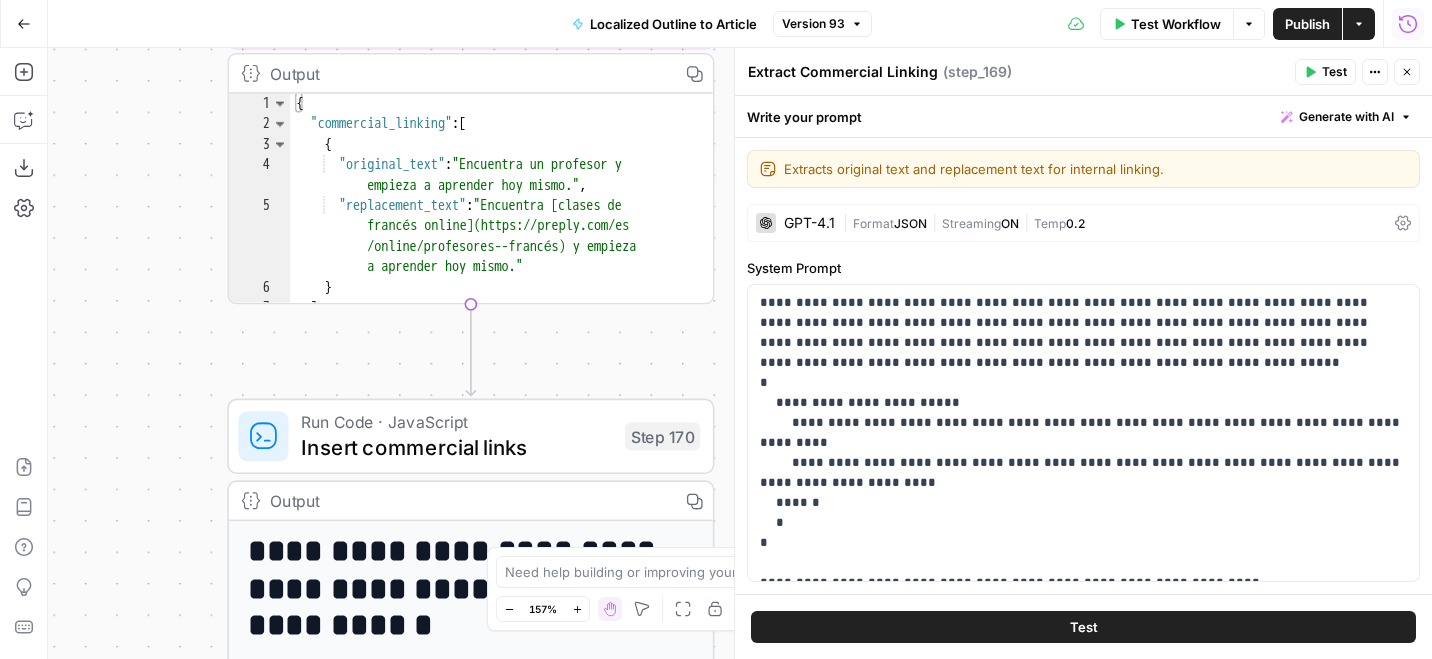 scroll, scrollTop: 0, scrollLeft: 0, axis: both 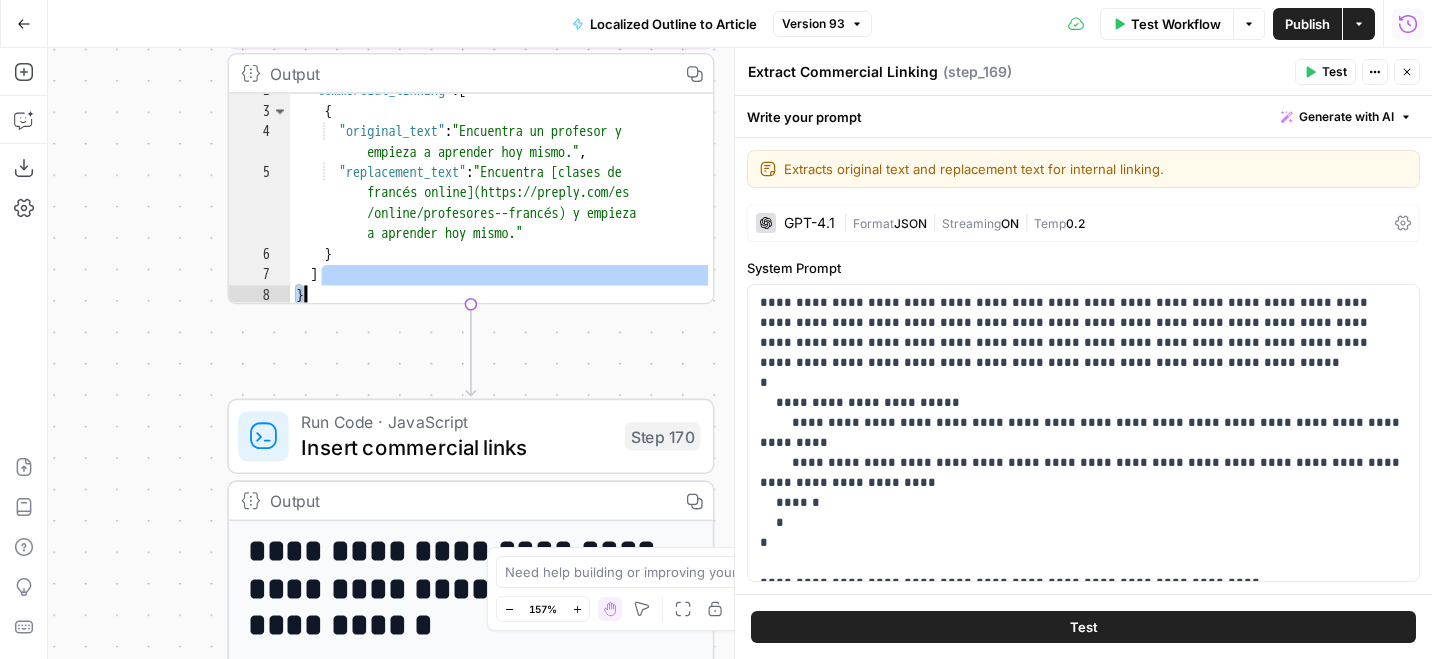 drag, startPoint x: 518, startPoint y: 225, endPoint x: 608, endPoint y: 219, distance: 90.199776 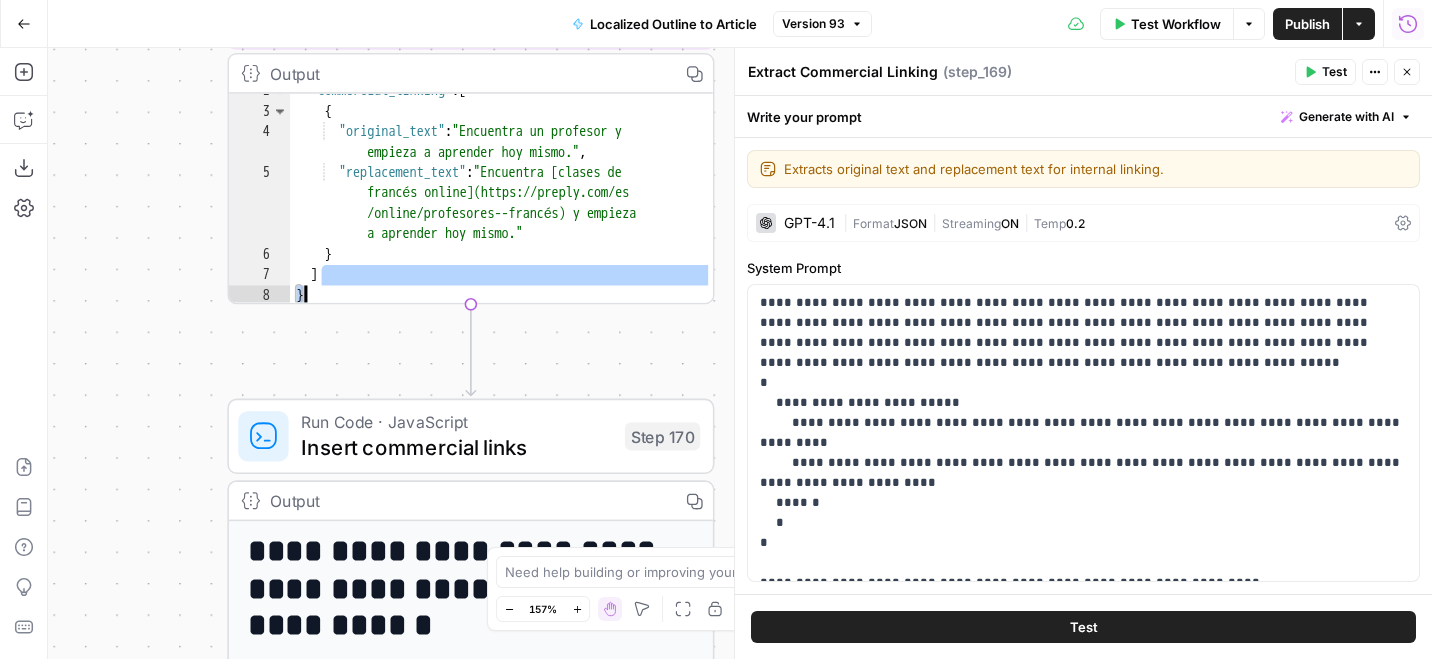 click on ""commercial_linking" :  [      {         "original_text" :  "Encuentra un profesor y             empieza a aprender hoy mismo." ,         "replacement_text" :  "Encuentra [clases de             francés online](https://preply.com/es            /online/profesores--francés) y empieza             a aprender hoy mismo."      }    ] }" at bounding box center (502, 207) 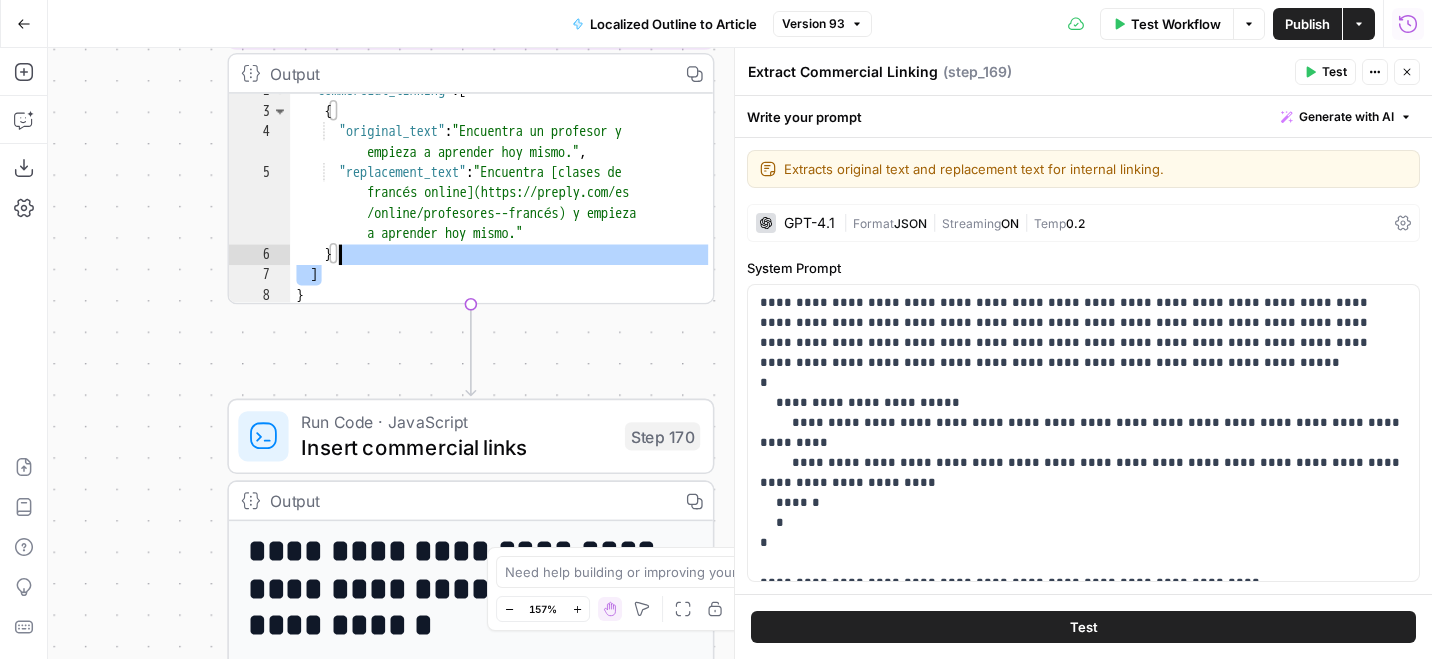 drag, startPoint x: 610, startPoint y: 214, endPoint x: 511, endPoint y: 189, distance: 102.10779 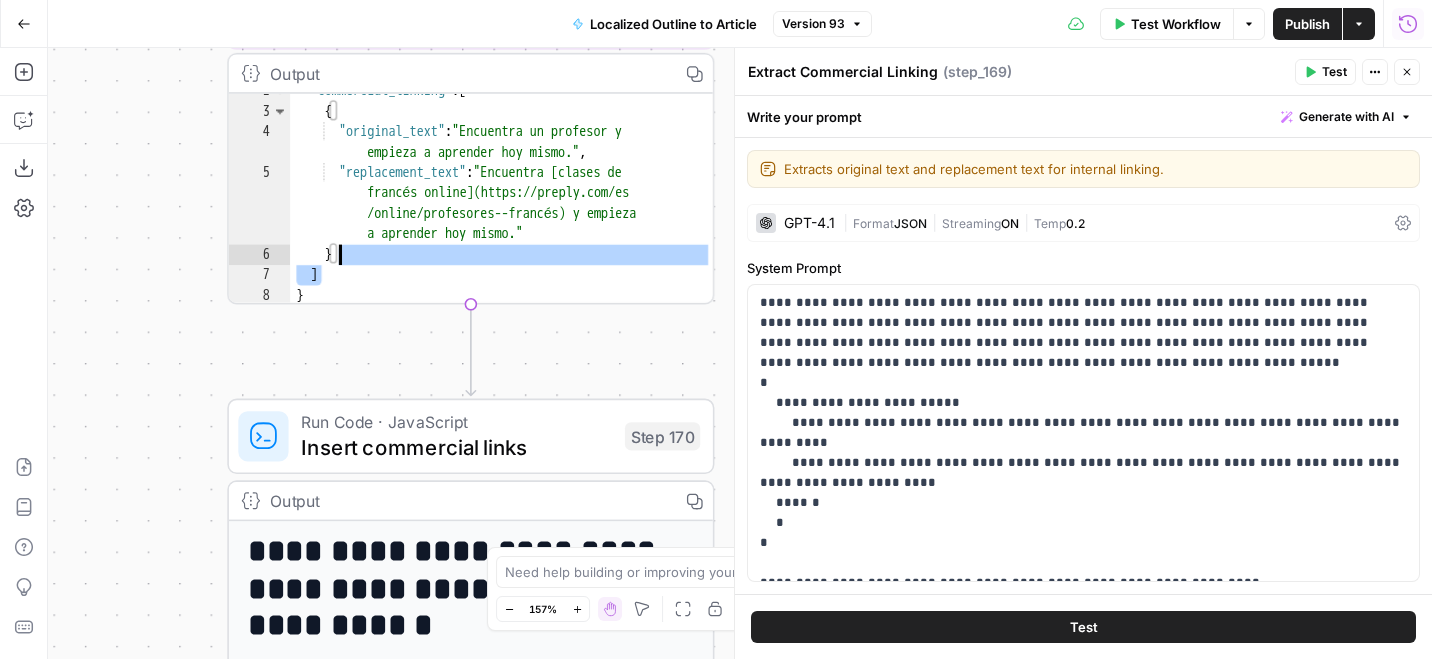 click on "Insert commercial links" at bounding box center [456, 447] 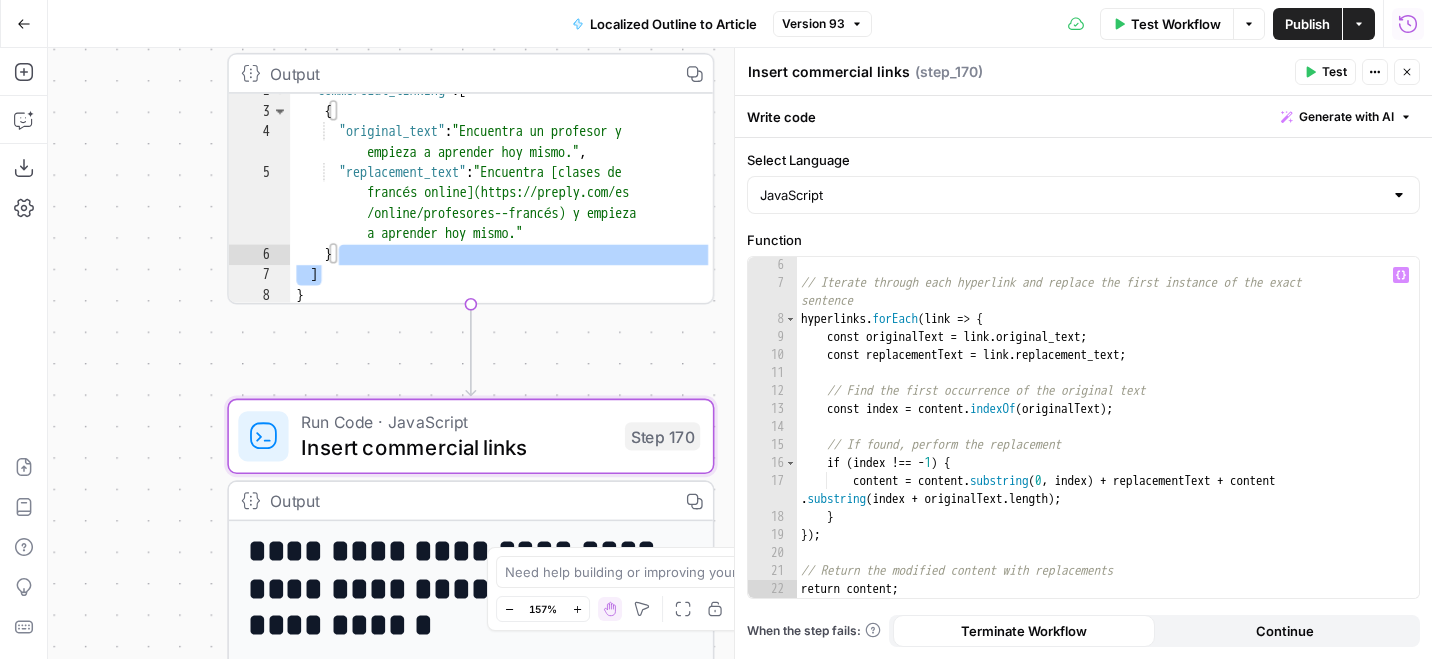 scroll, scrollTop: 90, scrollLeft: 0, axis: vertical 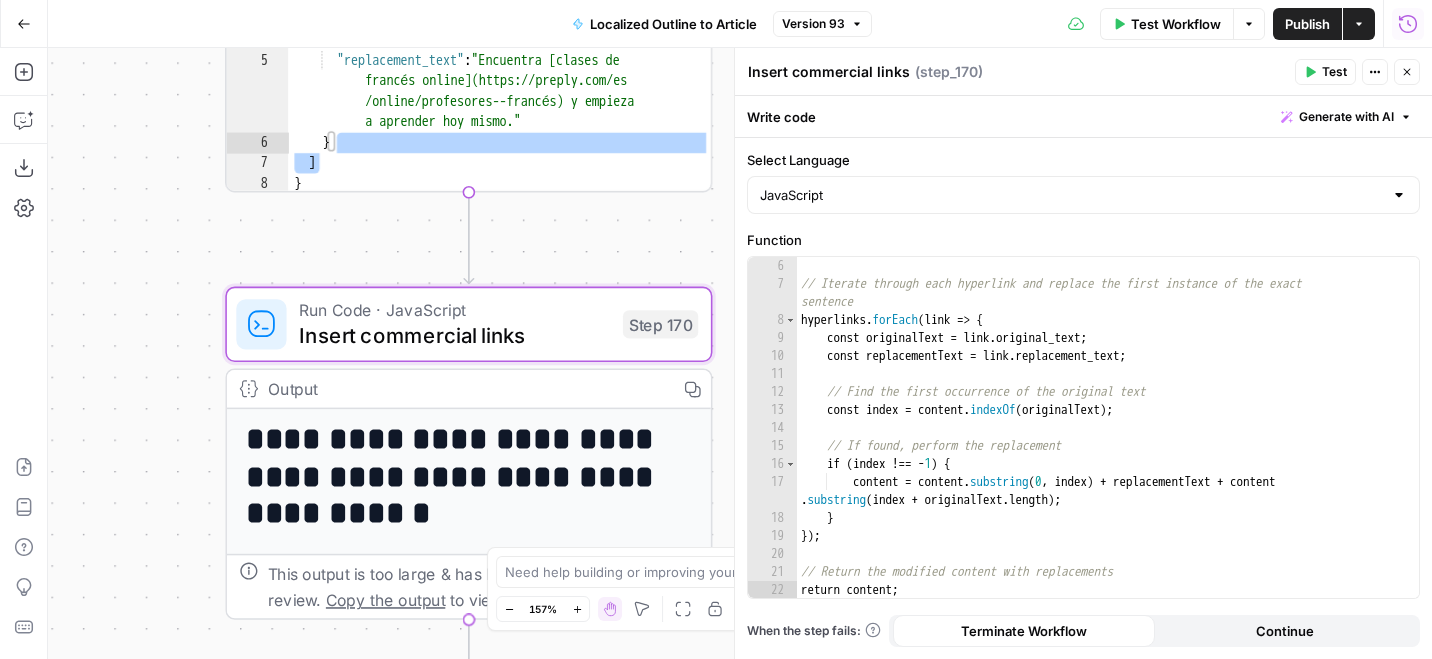 click 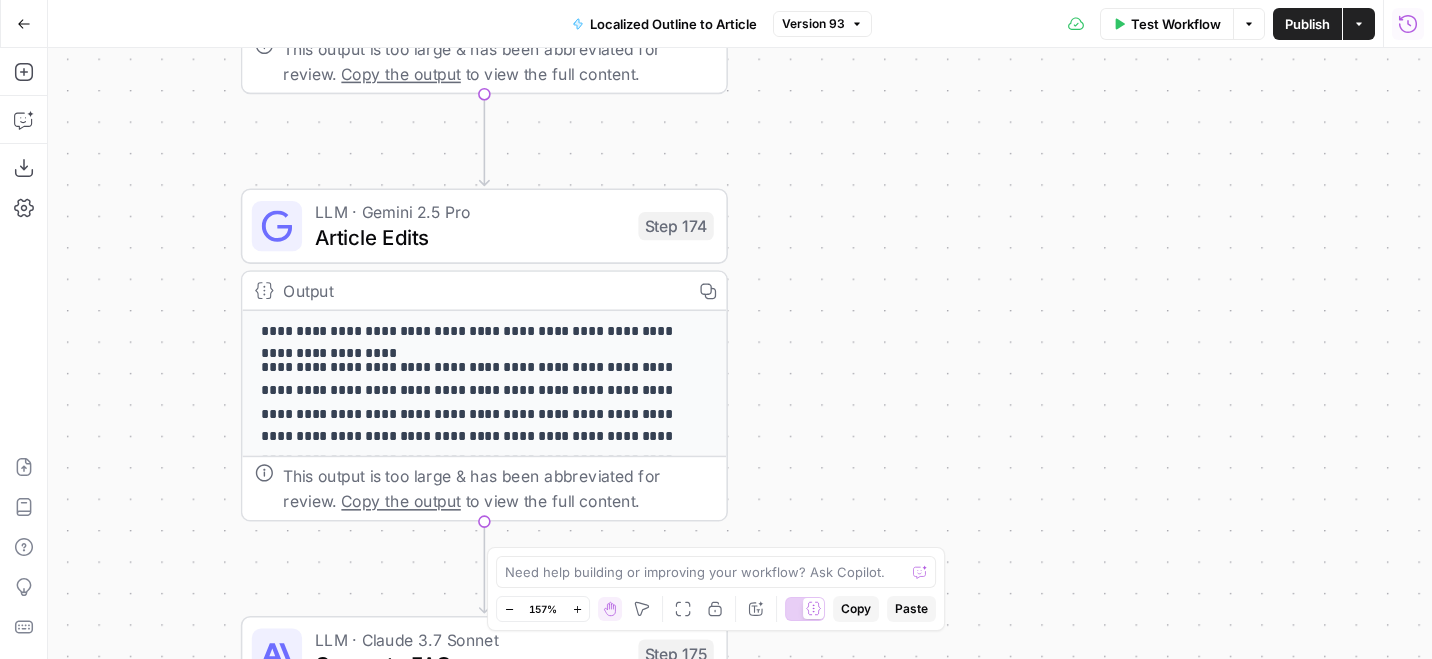 scroll, scrollTop: 297, scrollLeft: 0, axis: vertical 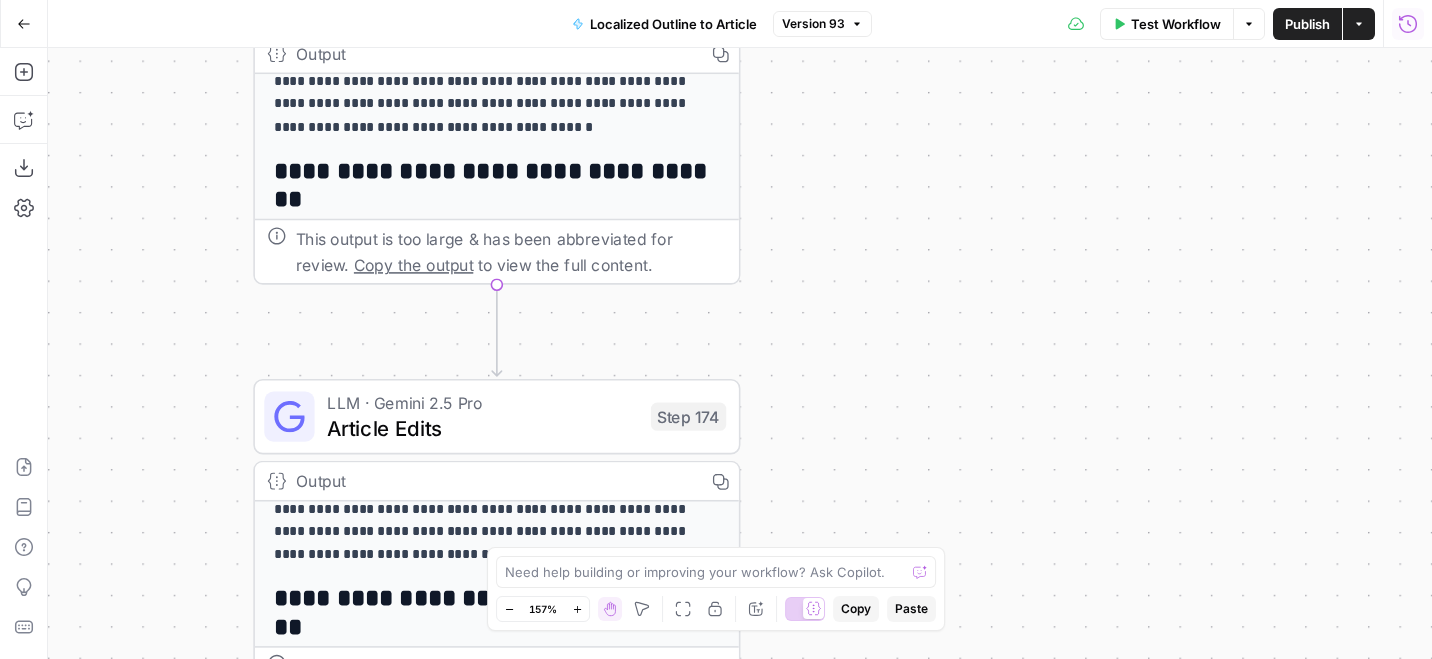 click 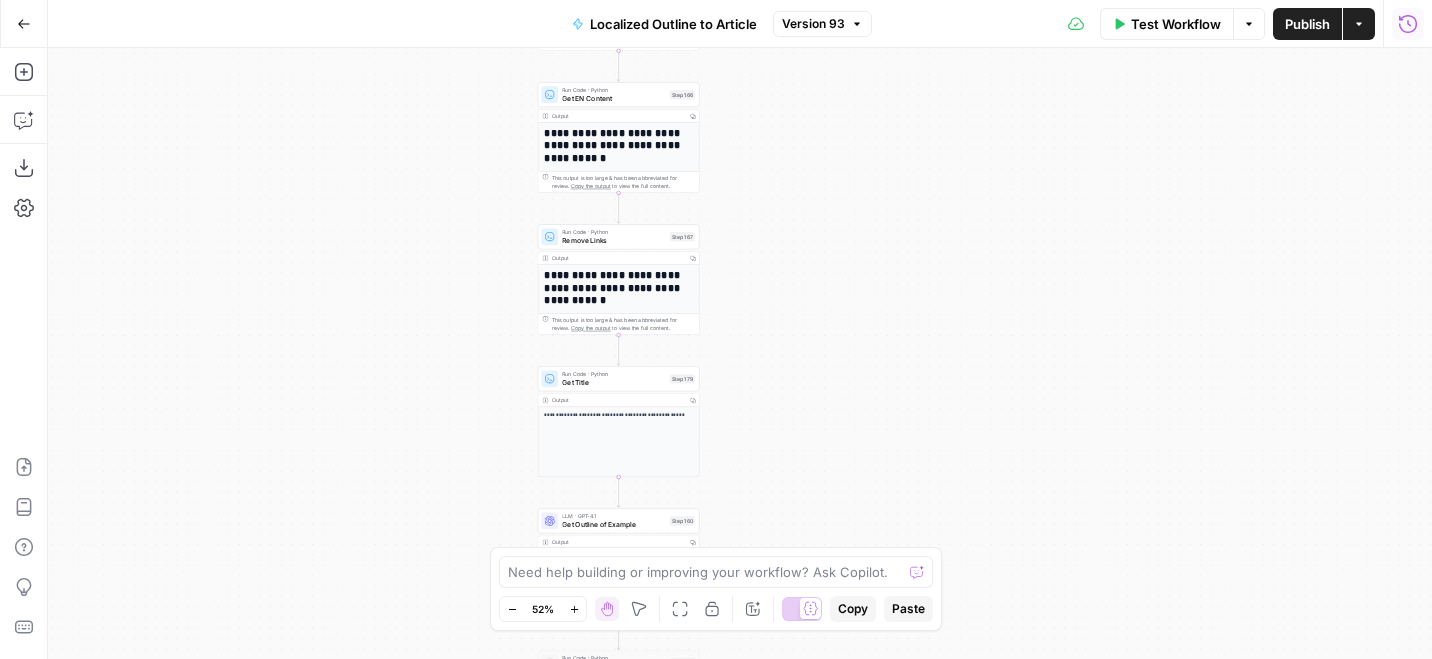 click on "Remove Links" at bounding box center (613, 240) 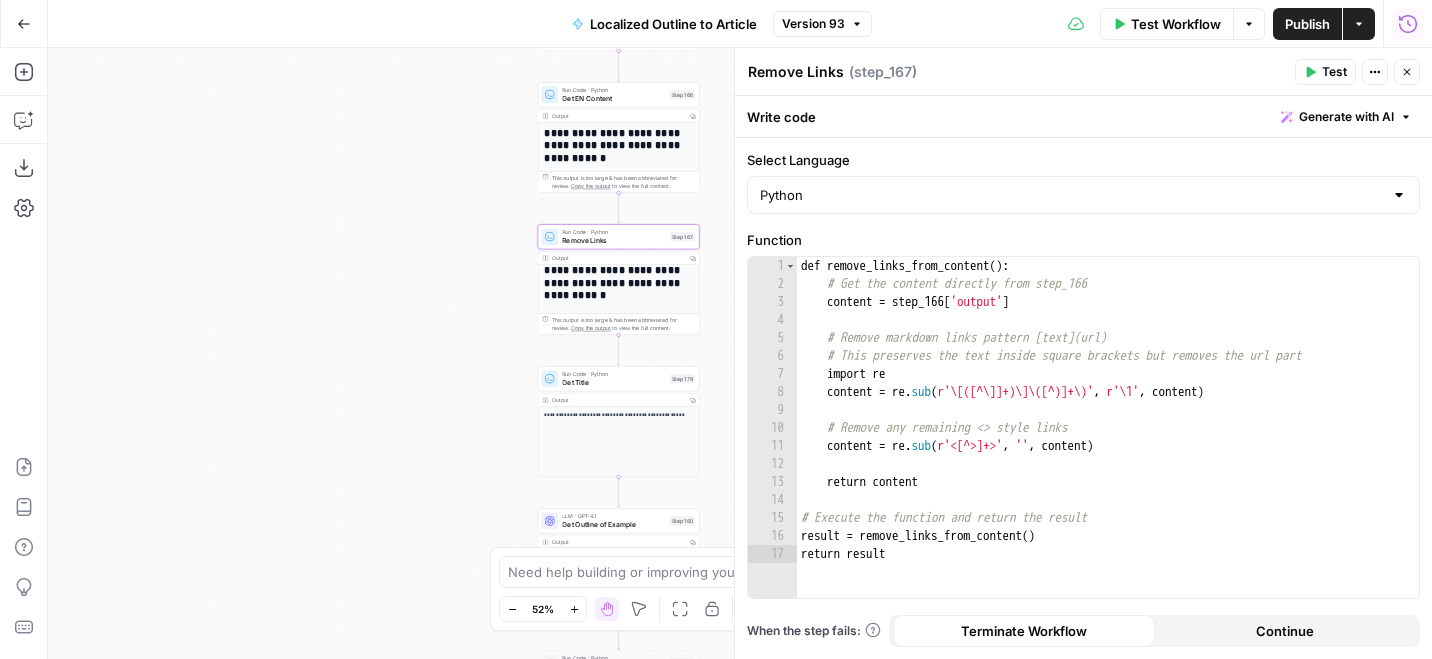 scroll, scrollTop: 42, scrollLeft: 0, axis: vertical 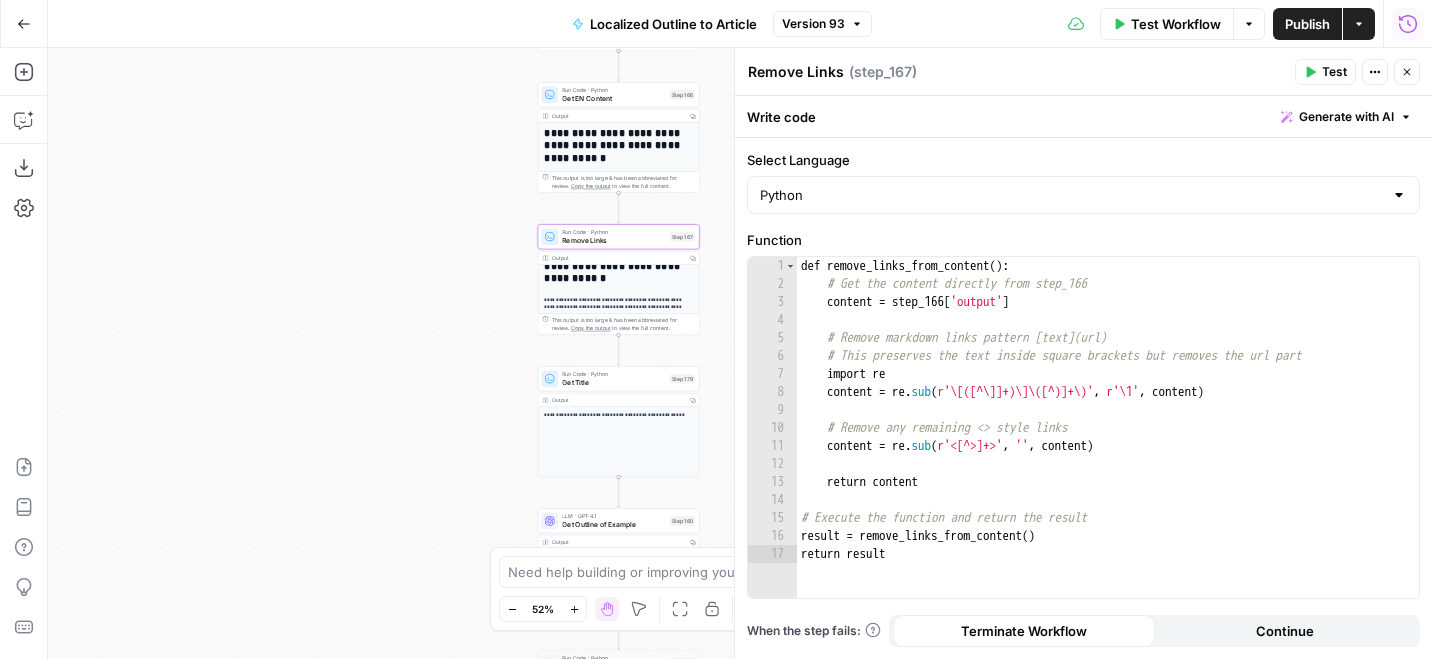 click on "Copy" at bounding box center [693, 258] 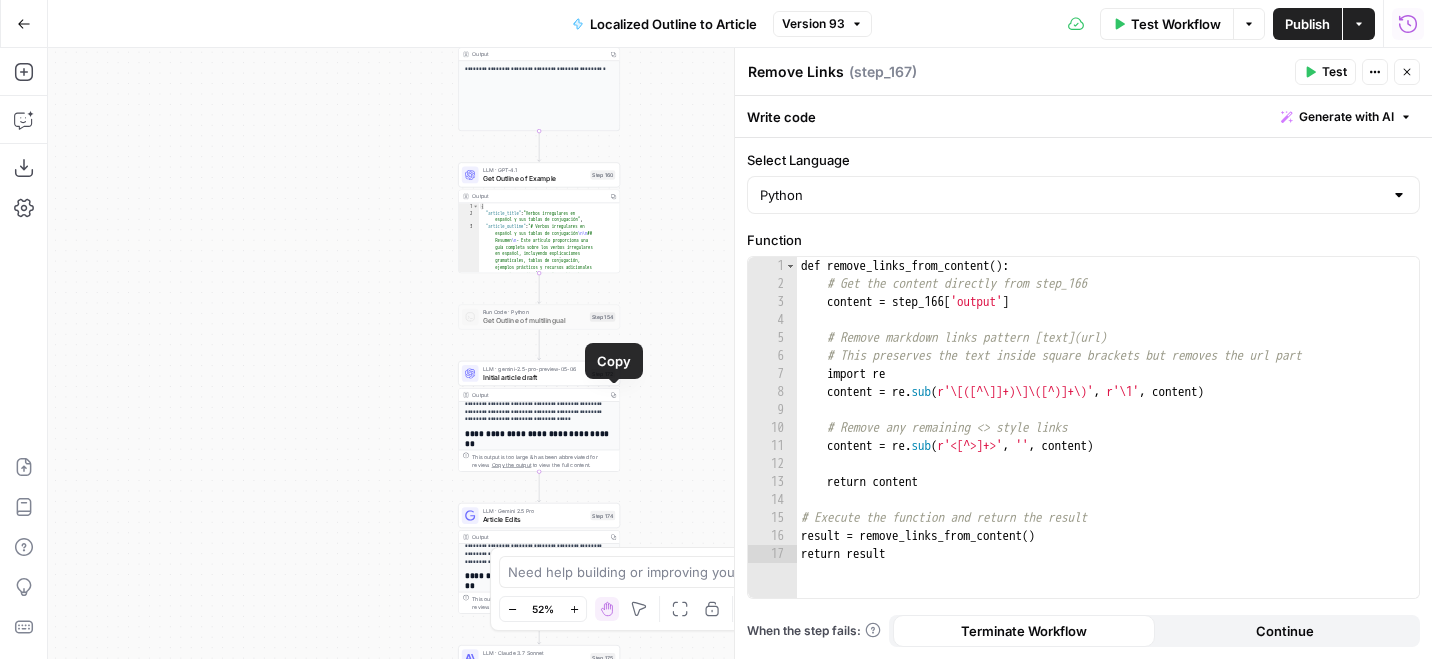 click 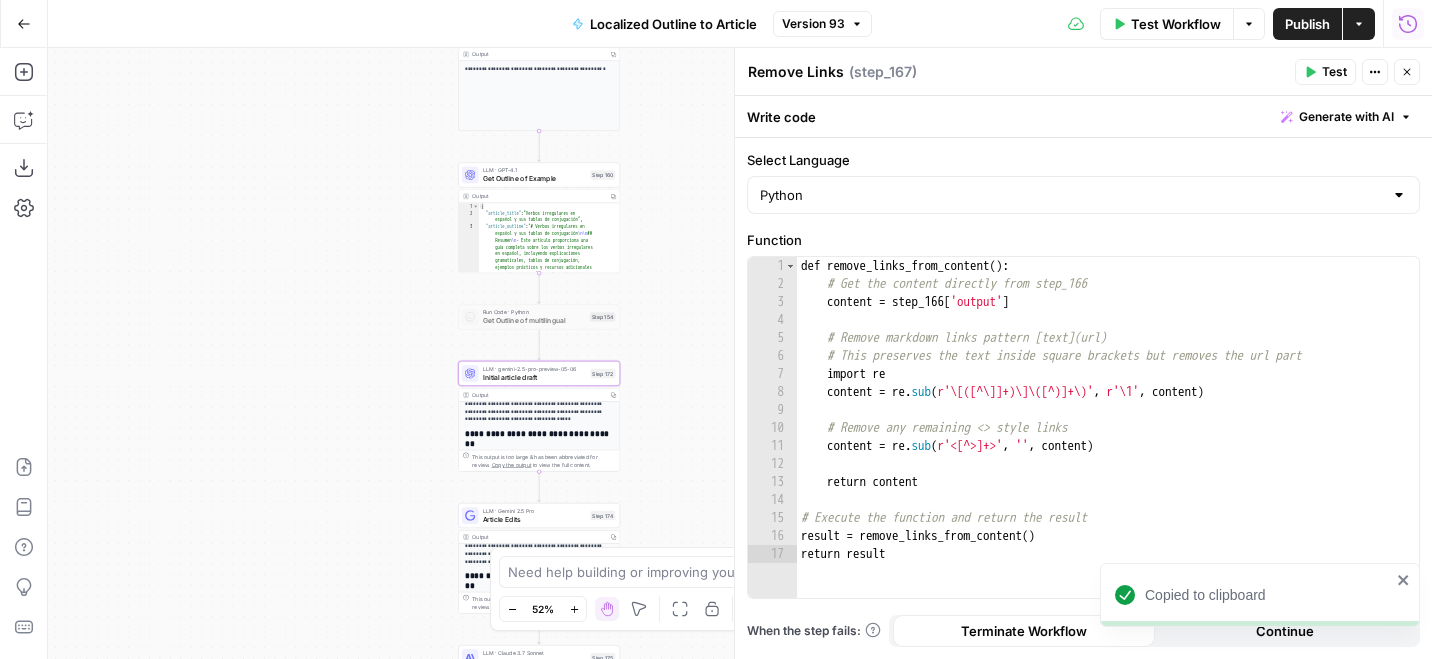 click 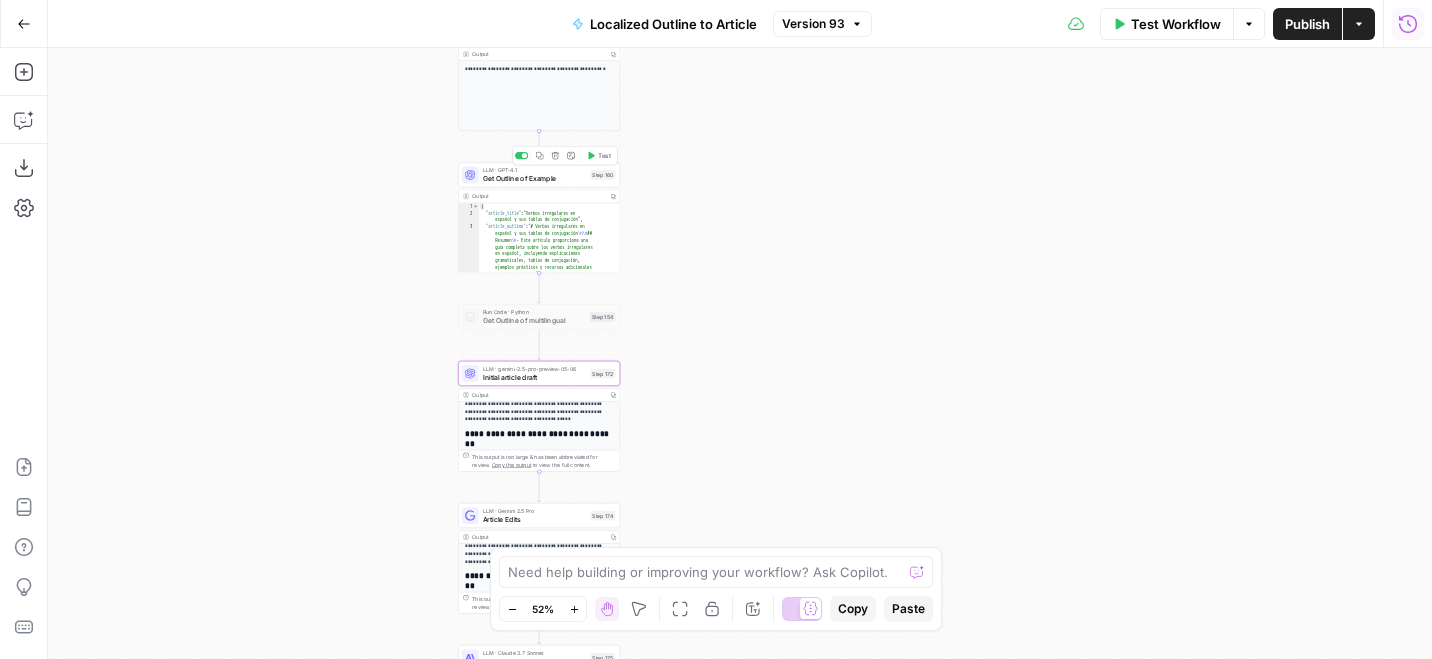 click on "Get Outline of Example" at bounding box center (534, 178) 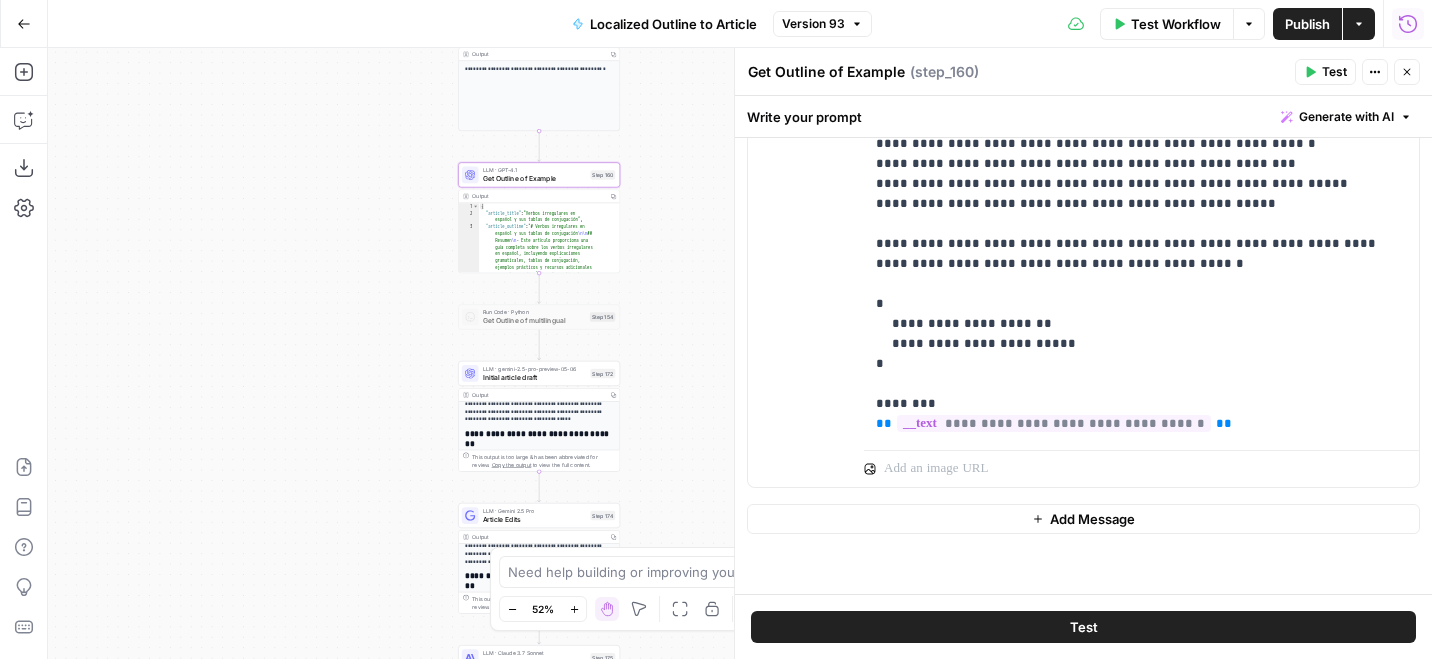 scroll, scrollTop: 84, scrollLeft: 0, axis: vertical 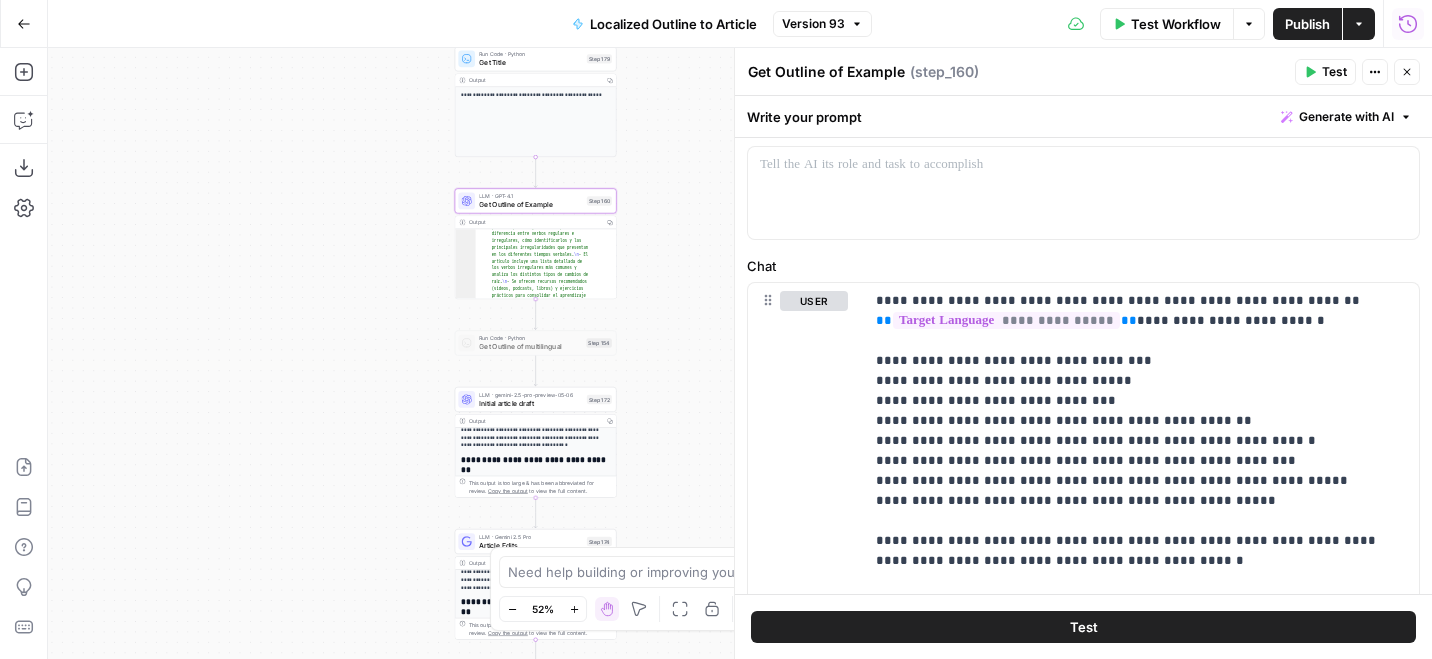 click on "Initial article draft" at bounding box center [530, 403] 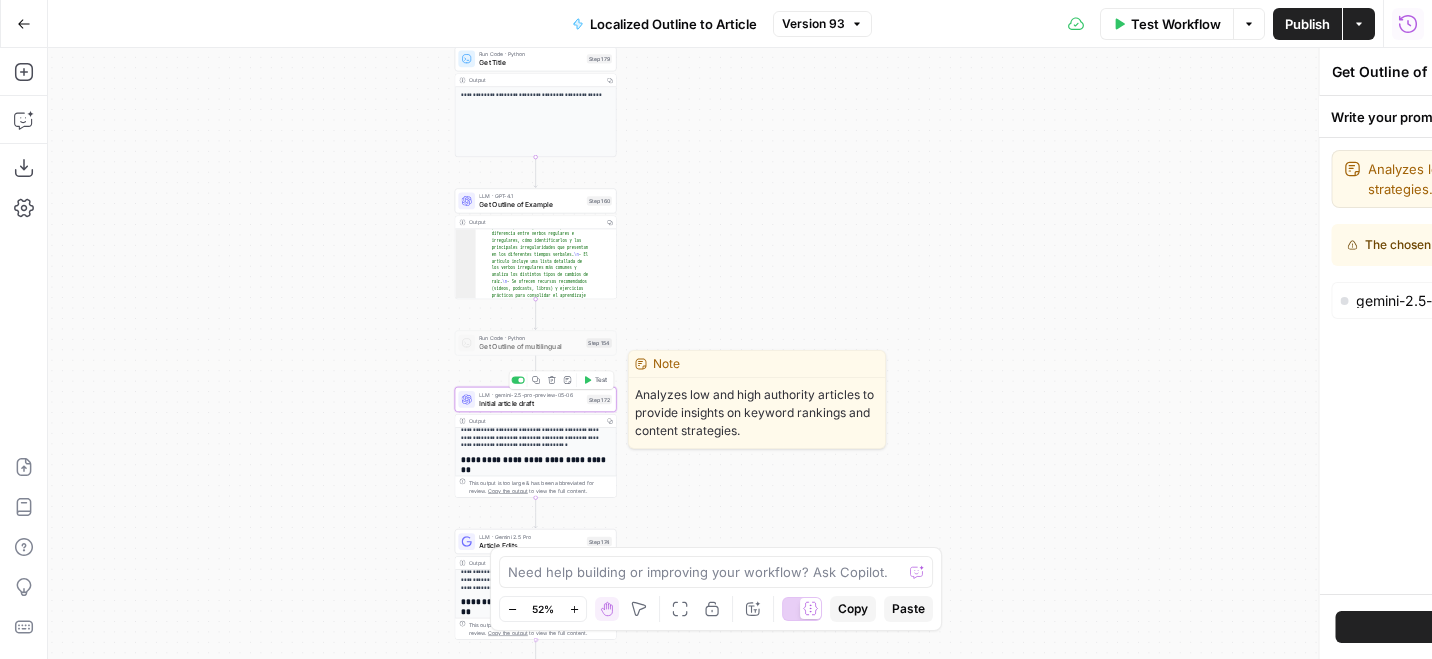 type on "Initial article draft" 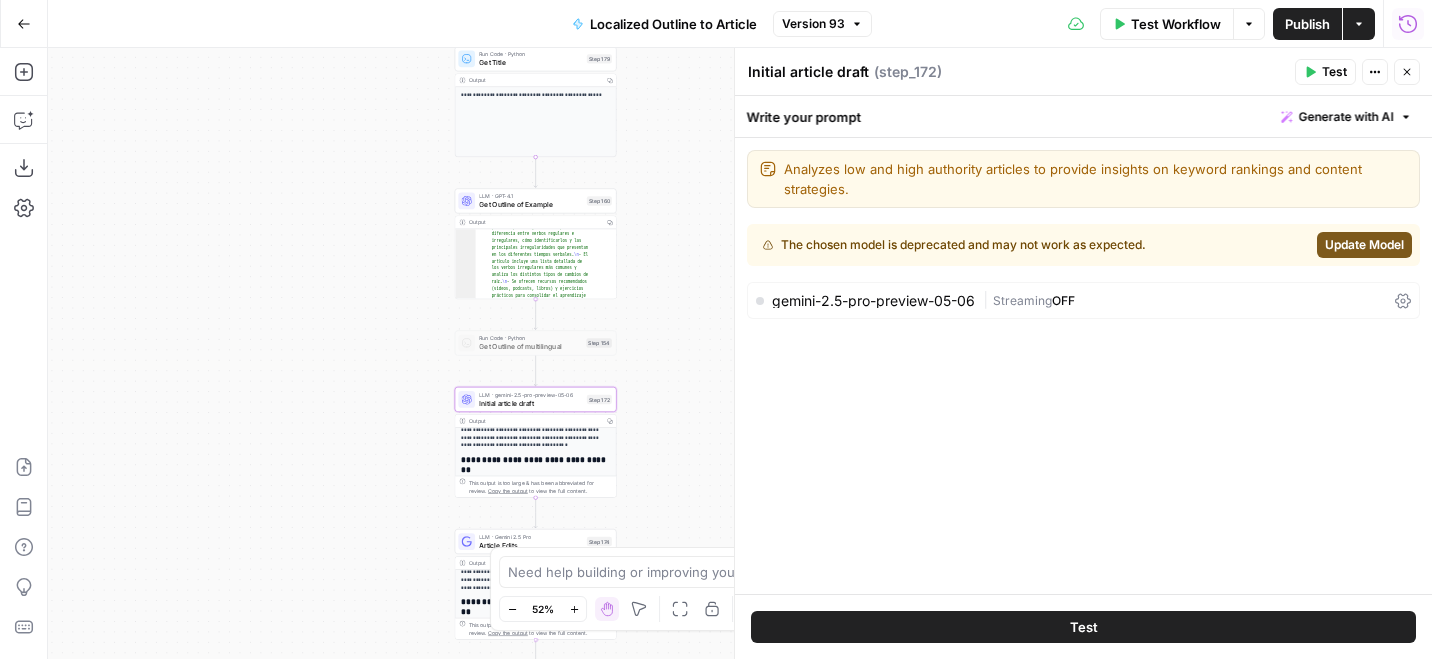 click on "Update Model" at bounding box center [1364, 245] 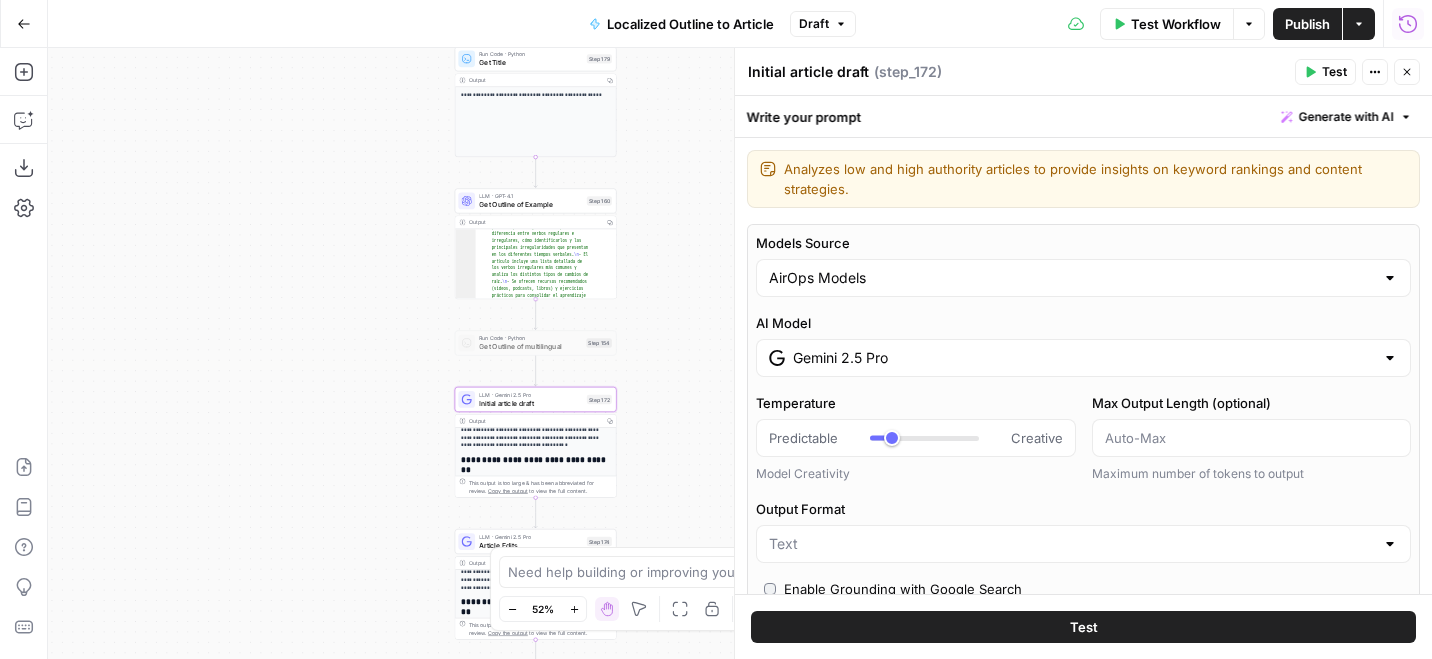 click on "Gemini 2.5 Pro" at bounding box center [1083, 358] 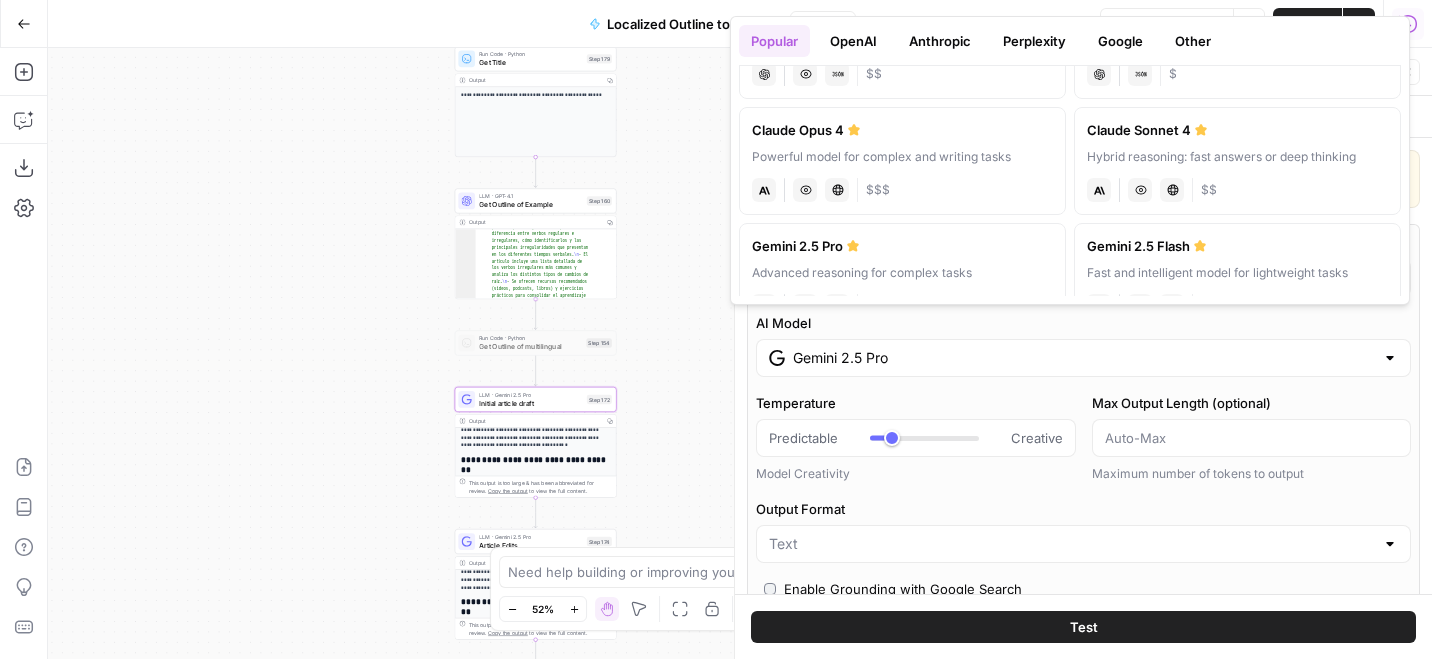 scroll, scrollTop: 453, scrollLeft: 0, axis: vertical 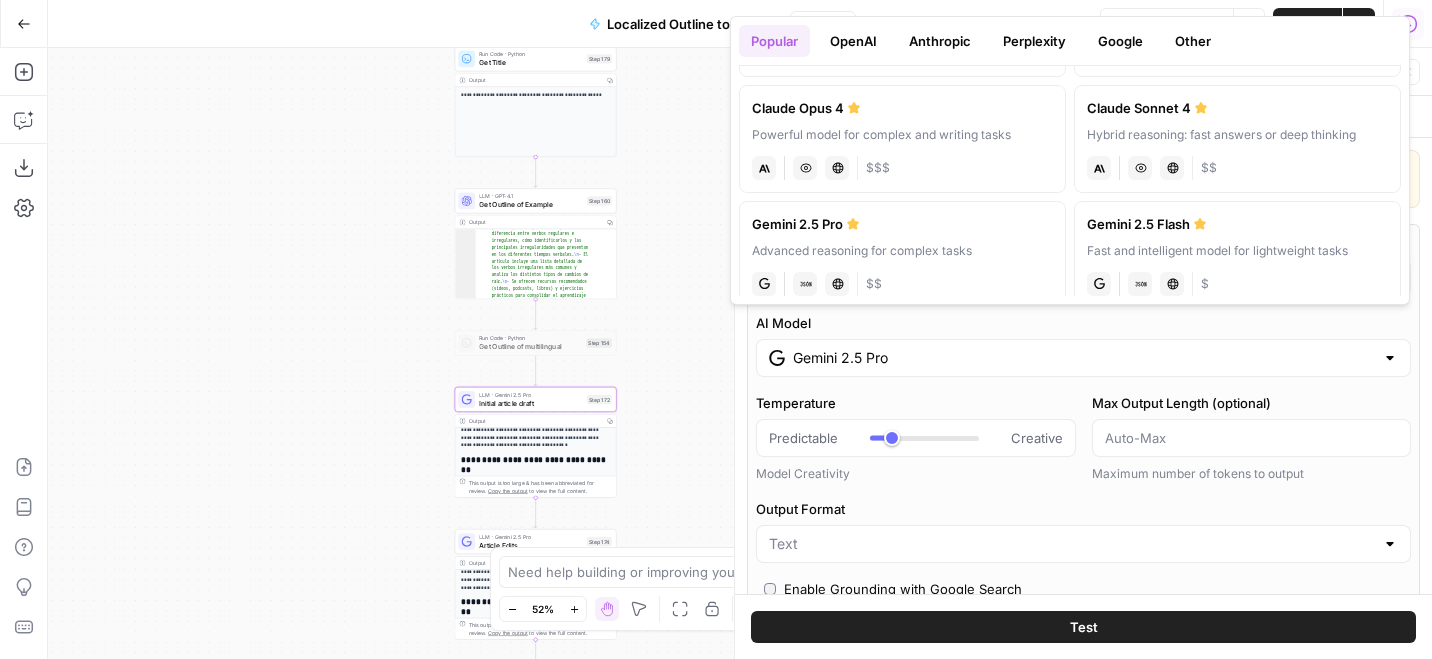click on "Claude Opus 4" at bounding box center (902, 108) 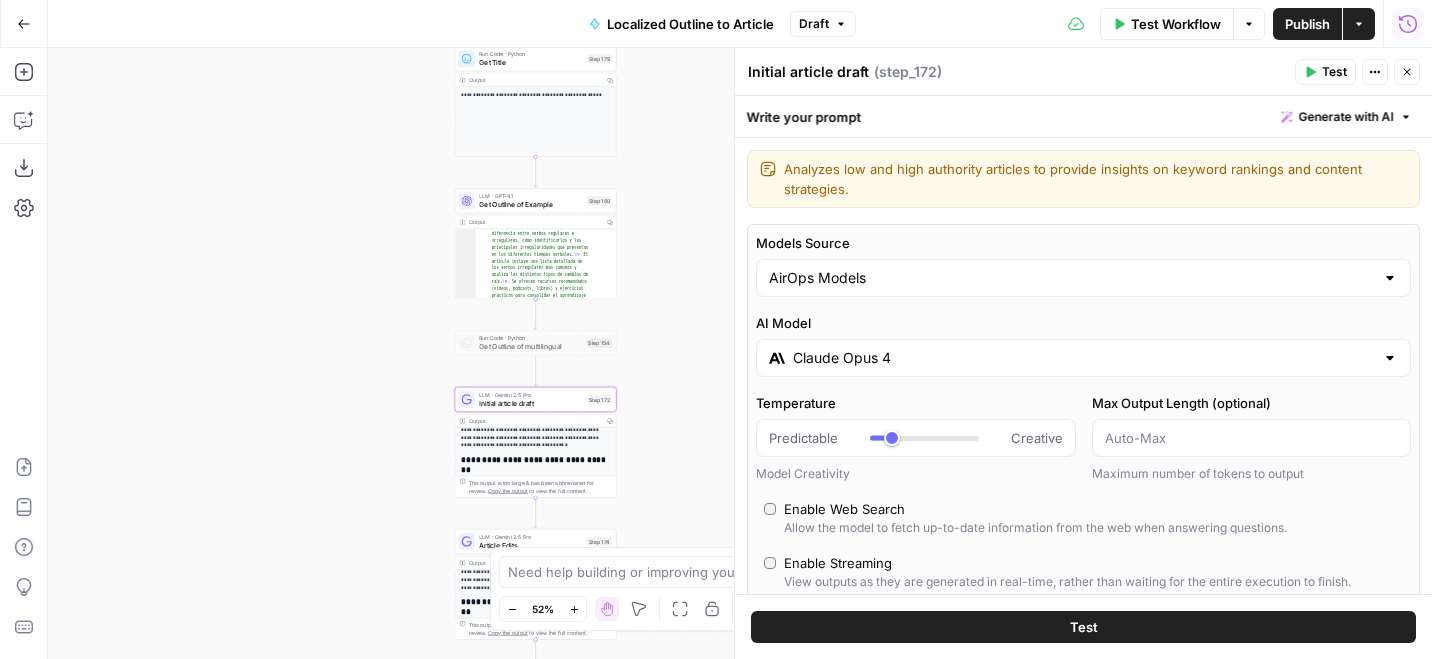 type on "Claude Opus 4" 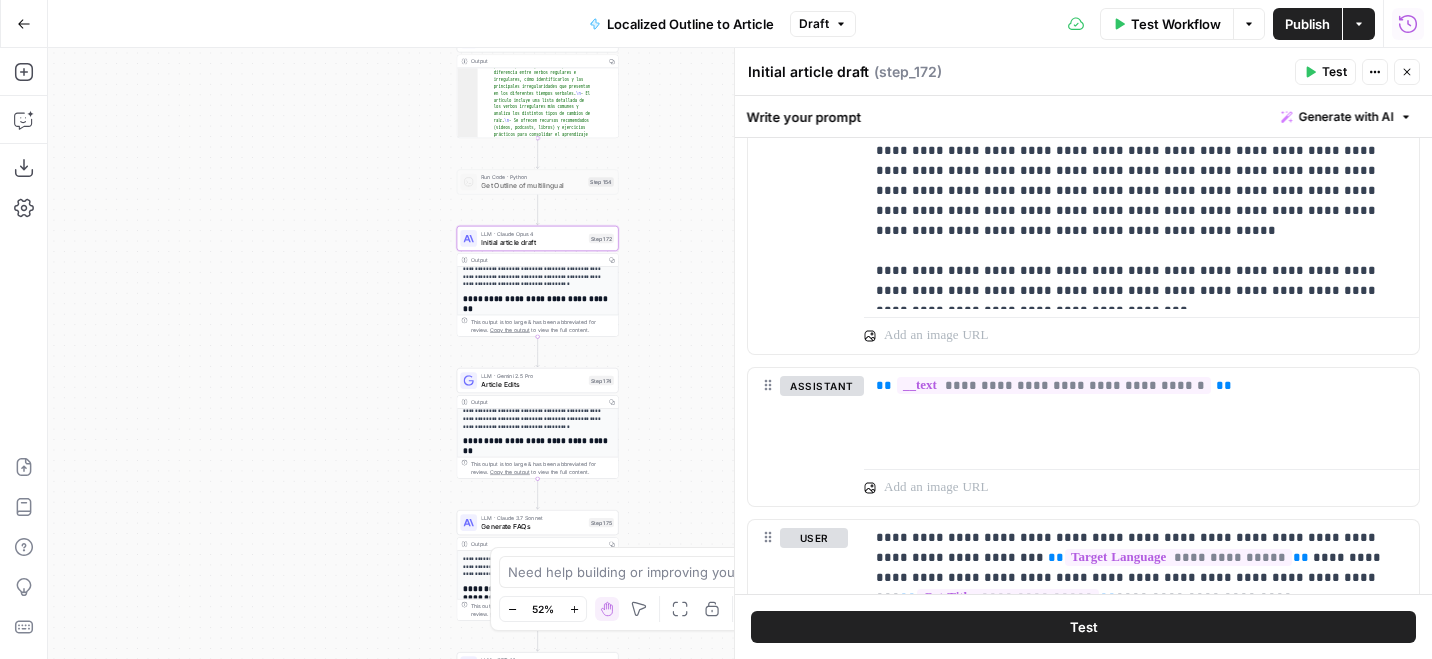 scroll, scrollTop: 1298, scrollLeft: 0, axis: vertical 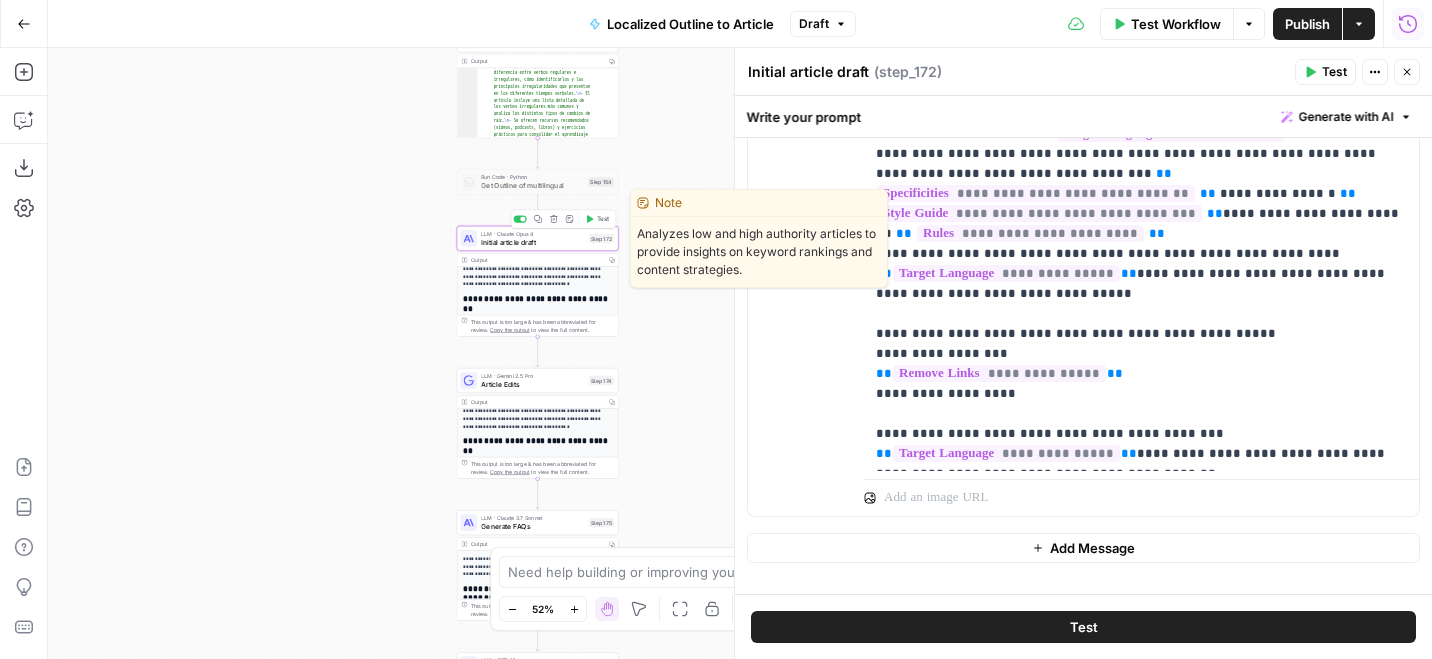 click on "Initial article draft" at bounding box center (532, 242) 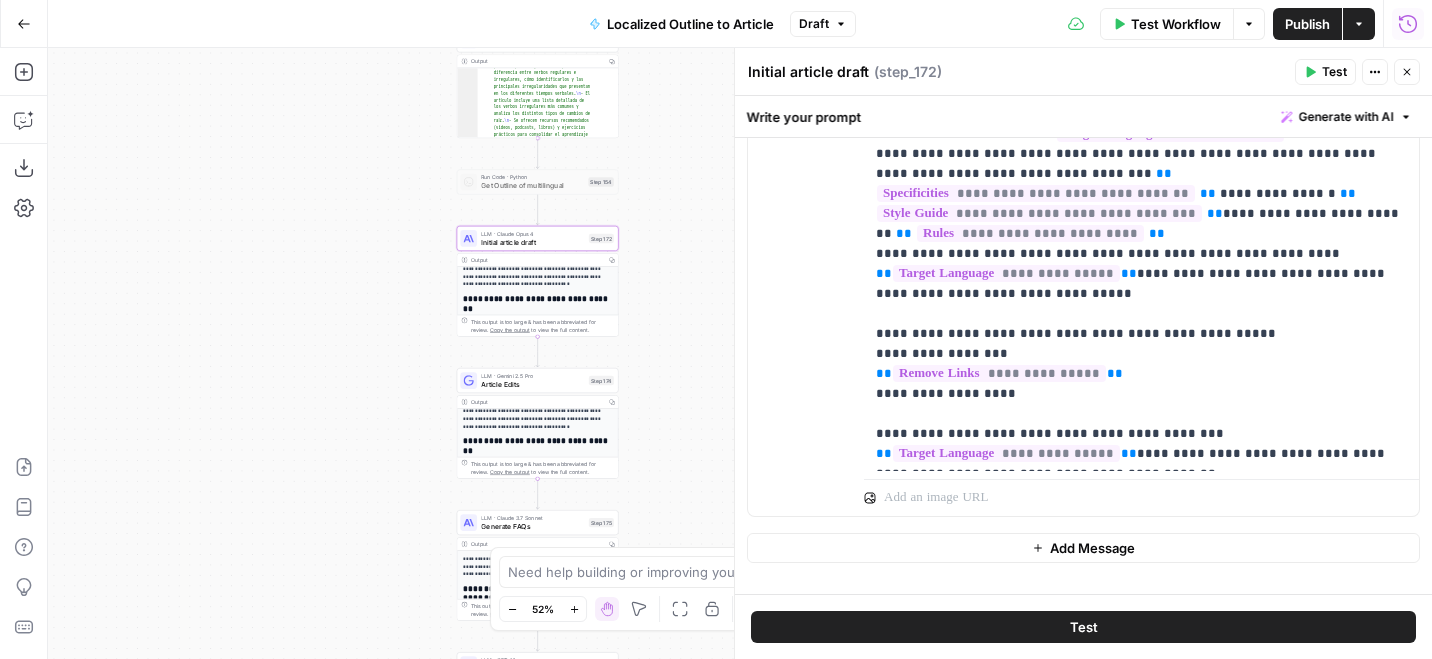 click on "Test Workflow" at bounding box center [1167, 24] 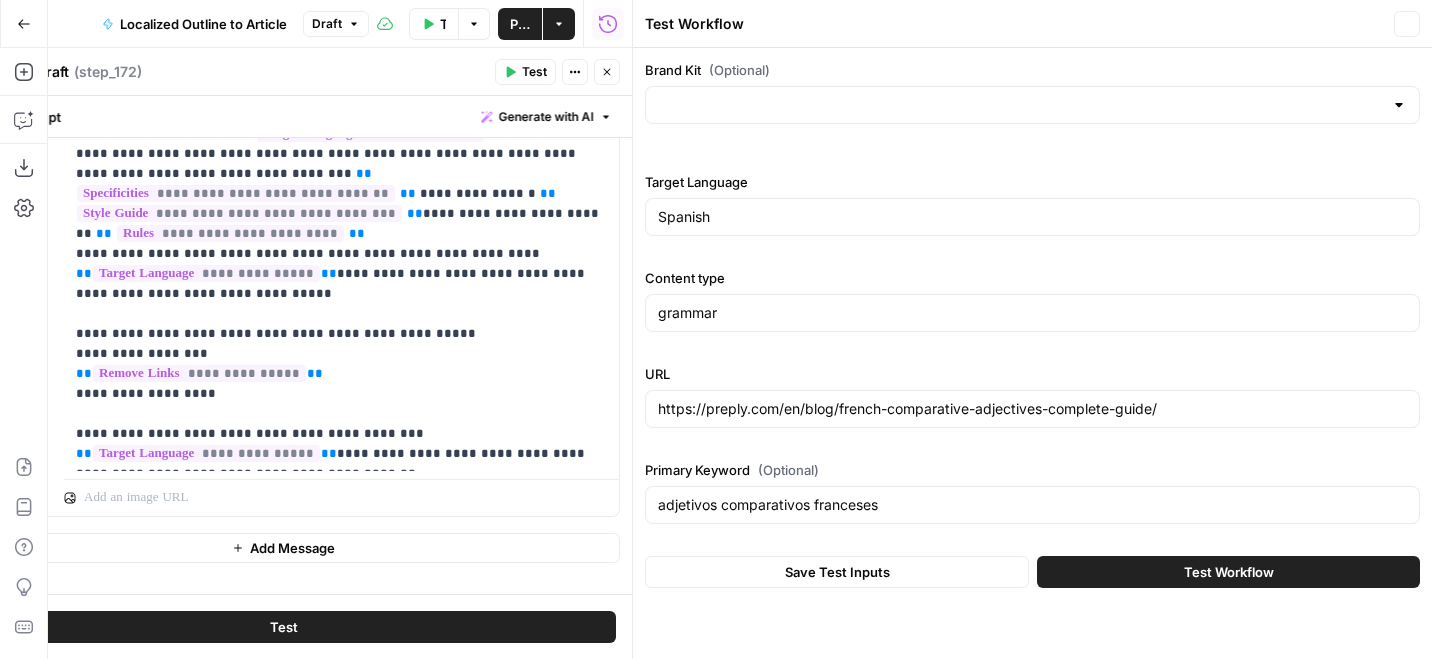 type on "Preply (EN)" 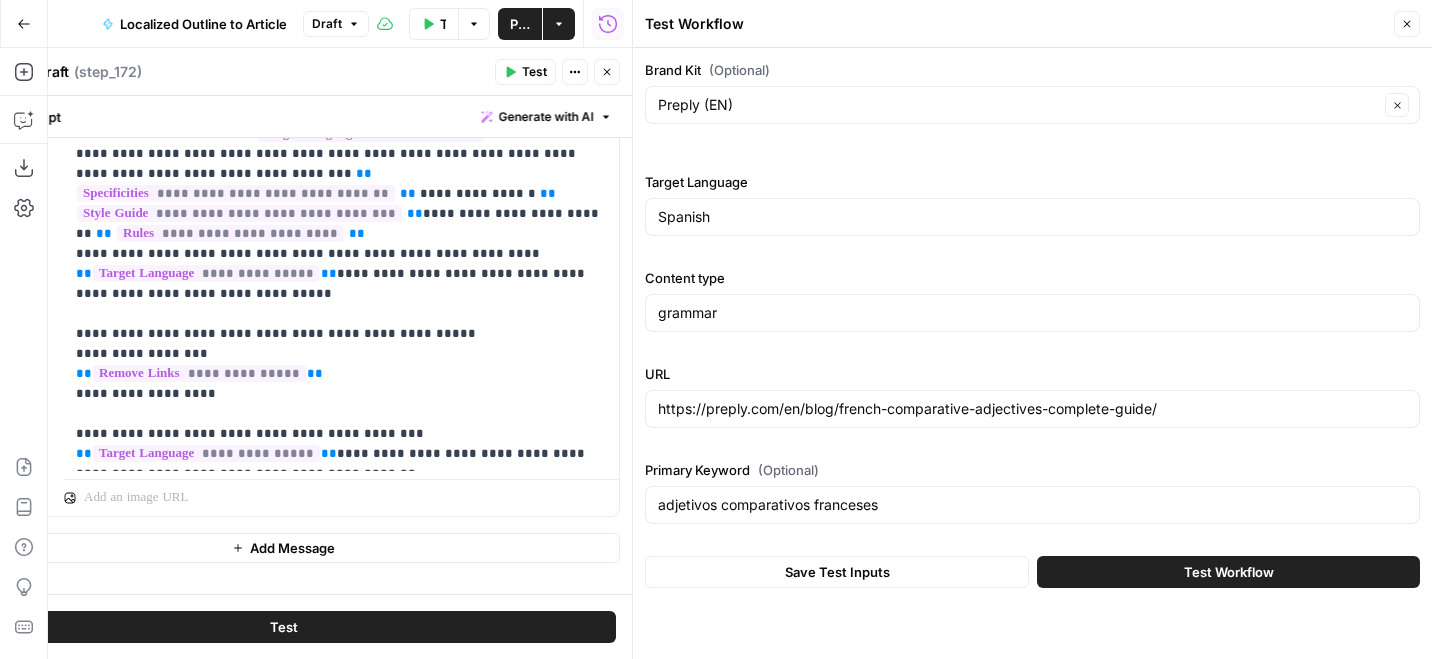 click 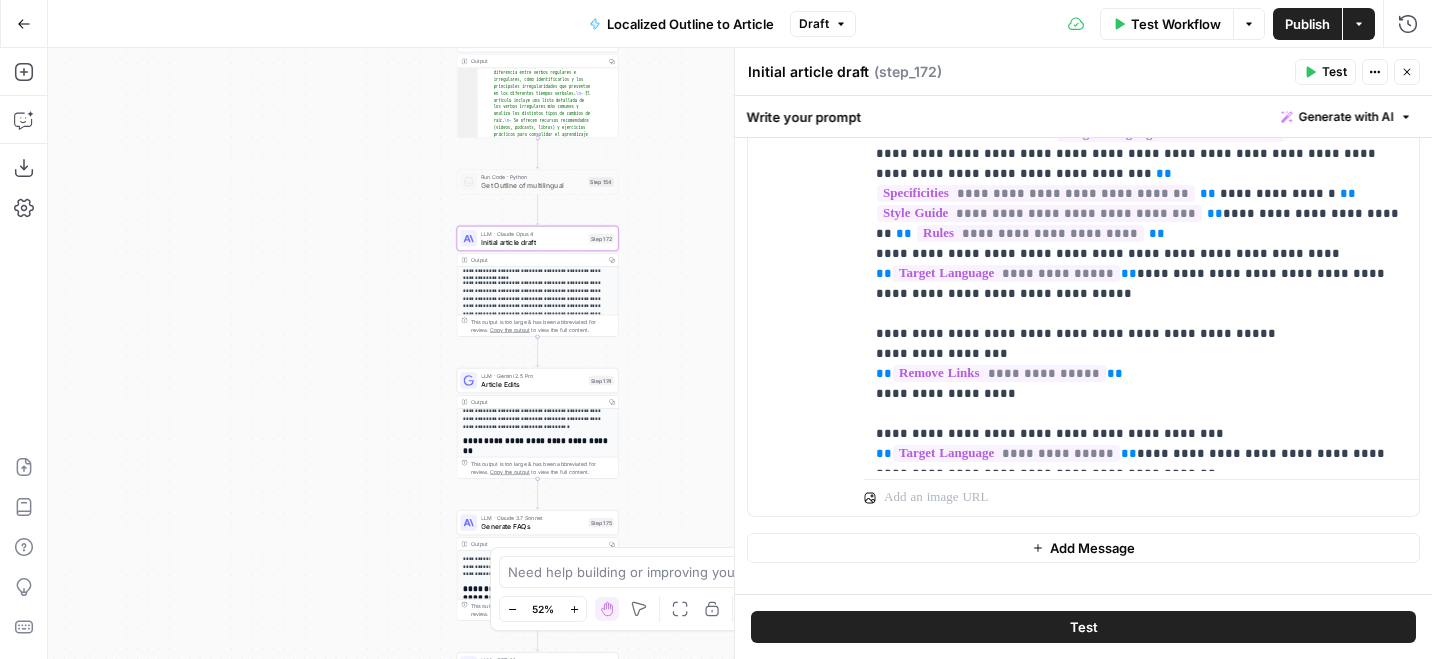 scroll, scrollTop: 204, scrollLeft: 0, axis: vertical 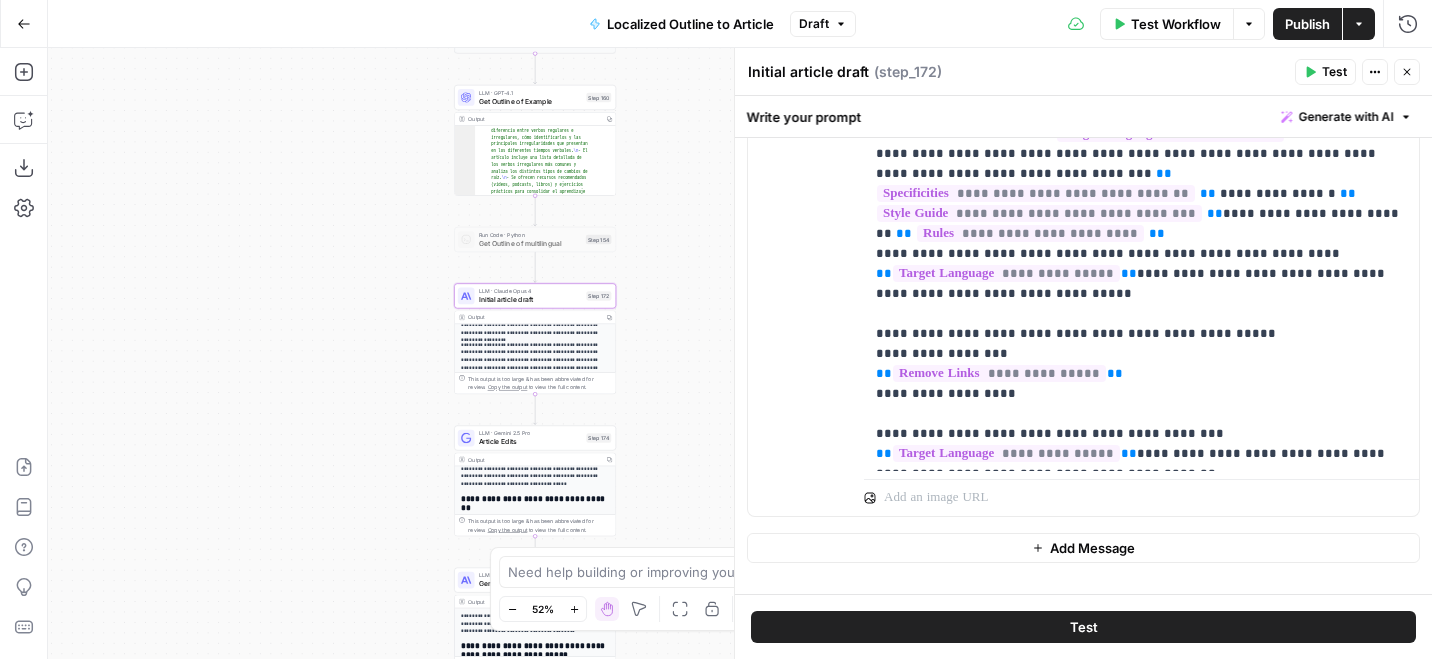 click on "Get Outline of Example" at bounding box center (530, 101) 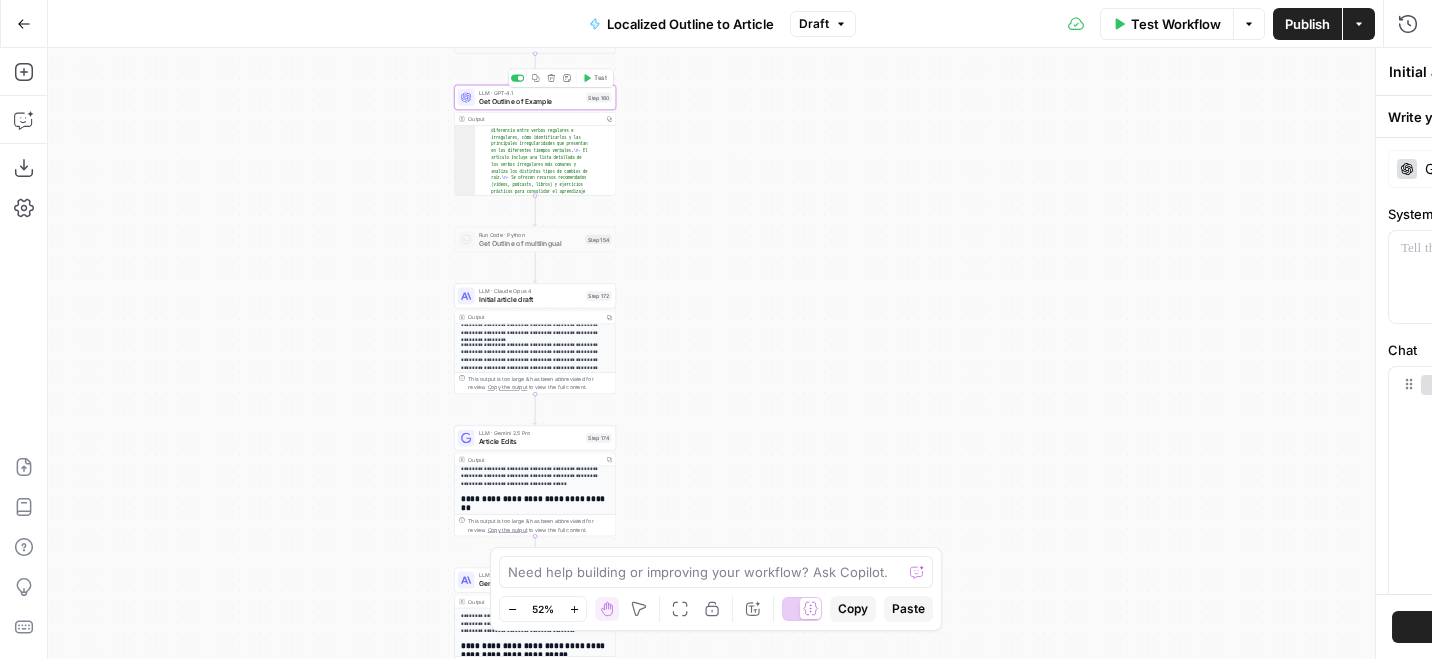 type on "Get Outline of Example" 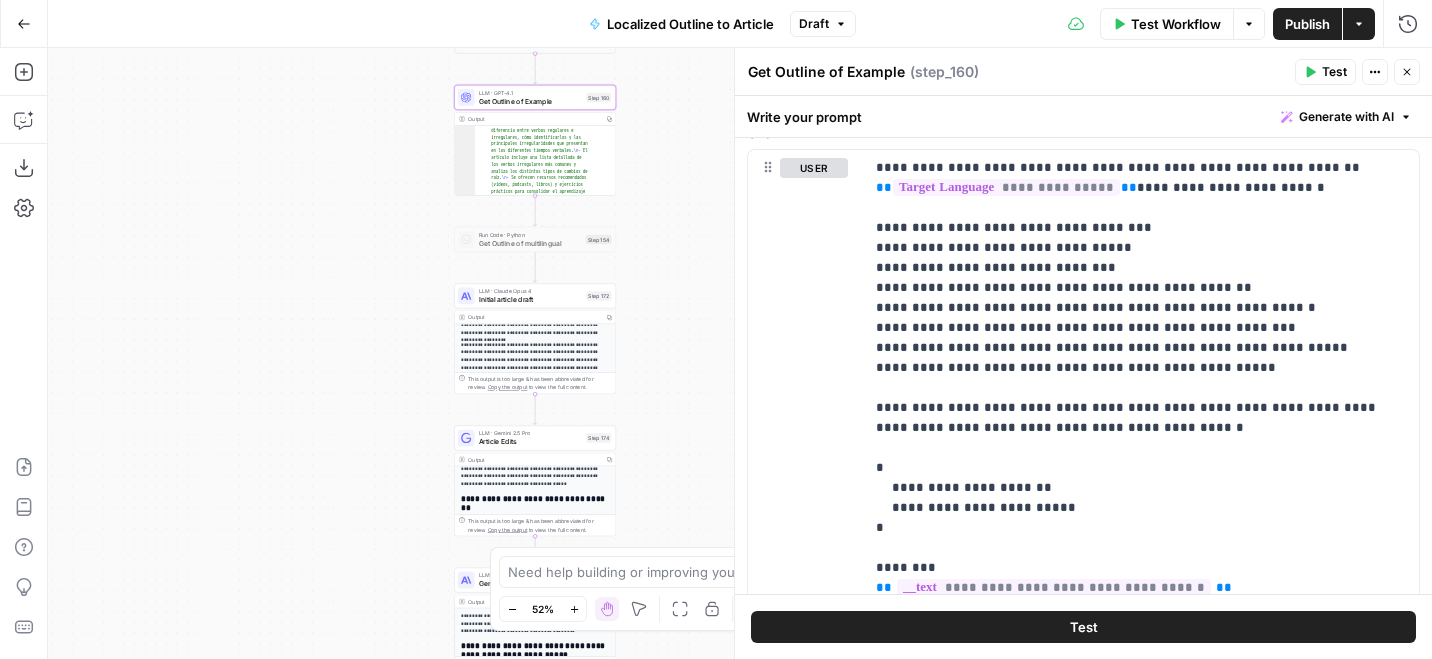 scroll, scrollTop: 50, scrollLeft: 0, axis: vertical 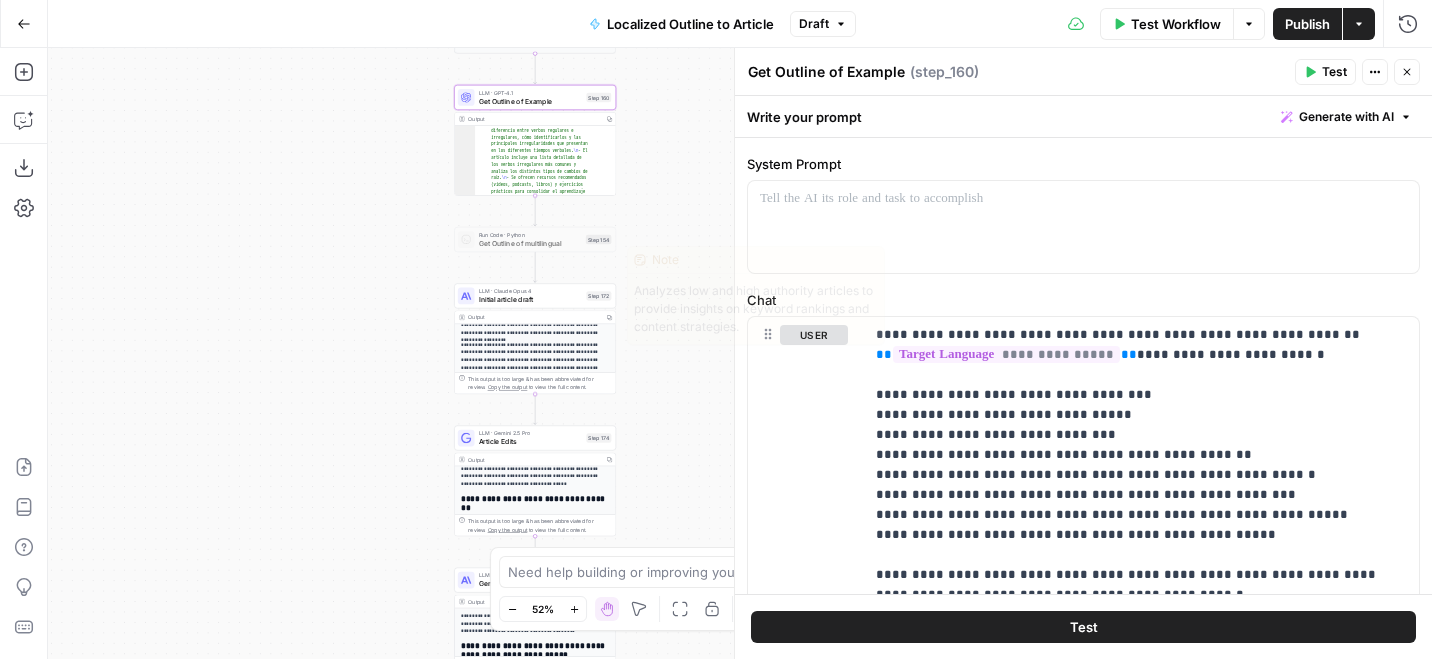 click on "Initial article draft" at bounding box center [530, 299] 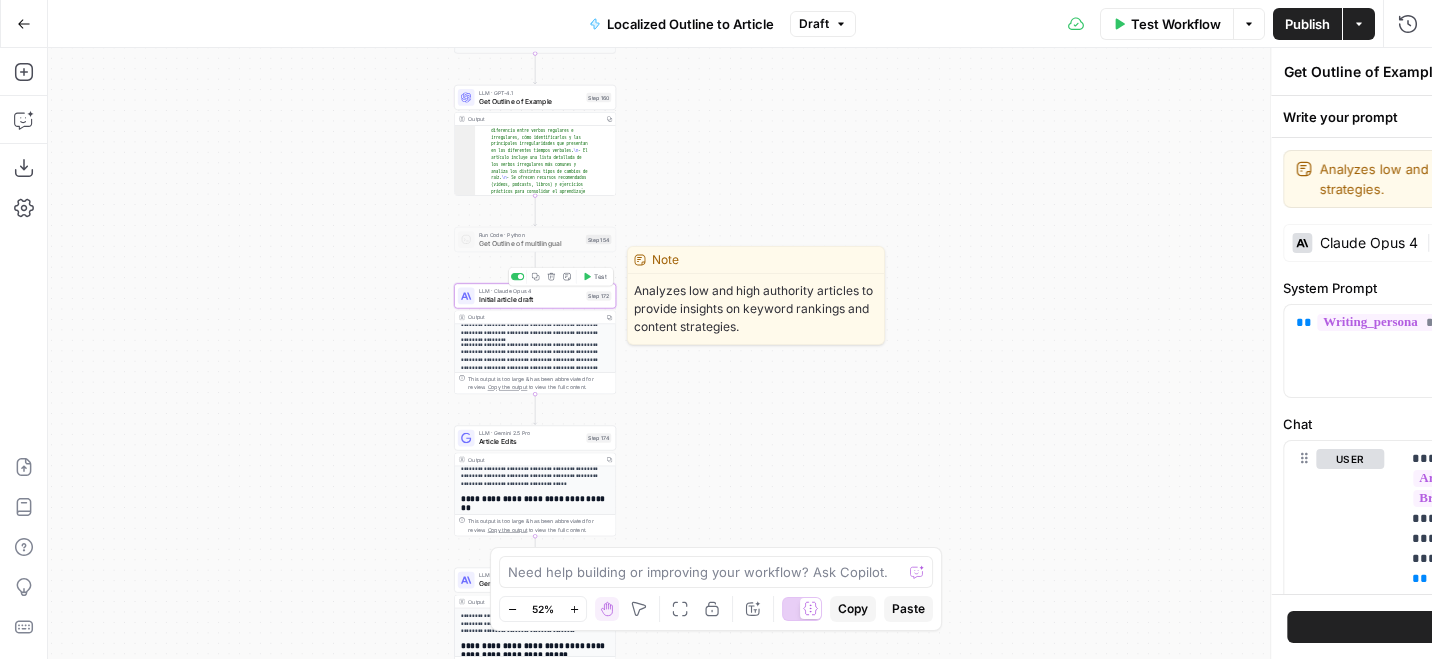 type on "Initial article draft" 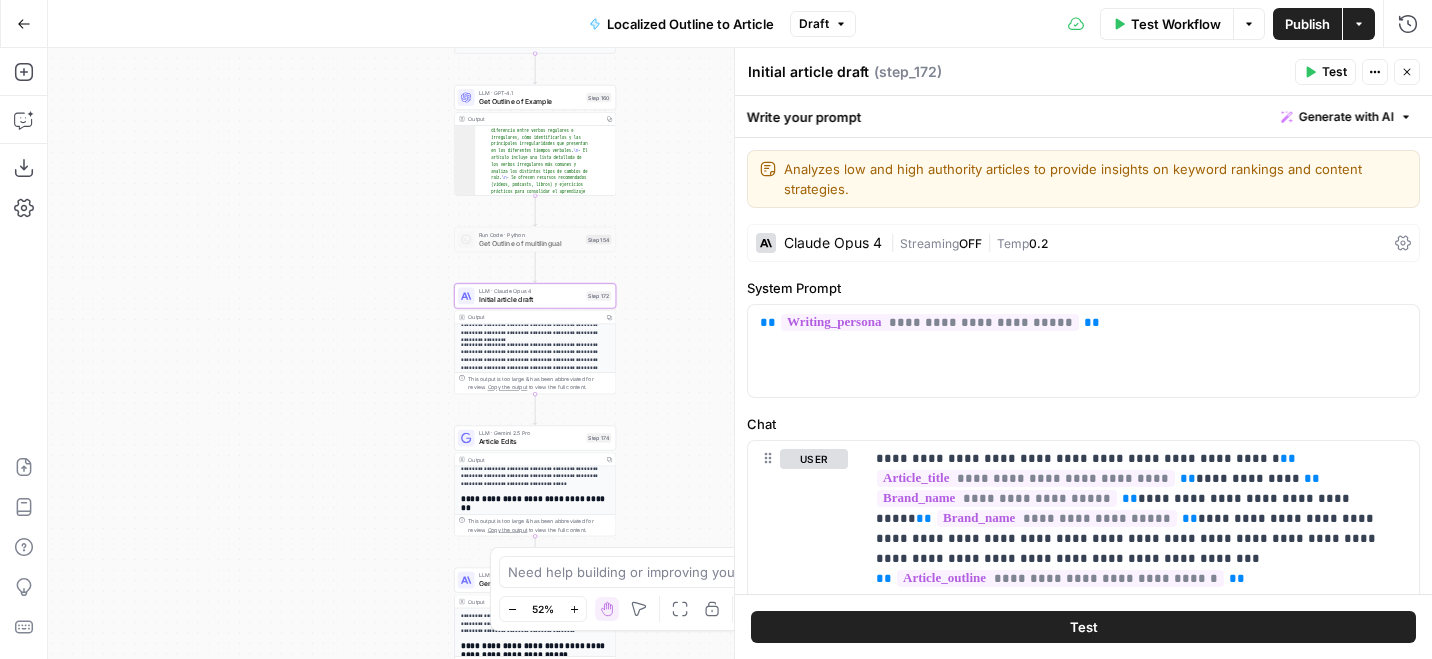 click on "System Prompt" at bounding box center [1083, 288] 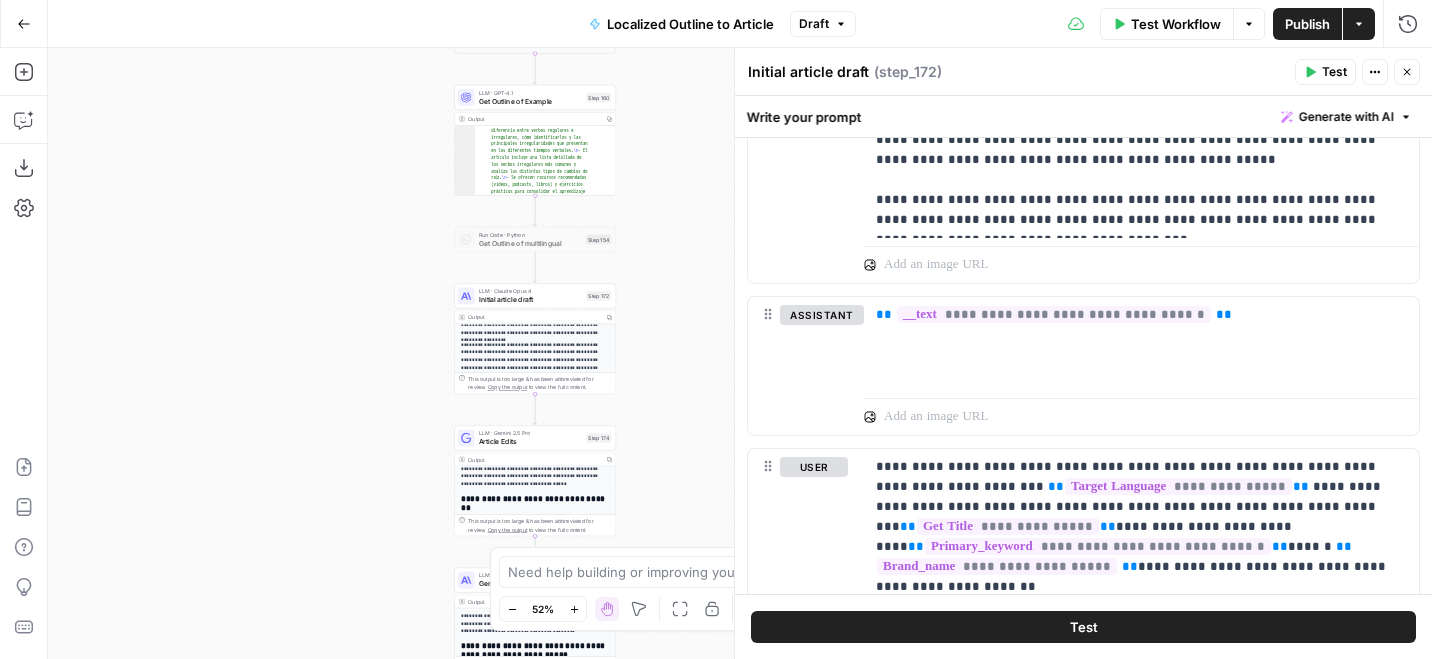 scroll, scrollTop: 938, scrollLeft: 0, axis: vertical 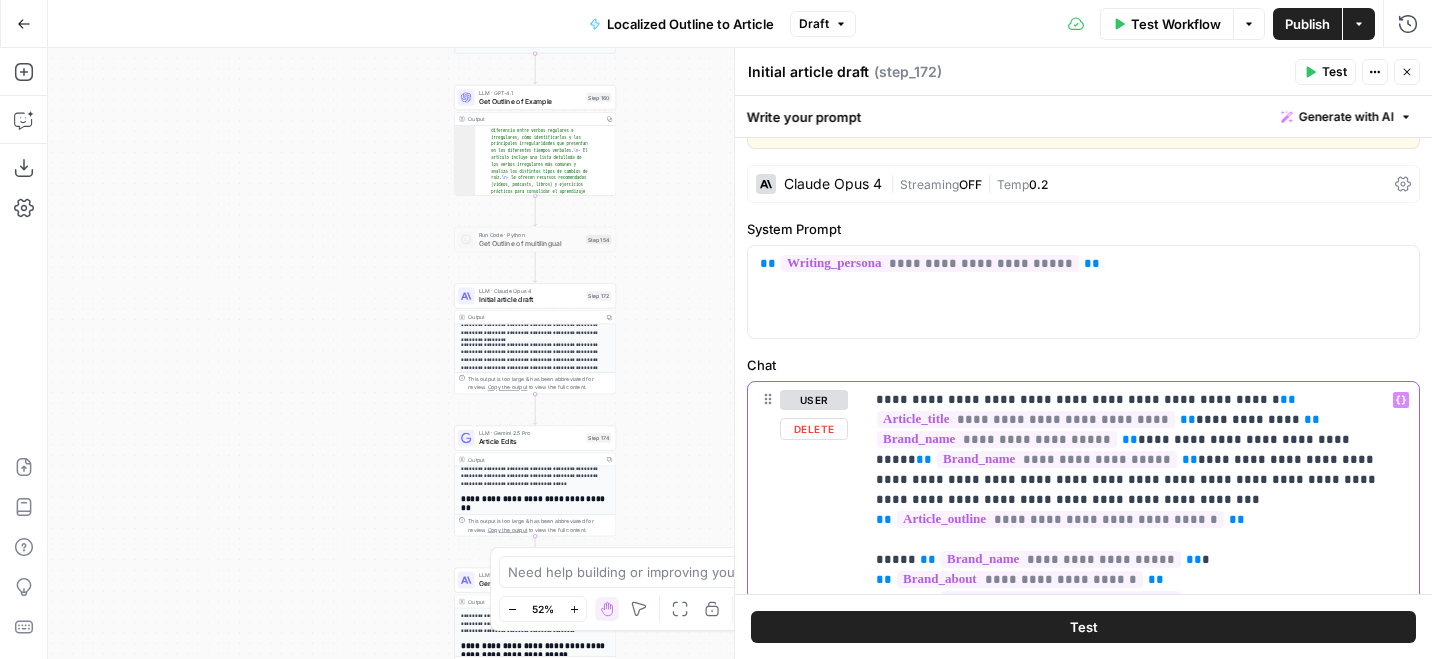click on "**********" at bounding box center (1141, 640) 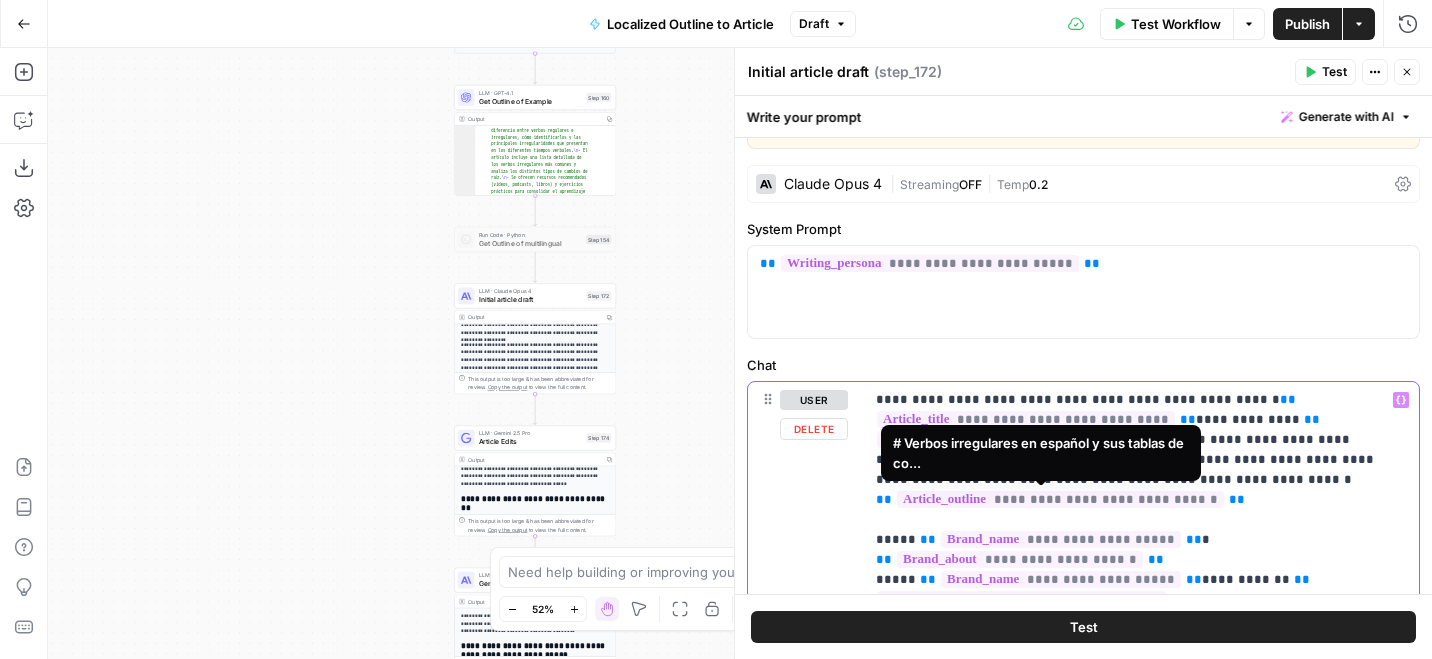 type 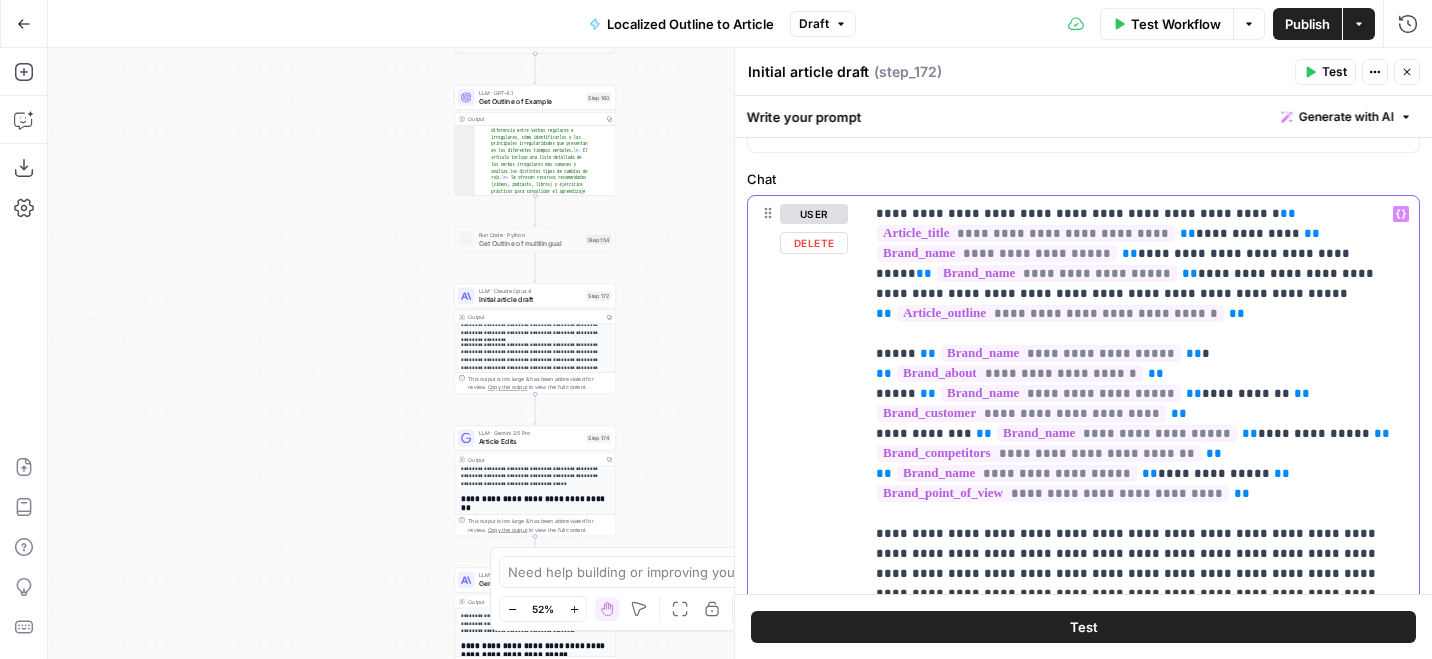 scroll, scrollTop: 246, scrollLeft: 0, axis: vertical 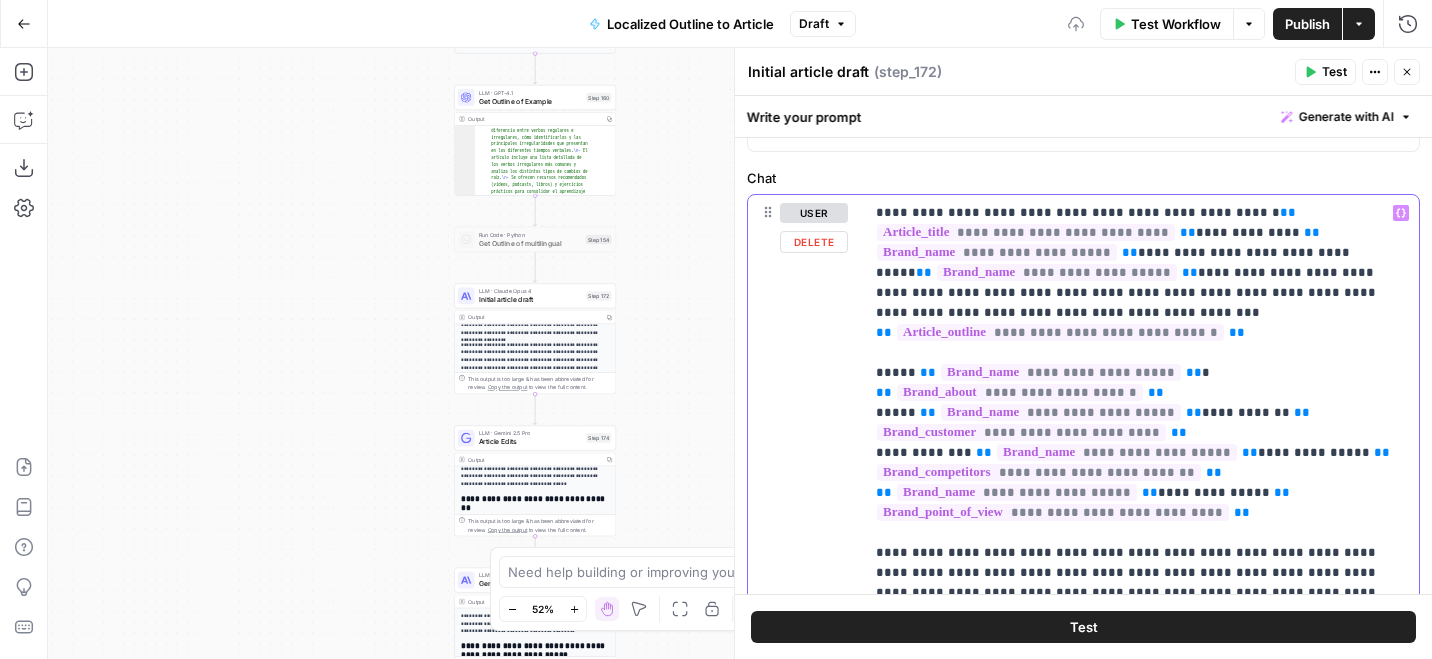 click on "**********" at bounding box center (1141, 453) 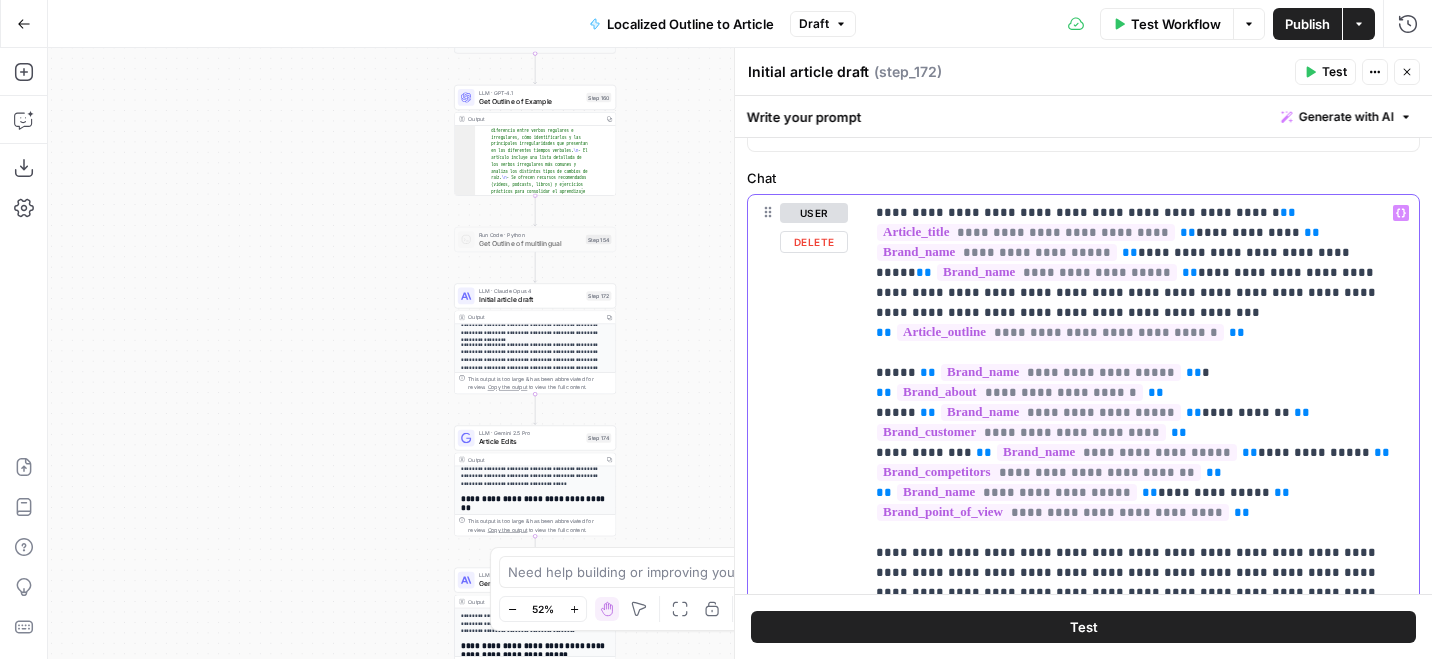 drag, startPoint x: 1228, startPoint y: 331, endPoint x: 1158, endPoint y: 289, distance: 81.63332 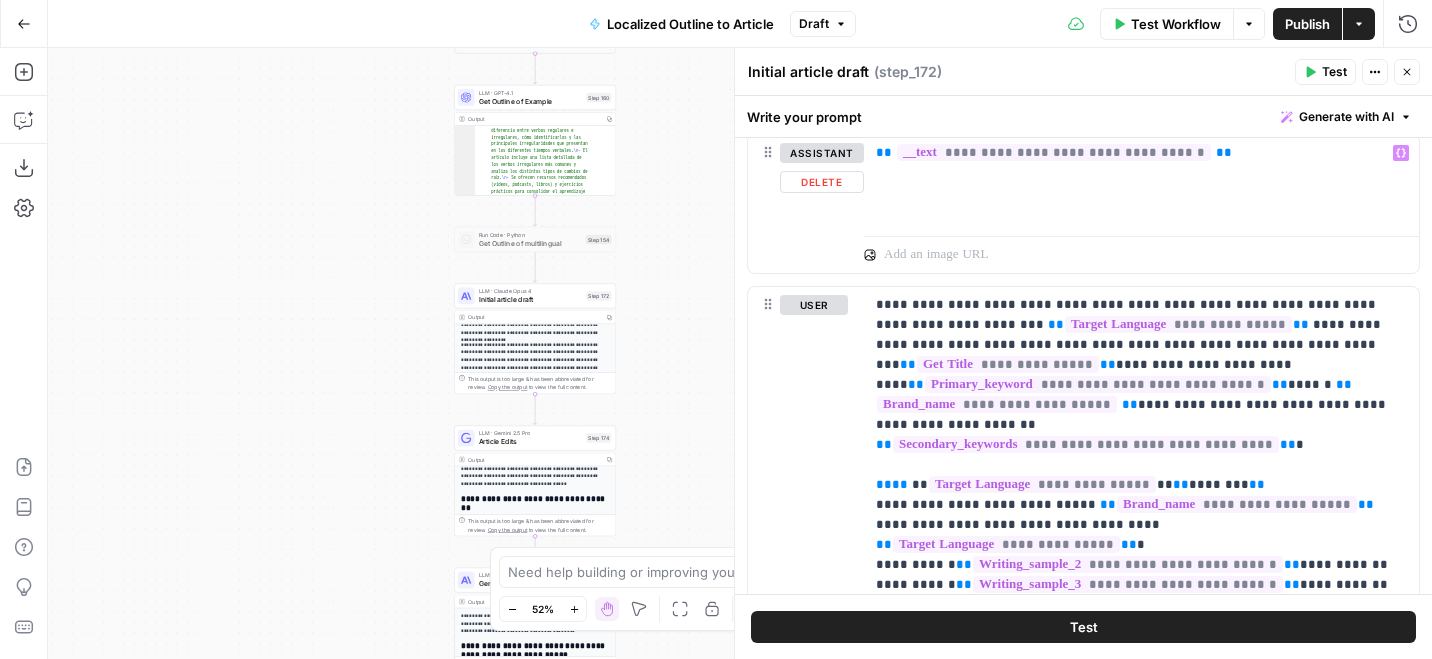 scroll, scrollTop: 904, scrollLeft: 0, axis: vertical 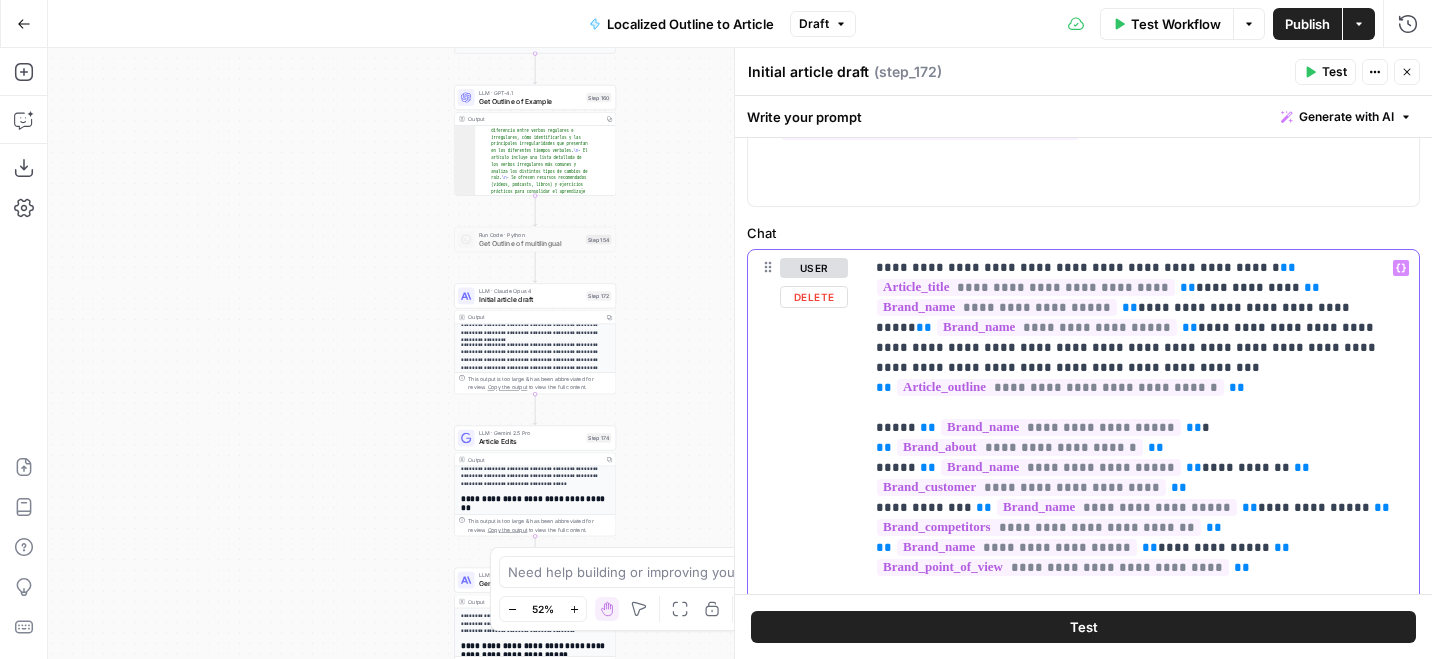 click on "**********" at bounding box center [1141, 508] 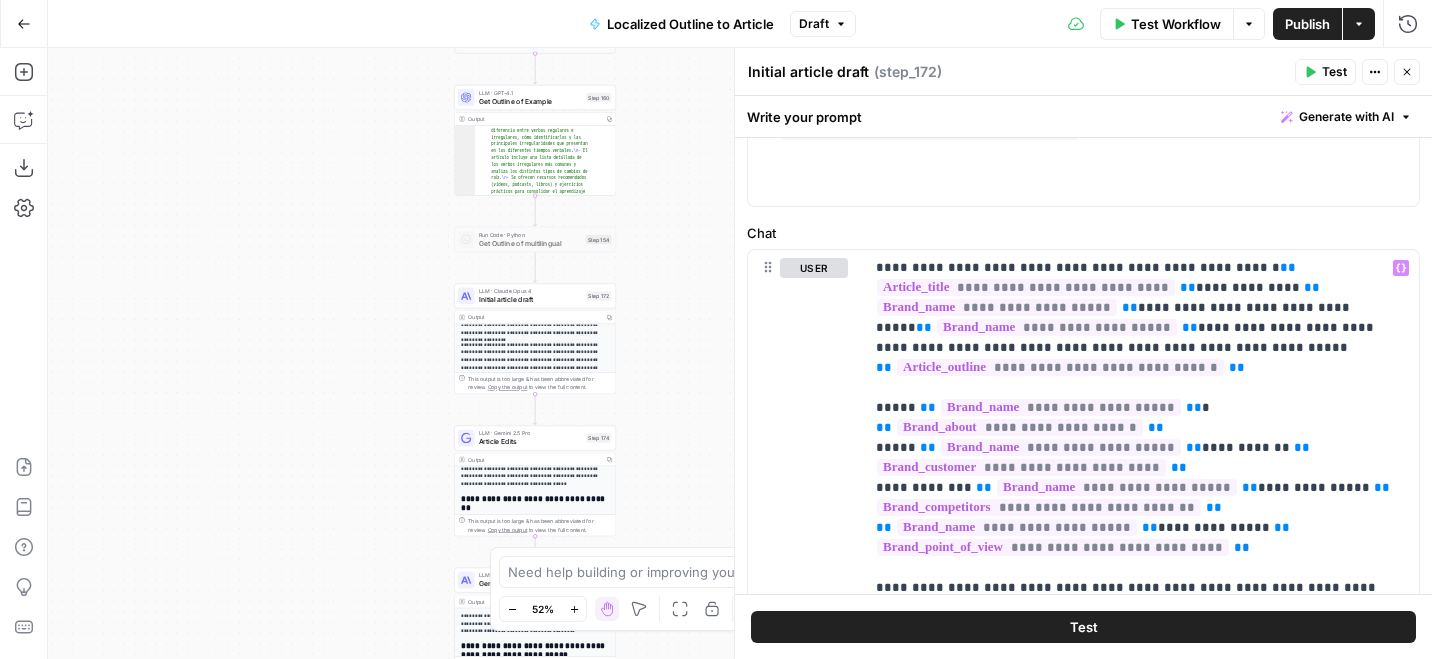 click on "Test" at bounding box center (1083, 627) 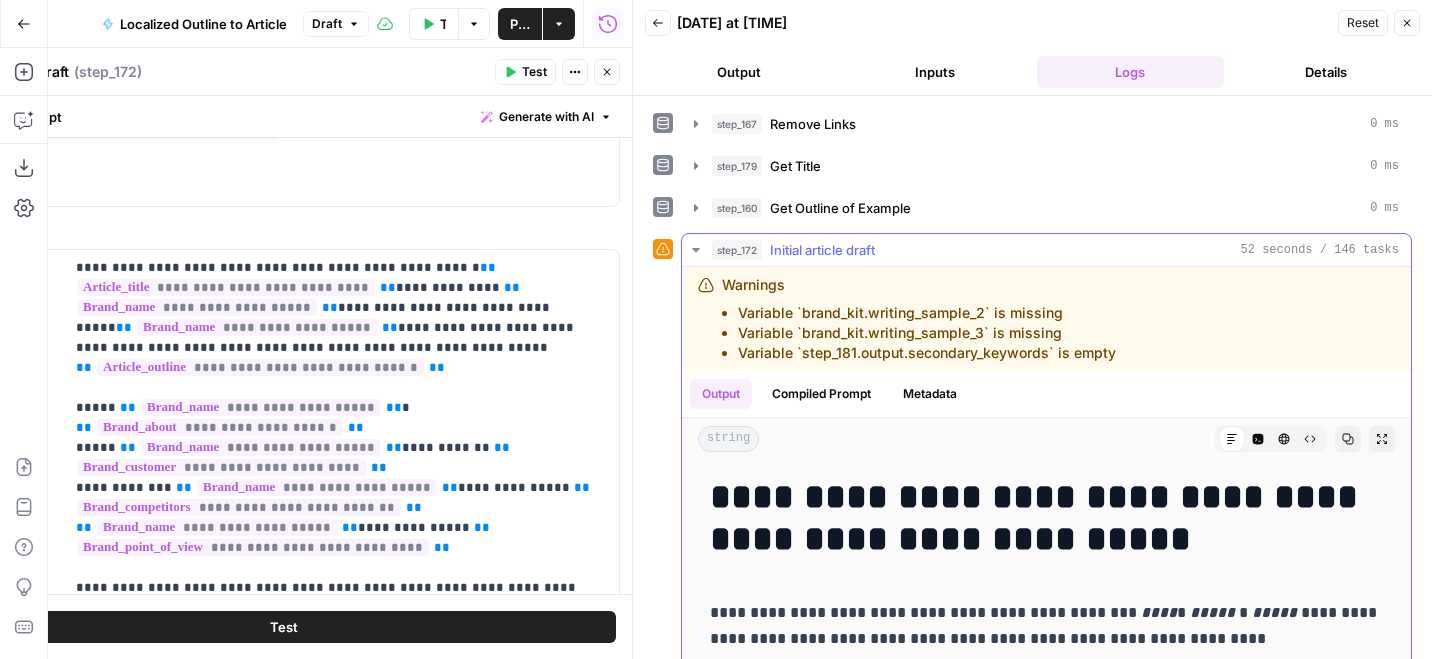 scroll, scrollTop: 302, scrollLeft: 0, axis: vertical 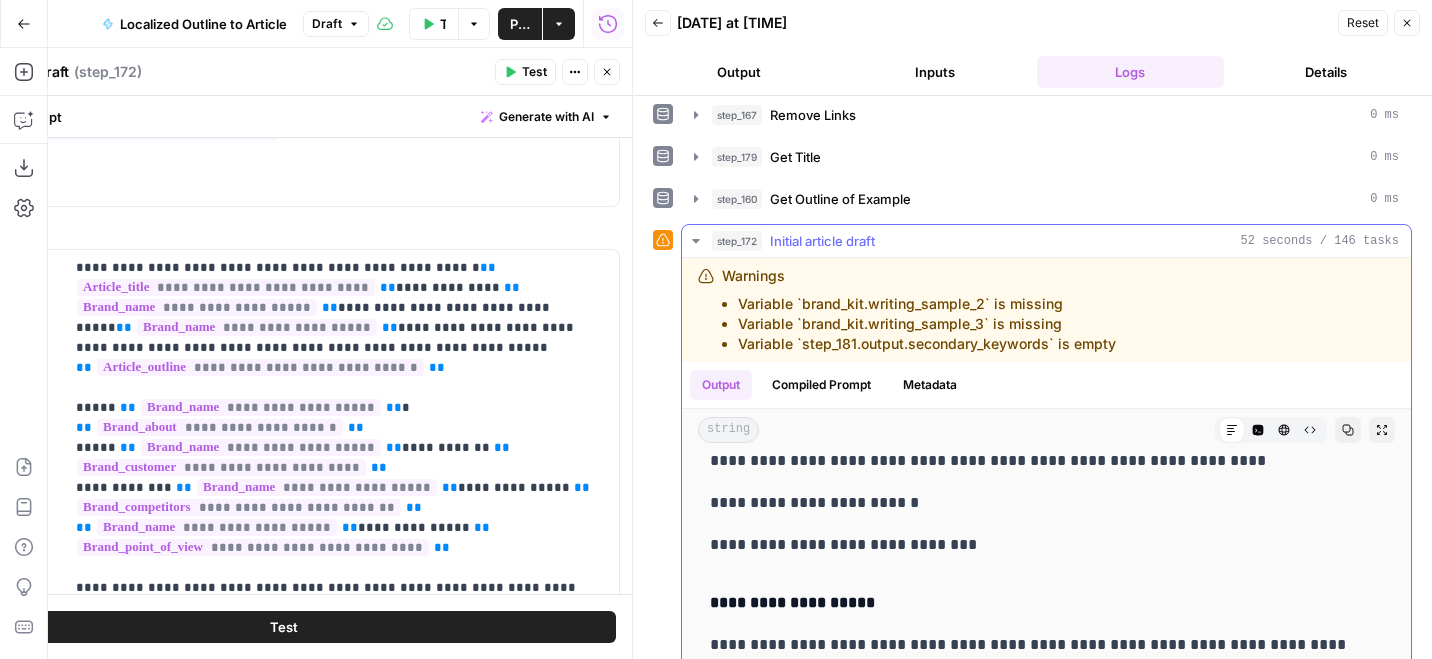 click 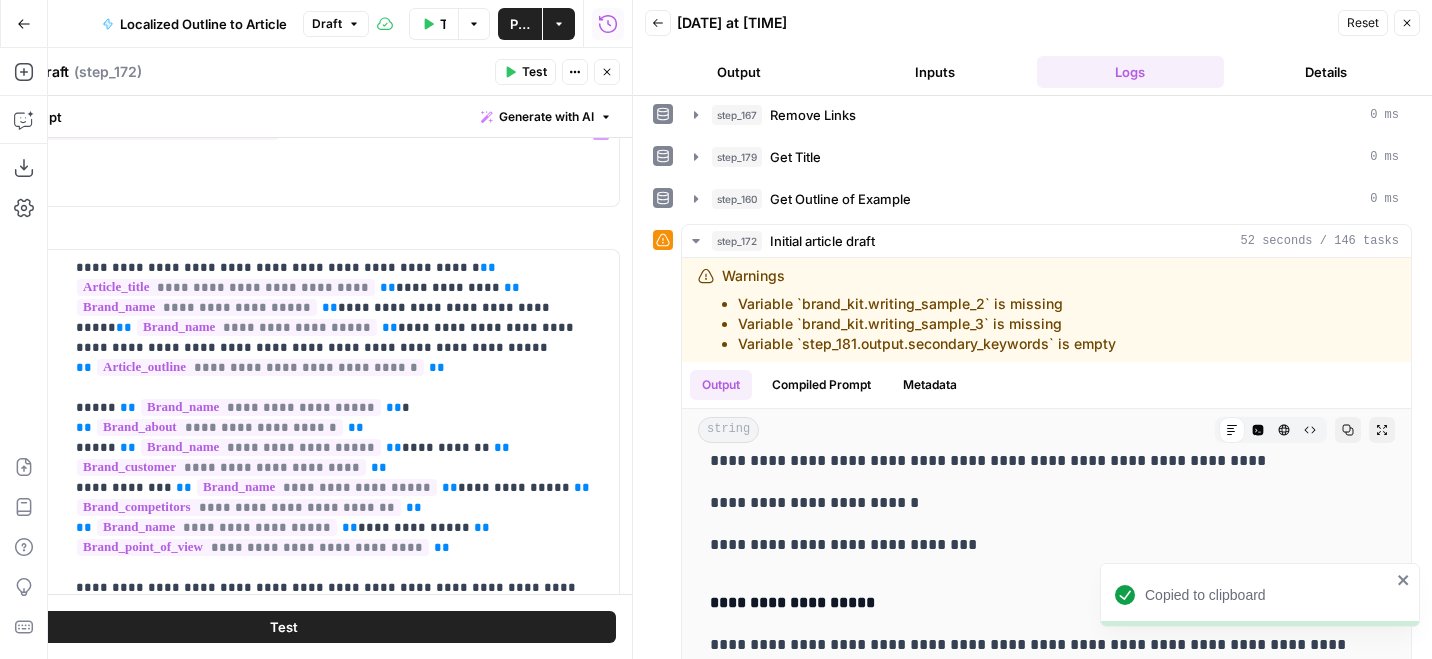 click 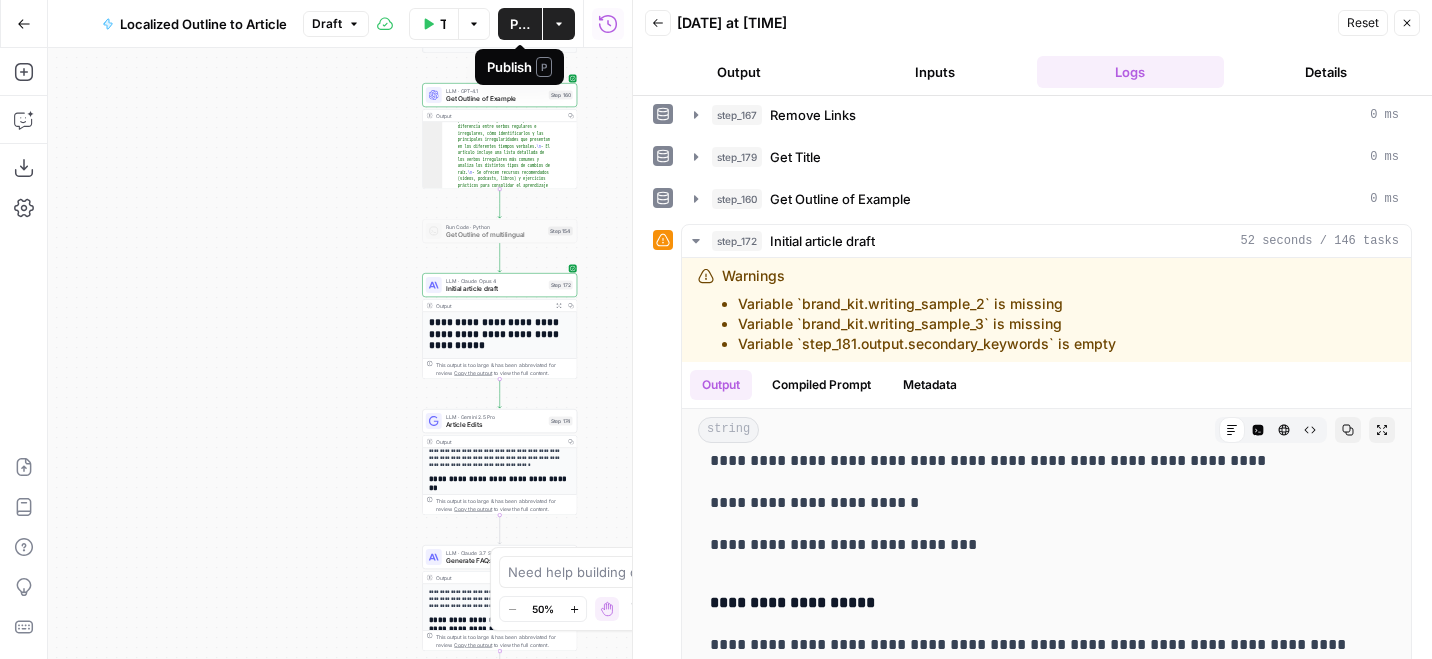 click on "Publish" at bounding box center (520, 24) 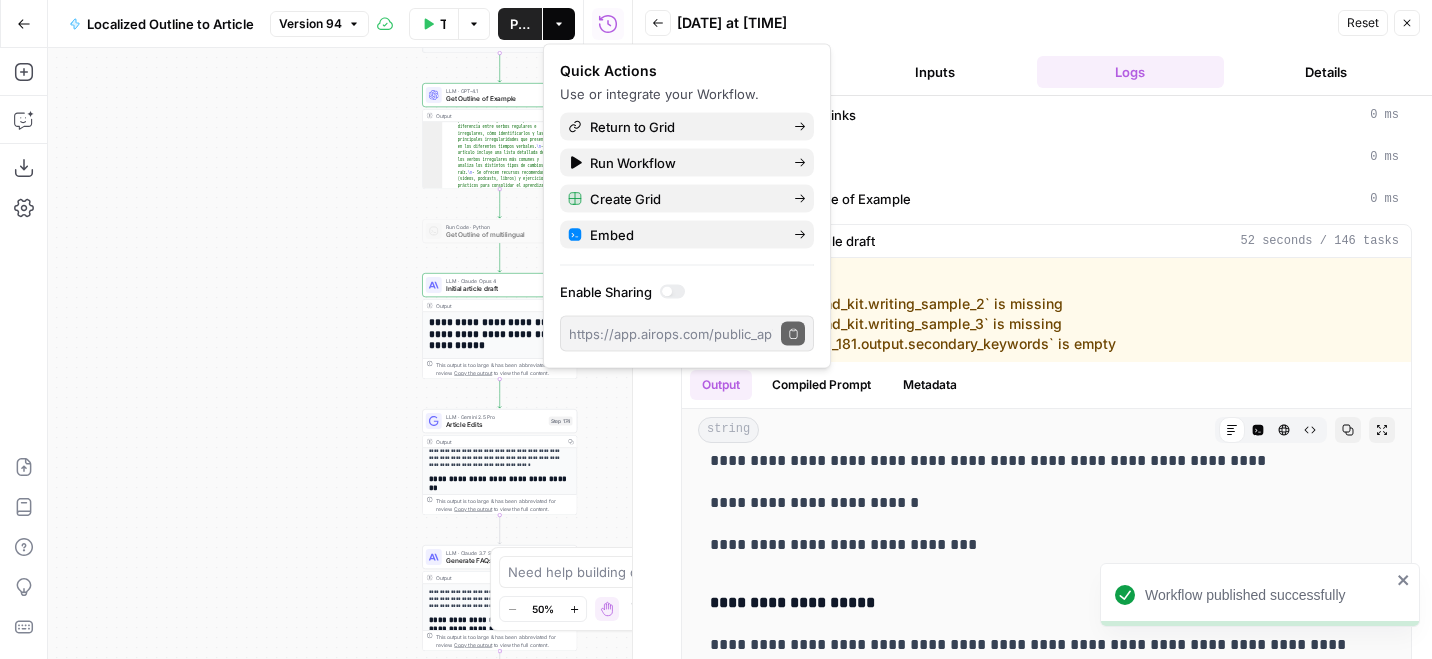click on "true false Workflow Set Inputs Inputs Condition Condition Step 183 Output Copy 1 2 3 {    "primary_keyword" :  "adjetivos comparativos         franceses" }     XXXXXXXXXXXXXXXXXXXXXXXXXXXXXXXXXXXXXXXXXXXXXXXXXXXXXXXXXXXXXXXXXXXXXXXXXXXXXXXXXXXXXXXXXXXXXXXXXXXXXXXXXXXXXXXXXXXXXXXXXXXXXXXXXXXXXXXXXXXXXXXXXXXXXXXXXXXXXXXXXXXXXXXXXXXXXXXXXXXXXXXXXXXXXXXXXXXXXXXXXXXXXXXXXXXXXXXXXXXXXXXXXXXXXXXXXXXXXXXXXXXXXXXXXXXXXXXXXXXXXXXXXXXXXXXXXXXXXXXXXXXXXXXXXXXXXXXXXXXXXXXXXXXXXXXXXXXXXXXXXXXXXXXXXXXXXXXXXXXXXXXXXXXXXXXXXXXXXXXXXXXXXXXXXXXXXXXXXXXXXXXXXXXXXXXXXXXXXXXXXXXXXXXXXXXXXXXXXXXXXXXXXXXXXXXXXXXXXXXXXXXXXXXXXXXXXXXXXXXXXXXXXXXXXXXXXXXXXXXXXXXXXXXXXXXXXXXXXXXXXXXXXXXXXXXX Power Agent Identify Target Keywords of an Article Step 180 Run Code · Python Run Code Step 184 Output Copy 1 2 3 {    "primary_keyword" :  "adjetivos comparativos         franceses" }     LLM · GPT-4.1 Translate Keywords Step 181 Output Copy 1 2 3 4 {    "primary_keyword" :  "adjetivos comparativos         franceses" ,    :" at bounding box center (340, 353) 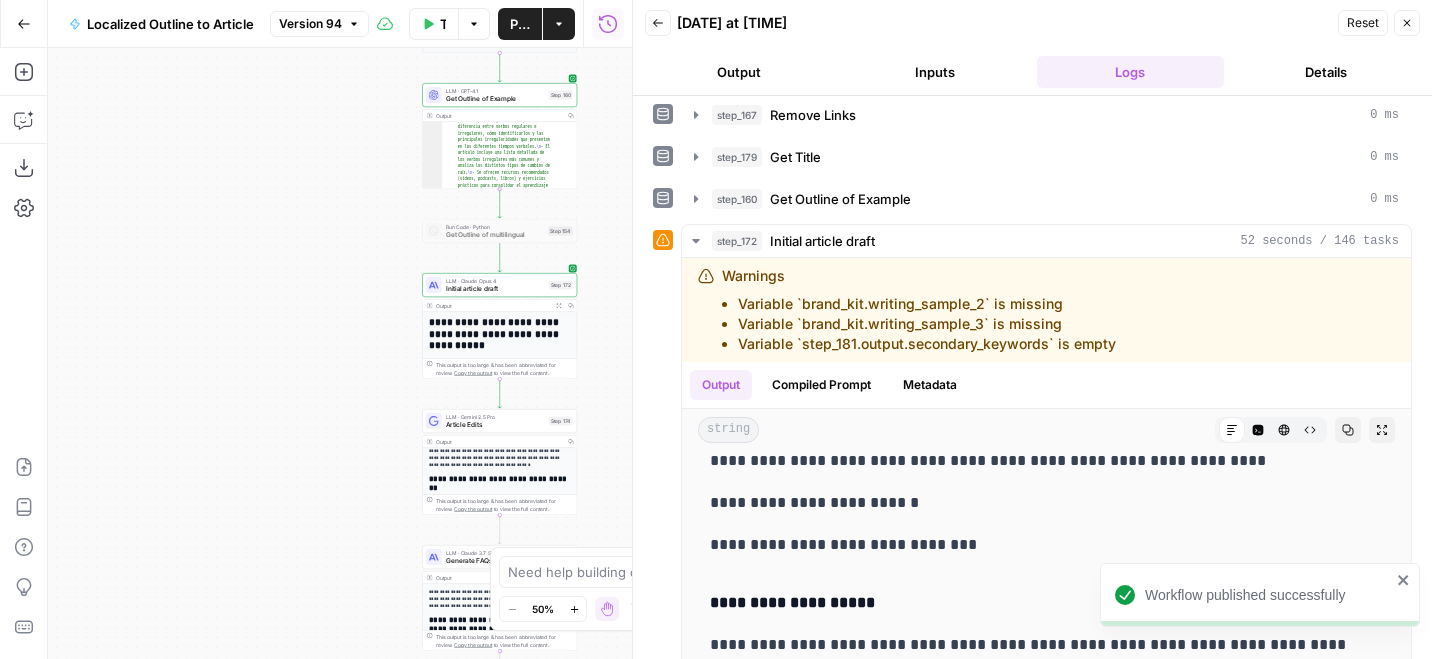 click 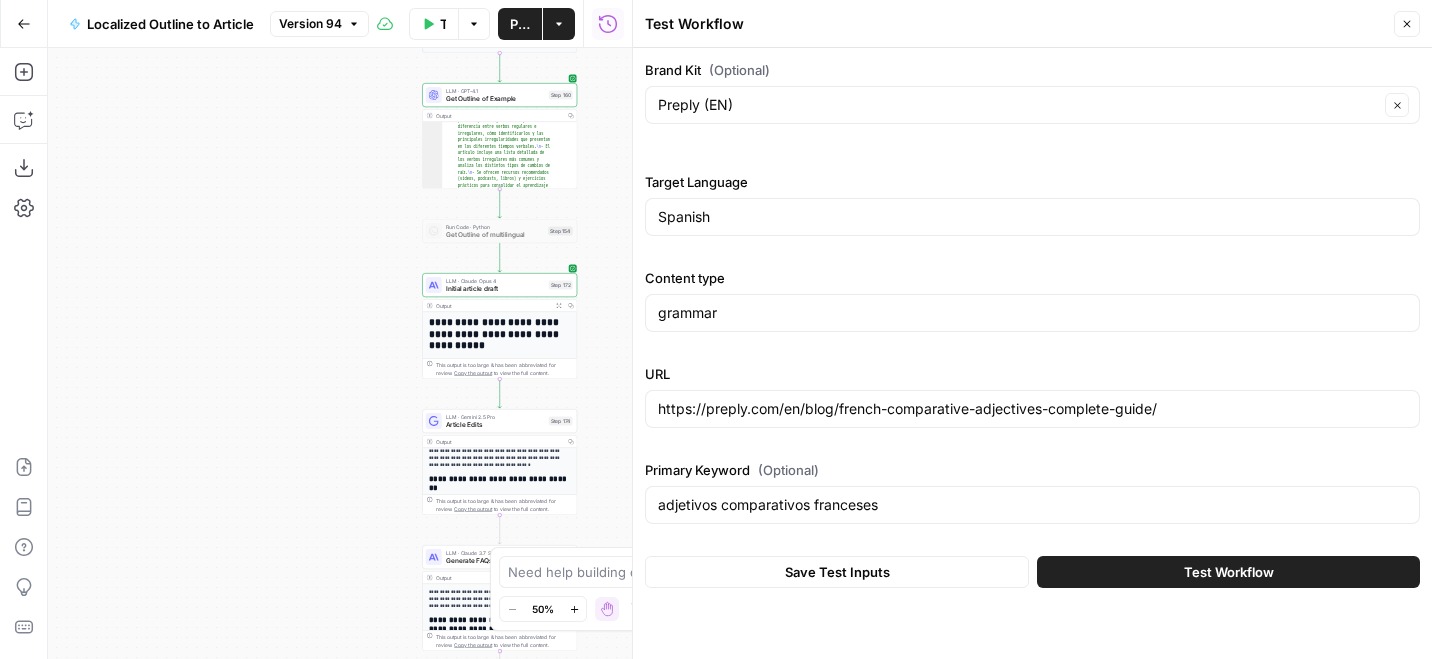 click on "Test Workflow" at bounding box center [1228, 572] 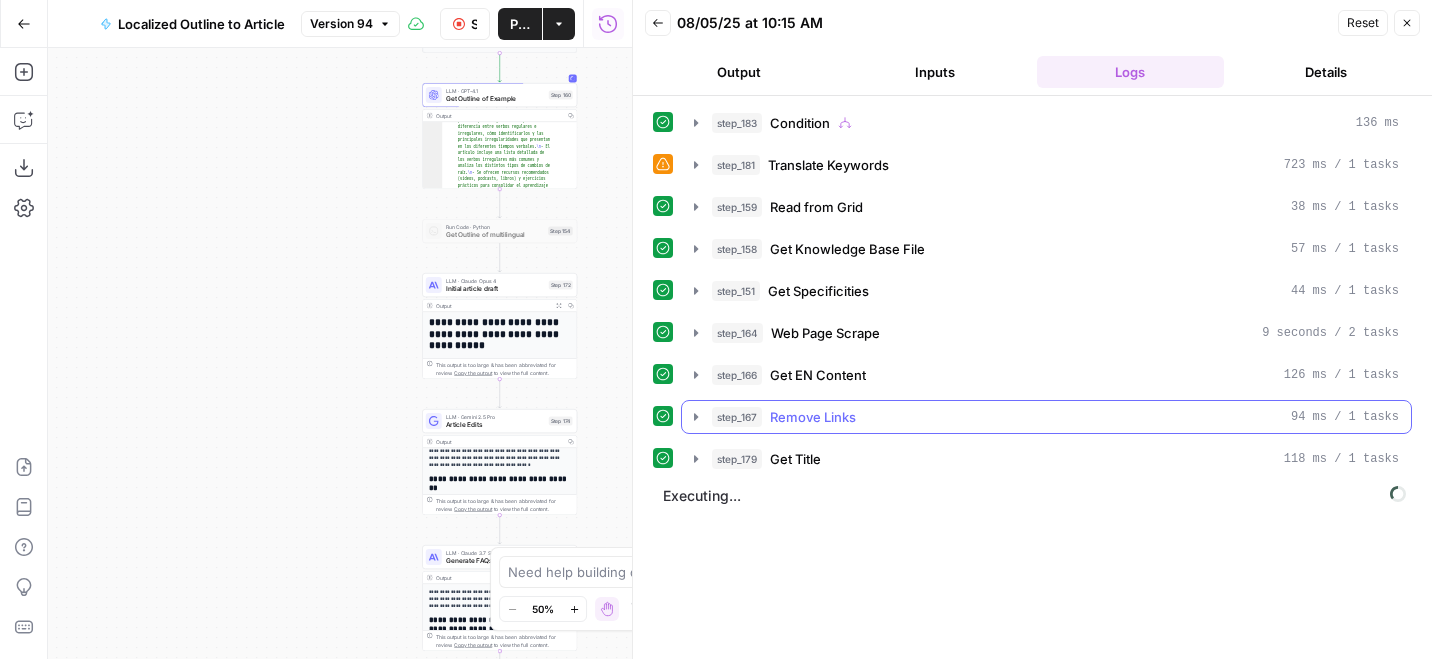 click 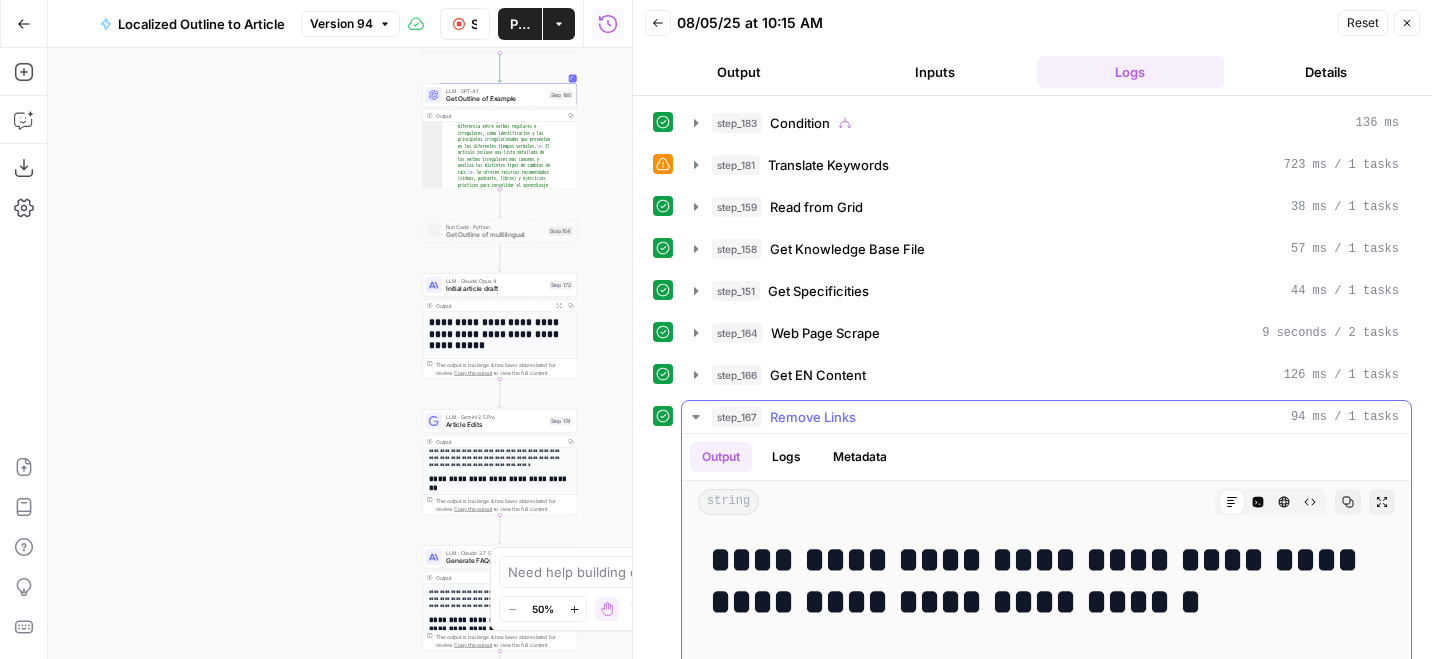 click 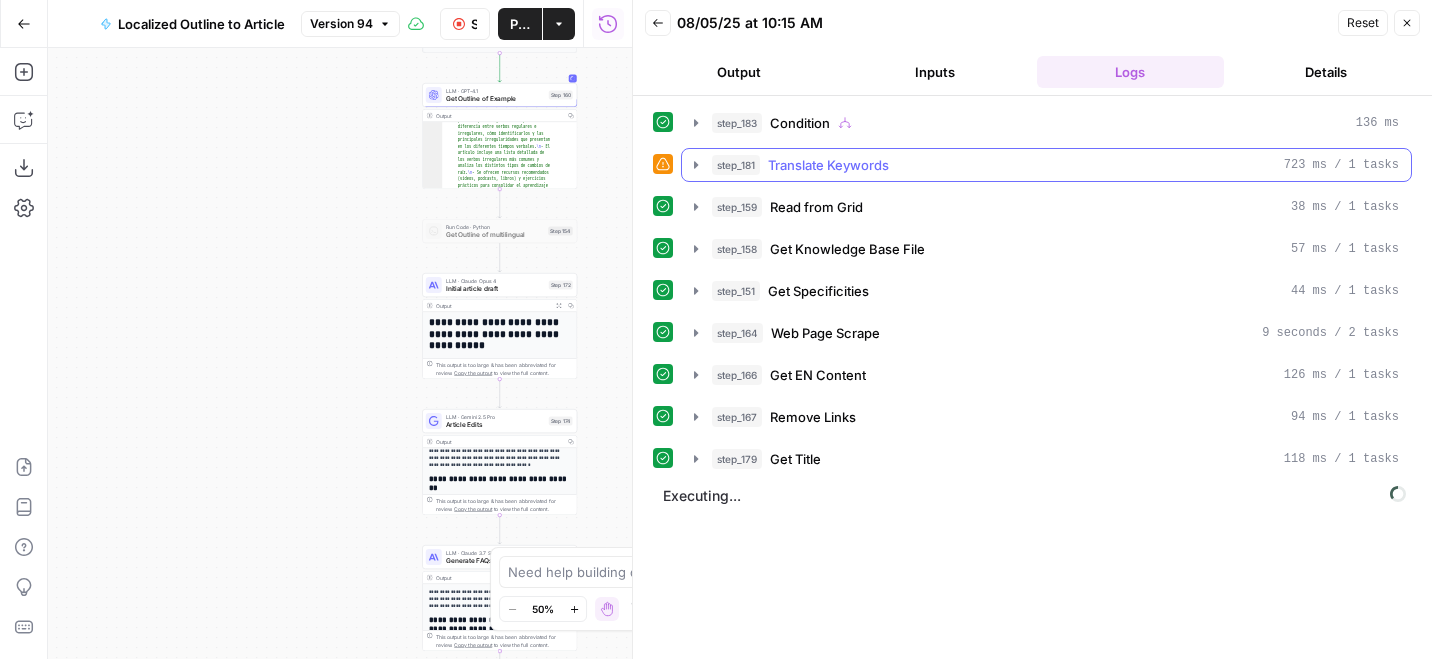 click on "step_181 Translate Keywords 723 ms / 1 tasks" at bounding box center (1046, 165) 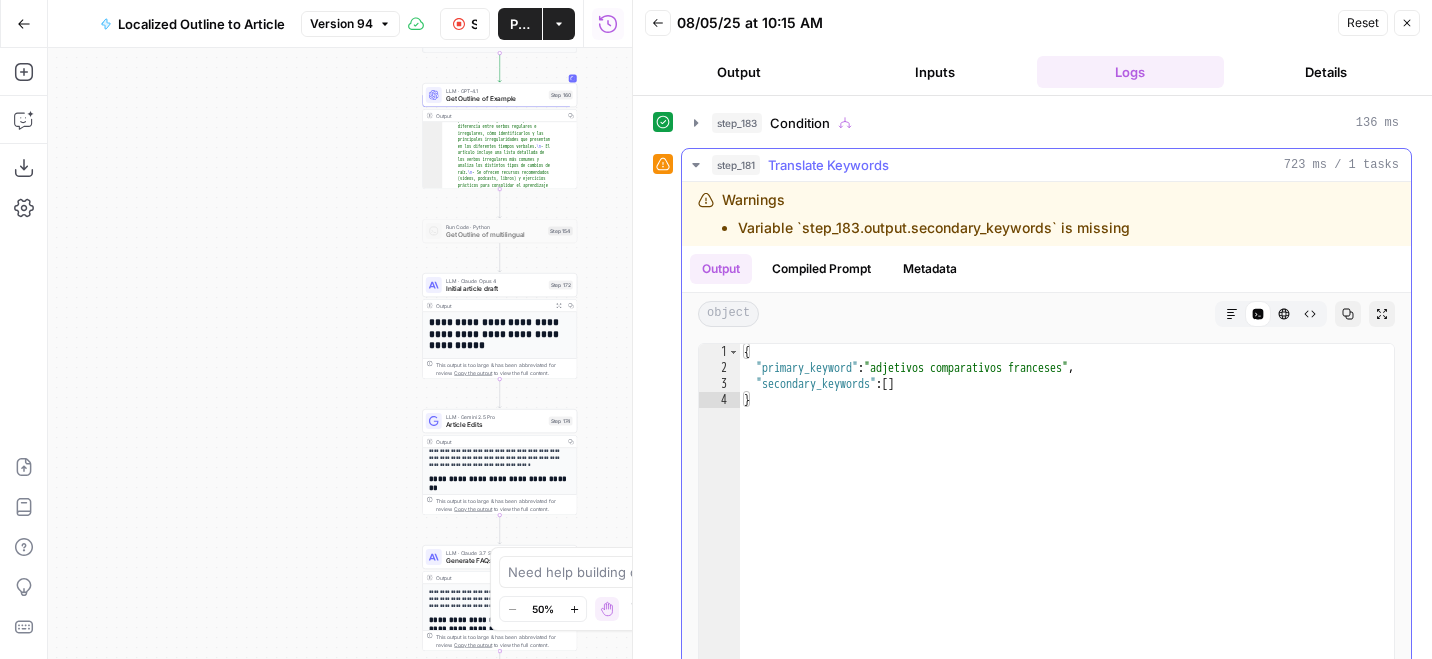 click 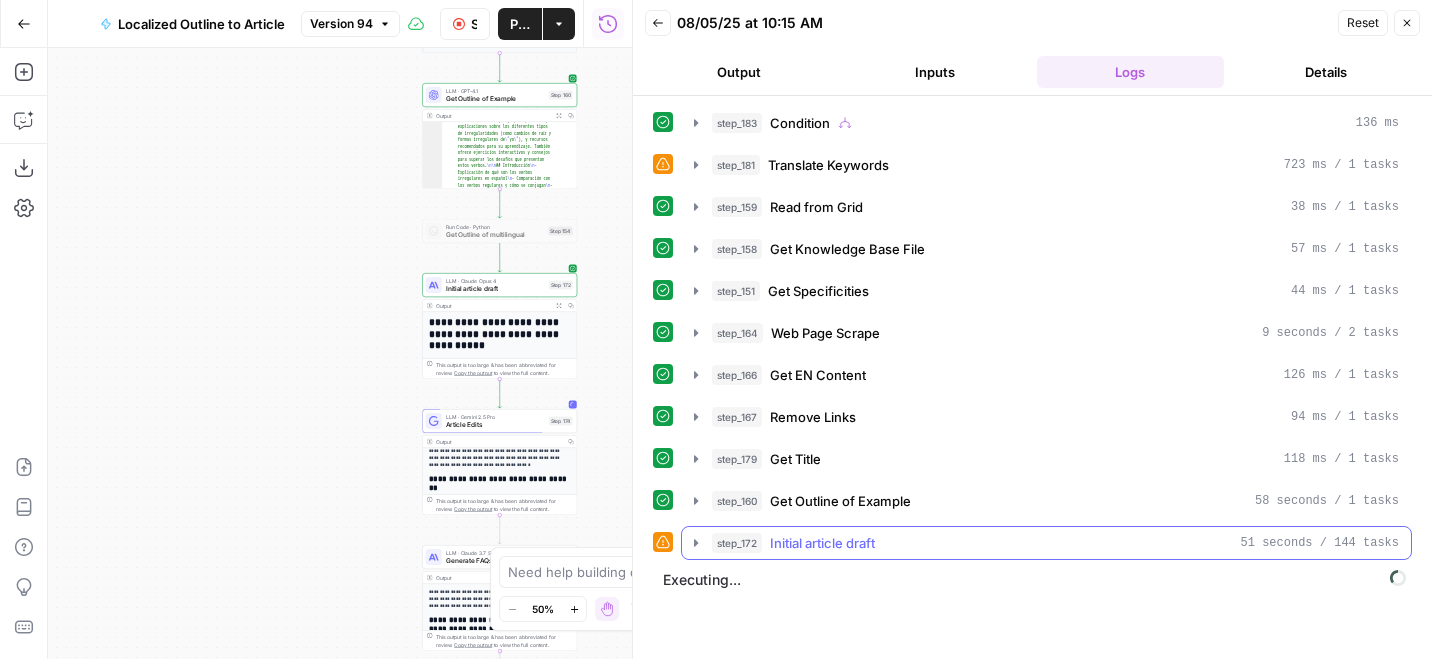 click 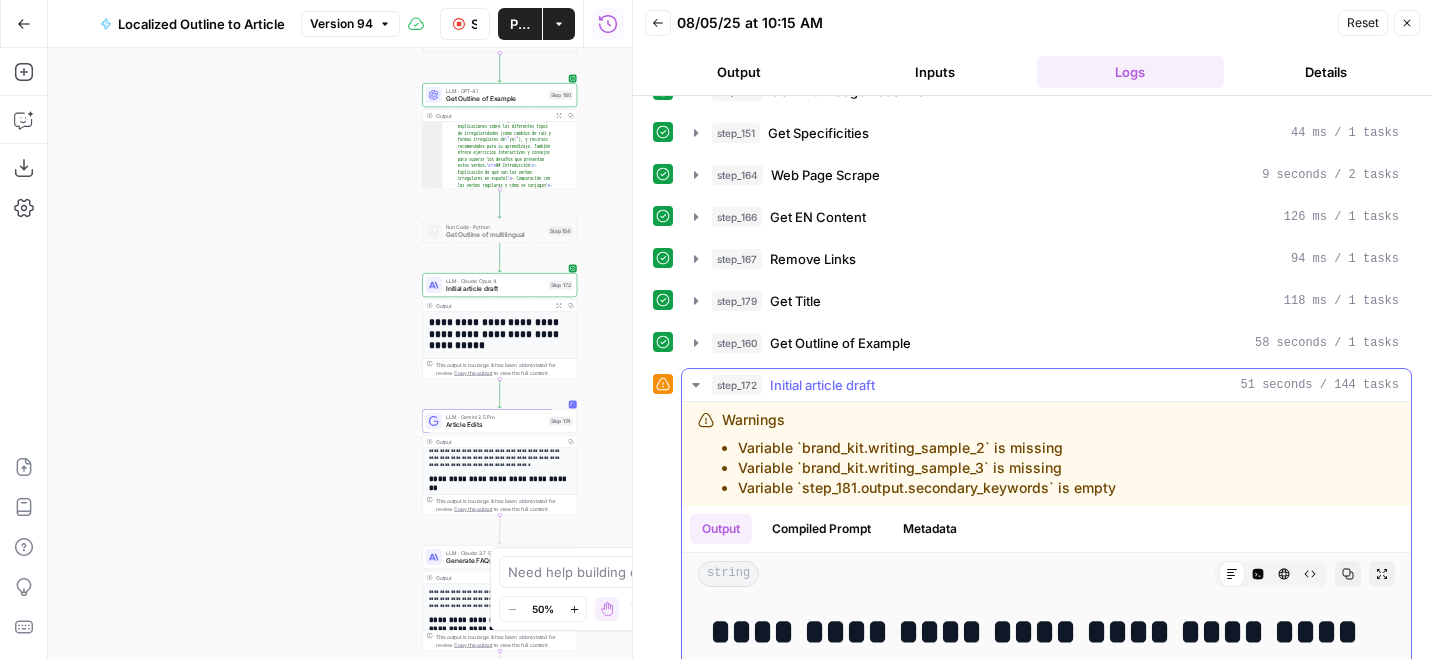 scroll, scrollTop: 207, scrollLeft: 0, axis: vertical 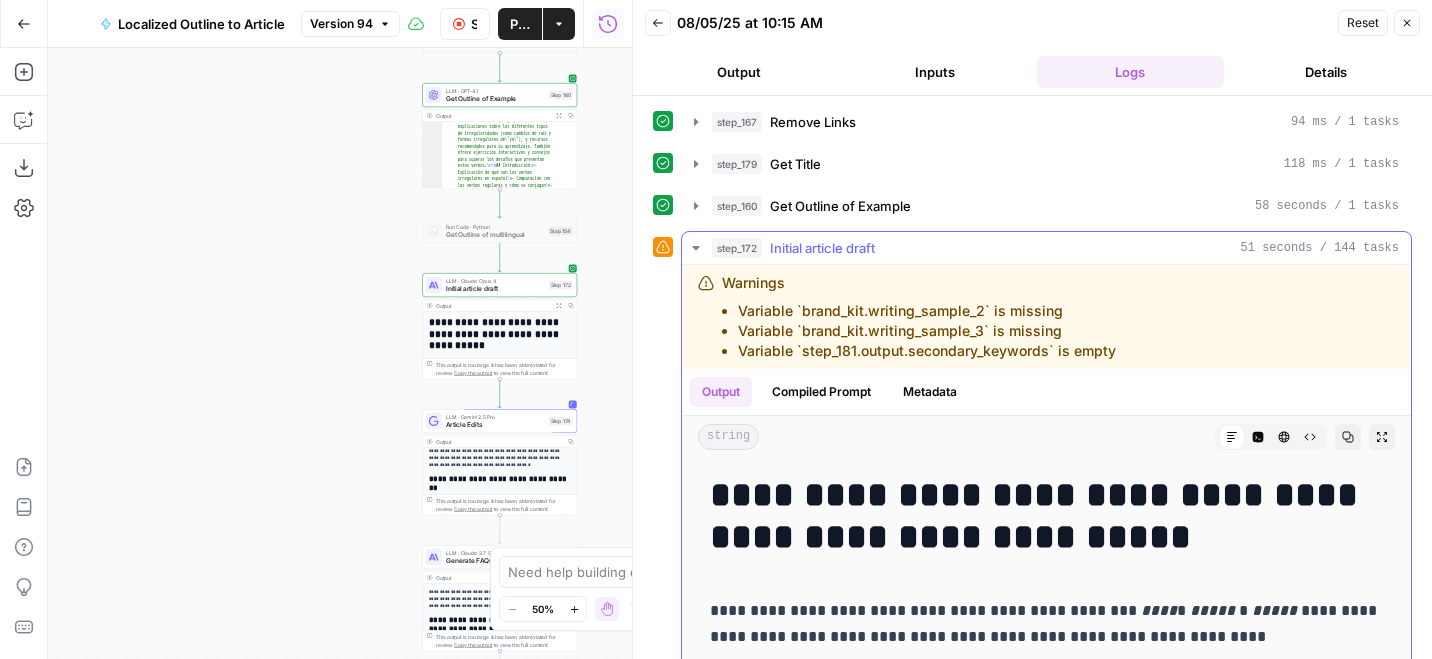 click 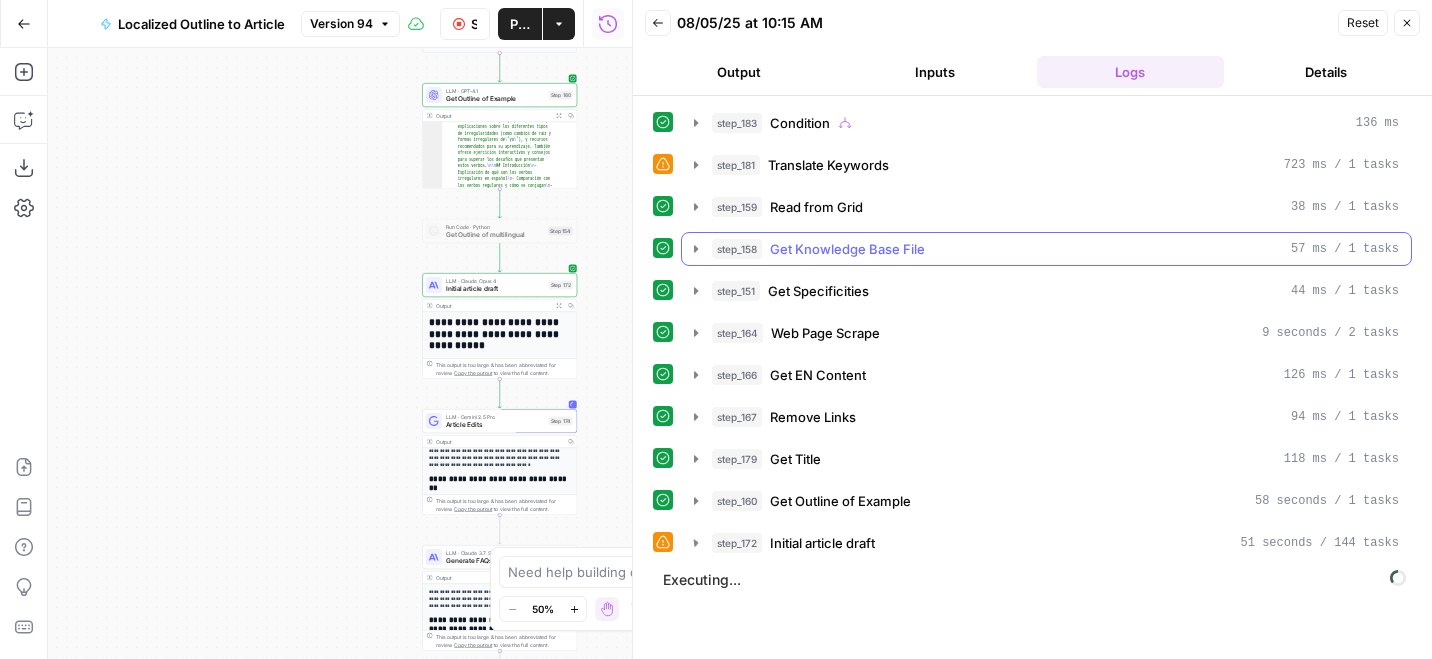 scroll, scrollTop: 0, scrollLeft: 0, axis: both 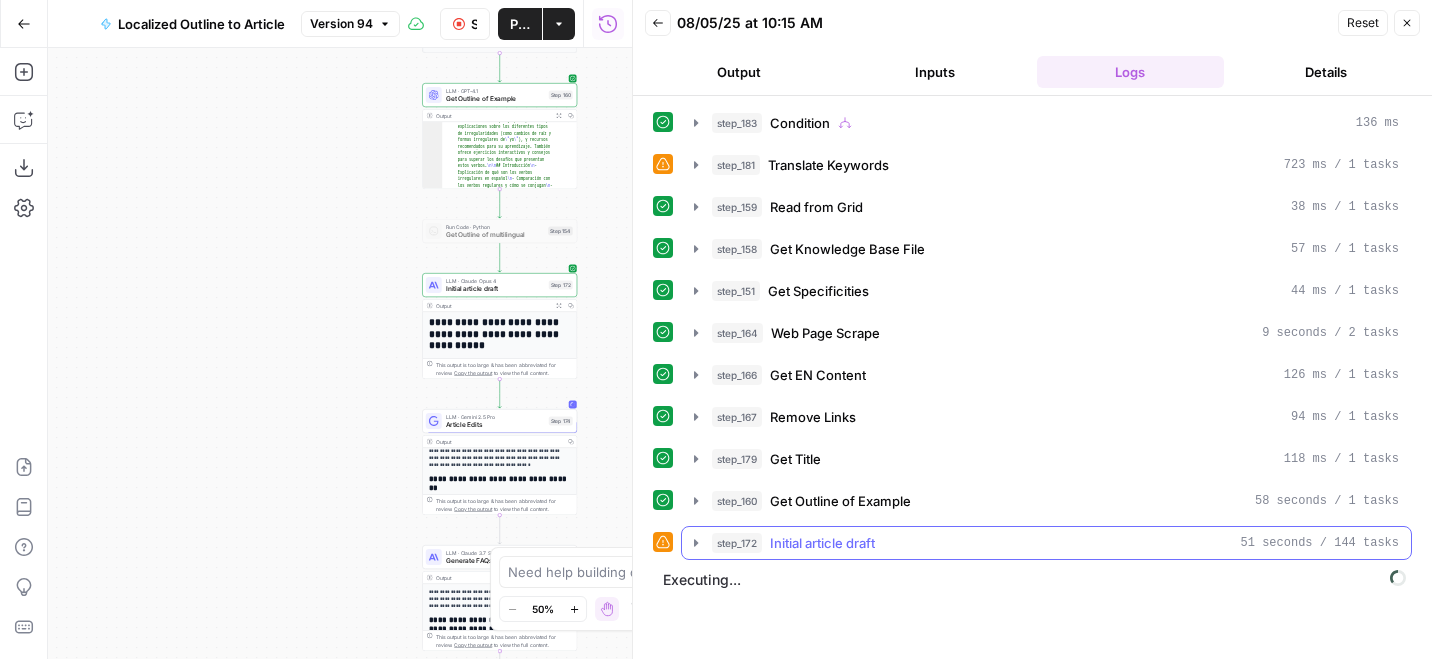click 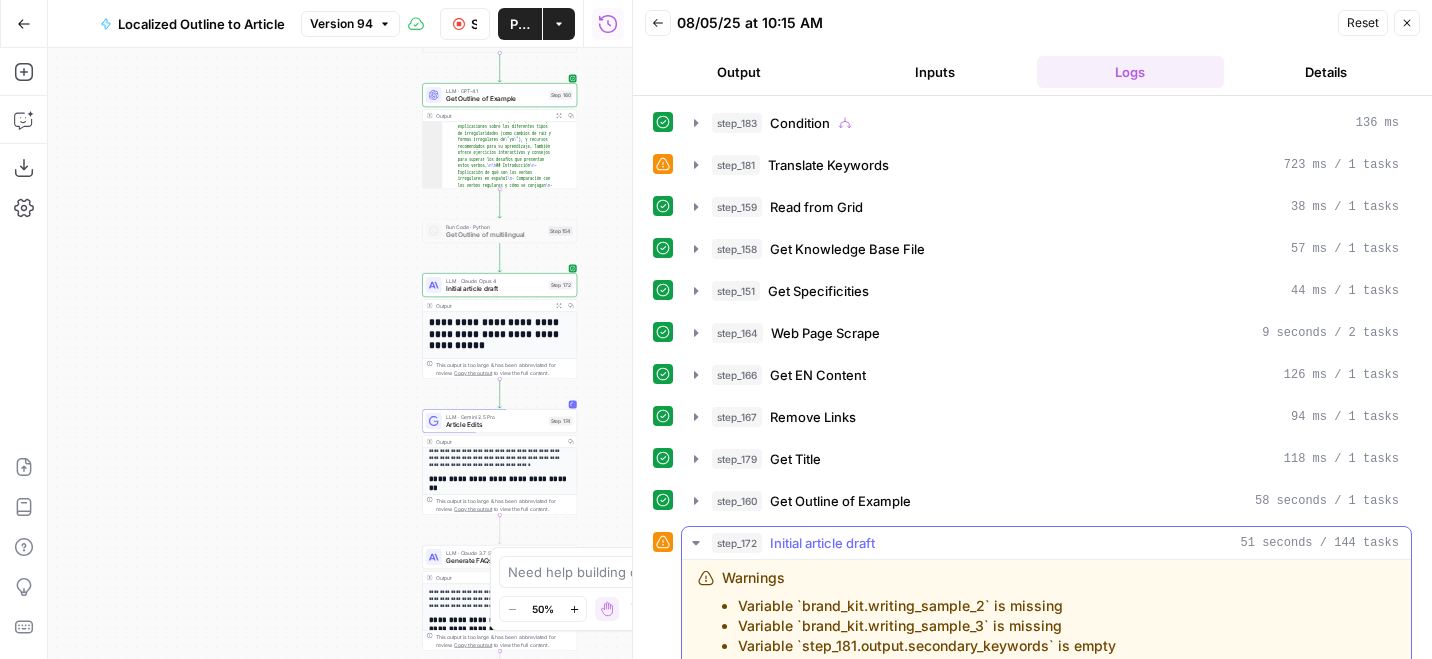 scroll, scrollTop: 552, scrollLeft: 0, axis: vertical 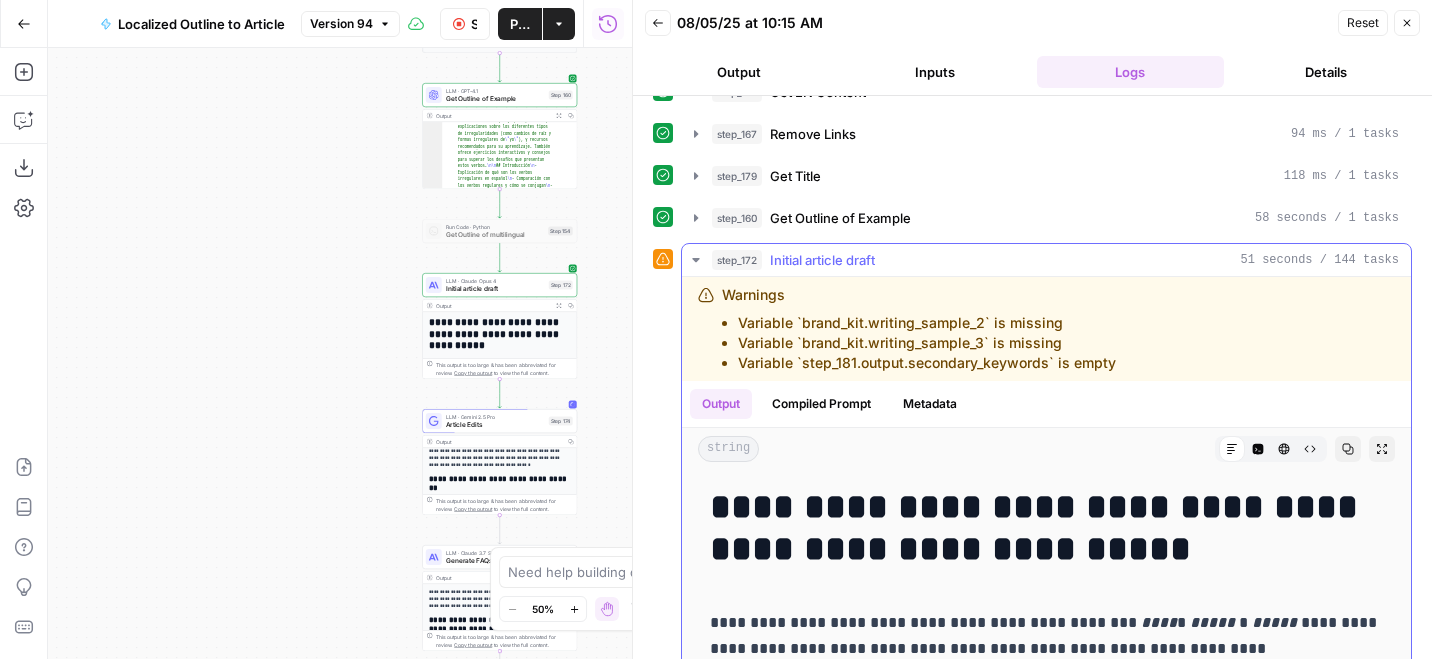 drag, startPoint x: 739, startPoint y: 320, endPoint x: 1134, endPoint y: 363, distance: 397.33362 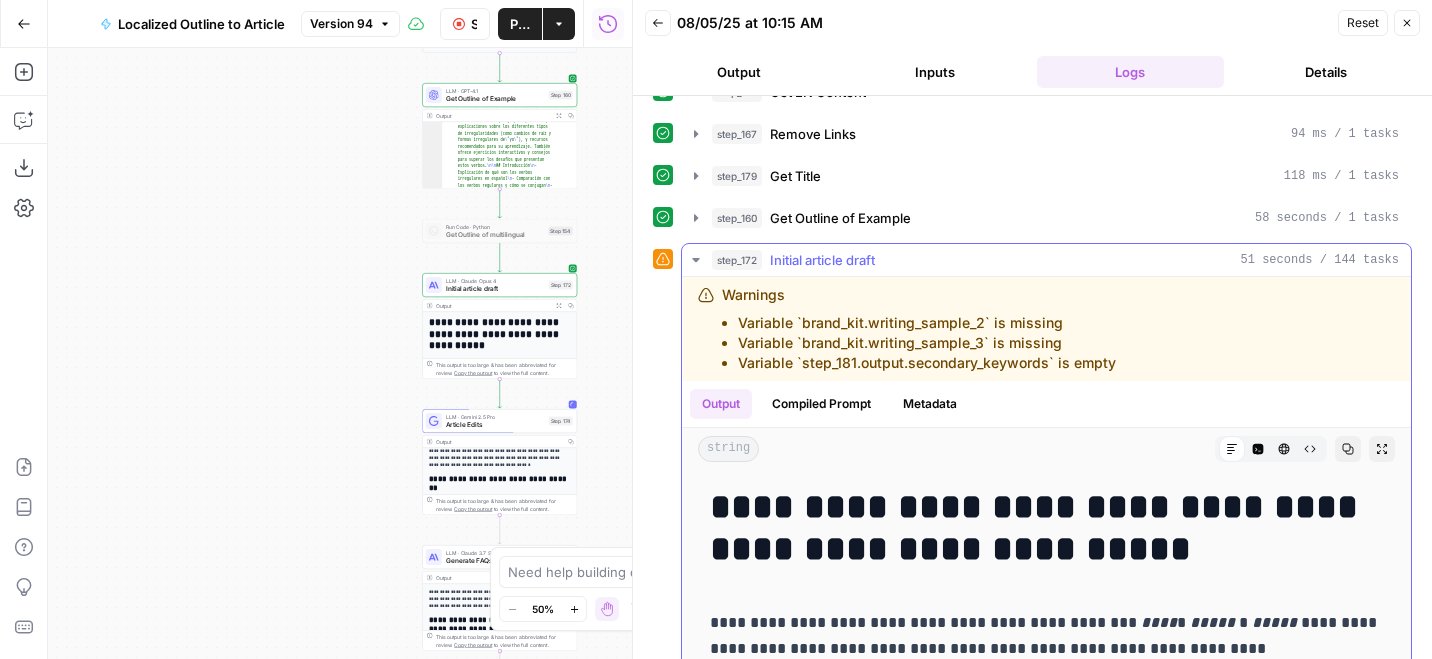 click 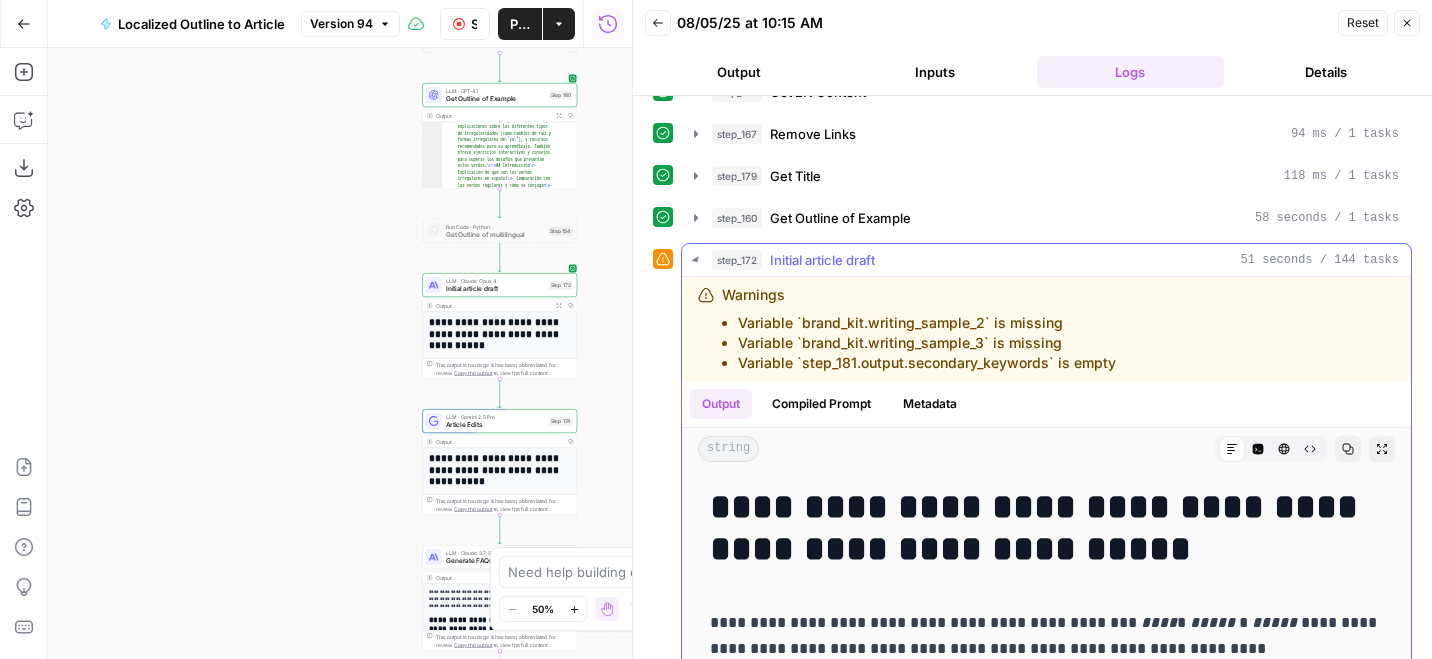 scroll, scrollTop: 0, scrollLeft: 0, axis: both 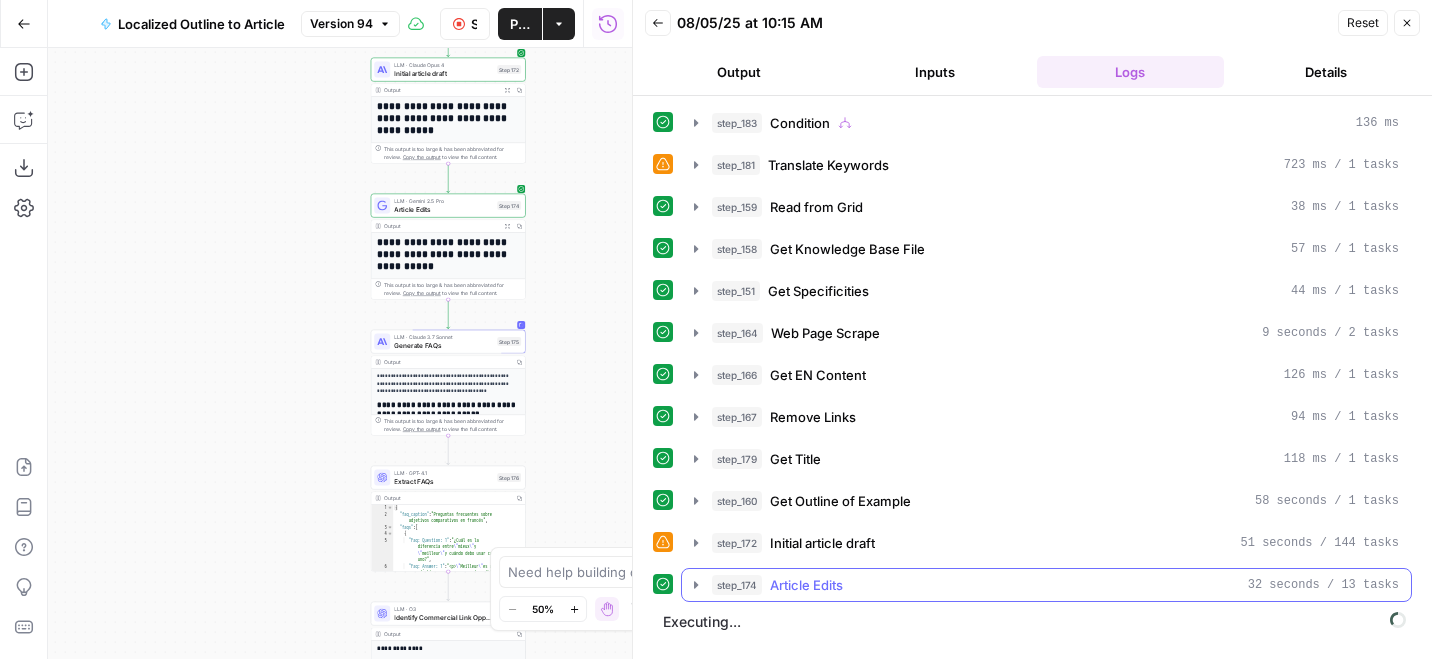 click 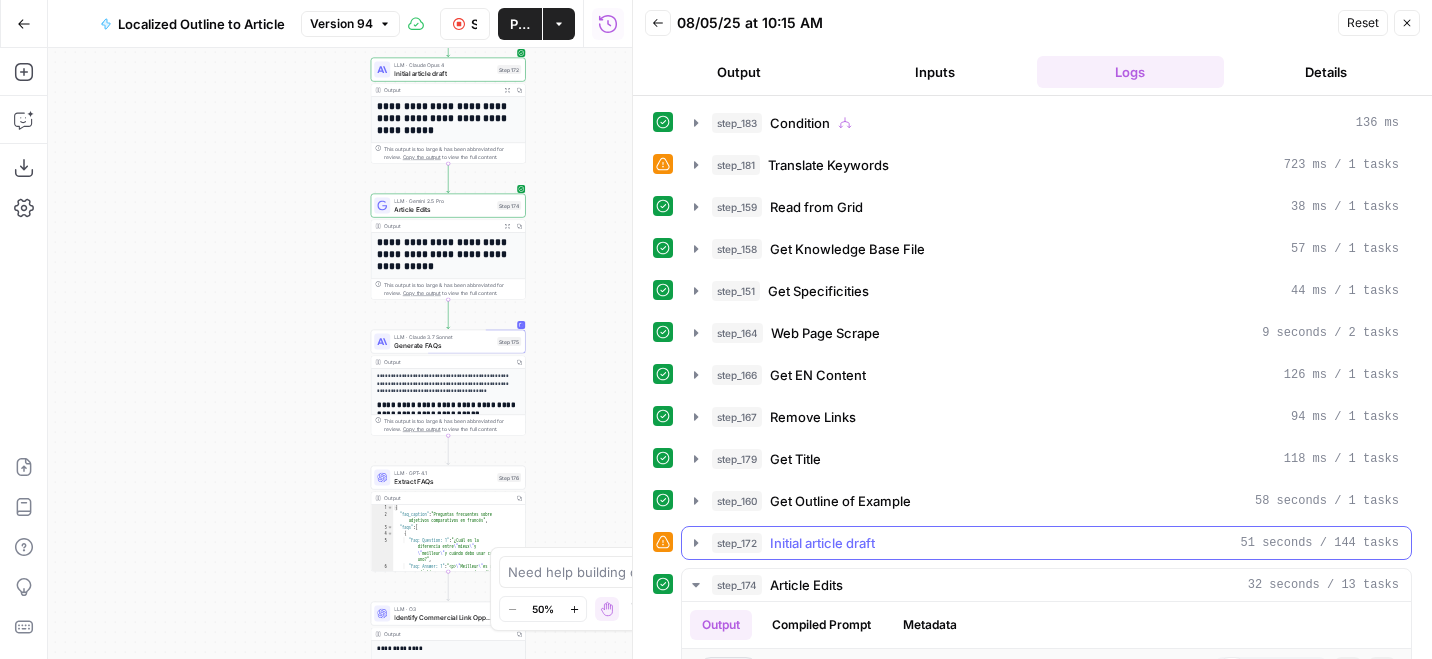 scroll, scrollTop: 490, scrollLeft: 0, axis: vertical 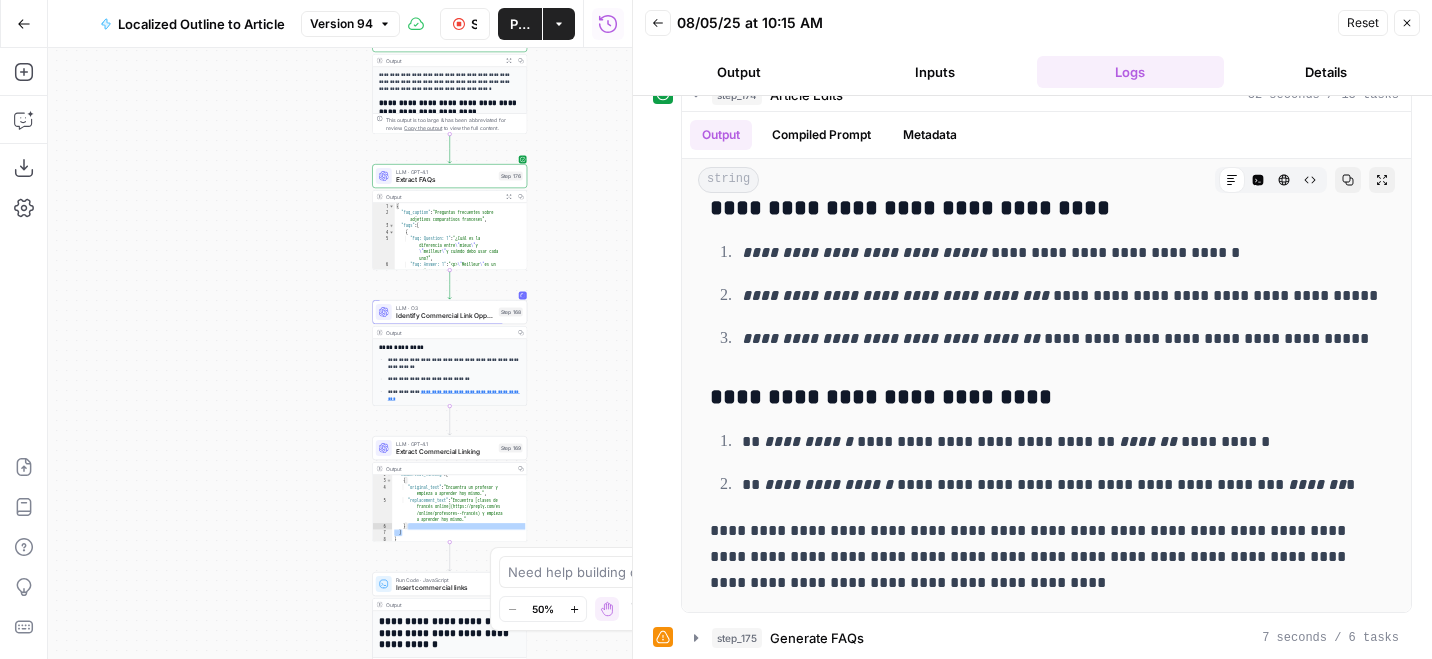 click 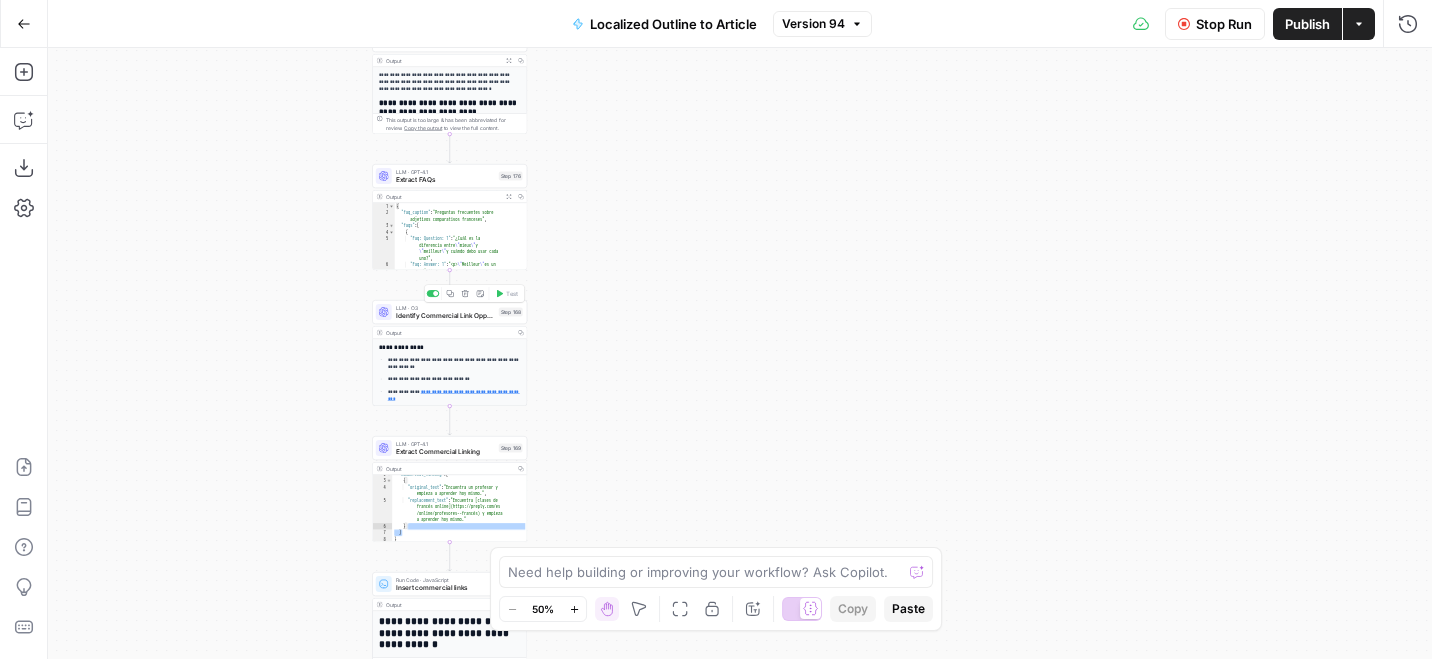click on "Identify Commercial Link Opportunity" at bounding box center [445, 316] 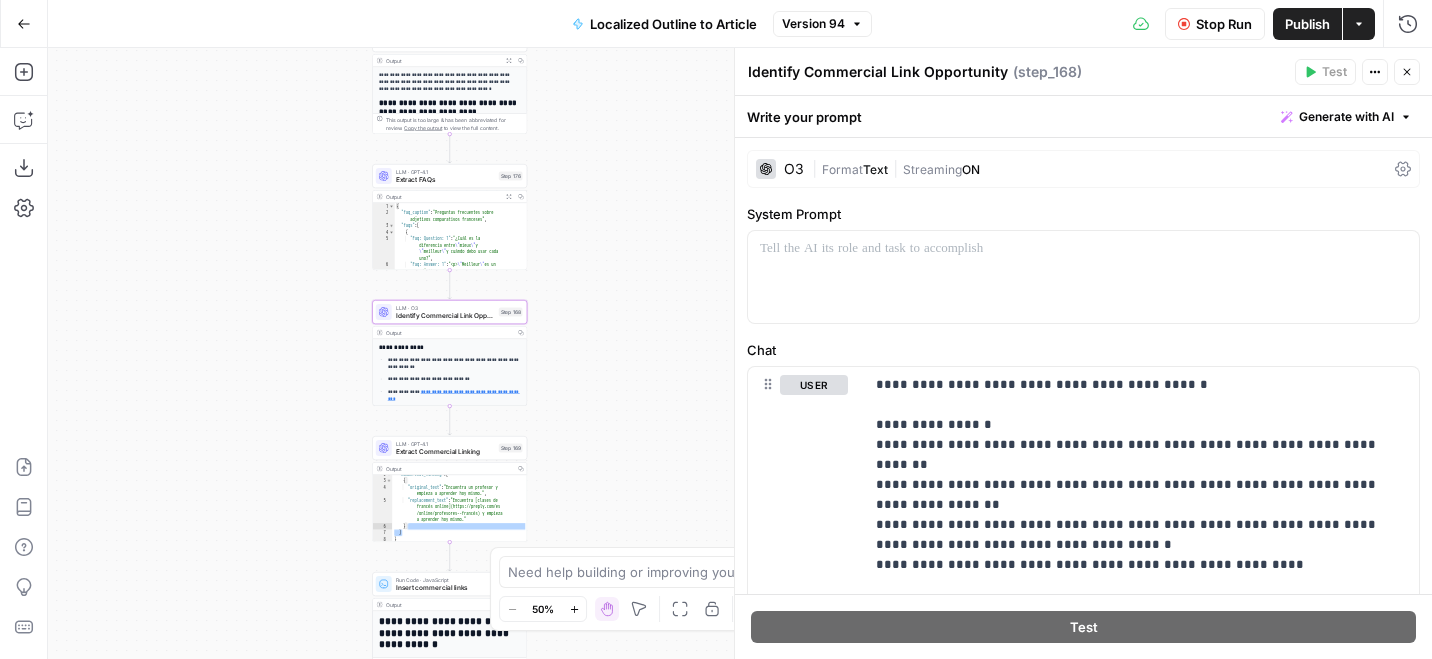 click 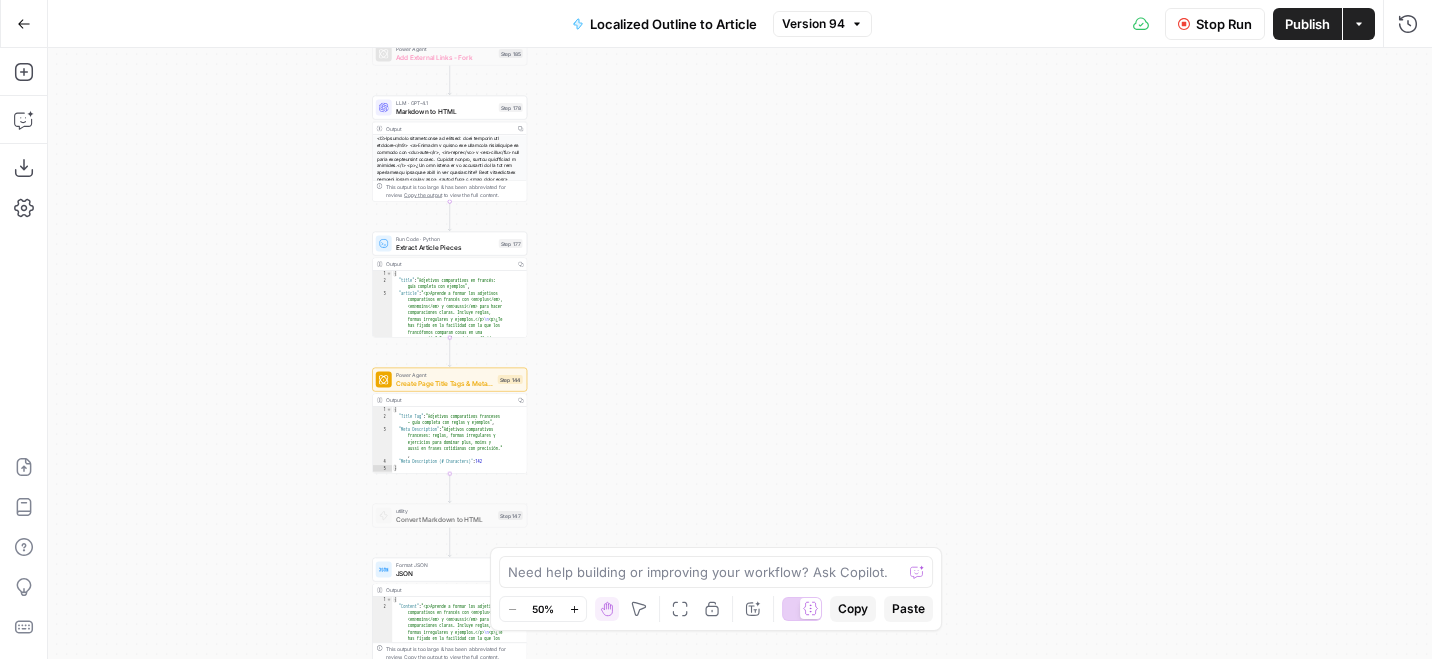 click on "Extract Article Pieces" at bounding box center (445, 247) 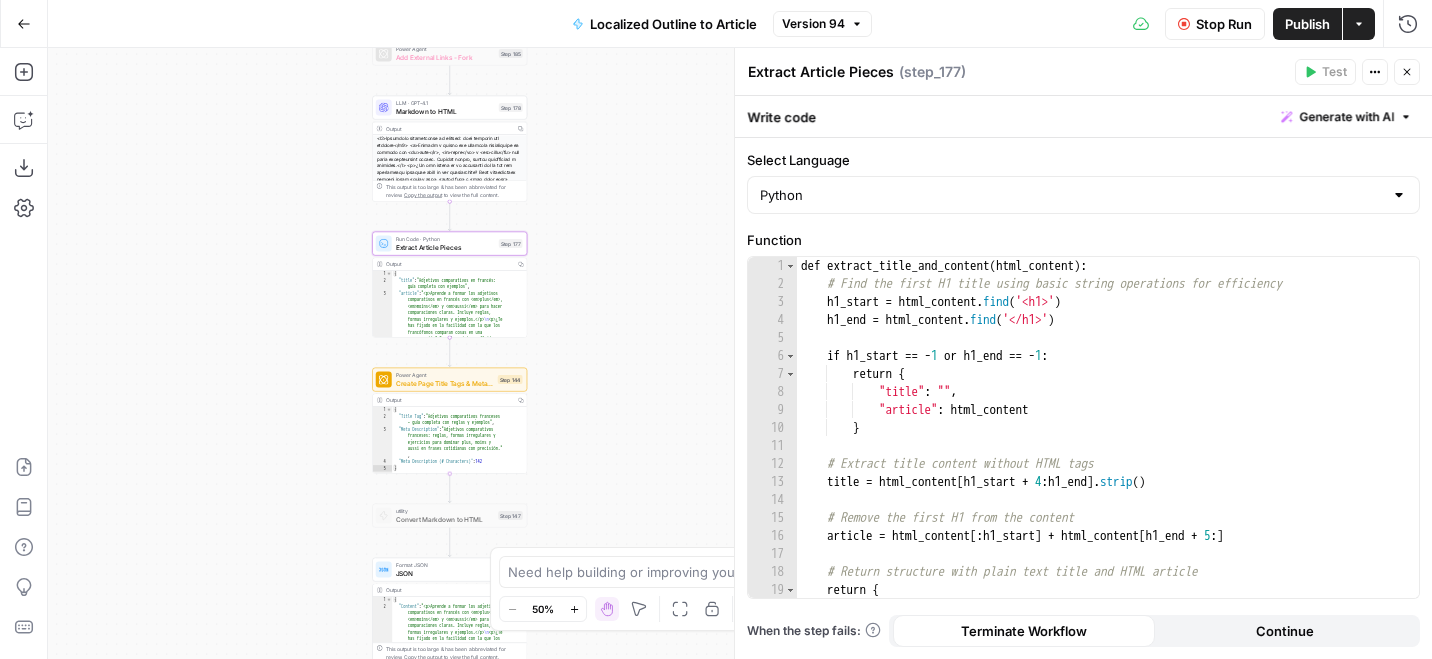 click 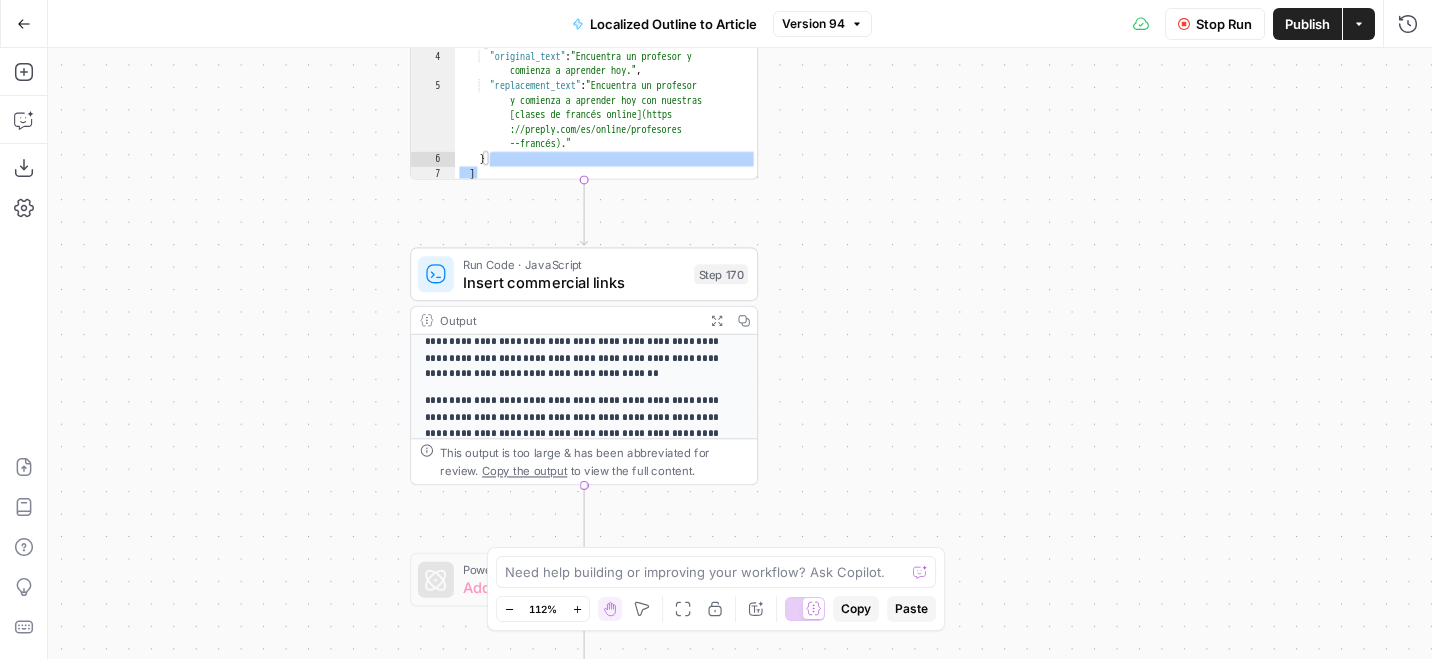 scroll, scrollTop: 311, scrollLeft: 0, axis: vertical 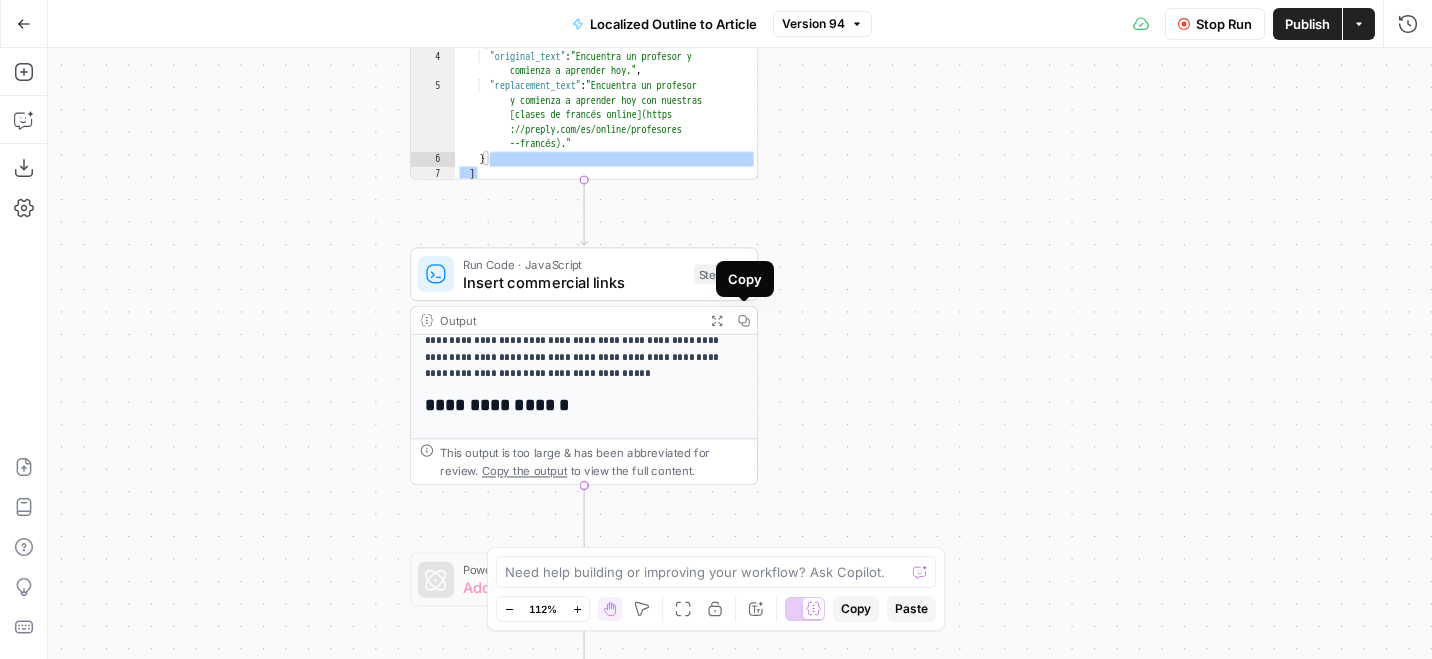 click 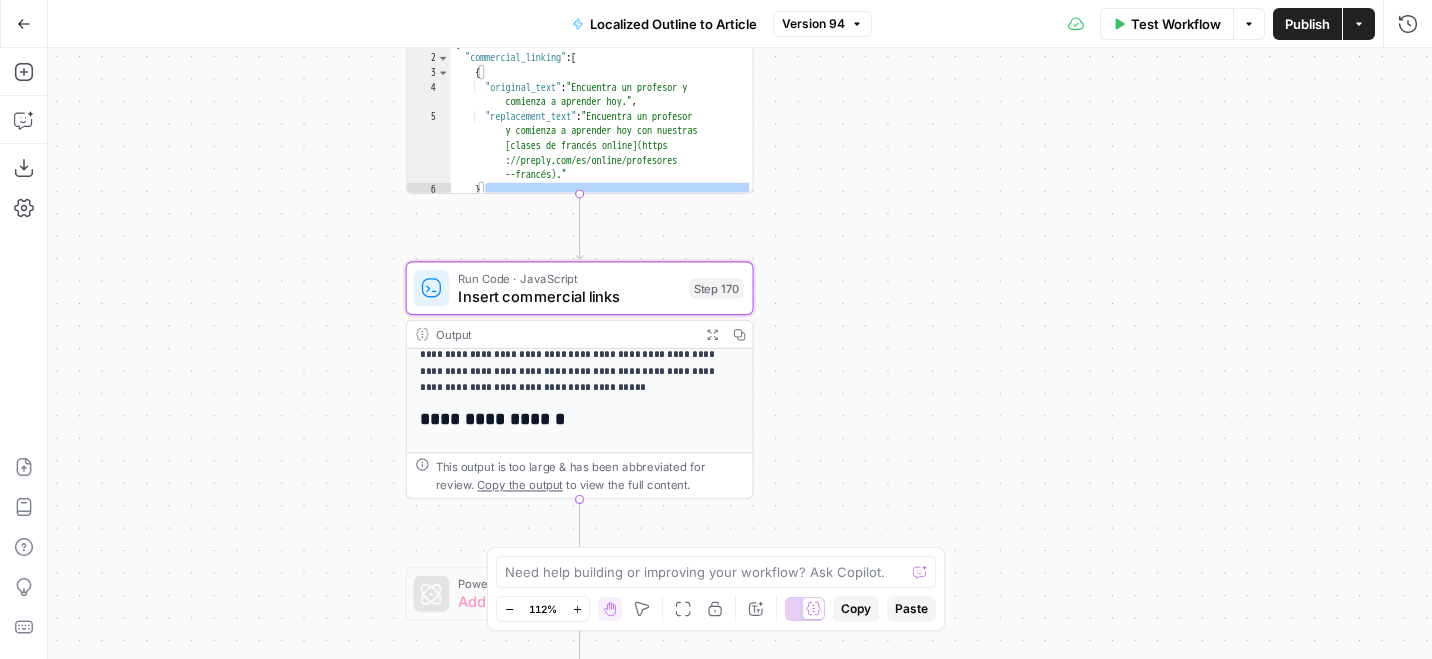 scroll, scrollTop: 8, scrollLeft: 0, axis: vertical 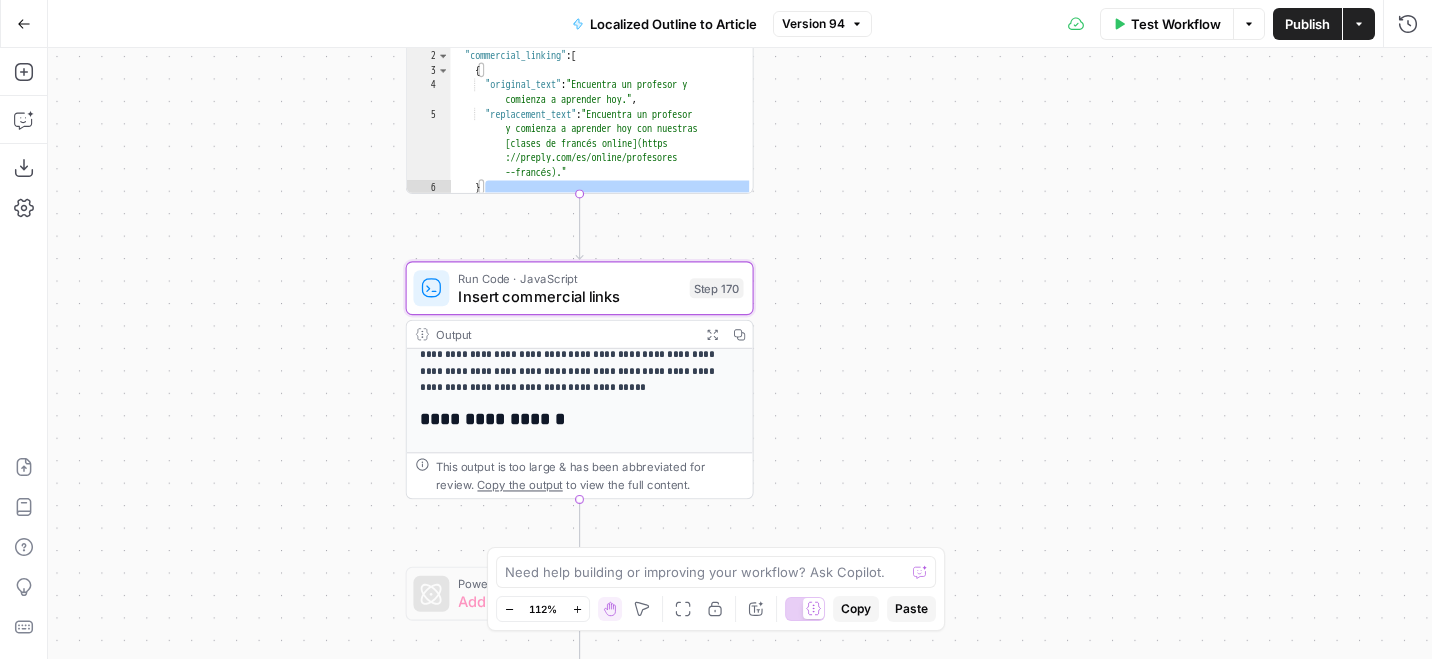 click on "Publish" at bounding box center [1307, 24] 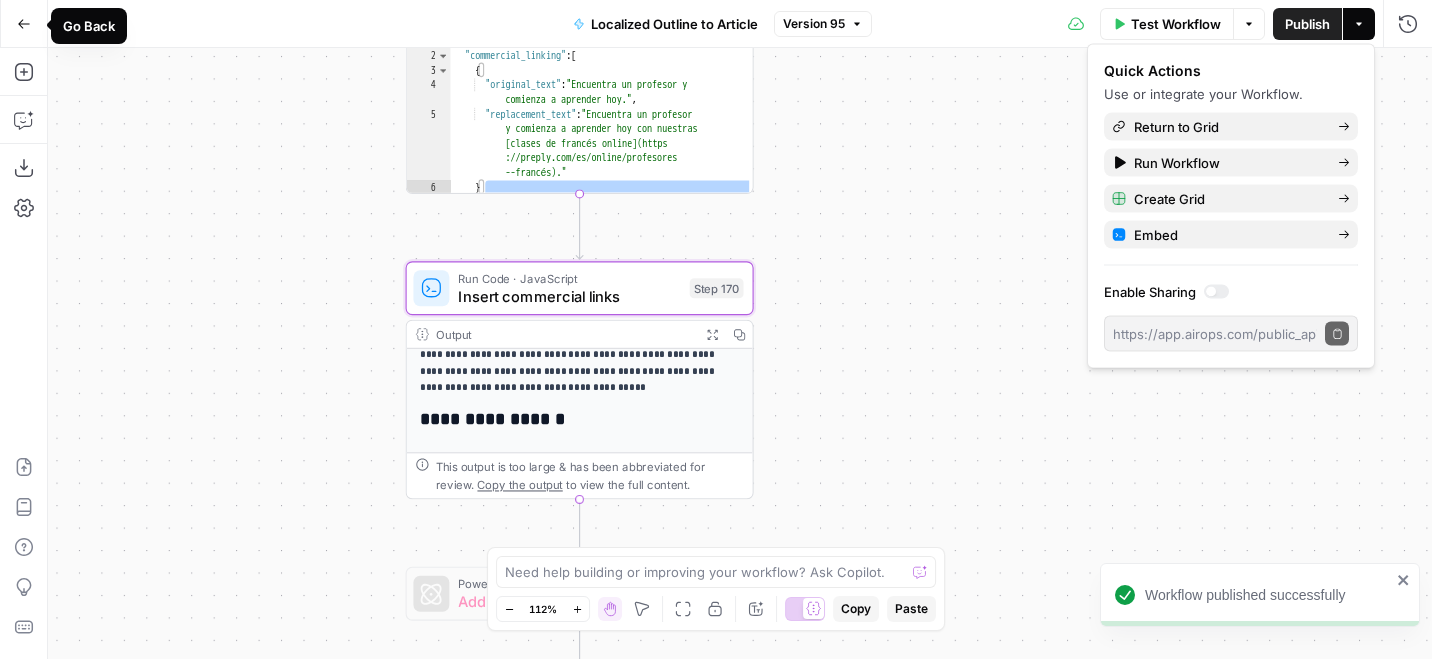 click 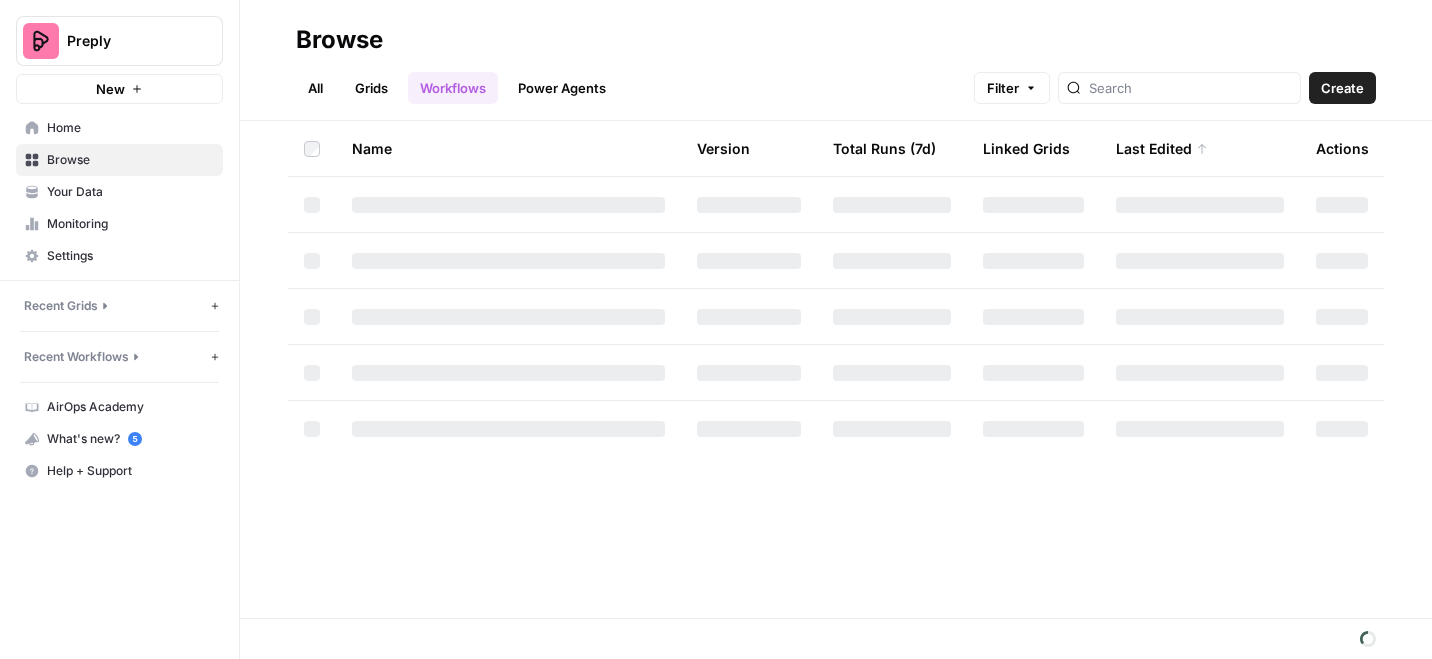 click on "Recent Grids" at bounding box center [61, 306] 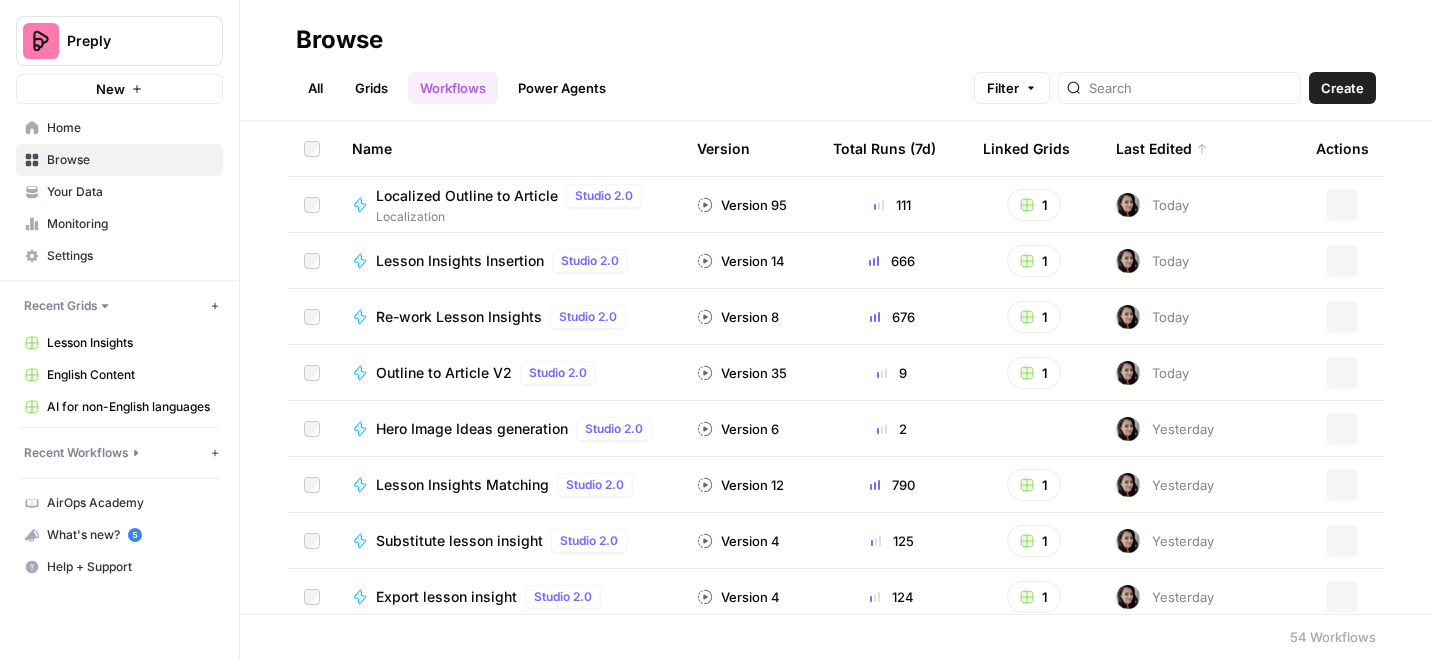 click on "AI for non-English languages" at bounding box center [130, 407] 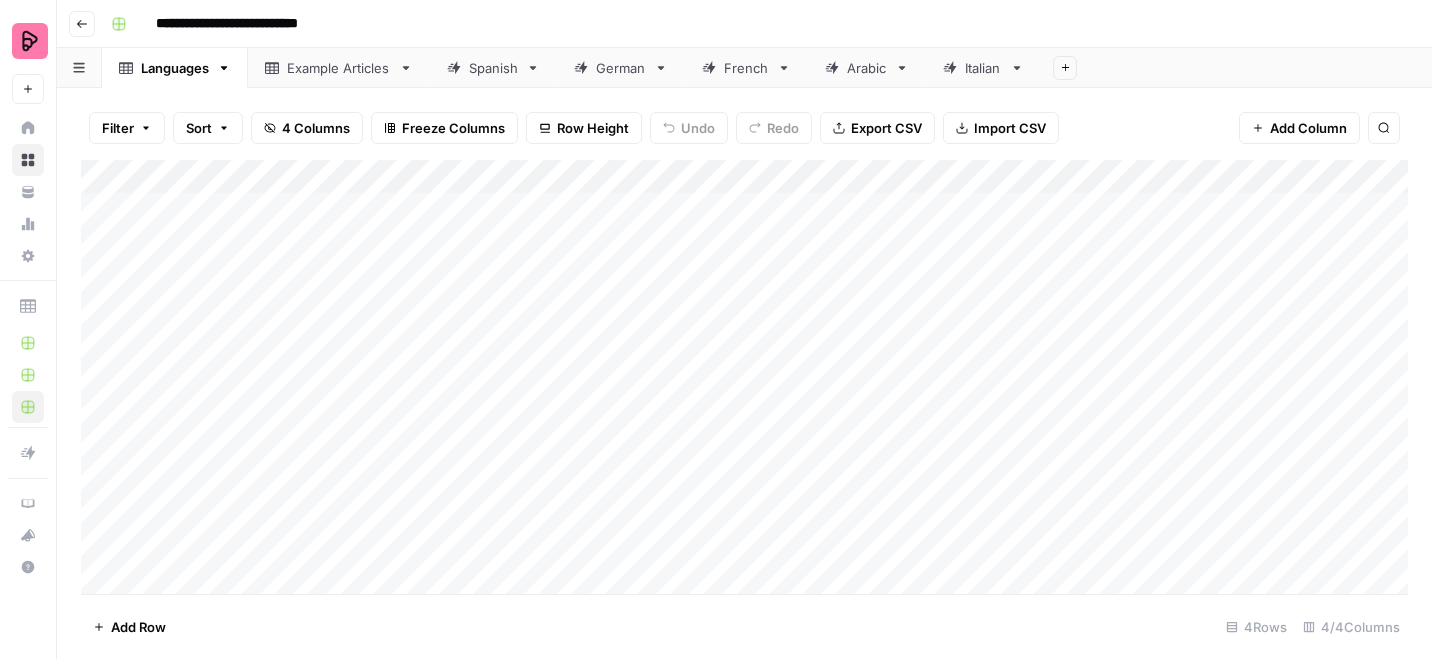 click on "Spanish" at bounding box center [493, 68] 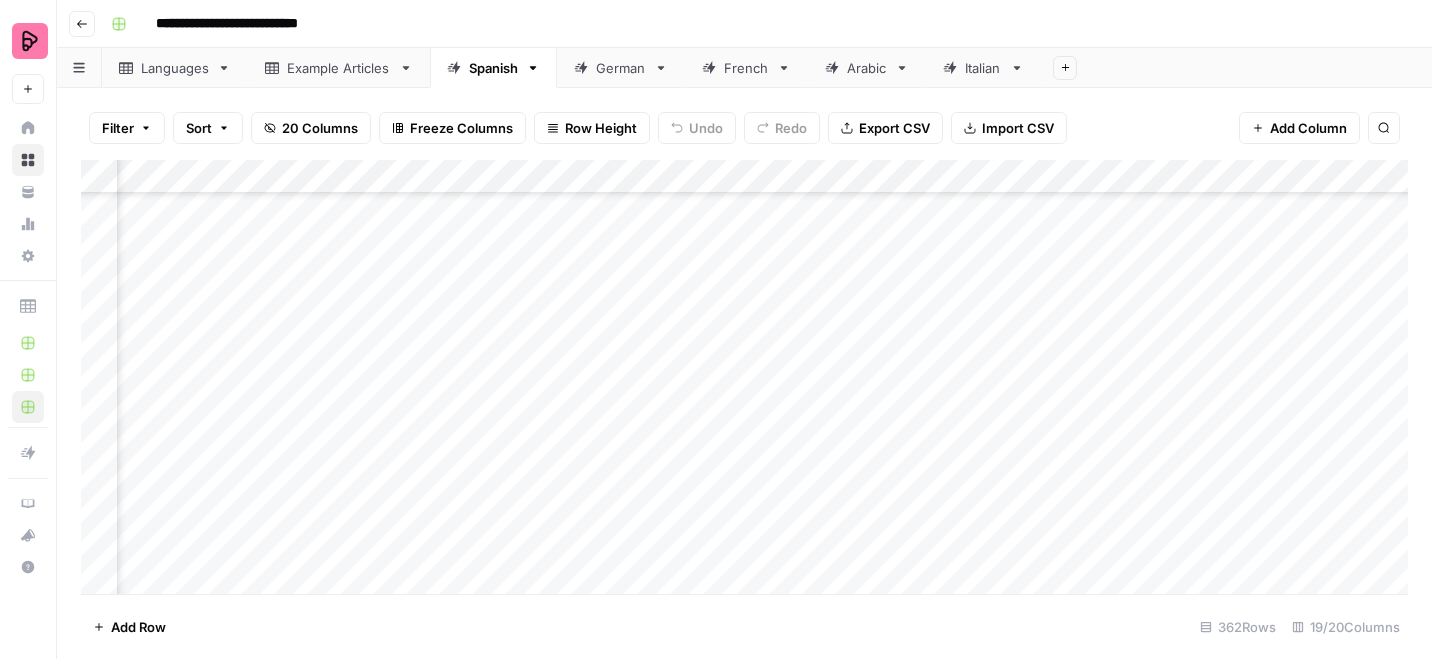 scroll, scrollTop: 11160, scrollLeft: 1067, axis: both 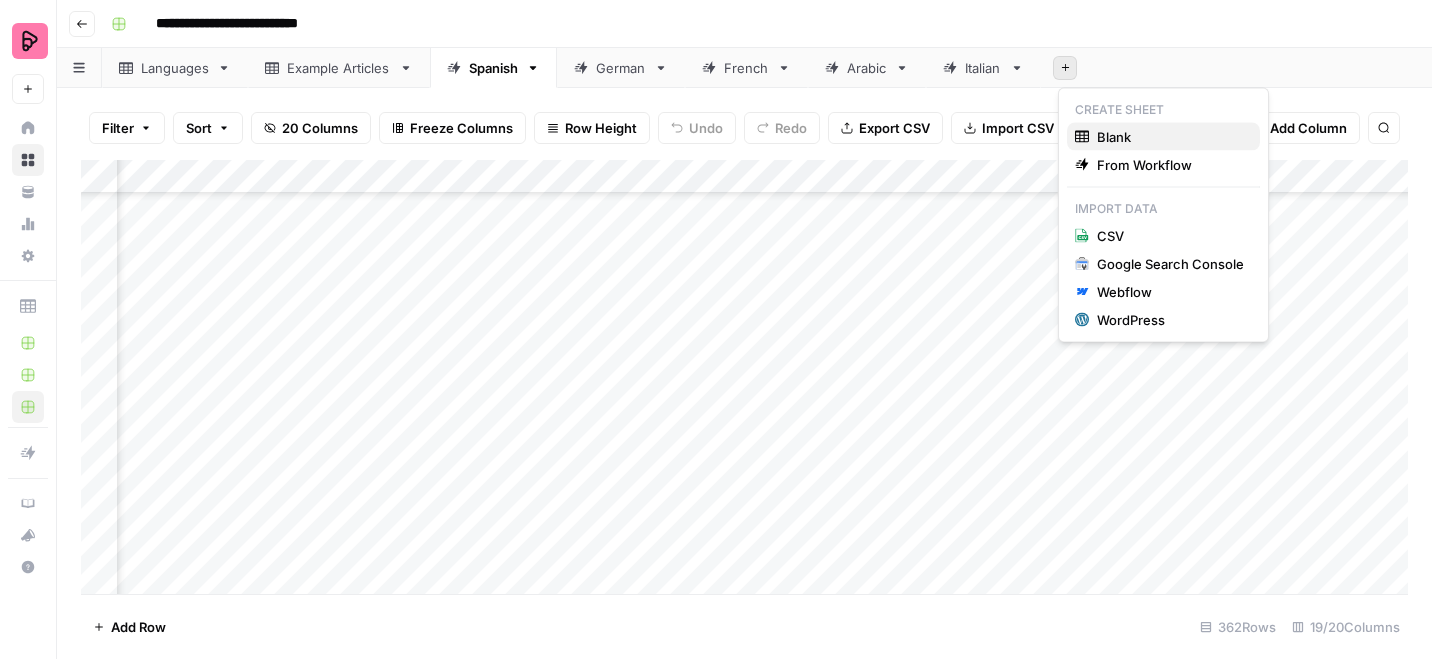 click on "Blank" at bounding box center [1170, 137] 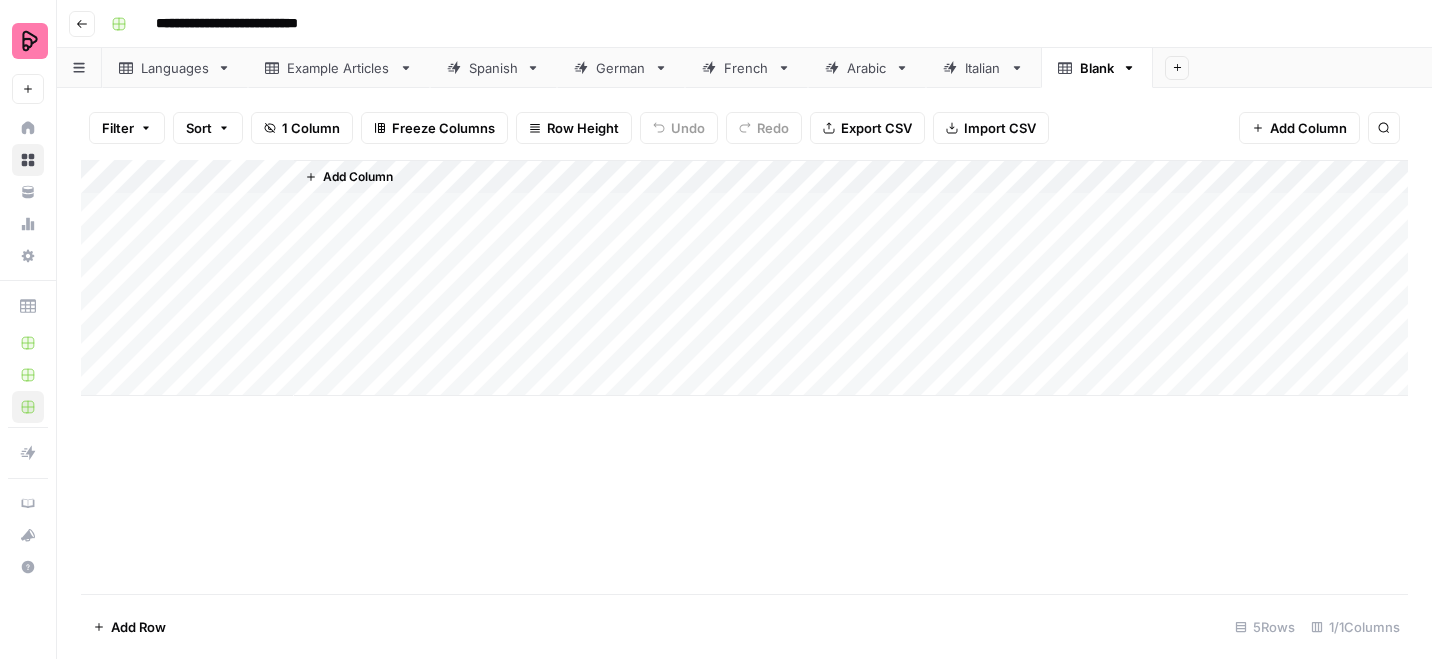 click on "Blank" at bounding box center [1097, 68] 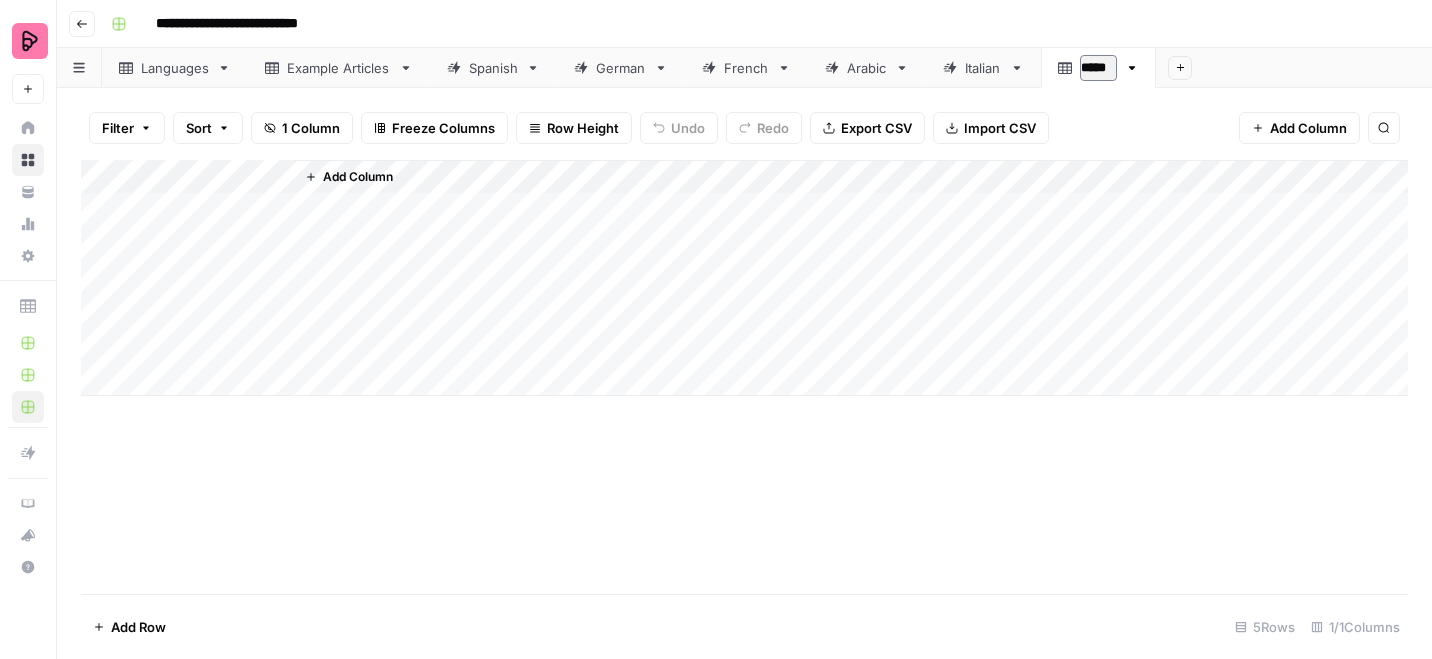 click on "*****" at bounding box center [1098, 68] 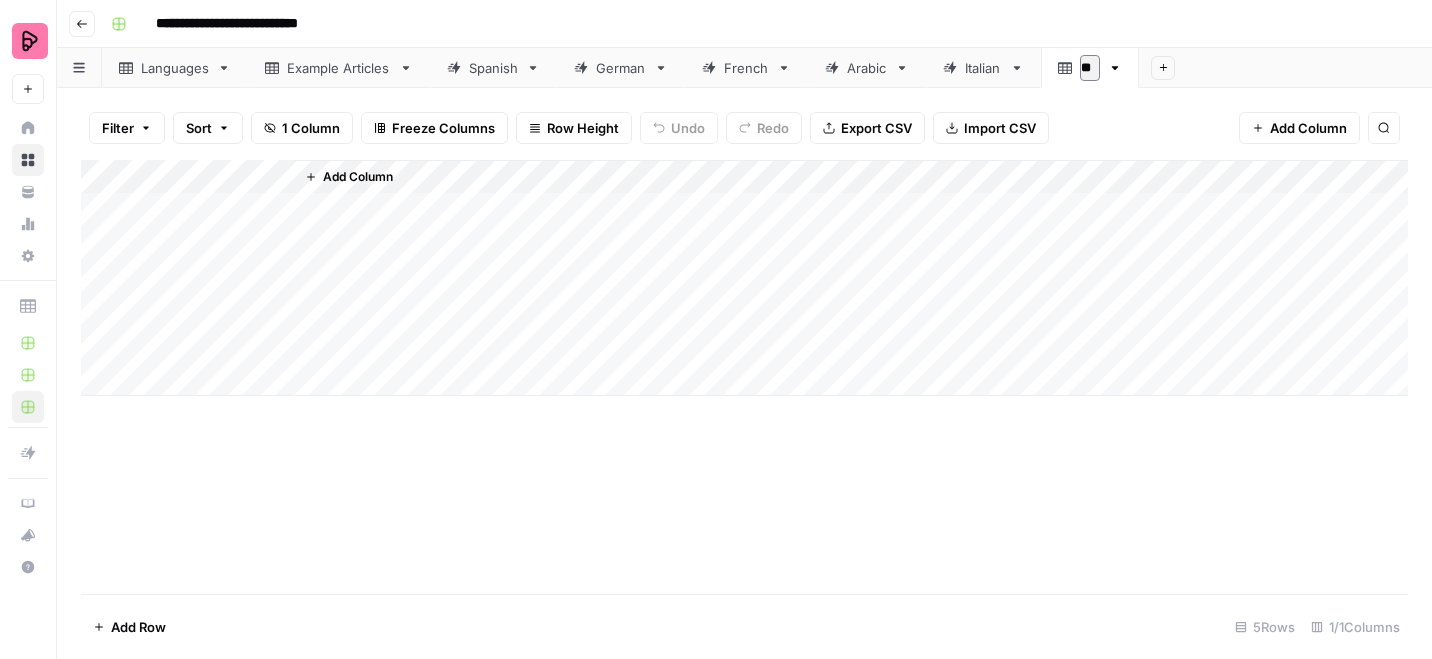 type on "*" 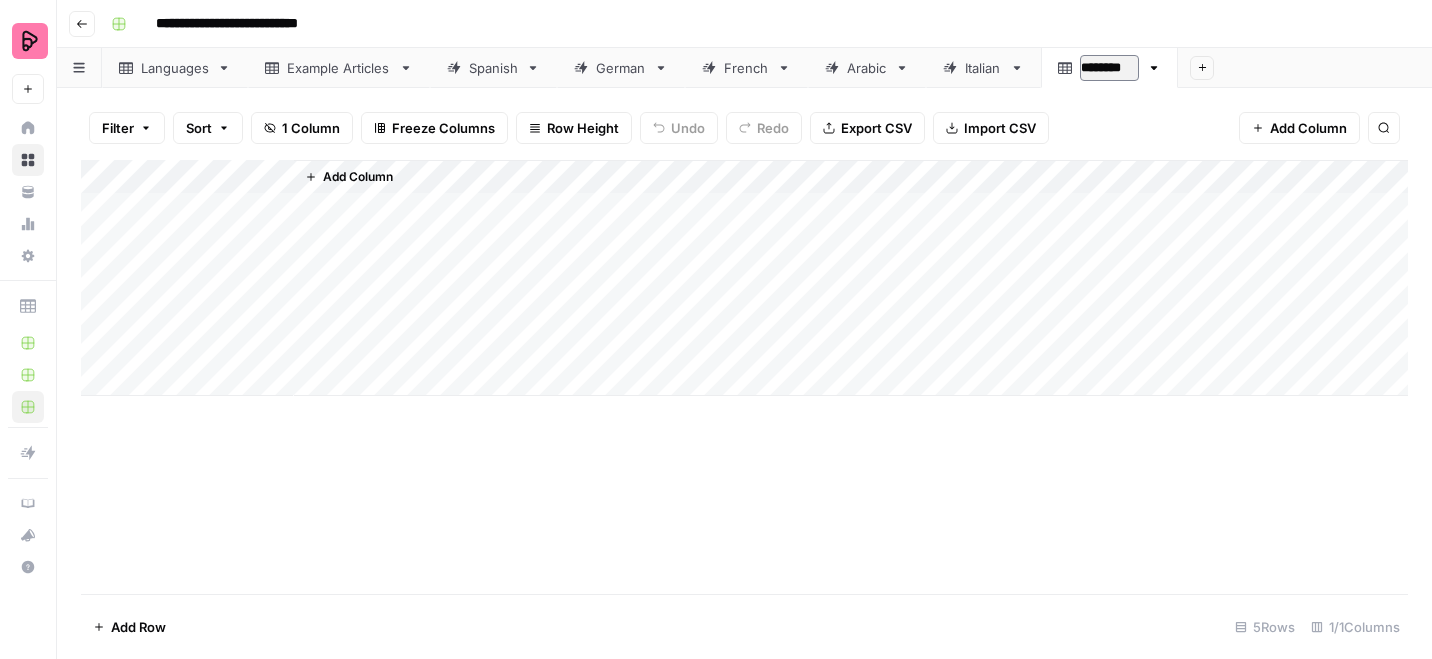 type on "*********" 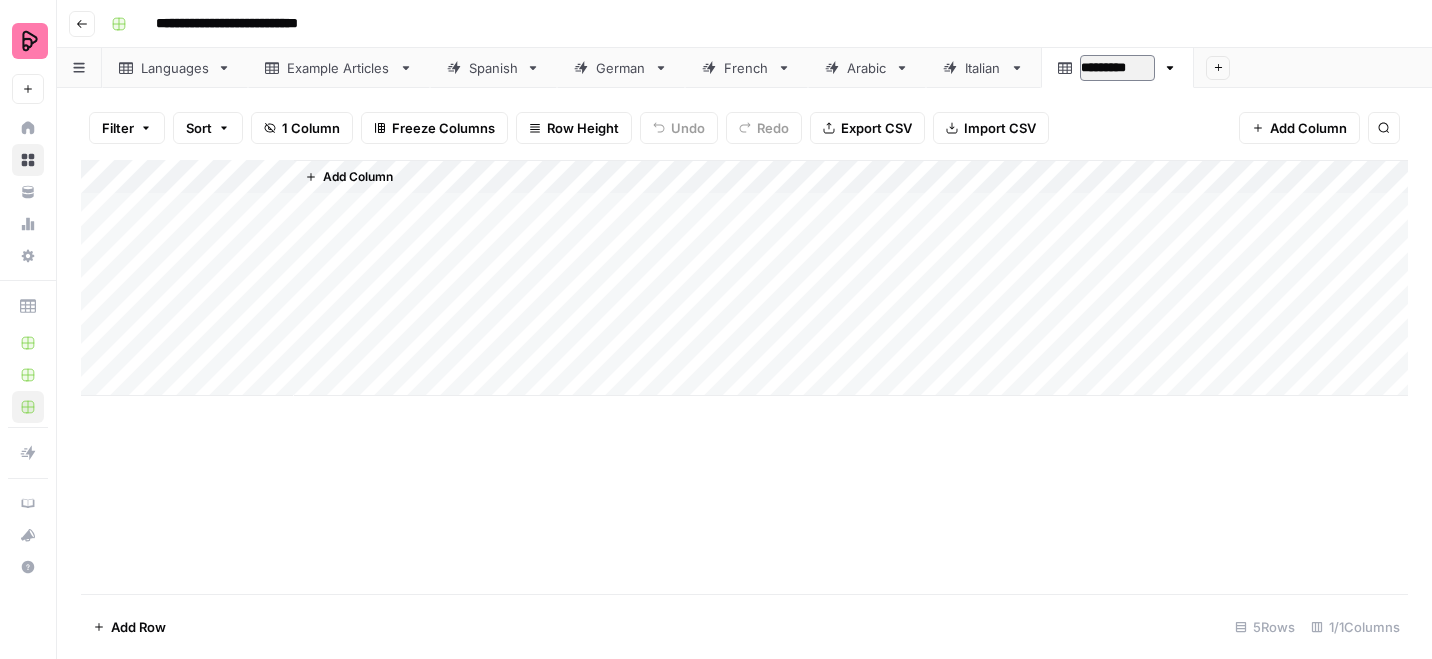 click on "Add Column" at bounding box center [744, 278] 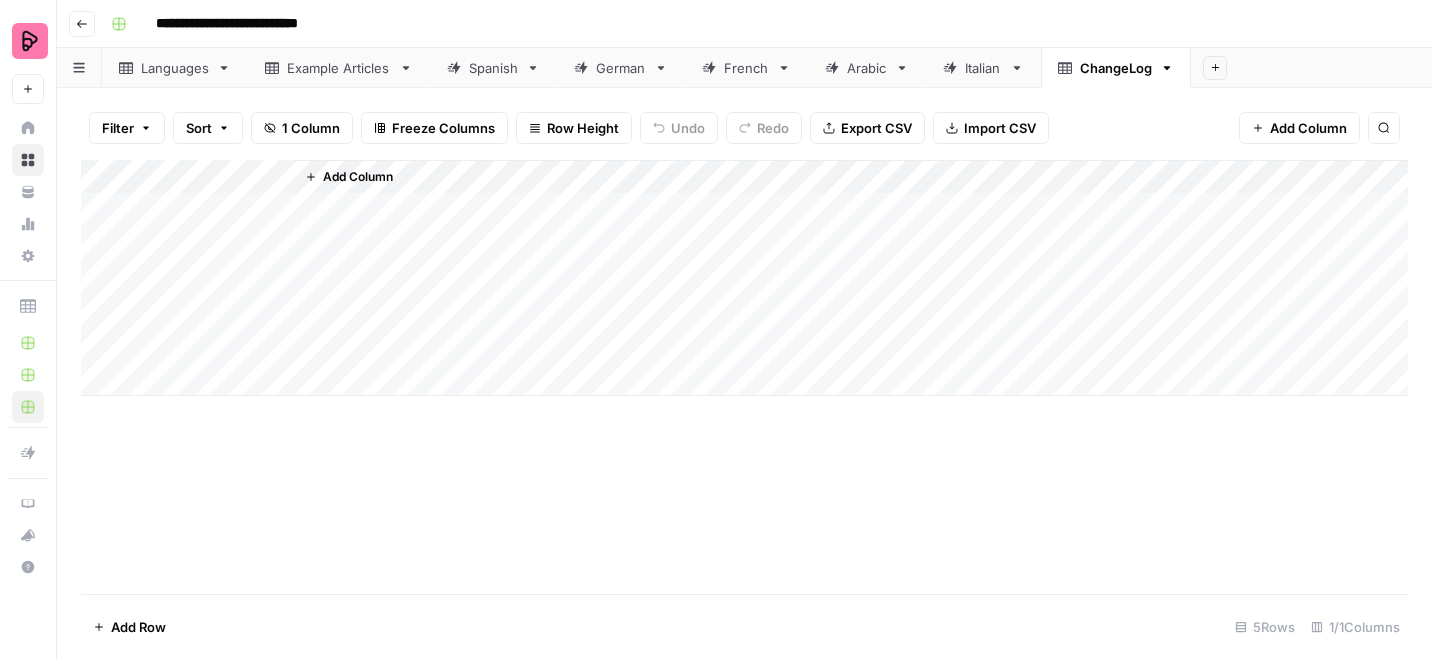 click on "Add Column" at bounding box center [744, 278] 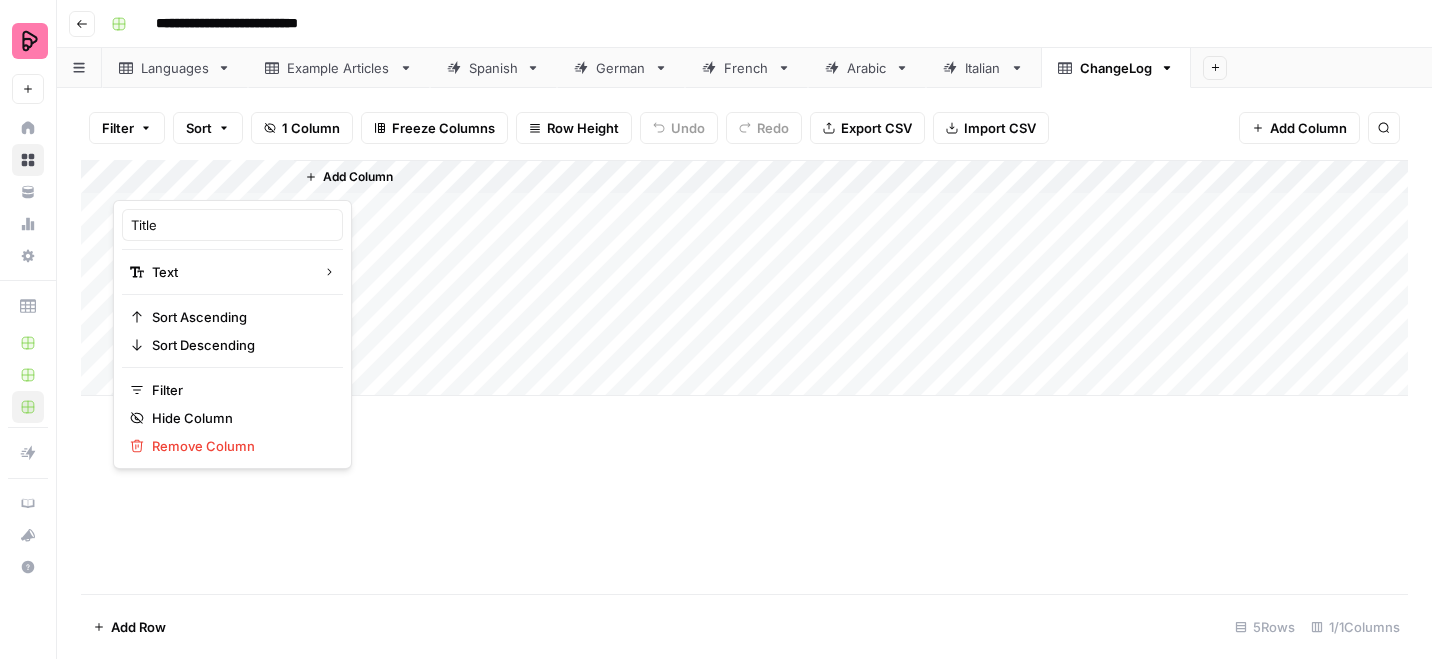 click at bounding box center [203, 180] 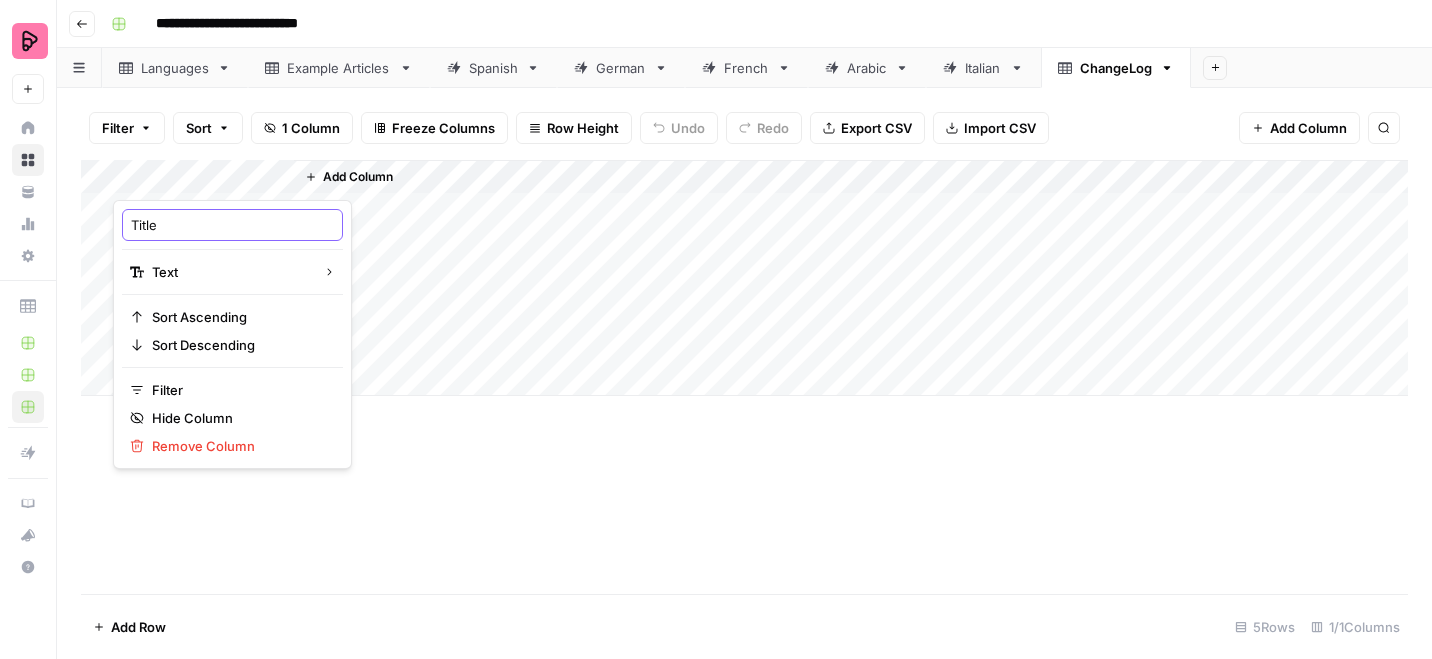 click on "Title" at bounding box center [232, 225] 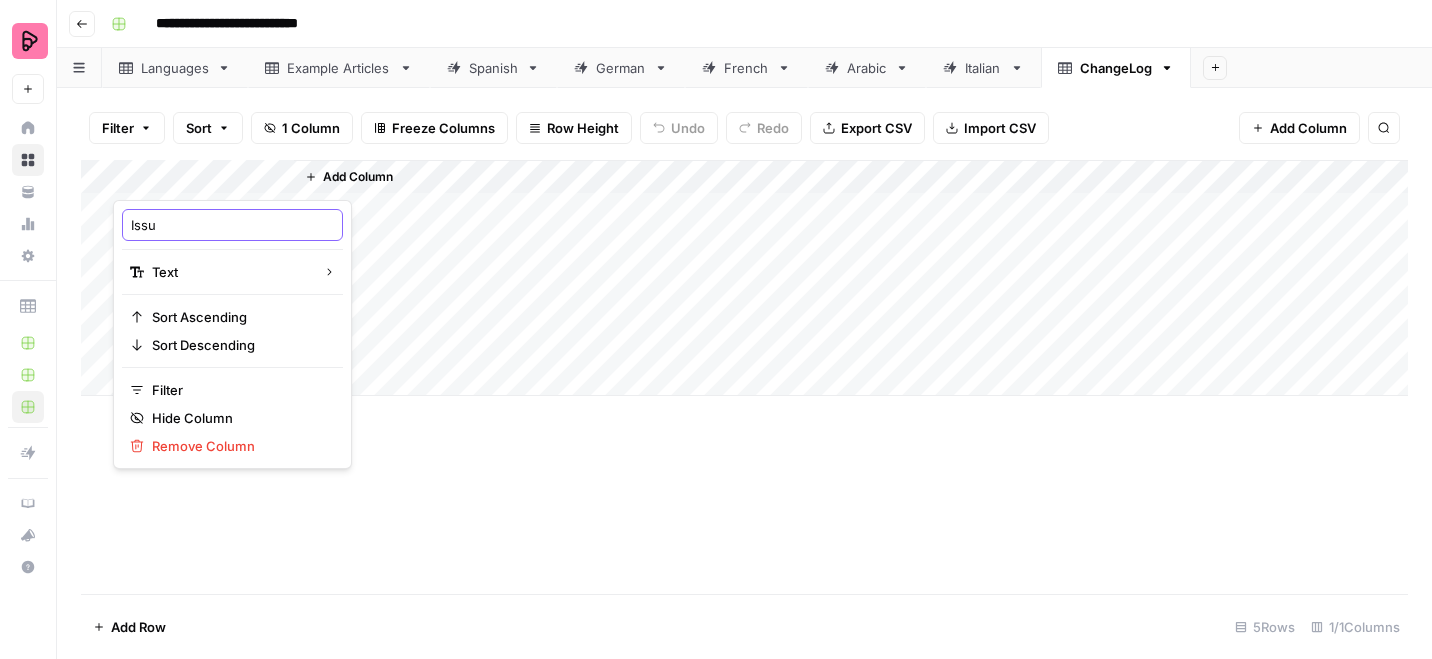 type on "Issue" 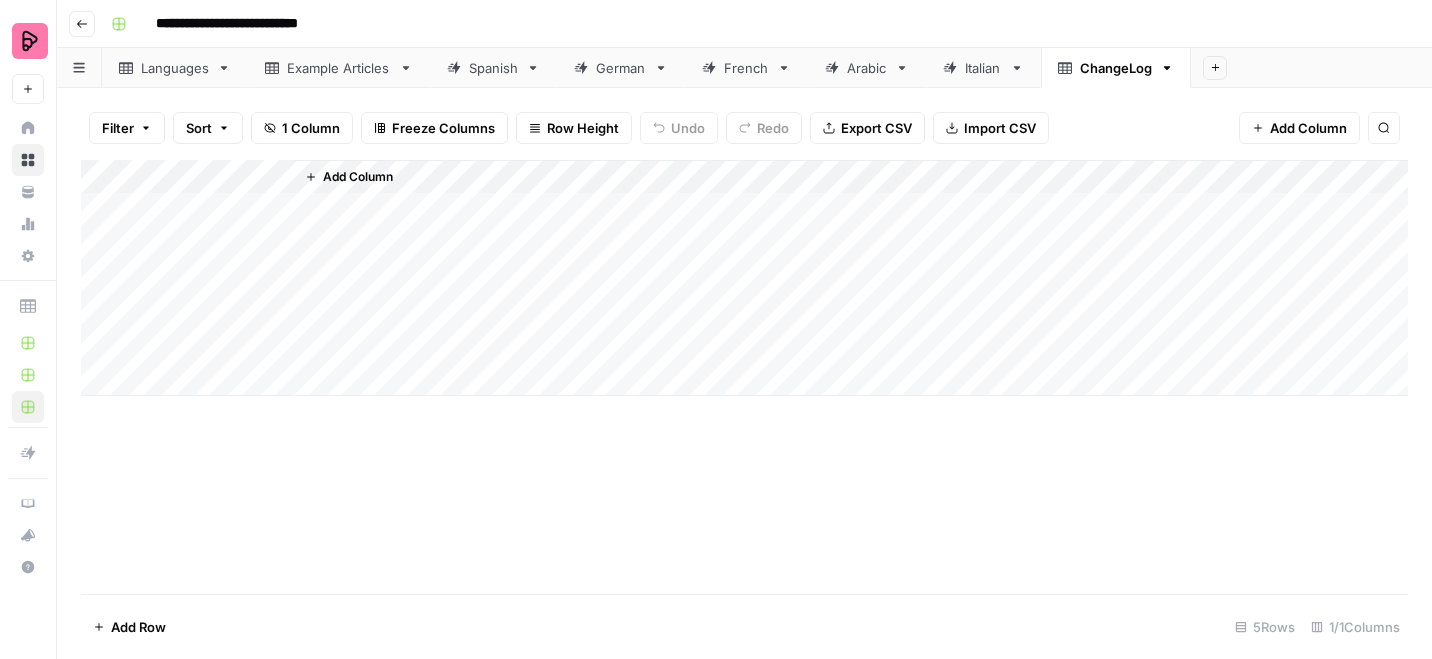 click on "Add Column" at bounding box center (358, 177) 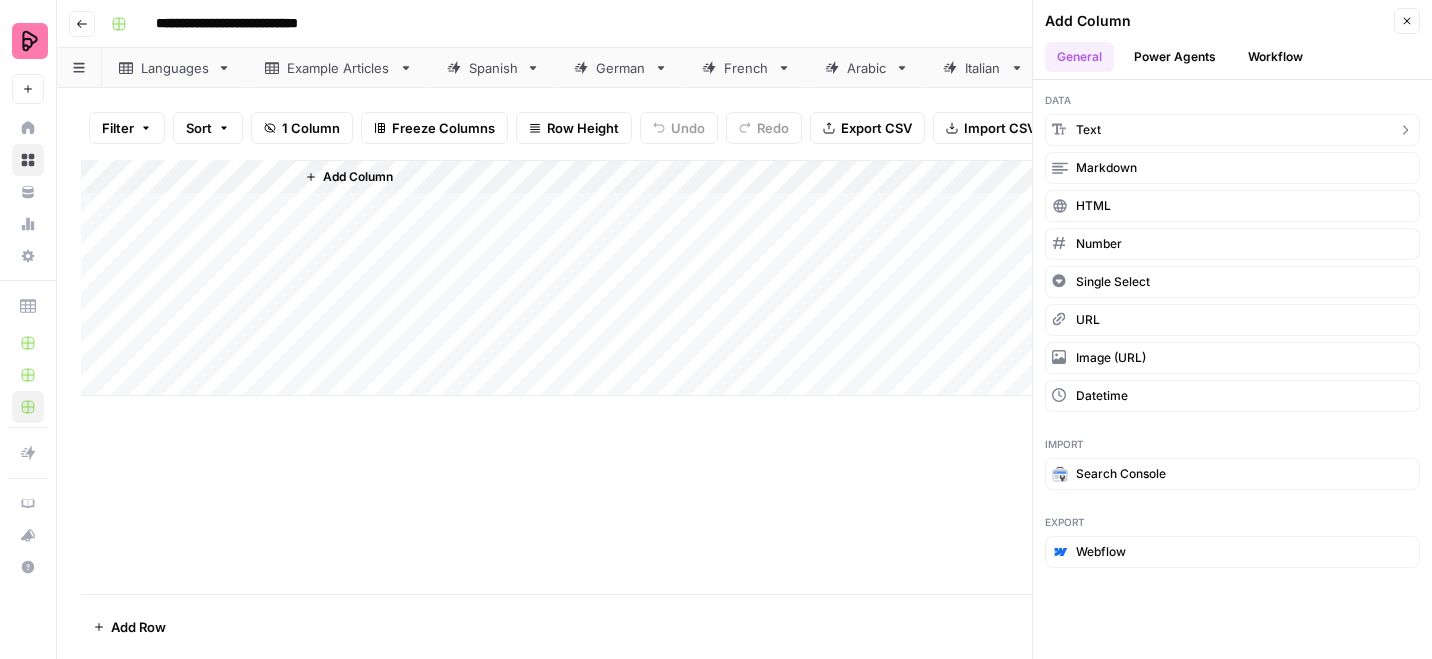 click on "Text" at bounding box center [1232, 130] 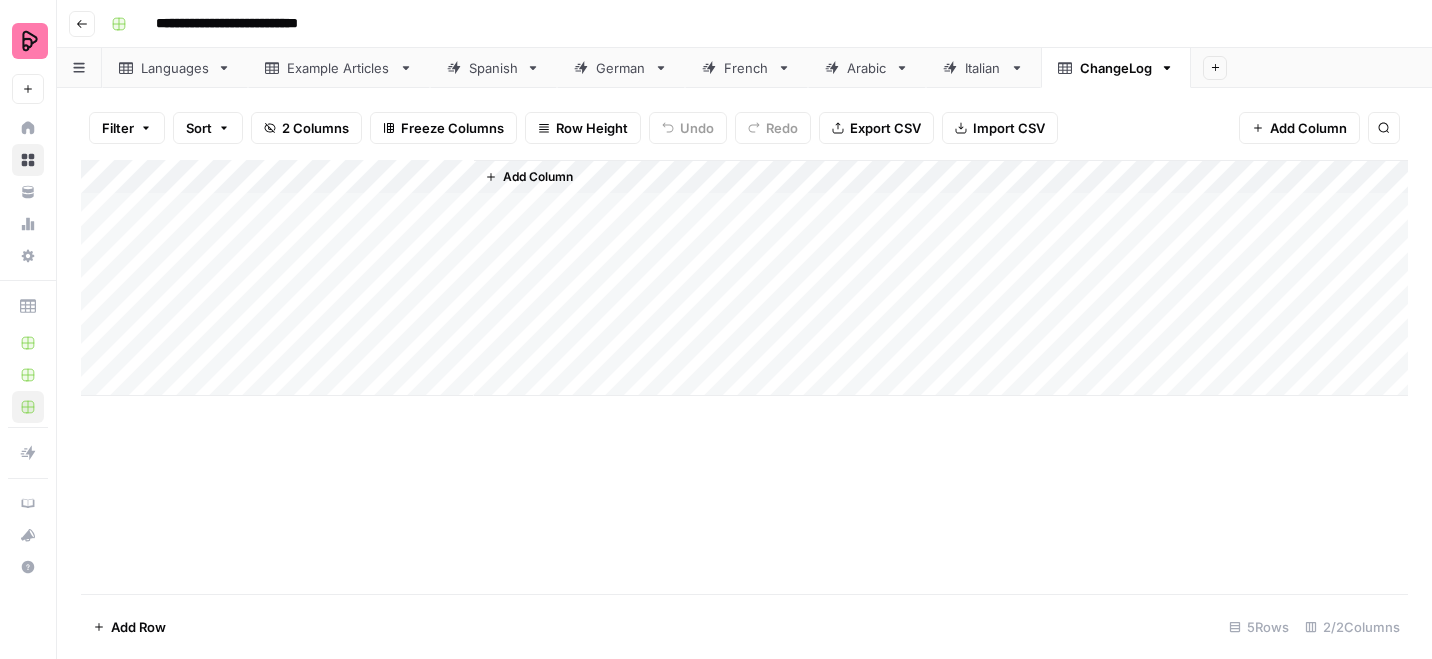 click on "Add Column" at bounding box center (744, 278) 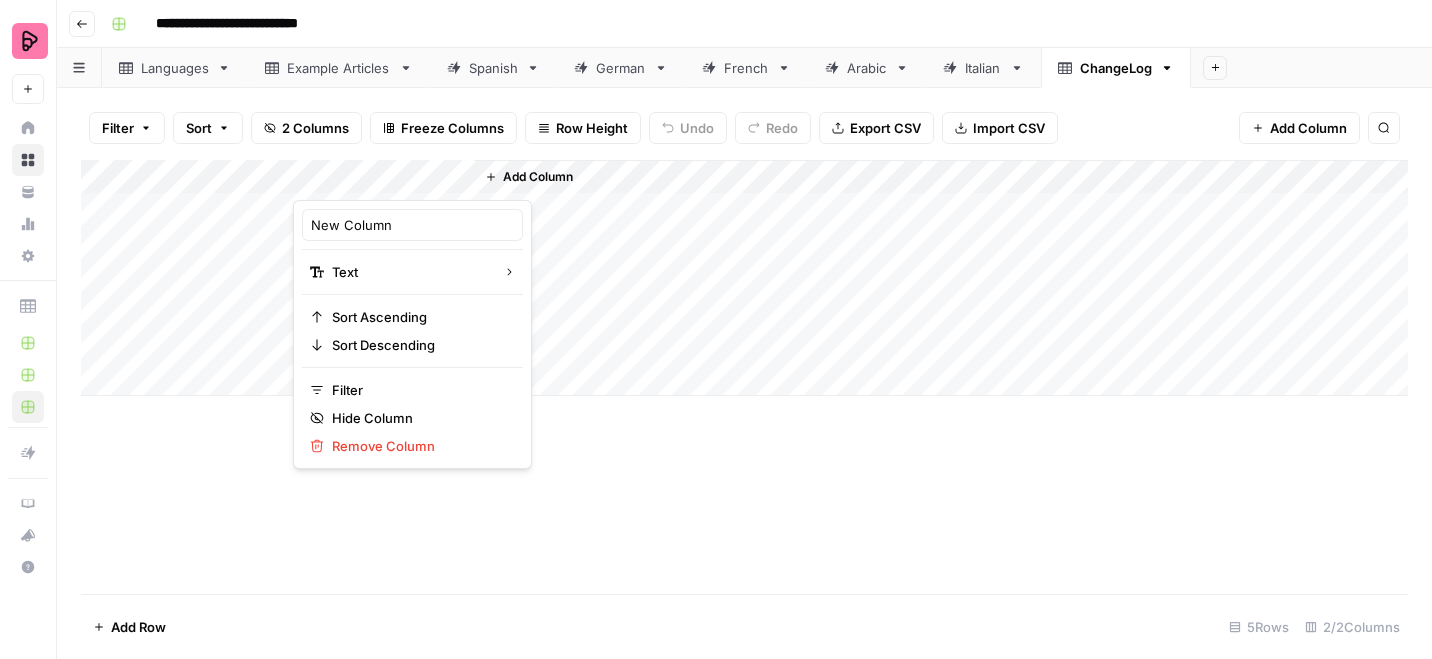 click on "New Column" at bounding box center [412, 225] 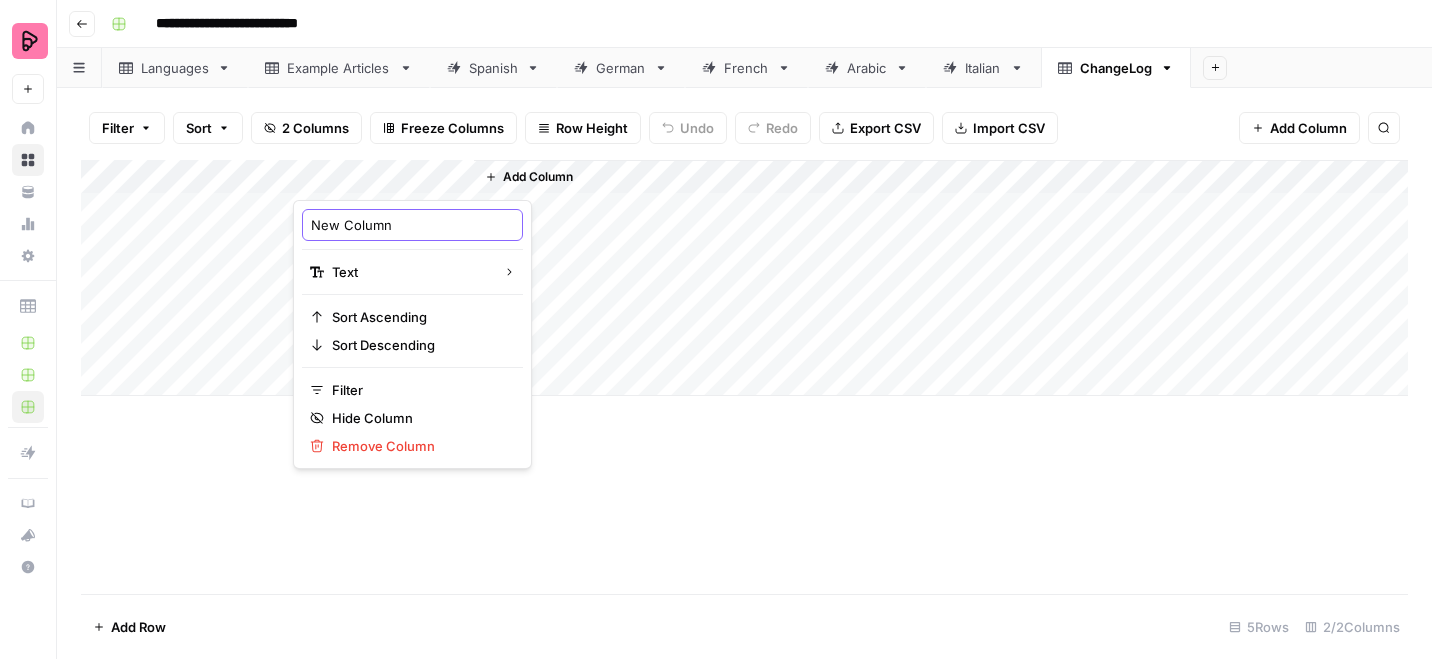 click on "New Column" at bounding box center [412, 225] 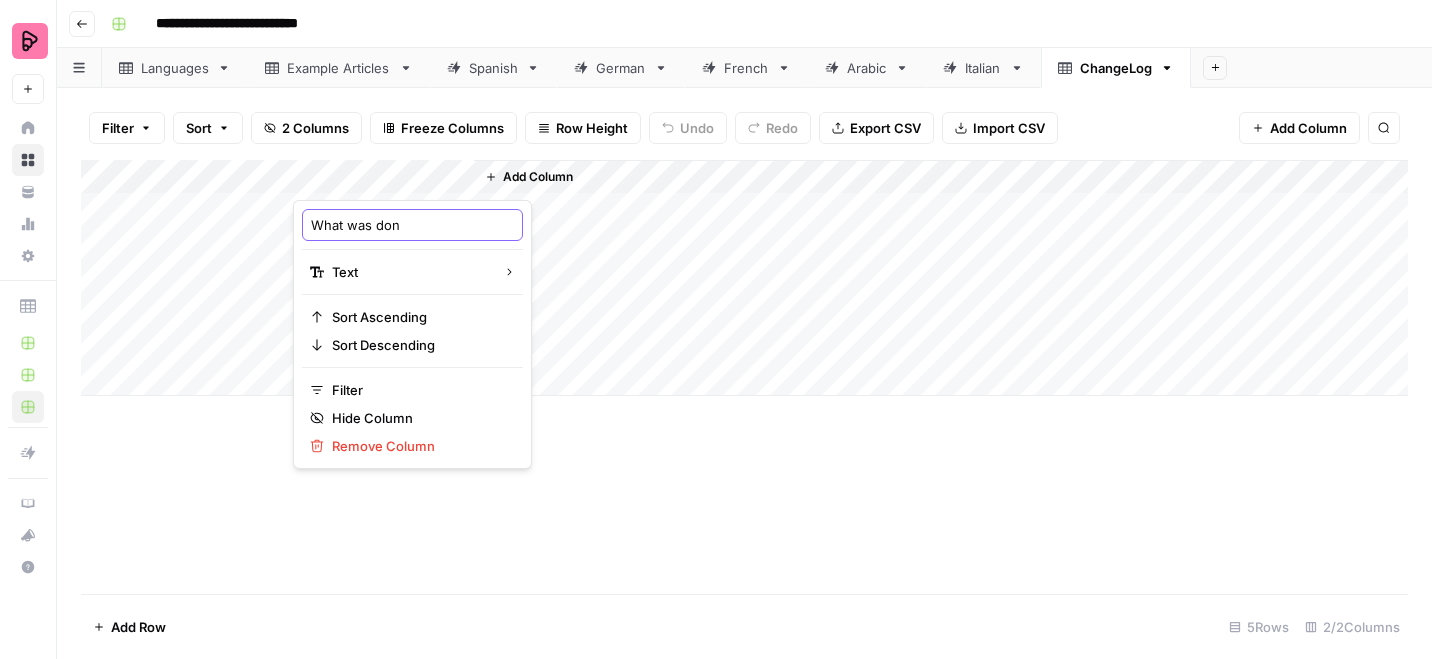 type on "What was done" 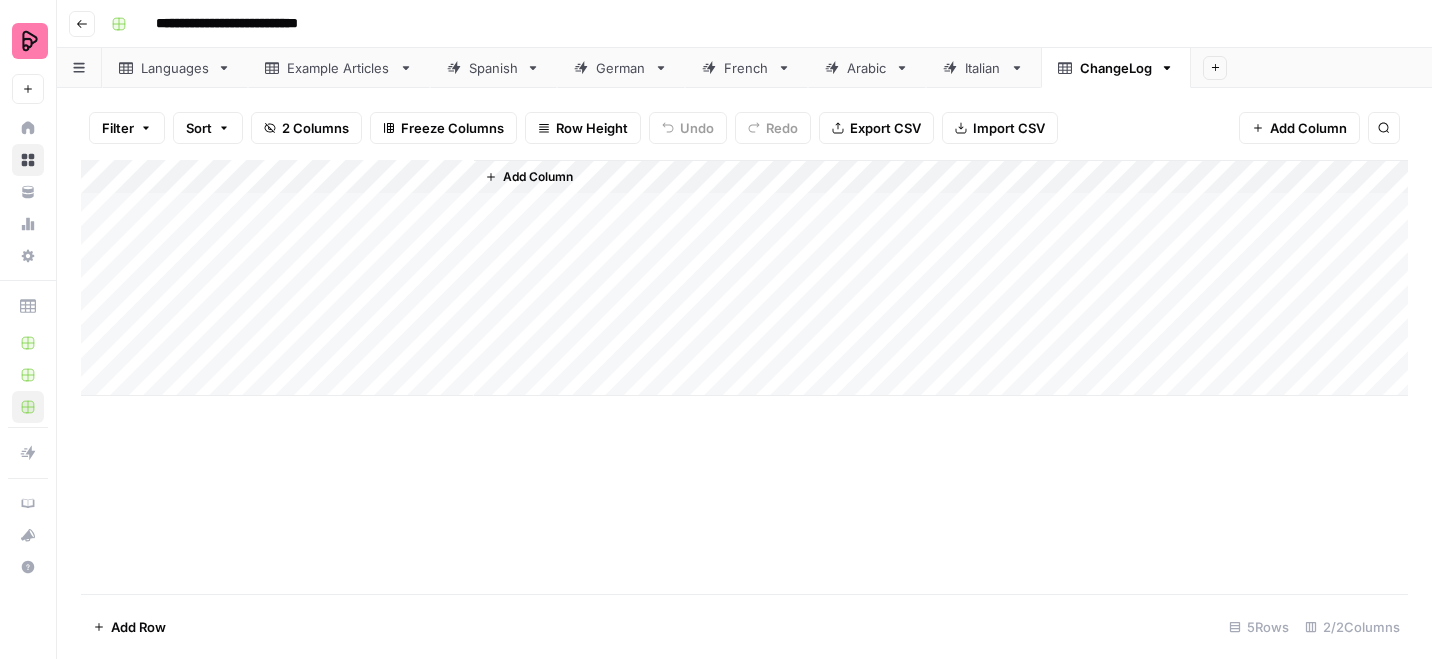 click on "Add Column" at bounding box center [538, 177] 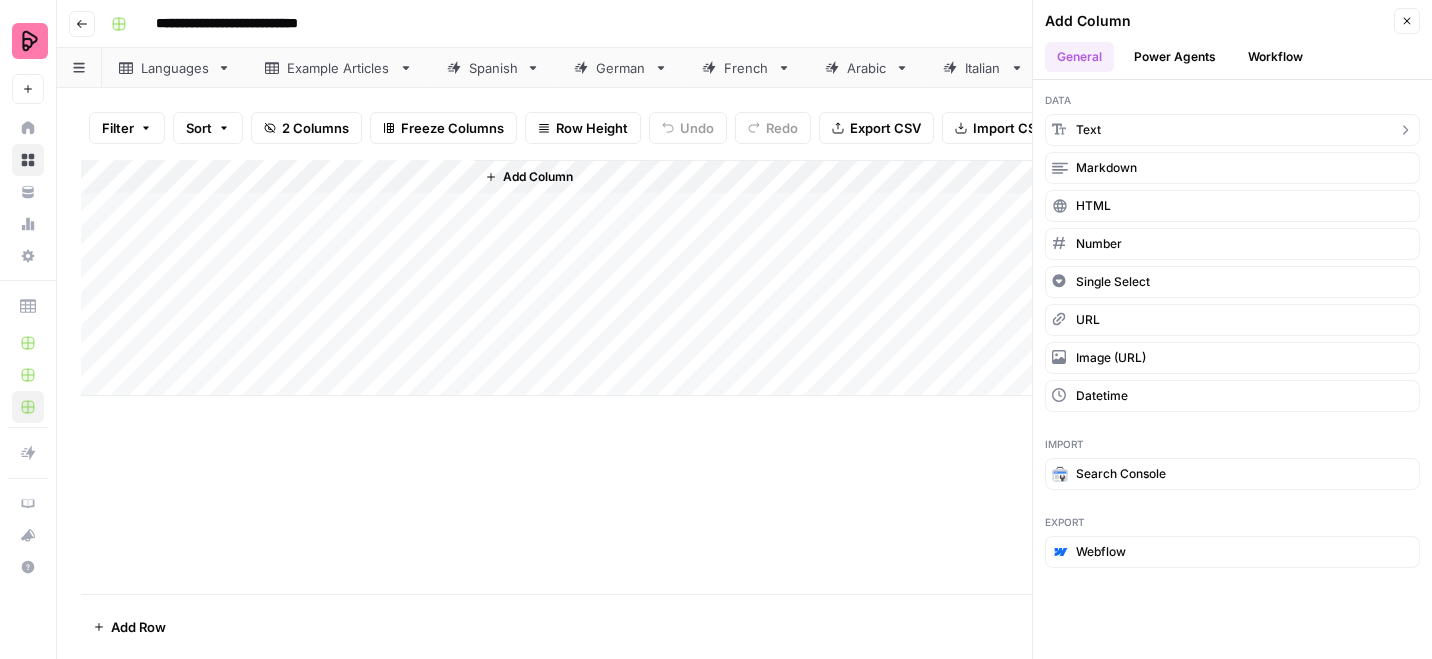 click on "Data
Text
Markdown
HTML
Number
Single Select
URL
Image (URL)
Datetime" at bounding box center (1232, 252) 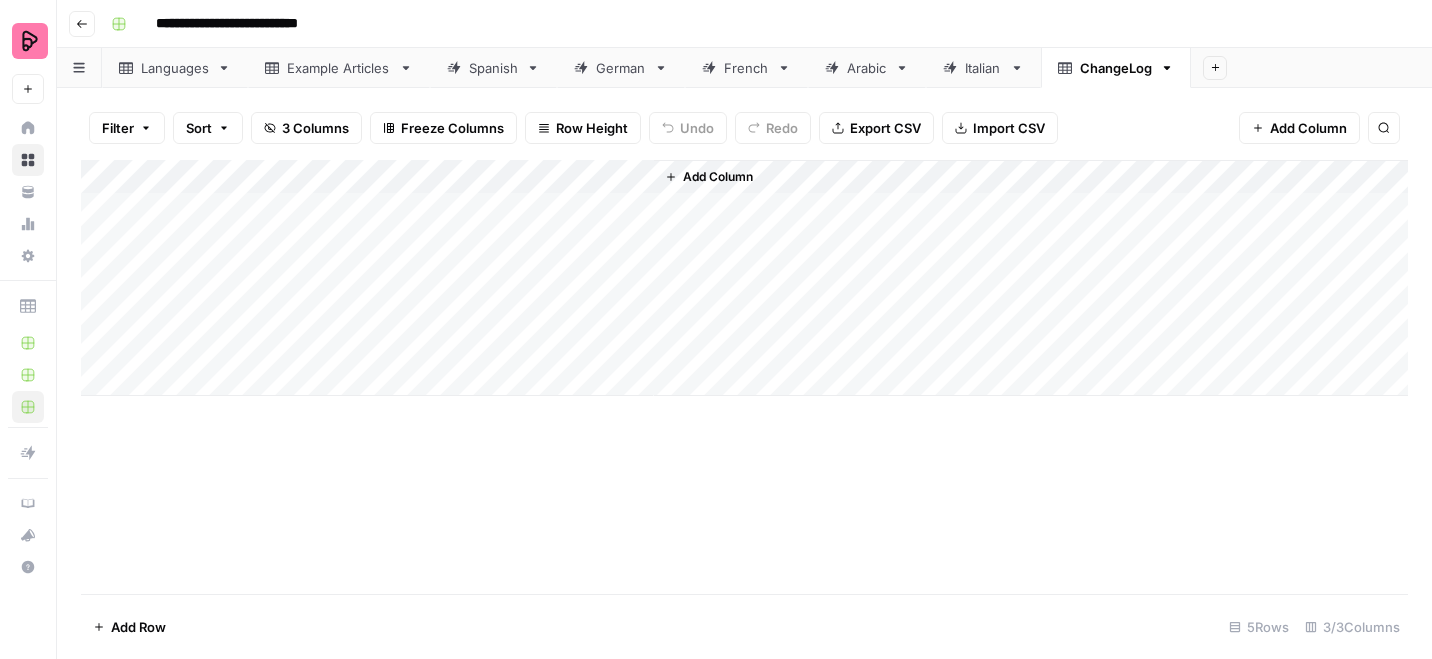 click on "Add Column" at bounding box center (744, 278) 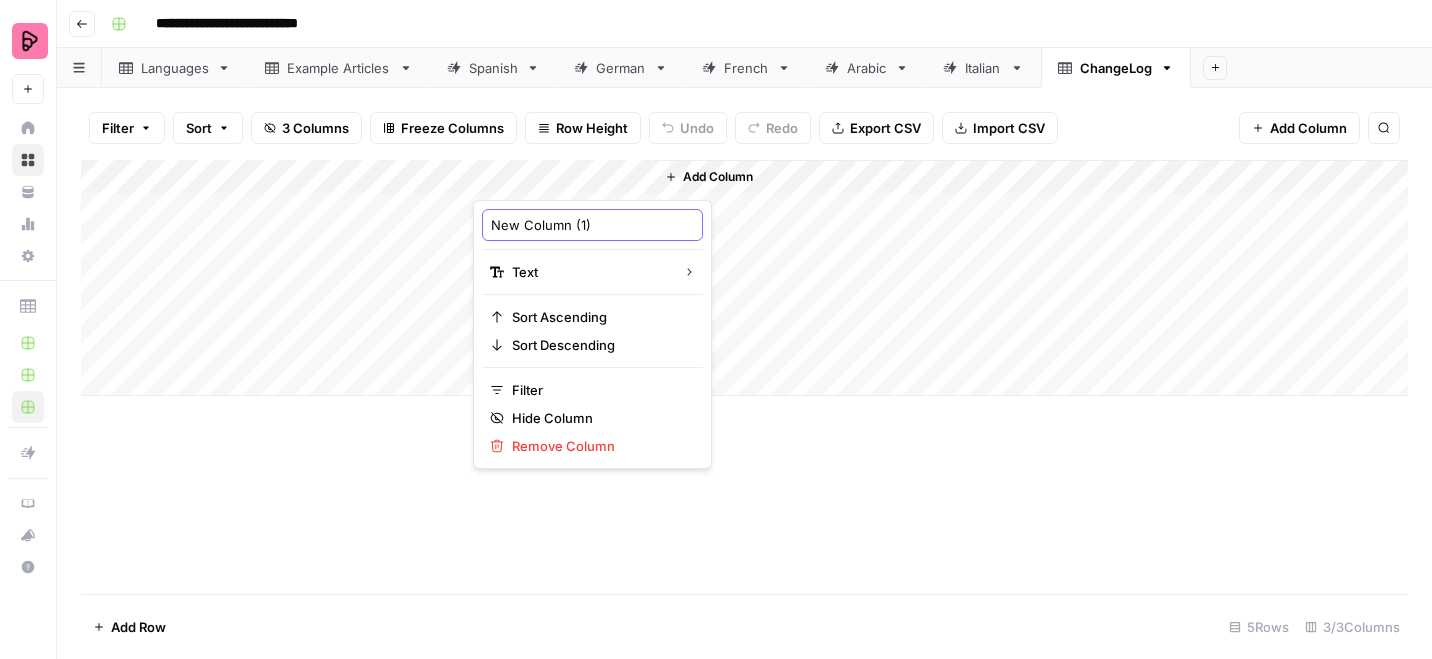 click on "New Column (1)" at bounding box center (592, 225) 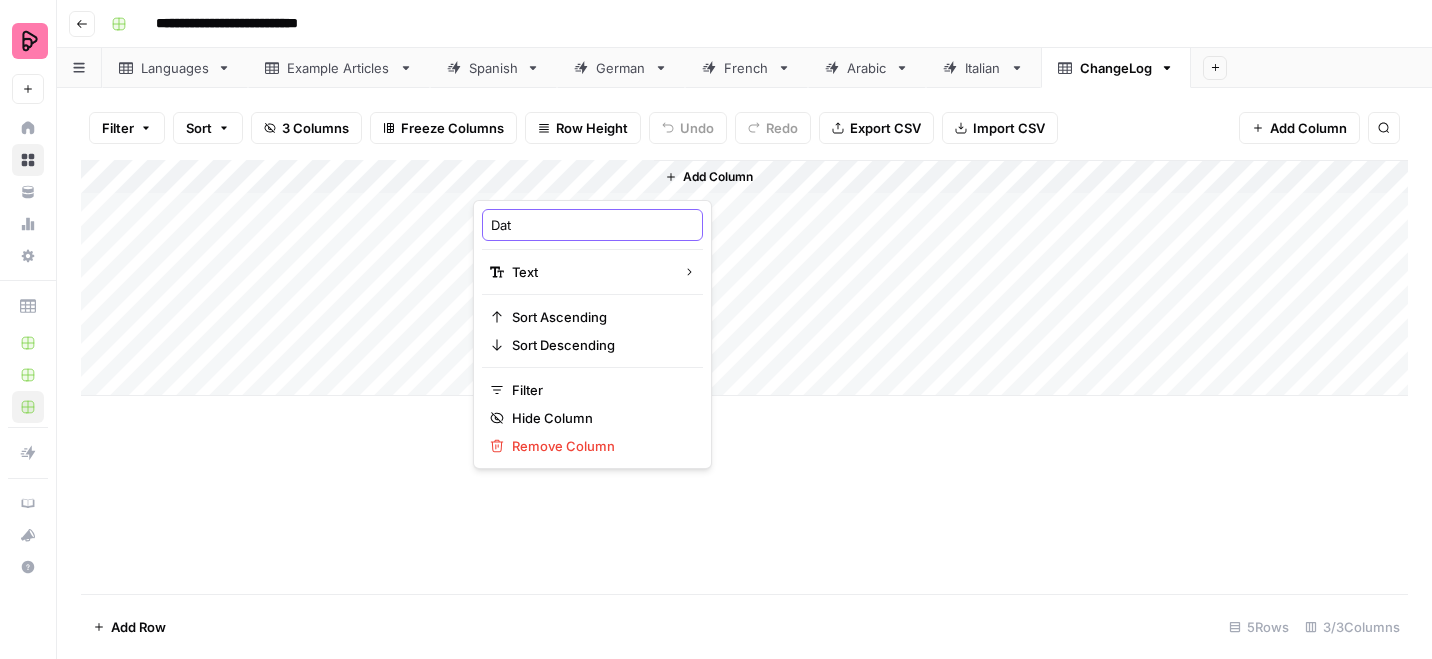 type on "Date" 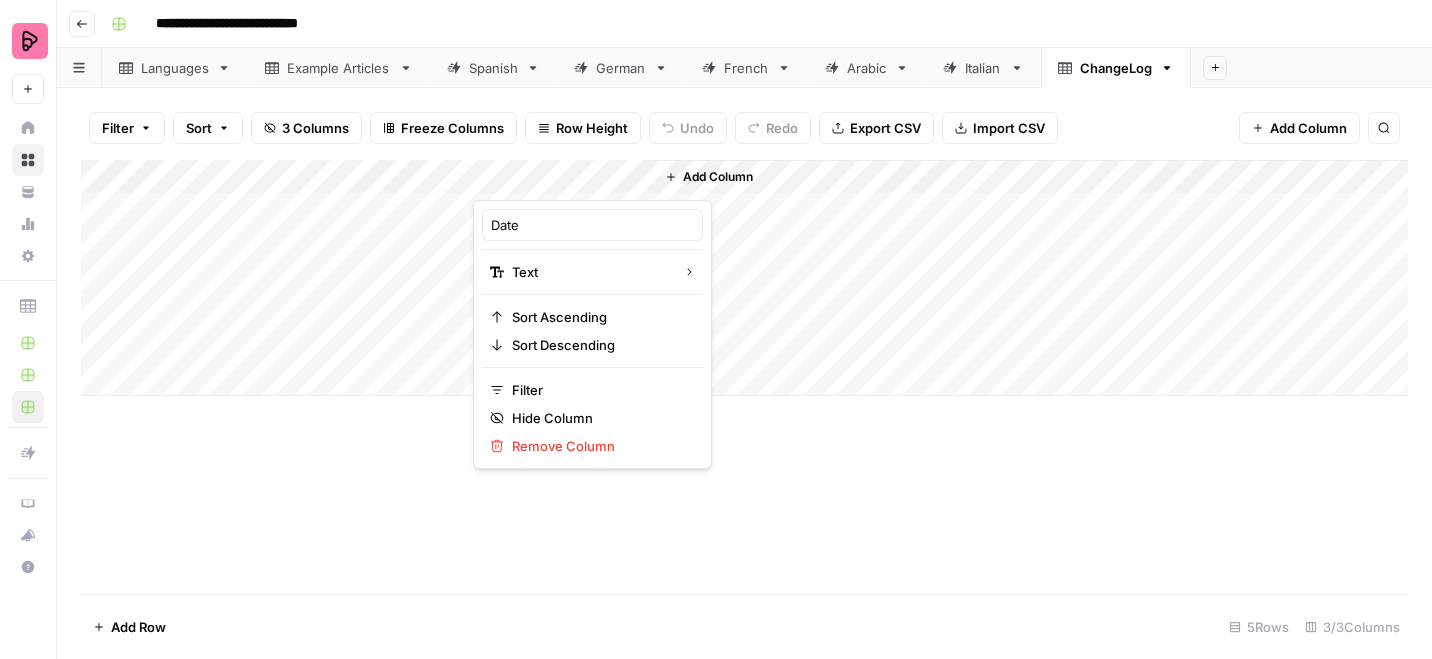 click on "Add Column" at bounding box center [744, 278] 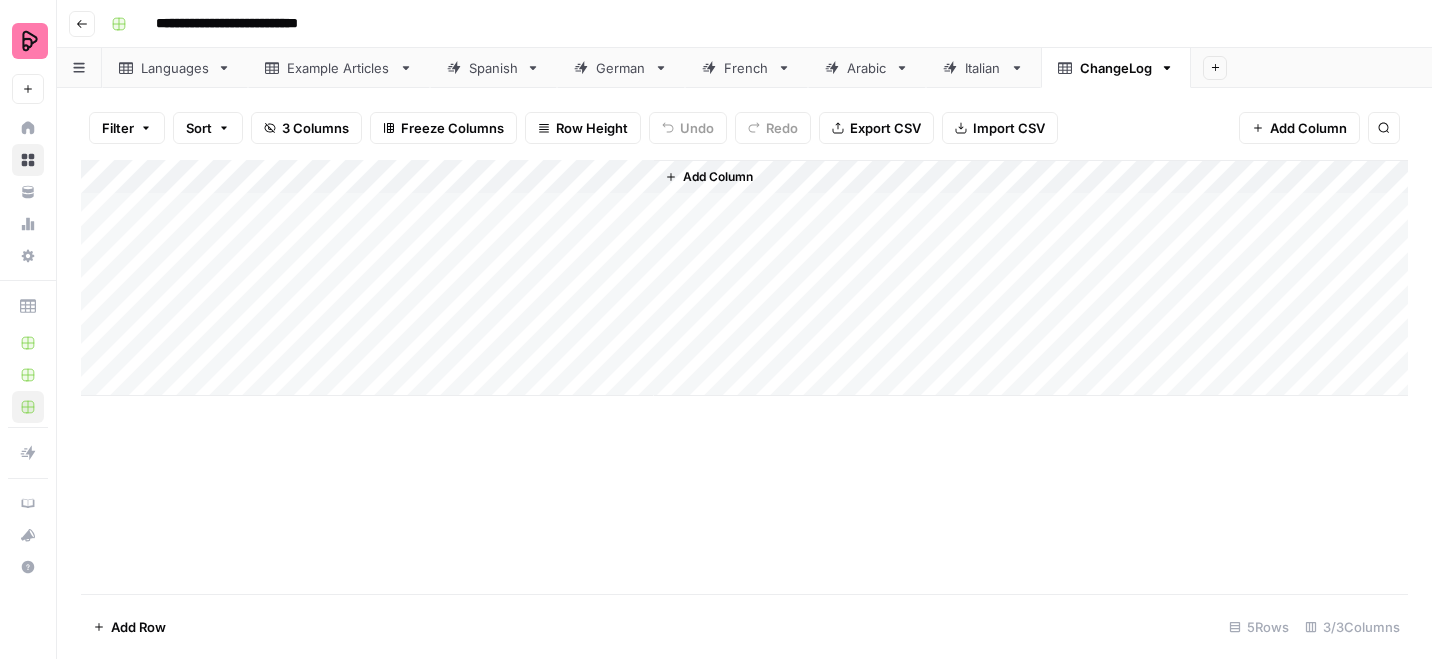 click on "Add Column" at bounding box center [744, 278] 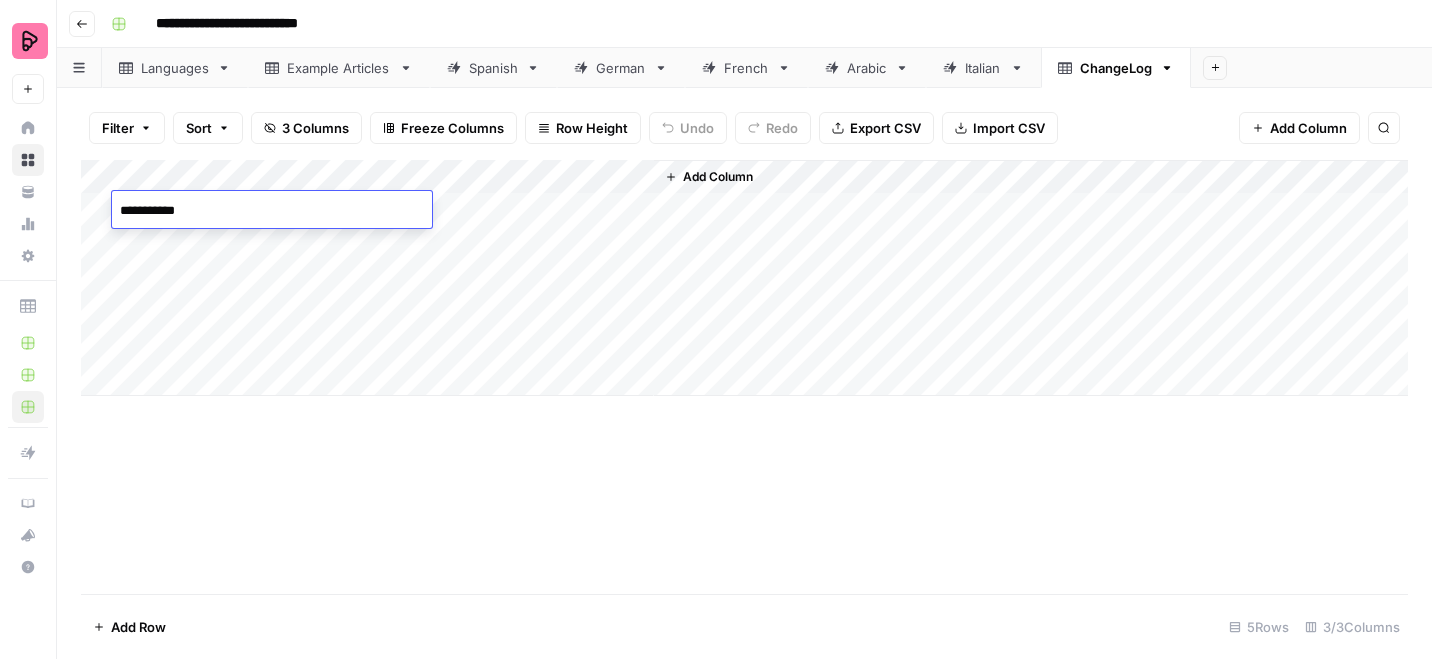 type on "**********" 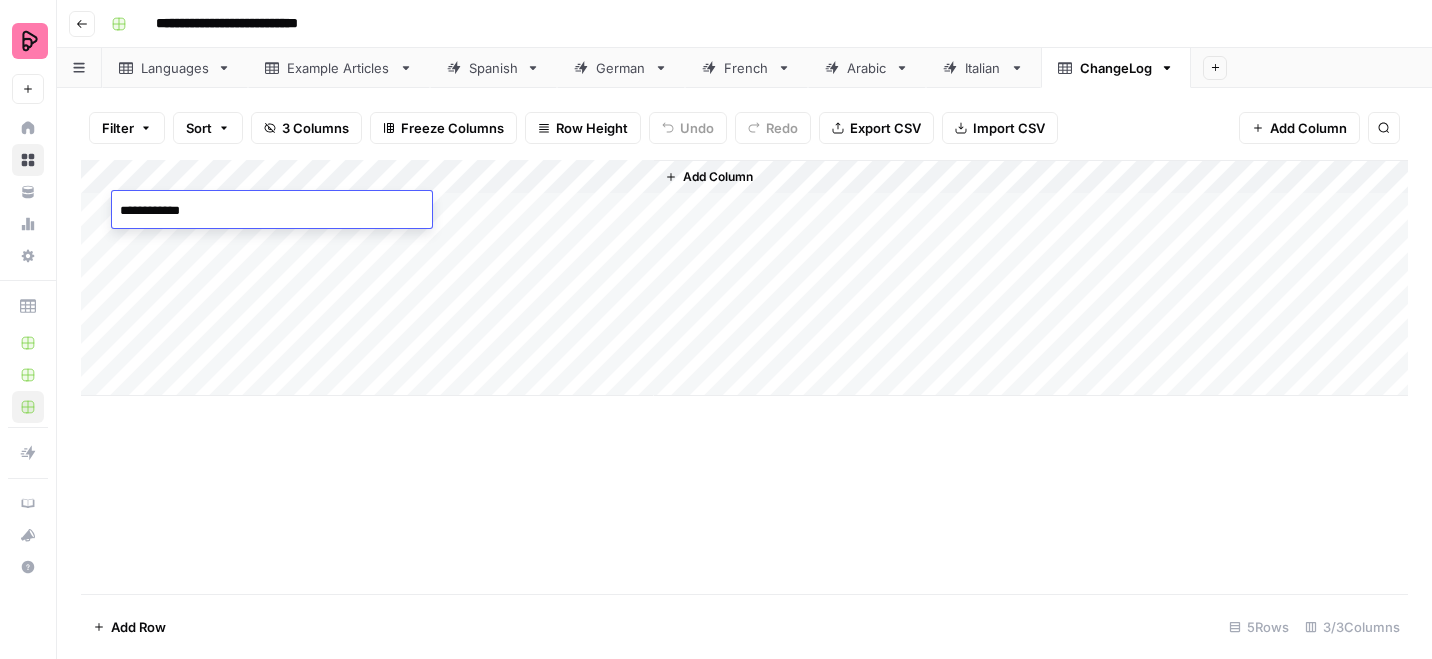 click on "Add Column" at bounding box center (744, 278) 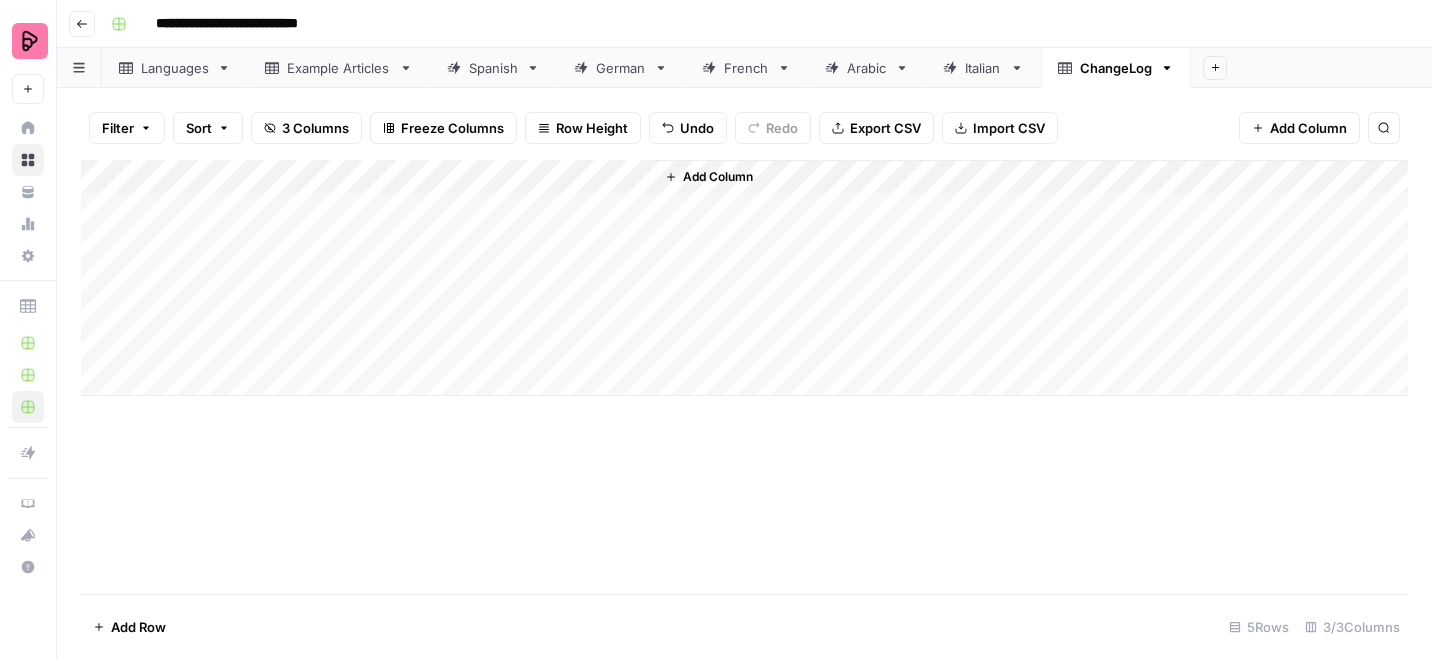 click on "Add Column" at bounding box center [744, 278] 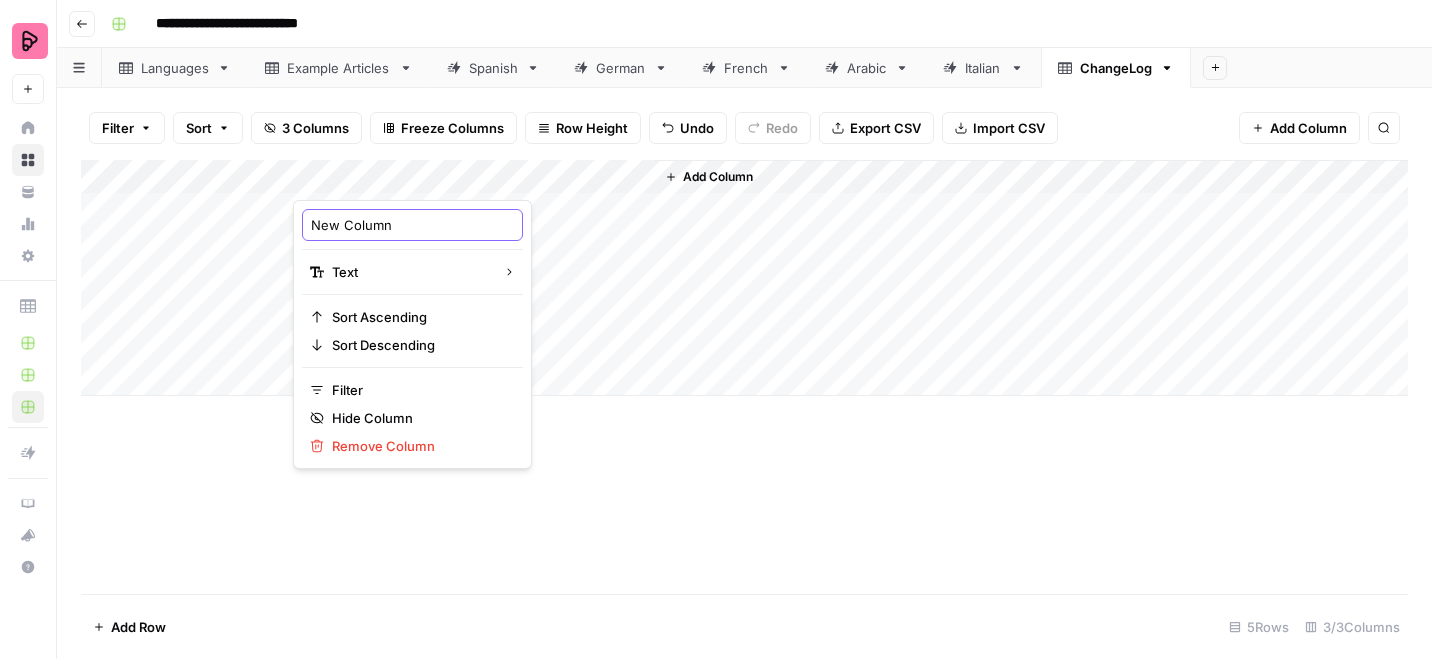 click on "New Column" at bounding box center [412, 225] 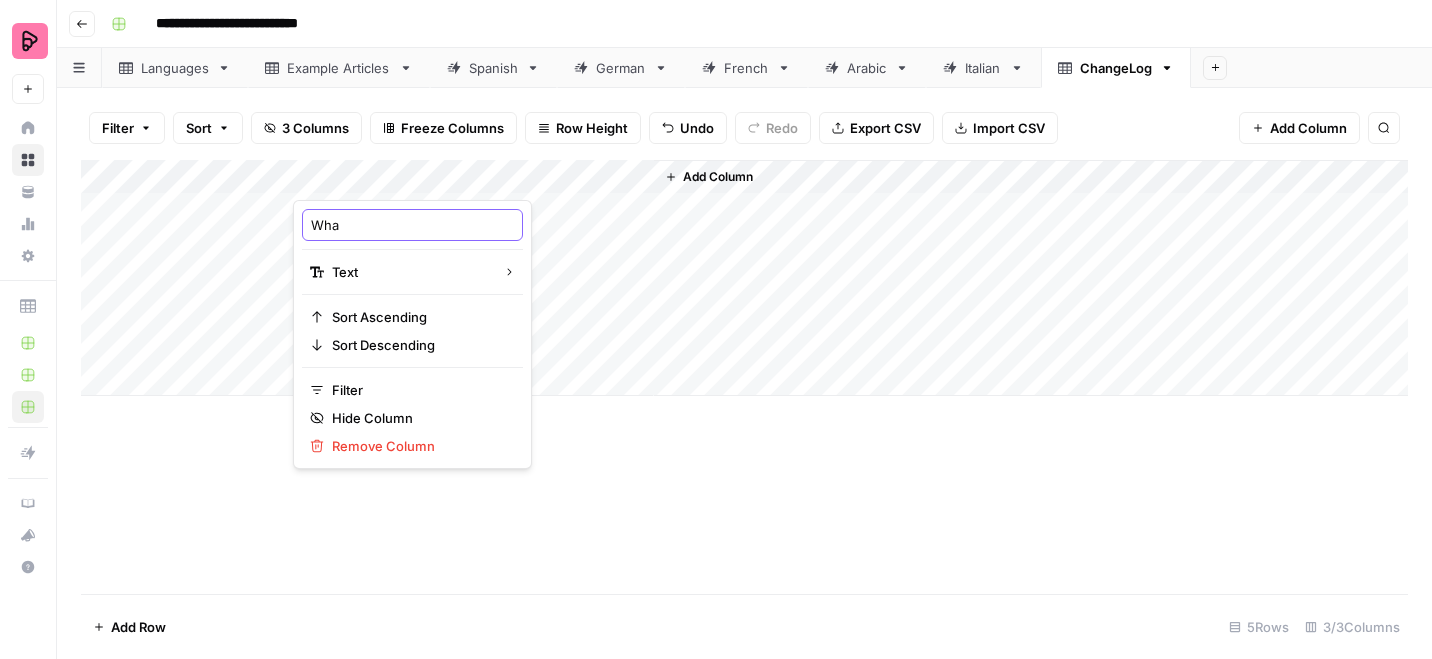 type on "What" 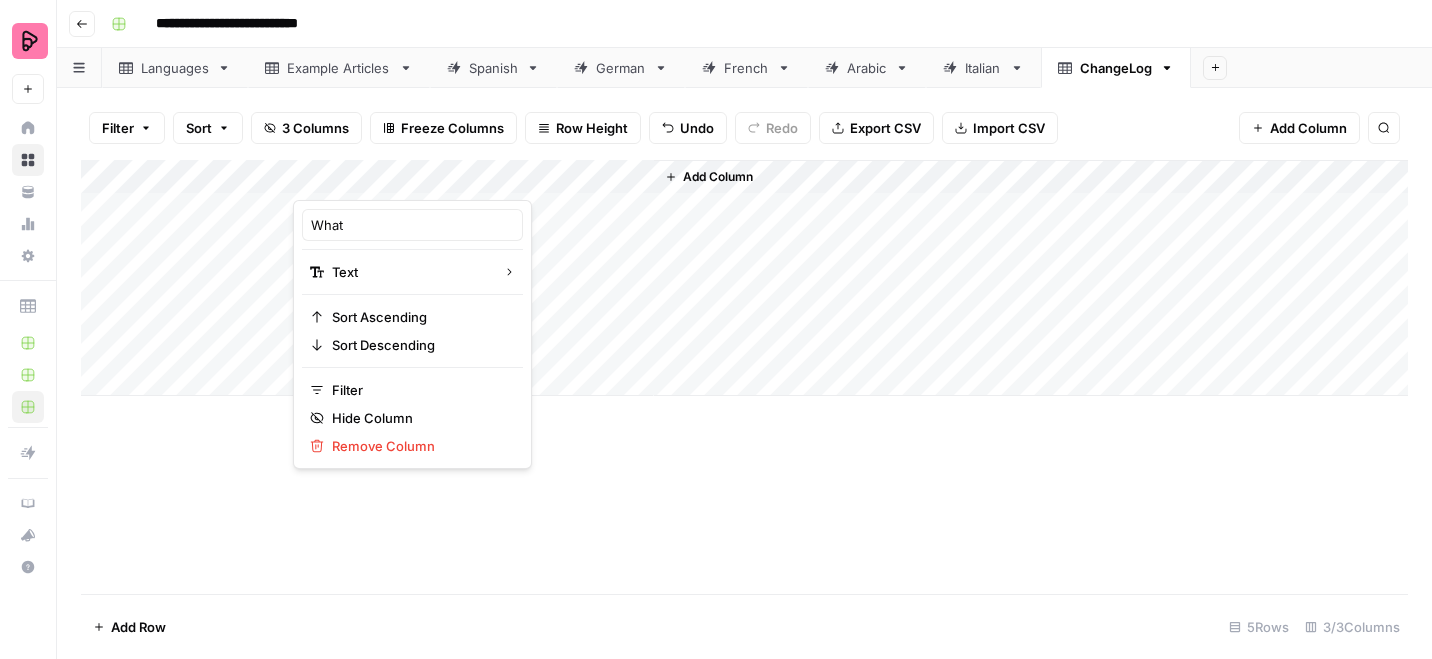 click on "Add Column" at bounding box center (744, 278) 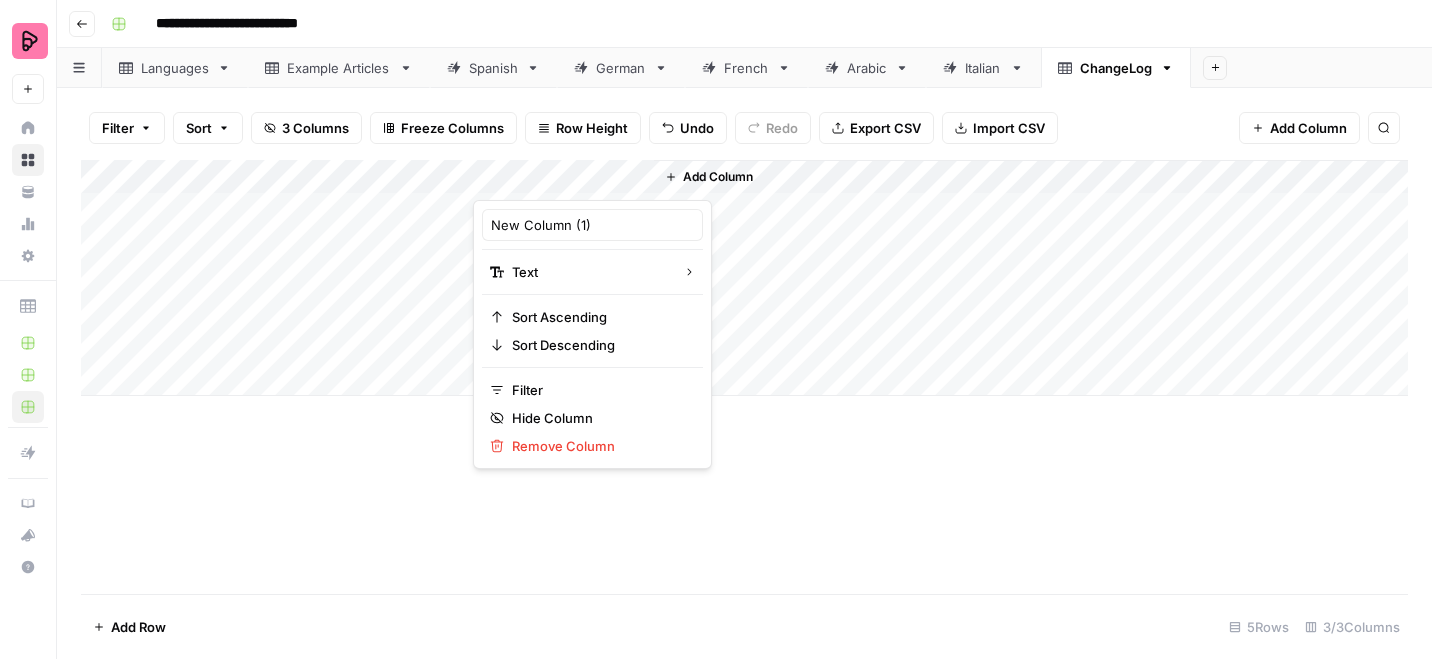 click on "Add Column" at bounding box center (744, 278) 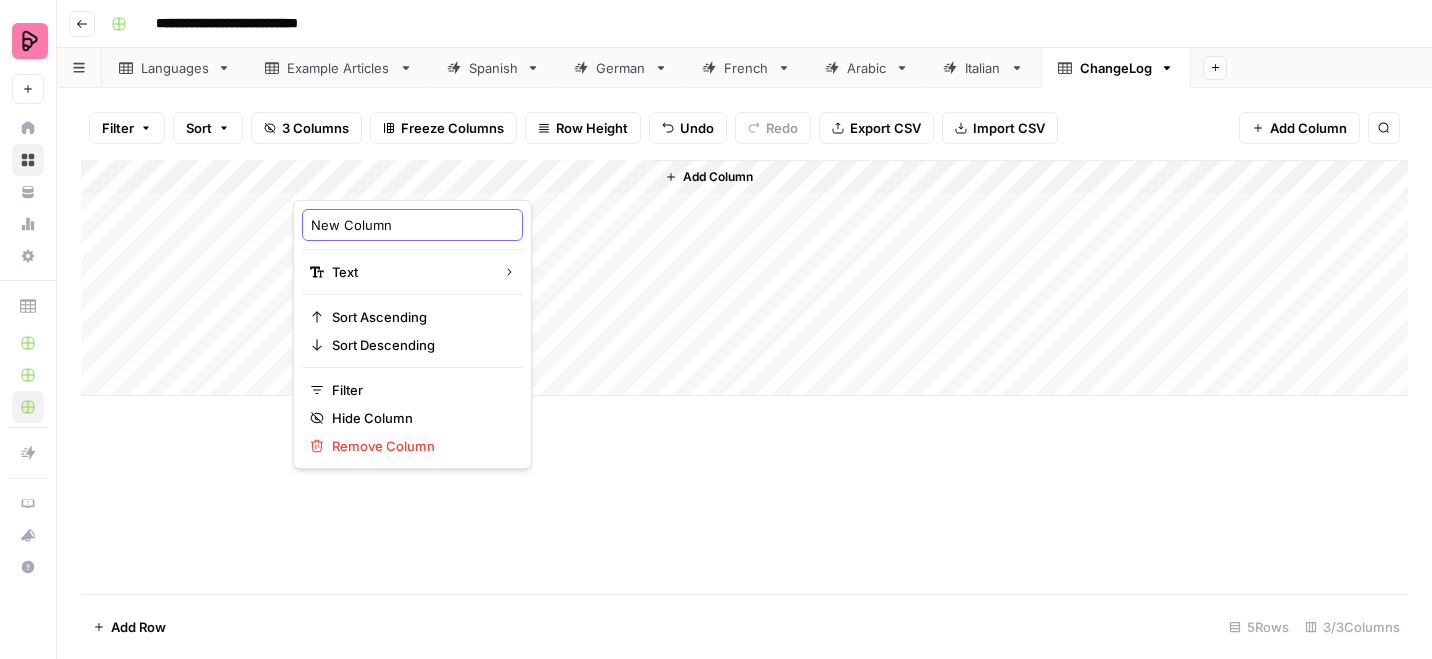 click on "New Column" at bounding box center [412, 225] 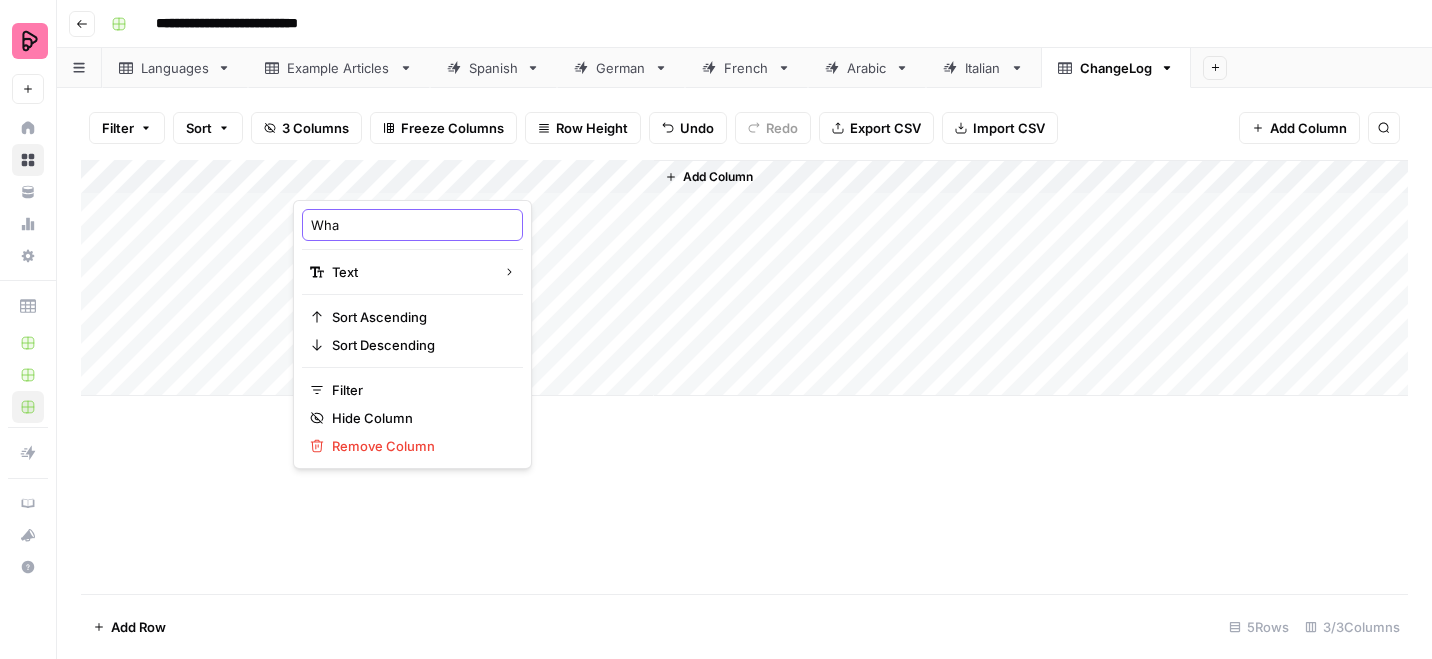 type on "What" 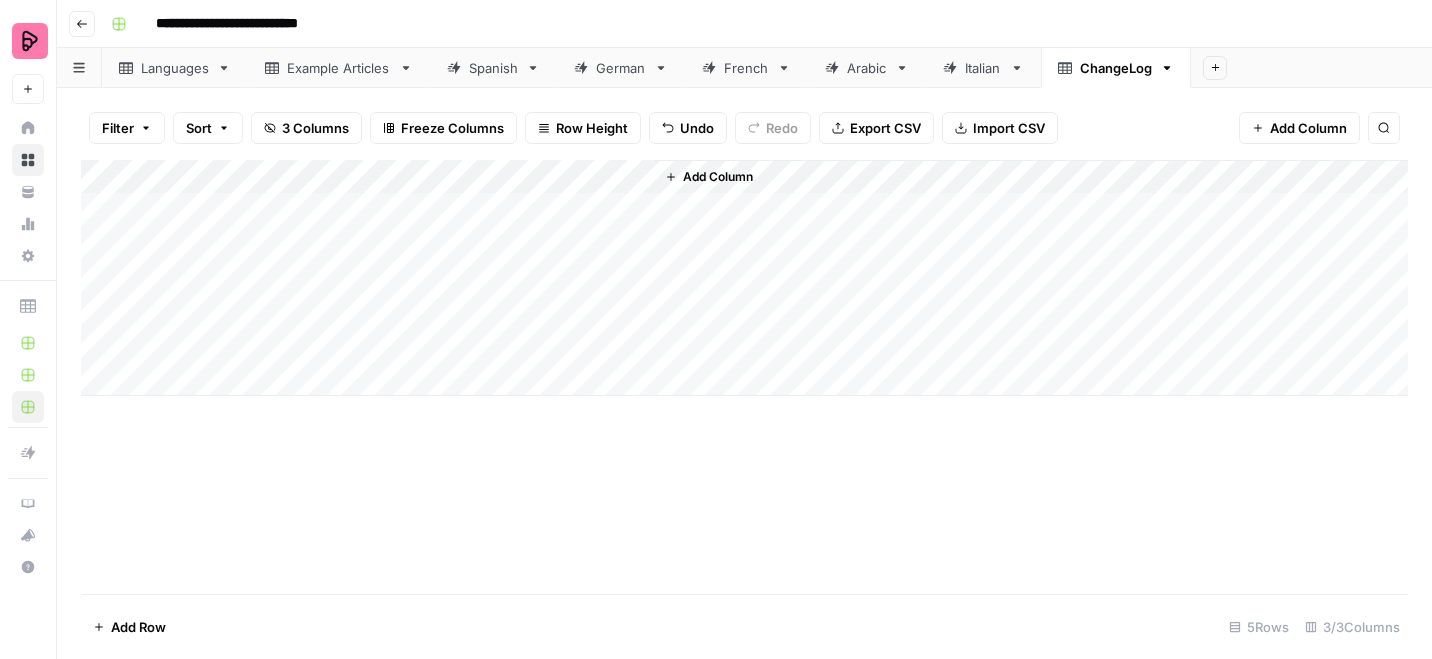 click on "Add Column" at bounding box center (744, 278) 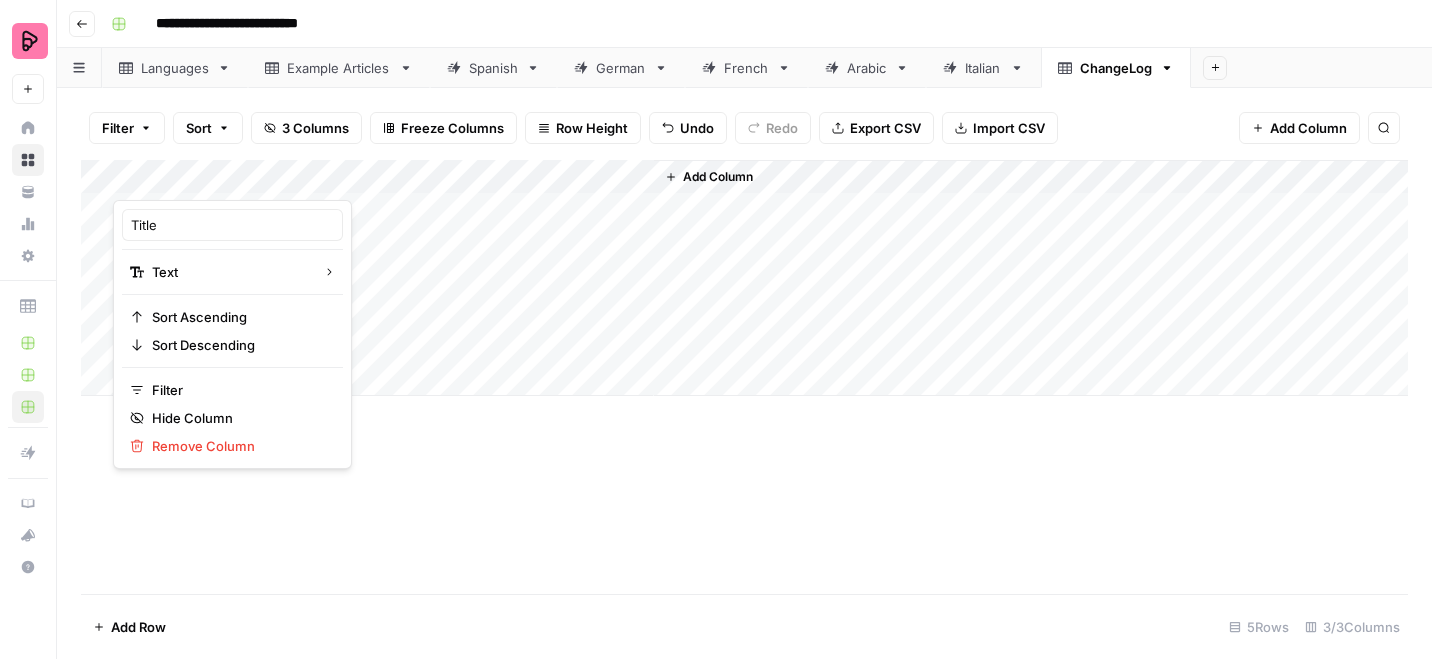 click at bounding box center [203, 180] 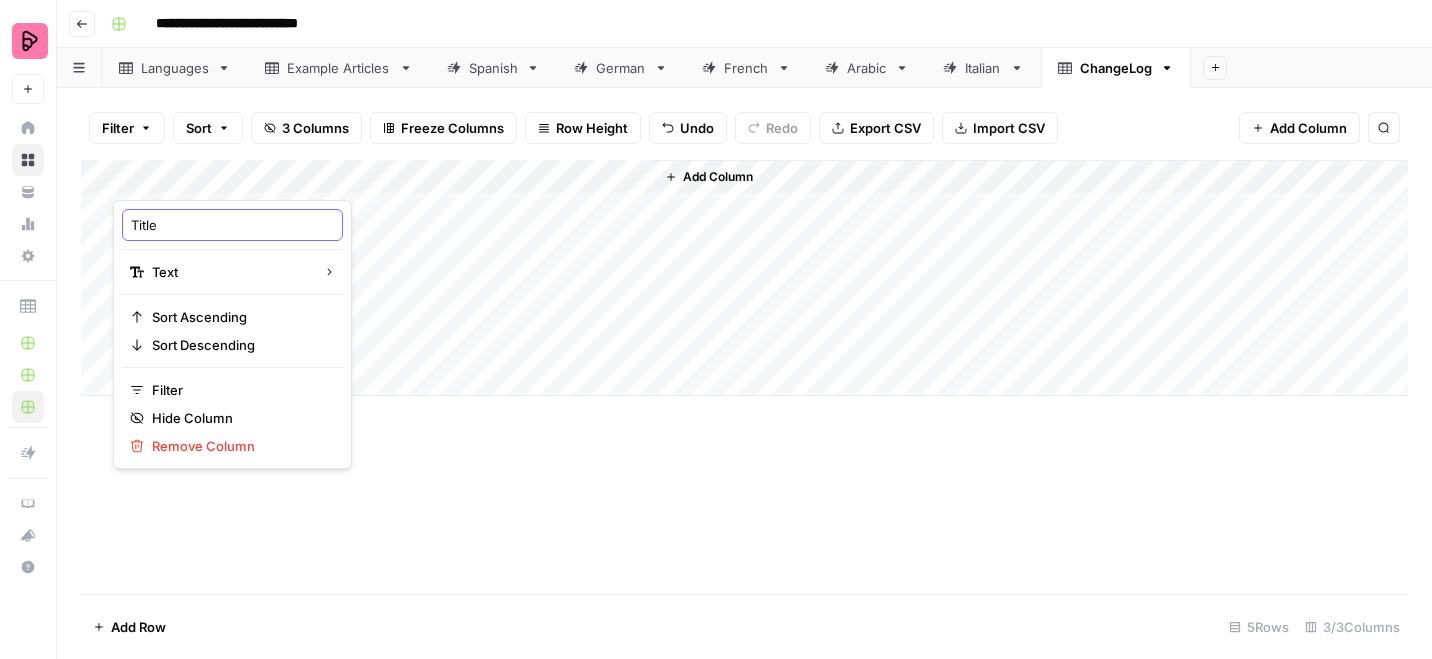 click on "Title" at bounding box center (232, 225) 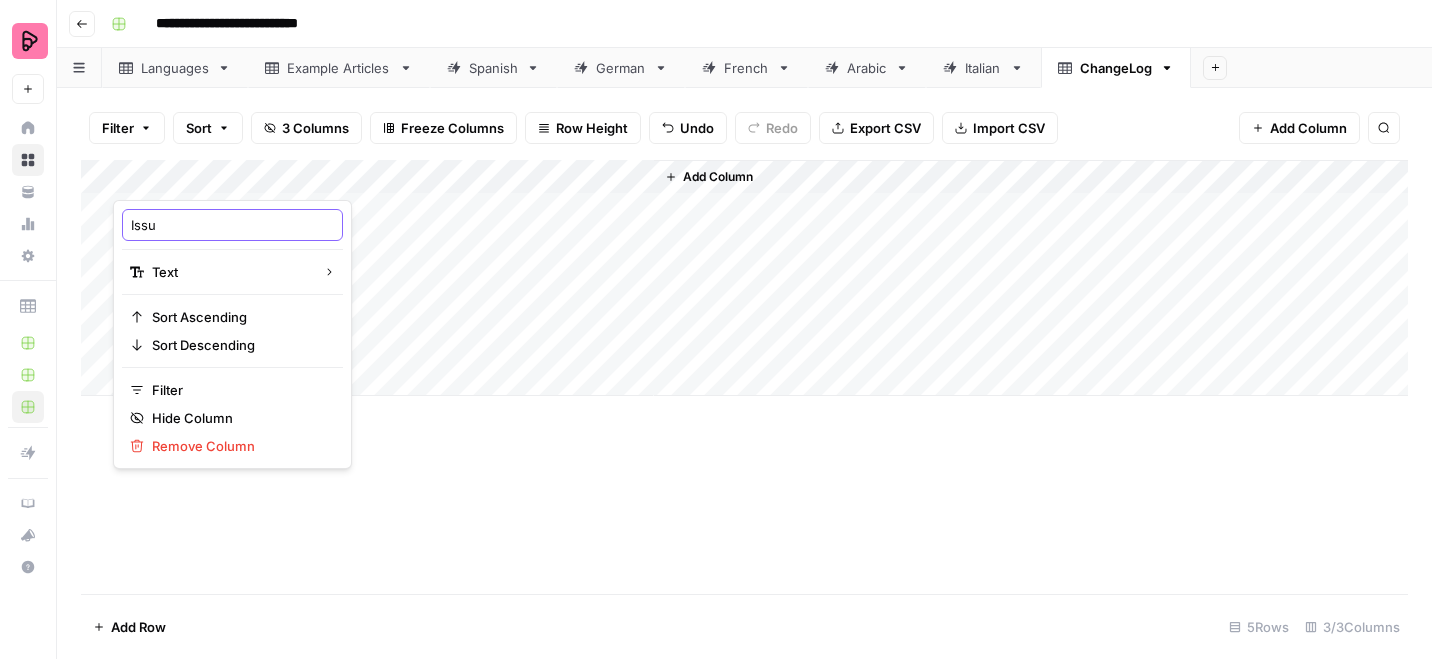 type on "Issue" 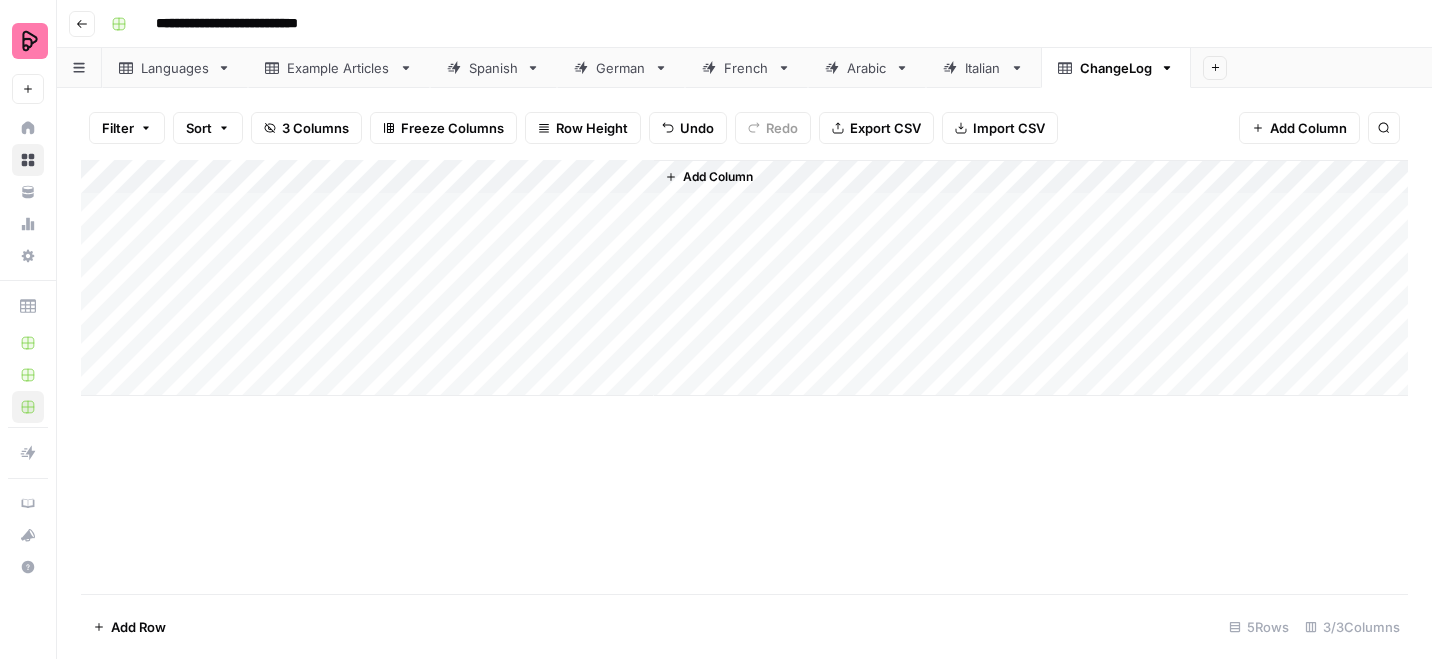 click on "Add Column" at bounding box center (744, 278) 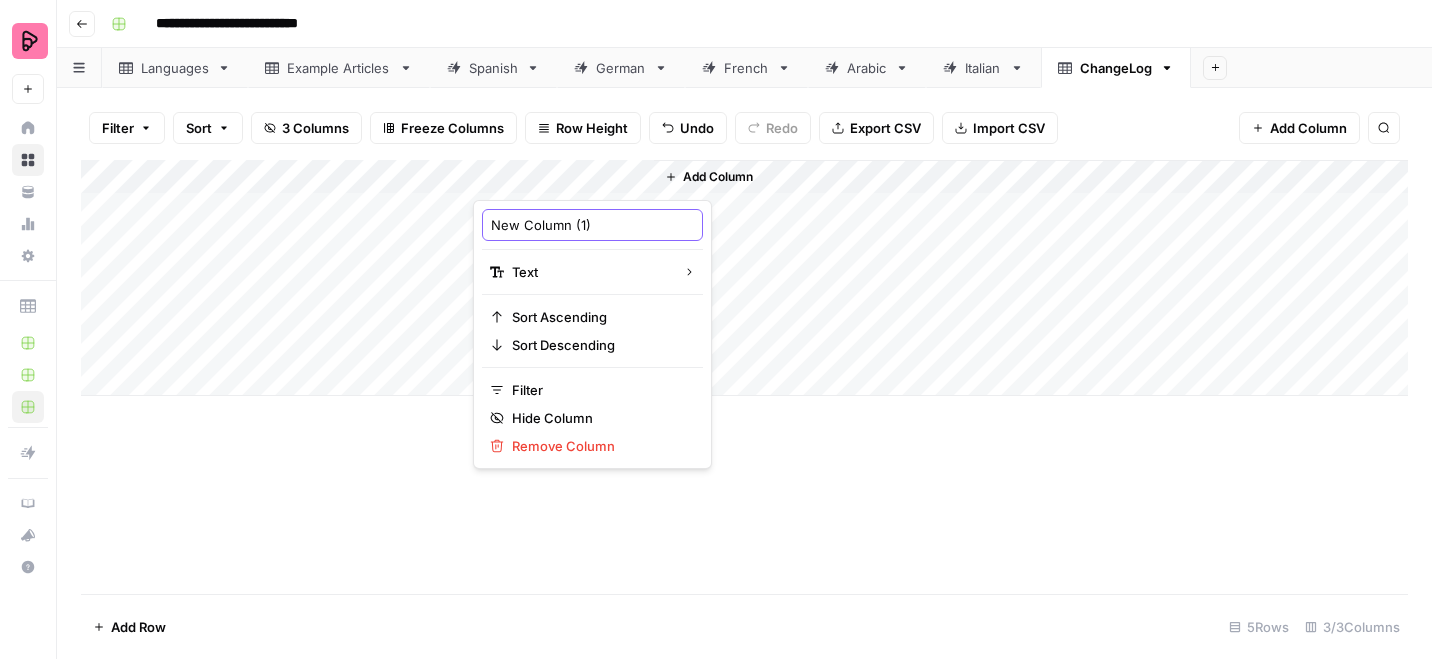 click on "New Column (1)" at bounding box center [592, 225] 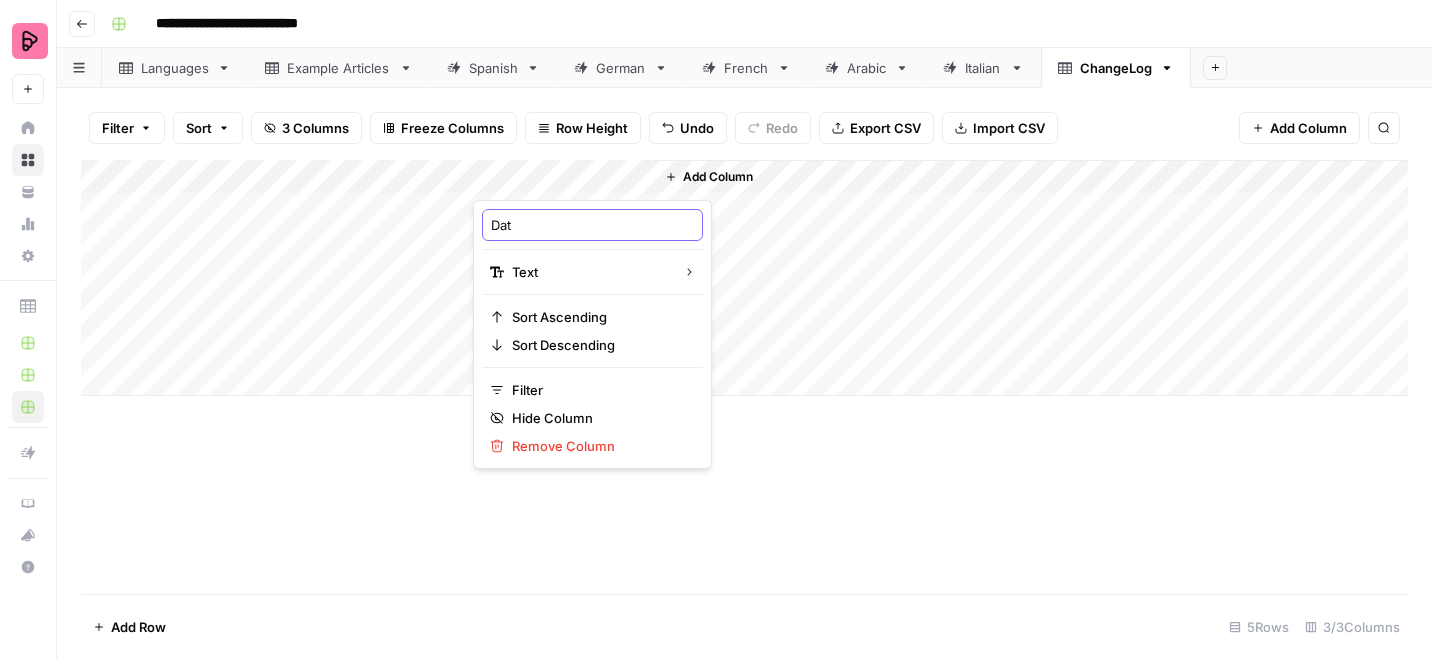 type on "Data" 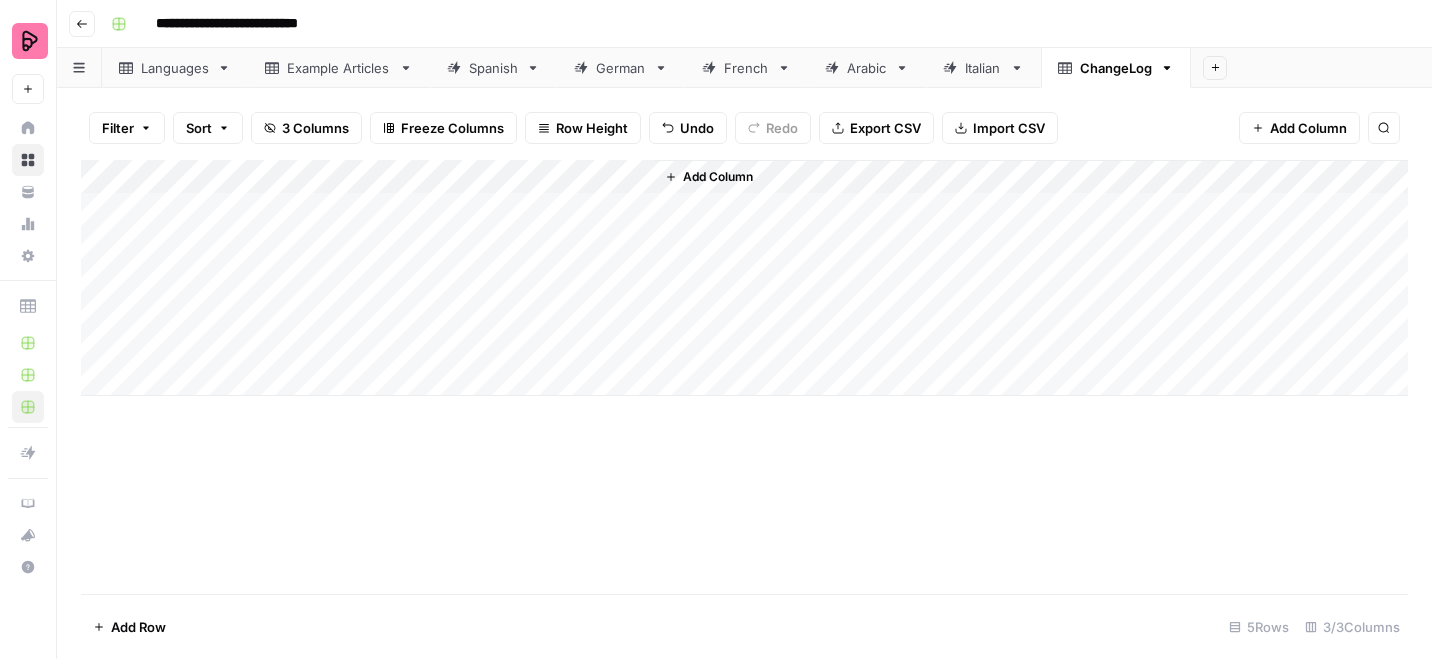 click on "Add Column" at bounding box center [744, 278] 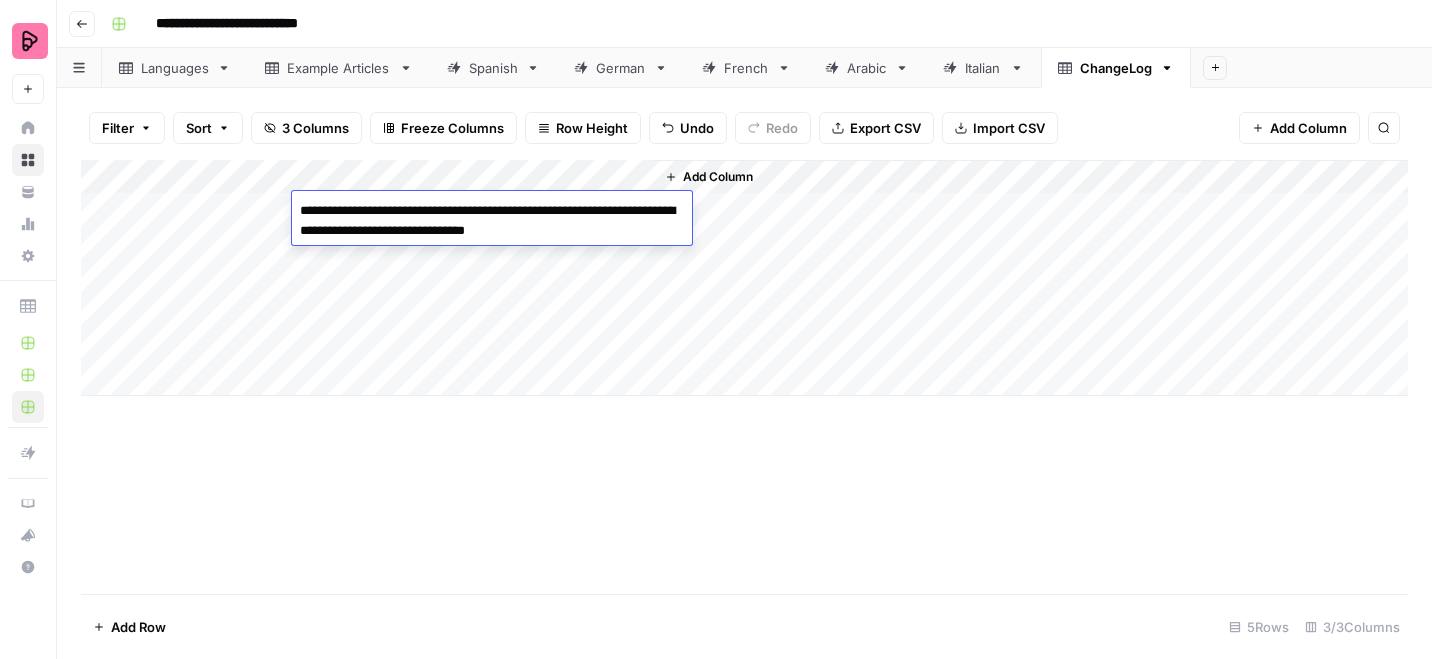 type on "**********" 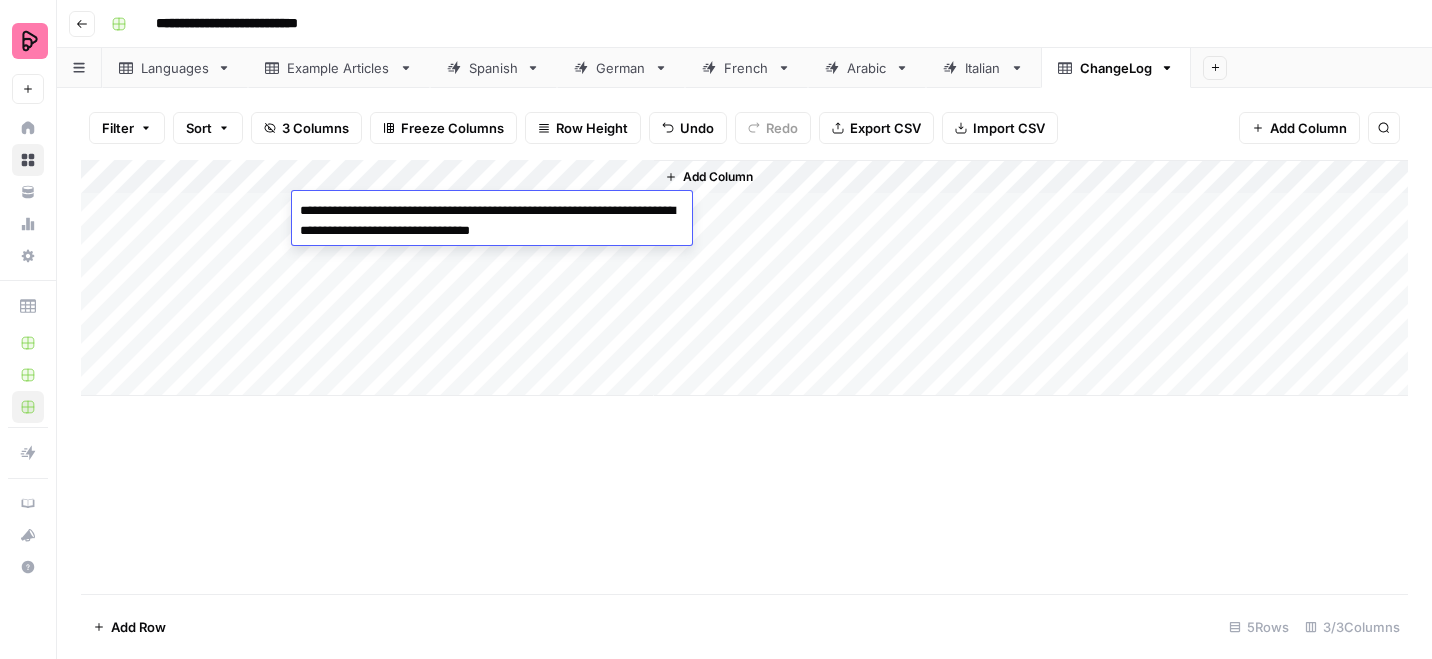 click on "Add Column" at bounding box center [744, 377] 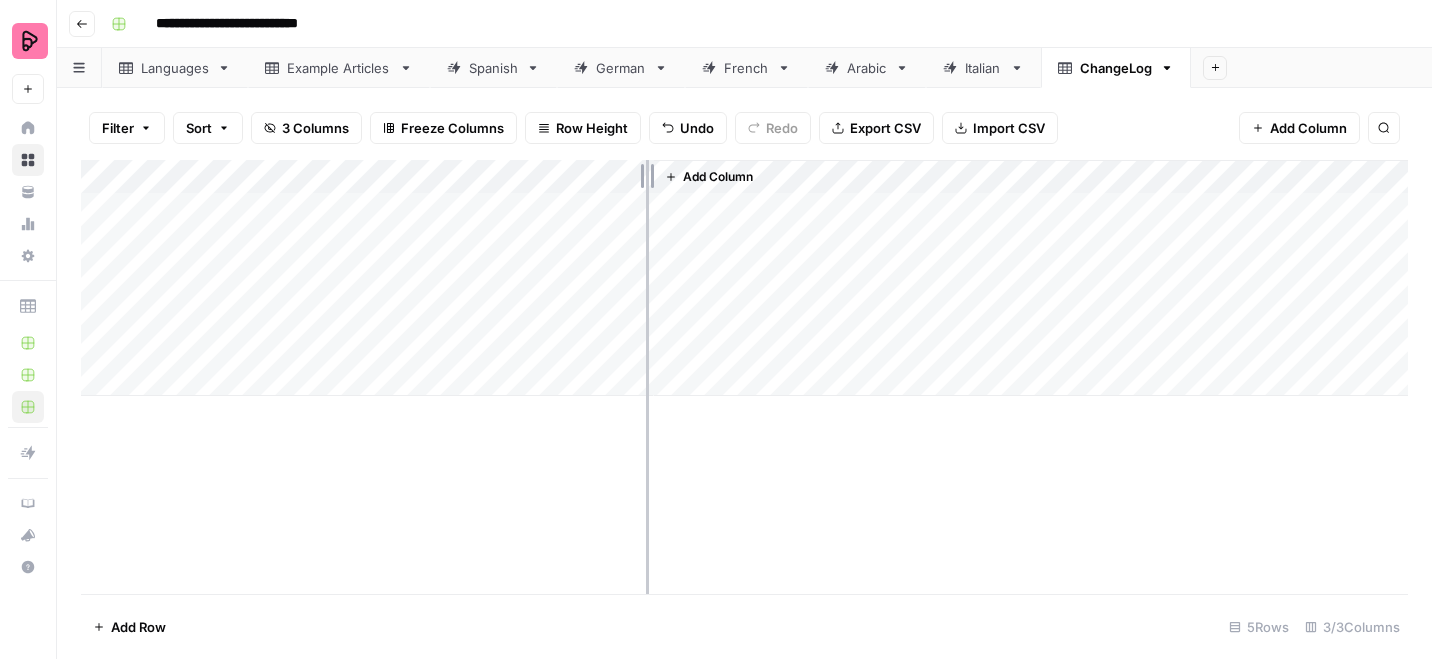 drag, startPoint x: 473, startPoint y: 169, endPoint x: 764, endPoint y: 169, distance: 291 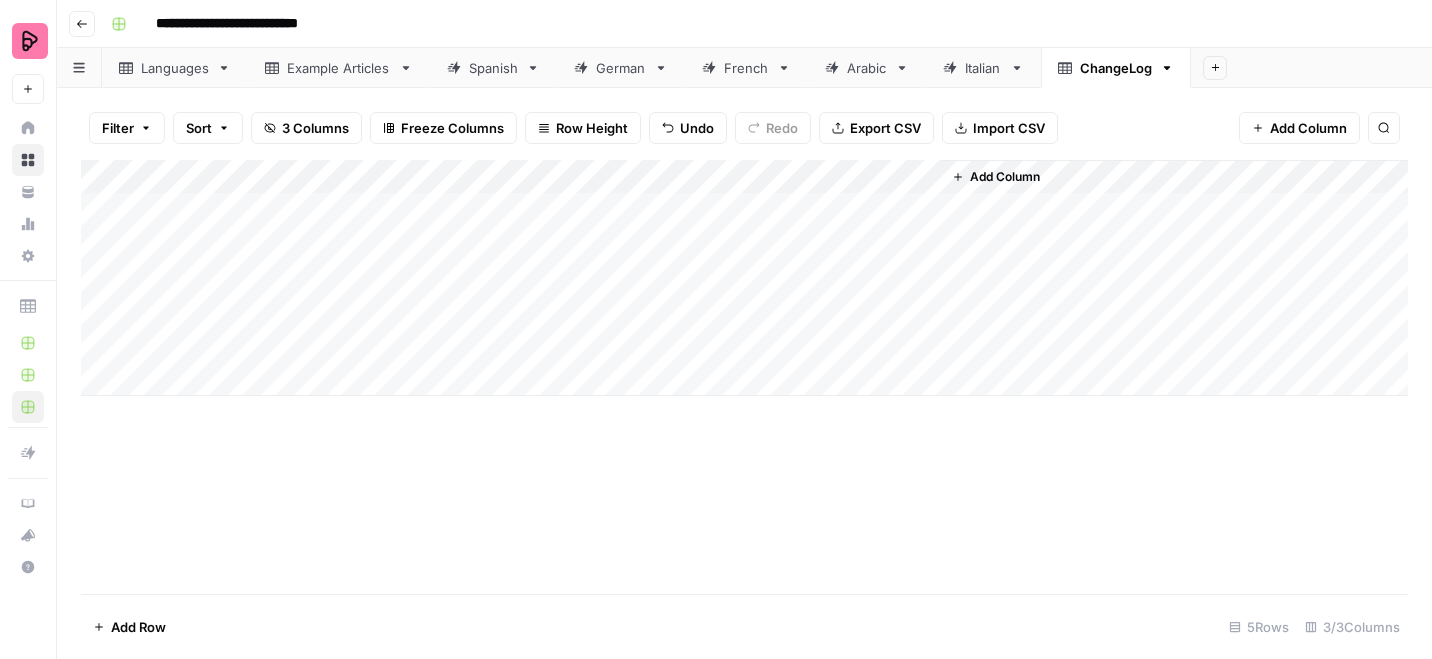 click on "Add Column" at bounding box center (744, 278) 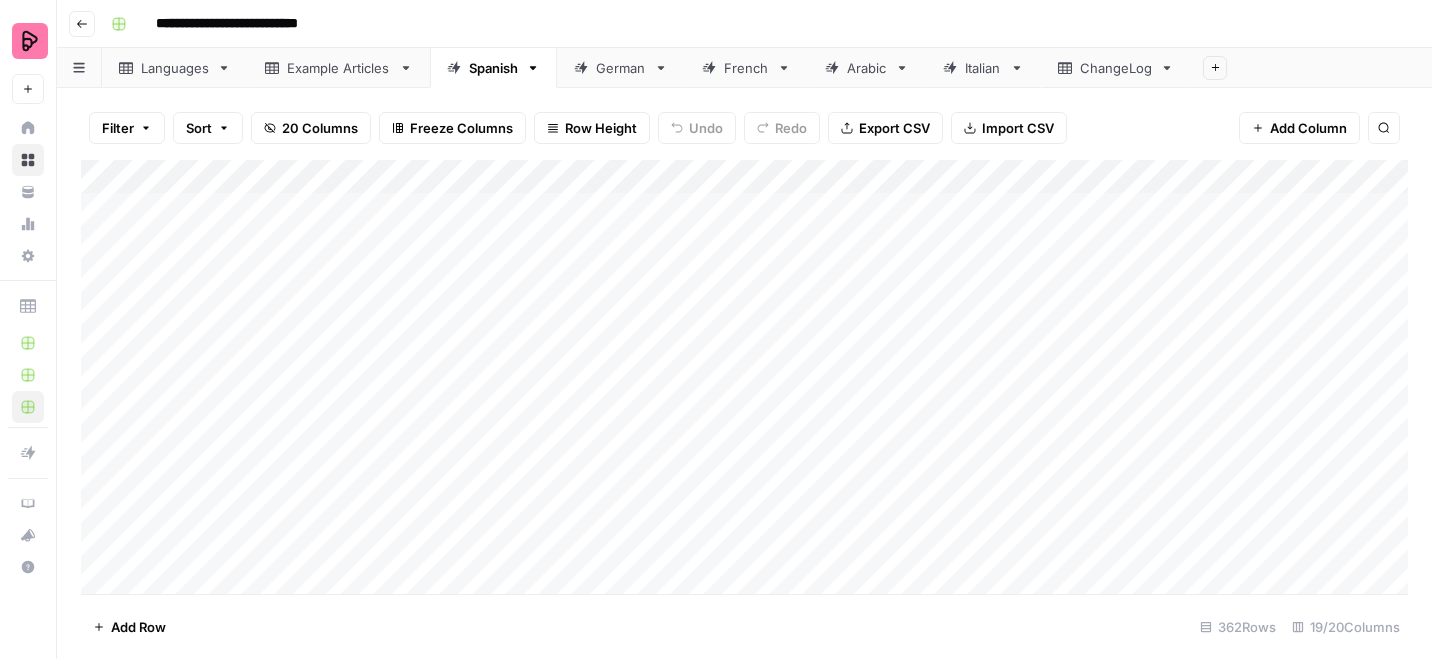 click on "Add Column" at bounding box center (744, 377) 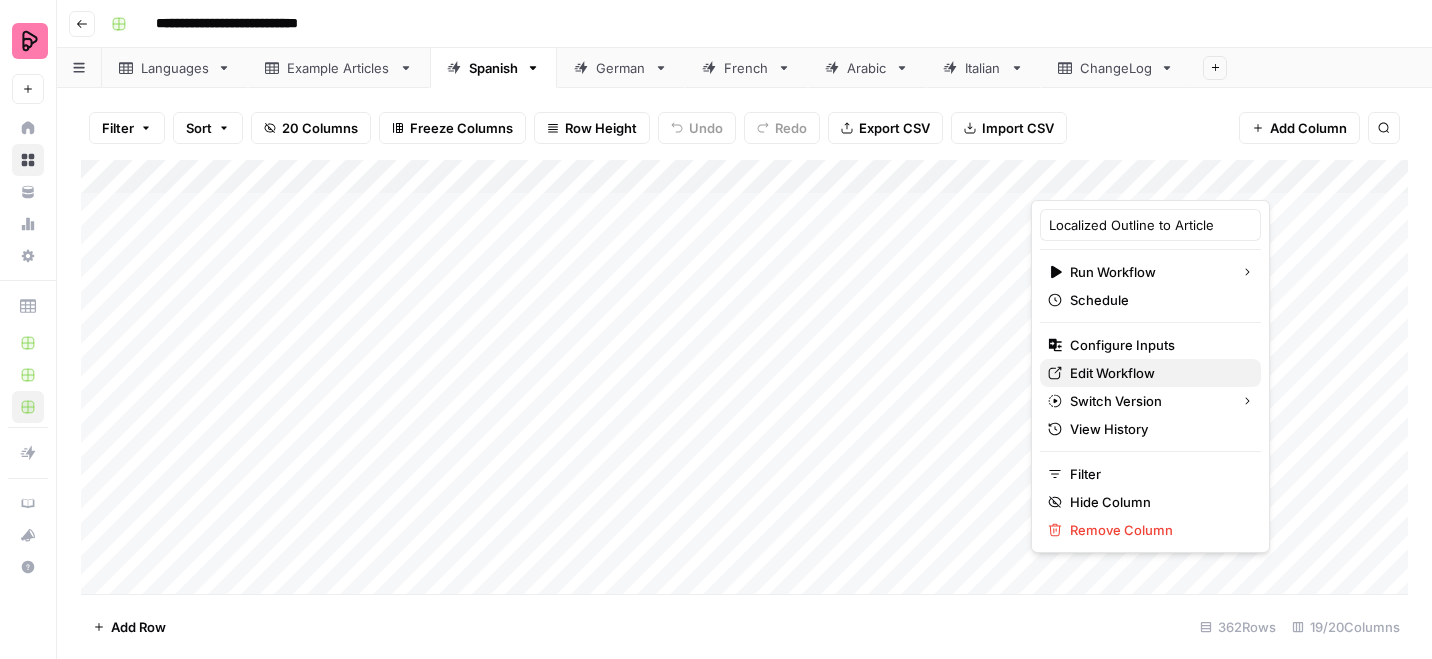 click on "Edit Workflow" at bounding box center [1157, 373] 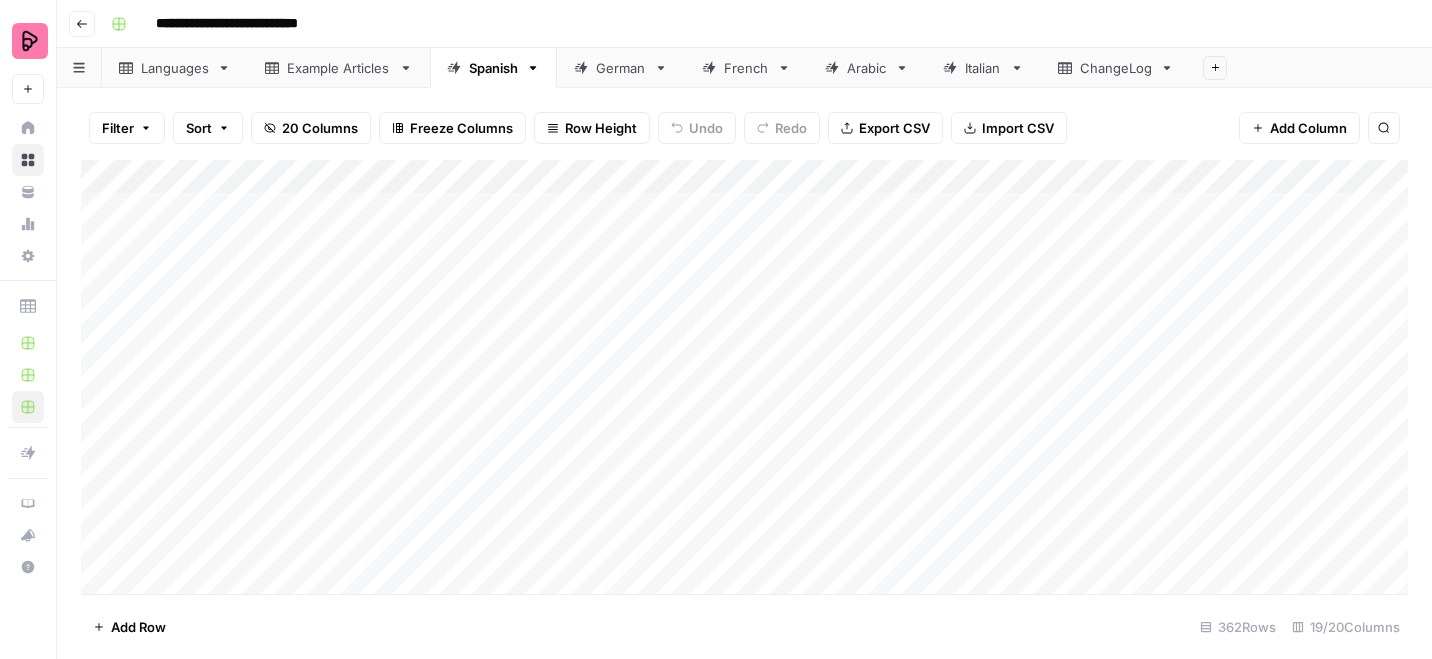 click on "ChangeLog" at bounding box center (1116, 68) 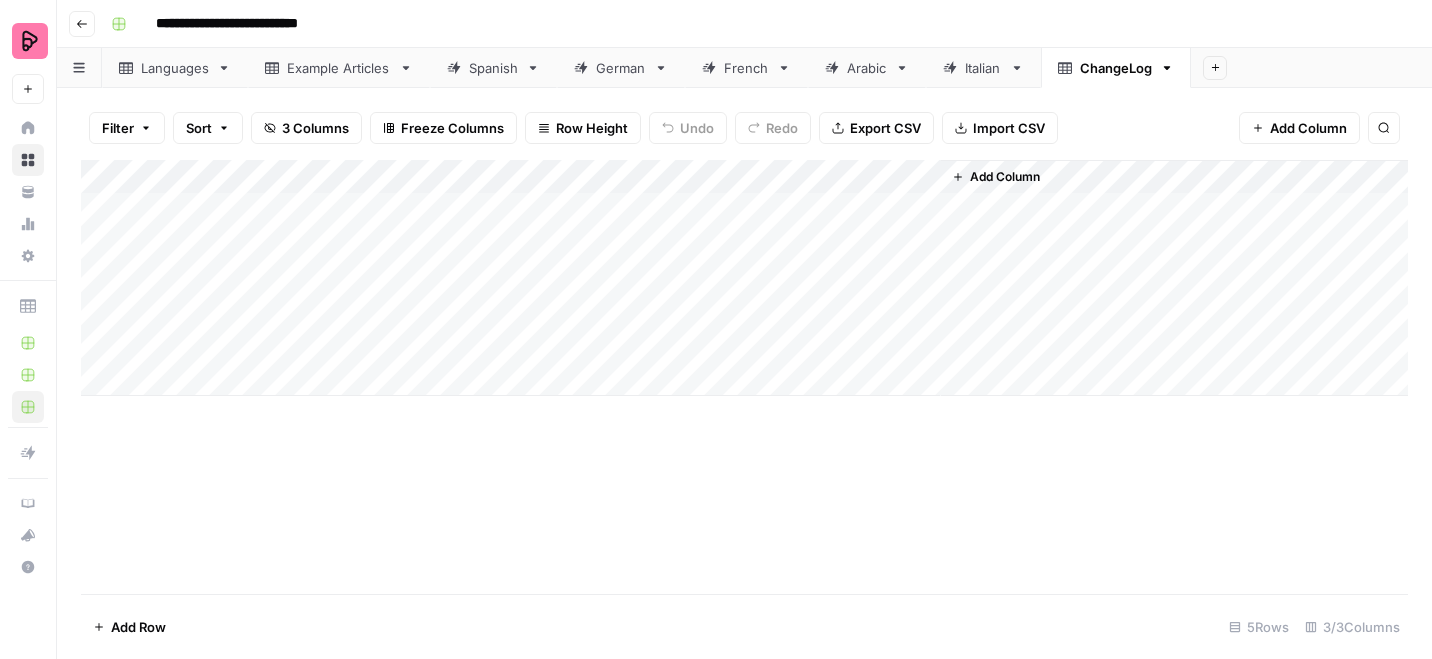 click on "Add Column" at bounding box center (1005, 177) 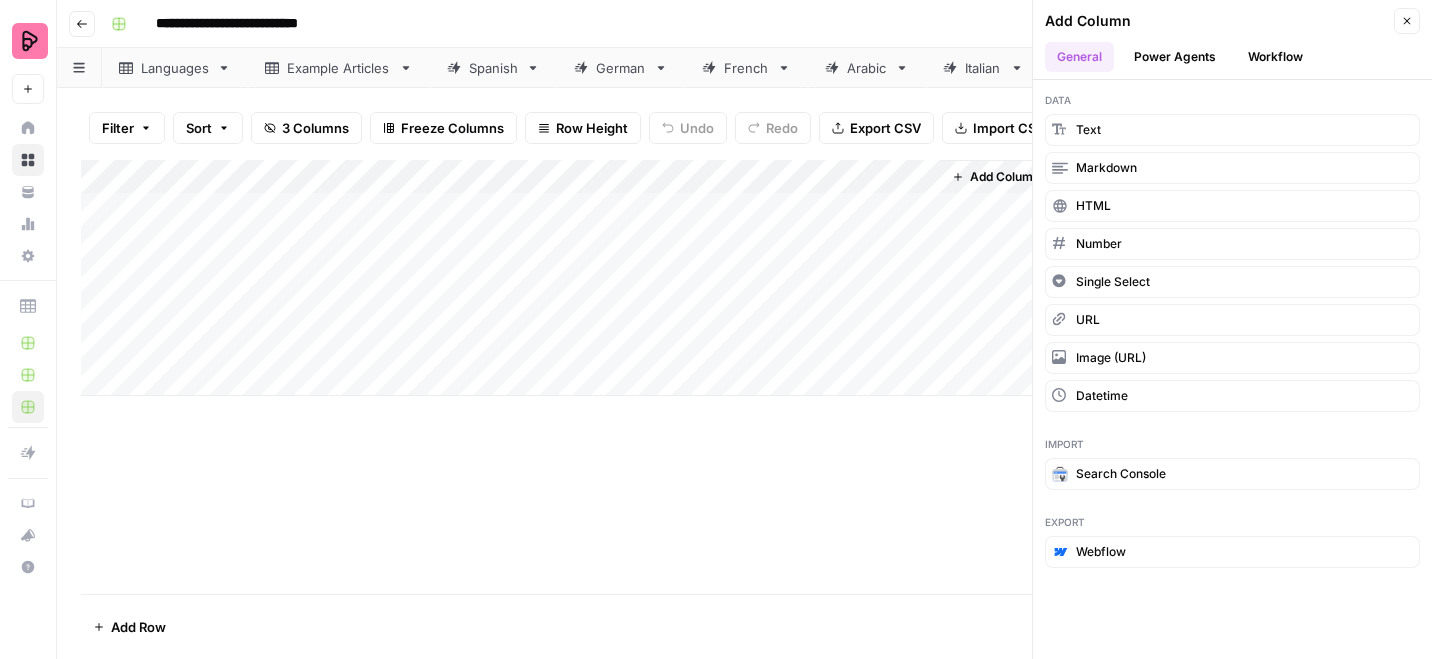 click on "Text" at bounding box center (1088, 130) 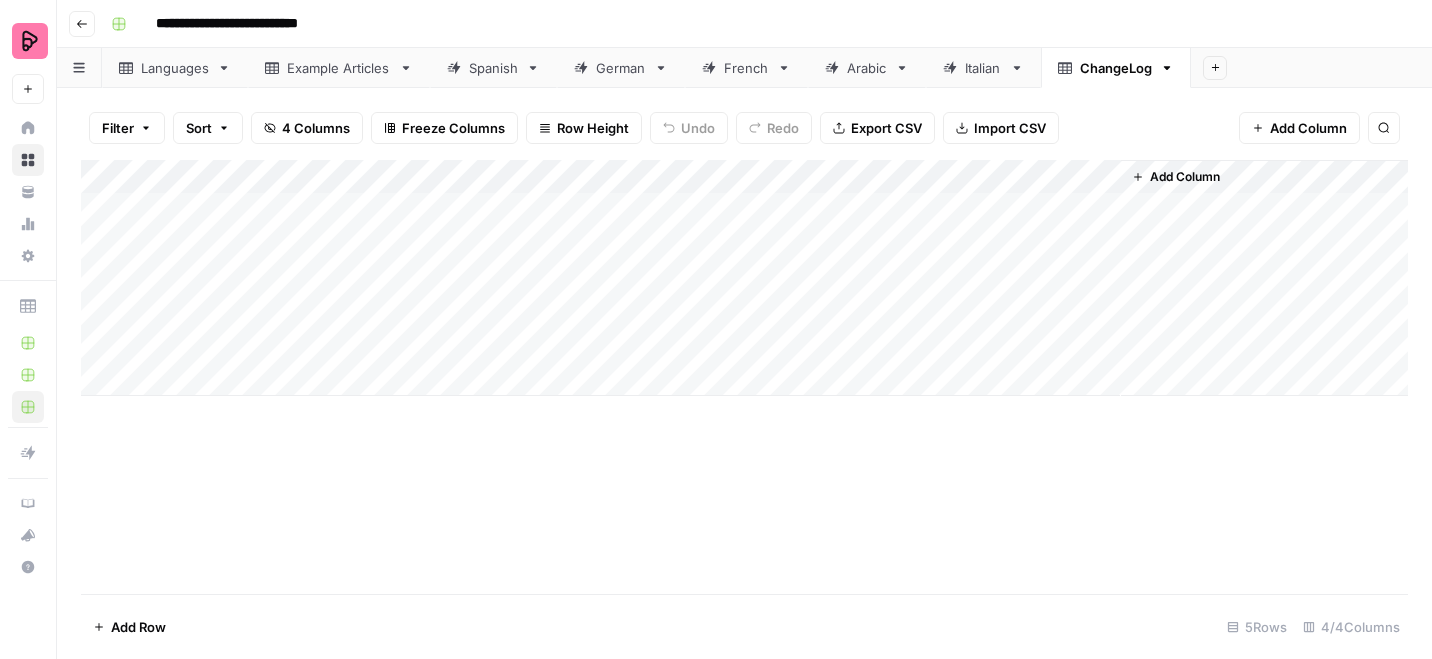 click on "Add Column" at bounding box center [744, 278] 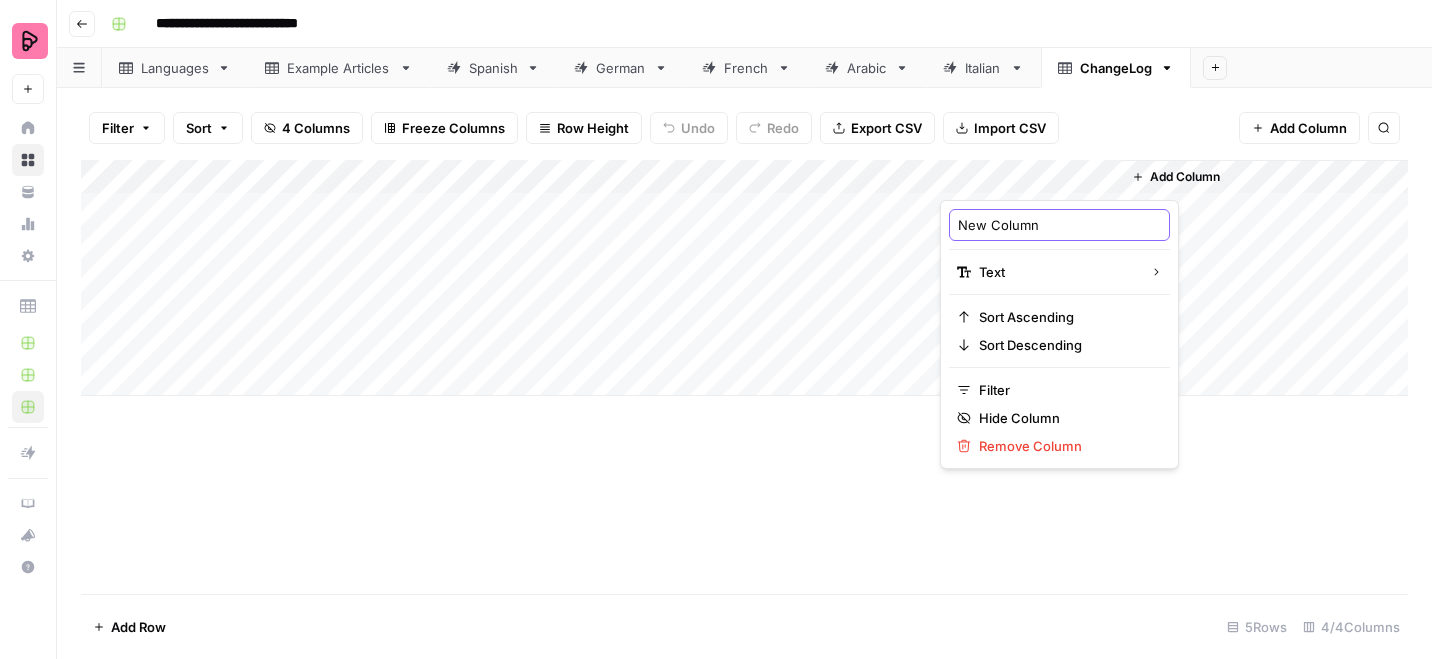 click on "New Column" at bounding box center (1059, 225) 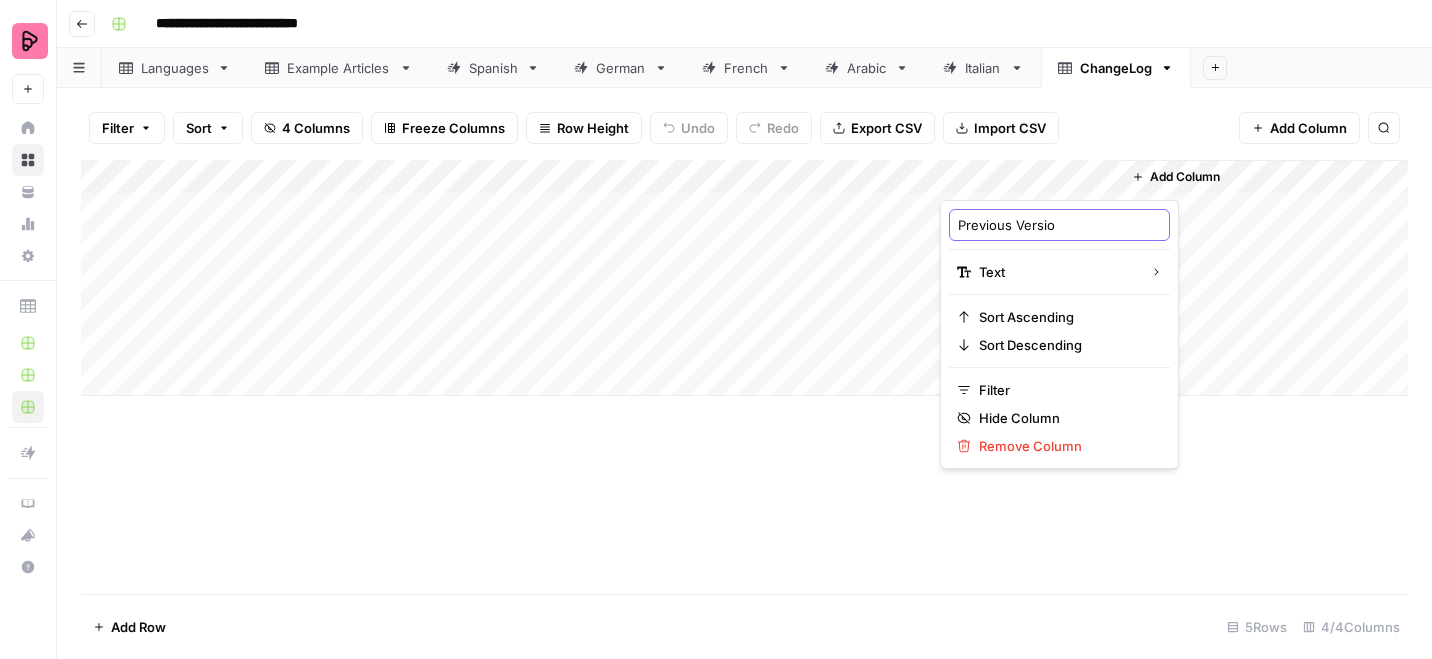 type on "Previous Version" 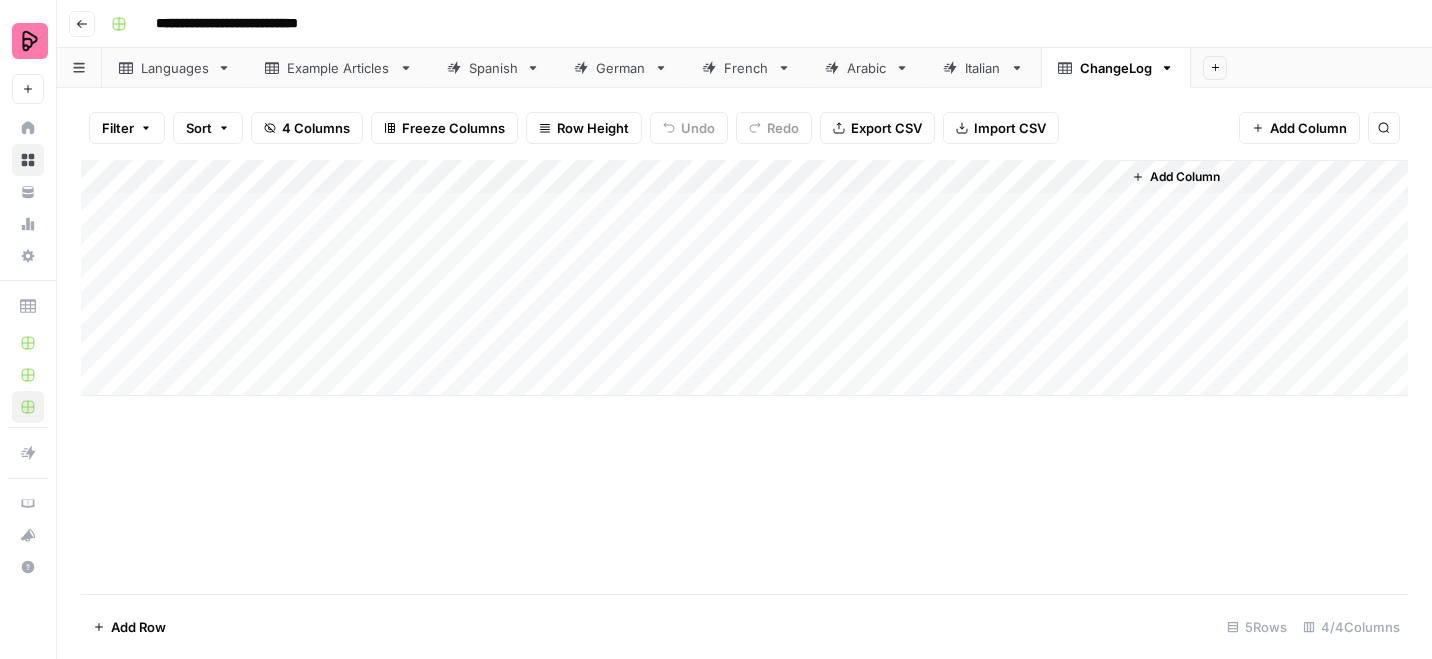 click on "Add Column" at bounding box center [744, 278] 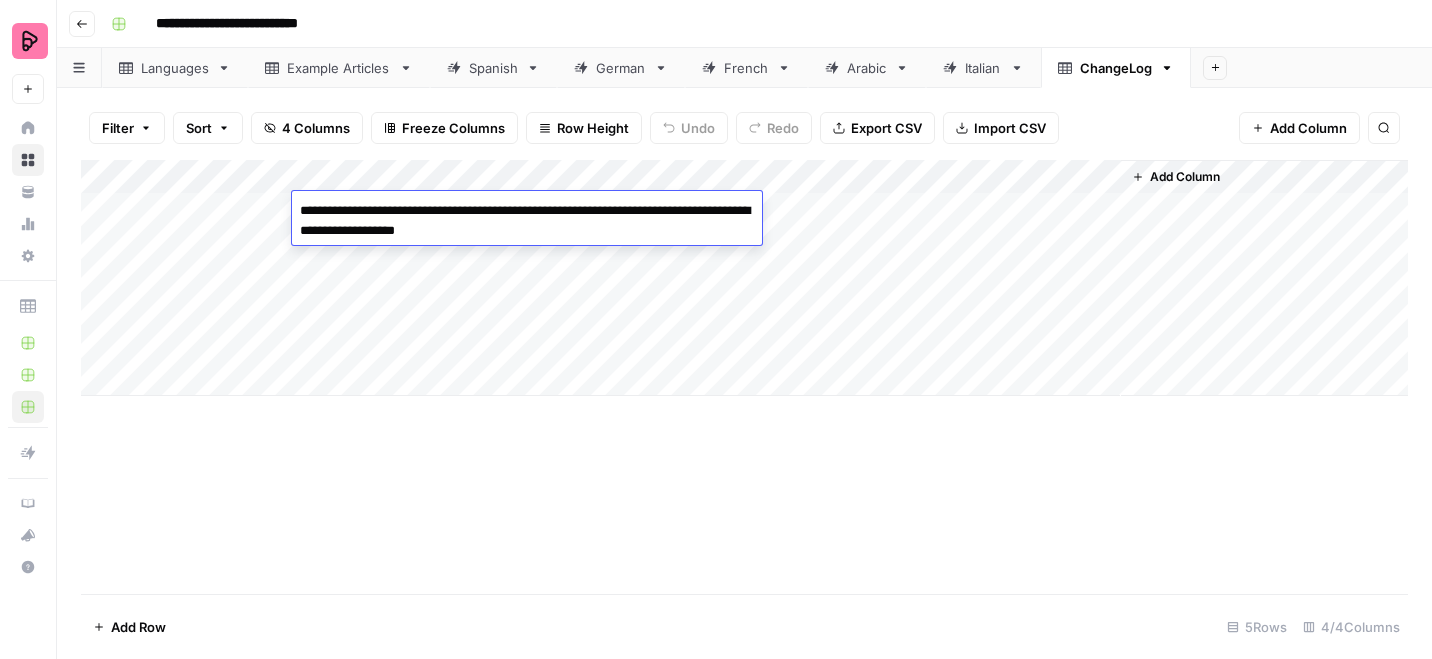 drag, startPoint x: 446, startPoint y: 210, endPoint x: 462, endPoint y: 208, distance: 16.124516 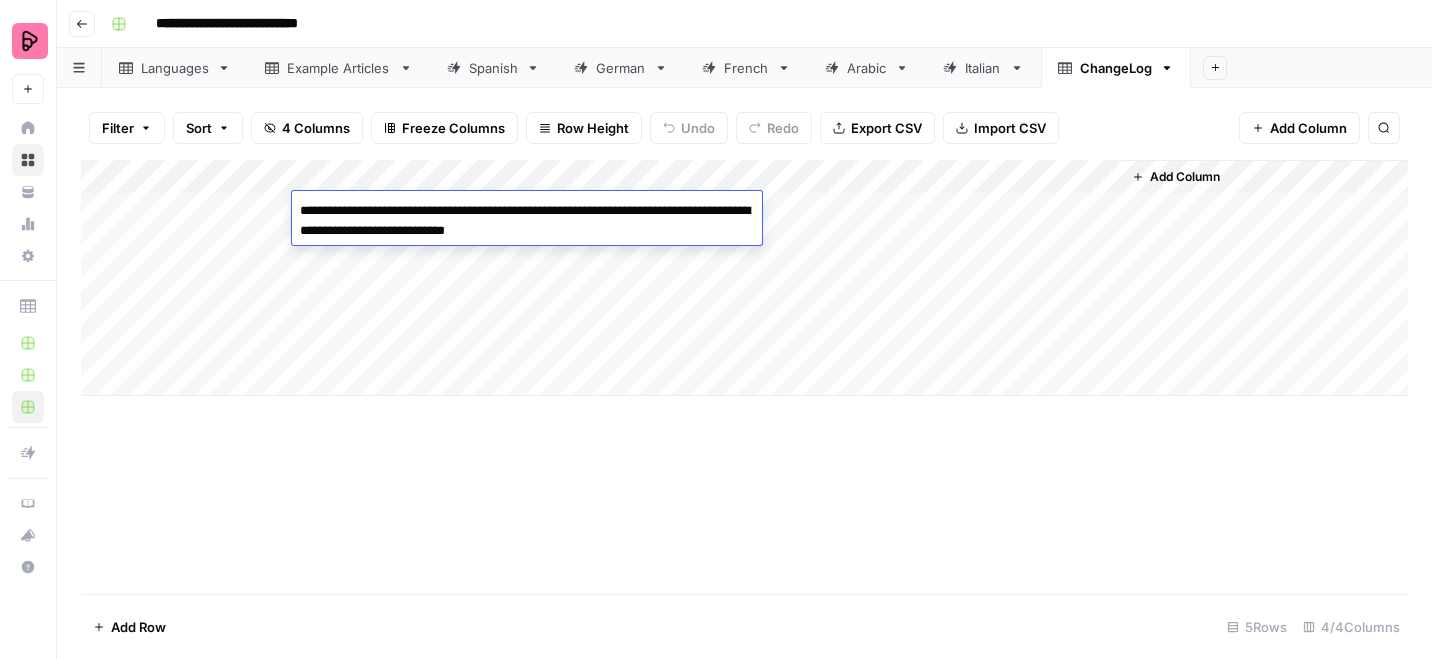 type on "**********" 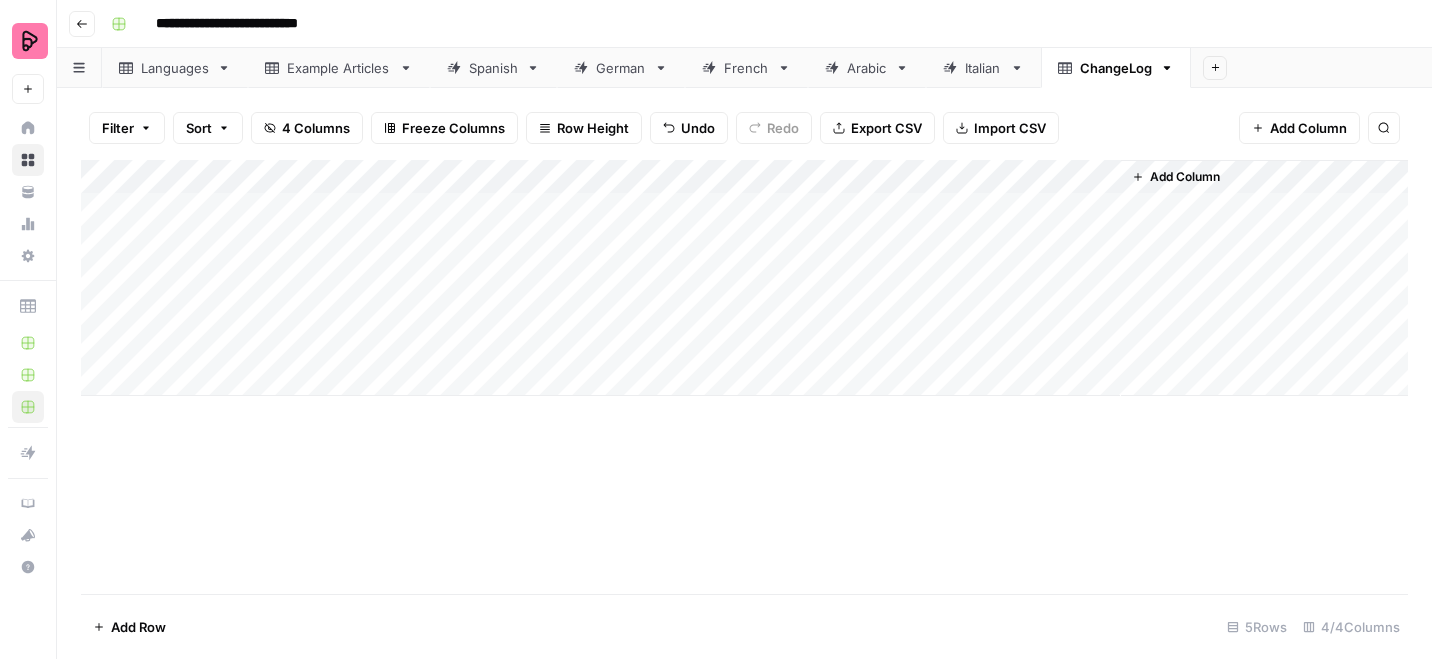 click on "Add Column" at bounding box center (744, 278) 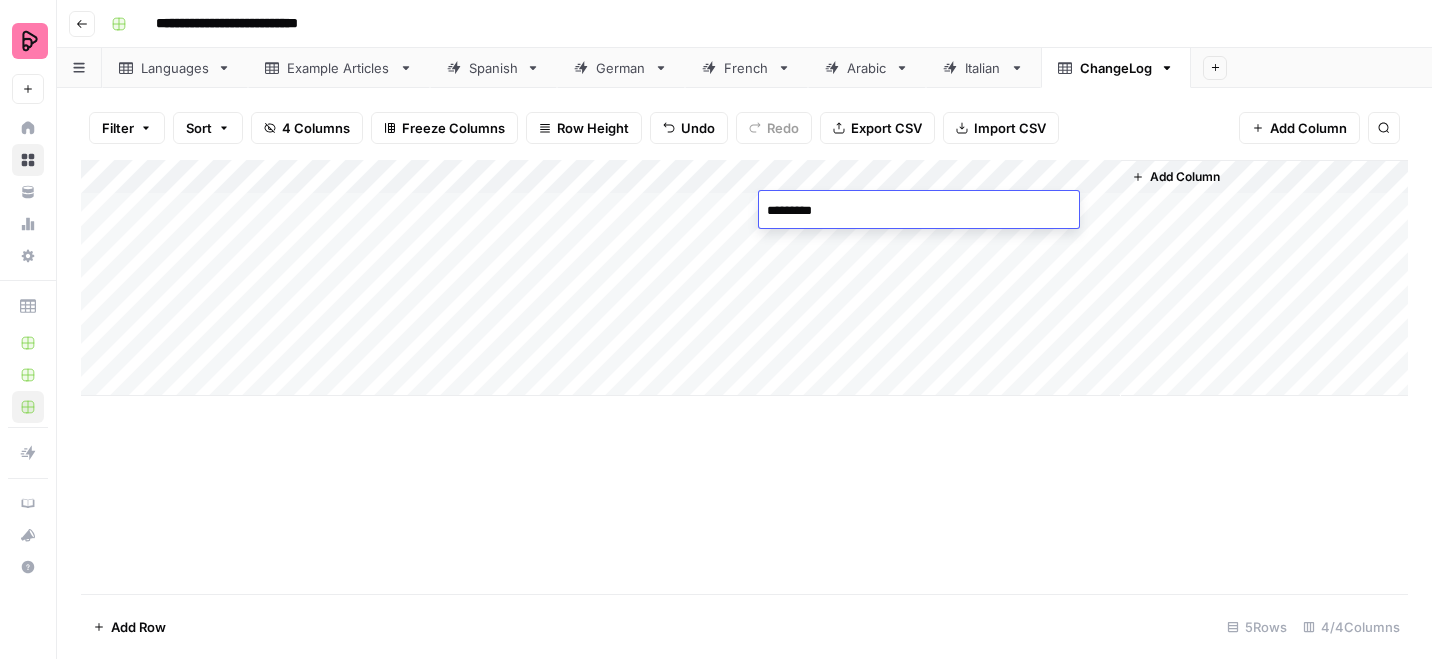 type on "**********" 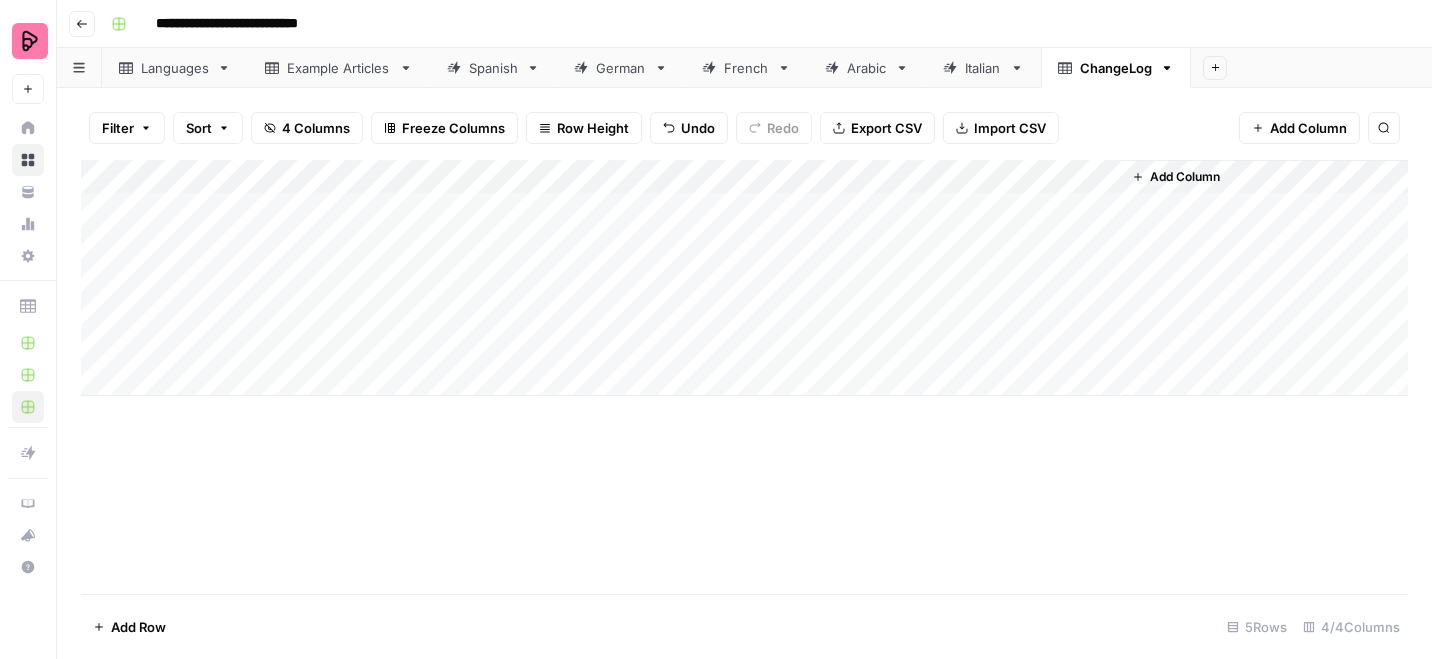 click on "Add Column" at bounding box center (744, 278) 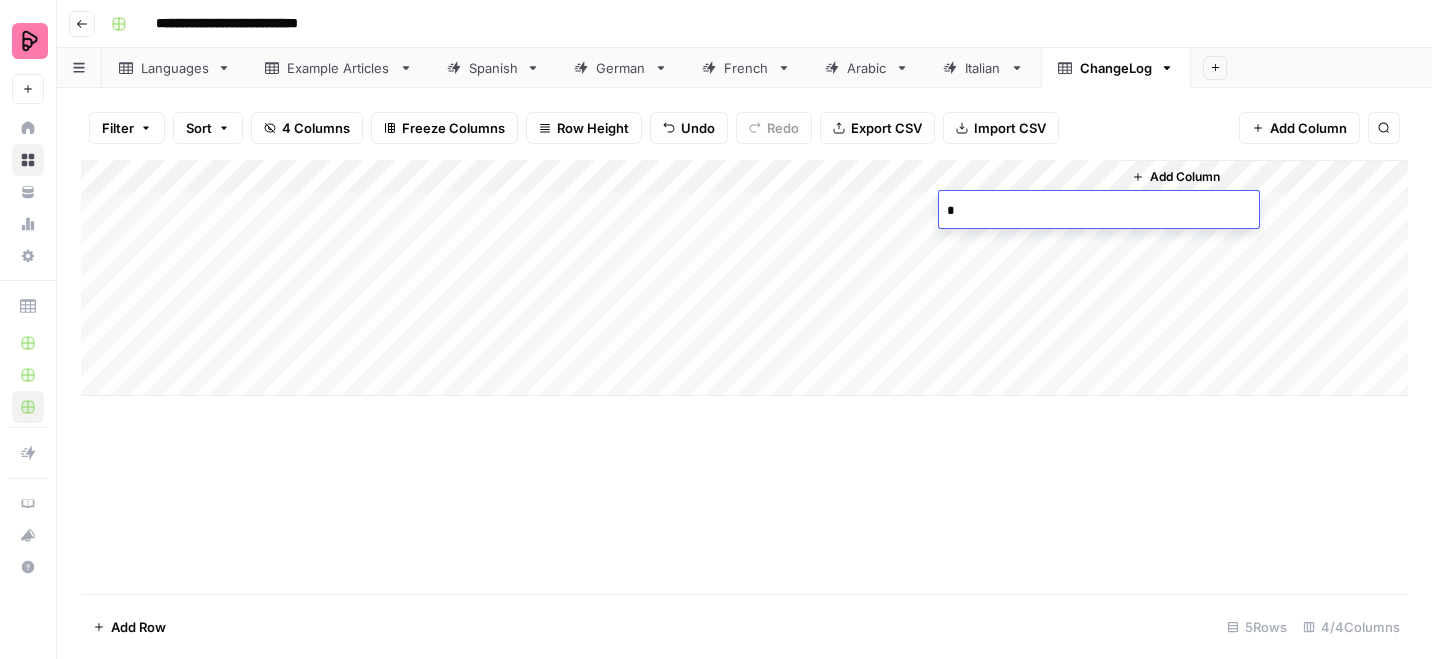 type on "**" 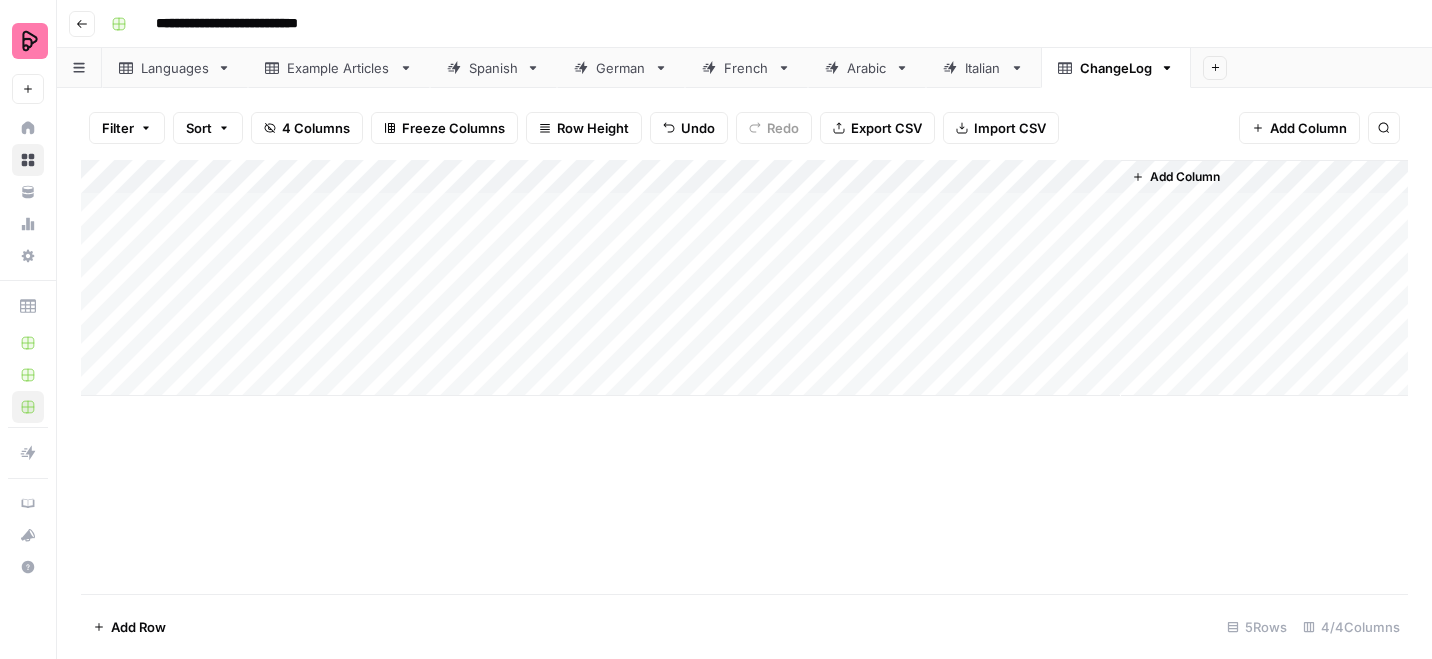 click on "Add Column" at bounding box center (744, 278) 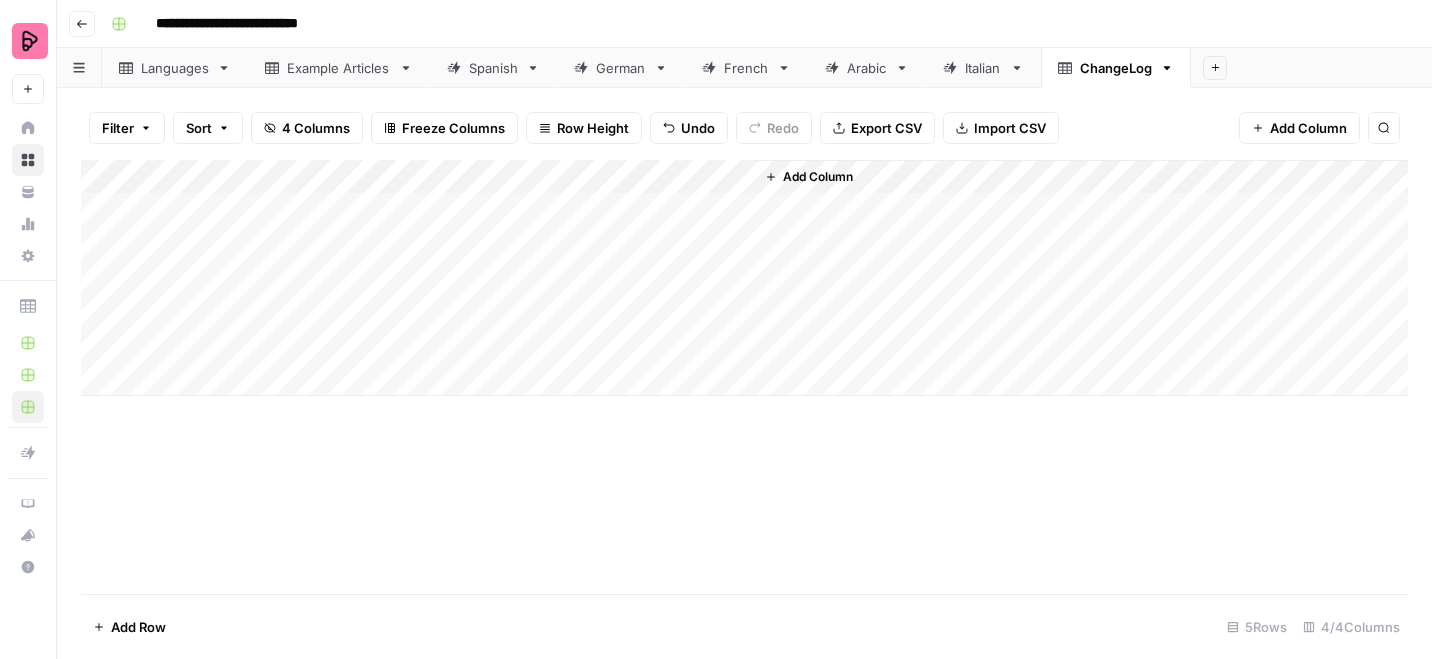 click on "Spanish" at bounding box center [493, 68] 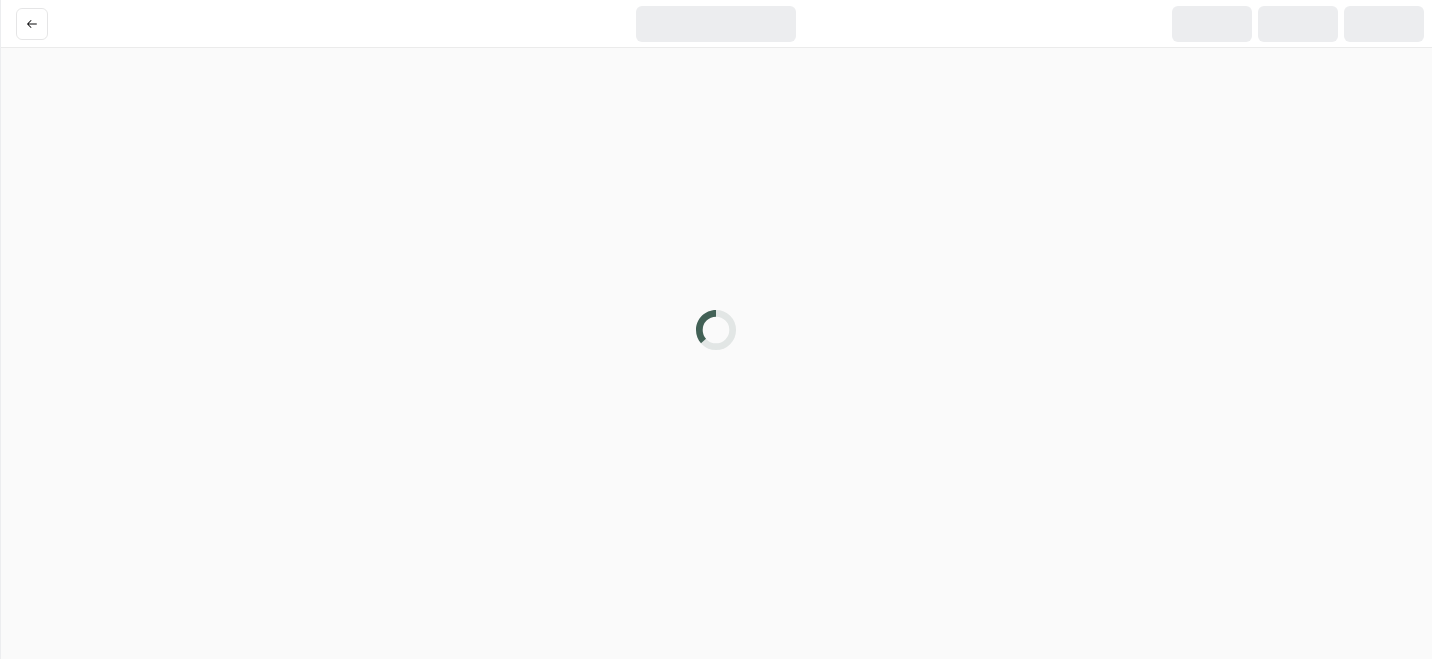 scroll, scrollTop: 0, scrollLeft: 0, axis: both 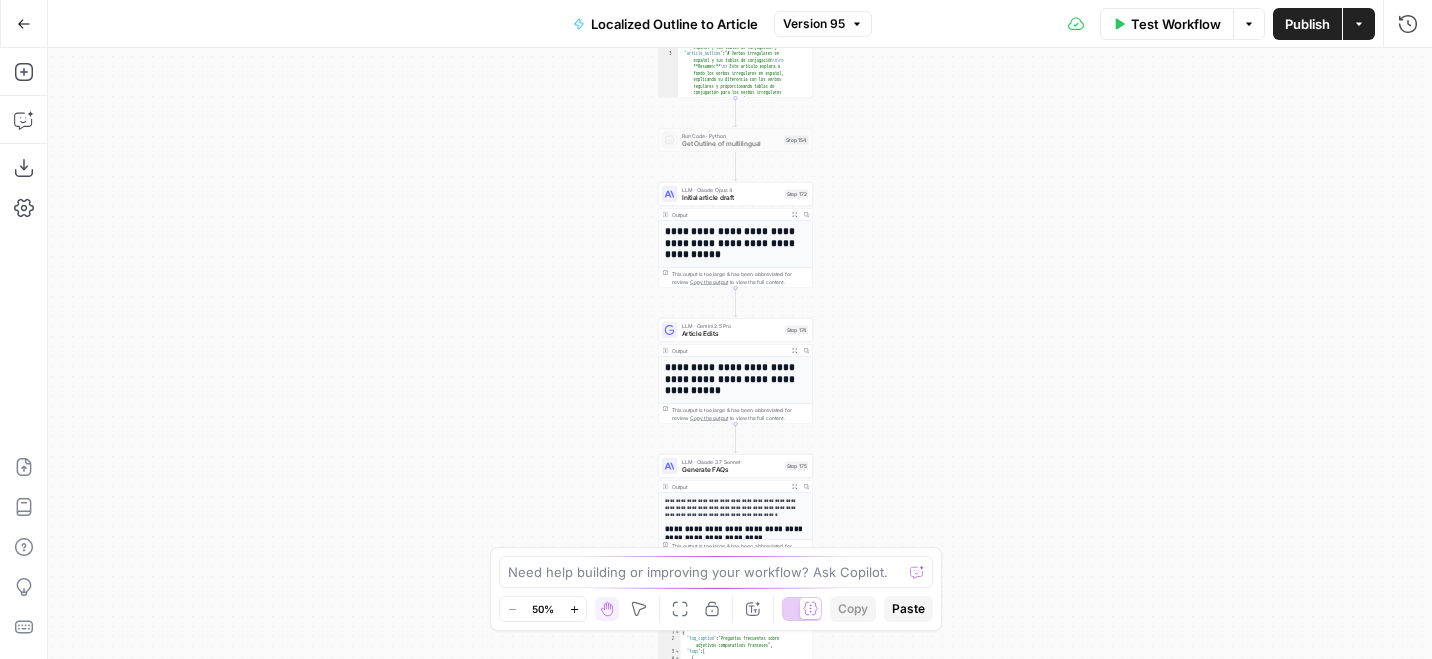 click 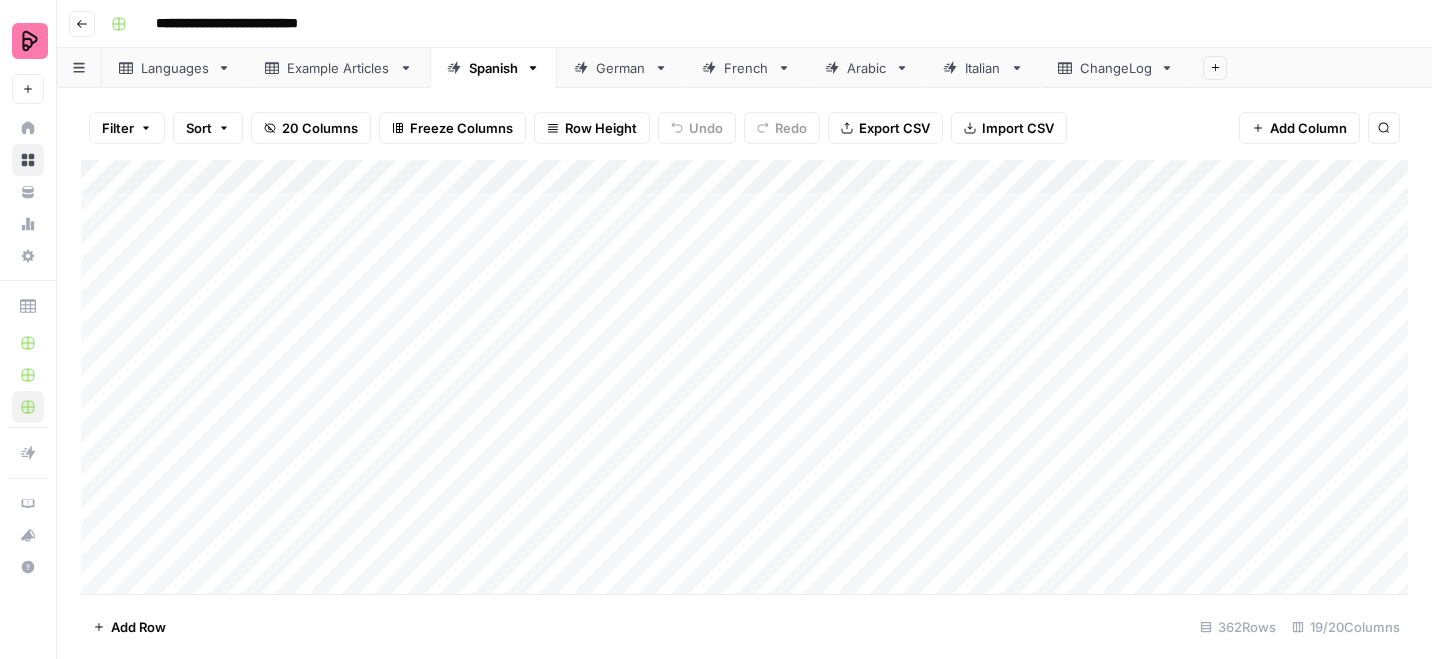 scroll, scrollTop: 0, scrollLeft: 0, axis: both 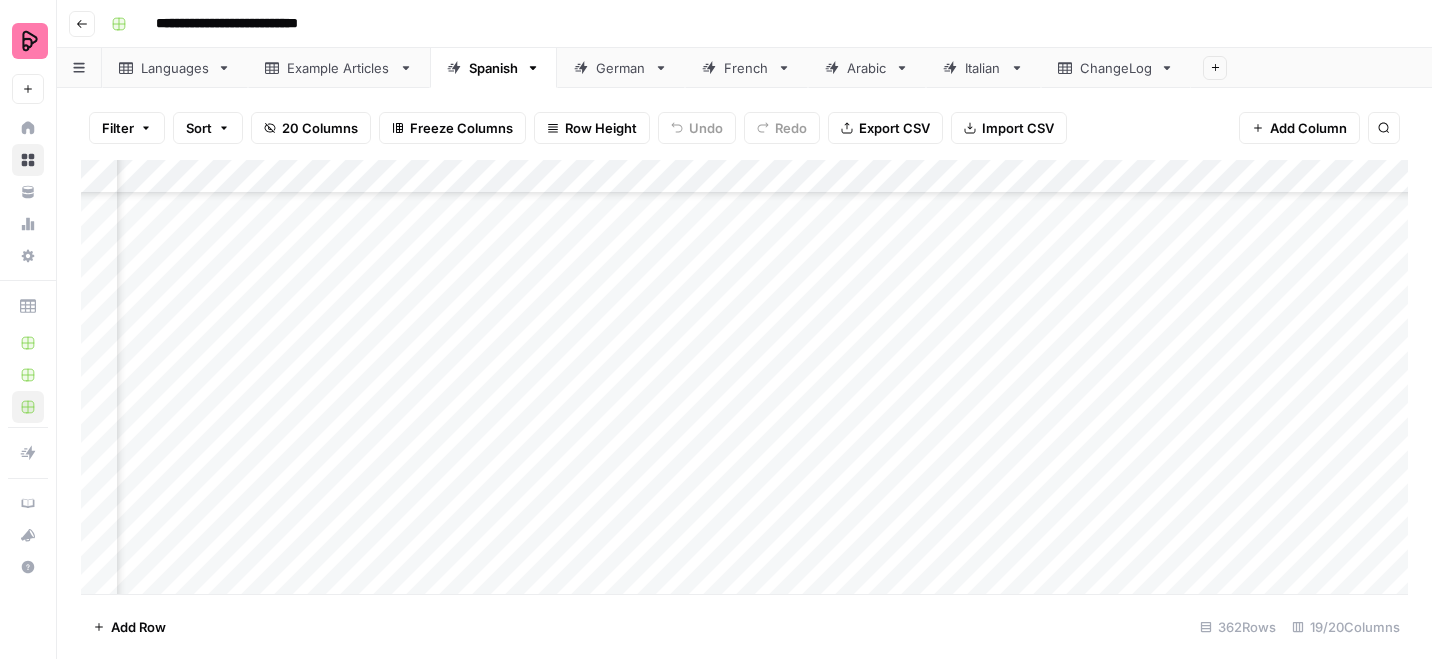 click on "Add Column" at bounding box center (744, 377) 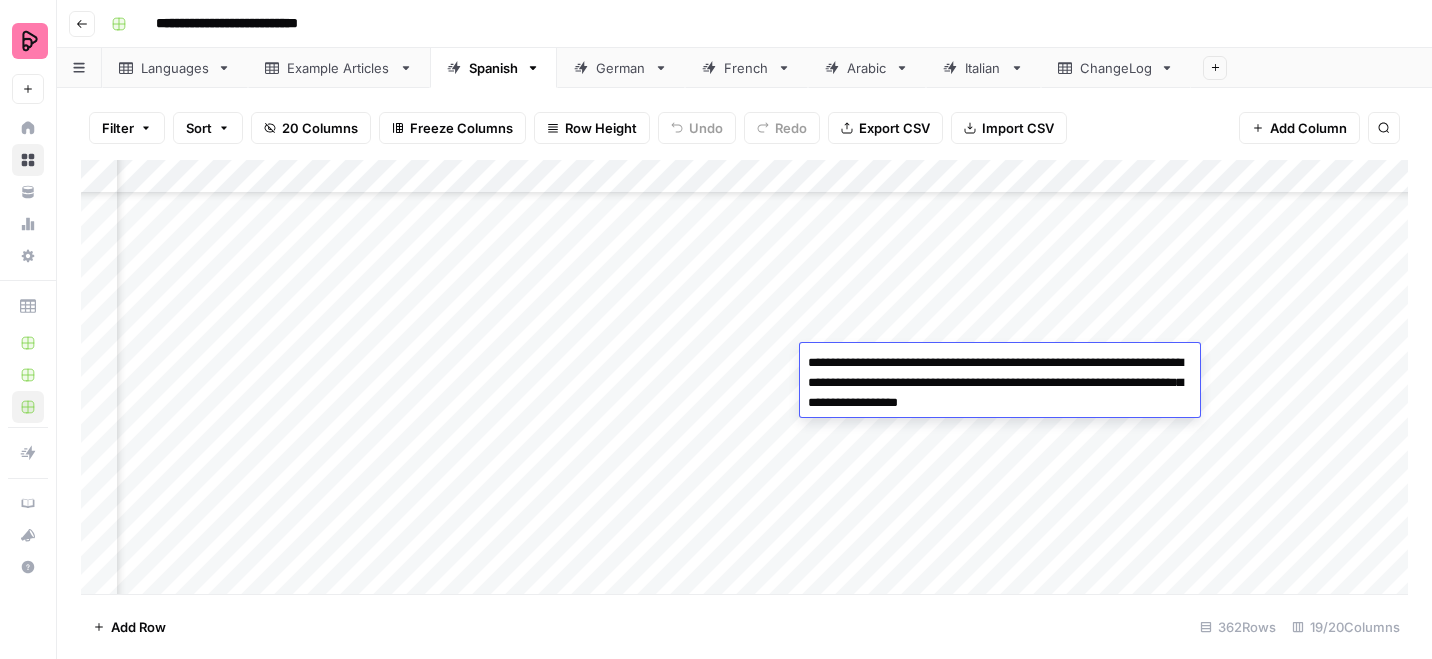 click on "Add Column" at bounding box center [744, 377] 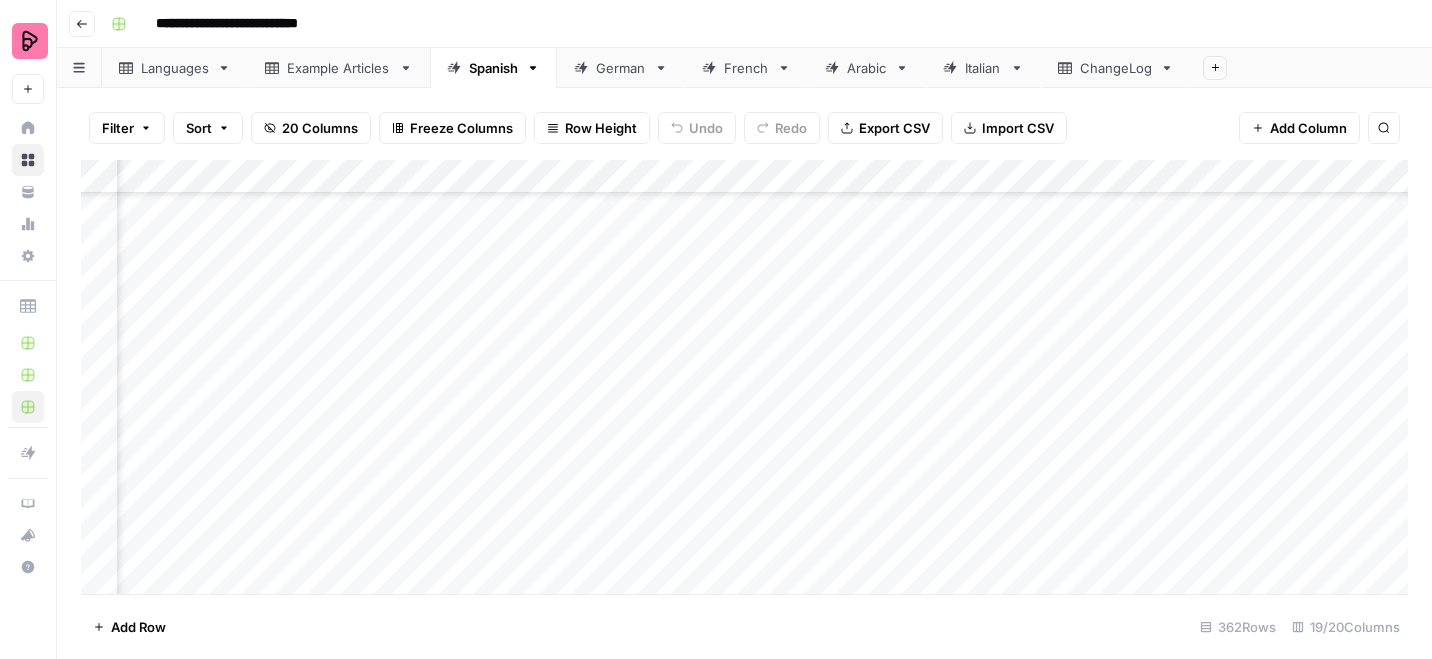 click on "Add Column" at bounding box center (744, 377) 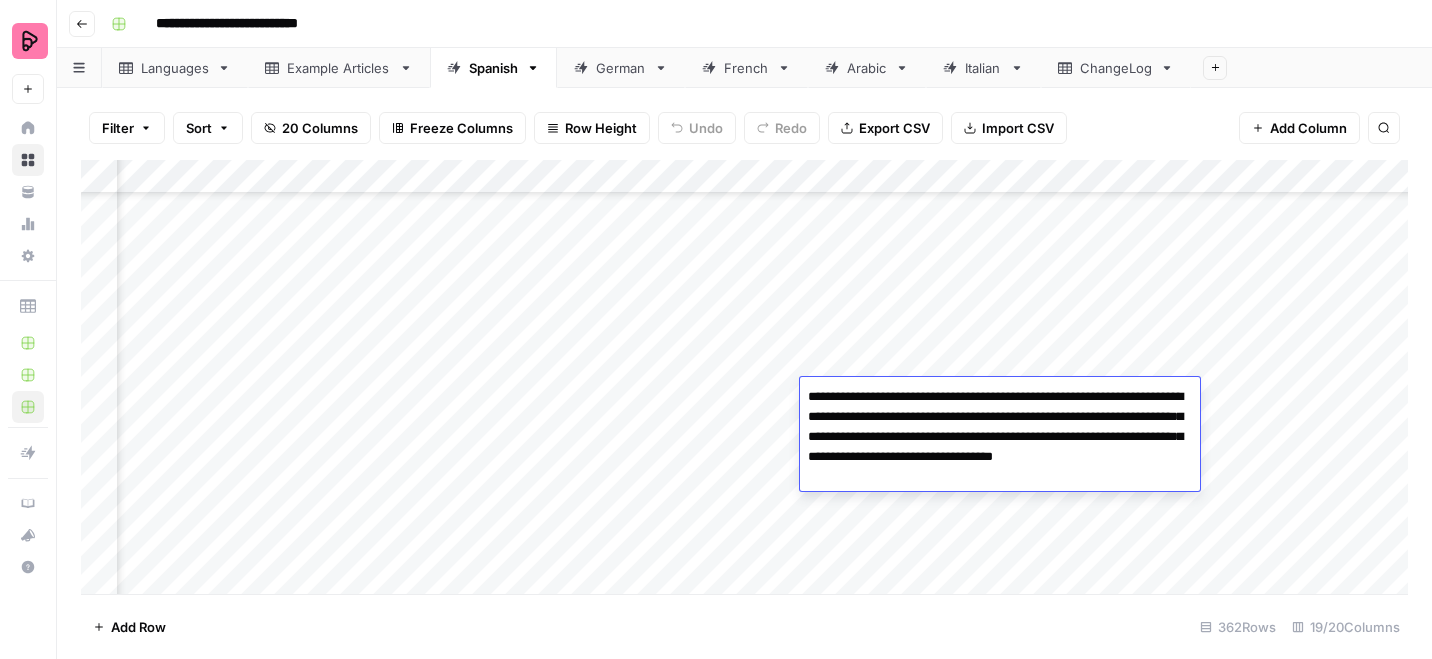 click on "Add Column" at bounding box center (744, 377) 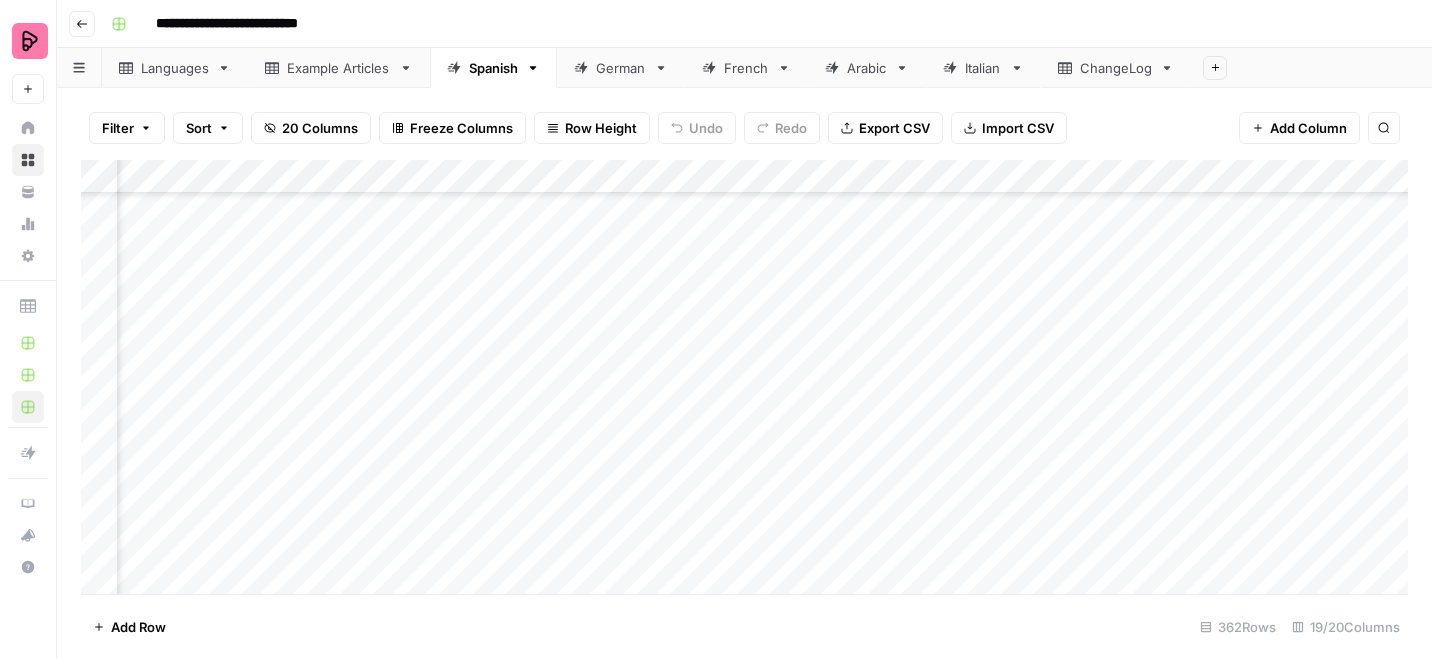 click on "Add Column" at bounding box center (744, 377) 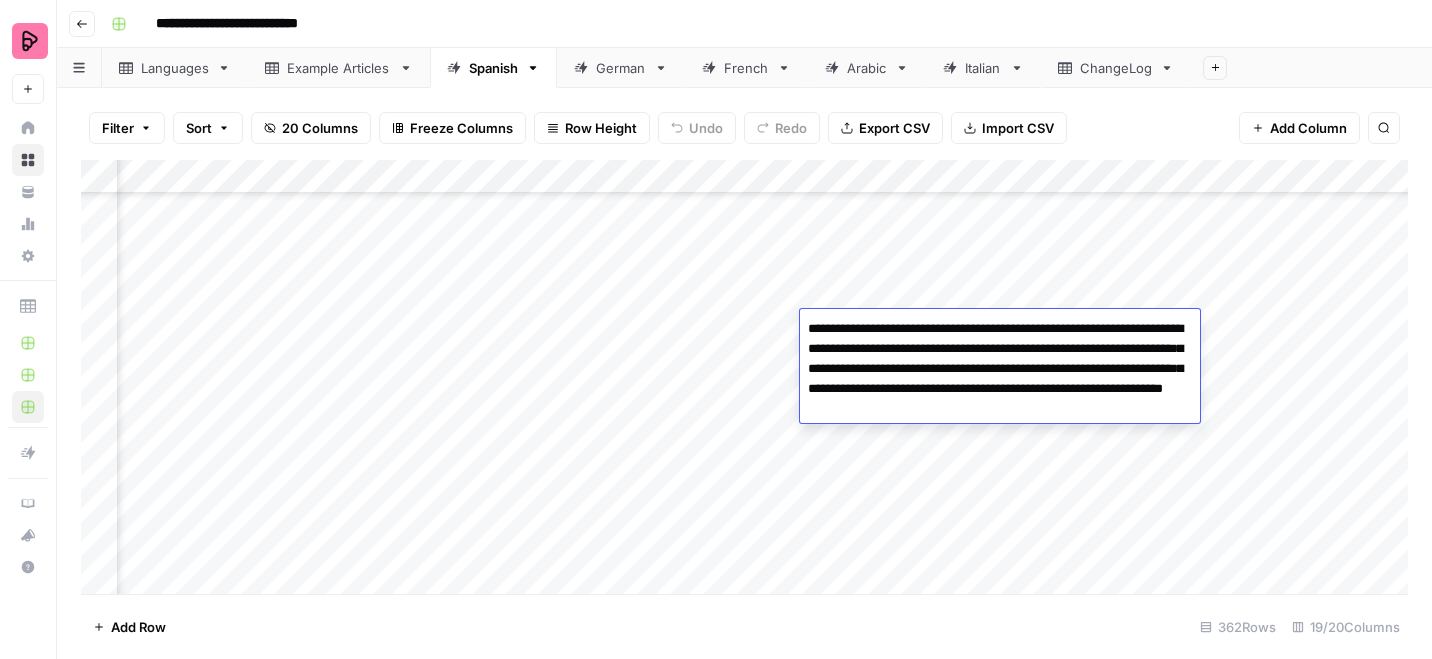 click on "Add Column" at bounding box center [744, 377] 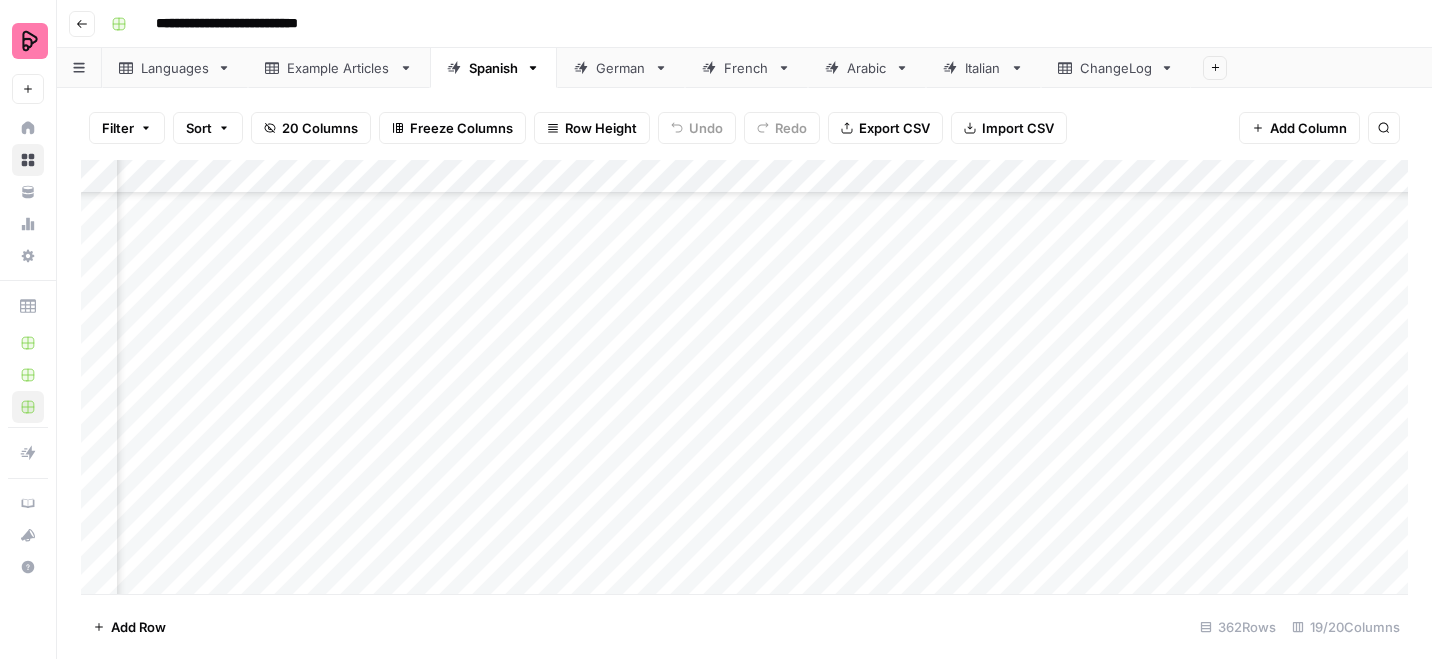 scroll, scrollTop: 11170, scrollLeft: 620, axis: both 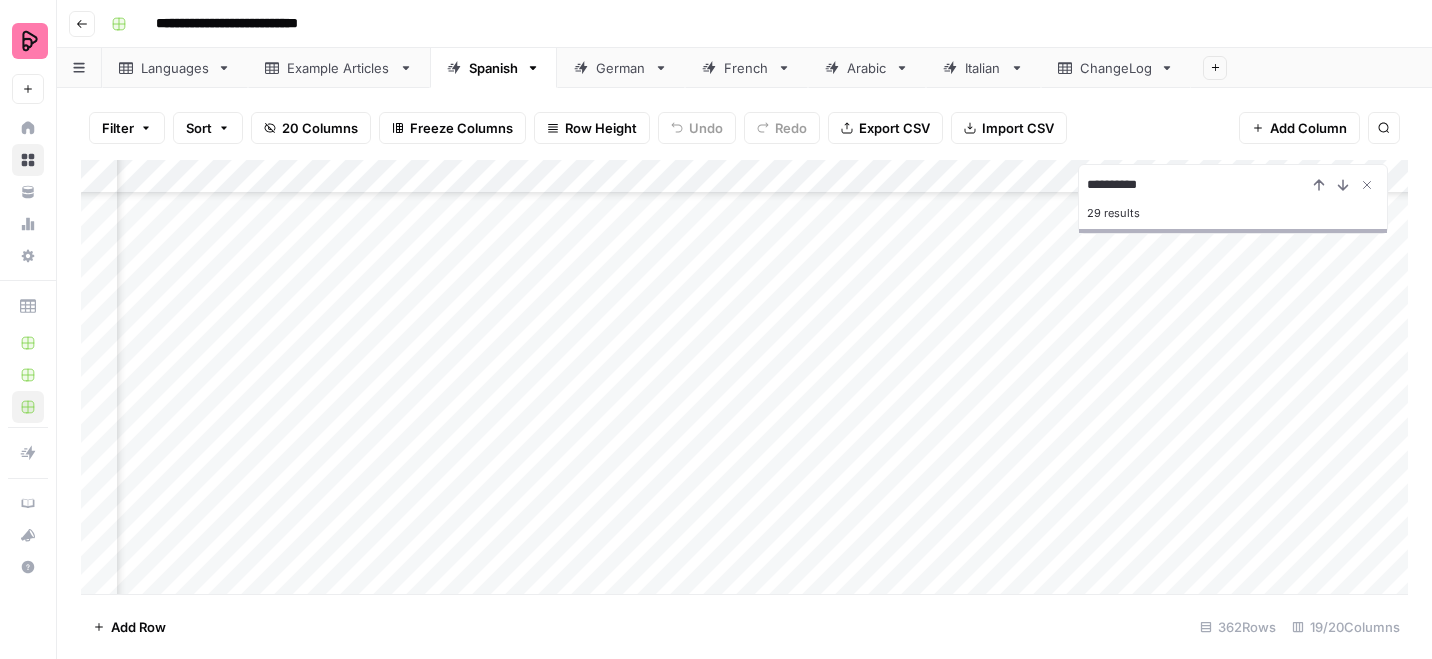type on "**********" 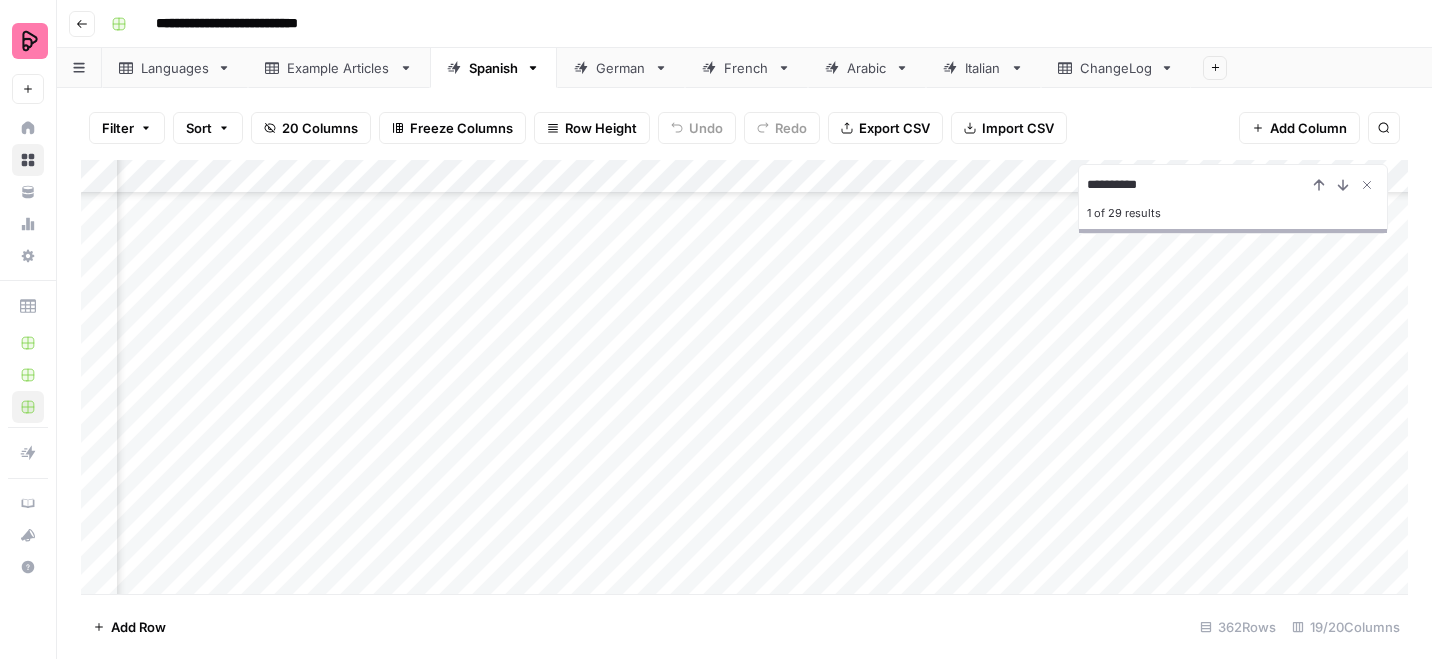 scroll, scrollTop: 8874, scrollLeft: 1451, axis: both 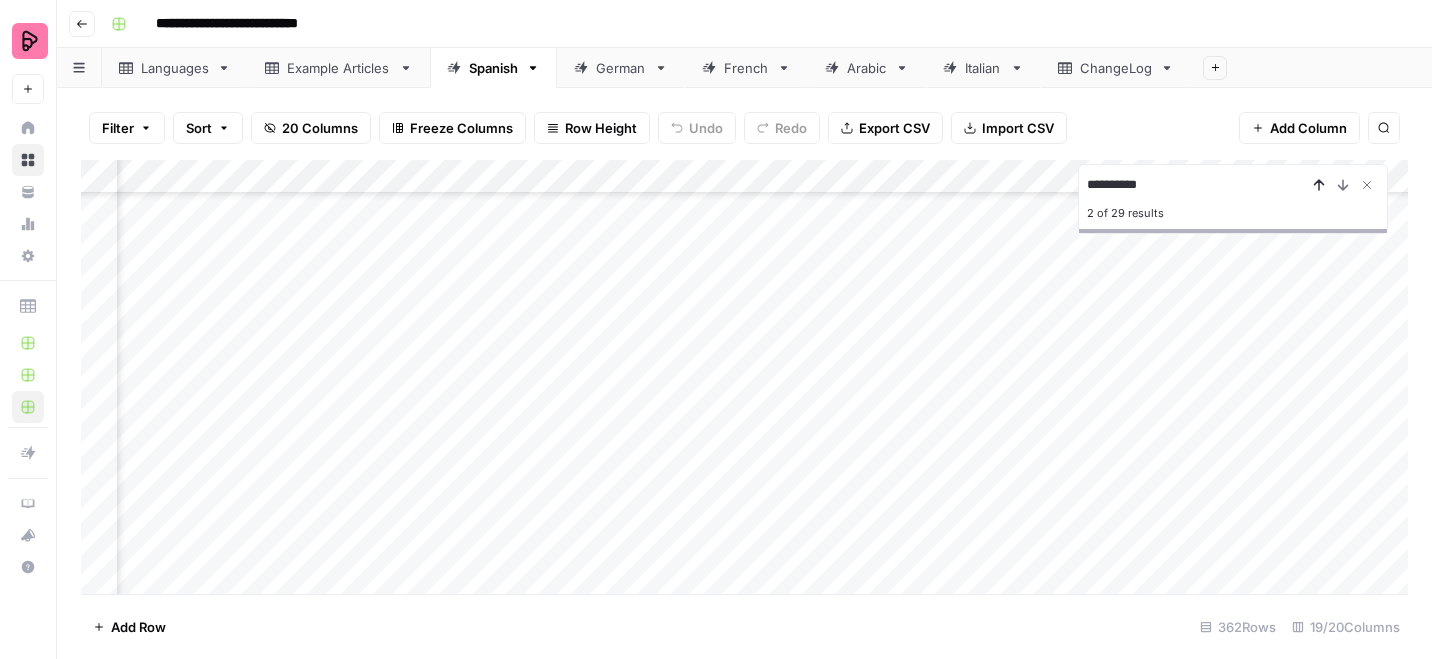 click 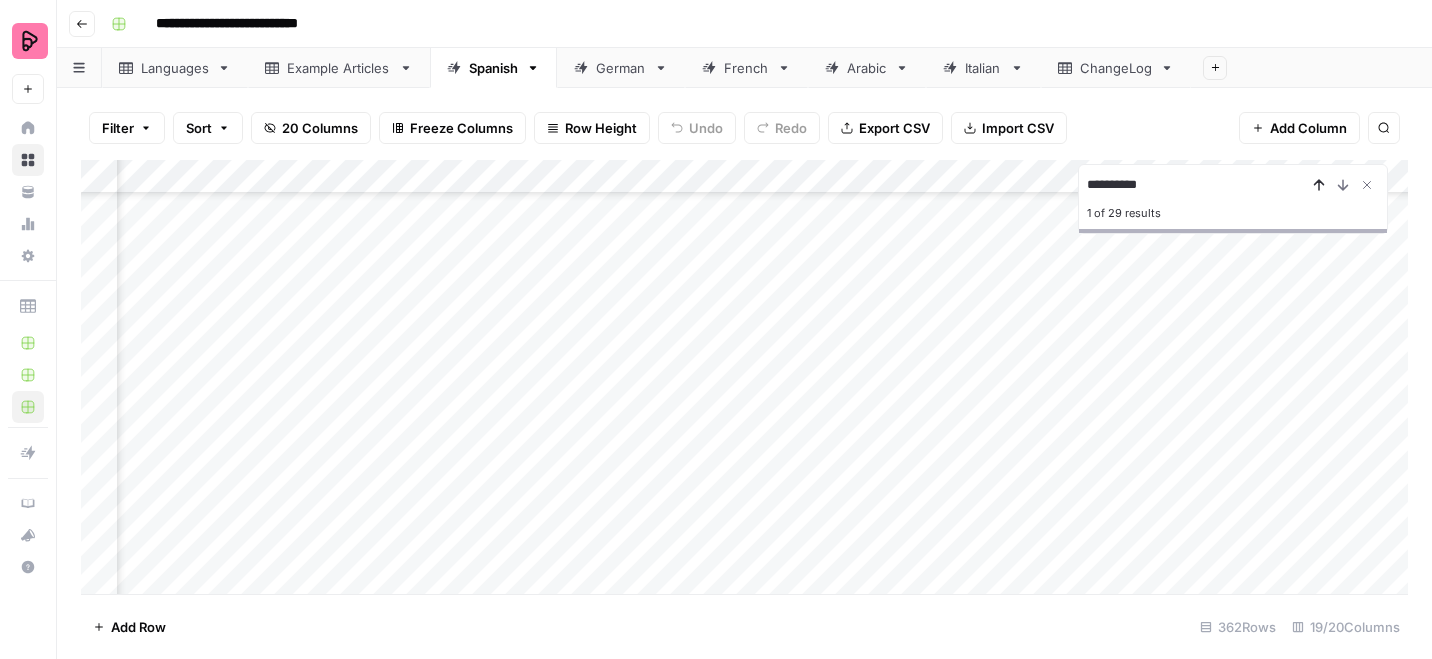 click 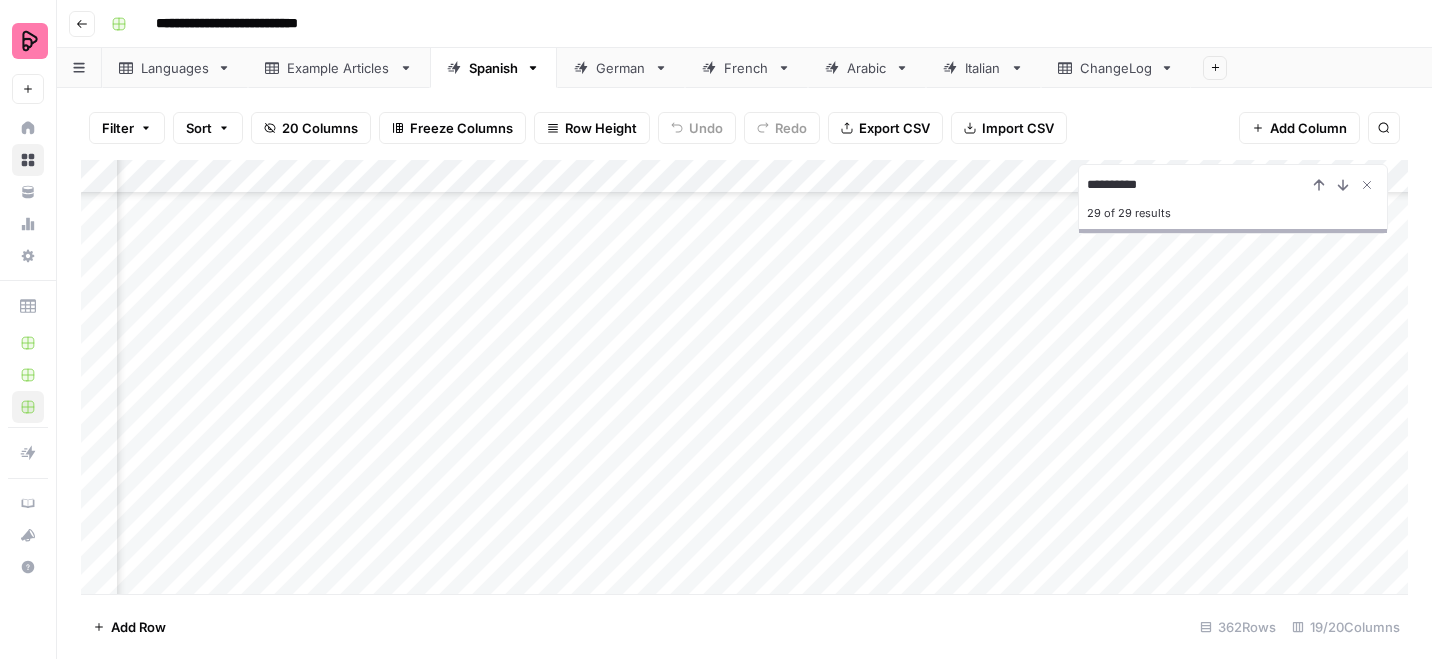 scroll, scrollTop: 10683, scrollLeft: 1425, axis: both 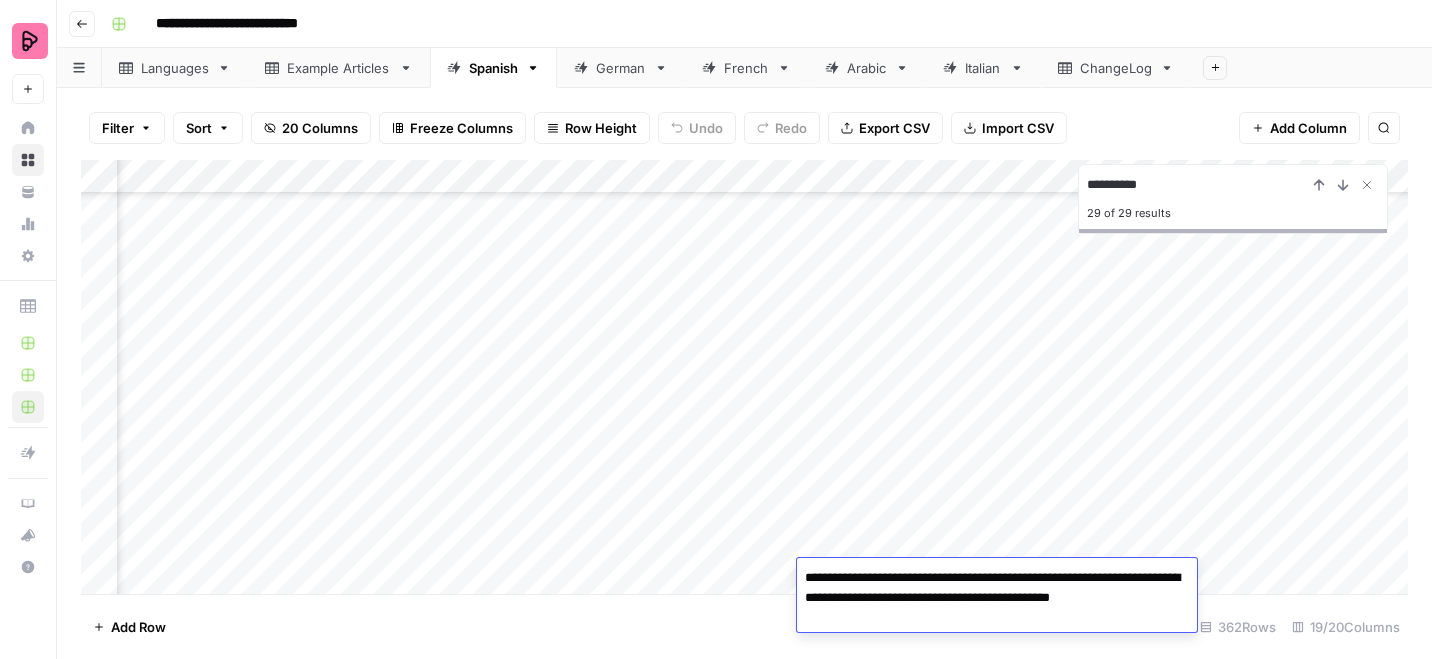 click on "**********" at bounding box center (997, 598) 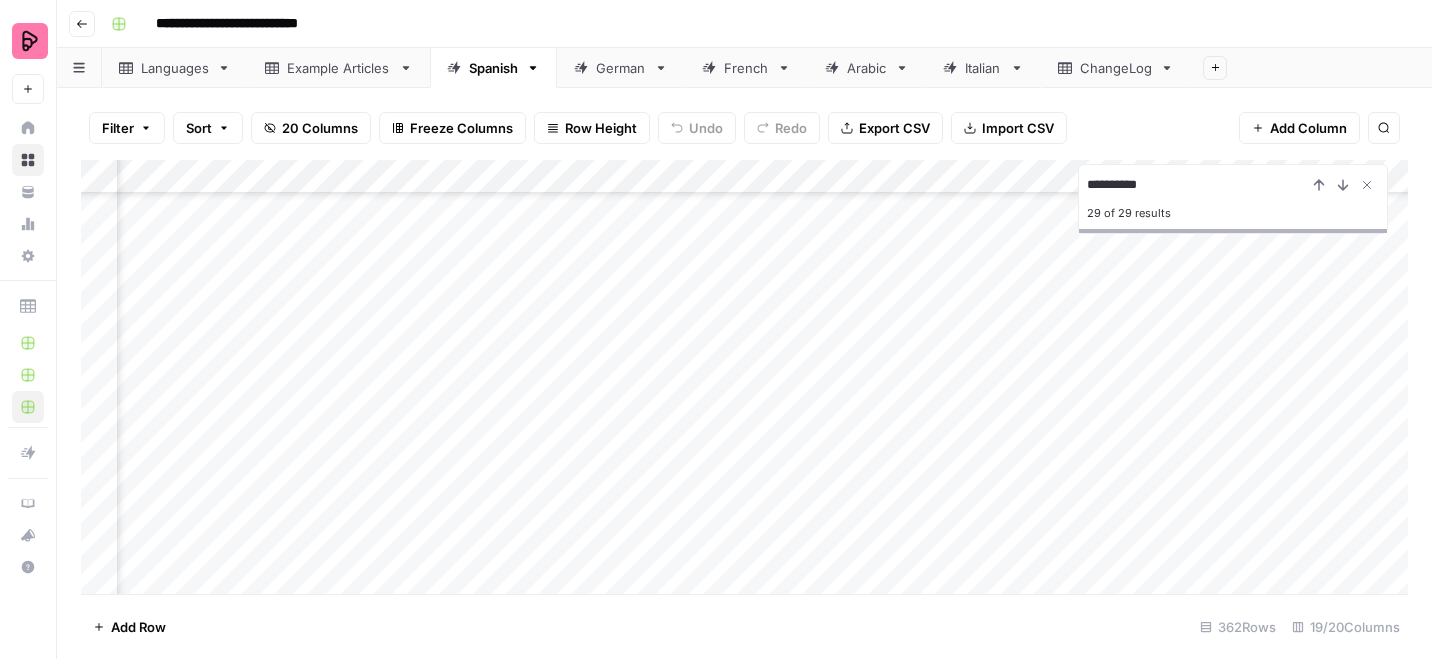 scroll, scrollTop: 10683, scrollLeft: 511, axis: both 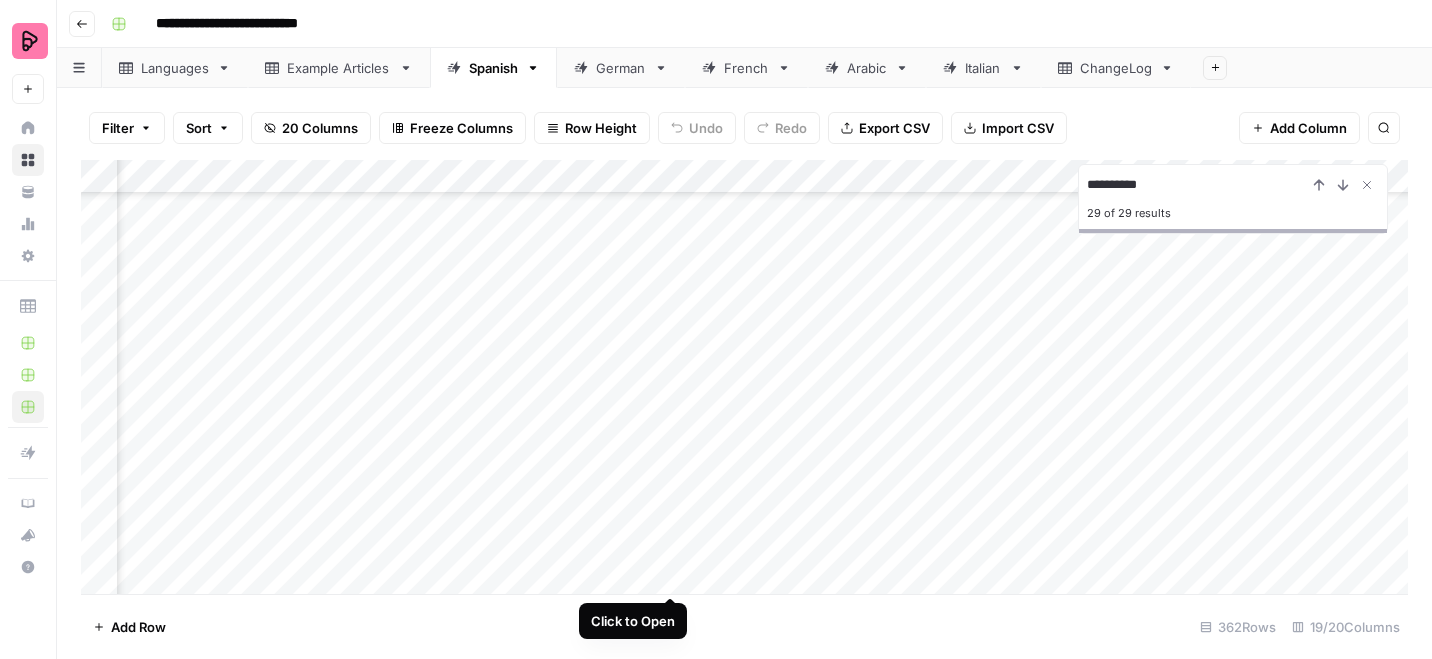 click on "Add Column" at bounding box center (744, 377) 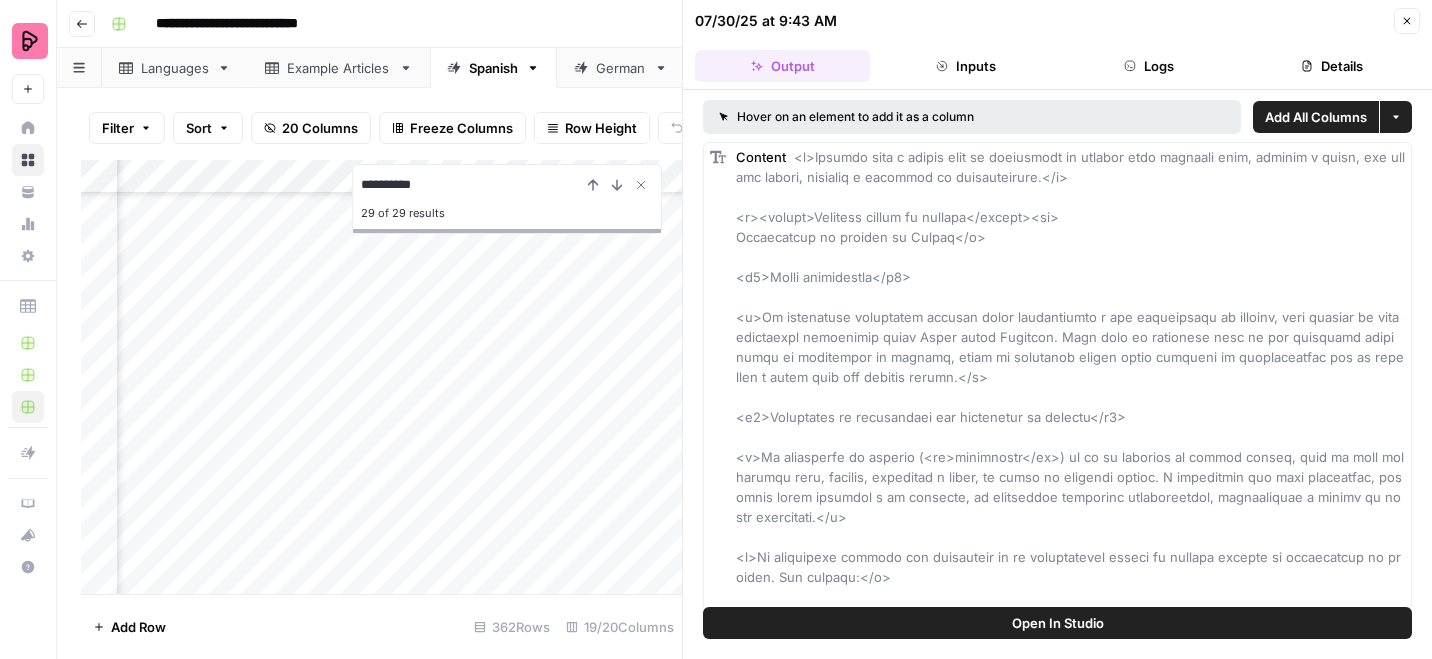 click on "Open In Studio" at bounding box center (1057, 623) 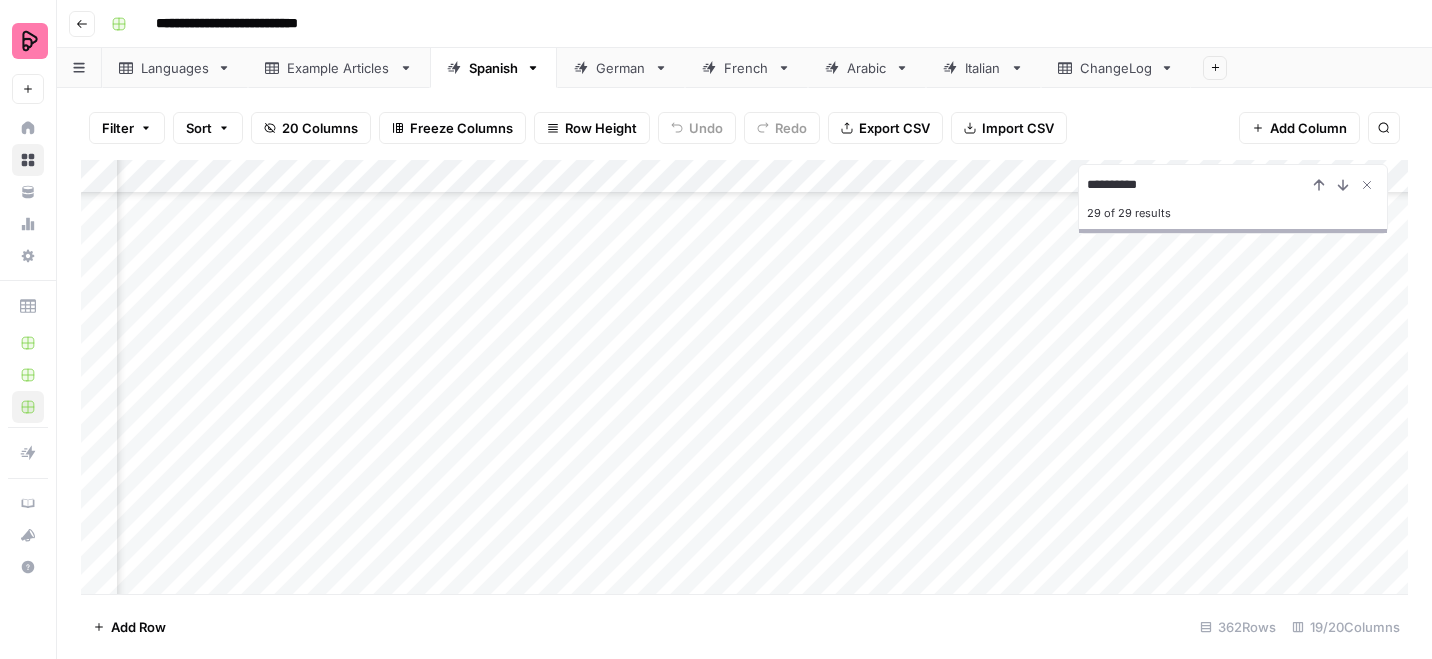 click on "ChangeLog" at bounding box center [1116, 68] 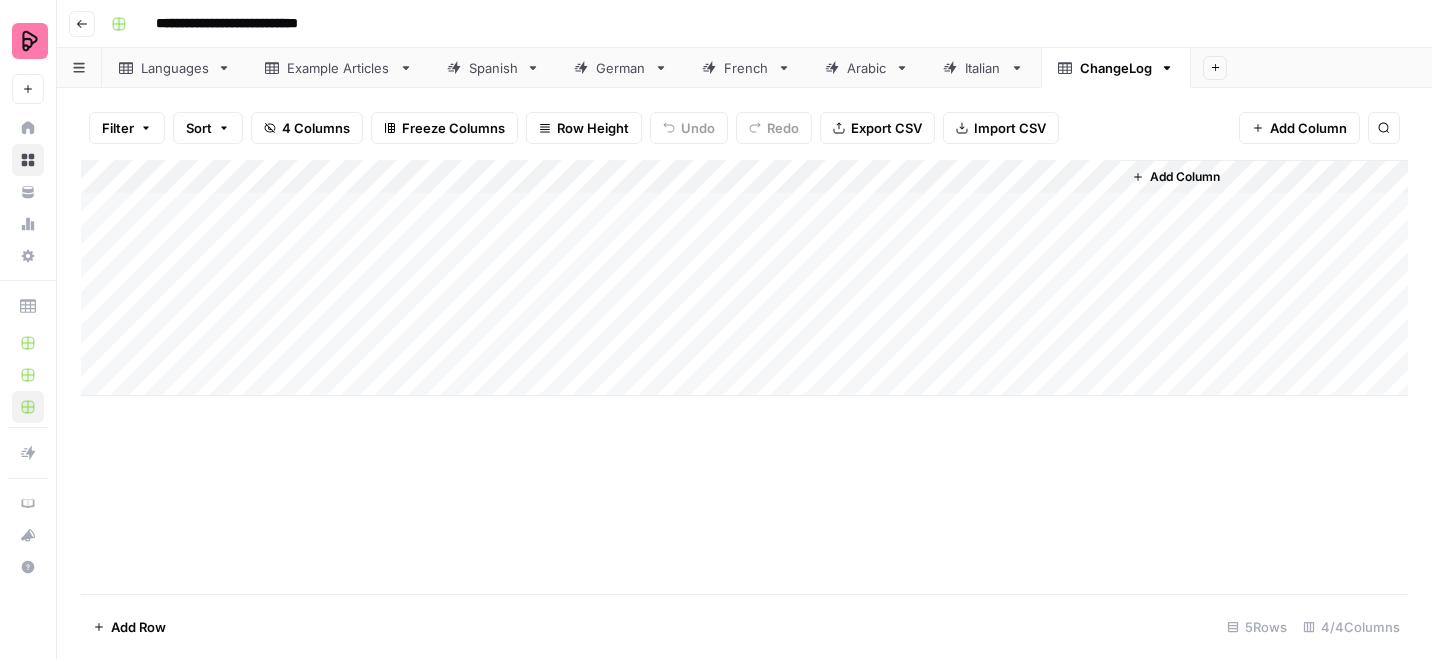 click on "Add Column" at bounding box center (744, 278) 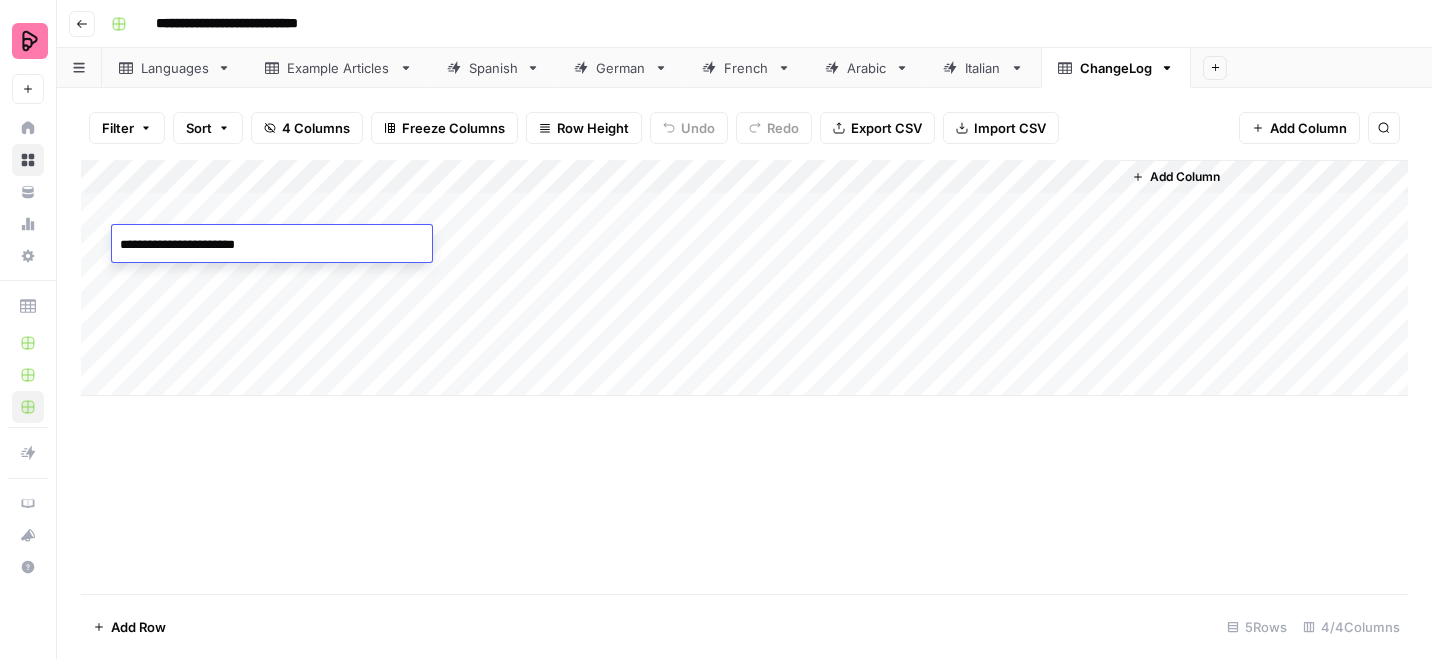 type on "**********" 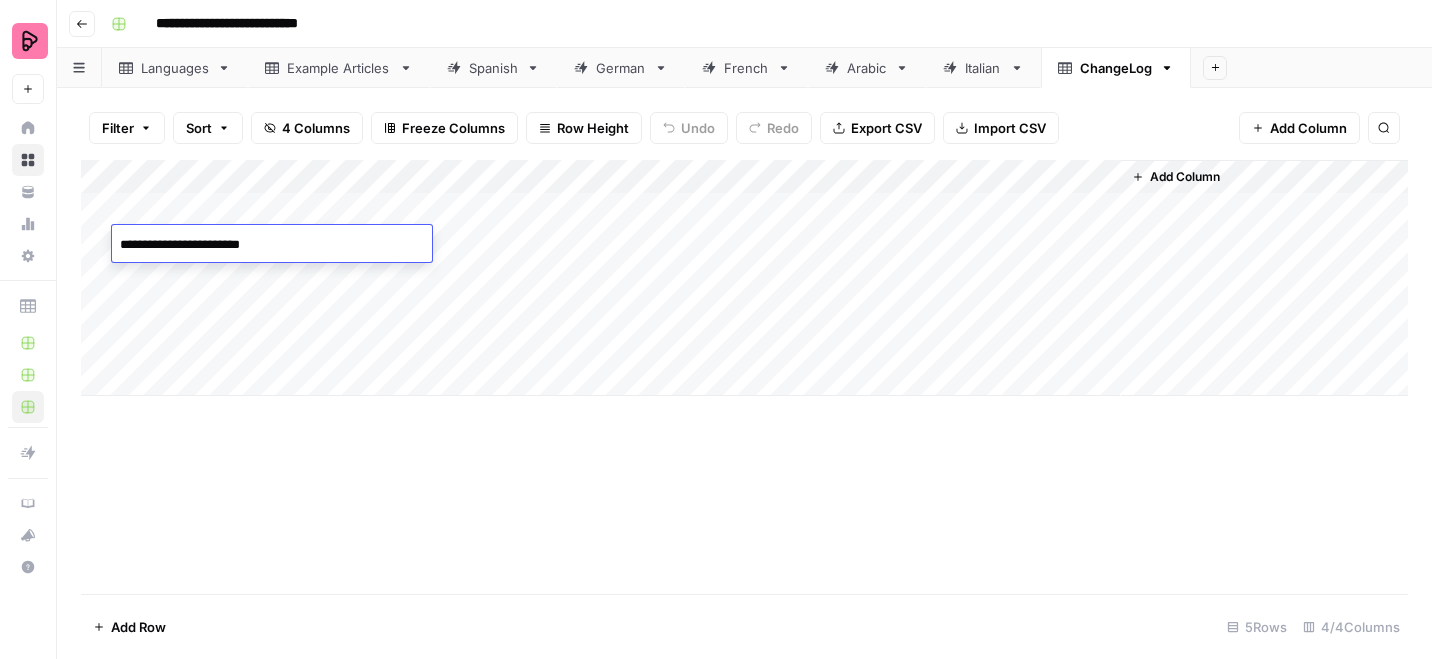 click on "Add Column" at bounding box center [744, 278] 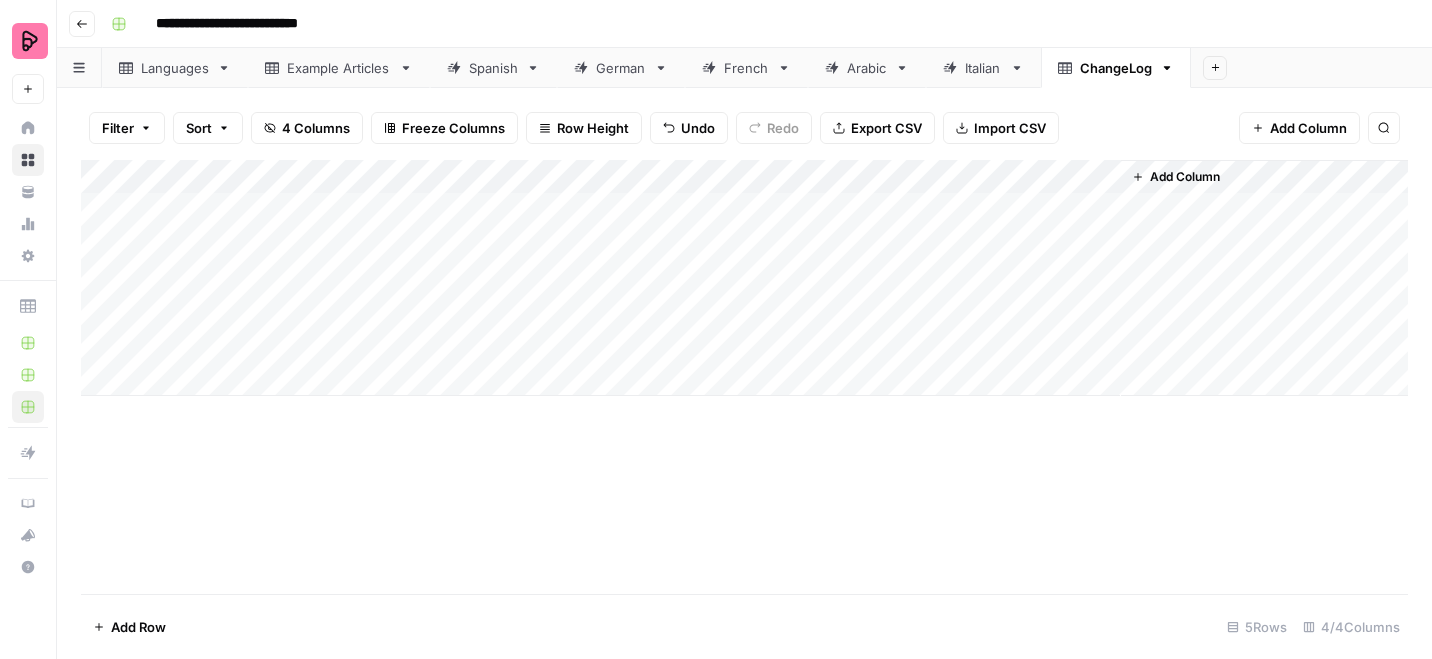 click on "Add Column" at bounding box center [744, 278] 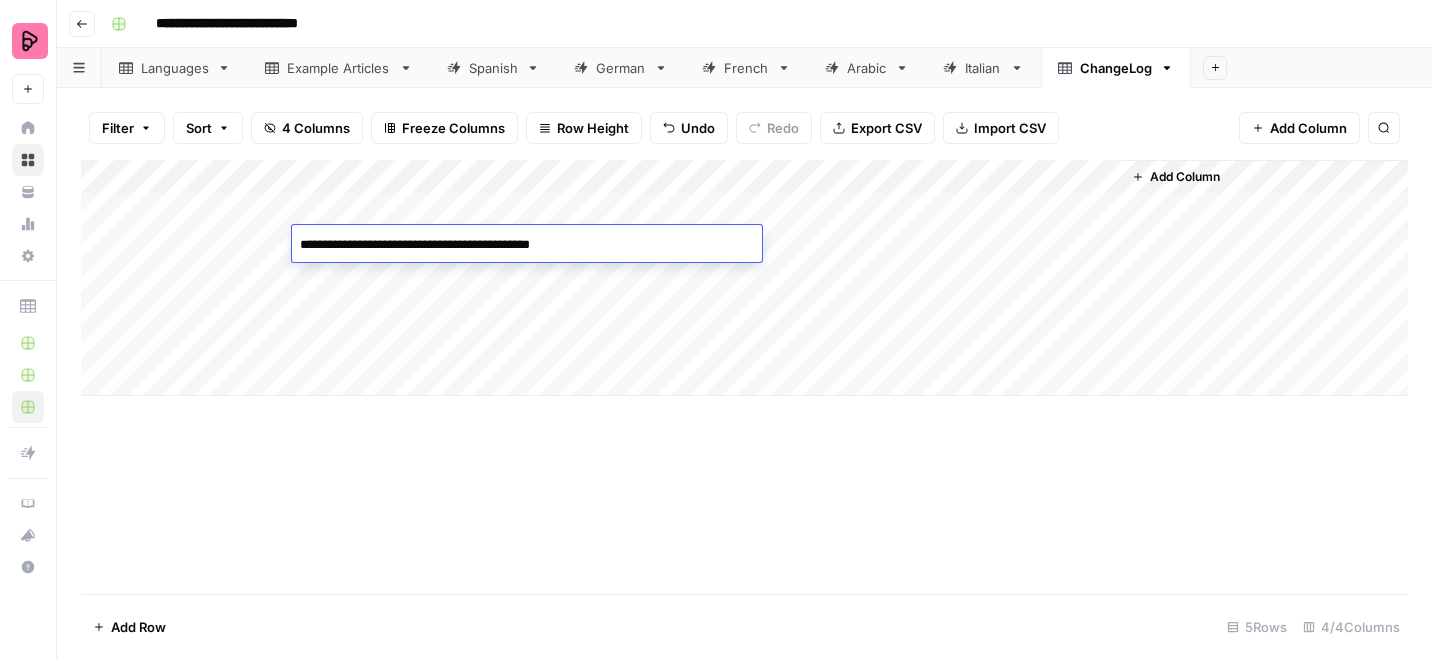 type on "**********" 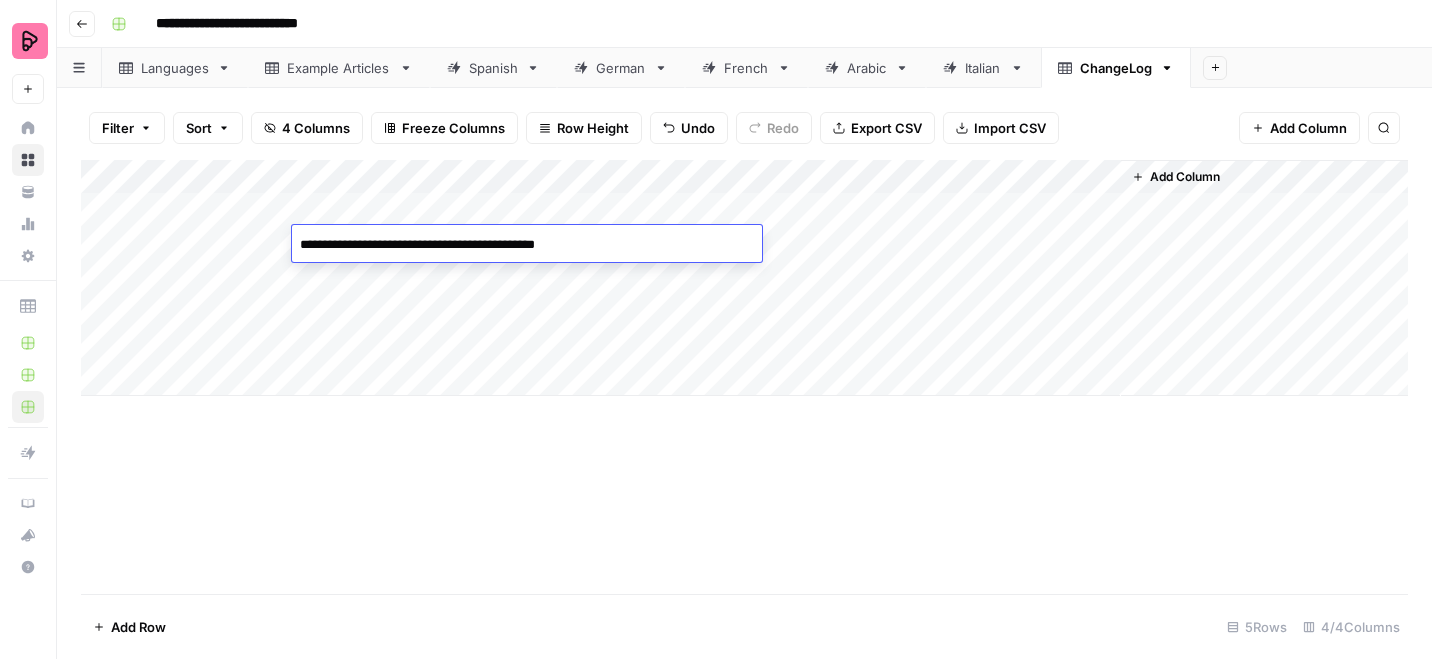 click on "Add Column" at bounding box center [744, 278] 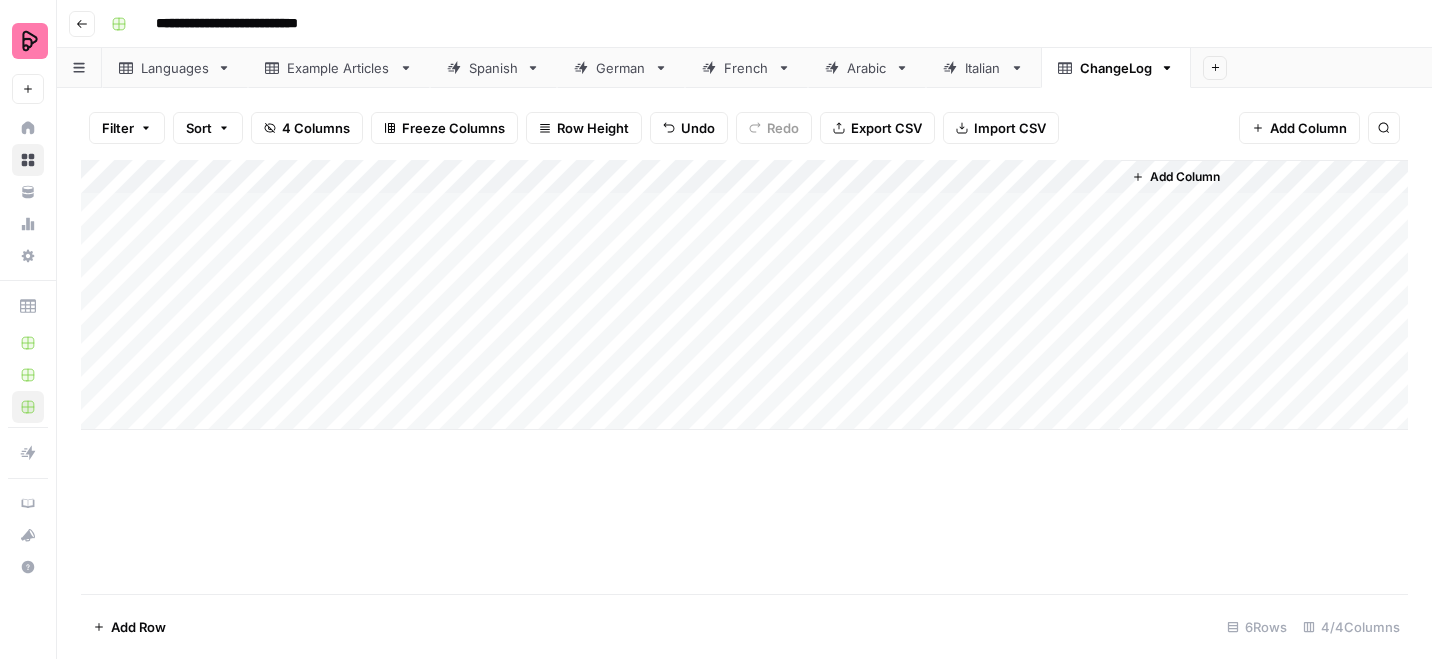 click on "Add Column" at bounding box center [744, 295] 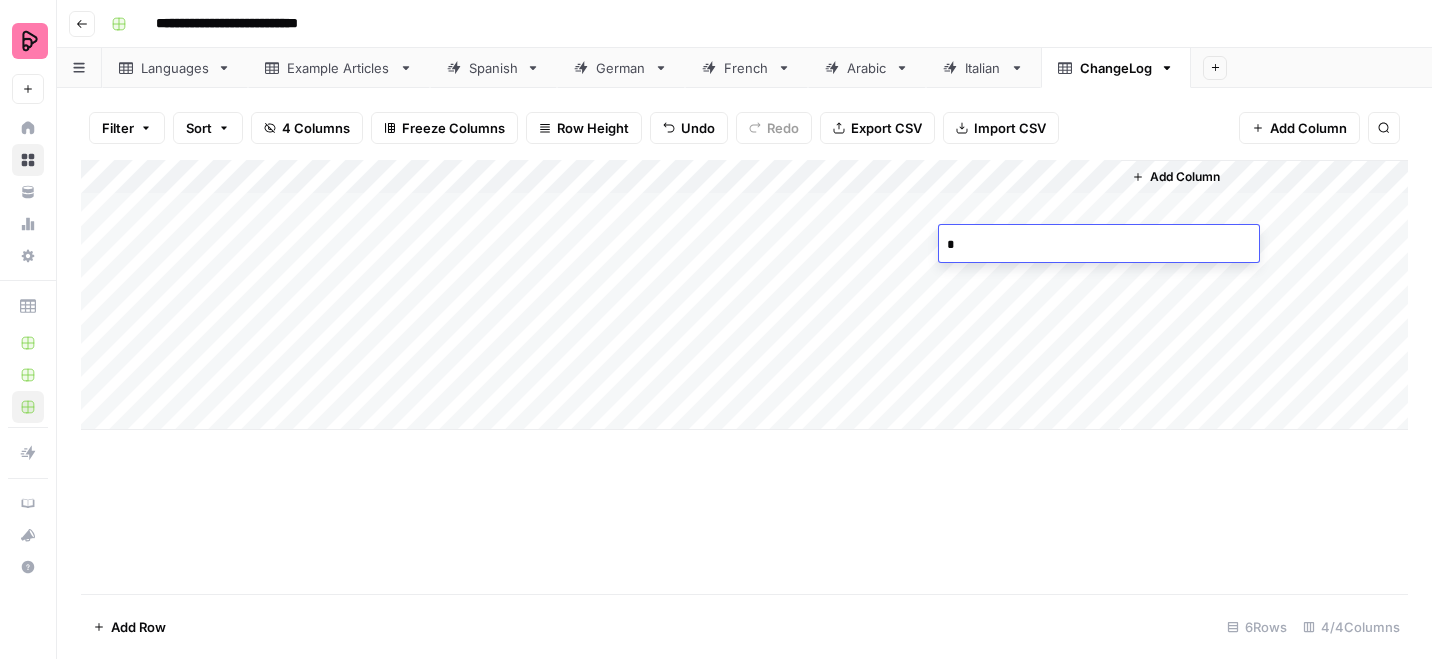 type on "**" 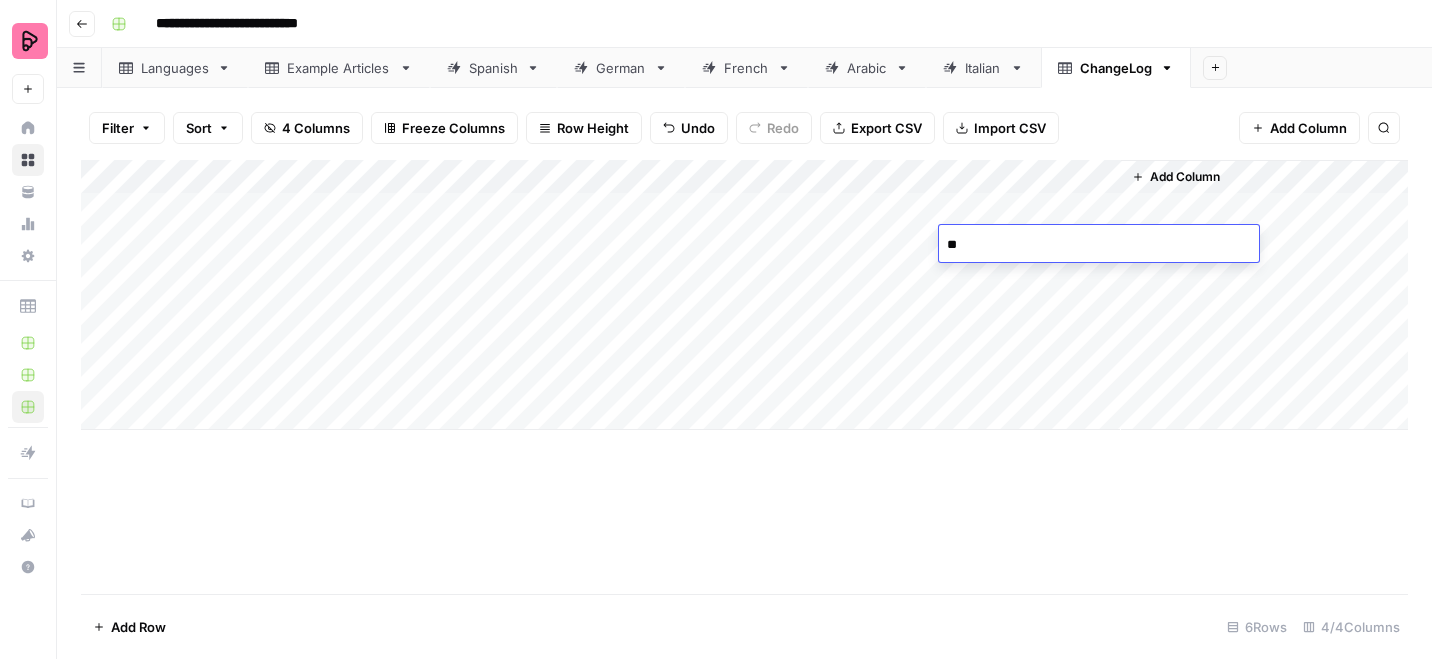 click on "Add Column" at bounding box center (744, 295) 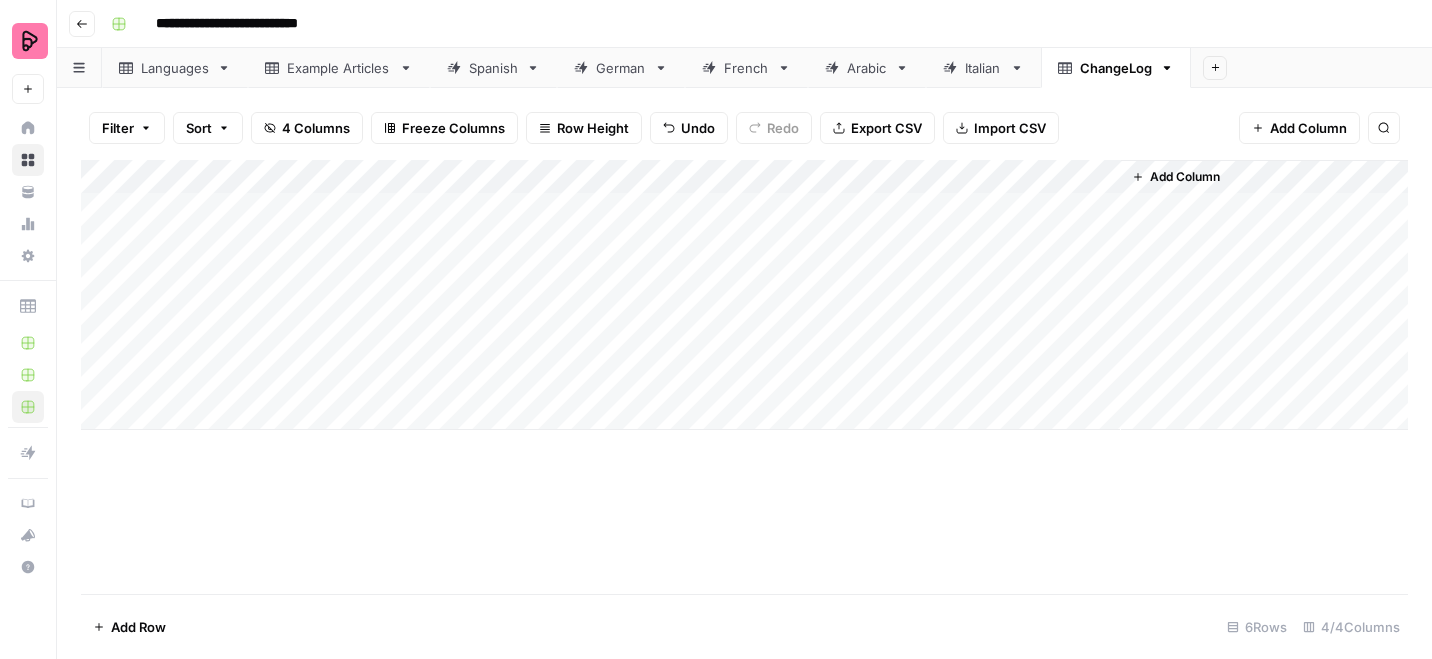 click on "Add Column" at bounding box center [744, 295] 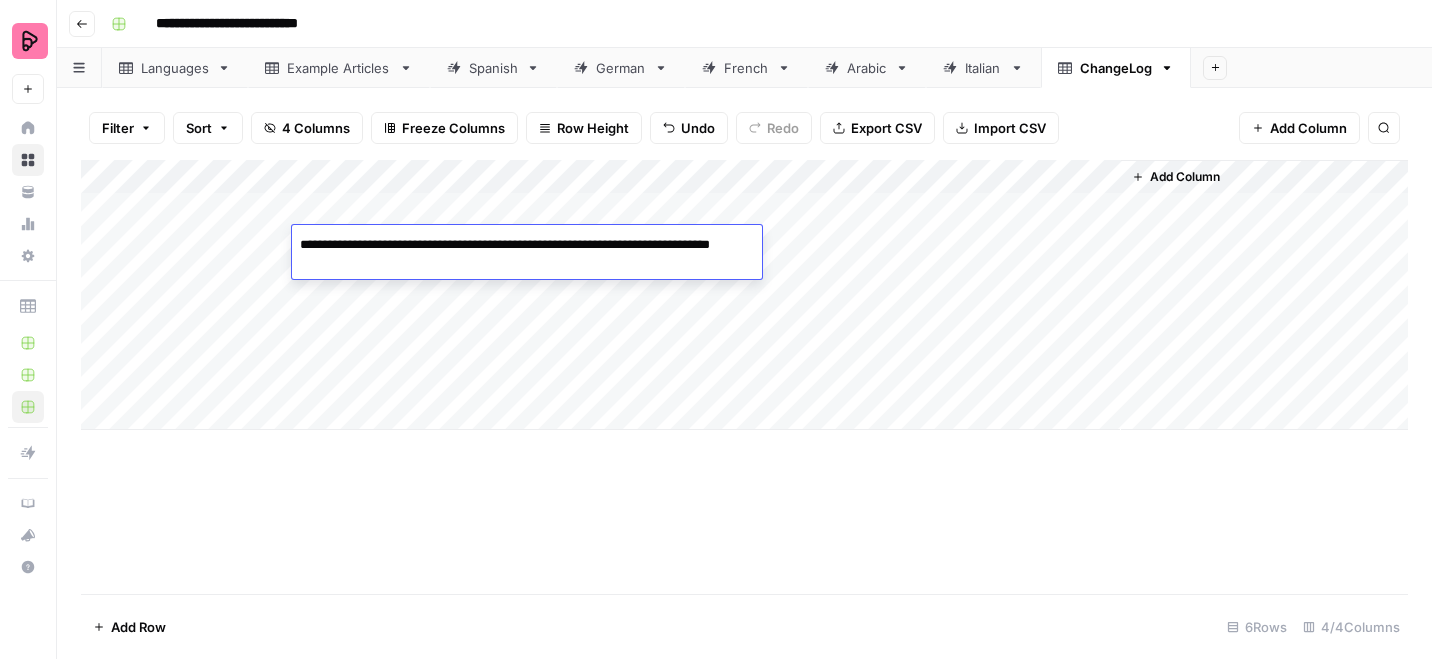 click on "**********" at bounding box center [527, 255] 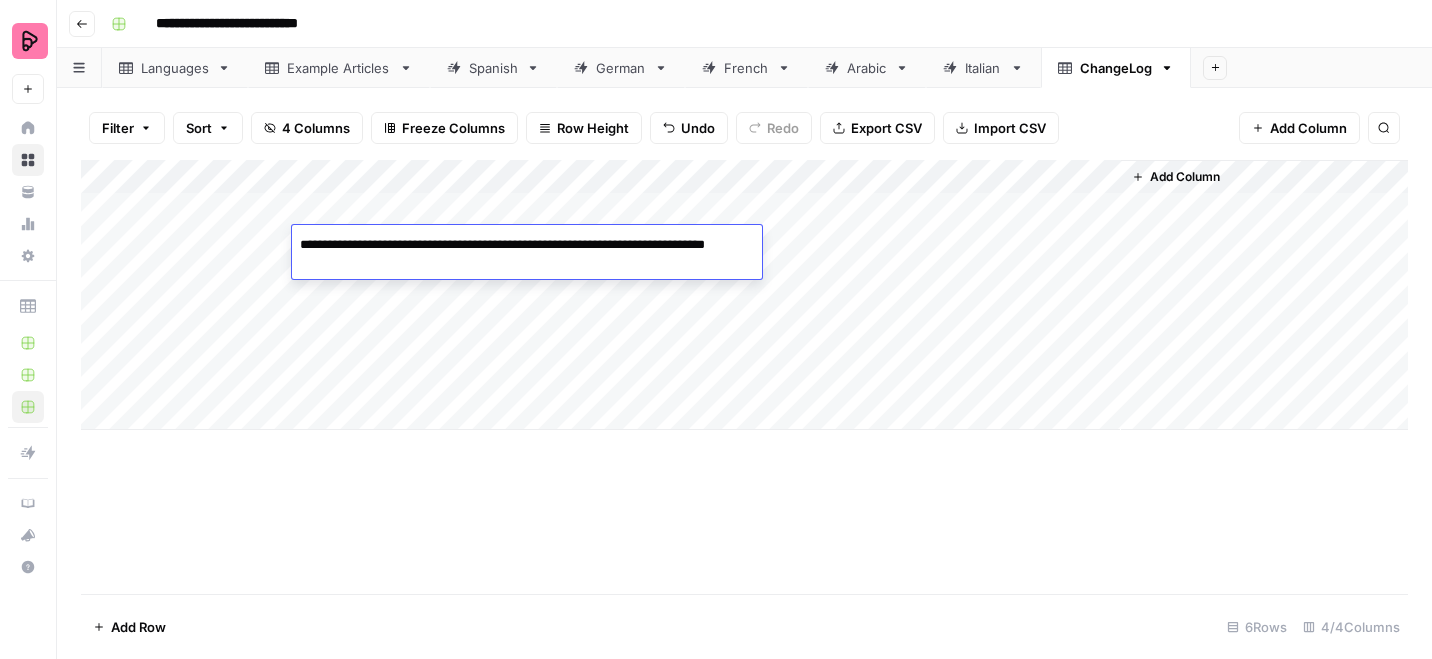 click on "**********" at bounding box center [527, 255] 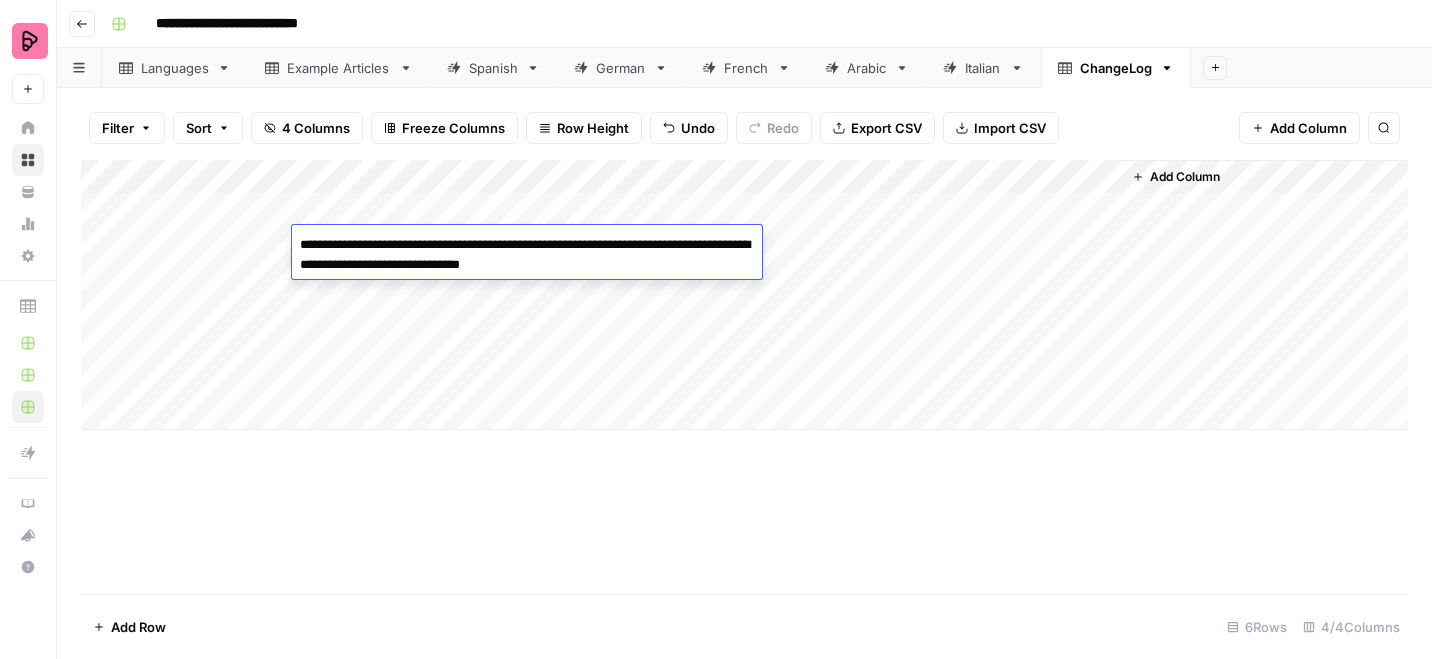 paste on "**********" 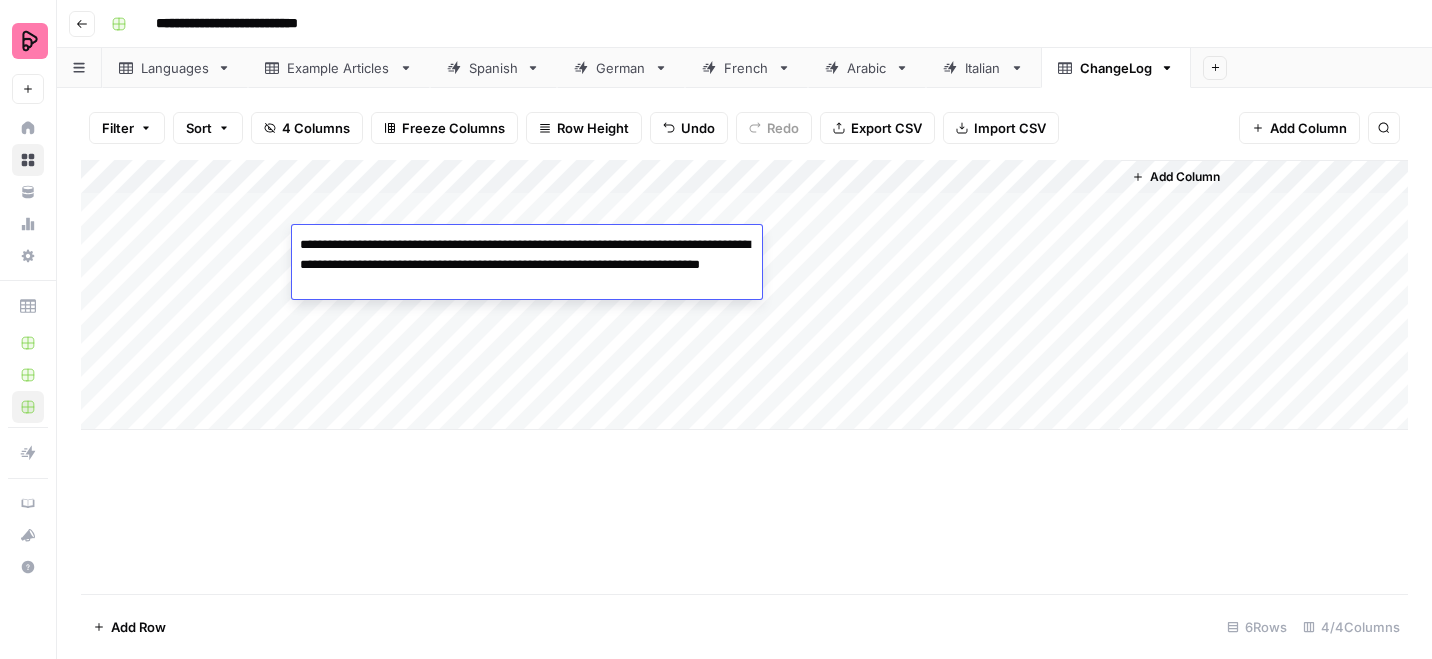 drag, startPoint x: 614, startPoint y: 283, endPoint x: 612, endPoint y: 243, distance: 40.04997 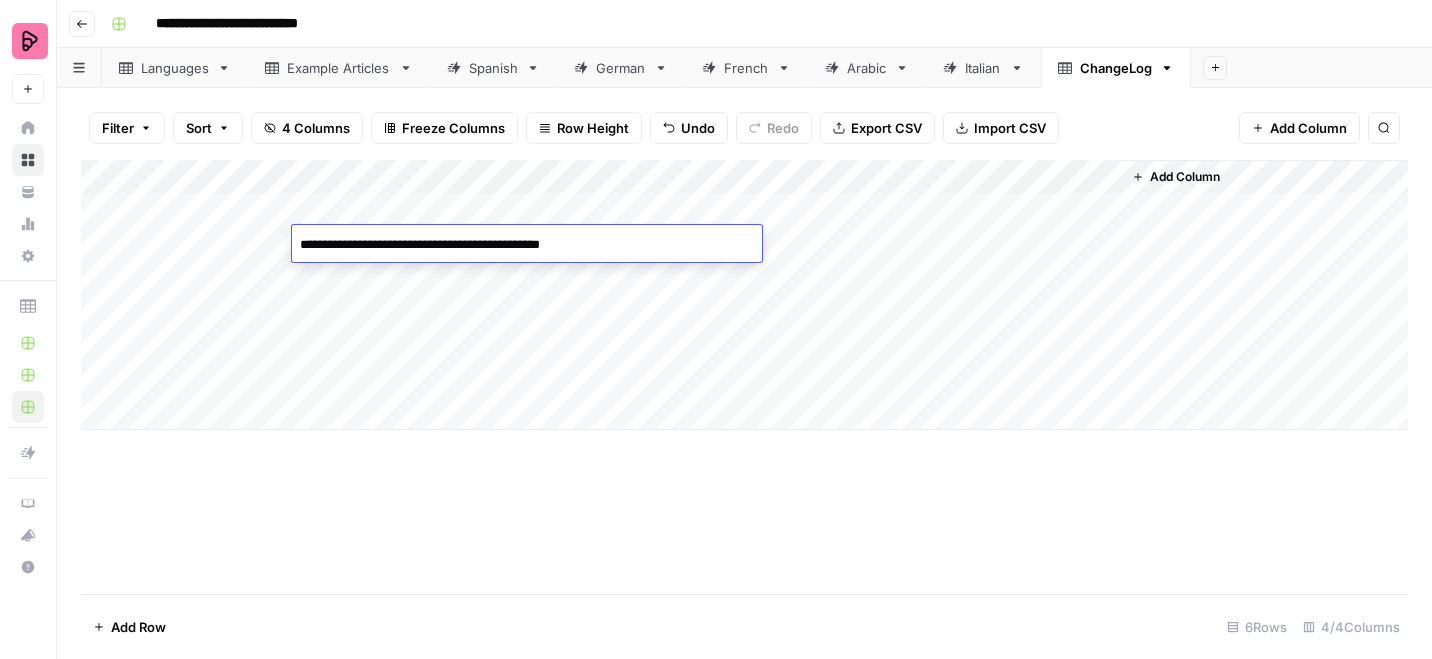 click on "Add Column" at bounding box center (744, 295) 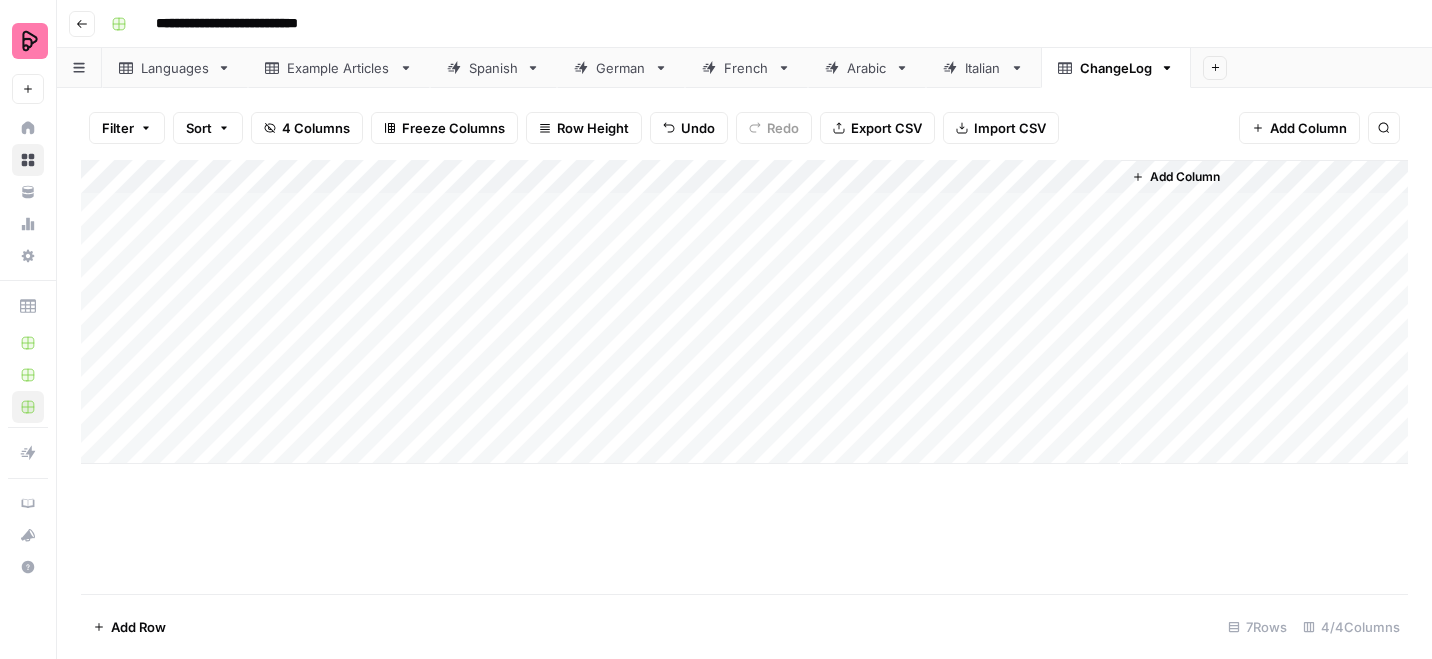 click on "Languages" at bounding box center (175, 68) 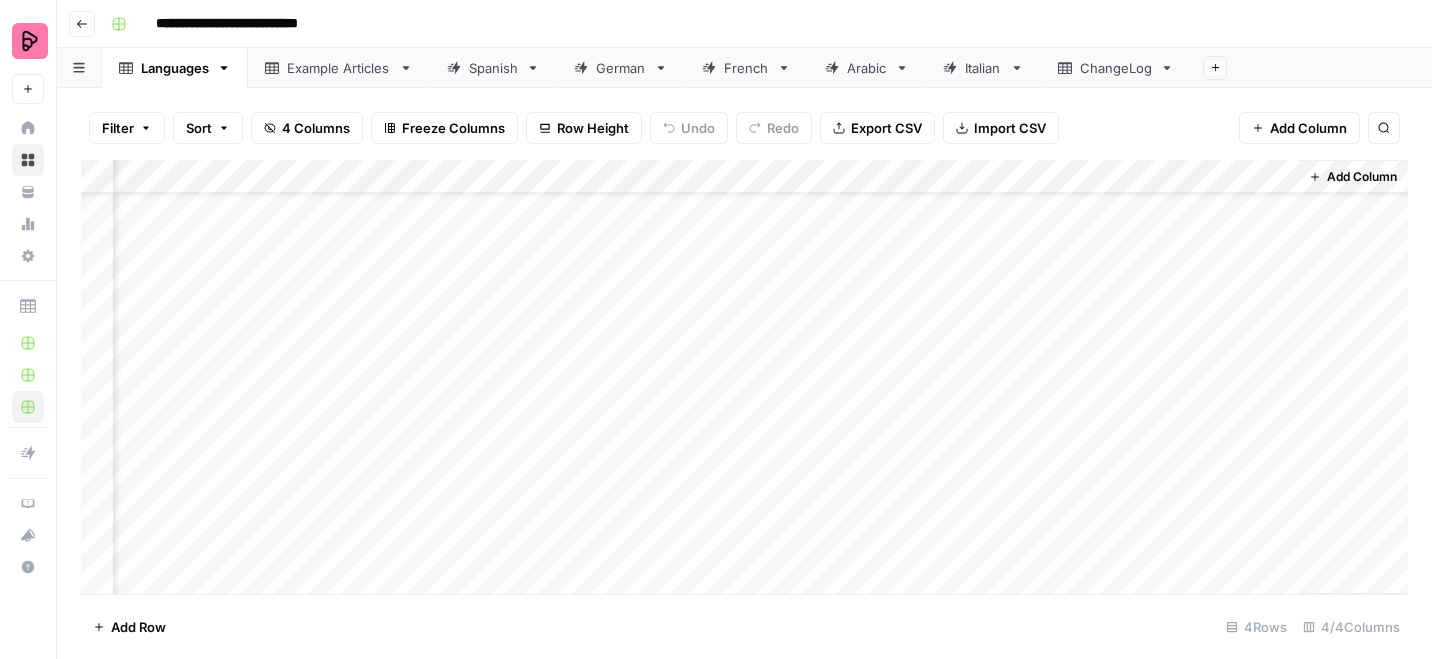 scroll, scrollTop: 142, scrollLeft: 333, axis: both 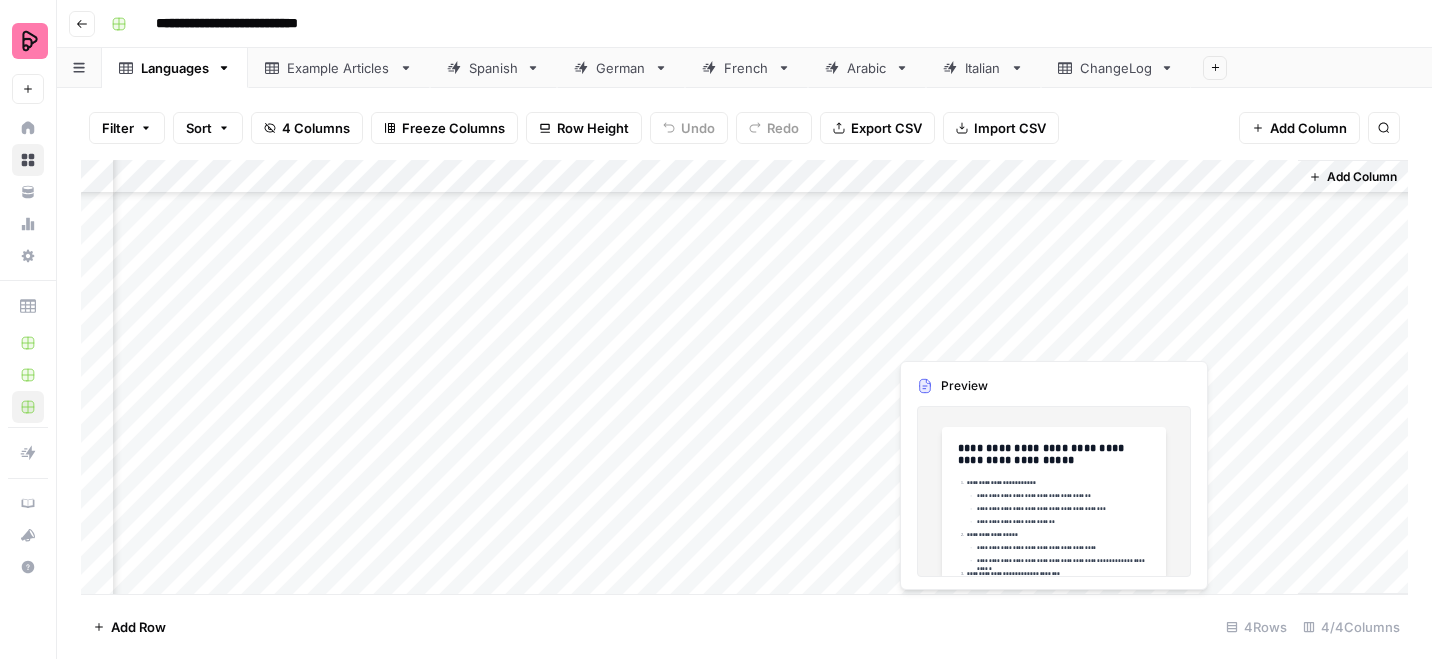 click on "Add Column" at bounding box center [744, 377] 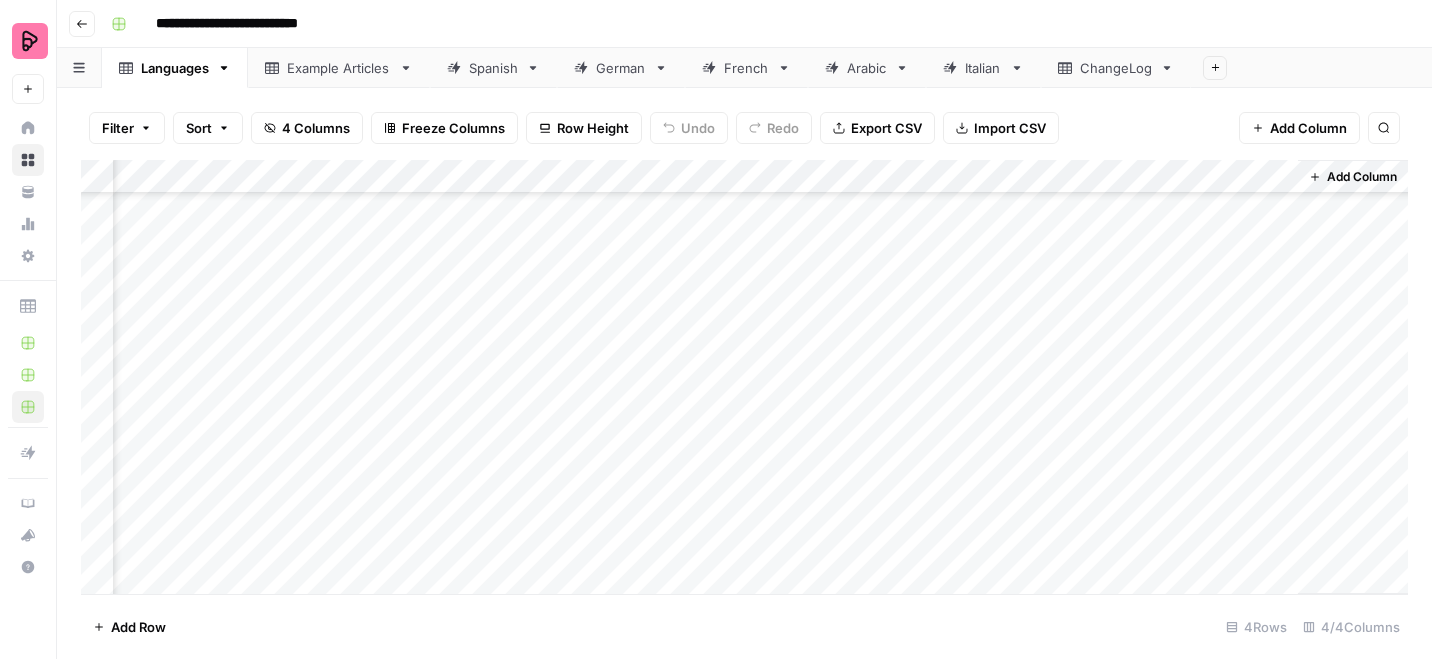 scroll, scrollTop: 142, scrollLeft: 318, axis: both 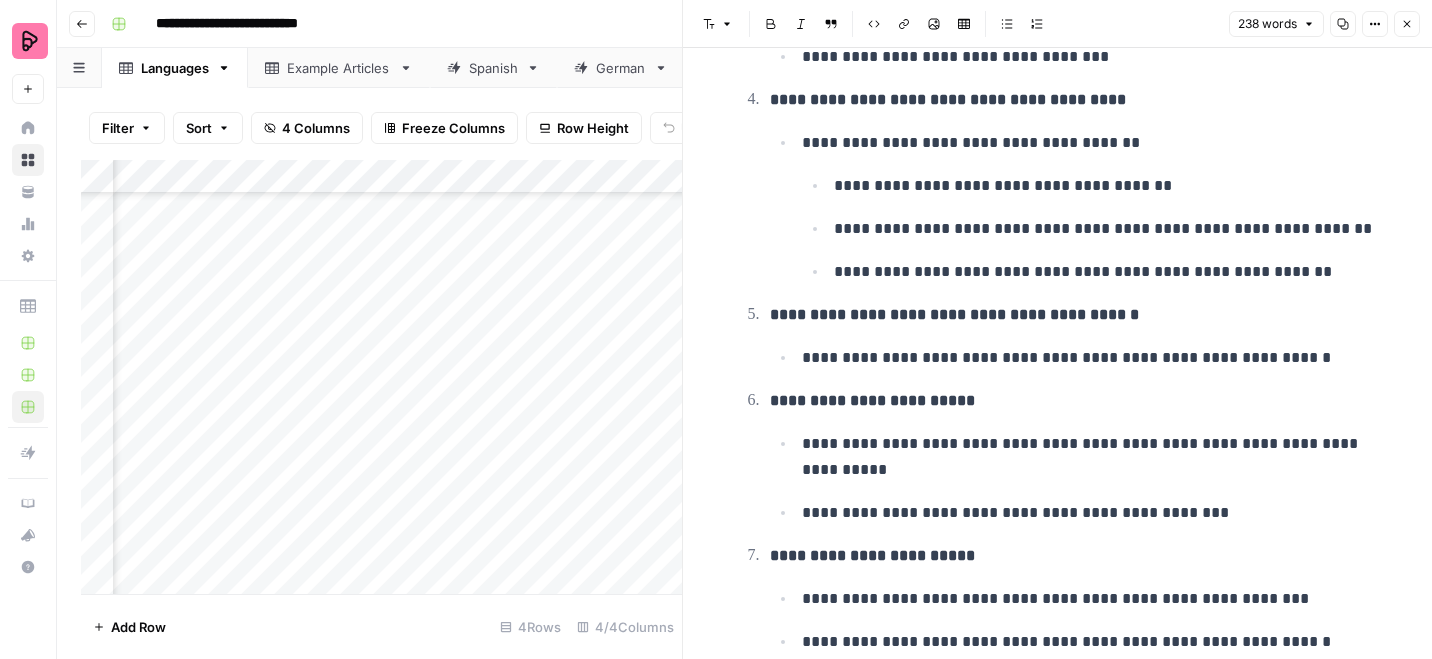 click on "Close" at bounding box center (1407, 24) 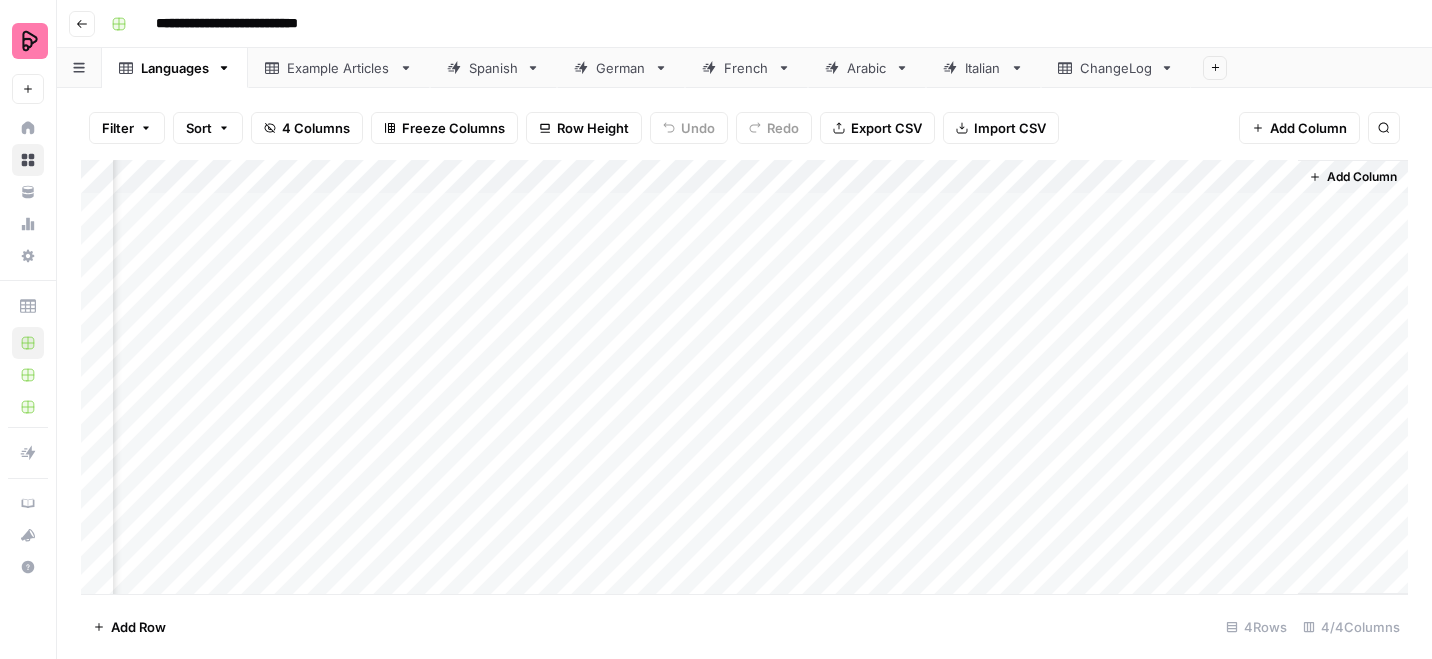 scroll, scrollTop: 0, scrollLeft: 0, axis: both 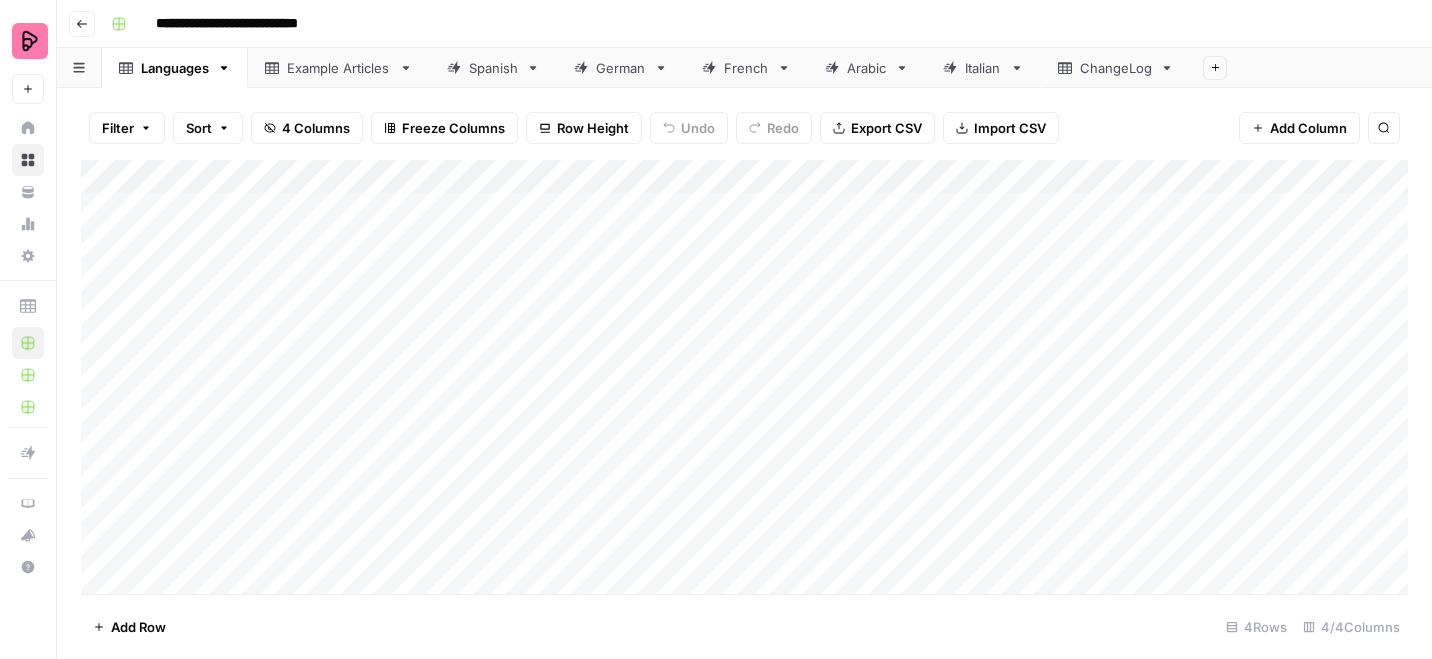 click on "ChangeLog" at bounding box center (1116, 68) 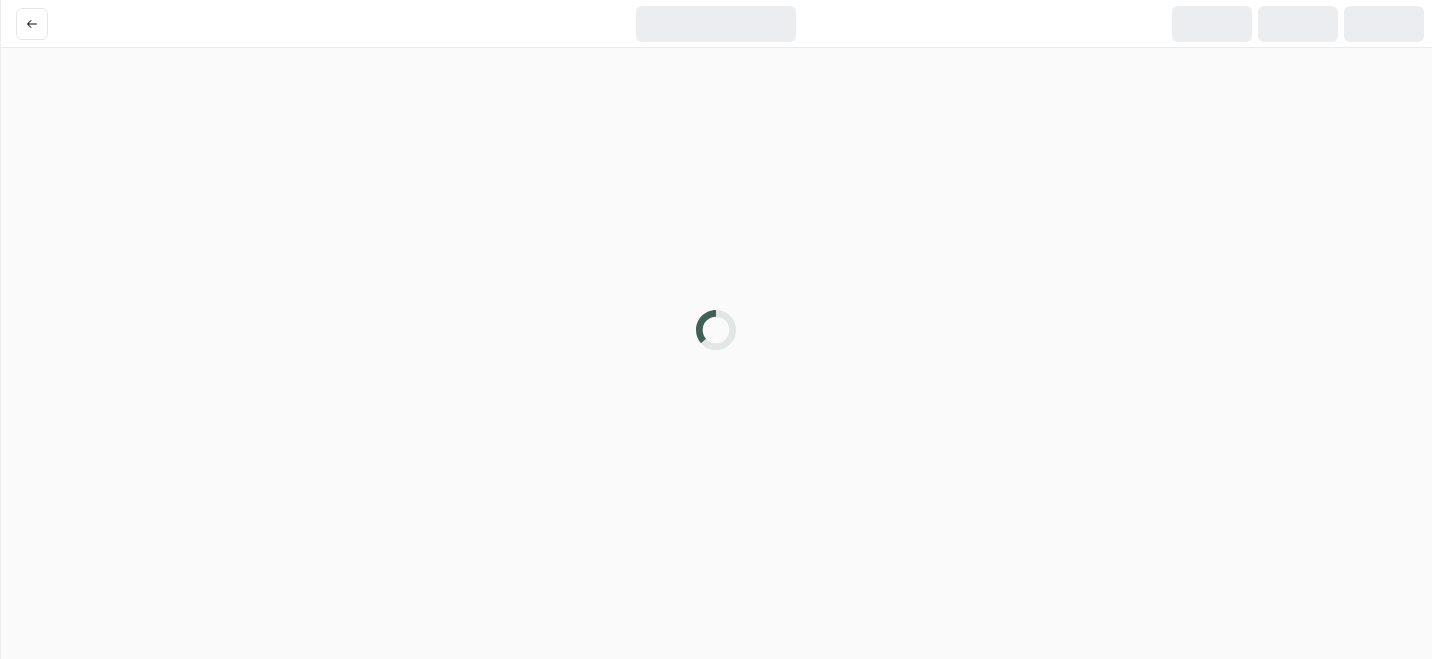 scroll, scrollTop: 0, scrollLeft: 0, axis: both 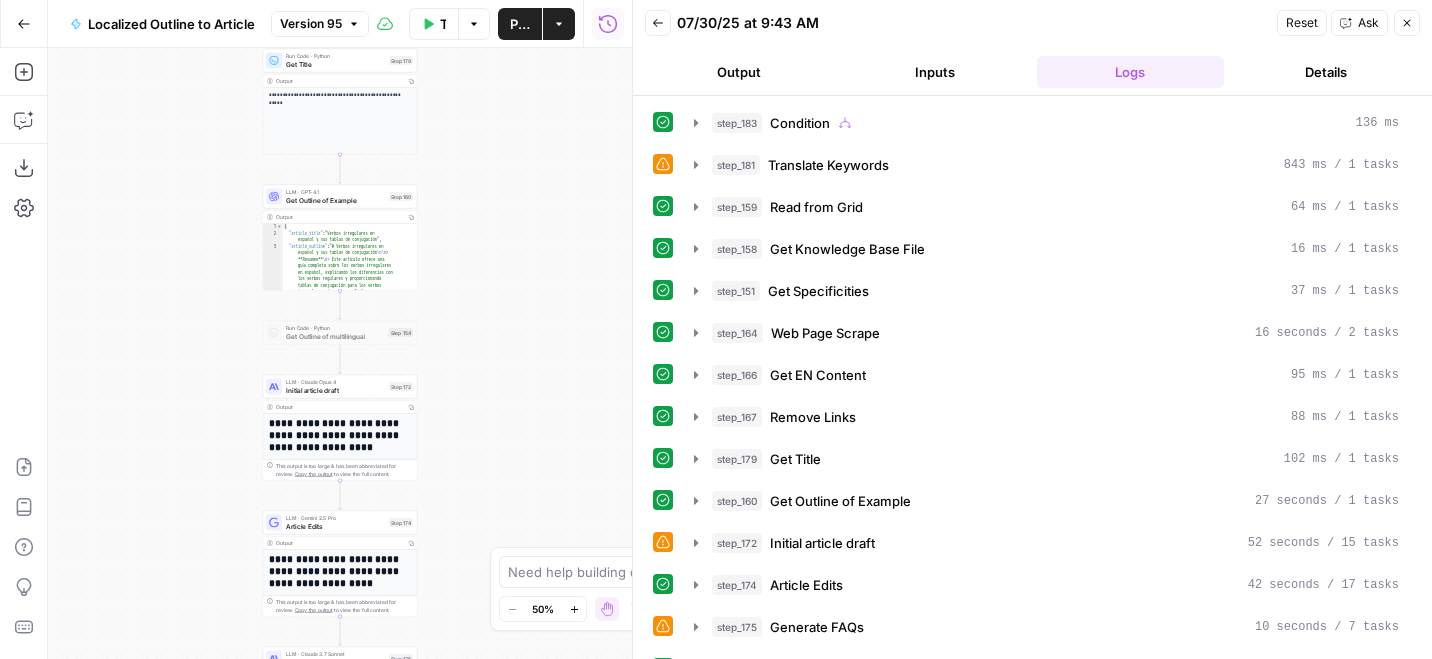 click 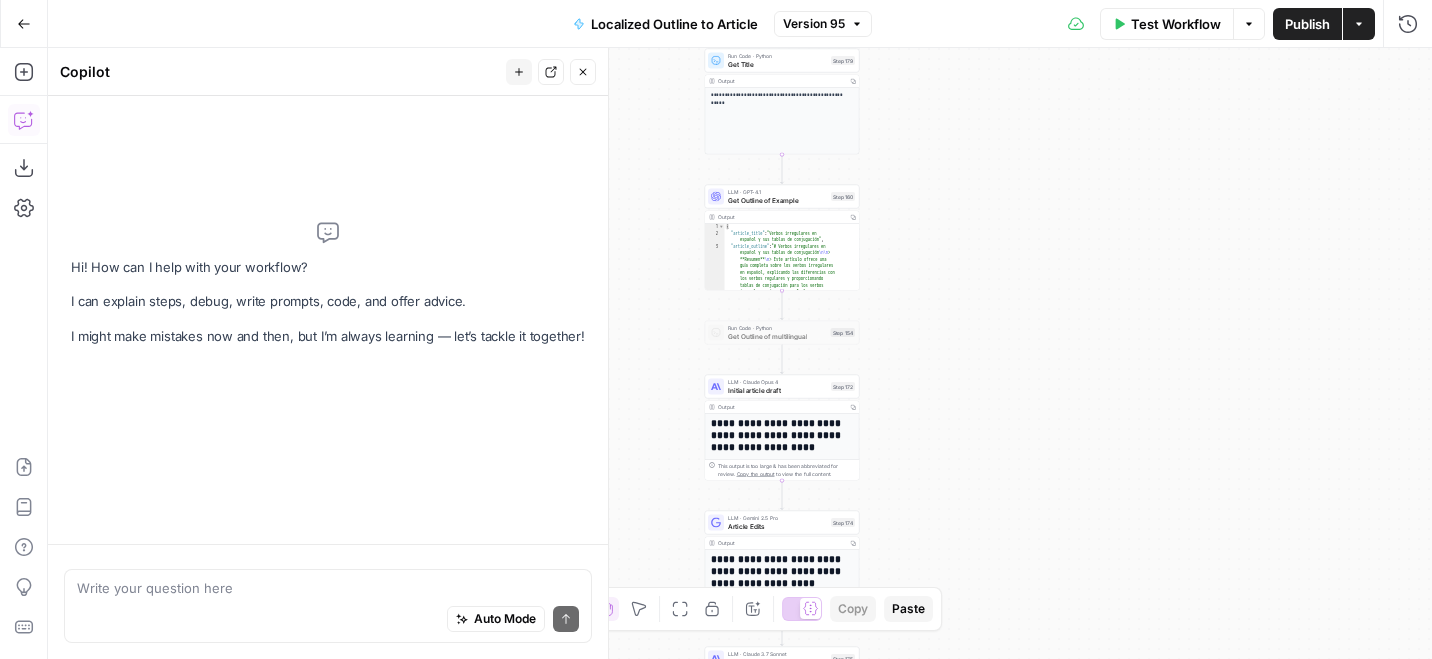 click at bounding box center (328, 588) 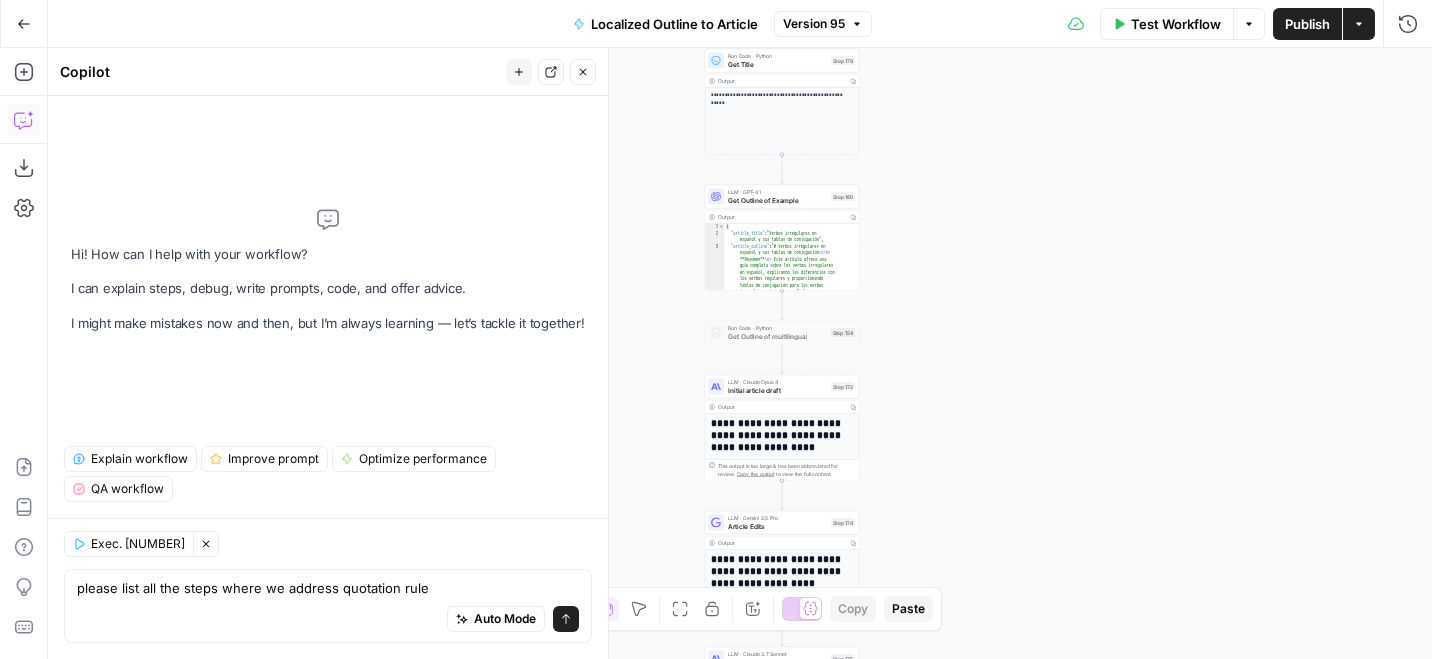type on "please list all the steps where we address quotation rules" 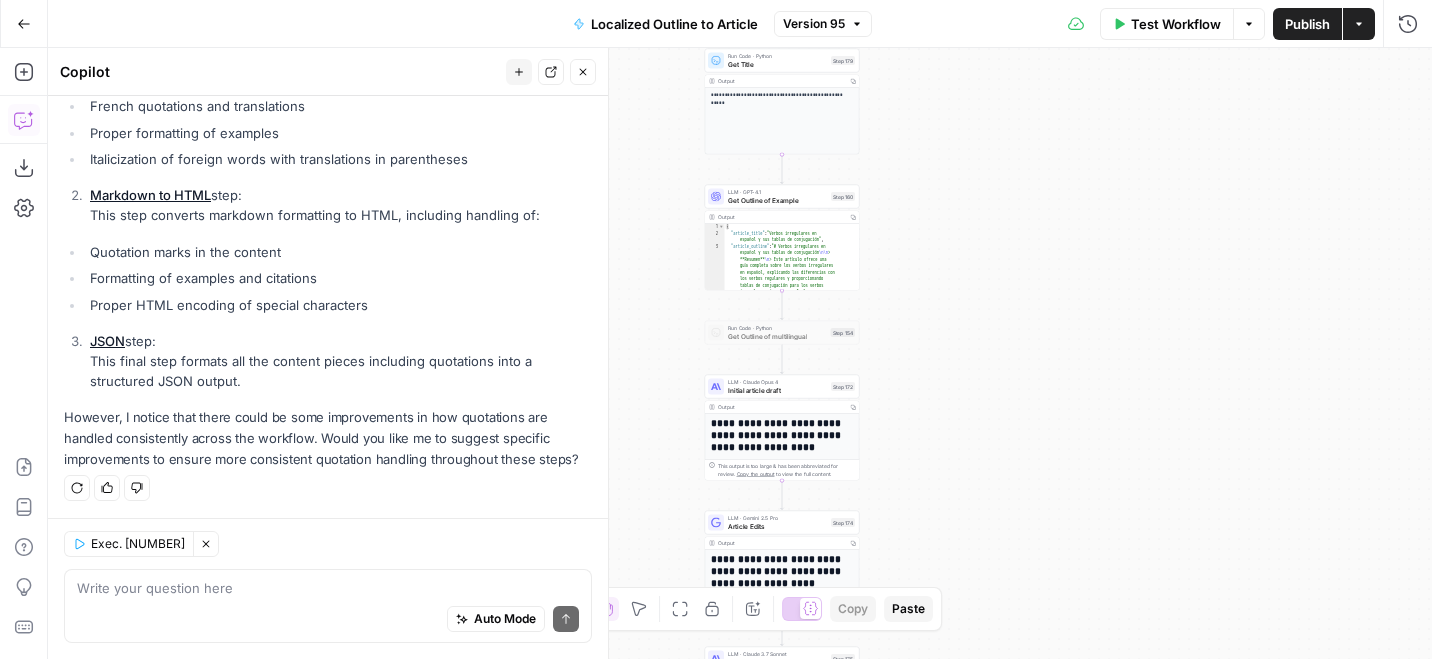 scroll, scrollTop: 0, scrollLeft: 0, axis: both 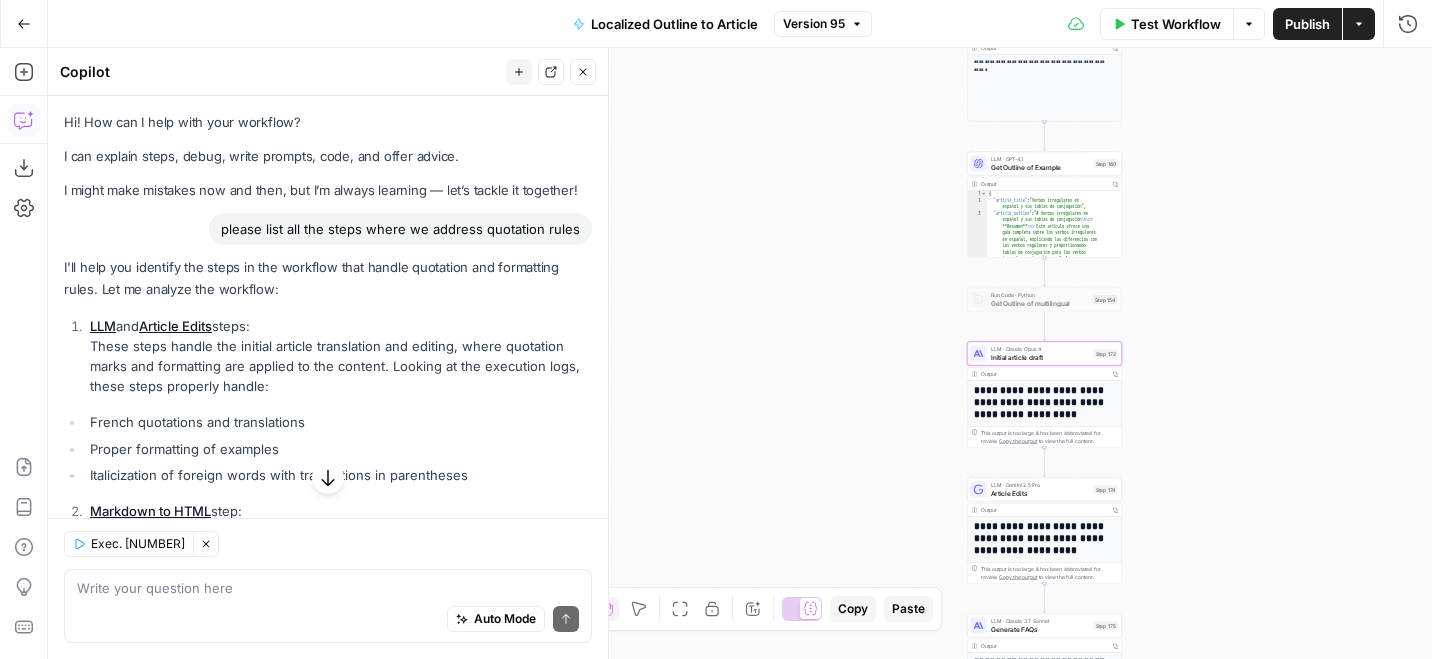 click on "LLM" at bounding box center [103, 326] 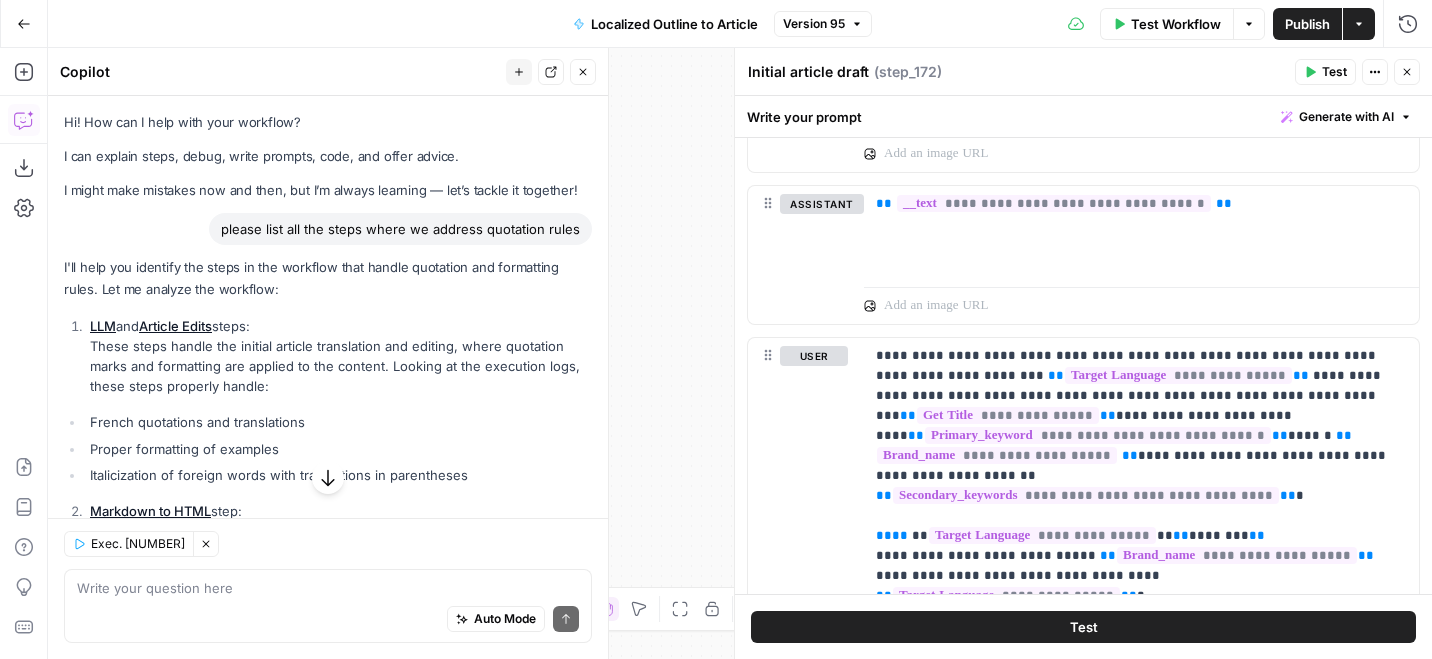 scroll, scrollTop: 978, scrollLeft: 0, axis: vertical 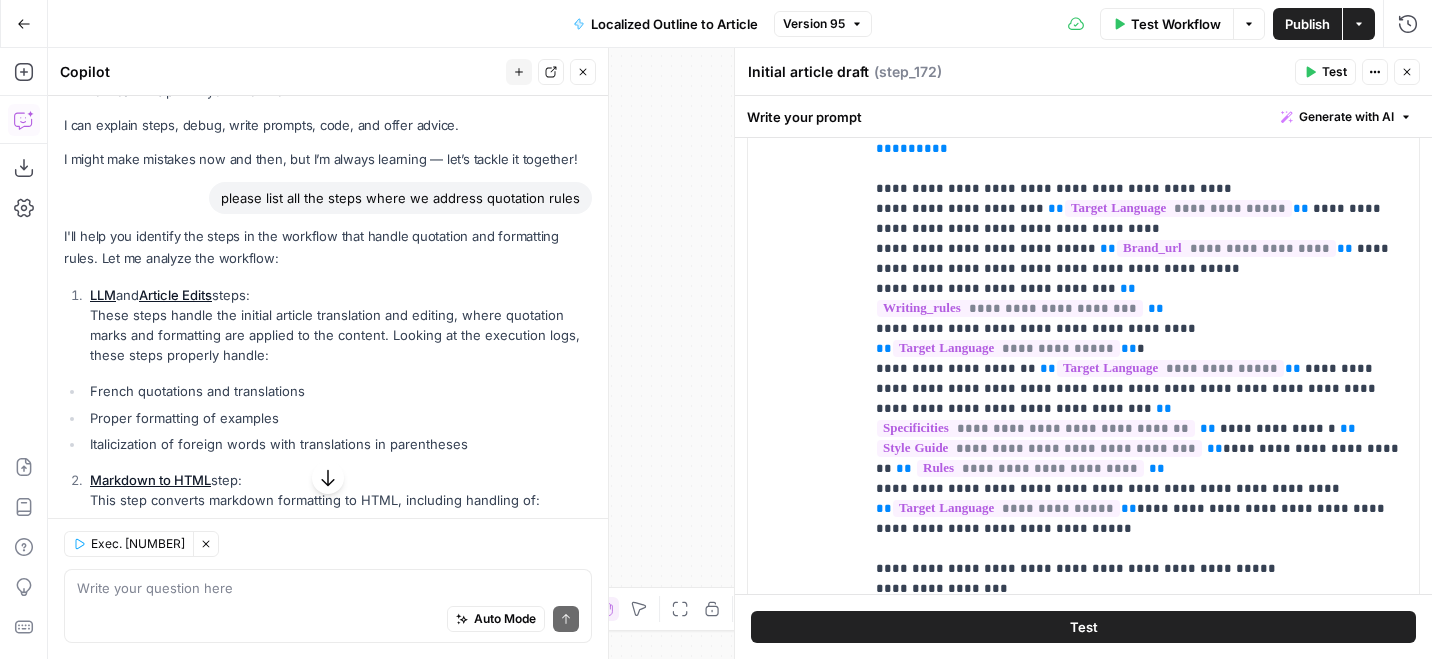 click on "French quotations and translations" at bounding box center (338, 391) 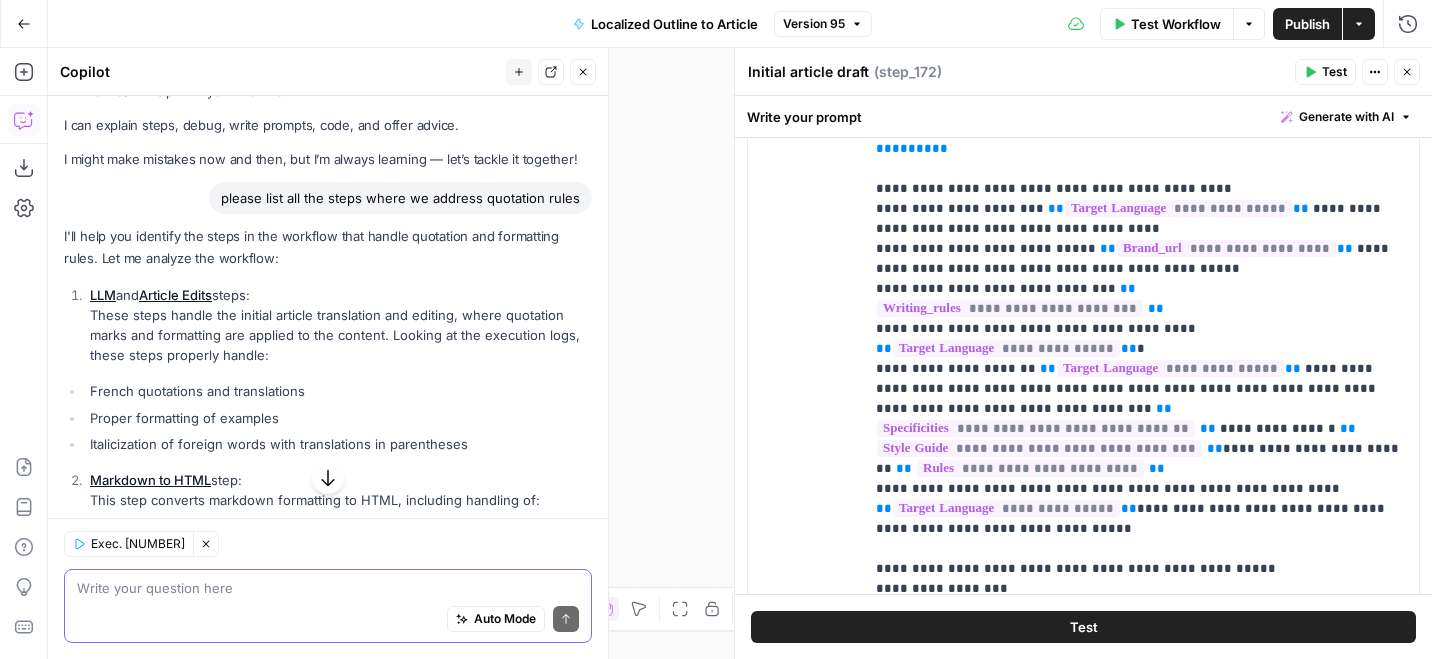 click at bounding box center [328, 588] 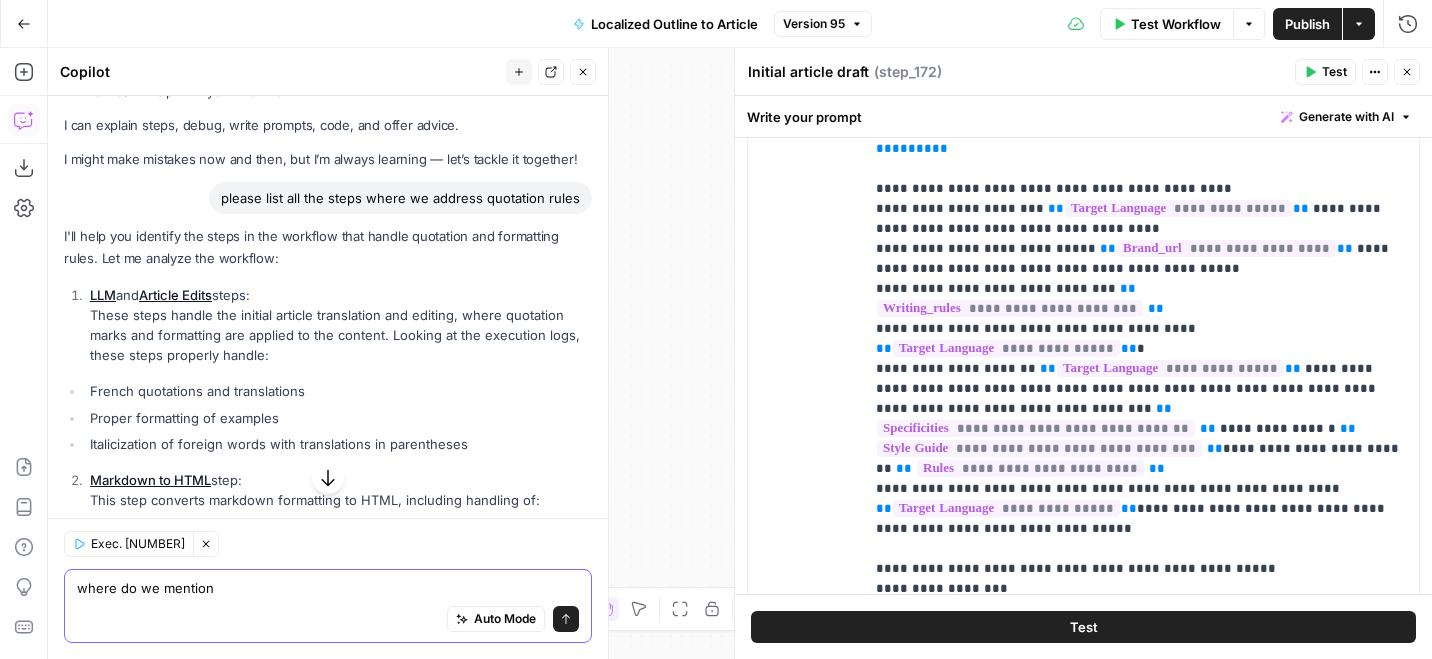 paste on "French quotations" 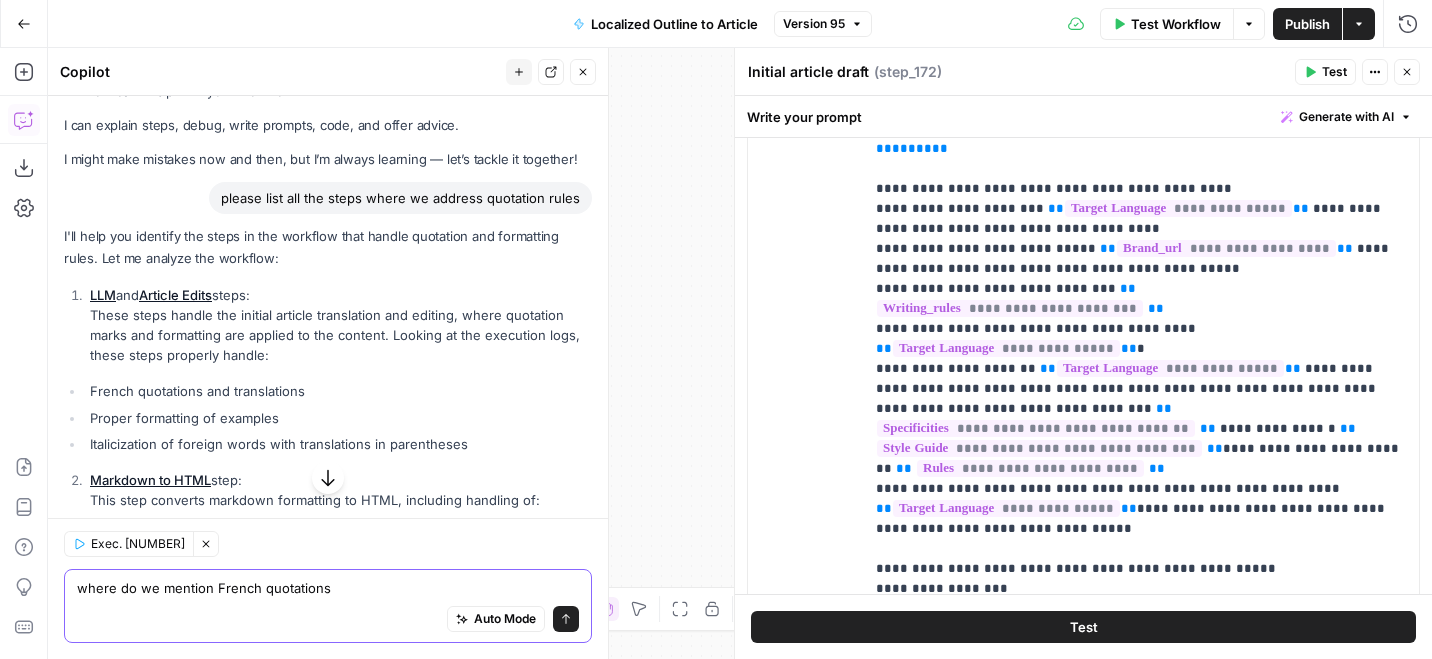 type on "where do we mention French quotations" 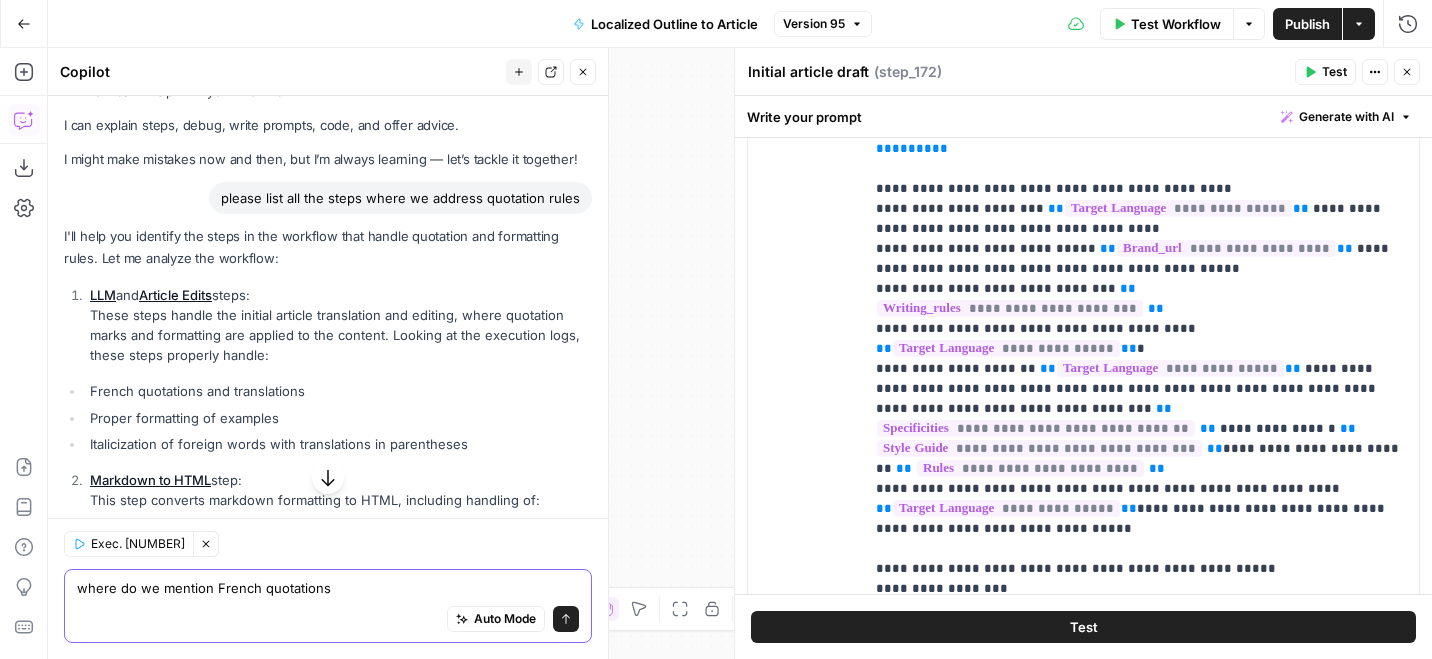 click on "Send" at bounding box center (566, 619) 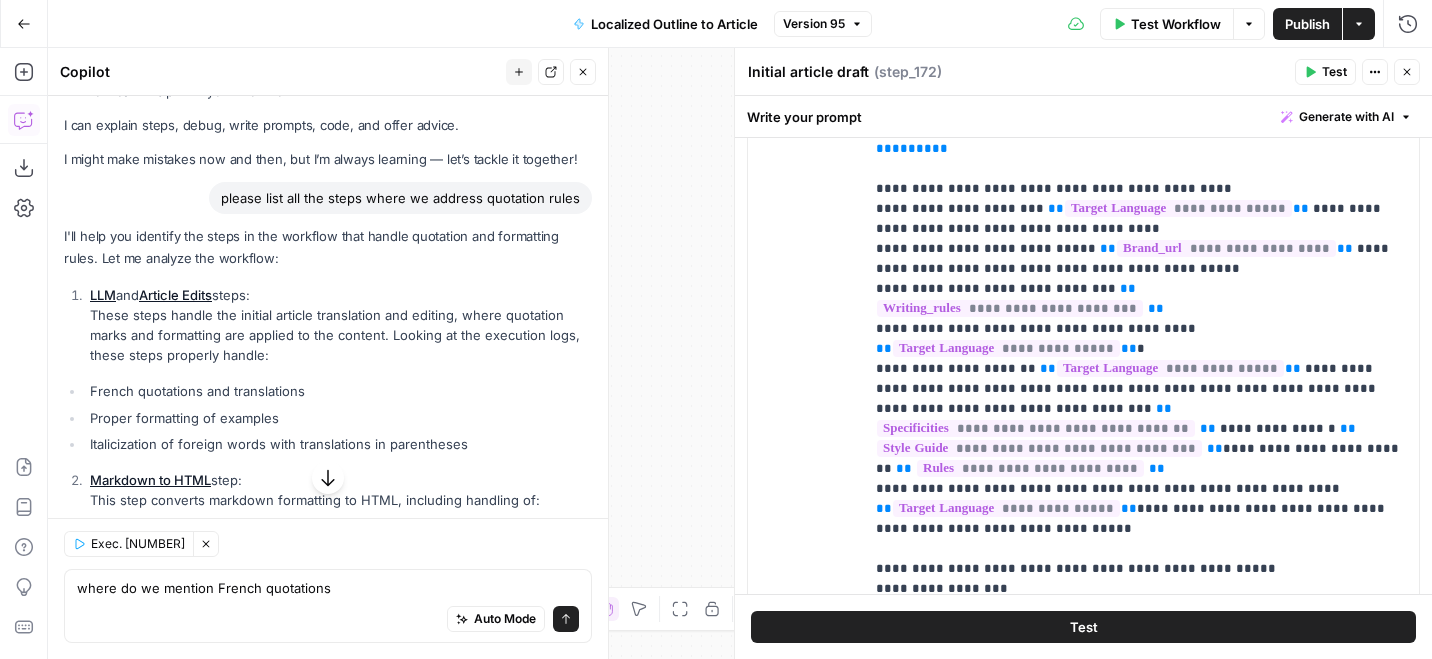 type 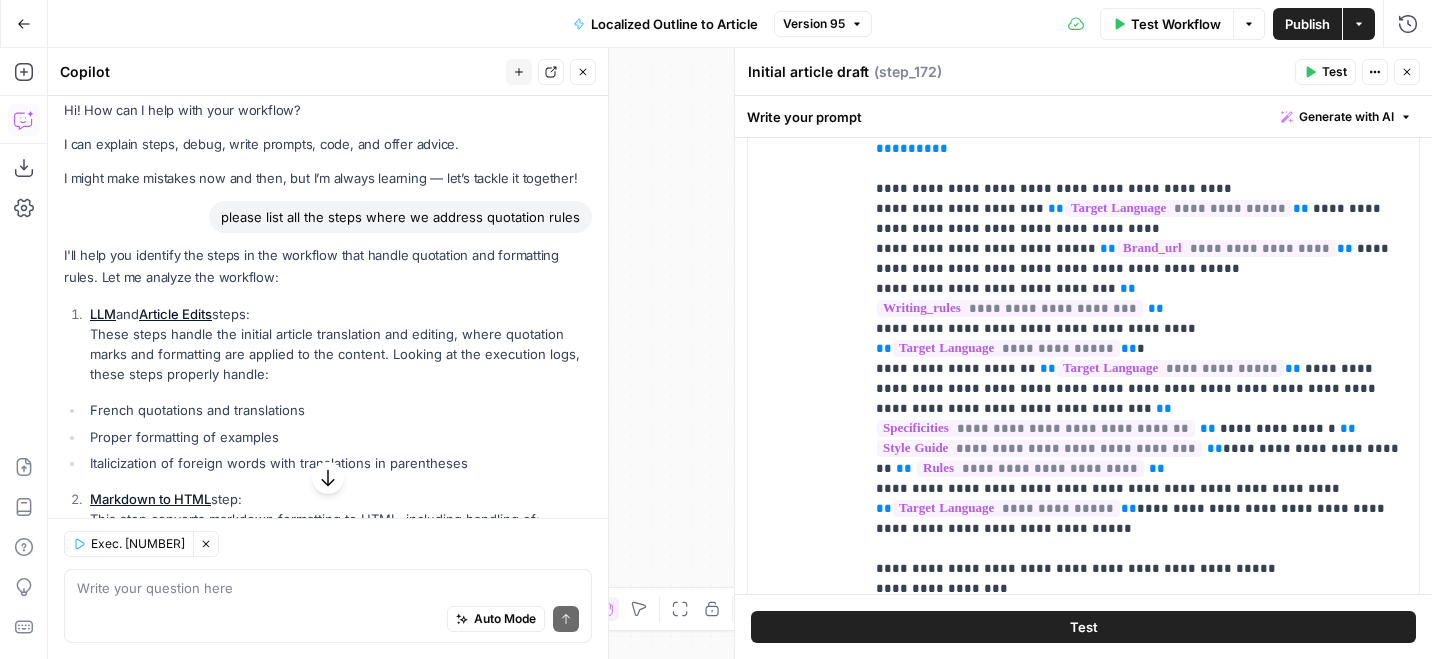 scroll, scrollTop: 0, scrollLeft: 0, axis: both 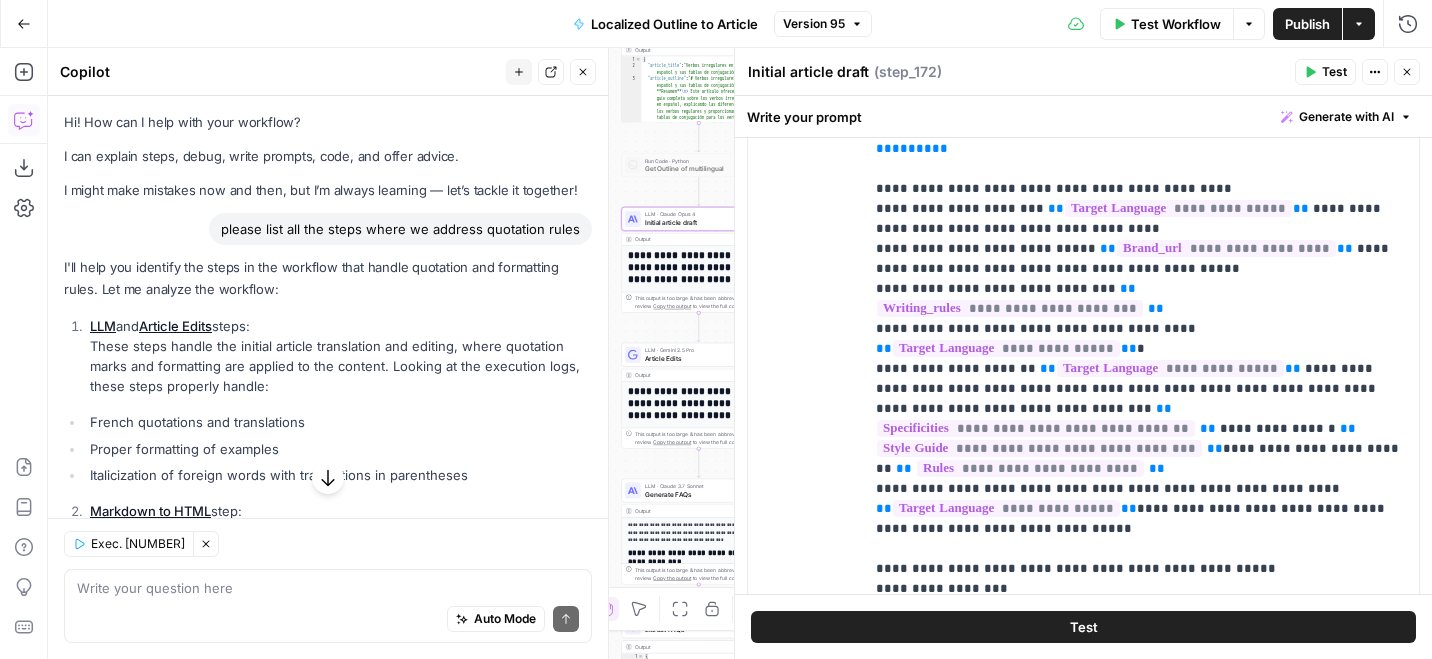 click on "LLM" at bounding box center [103, 326] 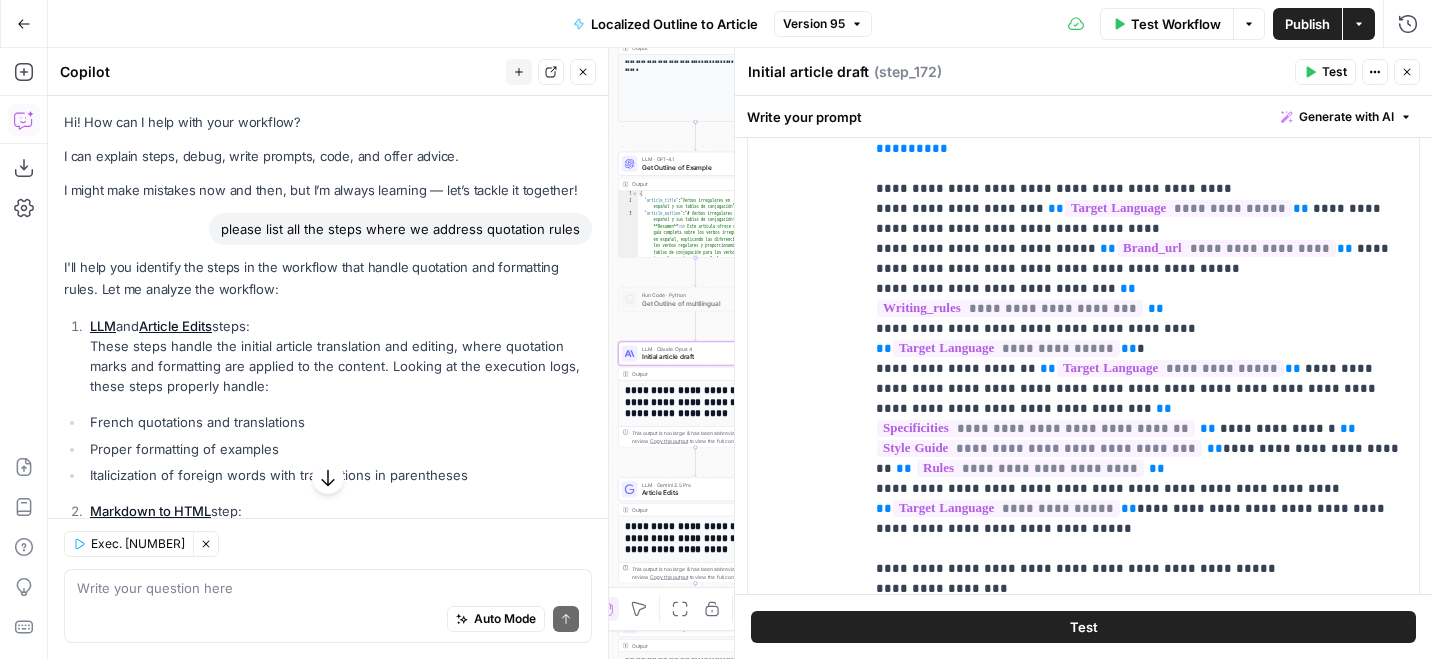 click on "LLM" at bounding box center [103, 326] 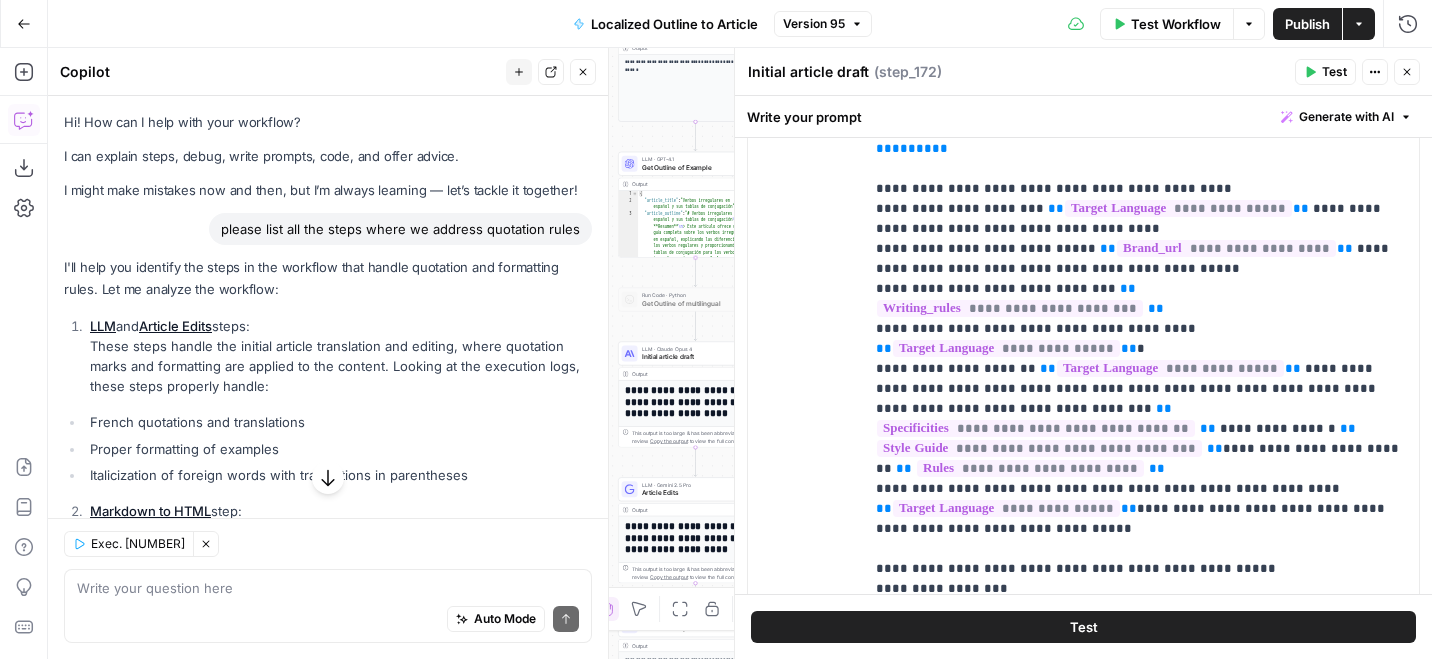 scroll, scrollTop: 0, scrollLeft: 0, axis: both 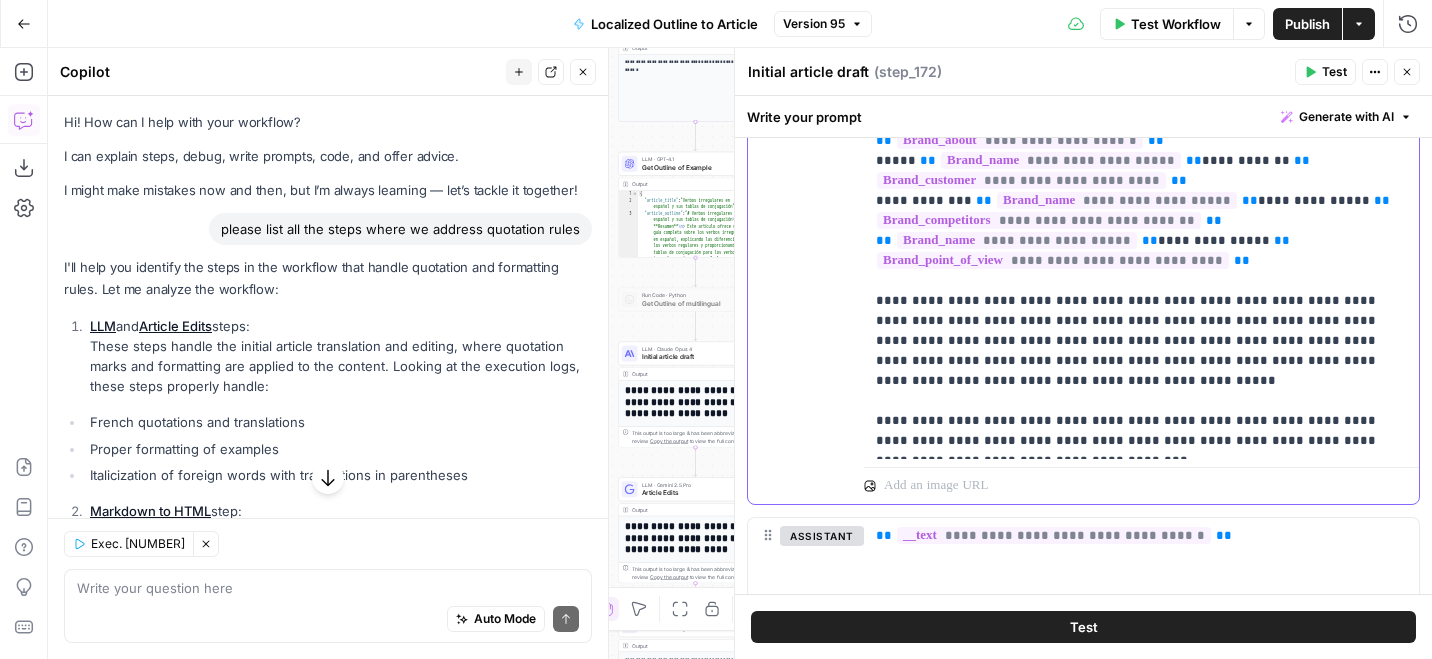 drag, startPoint x: 875, startPoint y: 423, endPoint x: 924, endPoint y: 423, distance: 49 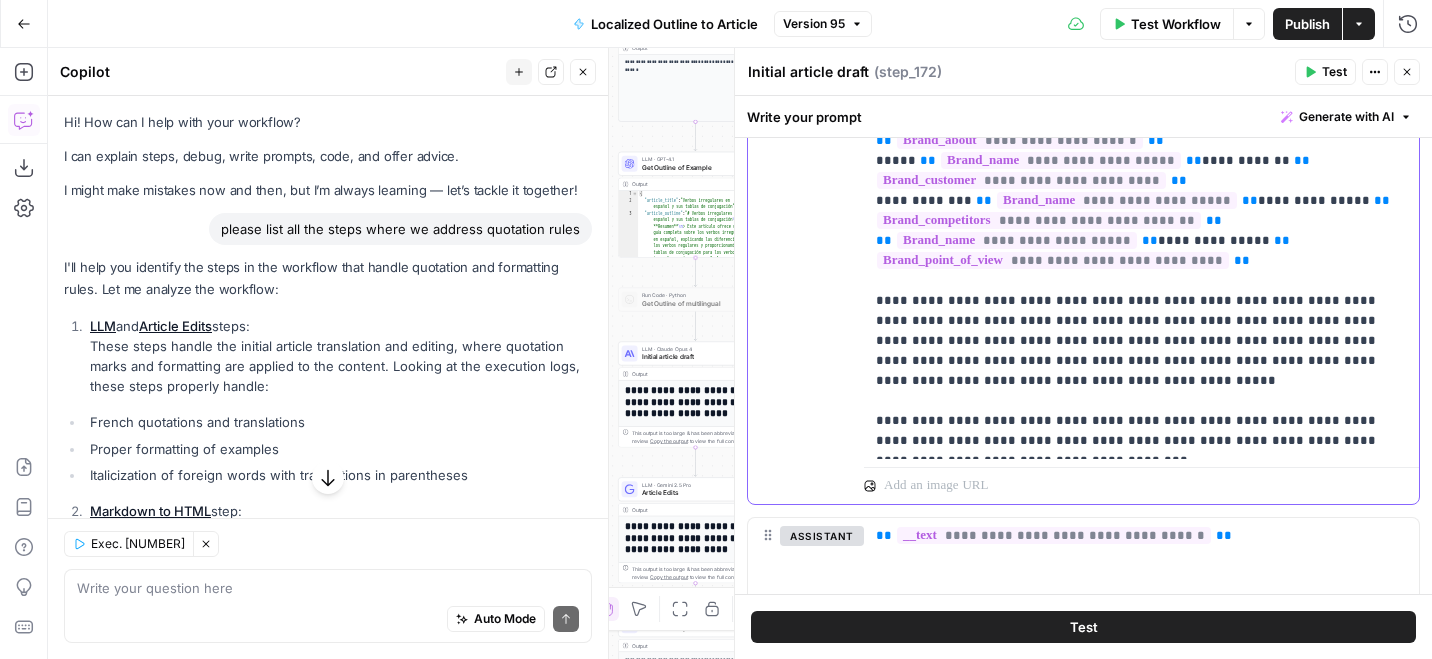 click on "**********" at bounding box center (1141, 211) 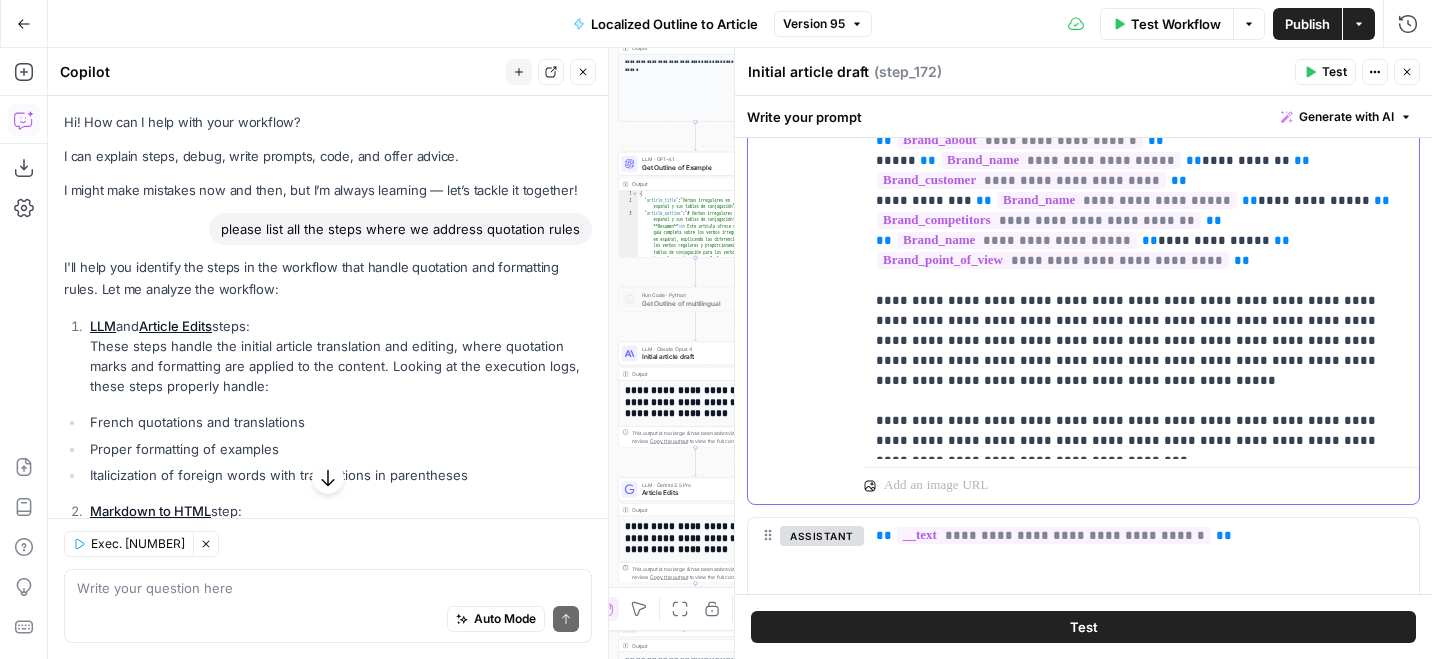 drag, startPoint x: 1330, startPoint y: 402, endPoint x: 935, endPoint y: 425, distance: 395.66907 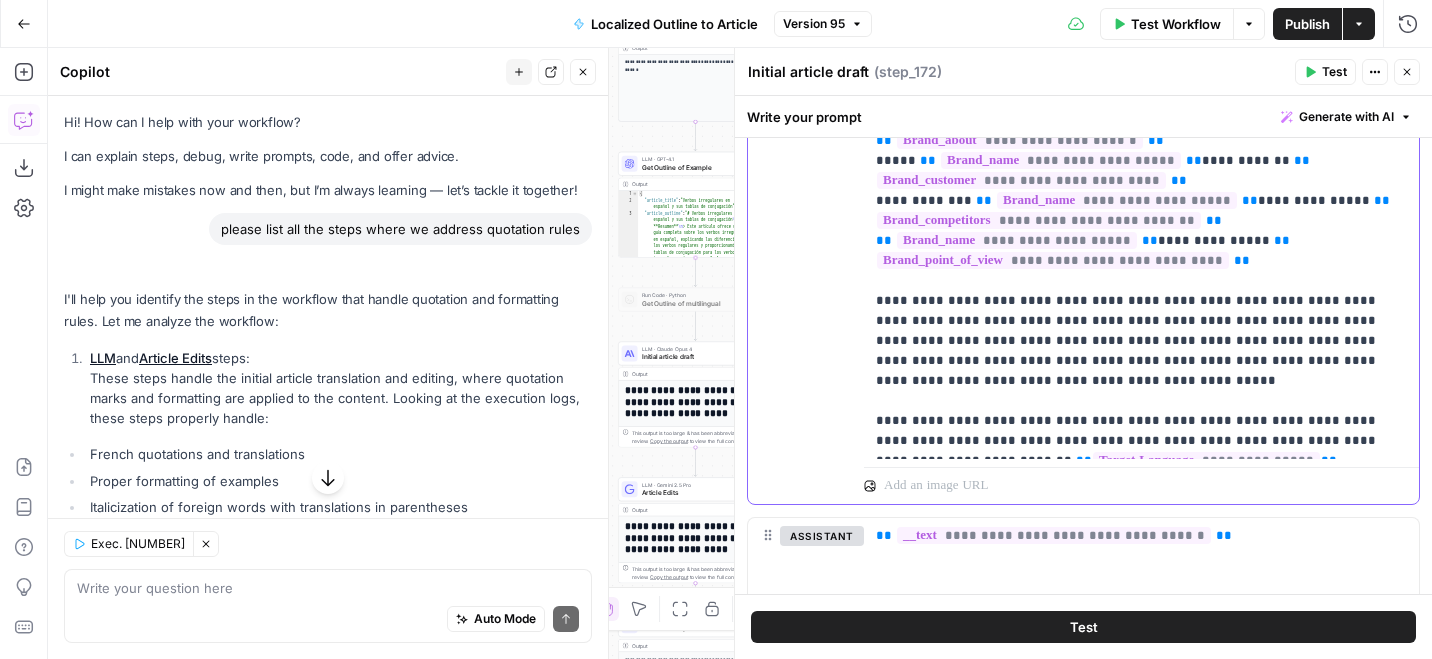 type 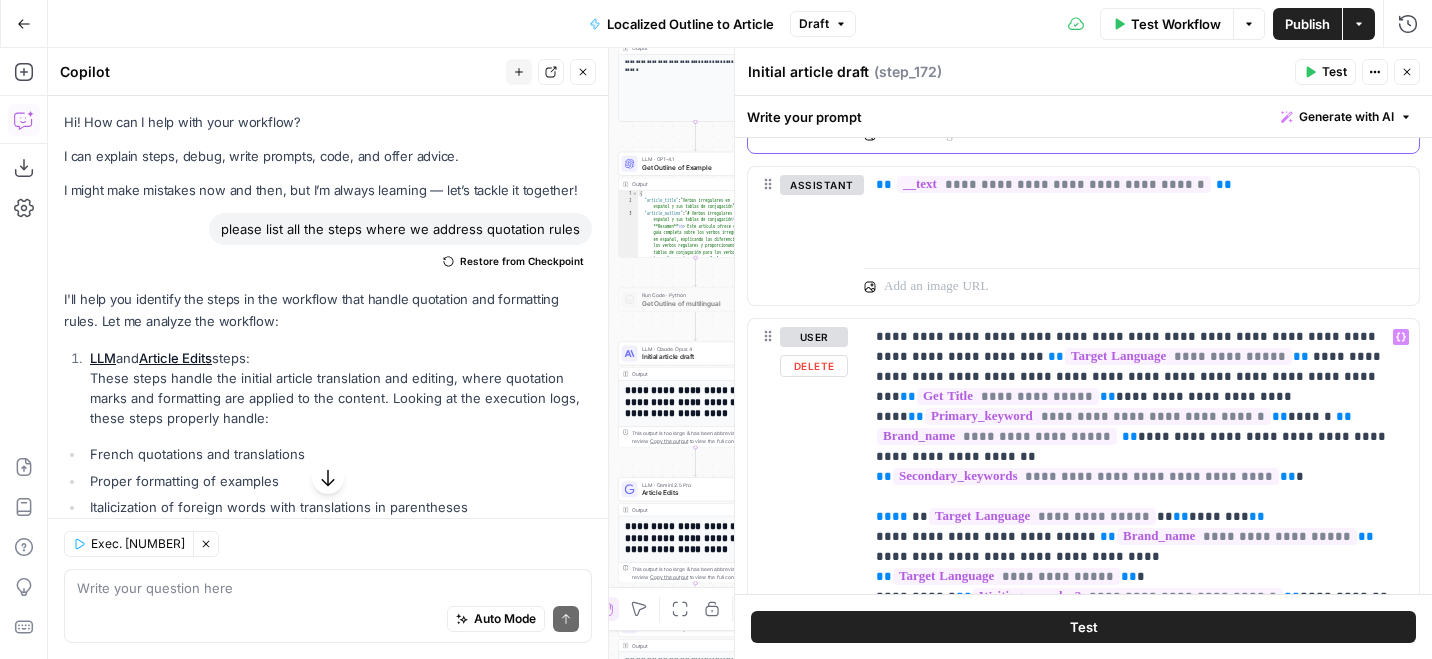 scroll, scrollTop: 820, scrollLeft: 0, axis: vertical 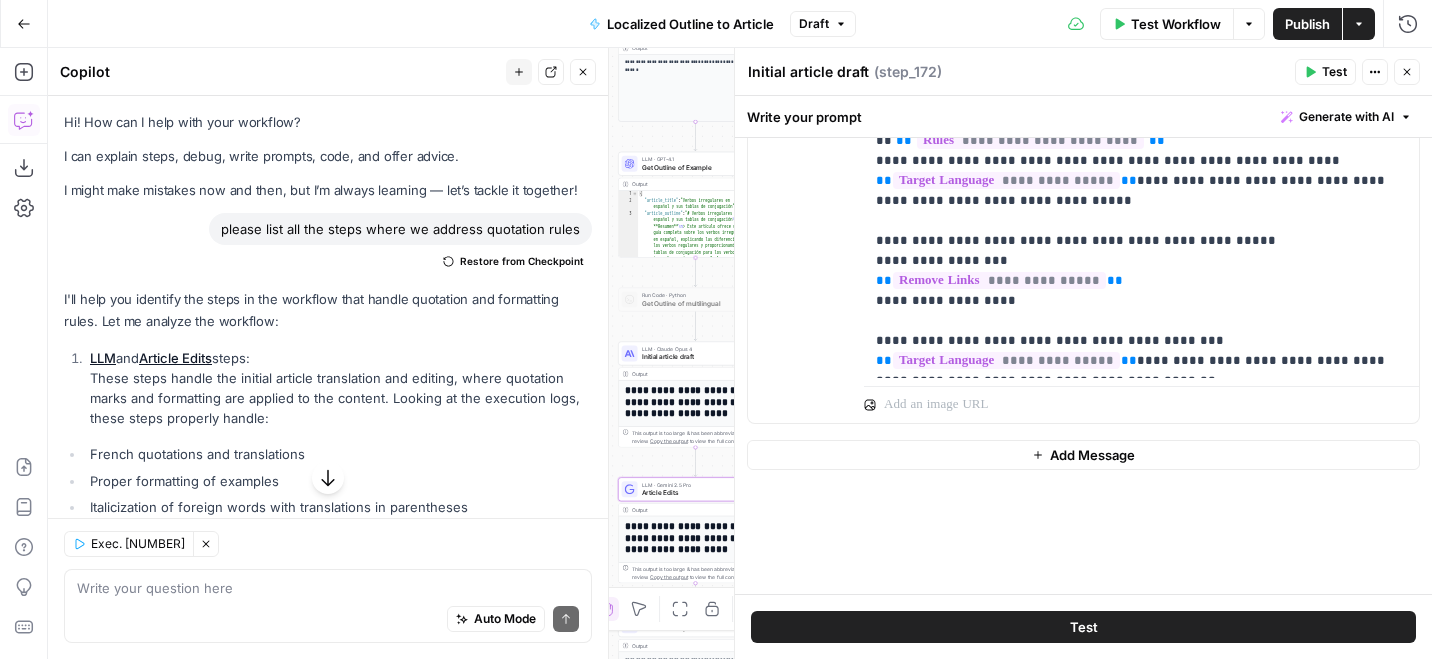 click on "Article Edits" at bounding box center [175, 358] 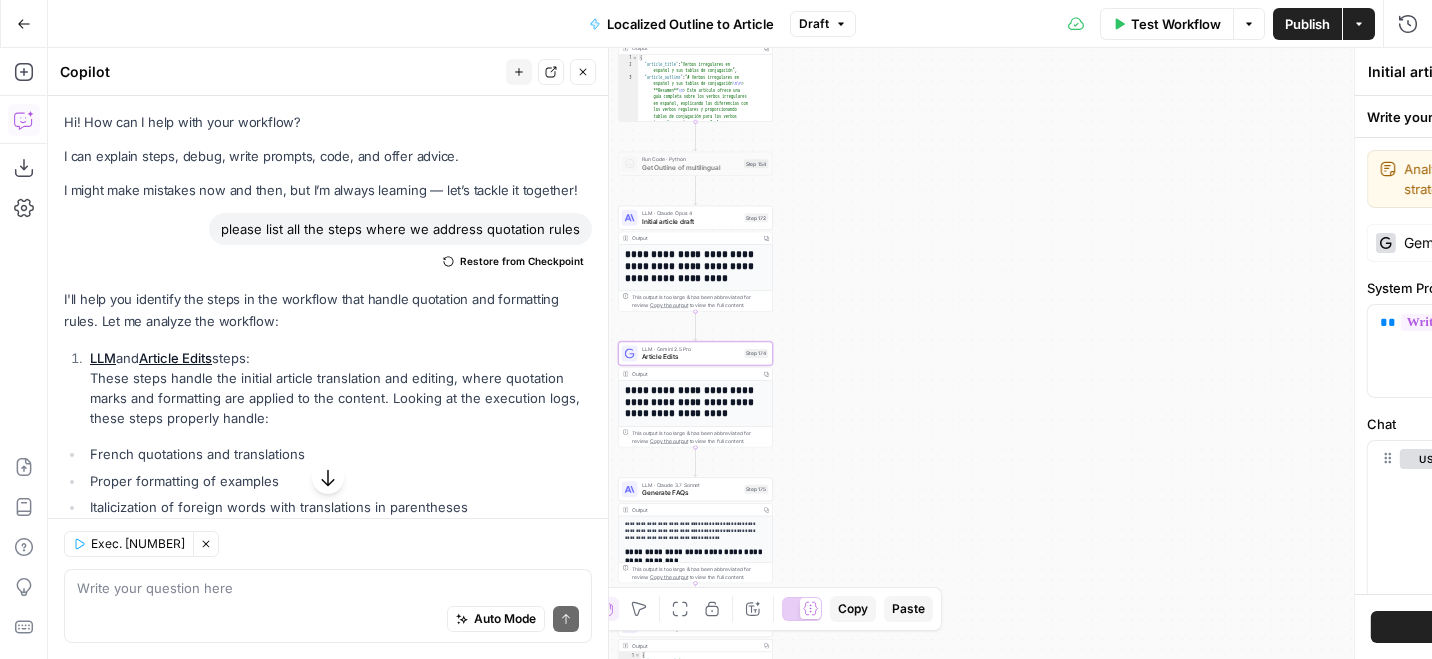 type on "Article Edits" 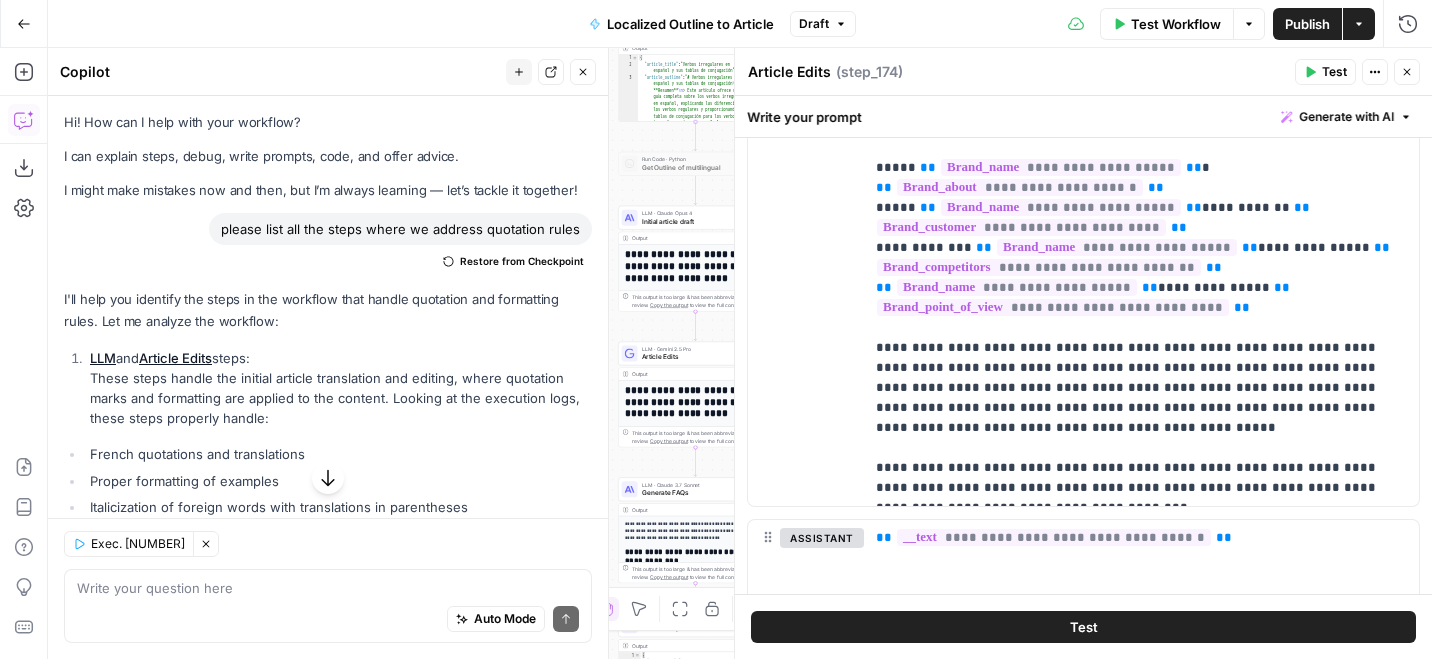 scroll, scrollTop: 457, scrollLeft: 0, axis: vertical 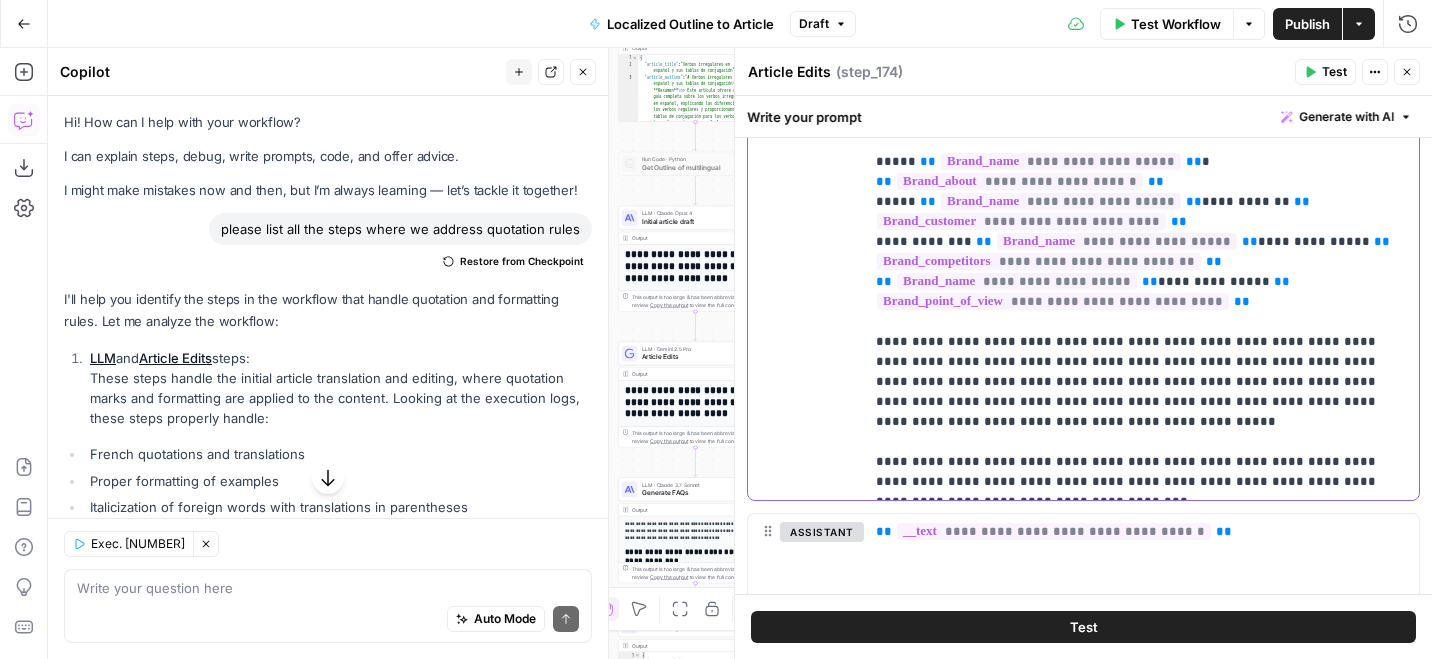 drag, startPoint x: 1329, startPoint y: 445, endPoint x: 934, endPoint y: 461, distance: 395.3239 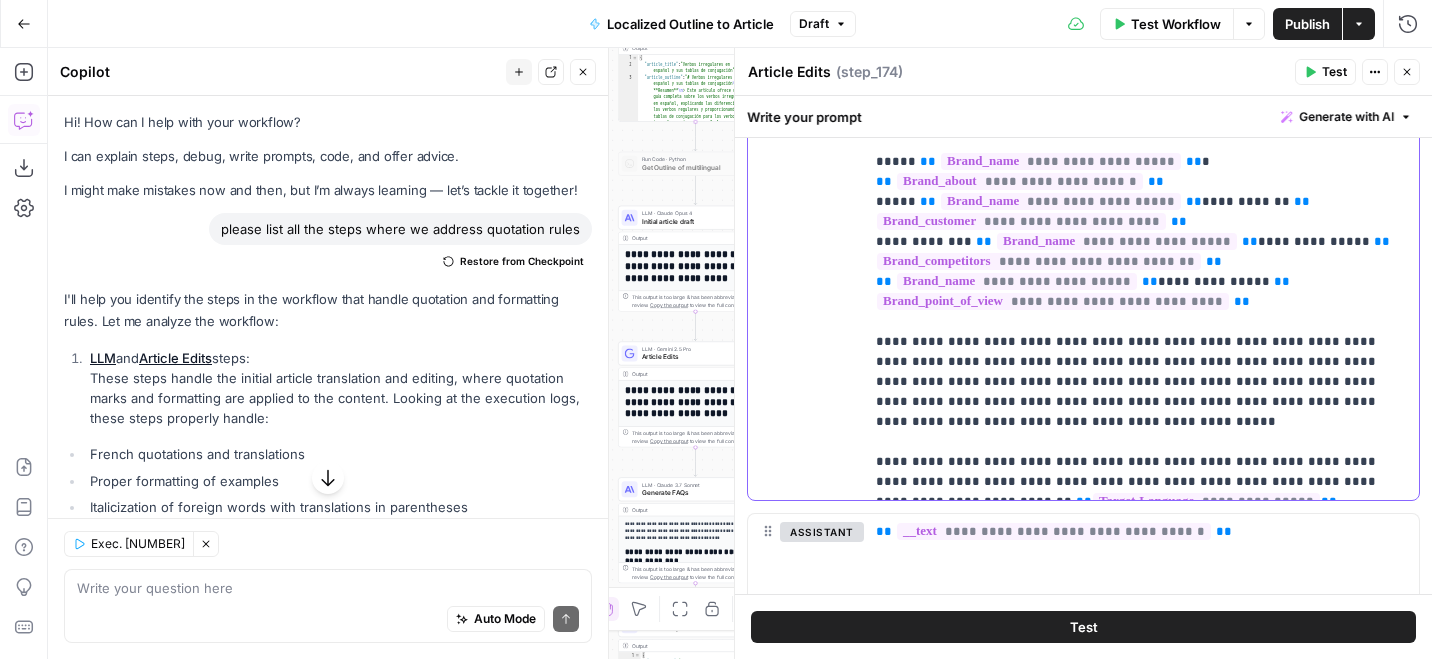 type 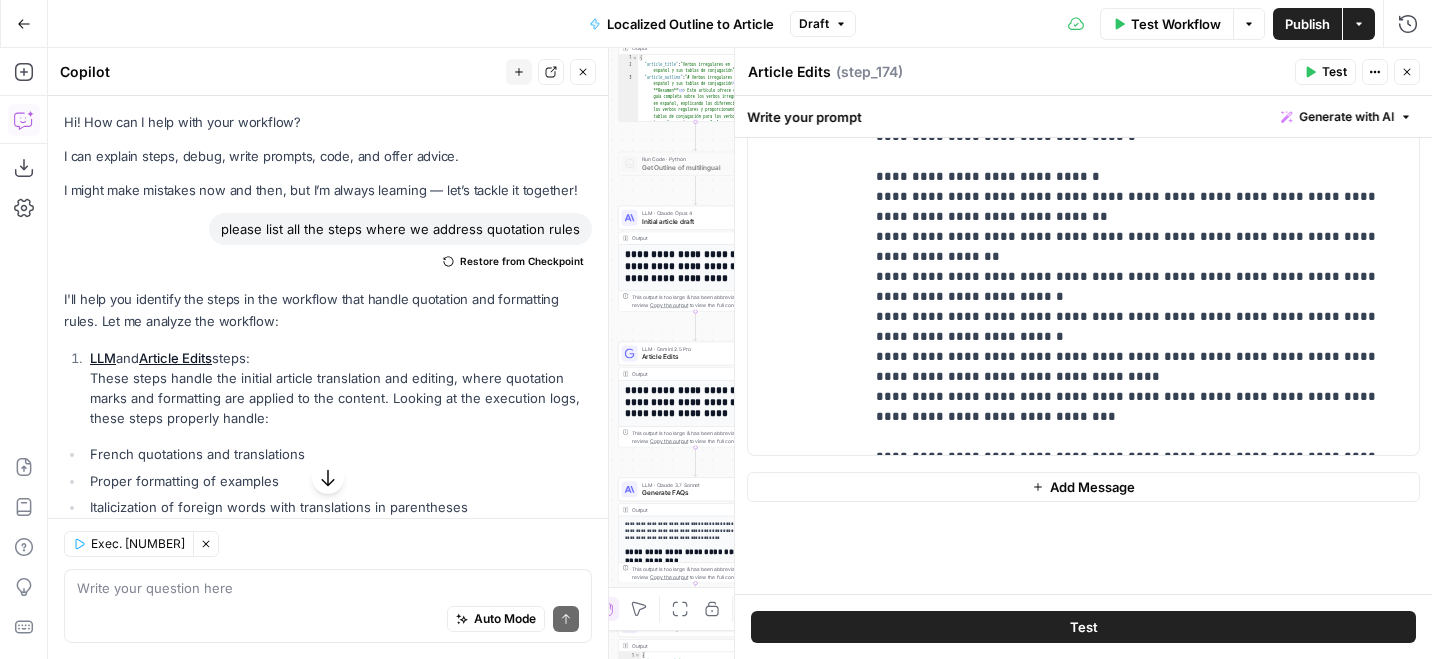 scroll, scrollTop: 1971, scrollLeft: 0, axis: vertical 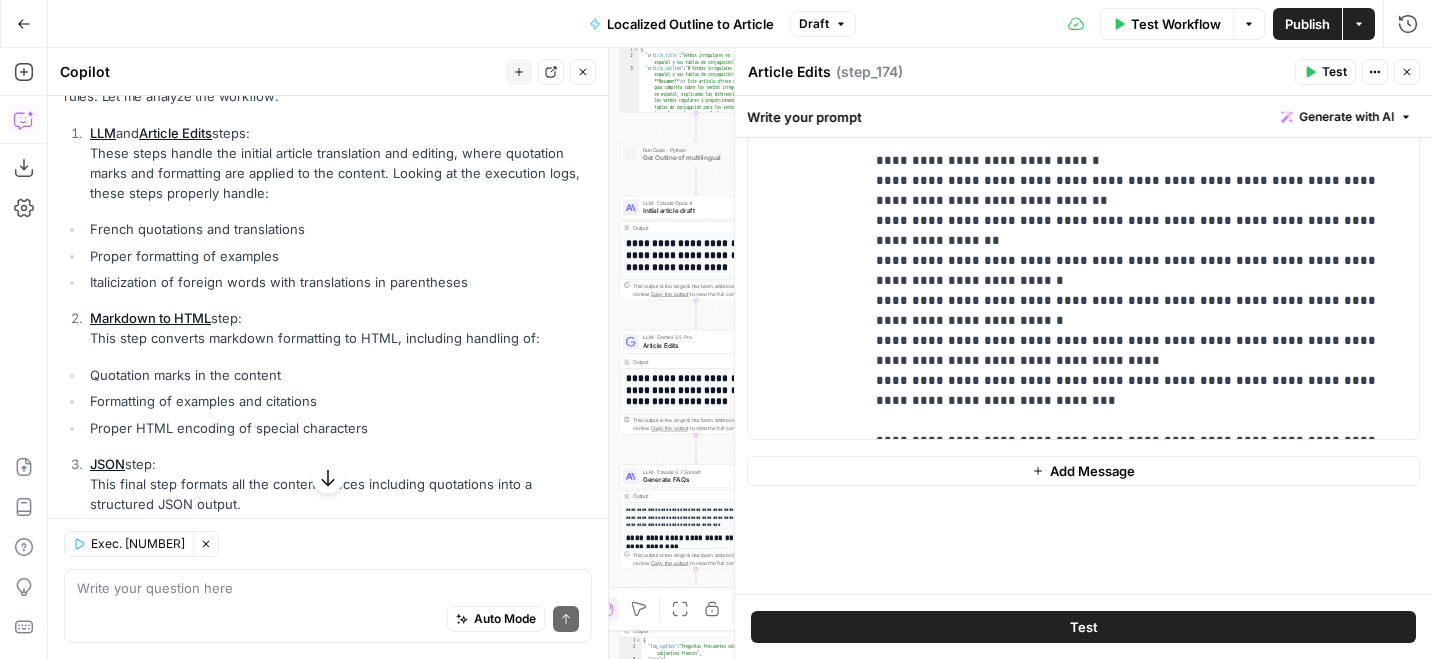 click on "Markdown to HTML" at bounding box center (150, 318) 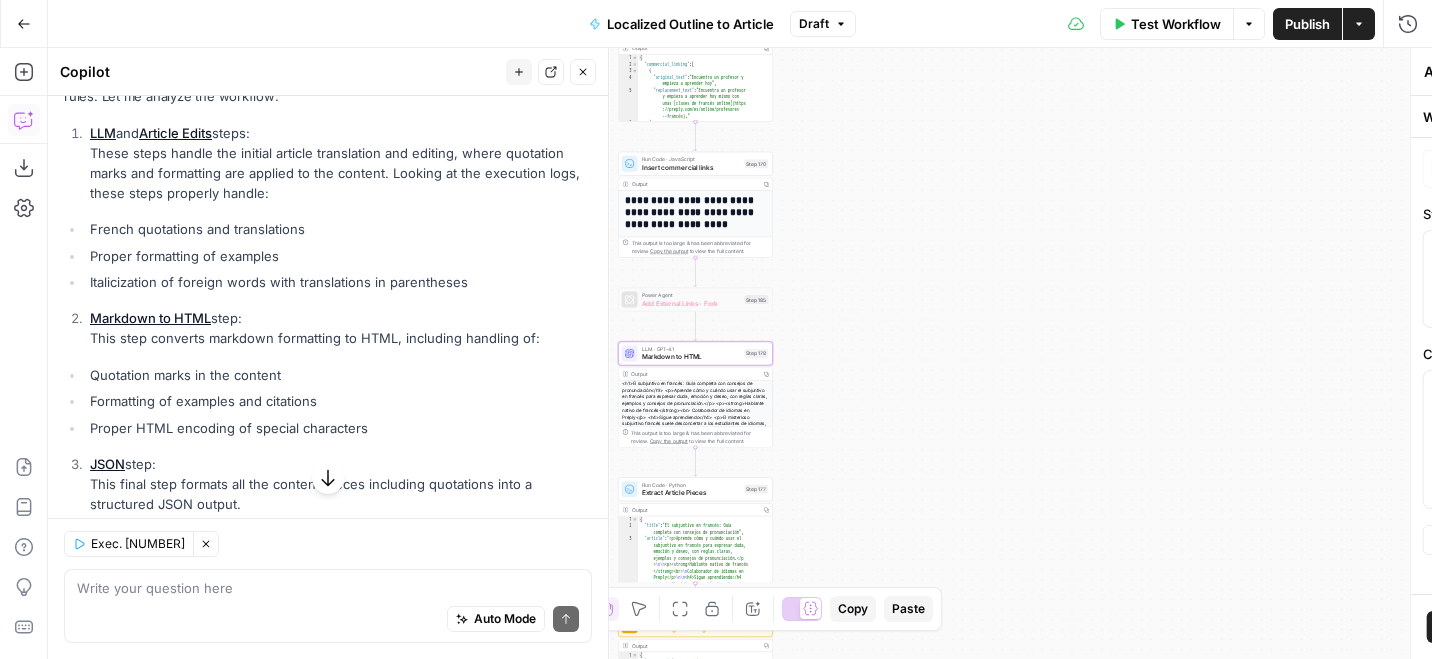 type on "Markdown to HTML" 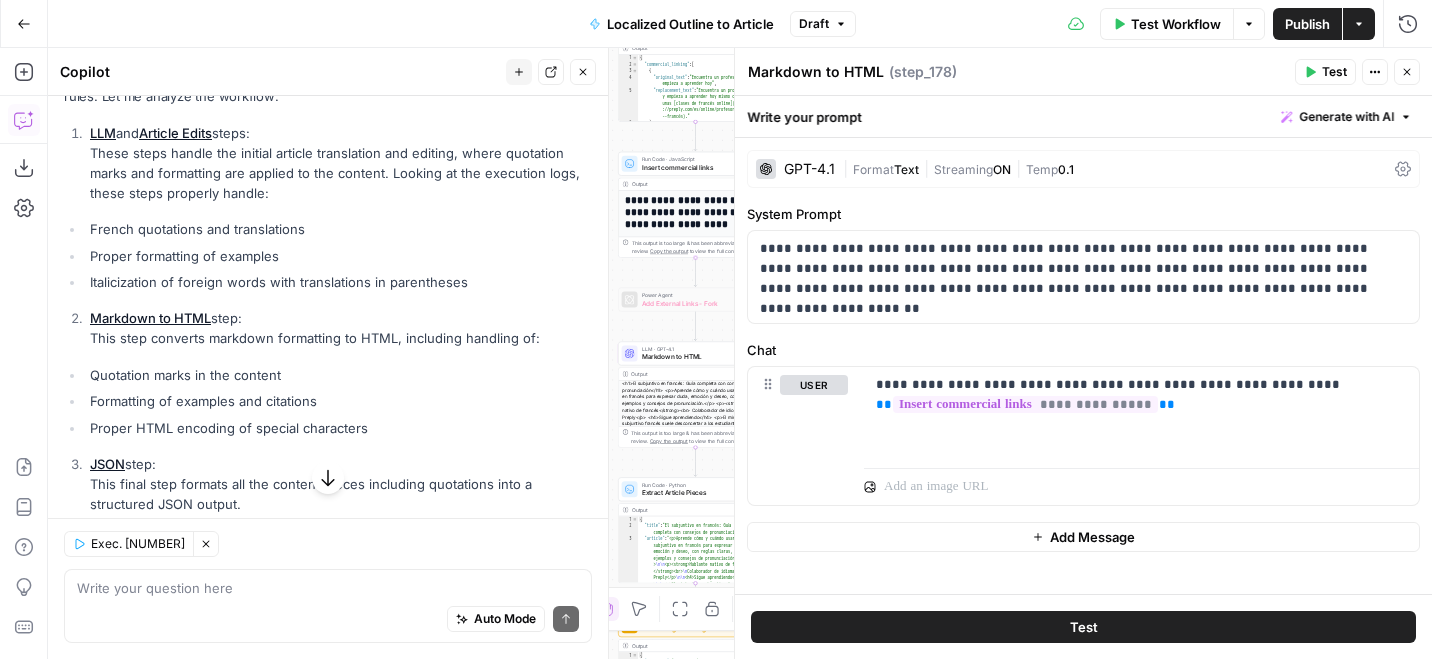 scroll, scrollTop: 17, scrollLeft: 0, axis: vertical 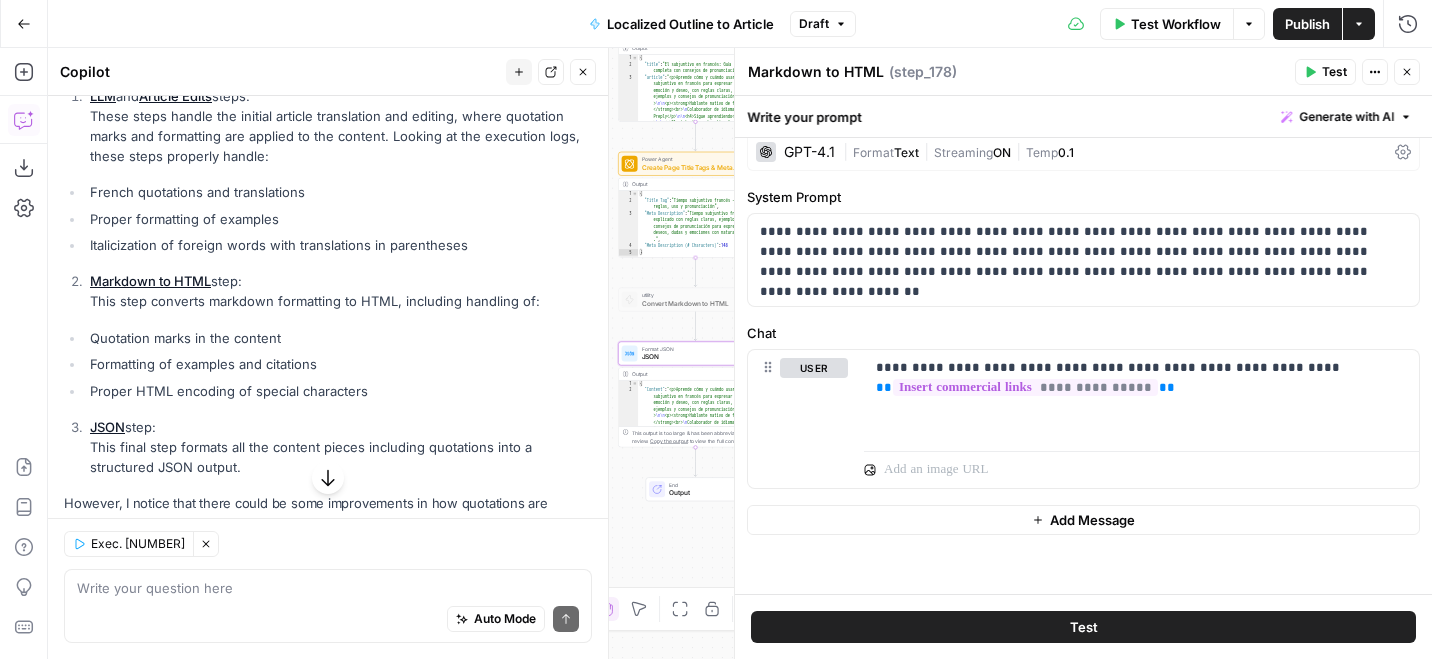 click on "JSON" at bounding box center (107, 427) 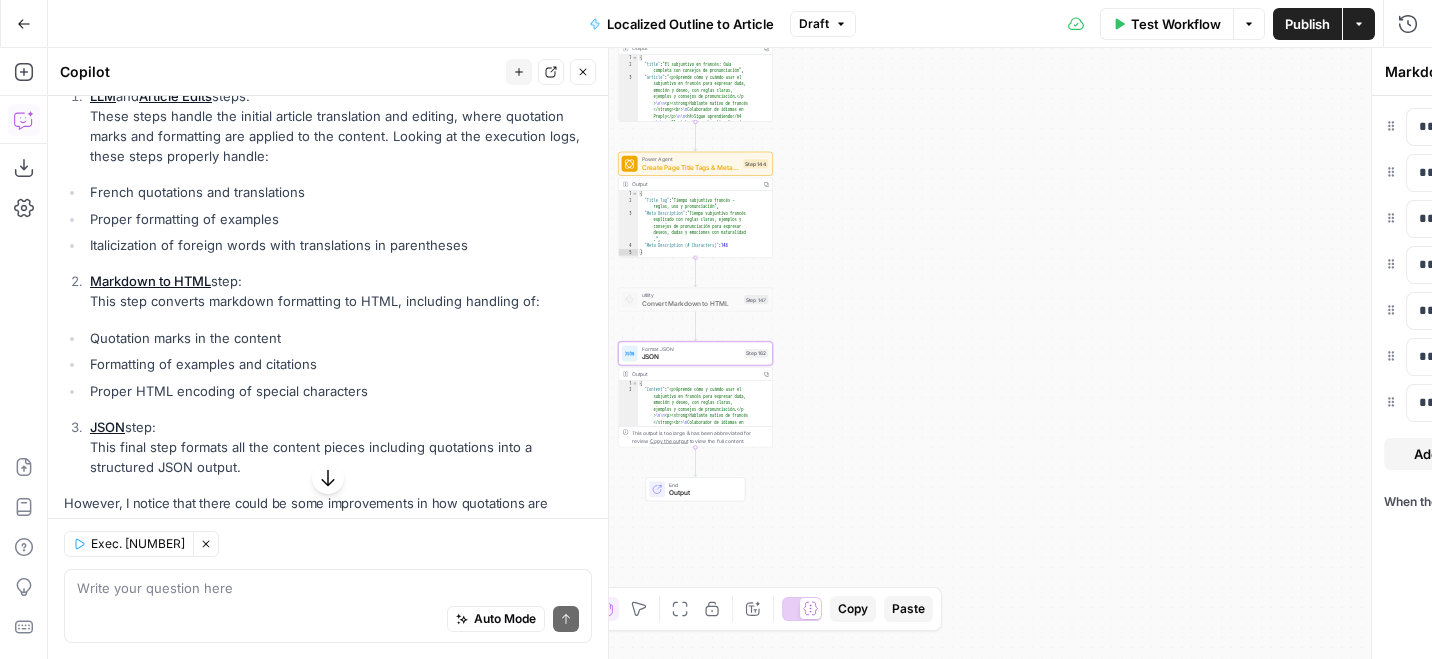 type on "JSON" 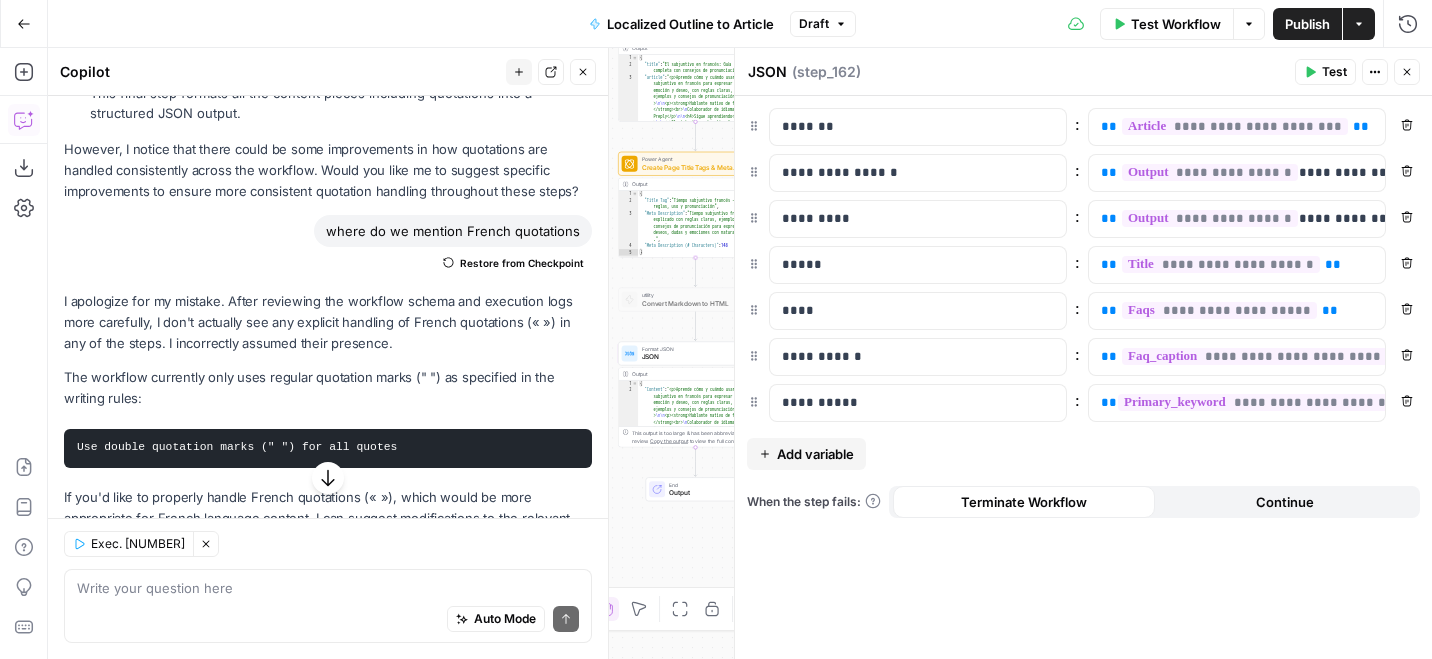 scroll, scrollTop: 696, scrollLeft: 0, axis: vertical 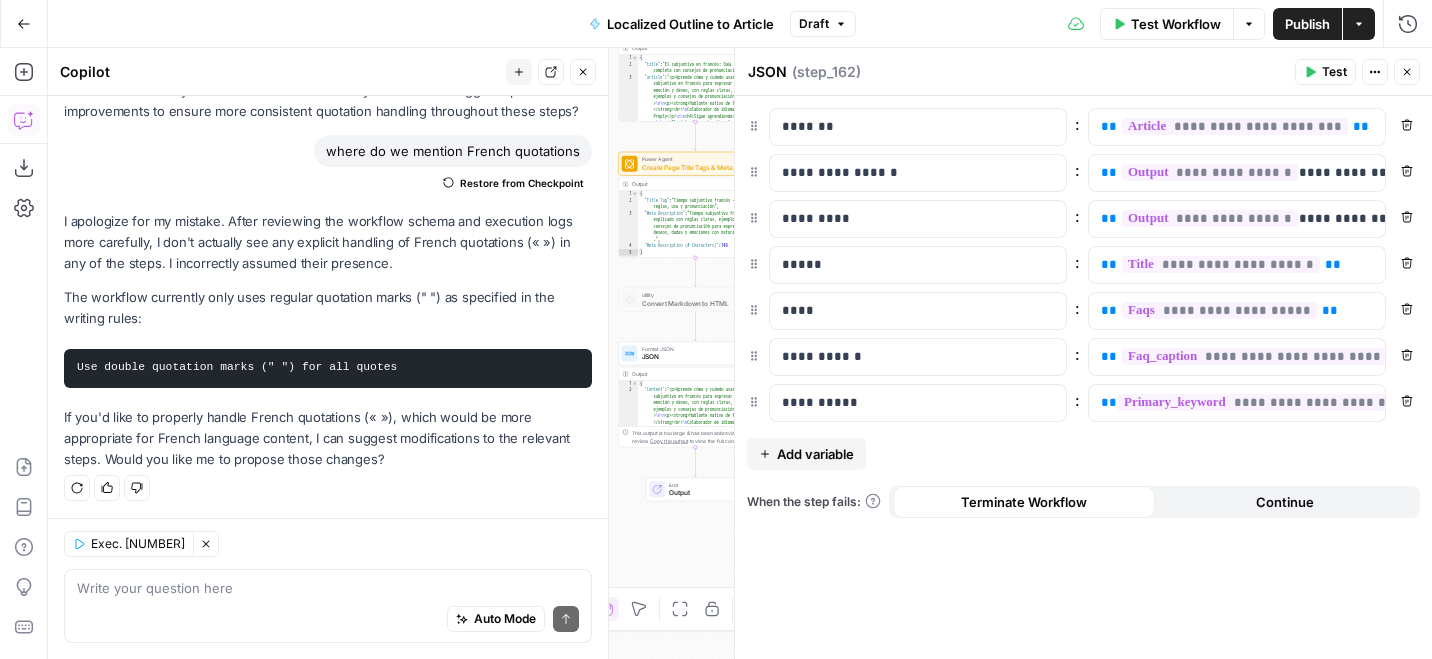 click on "Auto Mode Send" at bounding box center [328, 620] 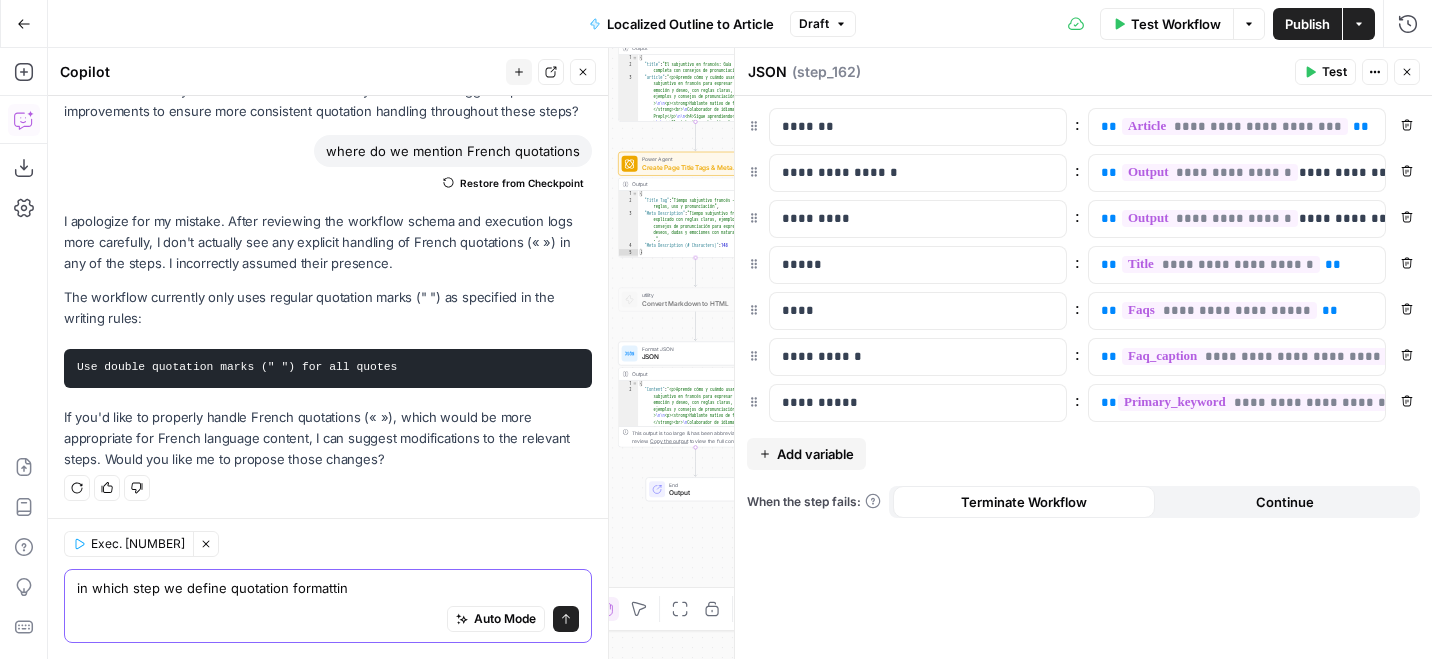 type on "in which step we define quotation formatting" 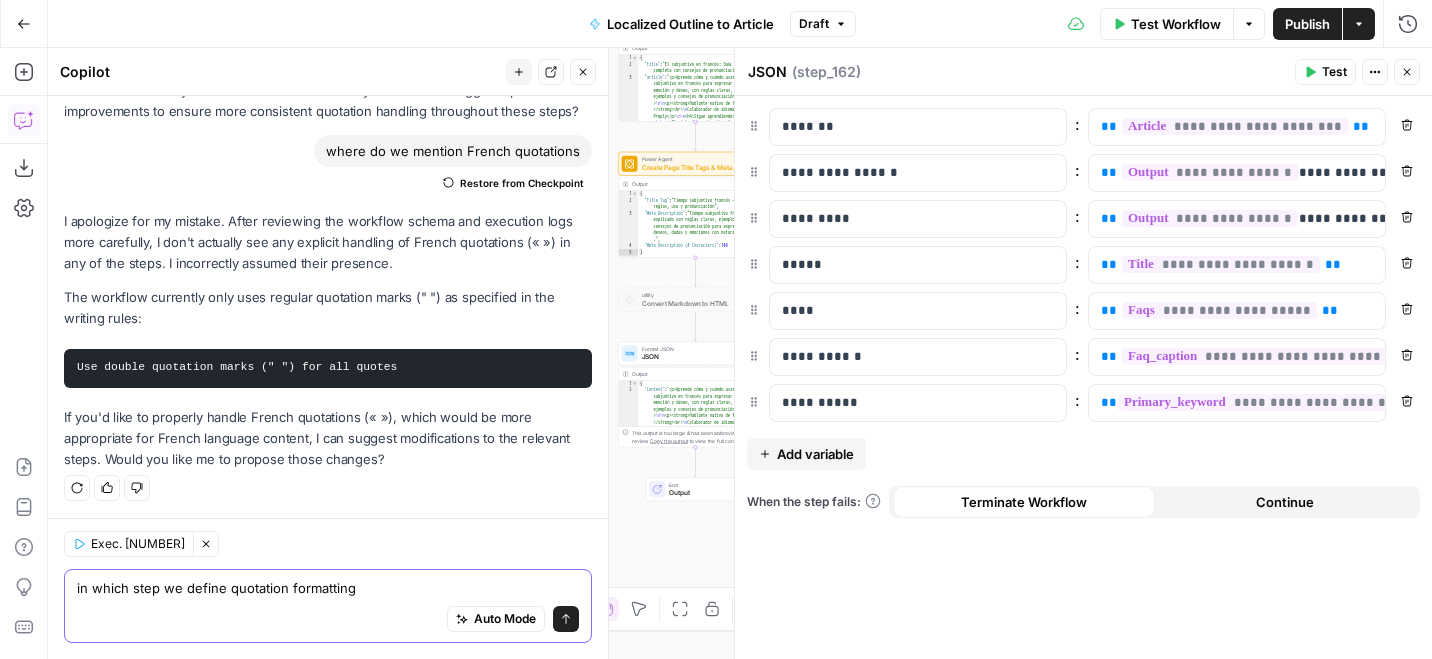 type 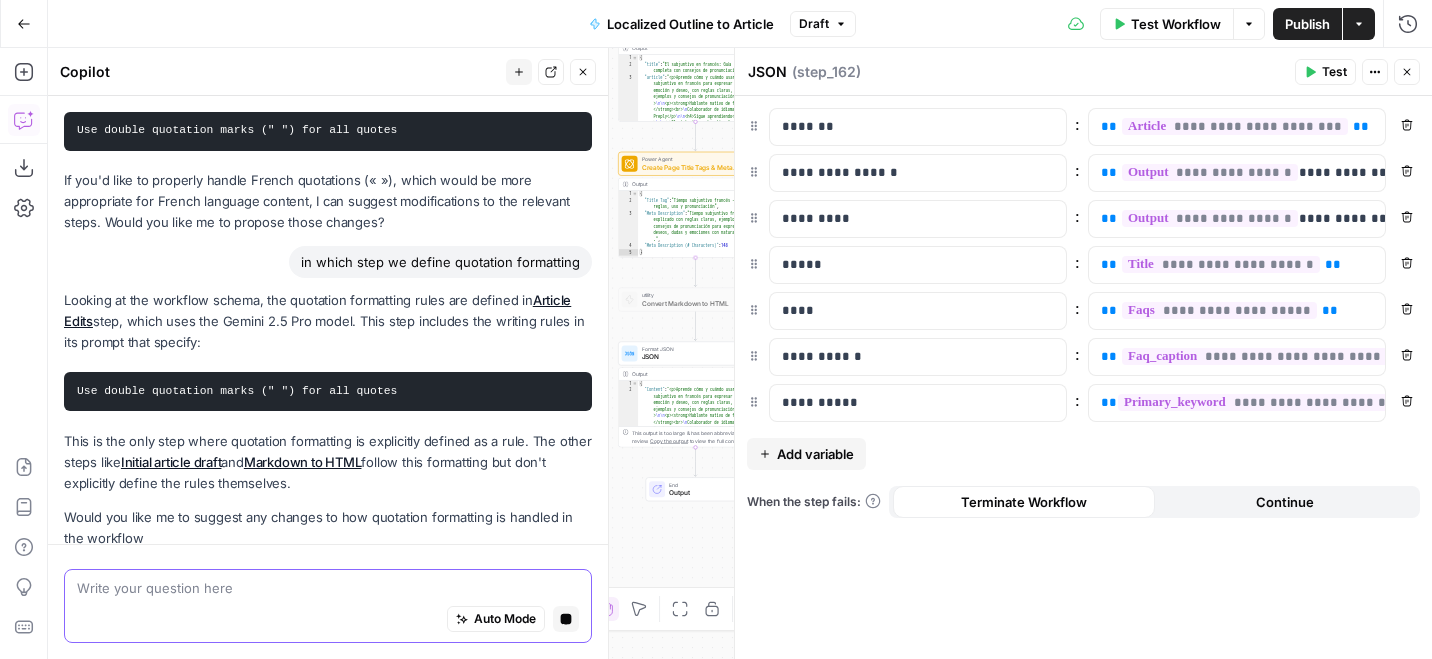 scroll, scrollTop: 890, scrollLeft: 0, axis: vertical 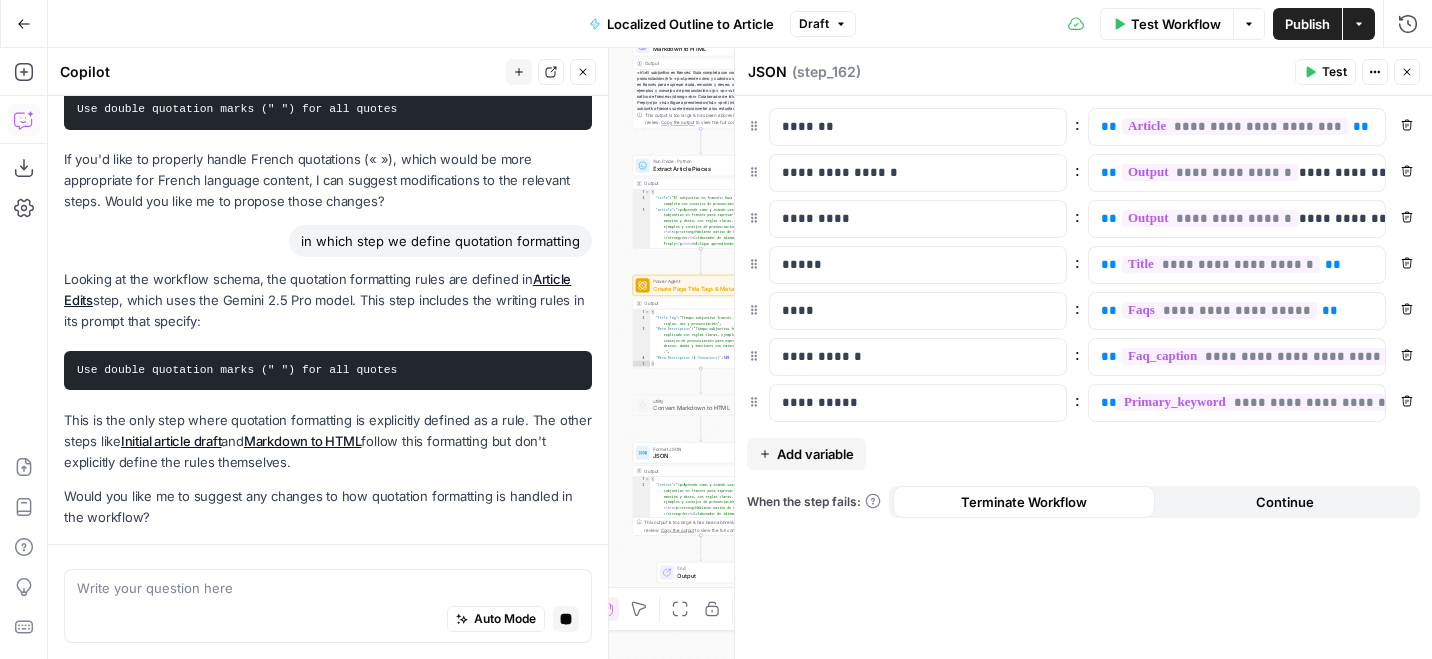 click on "Article Edits" at bounding box center (317, 289) 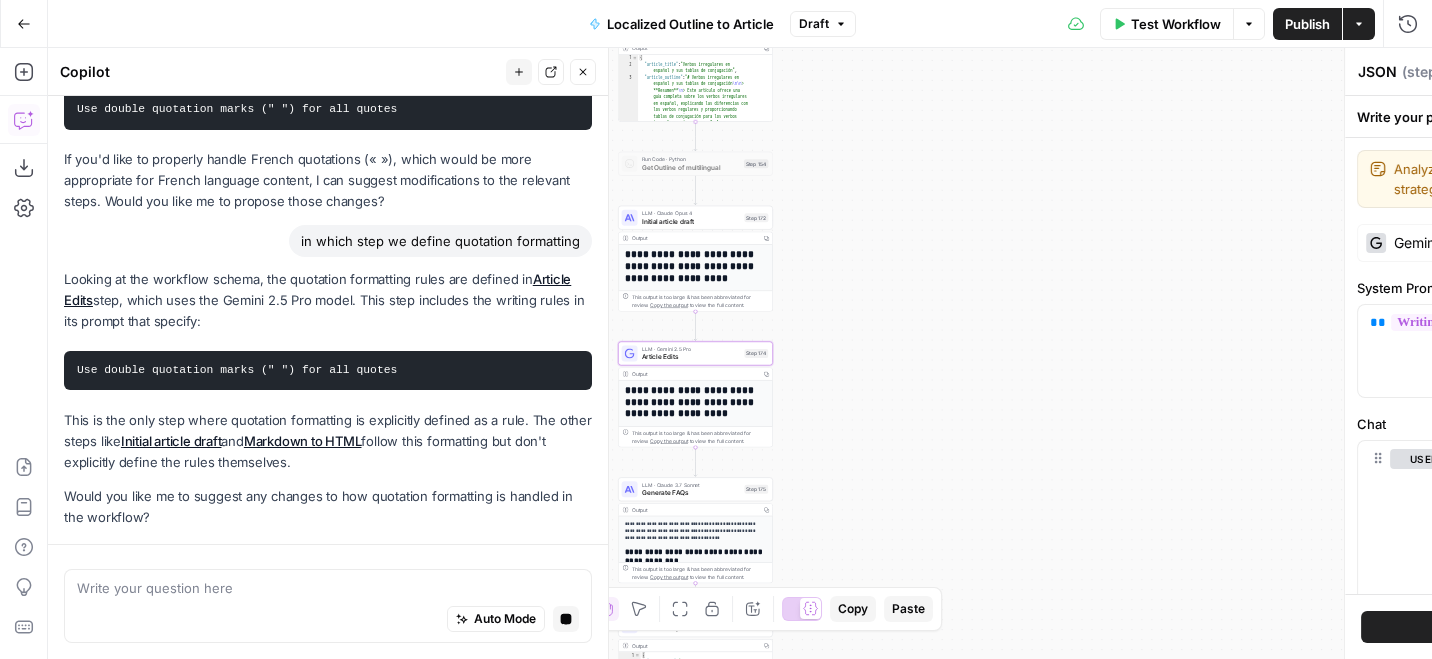 type on "Article Edits" 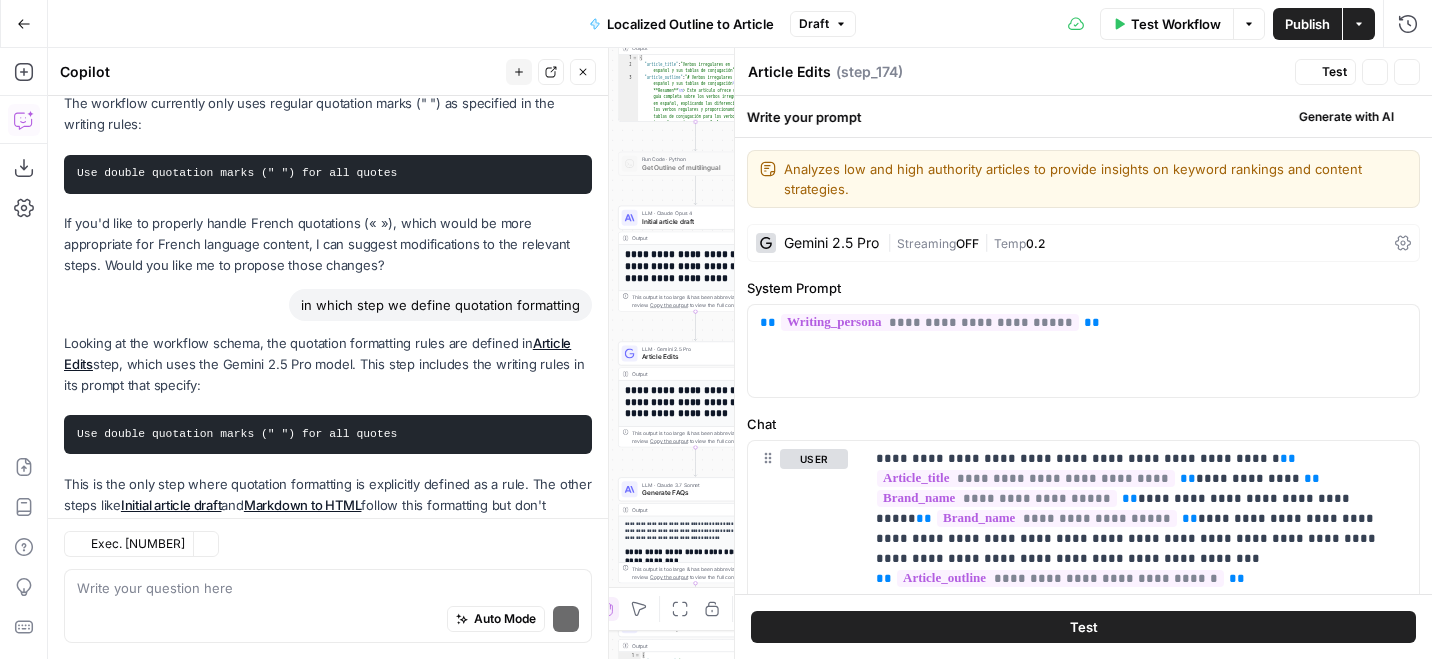 scroll, scrollTop: 1012, scrollLeft: 0, axis: vertical 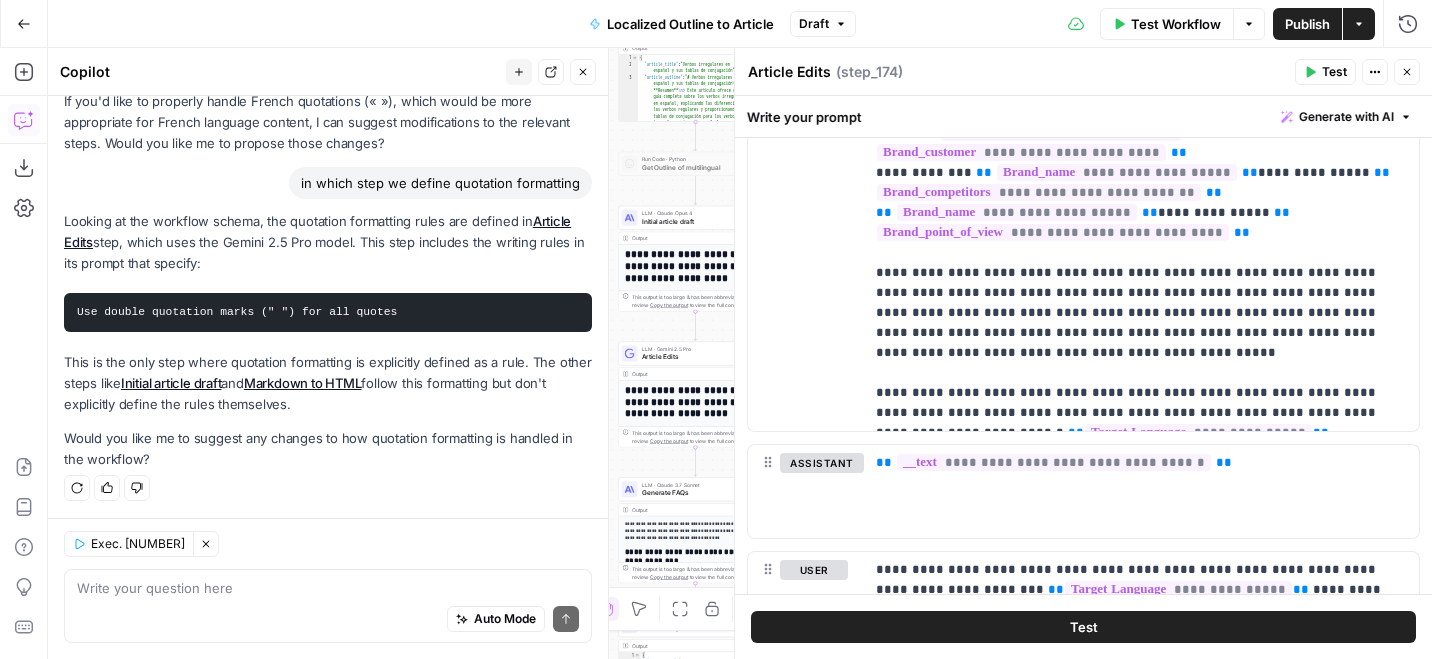 click on "Use double quotation marks (" ") for all quotes" at bounding box center (237, 312) 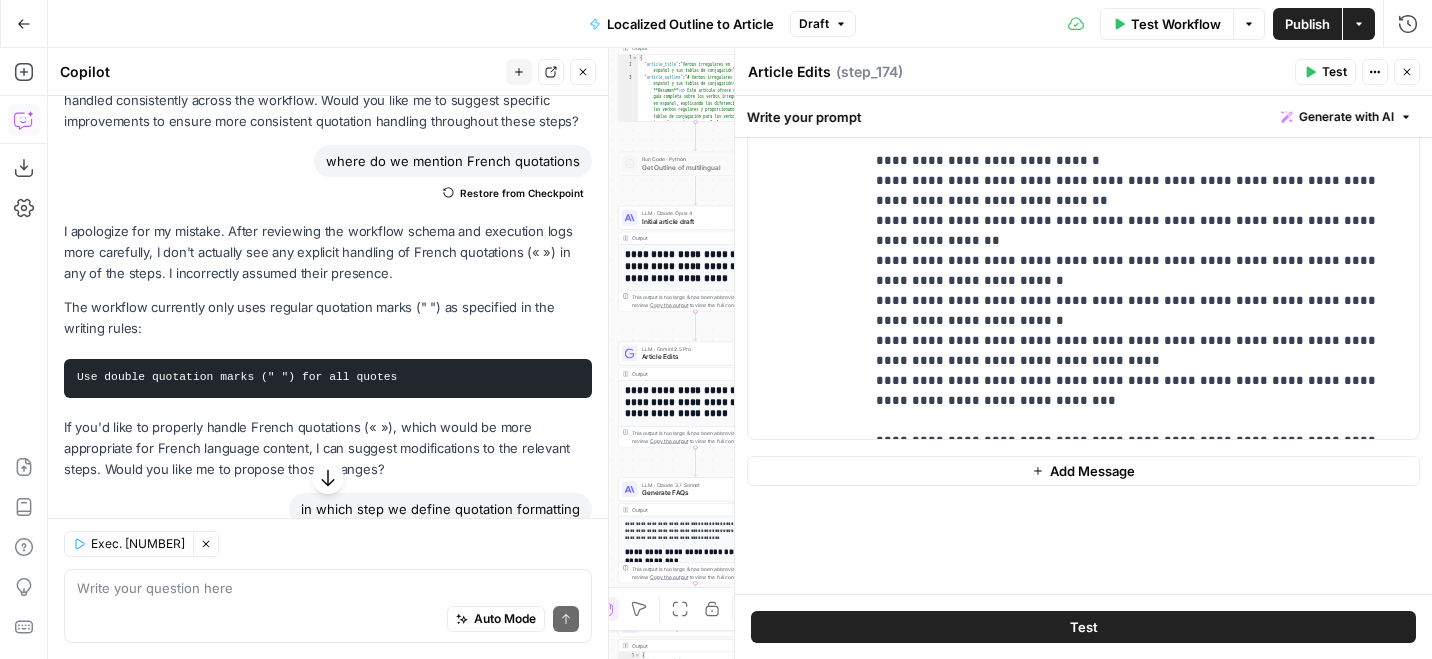 scroll, scrollTop: 1970, scrollLeft: 0, axis: vertical 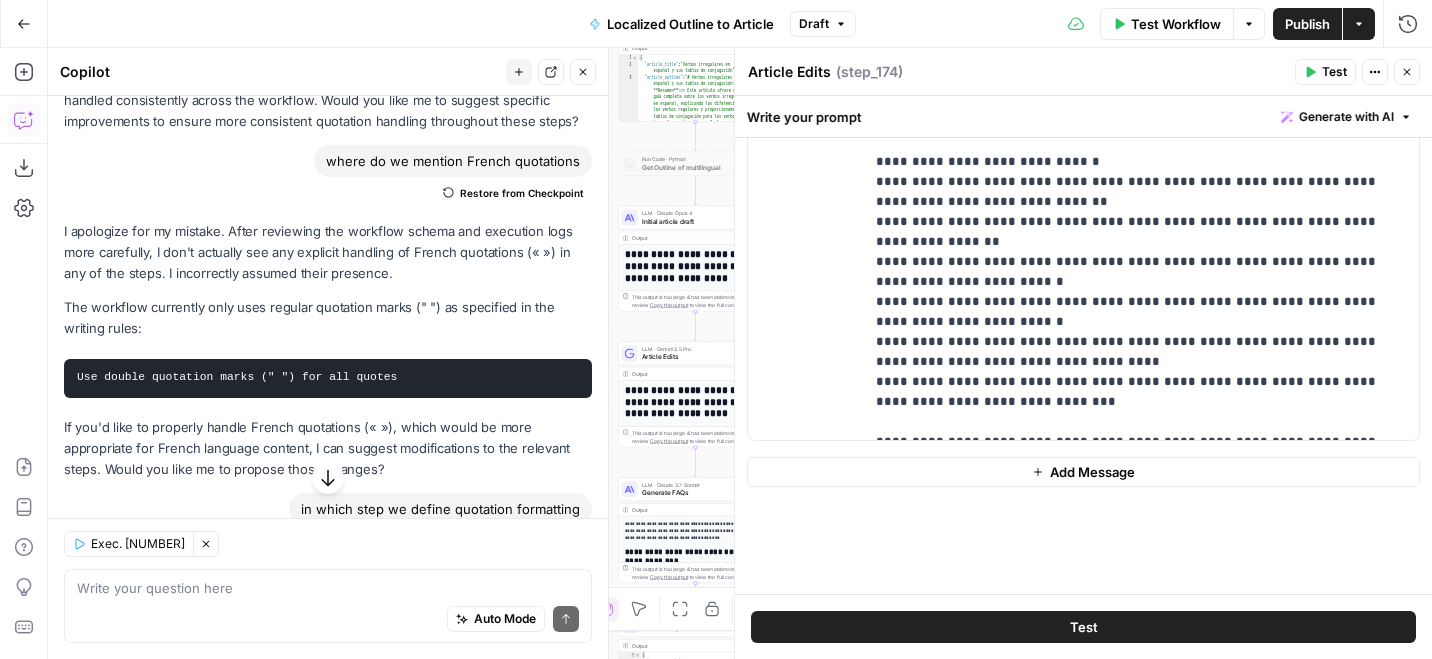 click on "Use double quotation marks (" ") for all quotes" at bounding box center [237, 377] 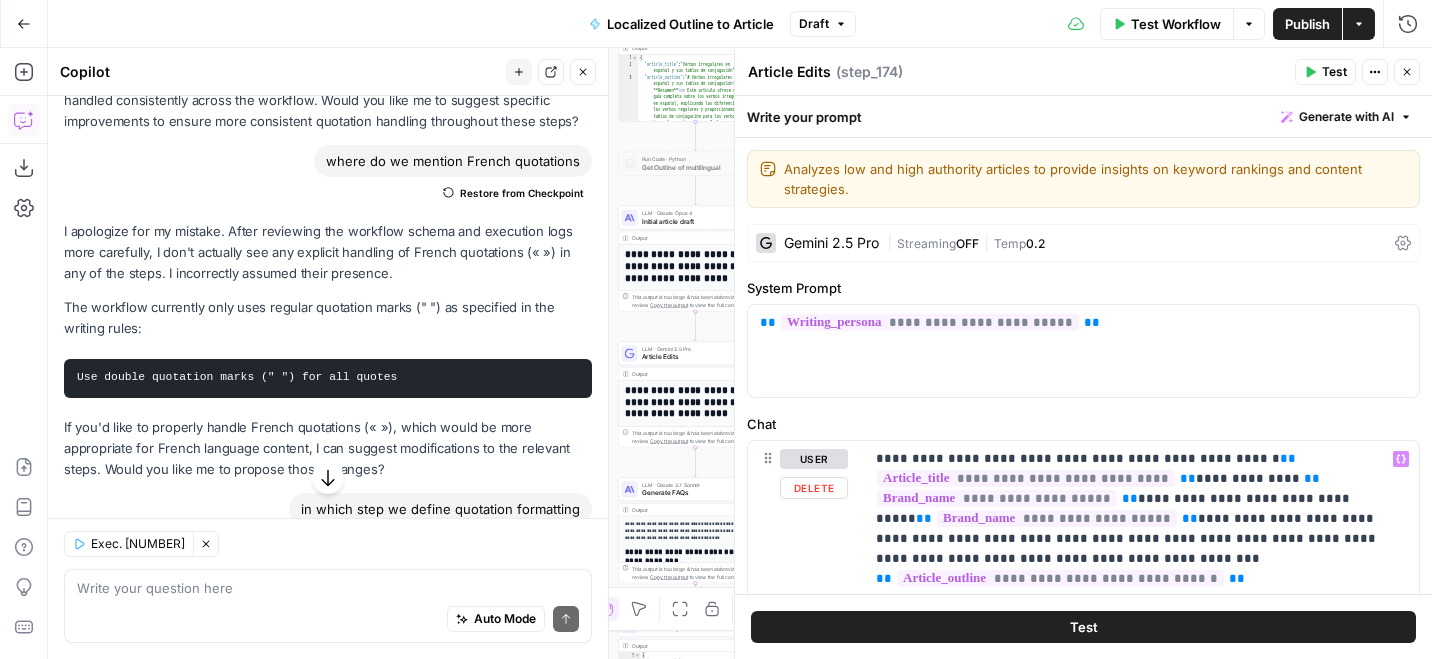 scroll, scrollTop: 133, scrollLeft: 0, axis: vertical 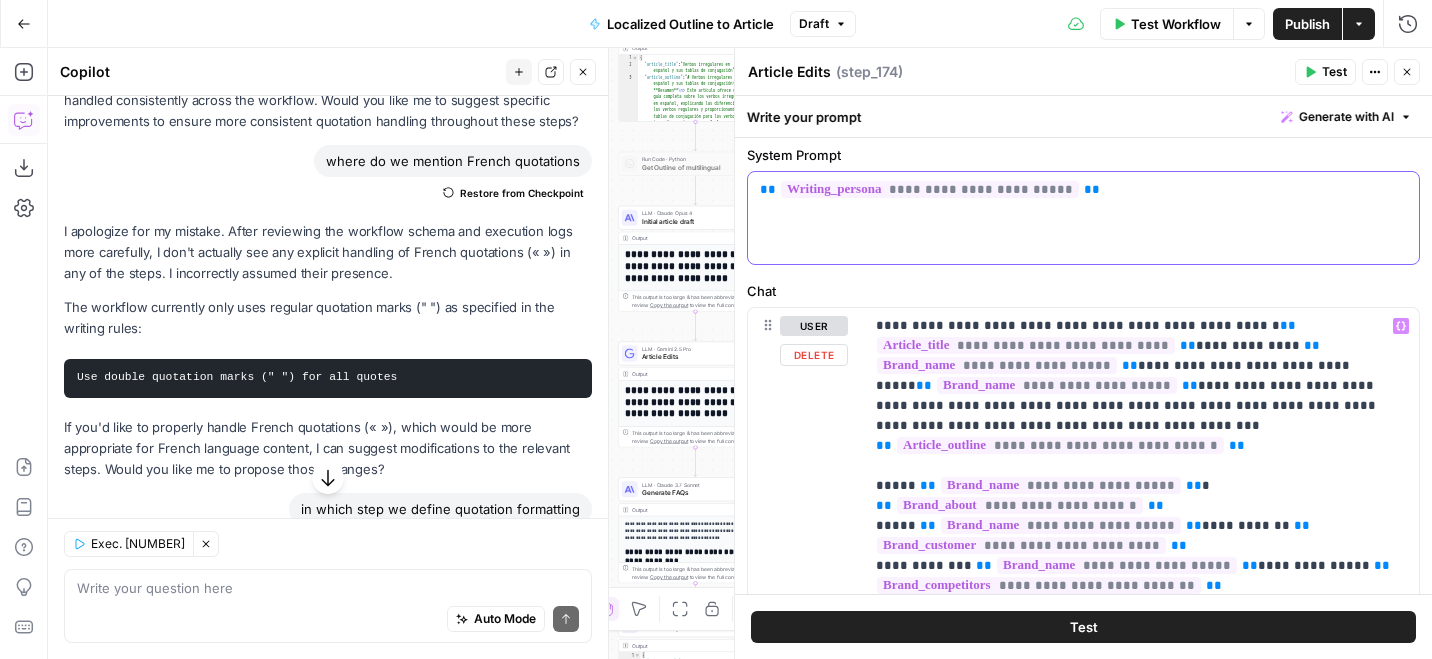 click on "**********" at bounding box center [1083, 218] 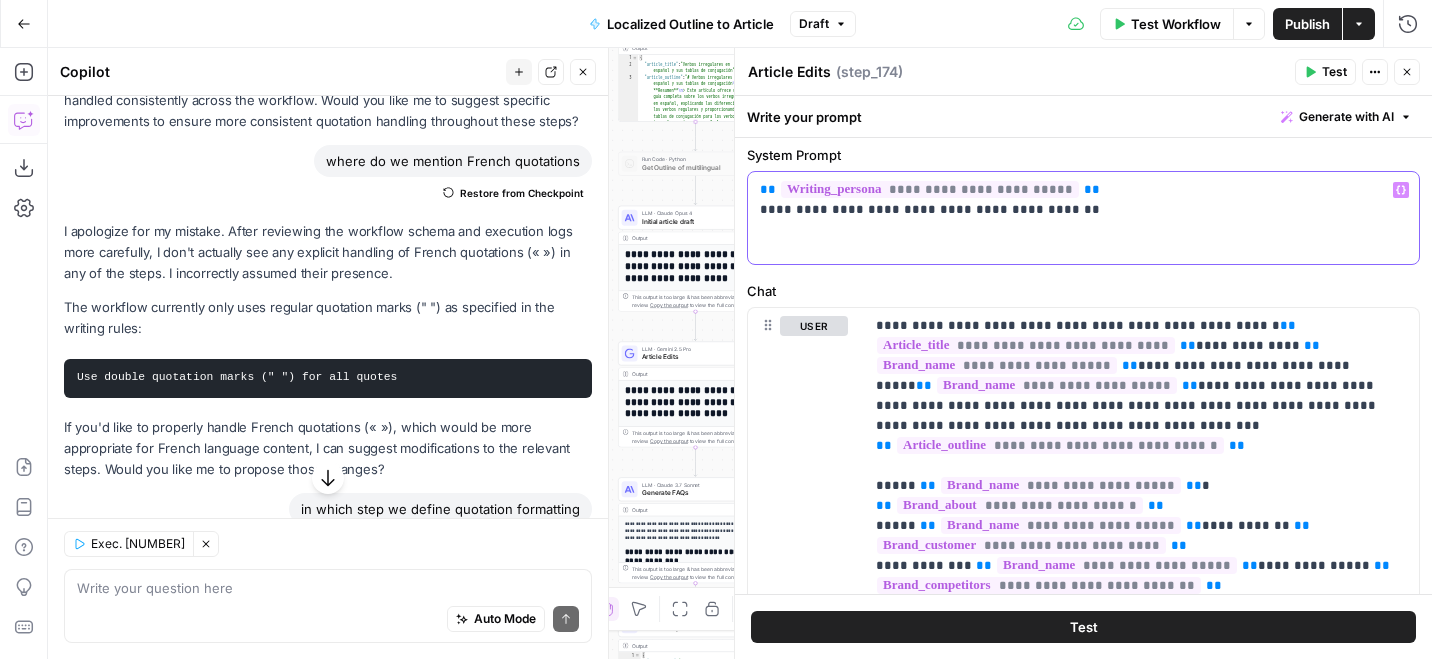 scroll, scrollTop: 718, scrollLeft: 0, axis: vertical 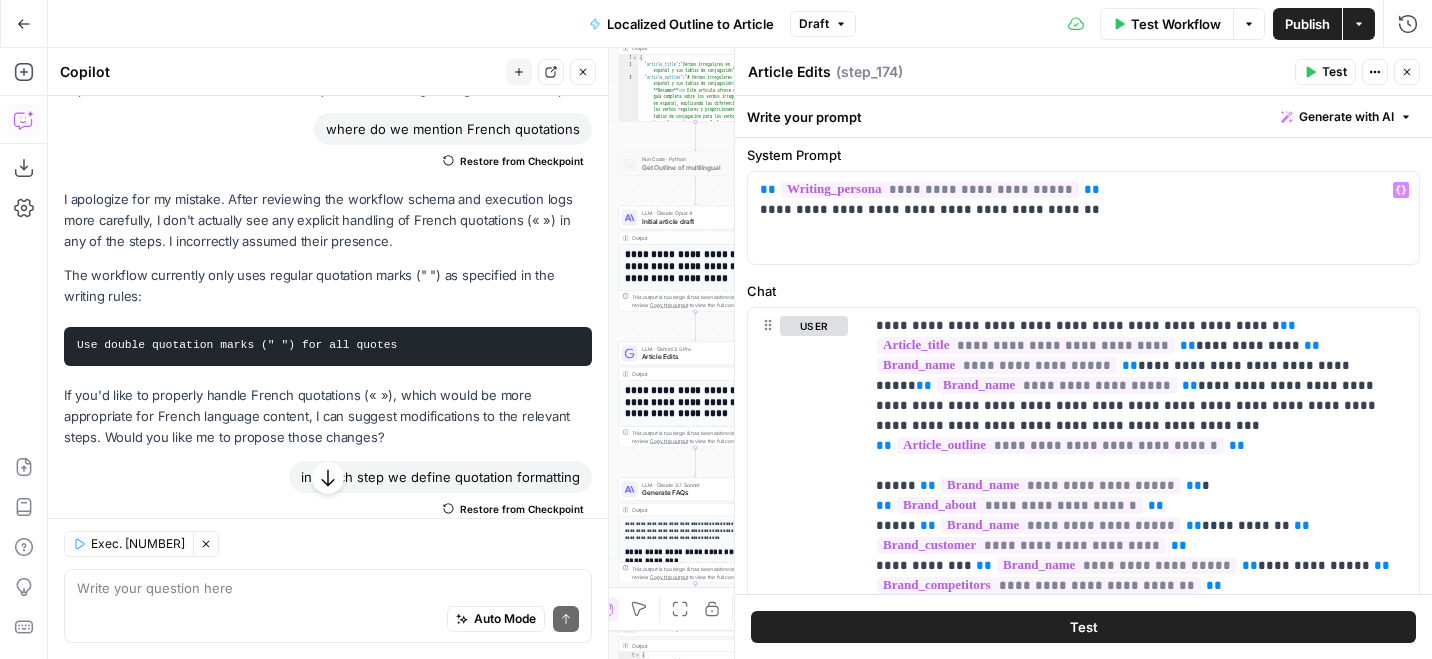 click 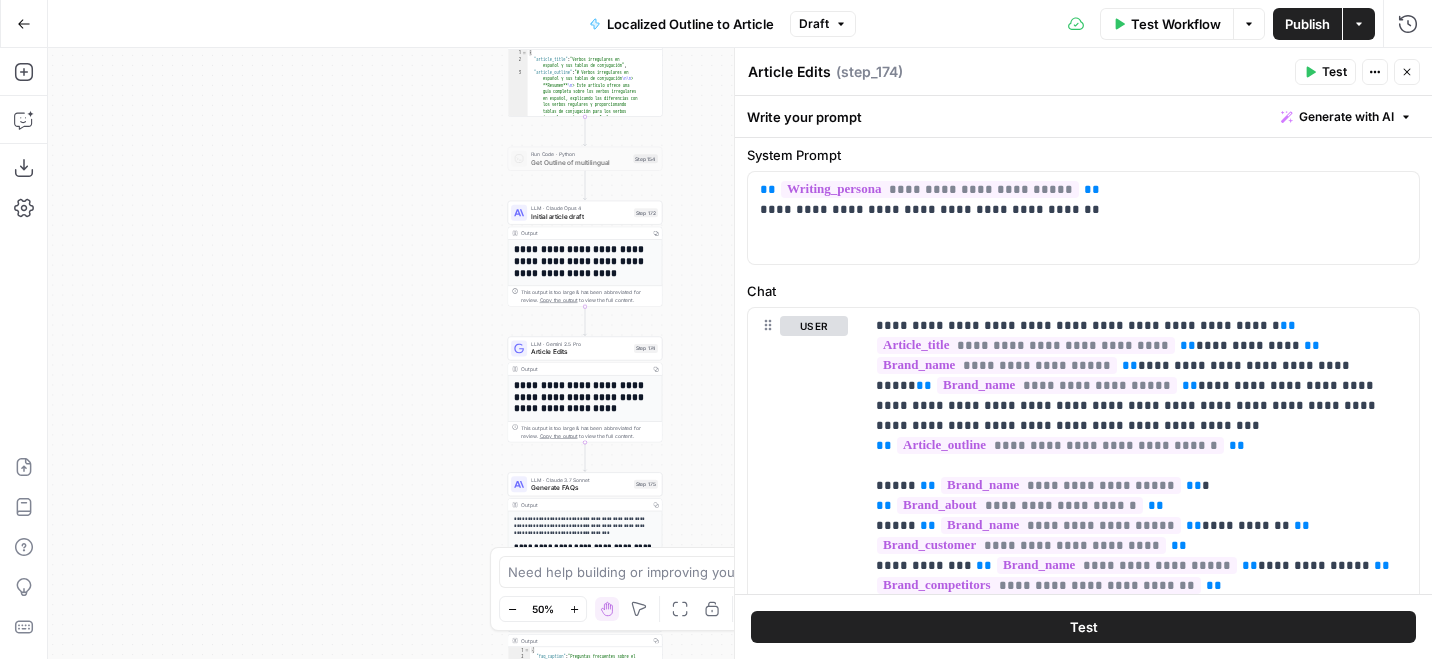 click on "Initial article draft" at bounding box center (580, 216) 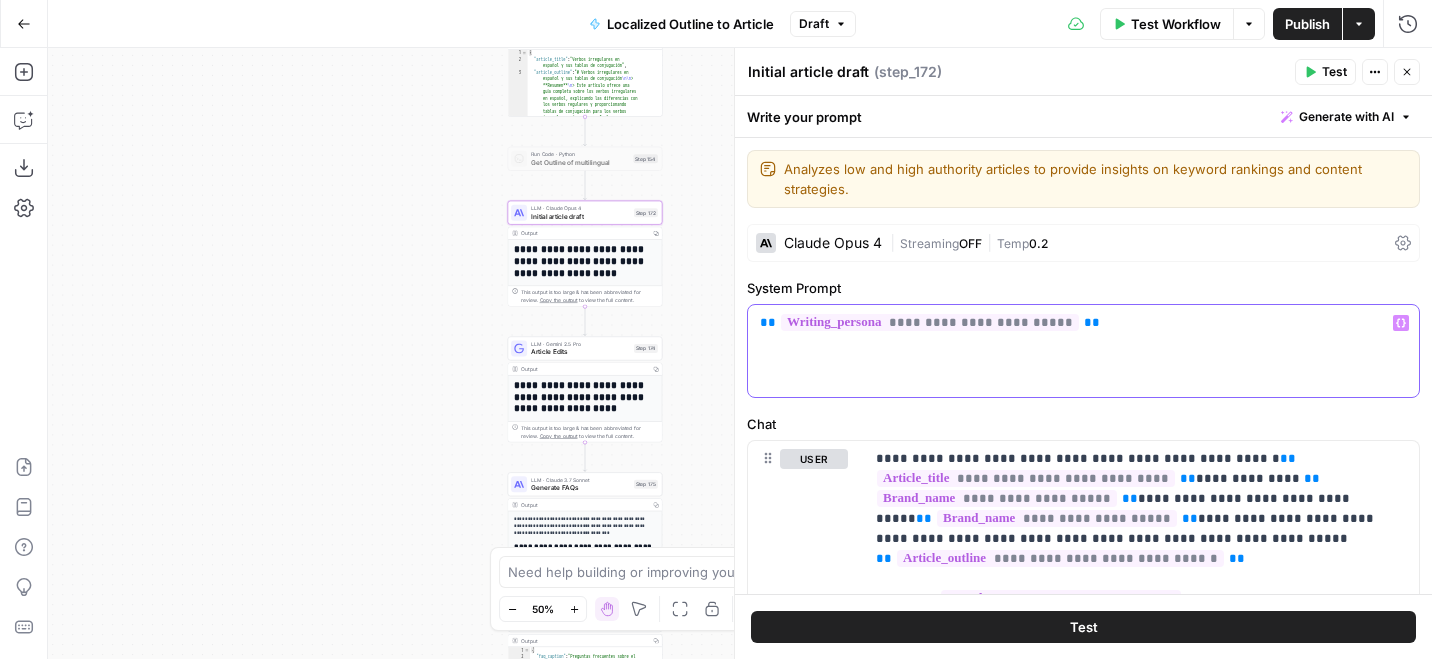 click on "**********" at bounding box center (1083, 351) 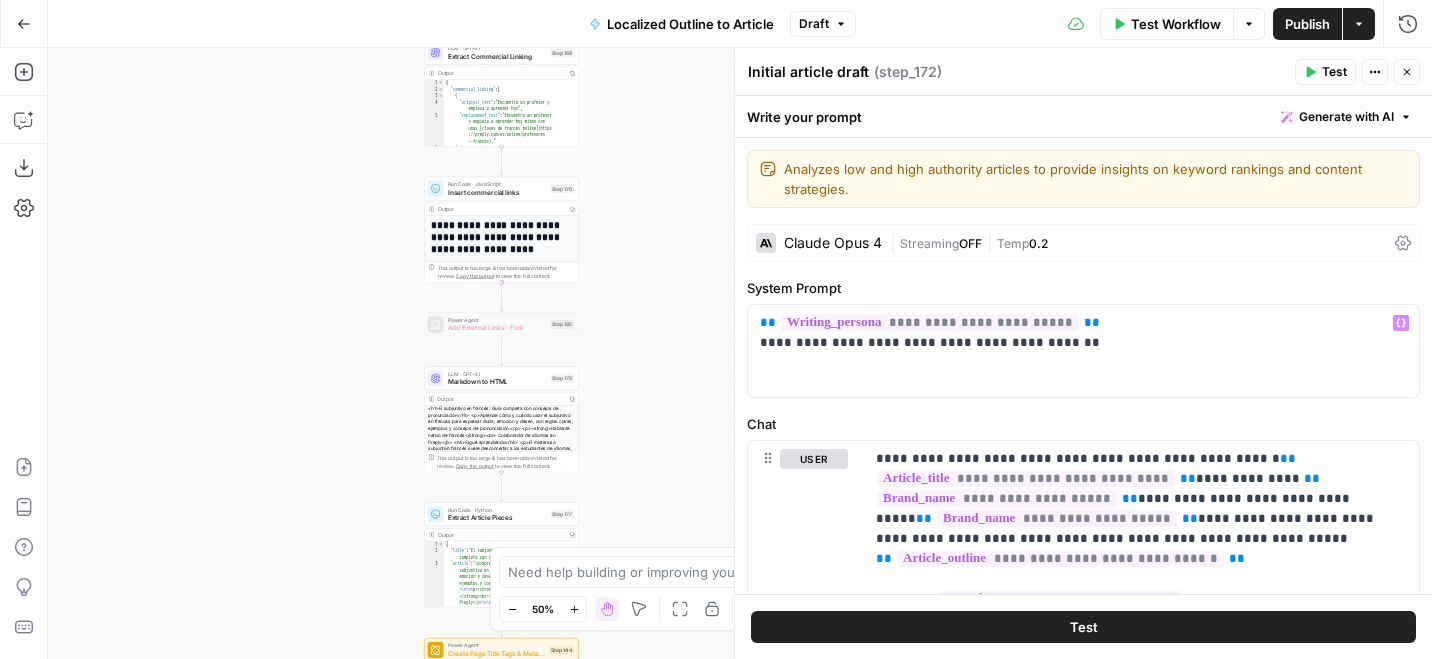 click 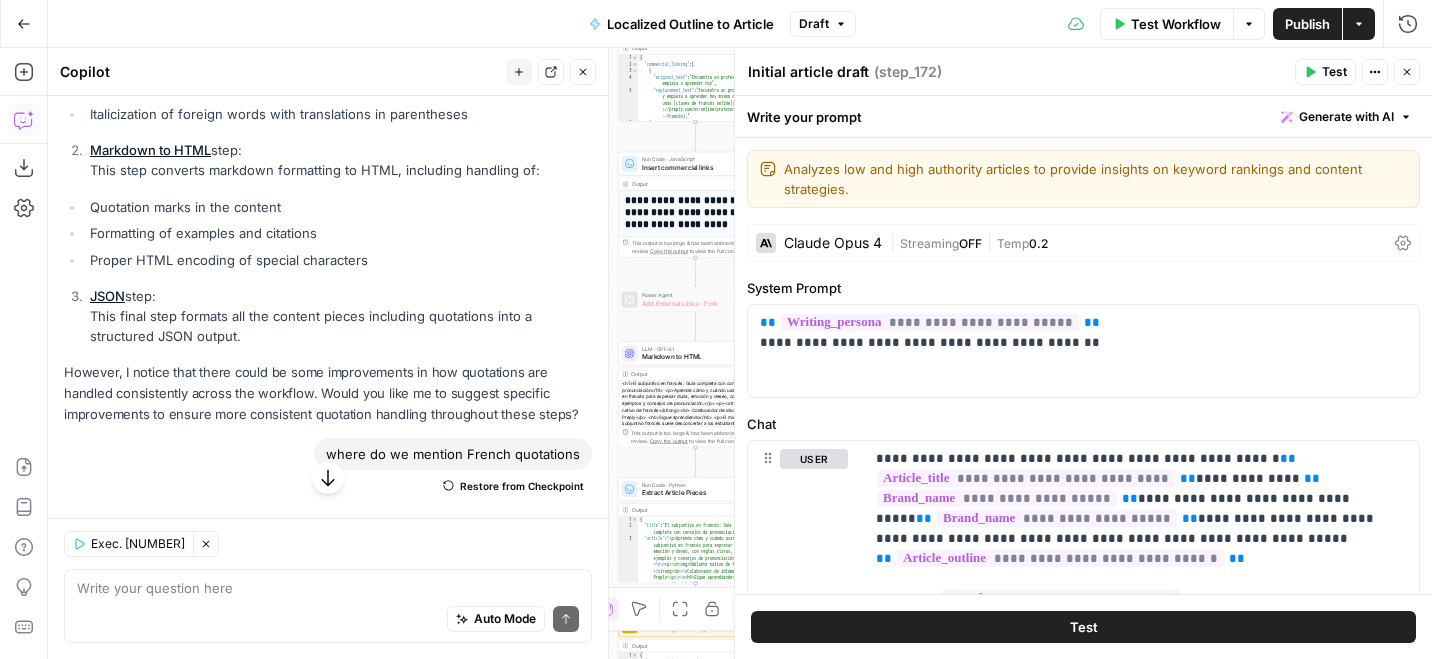 scroll, scrollTop: 586, scrollLeft: 0, axis: vertical 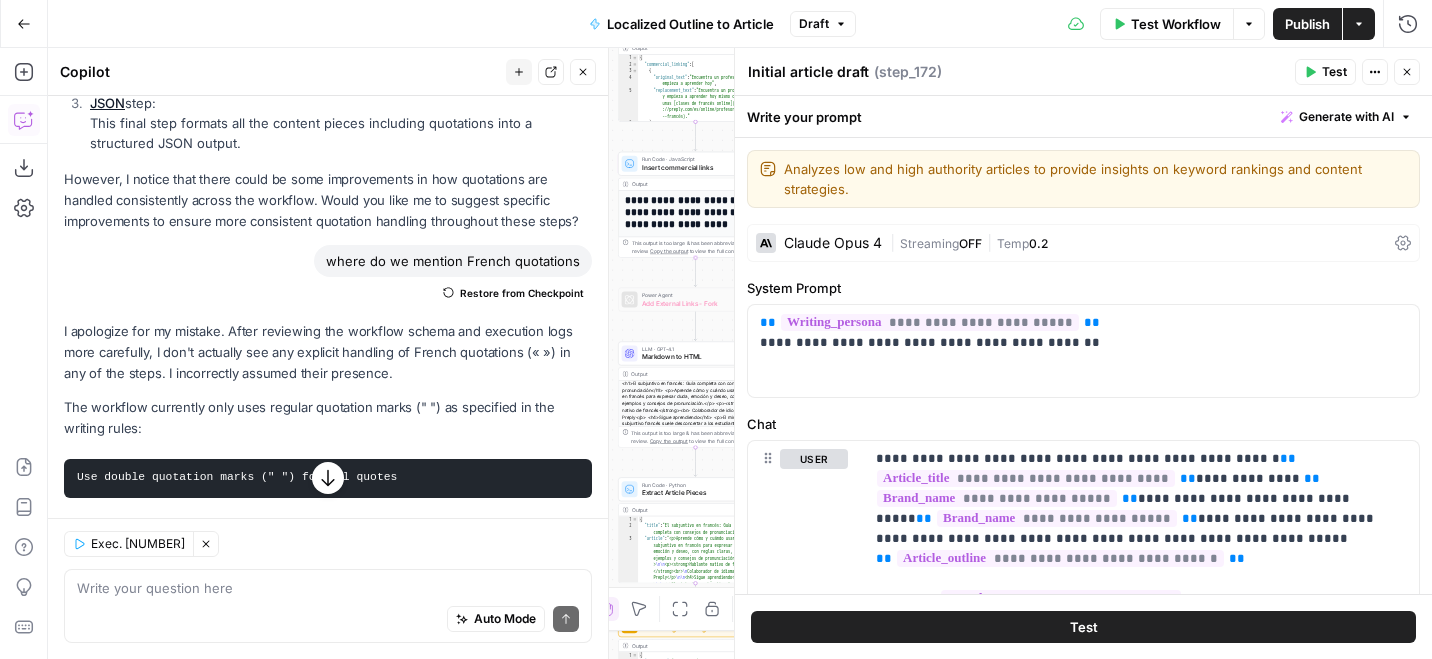 click on "I apologize for my mistake. After reviewing the workflow schema and execution logs more carefully, I don't actually see any explicit handling of French quotations (« ») in any of the steps. I incorrectly assumed their presence." at bounding box center [328, 352] 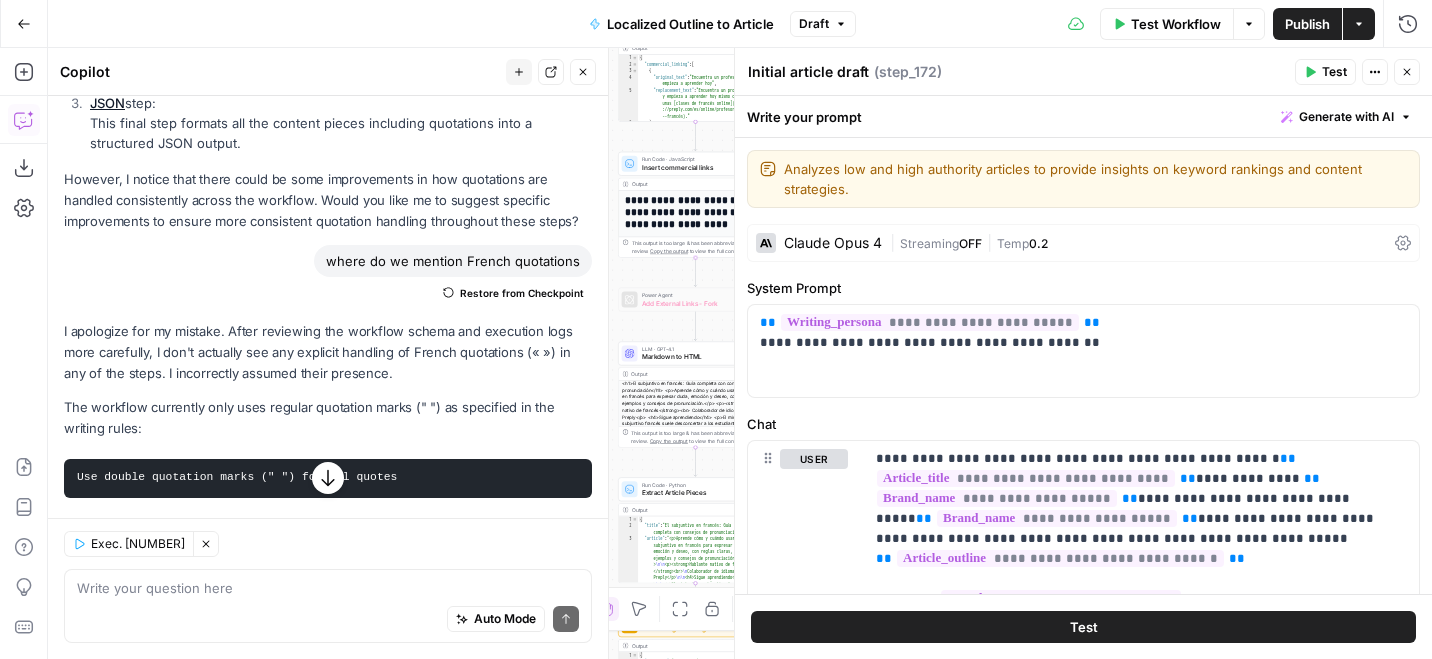 copy on "«" 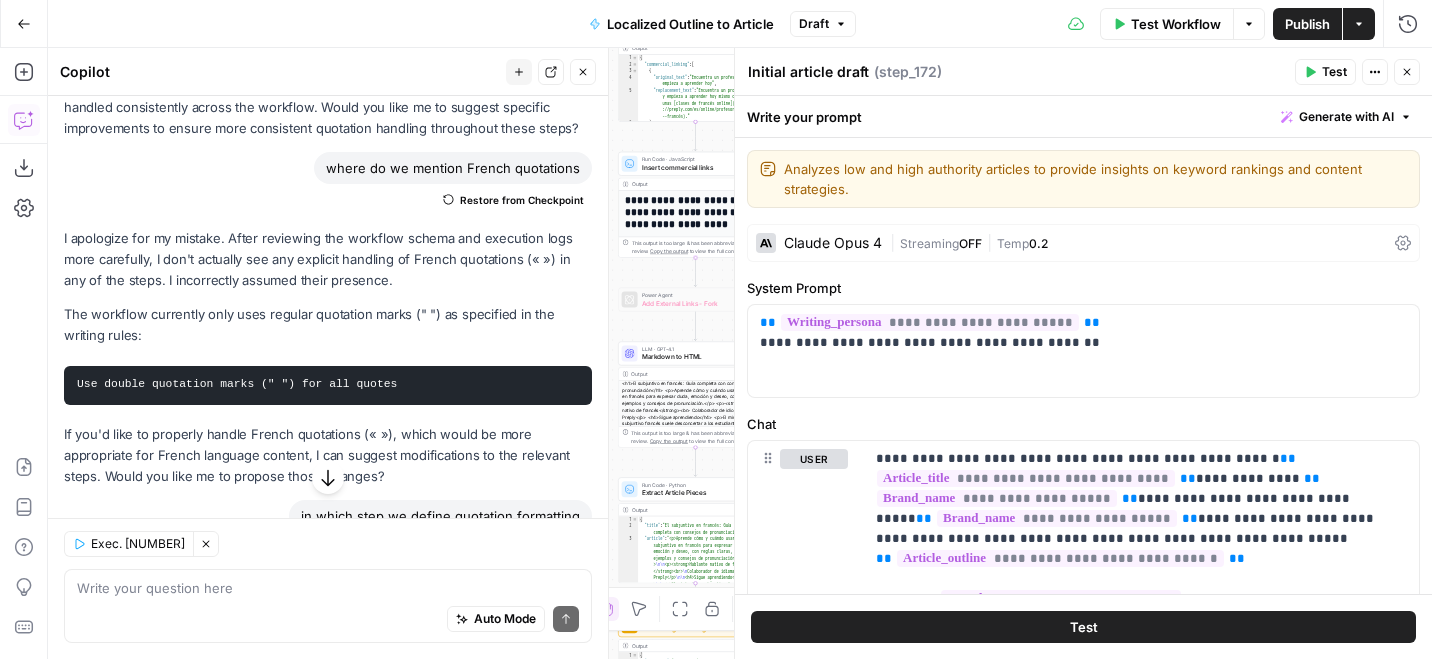 scroll, scrollTop: 687, scrollLeft: 0, axis: vertical 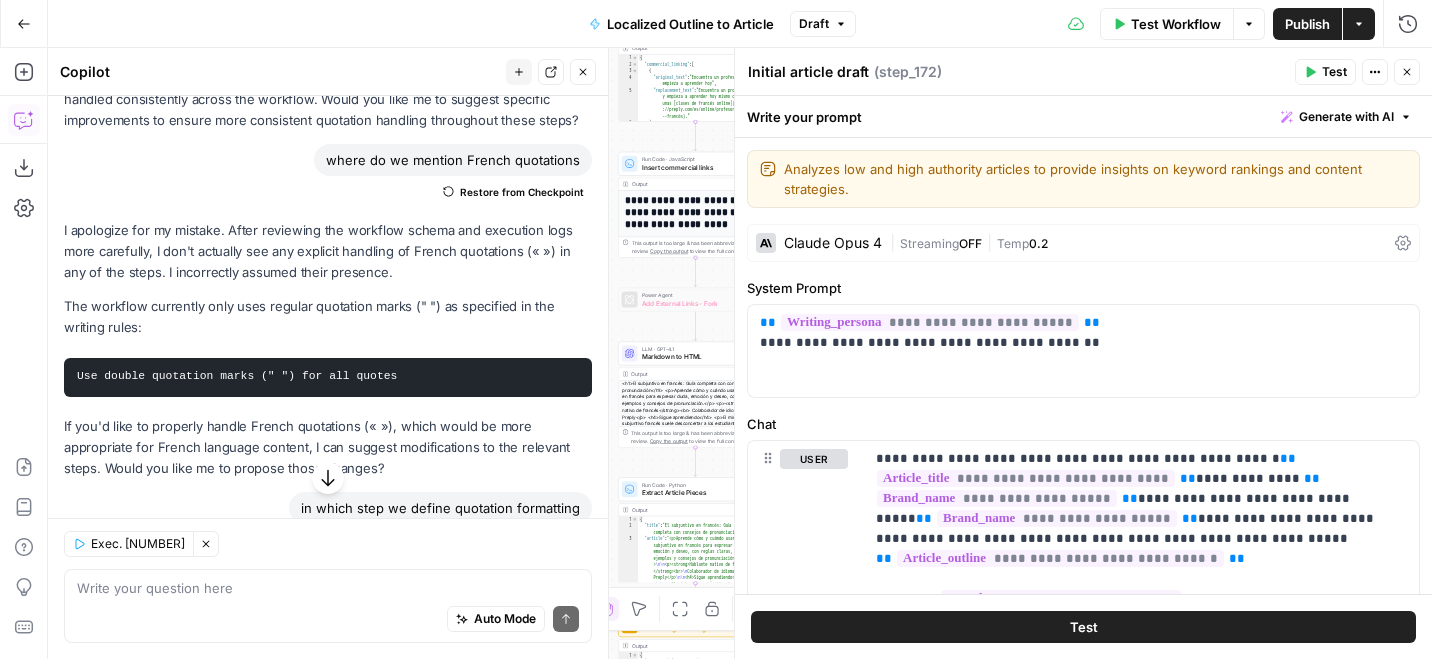 click on "Test Workflow" at bounding box center (1176, 24) 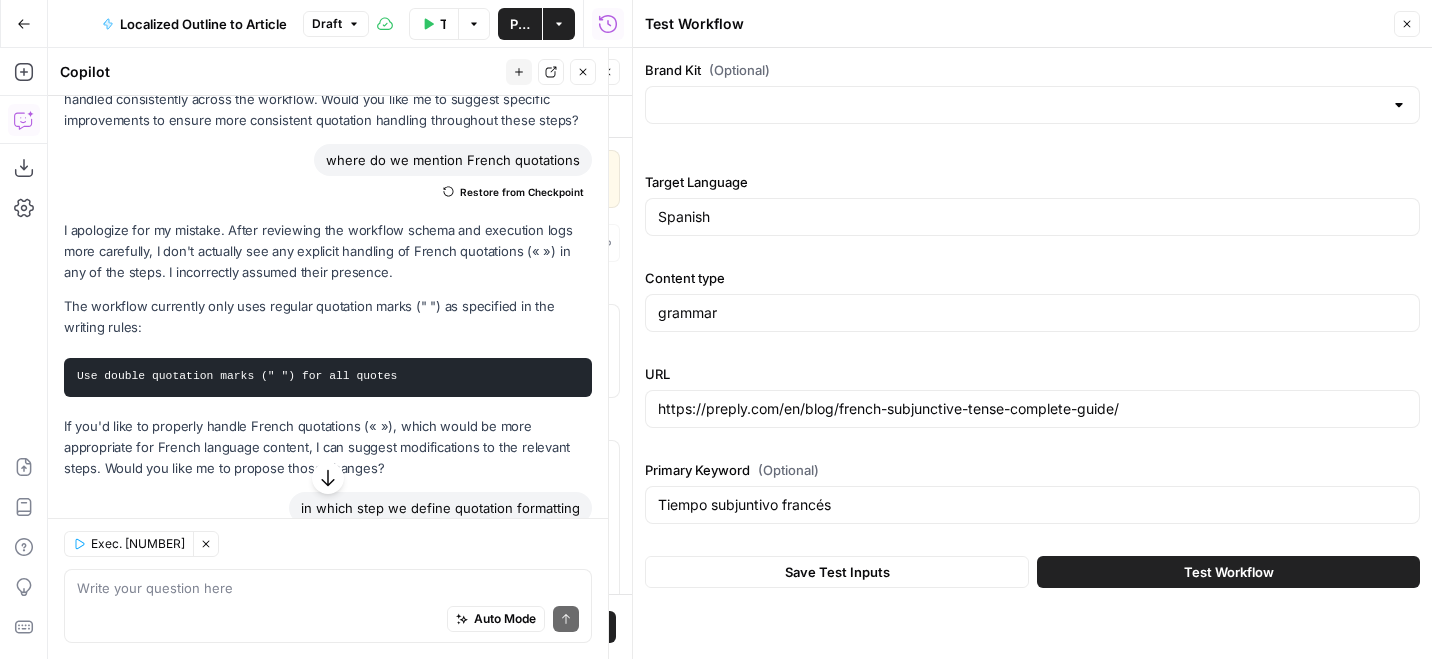 type on "Preply (EN)" 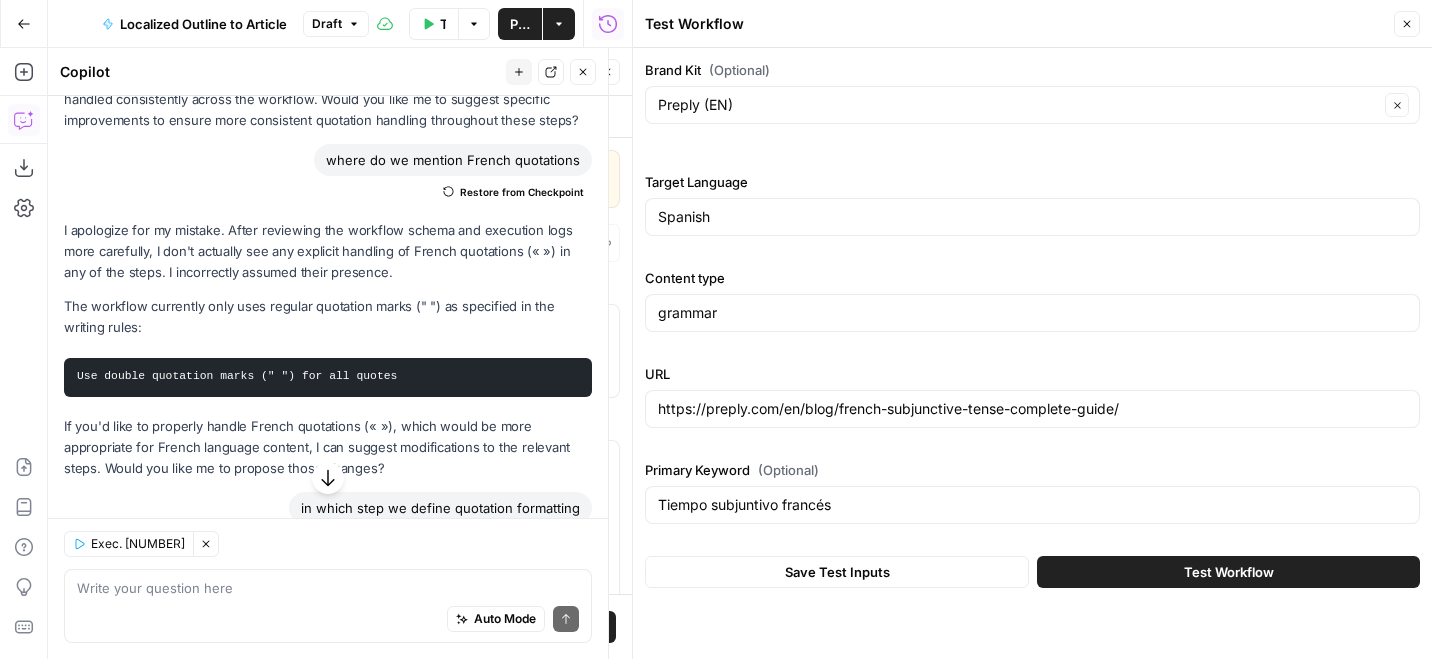 click on "Save Test Inputs Test Workflow" at bounding box center [1032, 572] 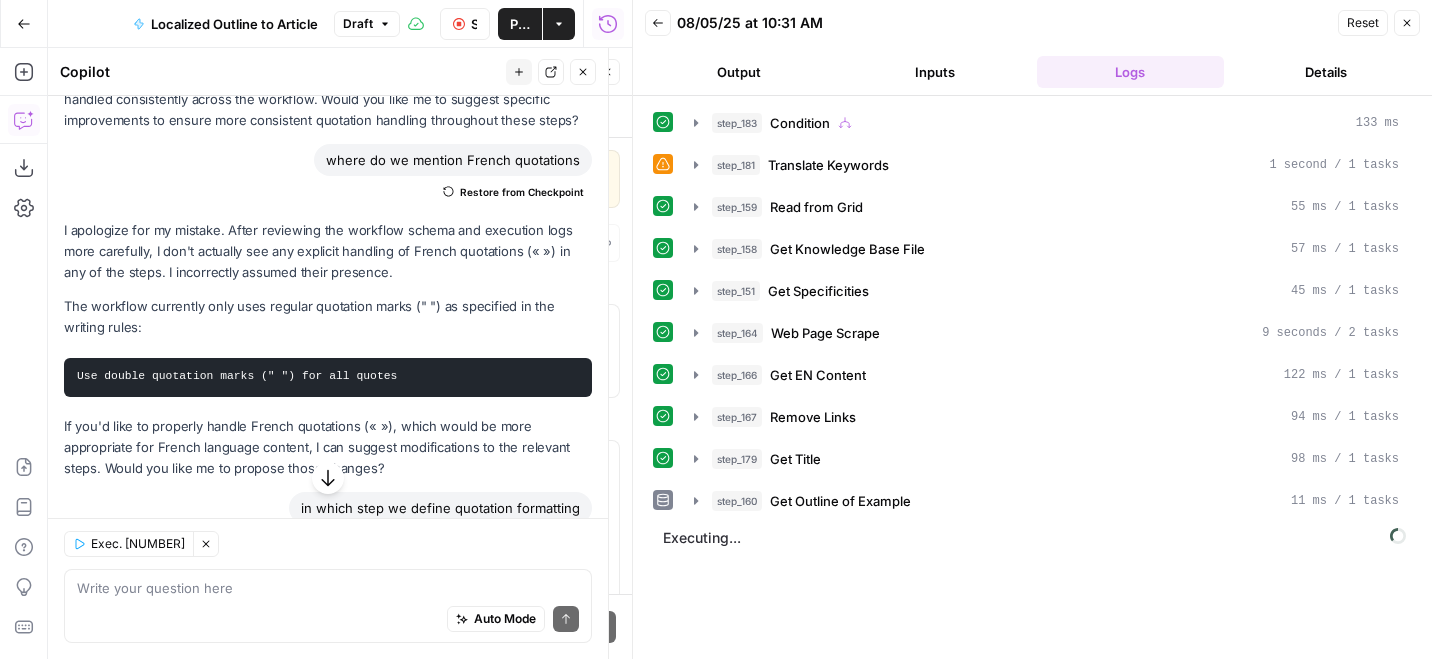 click on "Close" at bounding box center [583, 72] 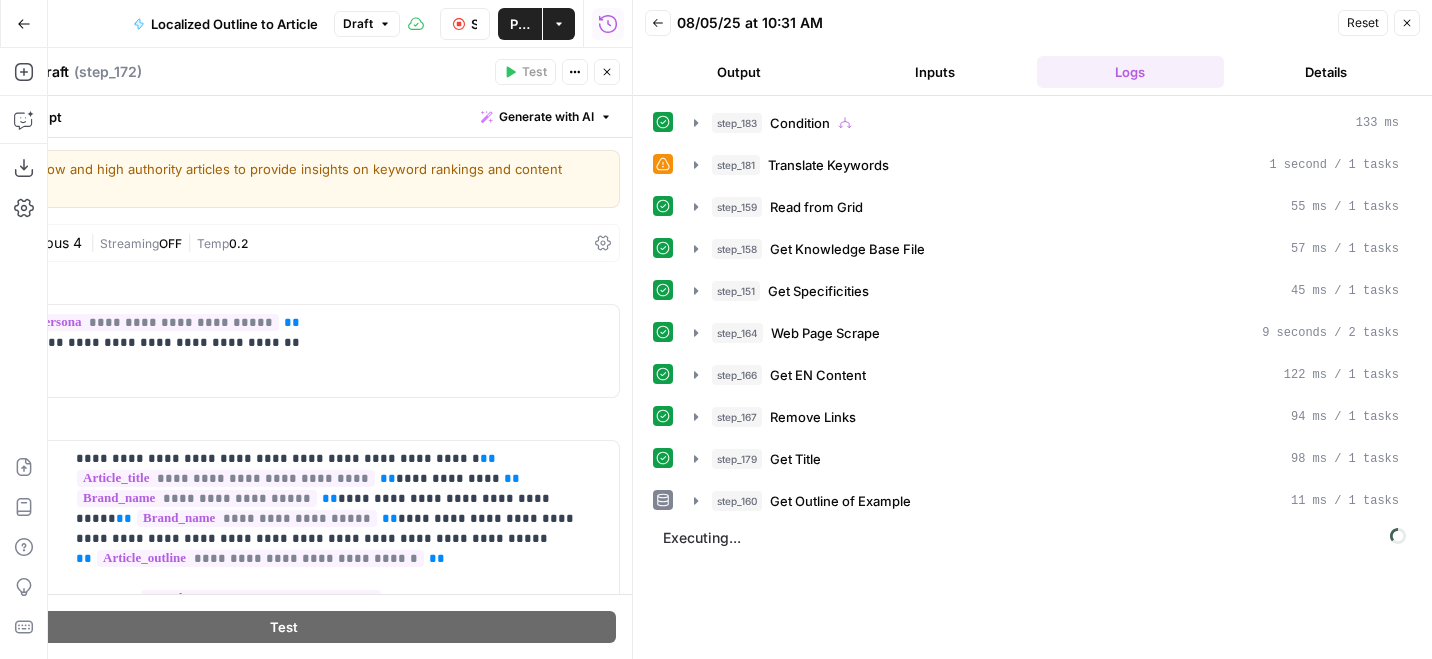 click 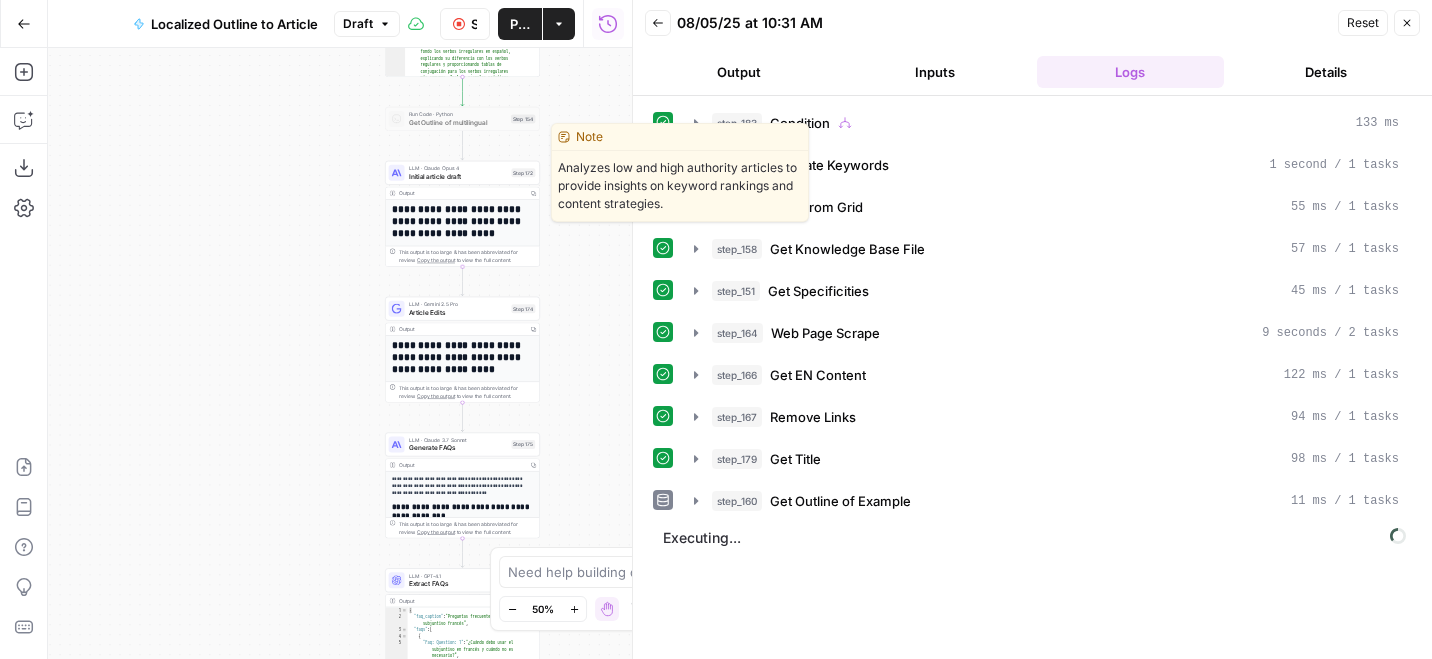 click on "Initial article draft" at bounding box center [458, 176] 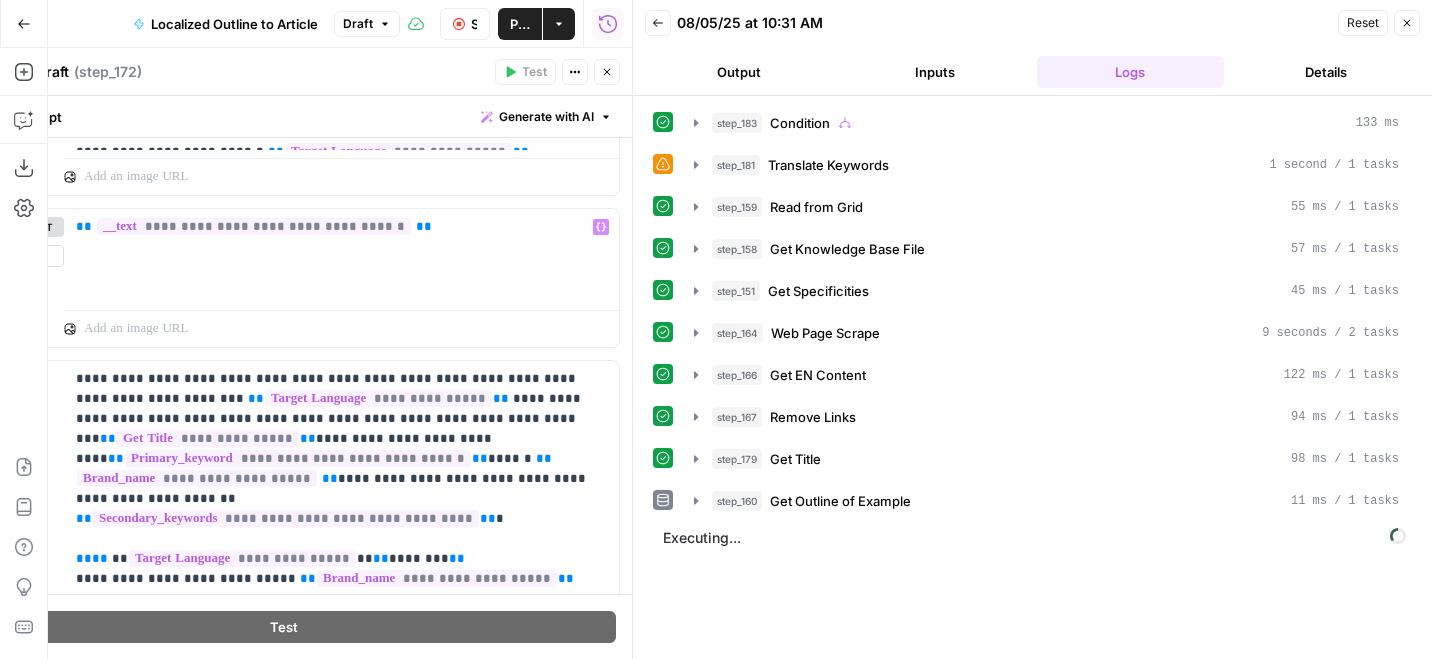 scroll, scrollTop: 829, scrollLeft: 0, axis: vertical 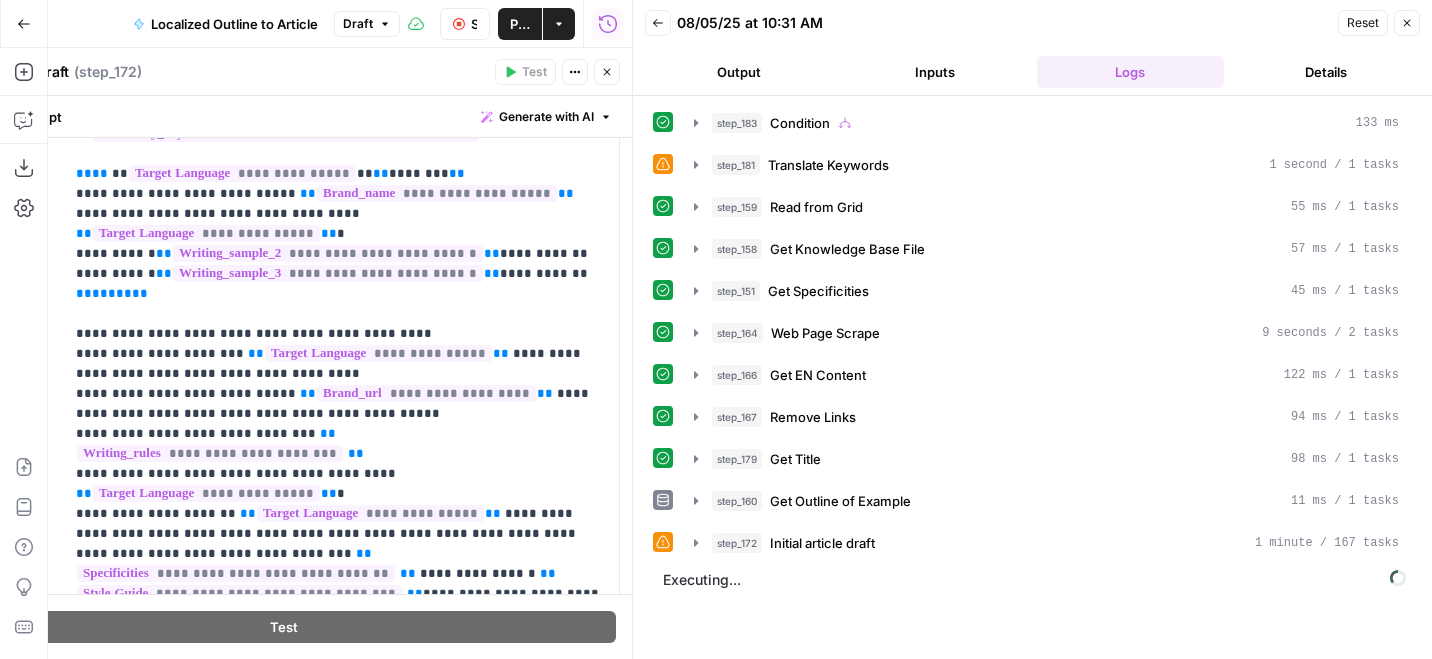 click 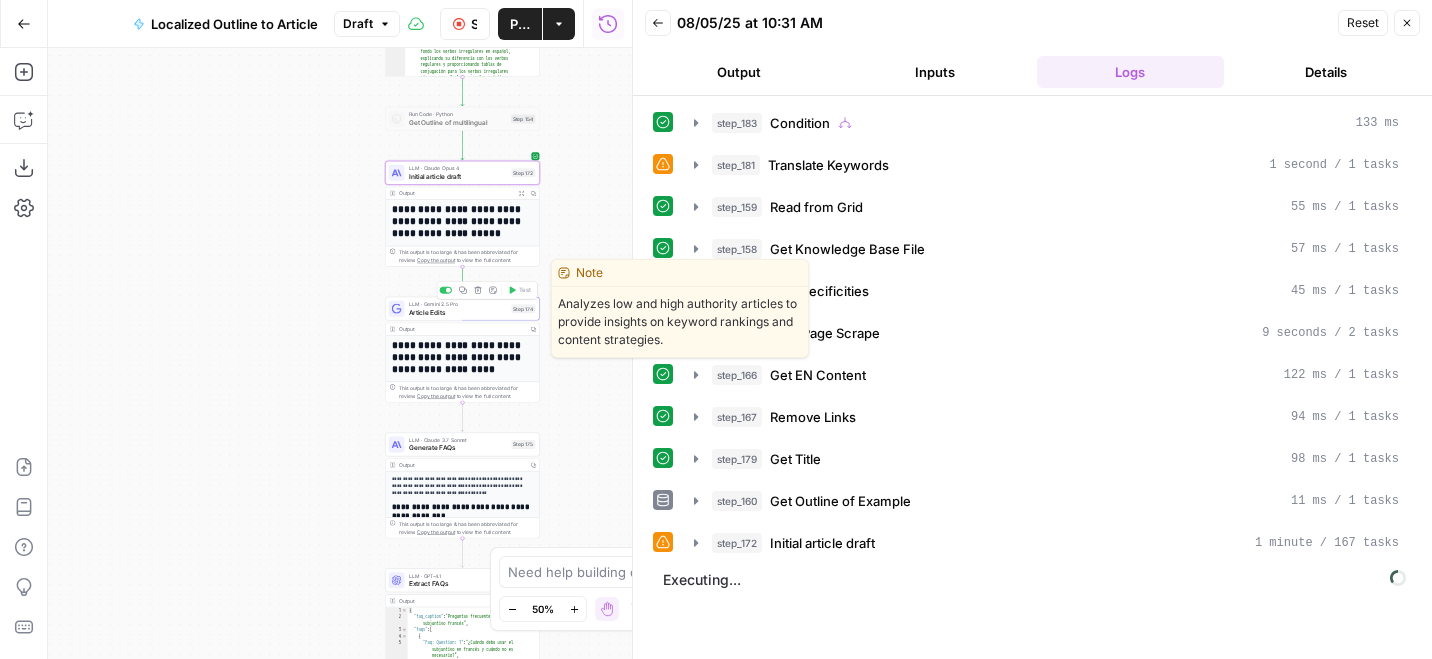 click on "LLM · Gemini 2.5 Pro Article Edits Step 174 Copy step Delete step Edit Note Test" at bounding box center [462, 309] 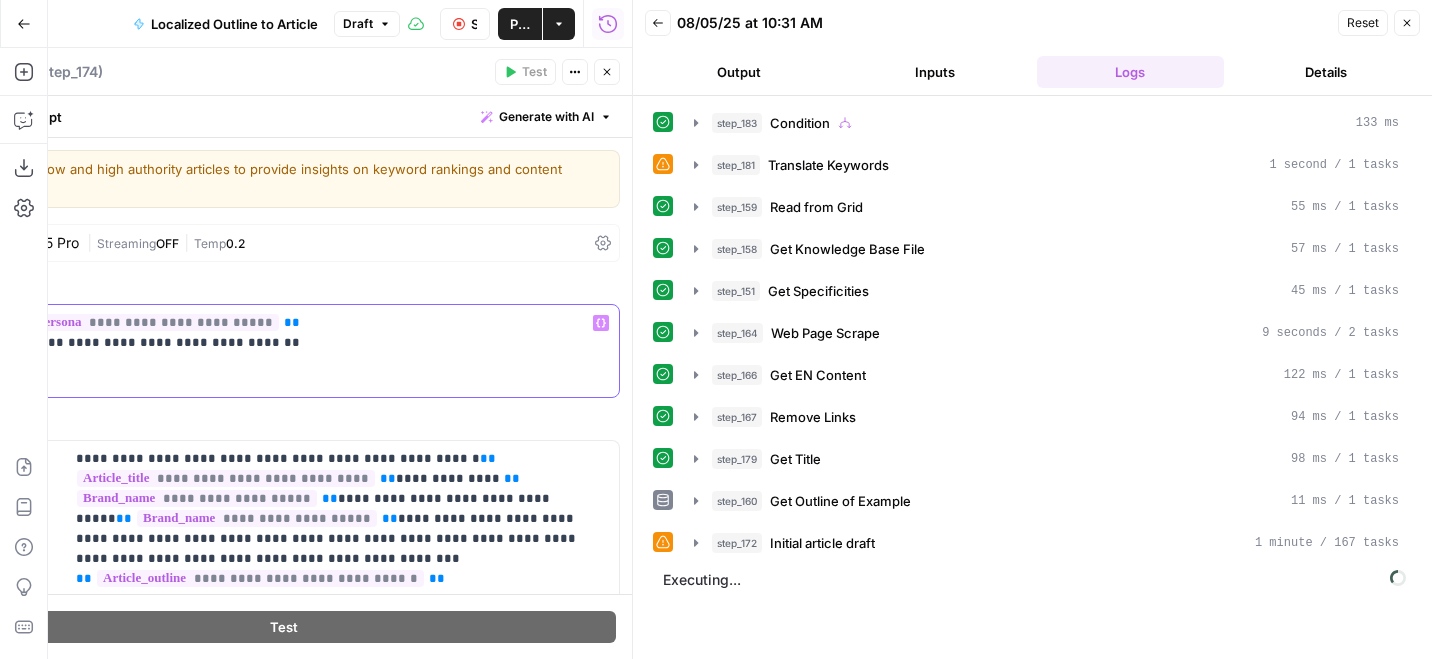 click on "**********" at bounding box center [283, 333] 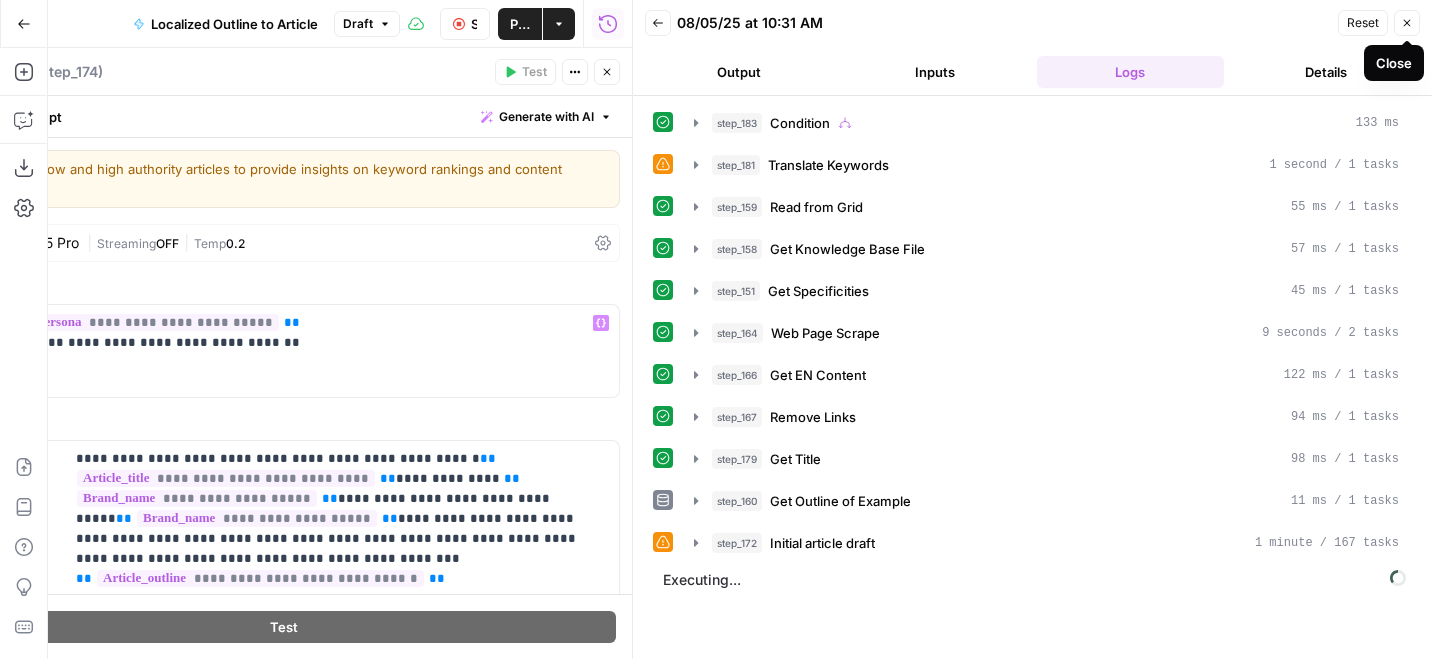 click 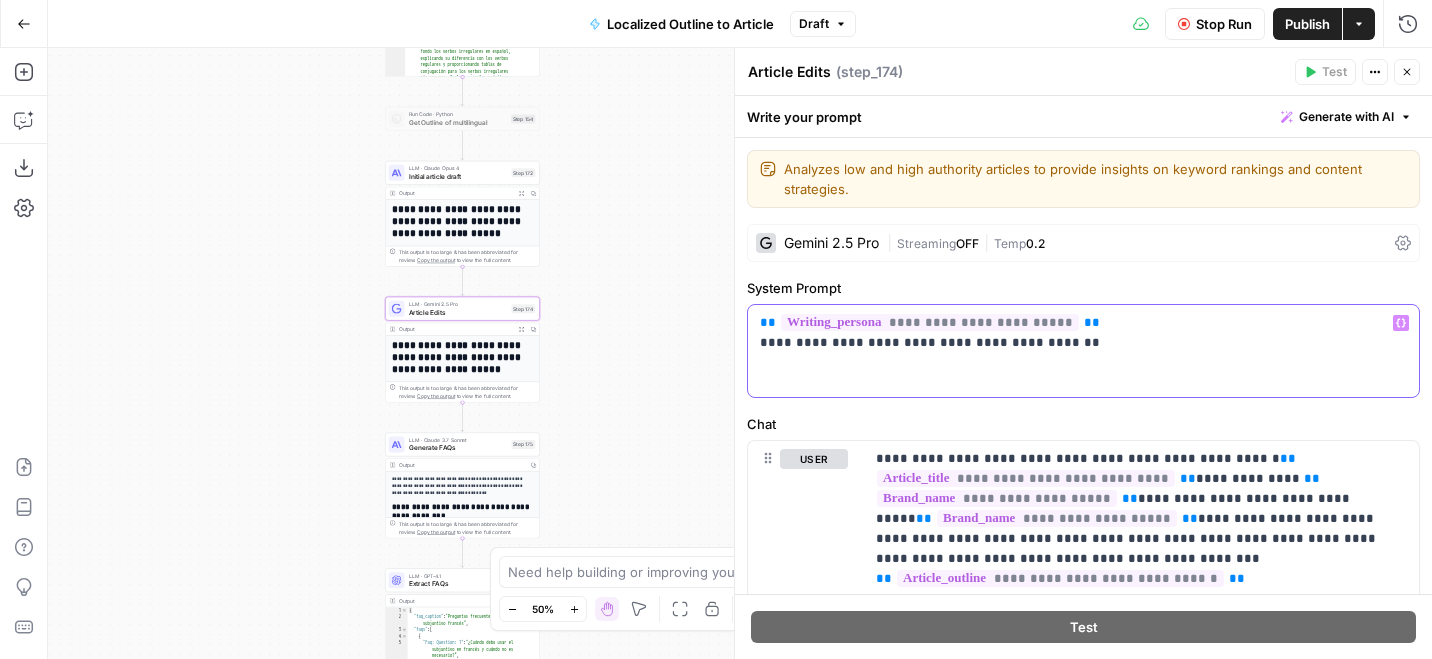 click on "**********" at bounding box center [1083, 333] 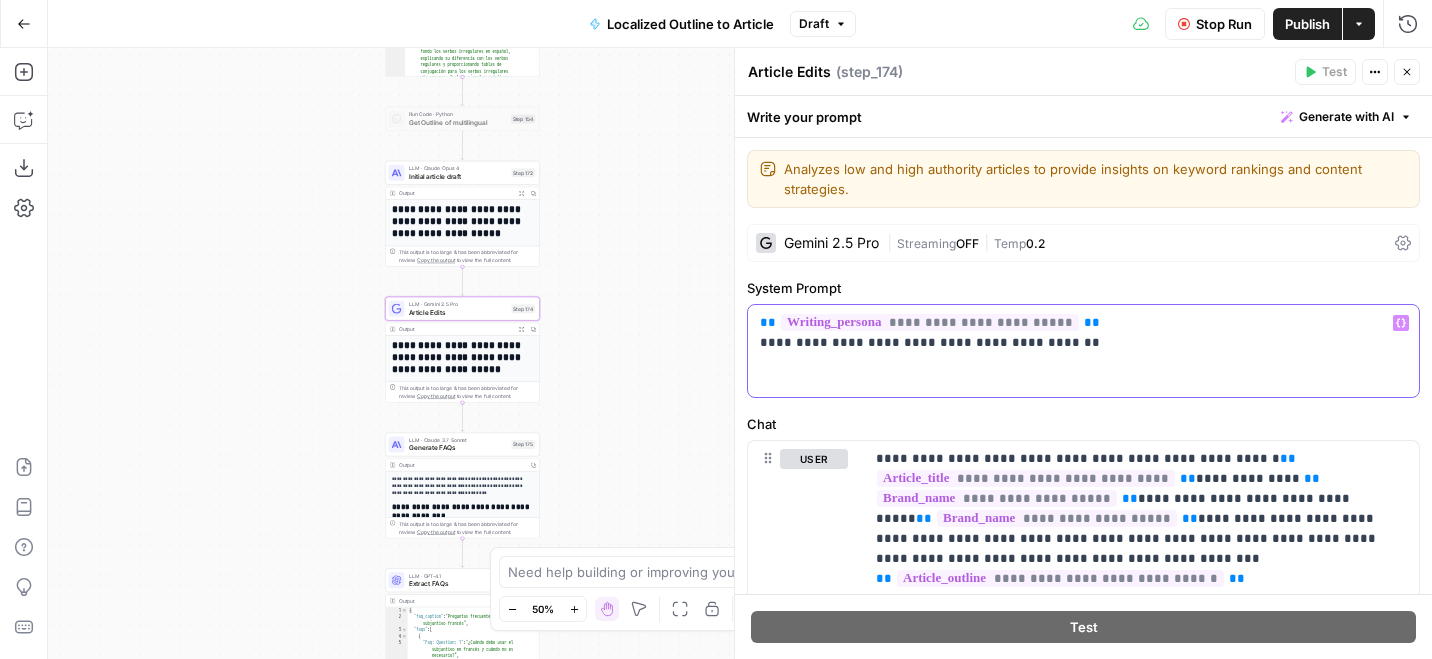 click on "**********" at bounding box center [1083, 351] 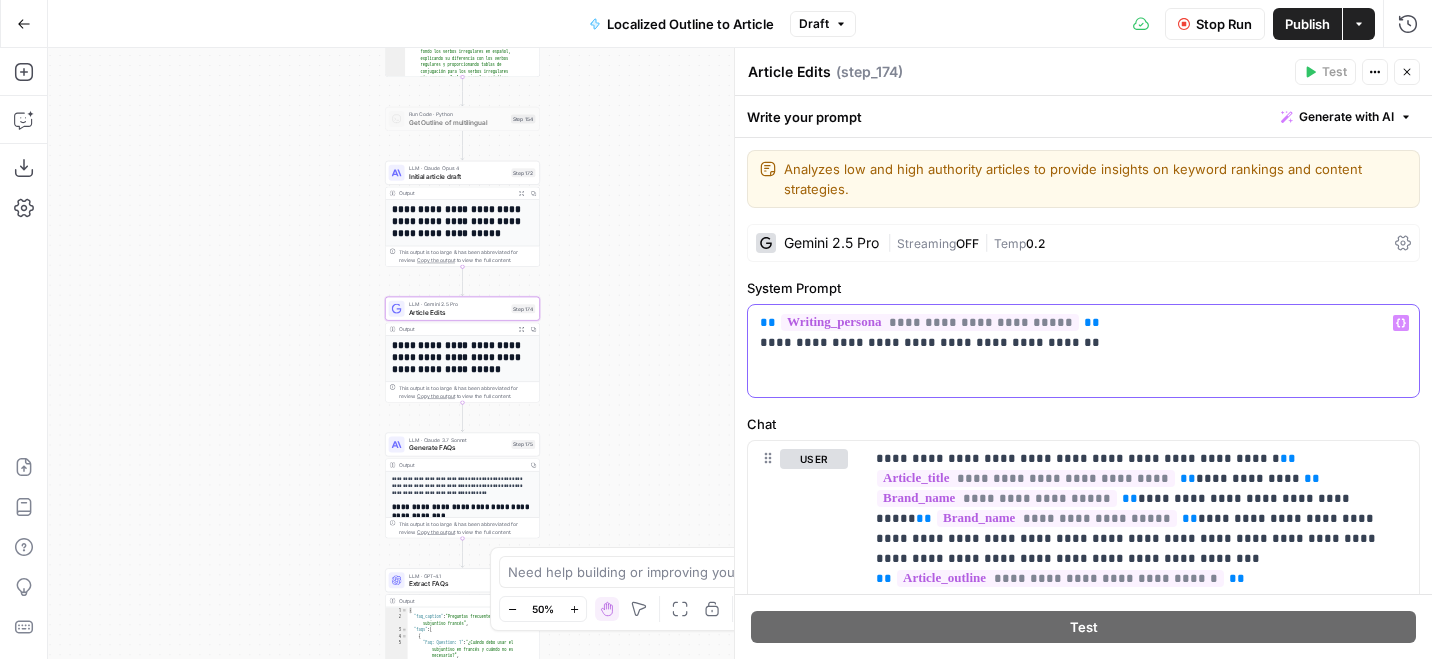 drag, startPoint x: 1048, startPoint y: 346, endPoint x: 752, endPoint y: 346, distance: 296 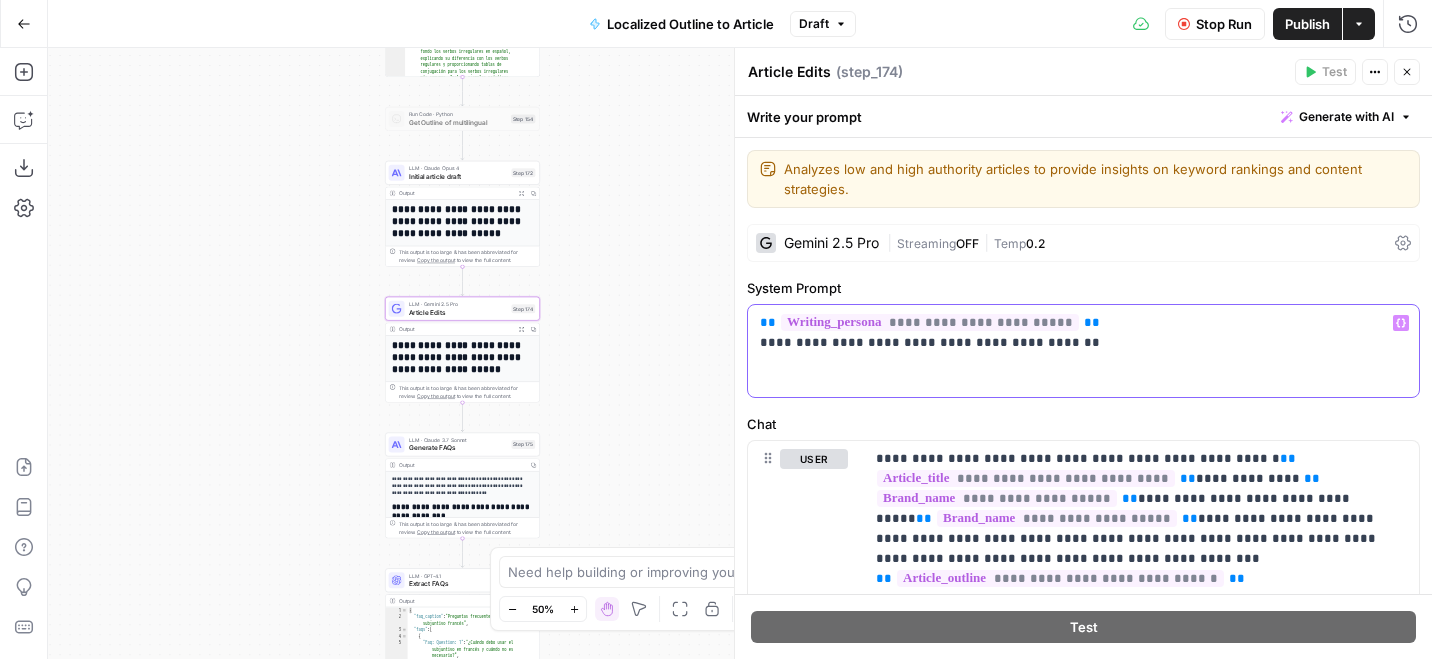 click on "**********" at bounding box center [1083, 351] 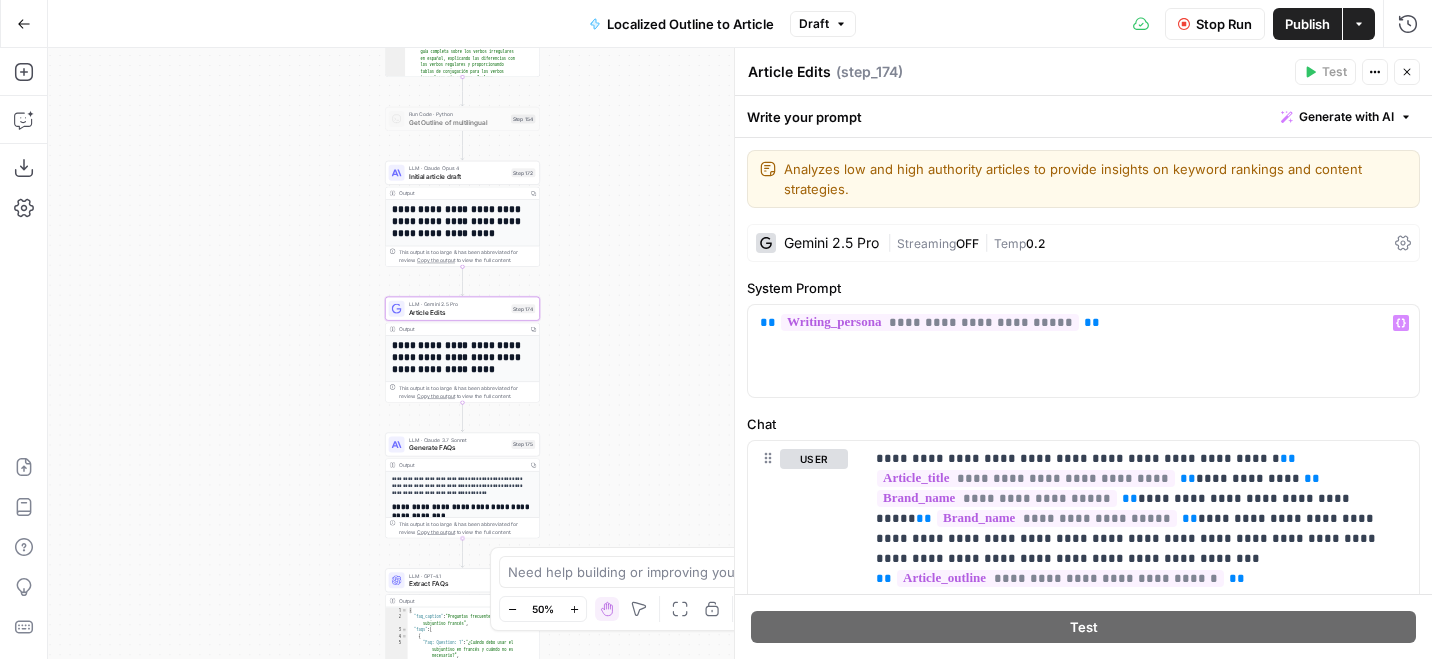 click on "LLM · Claude 3.7 Sonnet Generate FAQs Step 175 Copy step Delete step Add Note Test" at bounding box center (462, 444) 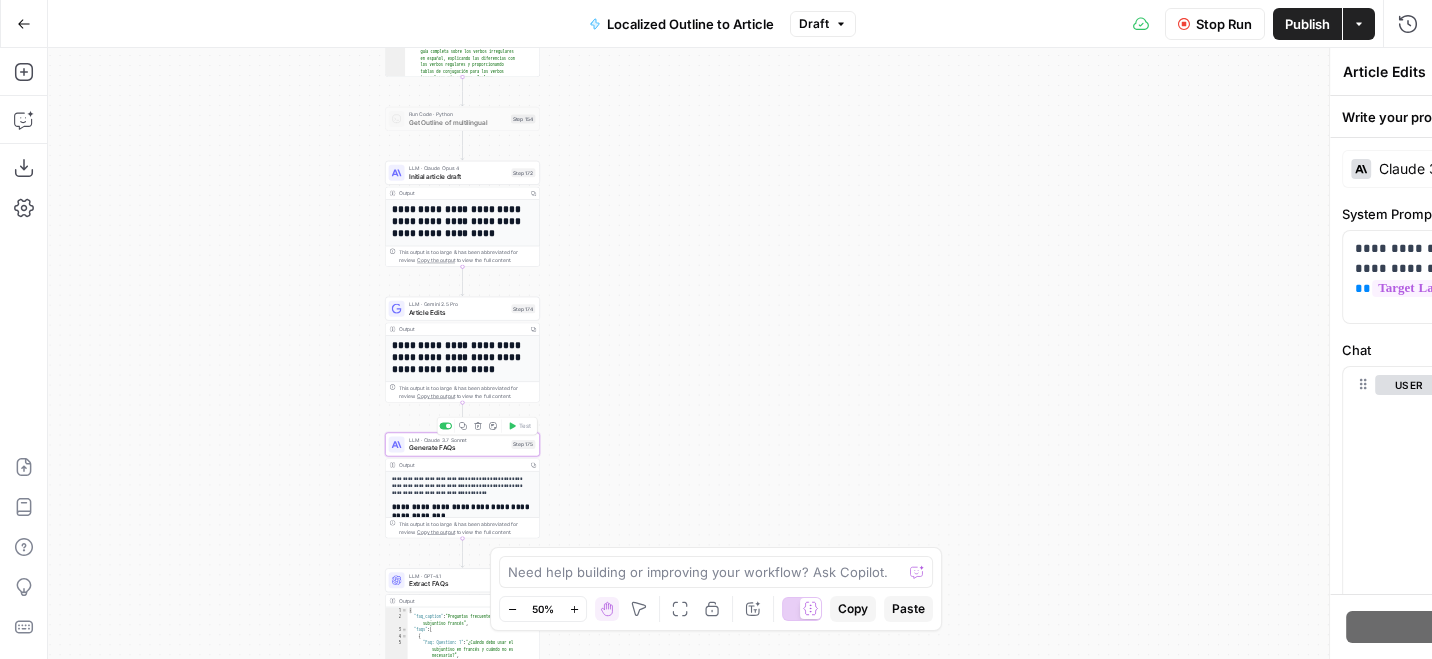 type on "Generate FAQs" 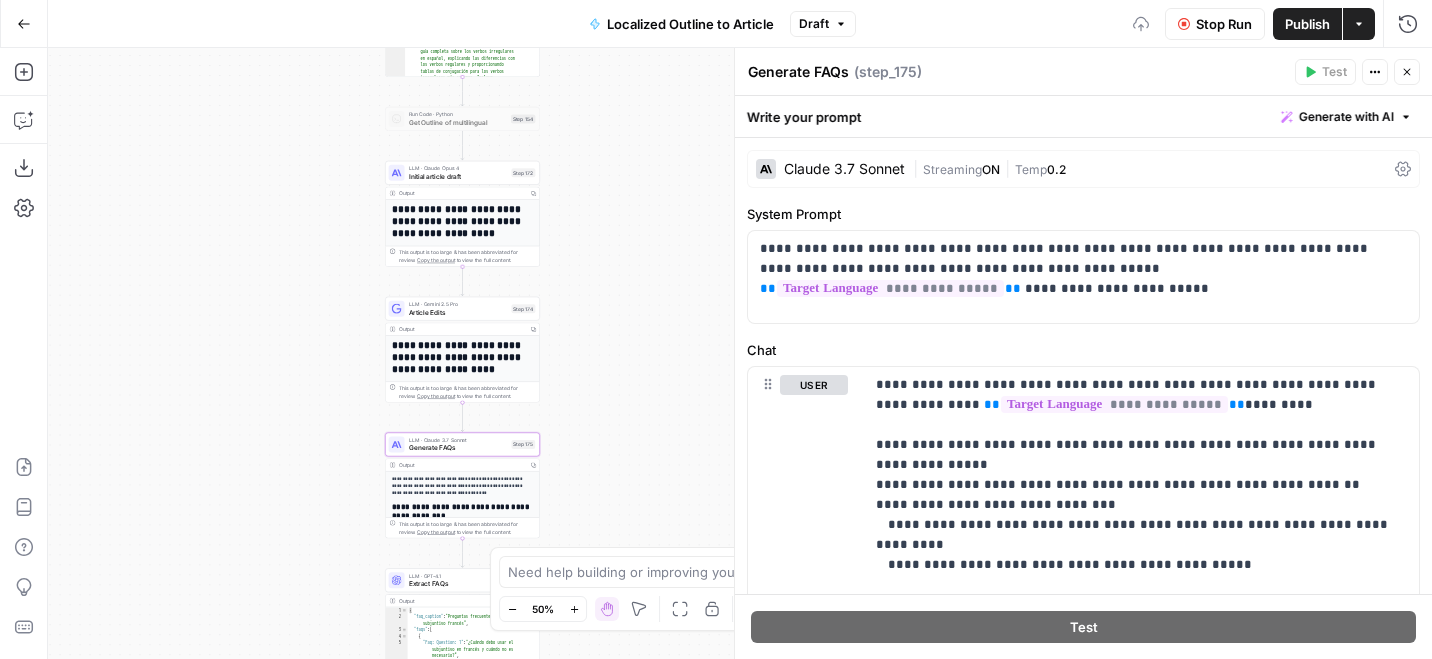 click on "LLM · Claude Opus 4" at bounding box center [458, 168] 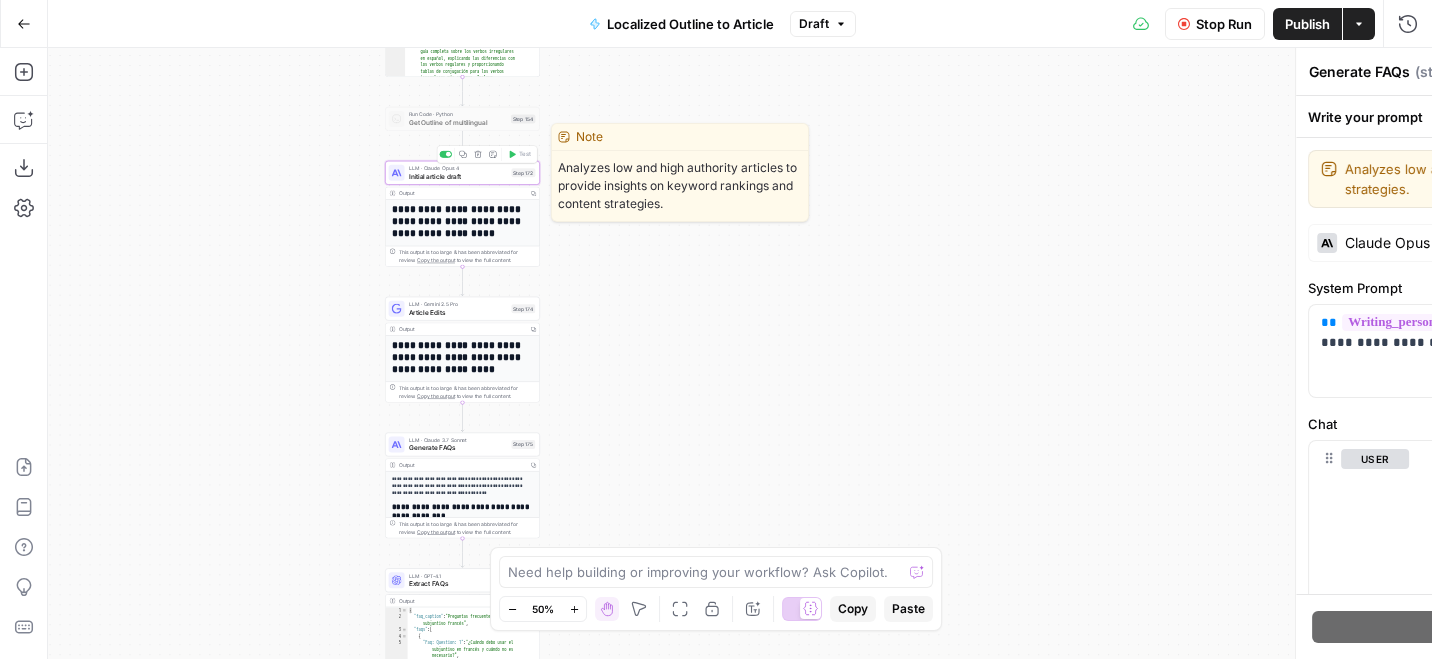 type on "Initial article draft" 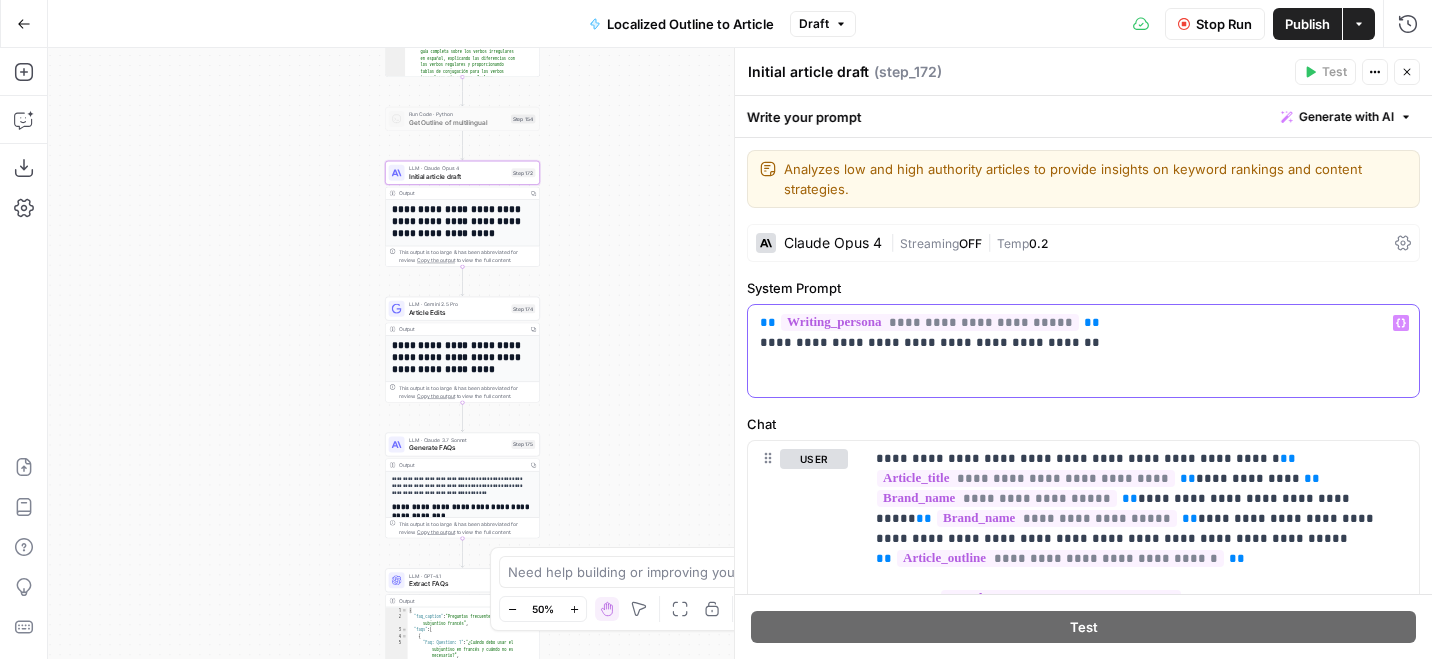 drag, startPoint x: 1054, startPoint y: 345, endPoint x: 731, endPoint y: 343, distance: 323.0062 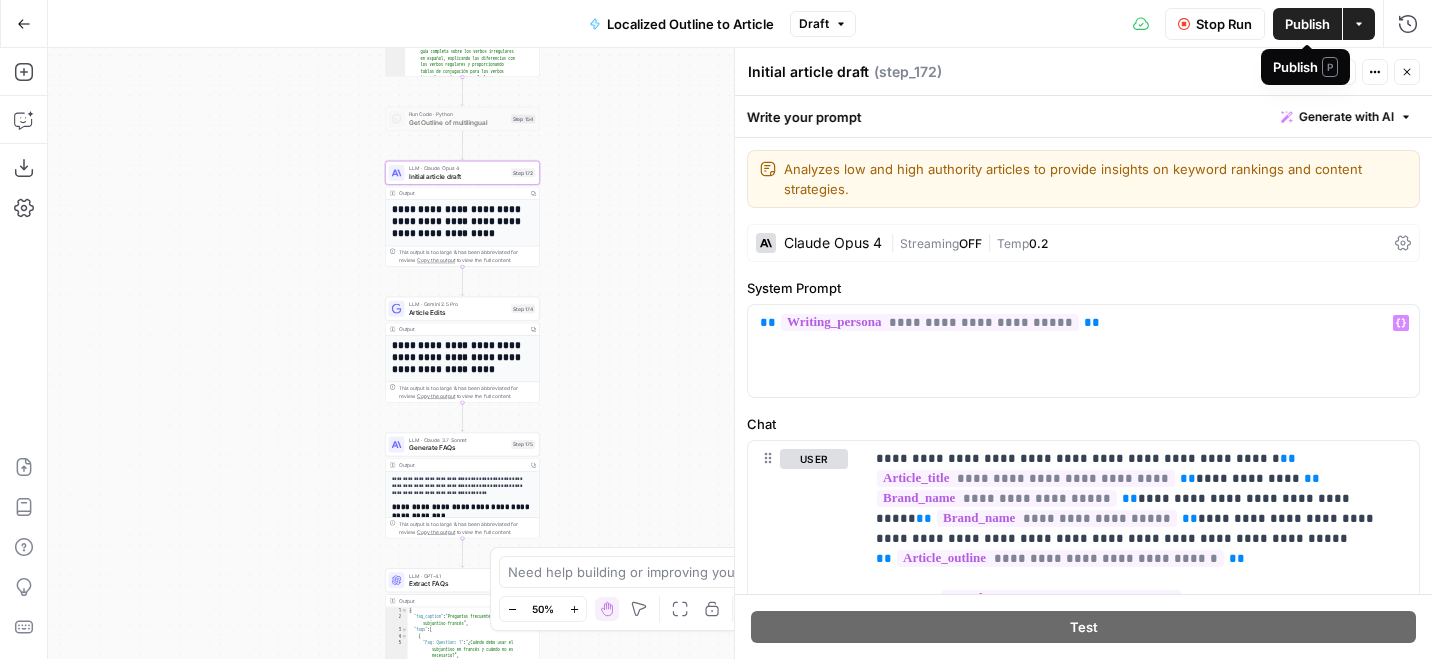 click on "Publish" at bounding box center (1307, 24) 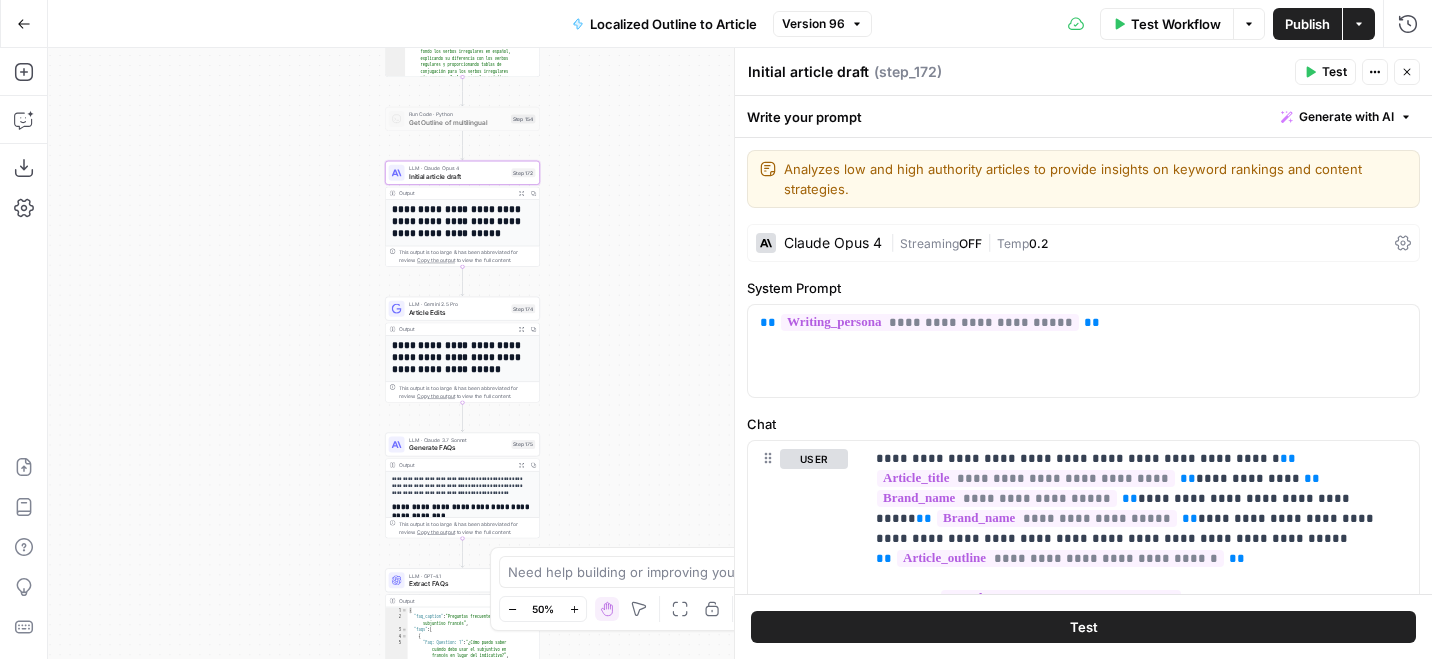 click 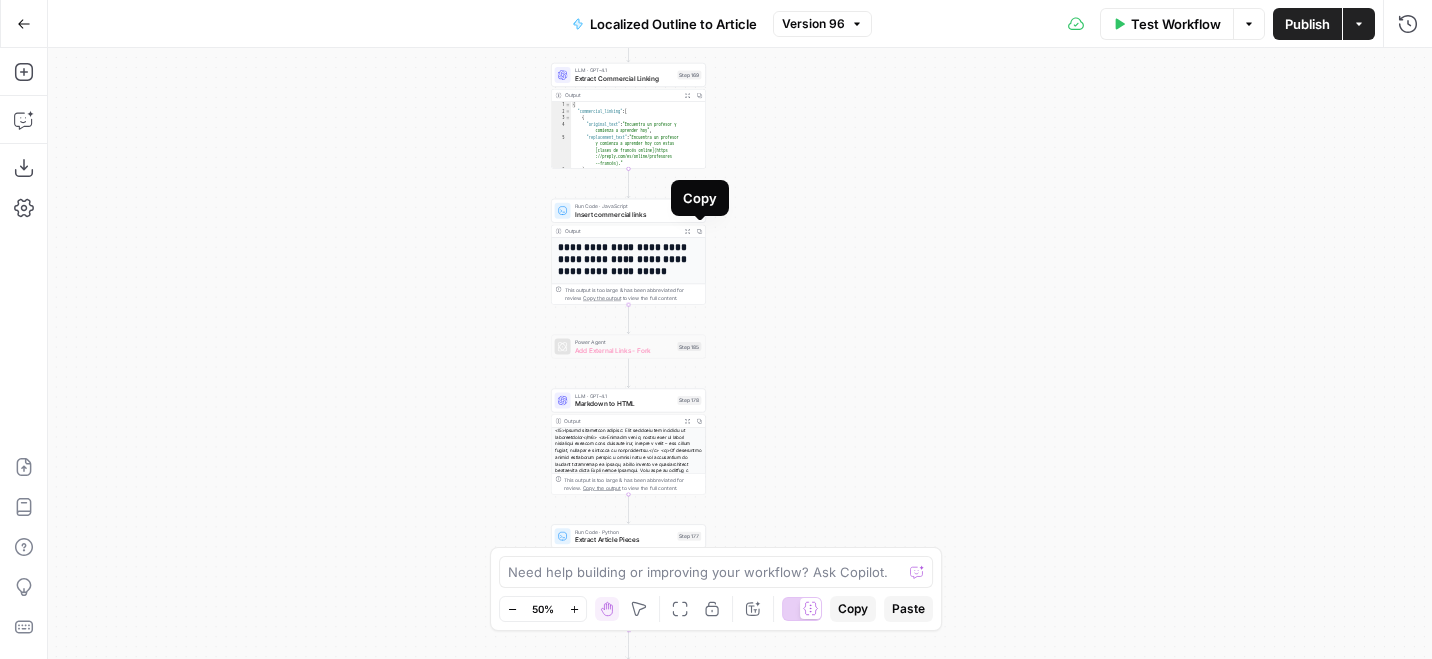 click 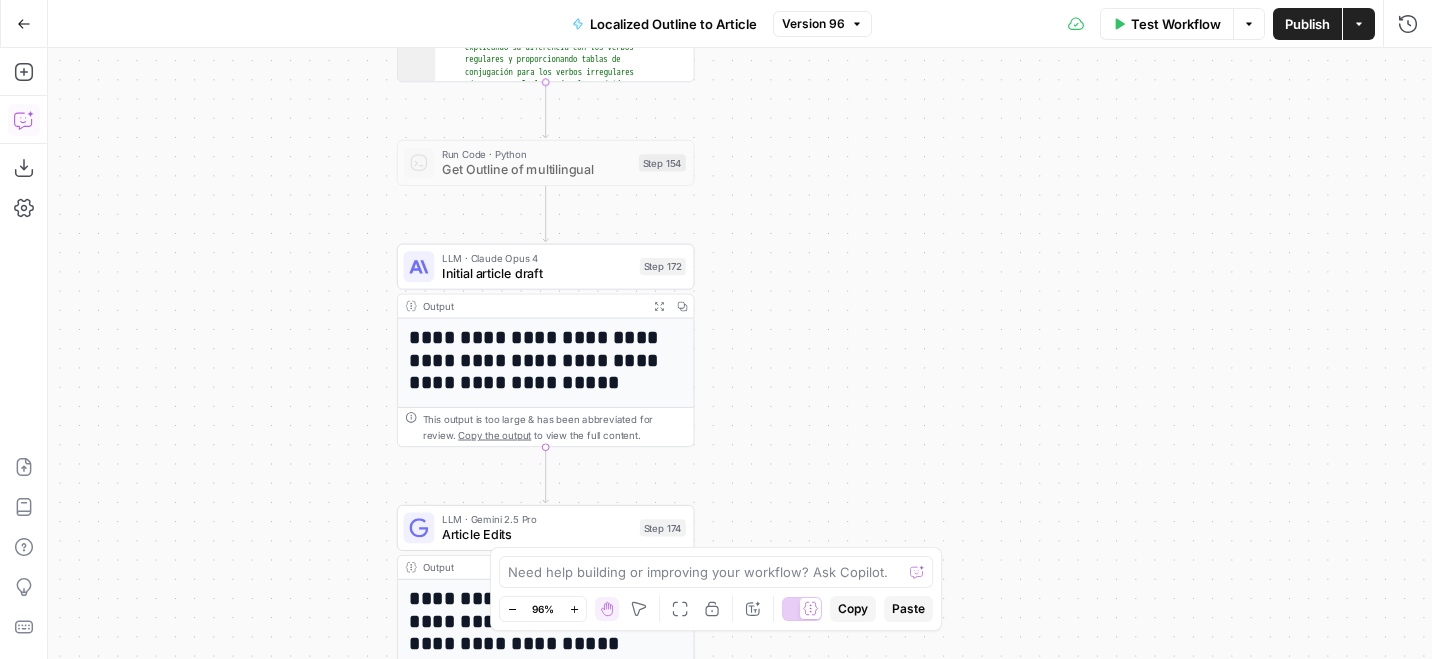 click 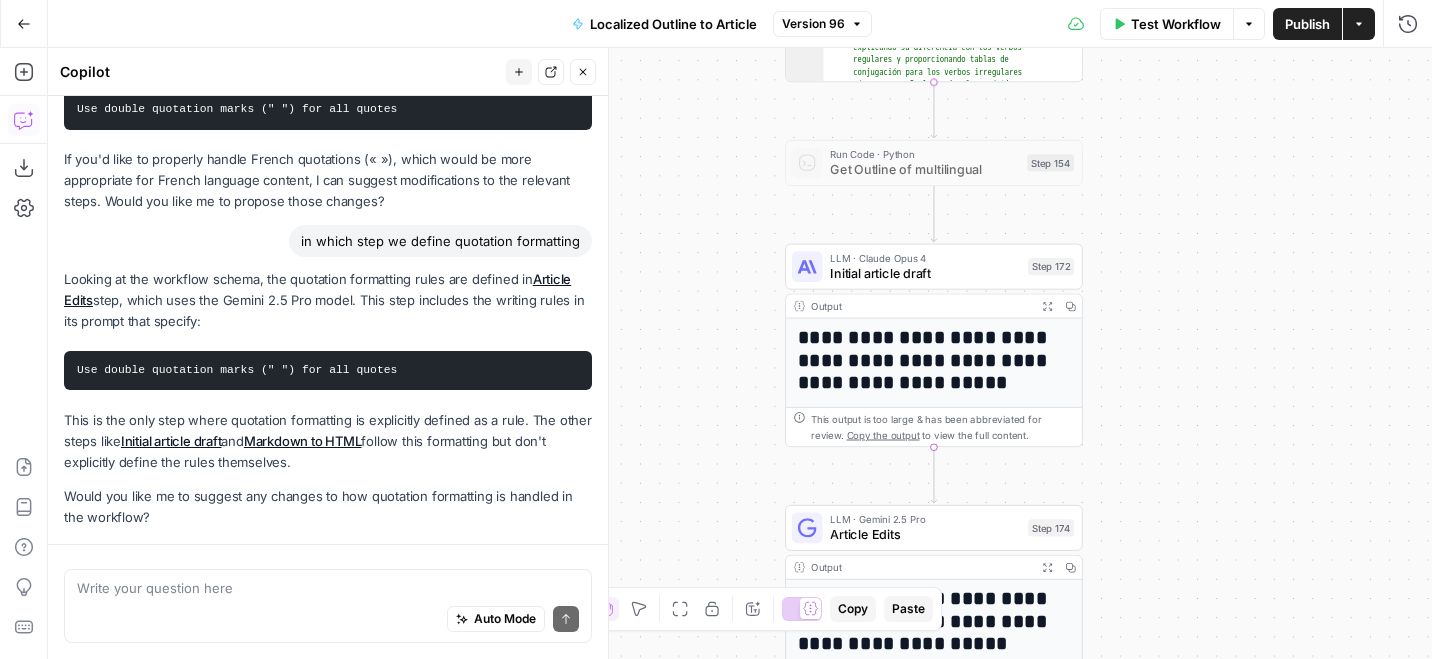 scroll, scrollTop: 1044, scrollLeft: 0, axis: vertical 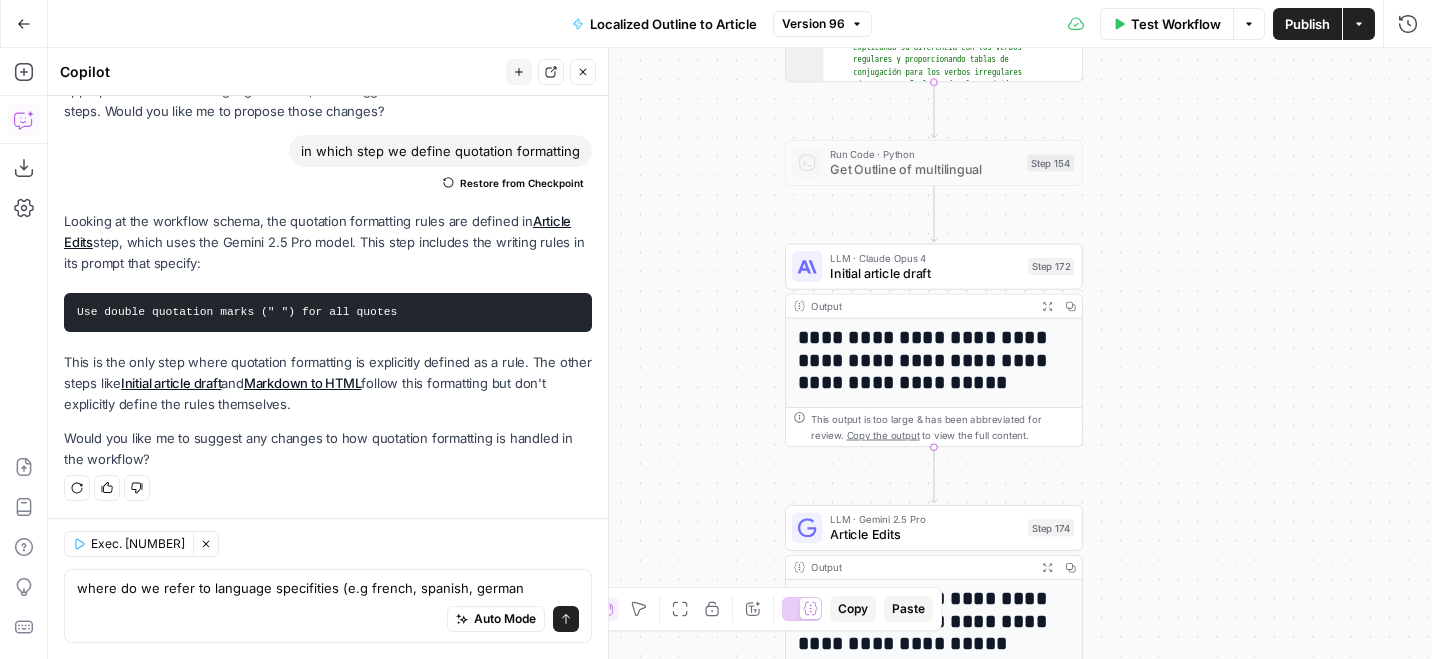 type on "where do we refer to language specifities (e.g french, spanish, german)" 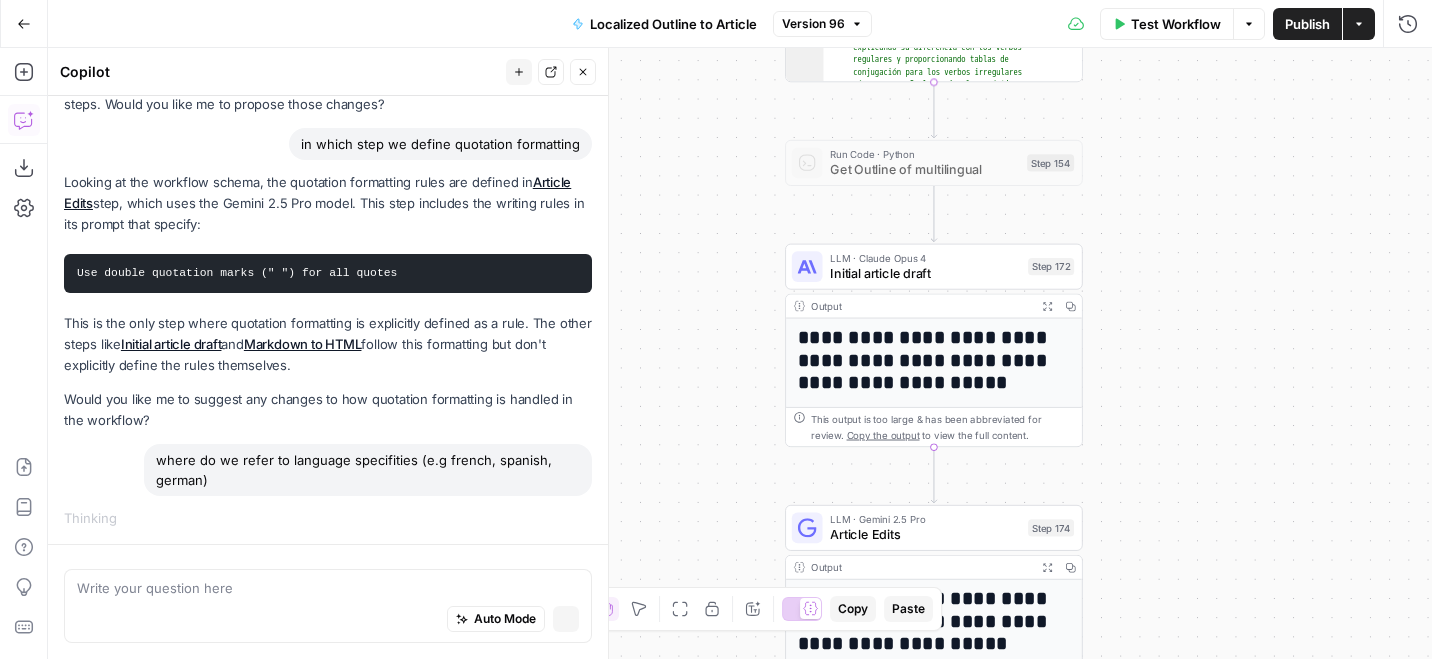 scroll, scrollTop: 986, scrollLeft: 0, axis: vertical 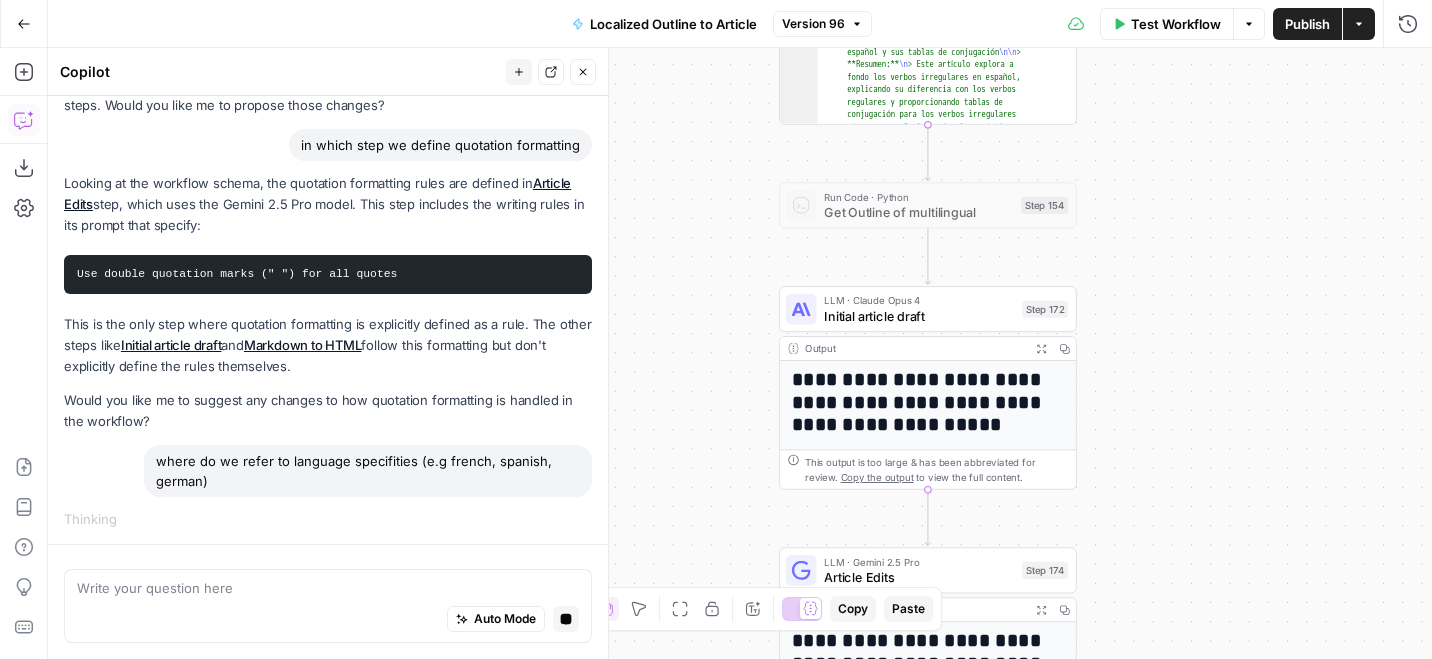 click on "Initial article draft" at bounding box center (919, 315) 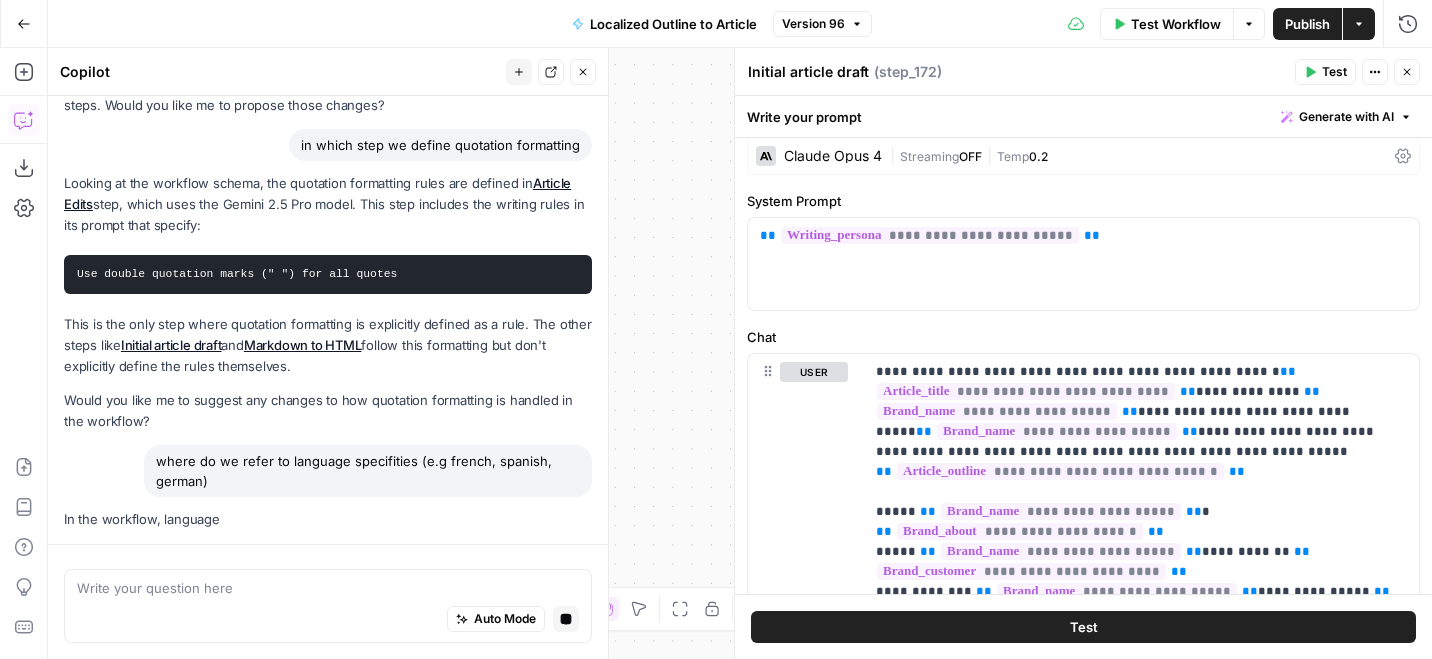 scroll, scrollTop: 109, scrollLeft: 0, axis: vertical 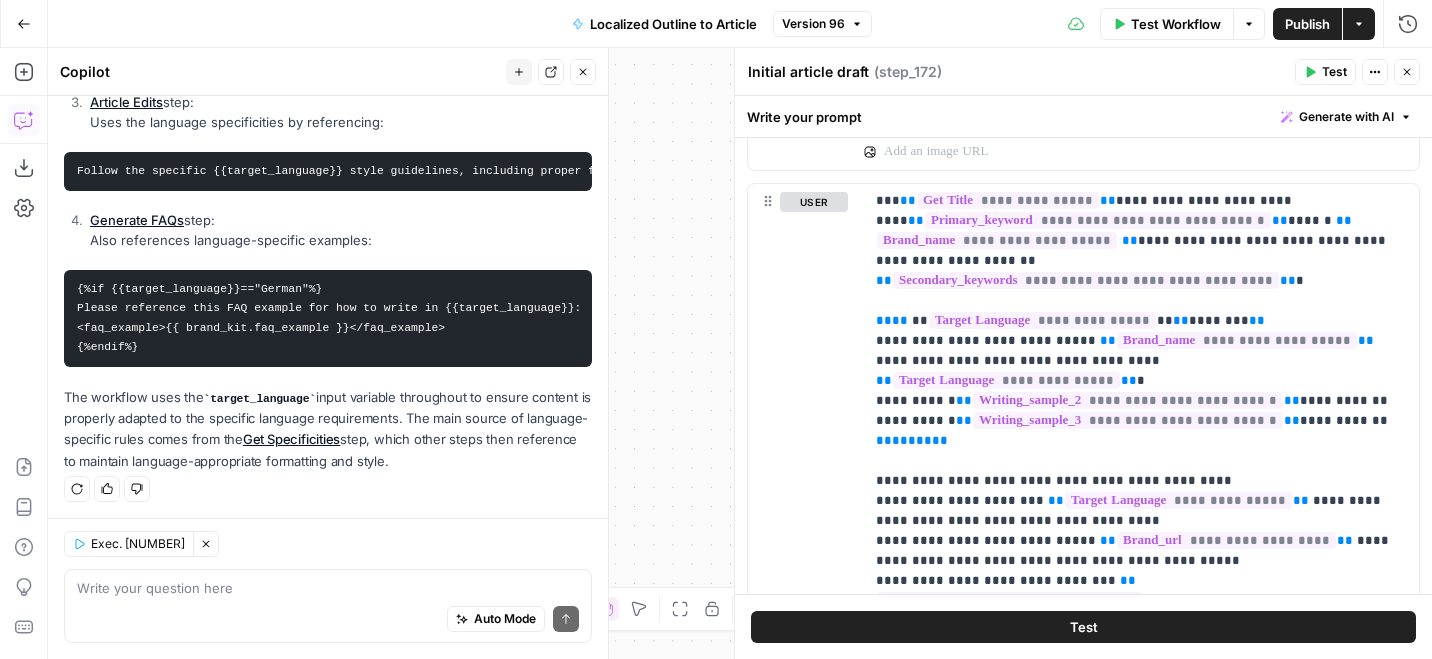 click on "Auto Mode Send" at bounding box center [328, 620] 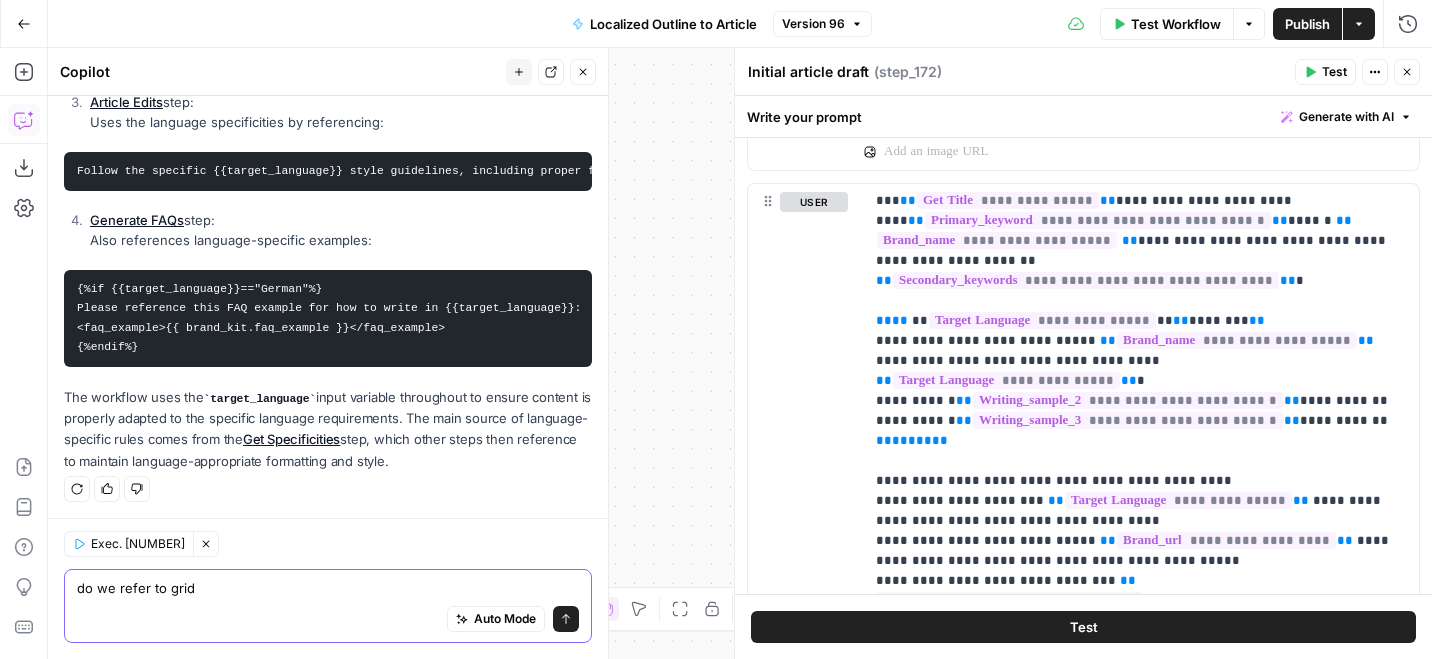 paste on "19049" 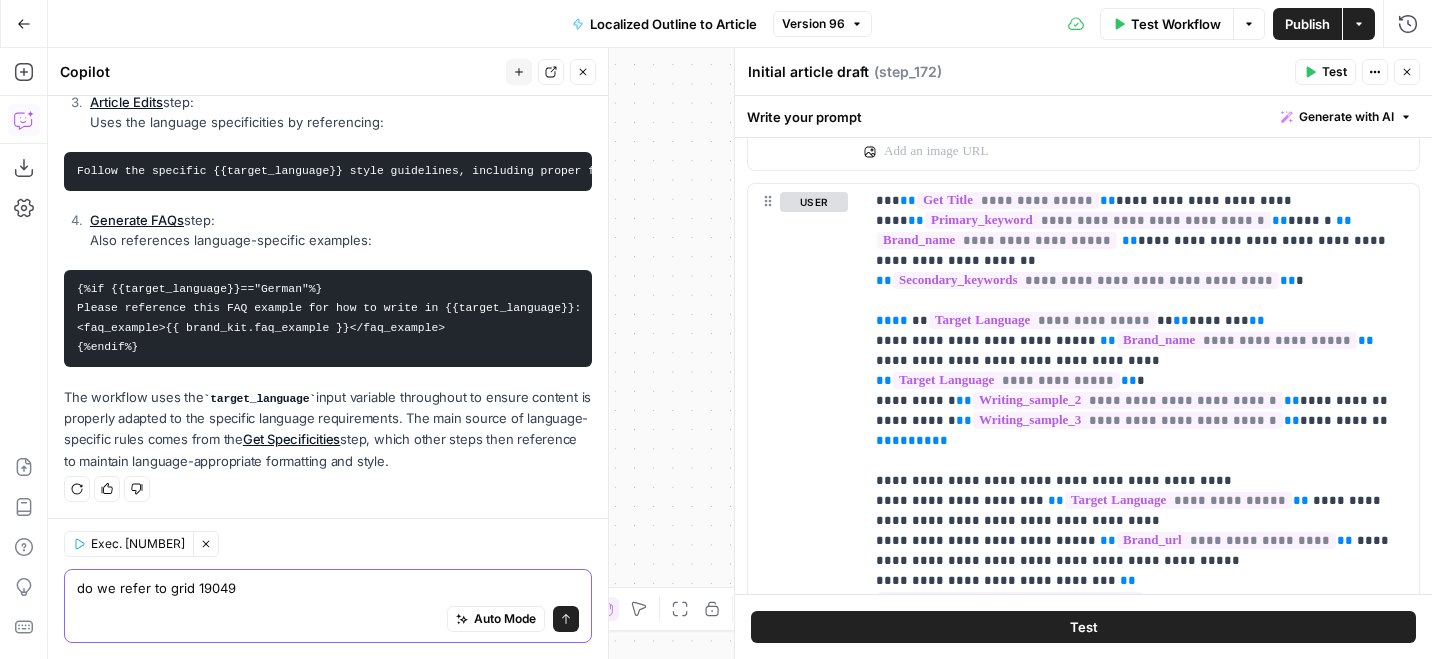 type on "do we refer to grid 19049" 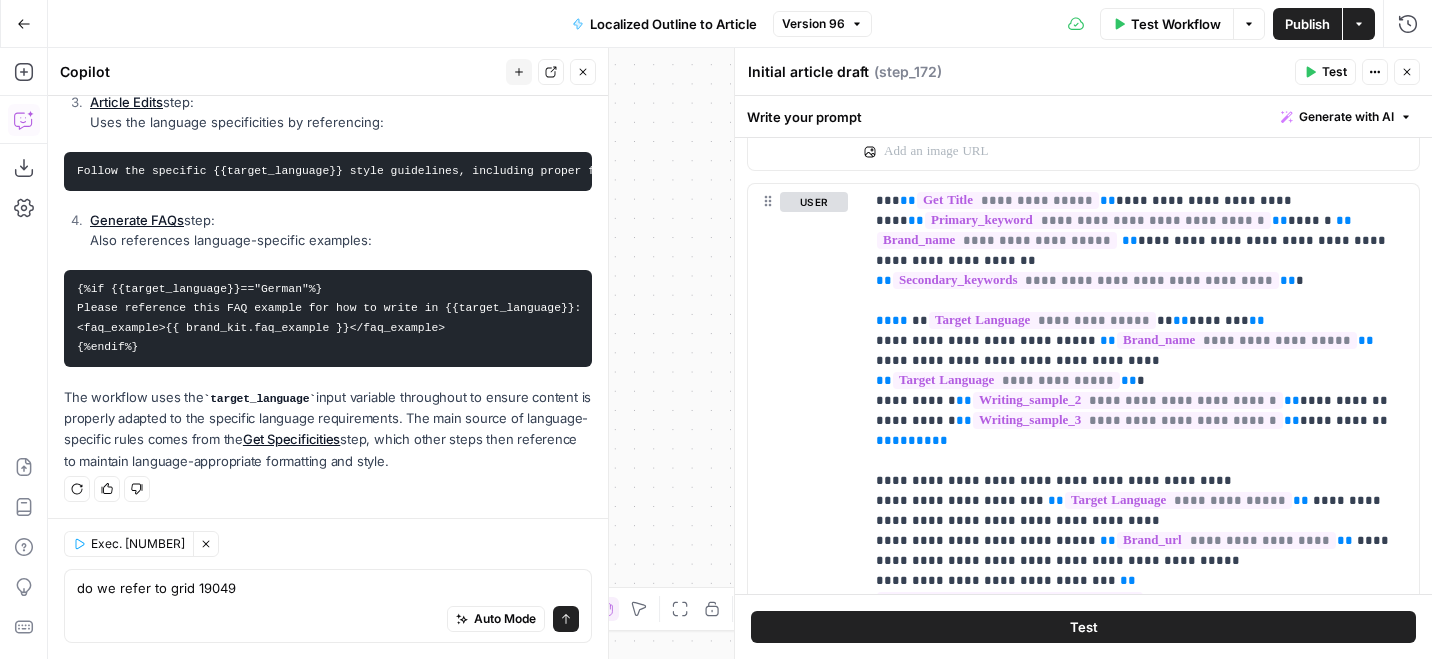 type 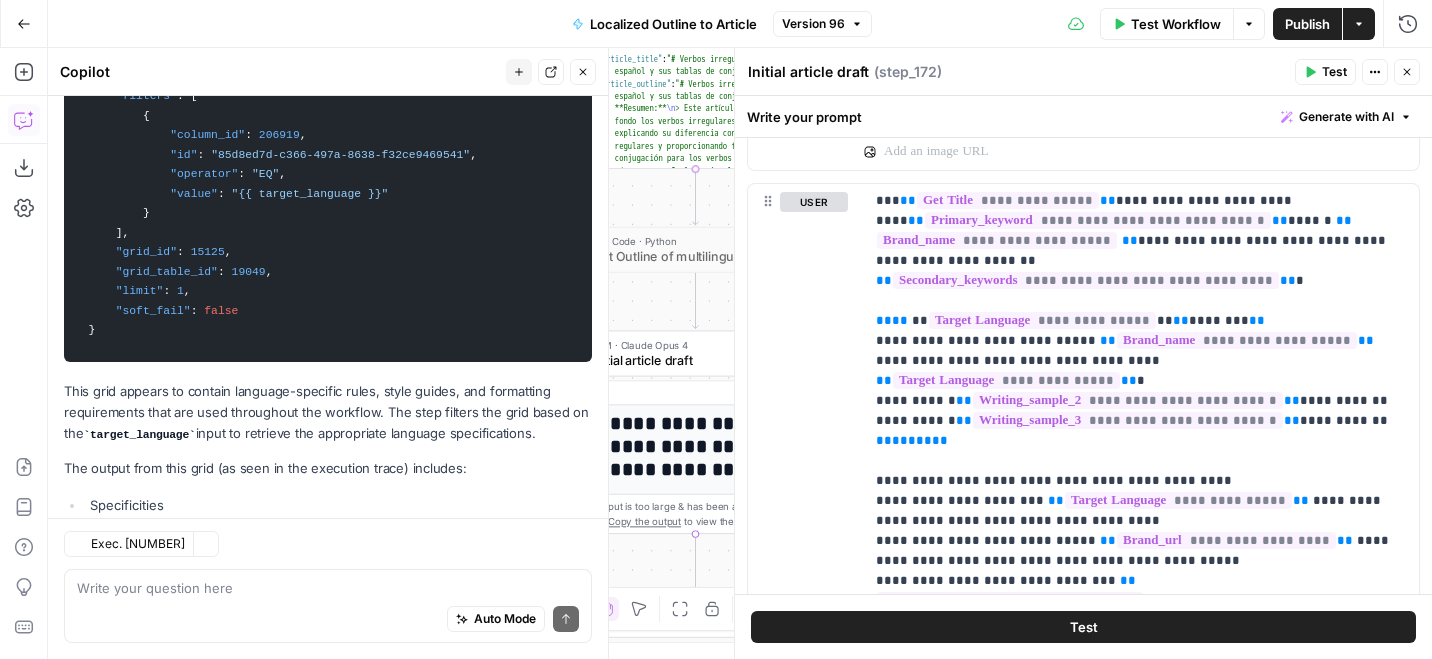 scroll, scrollTop: 2616, scrollLeft: 0, axis: vertical 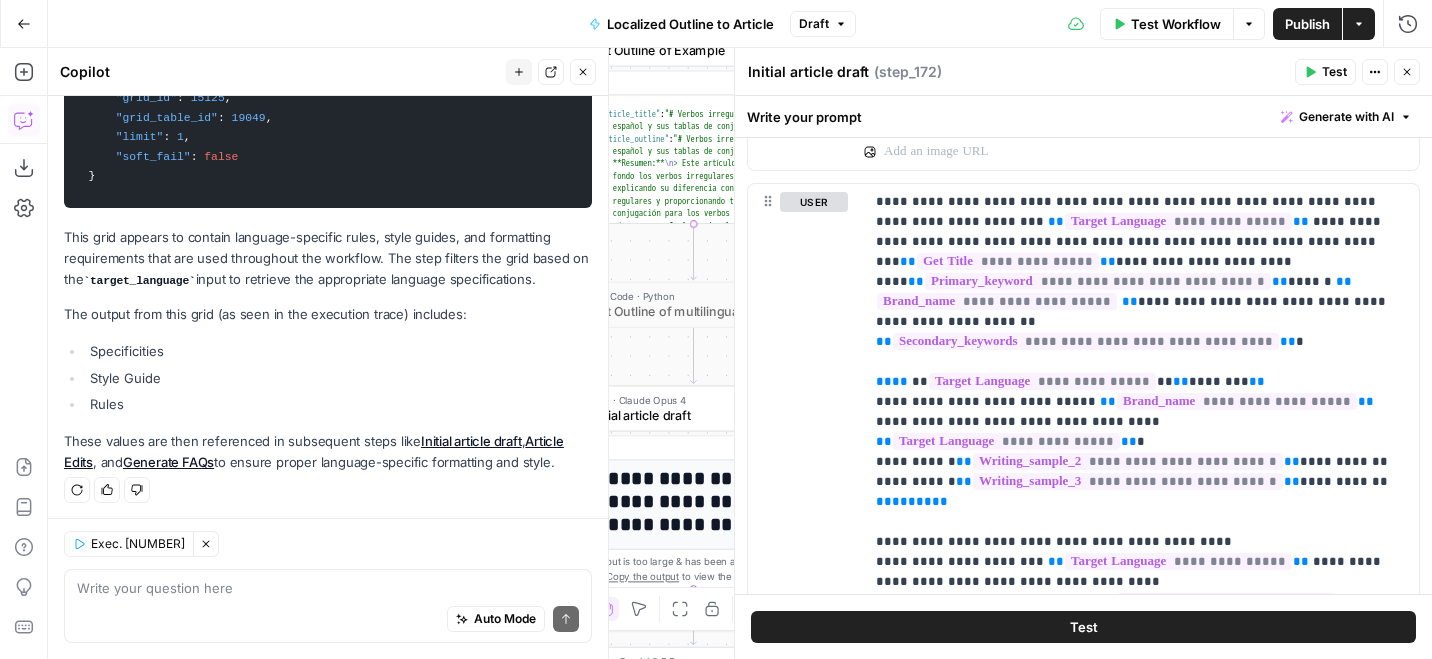 click 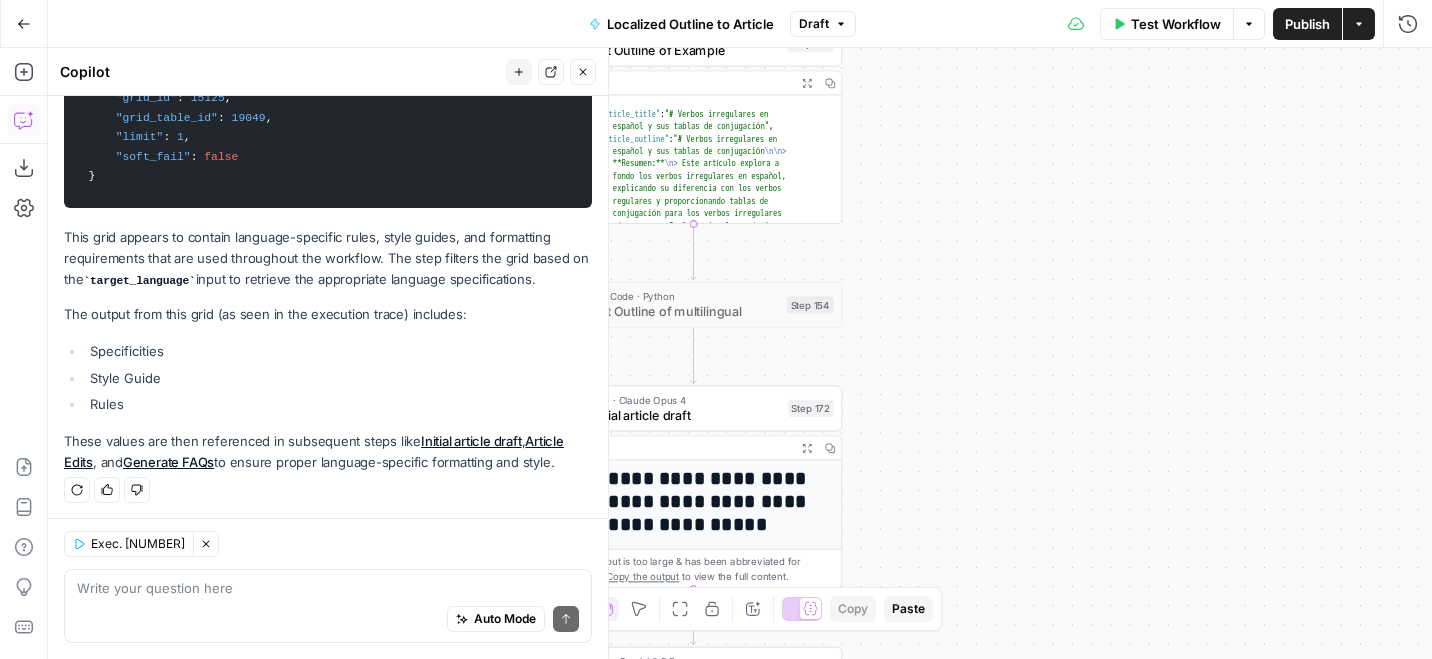 click 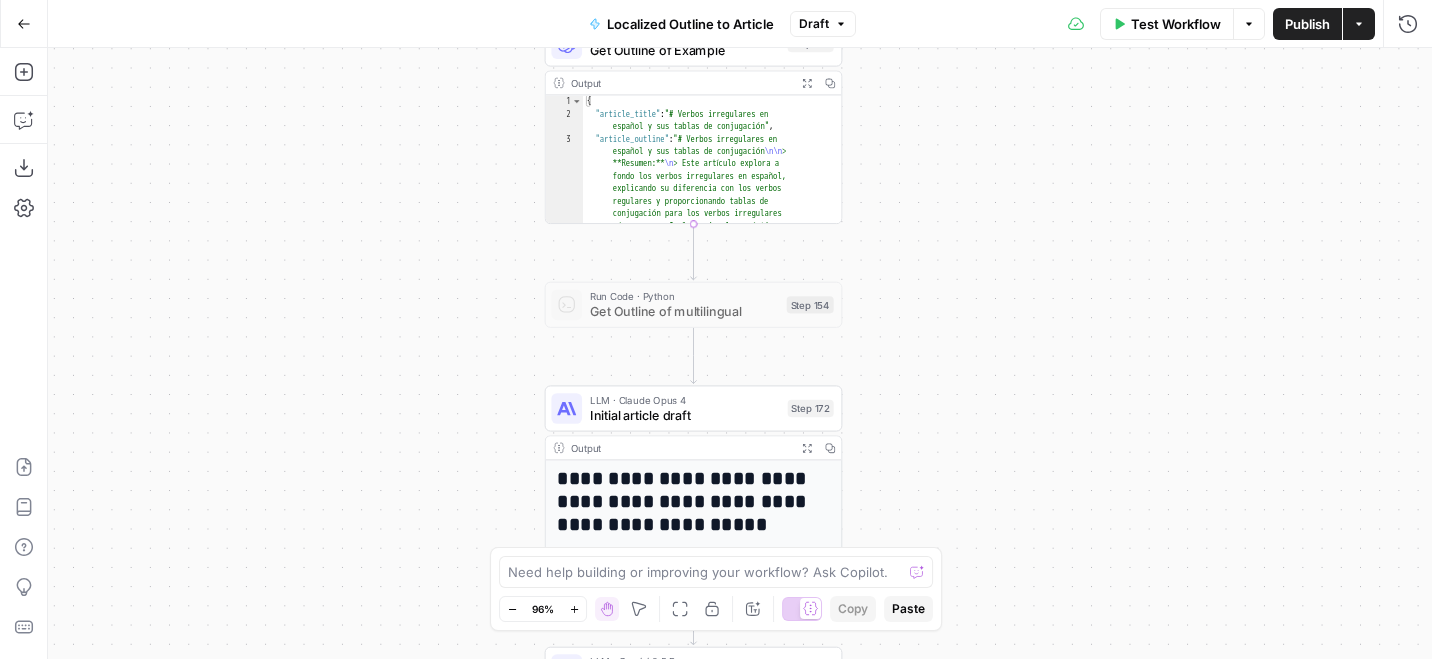 click on "Go Back" at bounding box center [24, 24] 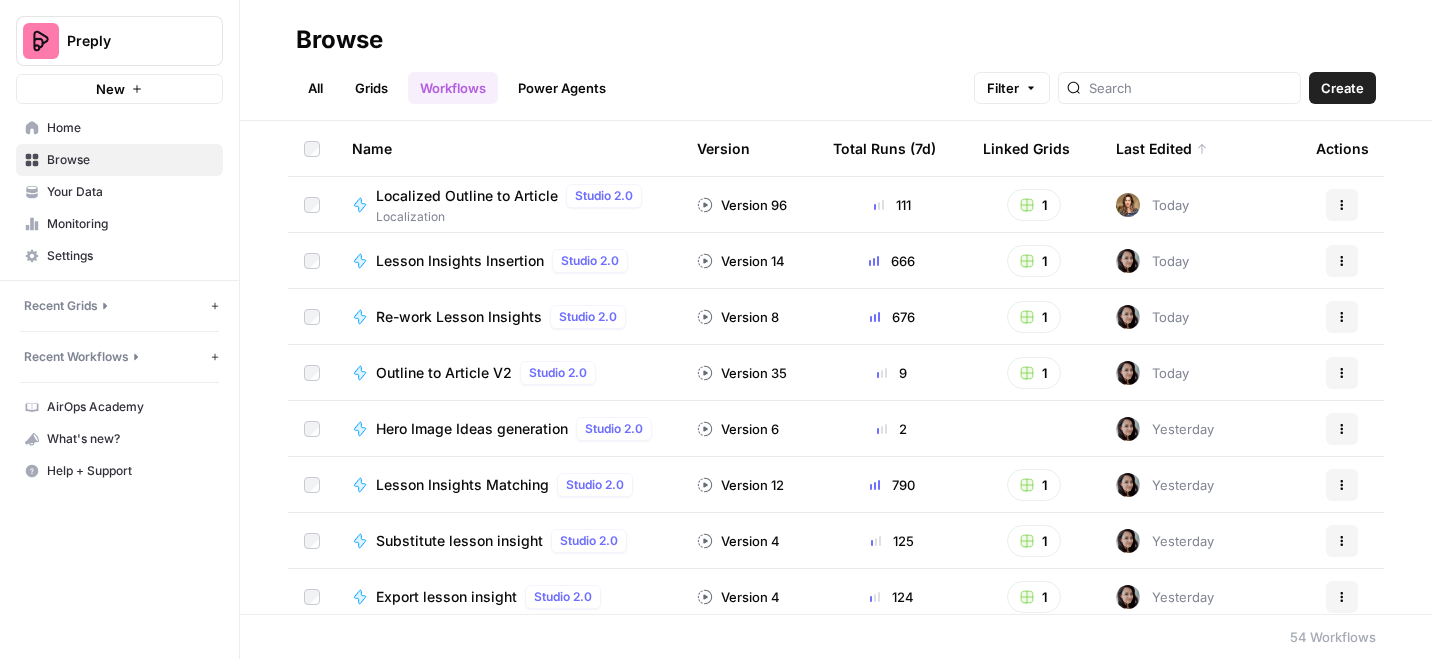 click 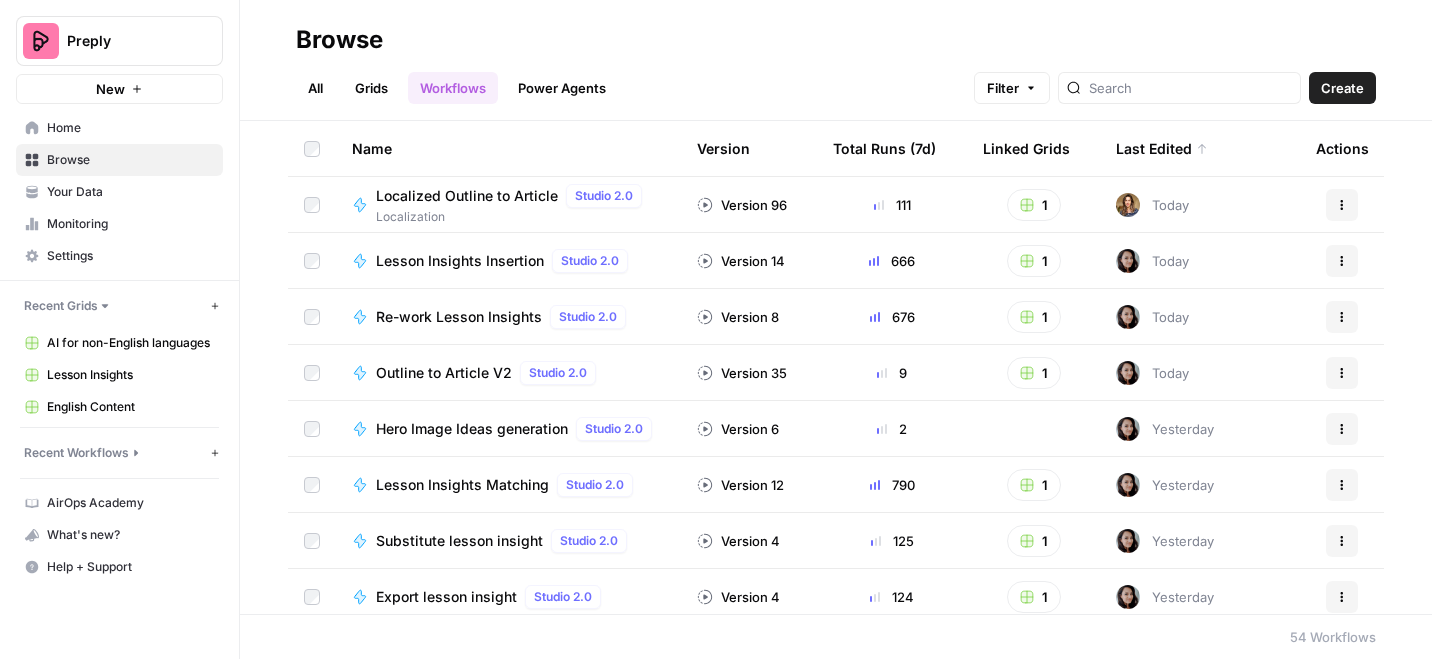 click on "AI for non-English languages" at bounding box center [130, 343] 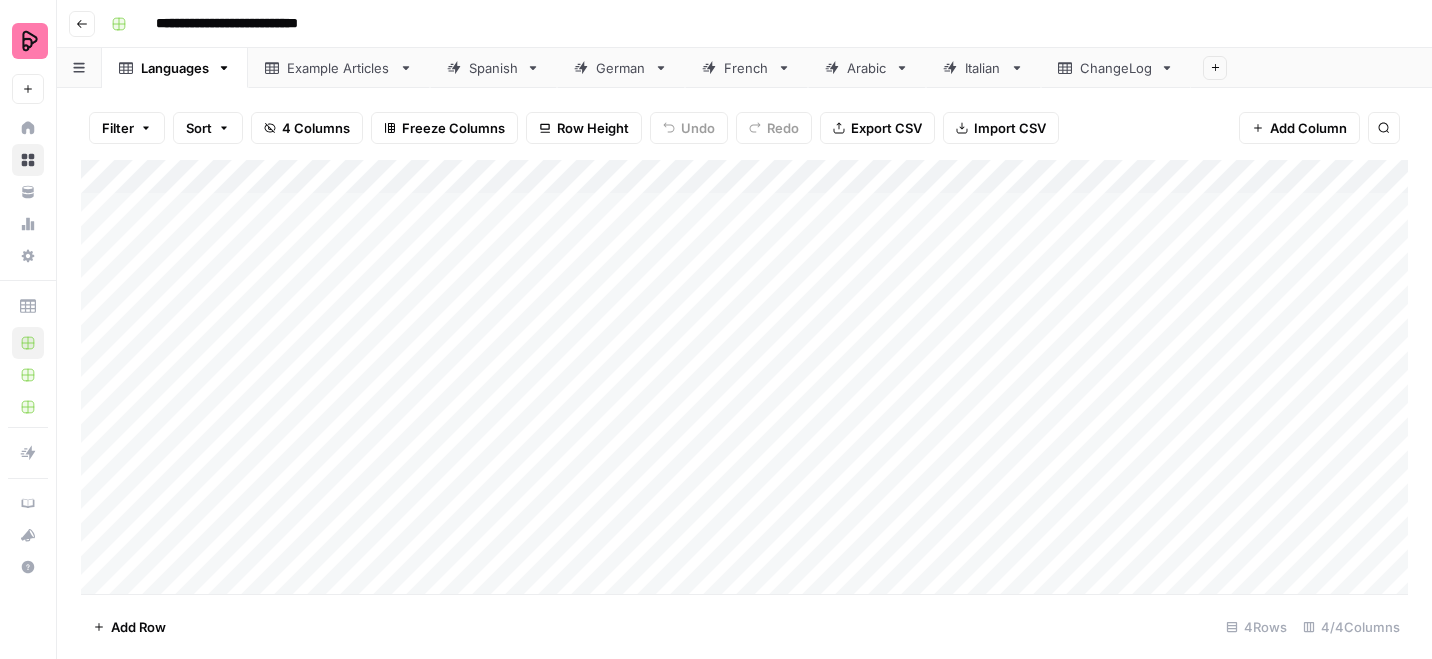 click on "ChangeLog" at bounding box center [1116, 68] 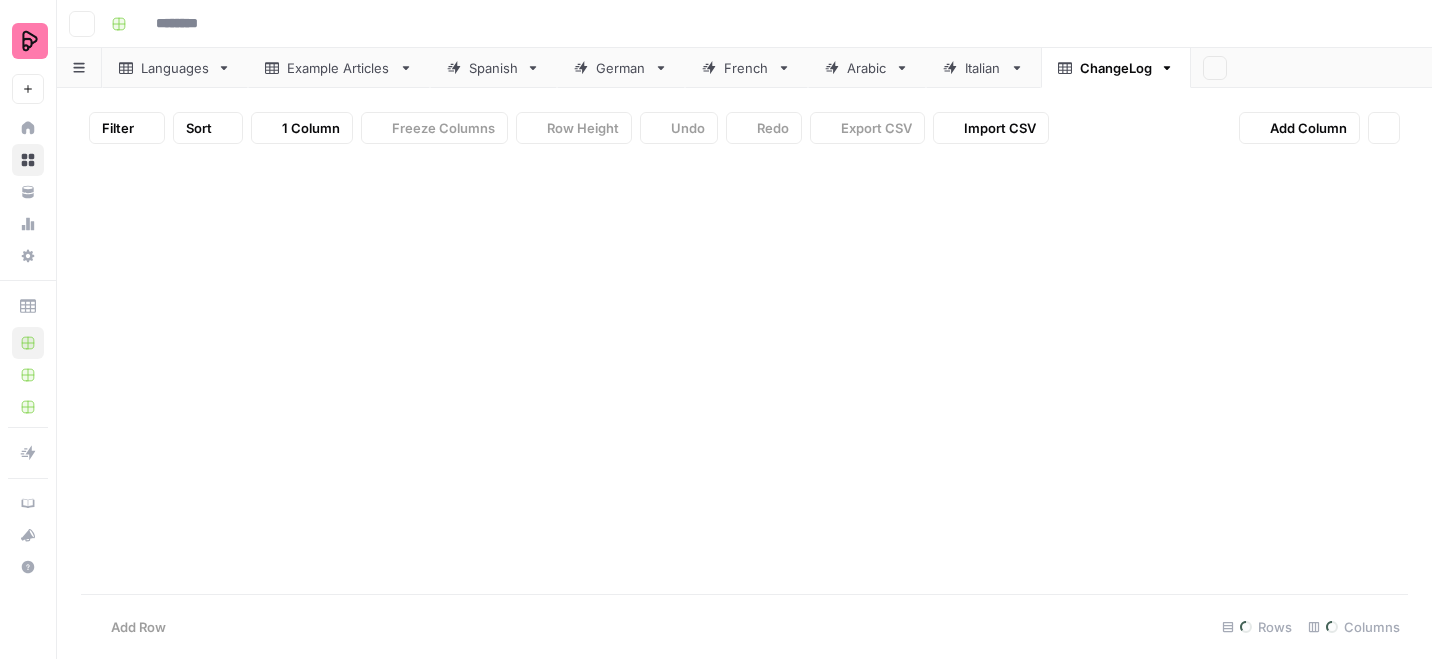 type on "**********" 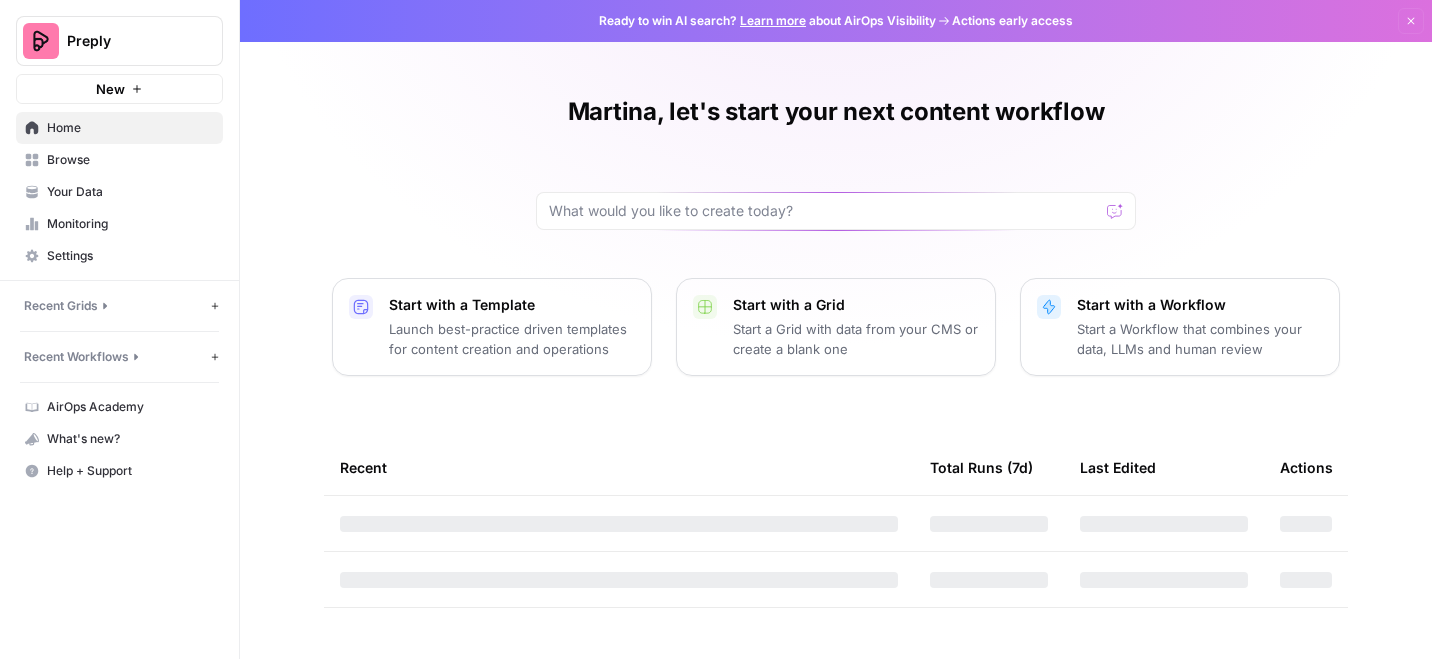 scroll, scrollTop: 0, scrollLeft: 0, axis: both 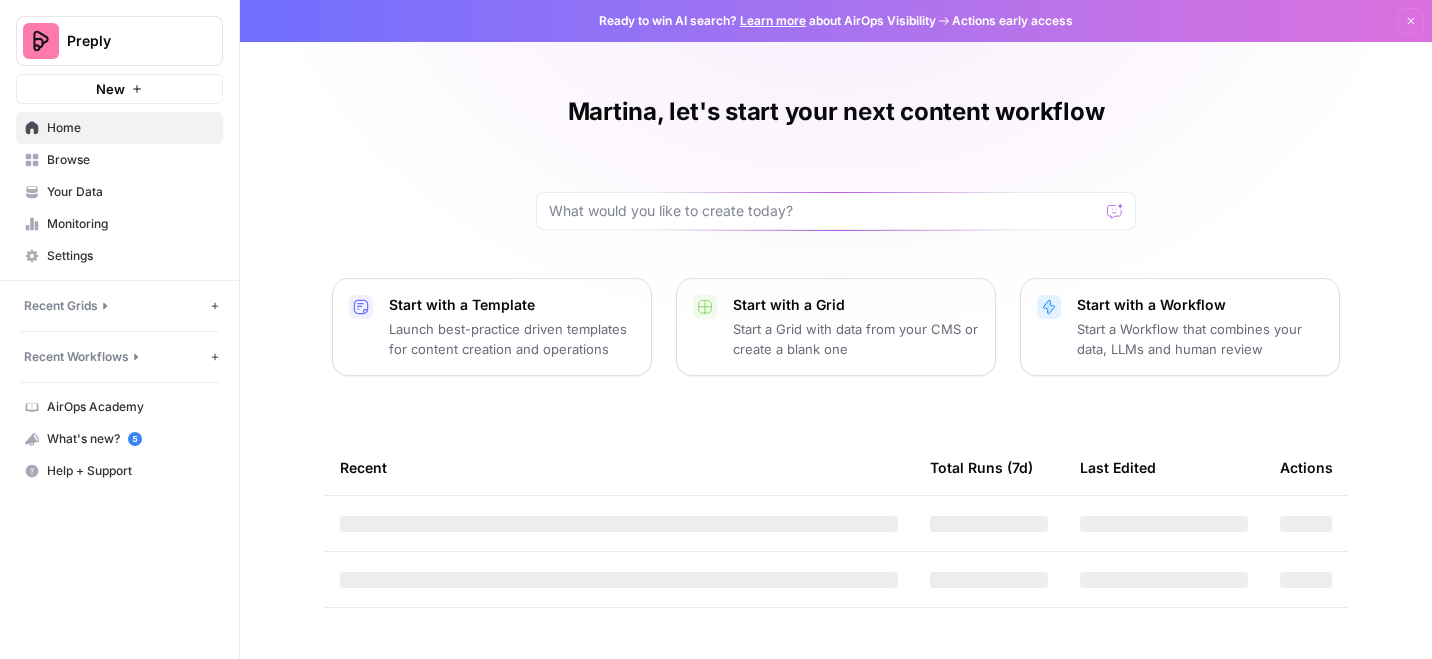 click on "Browse" at bounding box center (130, 160) 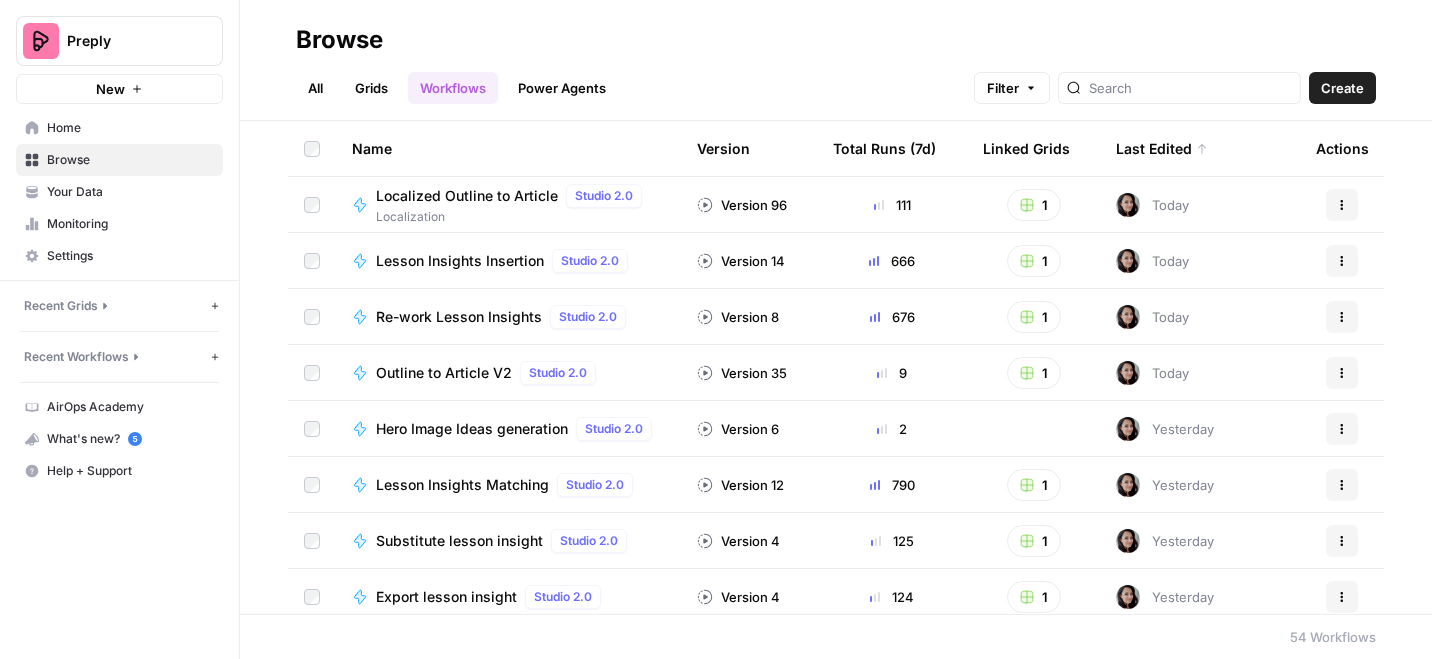 click on "Your Data" at bounding box center (130, 192) 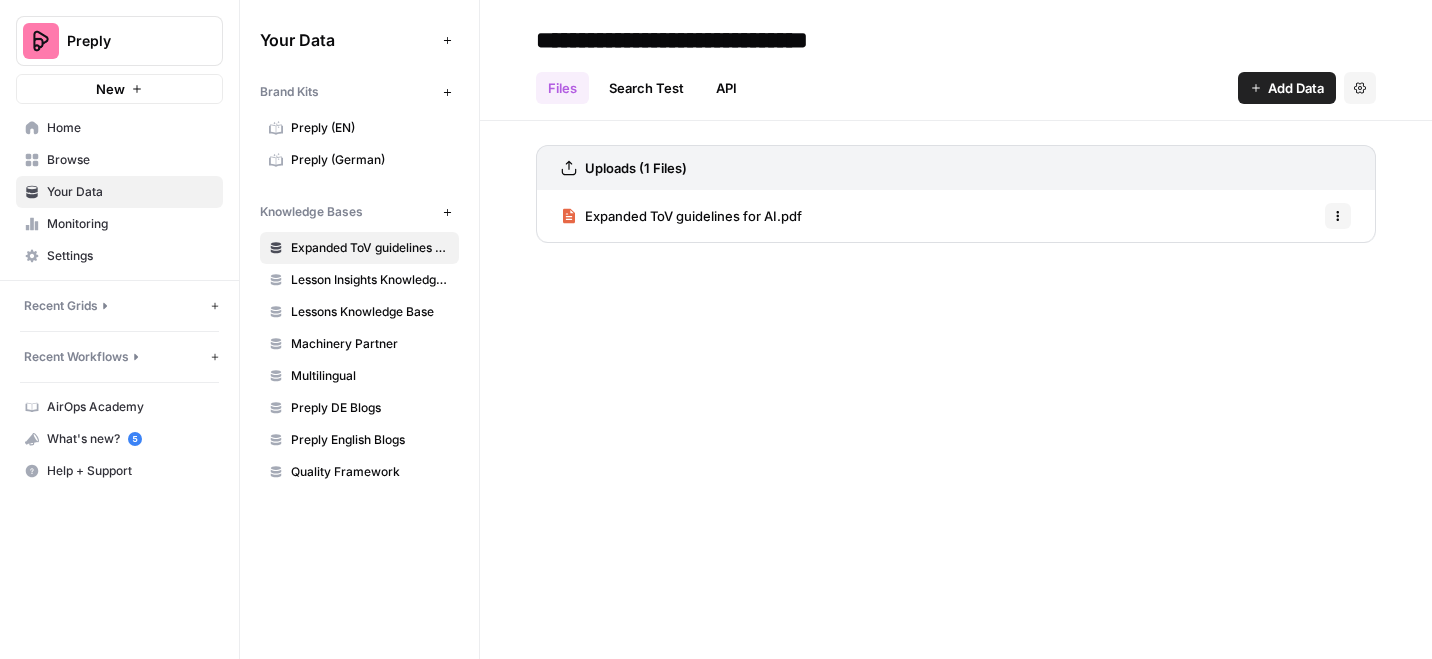 click on "Preply (EN)" at bounding box center [370, 128] 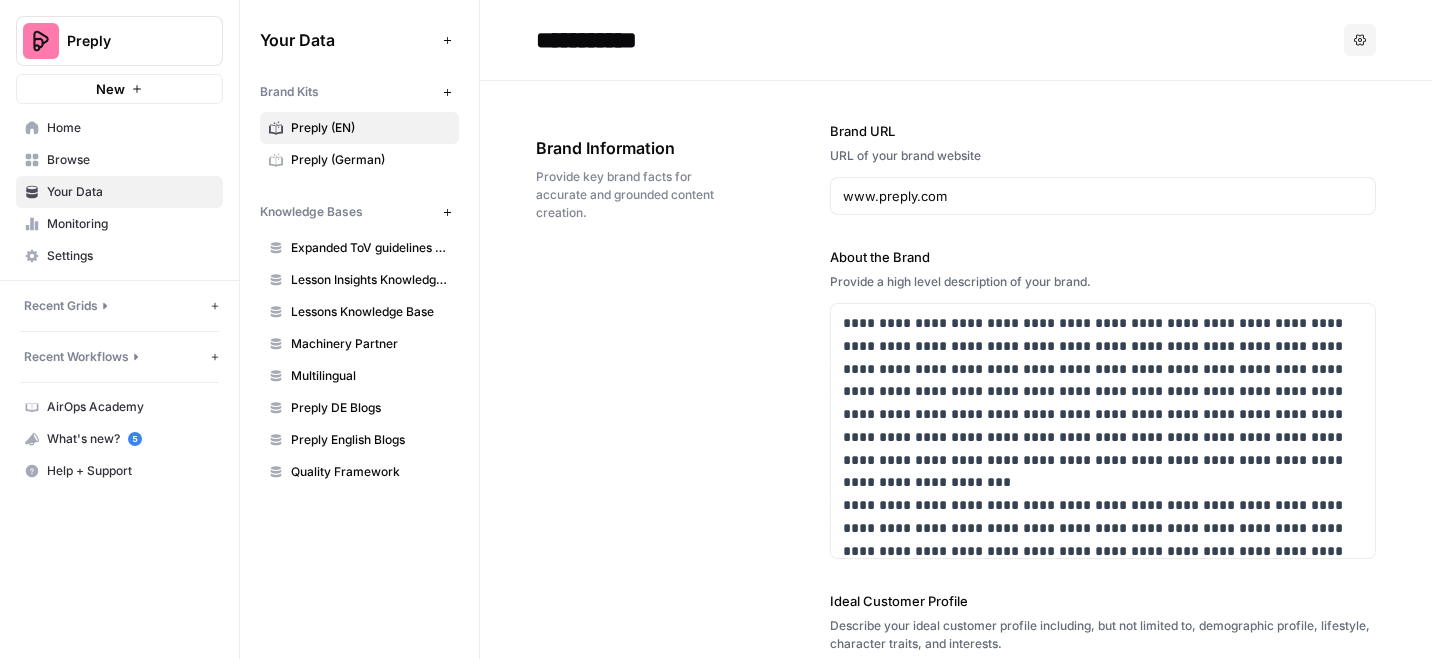 click on "Preply (German)" at bounding box center (370, 160) 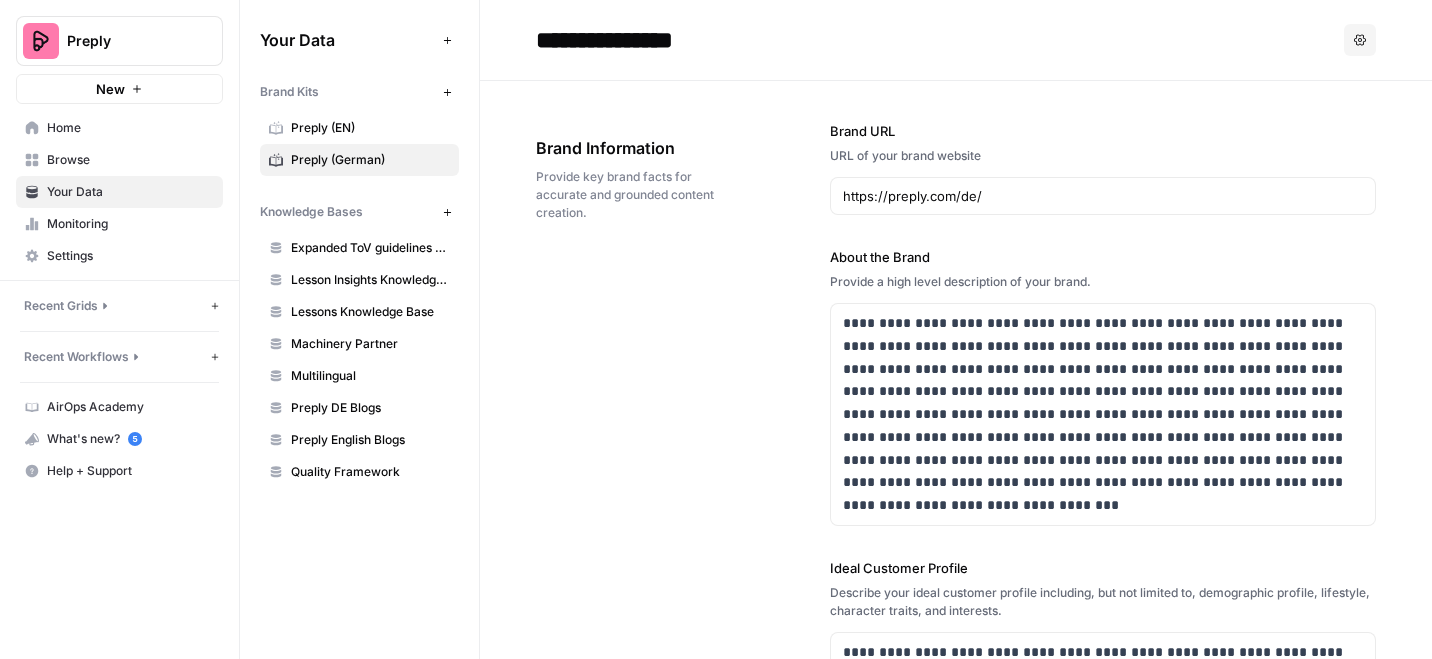click on "Preply (EN)" at bounding box center (370, 128) 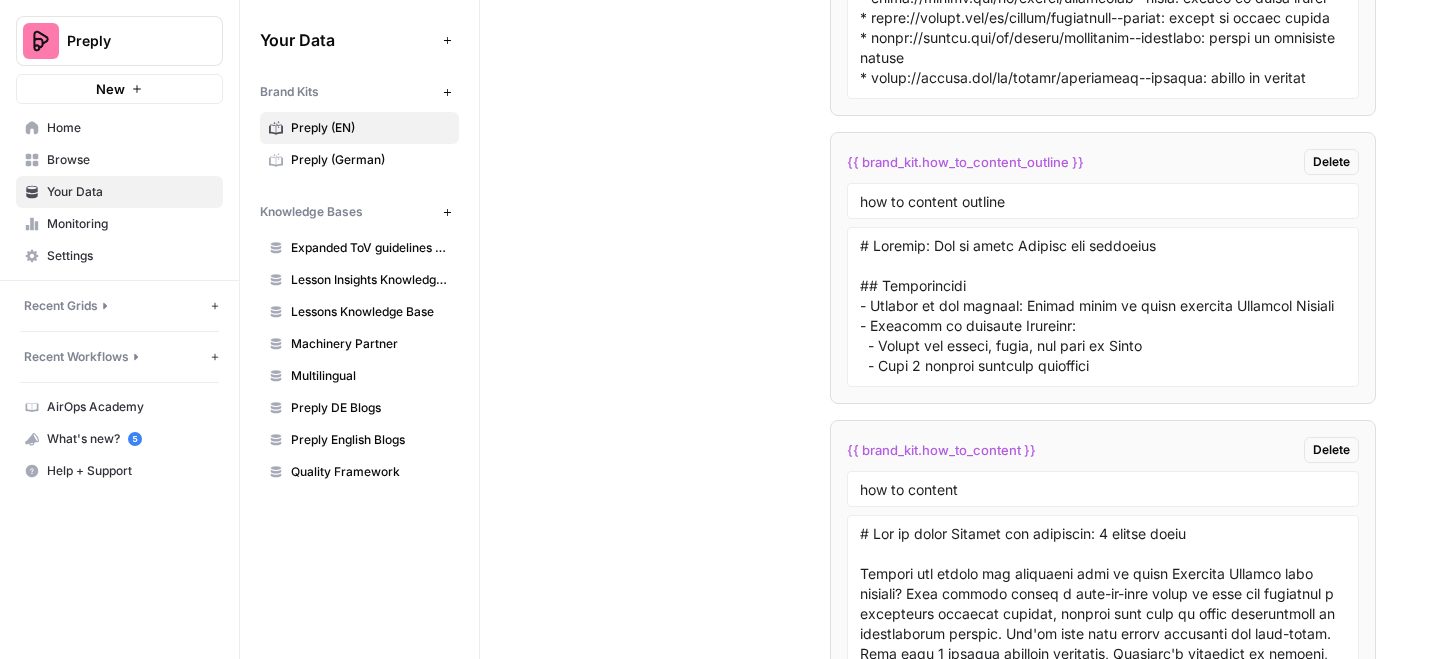 scroll, scrollTop: 8816, scrollLeft: 0, axis: vertical 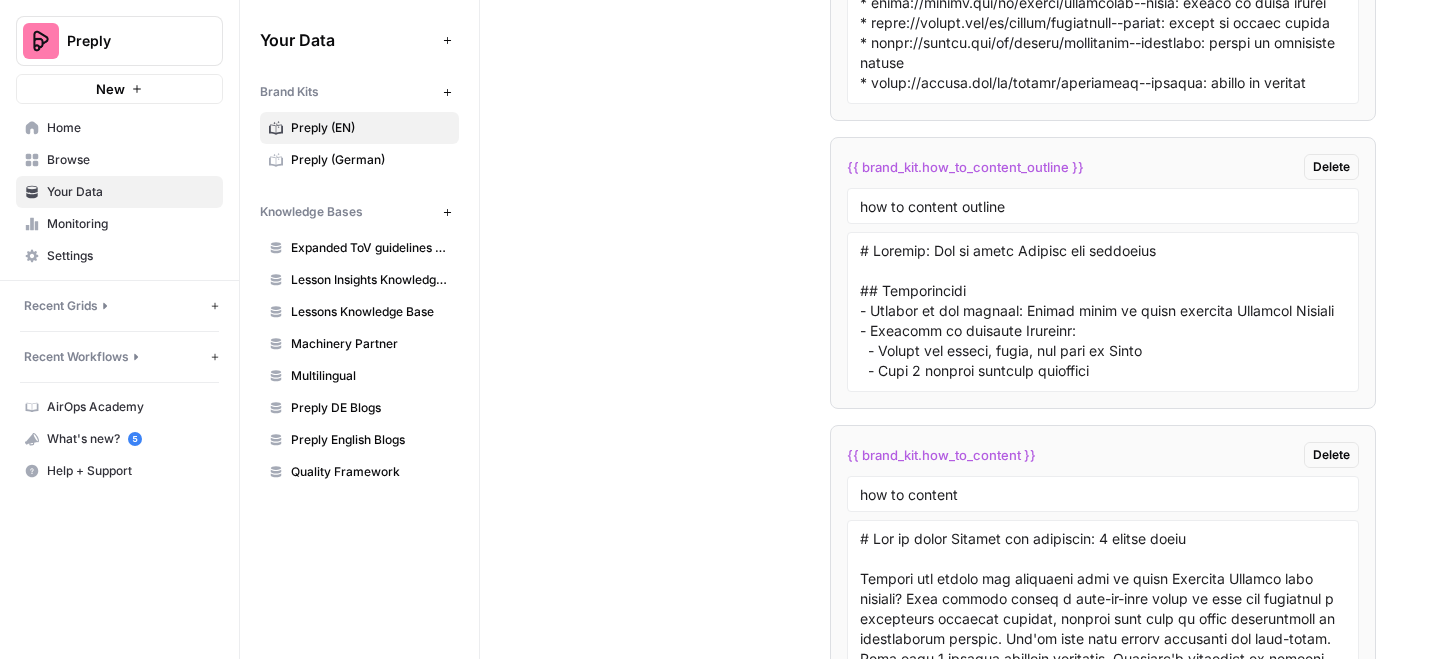 click on "Recent Grids" at bounding box center [61, 306] 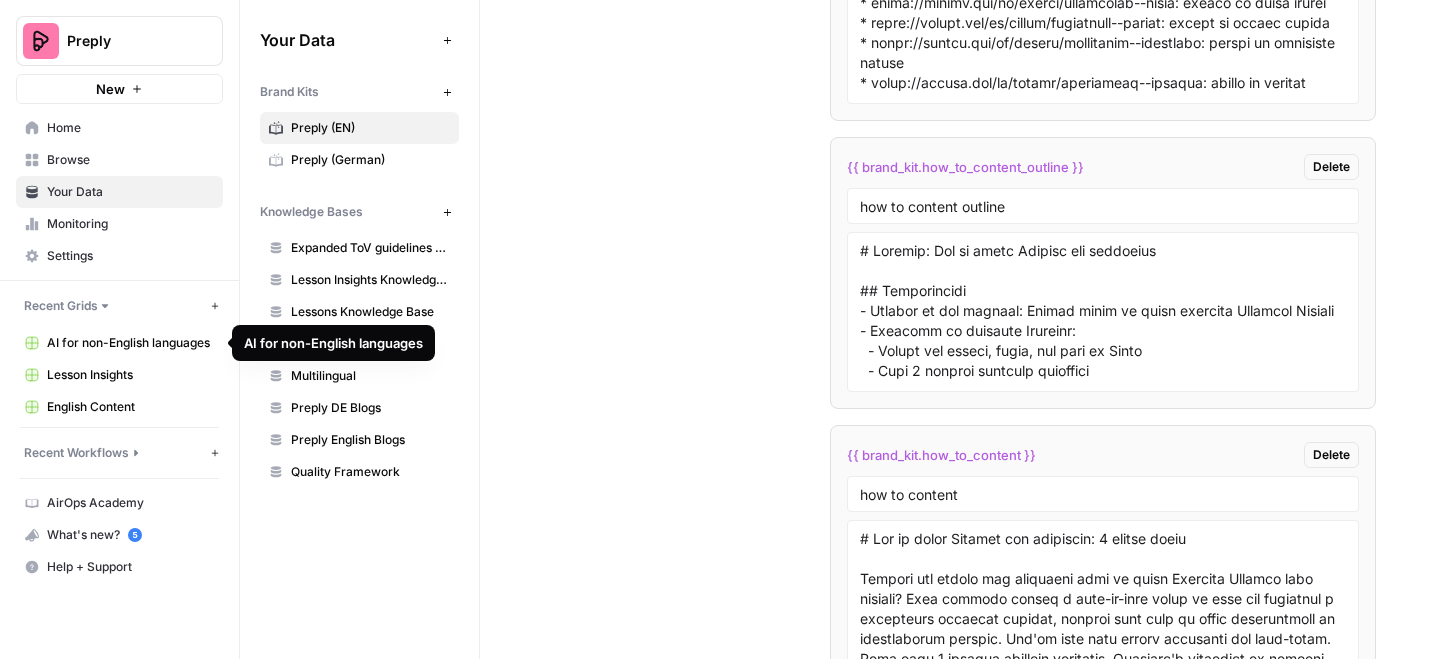 click on "AI for non-English languages" at bounding box center [130, 343] 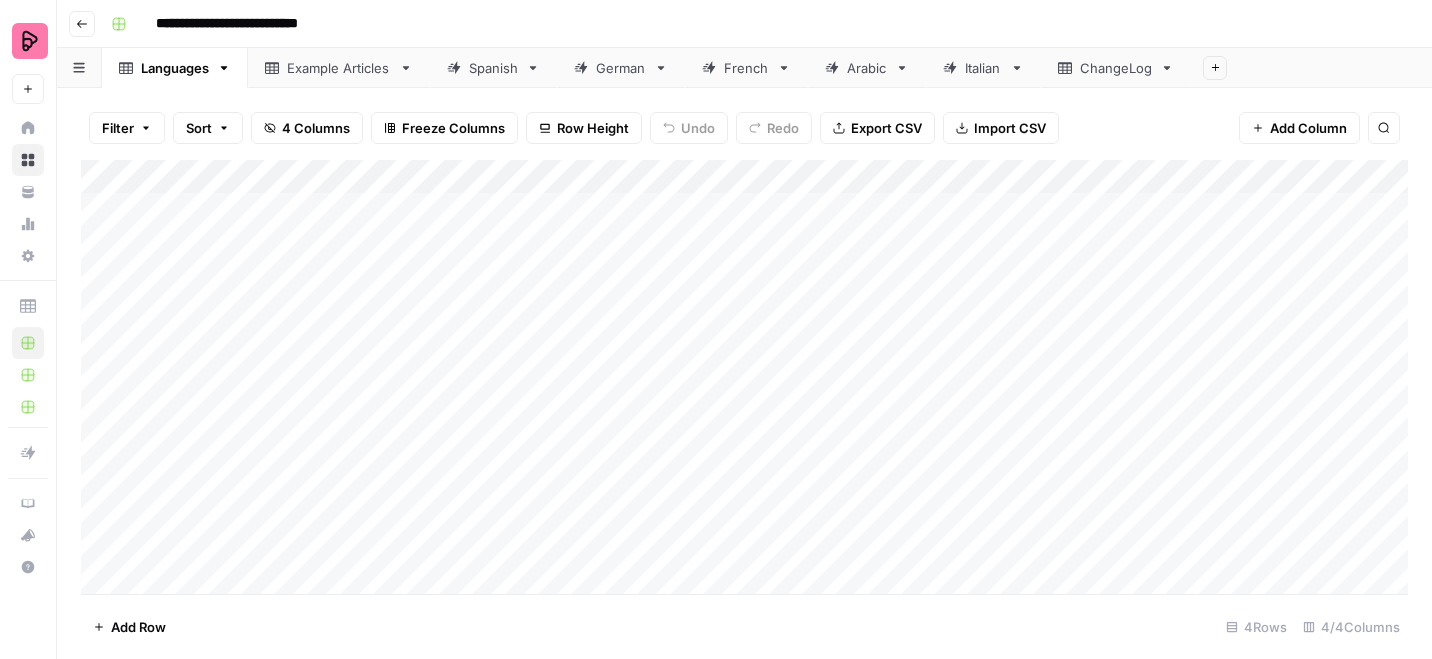 click on "Example Articles" at bounding box center (339, 68) 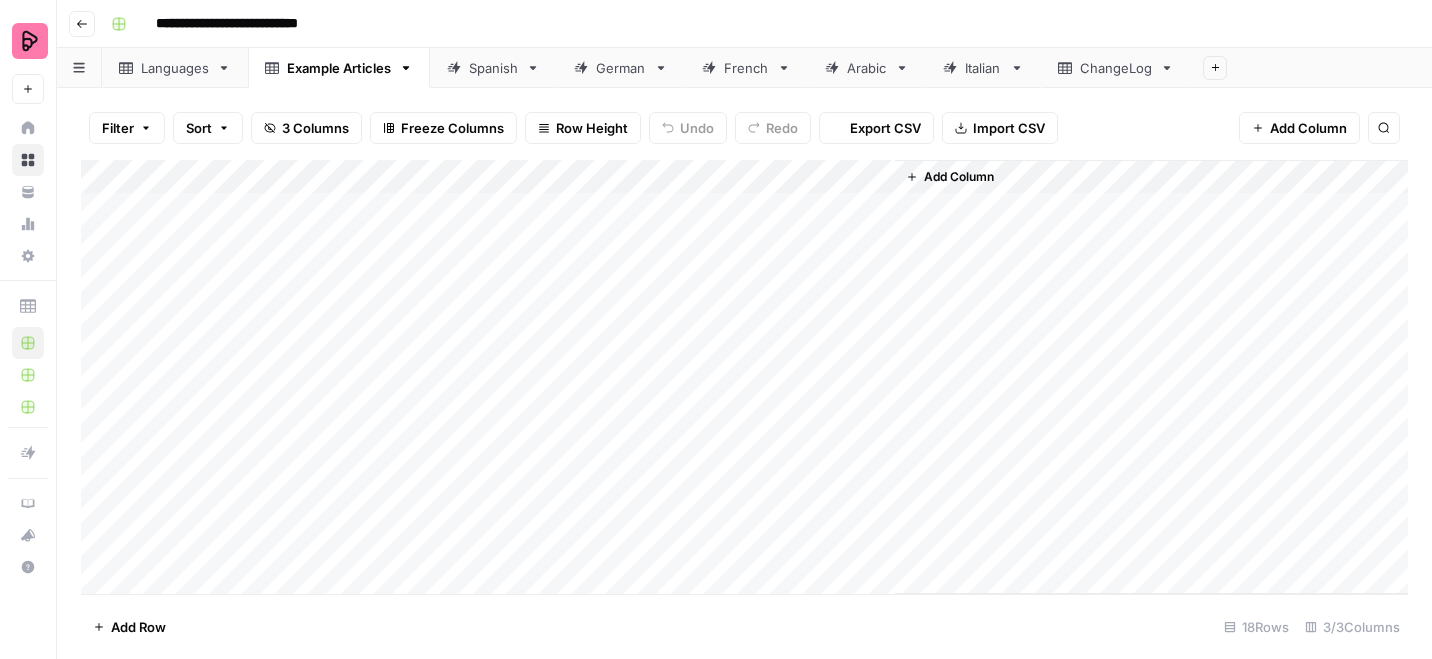 click on "Languages" at bounding box center [175, 68] 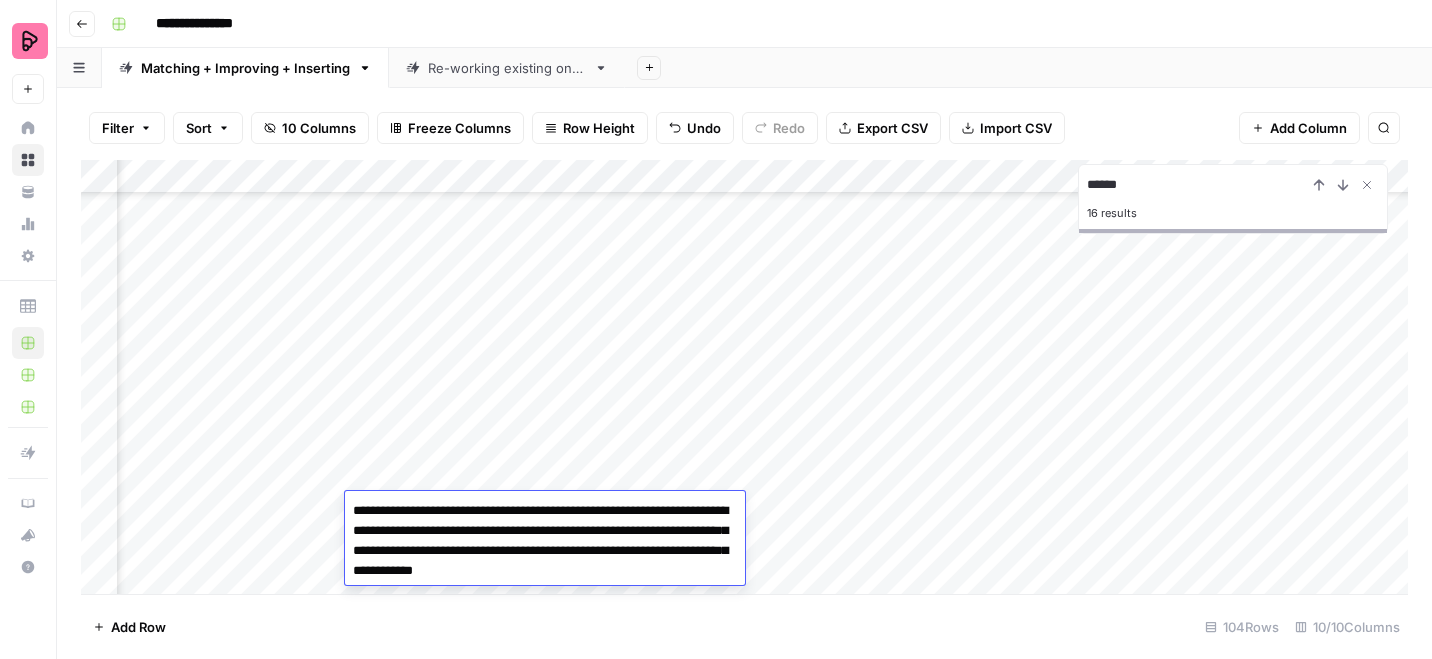 scroll, scrollTop: 0, scrollLeft: 0, axis: both 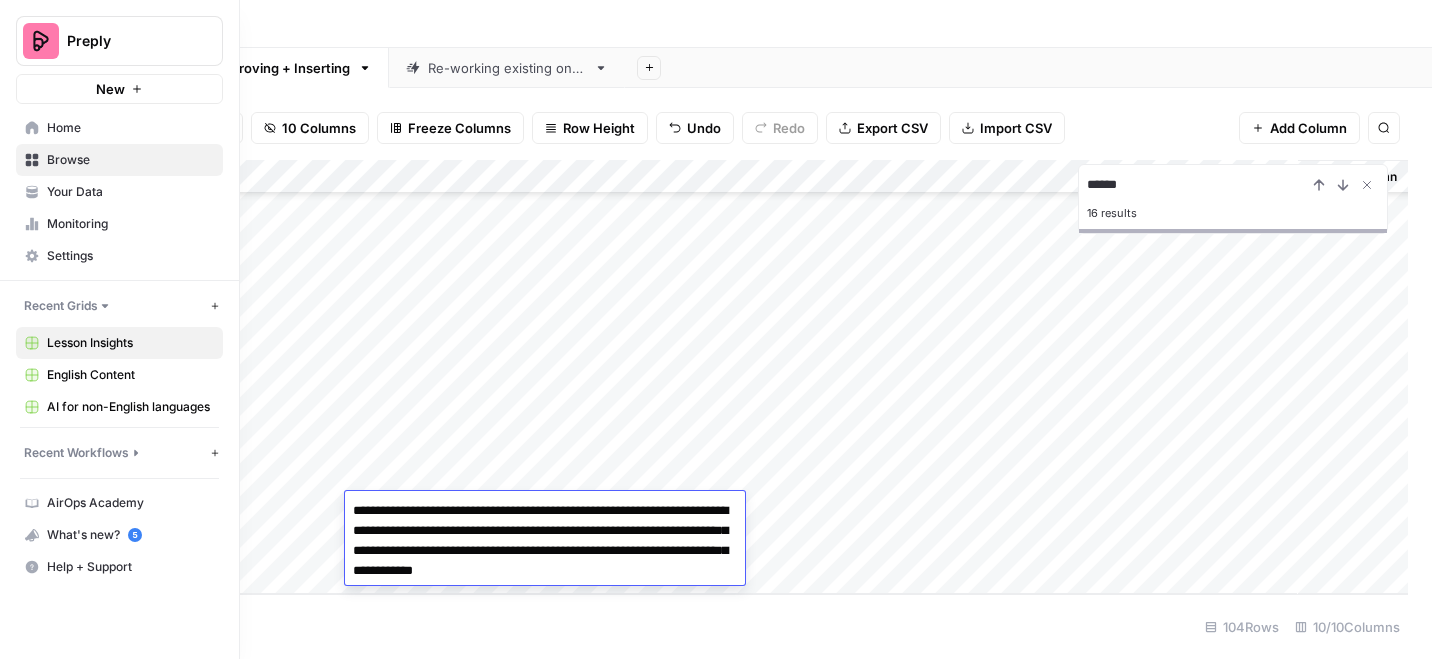 click on "Recent Workflows" at bounding box center (76, 453) 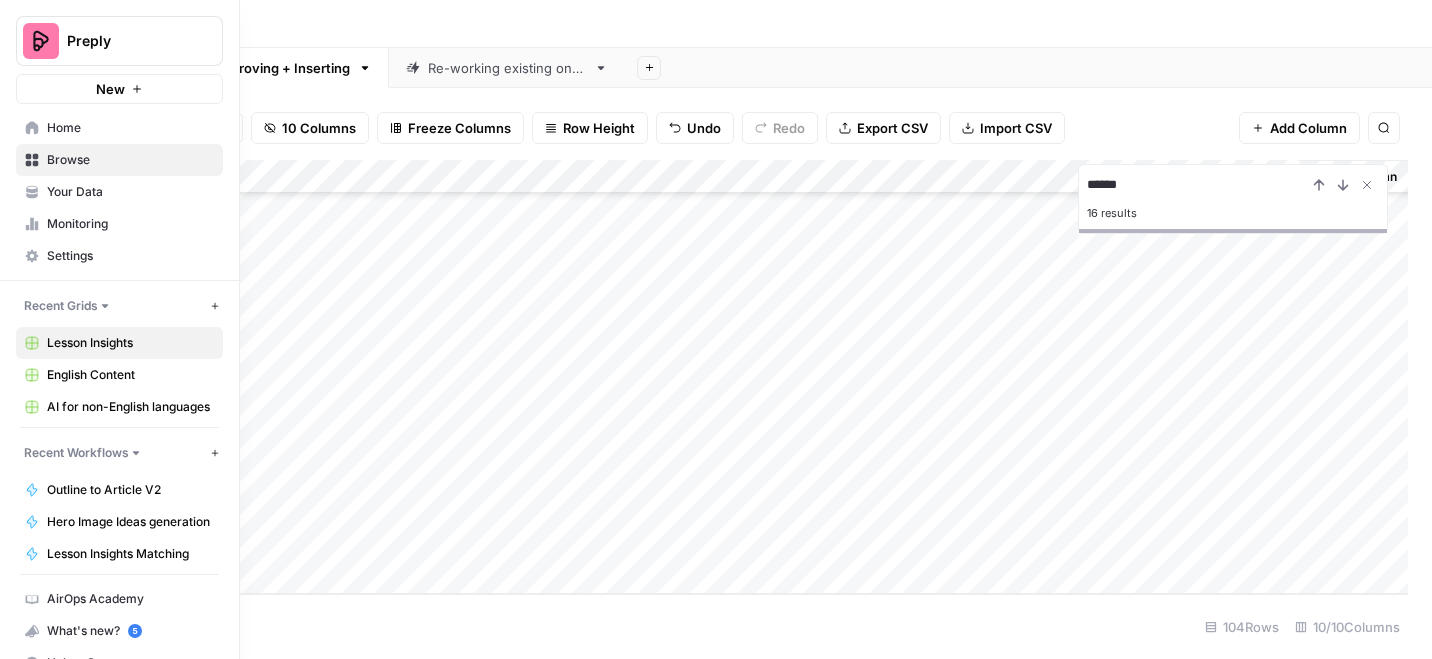 click on "Outline to Article V2" at bounding box center [130, 490] 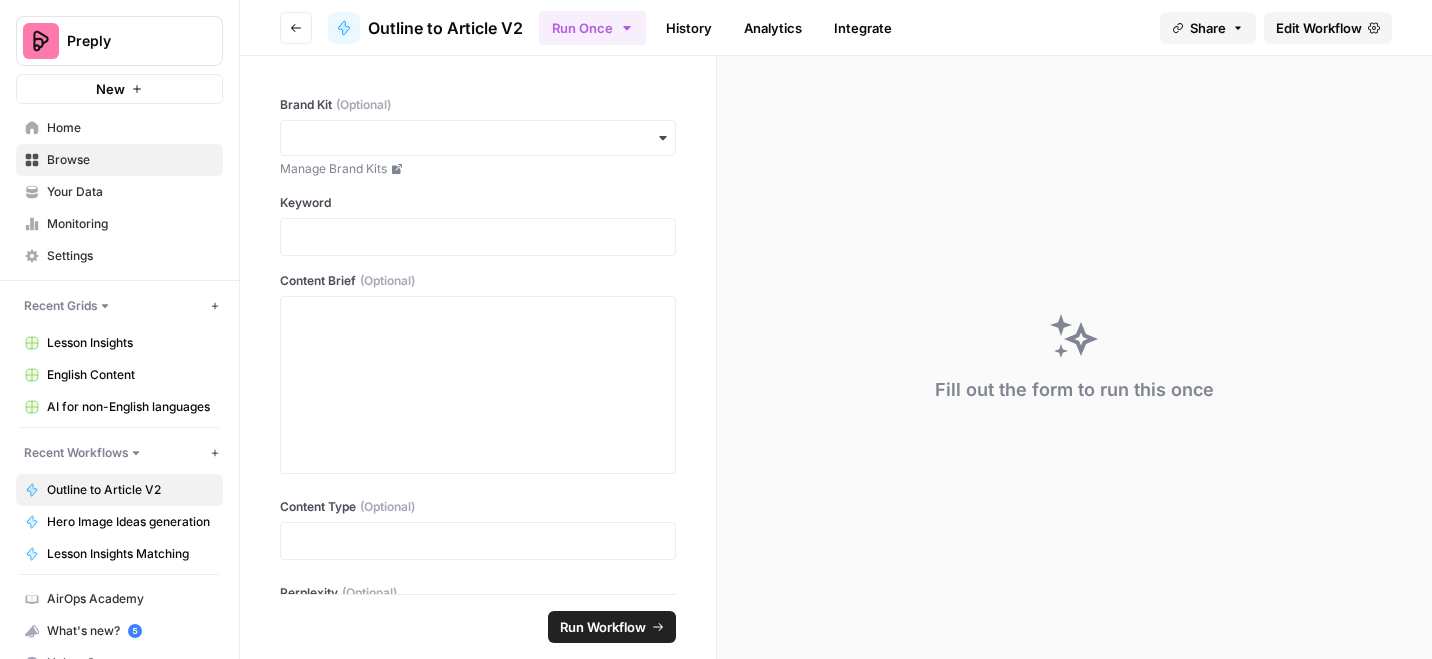 click 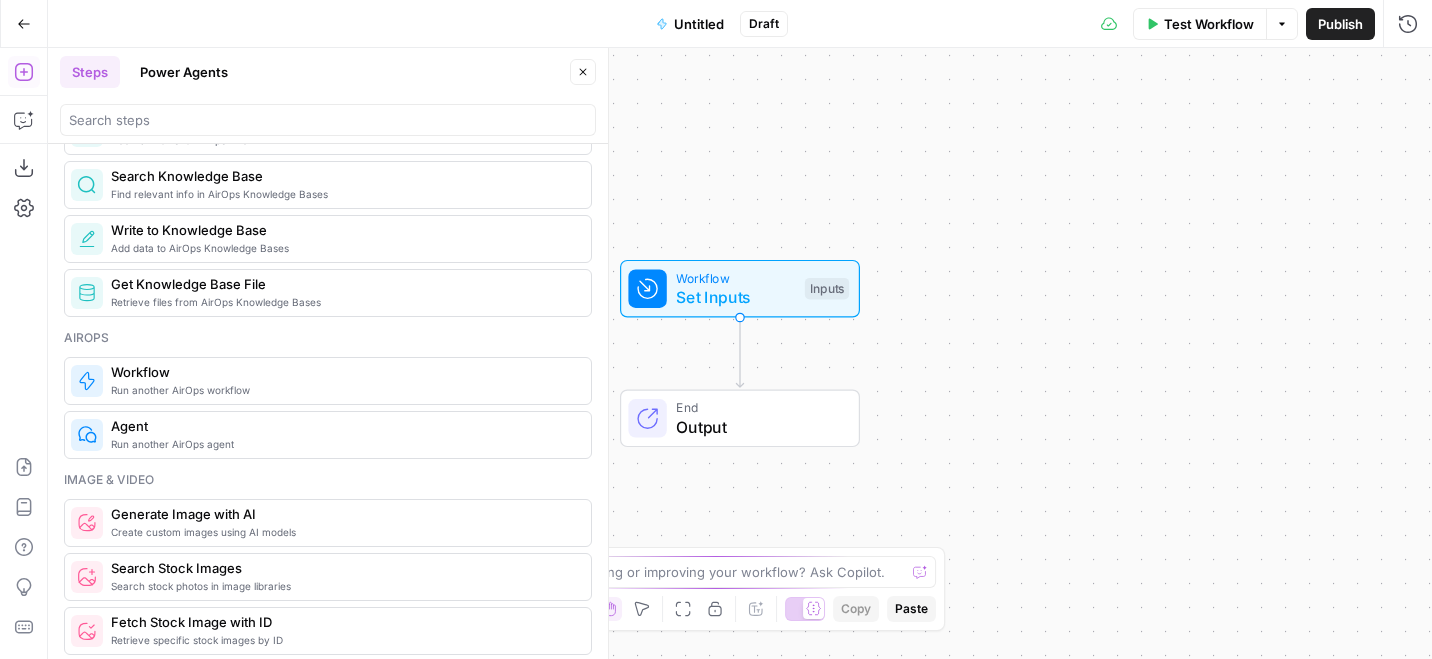 scroll, scrollTop: 1117, scrollLeft: 0, axis: vertical 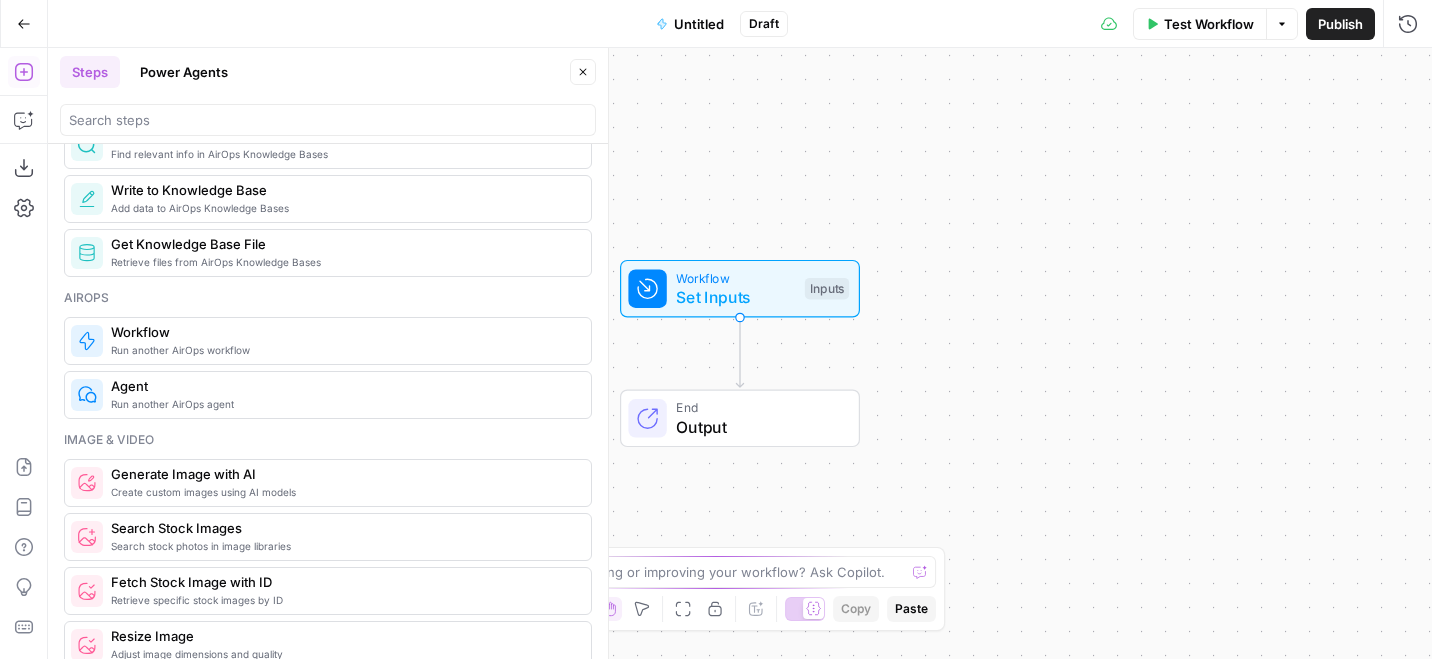click on "Power Agents" at bounding box center [184, 72] 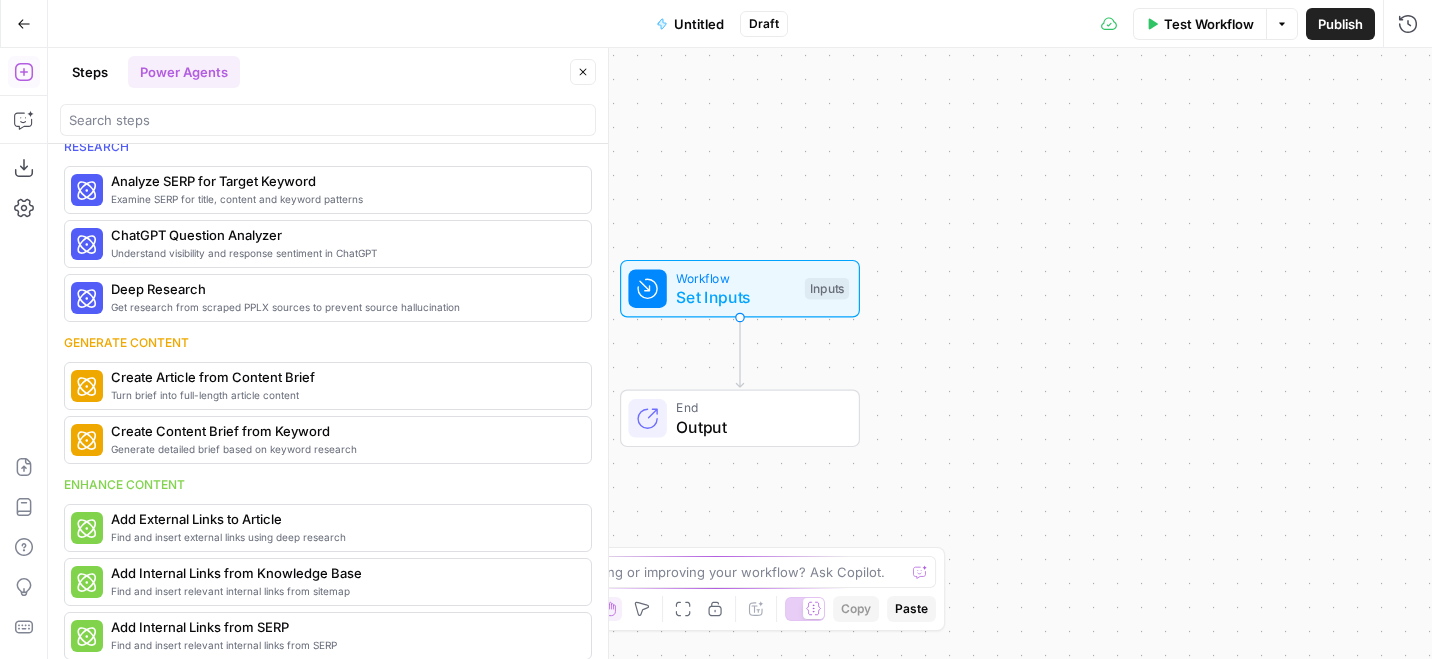 scroll, scrollTop: 1605, scrollLeft: 0, axis: vertical 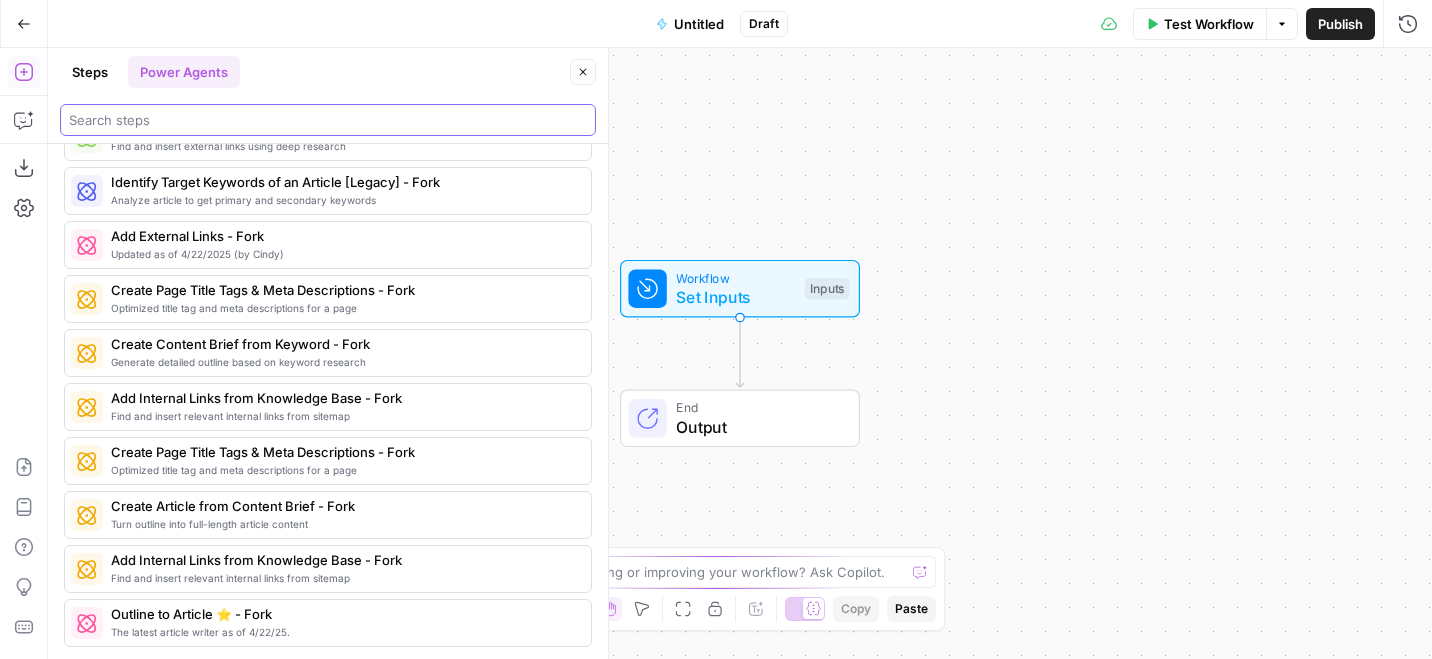 click at bounding box center [328, 120] 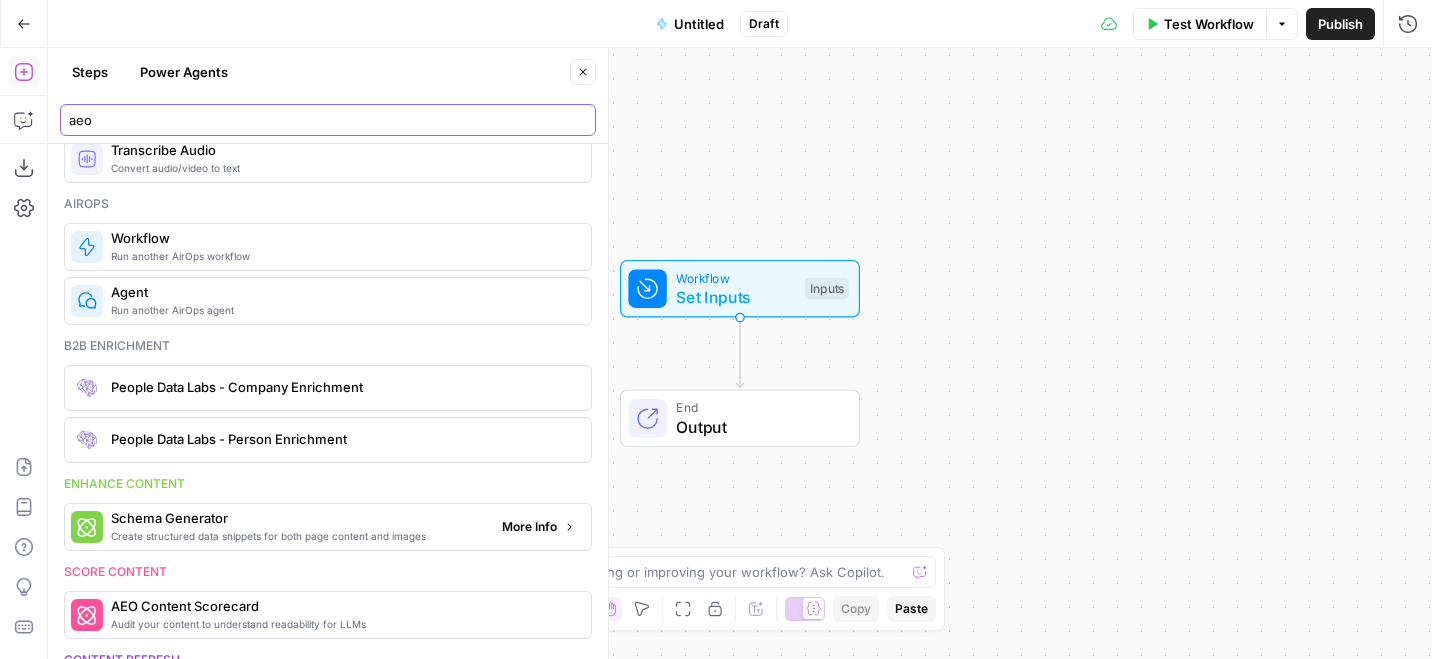 scroll, scrollTop: 737, scrollLeft: 0, axis: vertical 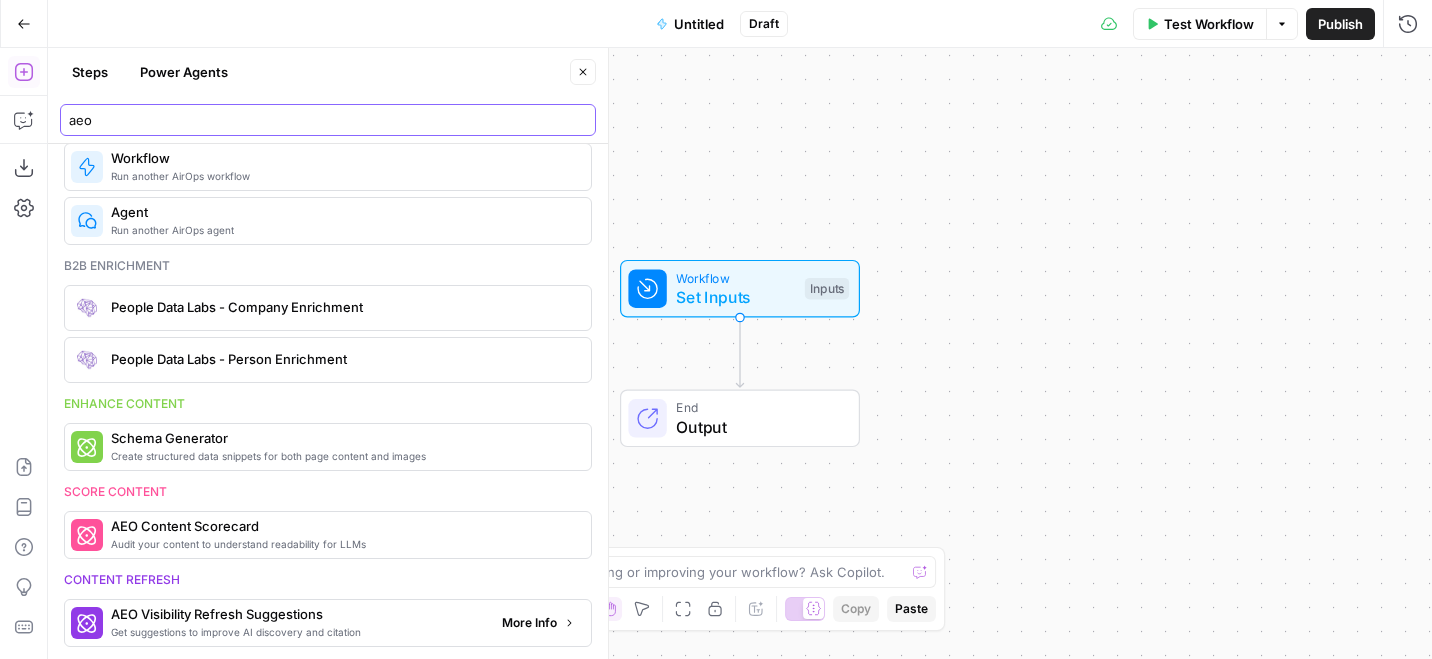 type on "aeo" 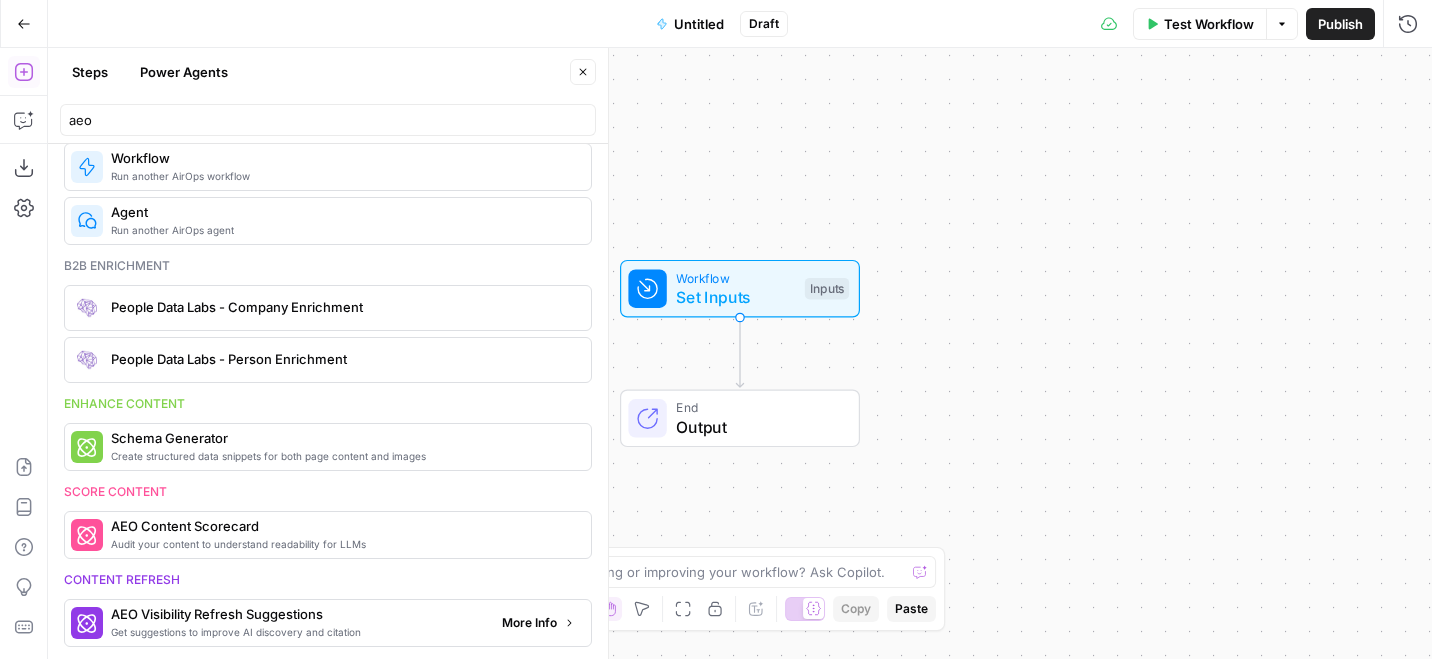 click on "Get suggestions to improve AI discovery and citation" at bounding box center [298, 632] 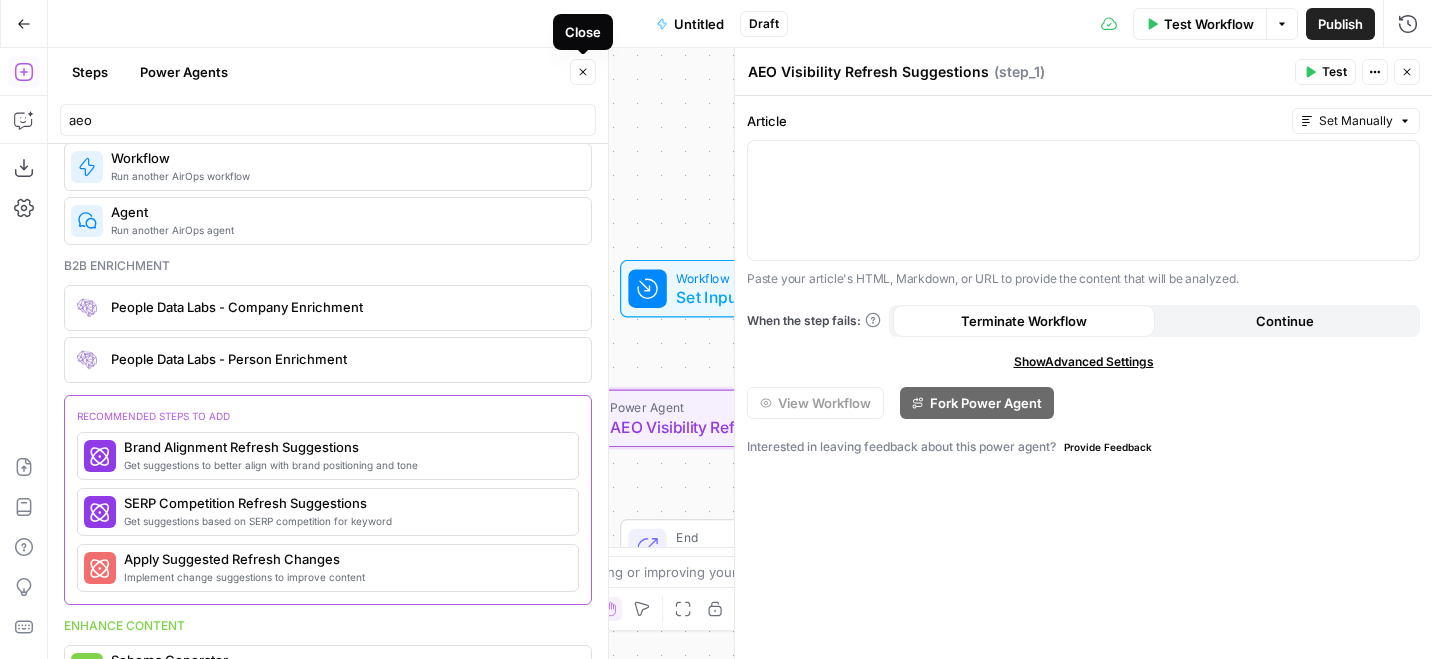 click 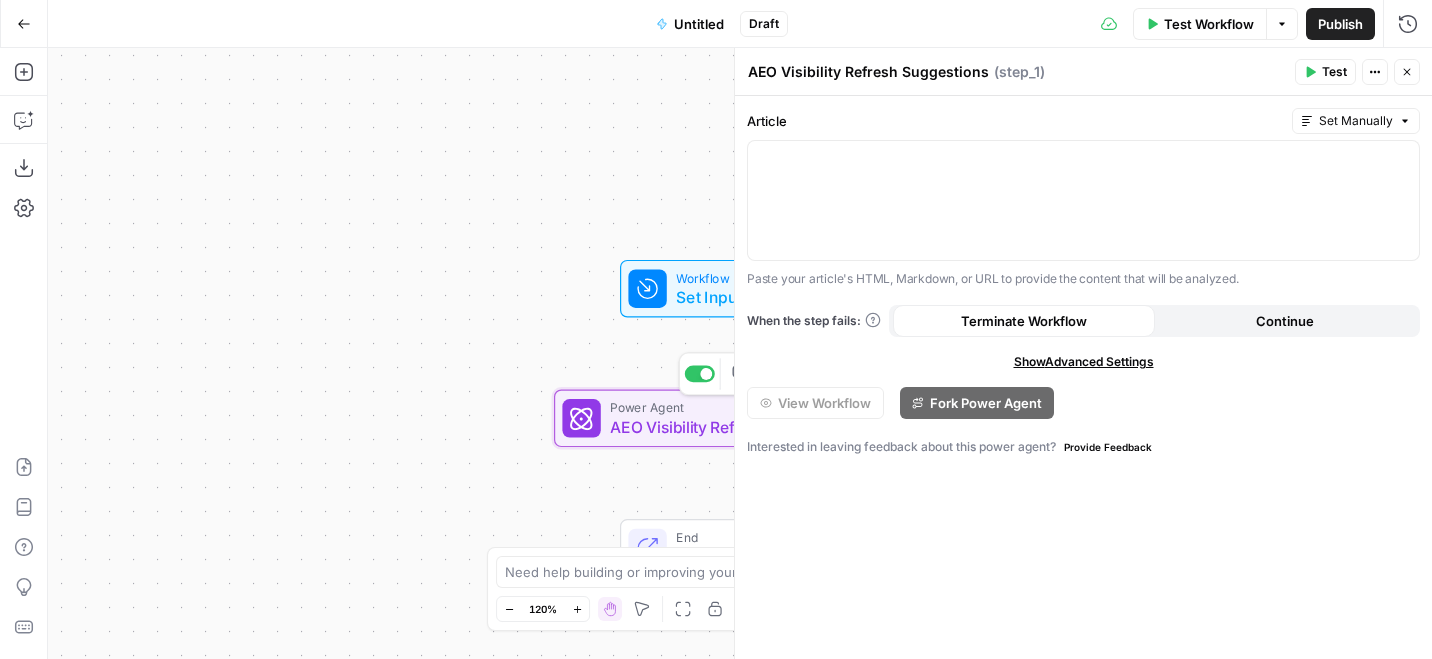 click on "Power Agent" at bounding box center [736, 407] 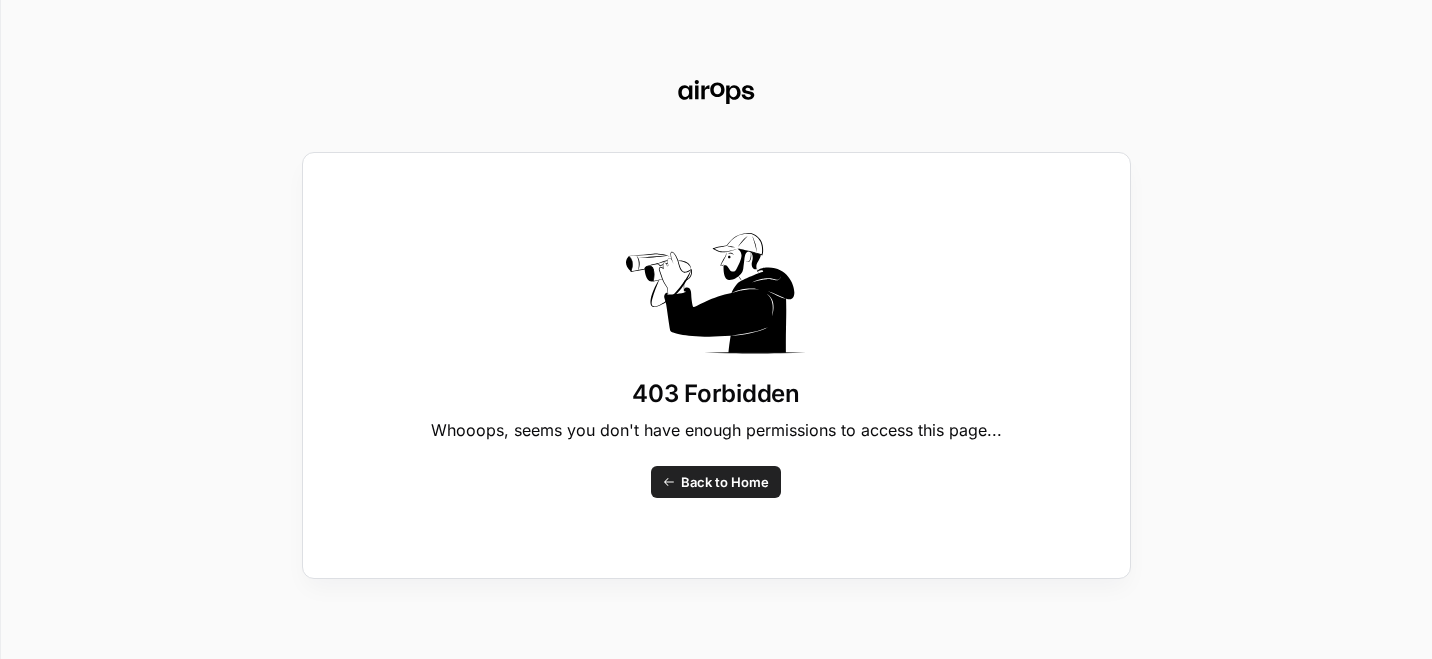 click on "Back to Home" at bounding box center (716, 482) 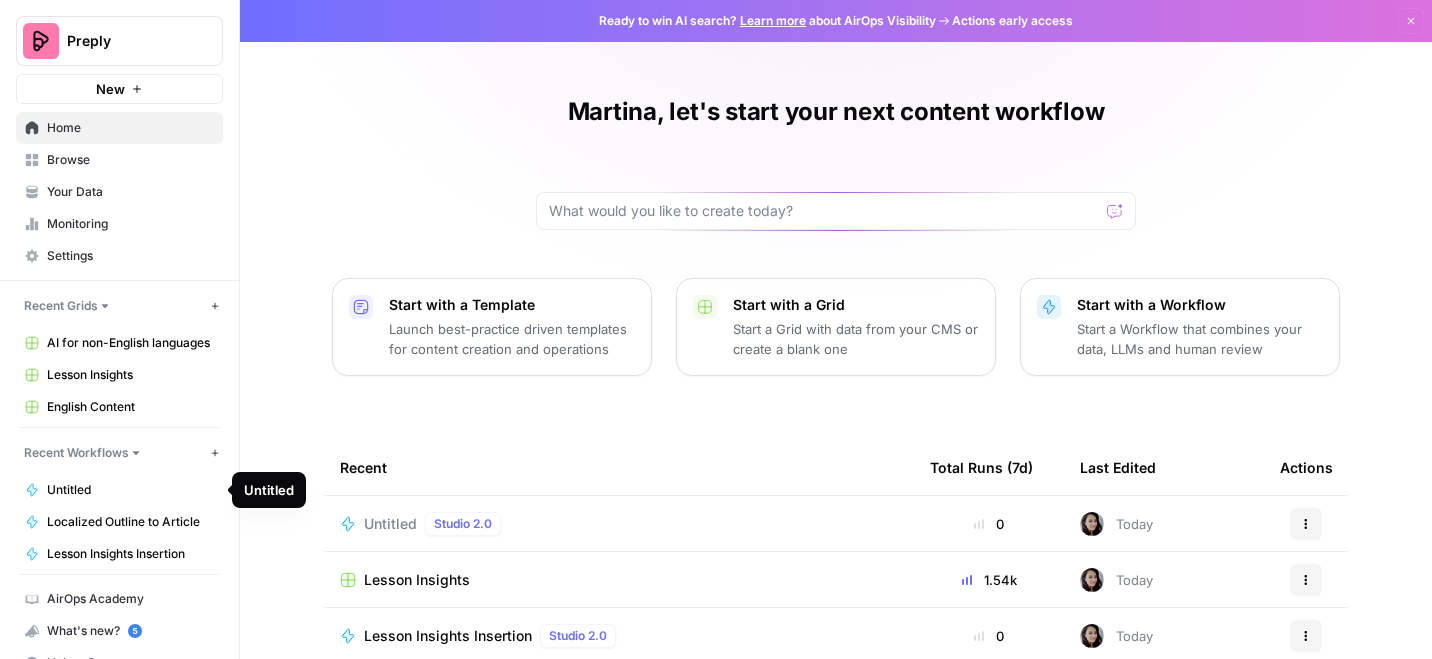 click on "Untitled" at bounding box center (130, 490) 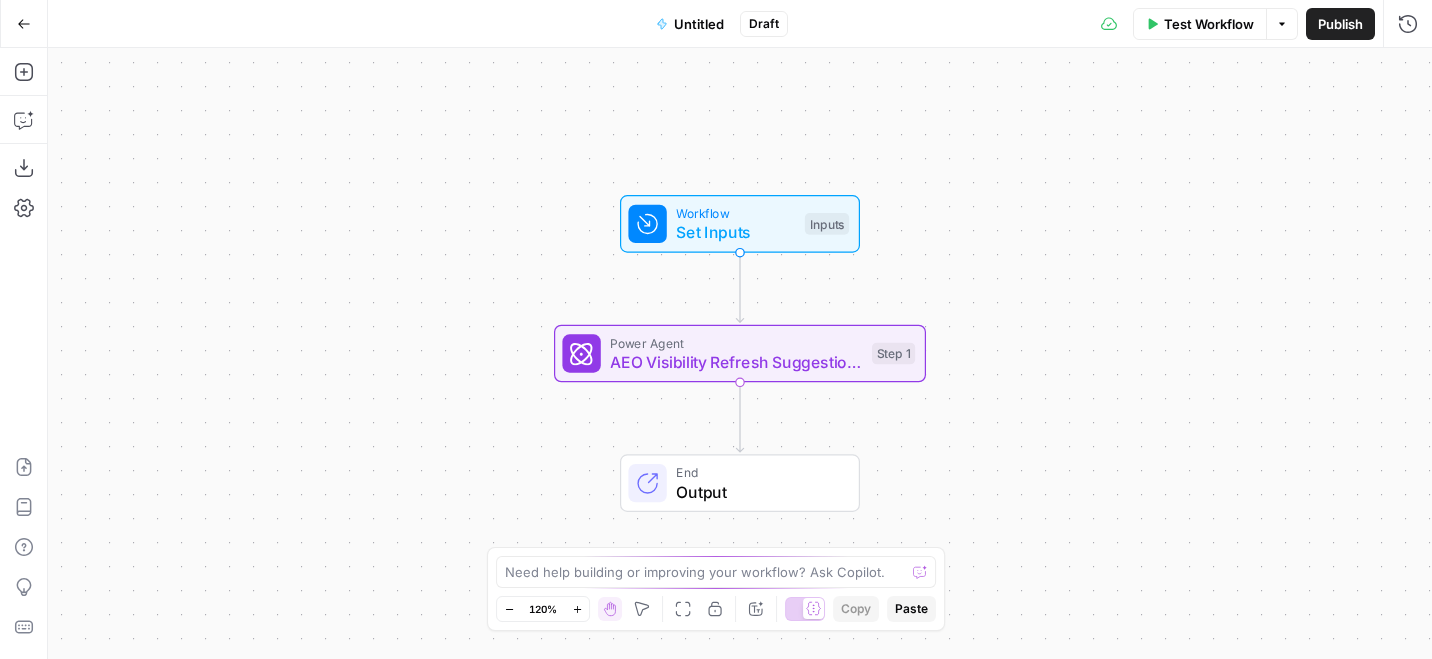 click on "Test Workflow" at bounding box center (1200, 24) 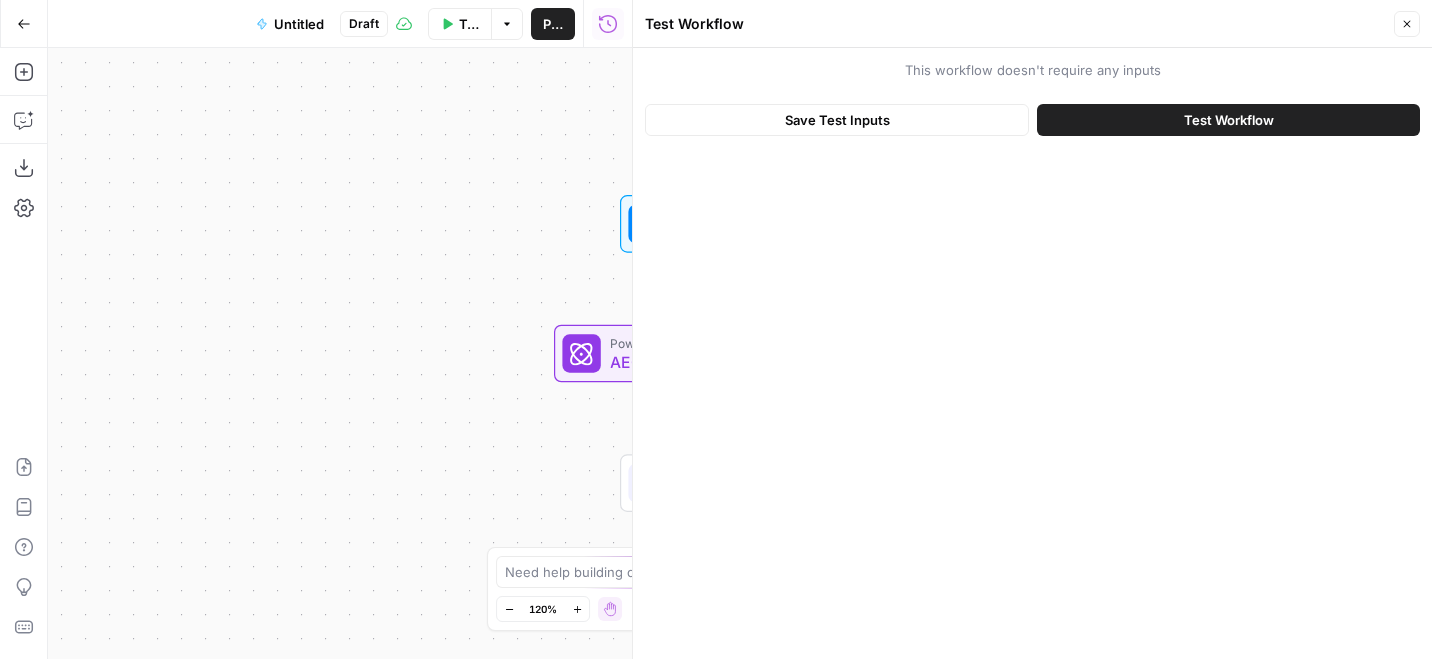 click on "Save Test Inputs Test Workflow" at bounding box center (1032, 120) 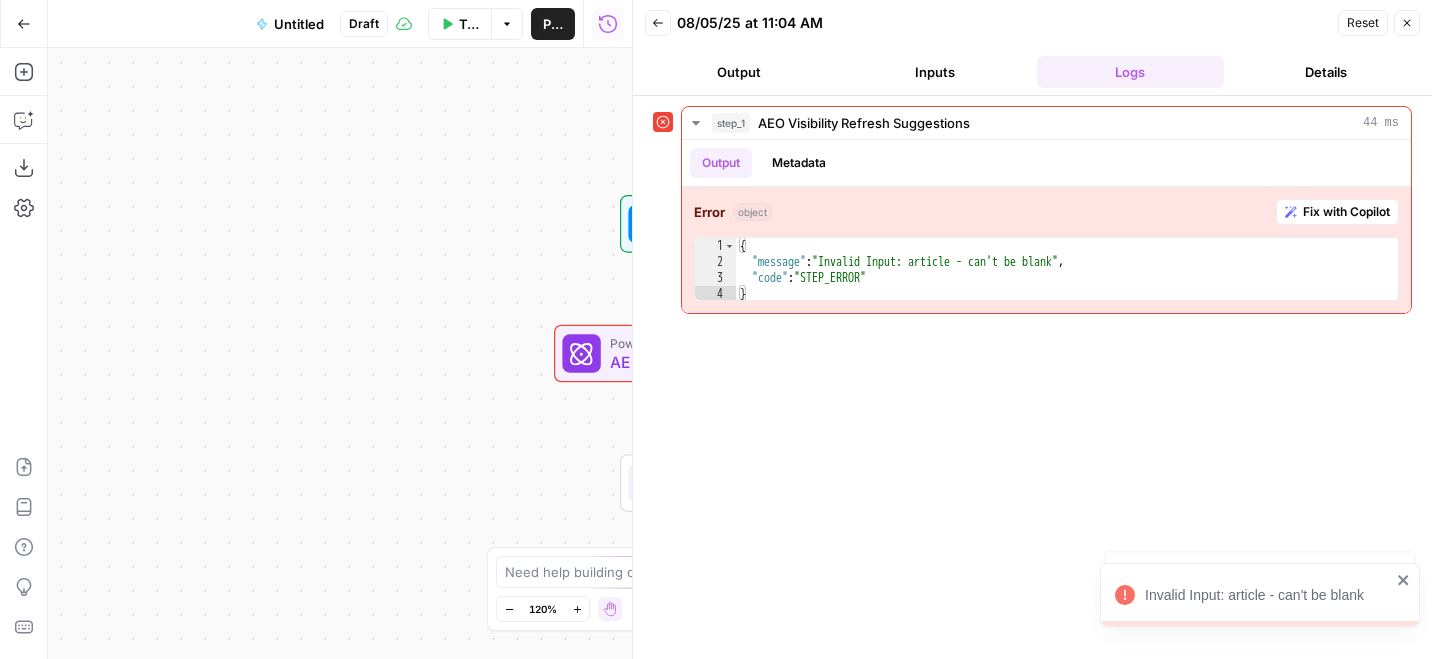 click 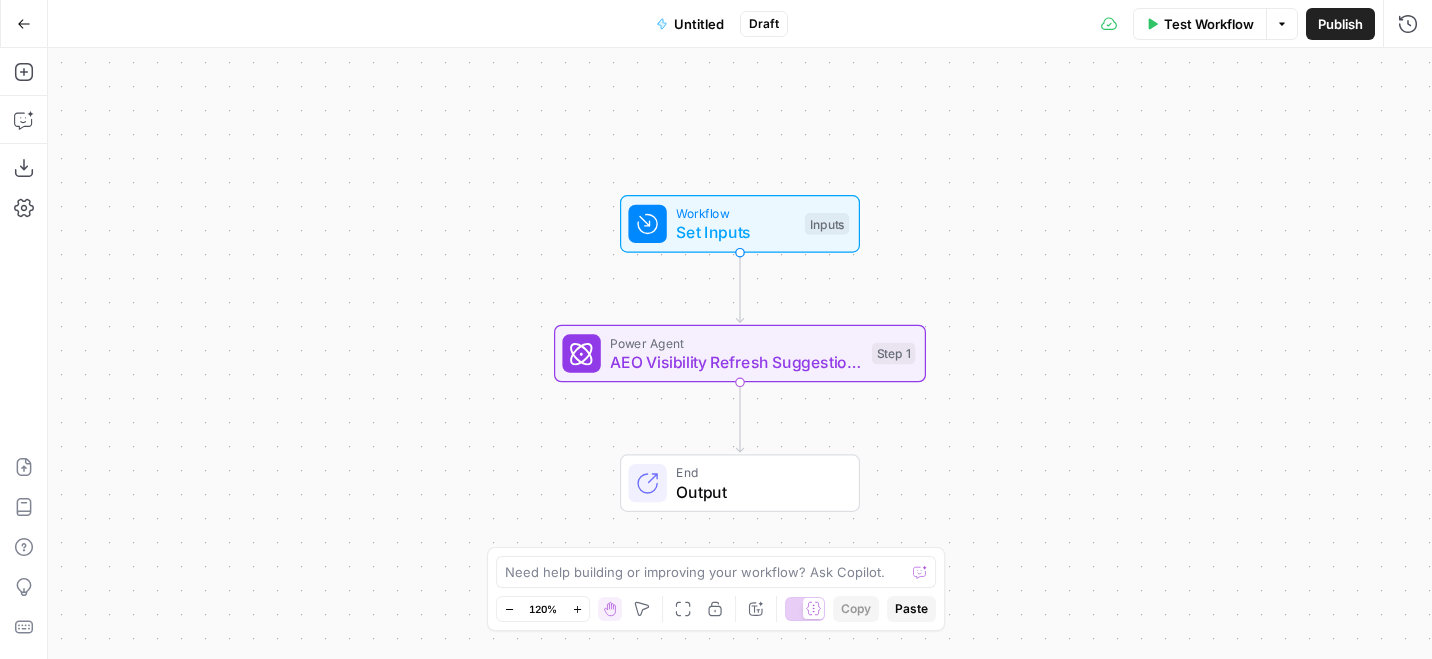 click 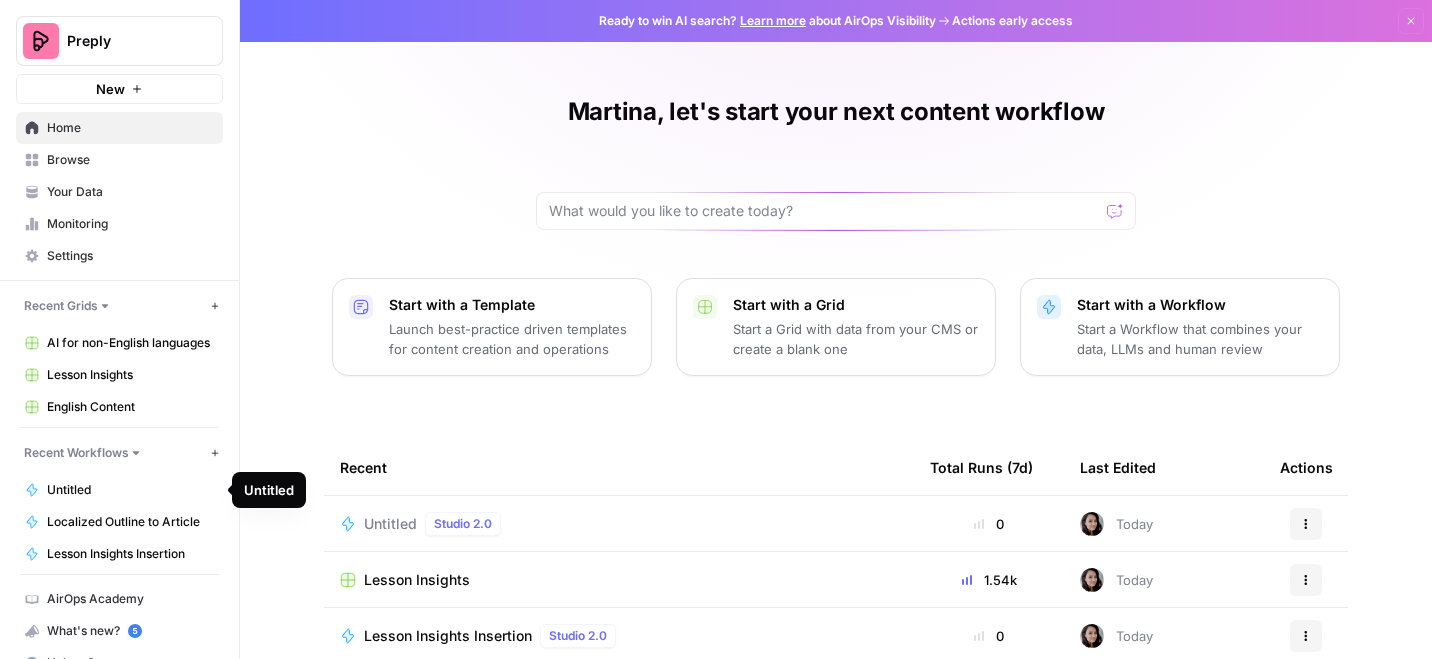 click on "Untitled" at bounding box center (130, 490) 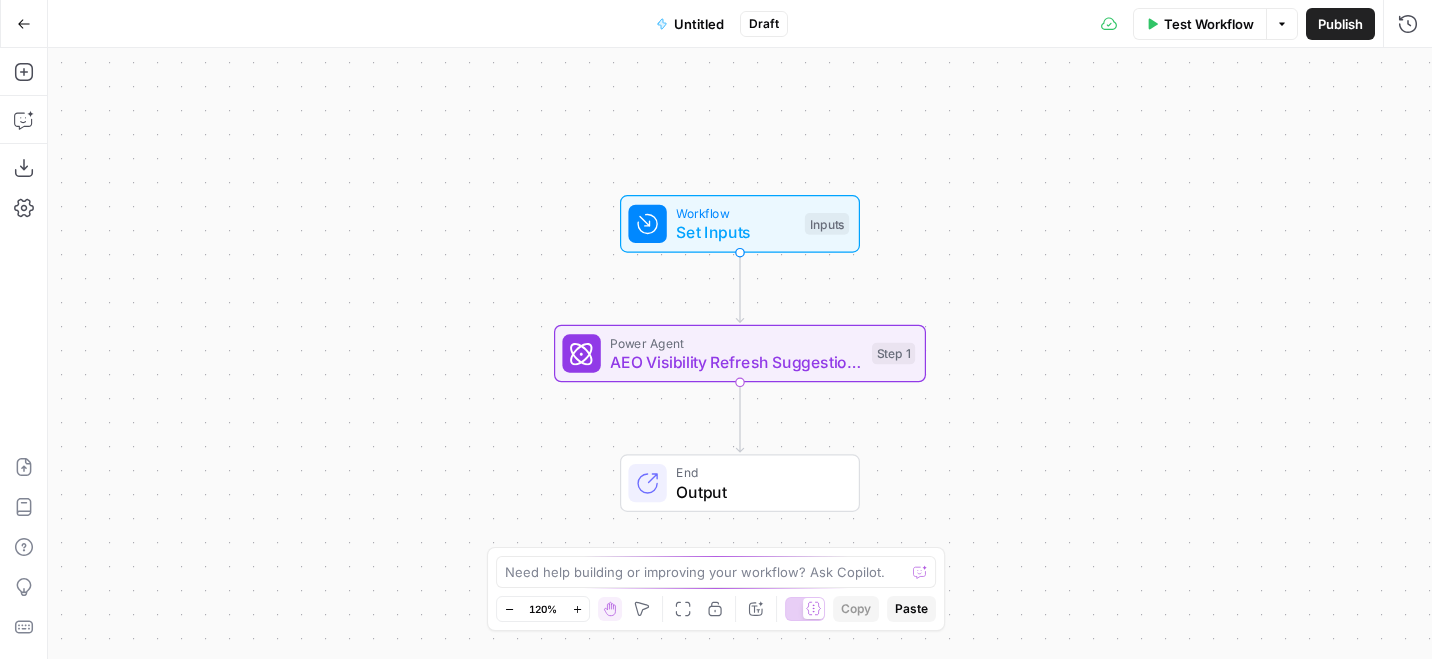 click 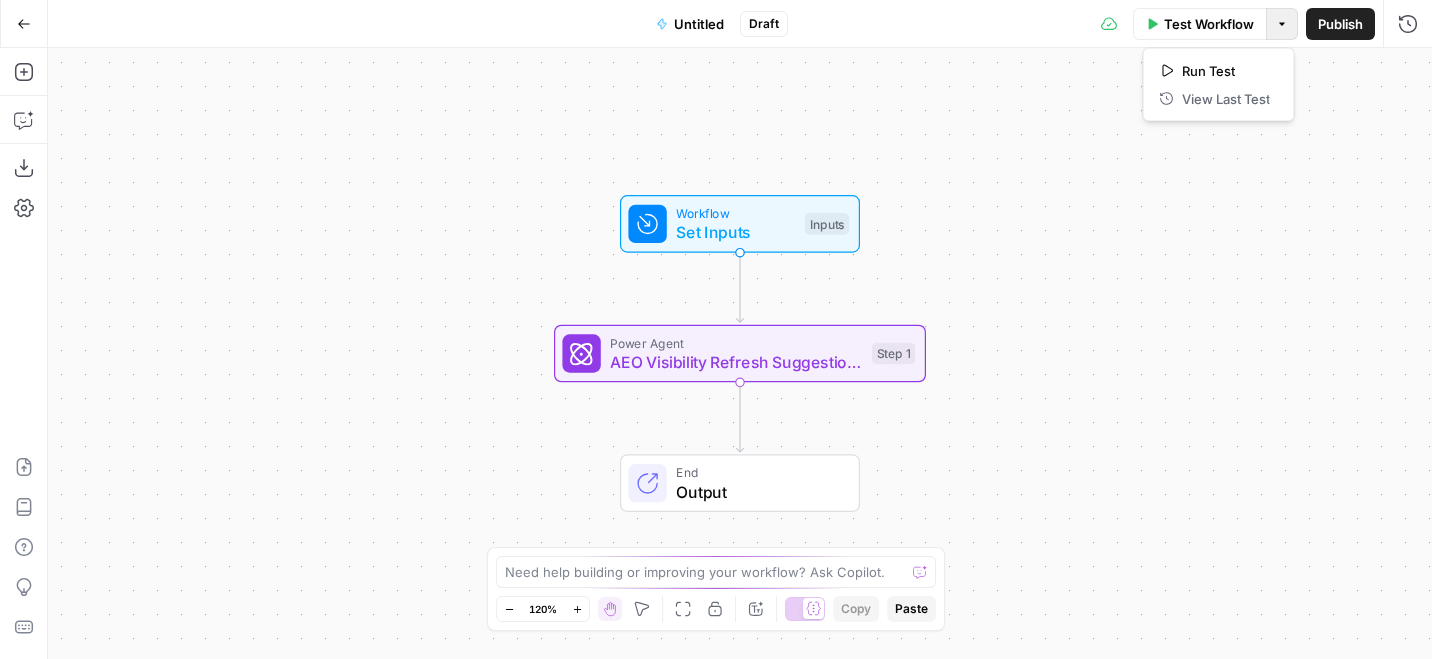 click 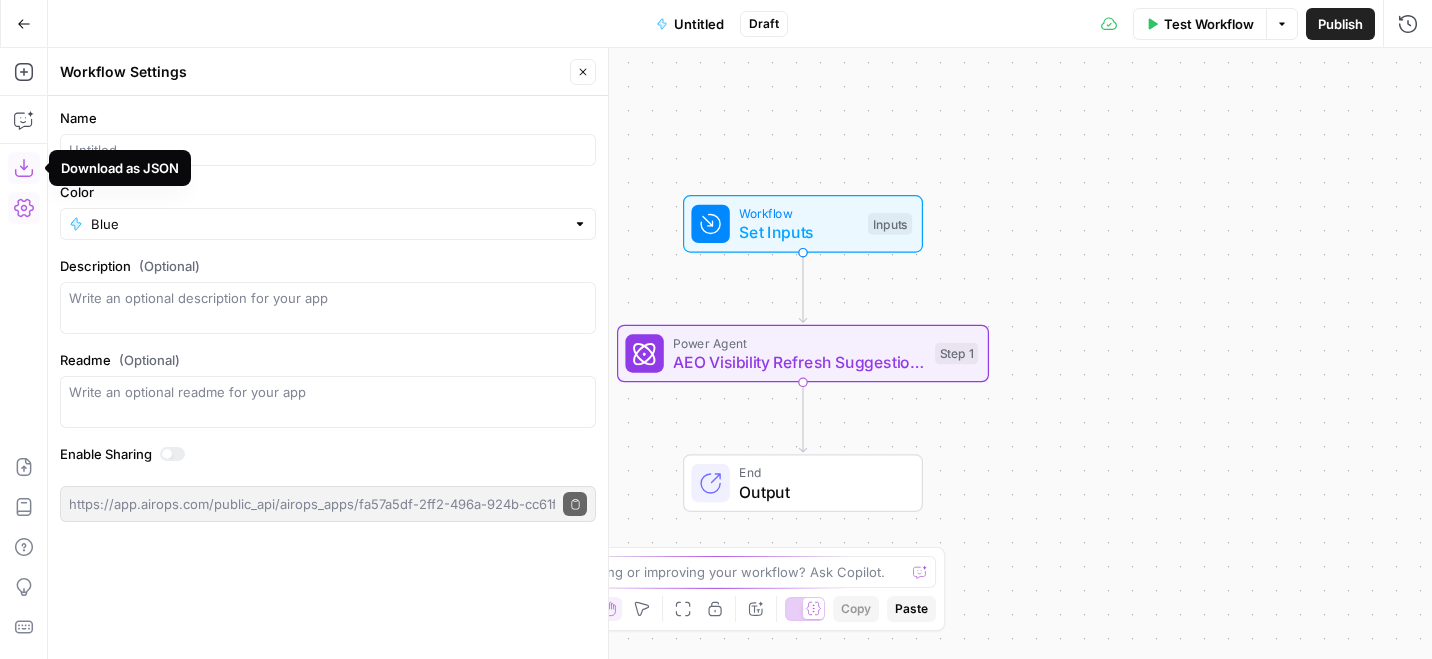 click 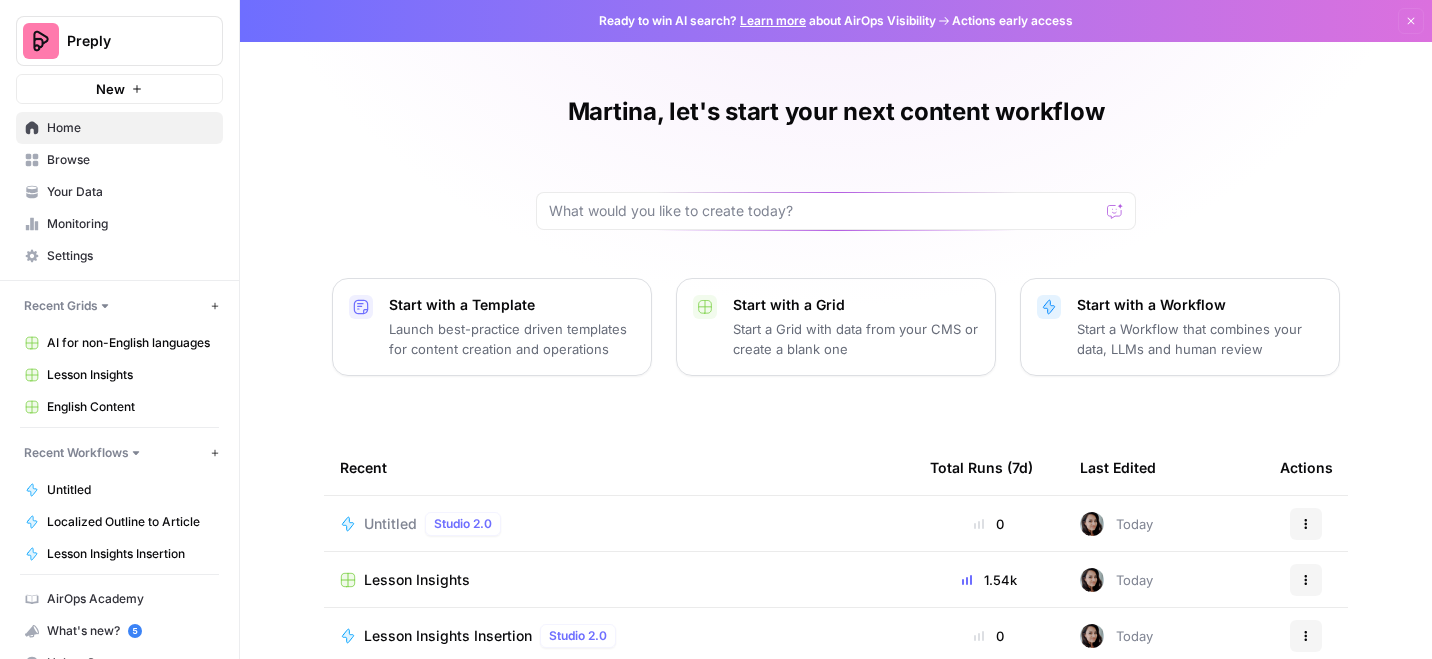 click on "Browse" at bounding box center [130, 160] 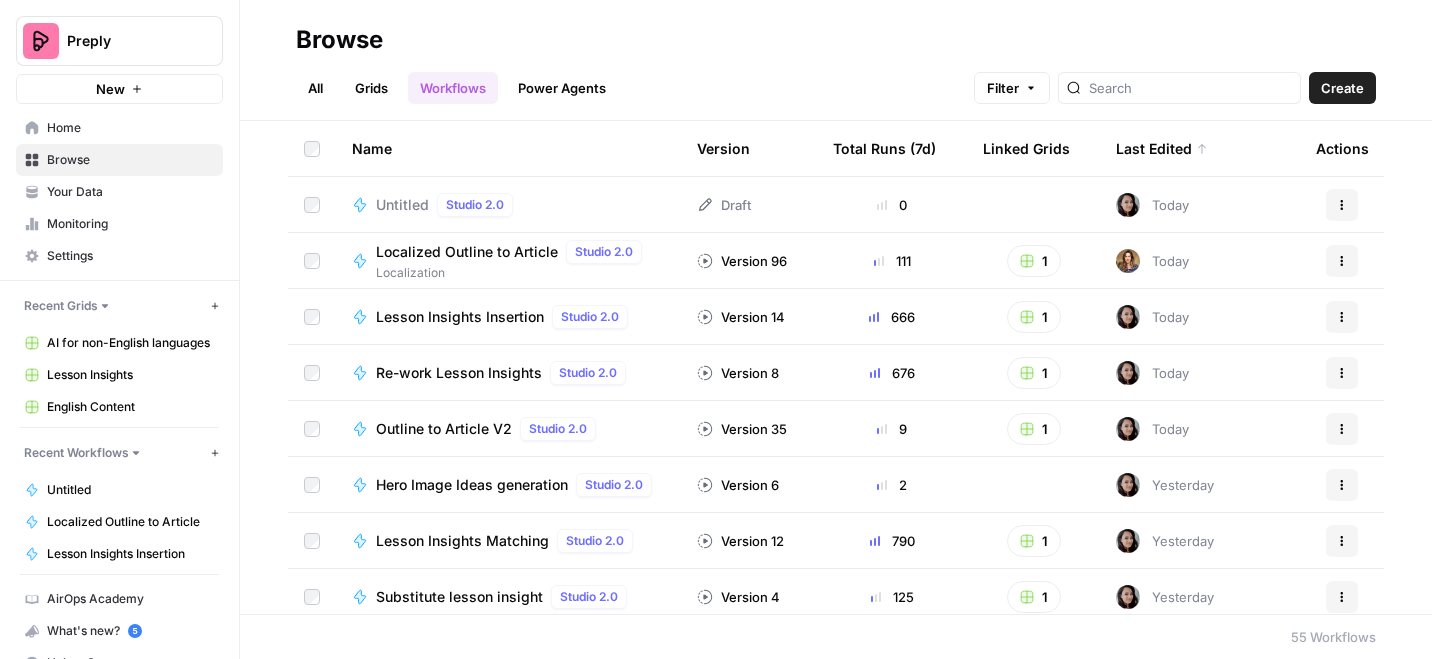 click 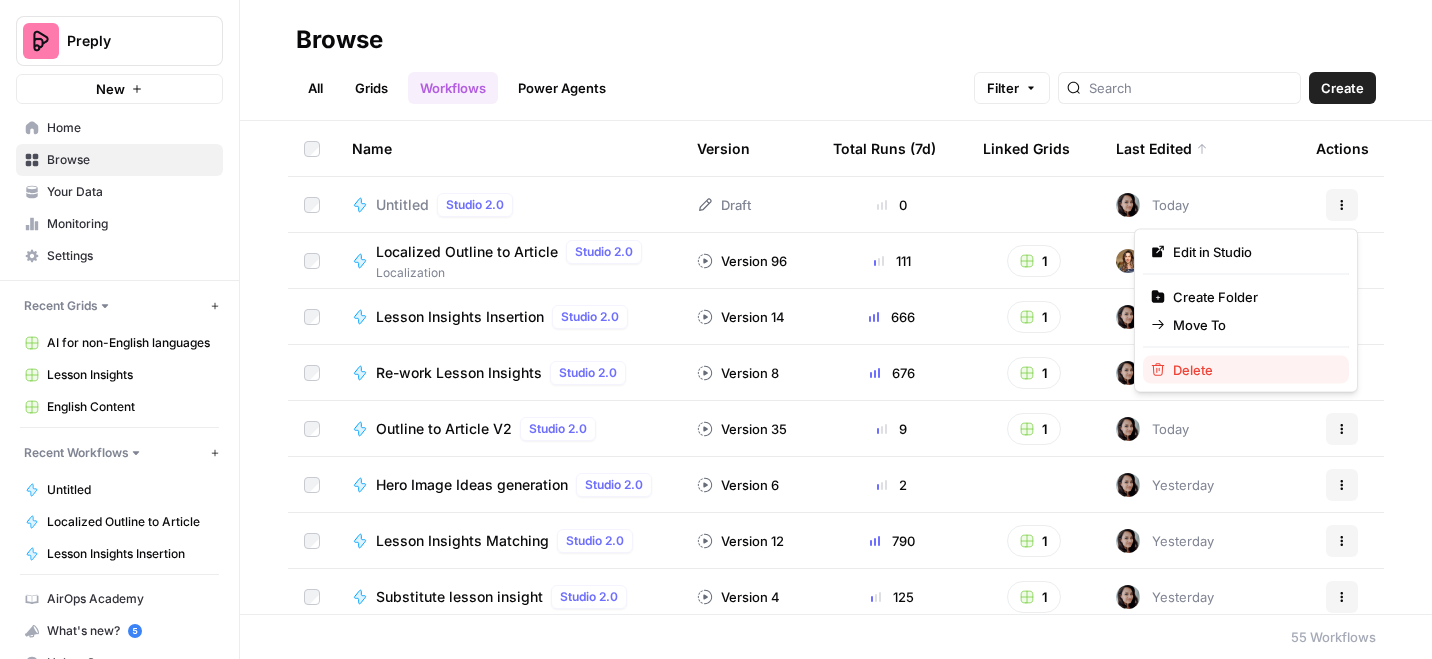 click on "Delete" at bounding box center (1253, 370) 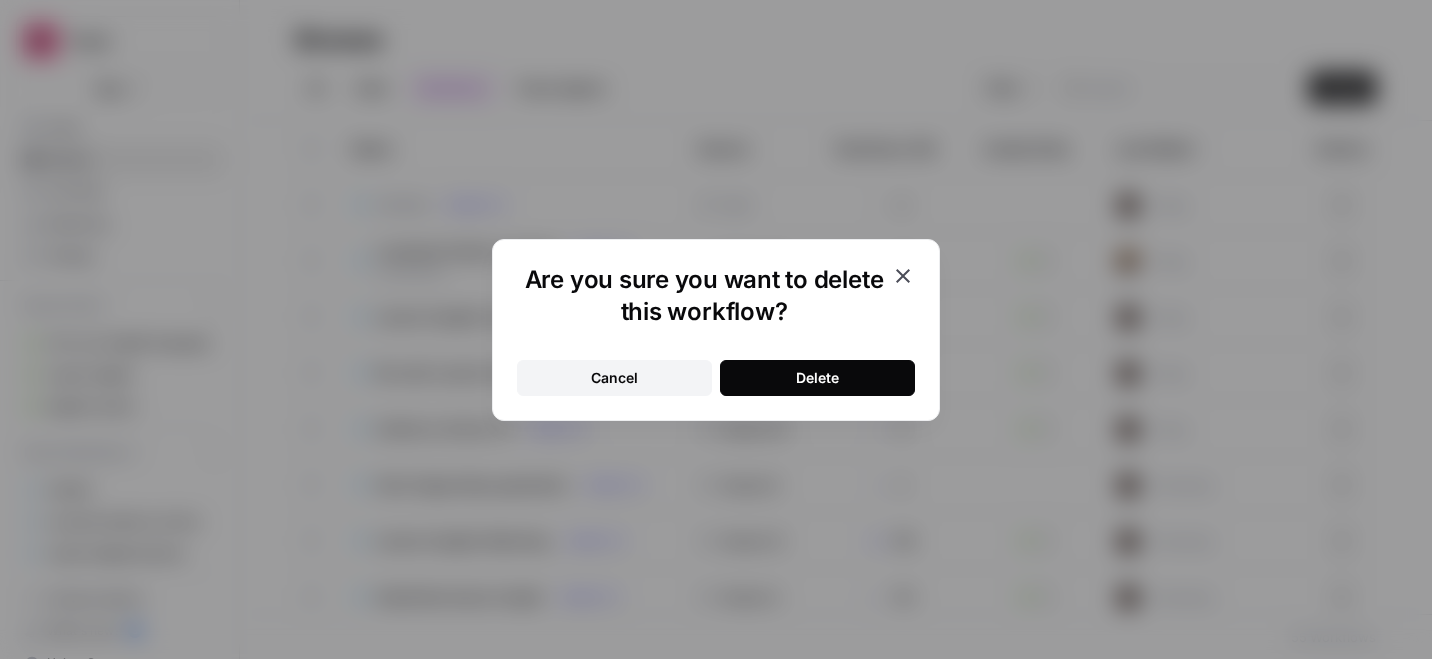 click on "Delete" at bounding box center [817, 378] 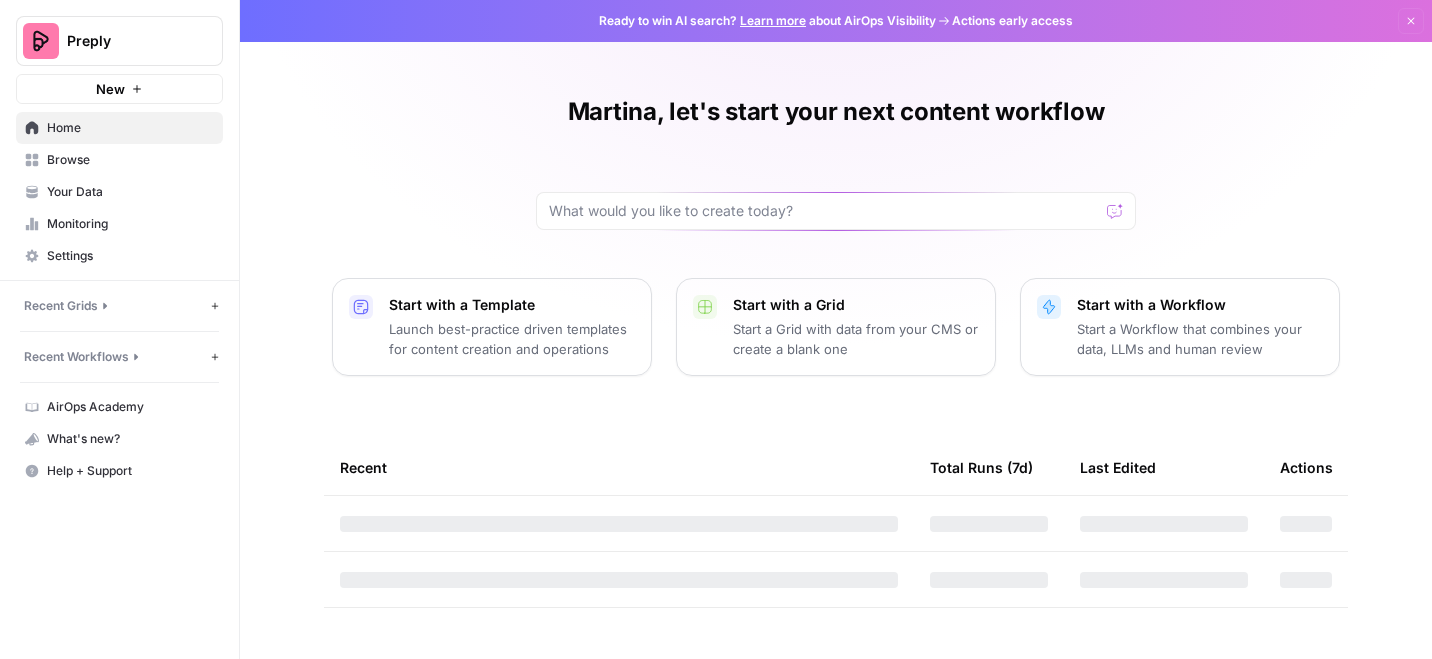 scroll, scrollTop: 0, scrollLeft: 0, axis: both 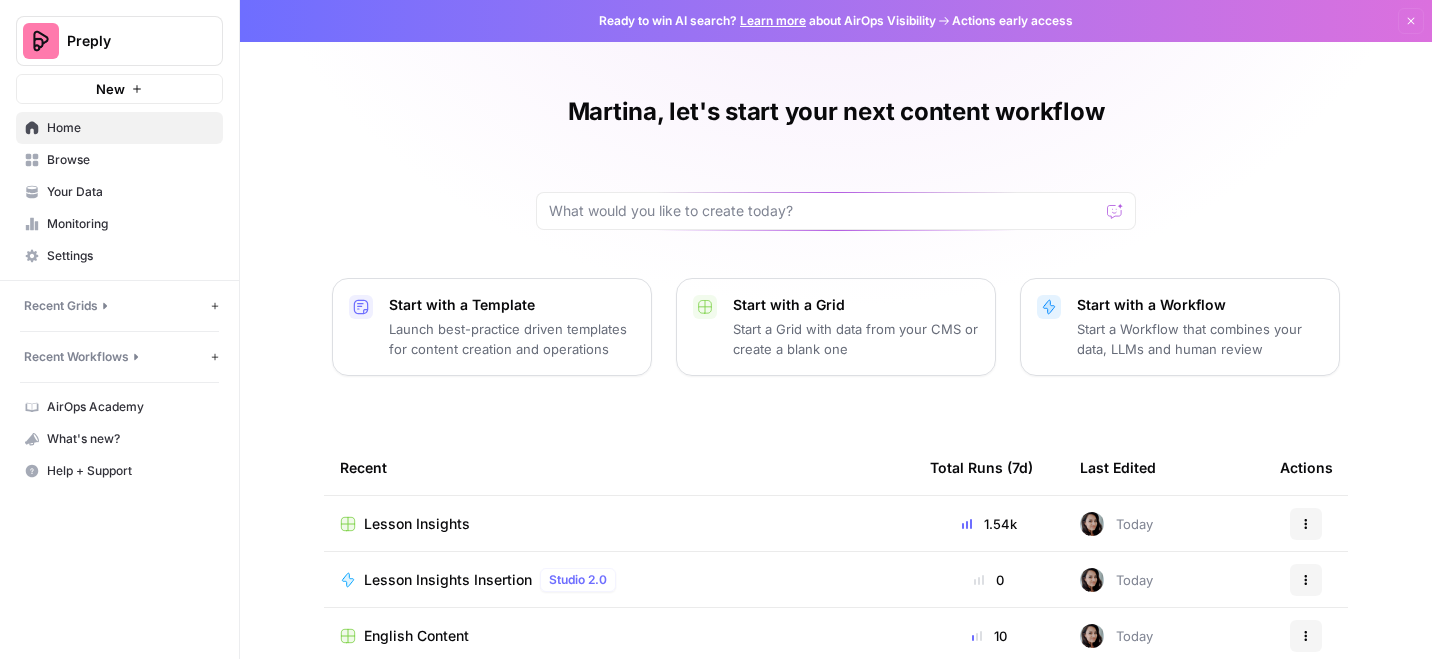 click on "Recent Workflows" at bounding box center (76, 357) 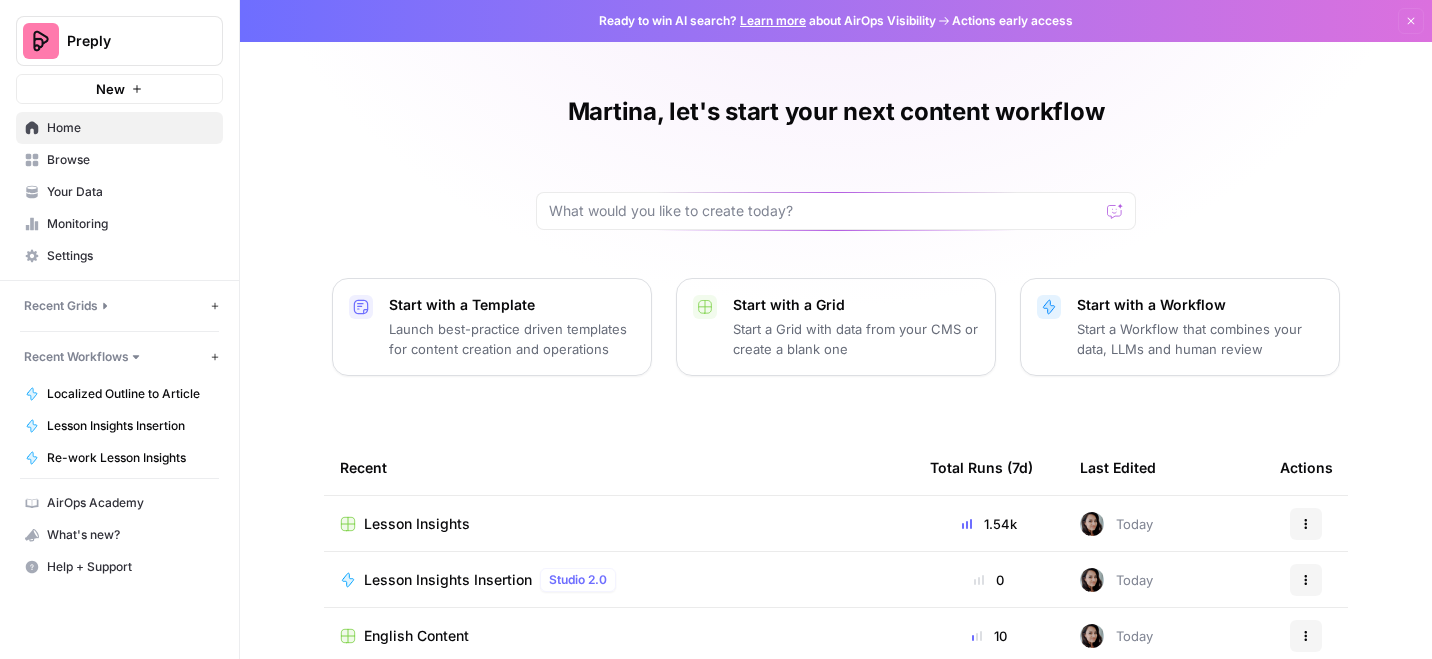 click on "Re-work Lesson Insights" at bounding box center (130, 458) 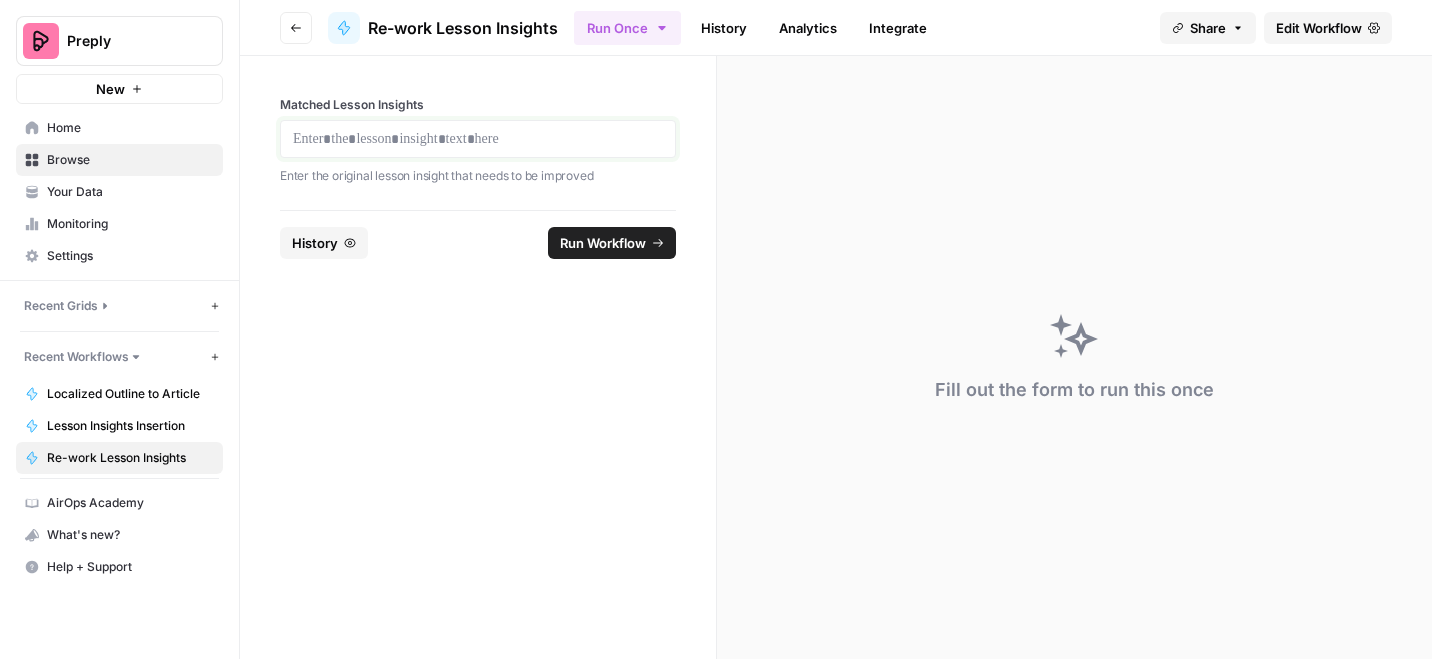 click at bounding box center [478, 139] 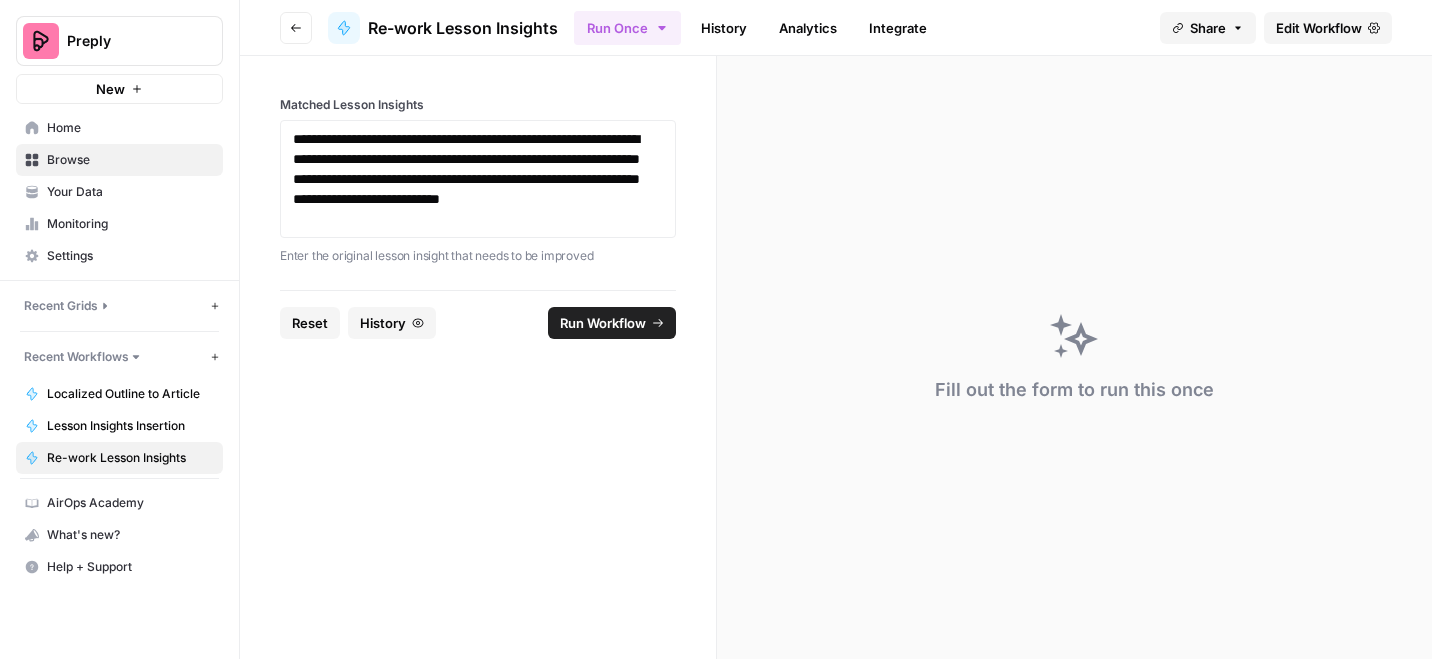 click on "Run Workflow" at bounding box center [603, 323] 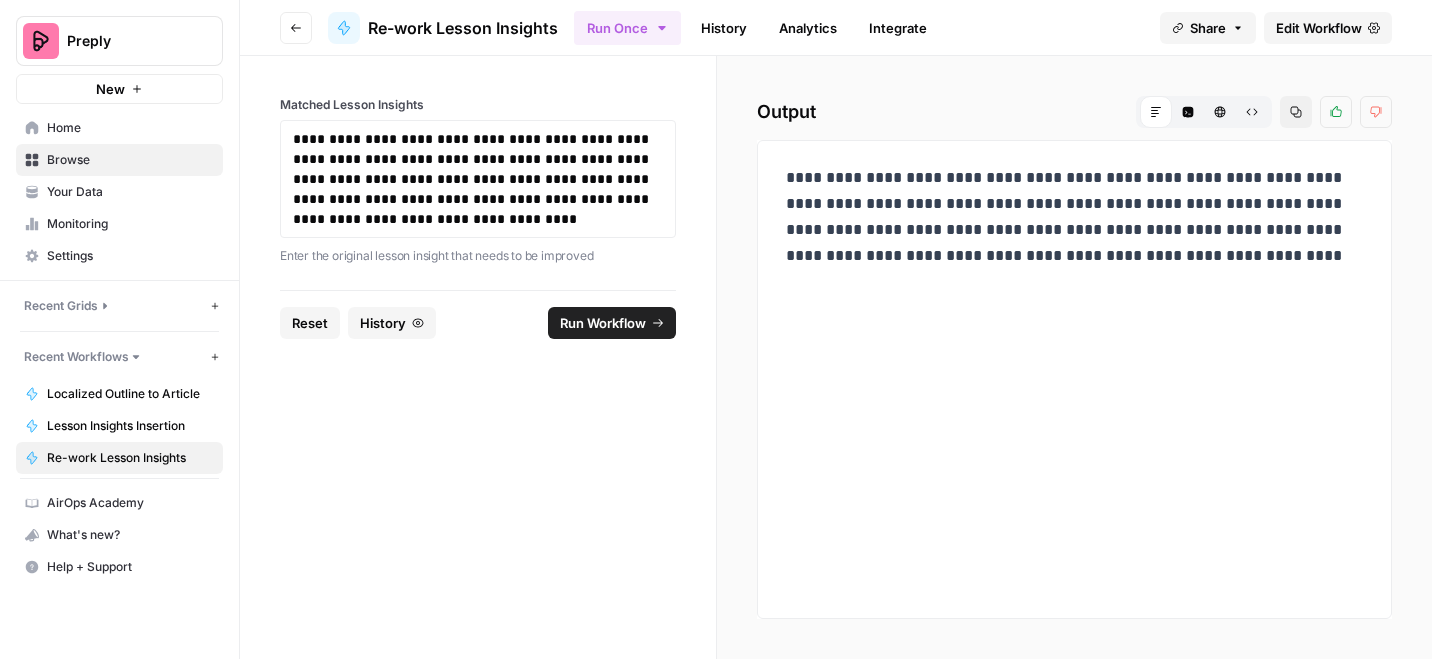 click on "**********" at bounding box center [1074, 217] 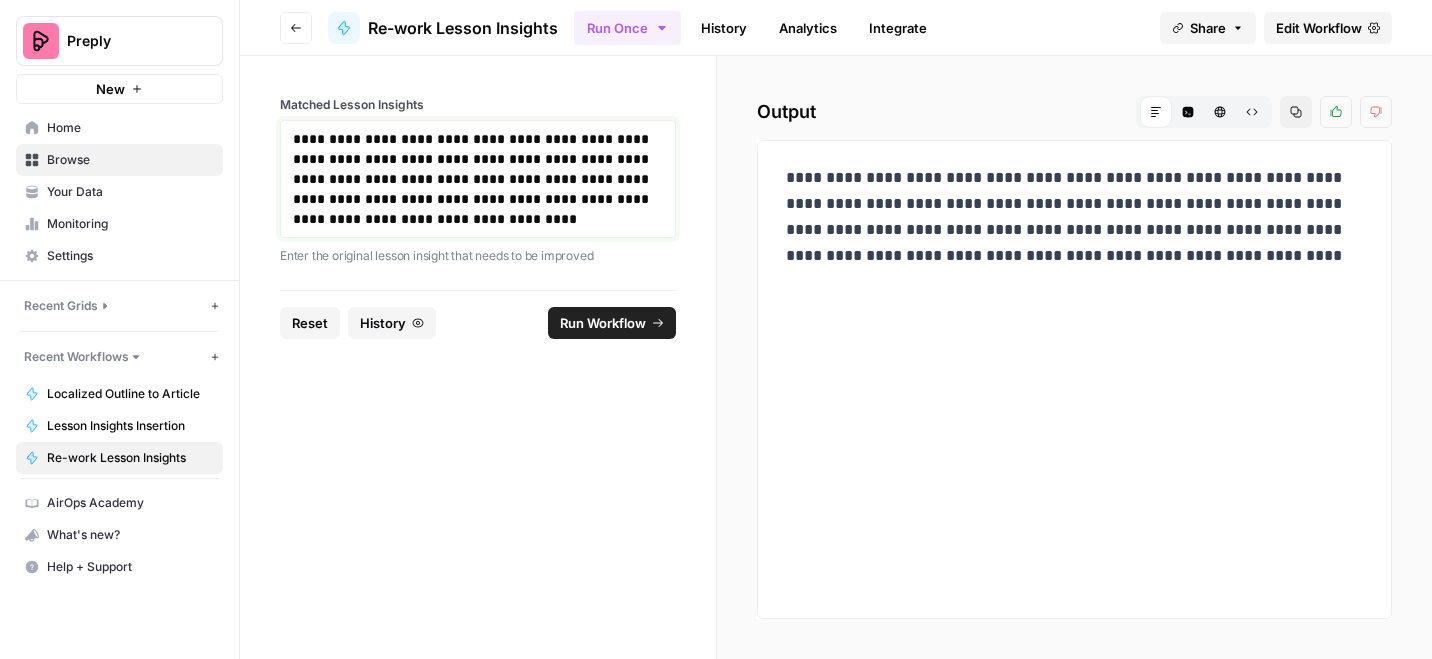 click on "**********" at bounding box center [478, 179] 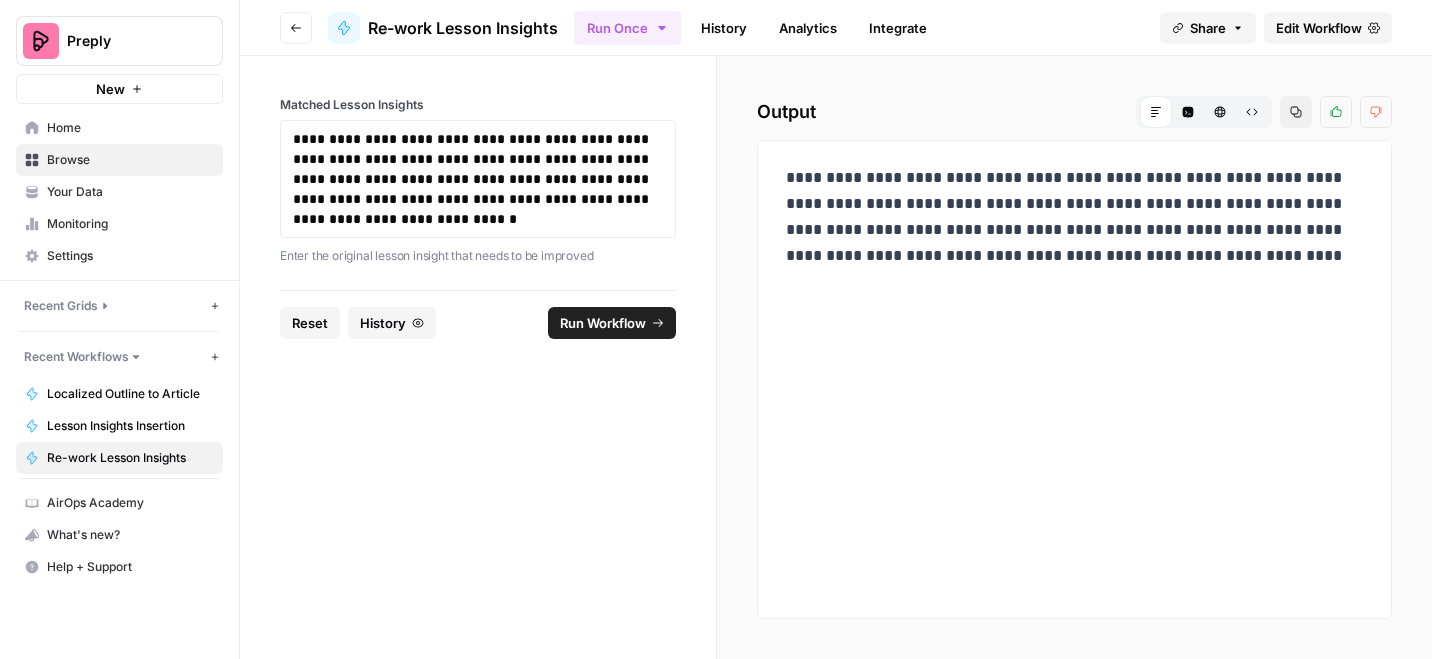 click on "Run Workflow" at bounding box center [612, 323] 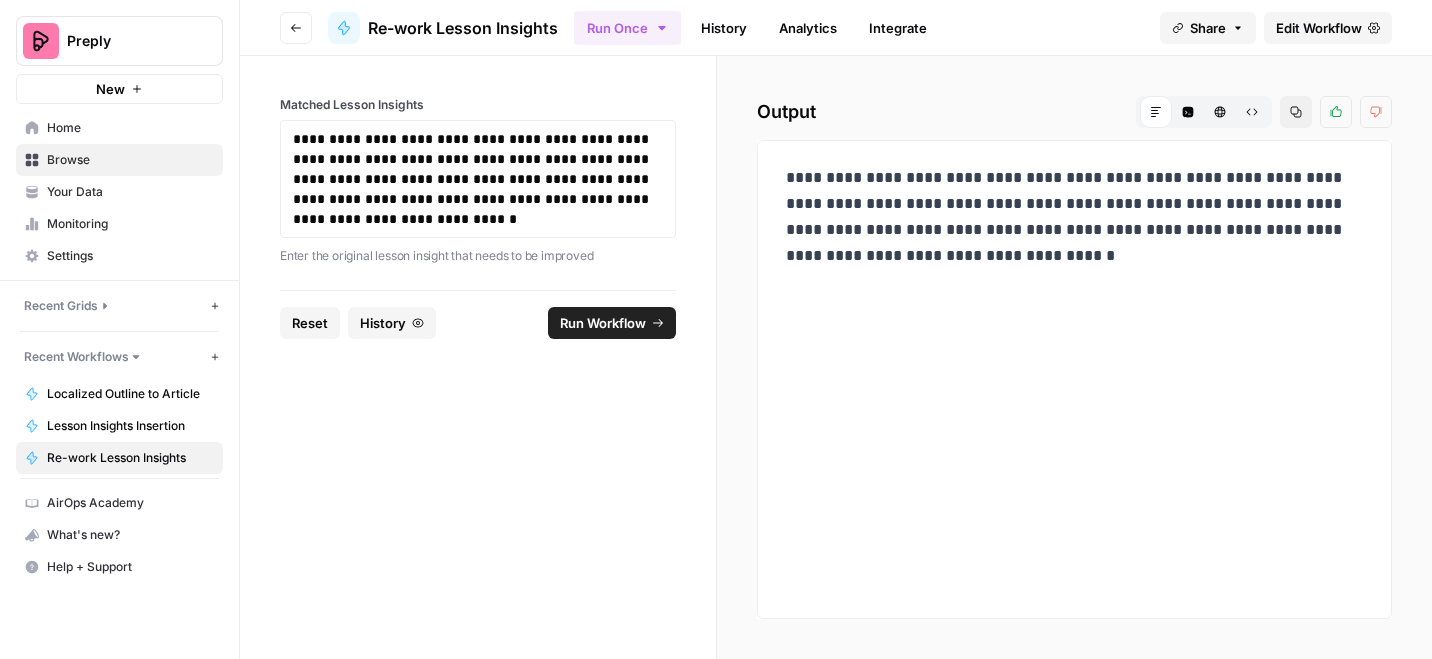 click on "**********" at bounding box center (1074, 217) 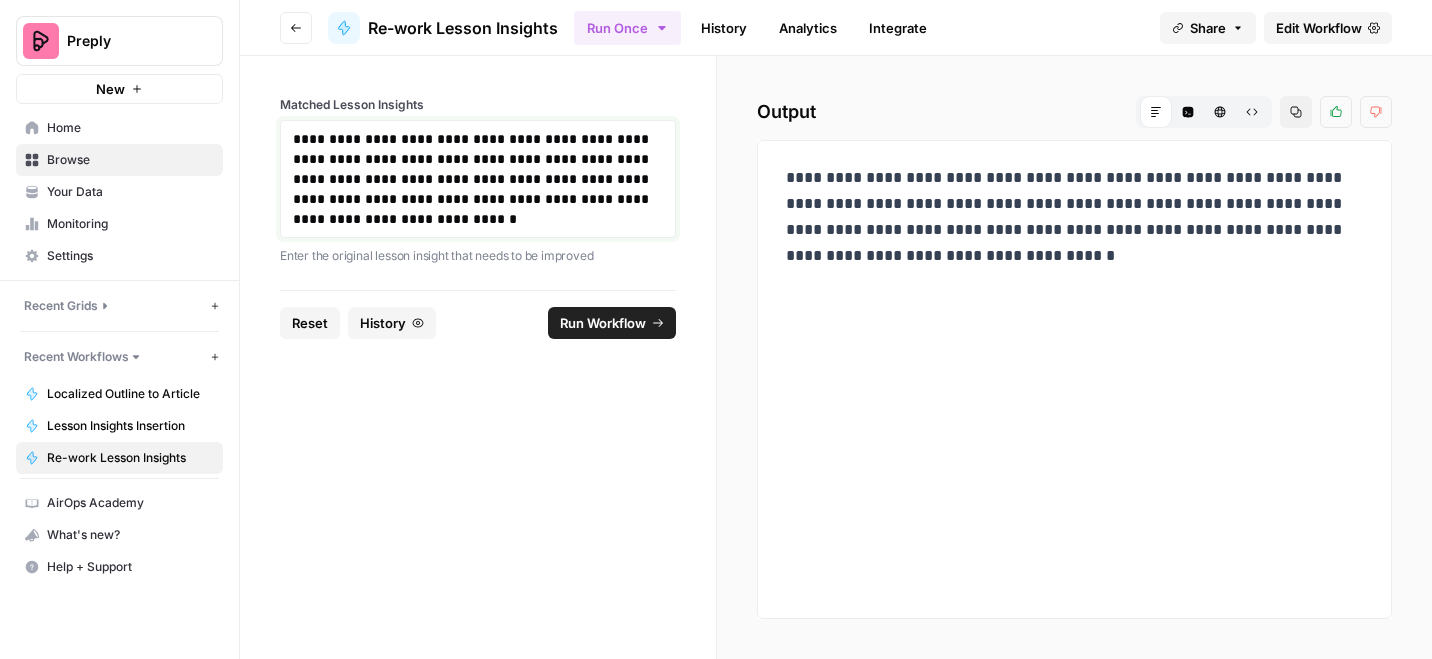 click on "**********" at bounding box center (478, 179) 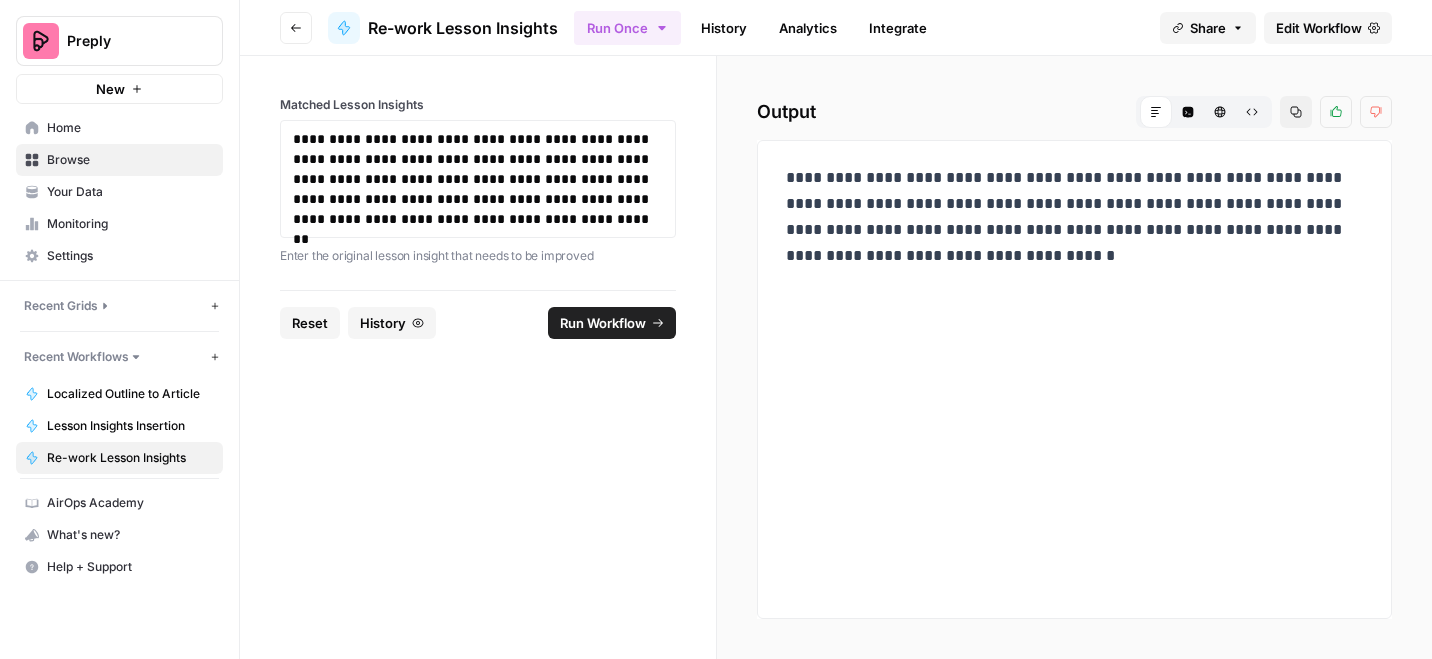 click on "Run Workflow" at bounding box center (603, 323) 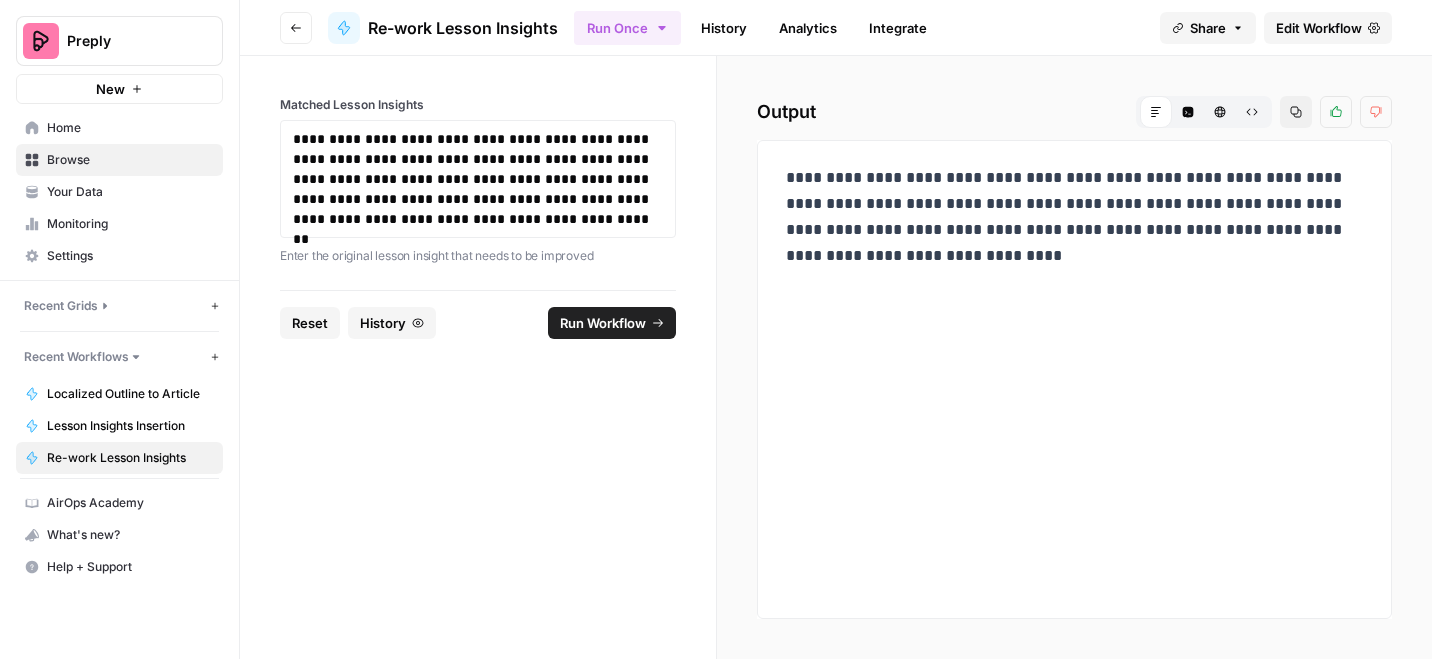 click on "**********" at bounding box center [1074, 217] 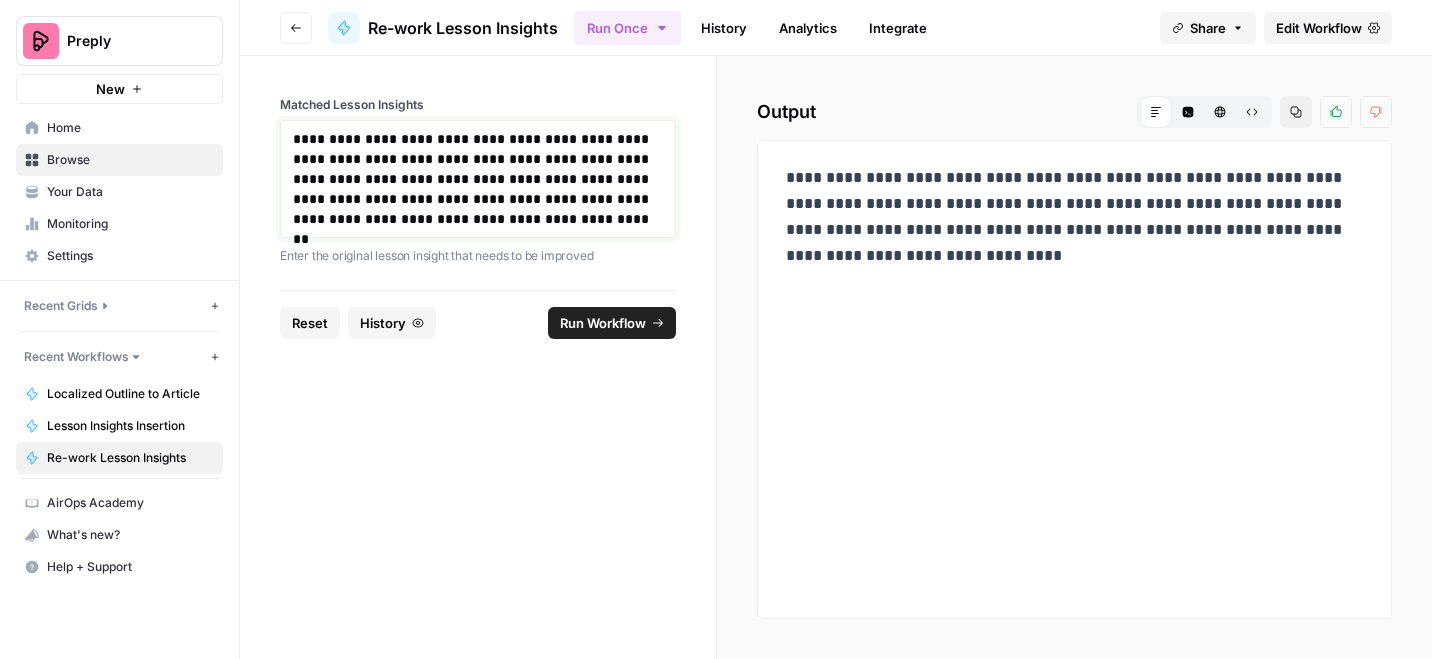 click on "**********" at bounding box center [478, 179] 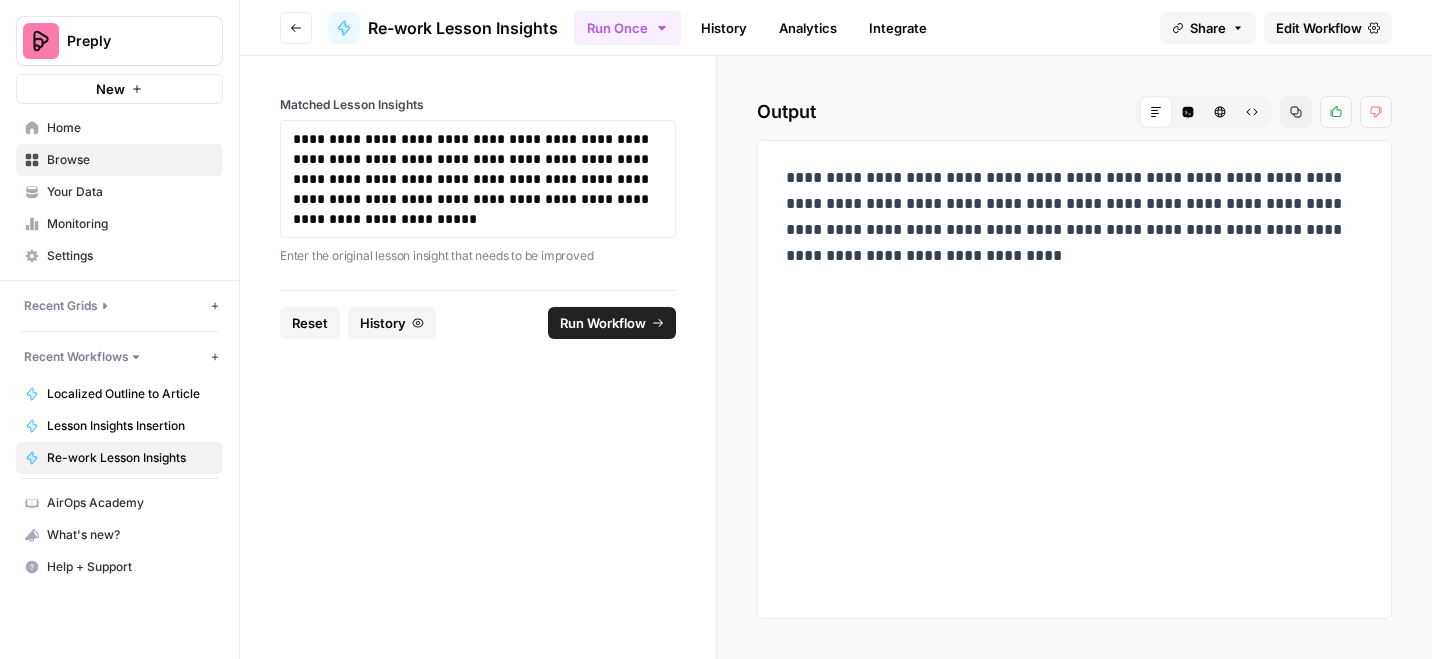 click on "Run Workflow" at bounding box center [603, 323] 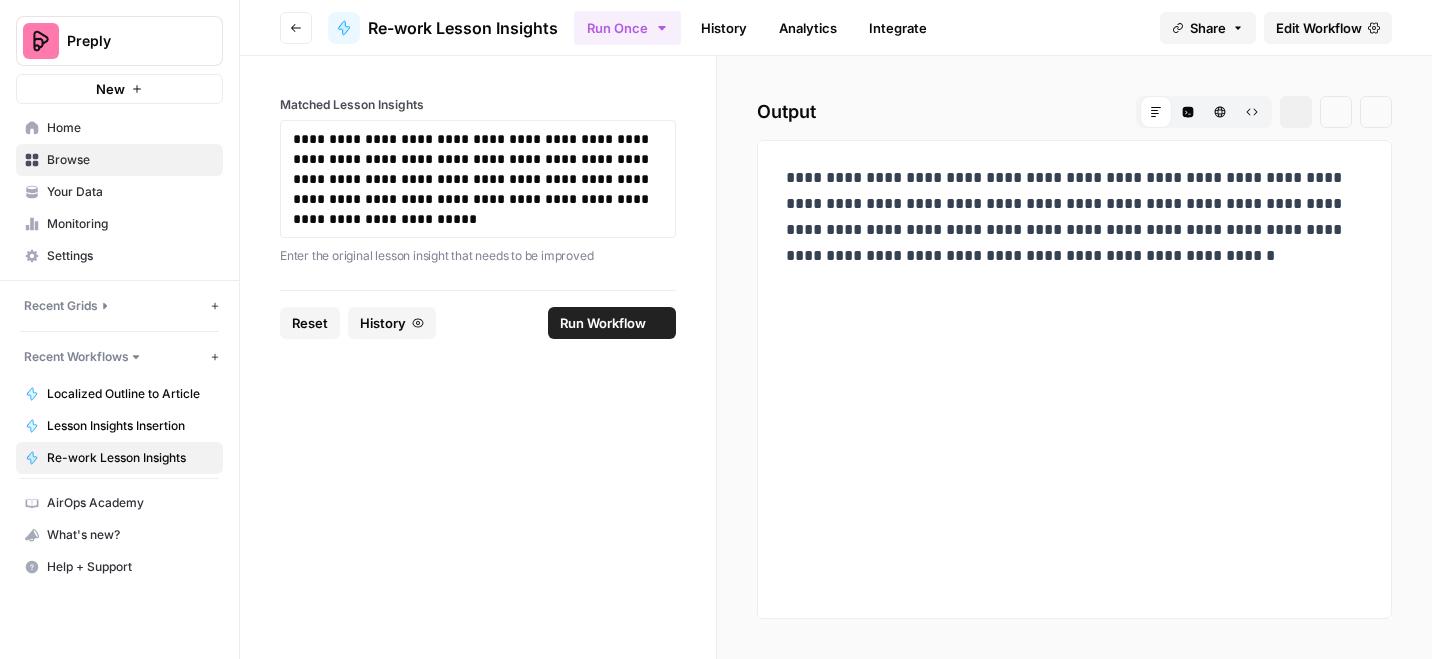 click on "**********" at bounding box center [1074, 217] 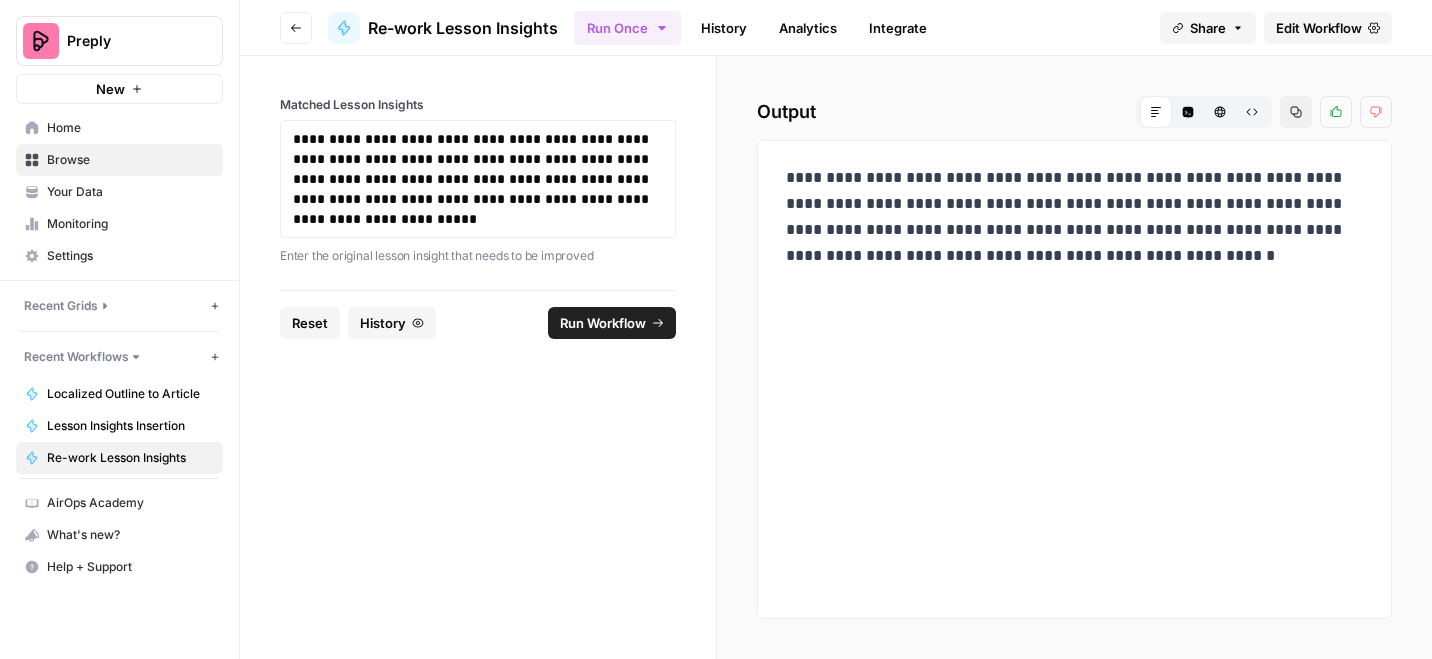 click on "**********" at bounding box center [1074, 217] 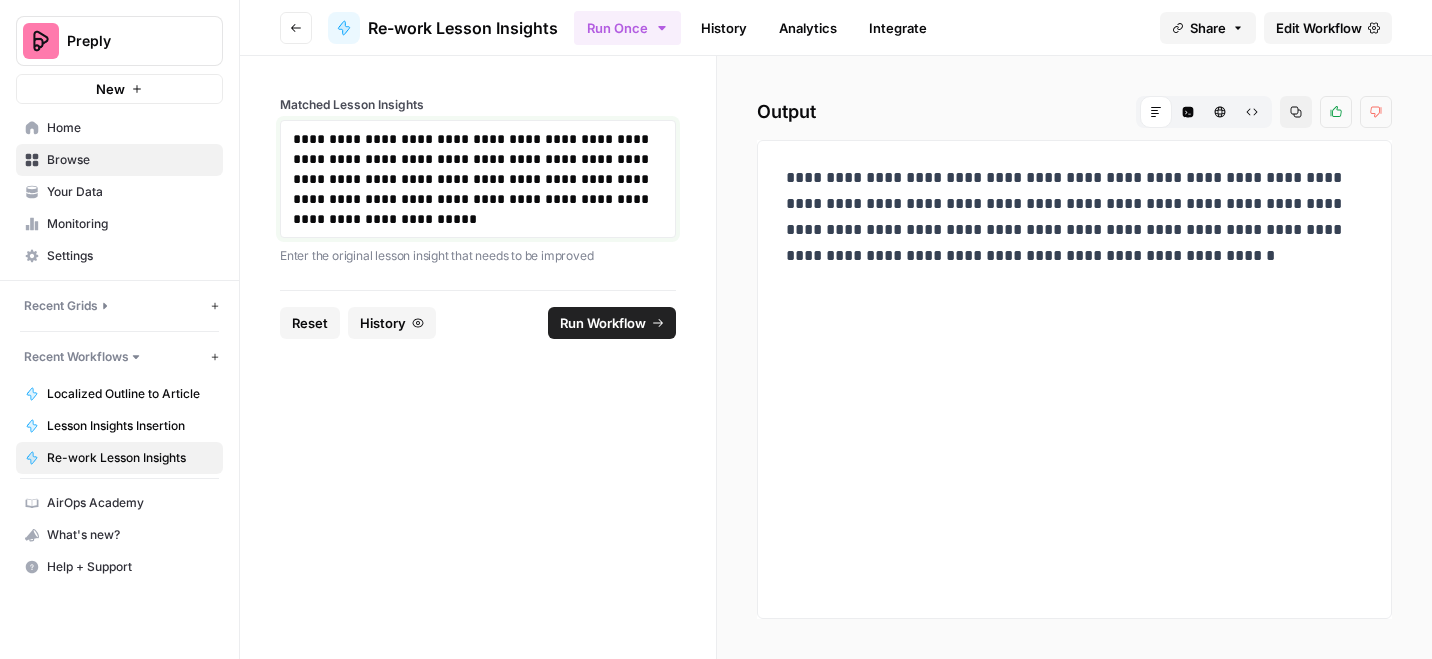 click on "**********" at bounding box center [478, 179] 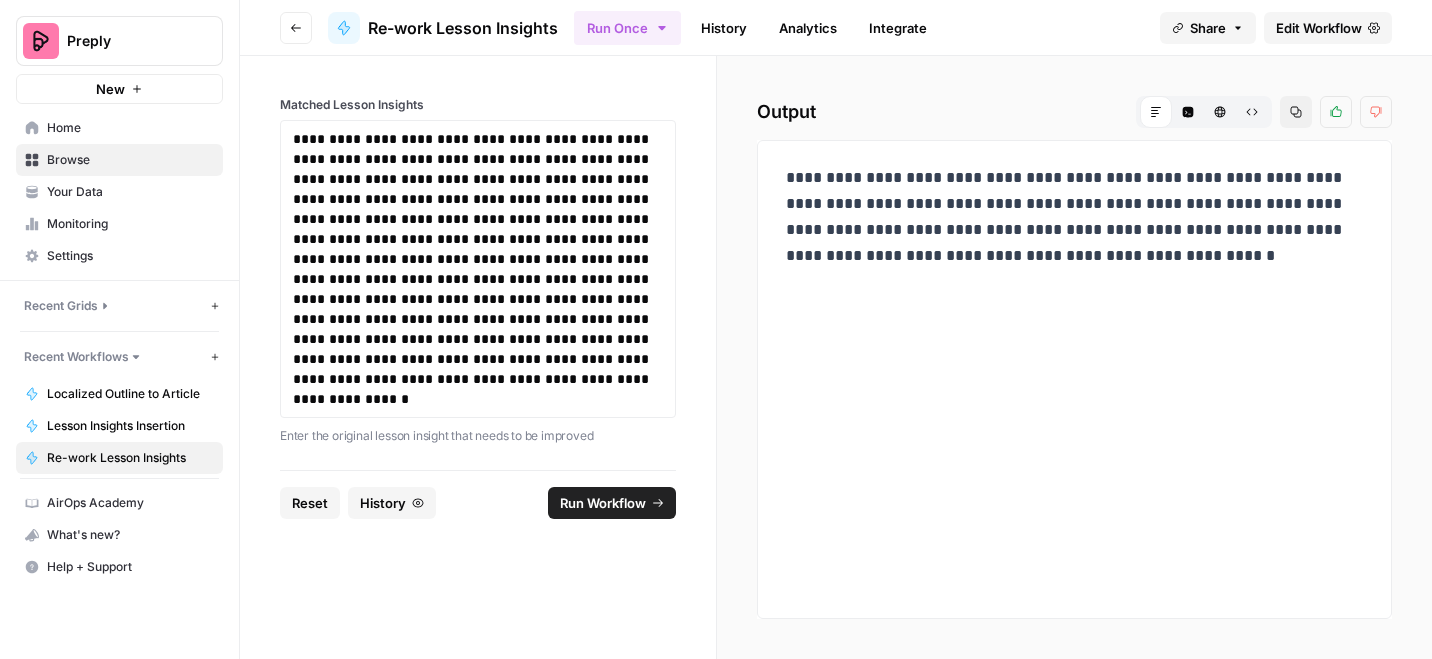 click on "Run Workflow" at bounding box center (603, 503) 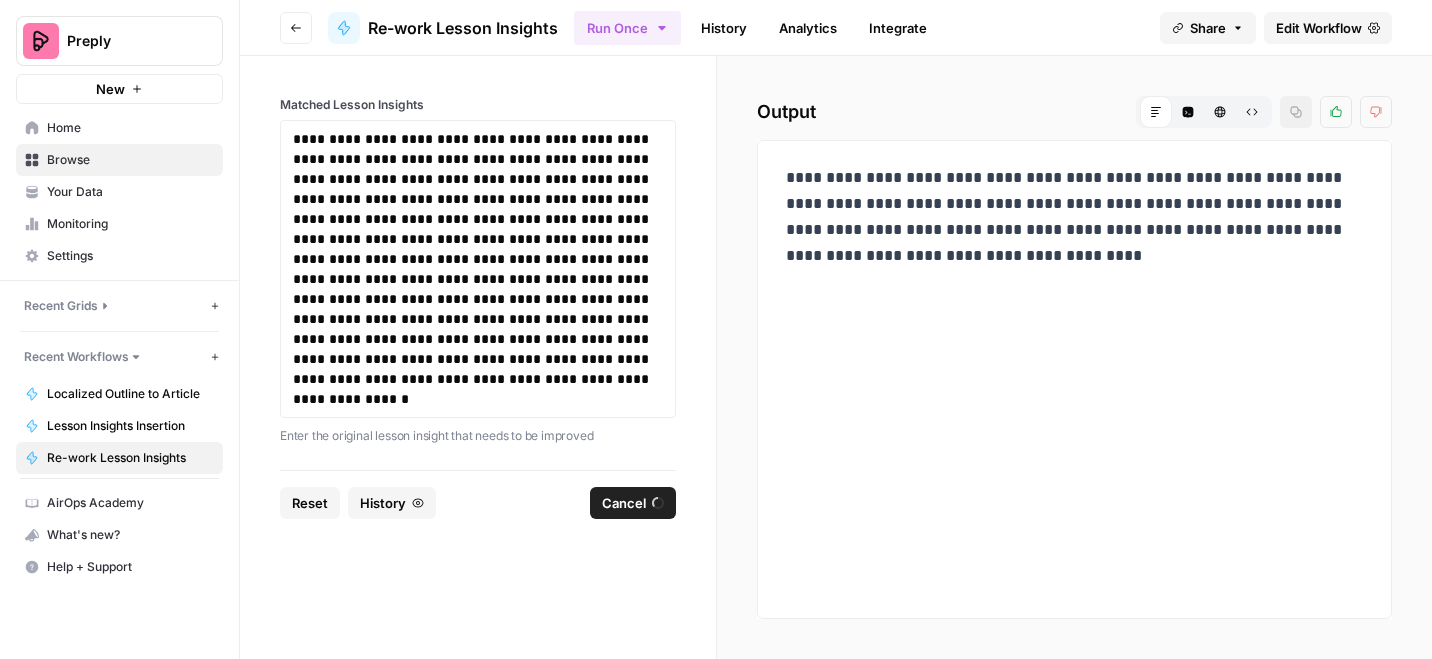 click on "**********" at bounding box center [1074, 217] 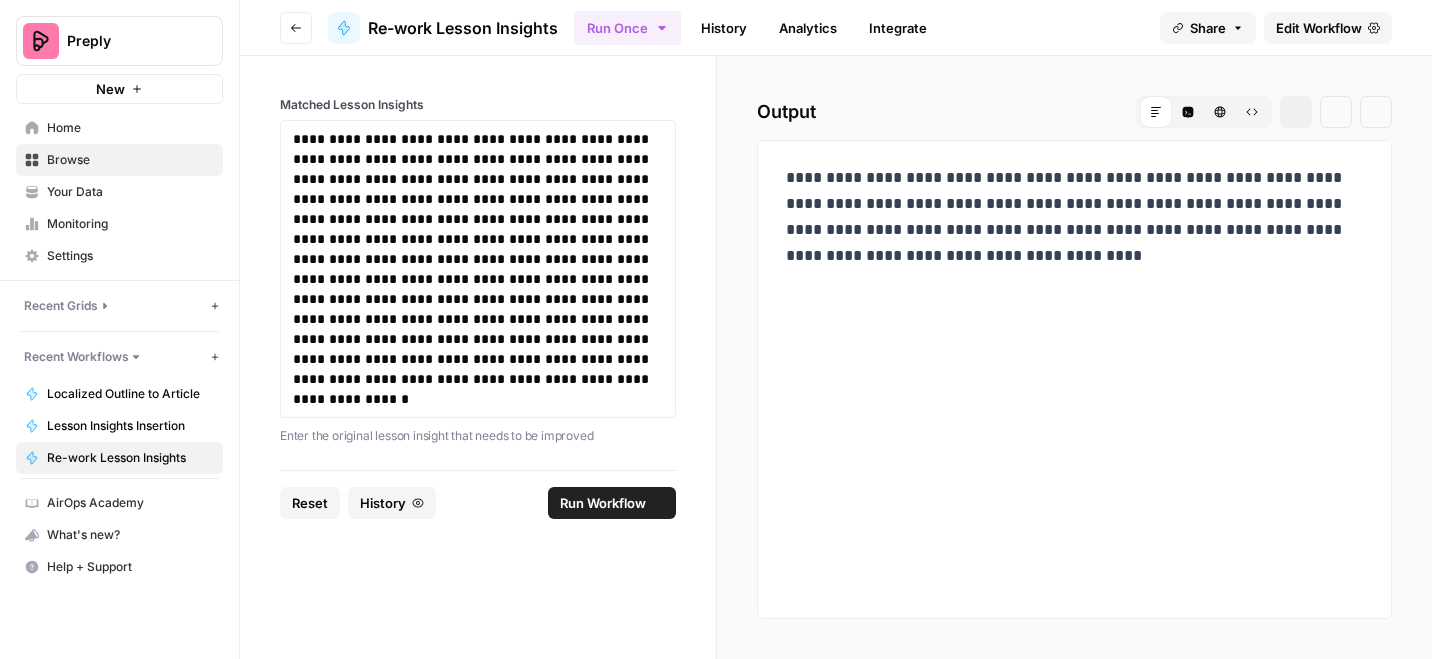 click on "**********" at bounding box center [1074, 217] 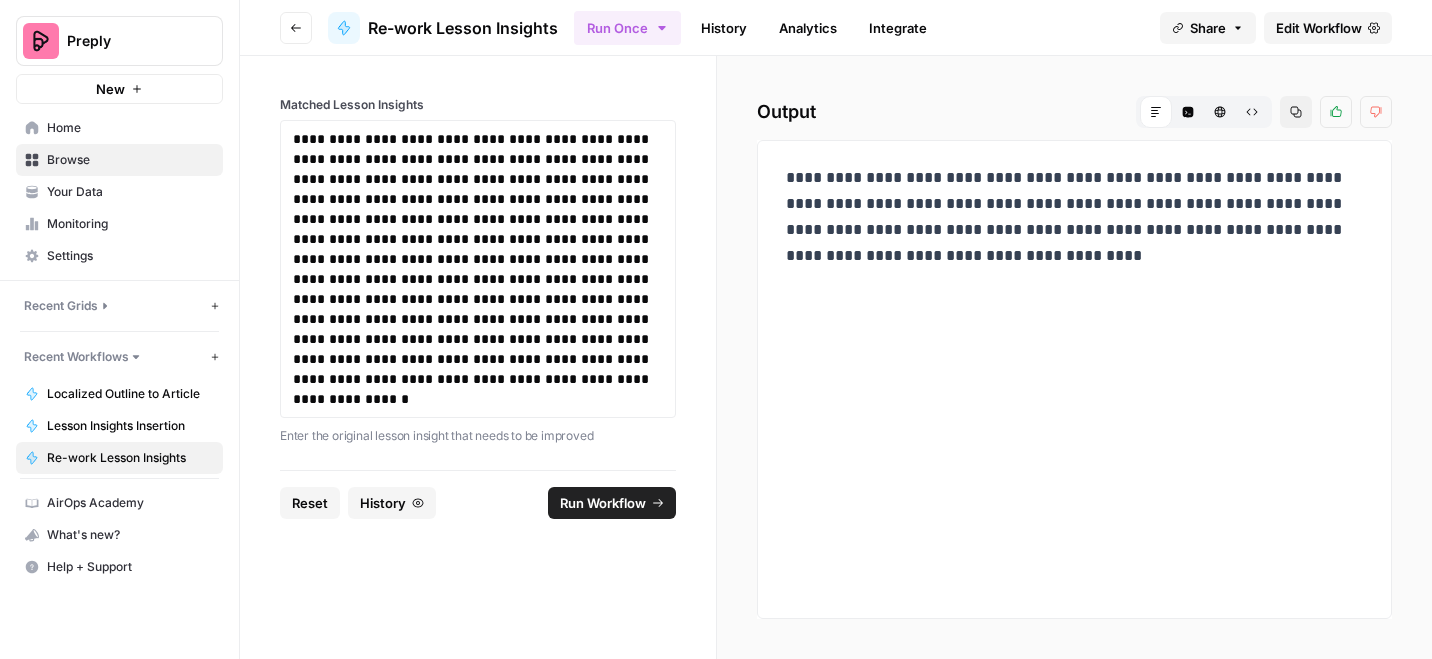 copy on "**********" 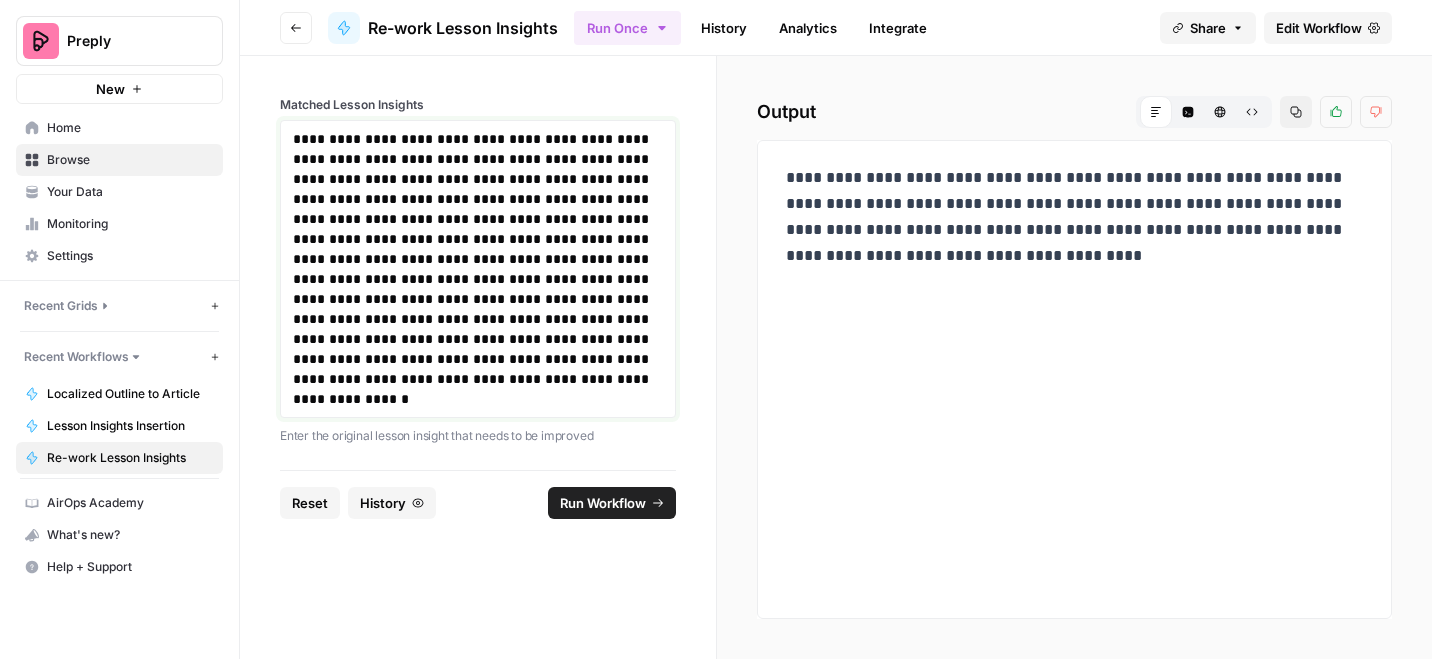 click on "**********" at bounding box center [478, 269] 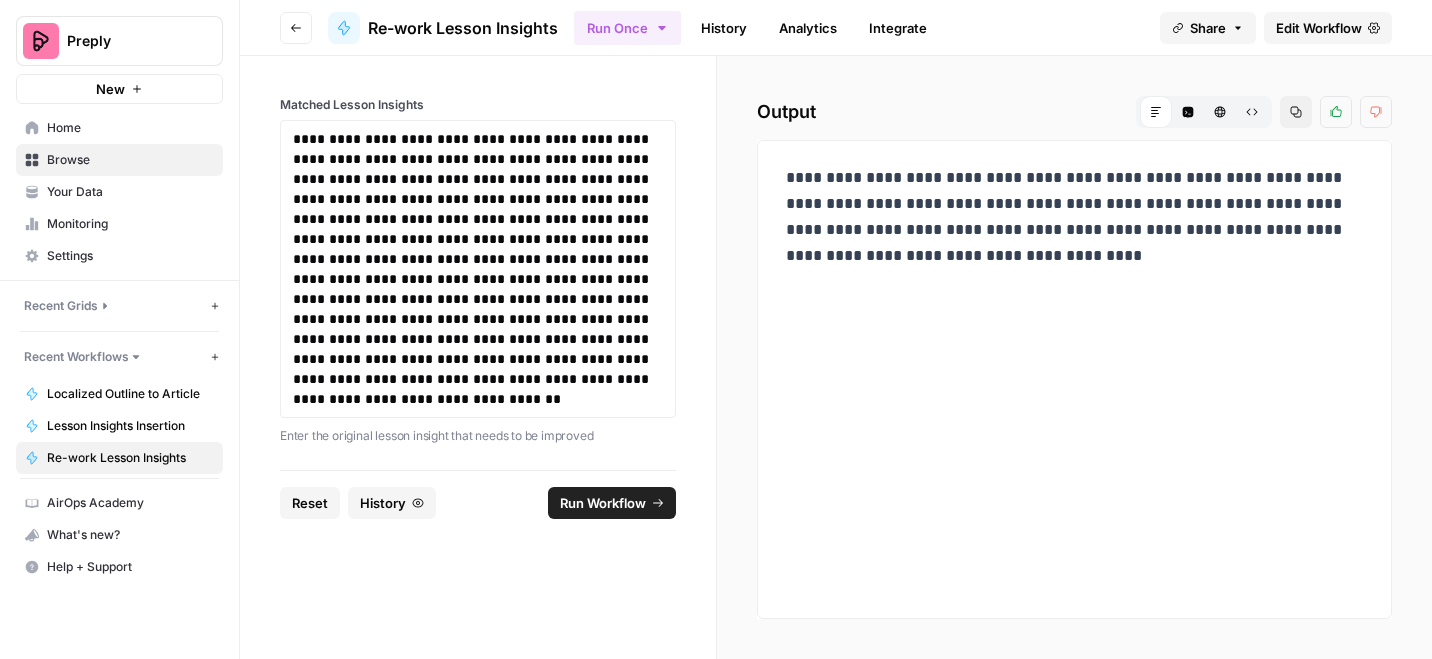 click on "Run Workflow" at bounding box center [603, 503] 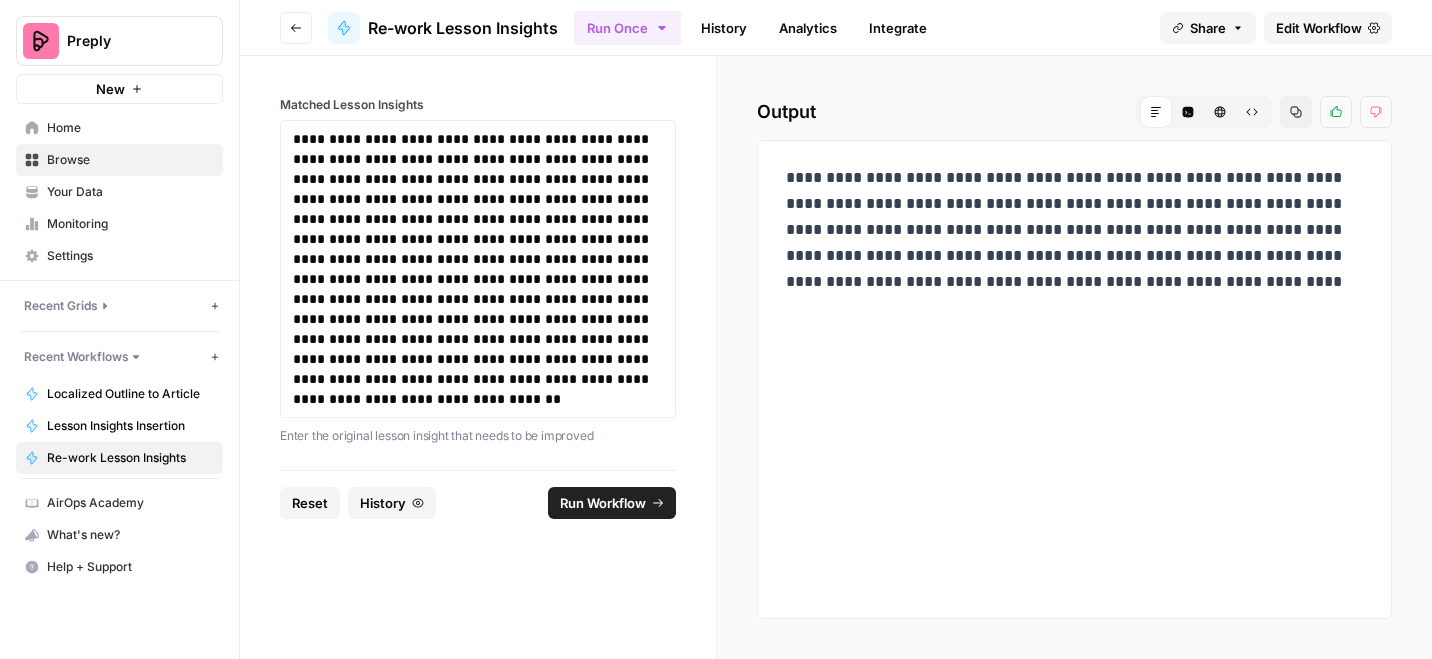 click on "**********" at bounding box center [1074, 230] 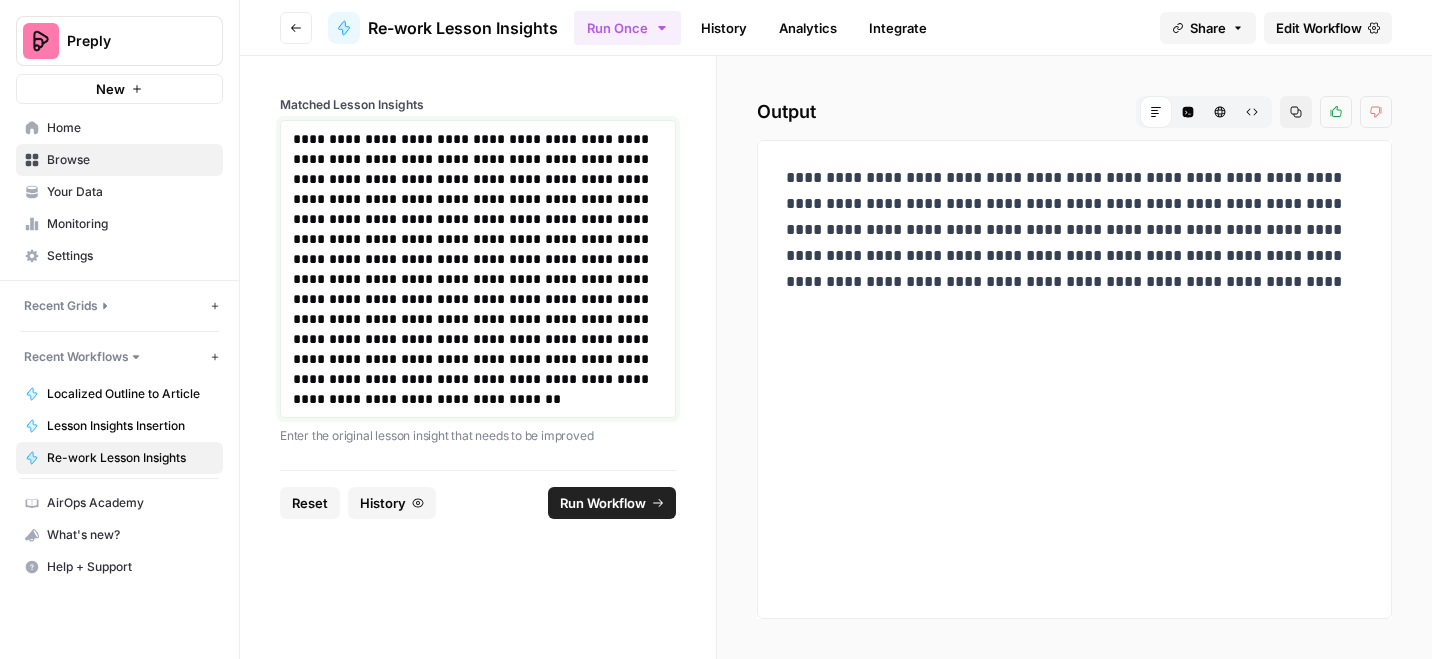 click on "**********" at bounding box center [478, 269] 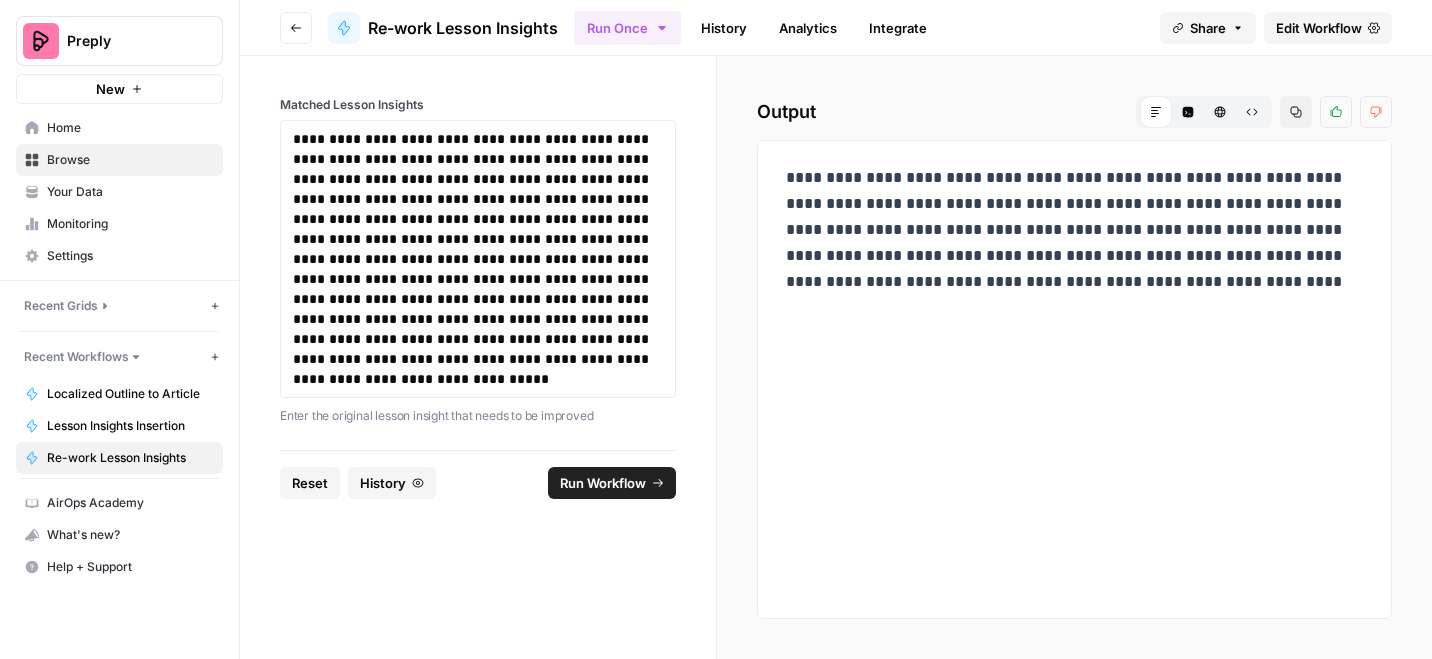 click on "Run Workflow" at bounding box center [603, 483] 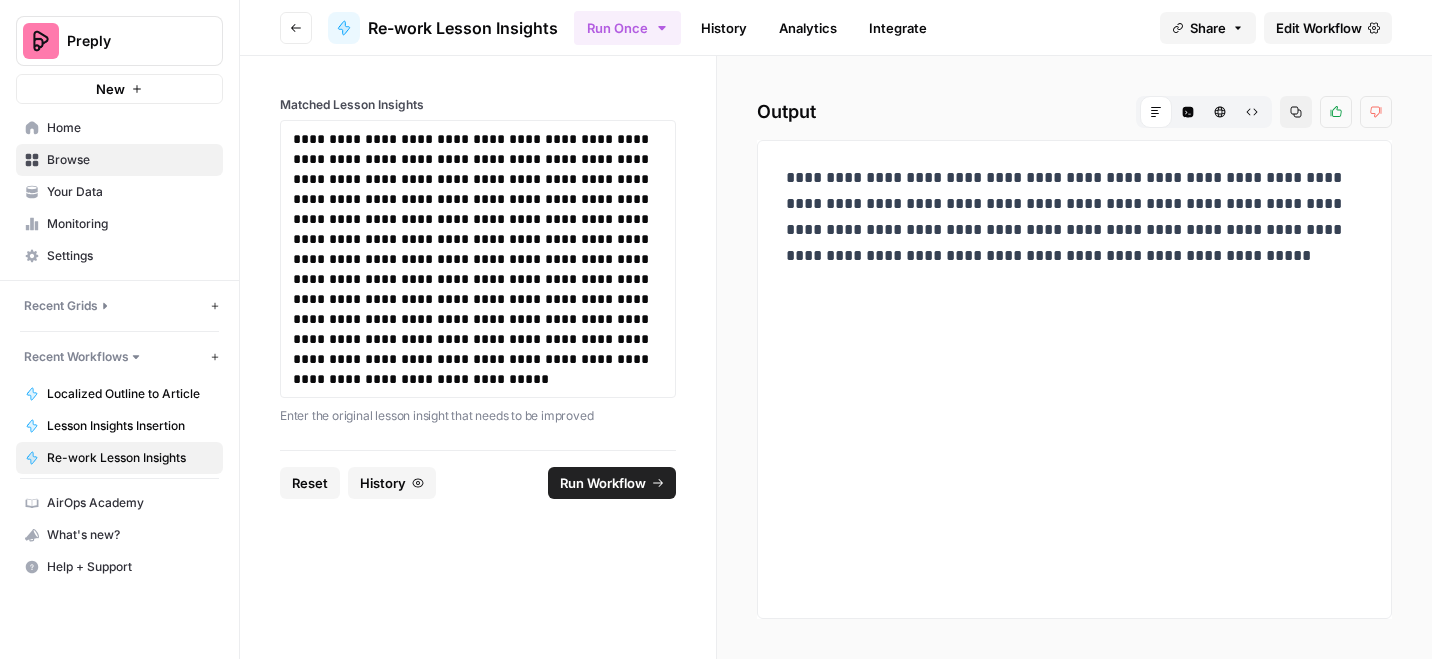 click on "**********" at bounding box center [1074, 217] 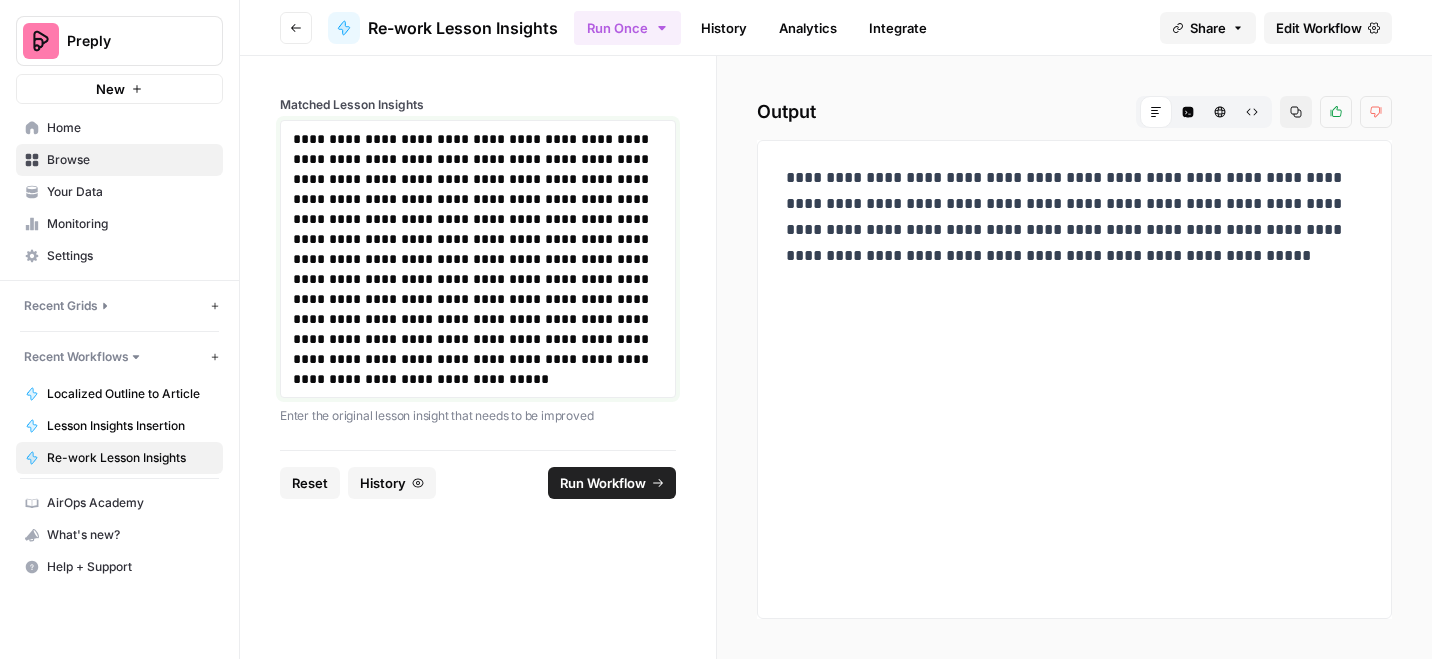 click on "**********" at bounding box center [478, 259] 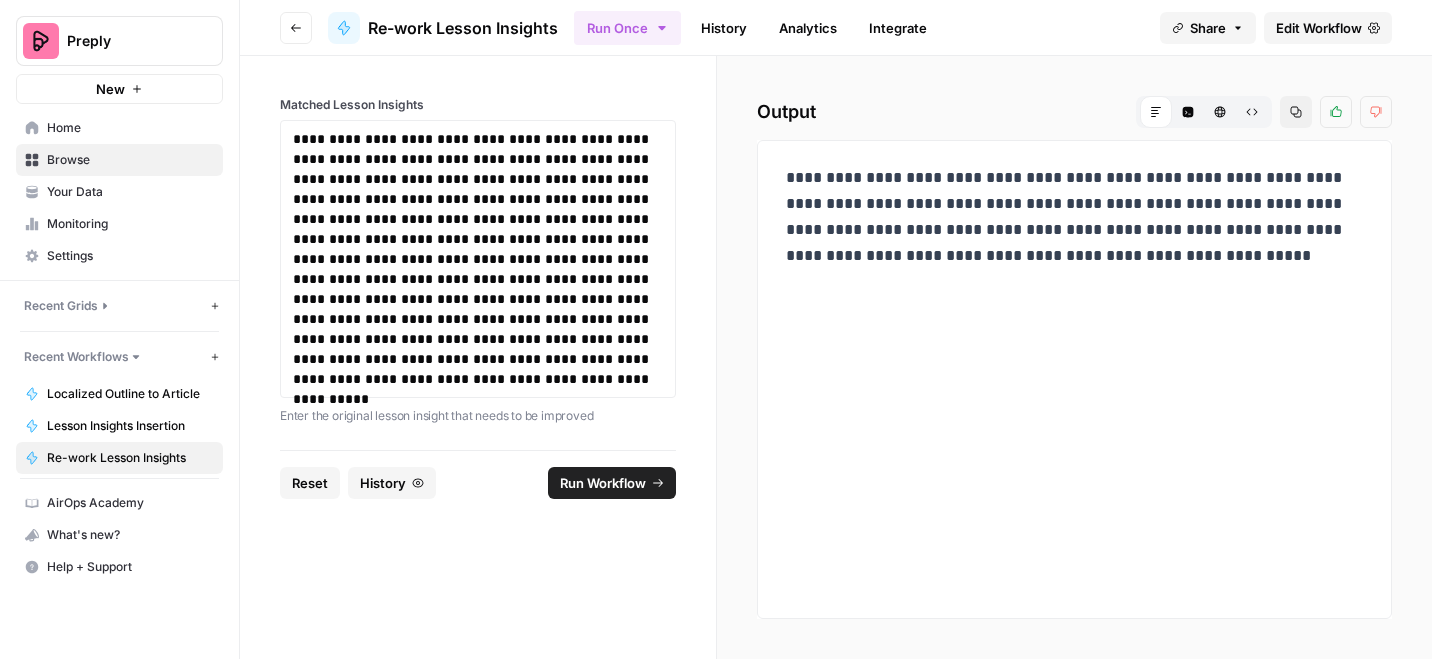 click on "Run Workflow" at bounding box center (603, 483) 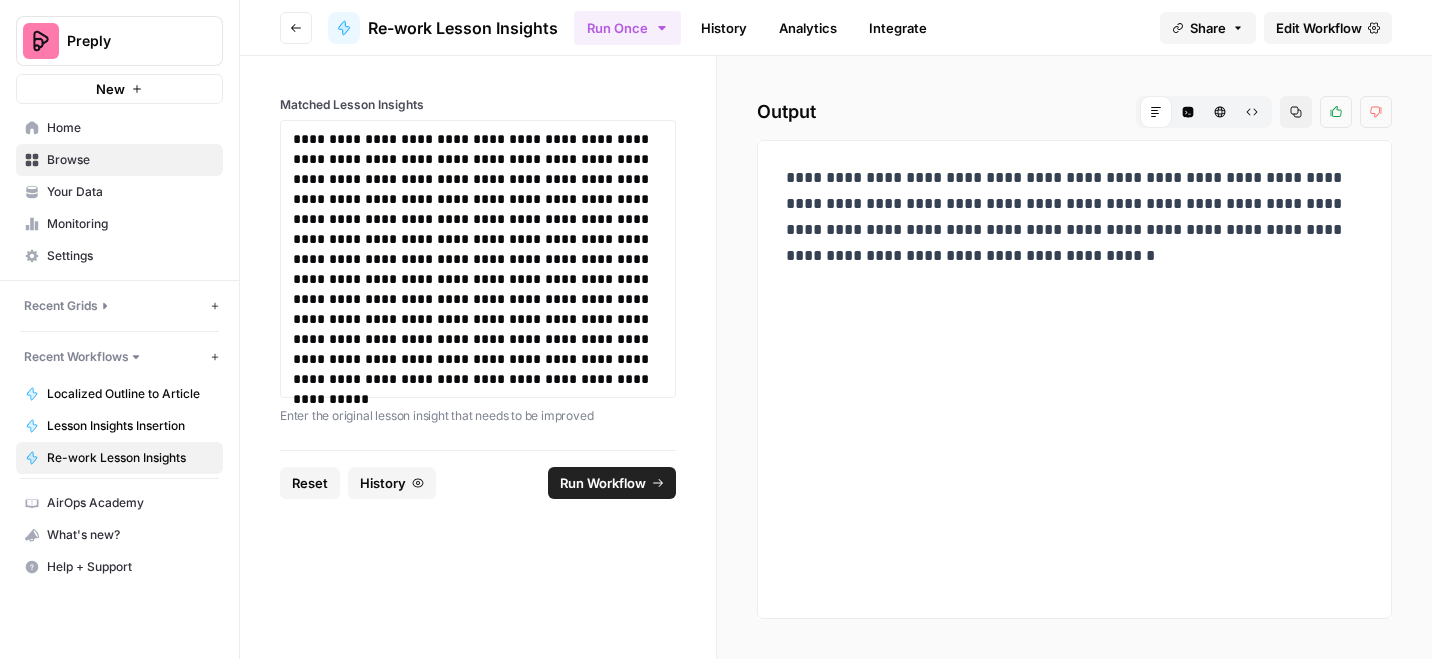 drag, startPoint x: 289, startPoint y: 135, endPoint x: 400, endPoint y: 161, distance: 114.00439 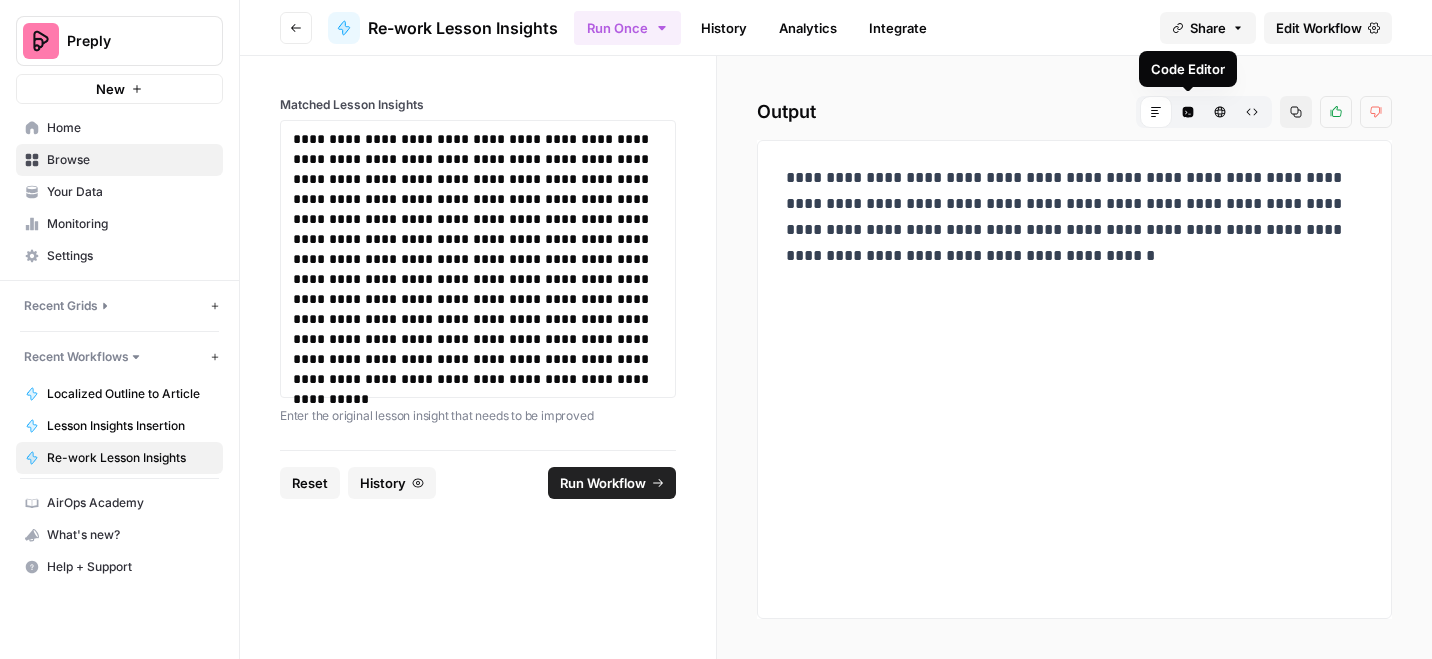 click on "Edit Workflow" at bounding box center [1319, 28] 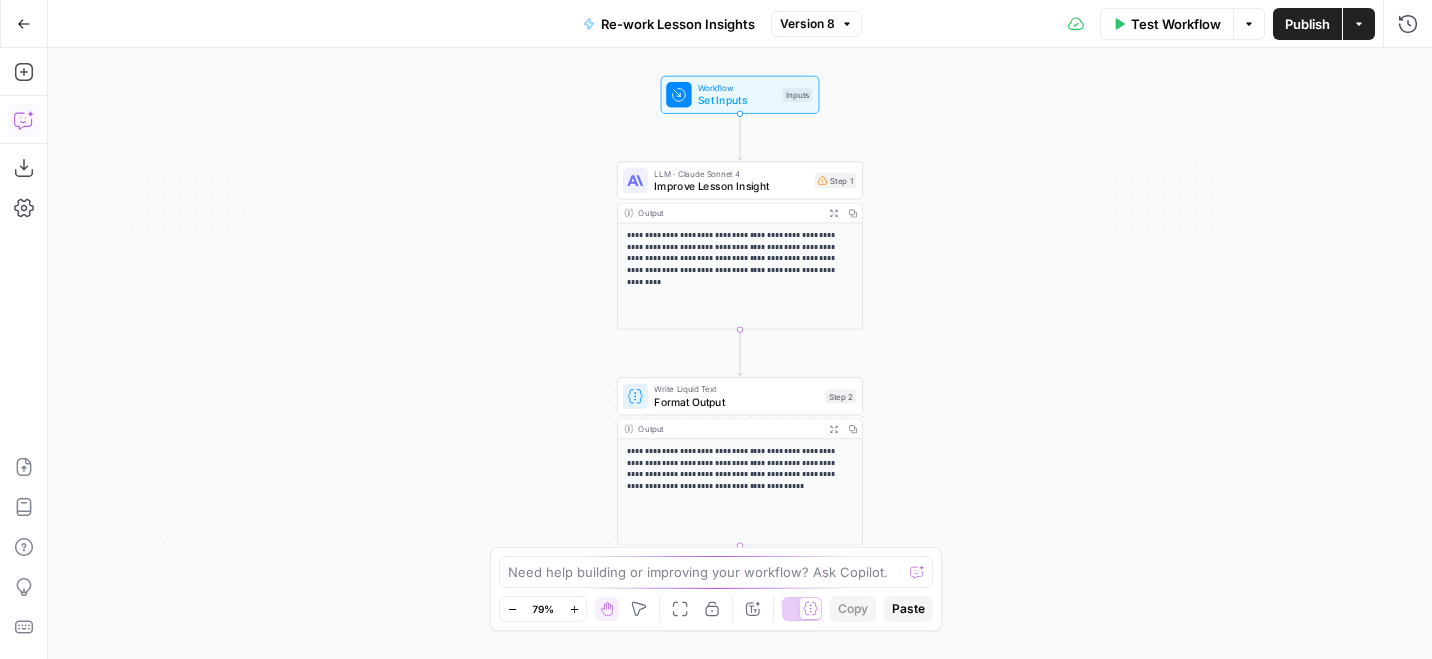 click 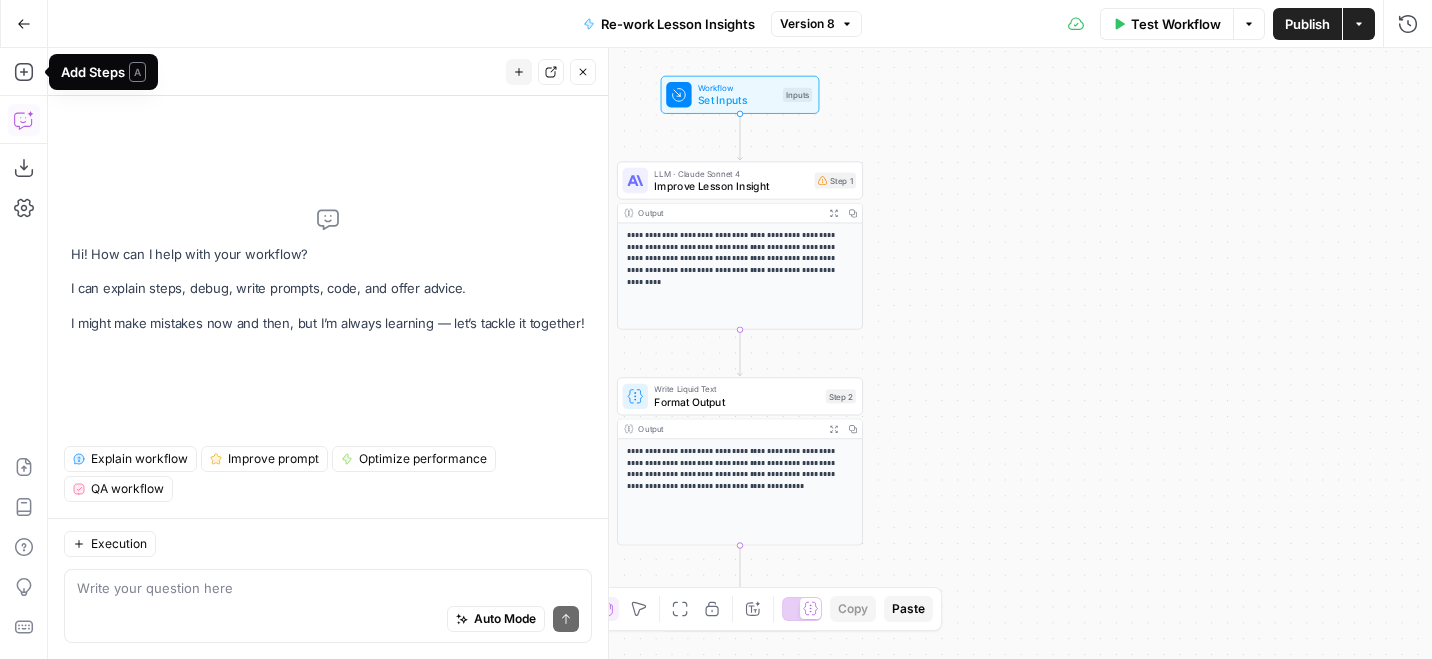 click on "Go Back" at bounding box center (24, 24) 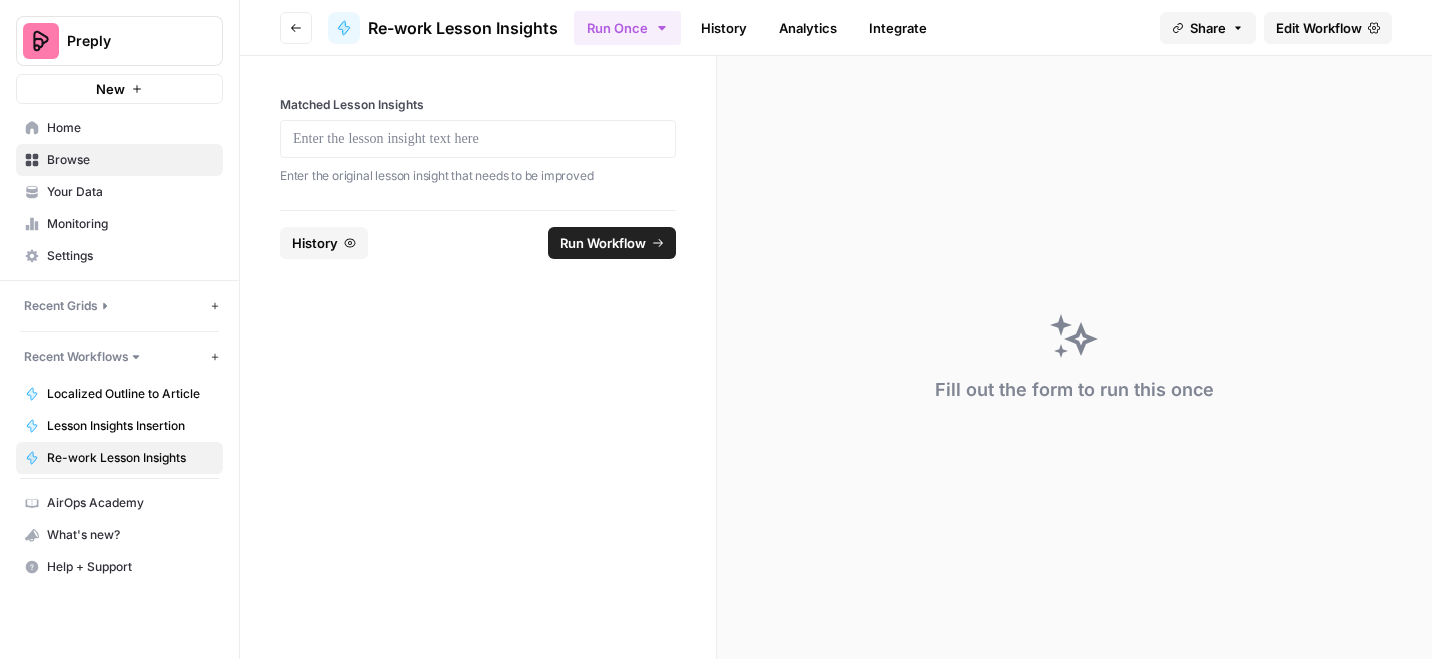 click 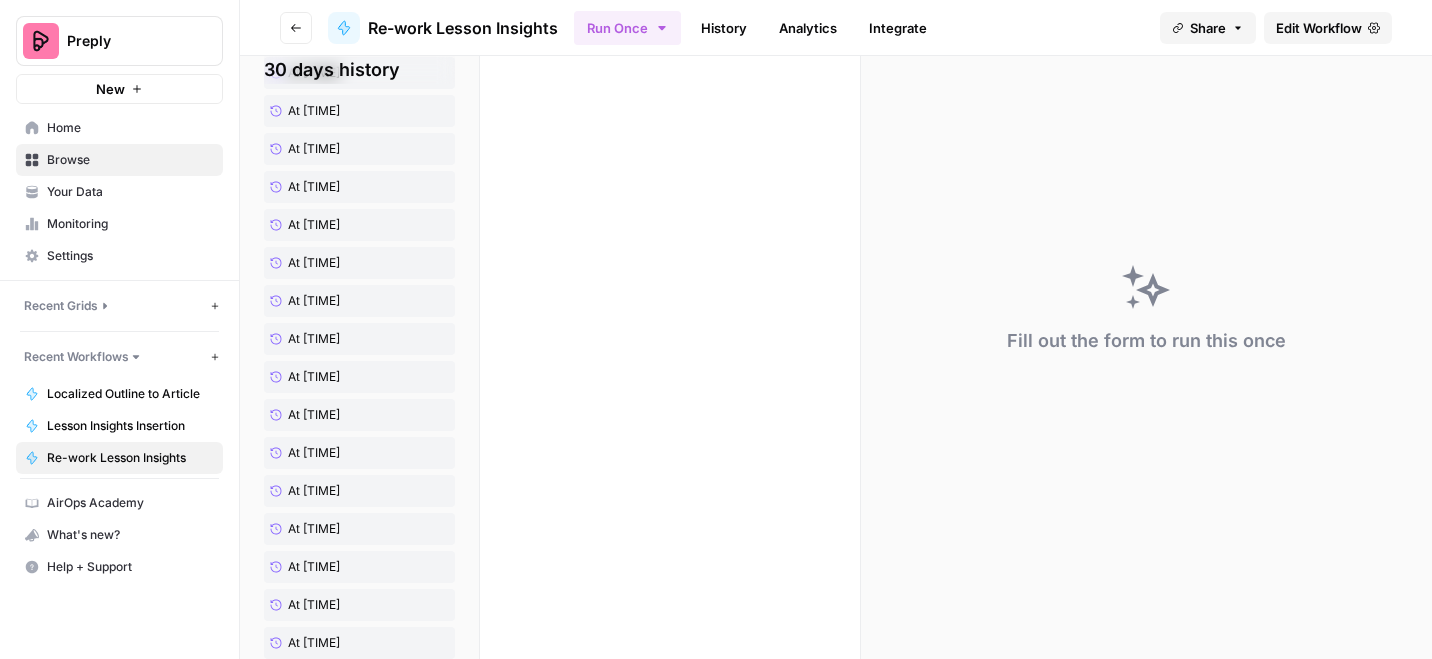 scroll, scrollTop: 0, scrollLeft: 0, axis: both 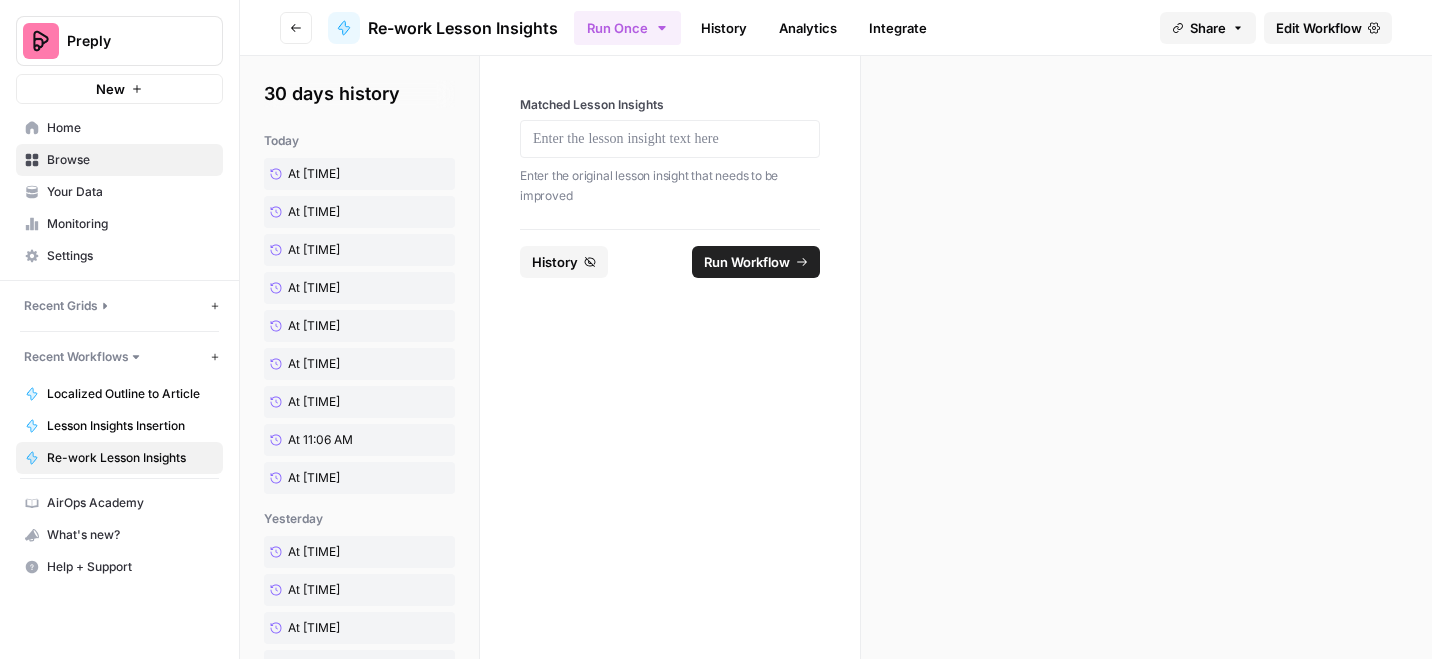 click on "History" at bounding box center (724, 28) 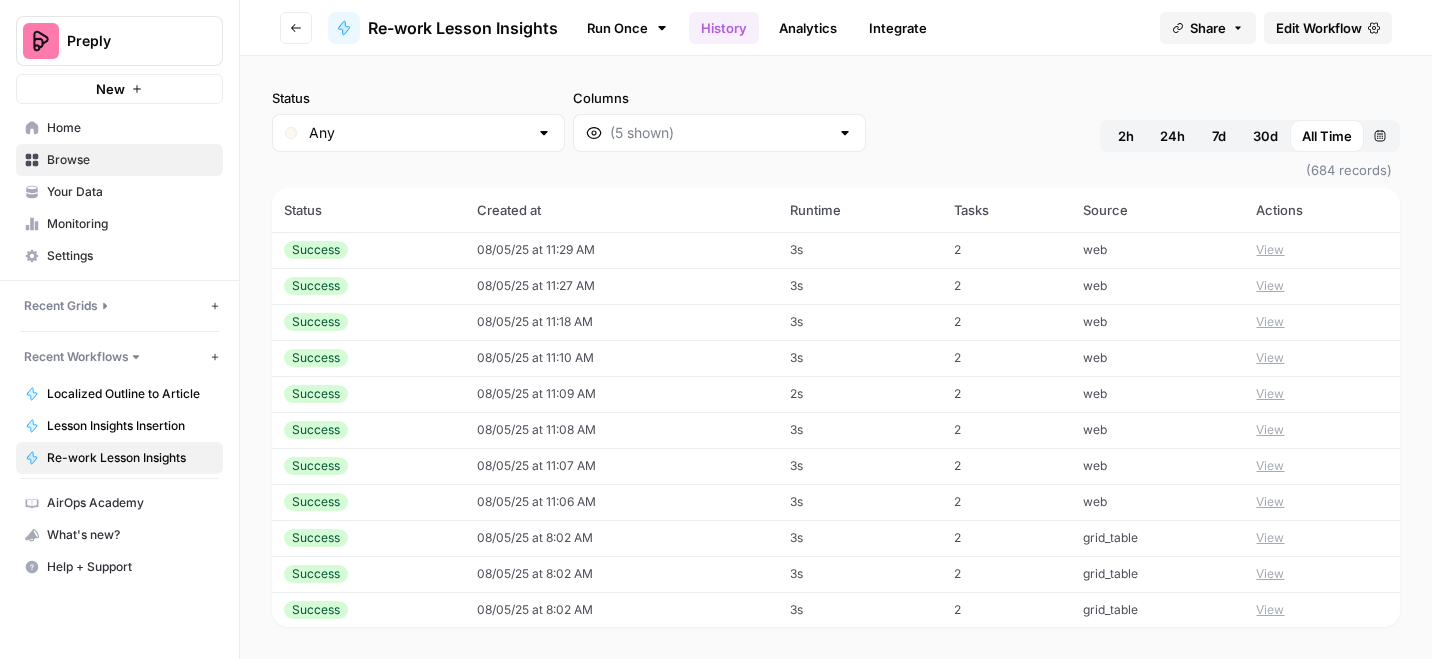 click at bounding box center (291, 133) 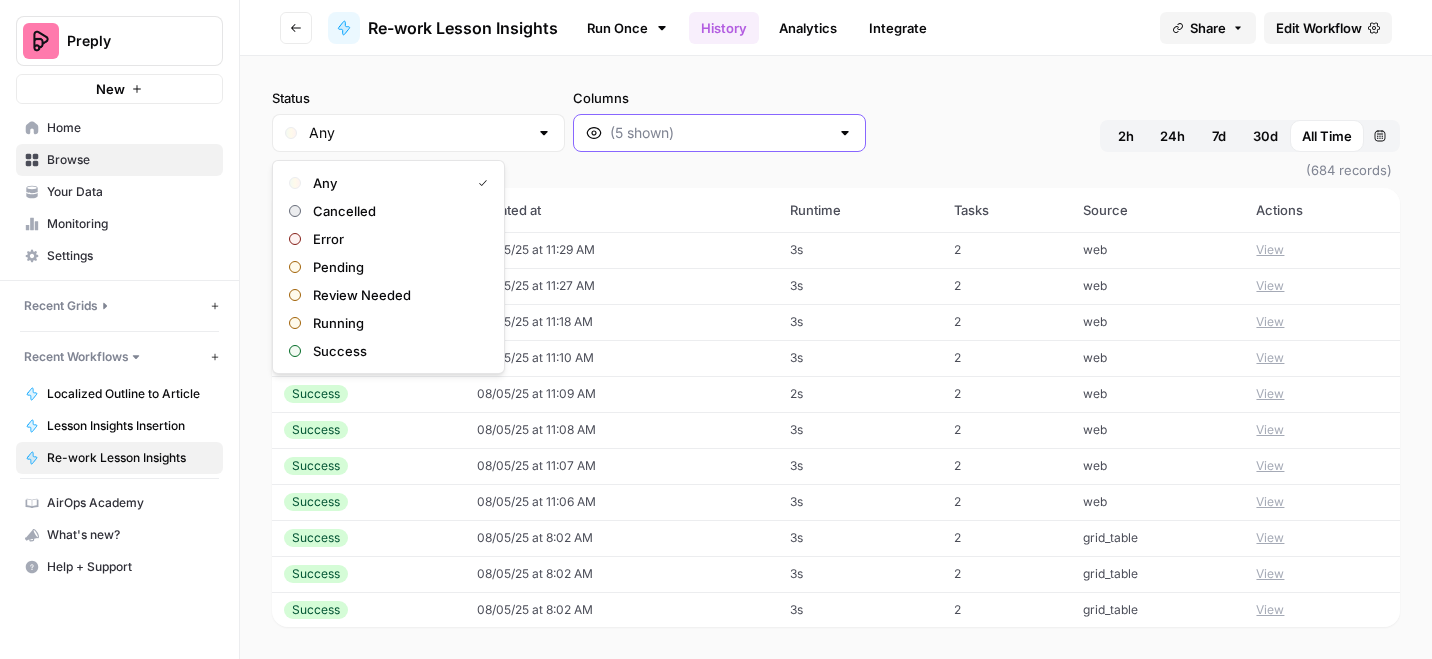 click on "Columns" at bounding box center [719, 133] 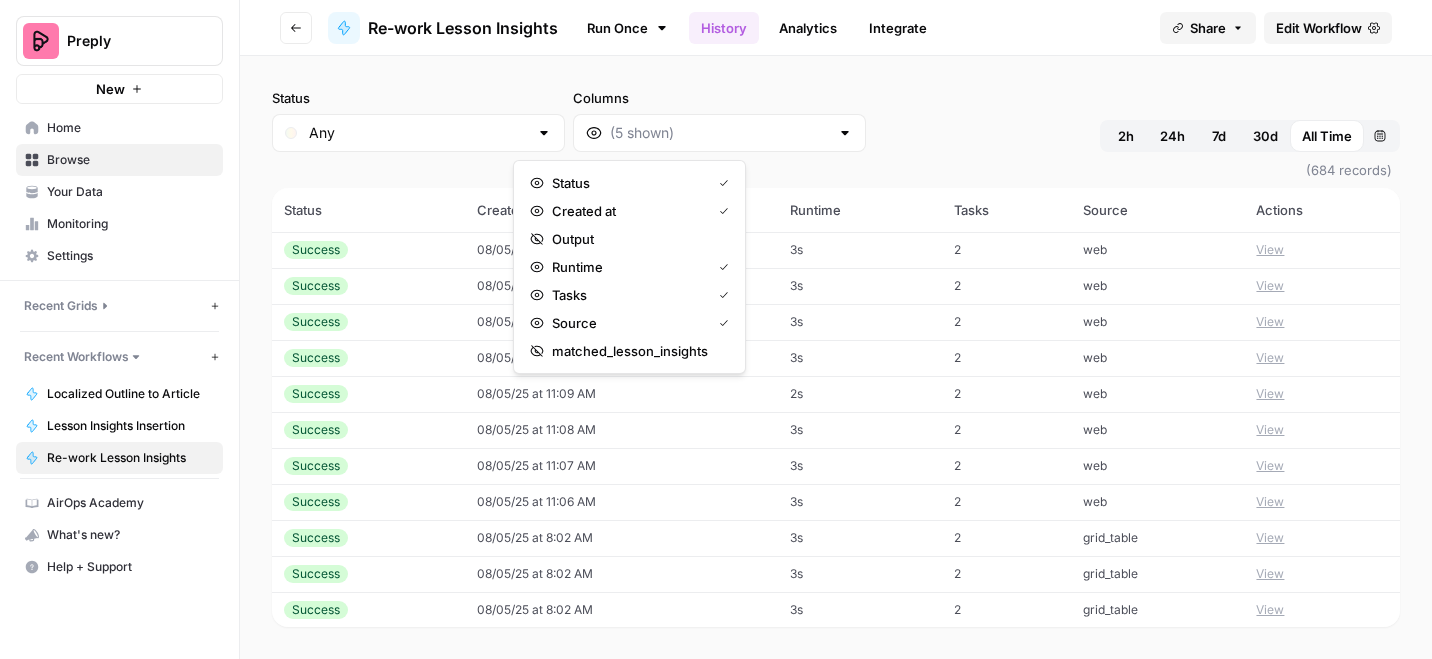 click on "Status Any Columns 2h 24h 7d 30d All Time Custom range" at bounding box center [836, 120] 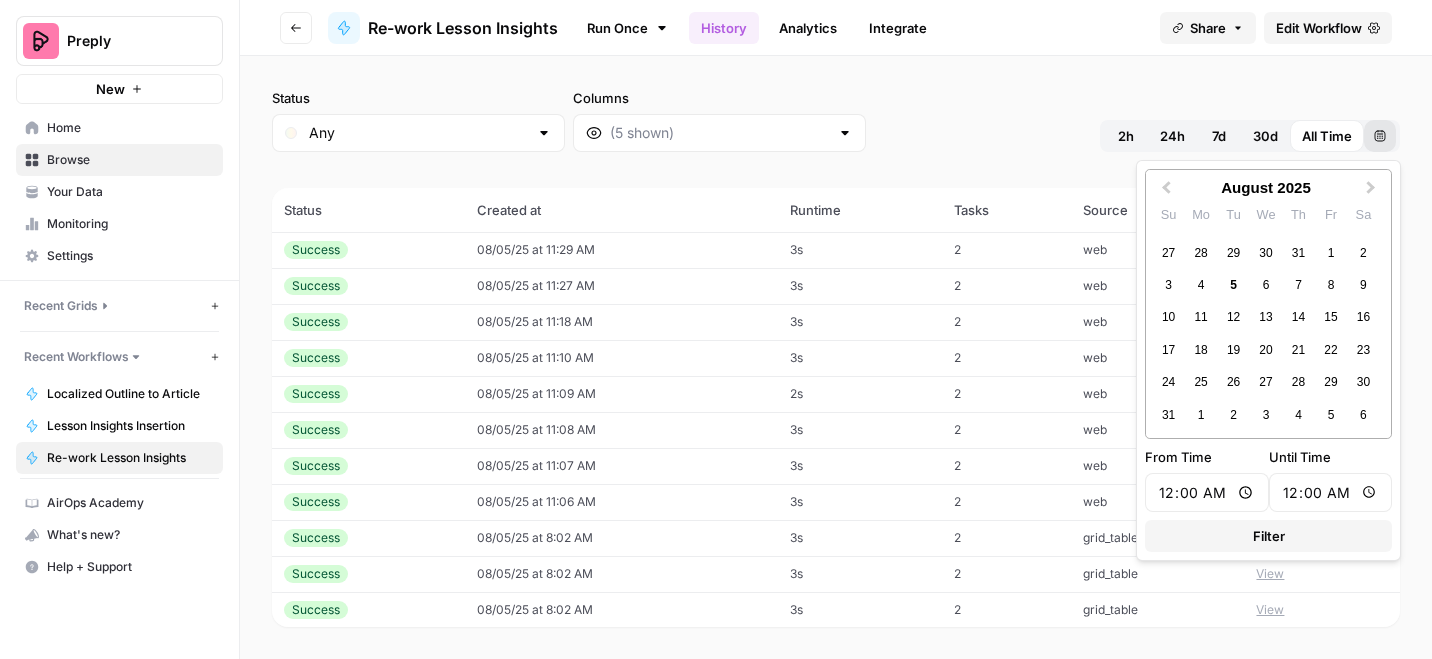 click 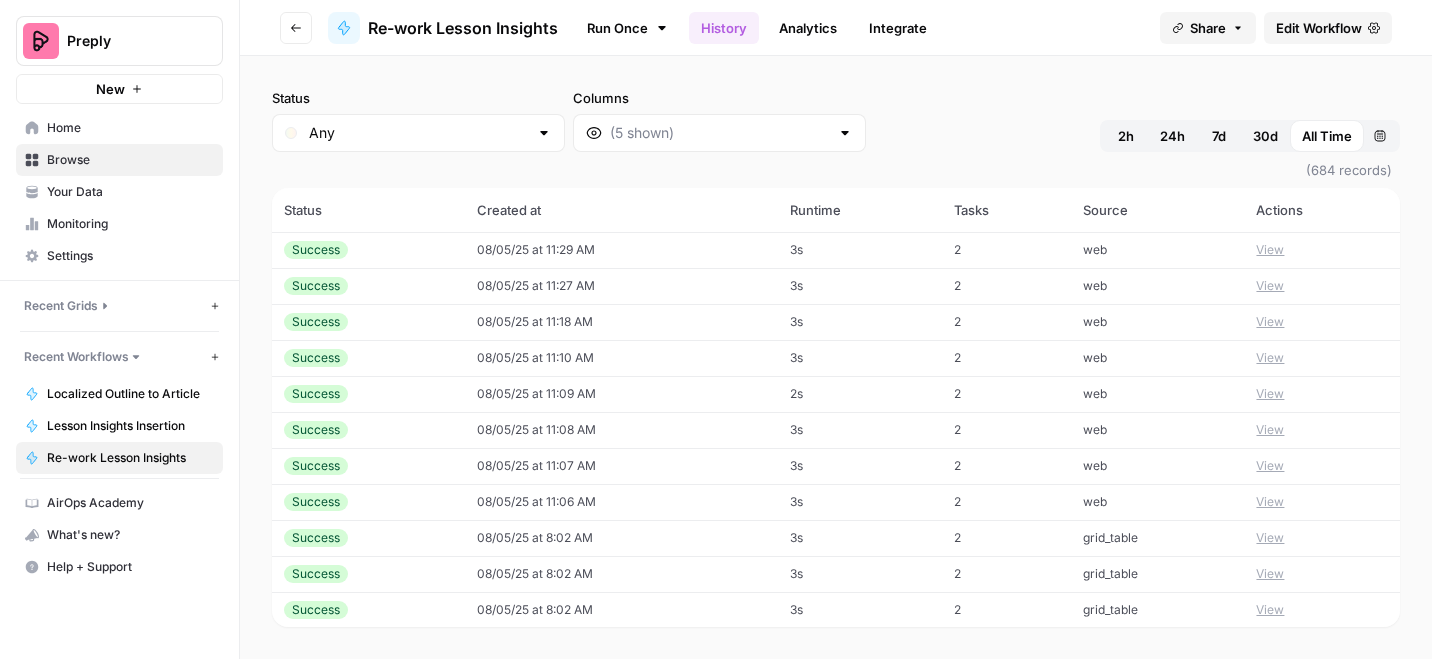 click 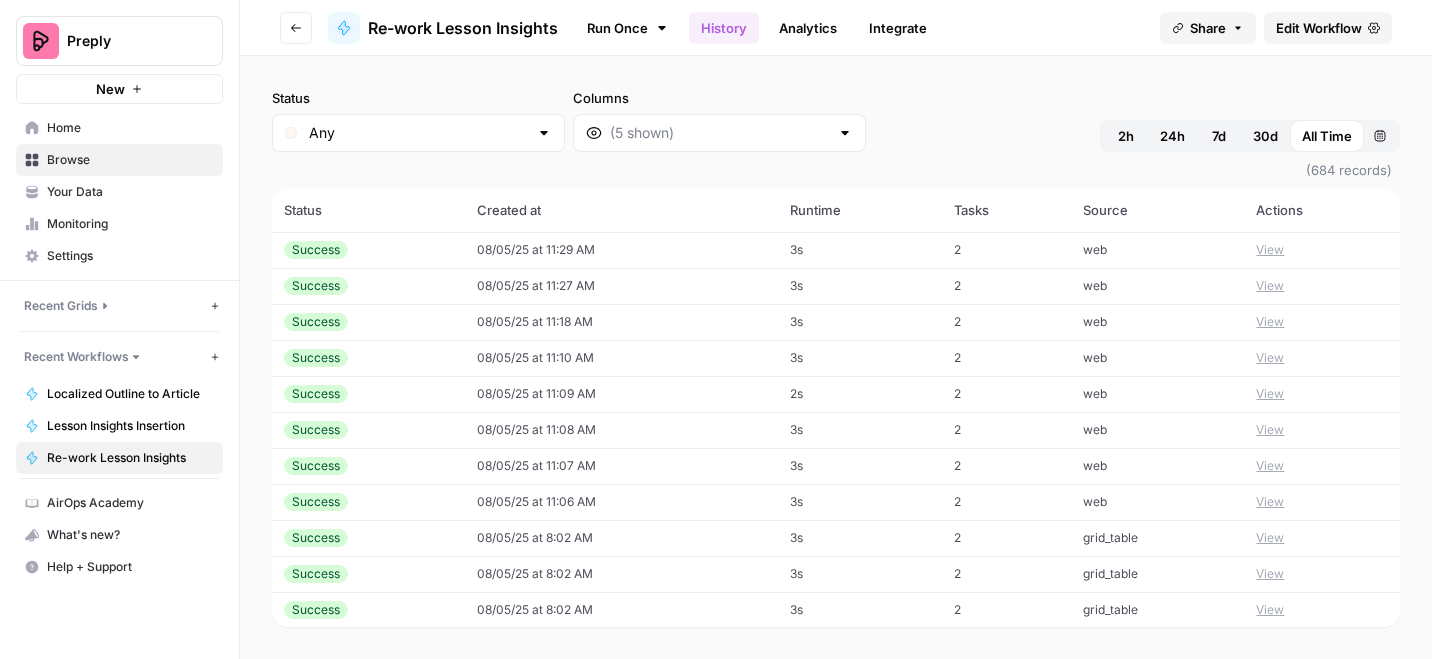 click on "web" at bounding box center [1157, 250] 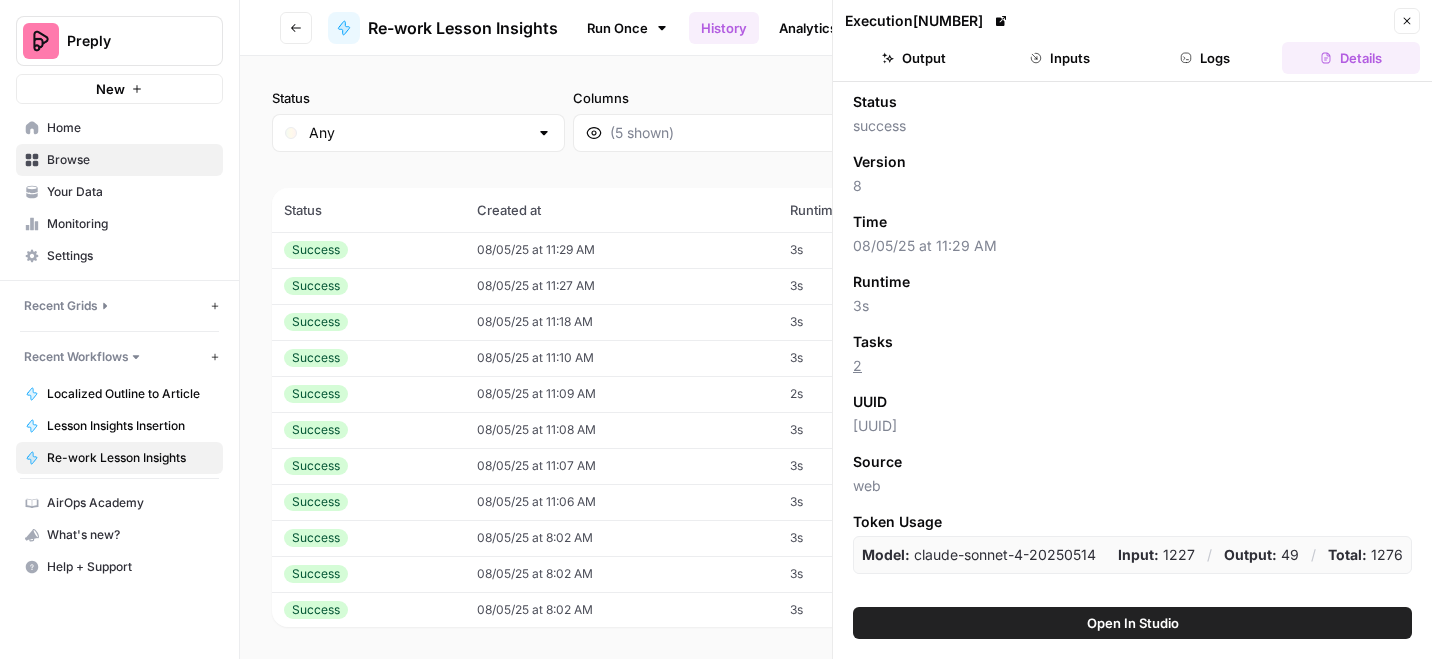 click on "Close" at bounding box center (1407, 21) 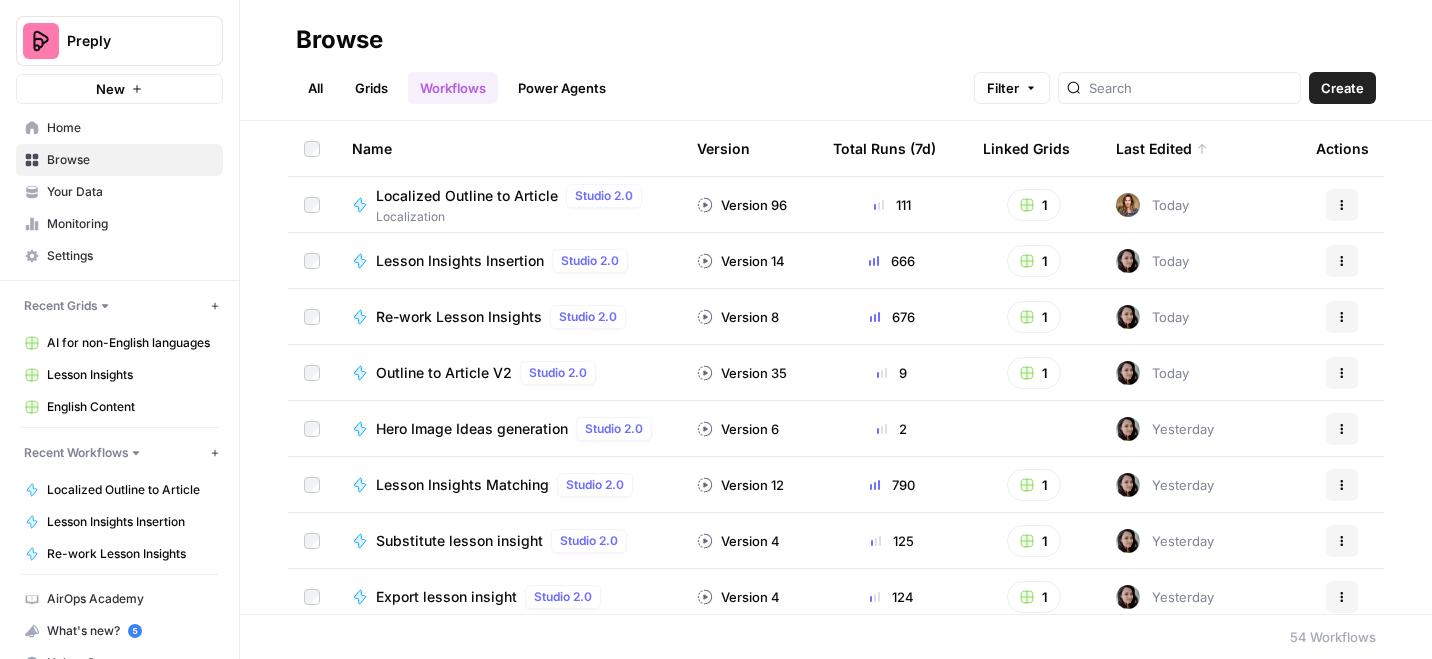 scroll, scrollTop: 0, scrollLeft: 0, axis: both 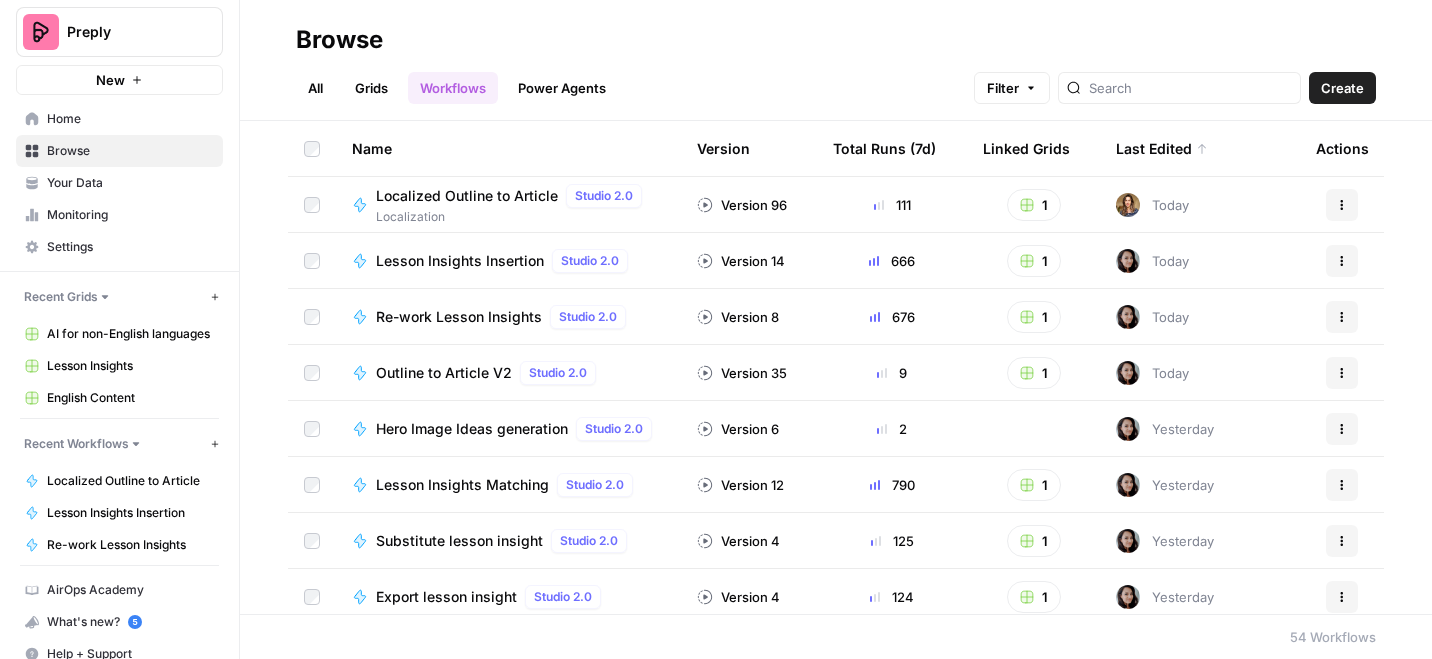 click on "Re-work Lesson Insights" at bounding box center (130, 545) 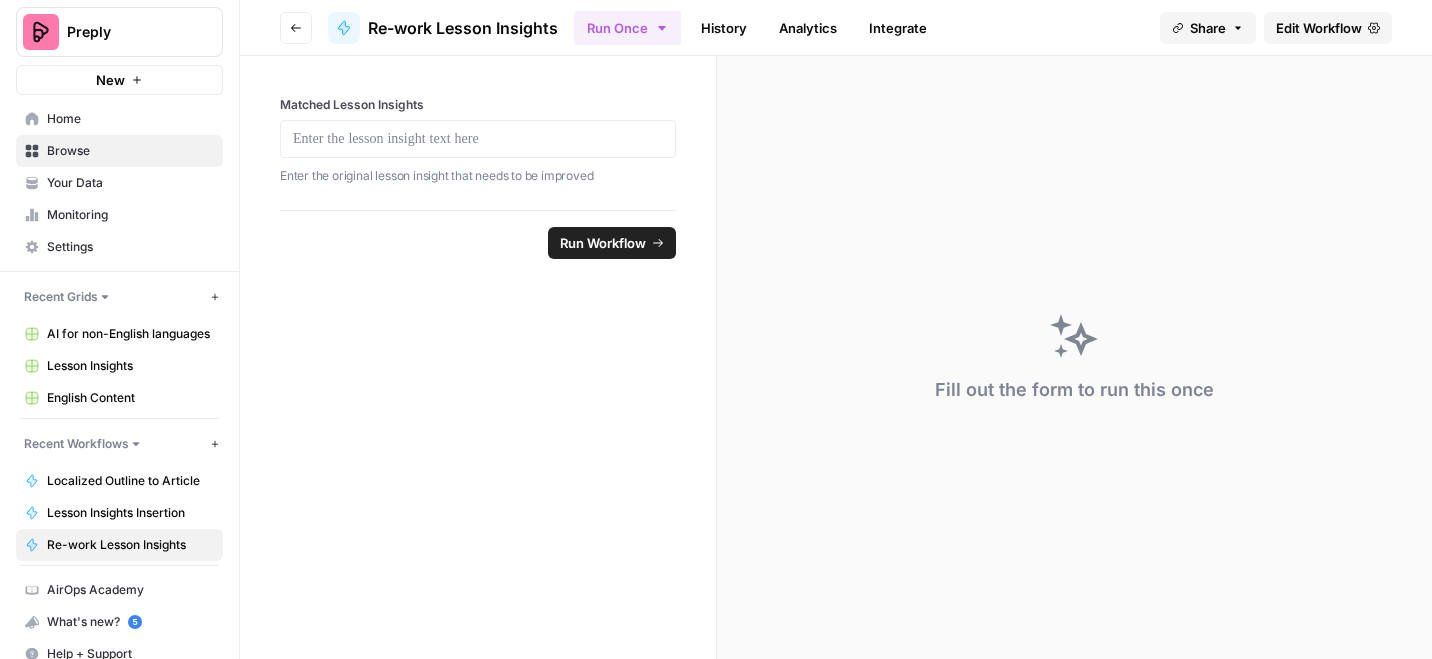 click on "Matched Lesson Insights" at bounding box center [478, 105] 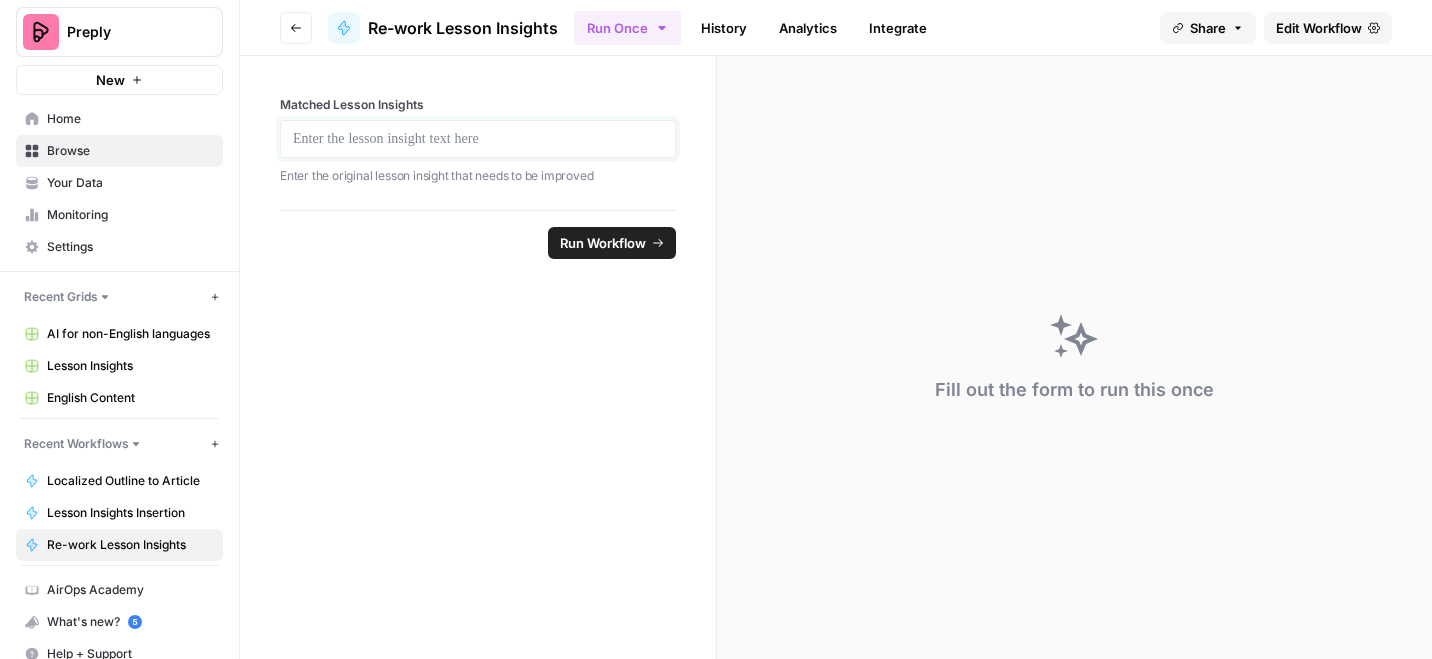 click at bounding box center (478, 139) 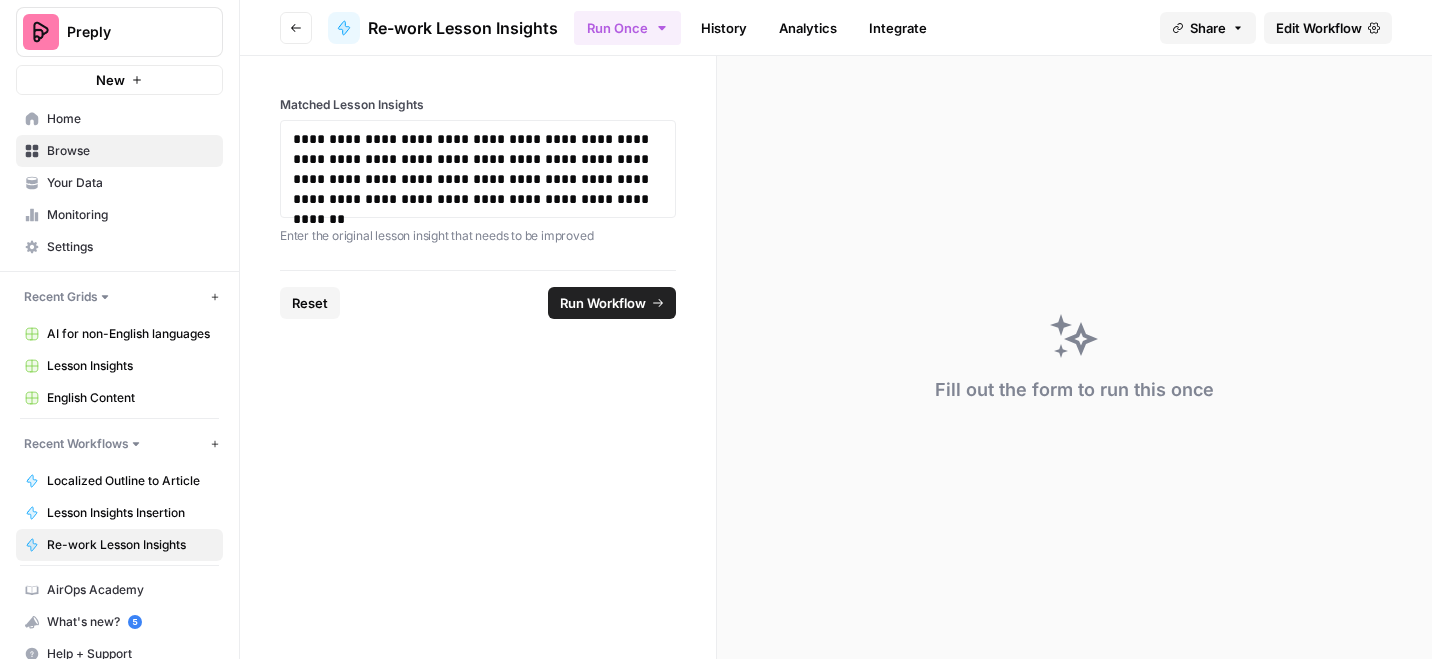 click on "**********" at bounding box center [478, 171] 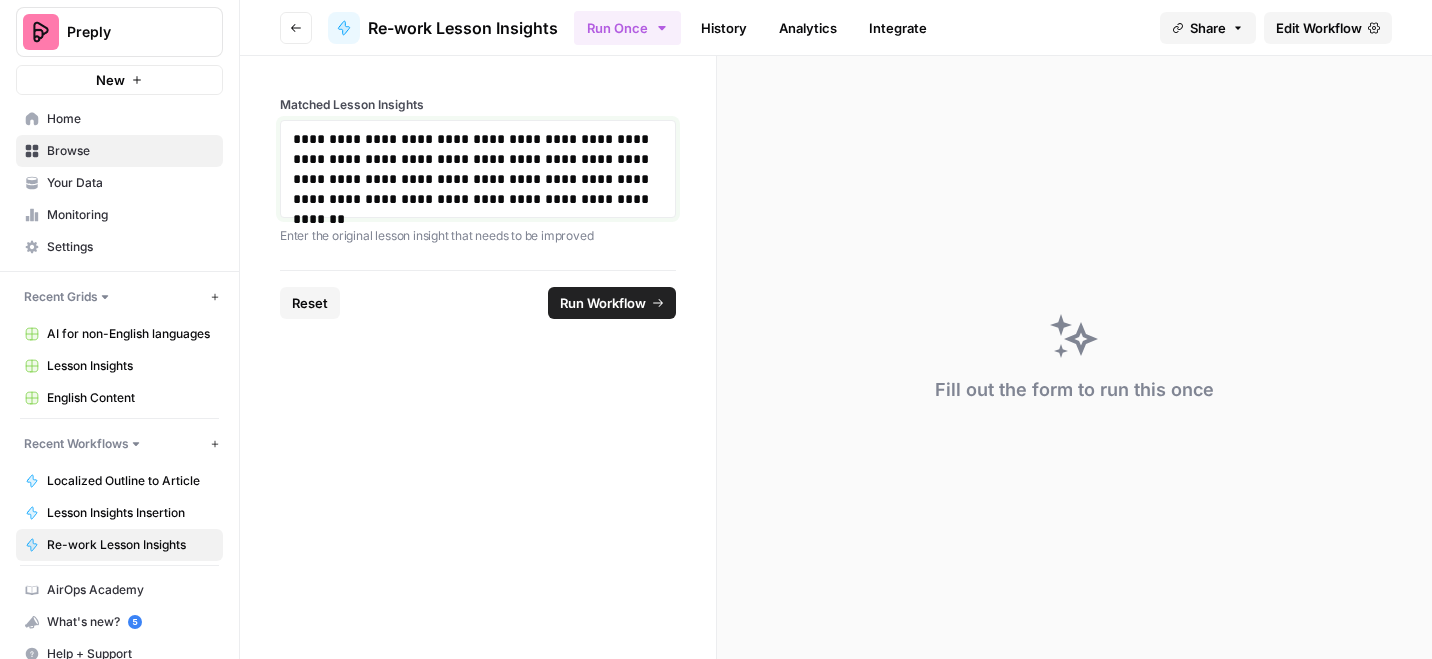 click on "**********" at bounding box center [478, 169] 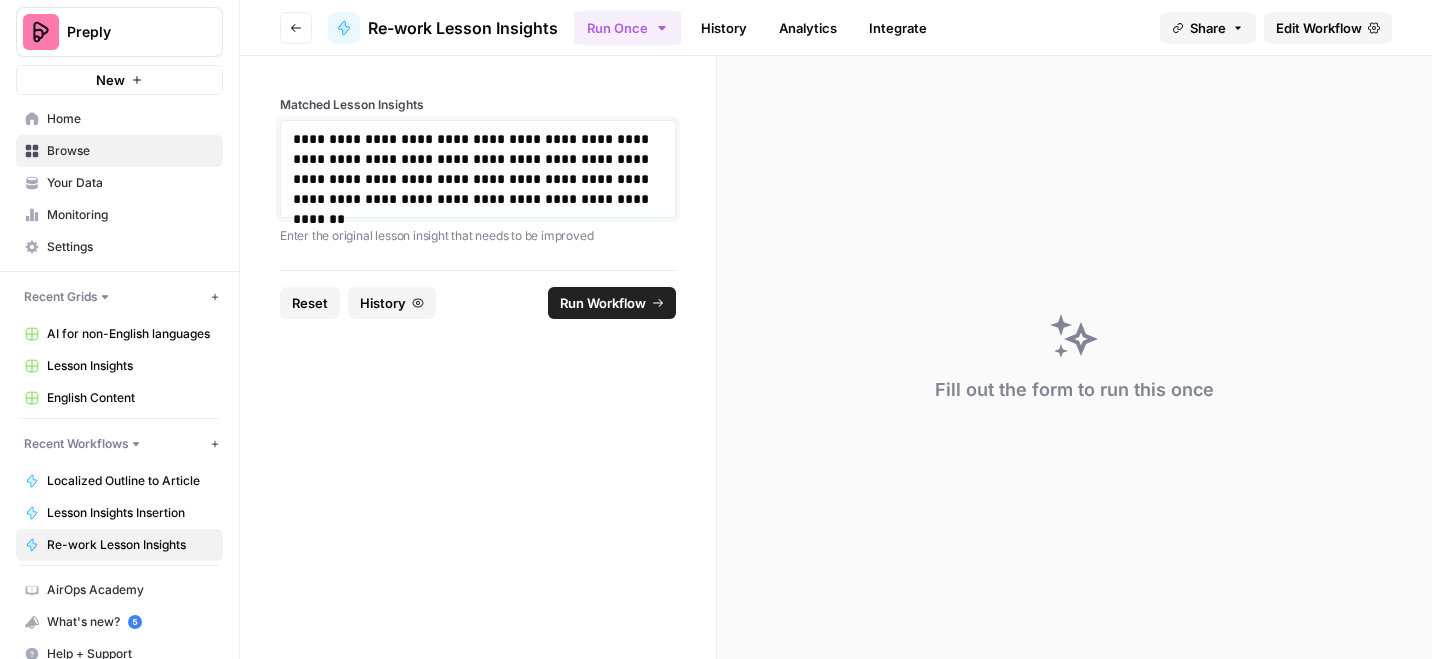 copy on "**********" 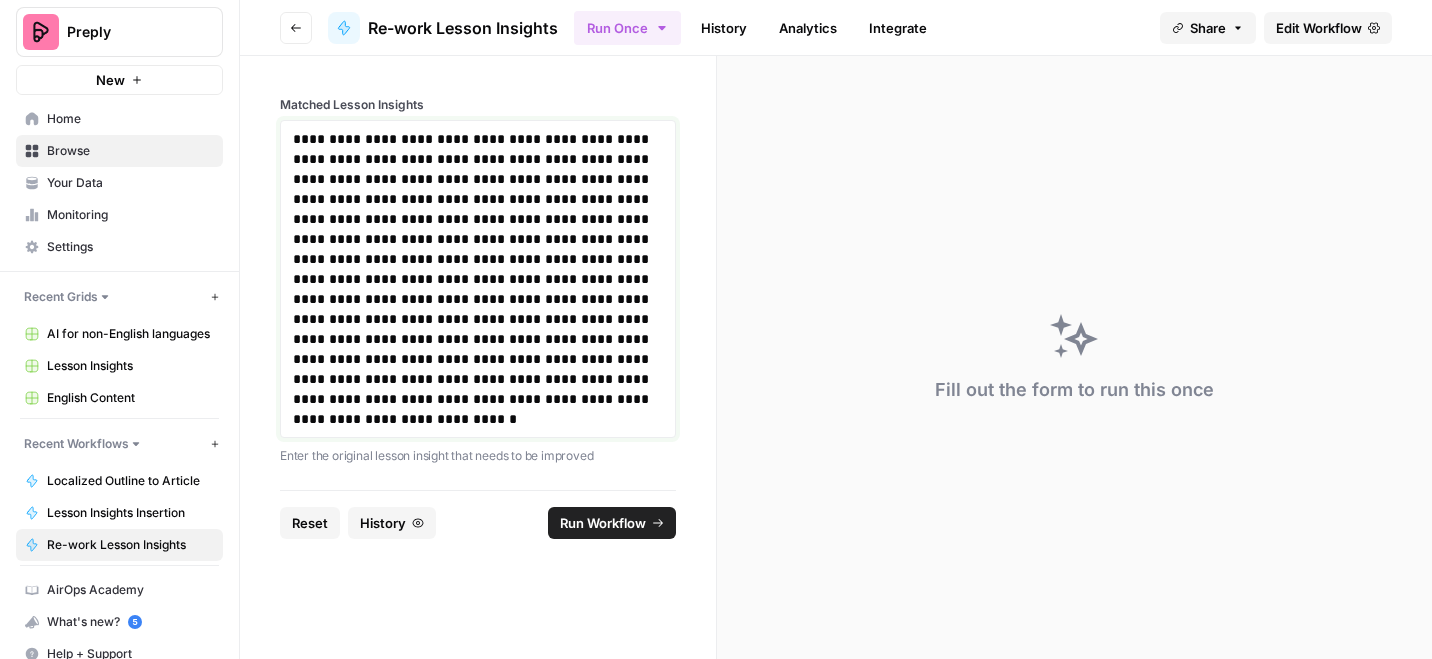 click on "**********" at bounding box center (478, 279) 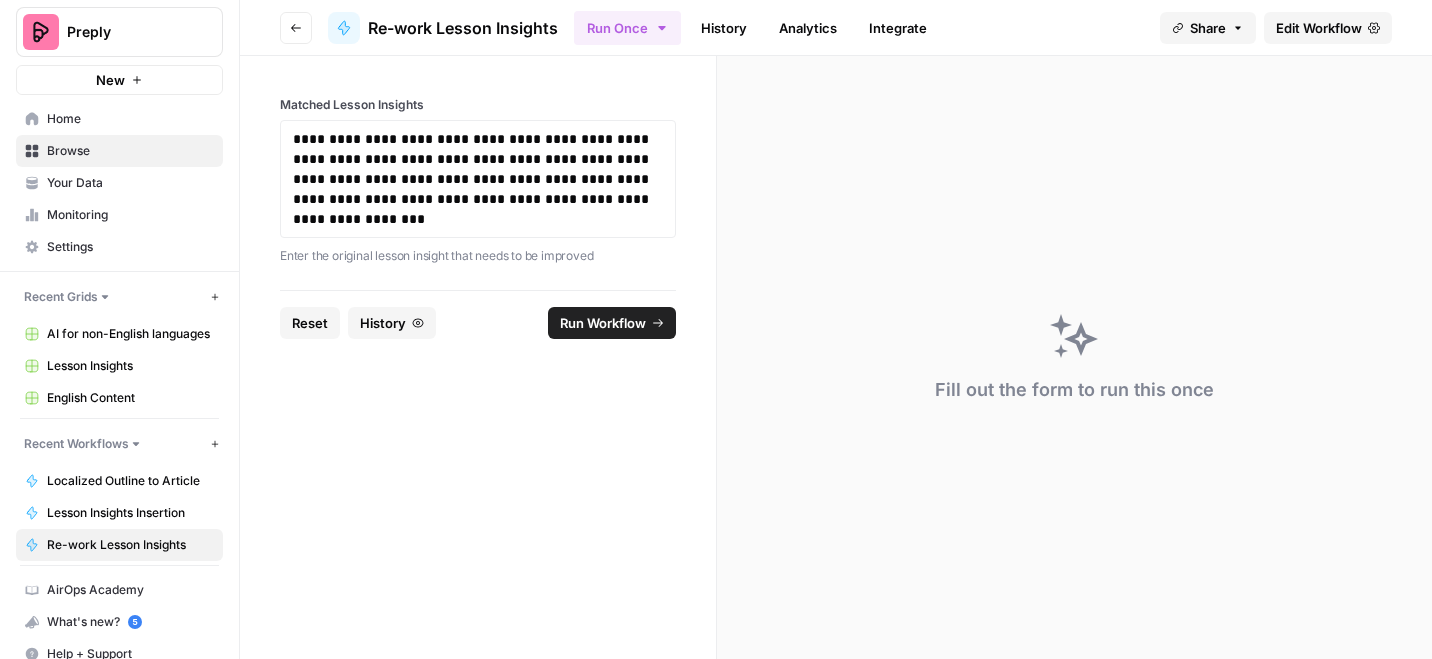 click on "Run Workflow" at bounding box center [603, 323] 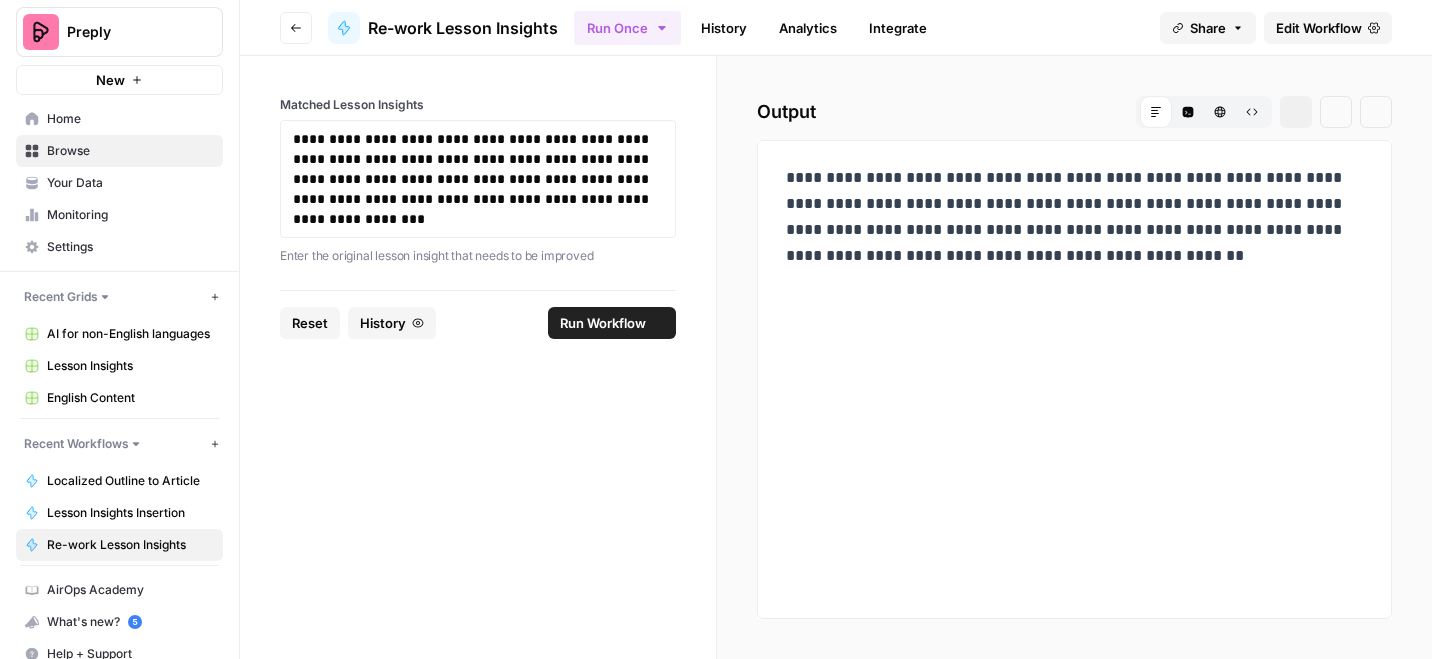 click on "**********" at bounding box center (1074, 217) 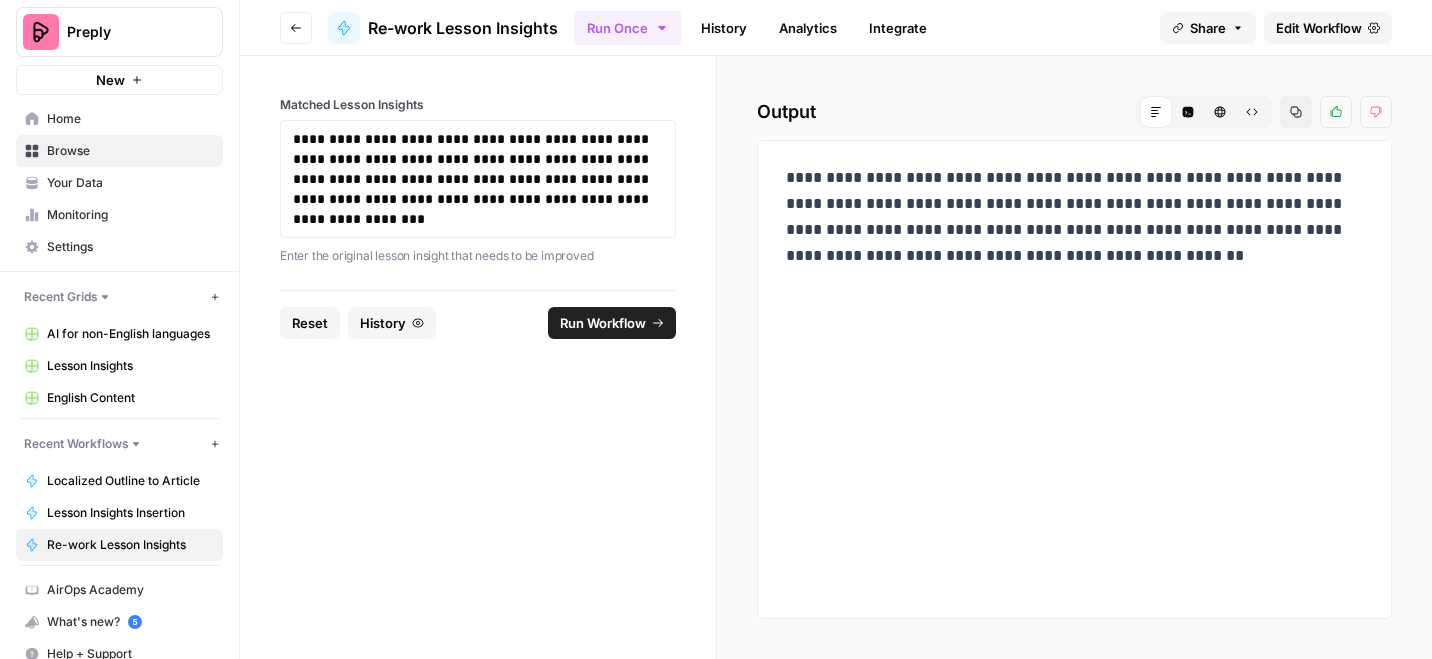 click on "**********" at bounding box center [1074, 217] 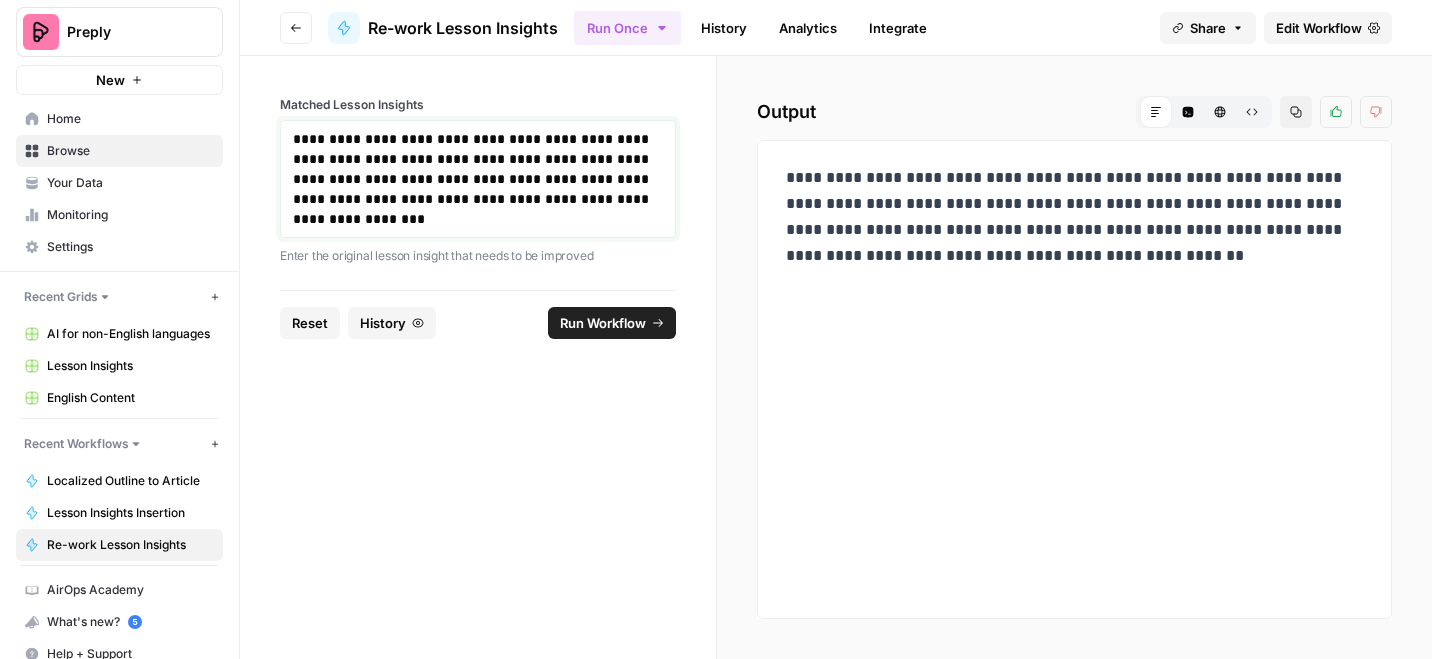 click on "**********" at bounding box center [478, 179] 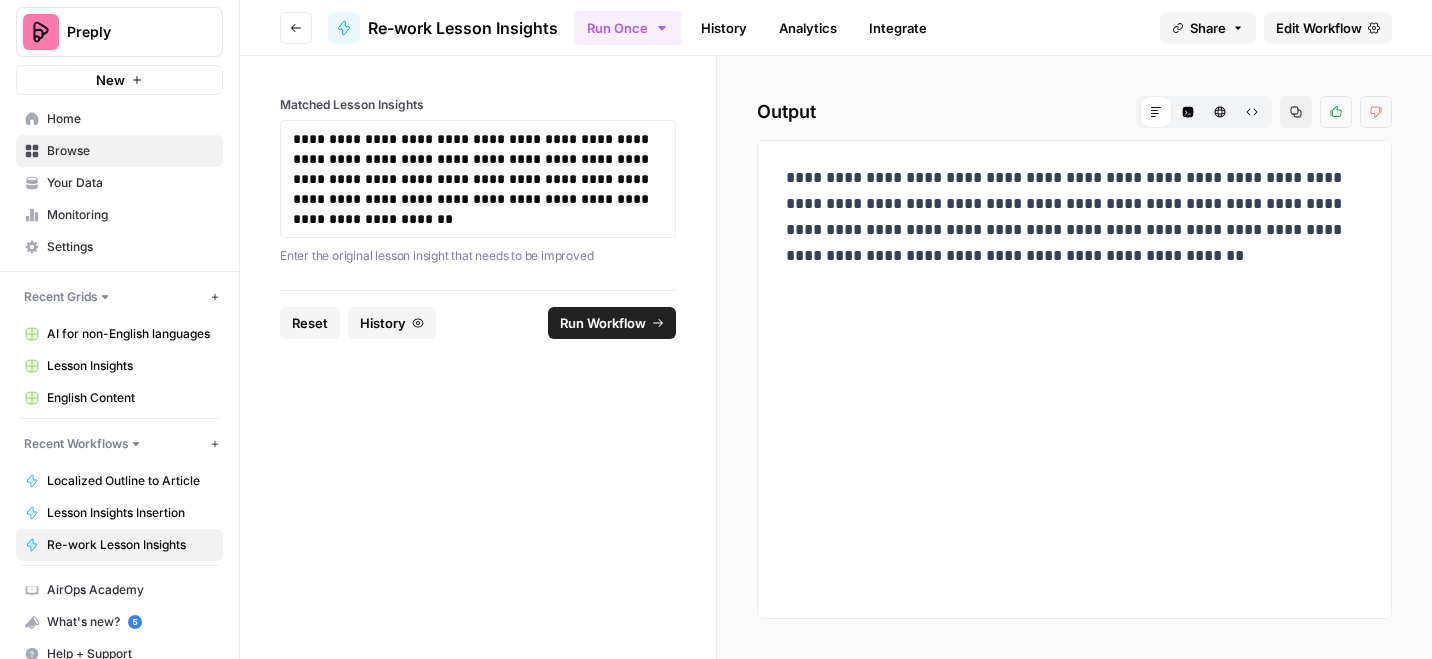 click on "Run Workflow" at bounding box center [603, 323] 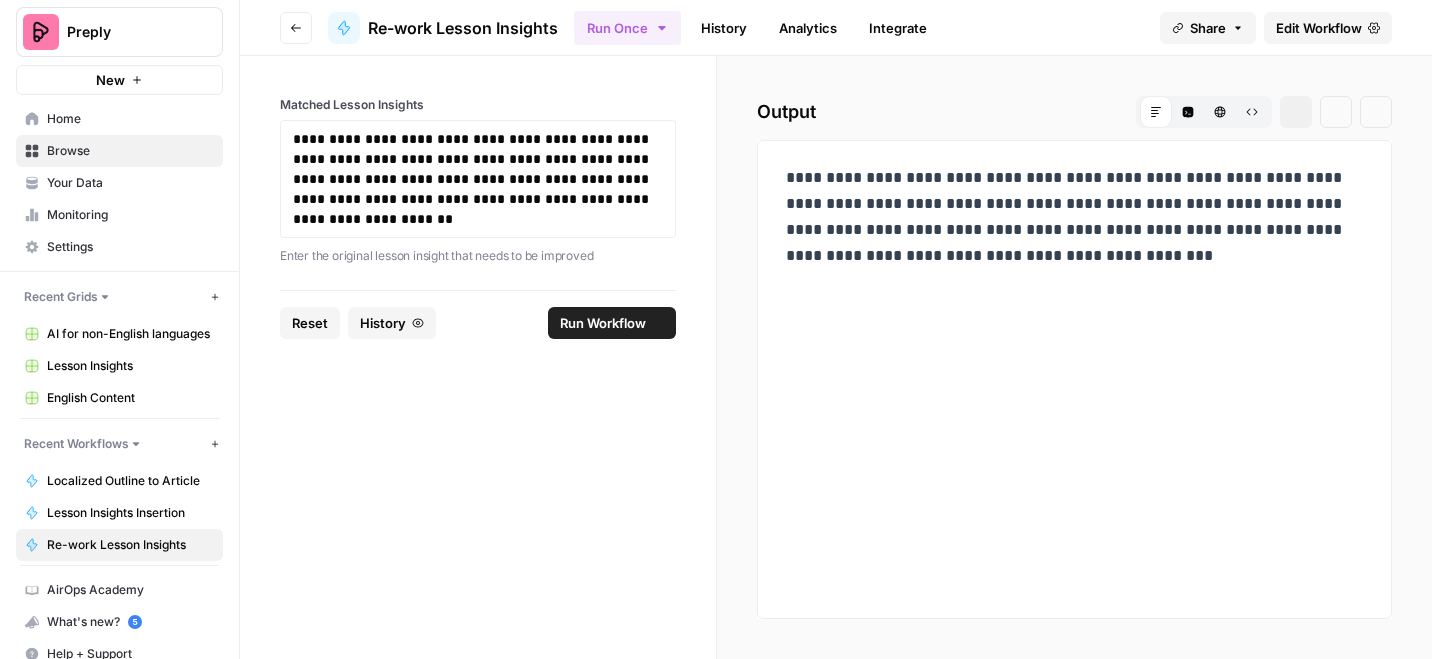 click on "**********" at bounding box center (1074, 217) 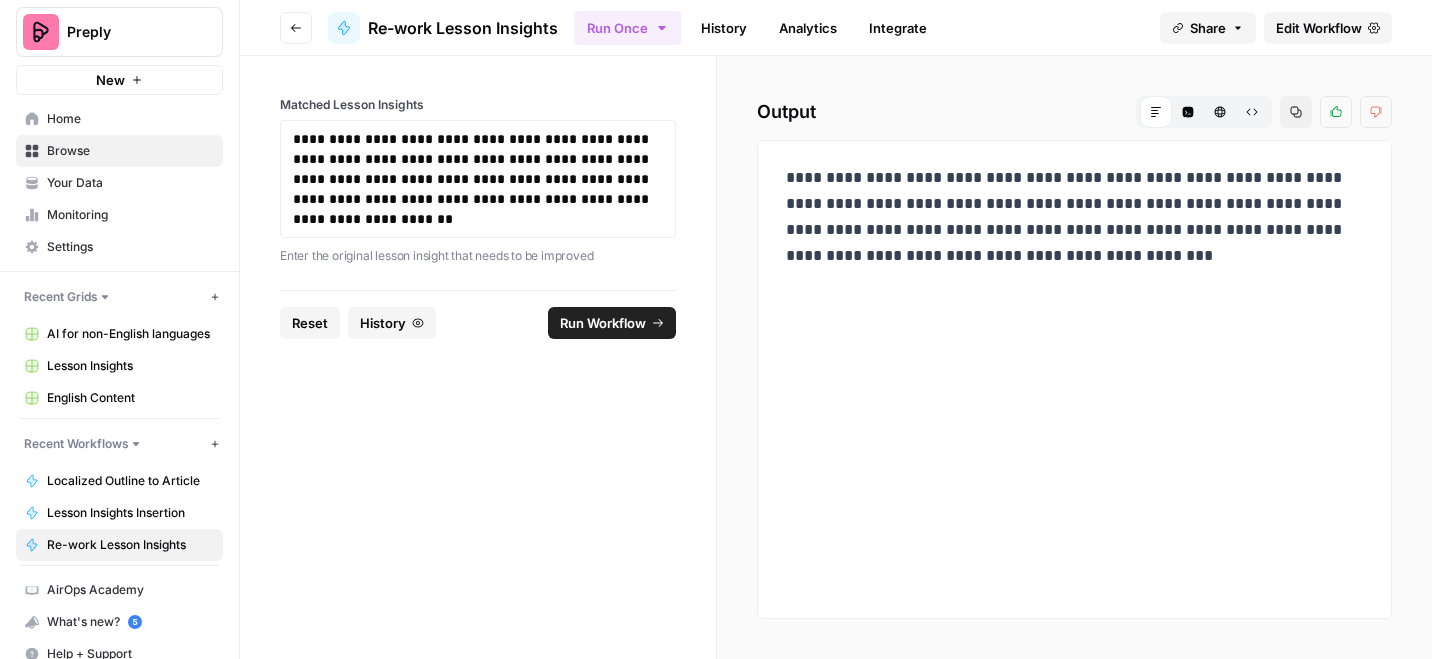 click on "**********" at bounding box center (1074, 217) 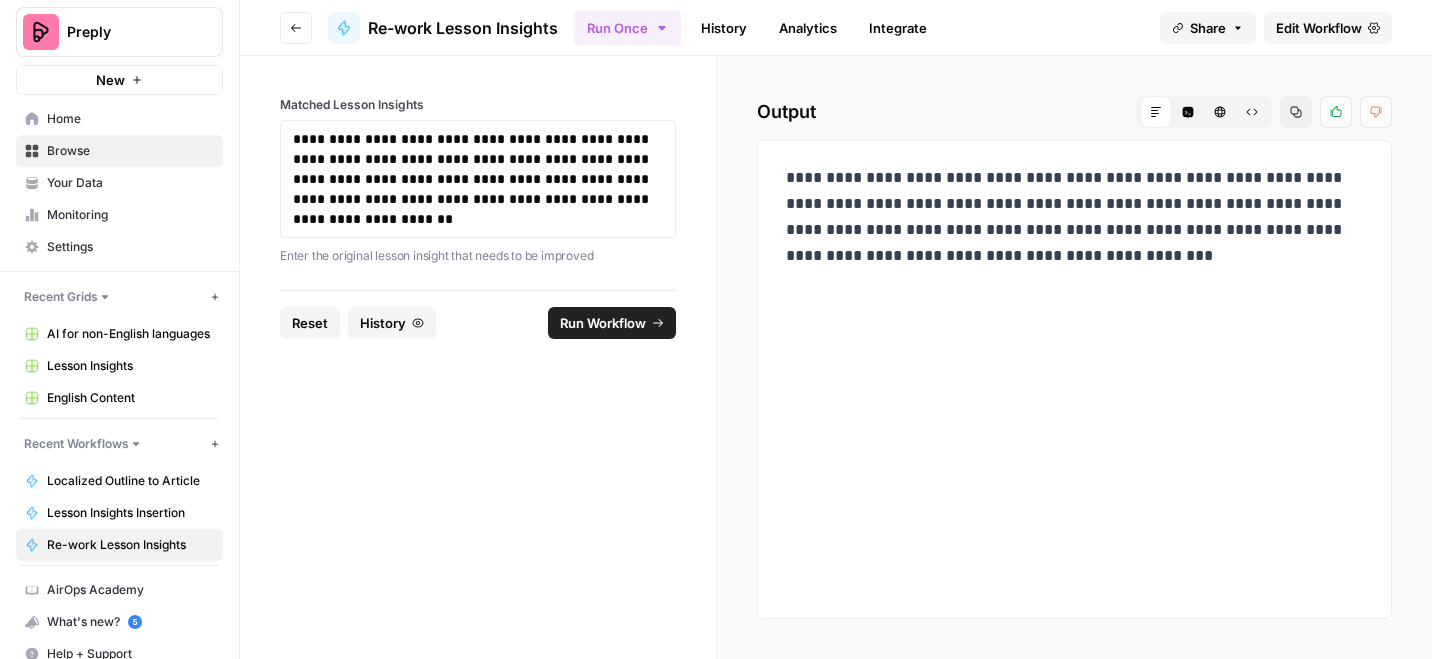 copy on "**********" 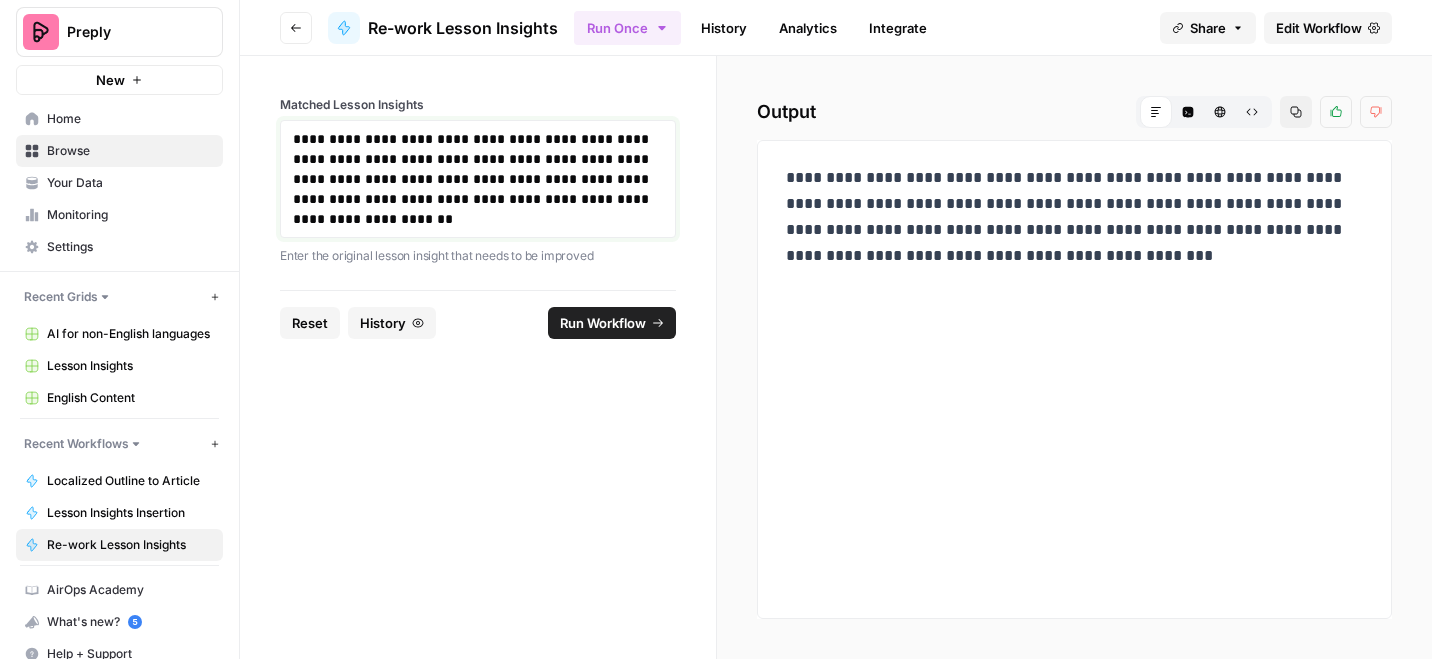 click on "**********" at bounding box center (478, 179) 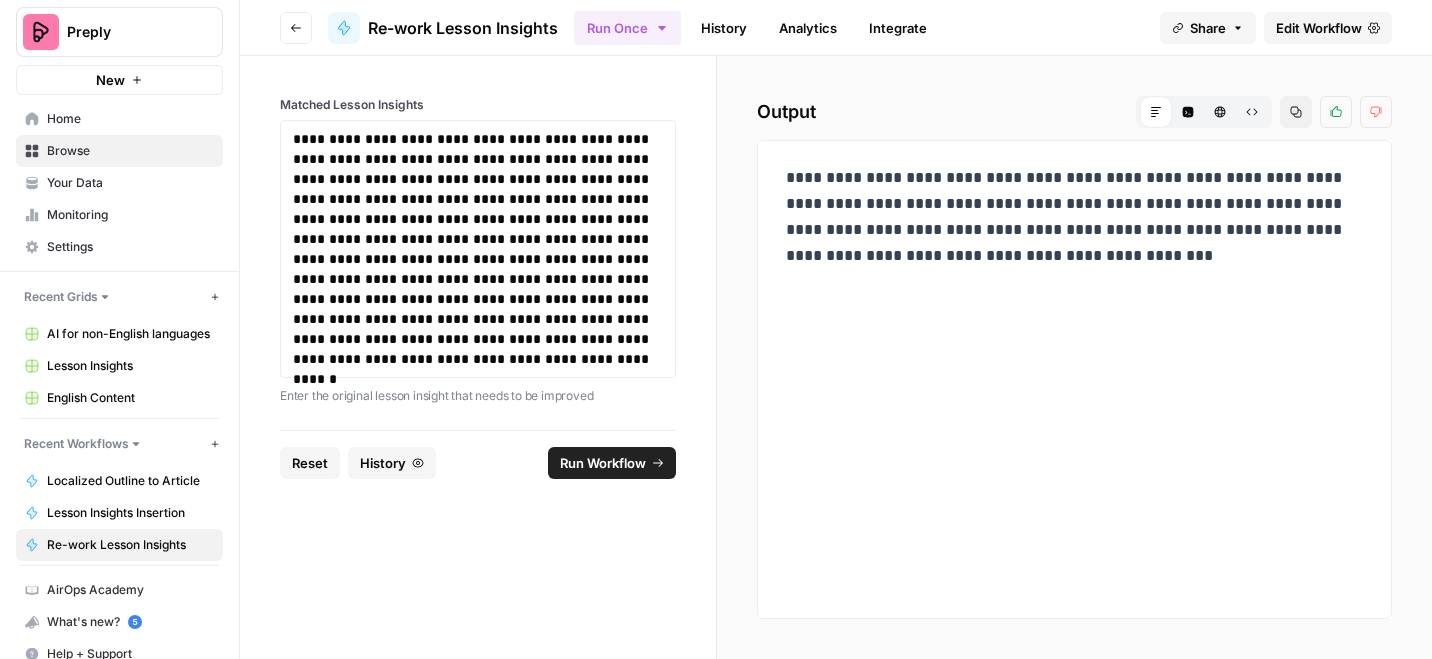 click on "Run Workflow" at bounding box center (603, 463) 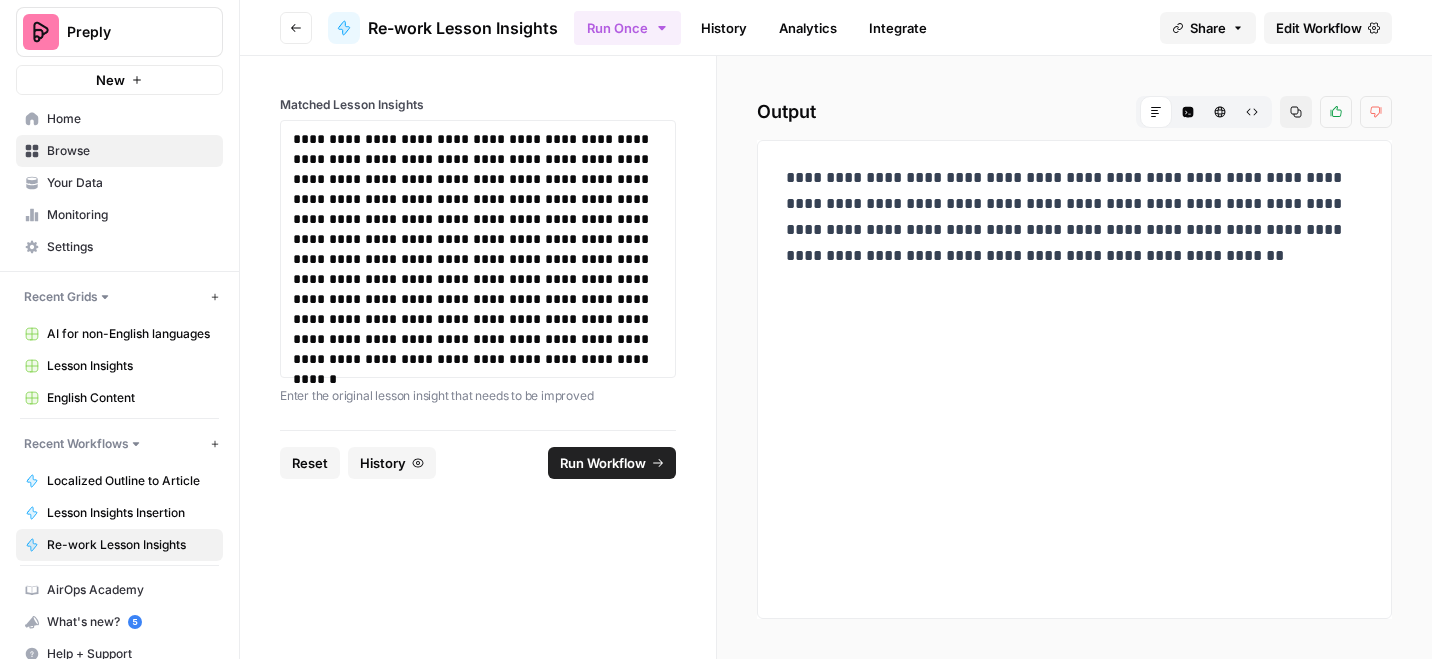 click on "**********" at bounding box center [1074, 217] 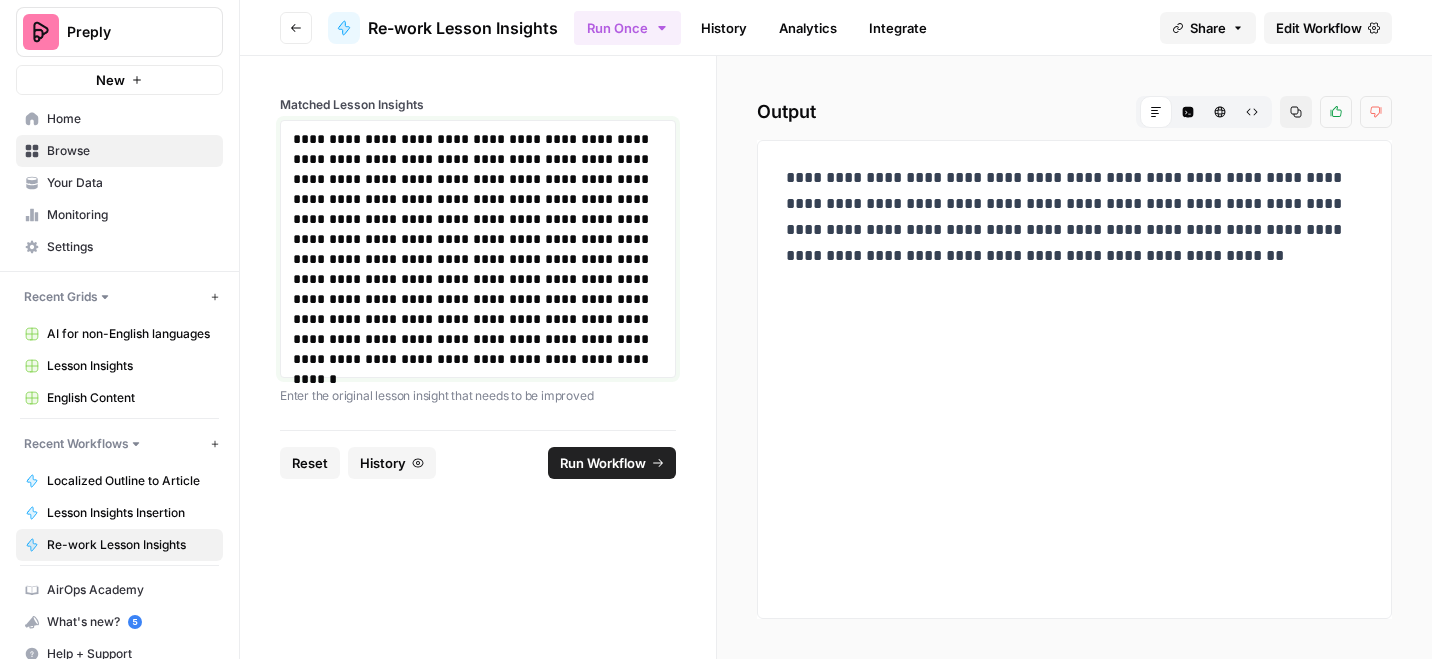 click on "**********" at bounding box center [478, 249] 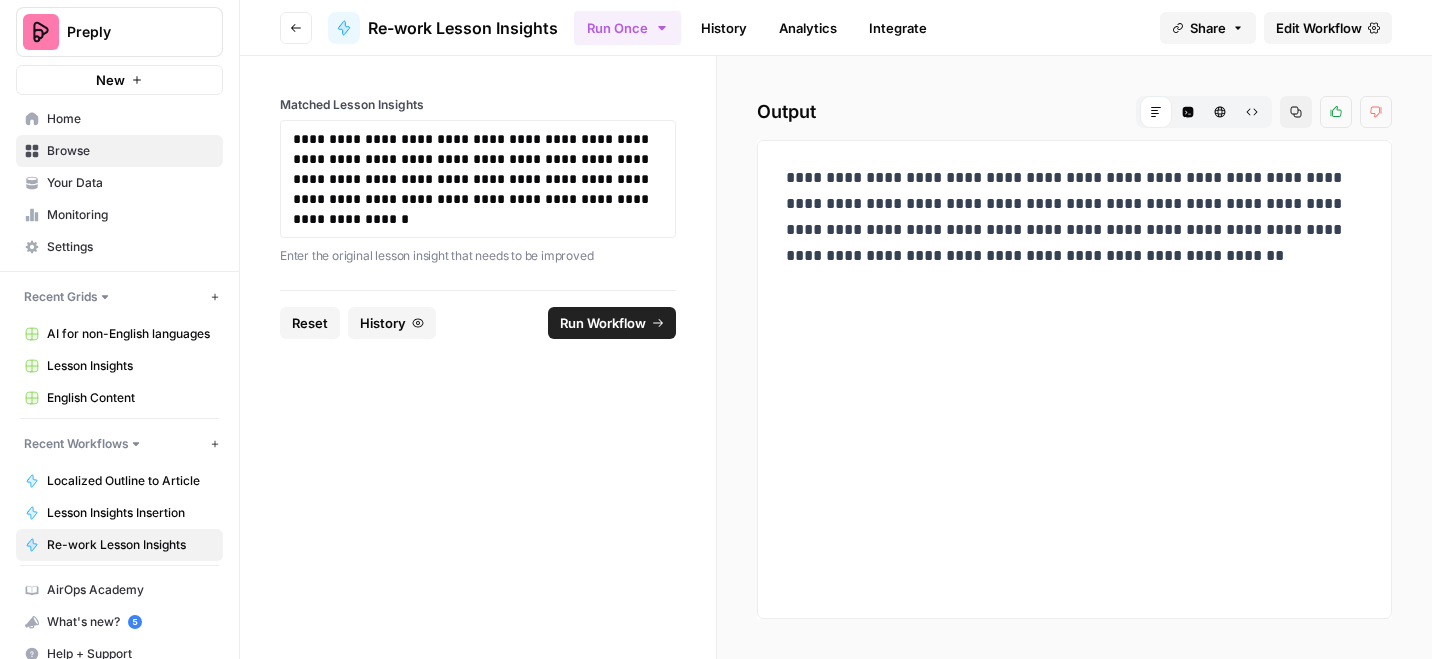 click on "Run Workflow" at bounding box center (603, 323) 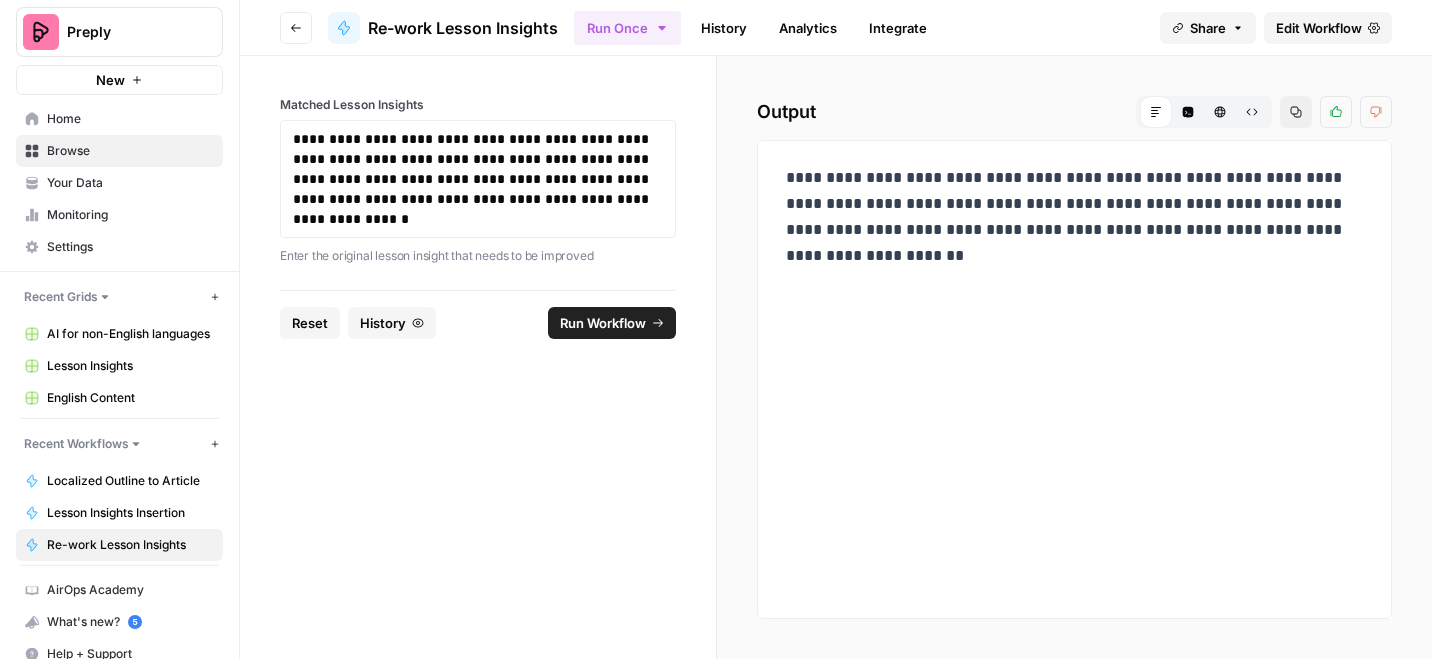 click on "**********" at bounding box center [1074, 217] 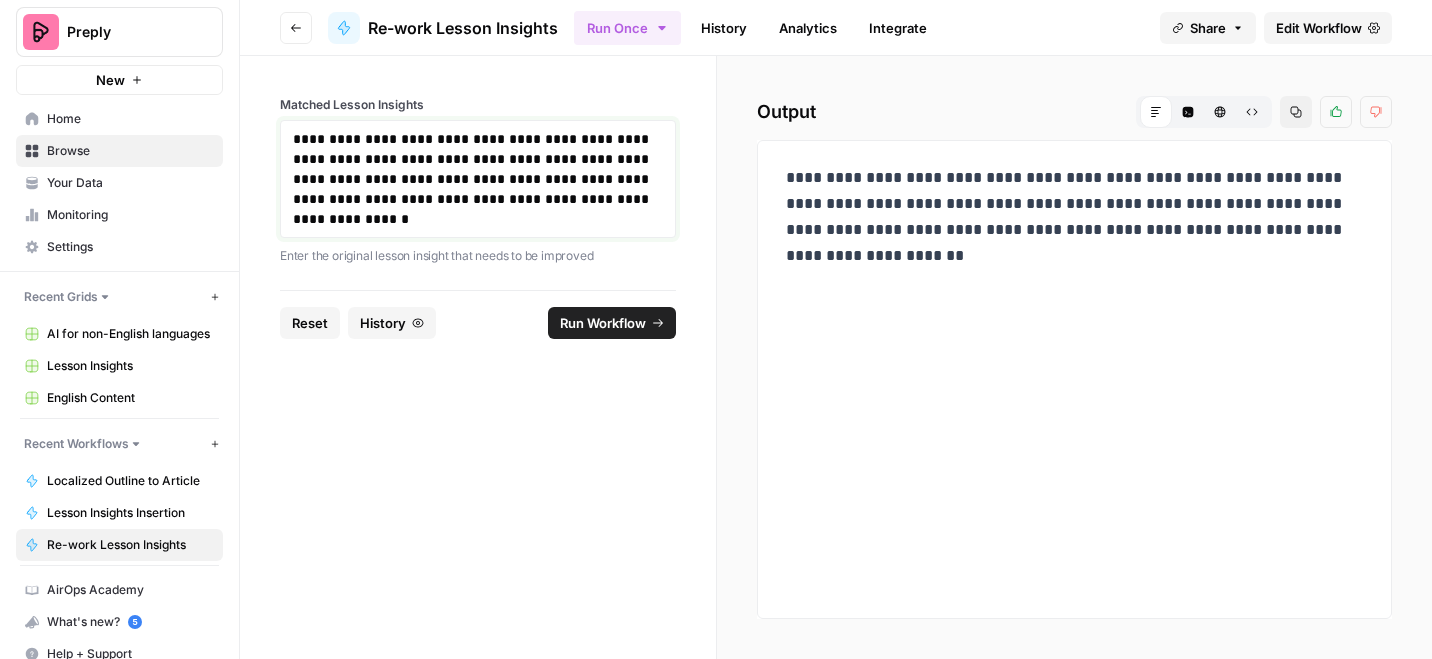 click on "**********" at bounding box center (478, 179) 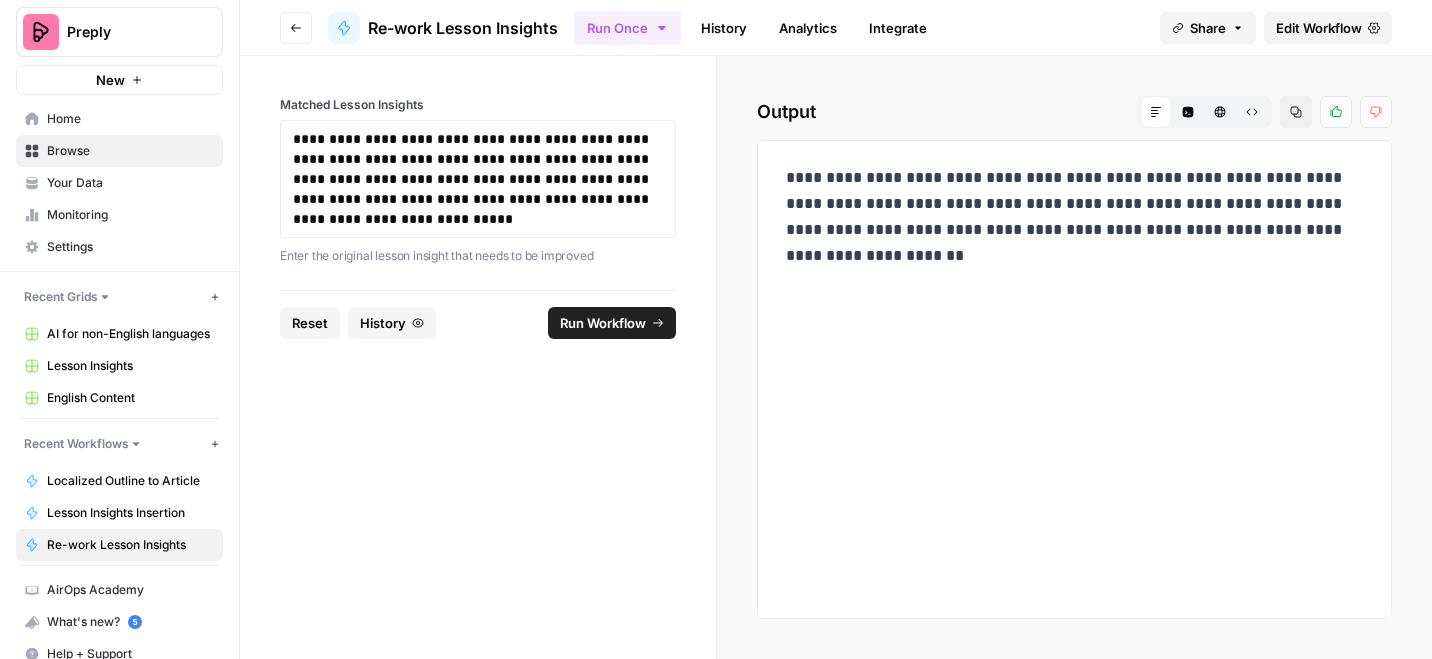 click on "Run Workflow" at bounding box center (603, 323) 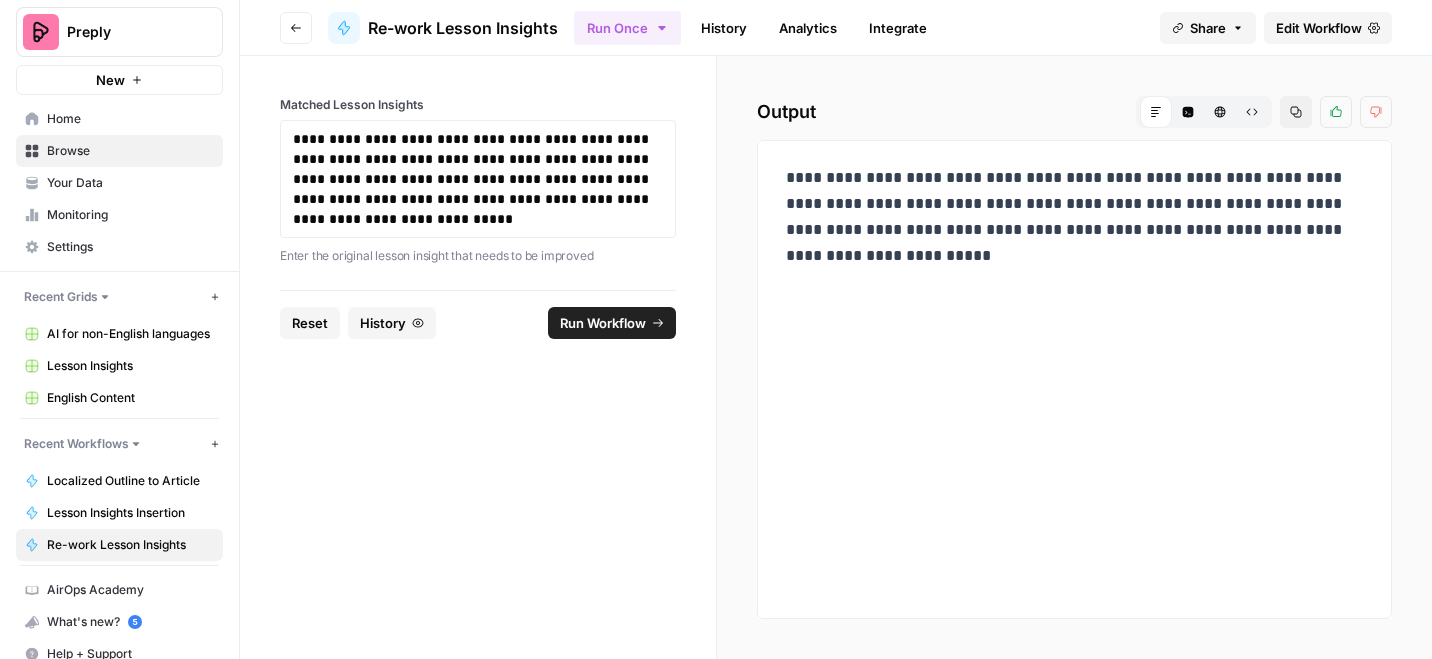 click on "**********" at bounding box center (1074, 217) 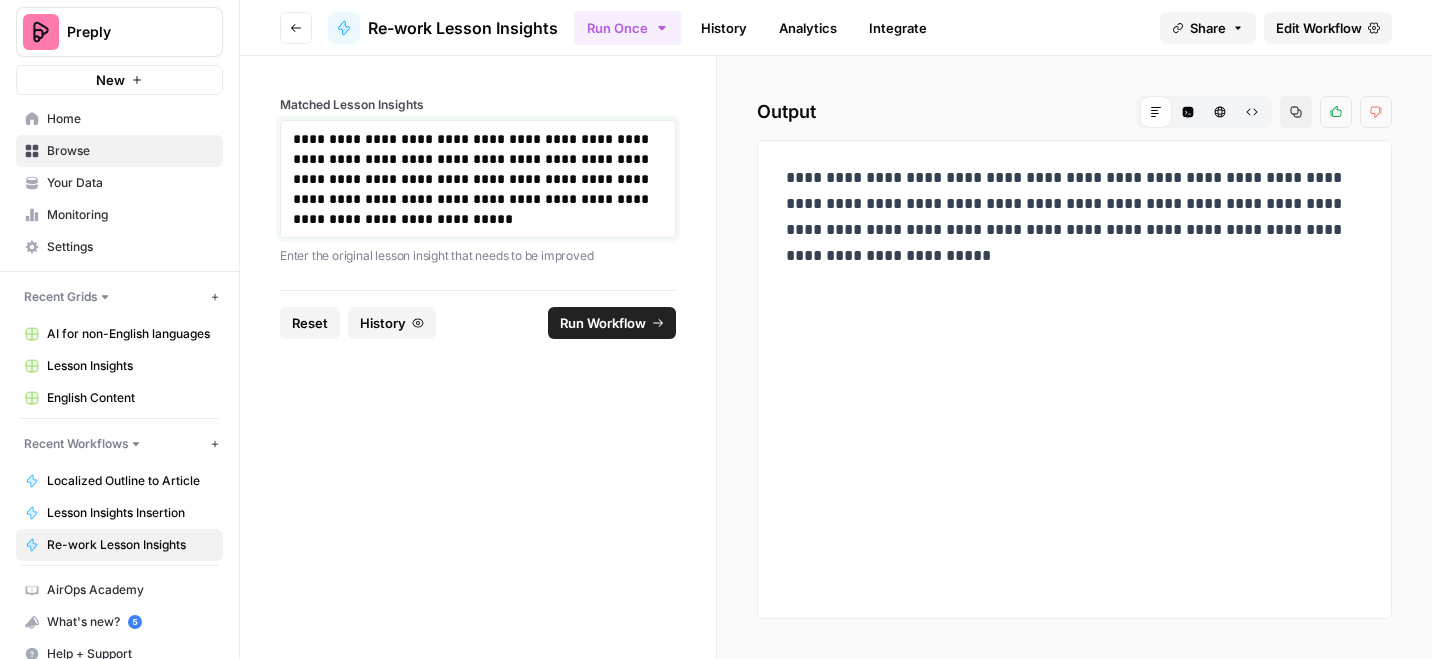 click on "**********" at bounding box center (478, 179) 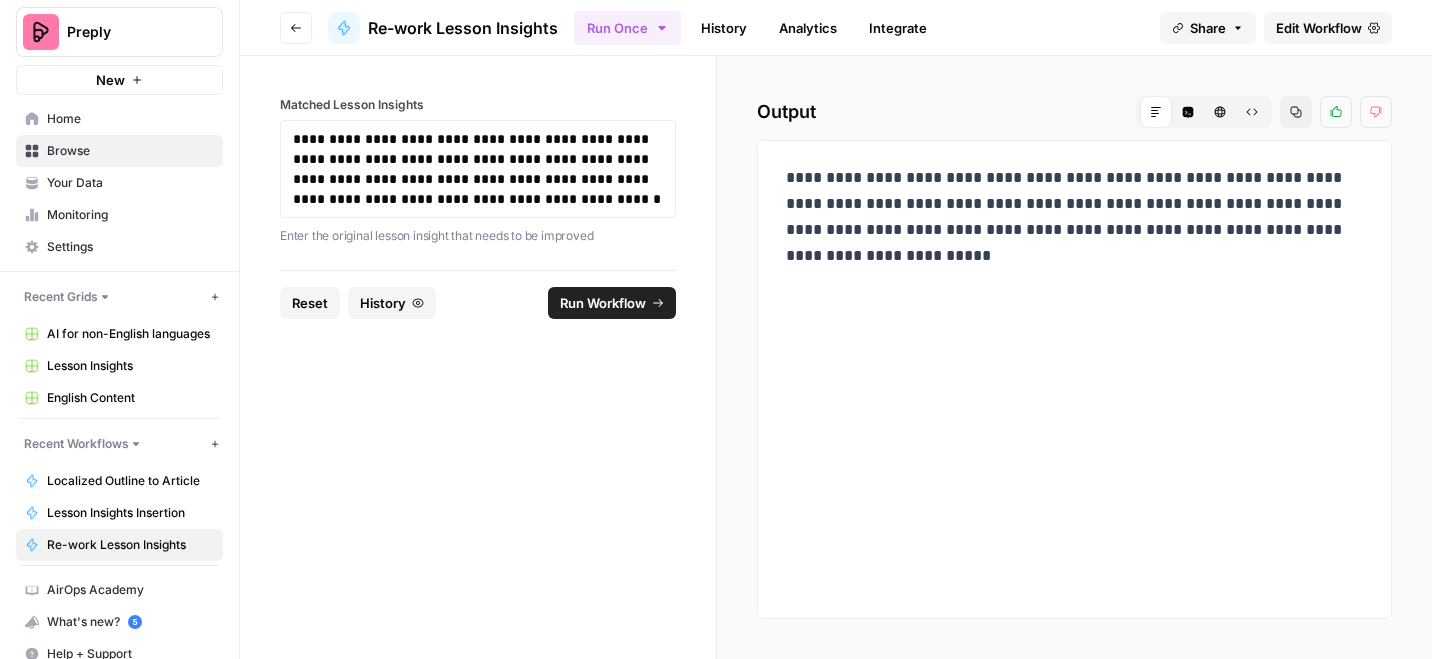 click on "Run Workflow" at bounding box center (603, 303) 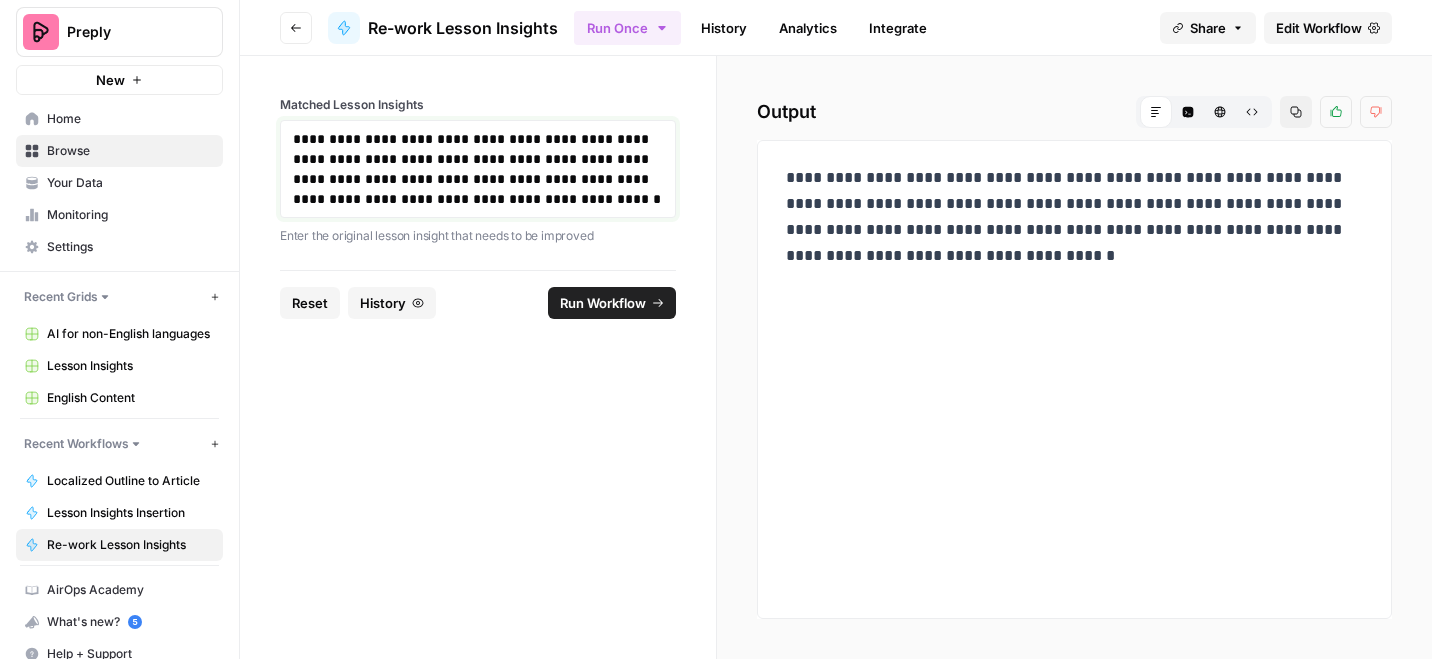 click on "**********" at bounding box center [478, 169] 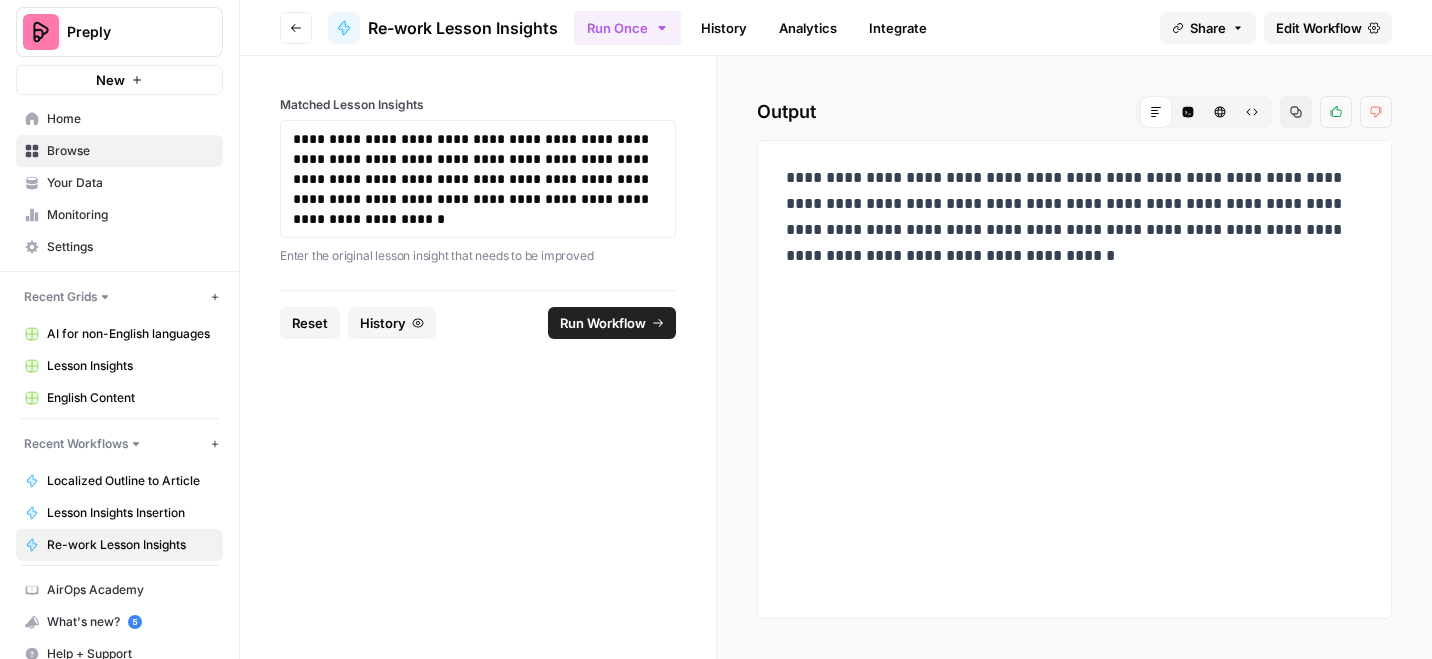 click on "Run Workflow" at bounding box center [603, 323] 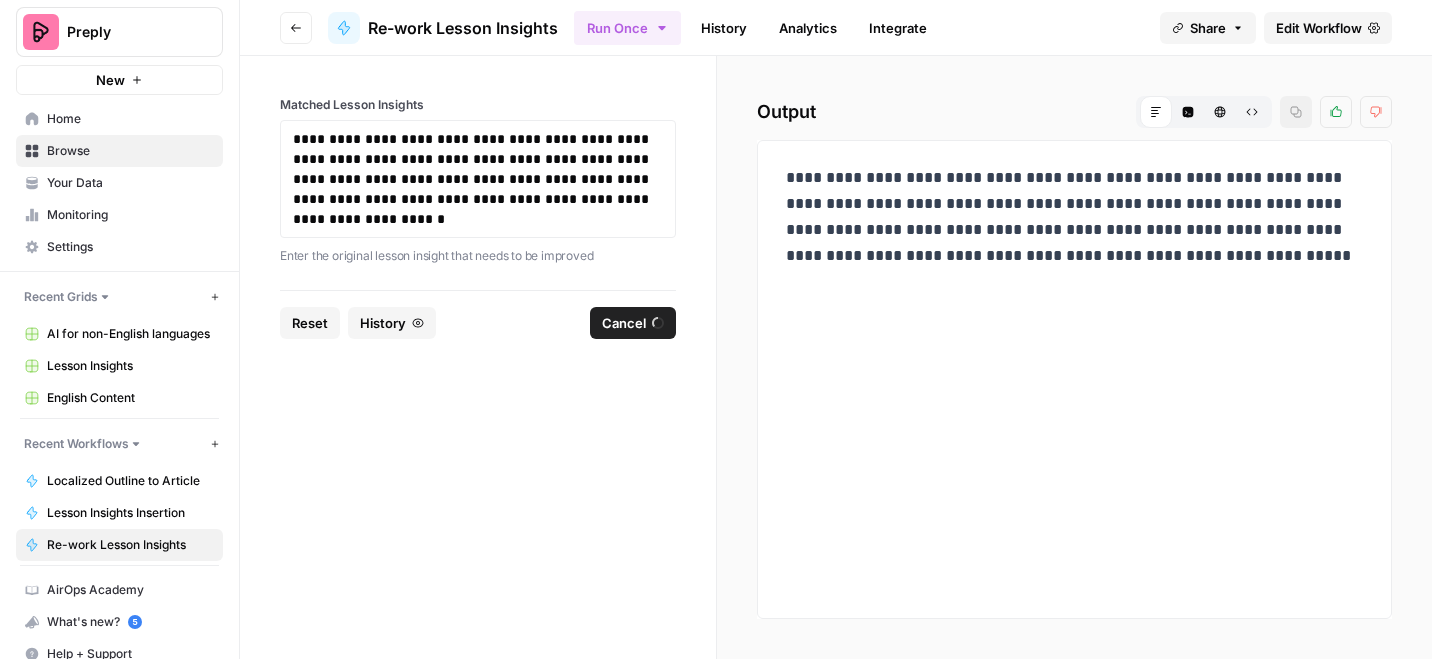 click on "**********" at bounding box center (1074, 217) 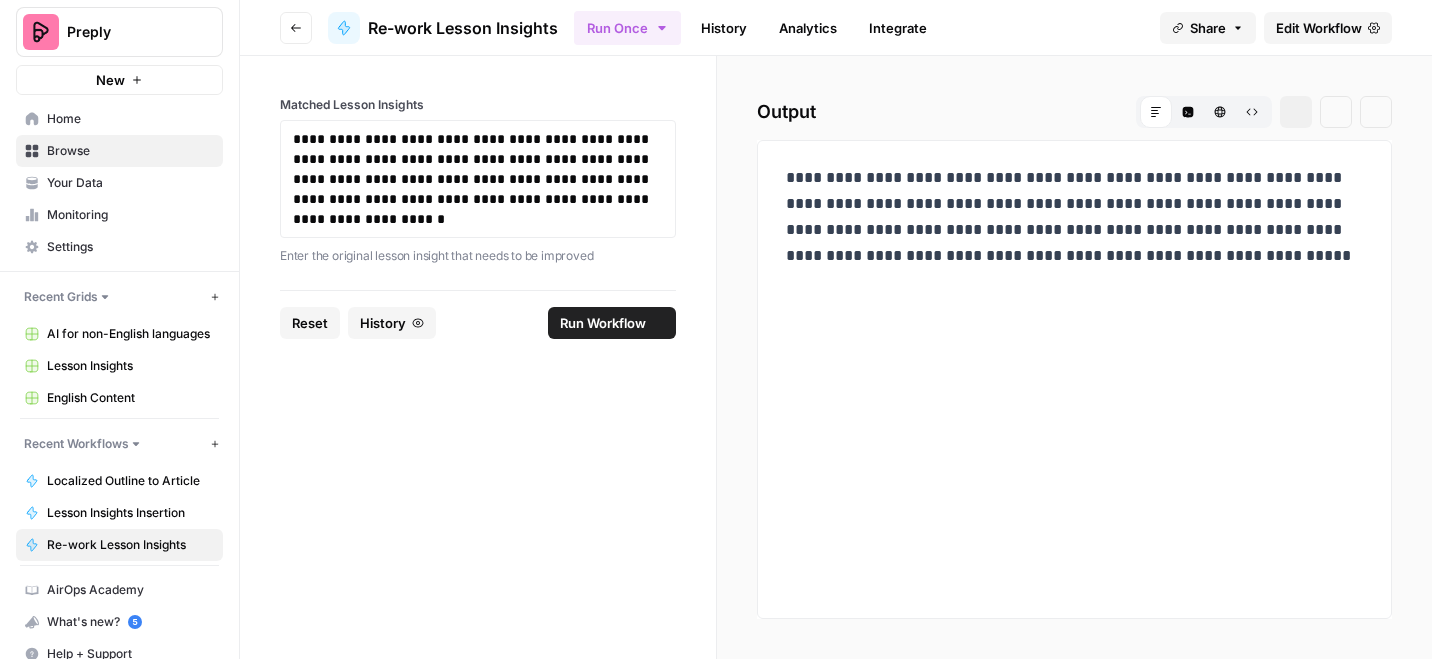 click on "**********" at bounding box center (1074, 217) 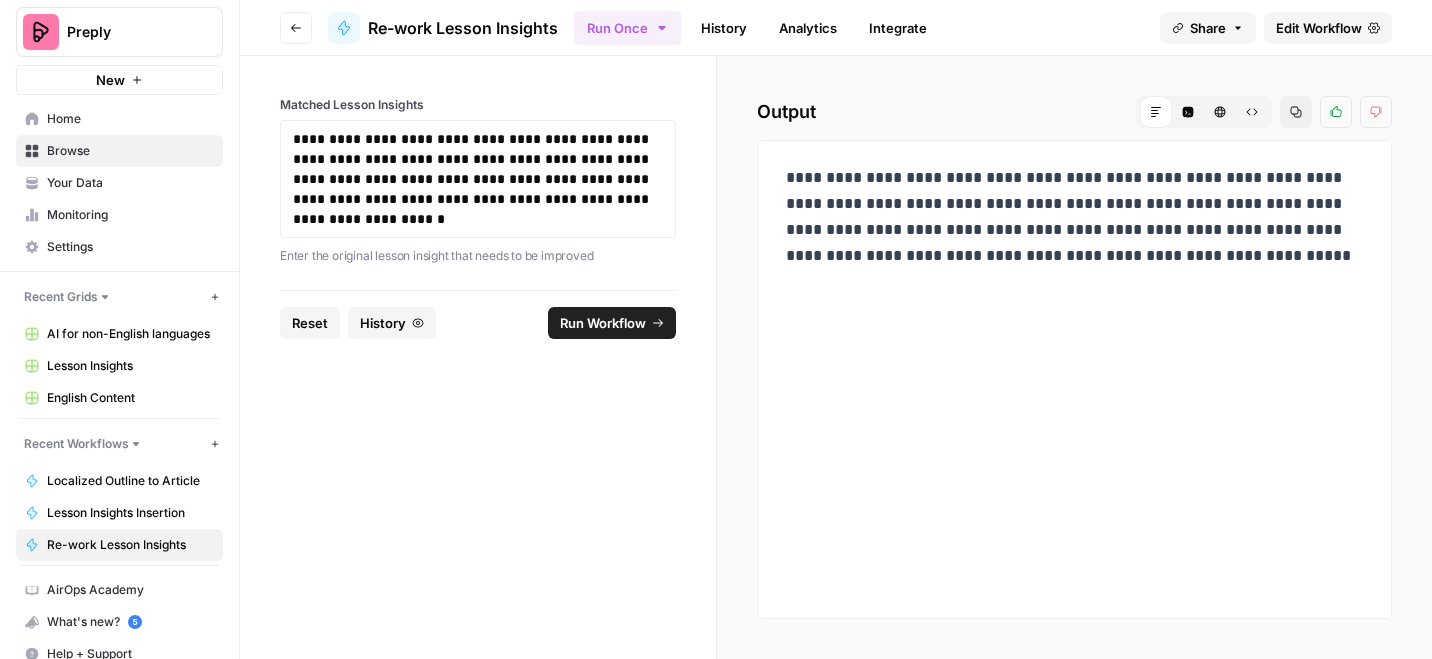 click on "**********" at bounding box center (1074, 217) 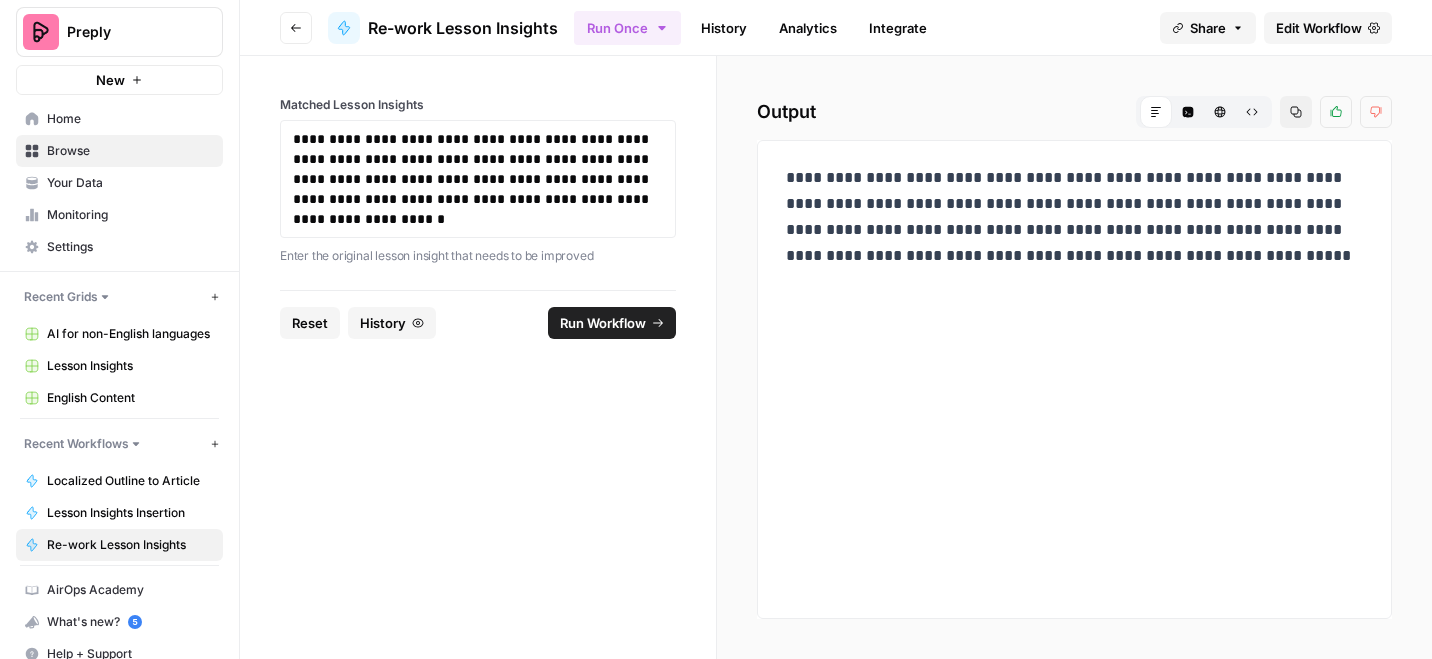copy on "**********" 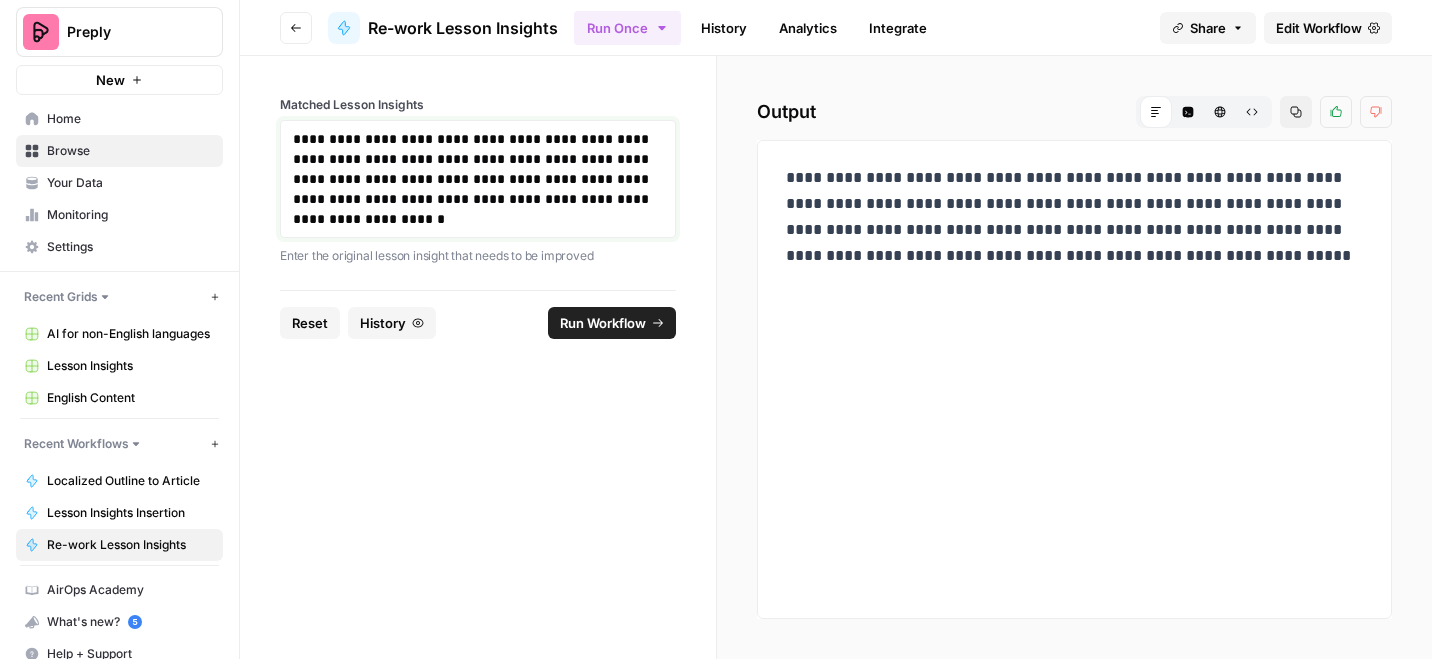 click on "**********" at bounding box center (478, 179) 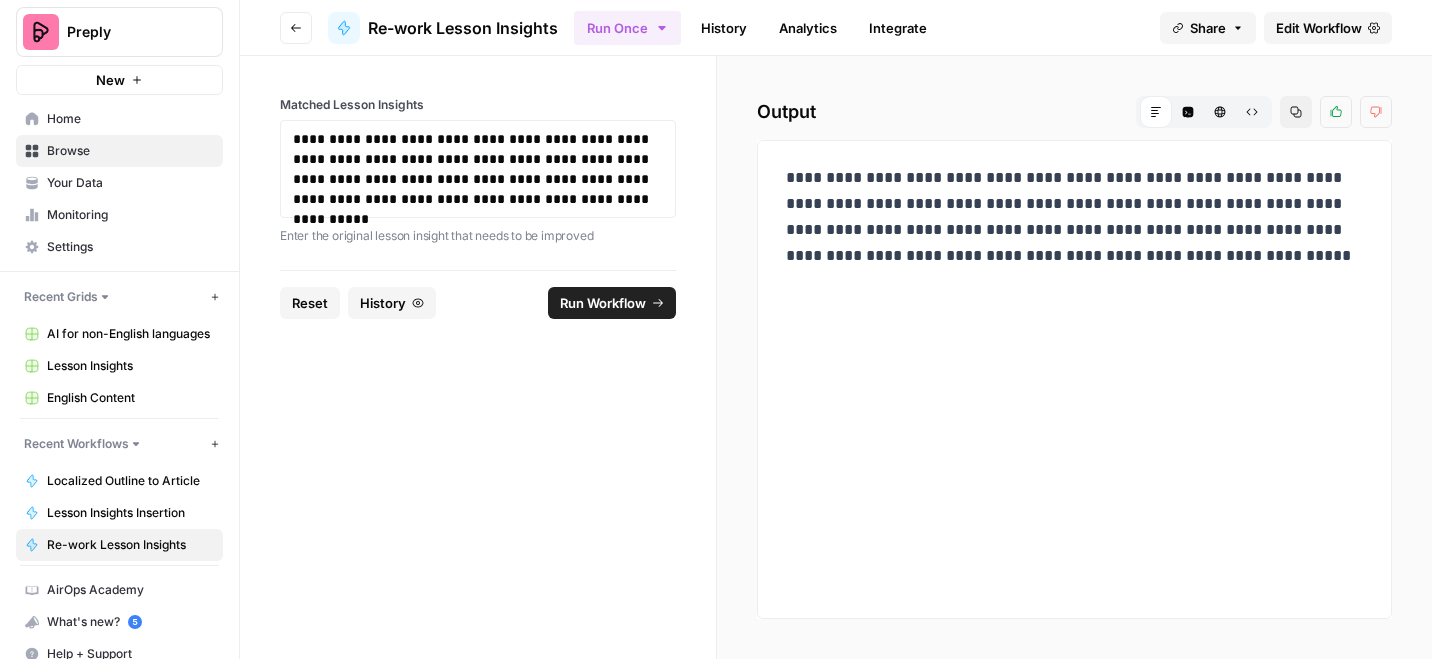 click on "Run Workflow" at bounding box center (603, 303) 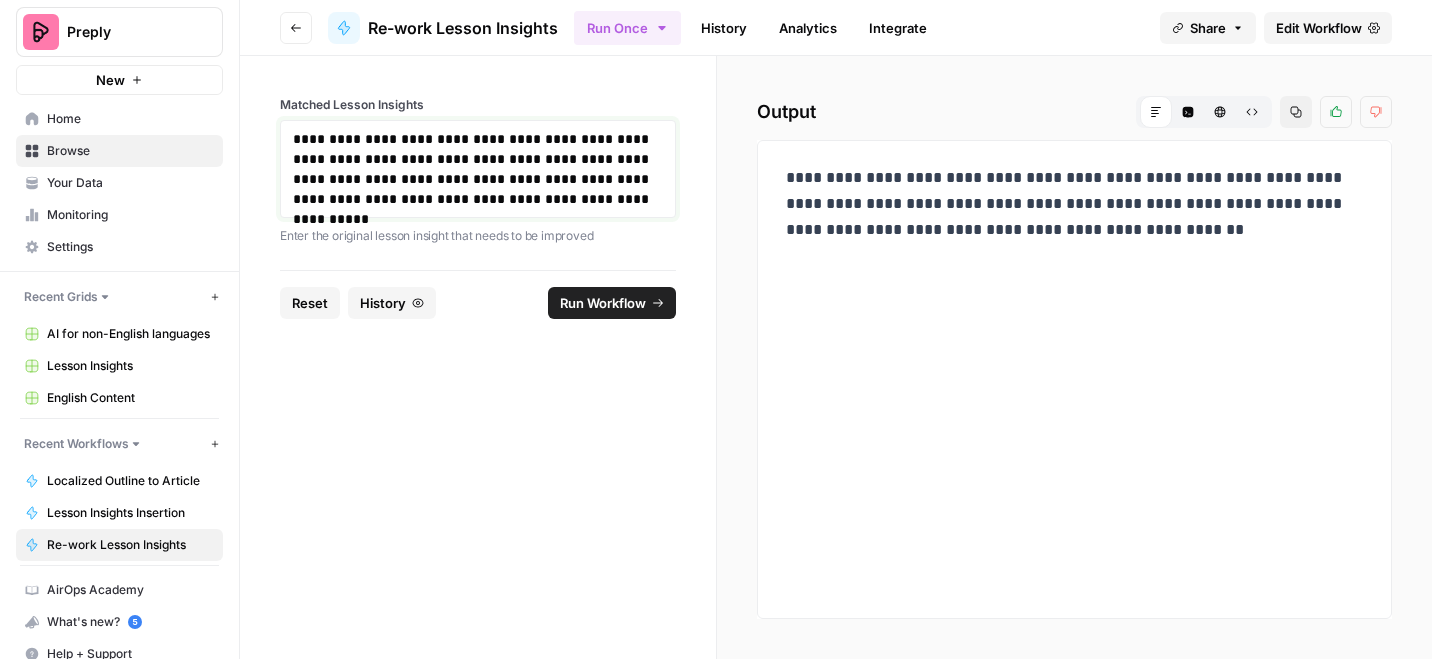 click on "**********" at bounding box center [478, 169] 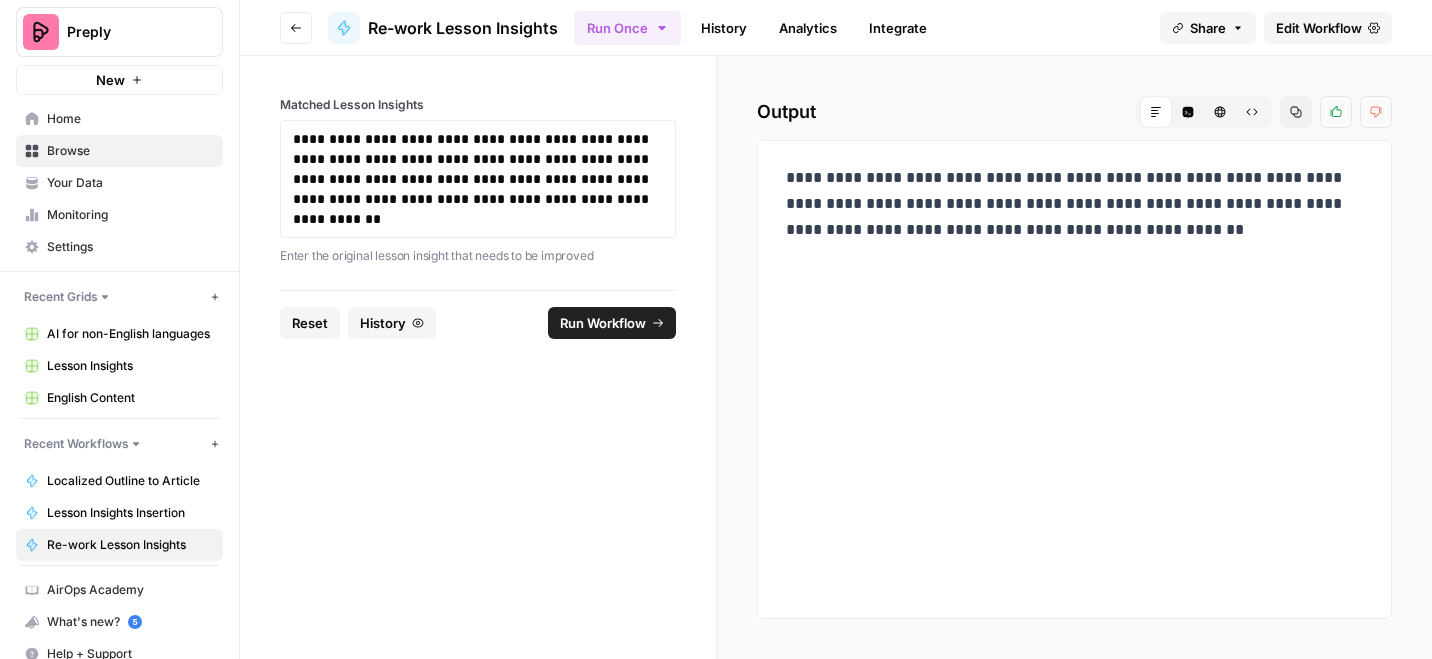 click on "Run Workflow" at bounding box center [603, 323] 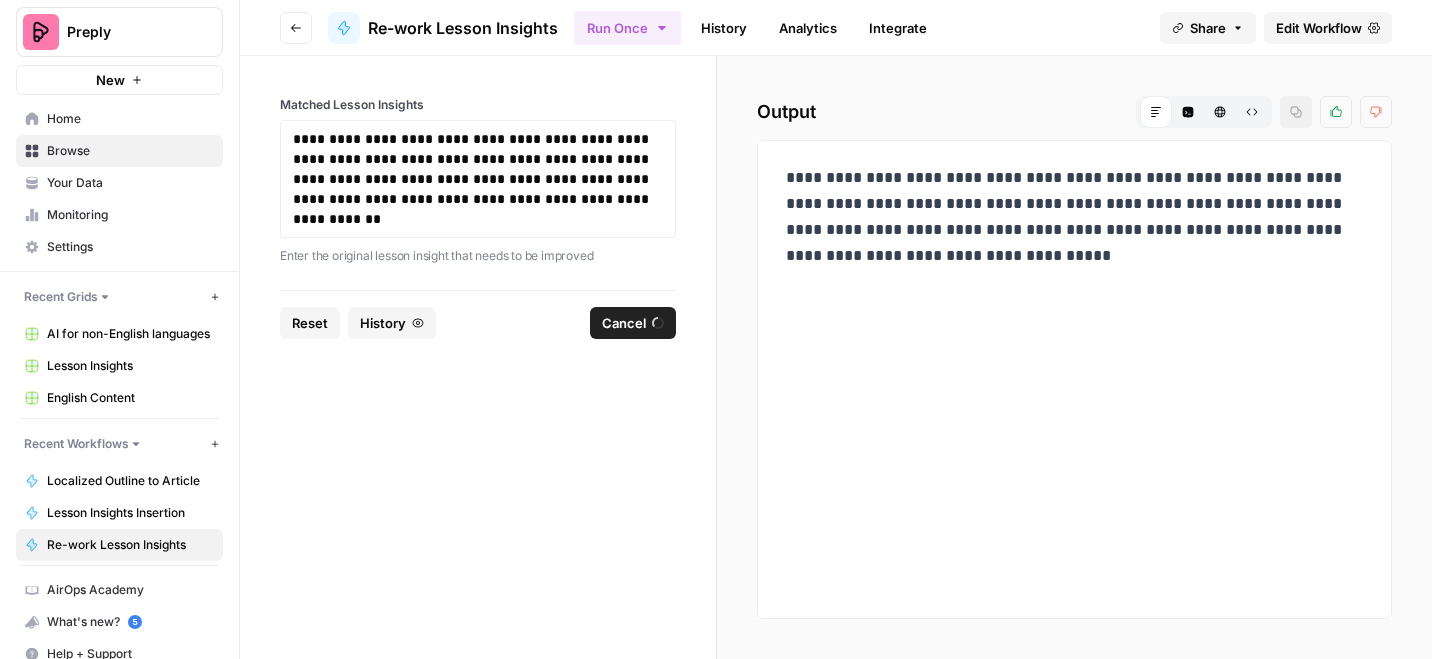 click on "**********" at bounding box center (1074, 217) 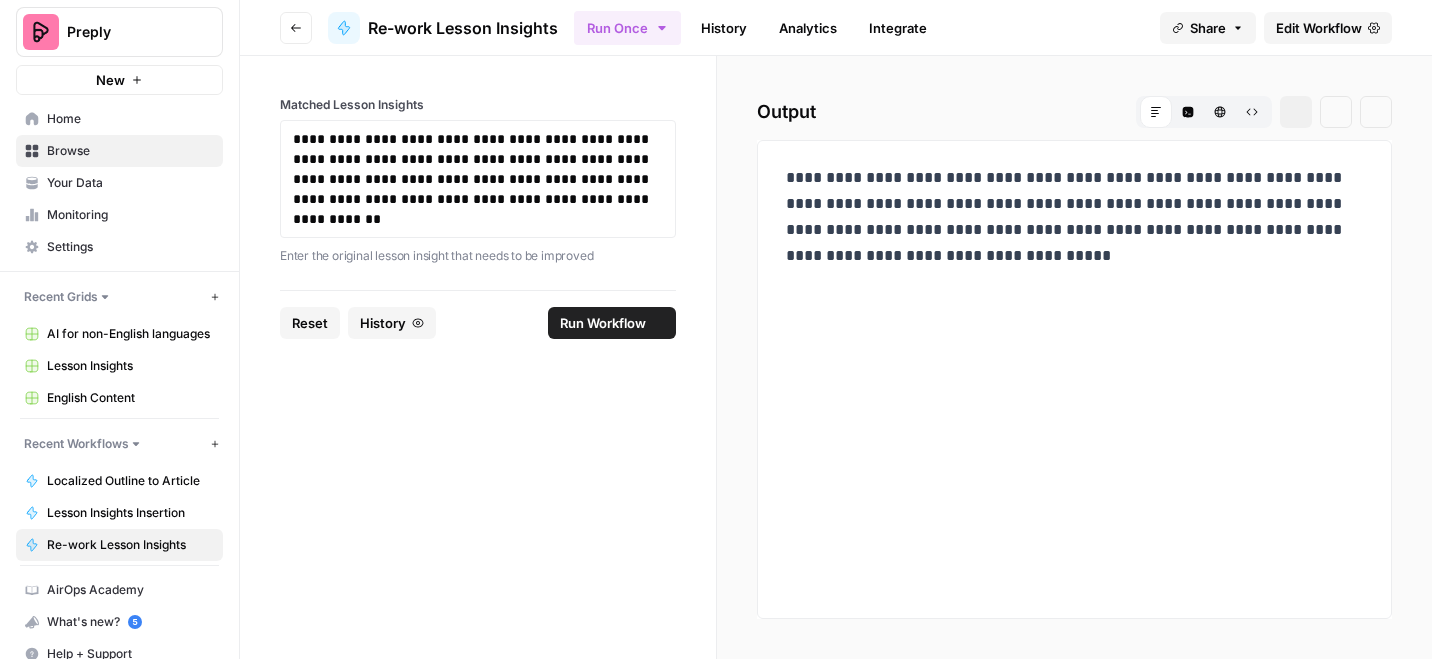 click on "**********" at bounding box center [1074, 217] 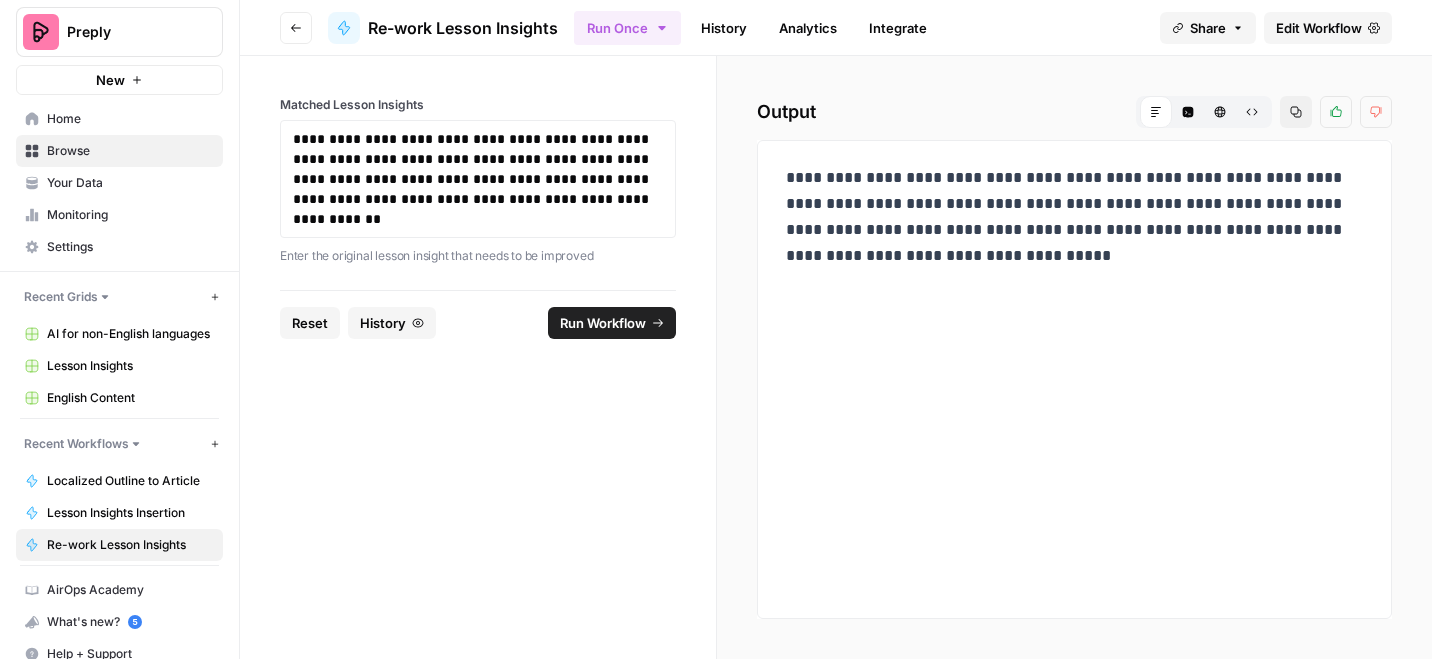 copy on "**********" 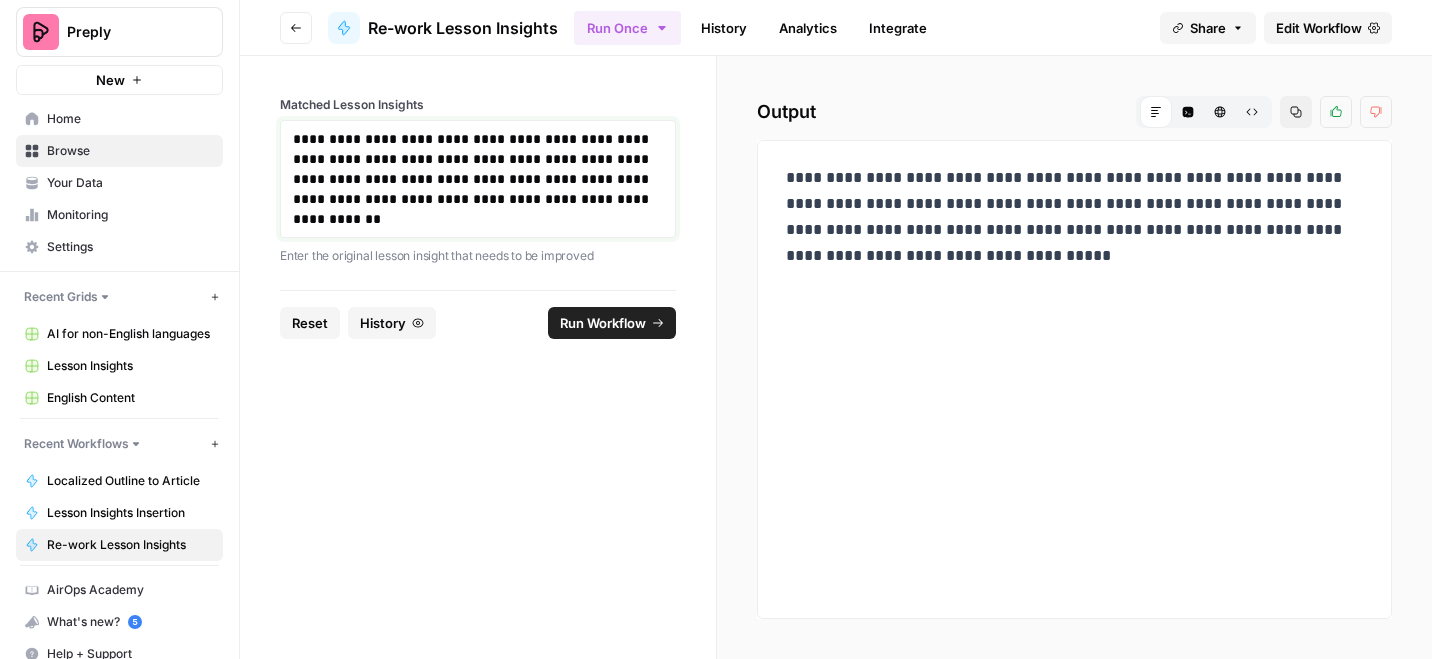 click on "**********" at bounding box center [478, 179] 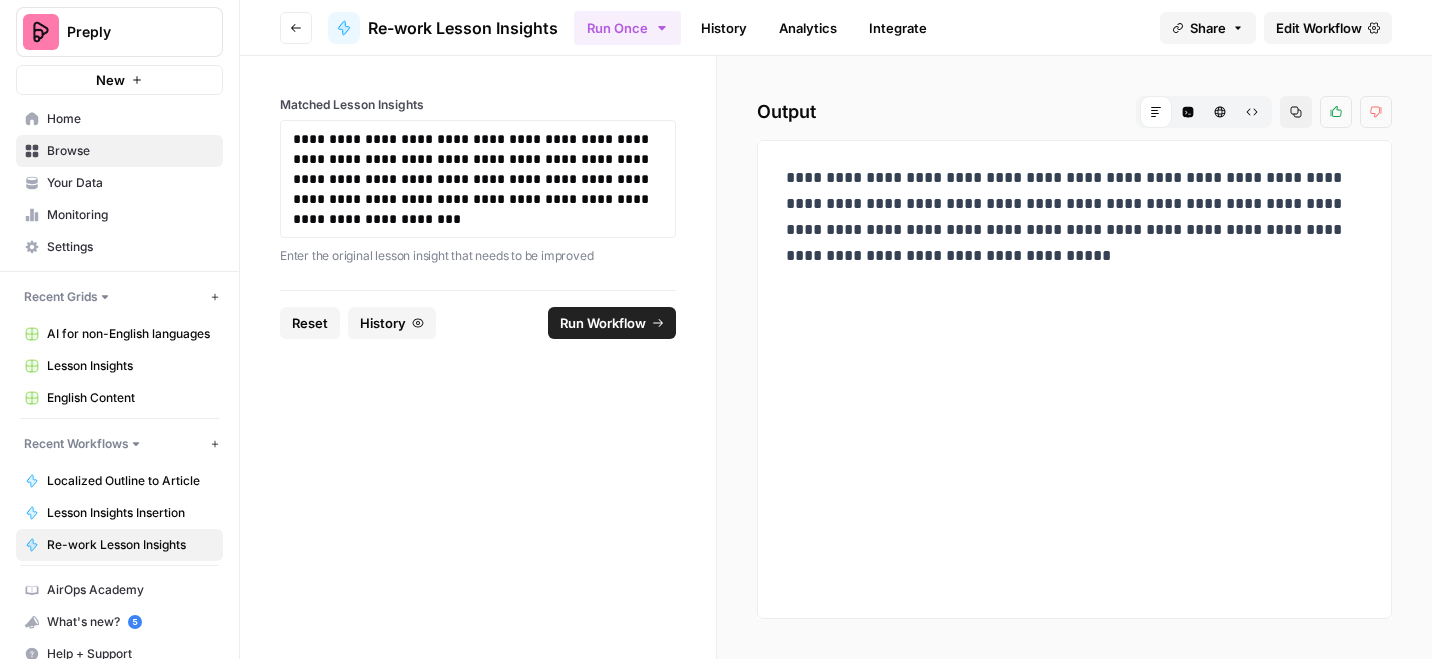 click on "Run Workflow" at bounding box center [603, 323] 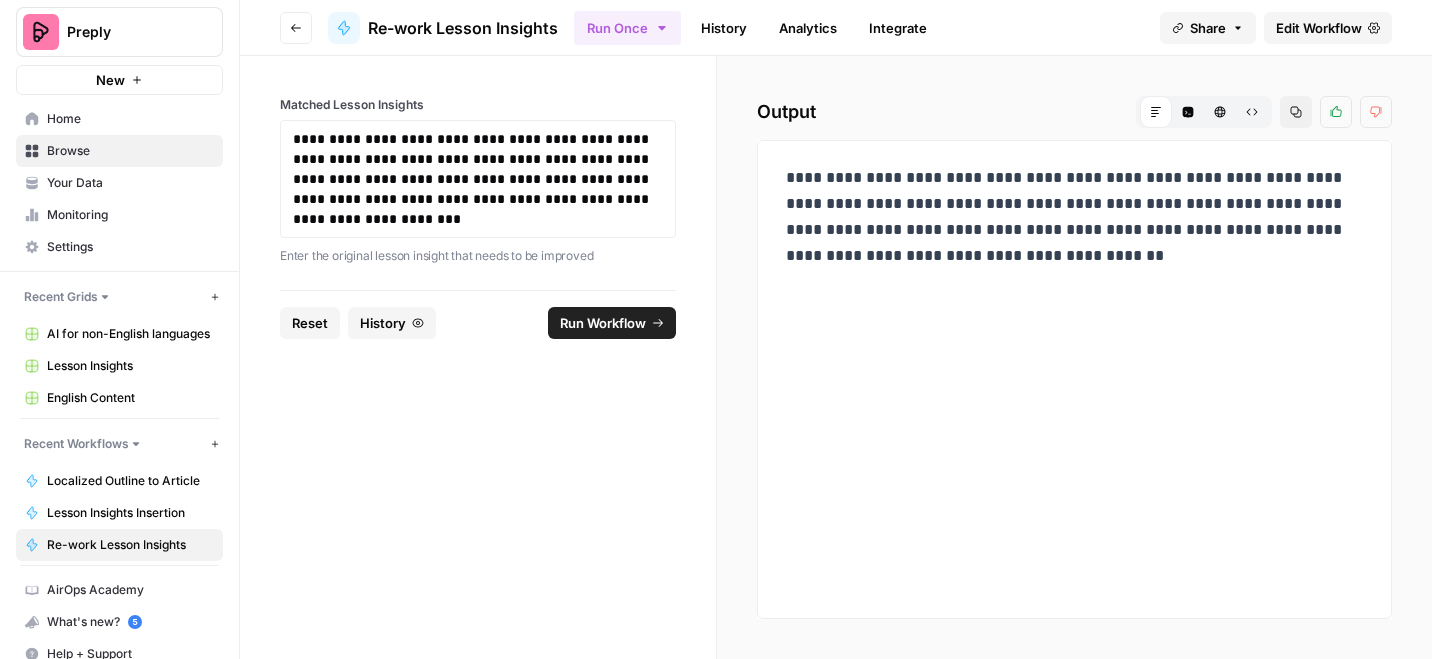 click on "**********" at bounding box center [1074, 217] 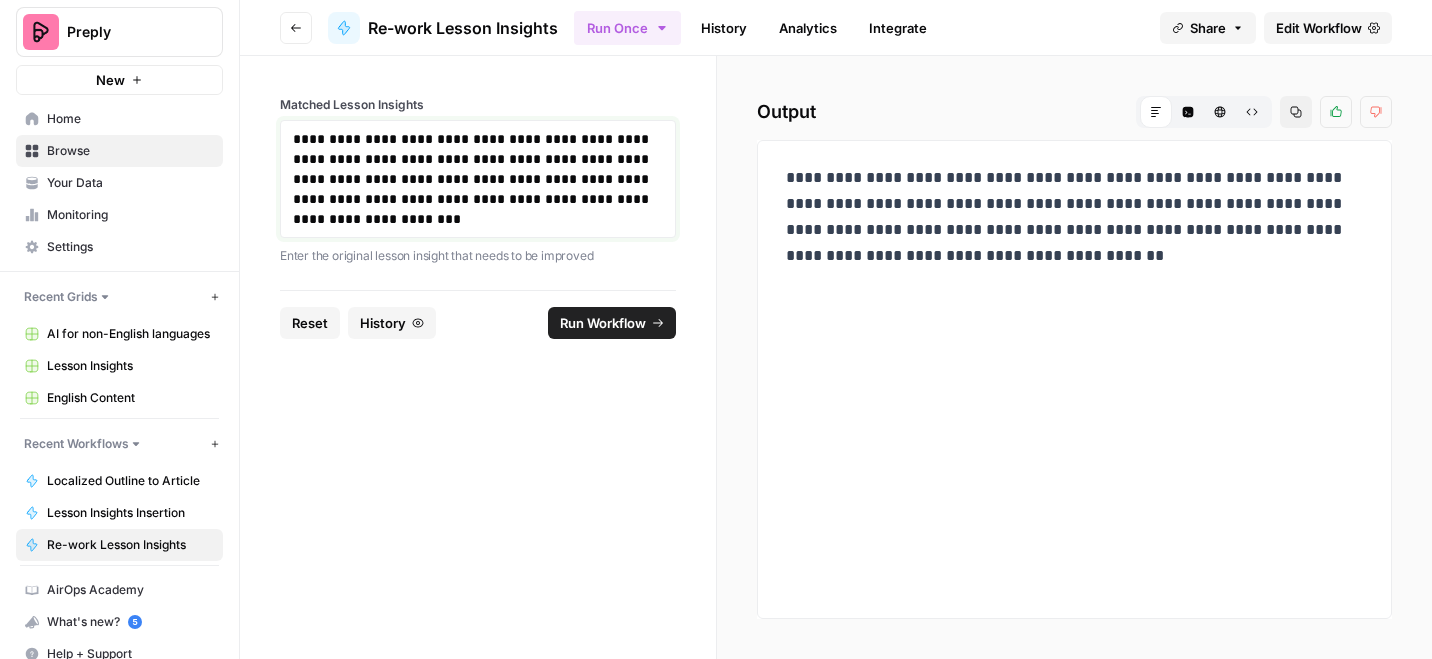 click on "**********" at bounding box center (478, 179) 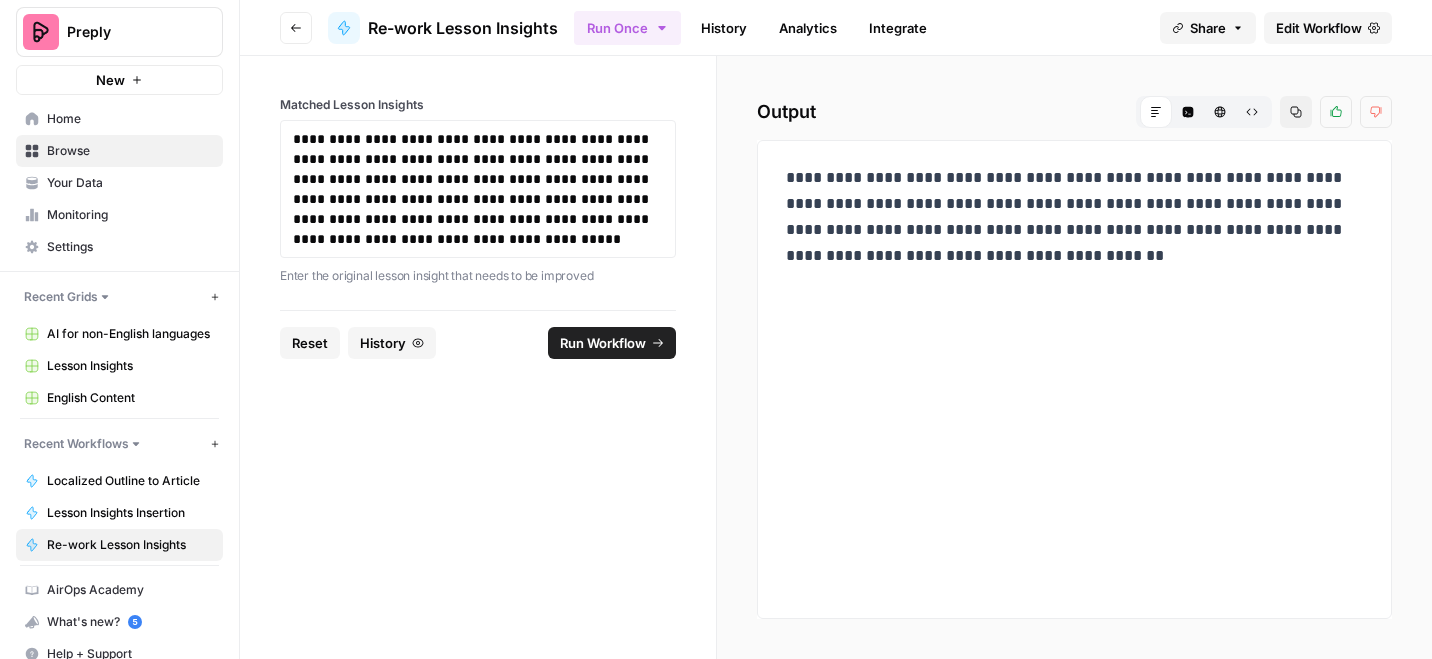 click on "Run Workflow" at bounding box center (612, 343) 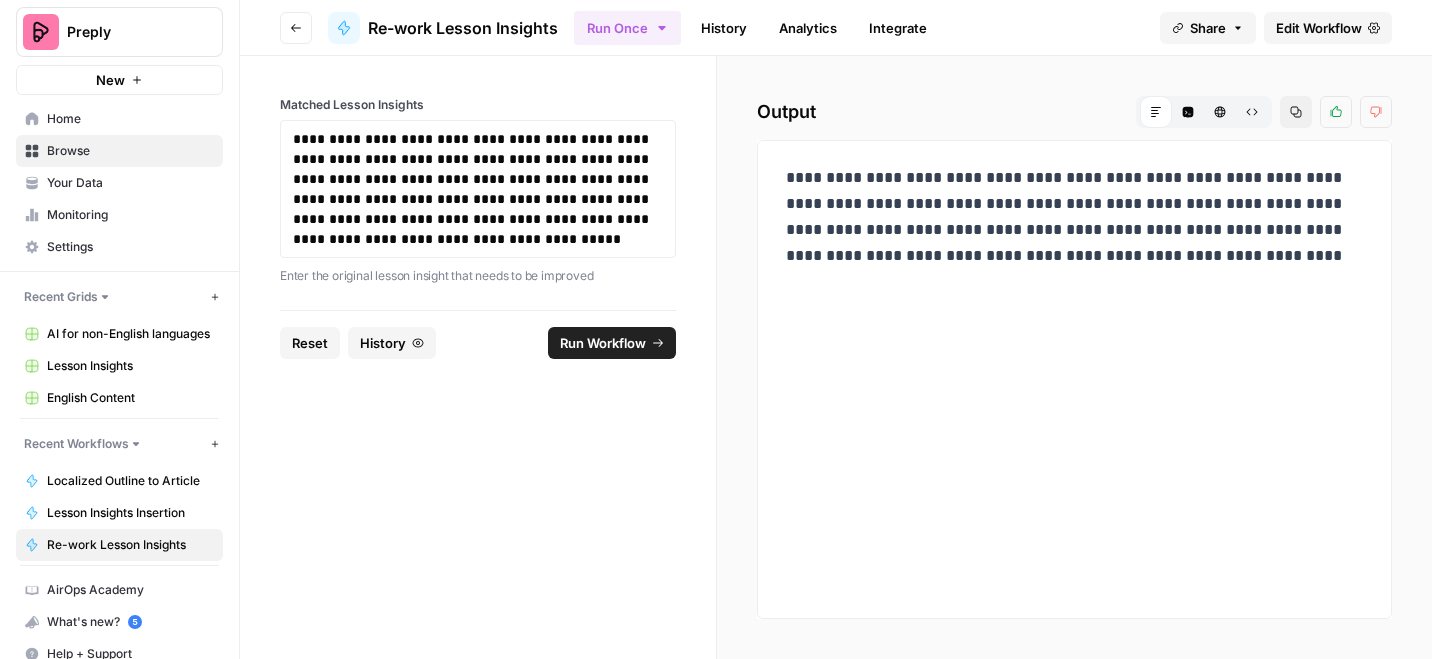 click on "**********" at bounding box center (1074, 217) 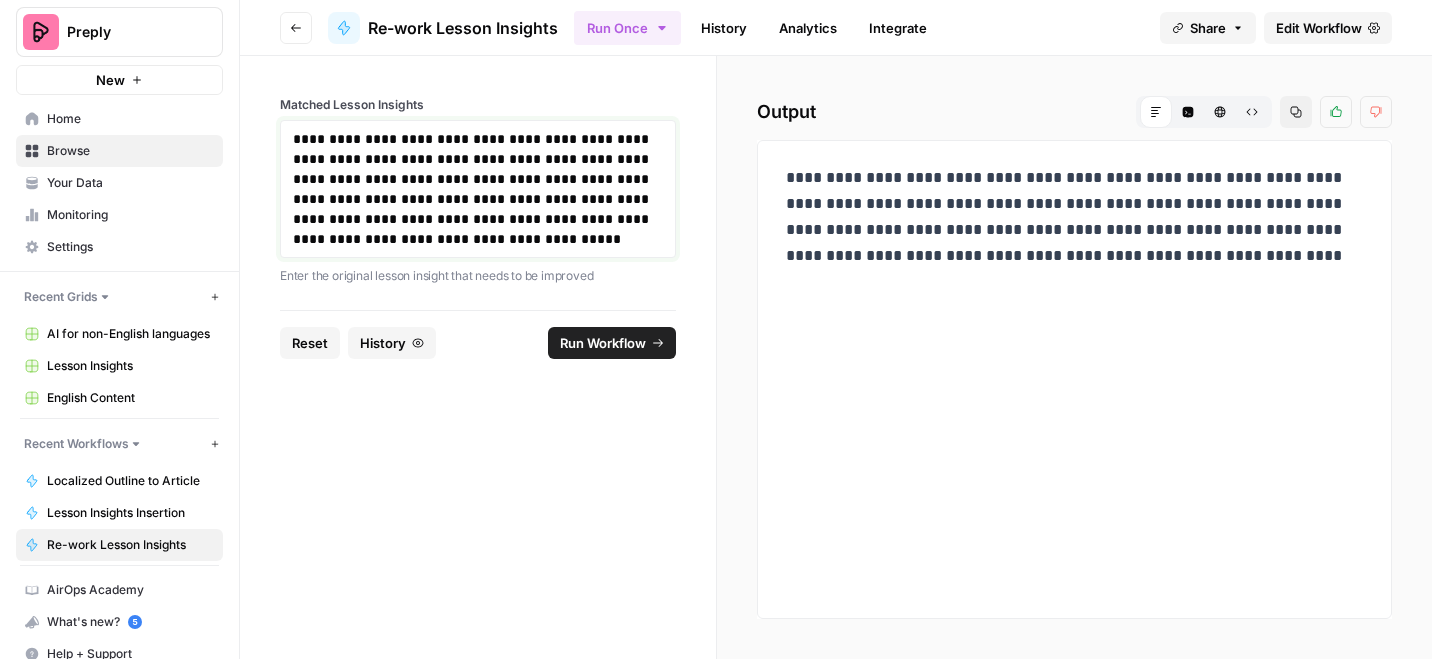 click on "**********" at bounding box center (478, 189) 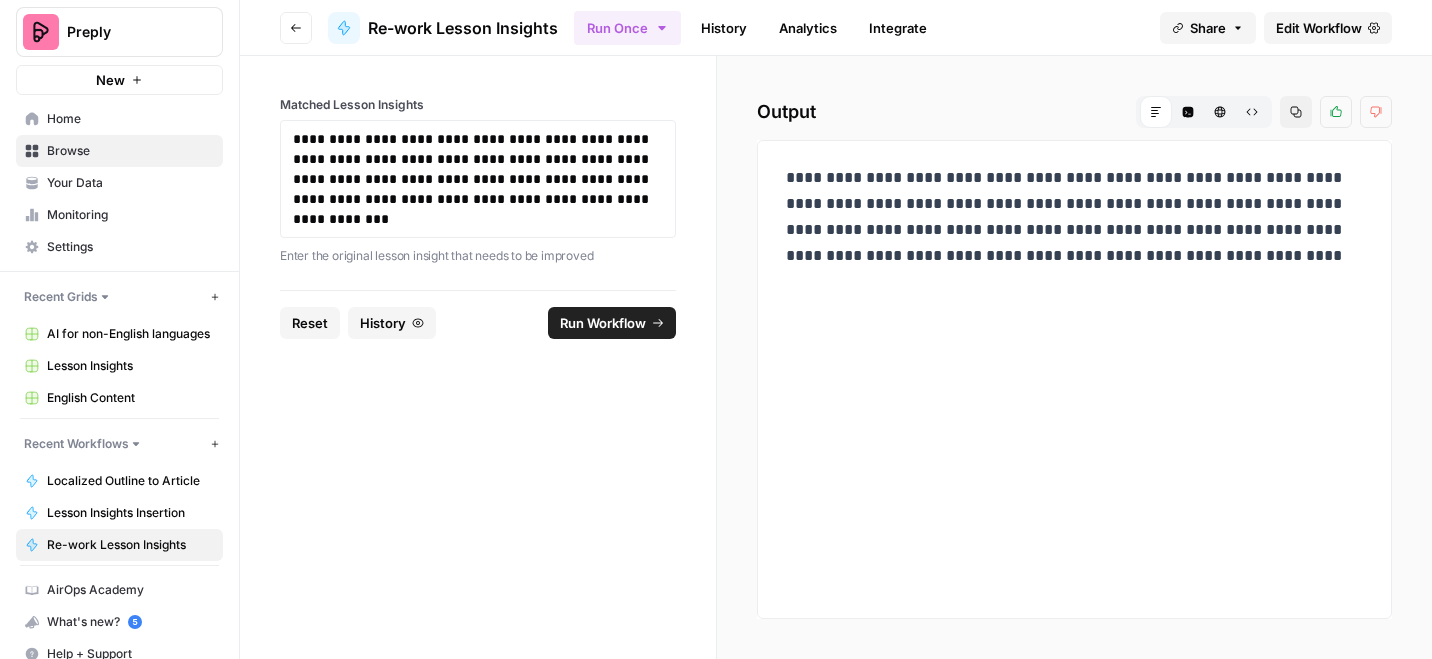 click on "Run Workflow" at bounding box center (612, 323) 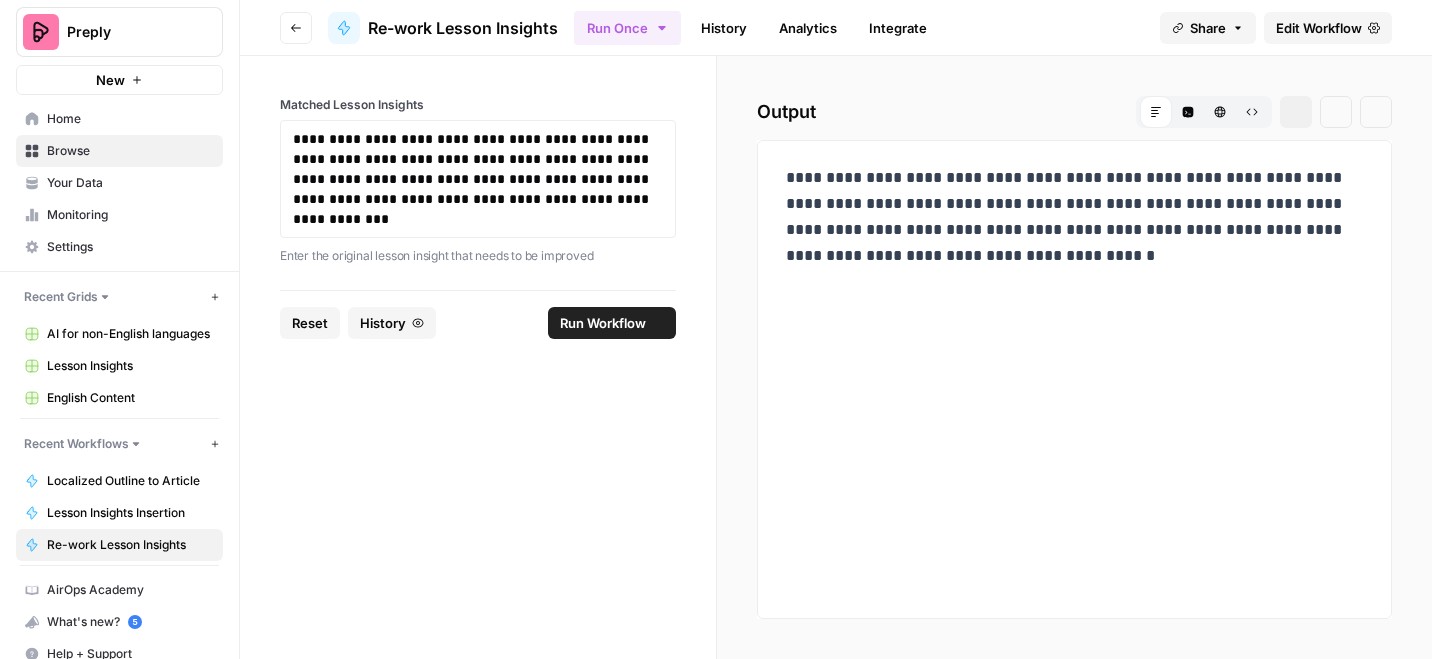 click on "**********" at bounding box center (1074, 217) 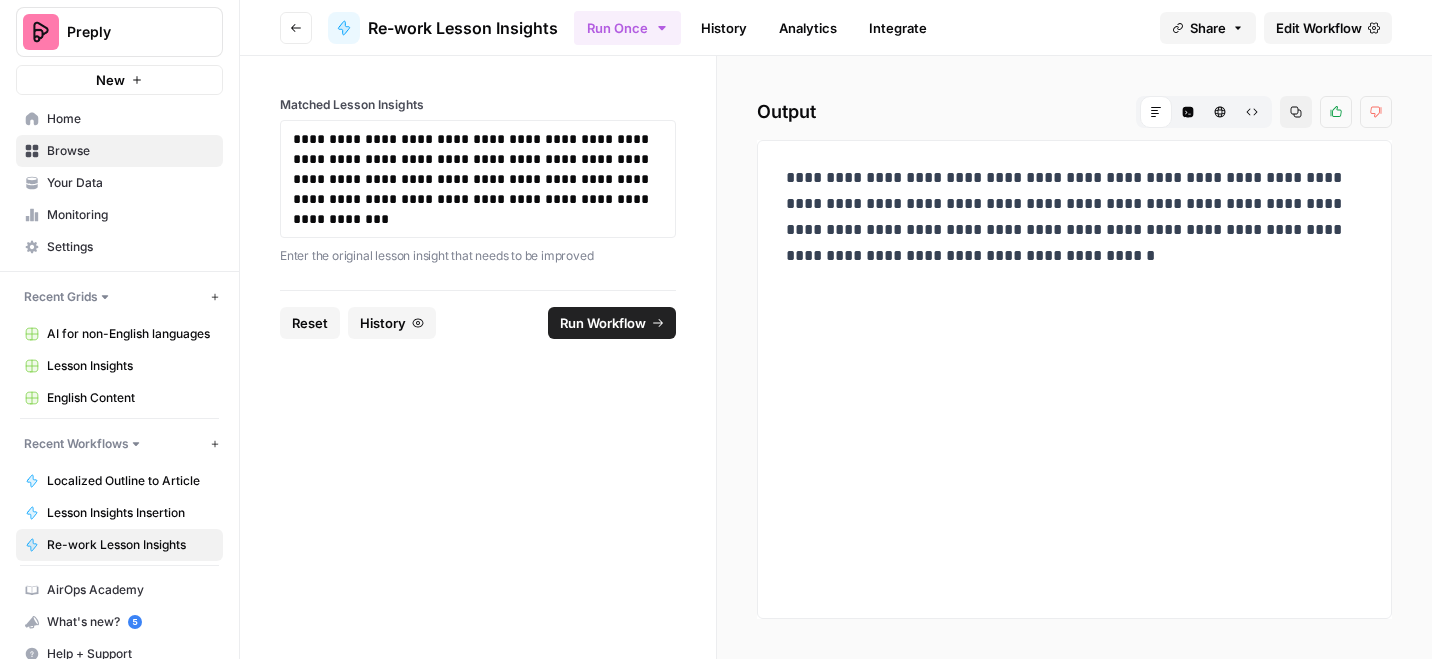 click on "**********" at bounding box center (1074, 217) 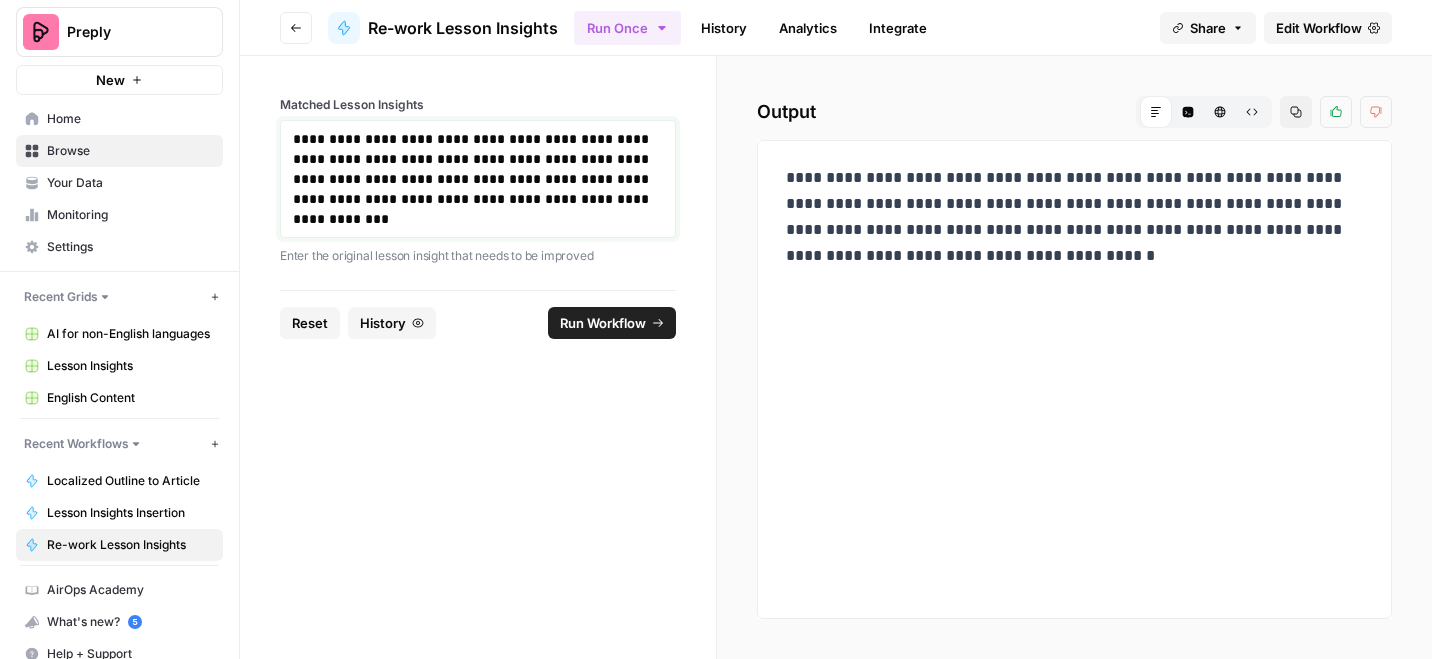 click on "**********" at bounding box center [478, 179] 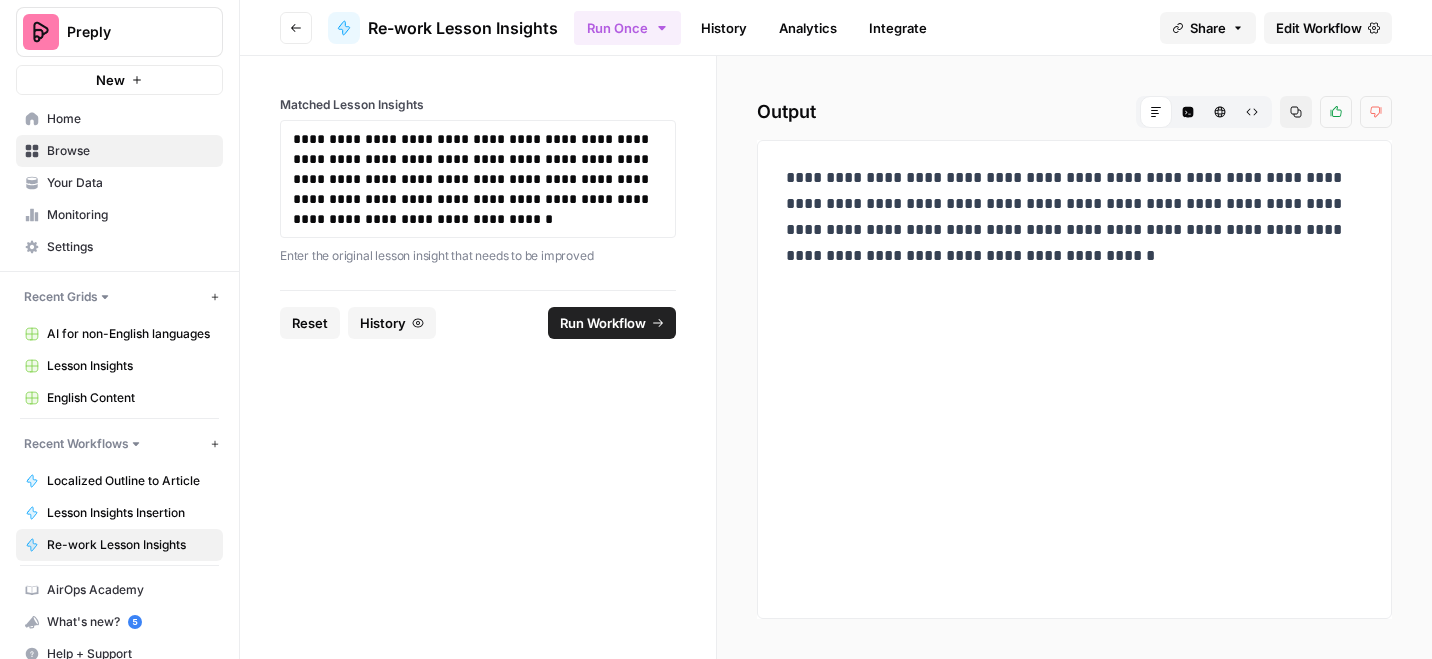 click on "Run Workflow" at bounding box center [603, 323] 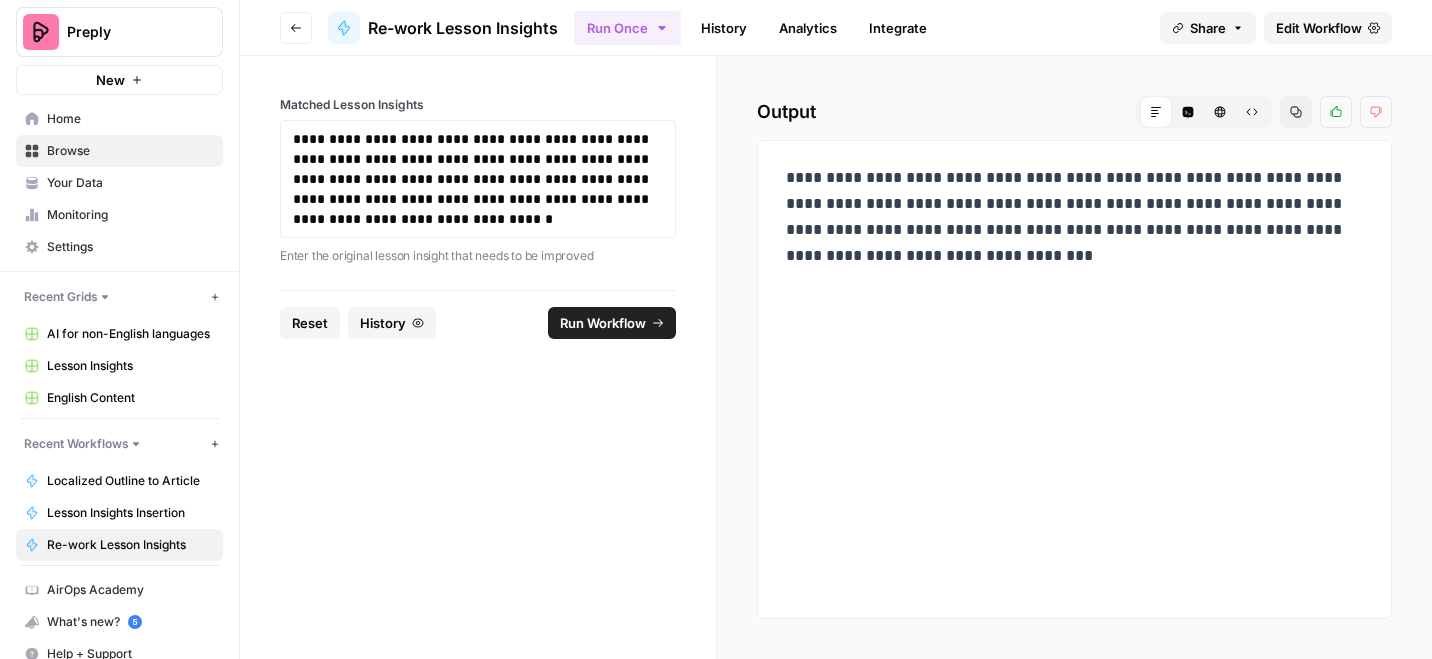 click on "**********" at bounding box center [1074, 217] 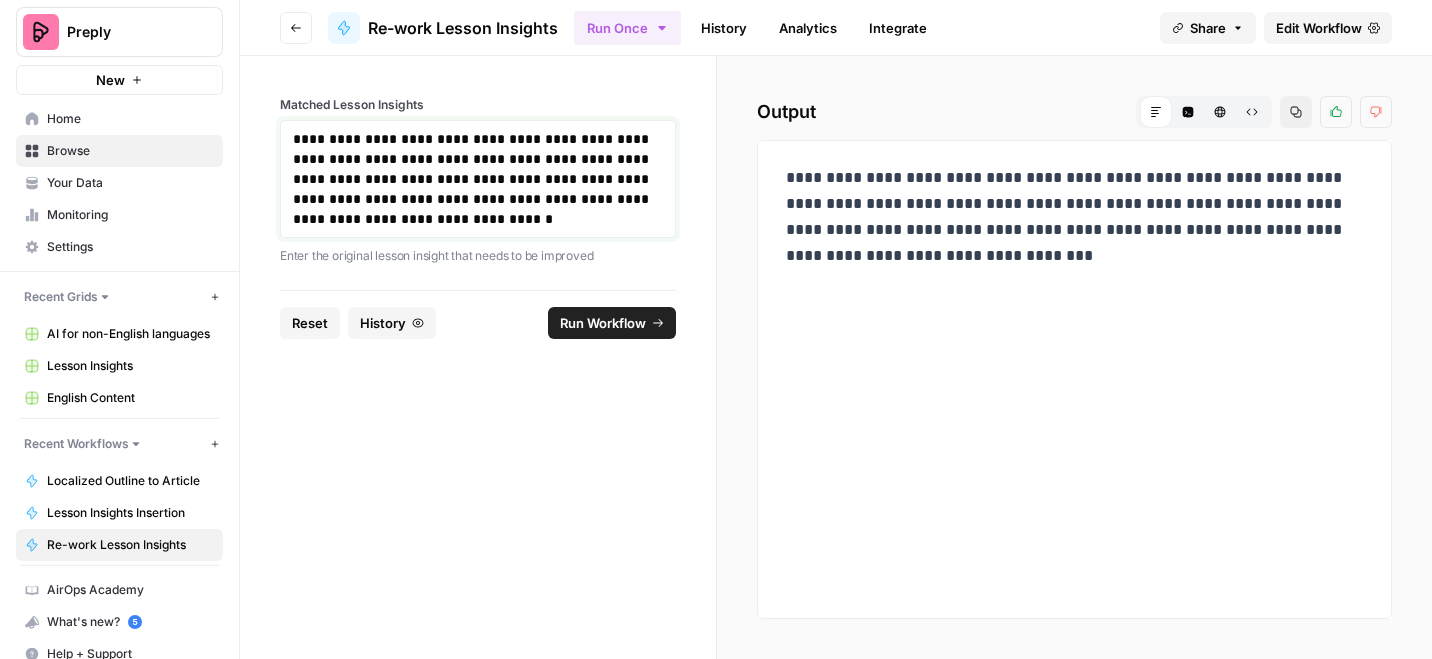 click on "**********" at bounding box center (478, 179) 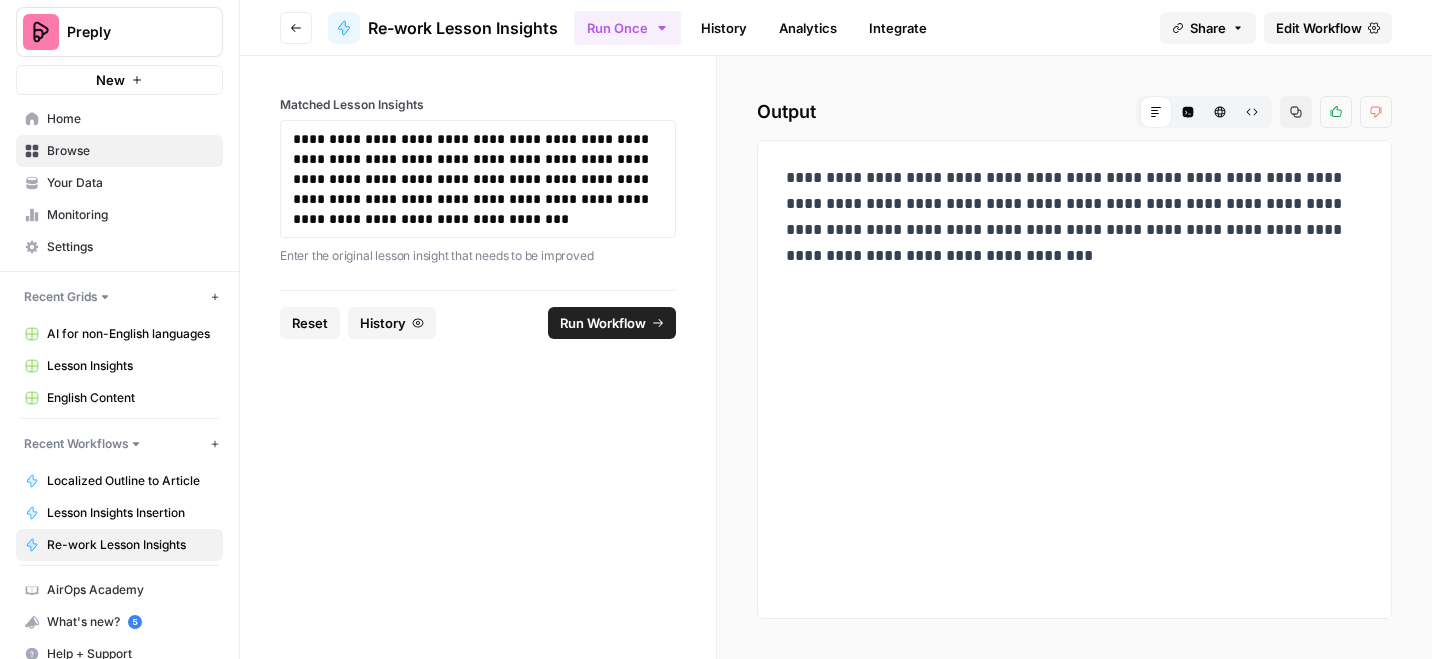 click on "Reset History Run Workflow" at bounding box center (478, 322) 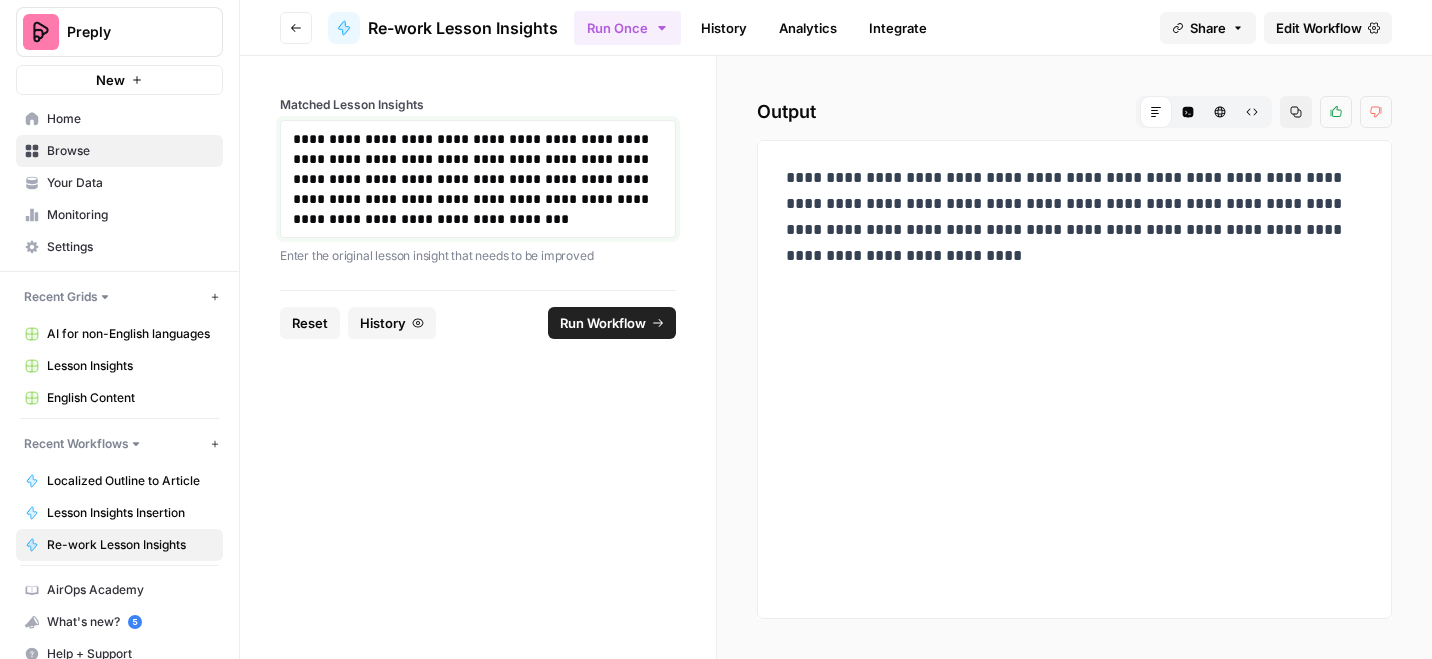 click on "**********" at bounding box center (478, 179) 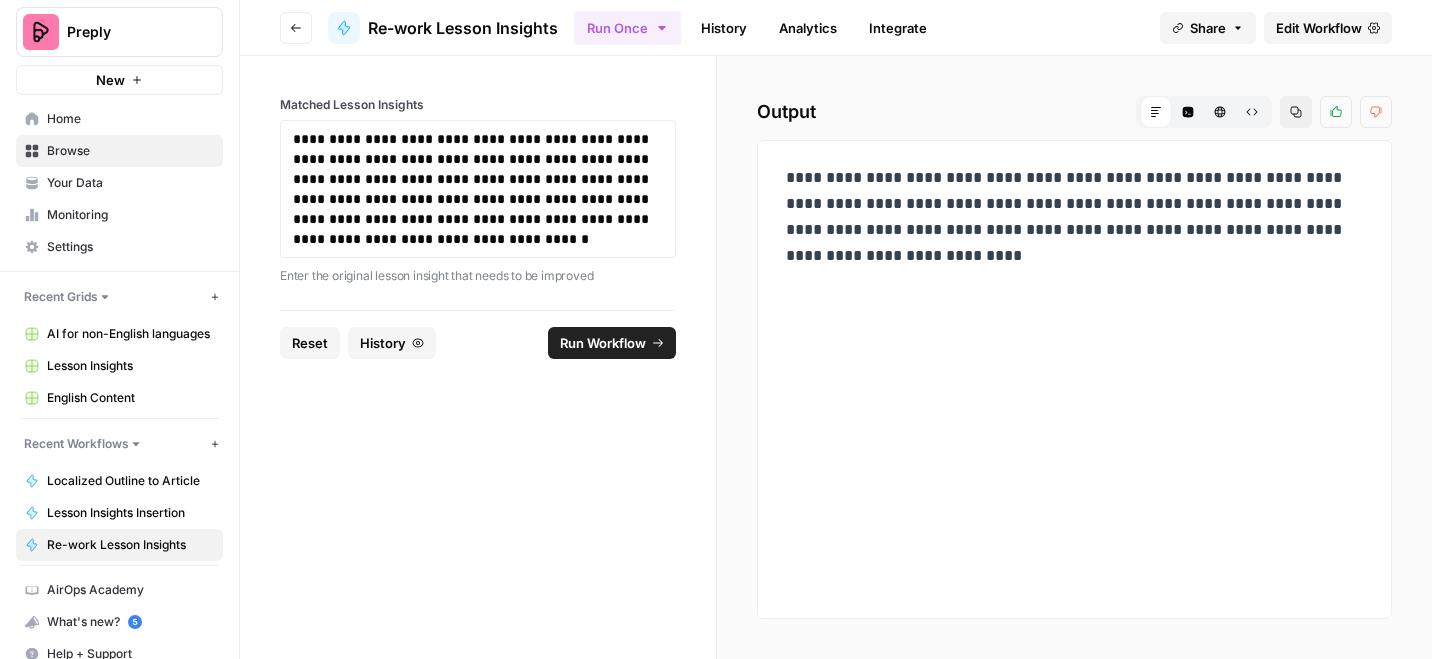 click on "Run Workflow" at bounding box center (603, 343) 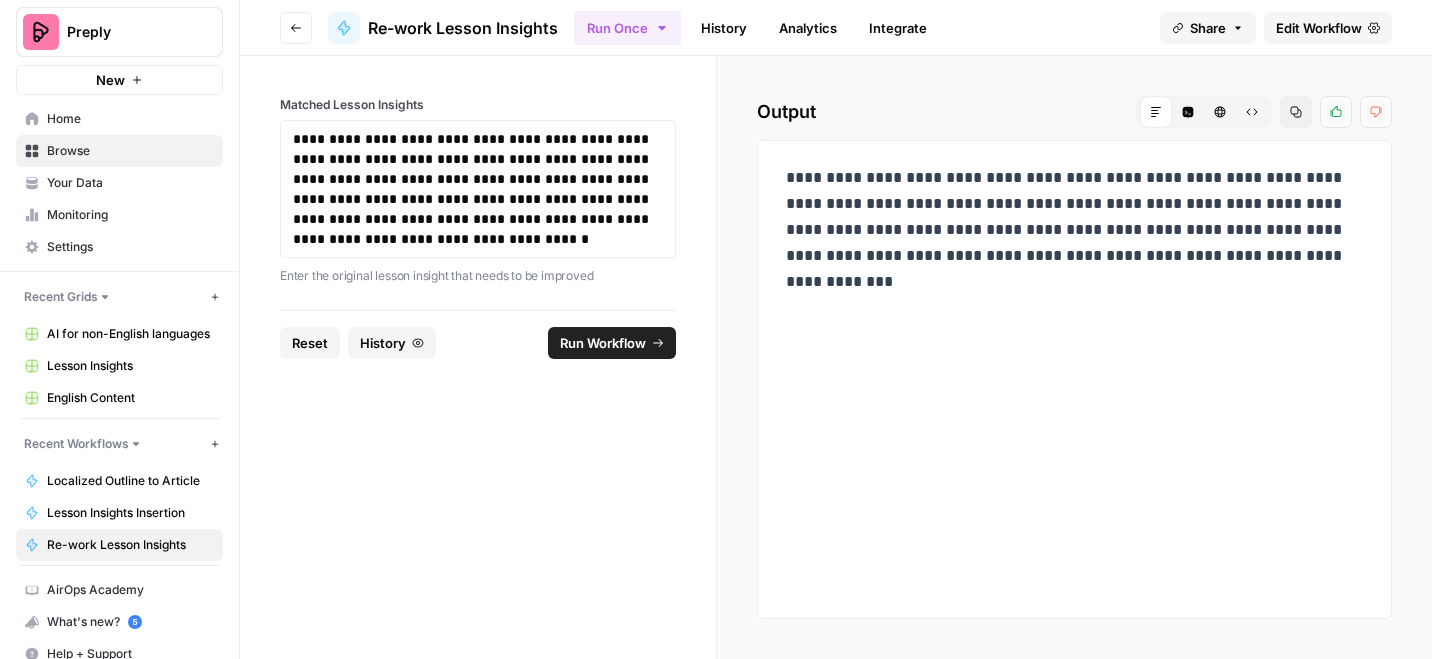 click on "**********" at bounding box center (1074, 230) 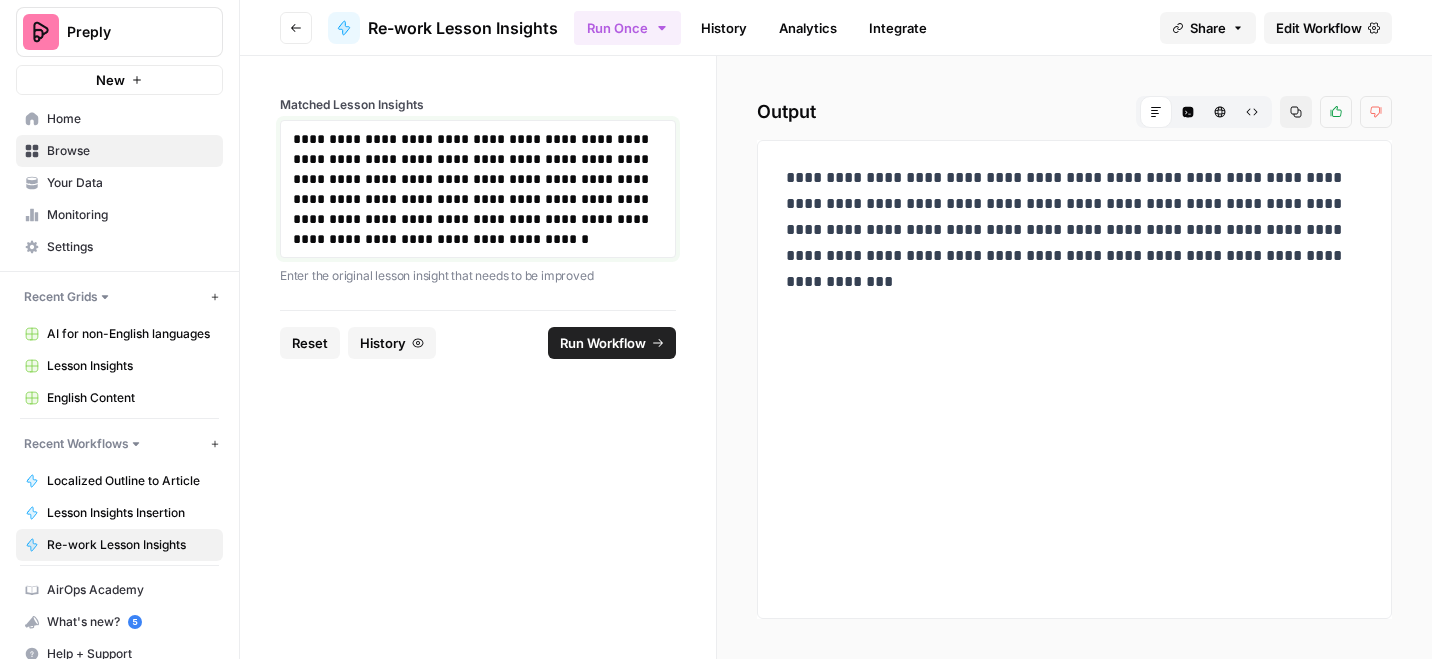 click on "**********" at bounding box center [478, 189] 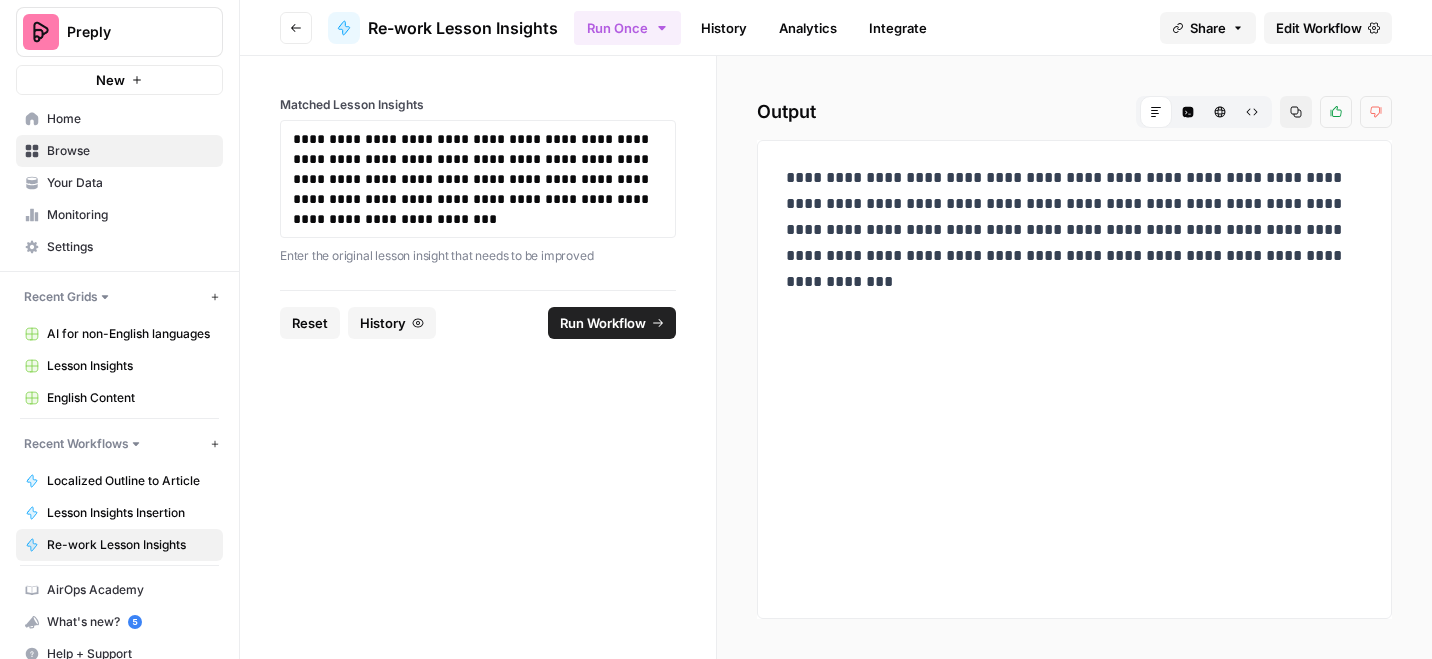 click on "Reset History Run Workflow" at bounding box center [478, 322] 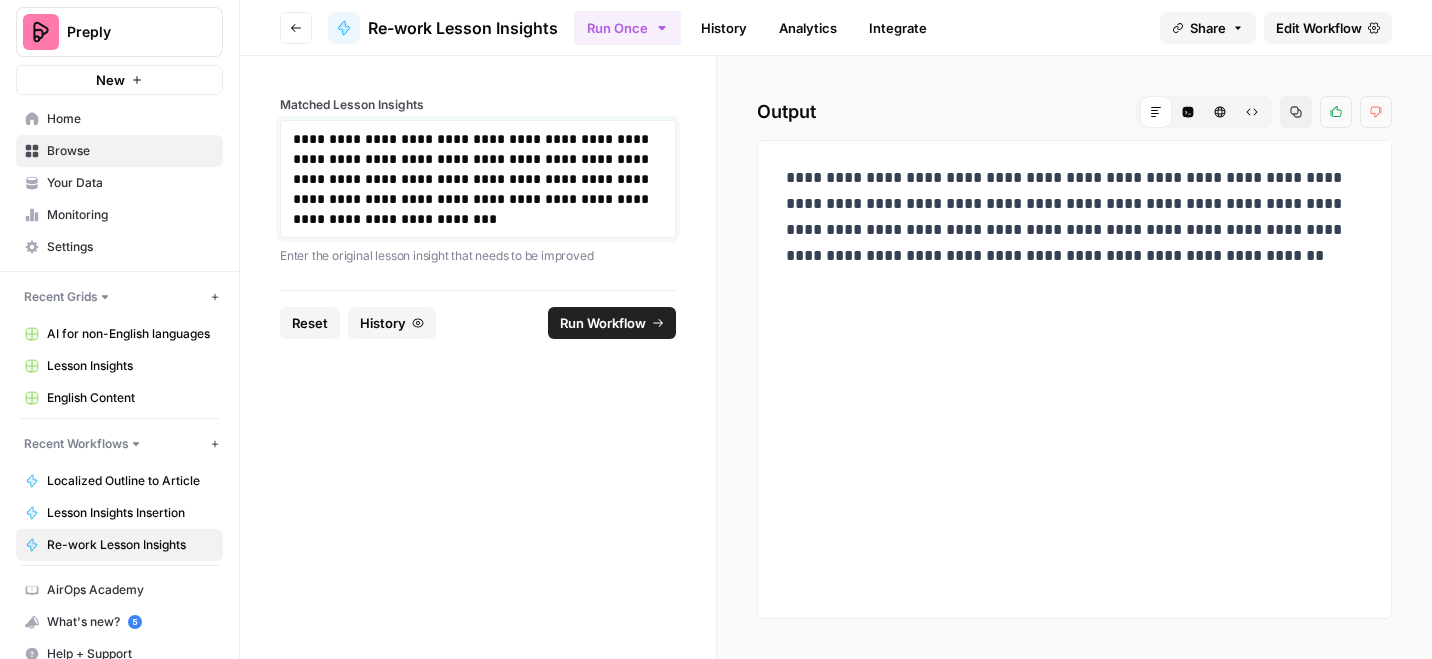 click on "**********" at bounding box center [478, 179] 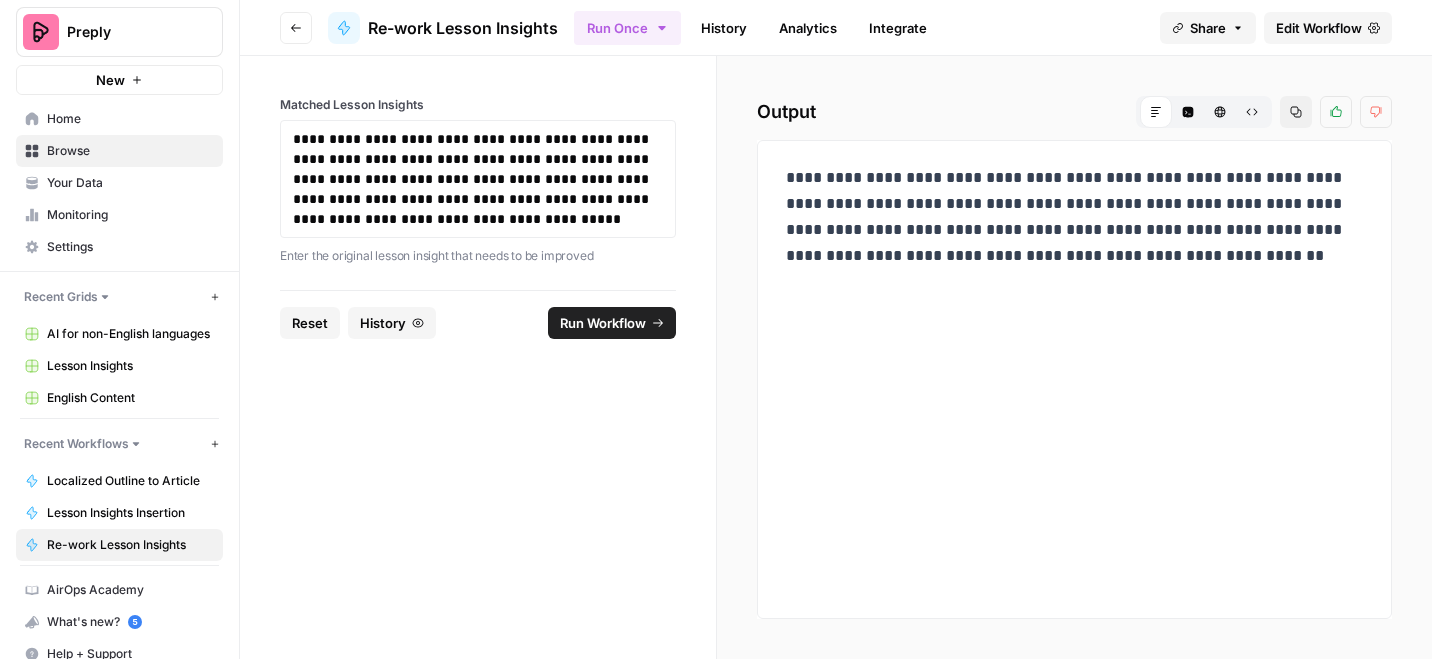 click on "Reset History Run Workflow" at bounding box center [478, 322] 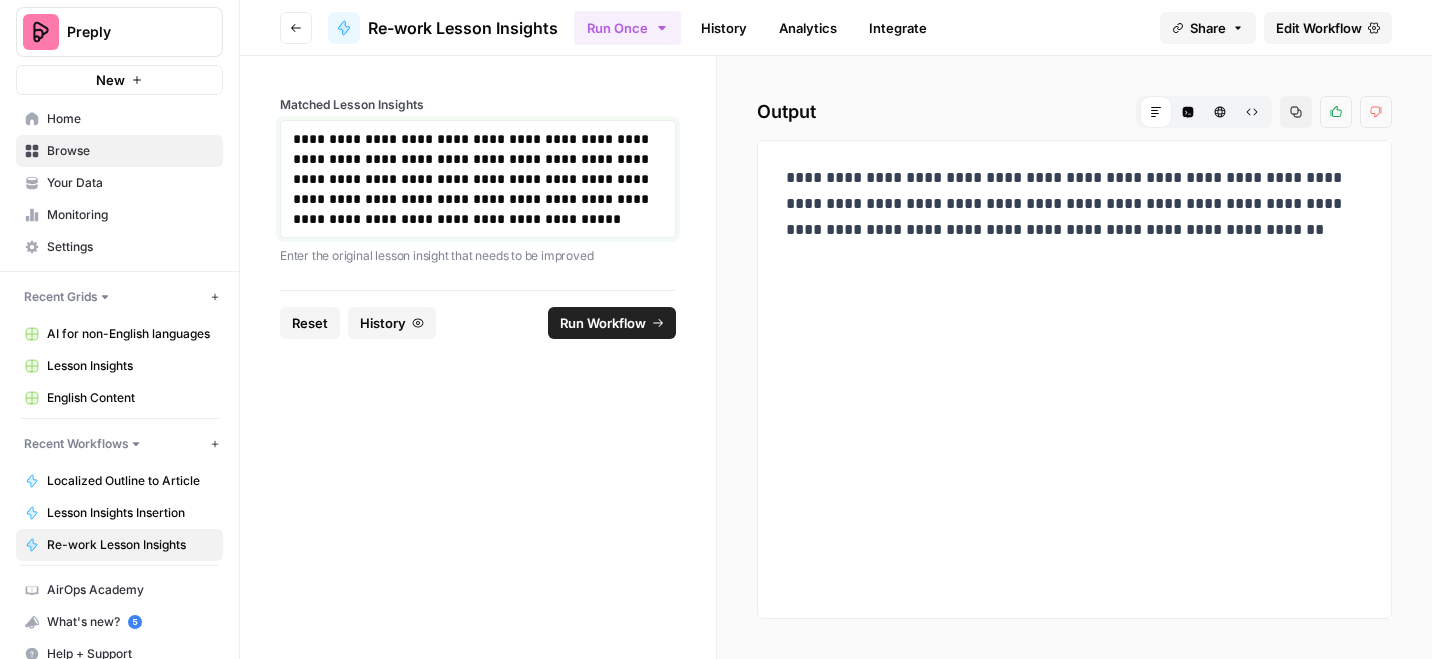 click on "**********" at bounding box center (478, 179) 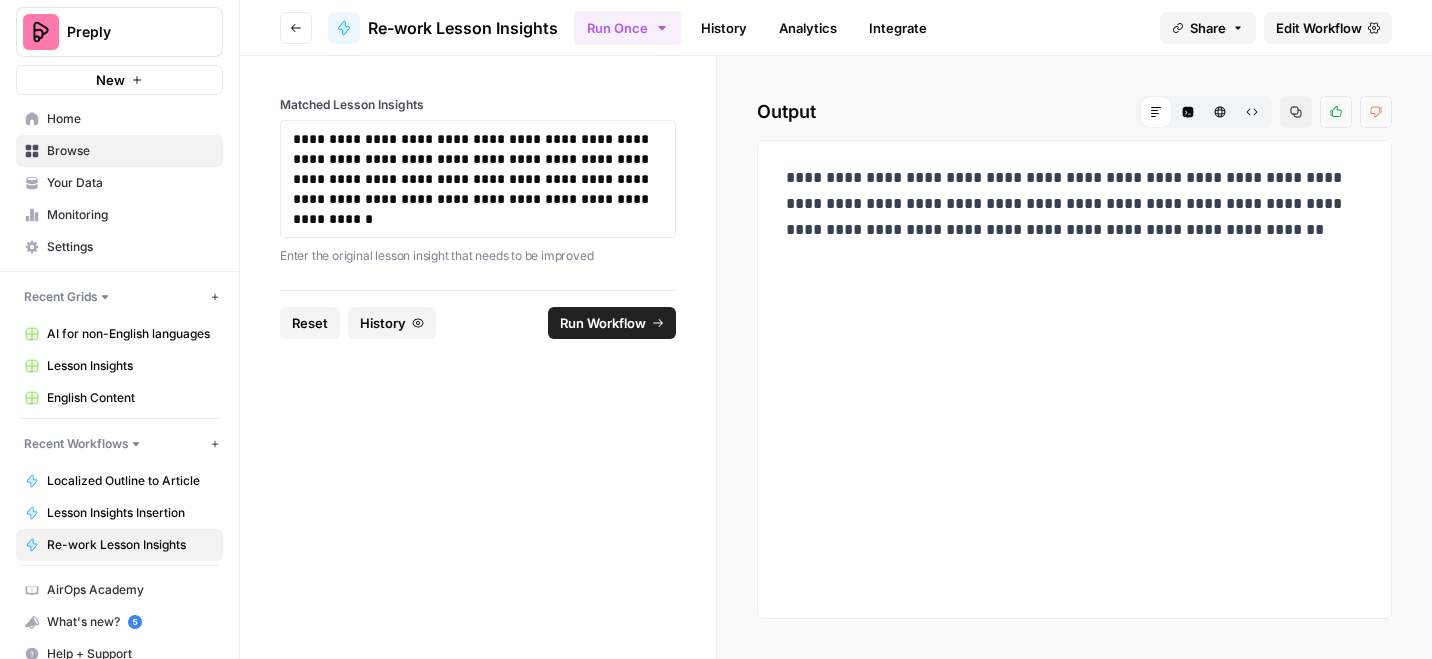 click on "Run Workflow" at bounding box center (603, 323) 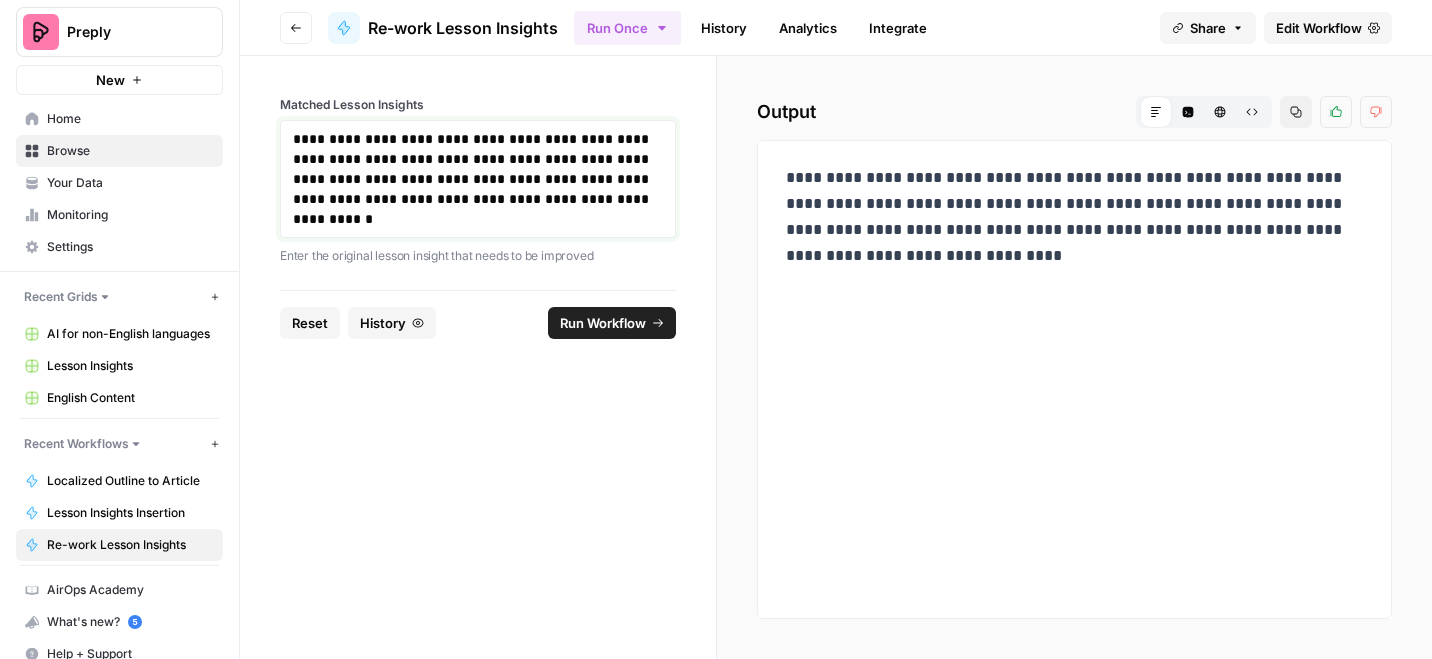 click on "**********" at bounding box center [478, 179] 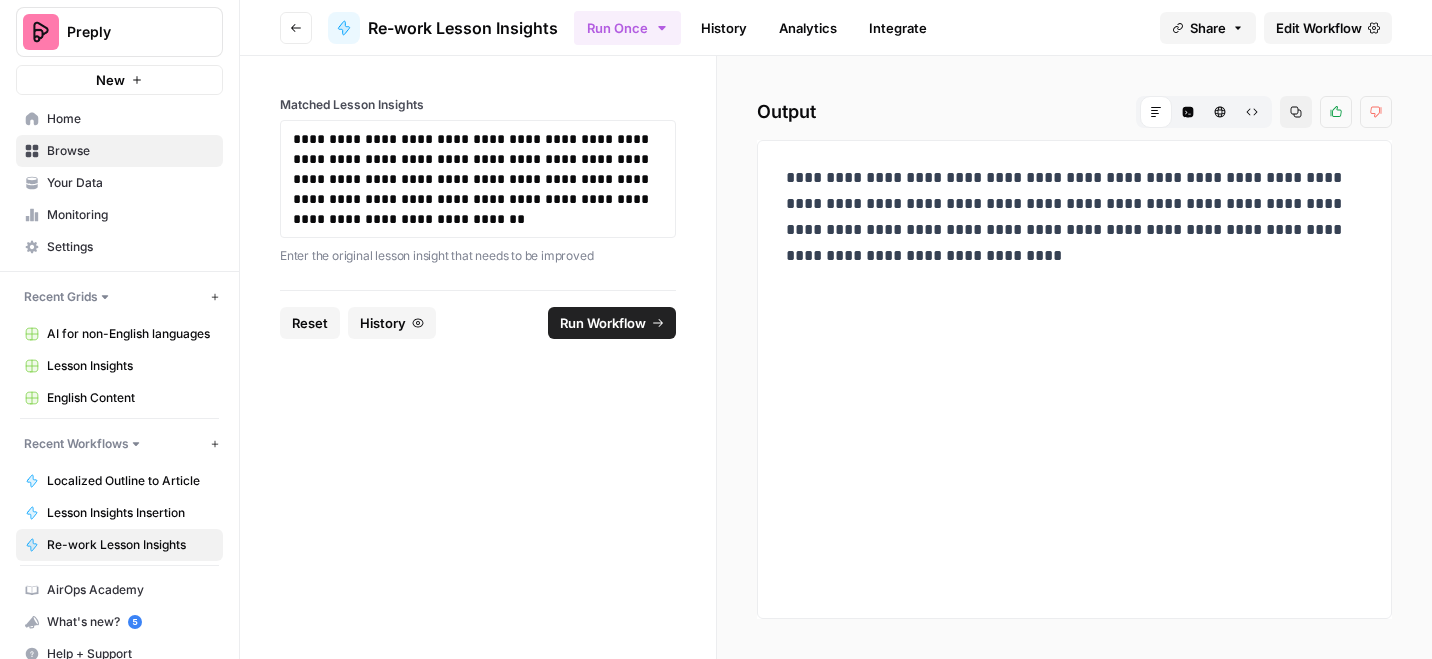 click on "Run Workflow" at bounding box center (603, 323) 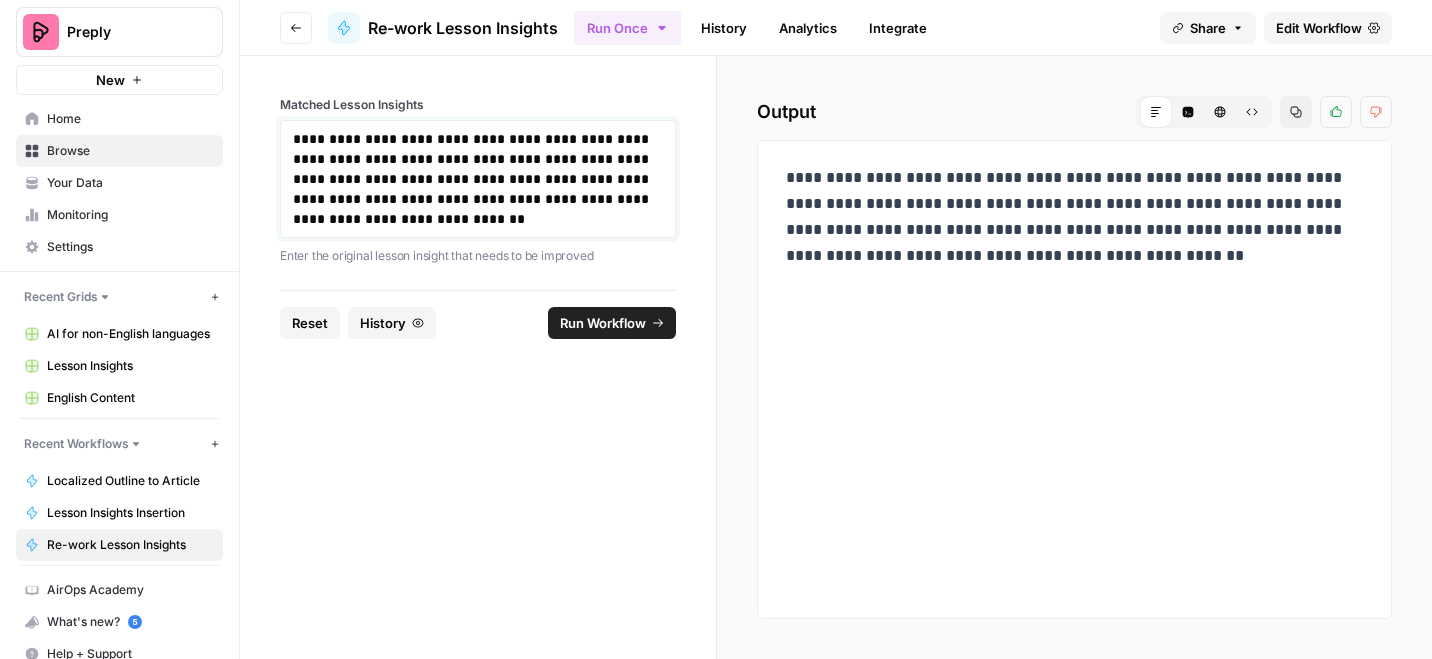 click on "**********" at bounding box center (478, 179) 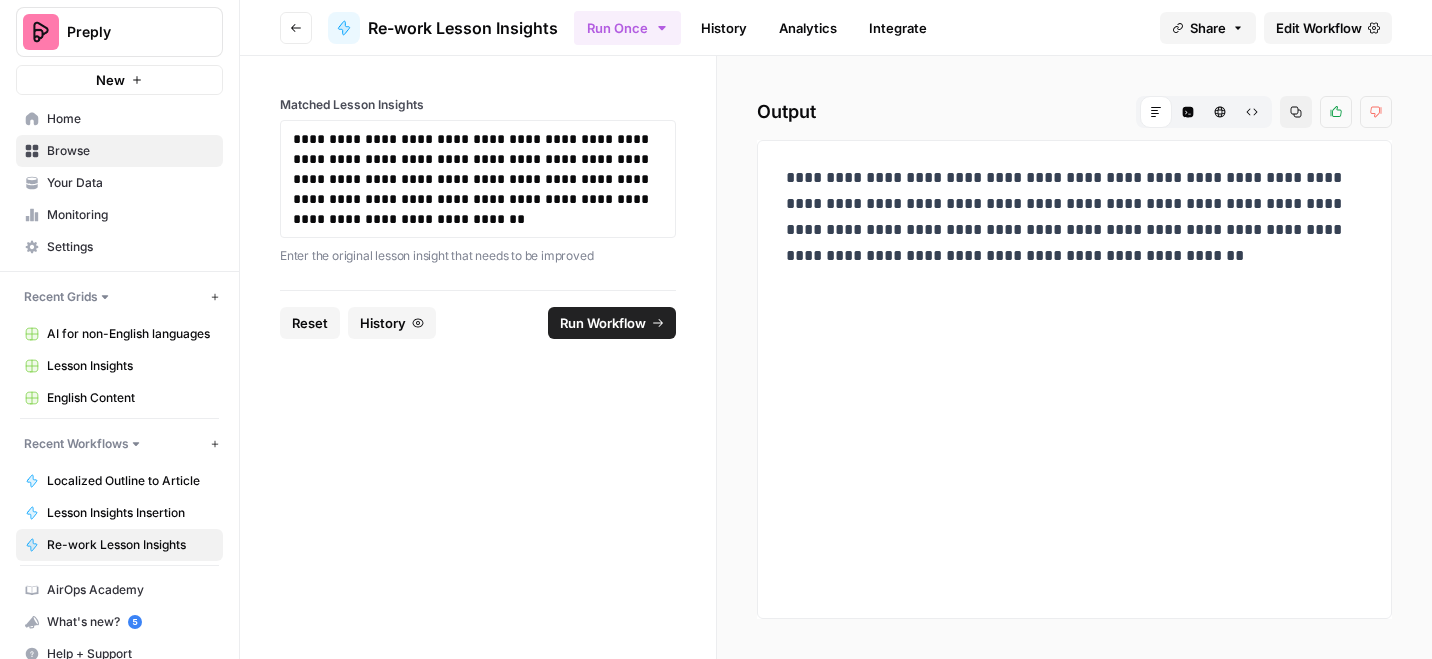 click on "Lesson Insights" at bounding box center [130, 366] 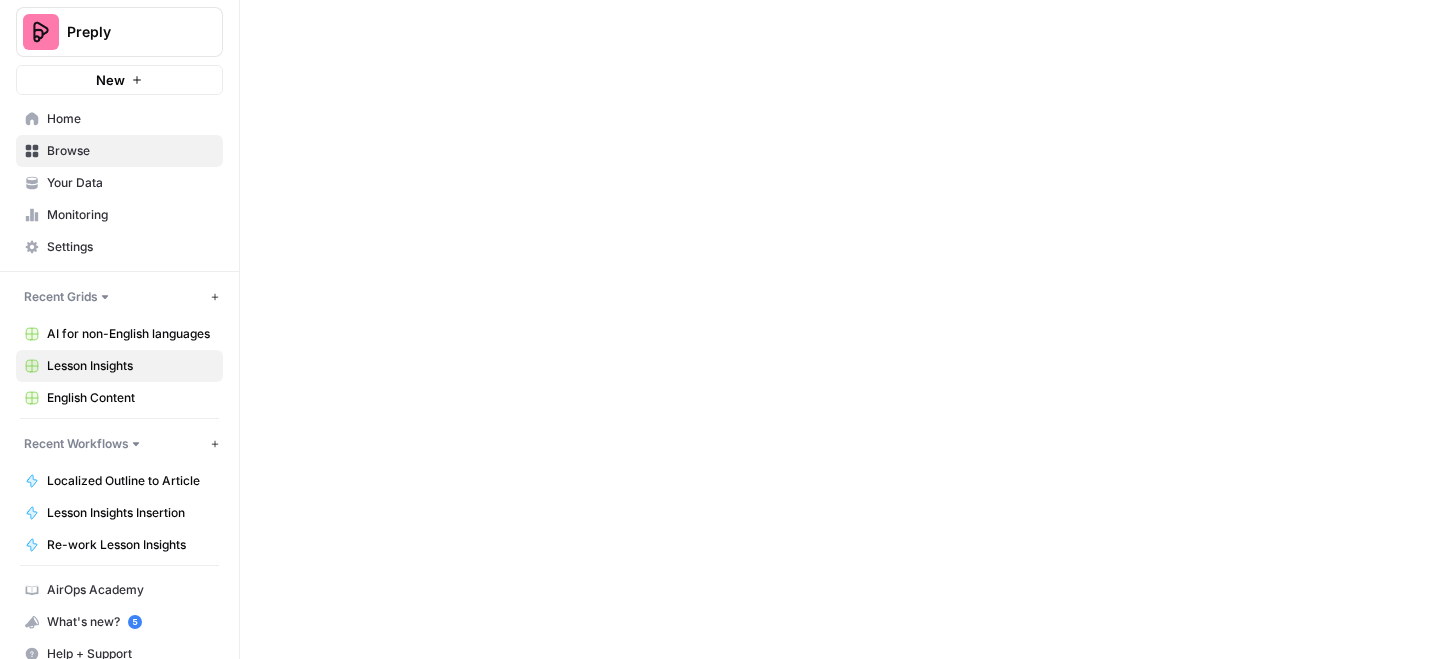 scroll, scrollTop: 0, scrollLeft: 0, axis: both 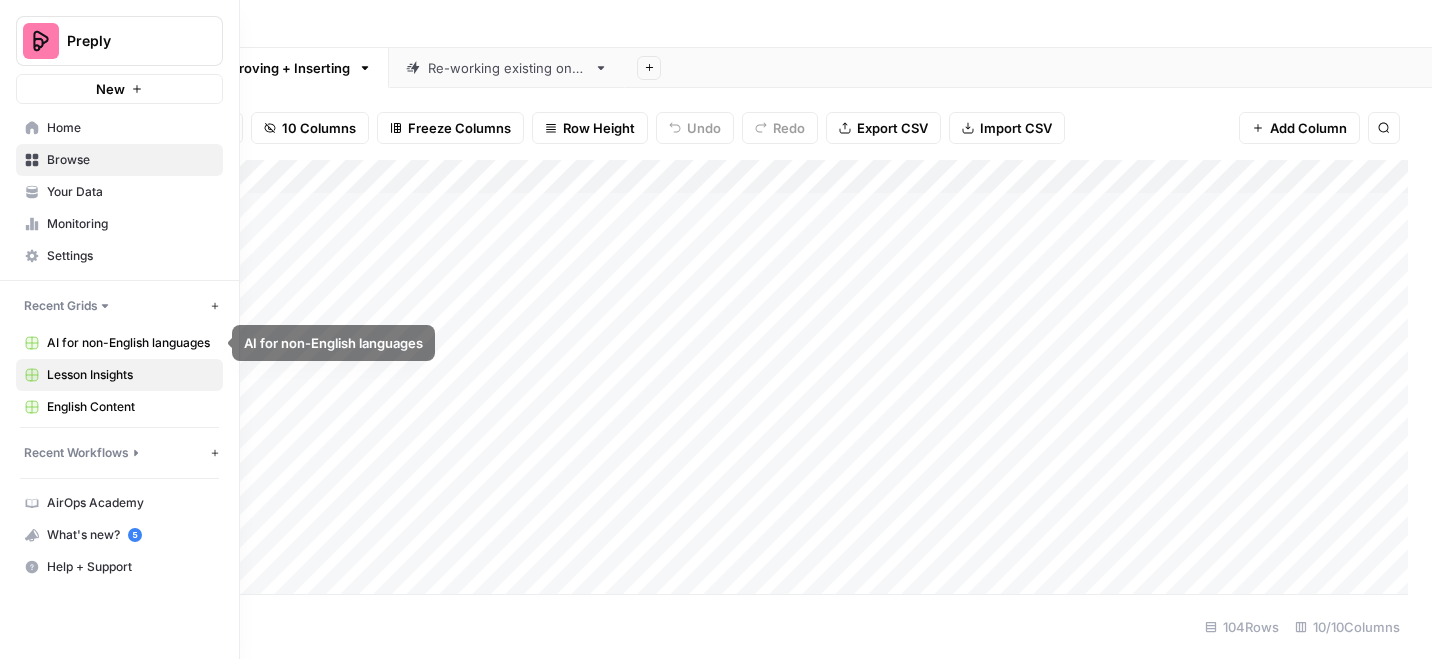 click on "English Content" at bounding box center (130, 407) 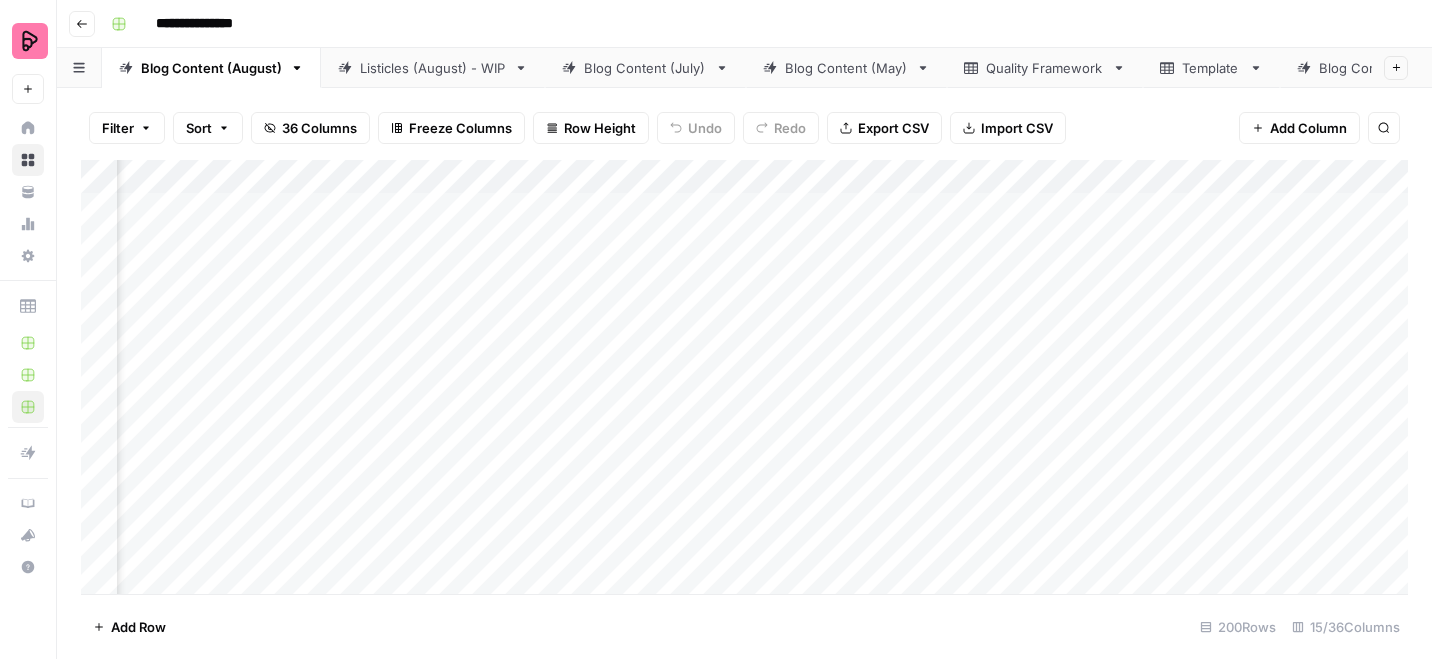 scroll, scrollTop: 0, scrollLeft: 284, axis: horizontal 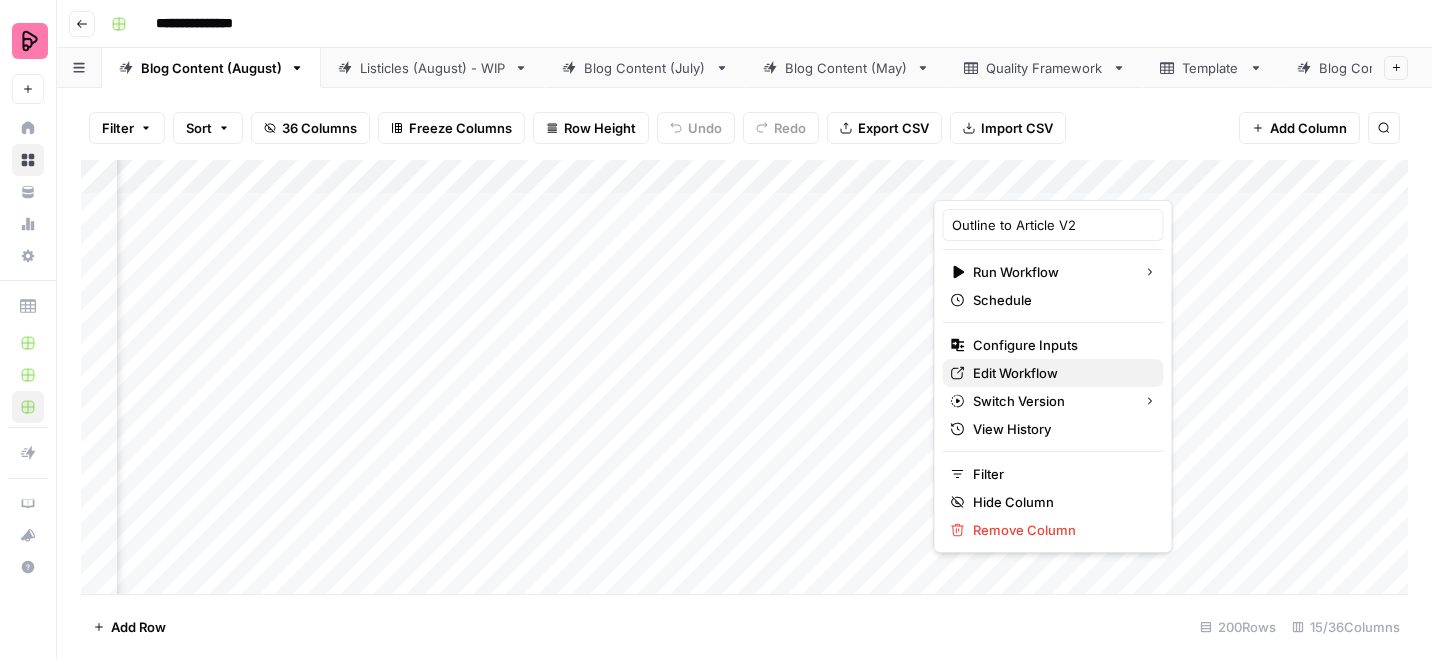 click on "Edit Workflow" at bounding box center (1060, 373) 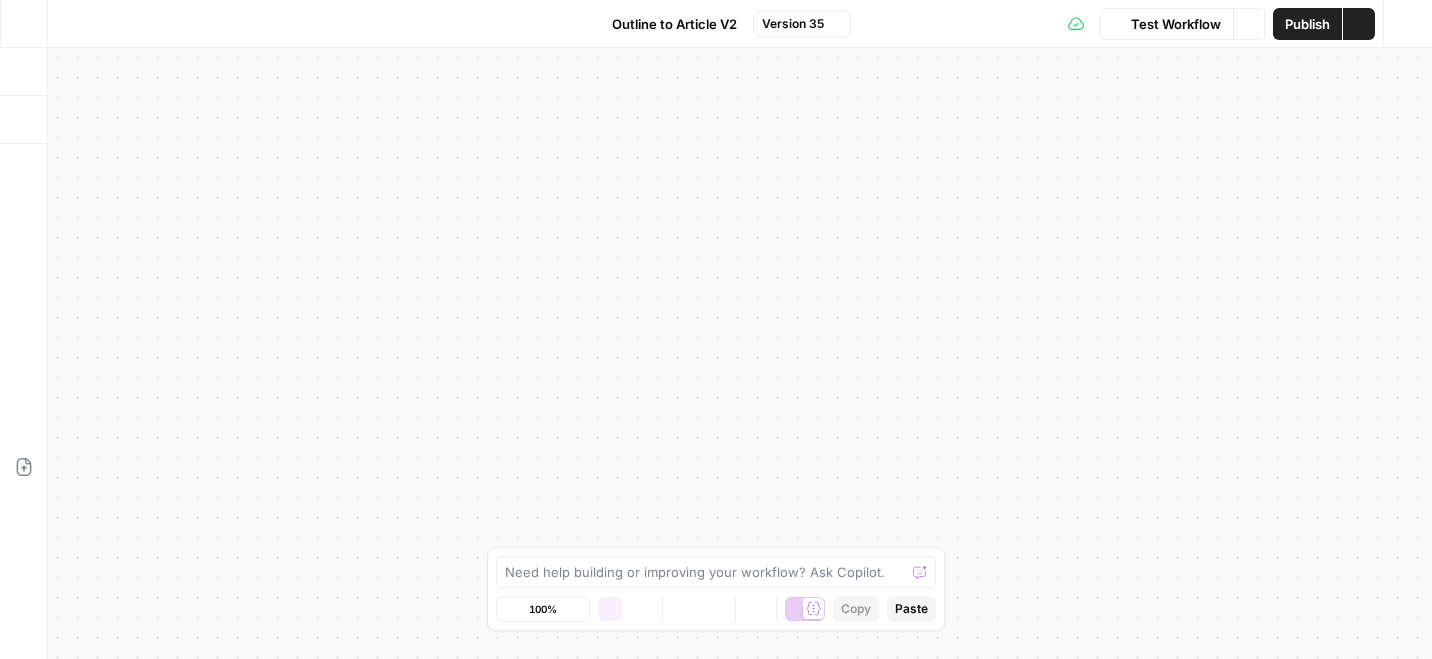 scroll, scrollTop: 0, scrollLeft: 0, axis: both 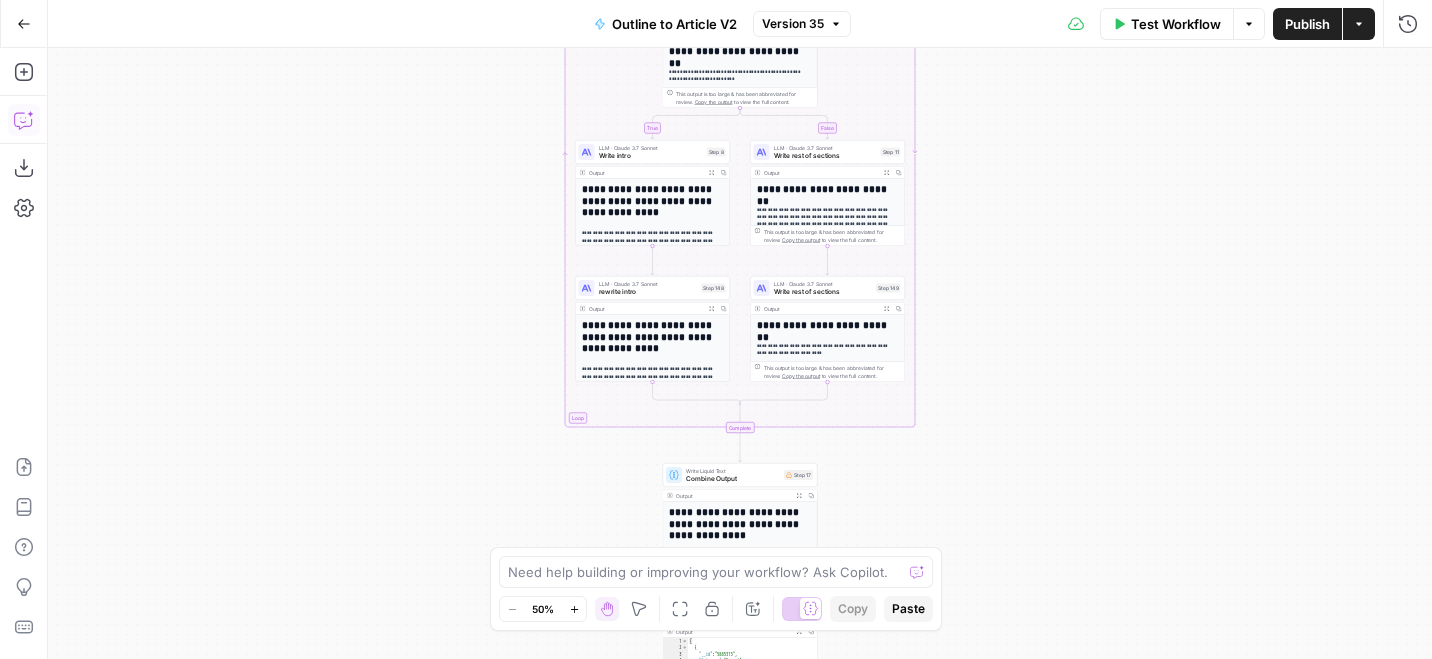 click 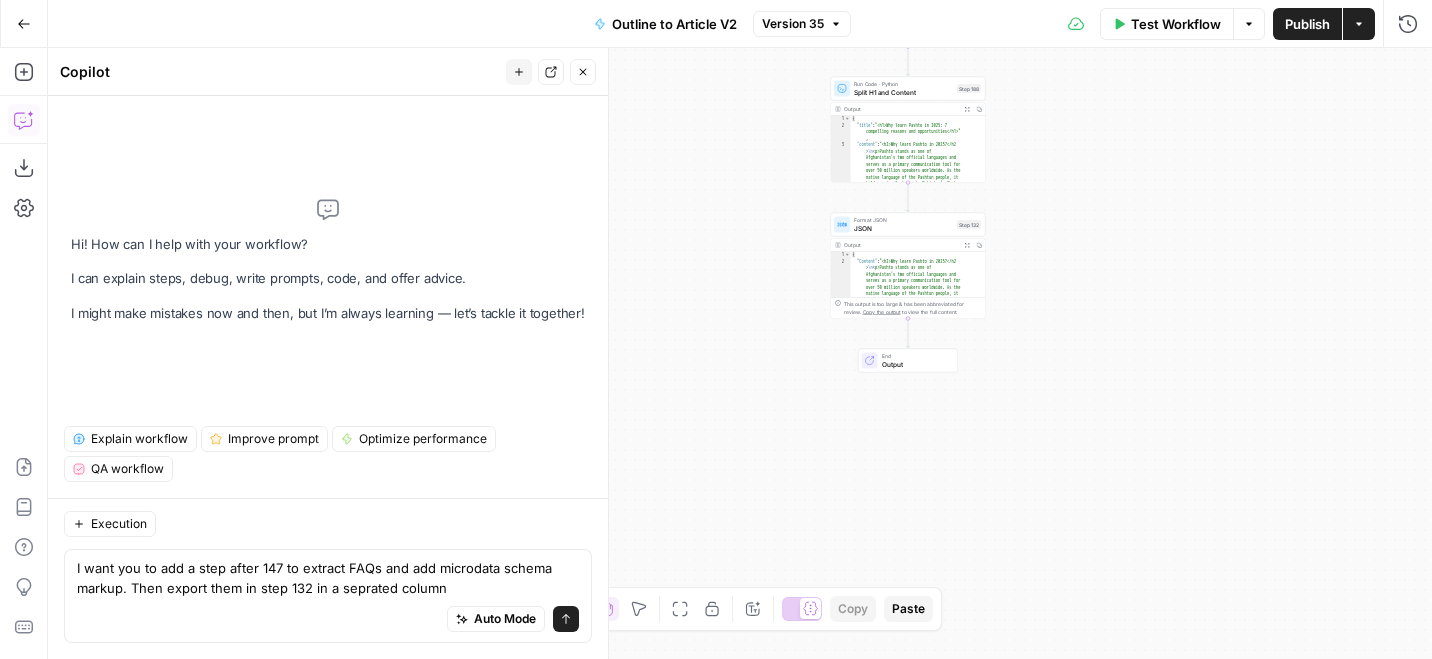 click on "I want you to add a step after 147 to extract FAQs and add microdata schema markup. Then export them in step 132 in a seprated column" at bounding box center [328, 578] 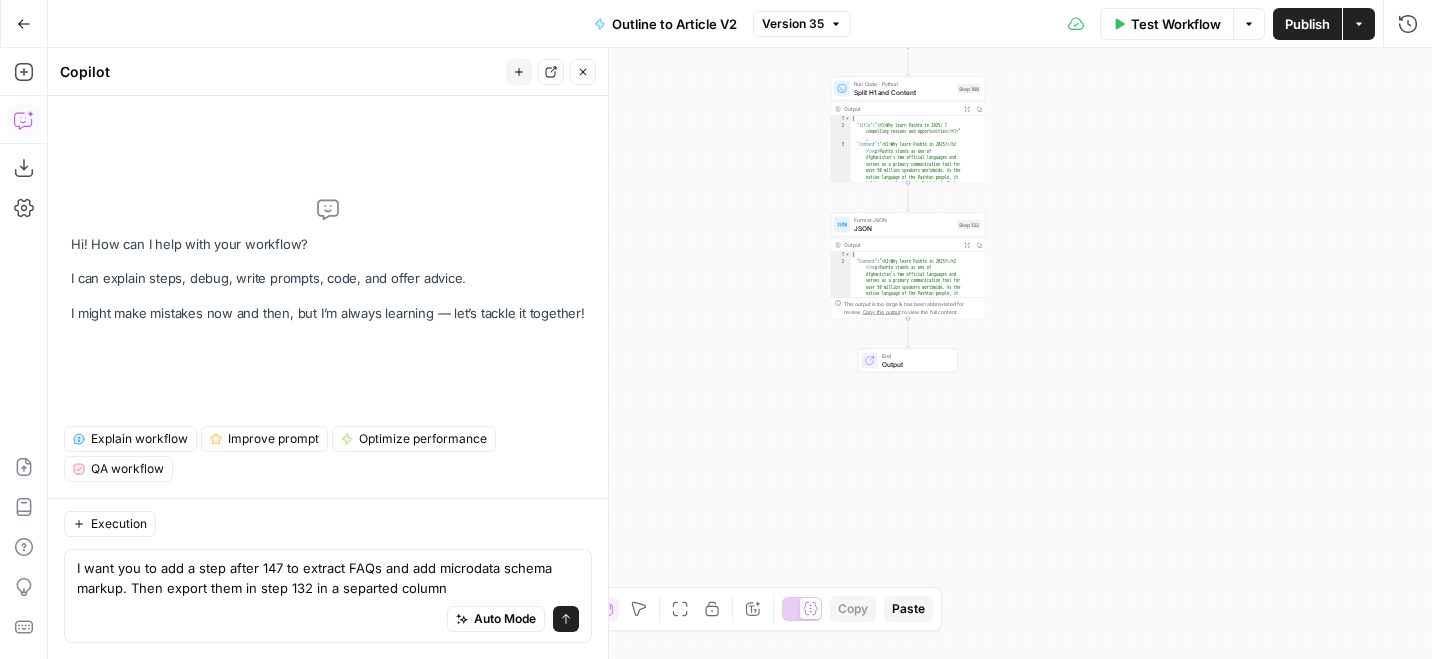 type on "I want you to add a step after 147 to extract FAQs and add microdata schema markup. Then export them in step 132 in a separeted column" 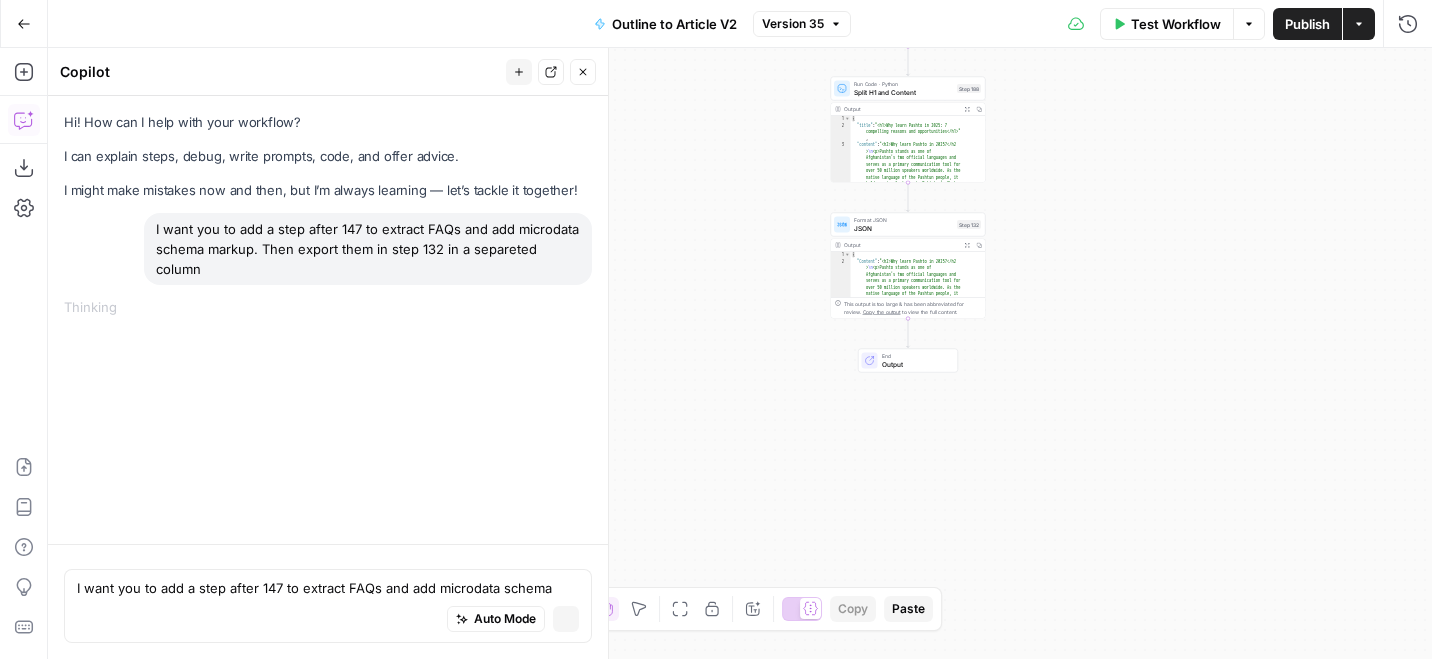 type 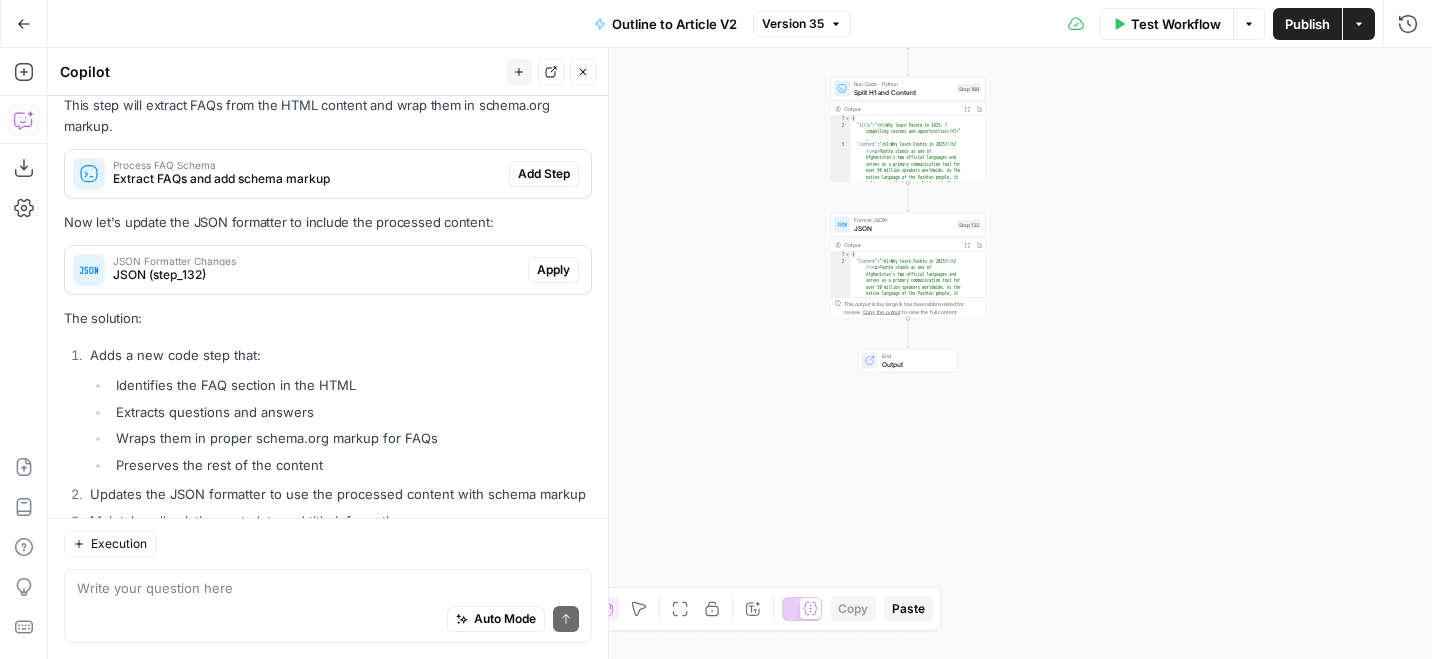 scroll, scrollTop: 321, scrollLeft: 0, axis: vertical 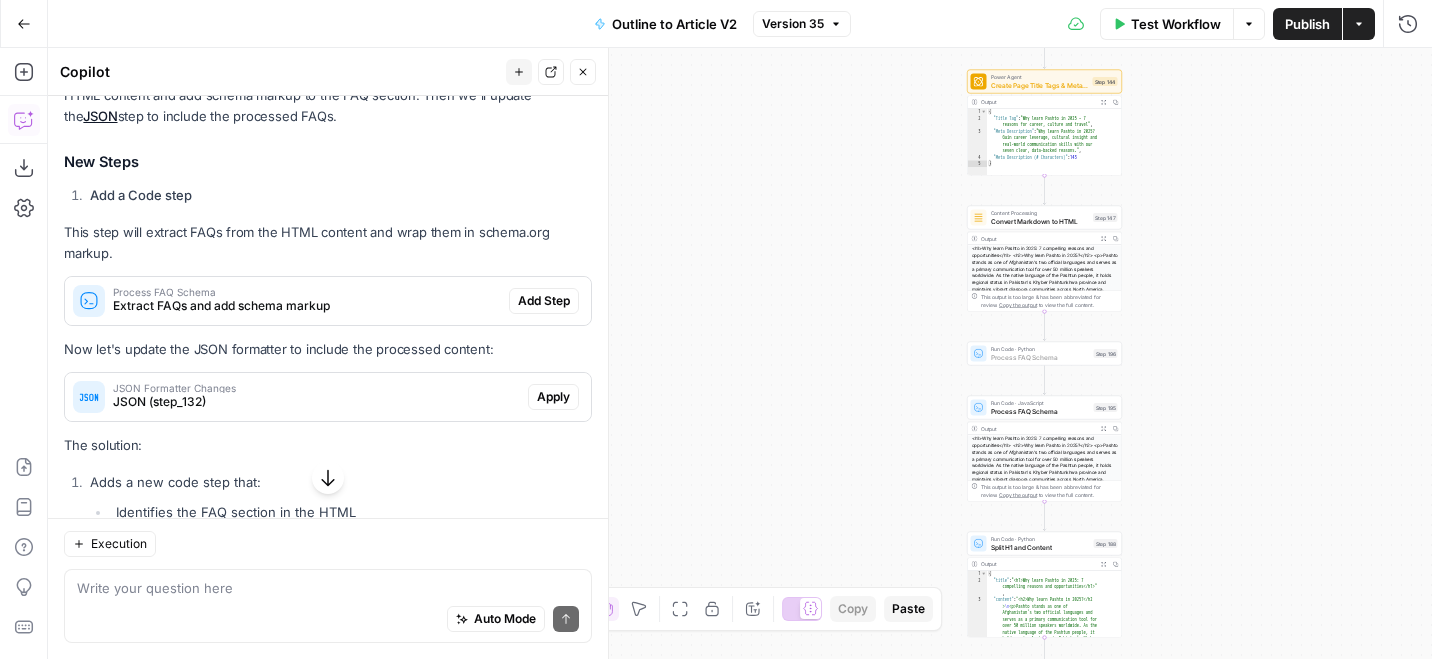 click on "Add Step" at bounding box center (544, 301) 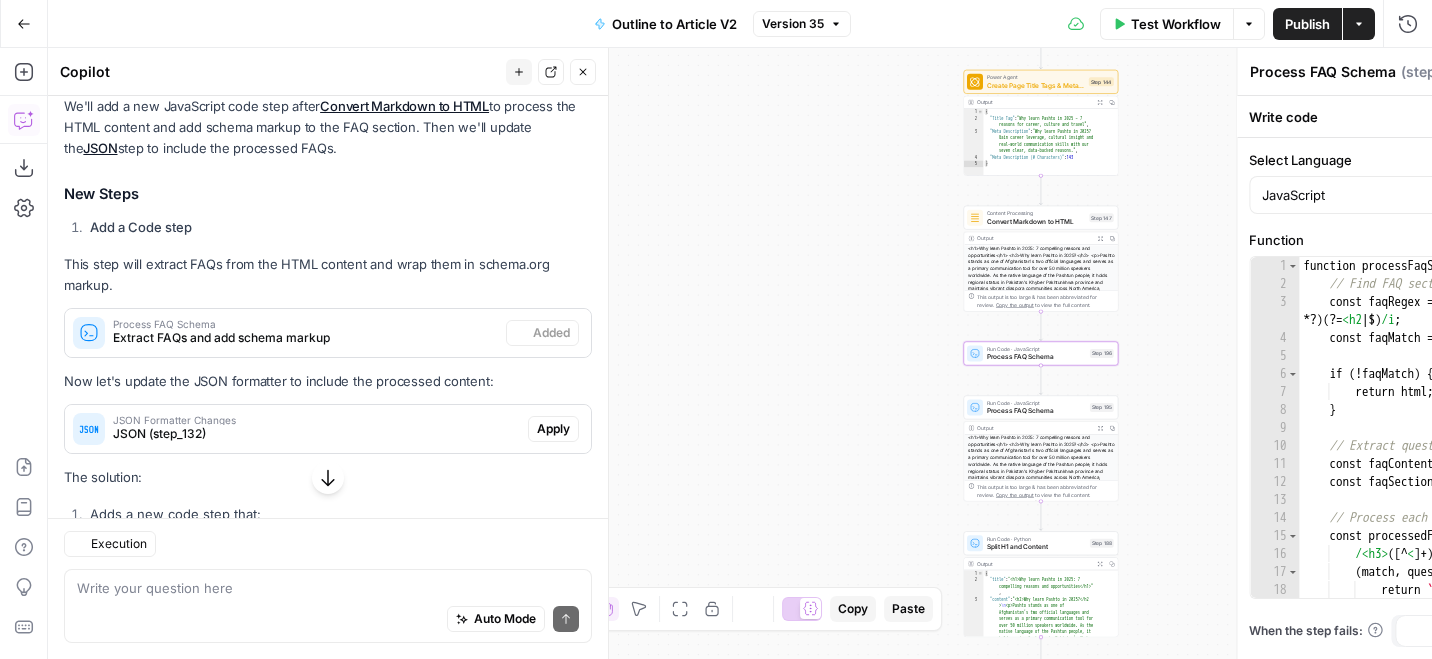 scroll, scrollTop: 353, scrollLeft: 0, axis: vertical 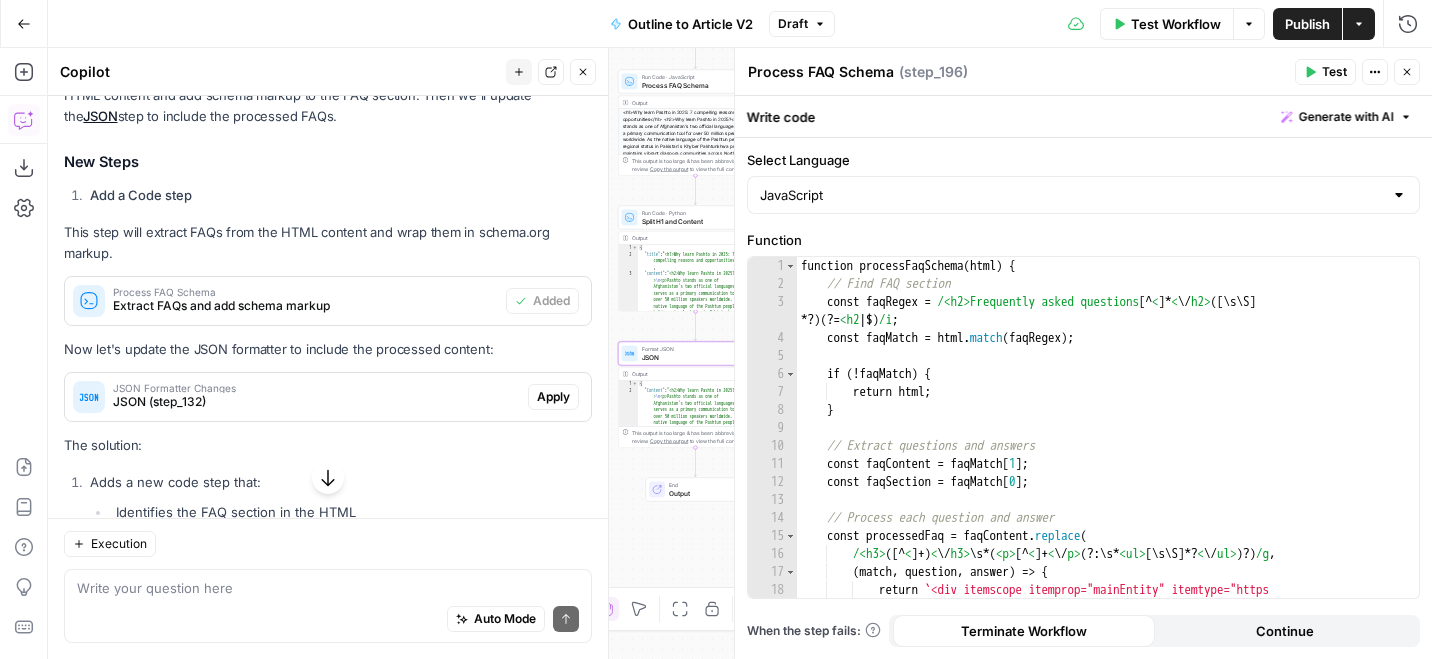 click on "Apply" at bounding box center (553, 397) 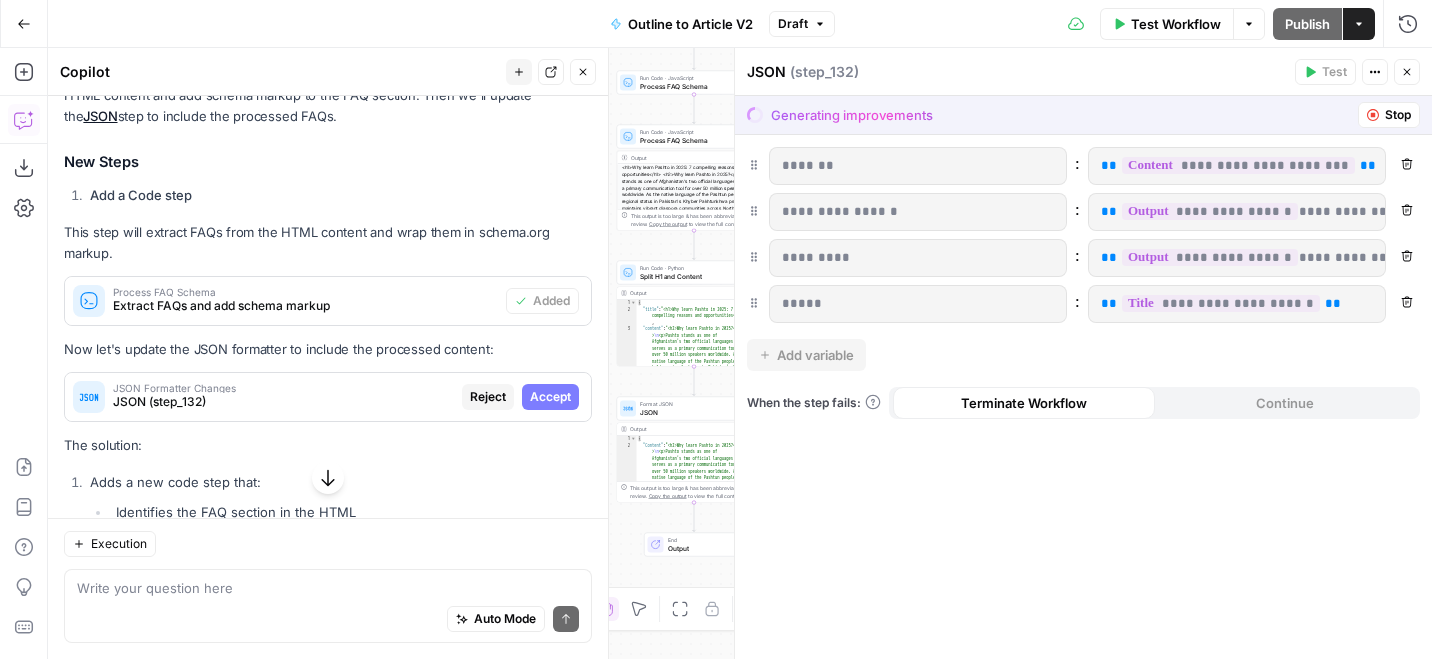 scroll, scrollTop: 514, scrollLeft: 0, axis: vertical 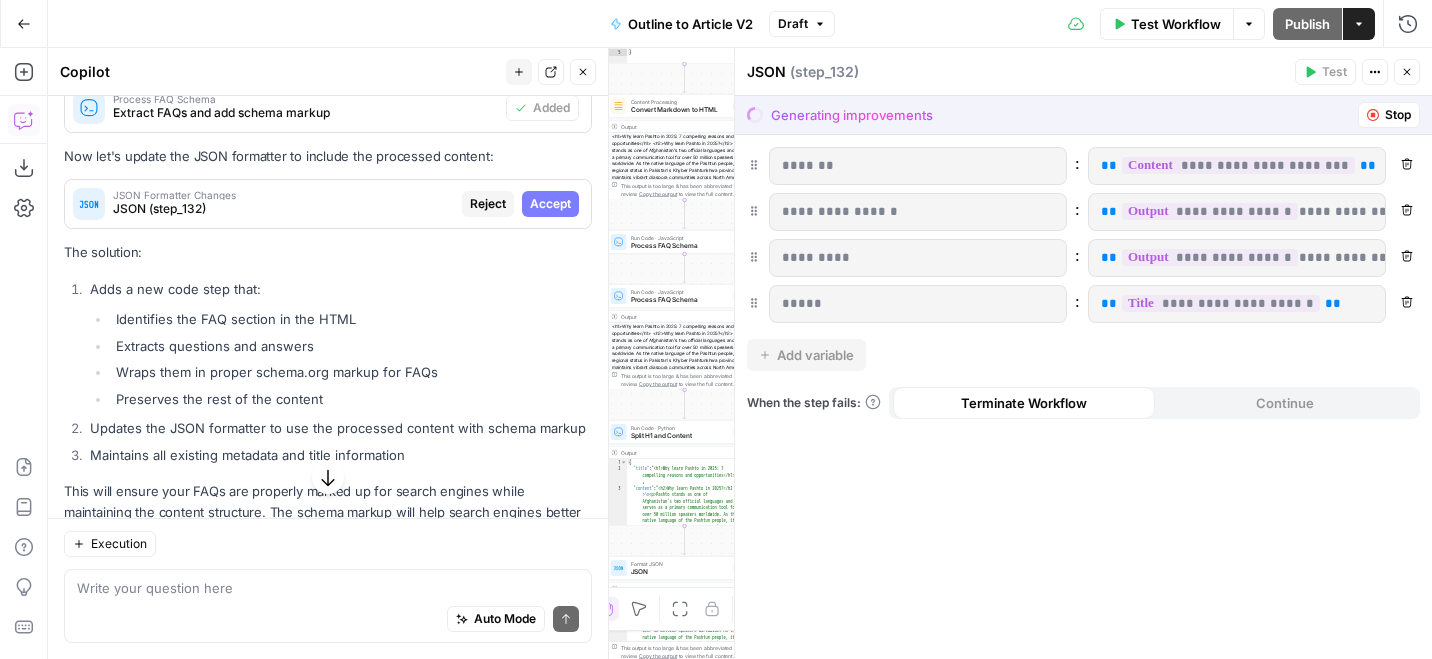 click on "Stop" at bounding box center [1398, 115] 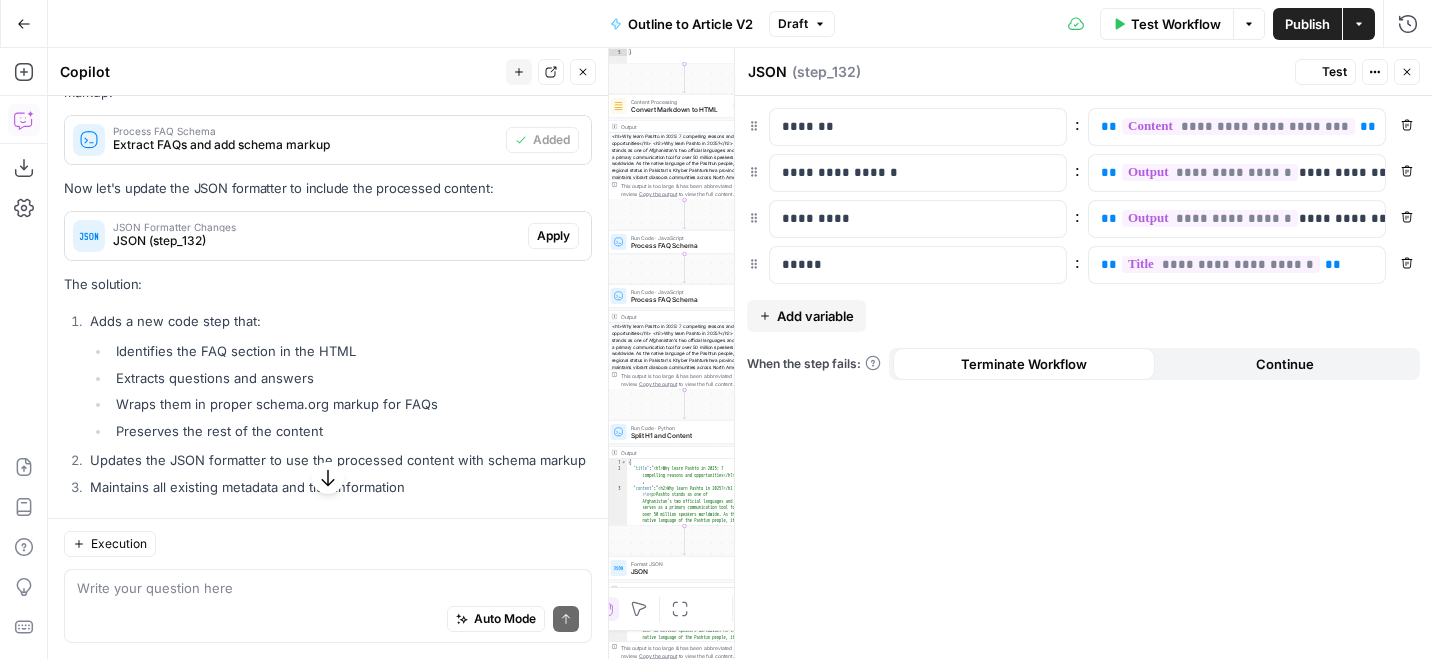 scroll, scrollTop: 546, scrollLeft: 0, axis: vertical 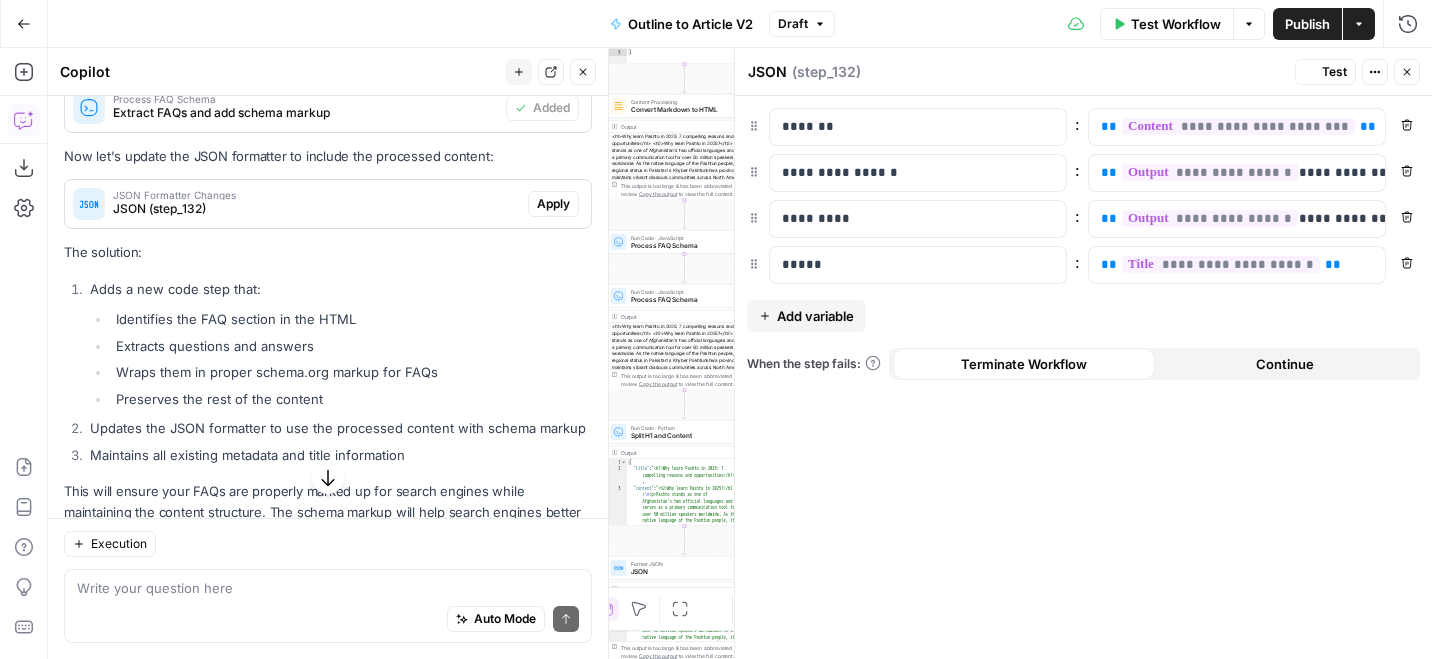 click 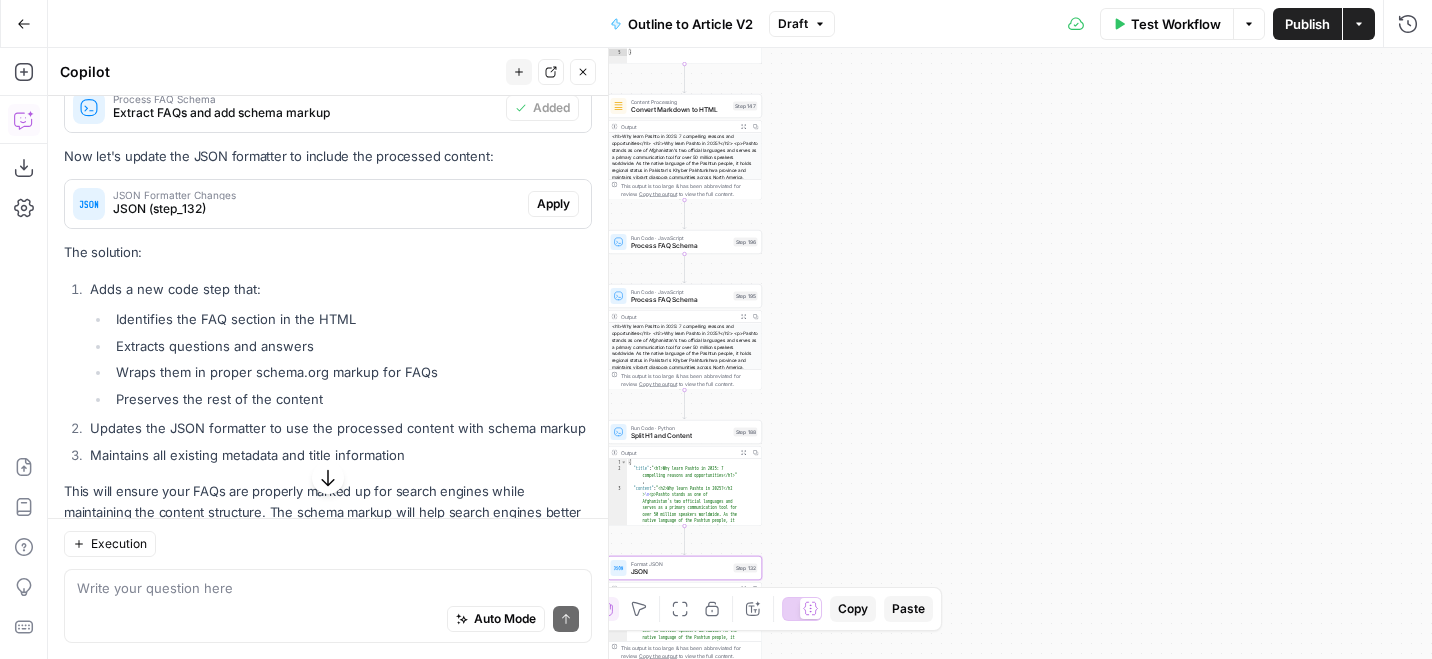 click on "Apply" at bounding box center (553, 204) 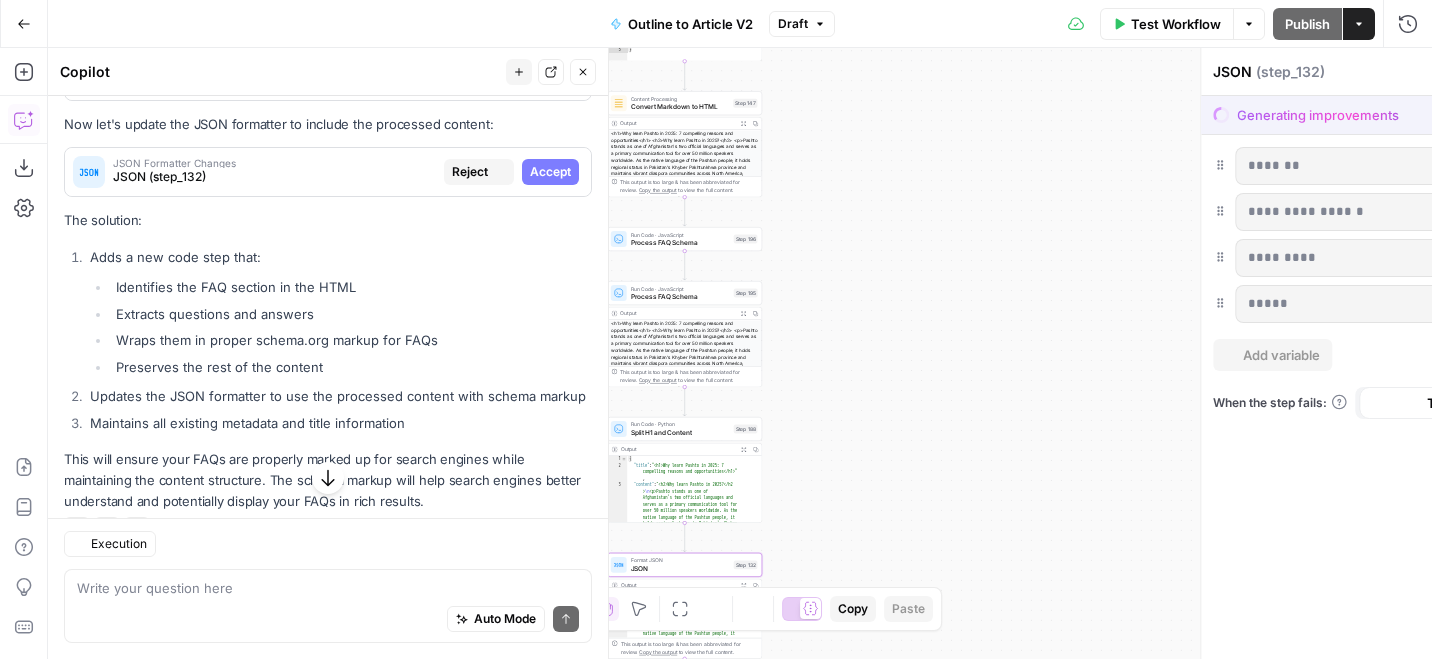 scroll, scrollTop: 514, scrollLeft: 0, axis: vertical 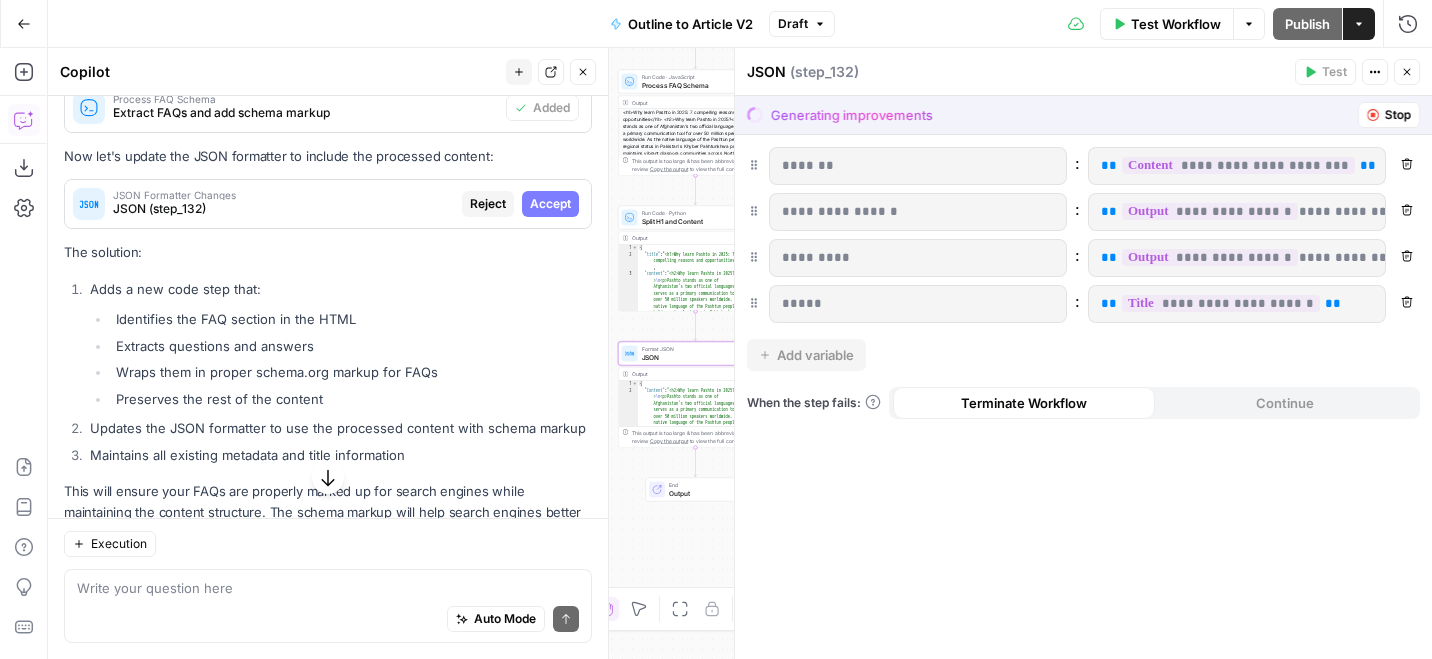 click on "Accept" at bounding box center [550, 204] 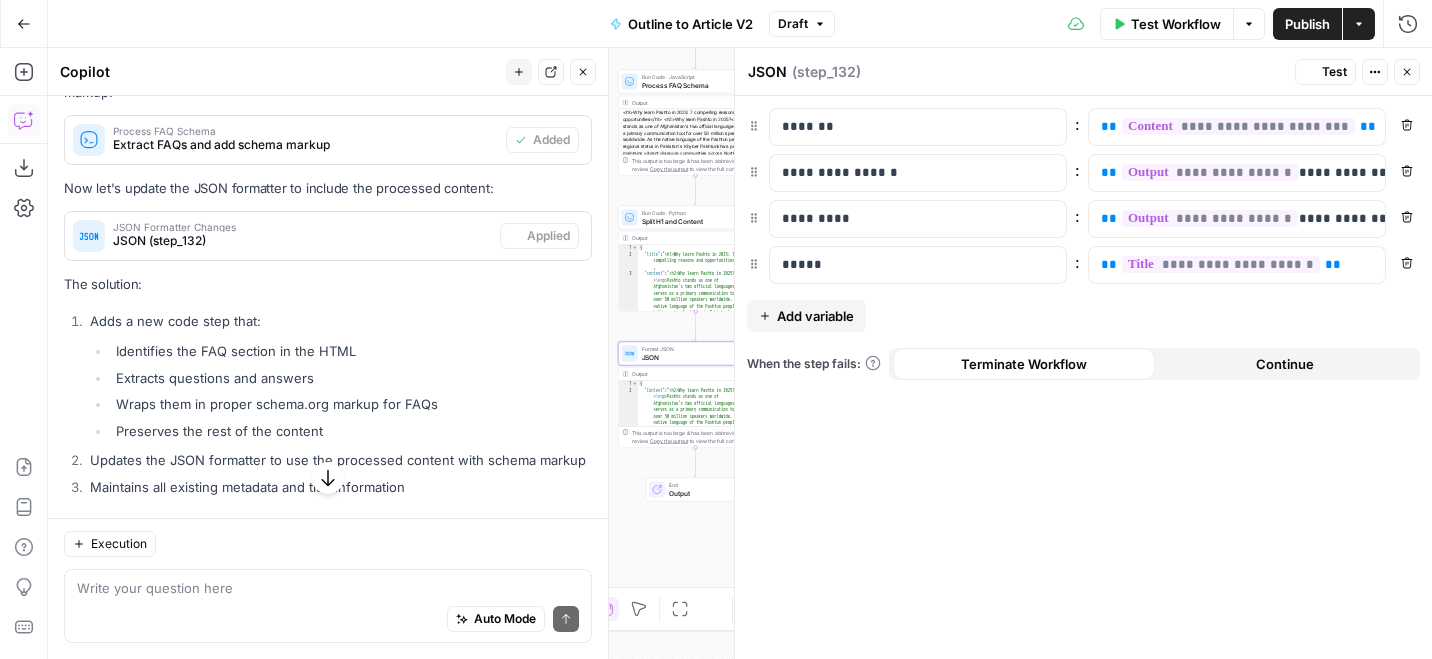 scroll, scrollTop: 546, scrollLeft: 0, axis: vertical 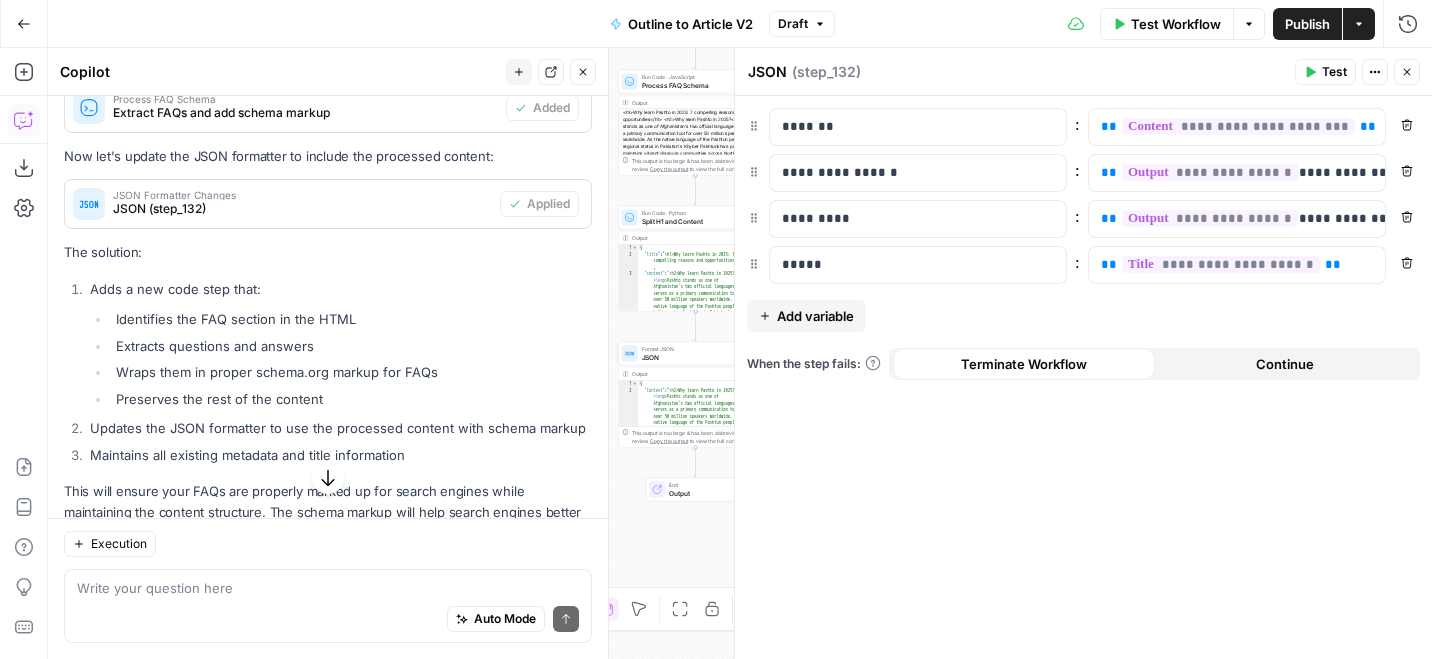 click 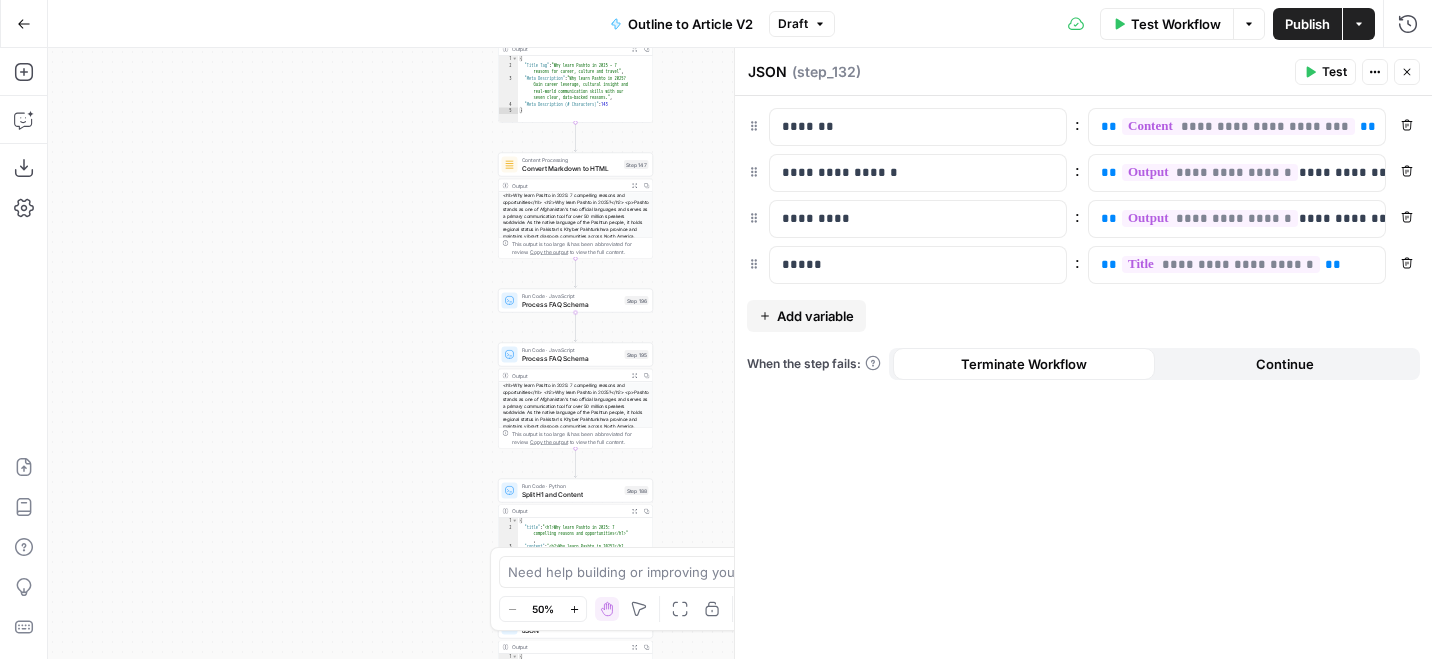 click on "Process FAQ Schema" at bounding box center (571, 304) 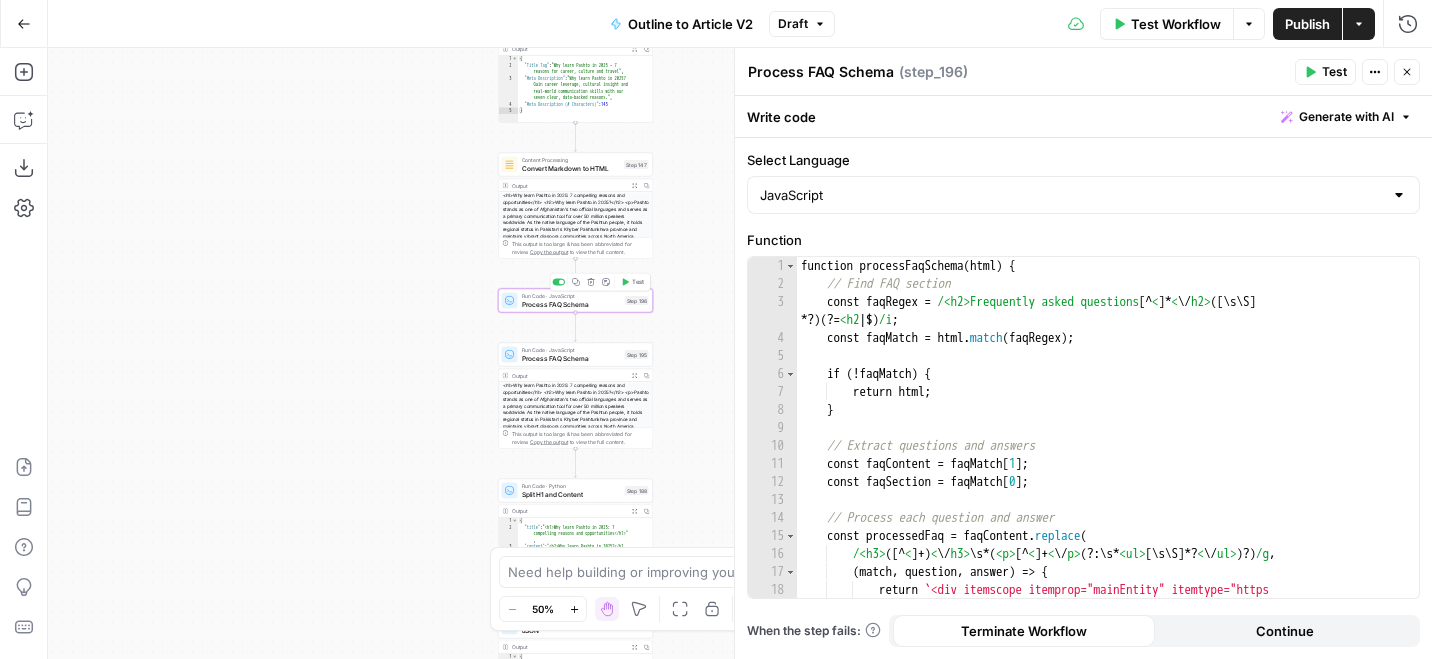 scroll, scrollTop: 52, scrollLeft: 0, axis: vertical 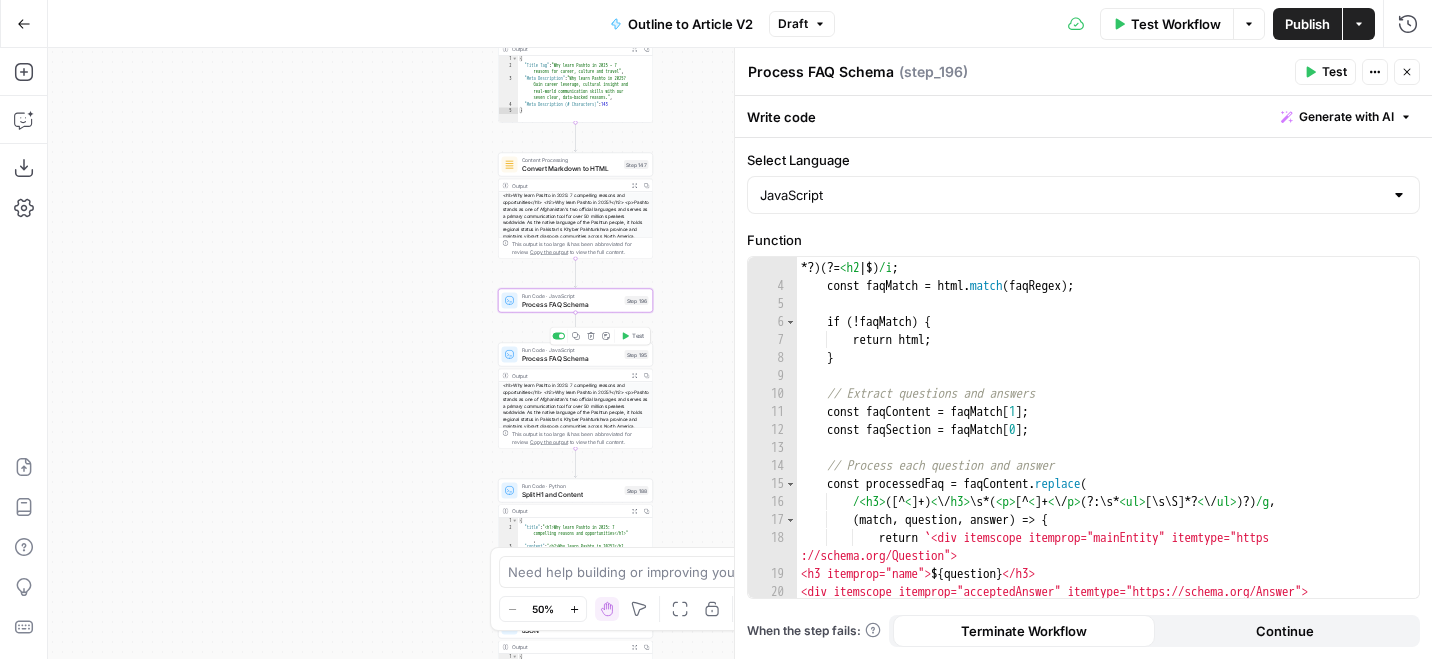 click on "Process FAQ Schema" at bounding box center [571, 358] 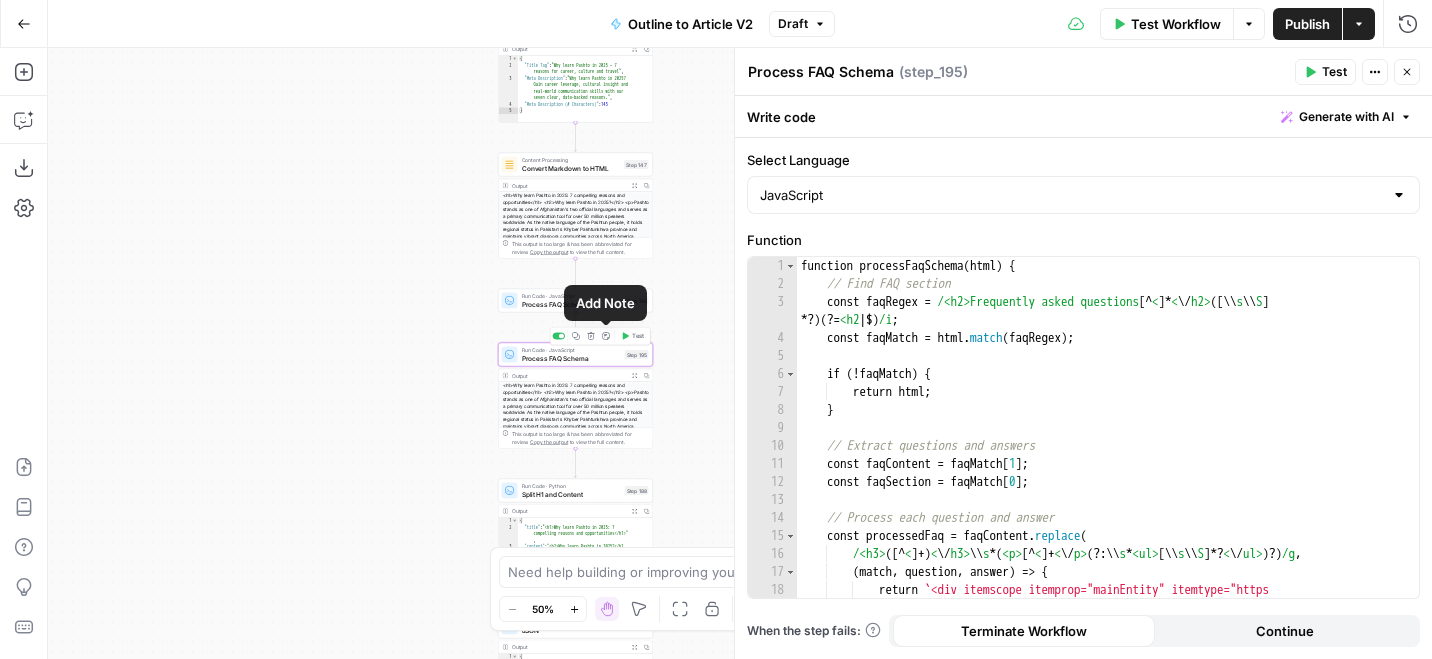 click 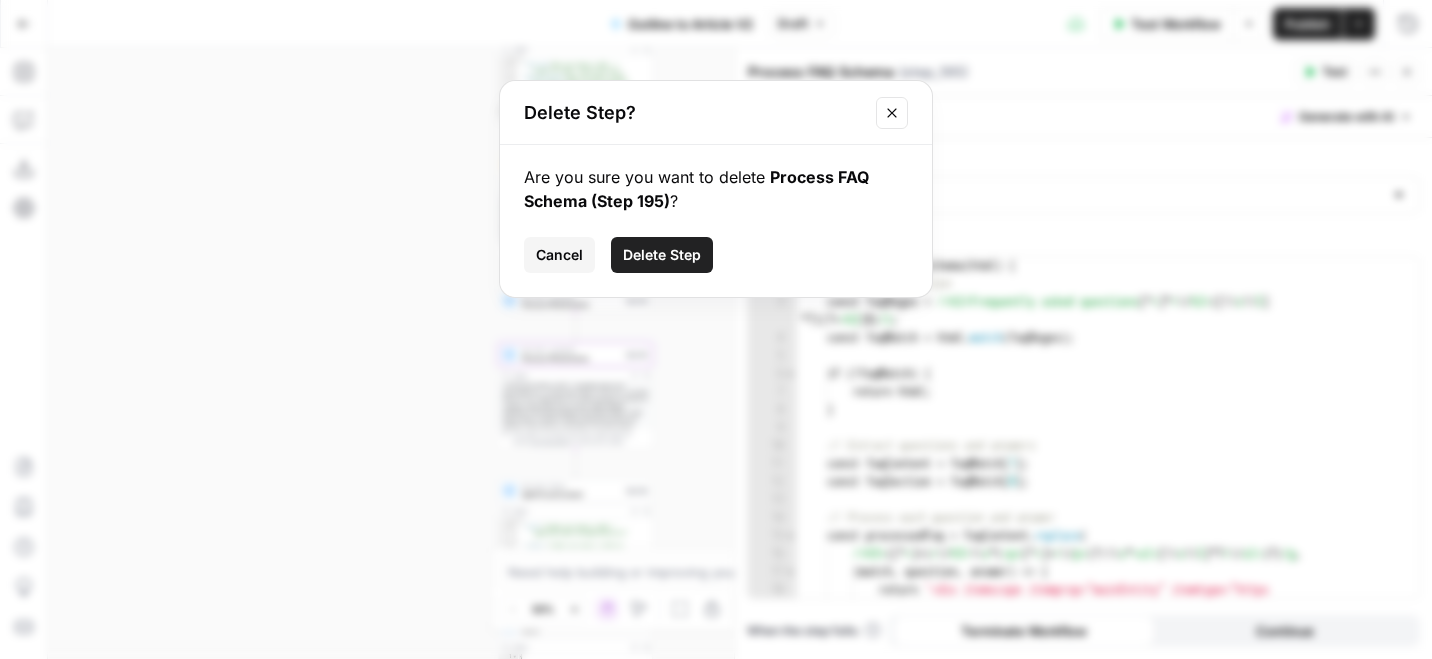 click on "Delete Step" at bounding box center (662, 255) 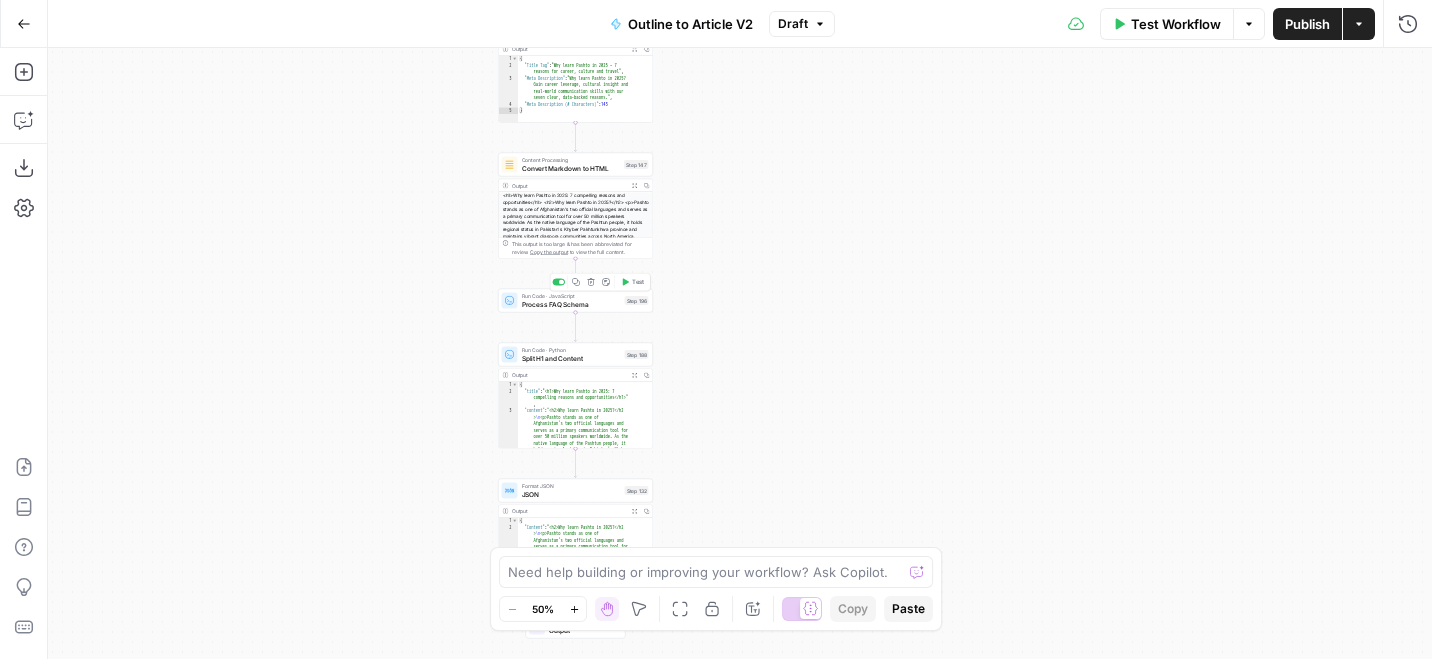 click 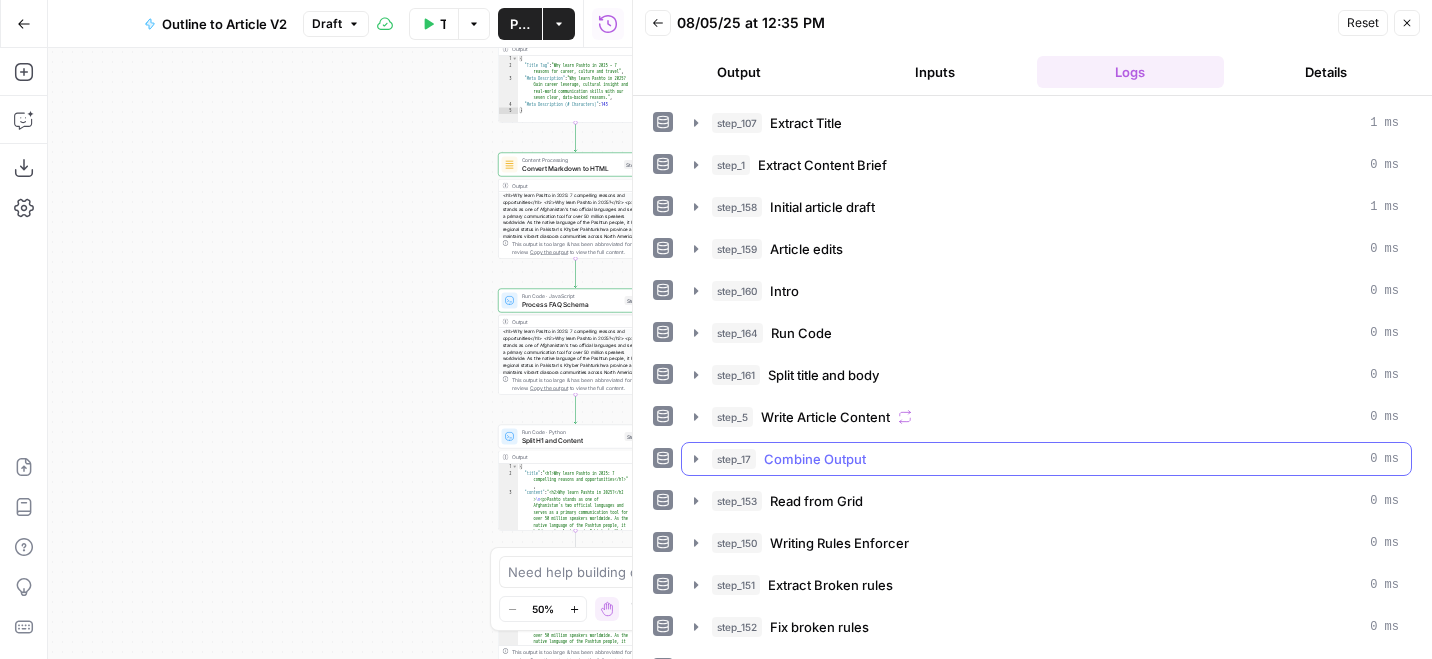 scroll, scrollTop: 121, scrollLeft: 0, axis: vertical 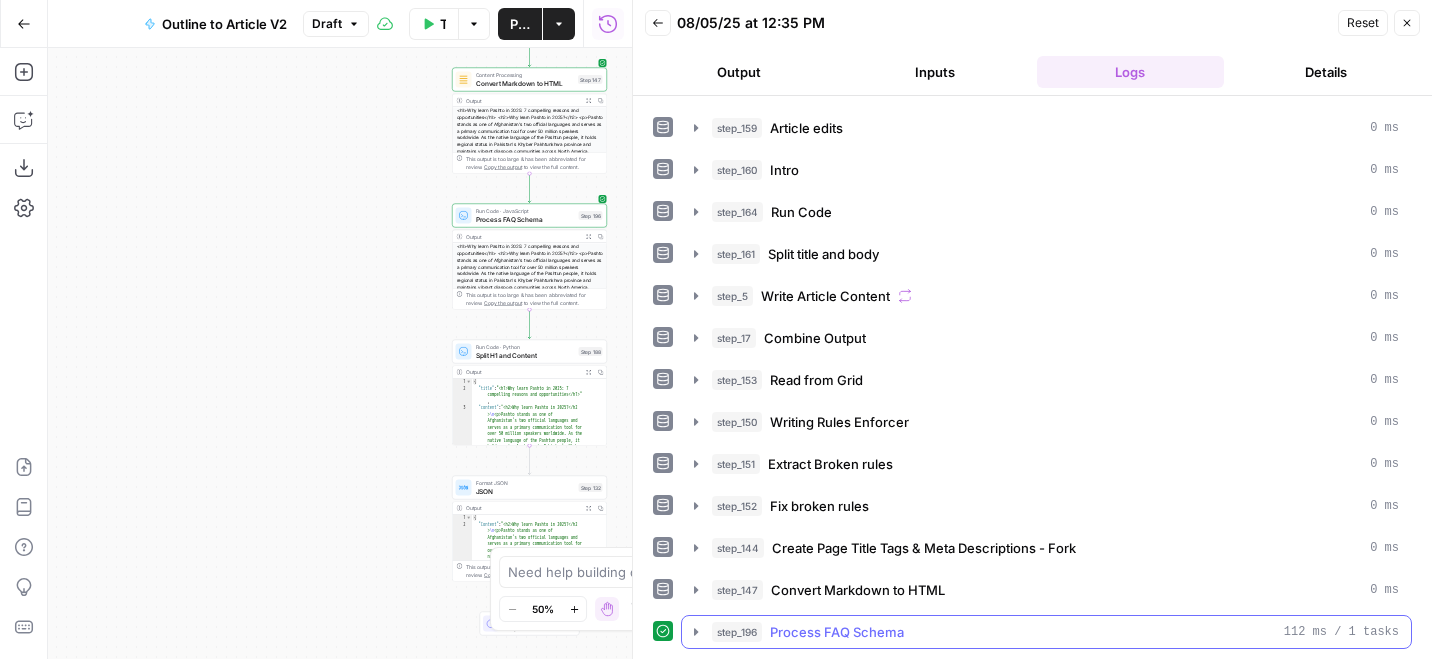 click 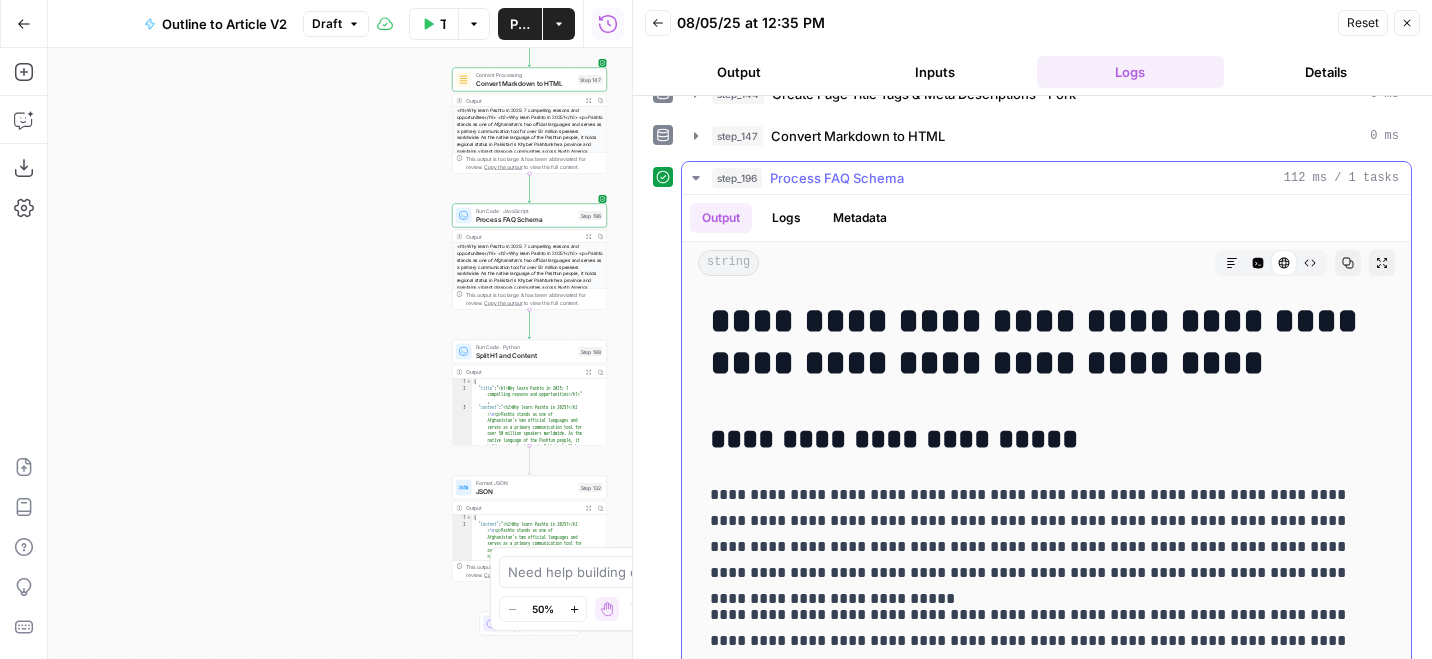 scroll, scrollTop: 622, scrollLeft: 0, axis: vertical 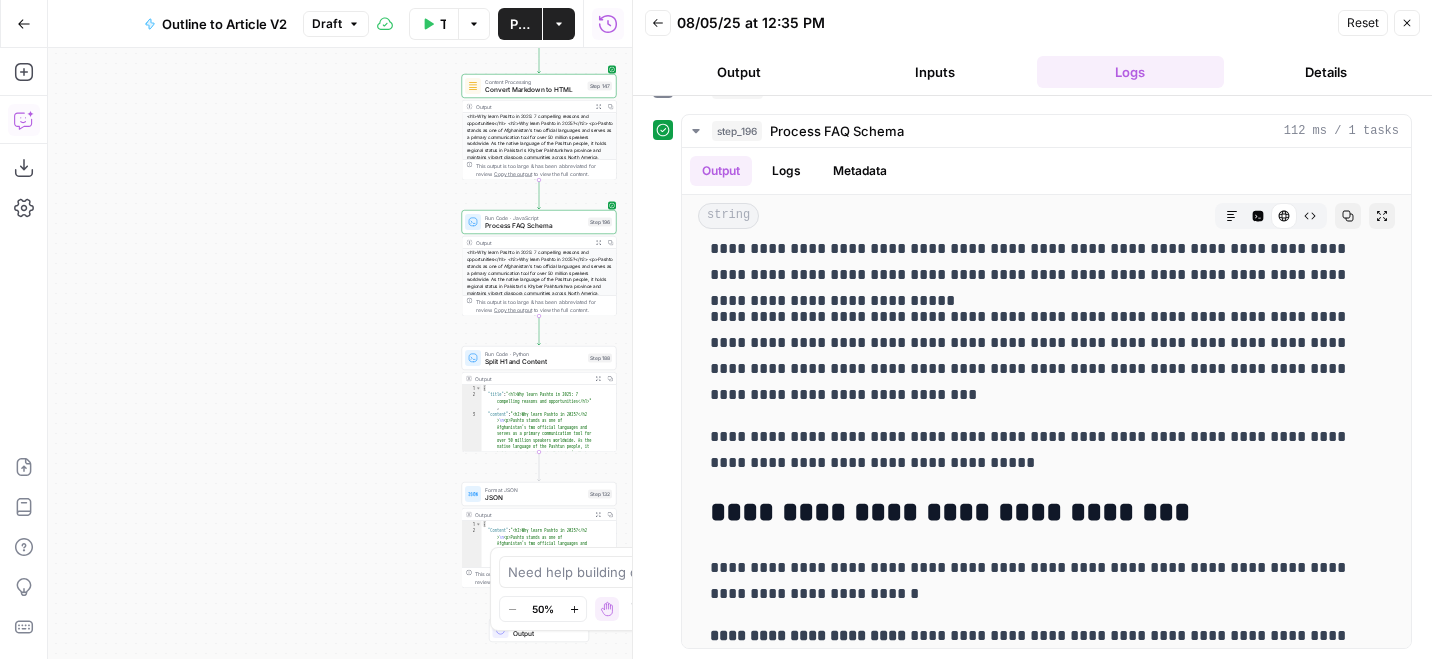 click on "Copilot" at bounding box center [24, 120] 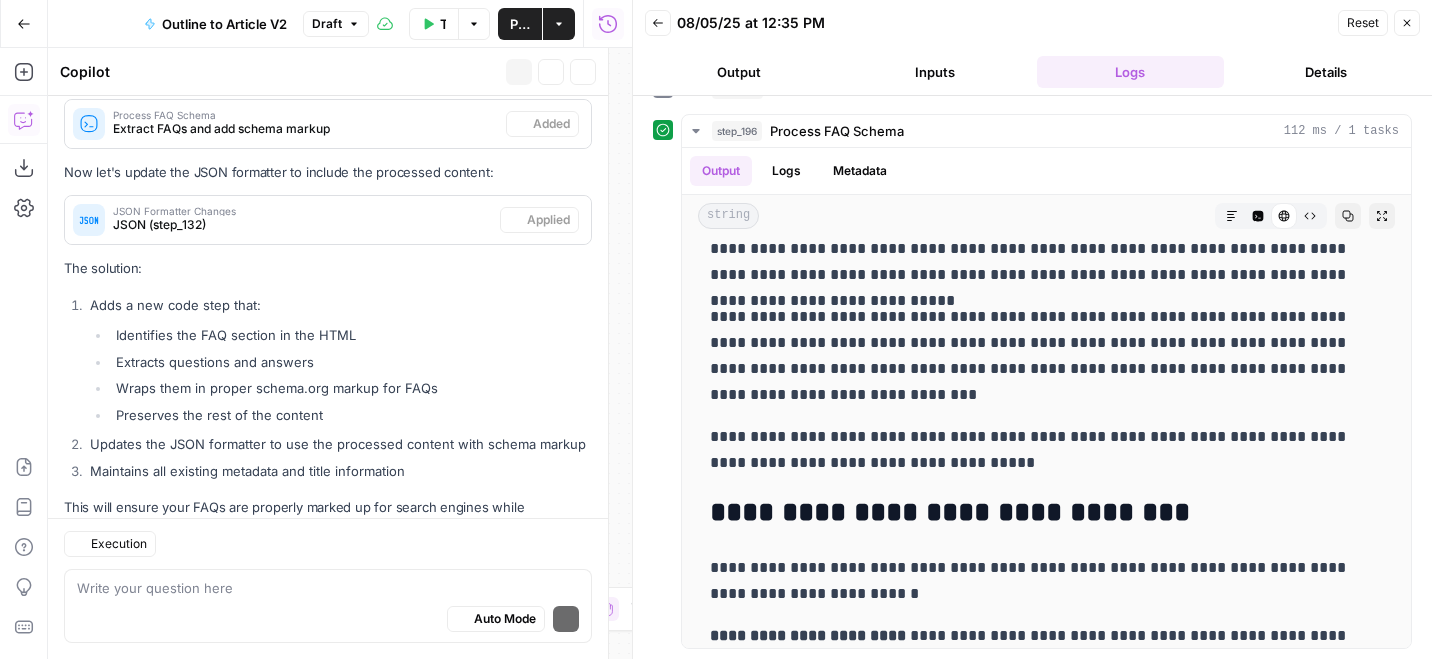 scroll, scrollTop: 620, scrollLeft: 0, axis: vertical 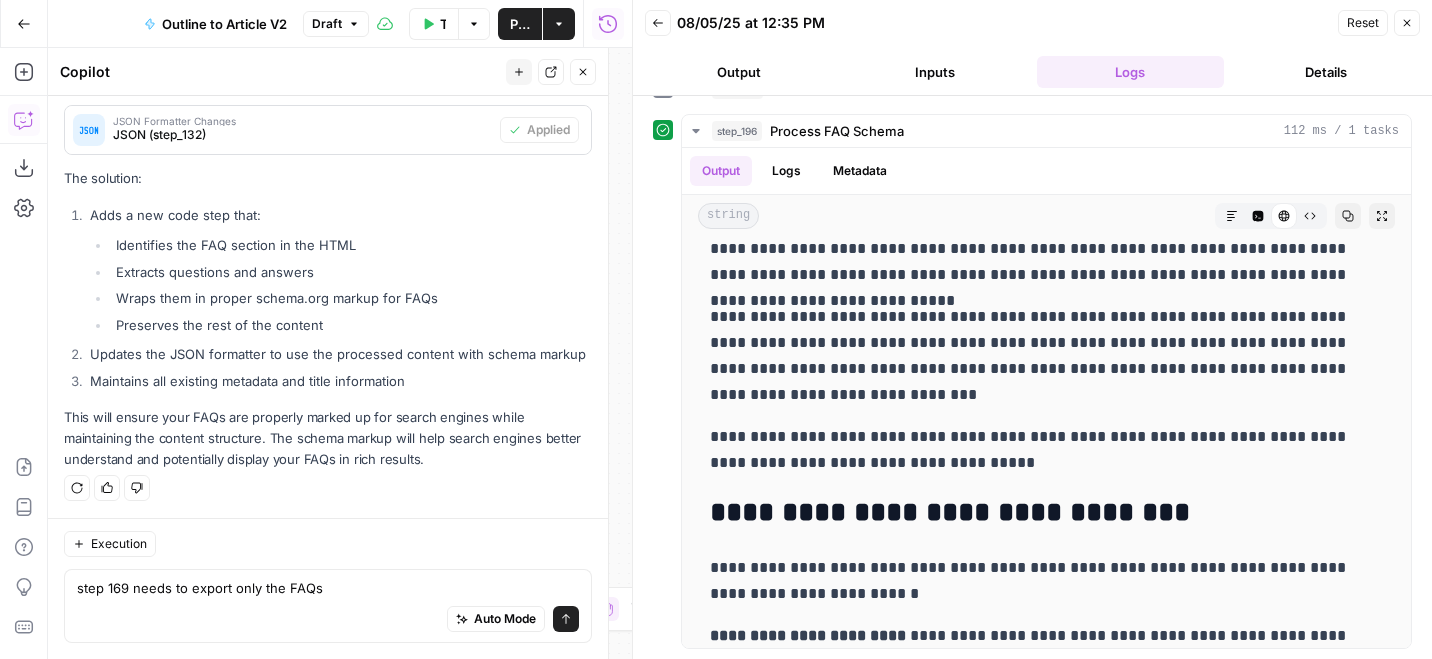 click on "step 169 needs to export only the FAQs" at bounding box center (328, 588) 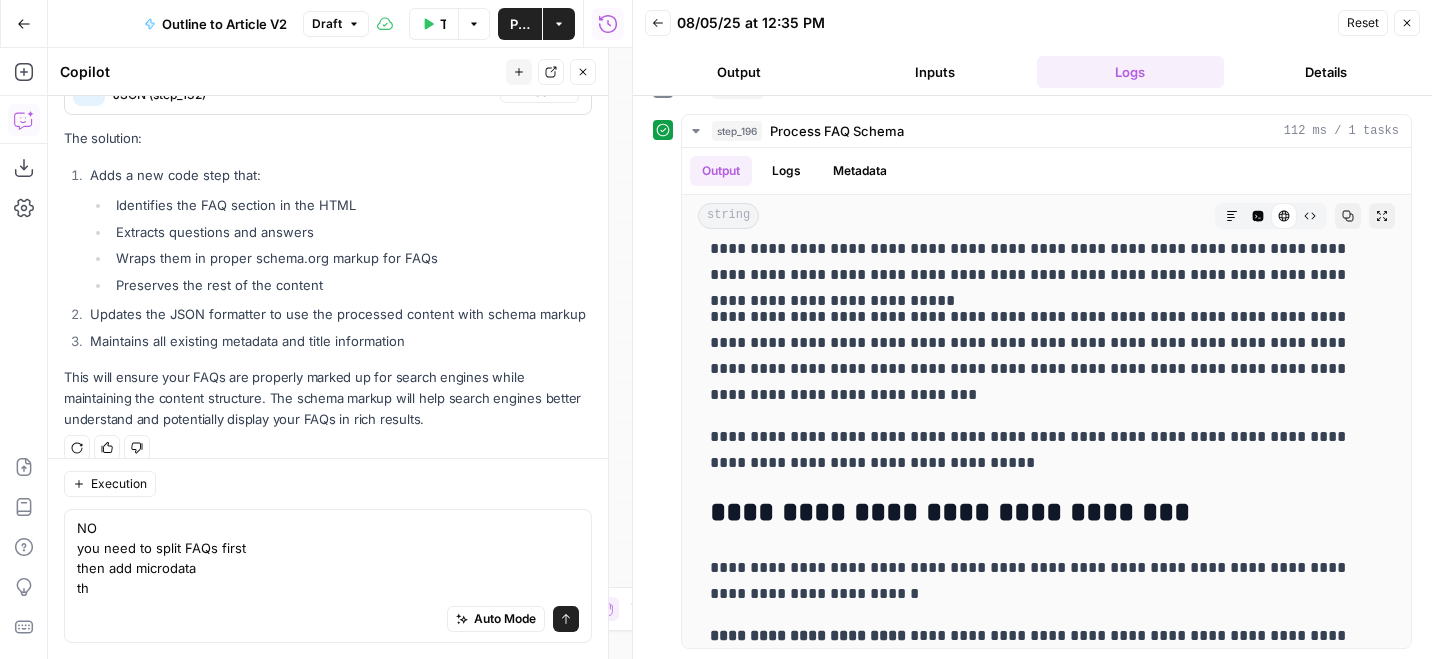 scroll, scrollTop: 680, scrollLeft: 0, axis: vertical 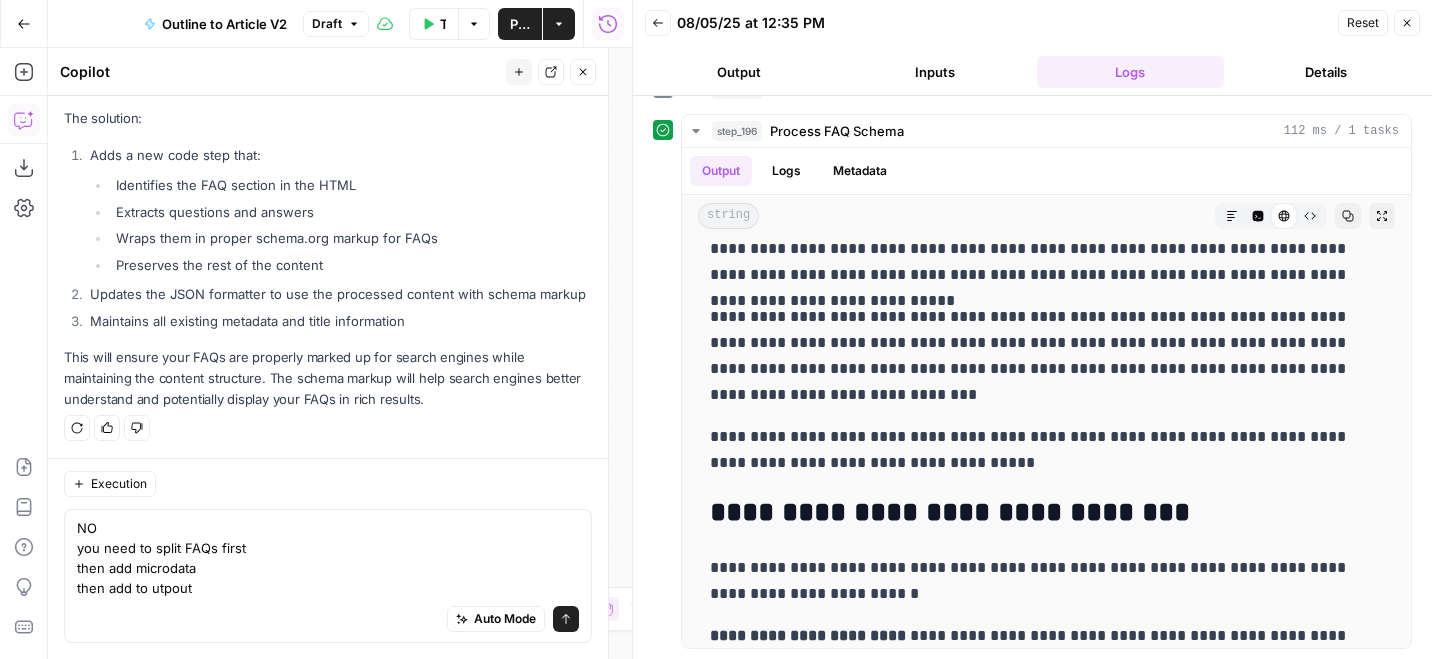 type on "NO
you need to split FAQs first
then add microdata
then add to outpout" 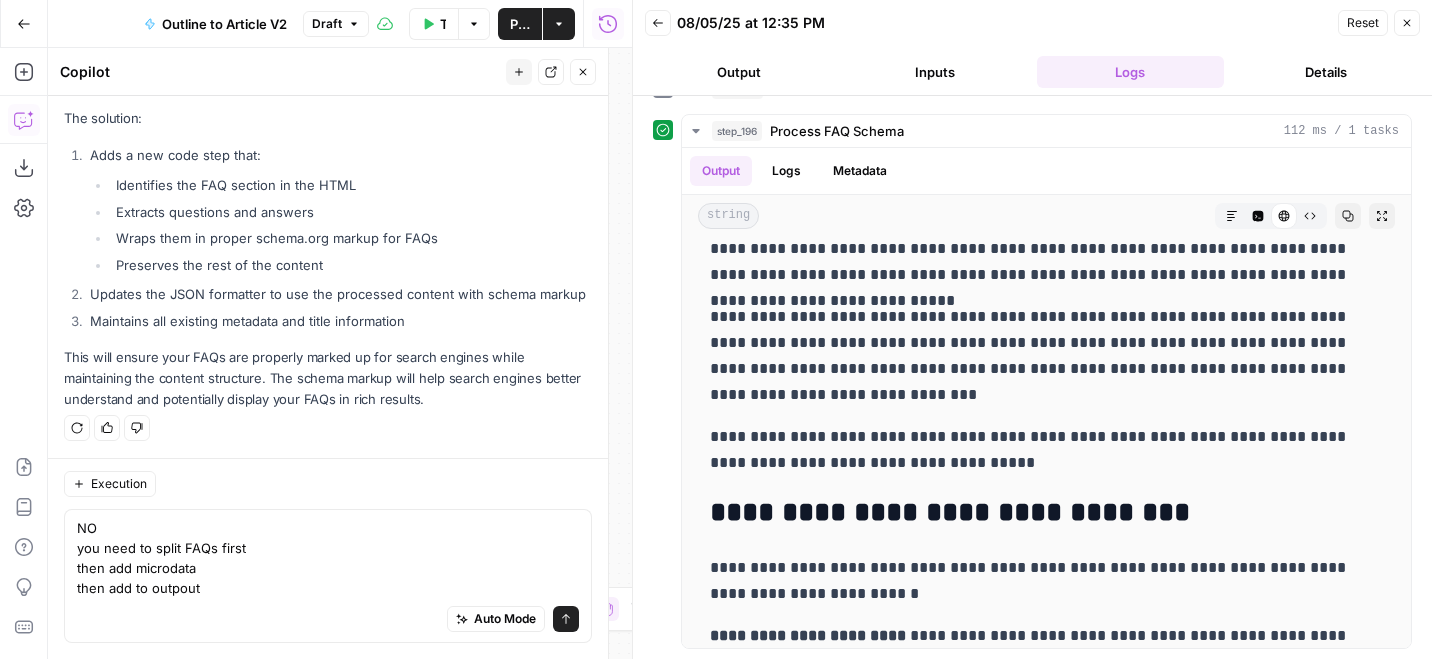 type 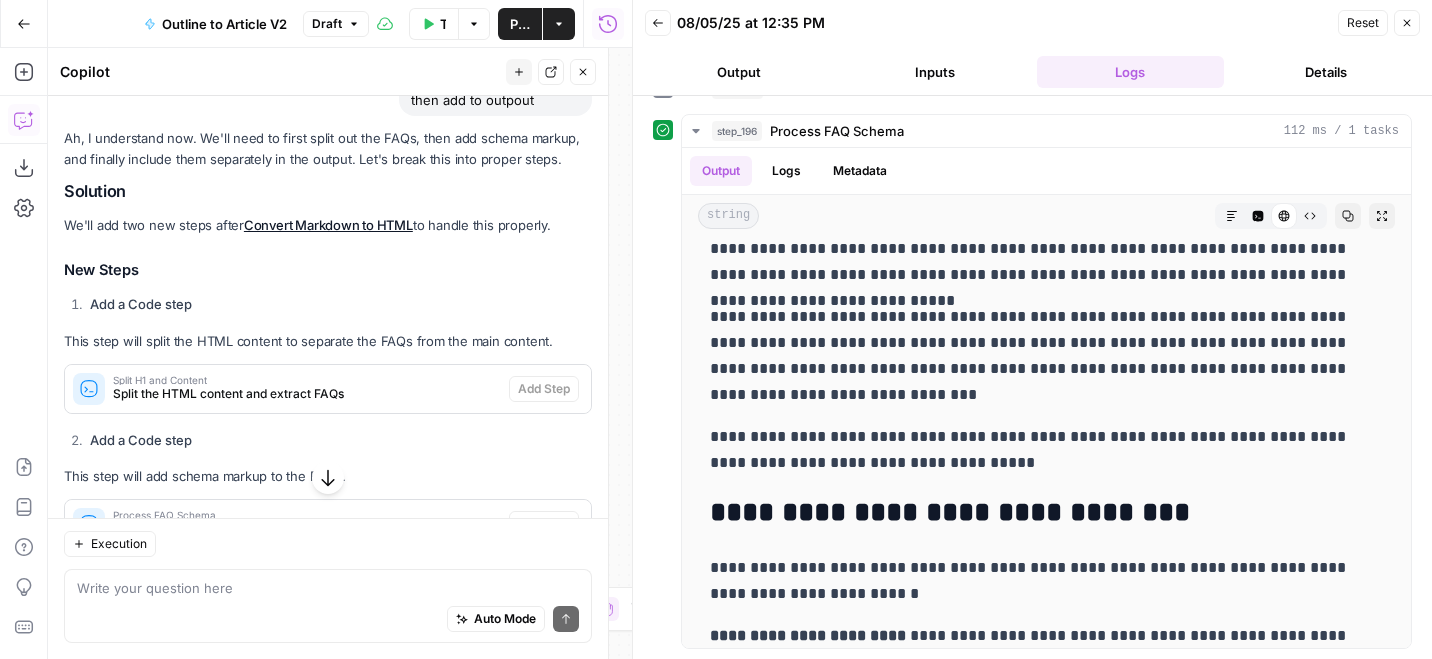 scroll, scrollTop: 1096, scrollLeft: 0, axis: vertical 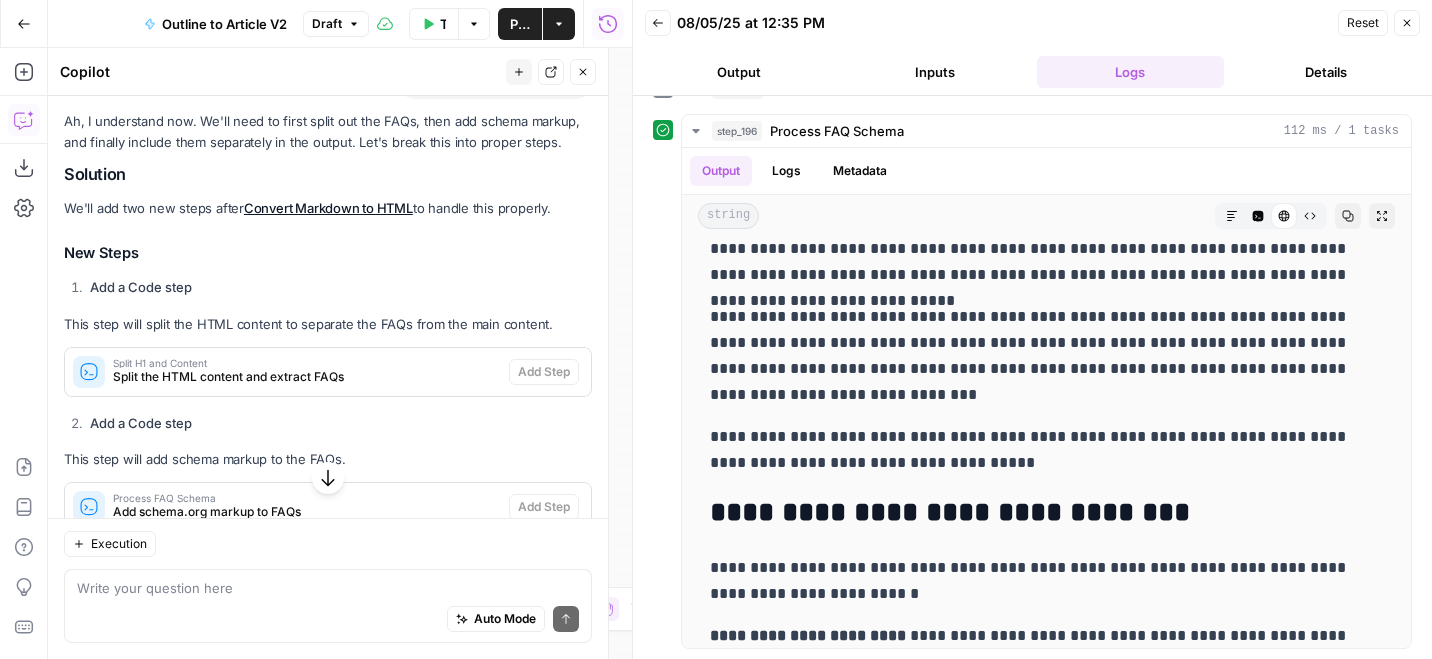 click on "Split the HTML content and extract FAQs" at bounding box center [307, 377] 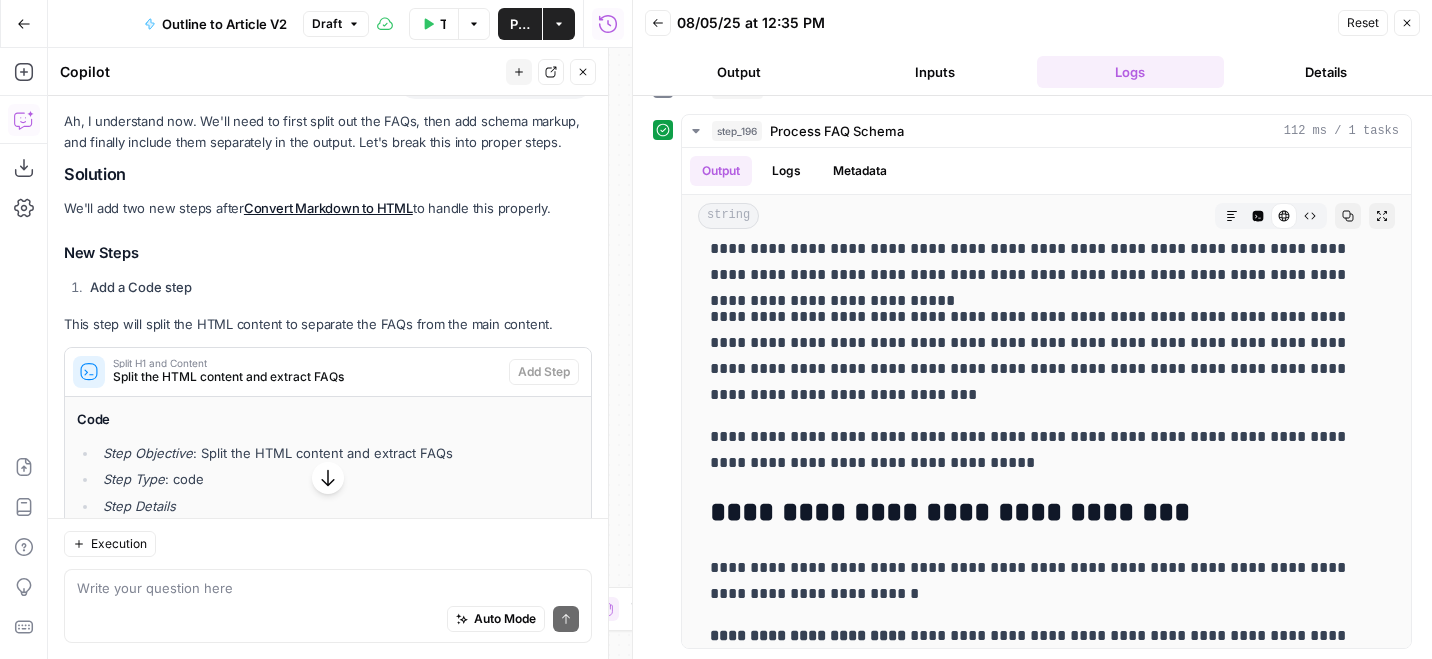 click 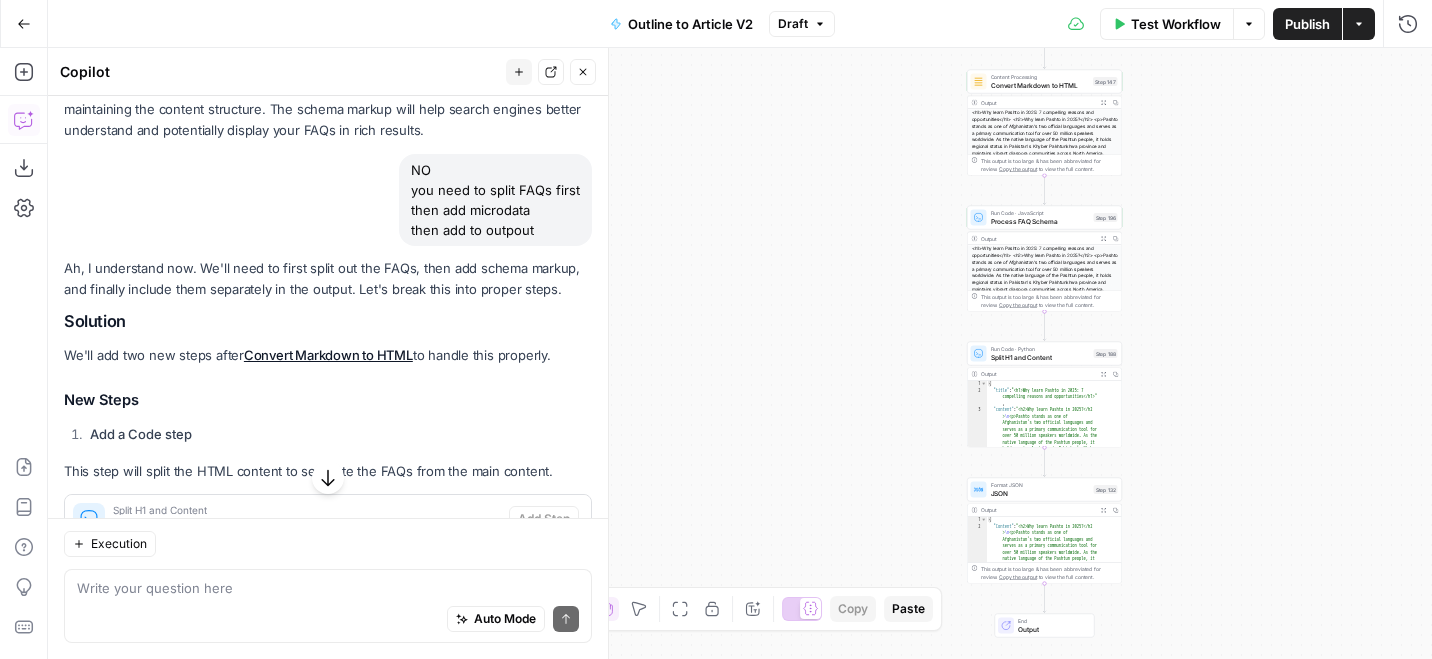 scroll, scrollTop: 955, scrollLeft: 0, axis: vertical 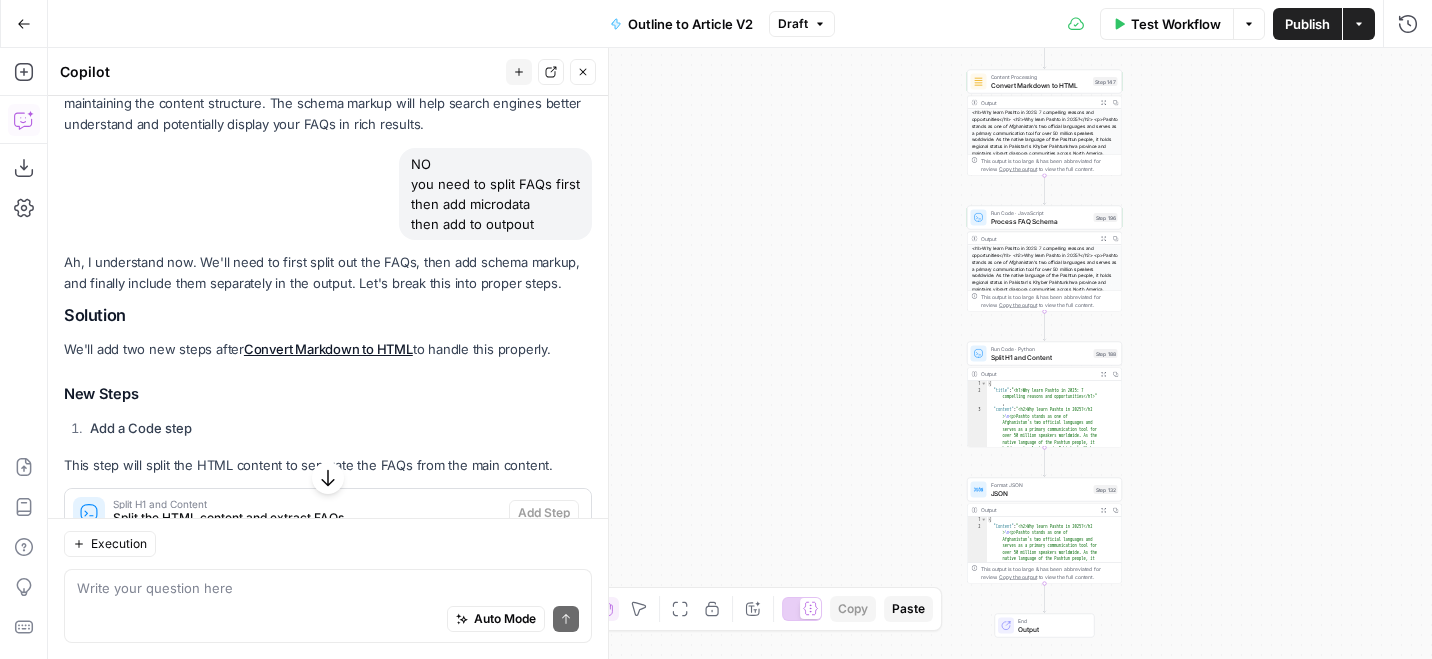 drag, startPoint x: 553, startPoint y: 221, endPoint x: 401, endPoint y: 189, distance: 155.33191 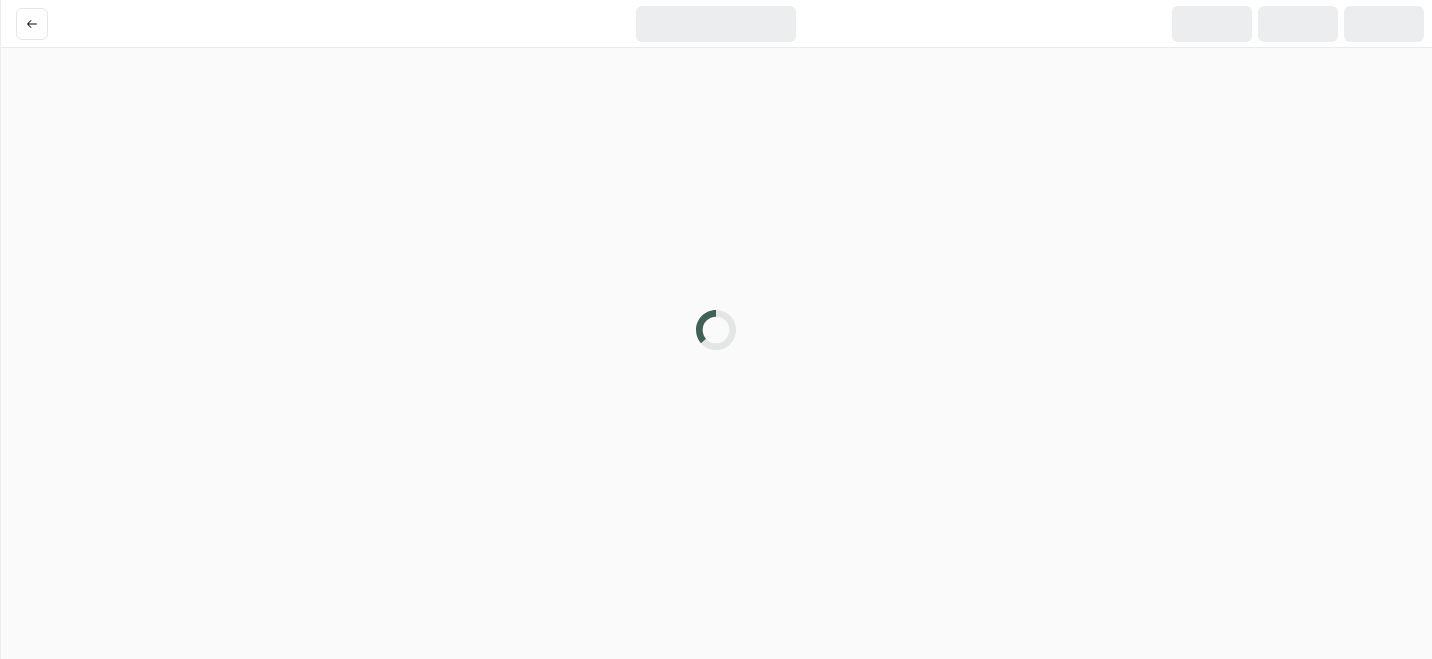 scroll, scrollTop: 0, scrollLeft: 0, axis: both 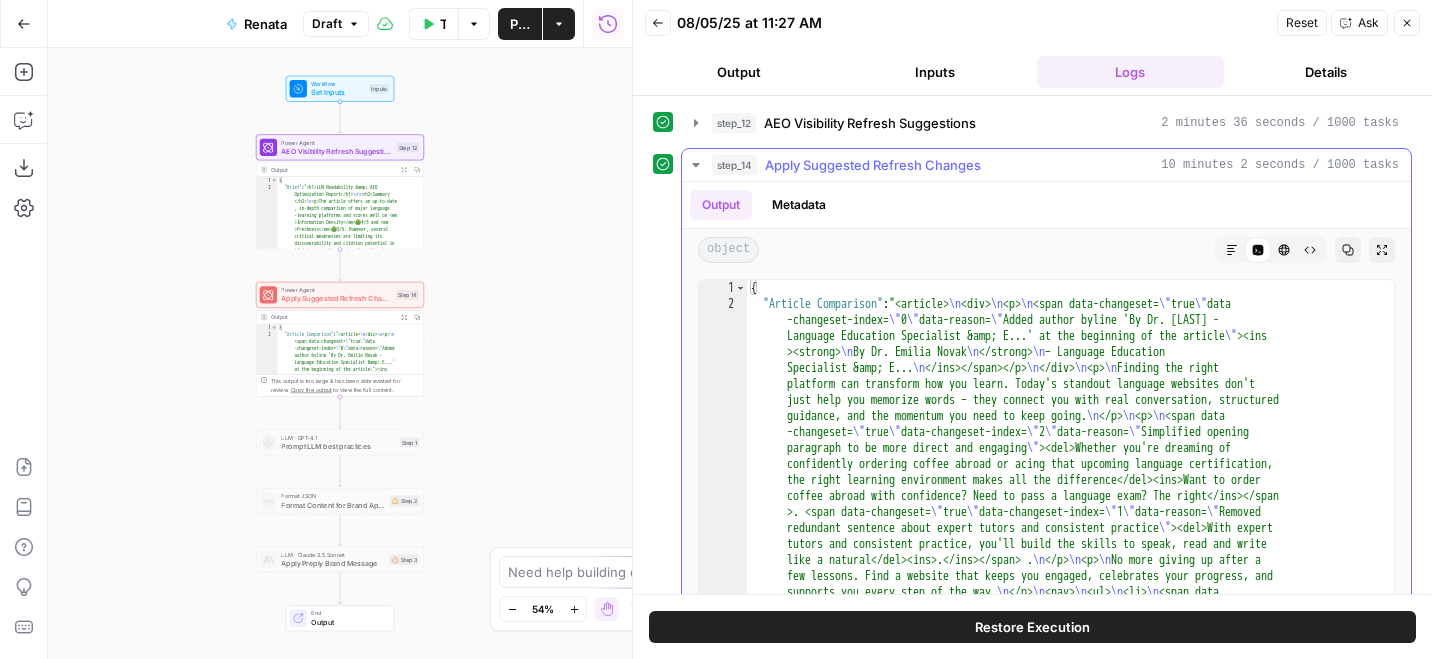 click 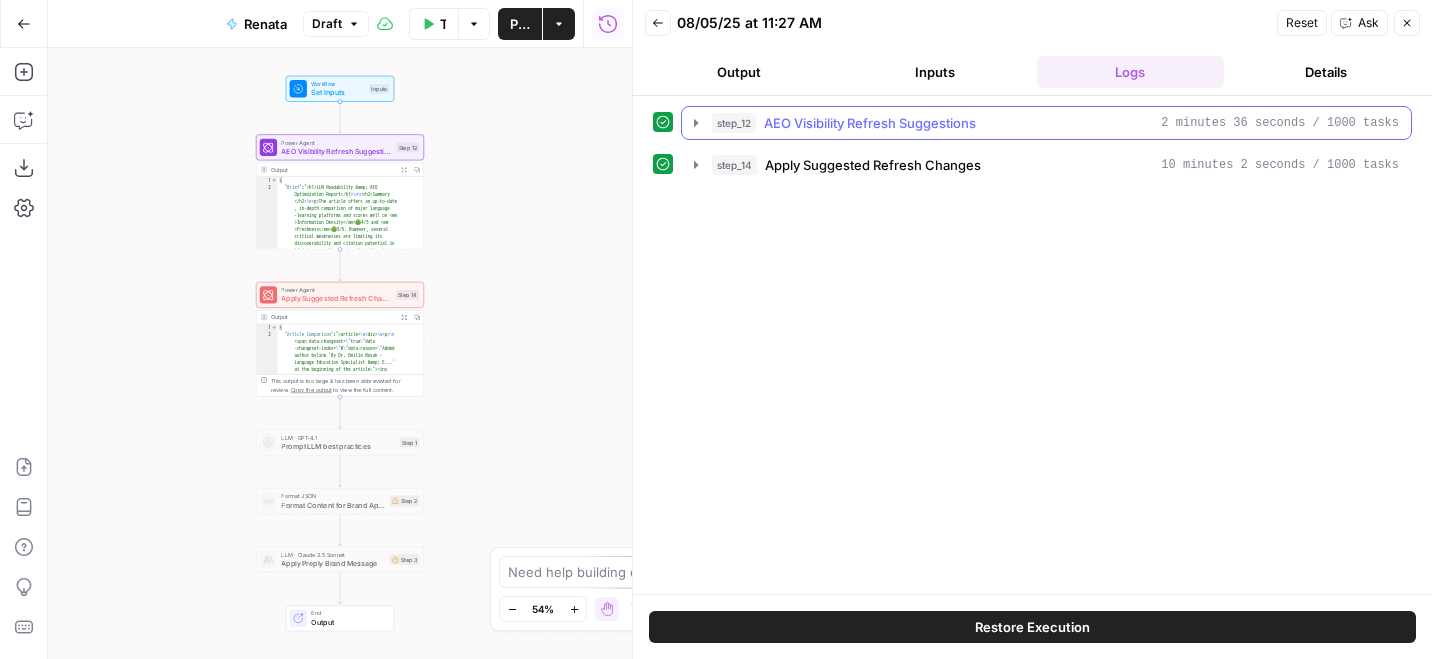click on "step_12 AEO Visibility Refresh Suggestions 2 minutes 36 seconds / 1000 tasks" at bounding box center [1046, 123] 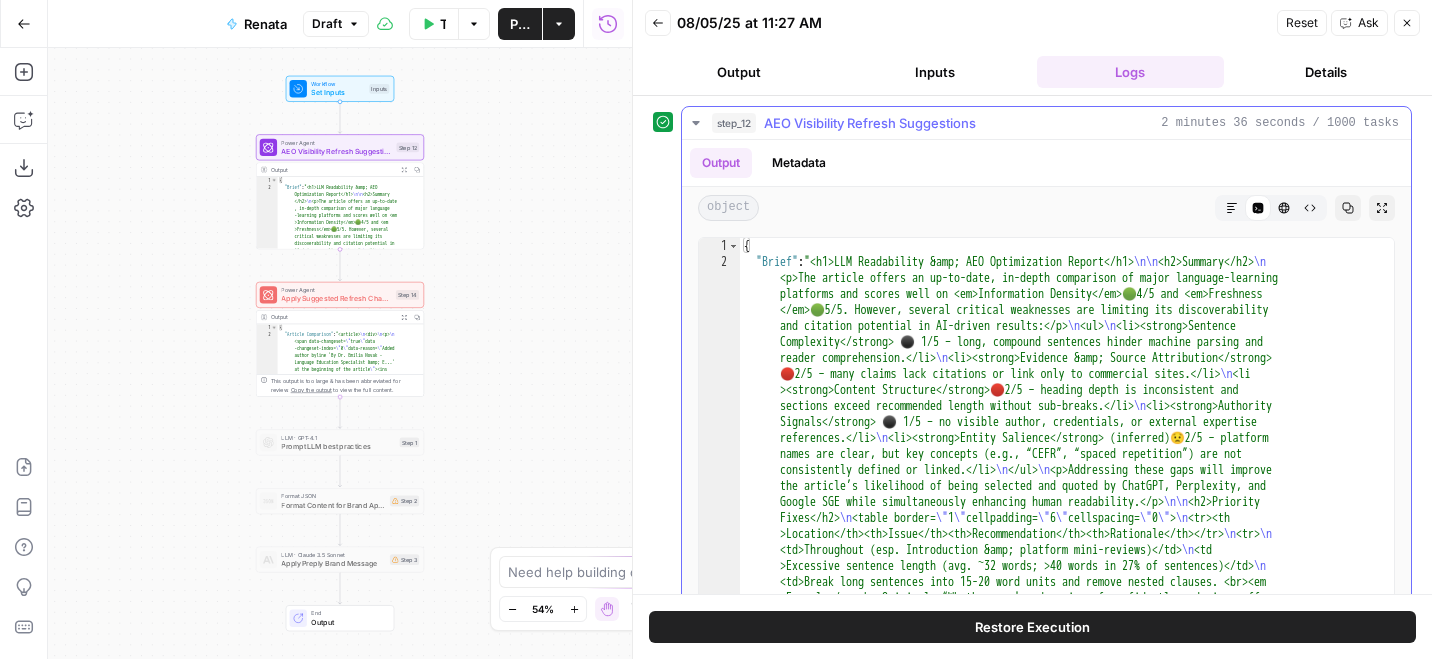 click on "Metadata" at bounding box center (799, 163) 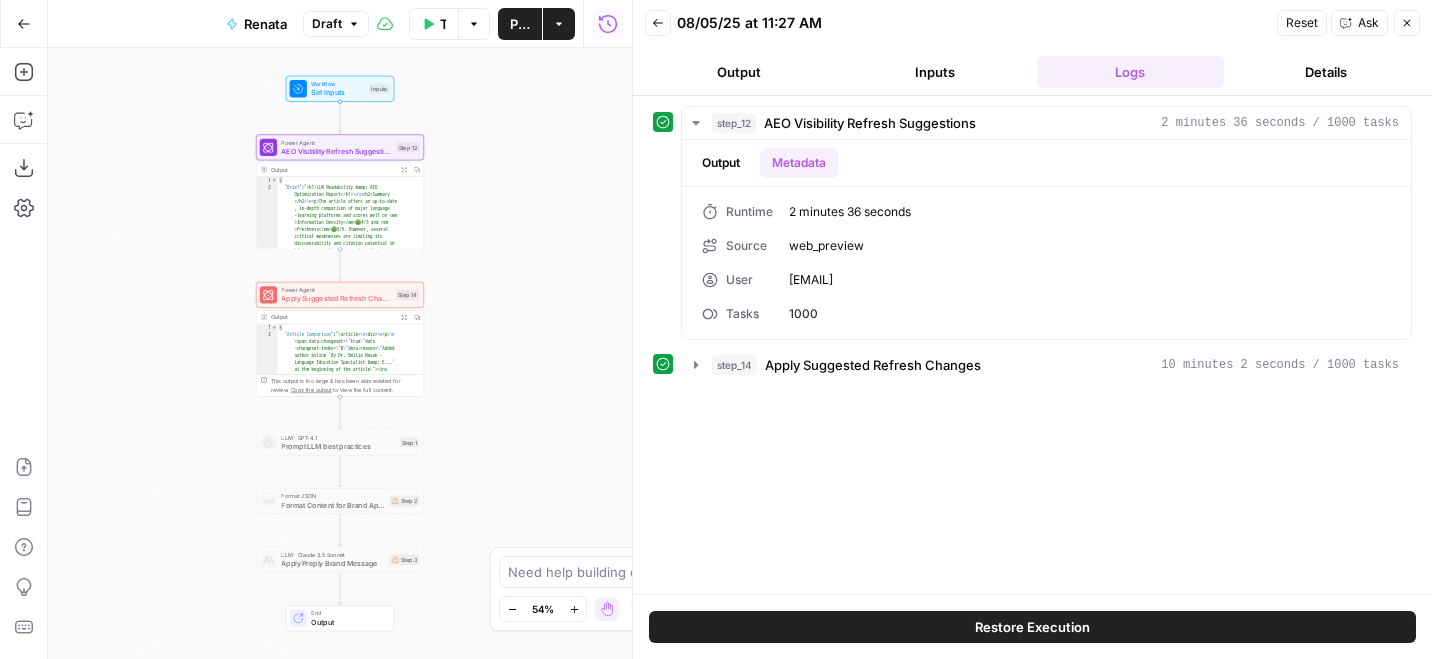 click on "Details" at bounding box center (1326, 72) 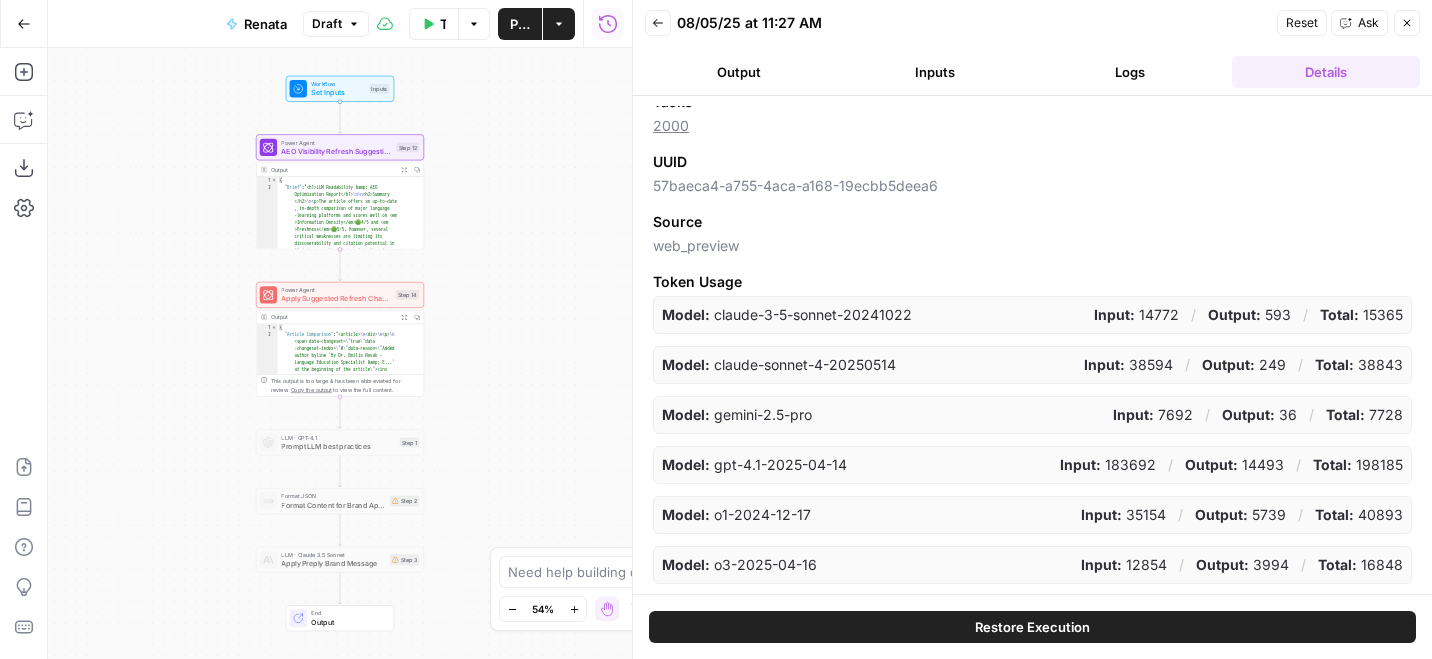 scroll, scrollTop: 0, scrollLeft: 0, axis: both 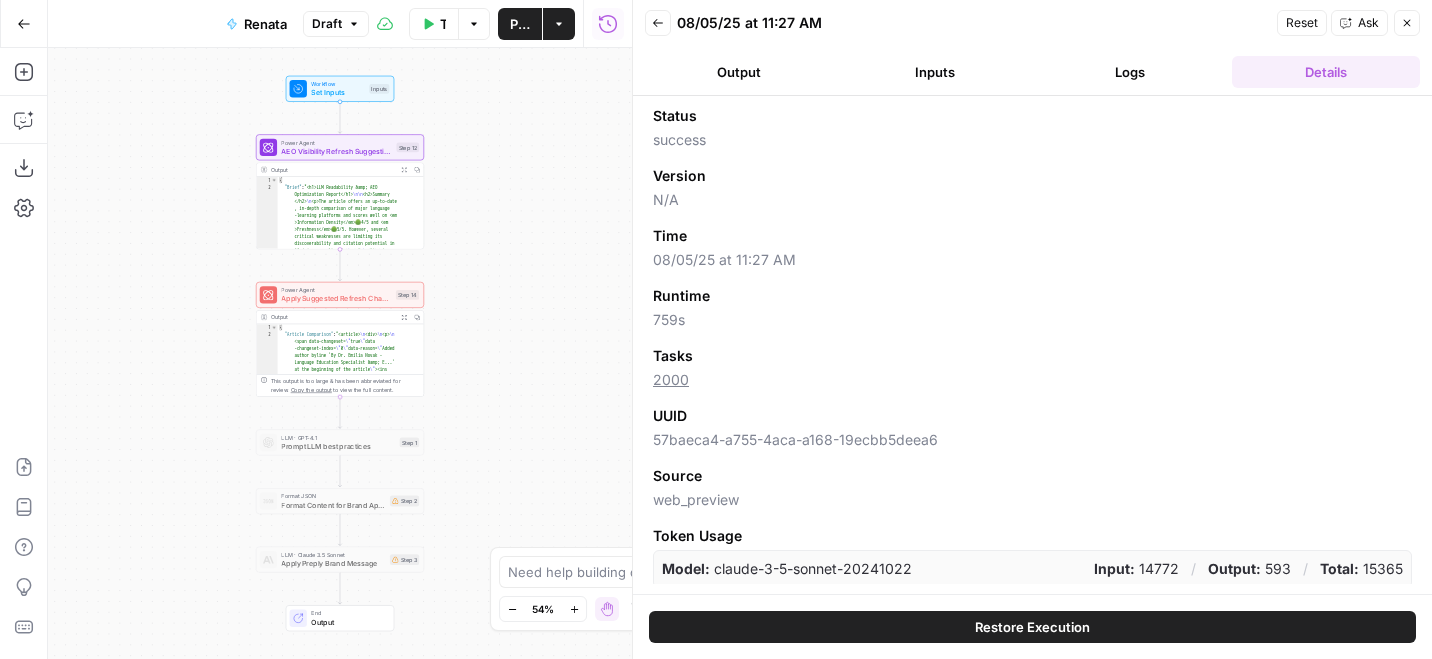 click on "Output" at bounding box center [739, 72] 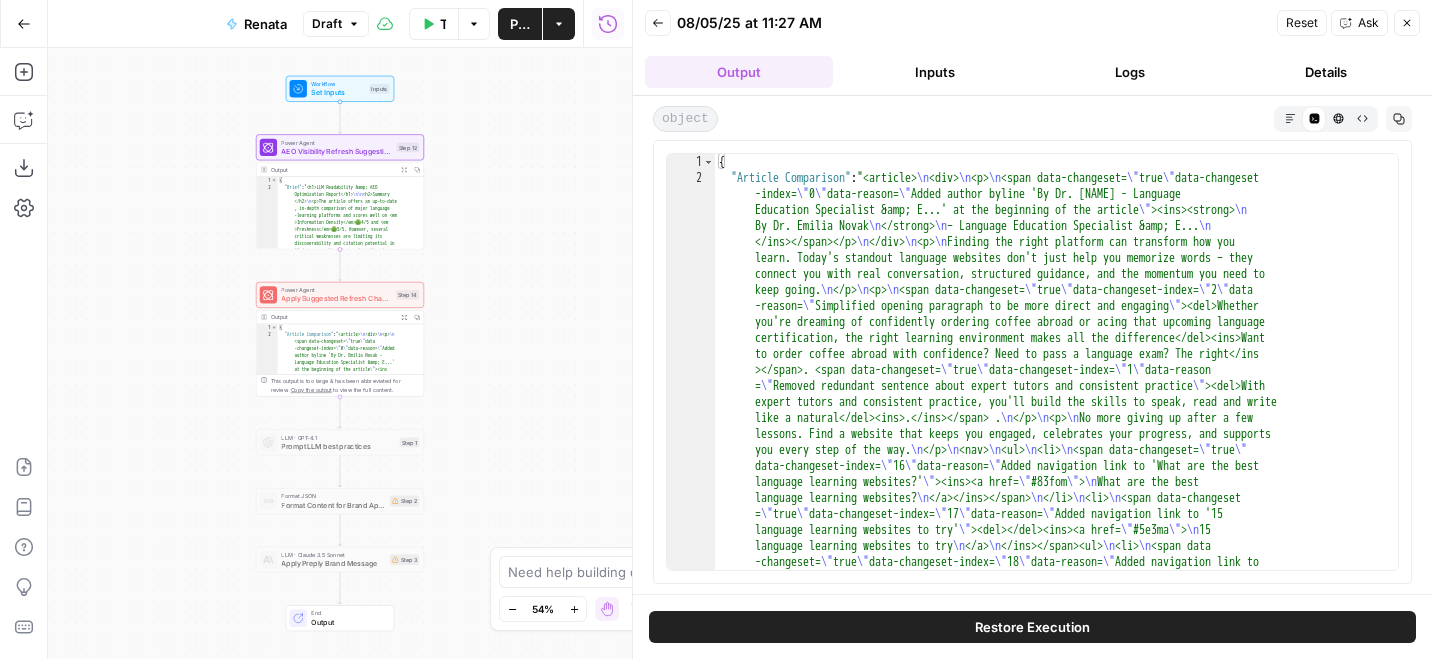 click on "Inputs" at bounding box center [935, 72] 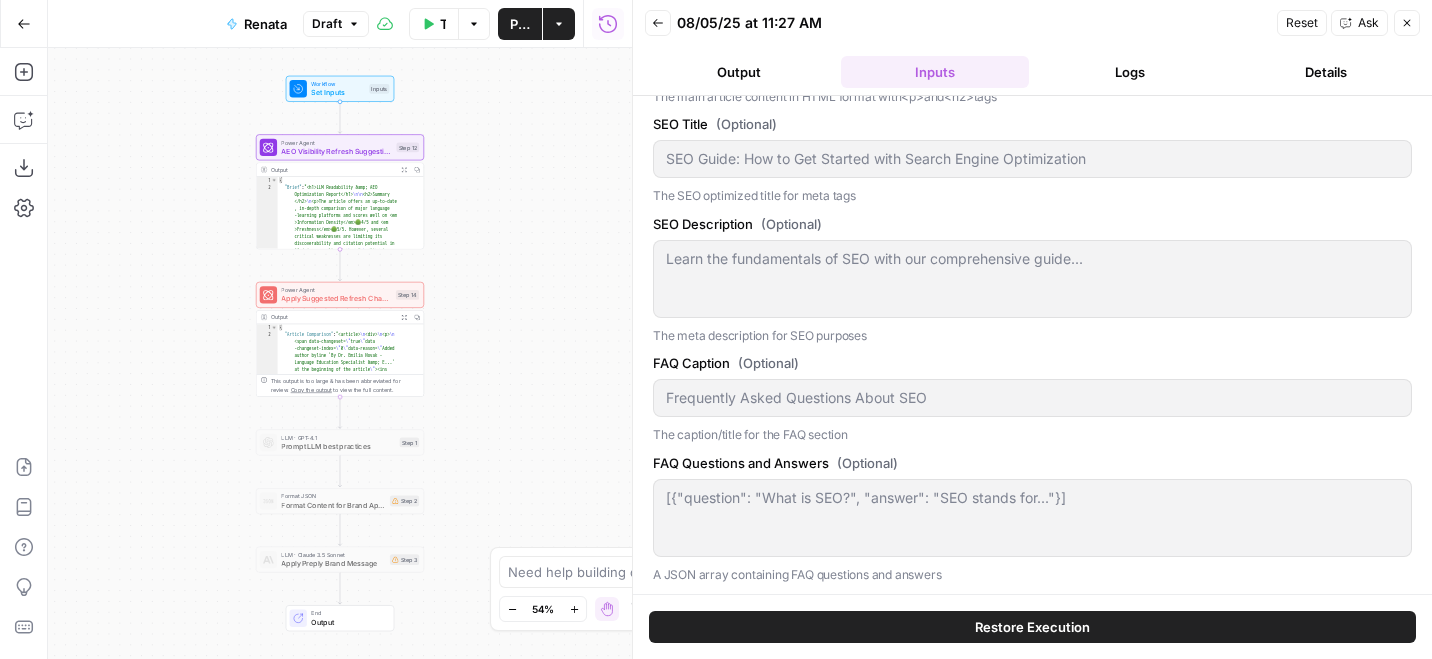 scroll, scrollTop: 202, scrollLeft: 0, axis: vertical 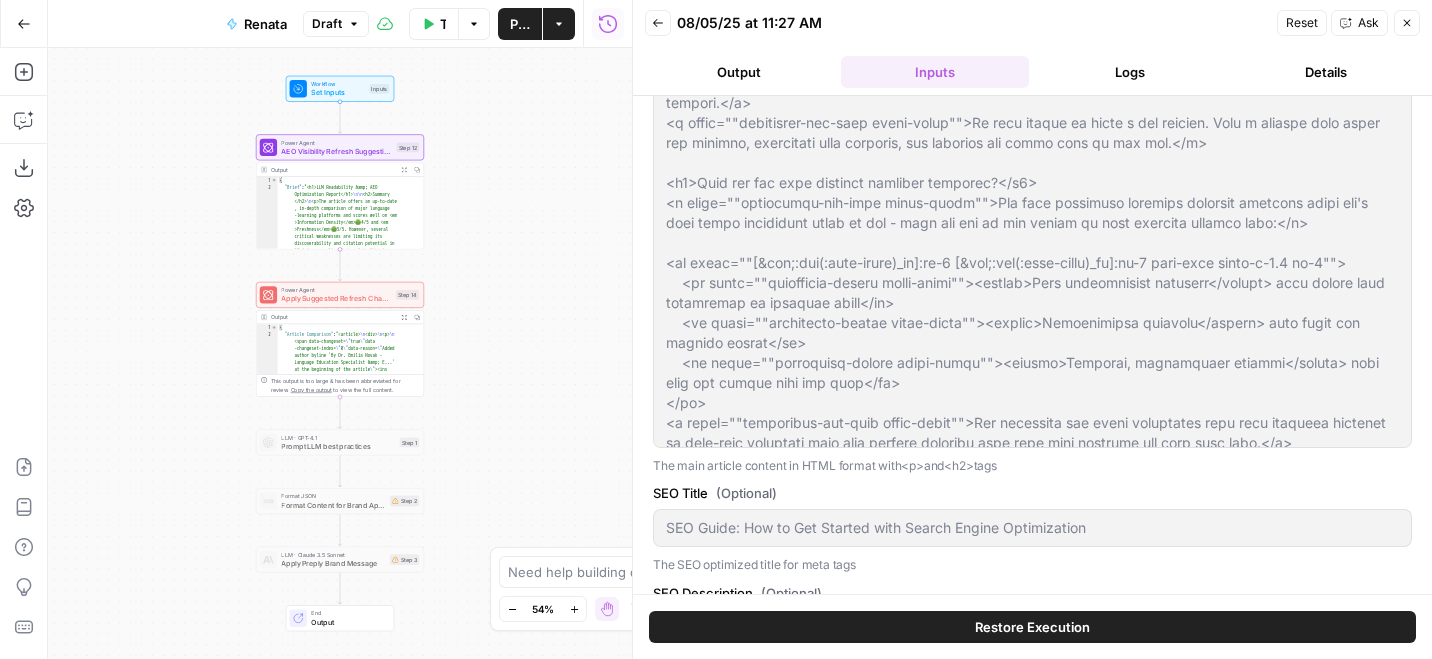 click on "Logs" at bounding box center (1131, 72) 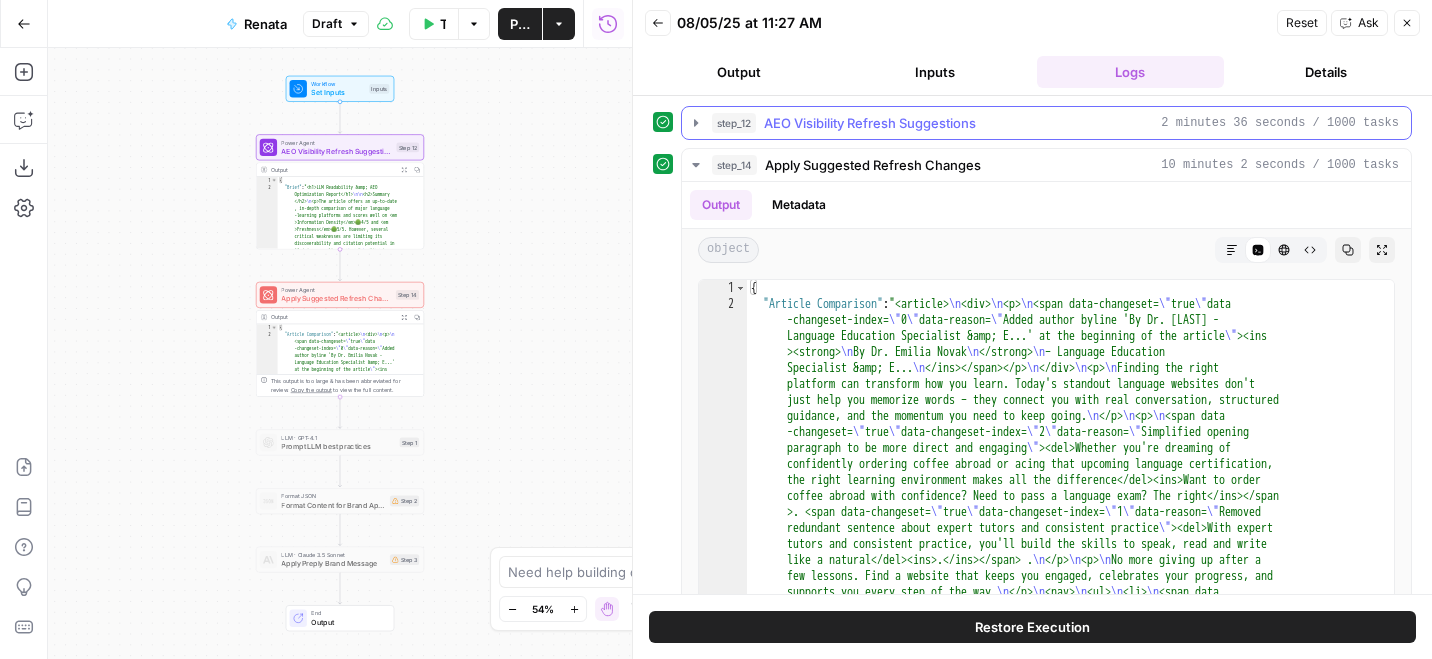 click on "AEO Visibility Refresh Suggestions" at bounding box center (870, 123) 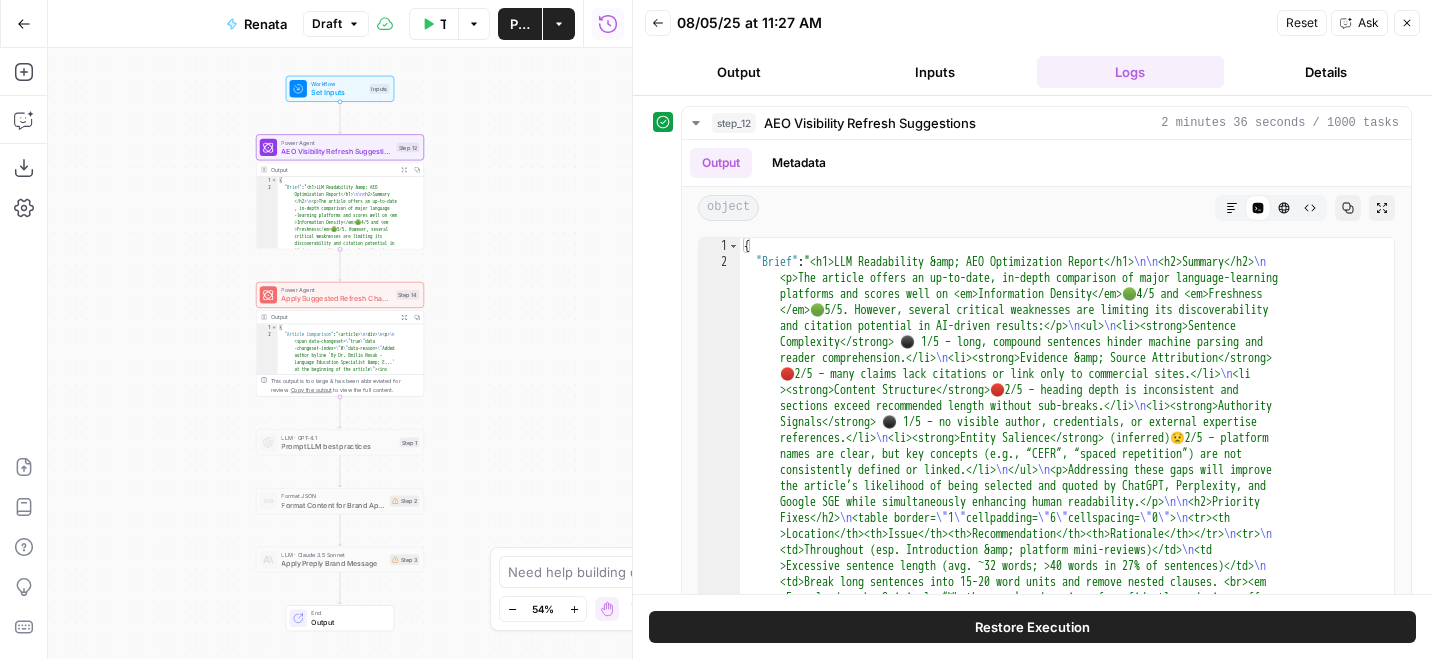 click on "AEO Visibility Refresh Suggestions" at bounding box center (336, 151) 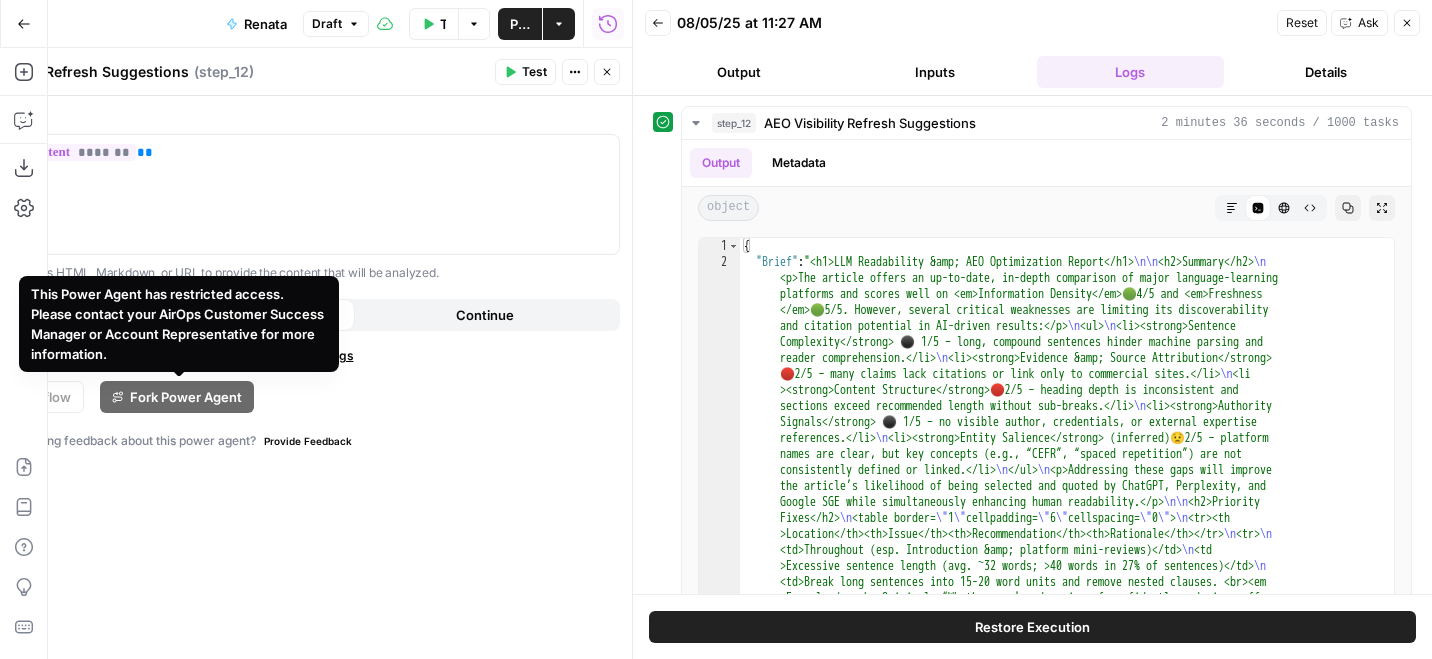 click on "Show  Advanced Settings" at bounding box center (284, 356) 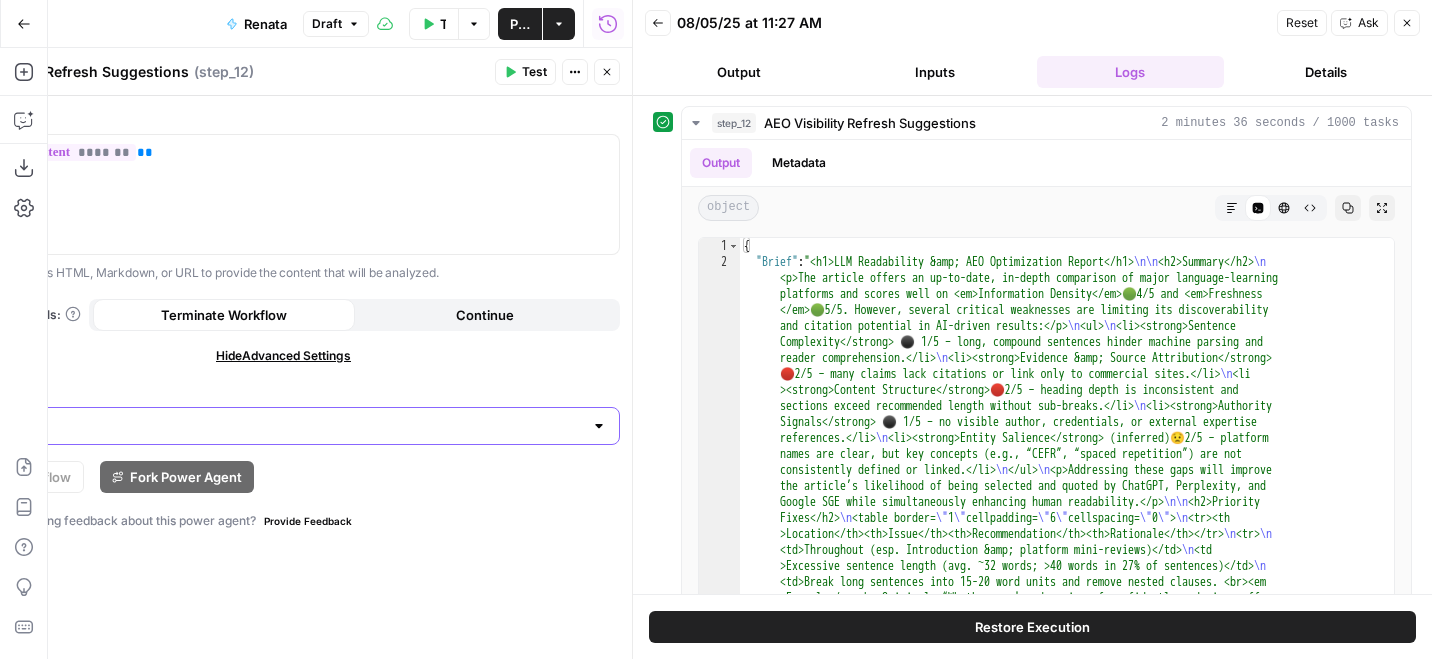click on "Select Version" at bounding box center [271, 426] 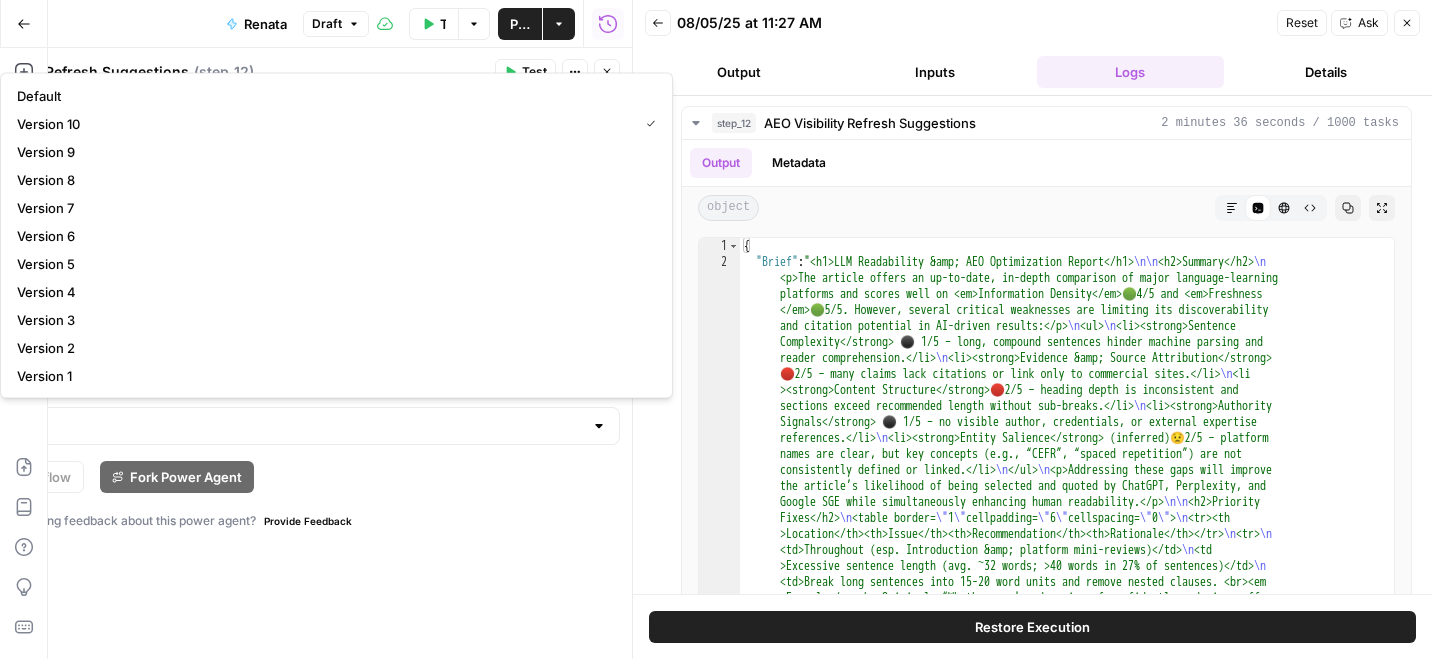 type on "Version 10" 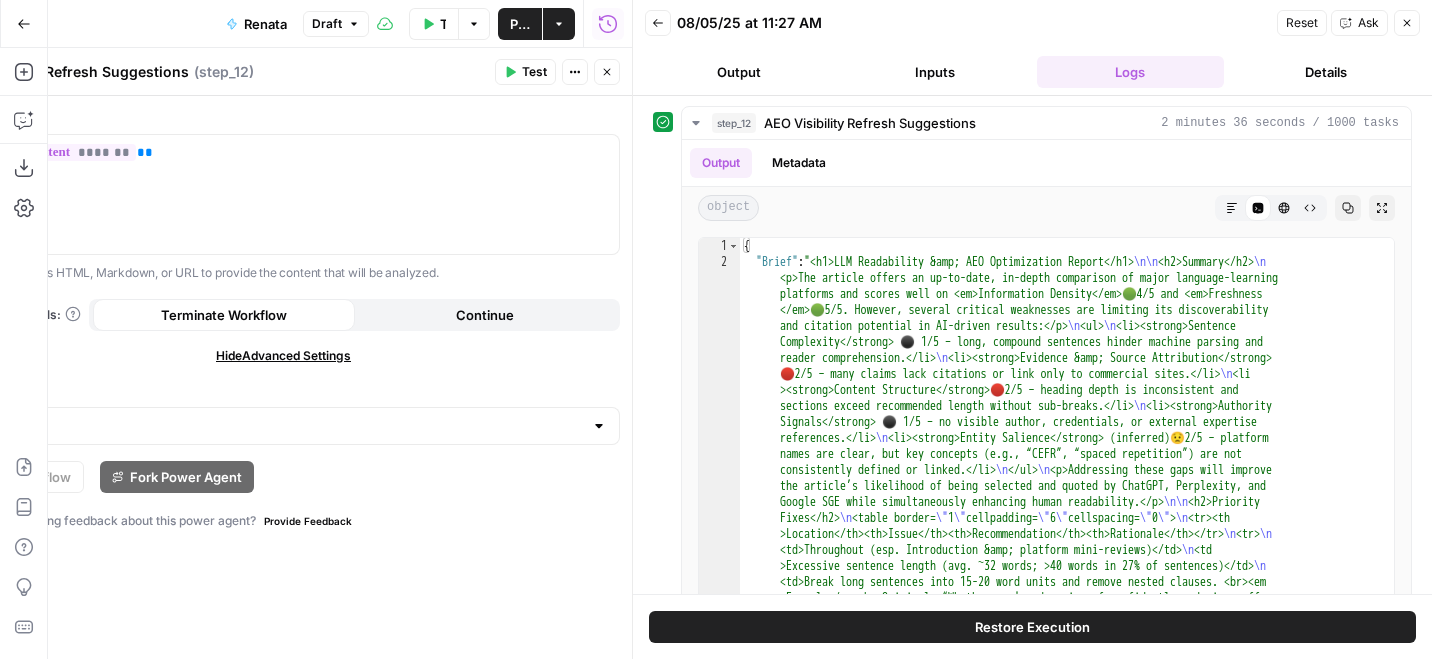 click on "Article ** ******* ** Paste your article's HTML, Markdown, or URL to provide the content that will be analyzed. When the step fails: Terminate Workflow Continue Hide  Advanced Settings Select Version Version 10 View Workflow Fork Power Agent Interested in leaving feedback about this power agent? Provide Feedback" at bounding box center (283, 377) 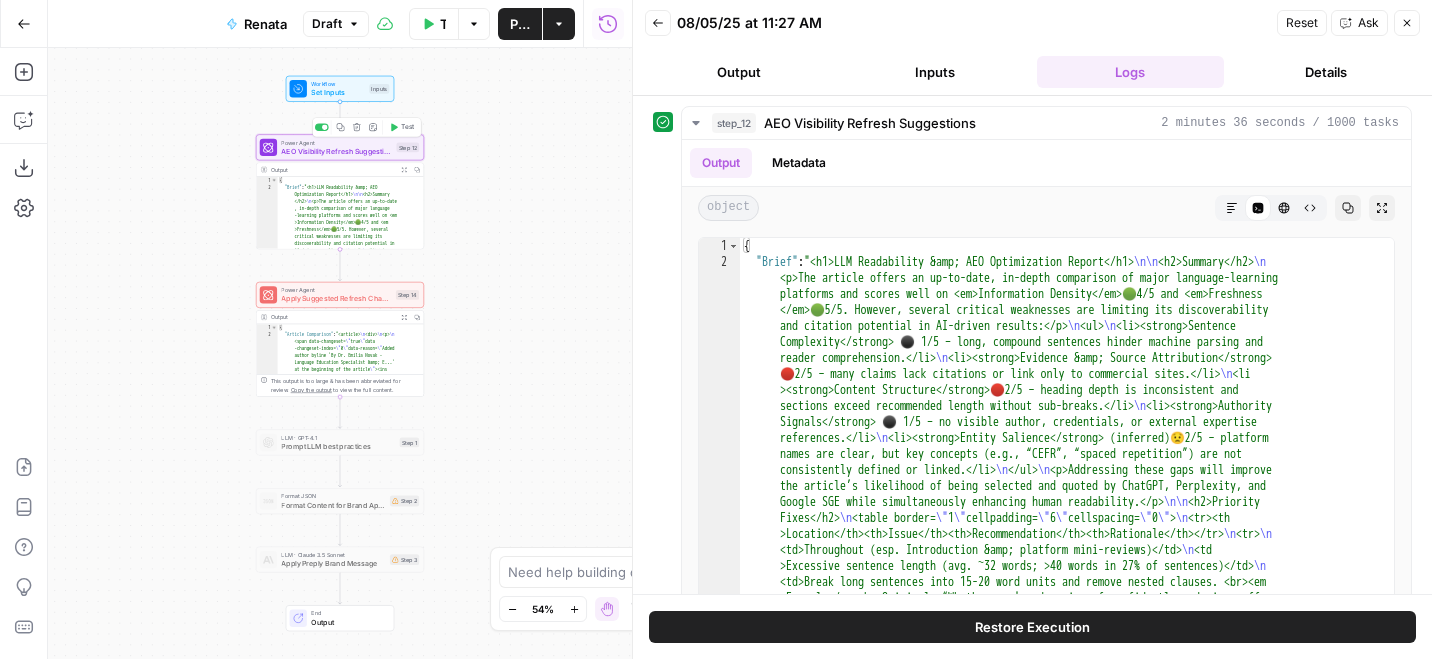 click on "AEO Visibility Refresh Suggestions" at bounding box center (336, 151) 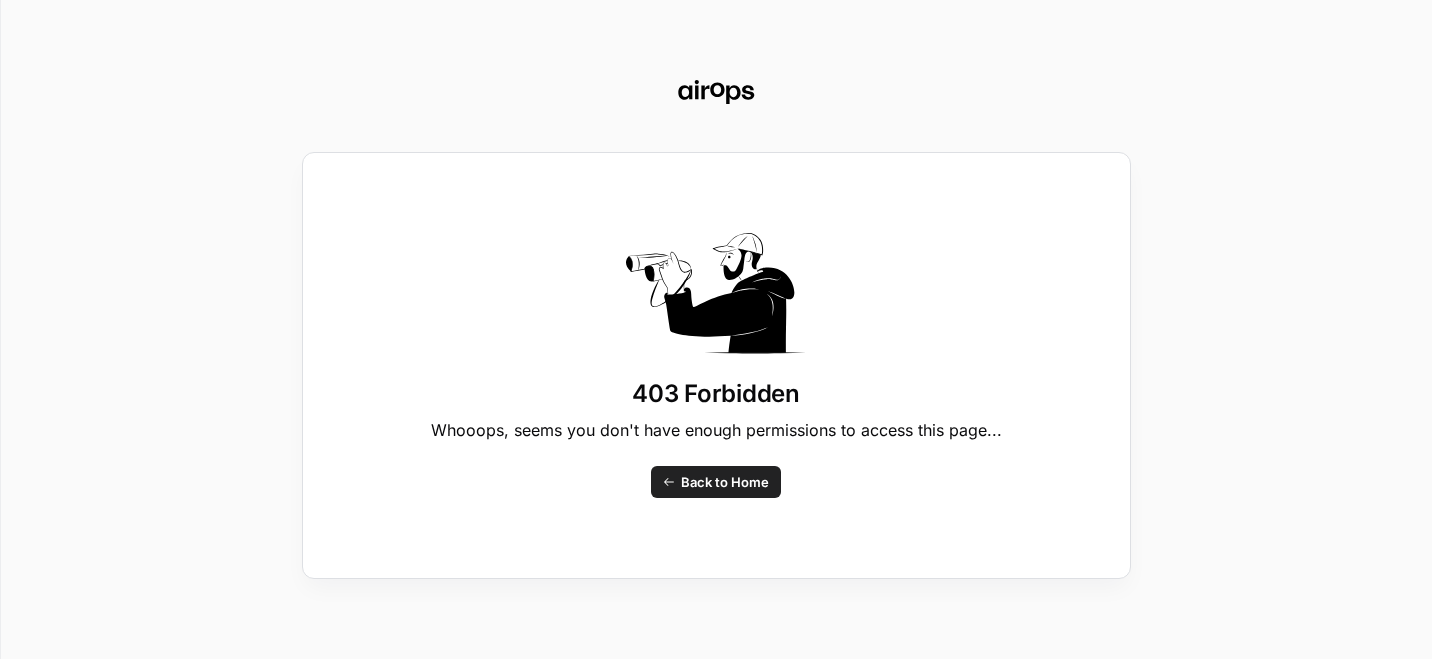 click on "Back to Home" at bounding box center [725, 482] 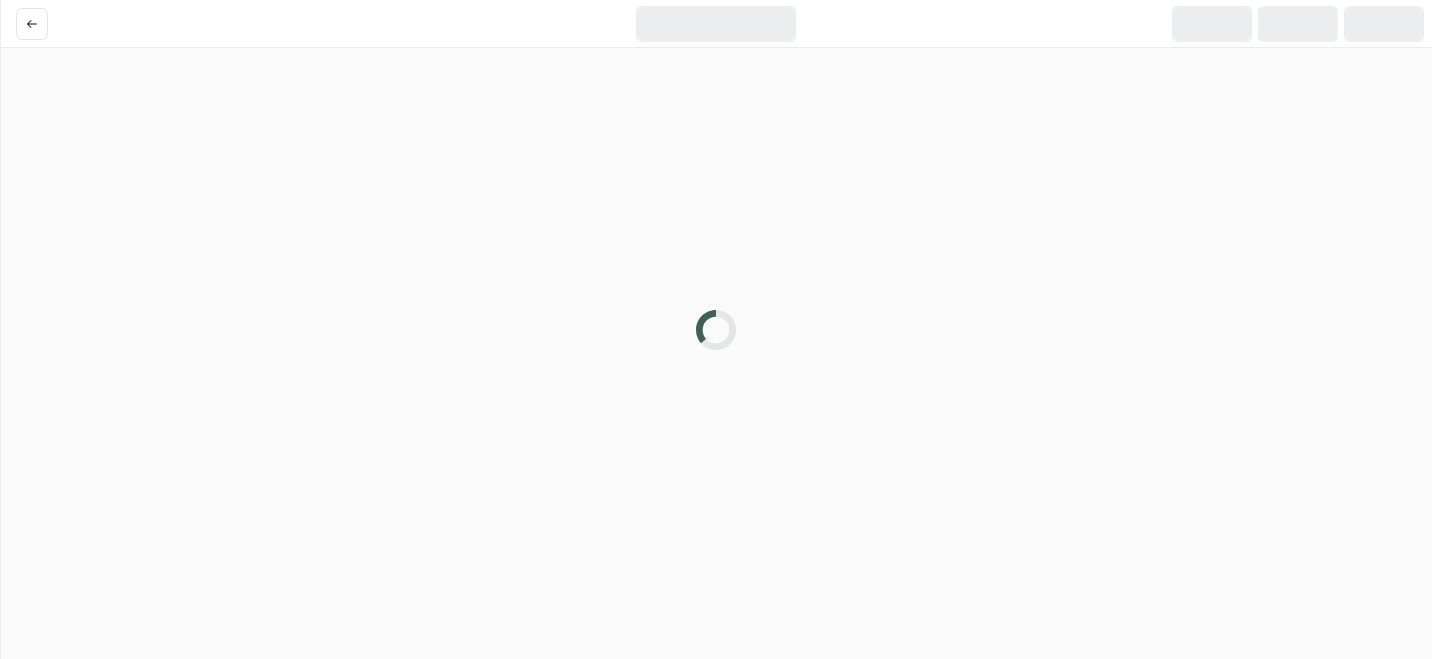 scroll, scrollTop: 0, scrollLeft: 0, axis: both 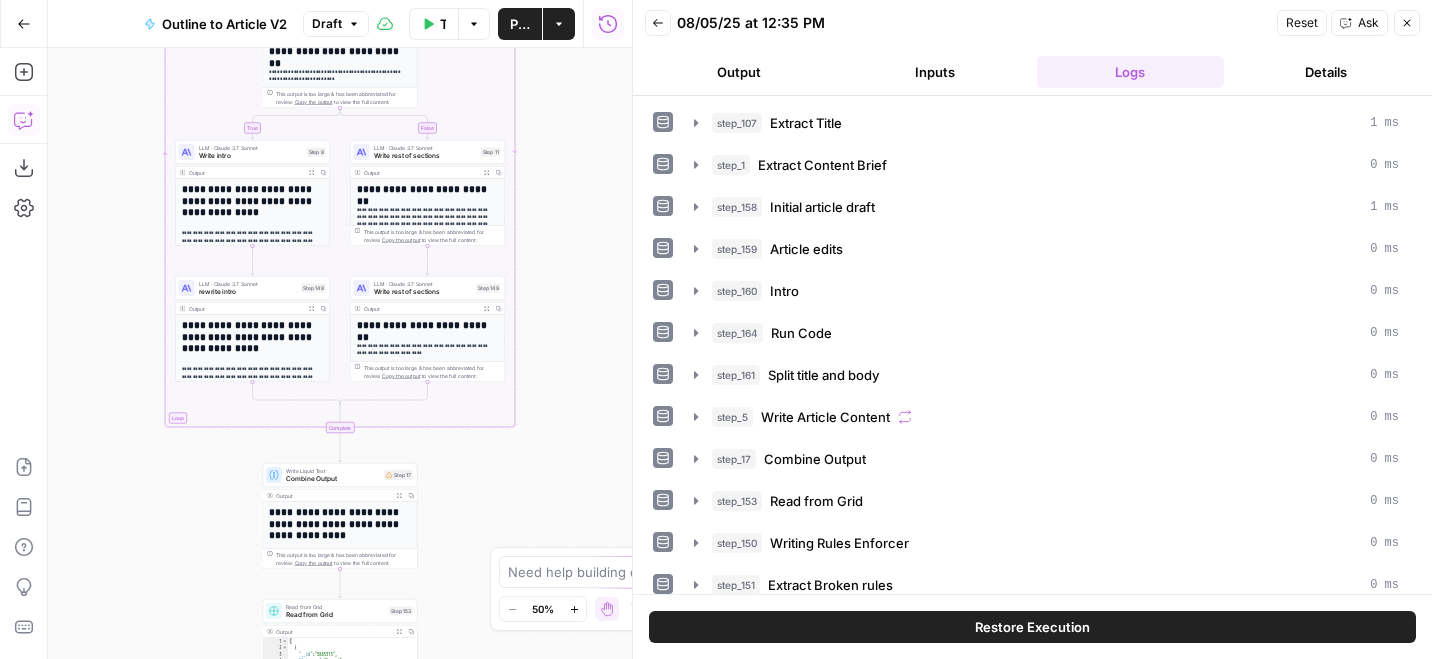 click 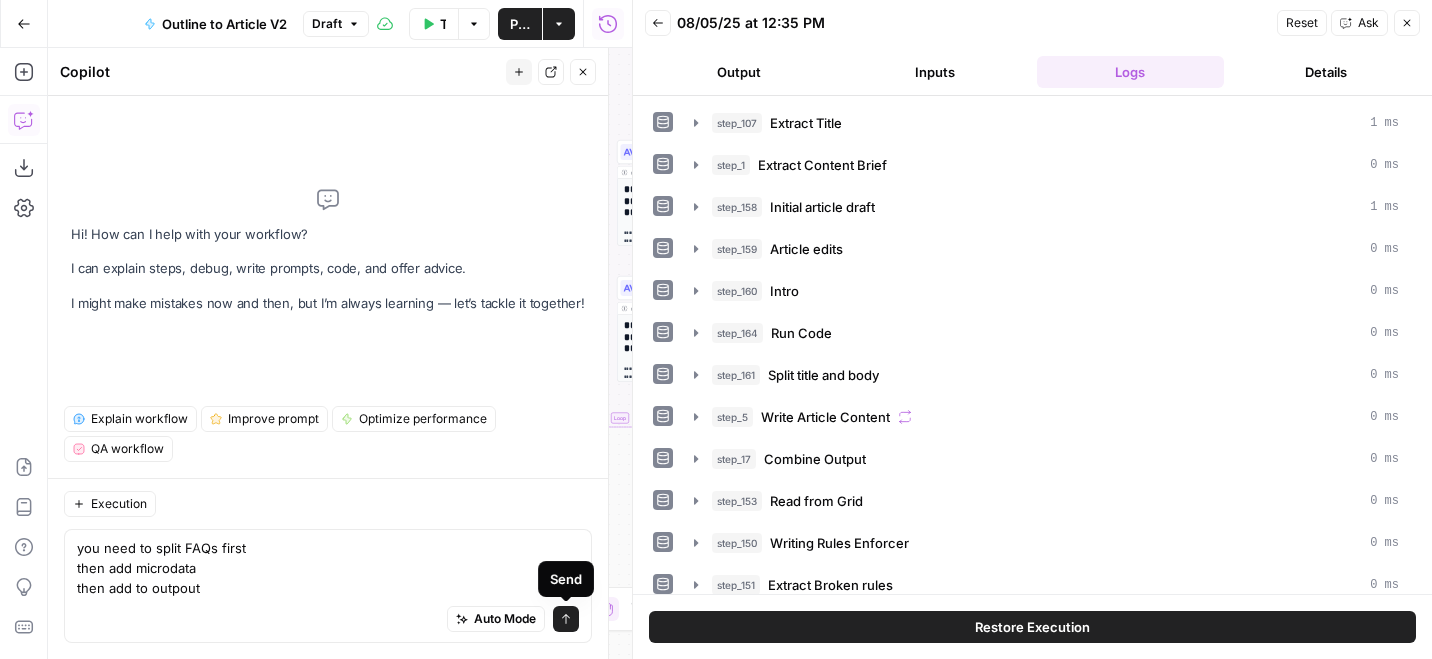 type on "you need to split FAQs first
then add microdata
then add to outpout" 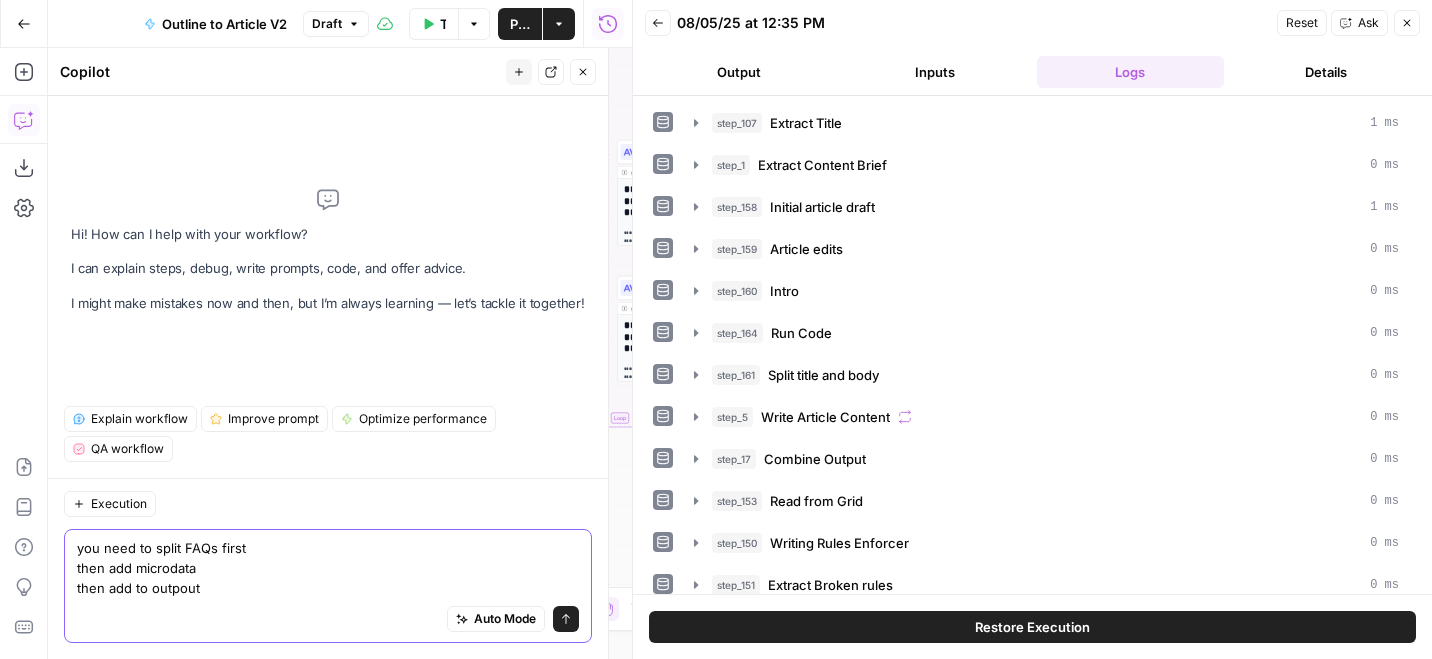 click 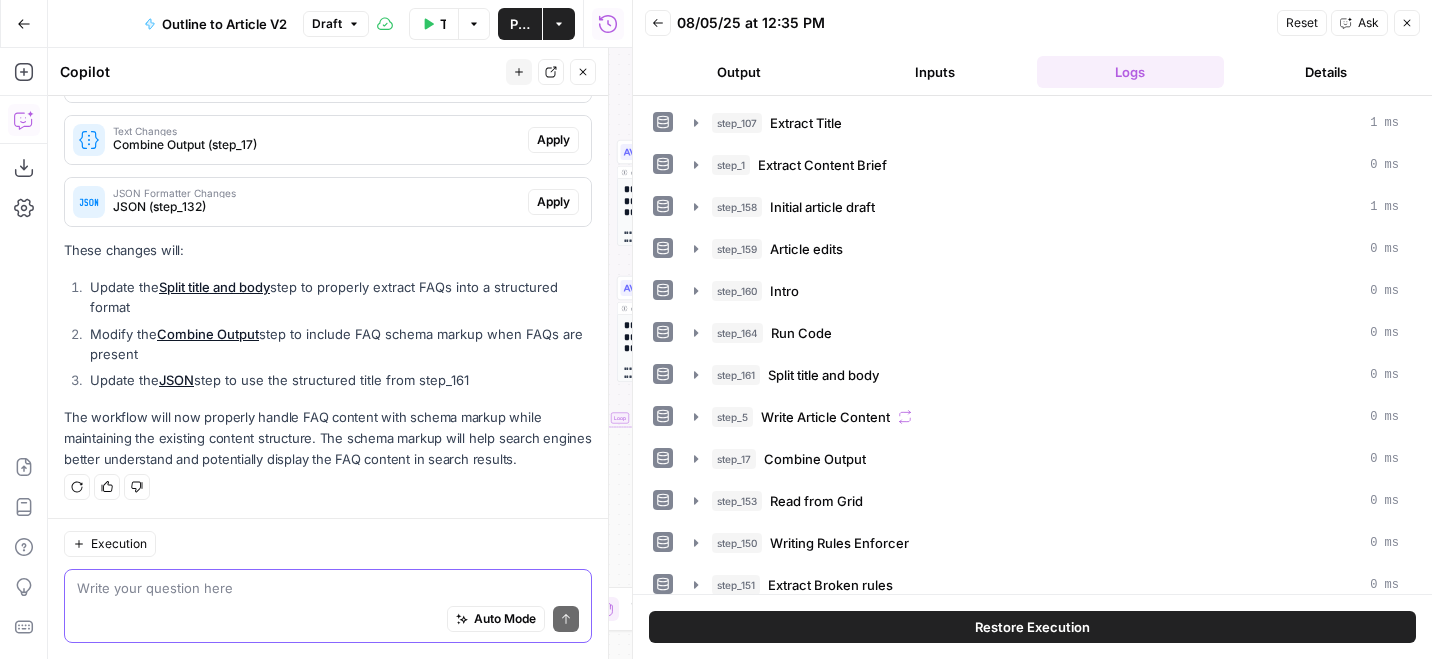 scroll, scrollTop: 248, scrollLeft: 0, axis: vertical 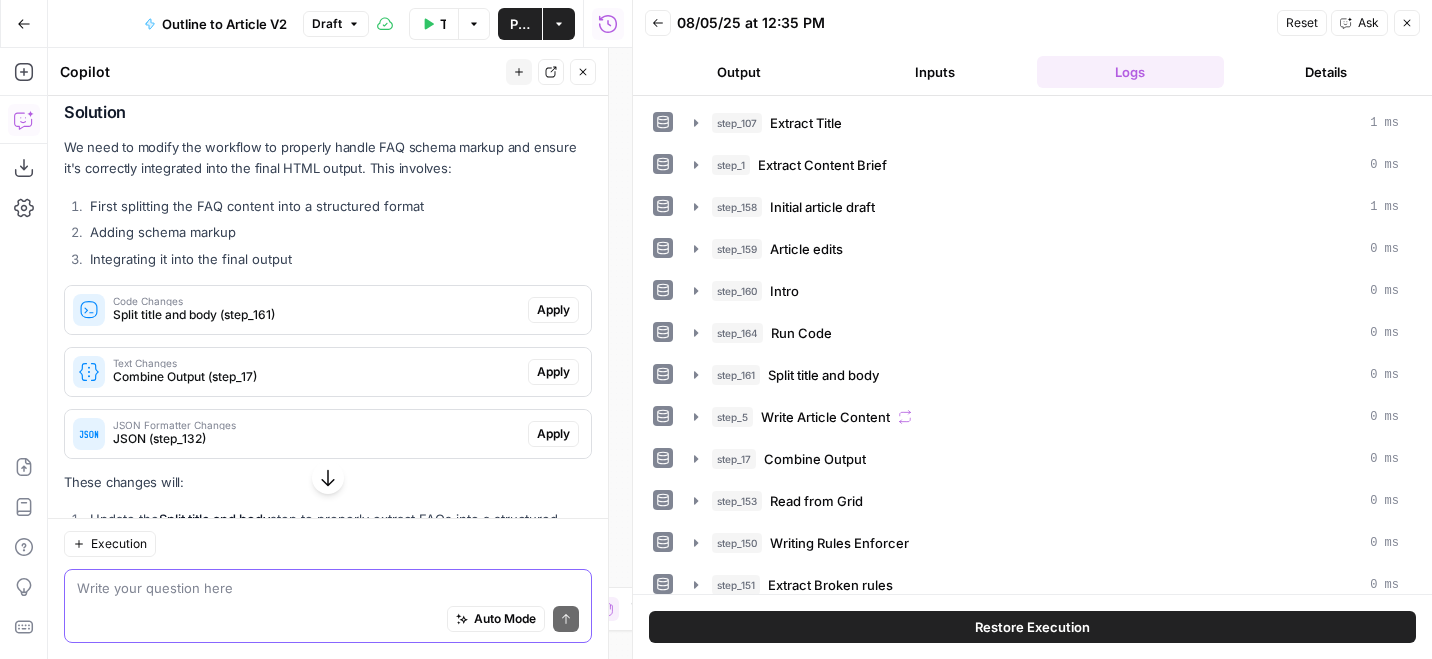 click on "Apply" at bounding box center (553, 310) 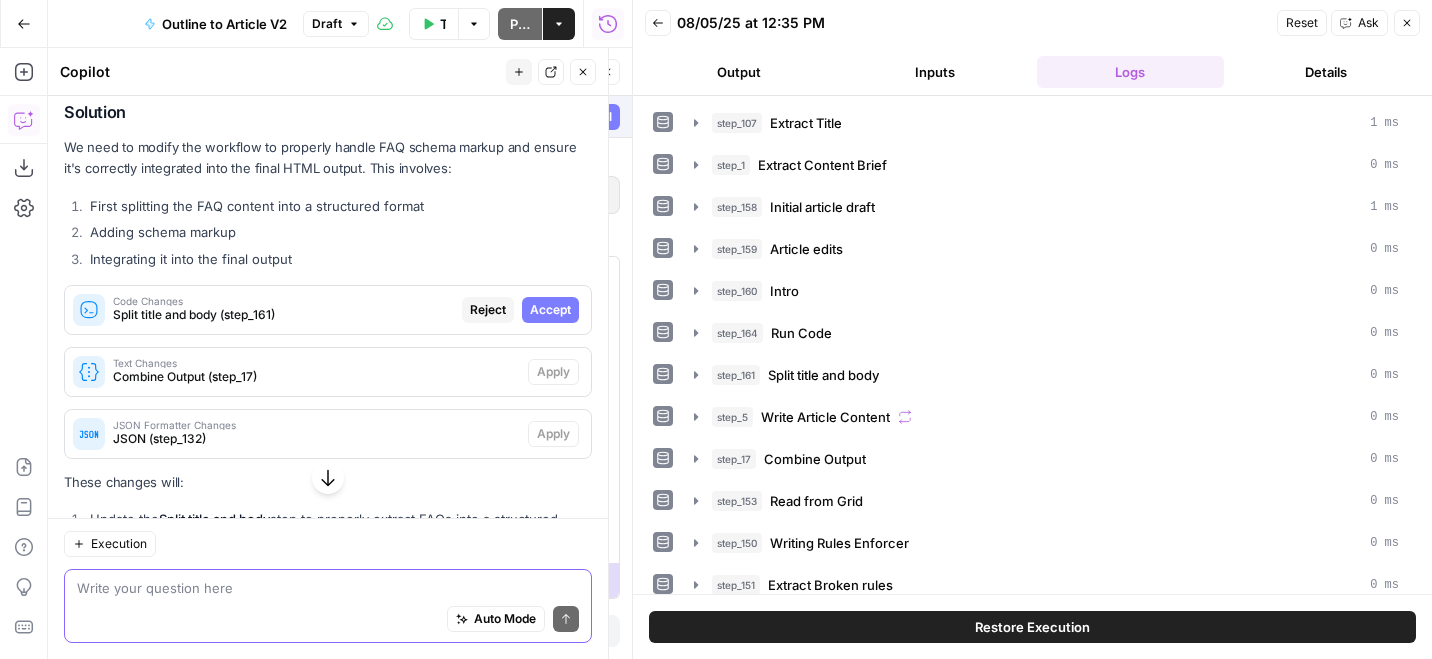 click on "Accept" at bounding box center [550, 310] 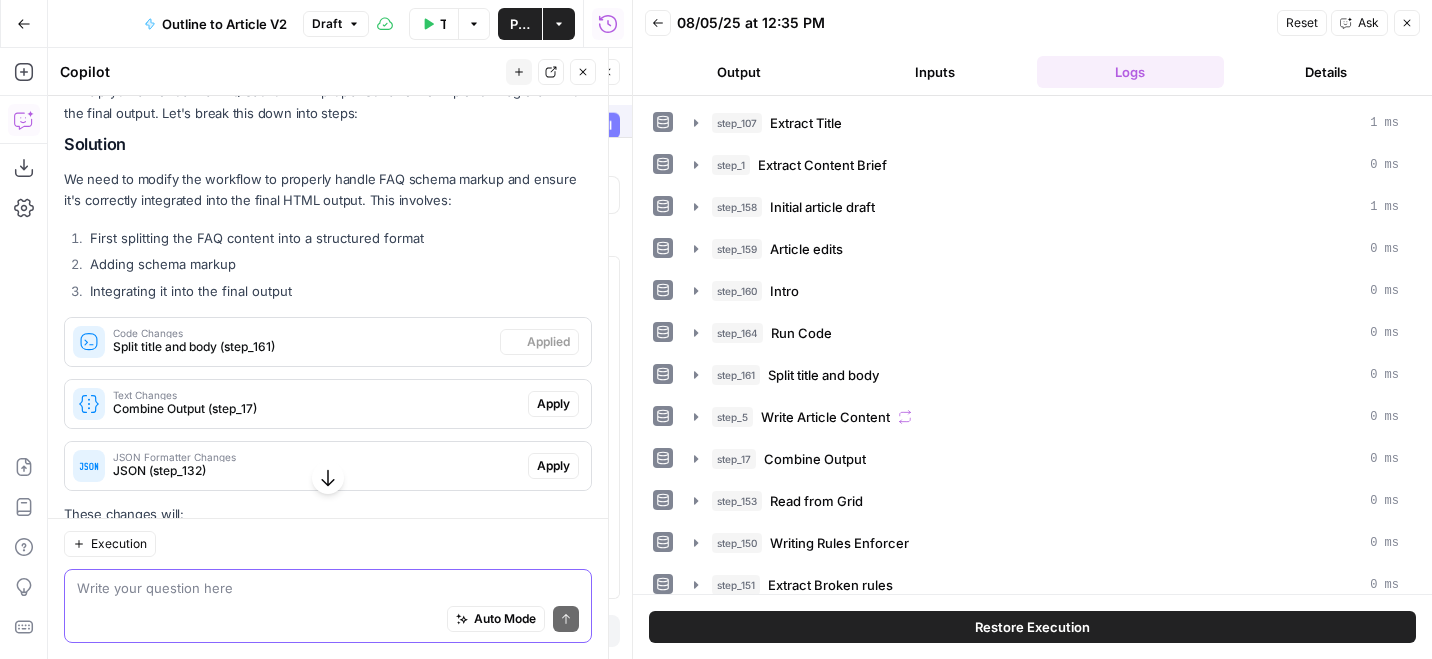 scroll, scrollTop: 280, scrollLeft: 0, axis: vertical 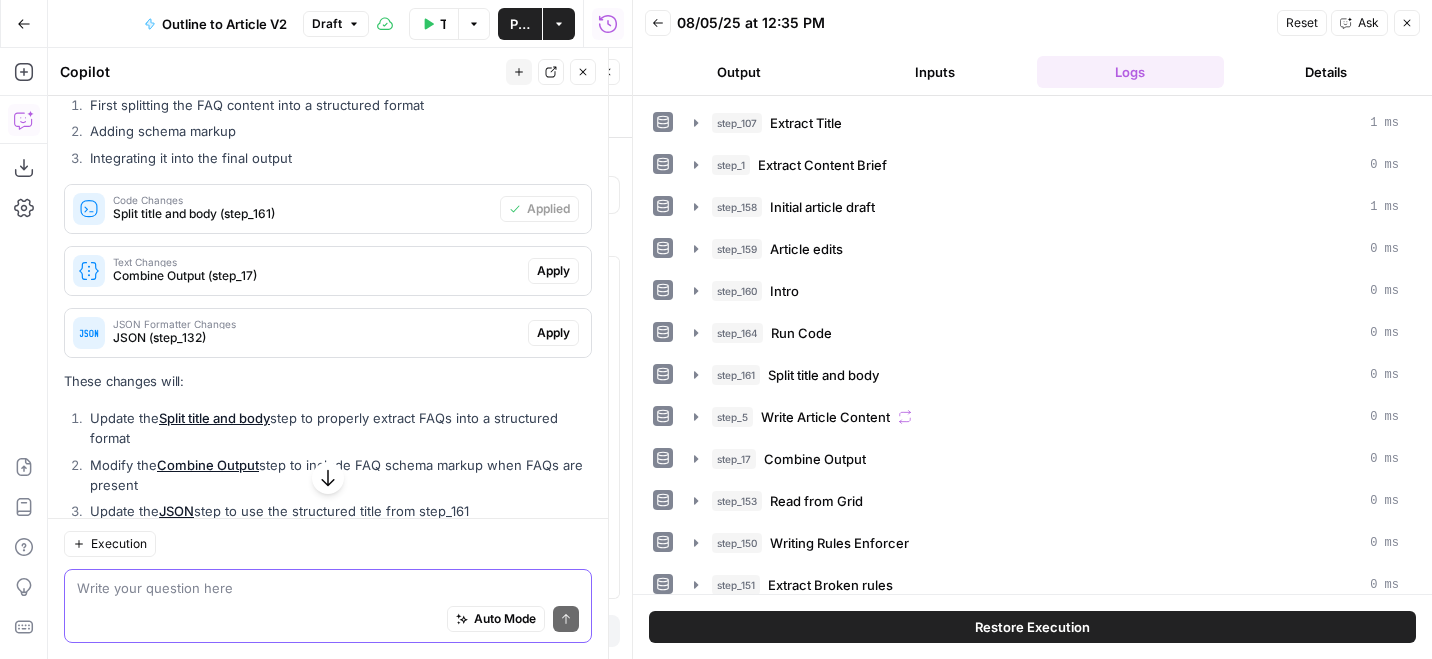 click on "Apply" at bounding box center [553, 271] 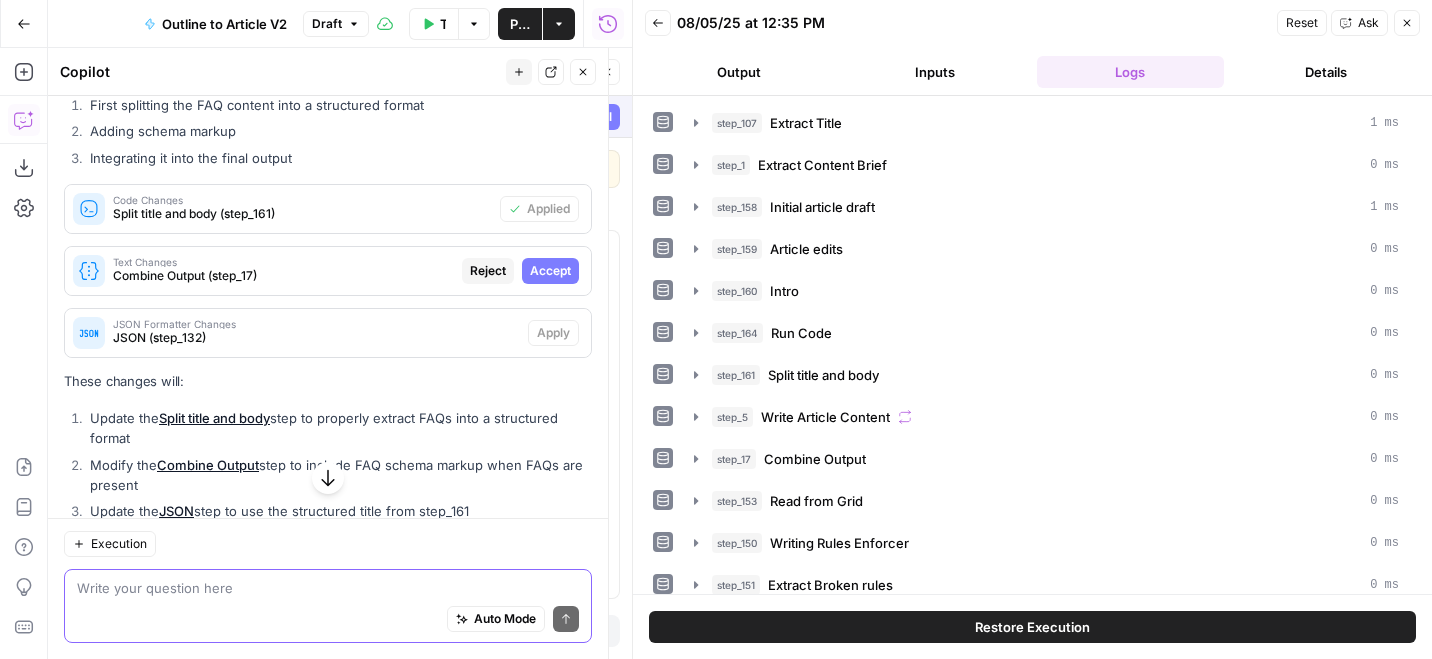 click on "Accept" at bounding box center [550, 271] 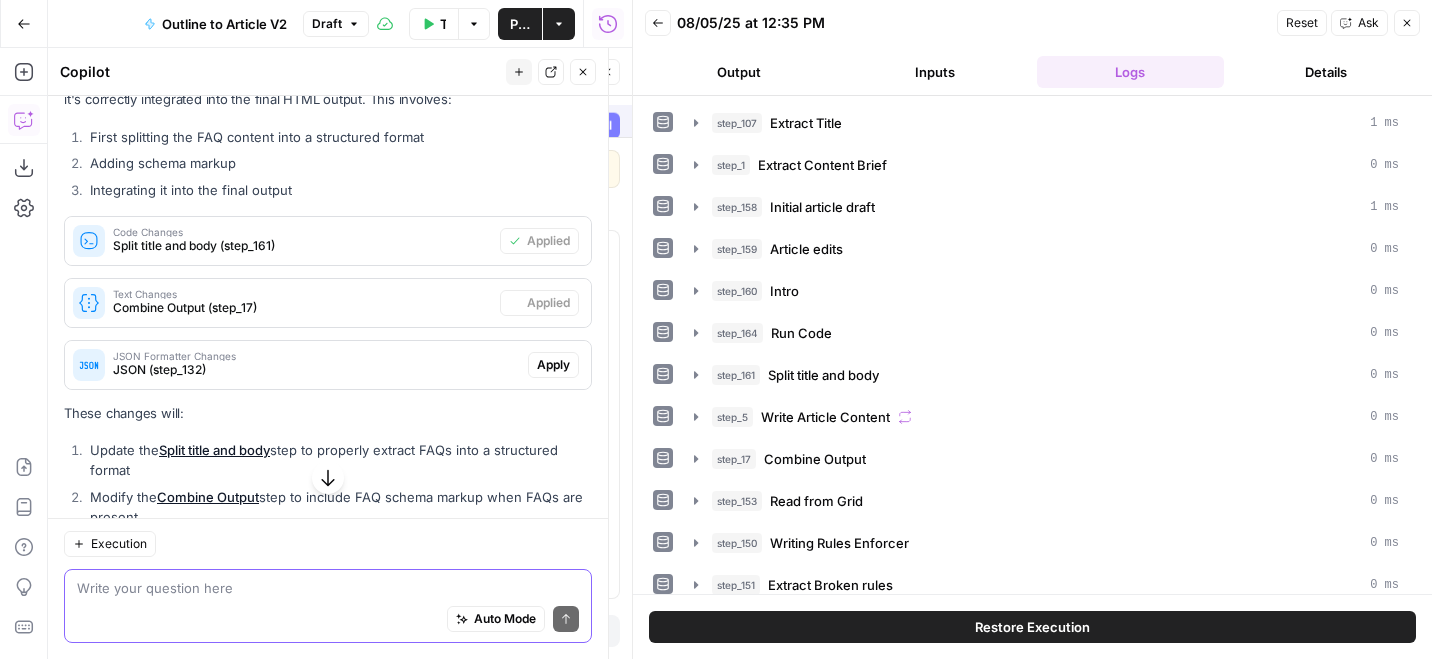 scroll, scrollTop: 381, scrollLeft: 0, axis: vertical 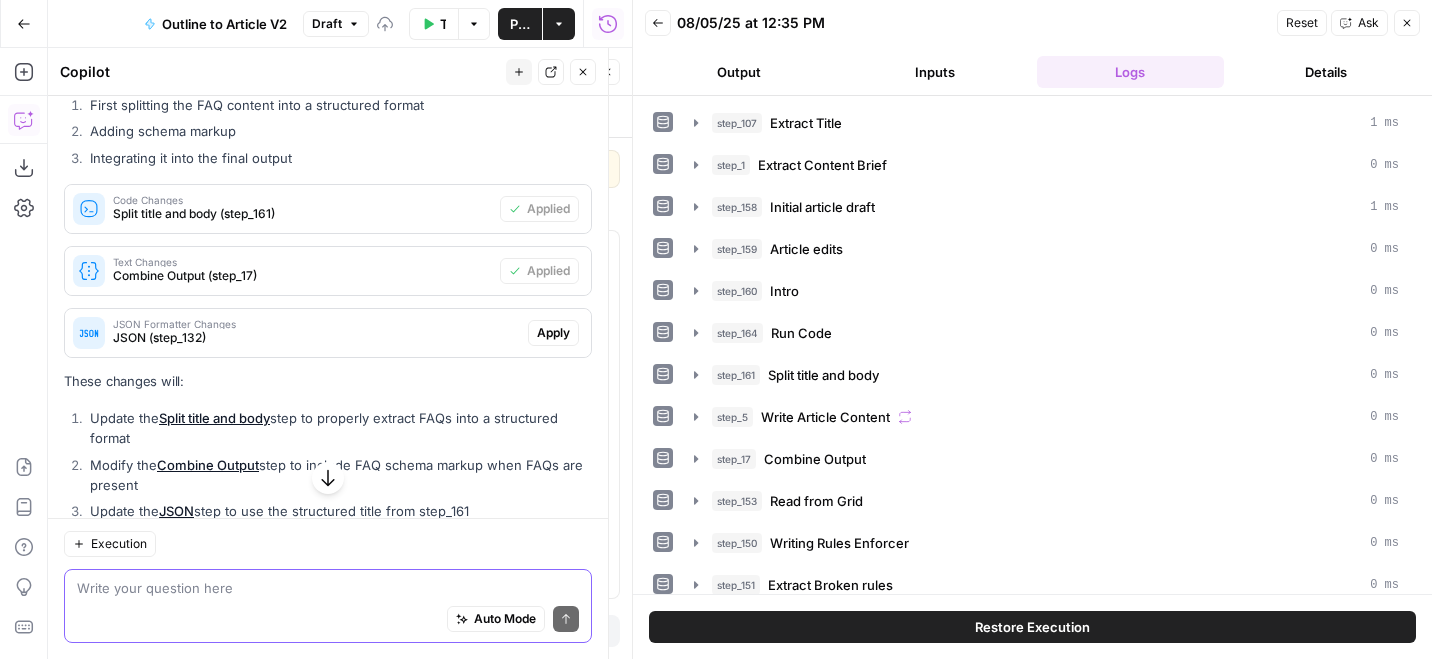 click on "JSON Formatter Changes JSON (step_132) Apply" at bounding box center [328, 333] 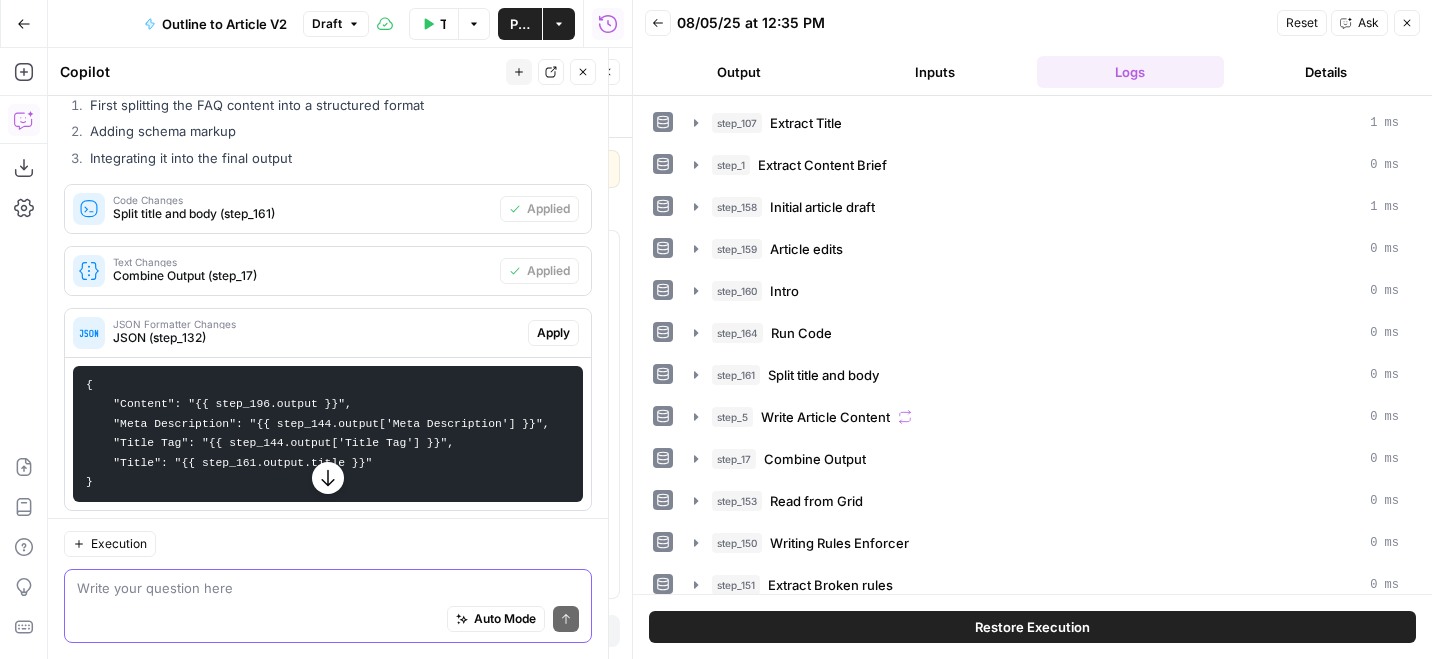 click on "Apply" at bounding box center (553, 333) 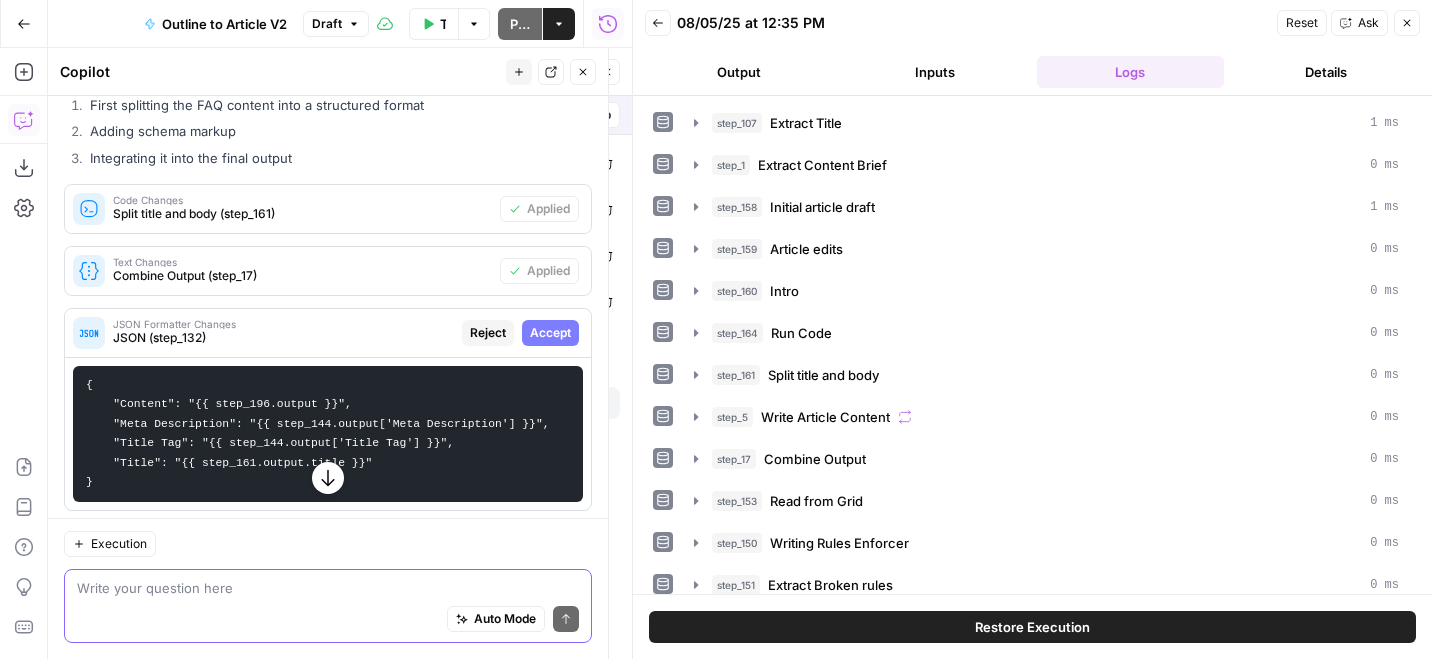 click on "Accept" at bounding box center (550, 333) 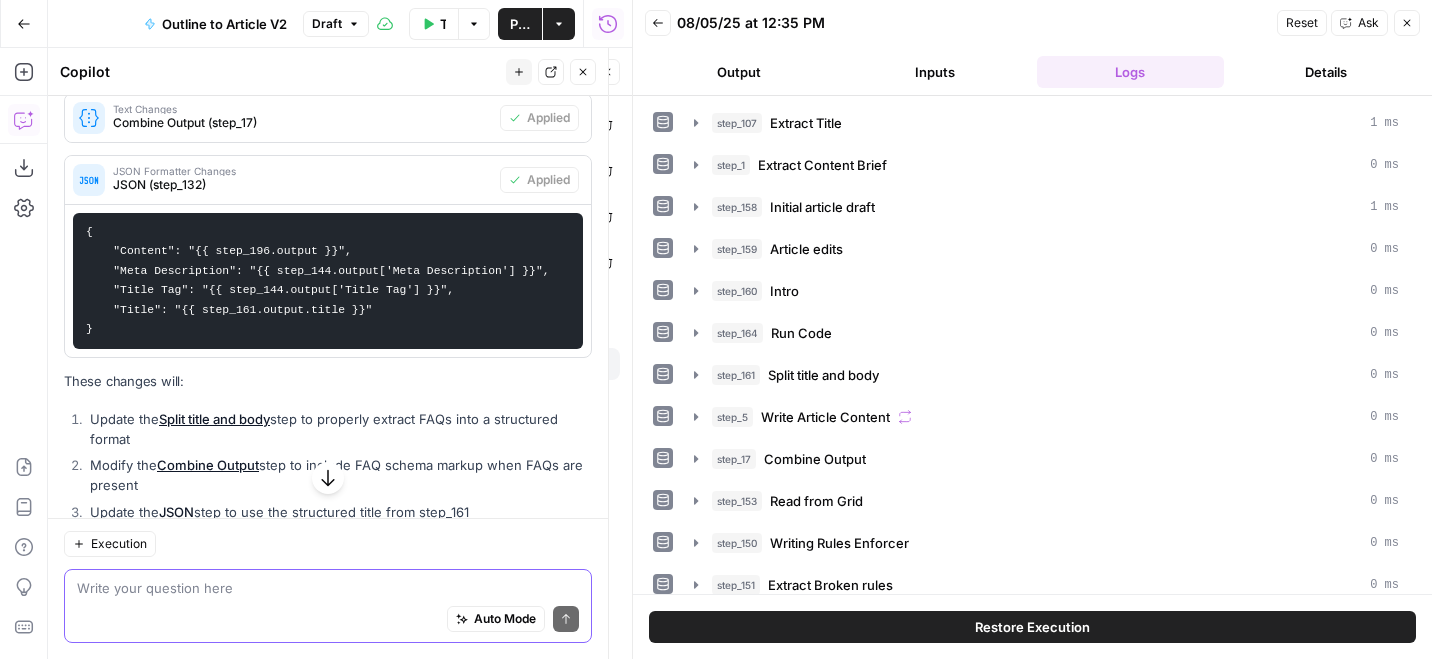 scroll, scrollTop: 665, scrollLeft: 0, axis: vertical 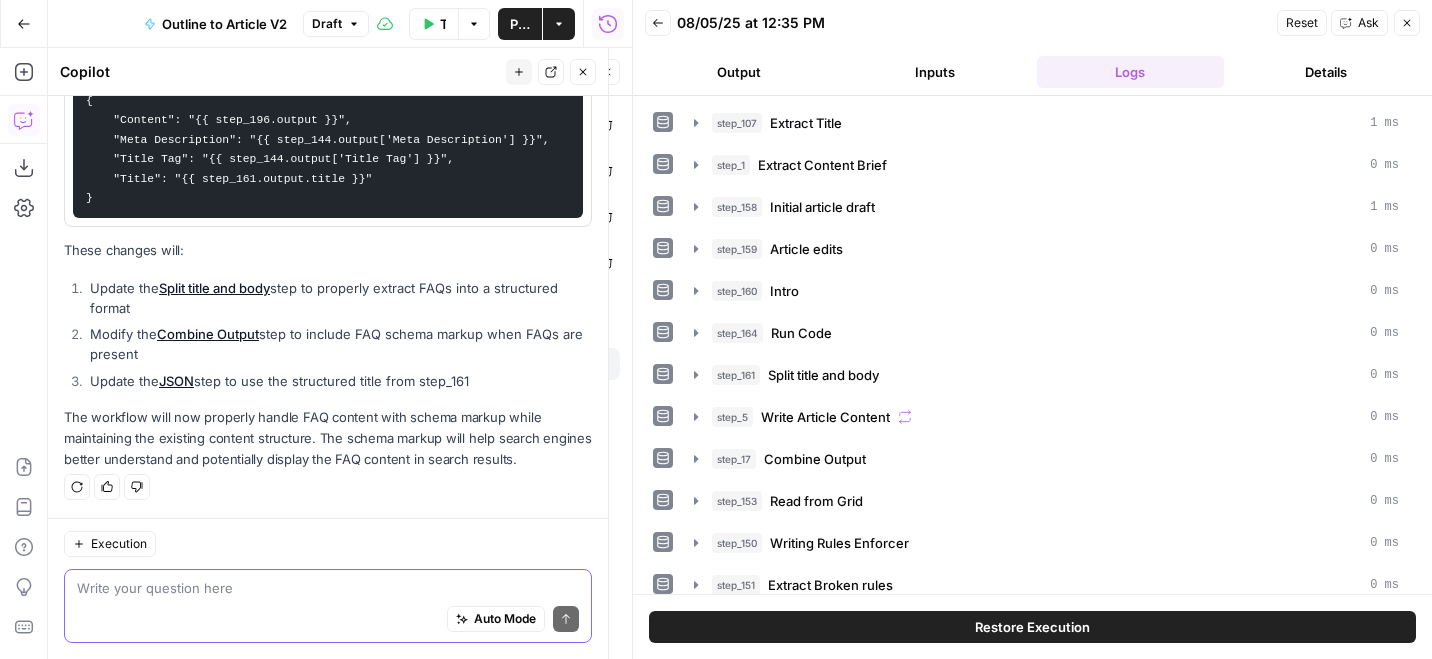 click at bounding box center [328, 588] 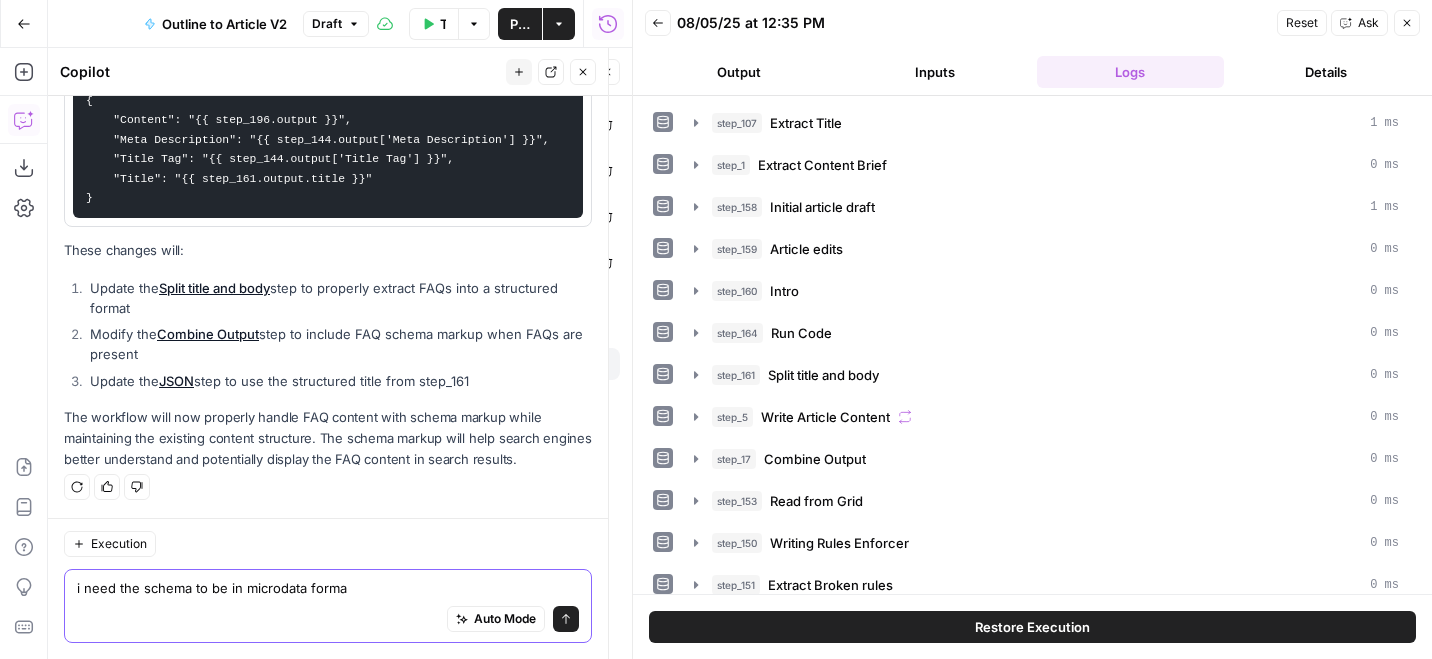 type on "i need the schema to be in microdata format" 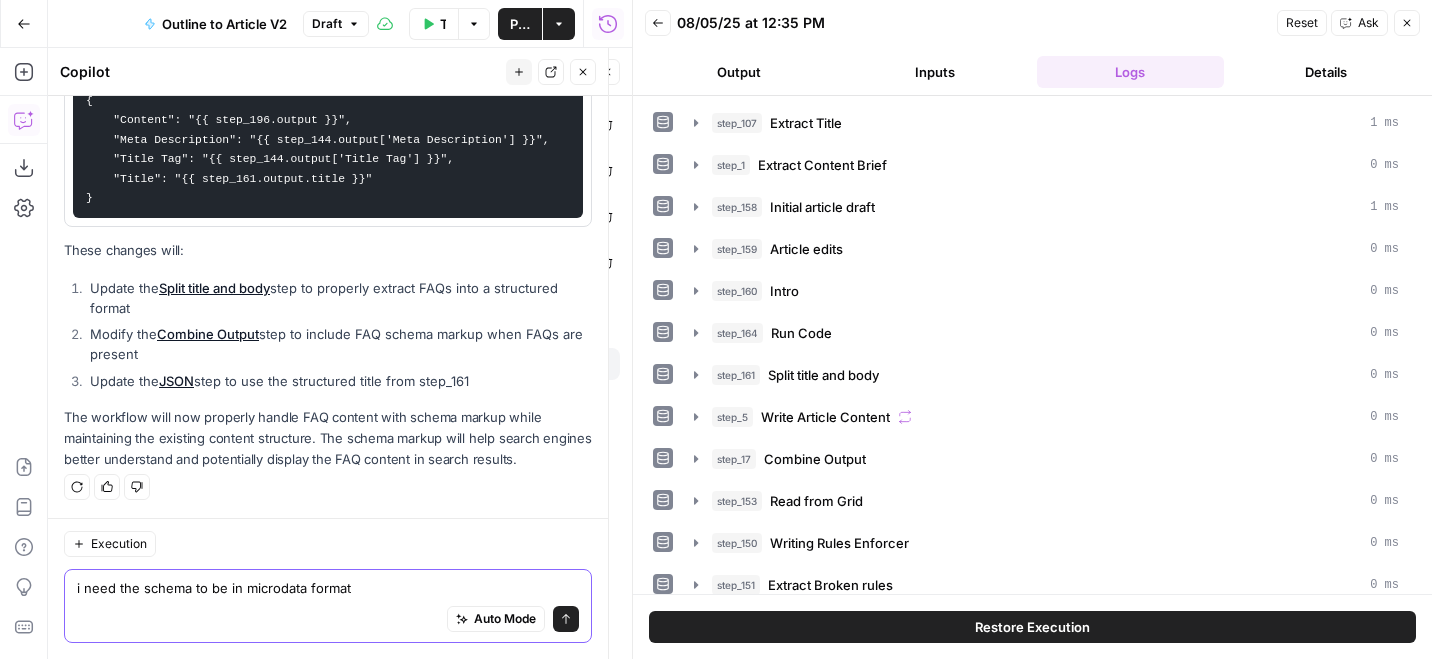 type 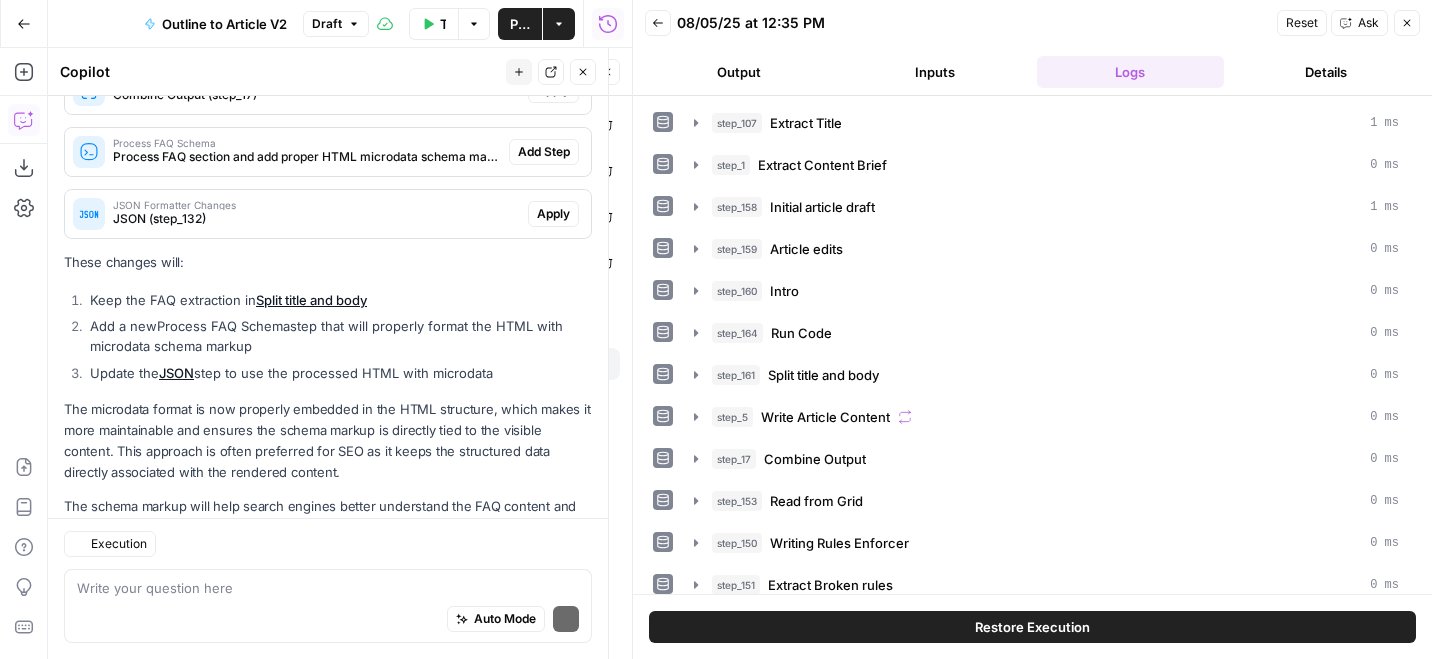 scroll, scrollTop: 1304, scrollLeft: 0, axis: vertical 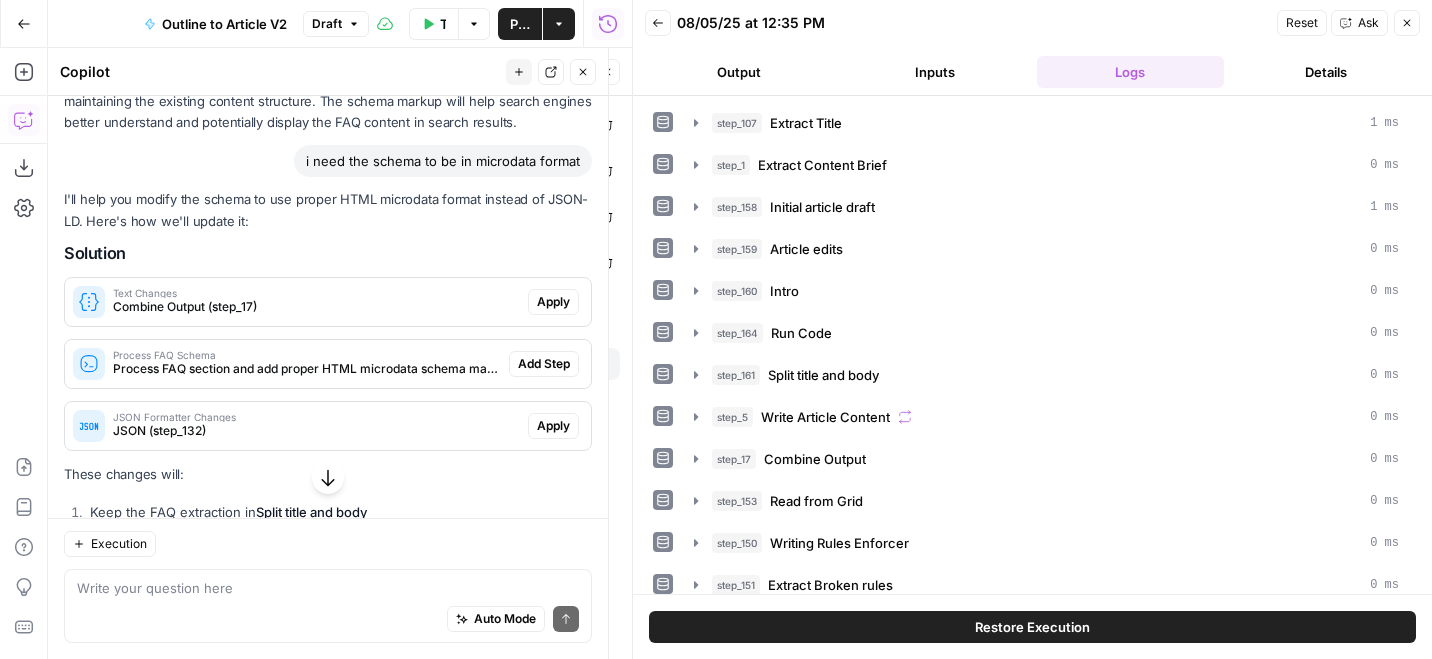 click on "Apply" at bounding box center [553, 302] 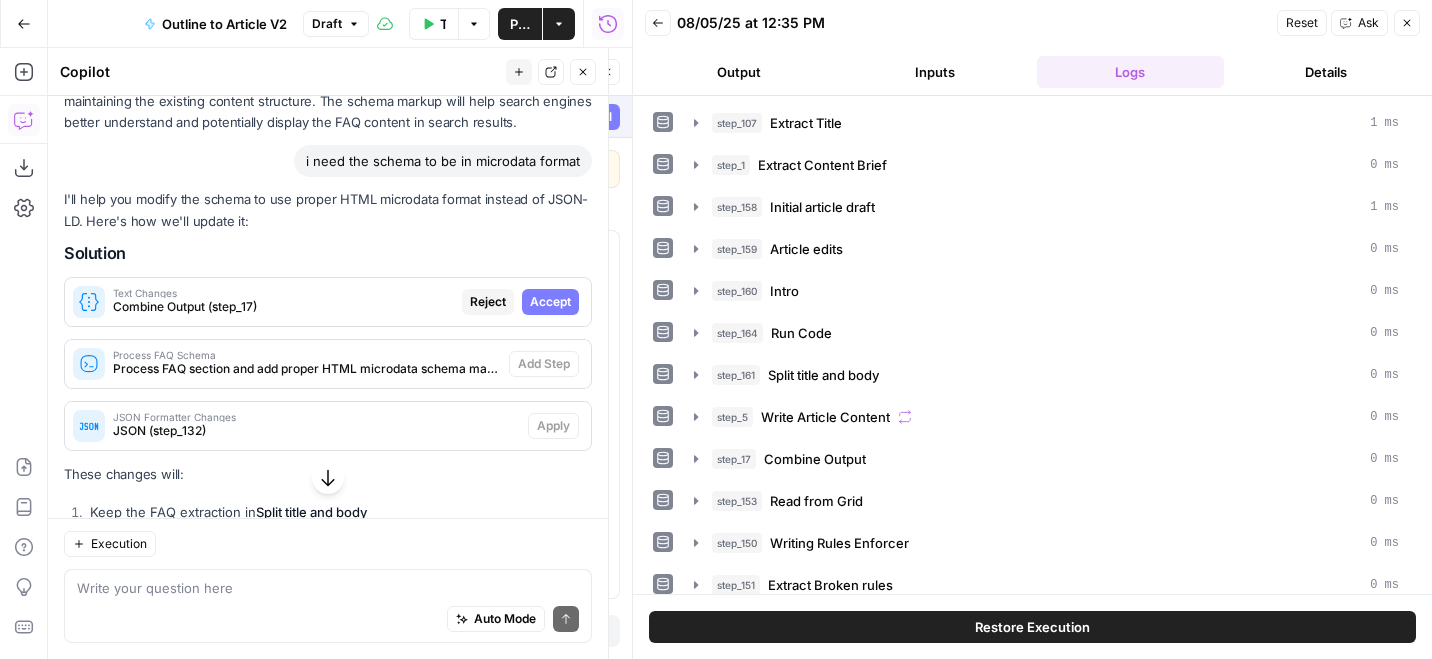 click on "Accept" at bounding box center [550, 302] 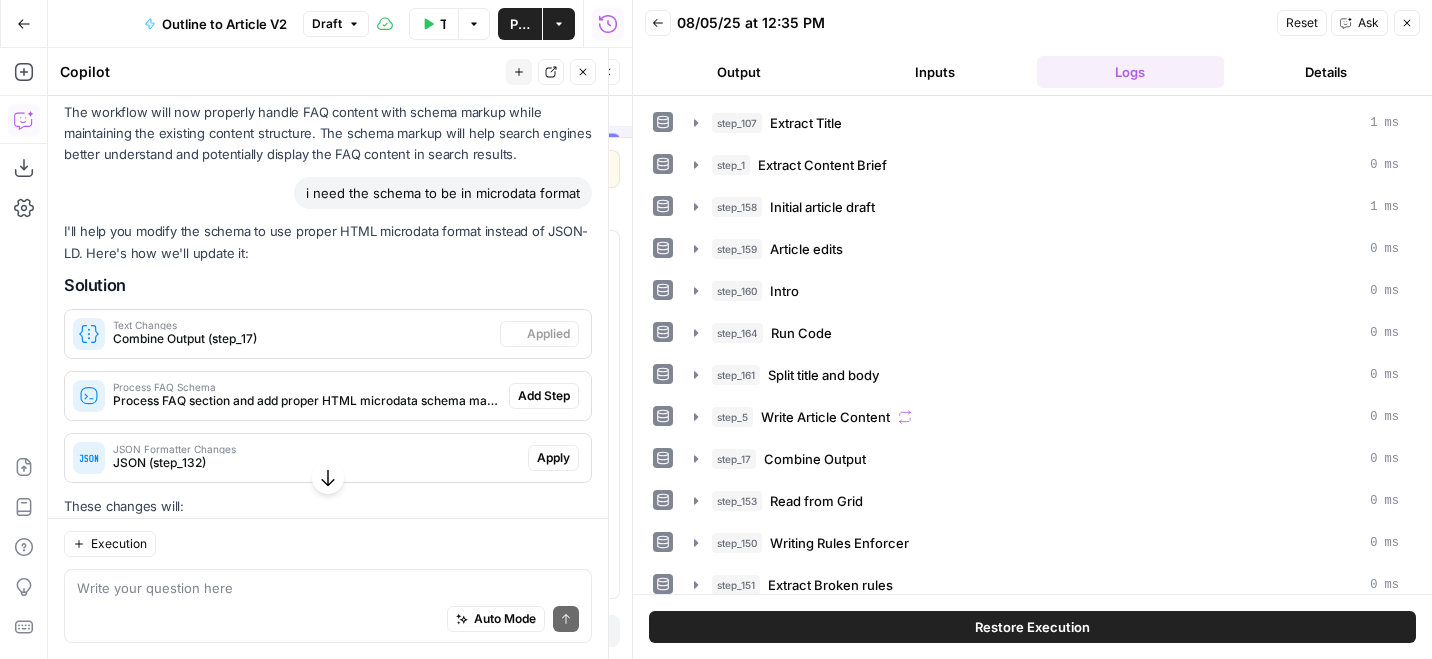 scroll, scrollTop: 1002, scrollLeft: 0, axis: vertical 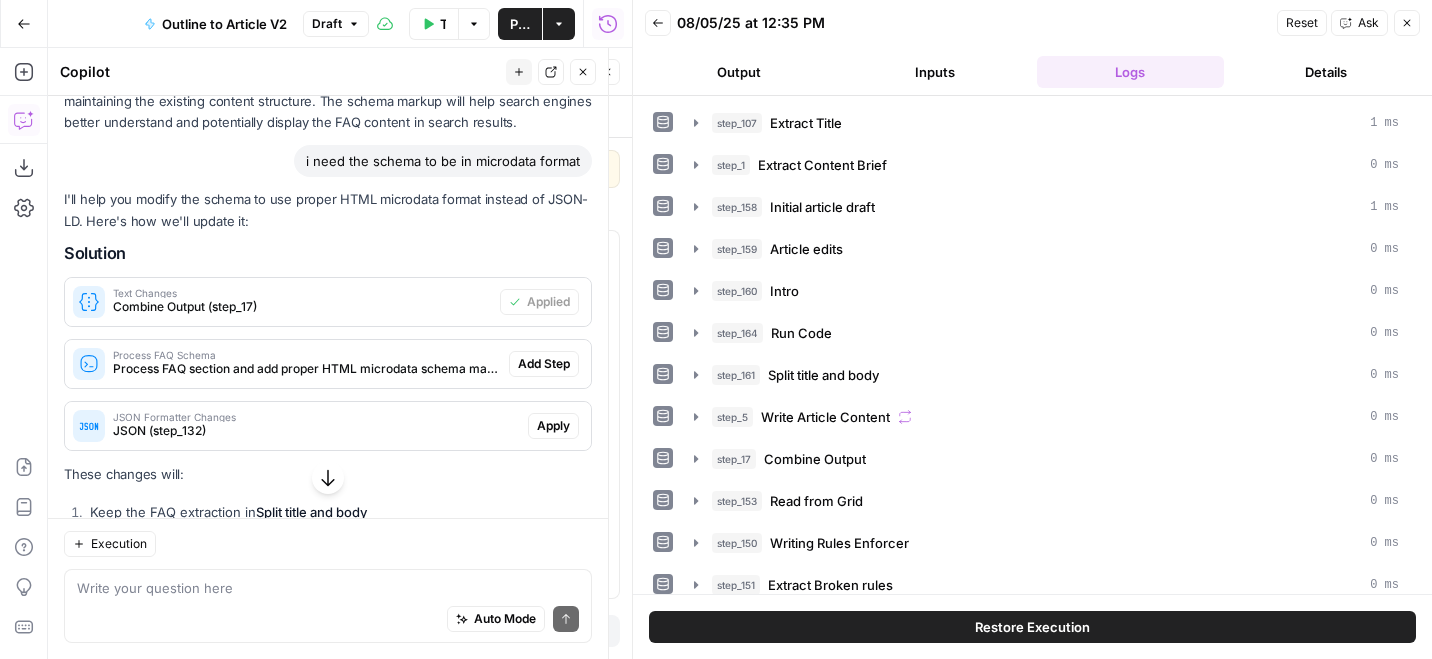 click on "Add Step" at bounding box center [544, 364] 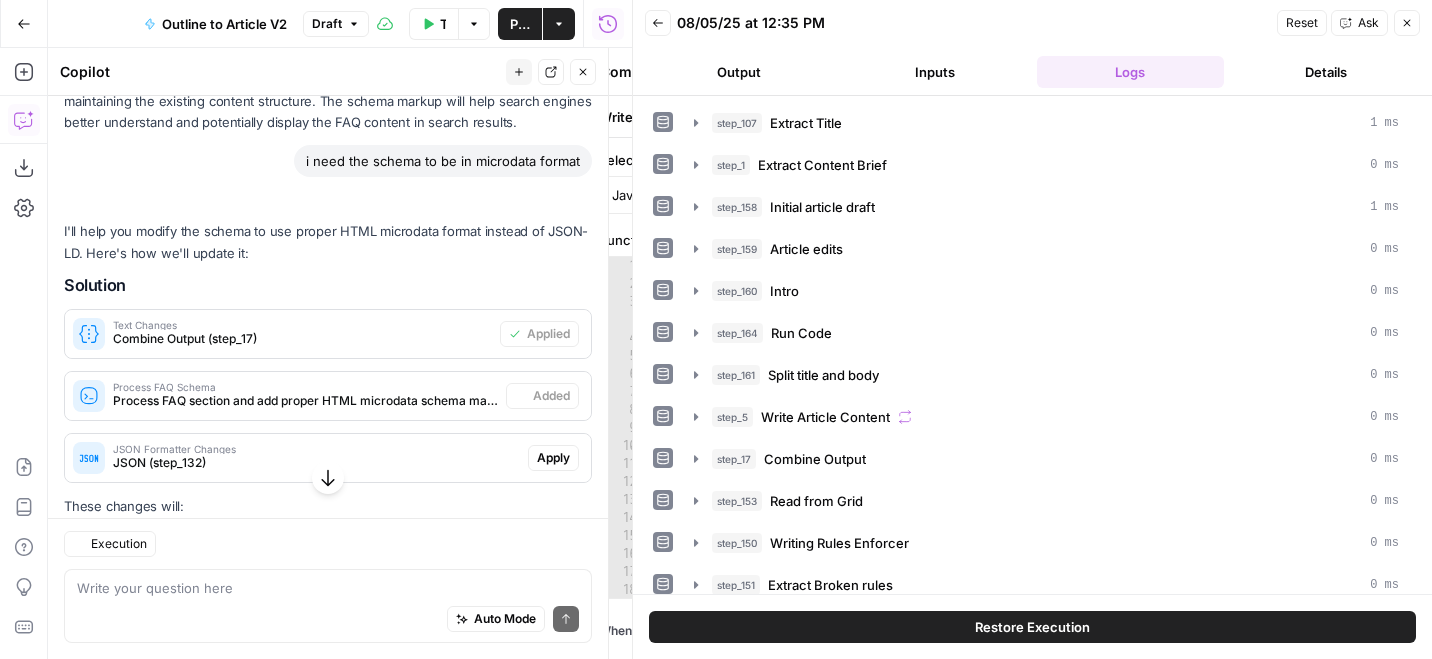 type on "Process FAQ Schema" 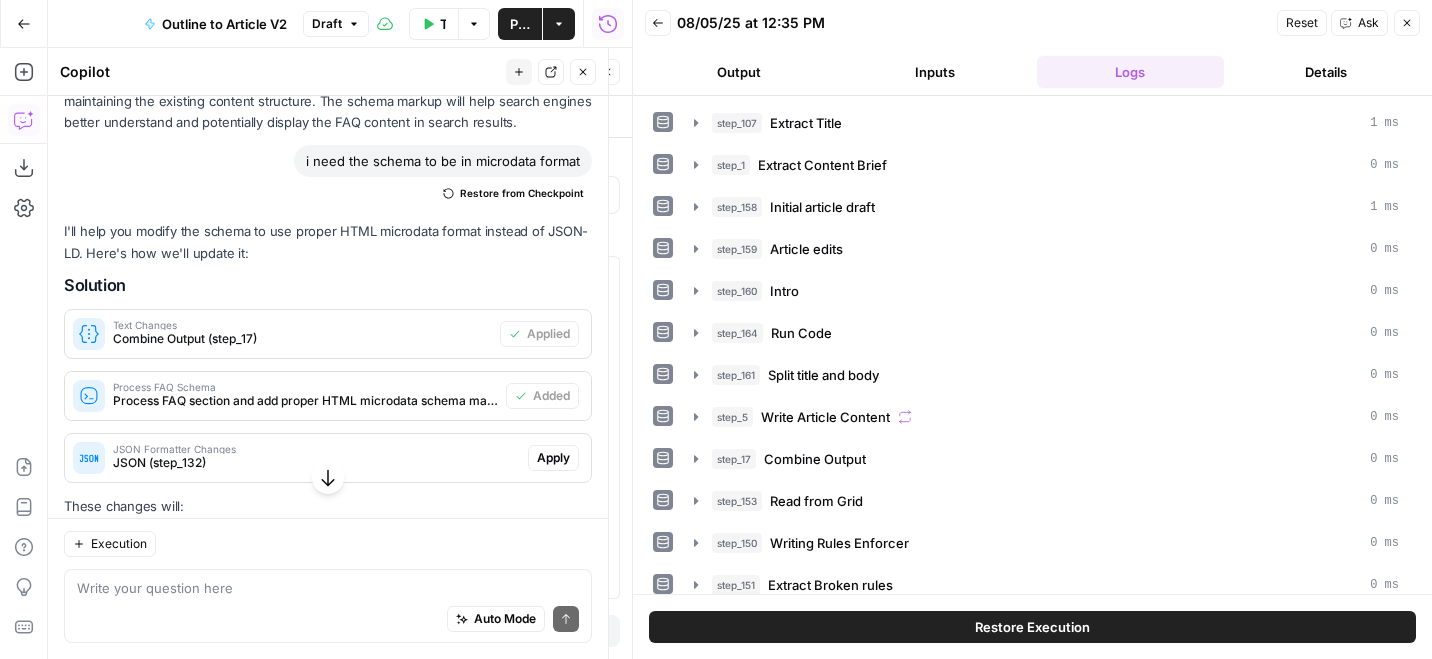 click on "Close" at bounding box center (1407, 23) 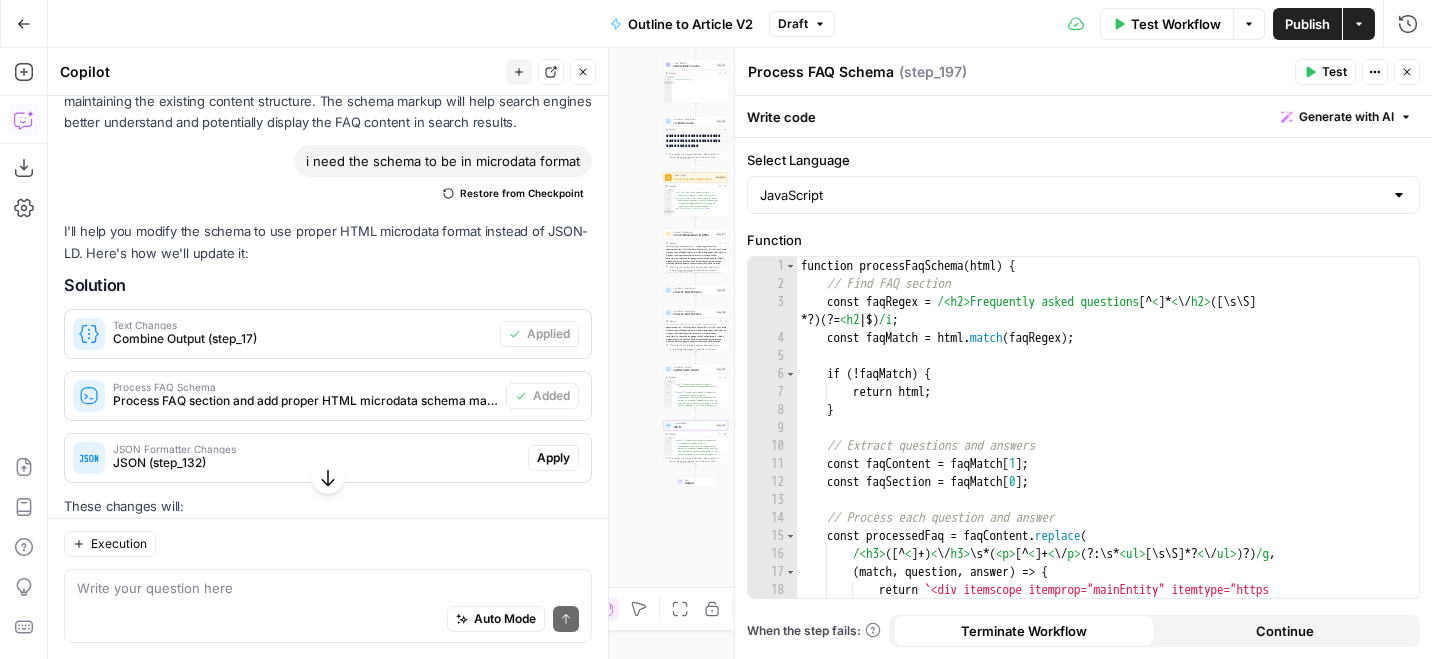 click on "Apply" at bounding box center (553, 458) 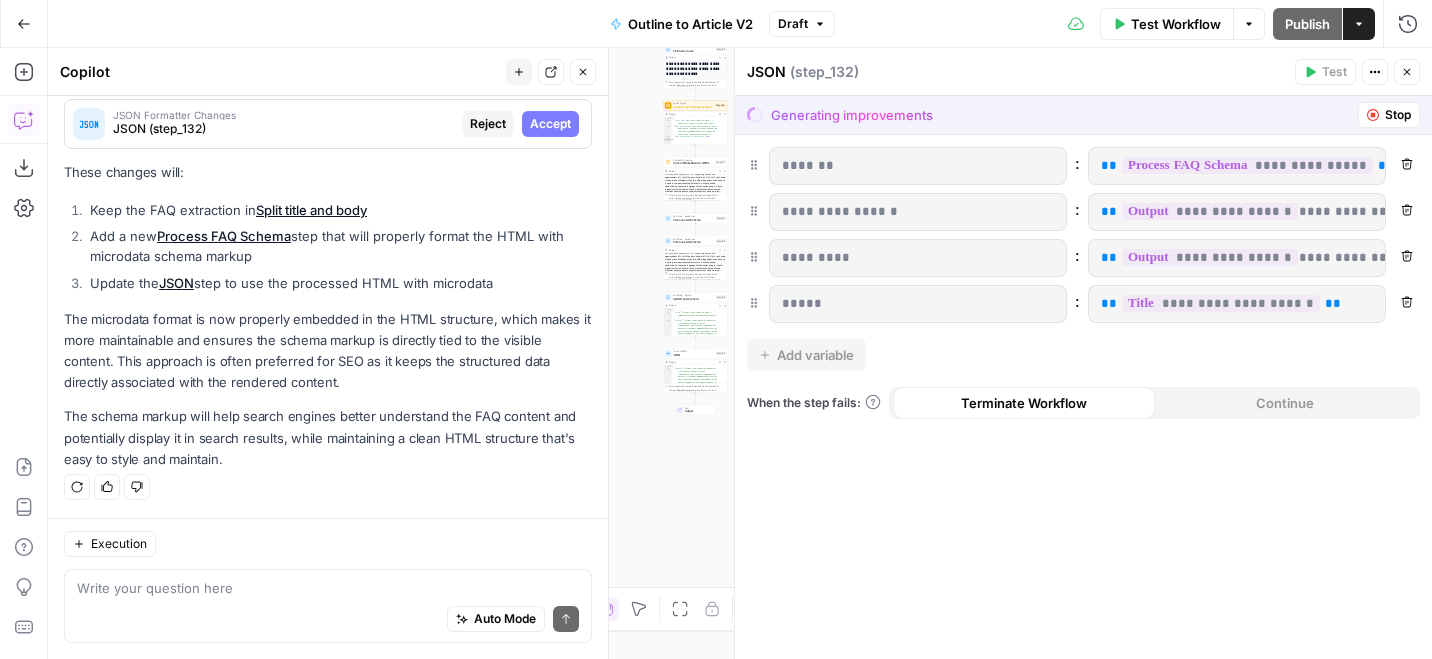 scroll, scrollTop: 1047, scrollLeft: 0, axis: vertical 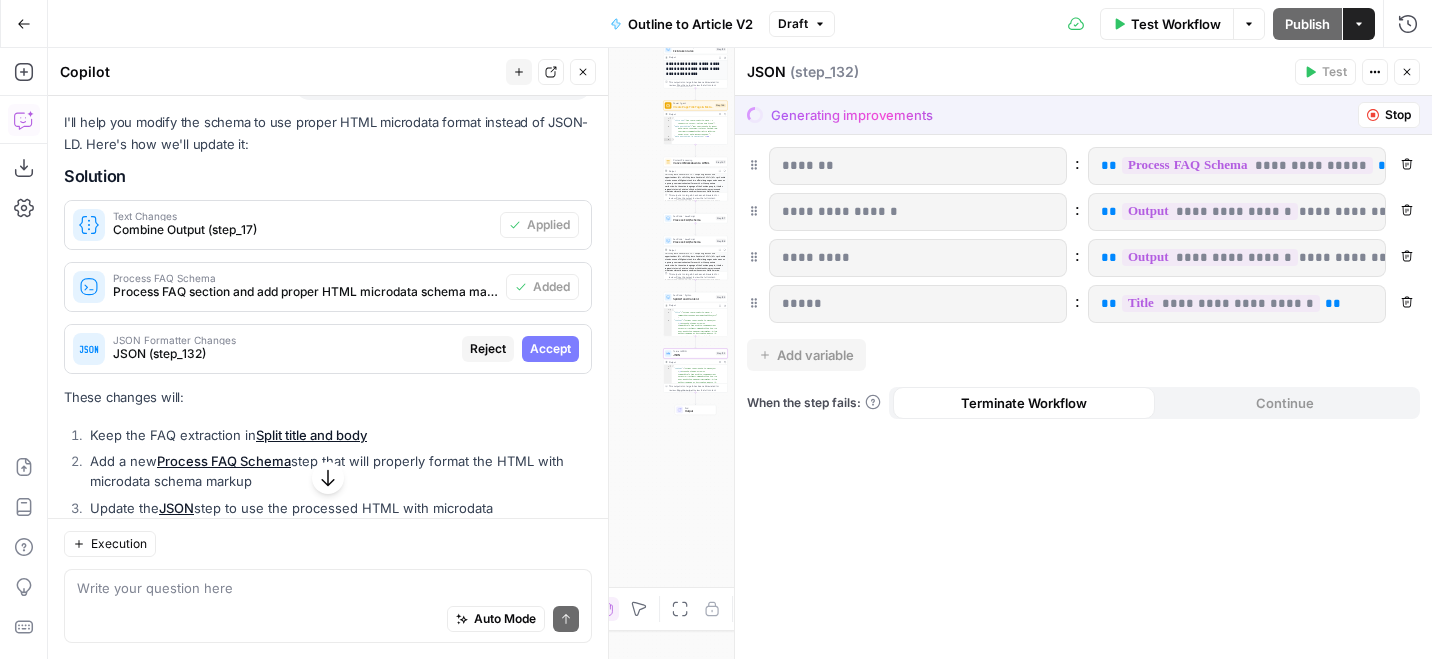 click on "Accept" at bounding box center [550, 349] 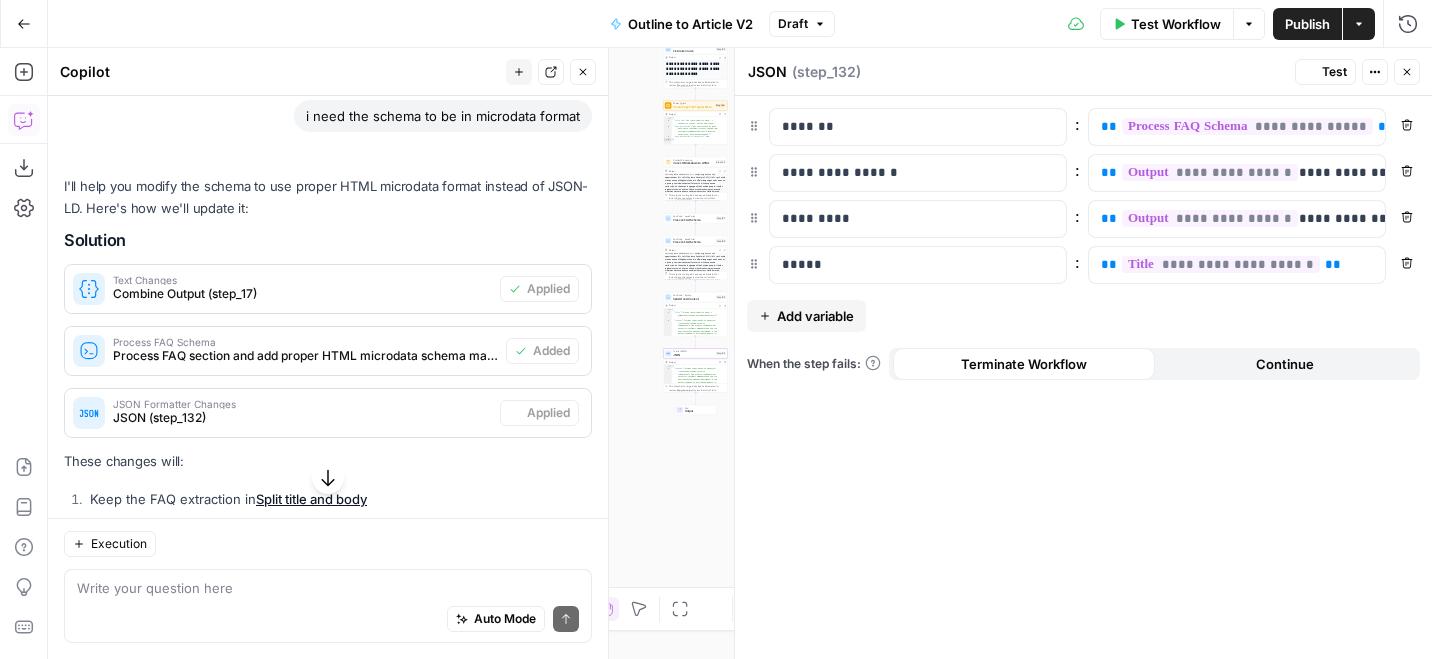 scroll, scrollTop: 1079, scrollLeft: 0, axis: vertical 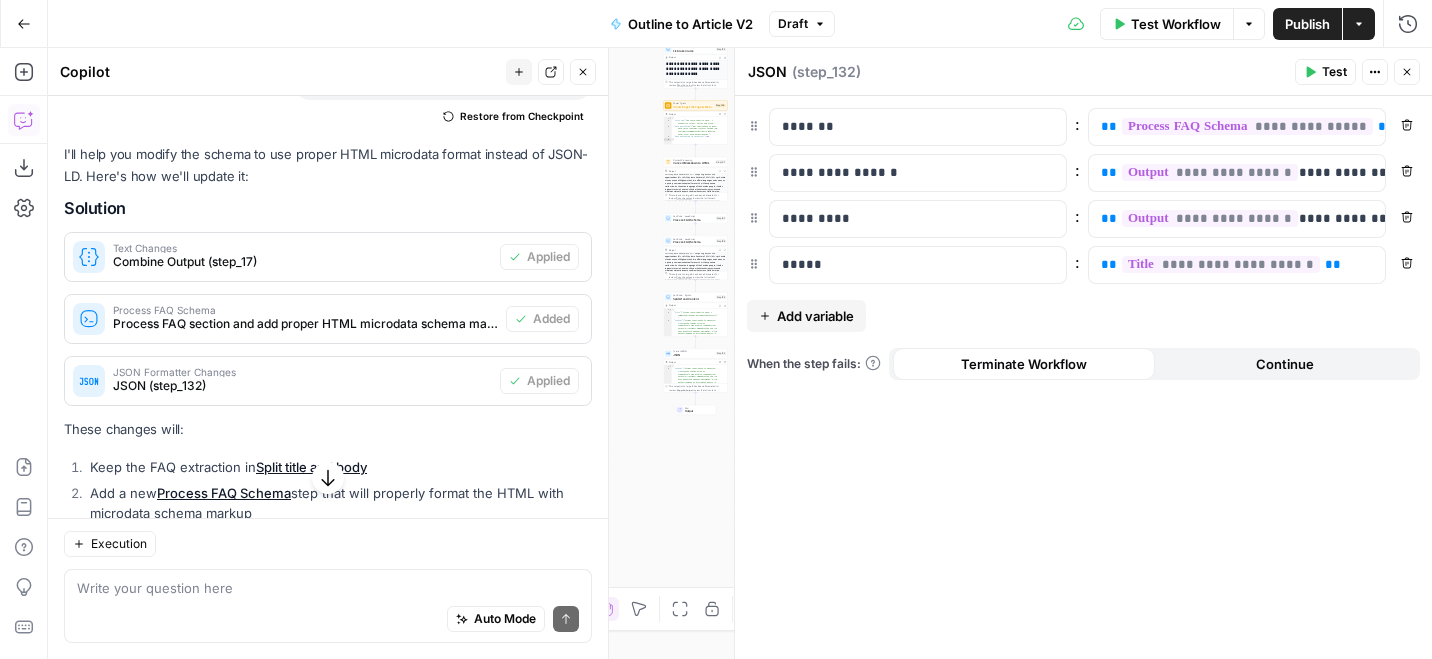 click on "**********" at bounding box center [1083, 377] 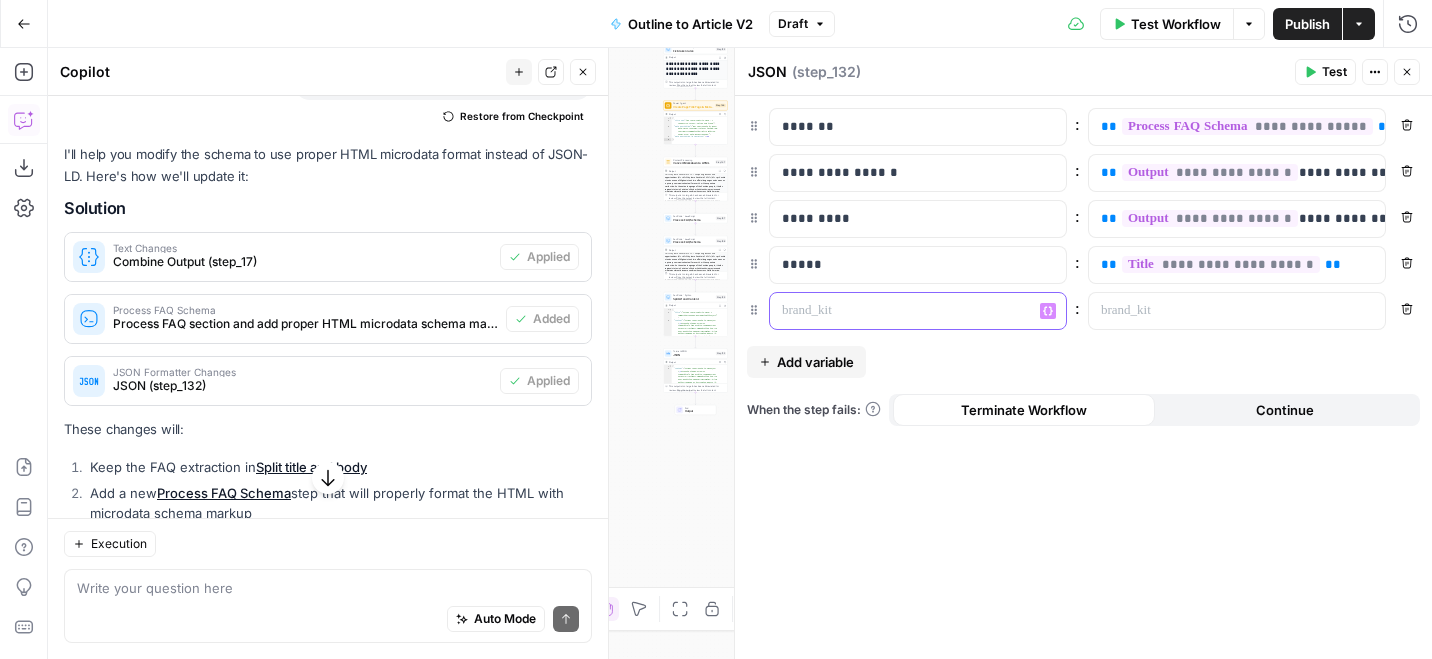 click at bounding box center (902, 311) 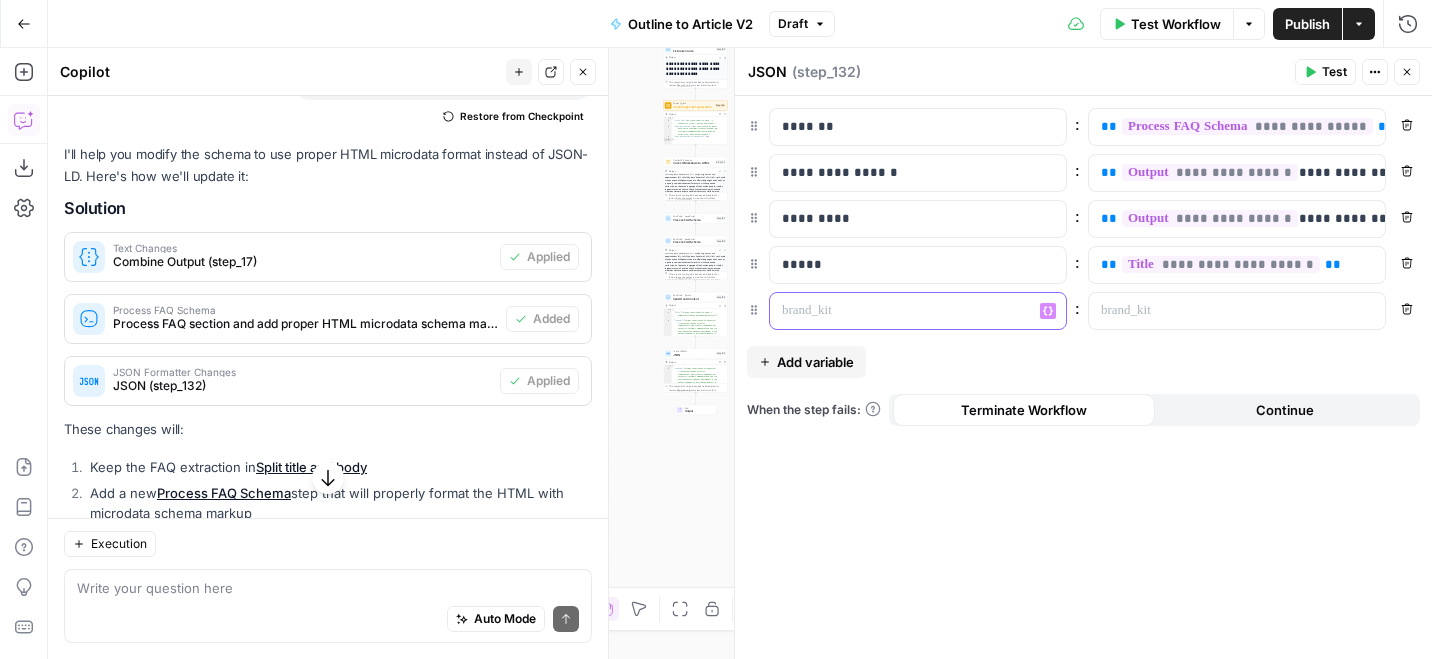 type 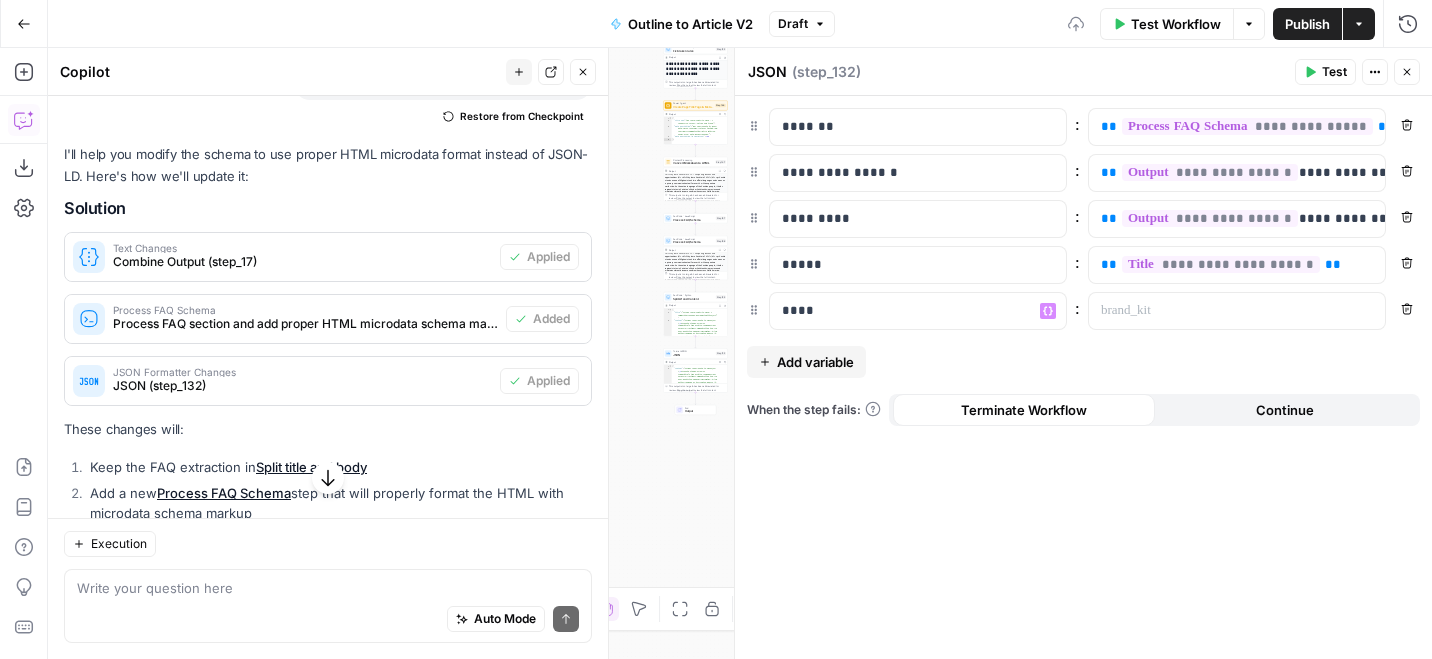 click at bounding box center (1237, 311) 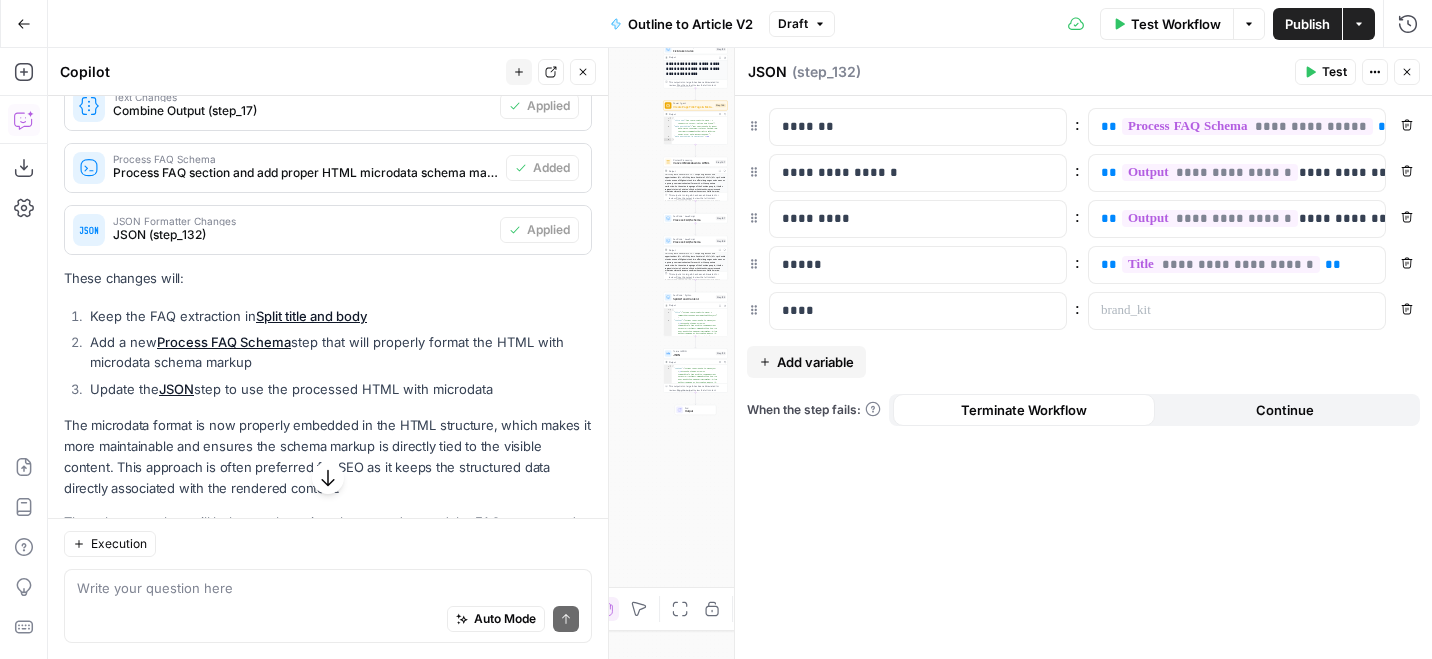 scroll, scrollTop: 1336, scrollLeft: 0, axis: vertical 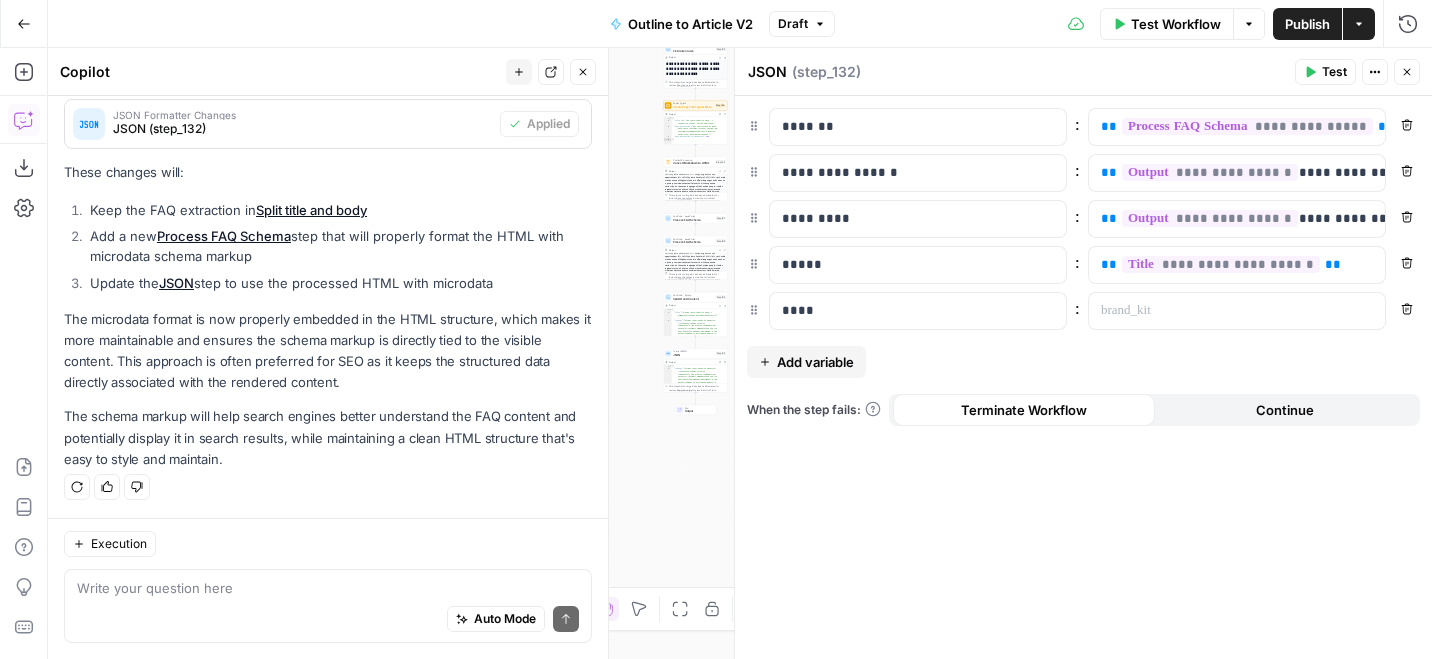 click 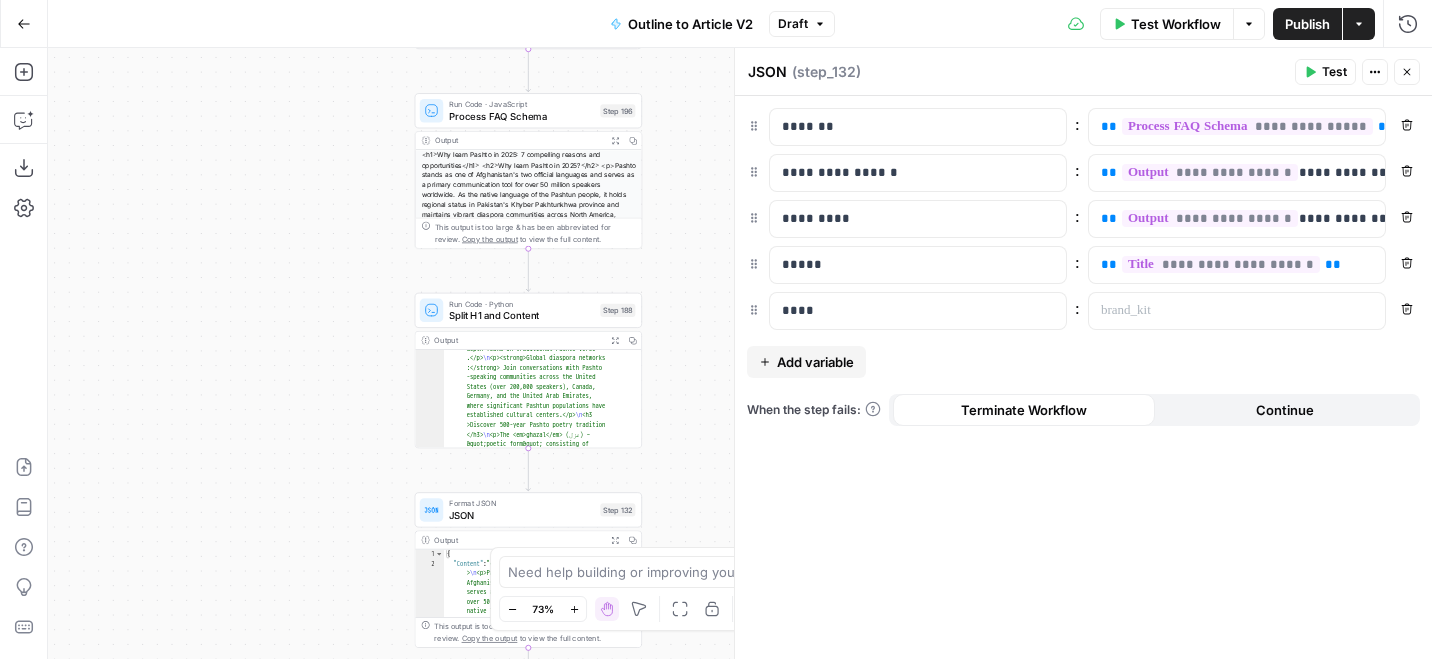scroll, scrollTop: 480, scrollLeft: 0, axis: vertical 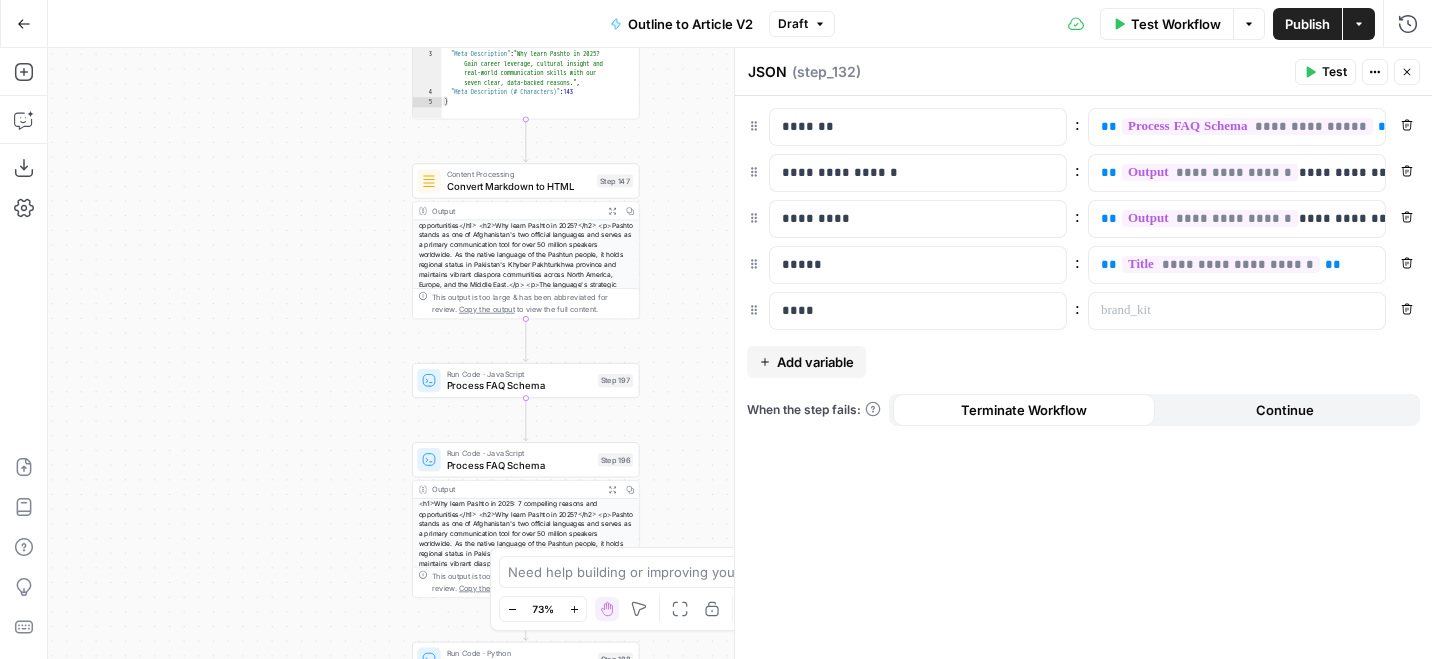 click on "Process FAQ Schema" at bounding box center (519, 385) 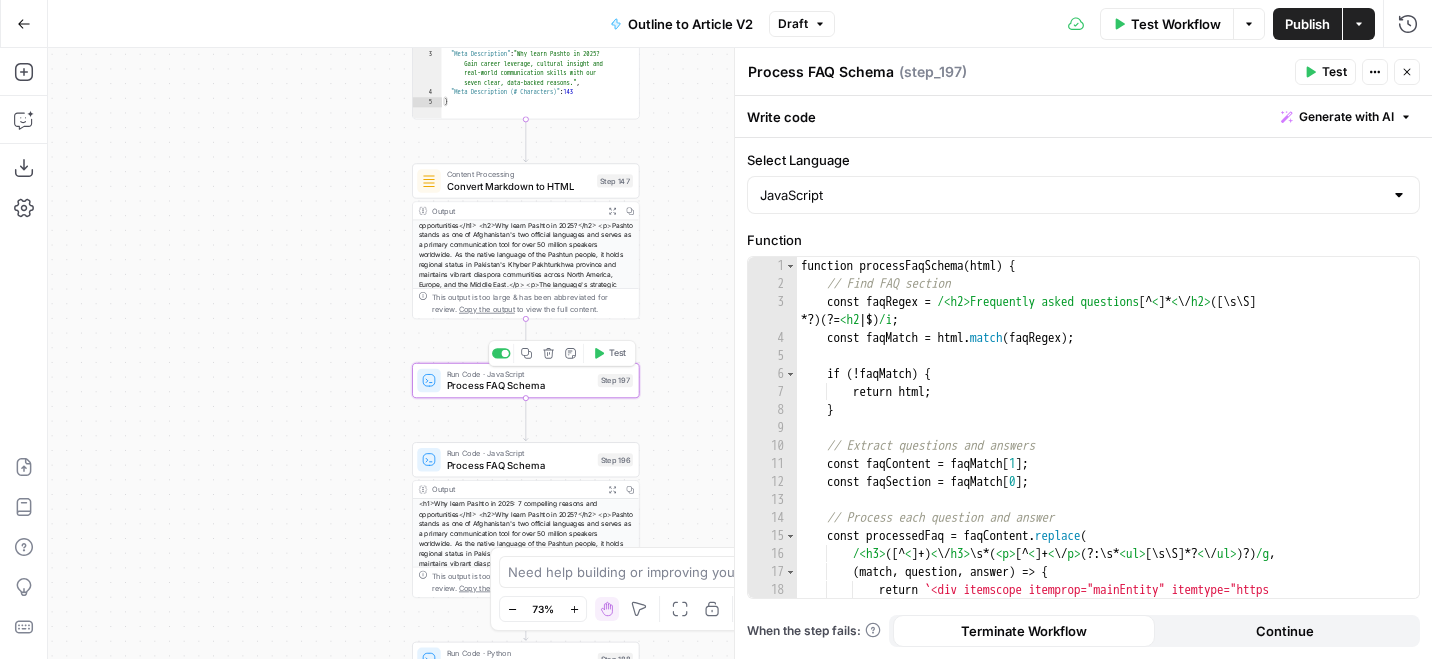 click 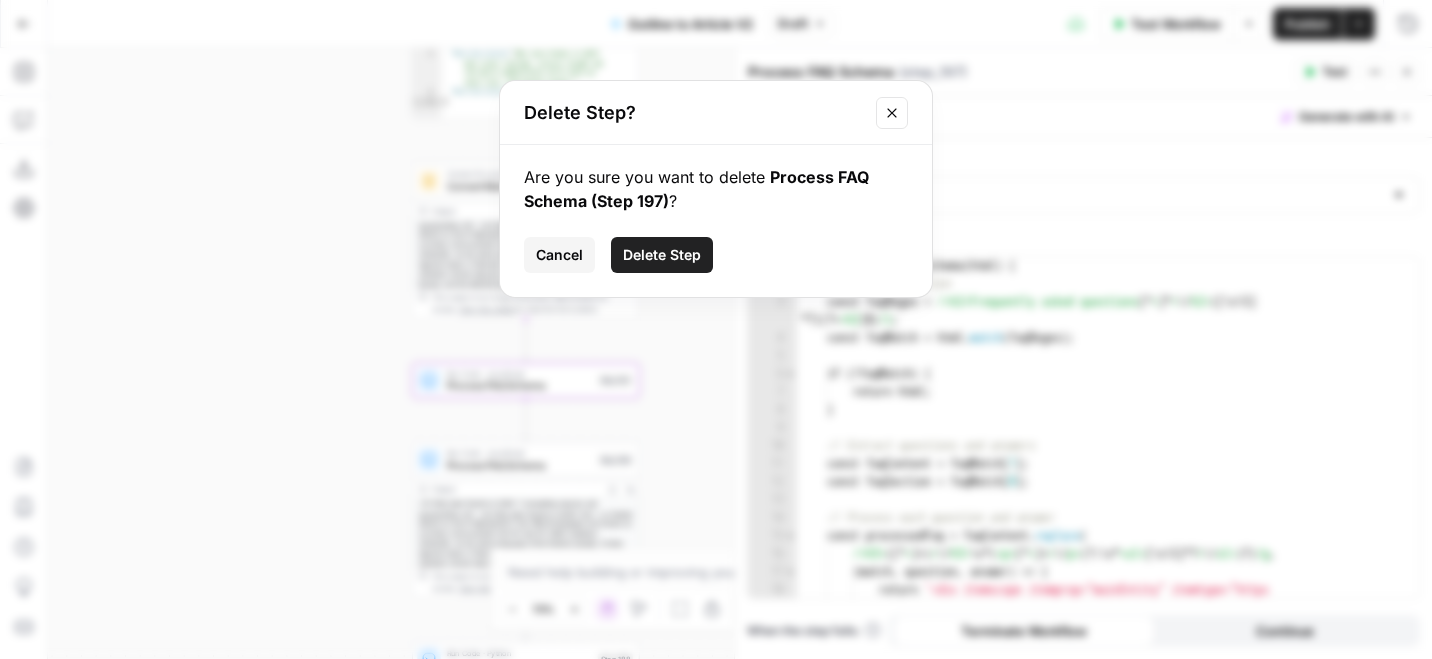 click on "Delete Step" at bounding box center (662, 255) 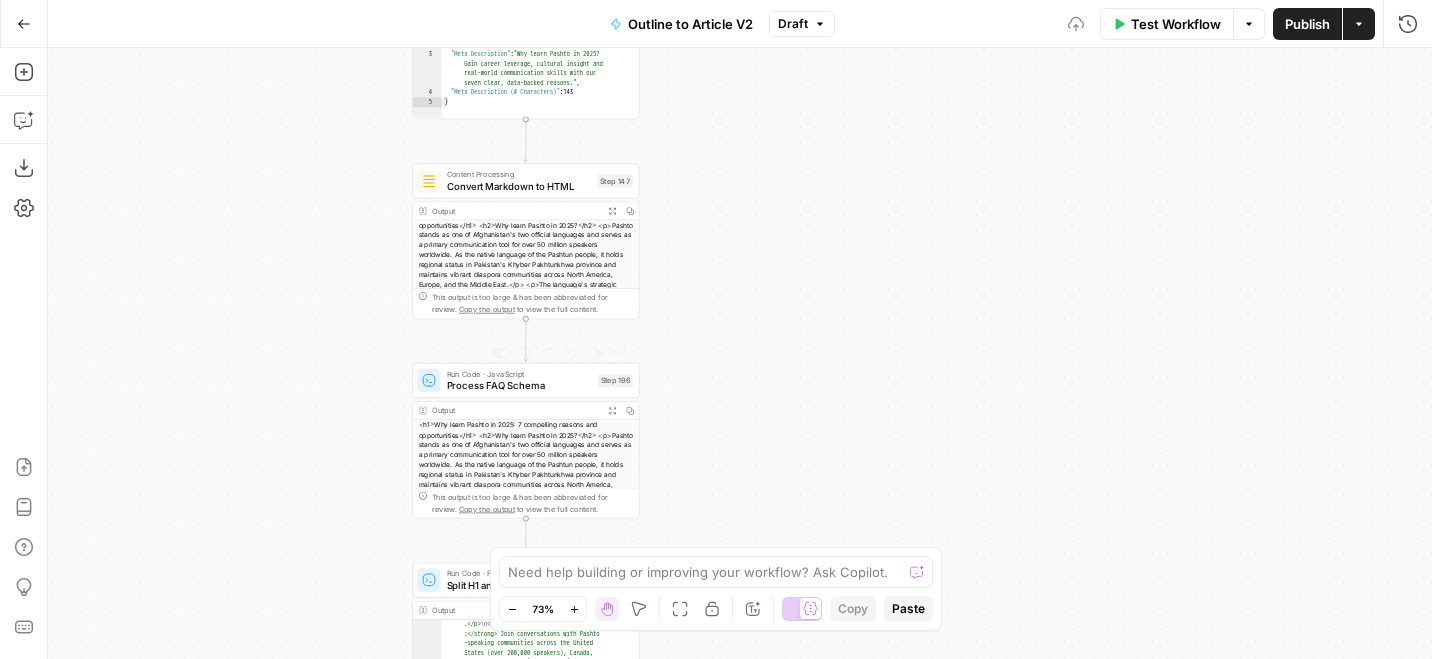 click on "Run Code · JavaScript" at bounding box center [519, 374] 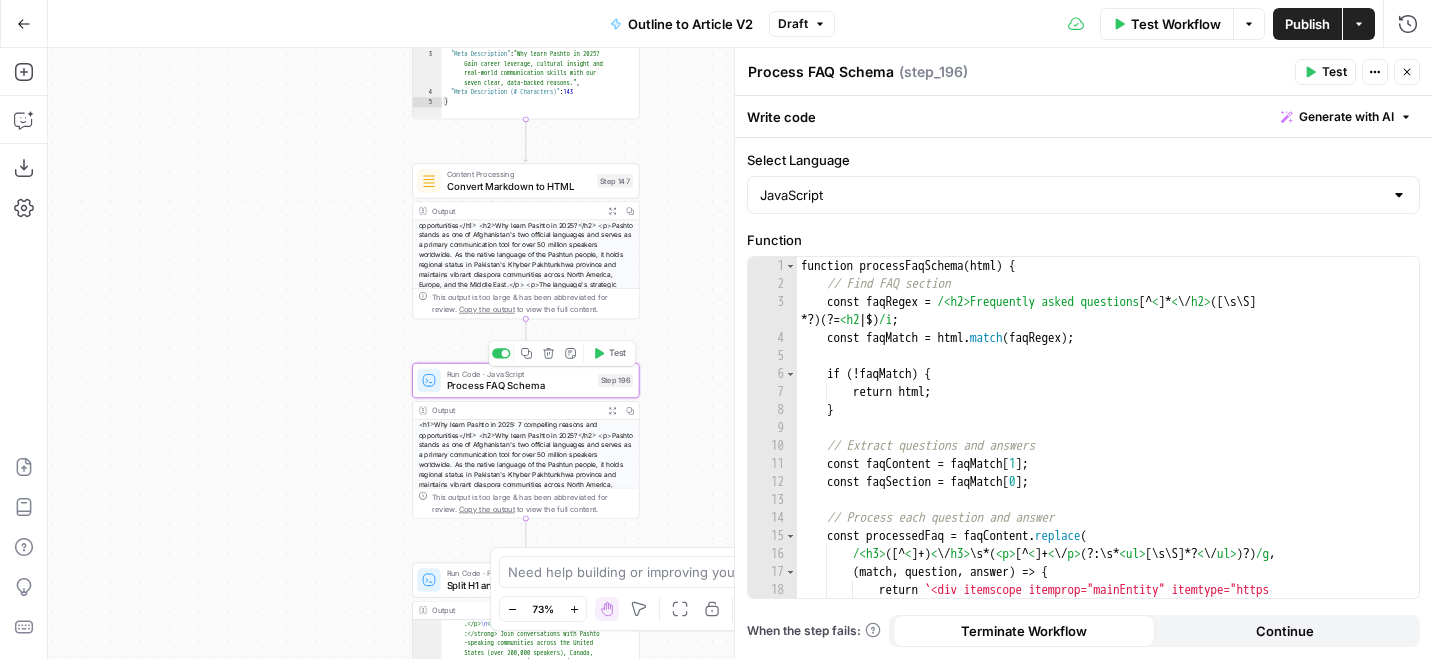 click 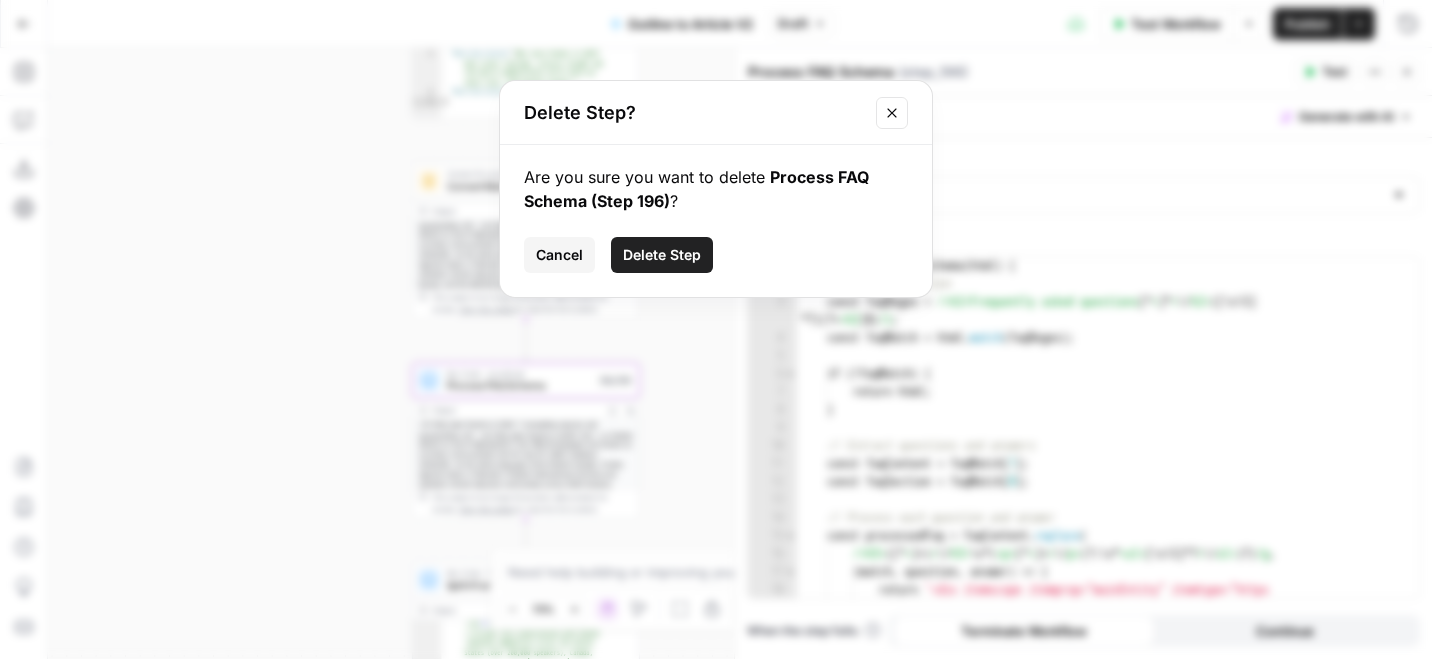click on "Delete Step" at bounding box center (662, 255) 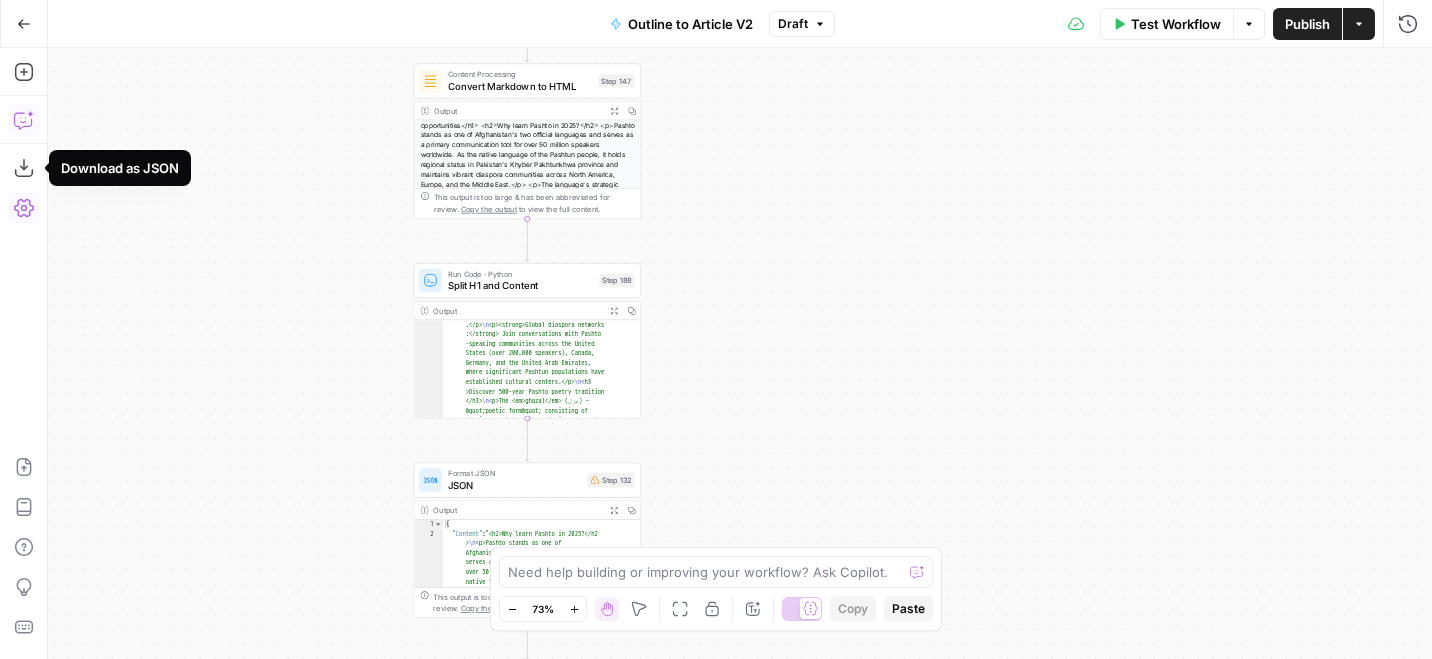 click on "Add Steps Copilot Download as JSON Settings Import JSON AirOps Academy Help Give Feedback Shortcuts" at bounding box center [24, 353] 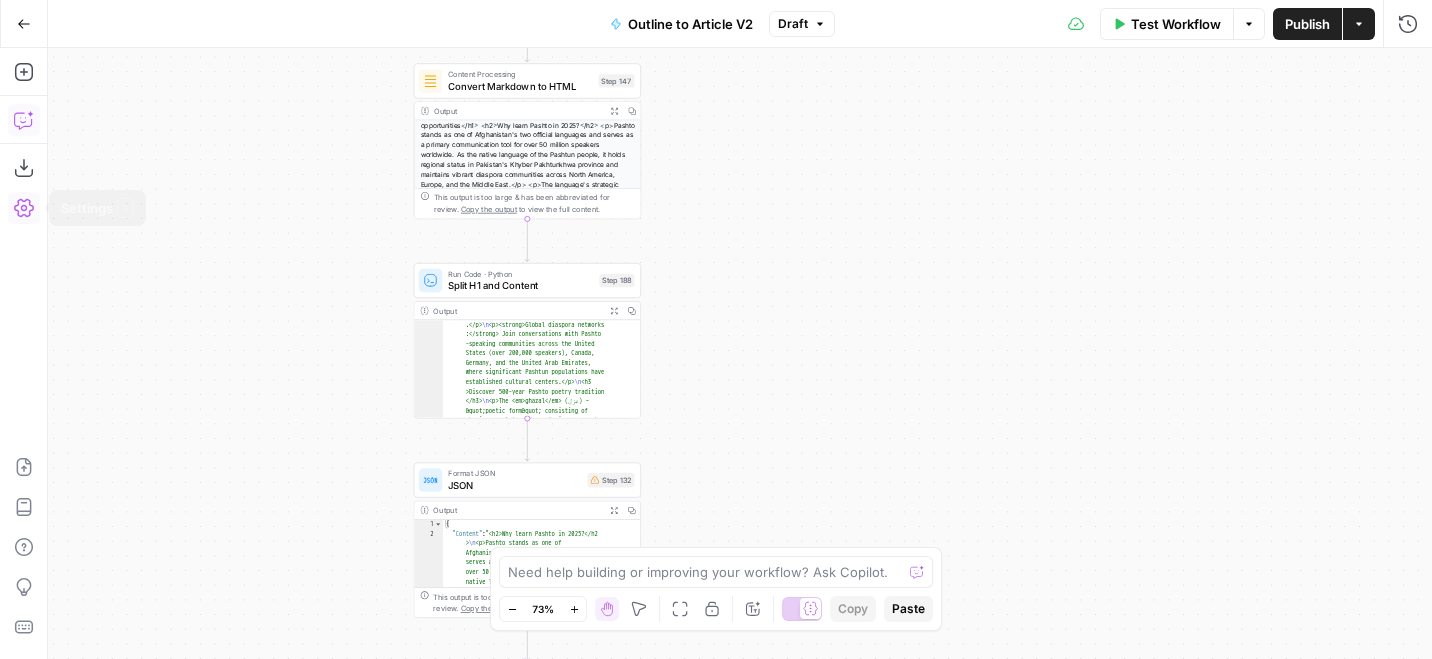 click 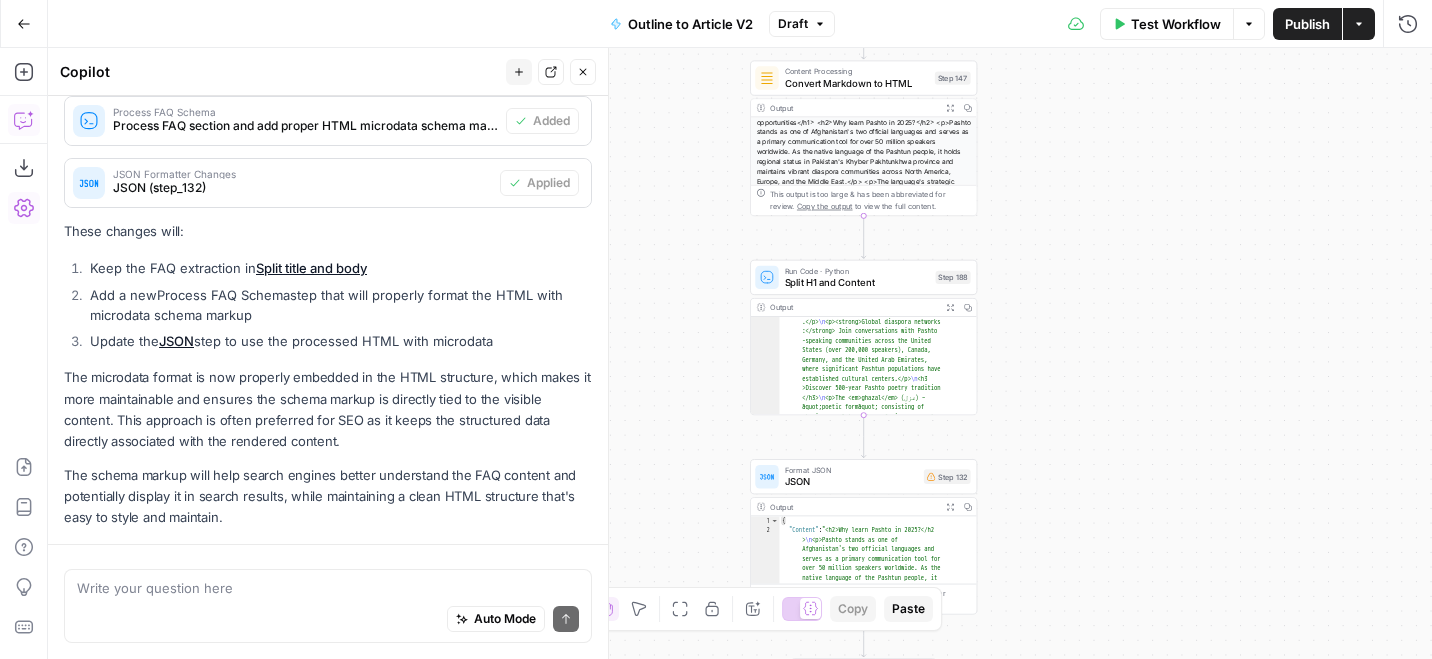 scroll, scrollTop: 1182, scrollLeft: 0, axis: vertical 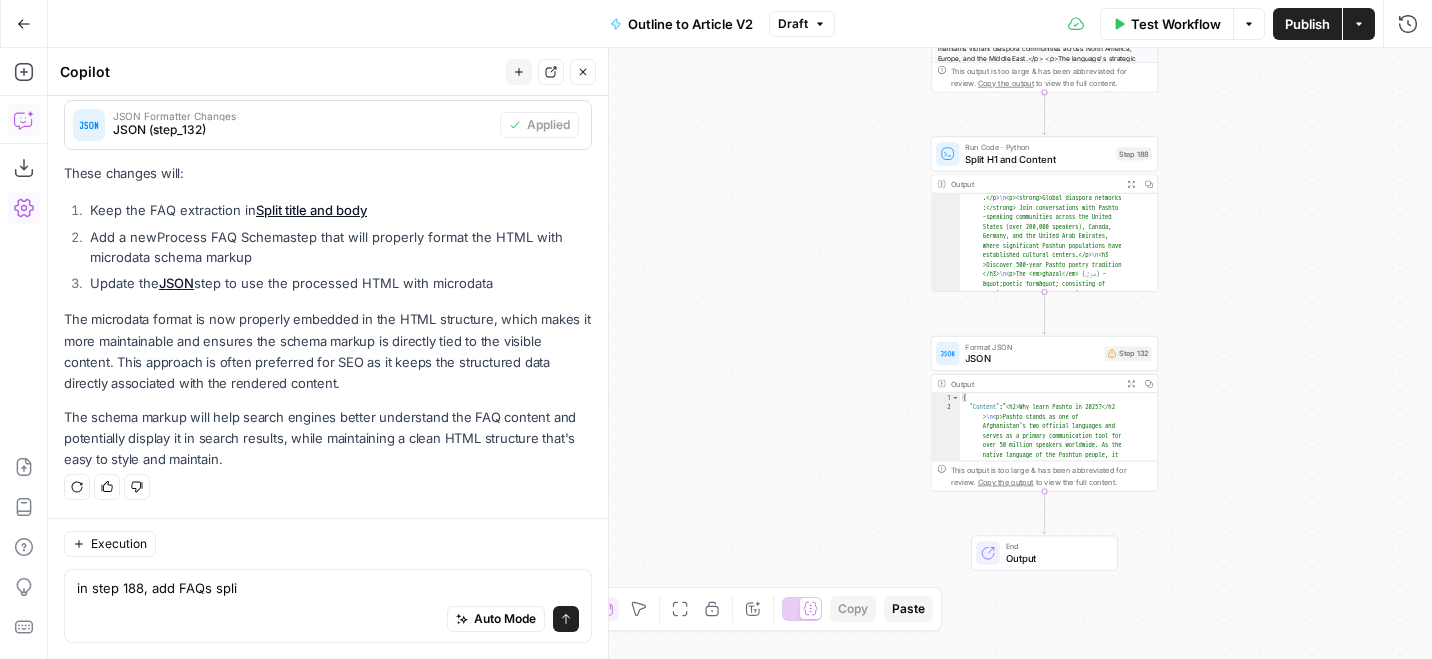 type on "in step 188, add FAQs split" 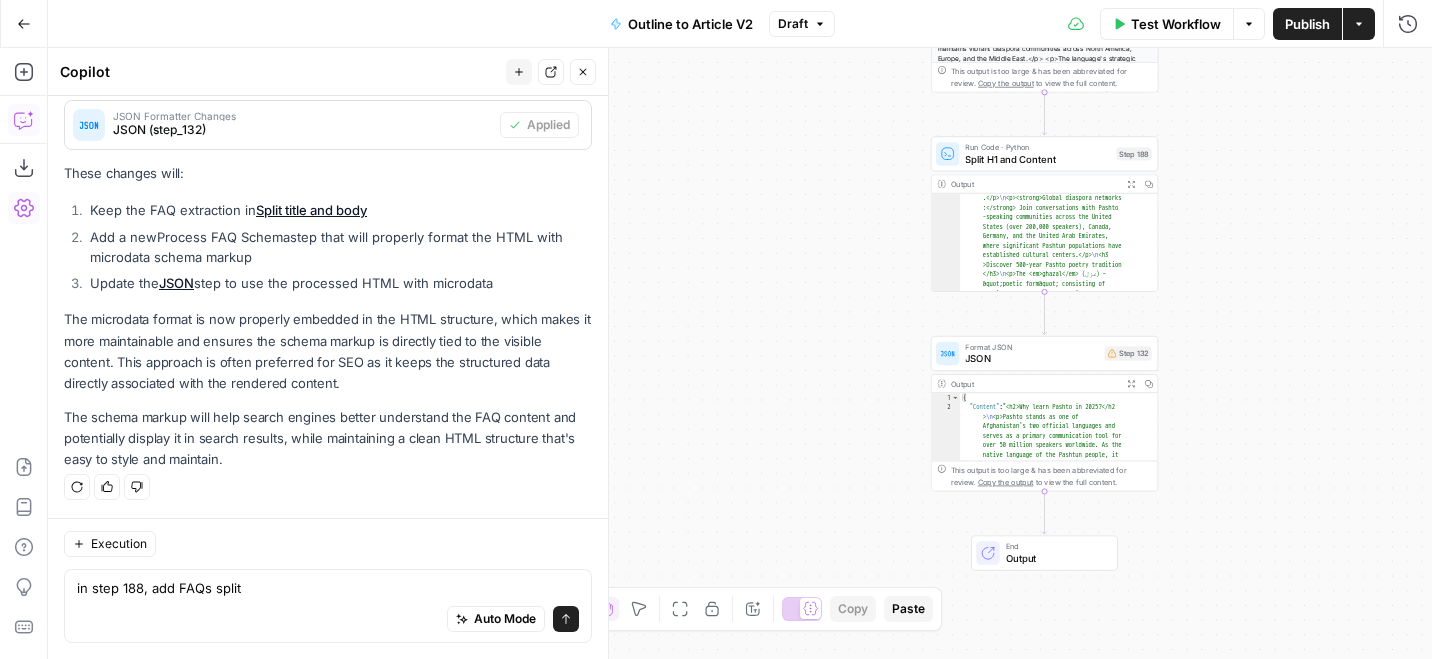 type 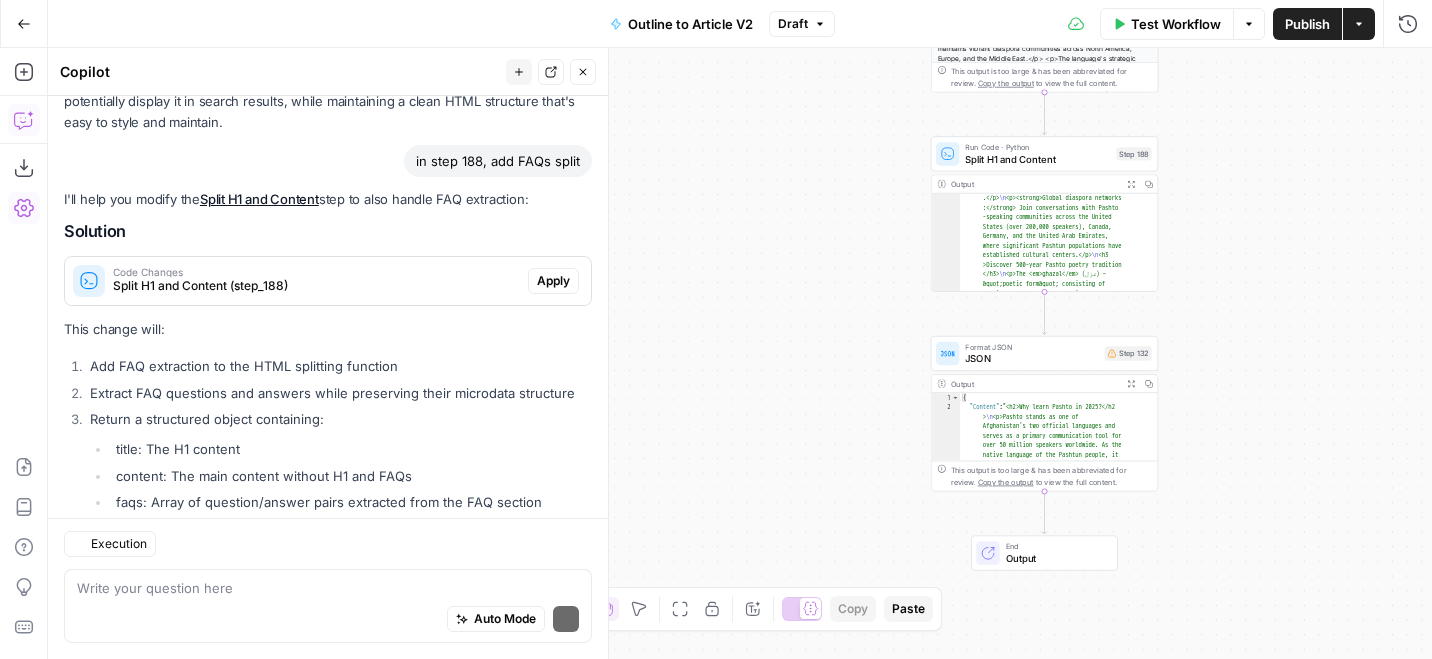 scroll, scrollTop: 1641, scrollLeft: 0, axis: vertical 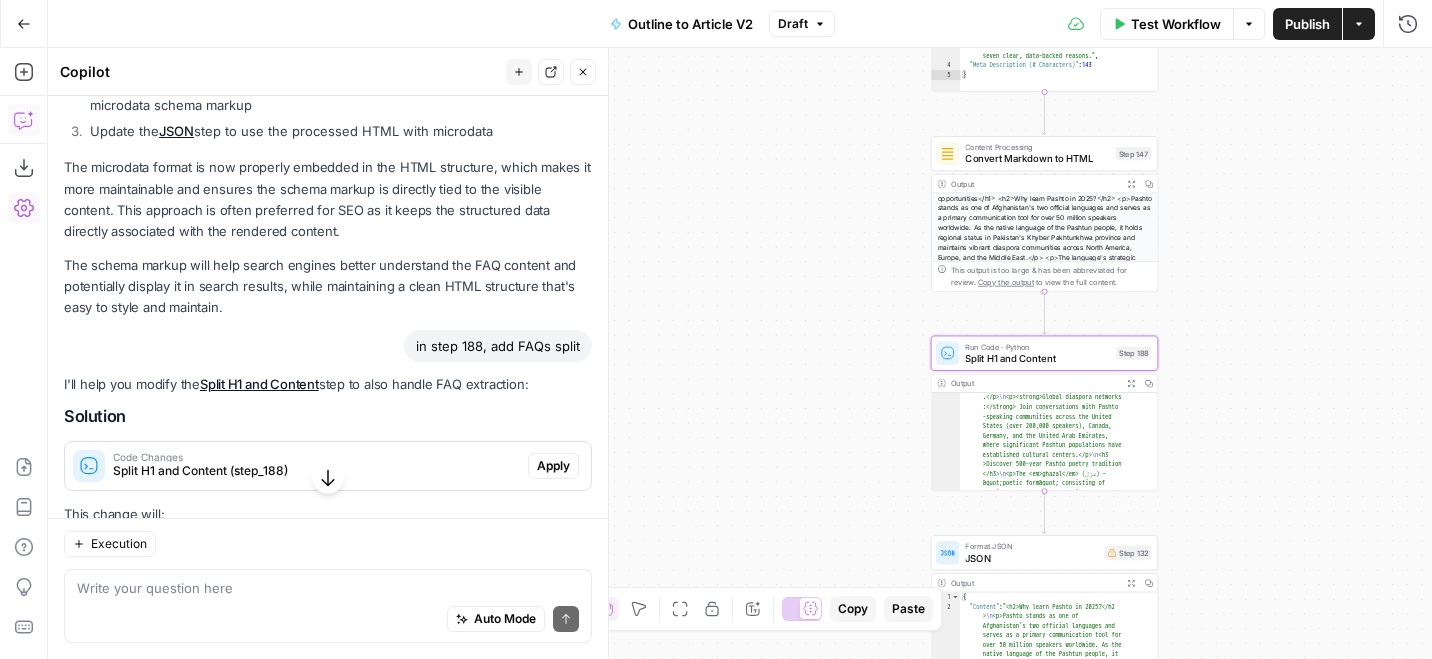 click on "Apply" at bounding box center (553, 466) 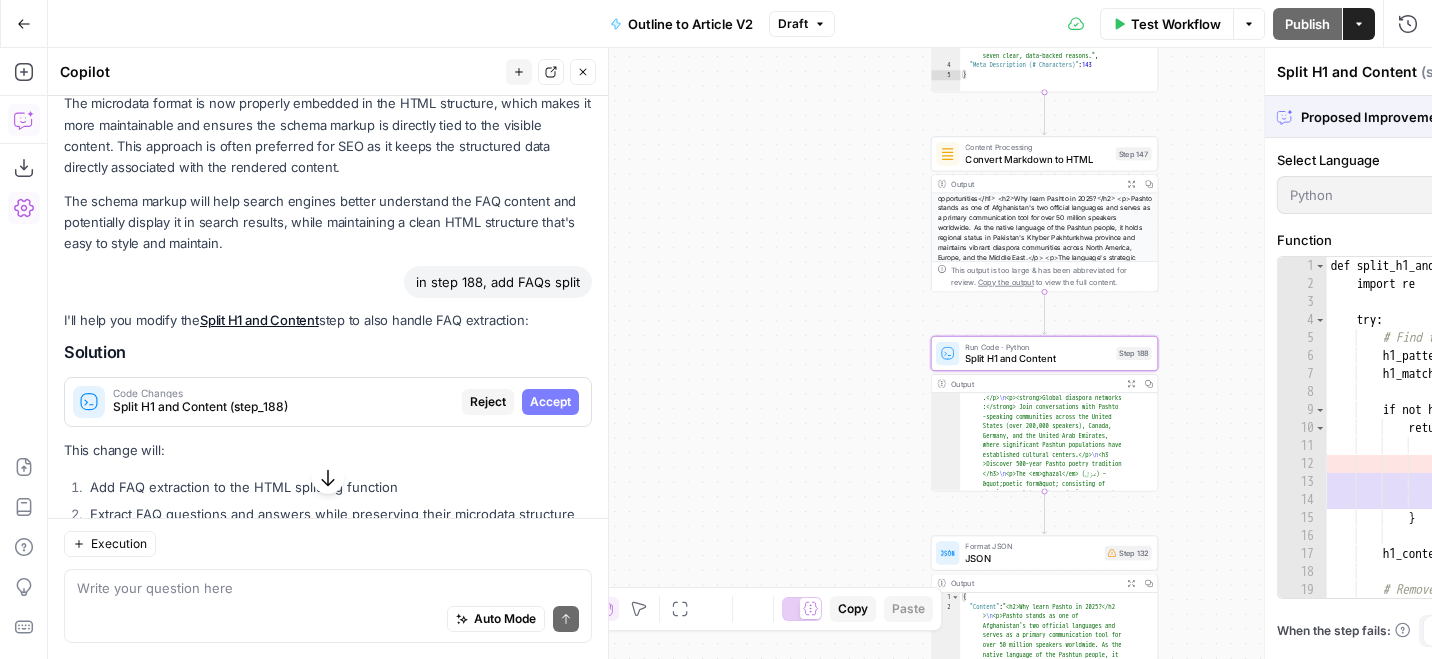scroll, scrollTop: 1270, scrollLeft: 0, axis: vertical 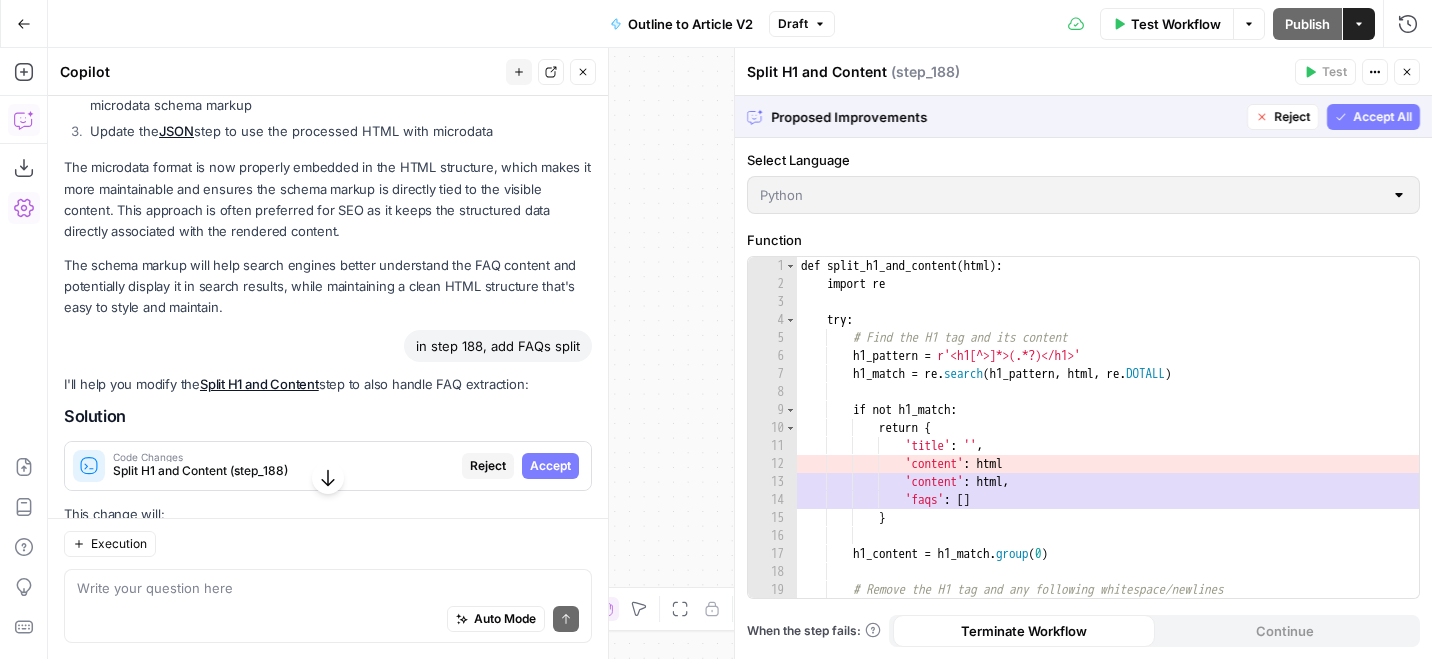 click on "Accept" at bounding box center [550, 466] 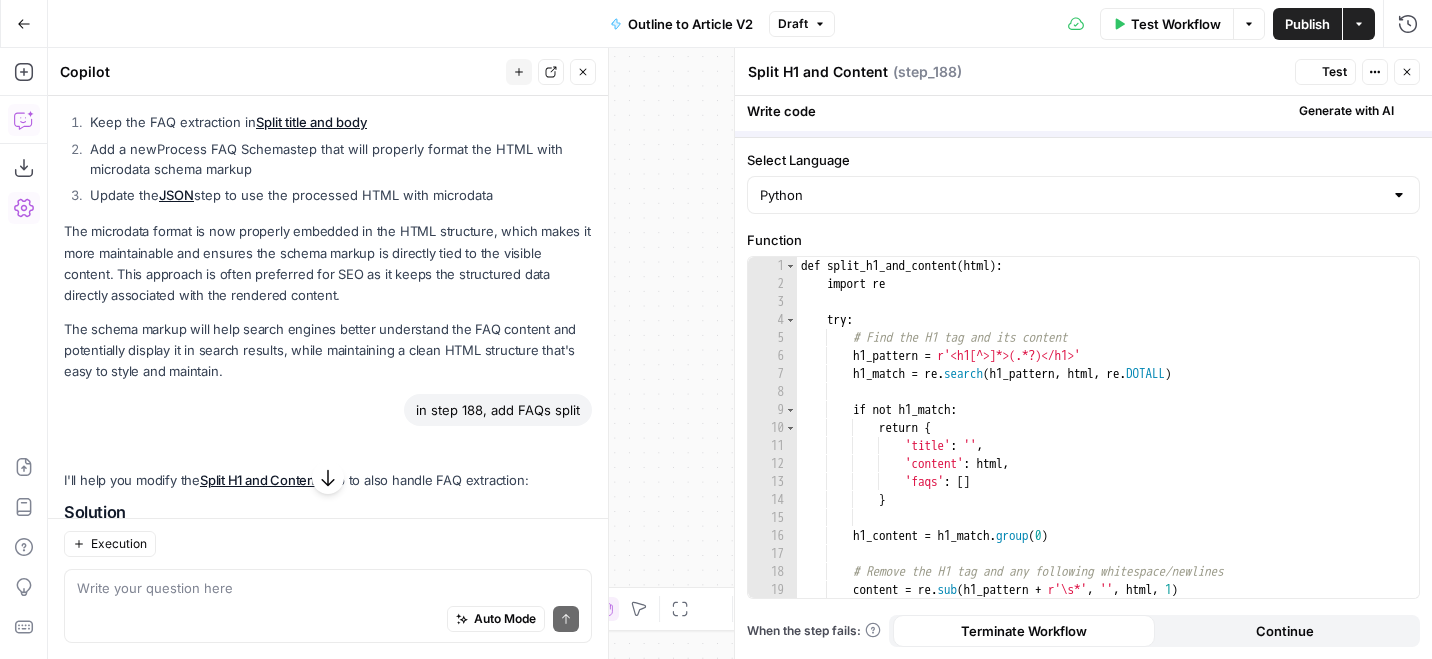 scroll, scrollTop: 1334, scrollLeft: 0, axis: vertical 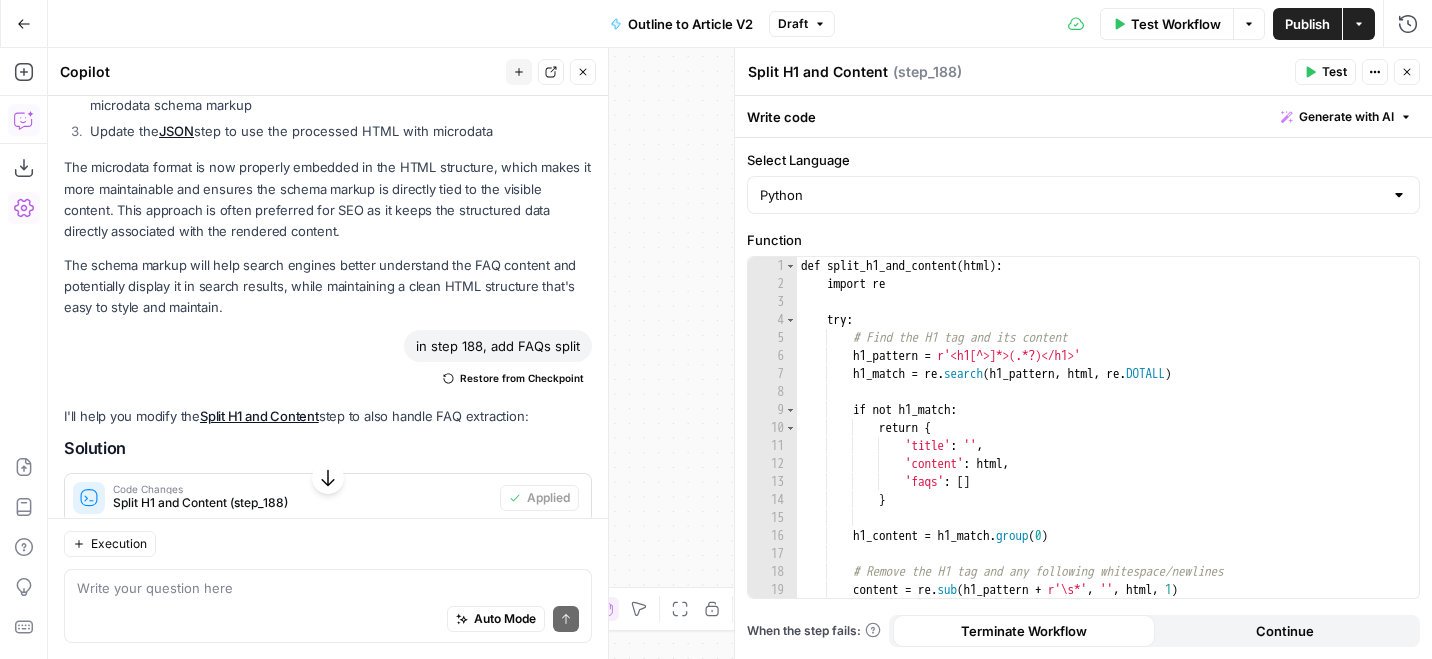 click on "Test" at bounding box center (1325, 72) 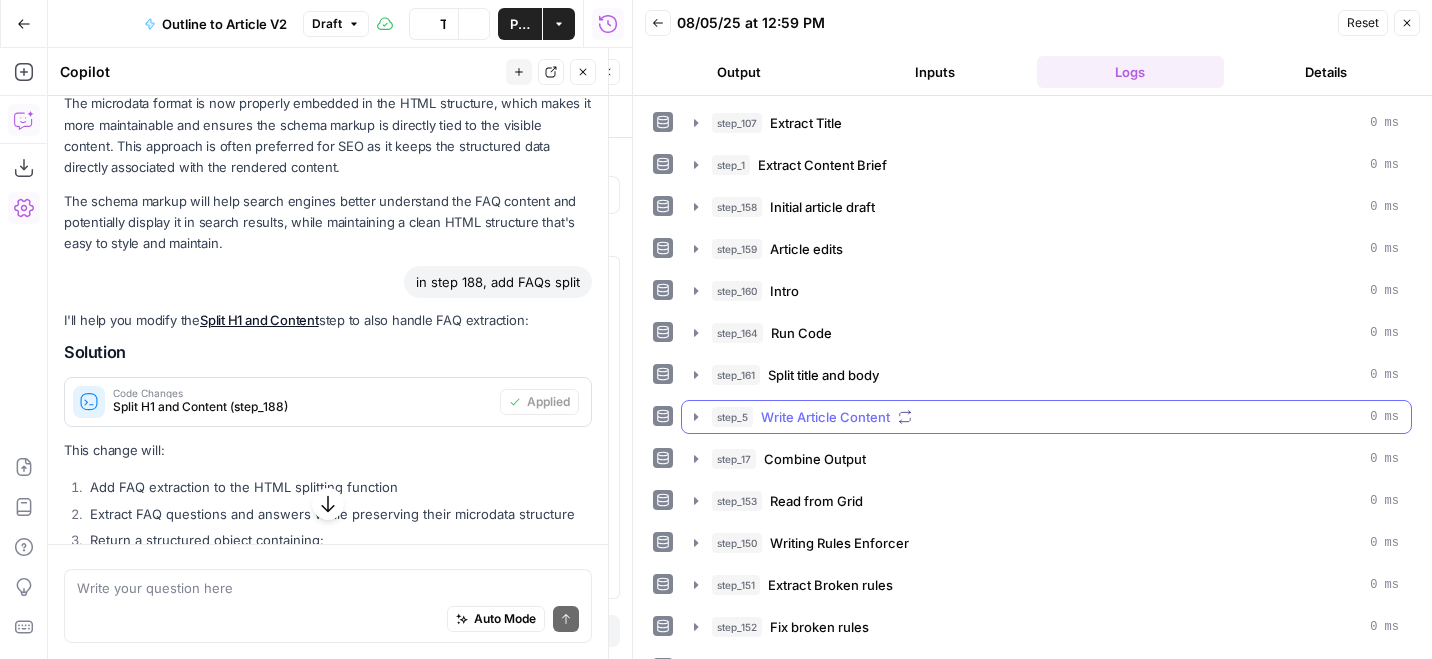 scroll, scrollTop: 1334, scrollLeft: 0, axis: vertical 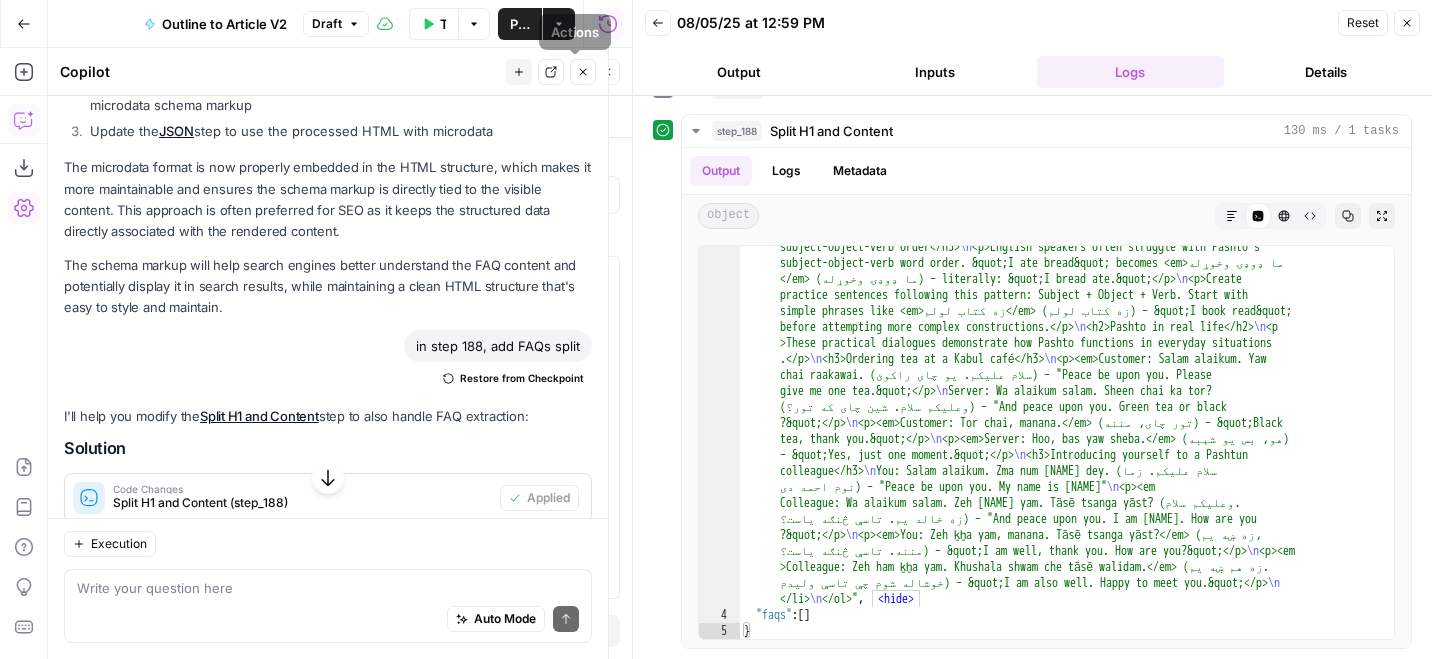 click 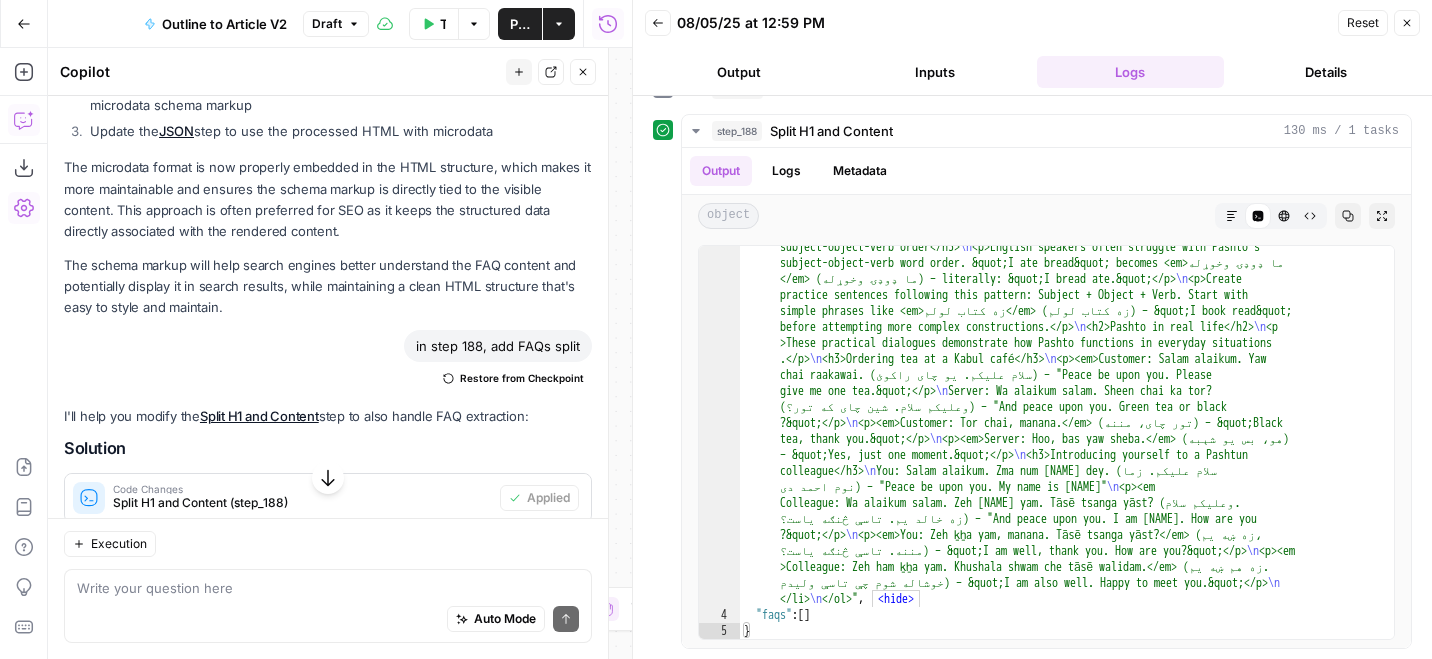click 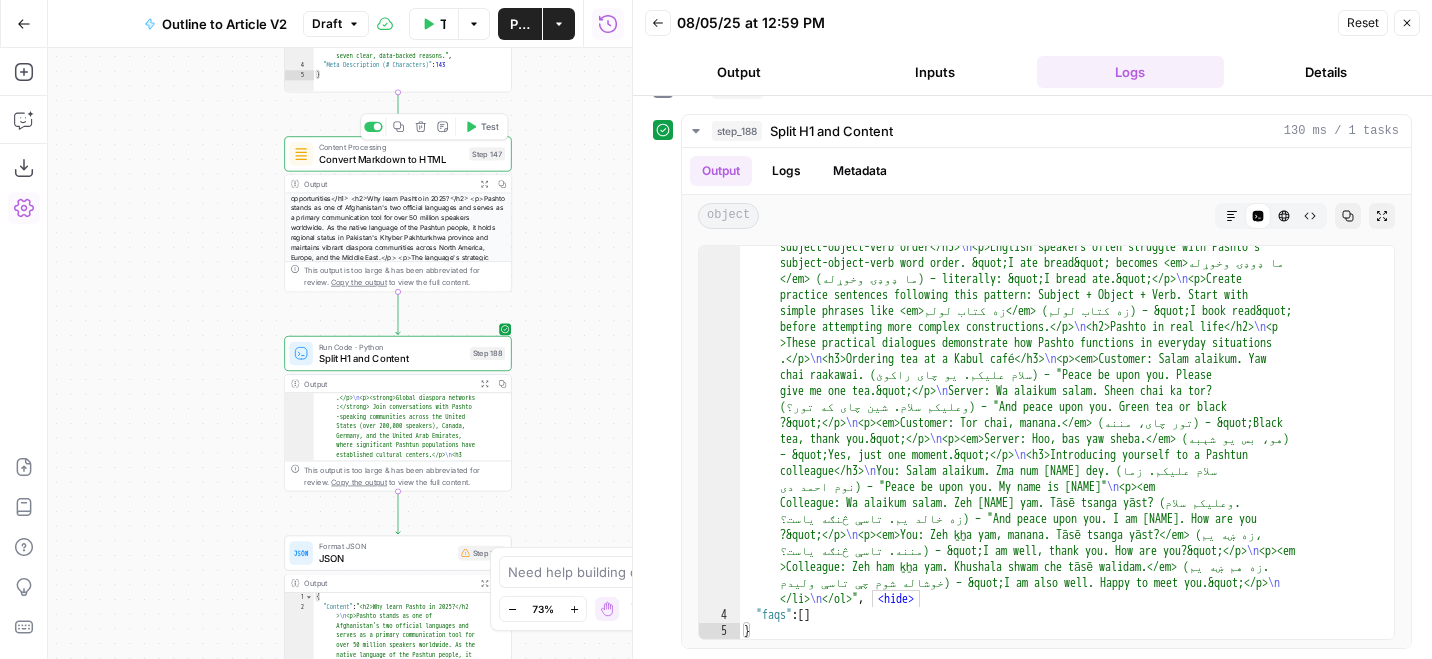 click on "Test" at bounding box center [481, 126] 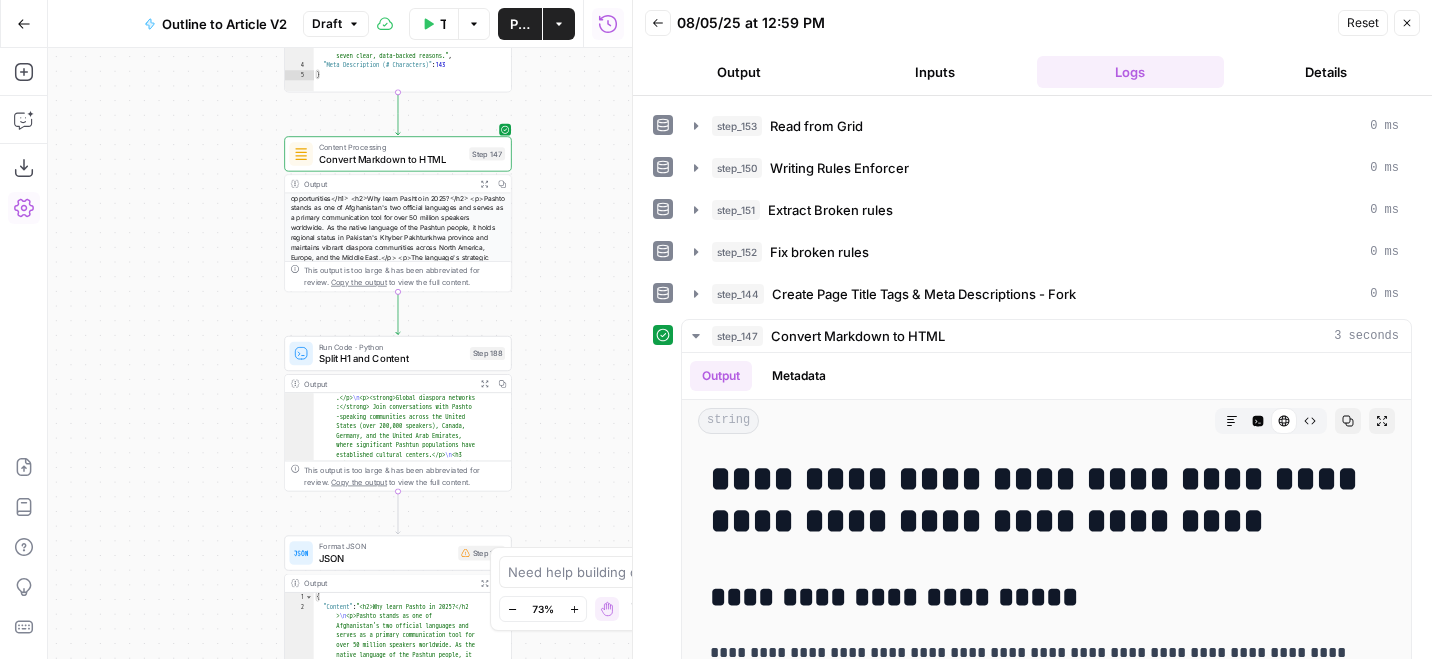 scroll, scrollTop: 580, scrollLeft: 0, axis: vertical 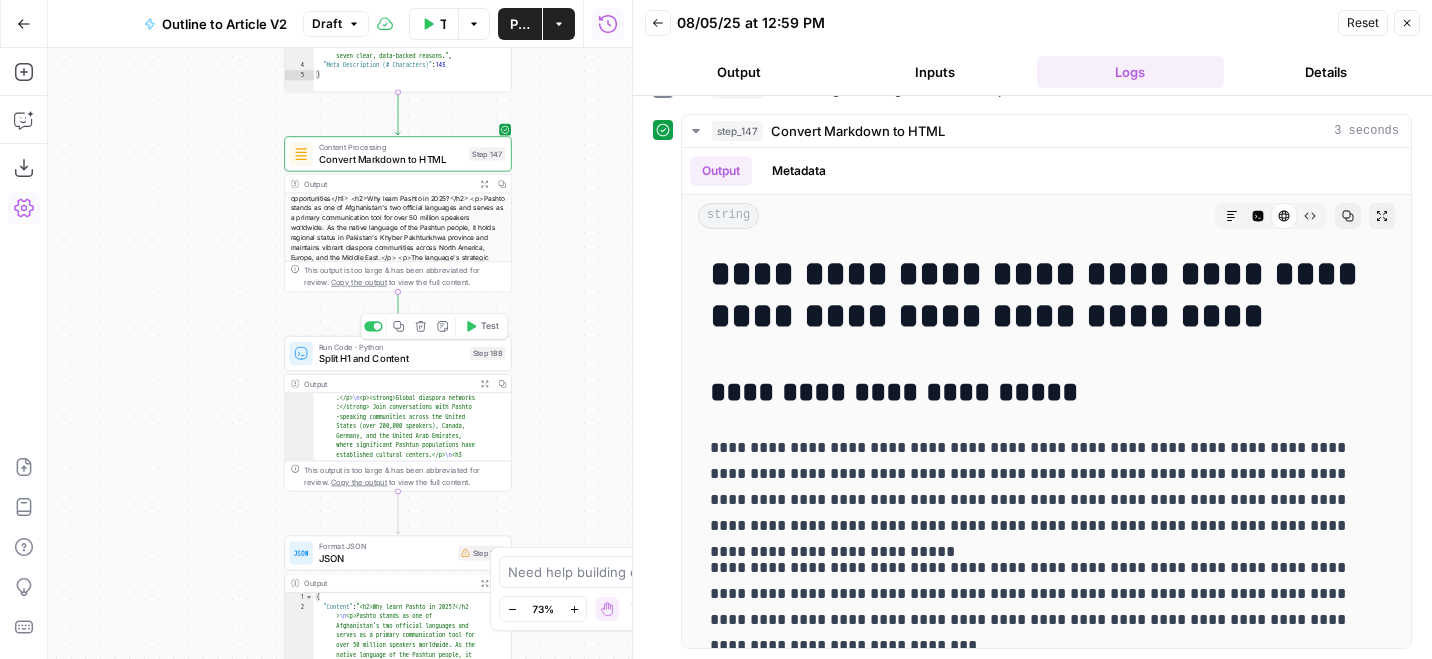 click 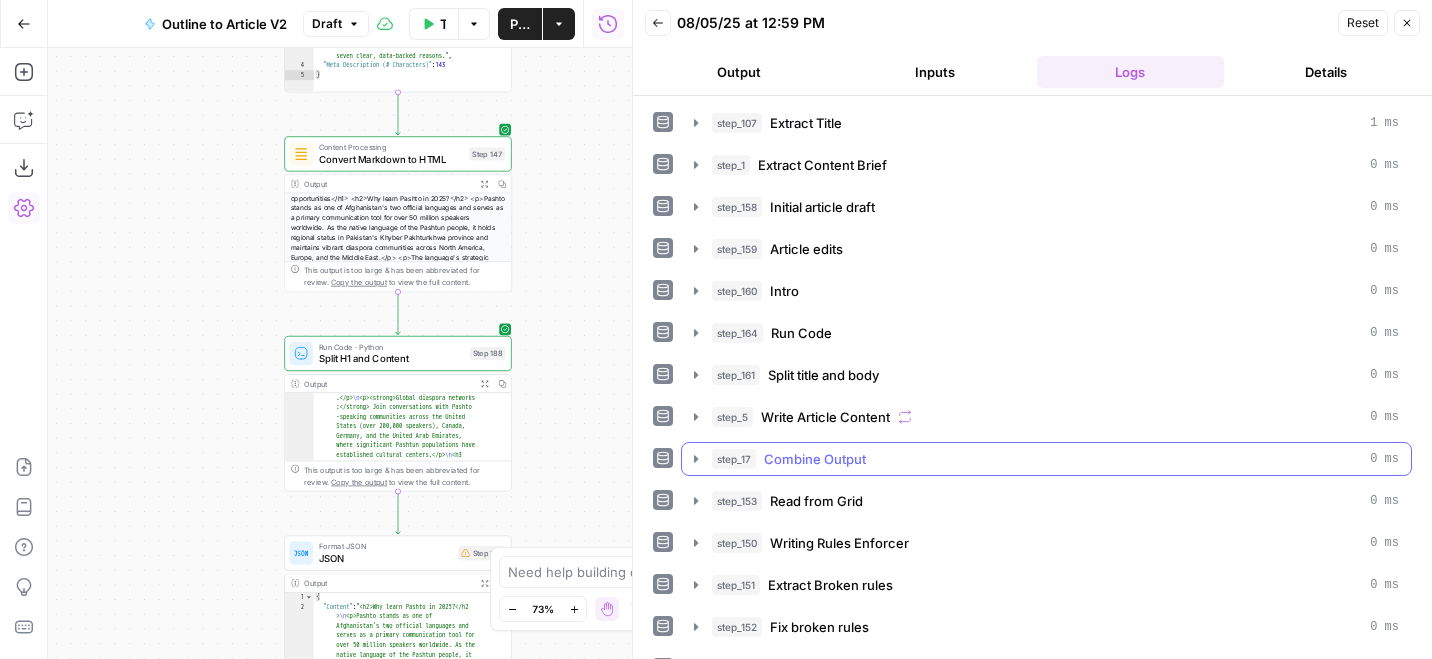 scroll, scrollTop: 622, scrollLeft: 0, axis: vertical 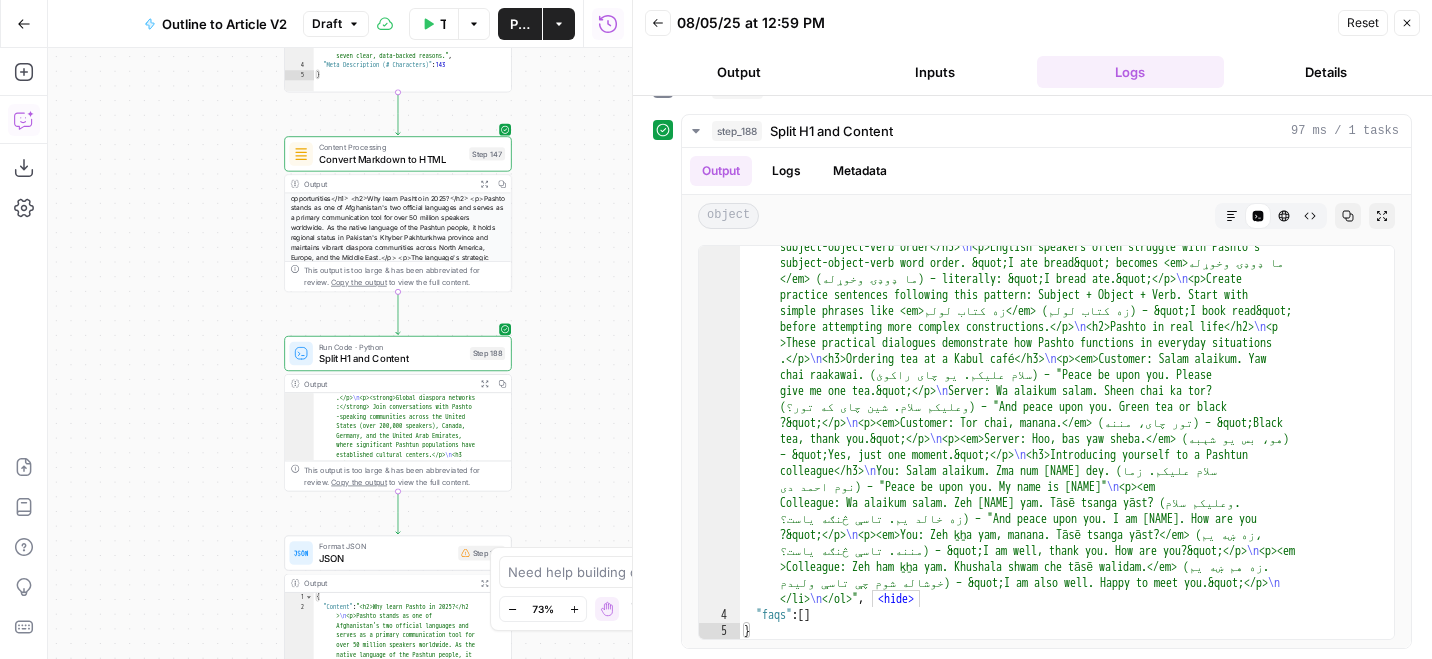 click 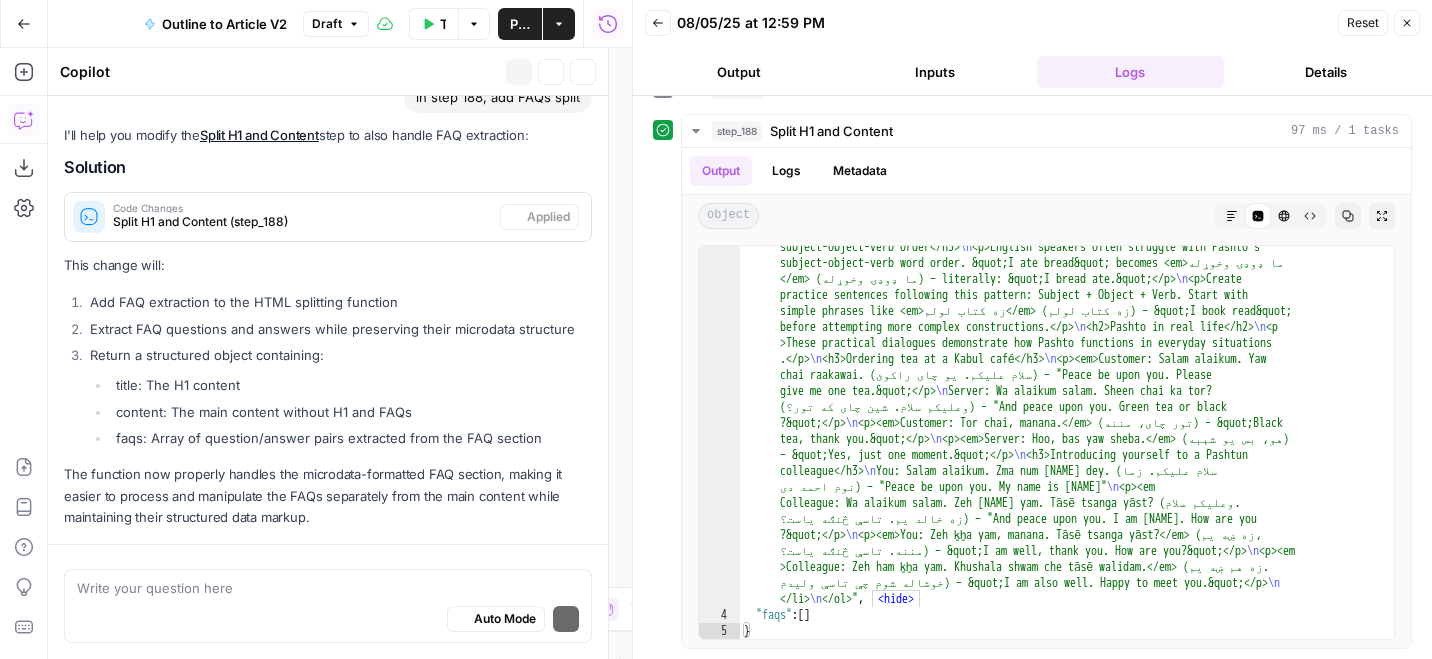 scroll, scrollTop: 1673, scrollLeft: 0, axis: vertical 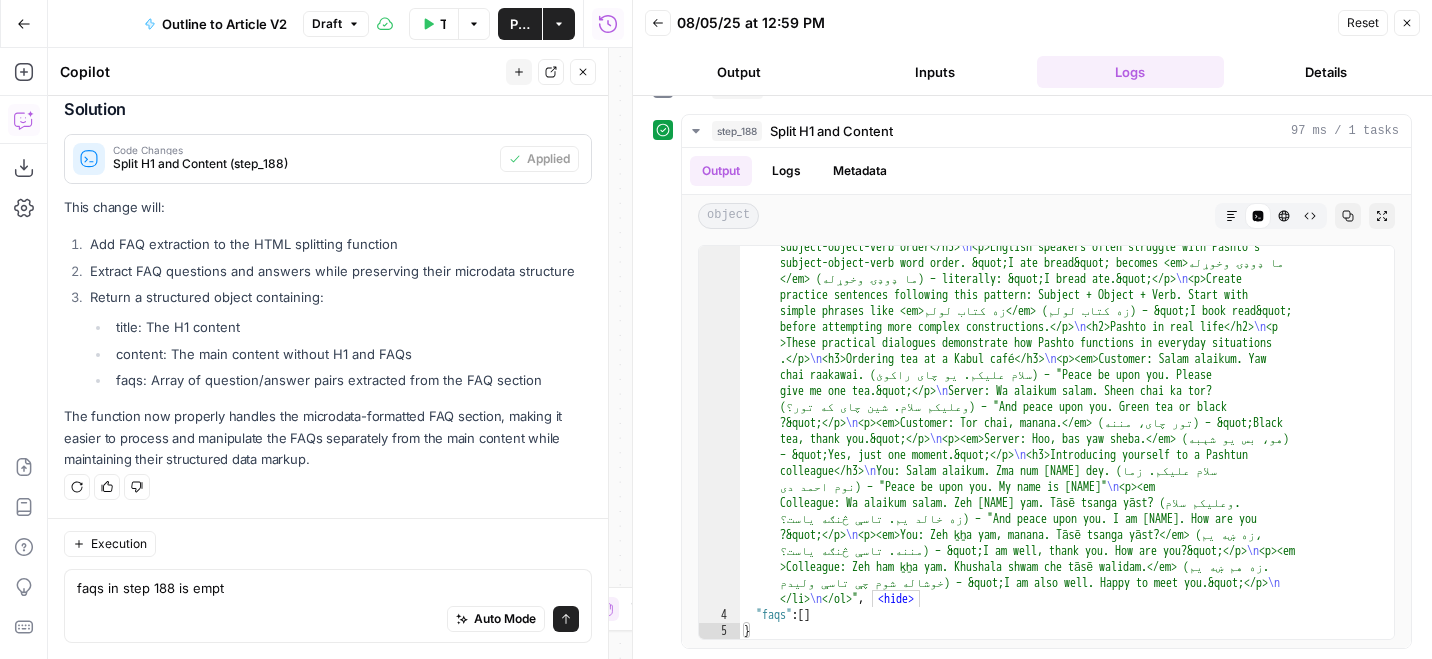 type on "faqs in step 188 is empty" 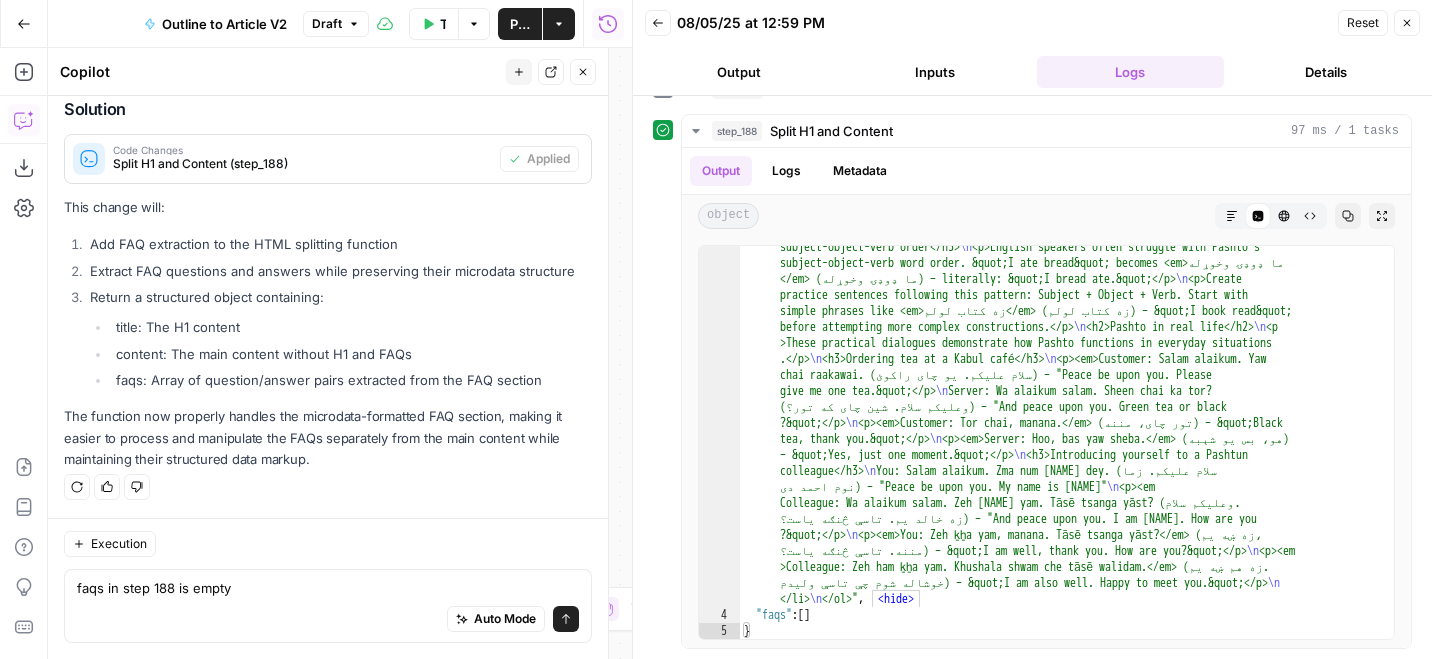 type 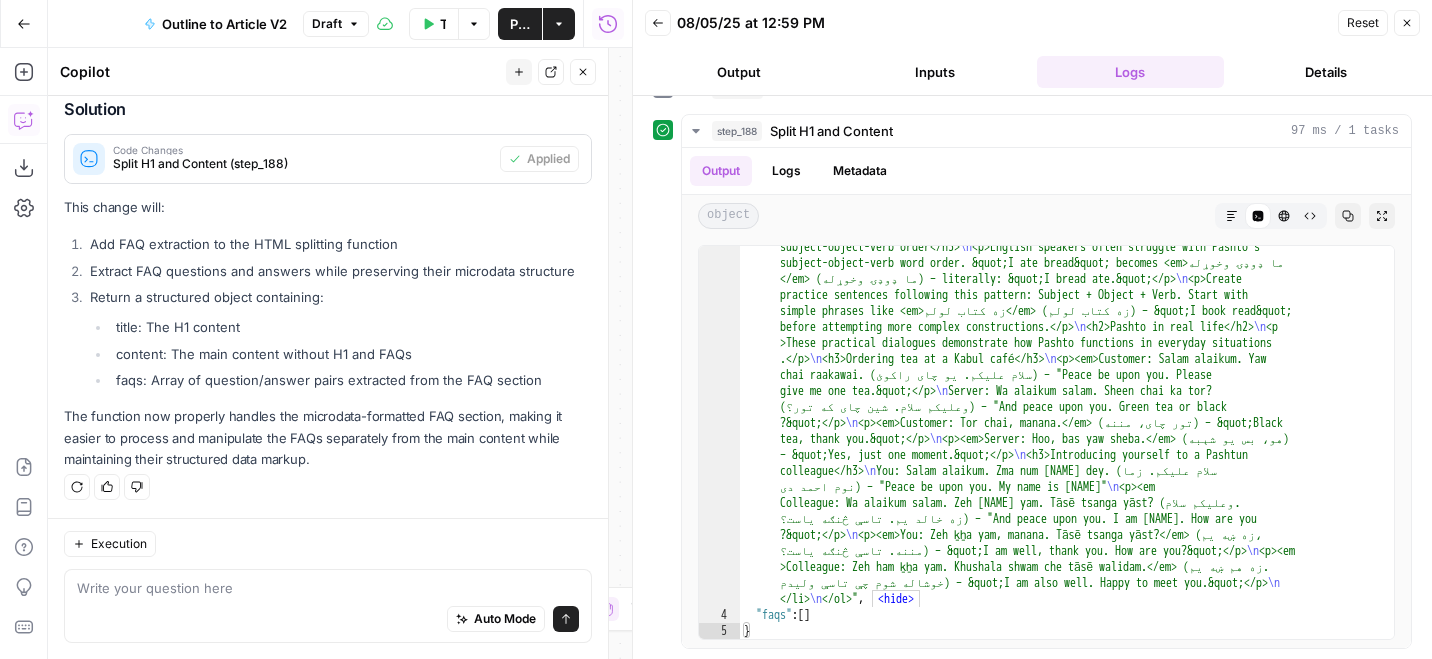 scroll, scrollTop: 1595, scrollLeft: 0, axis: vertical 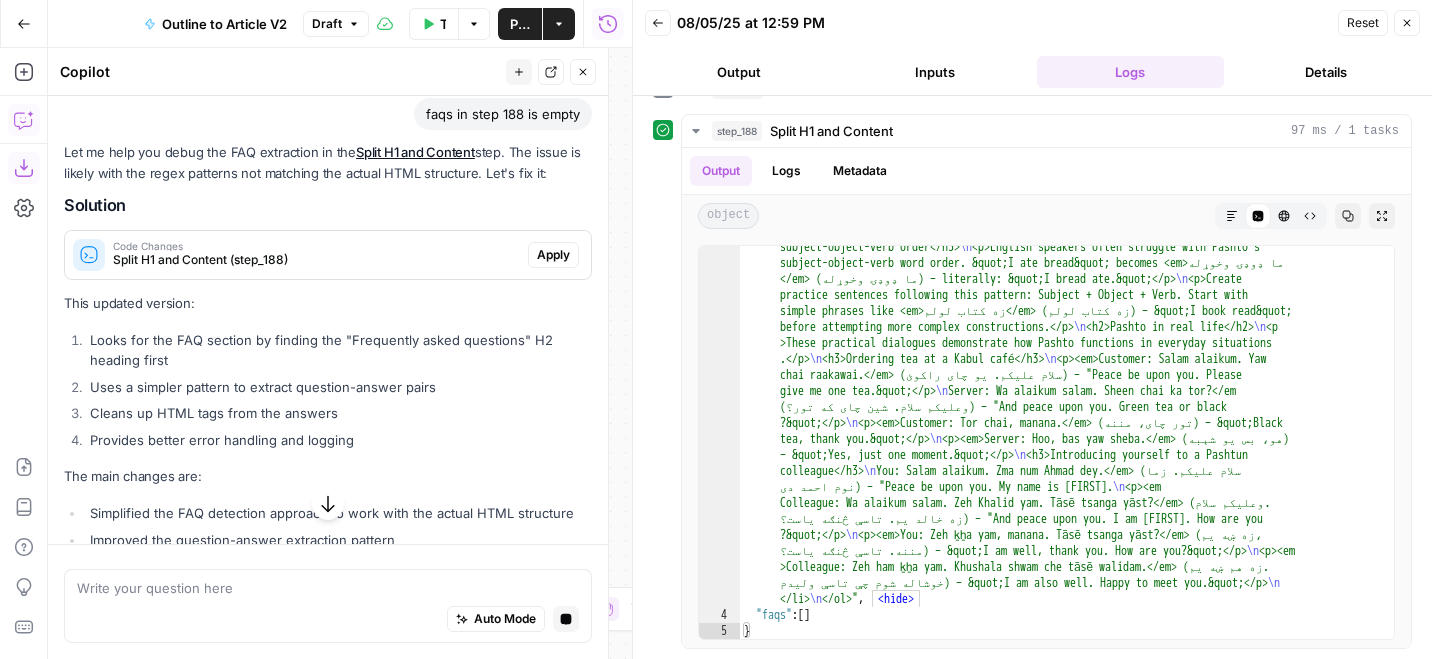 click on "Code Changes Split H1 and Content (step_188)" at bounding box center [296, 255] 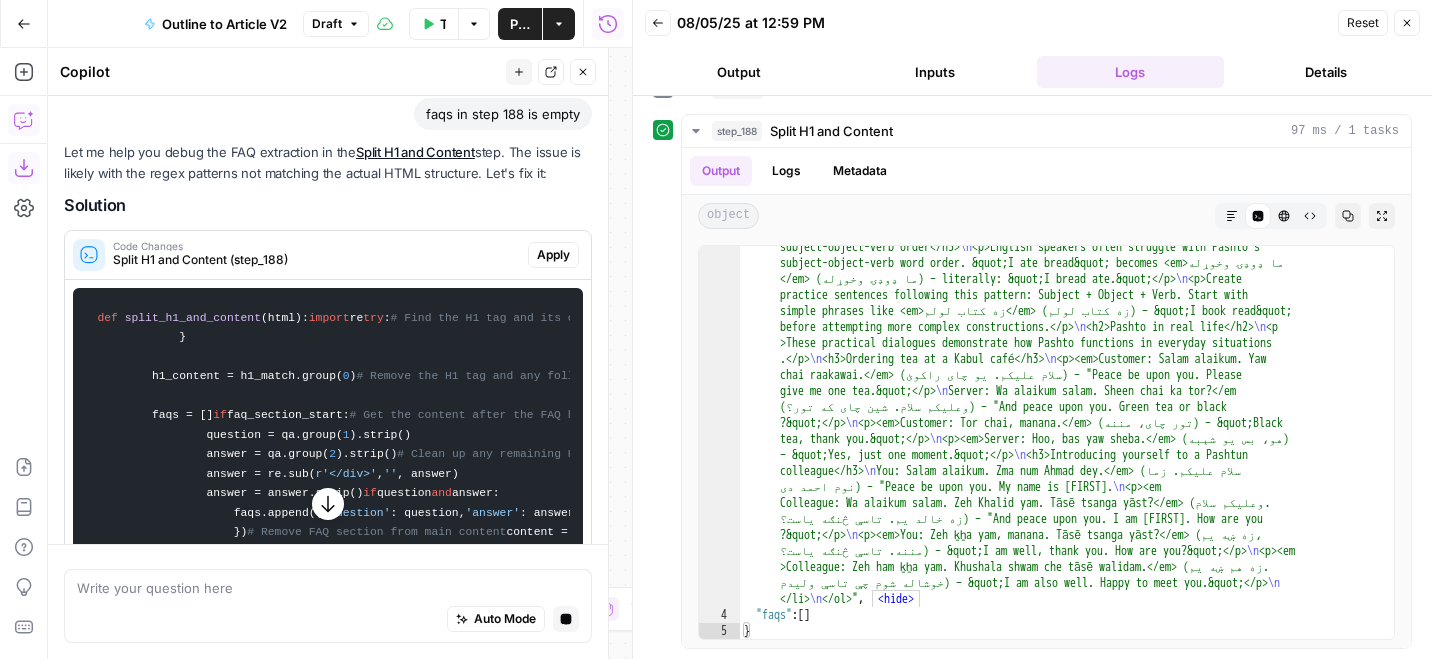 click on "Apply" at bounding box center [553, 255] 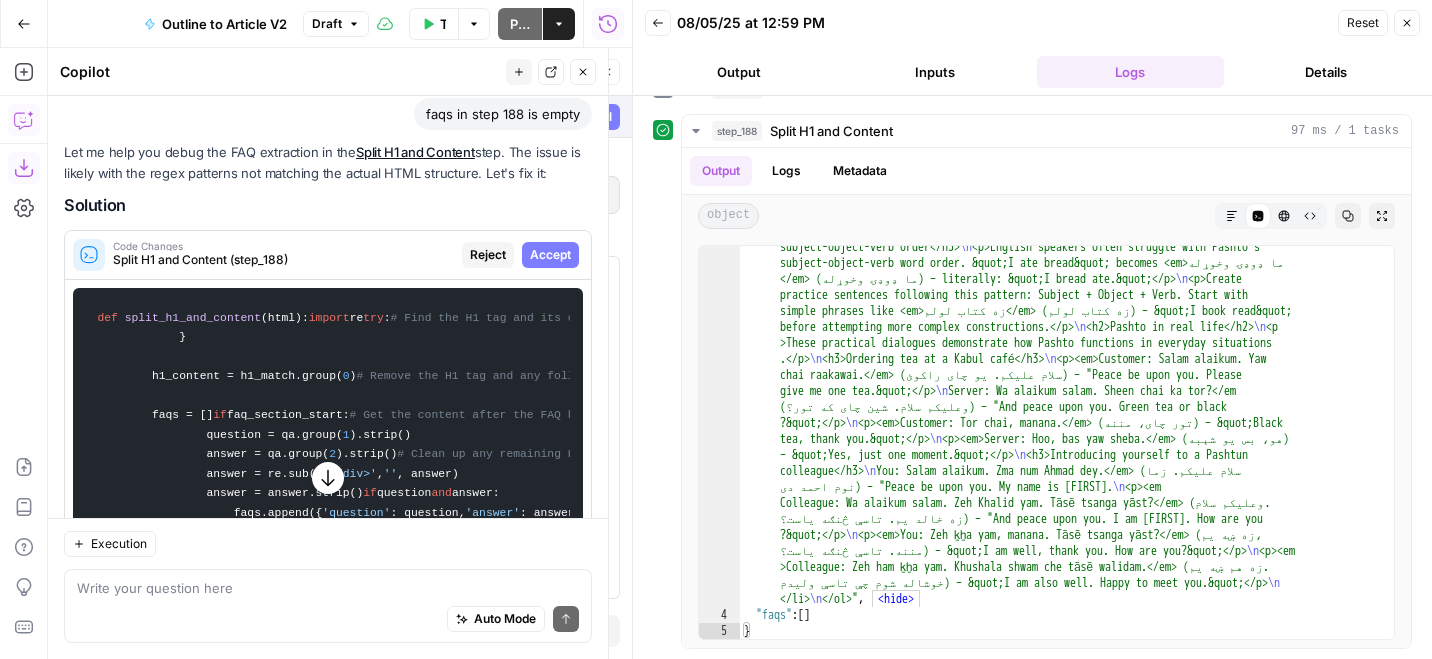 click on "Accept" at bounding box center (550, 255) 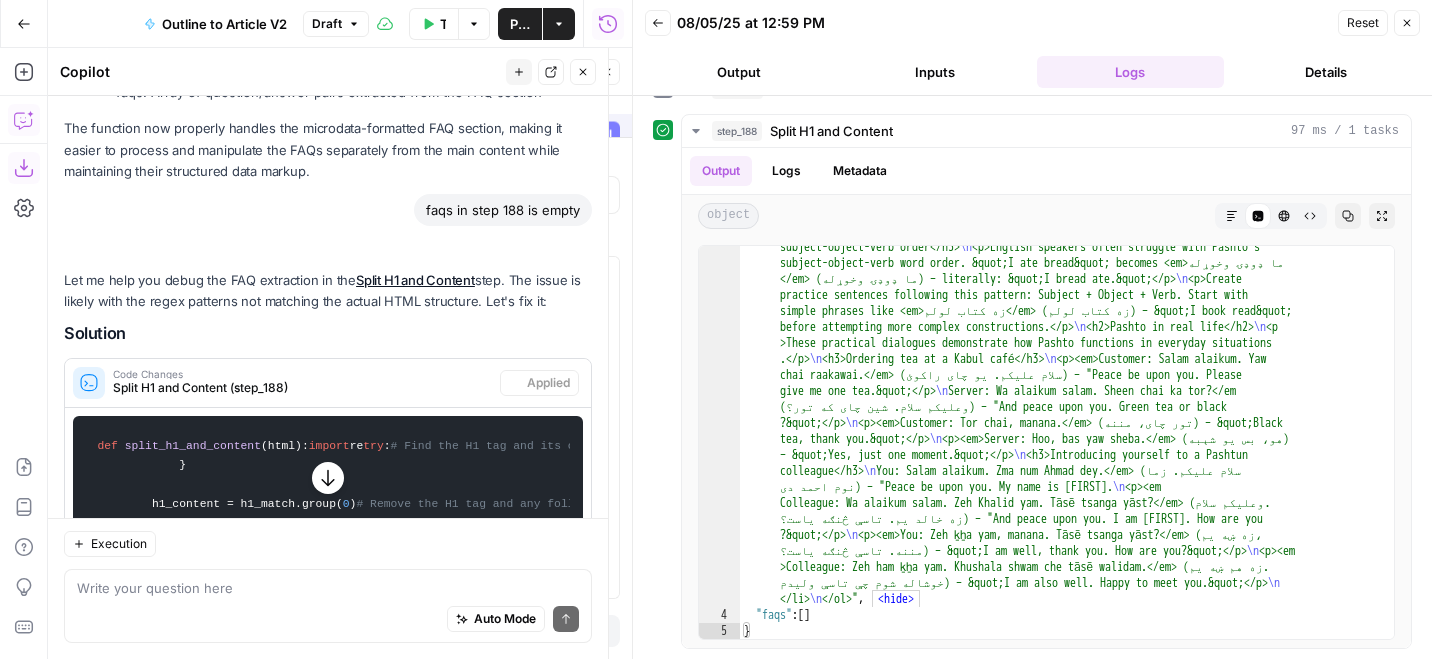 scroll, scrollTop: 2057, scrollLeft: 0, axis: vertical 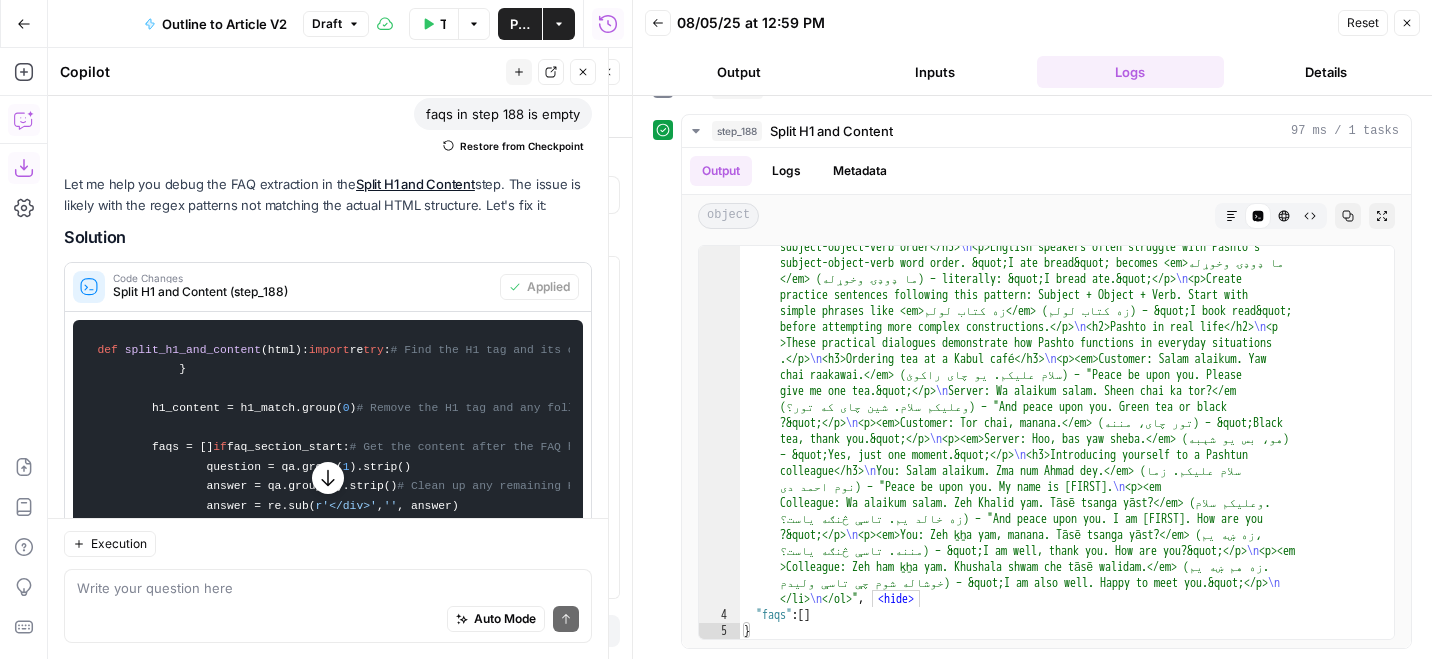 click on "Test" at bounding box center (525, 72) 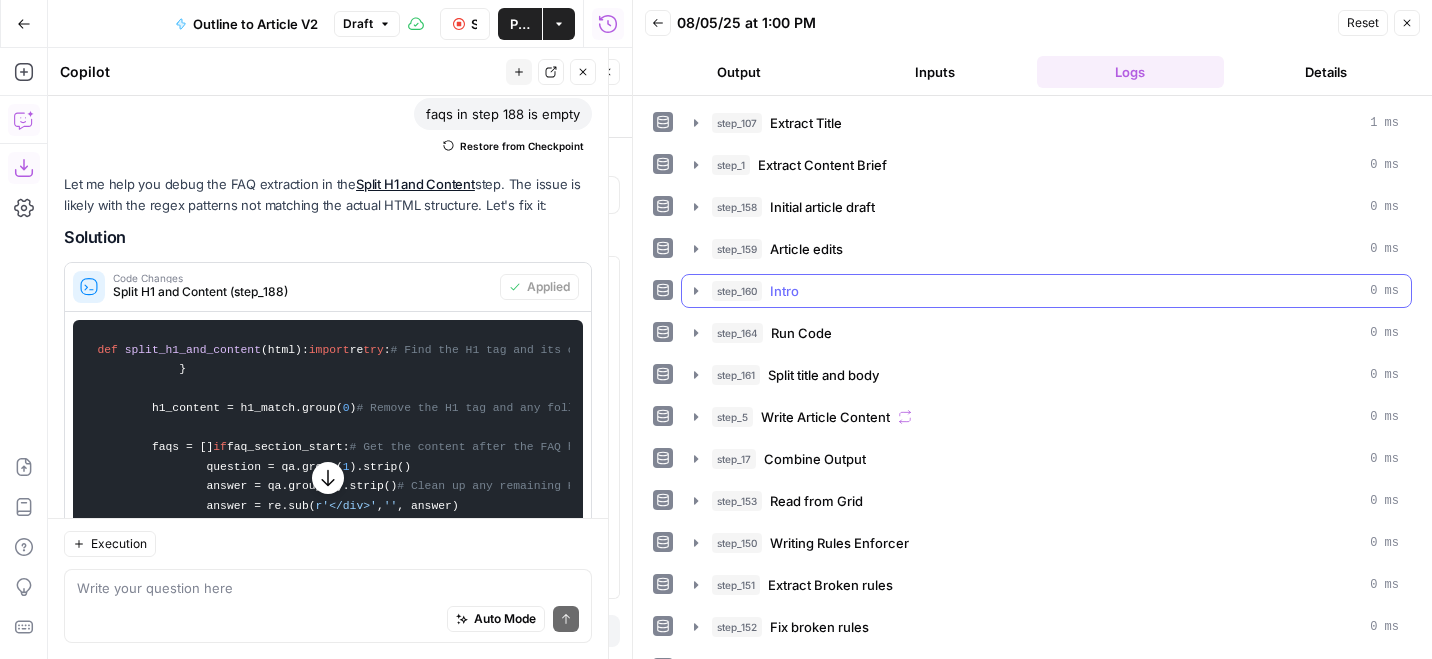 scroll, scrollTop: 18, scrollLeft: 0, axis: vertical 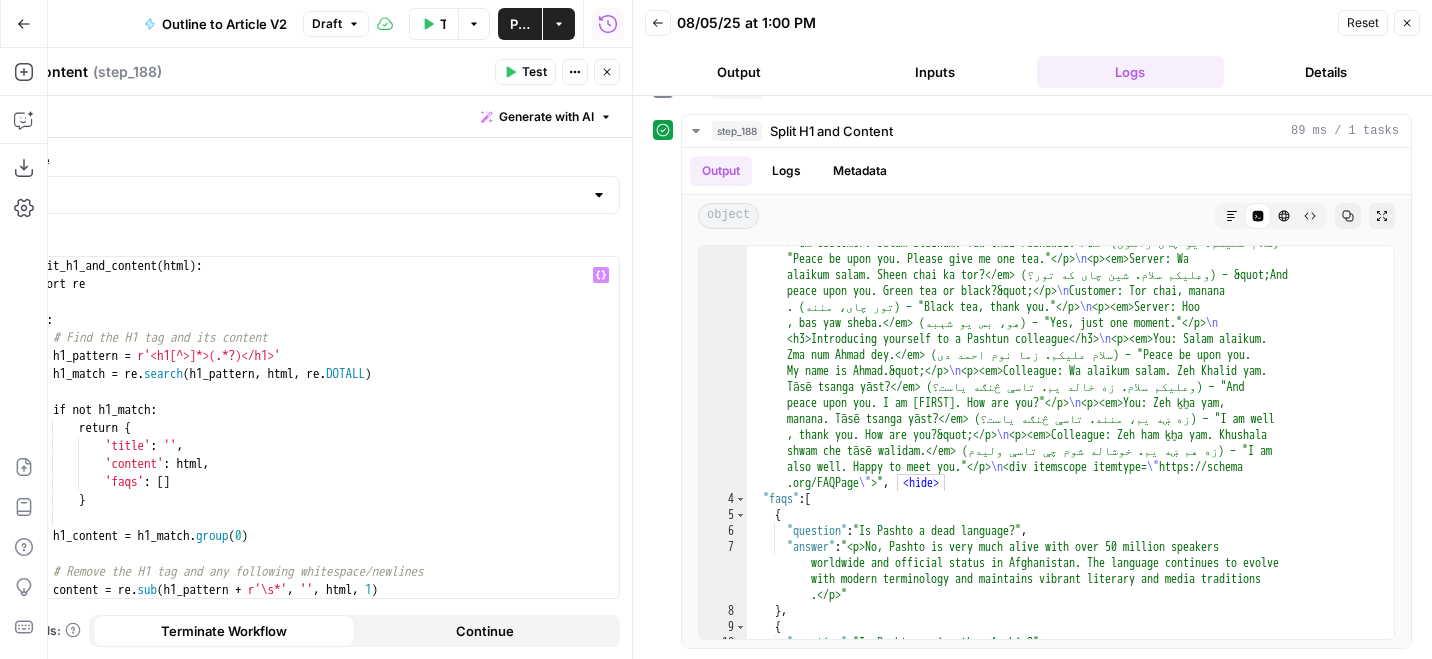 click 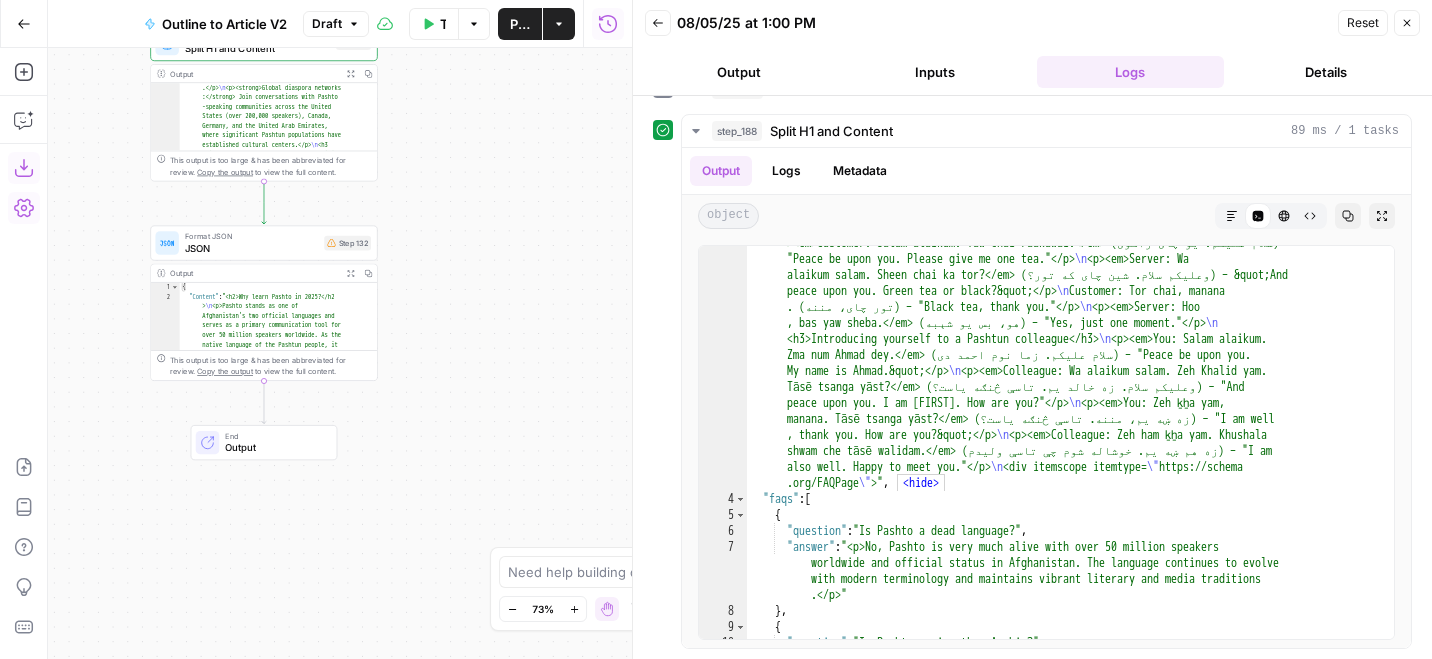 click on "Copilot" at bounding box center (24, 120) 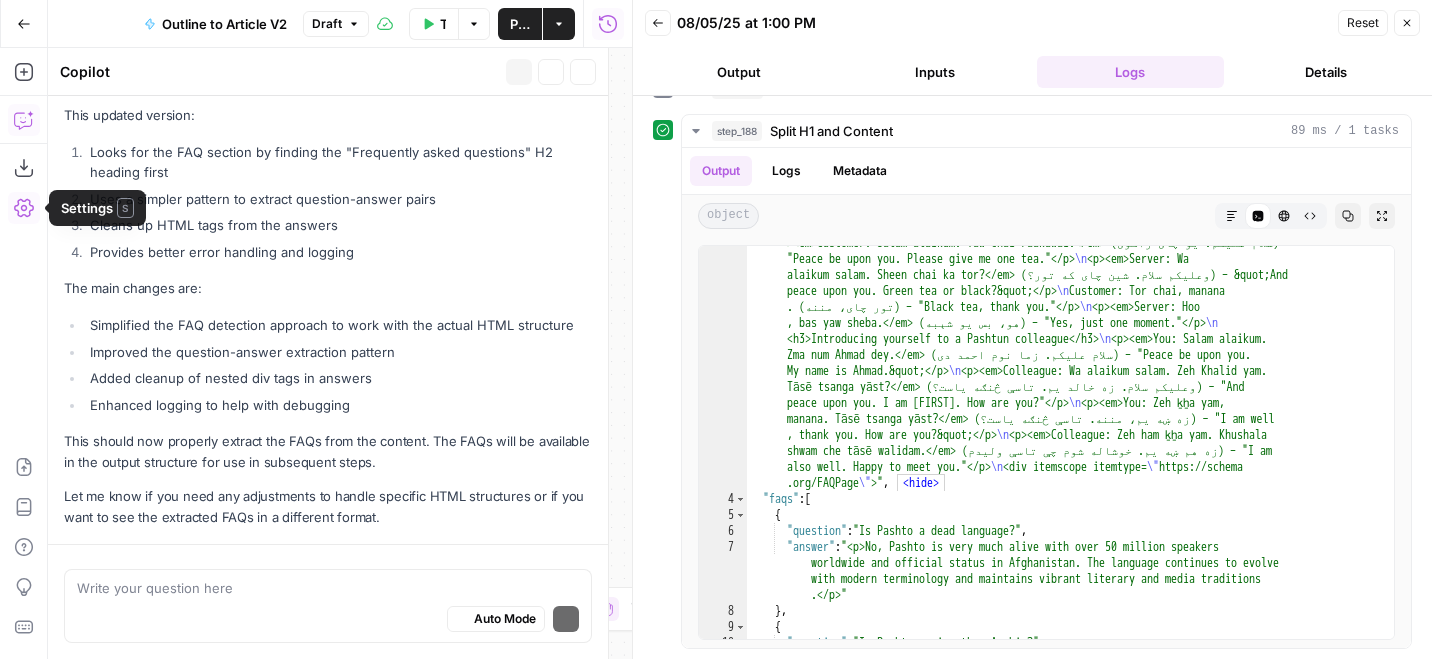 scroll, scrollTop: 2335, scrollLeft: 0, axis: vertical 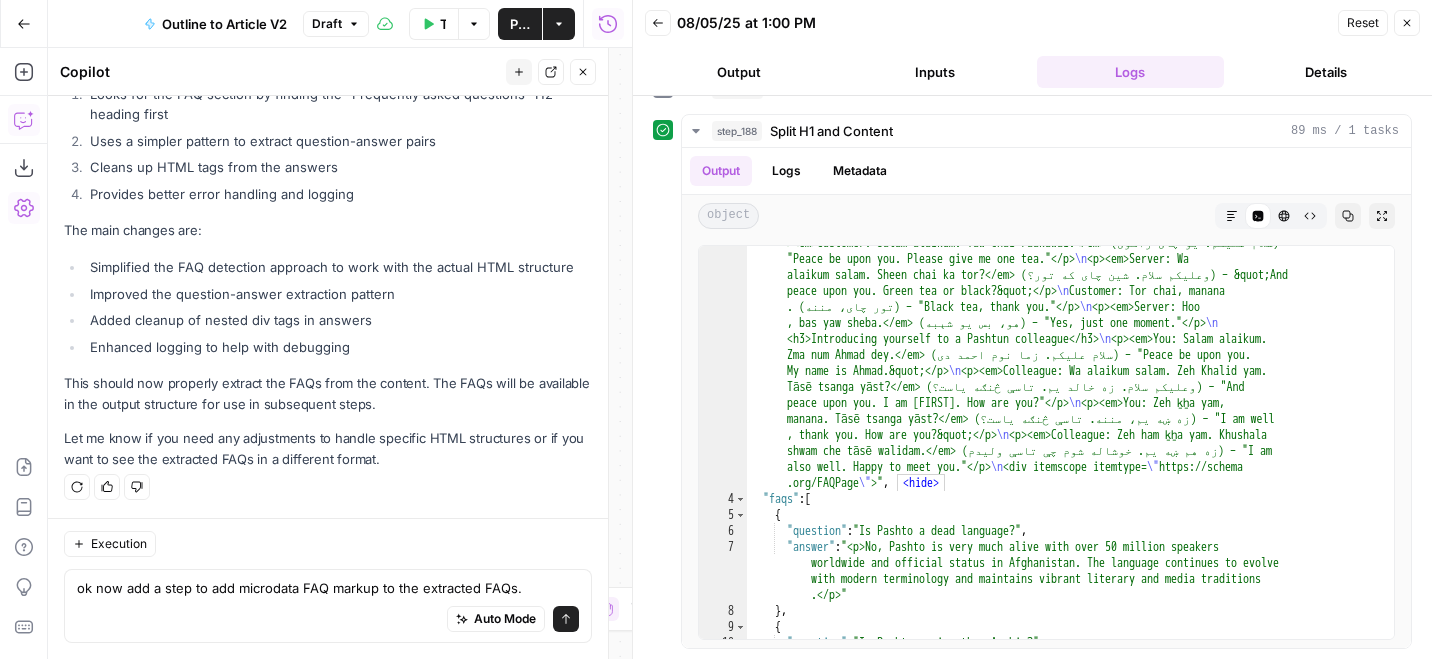 type on "ok now add a step to add microdata FAQ markup to the extracted FAQs." 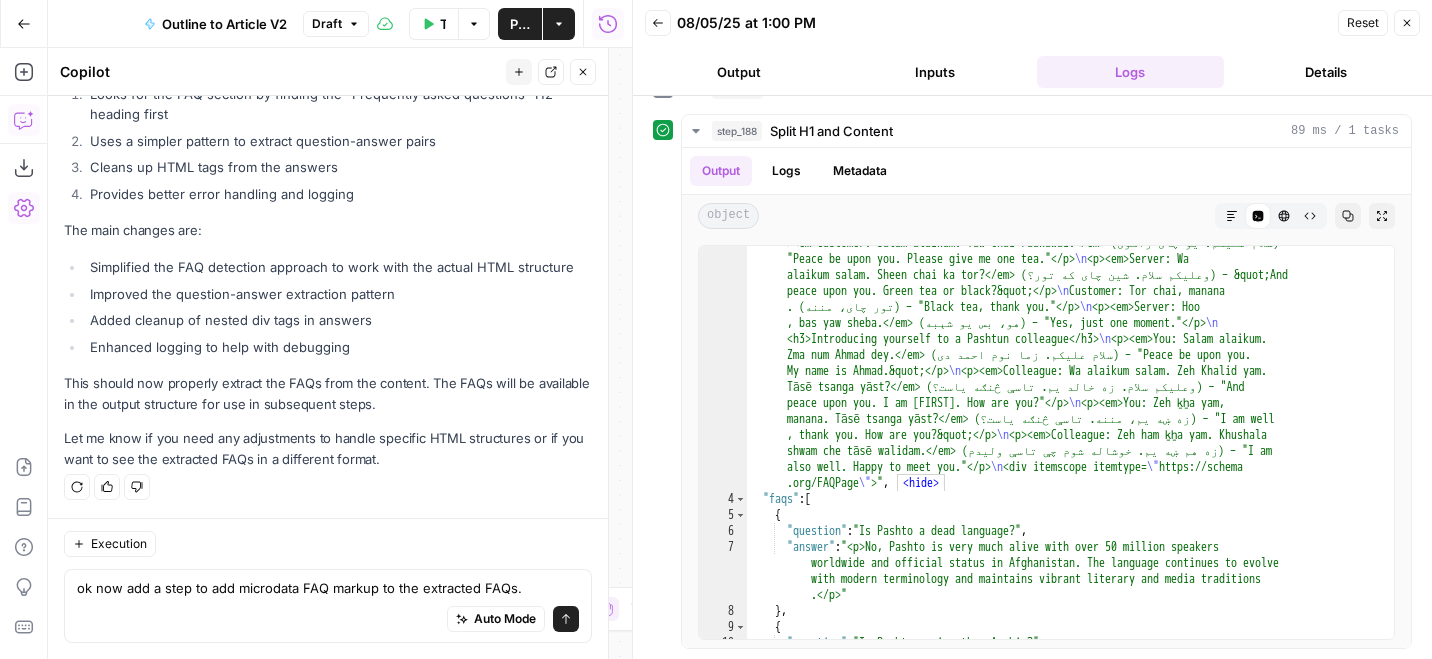 scroll, scrollTop: 2355, scrollLeft: 0, axis: vertical 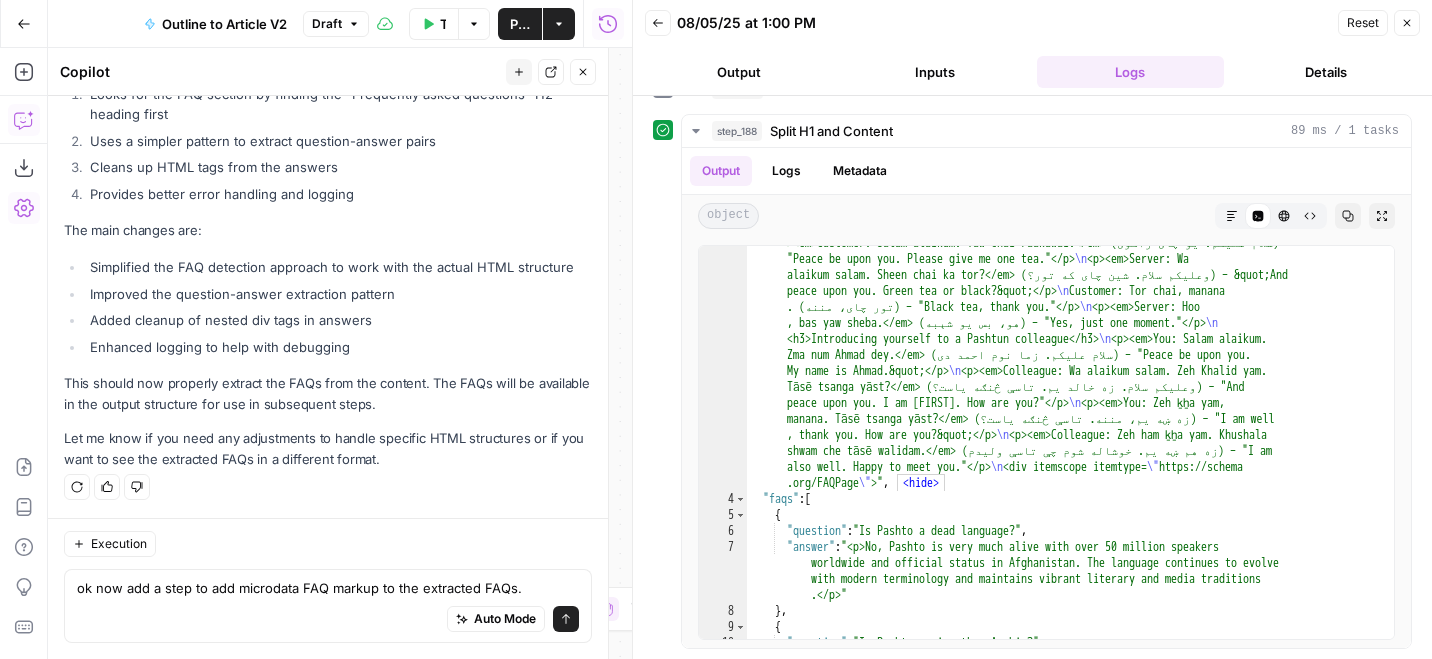 type 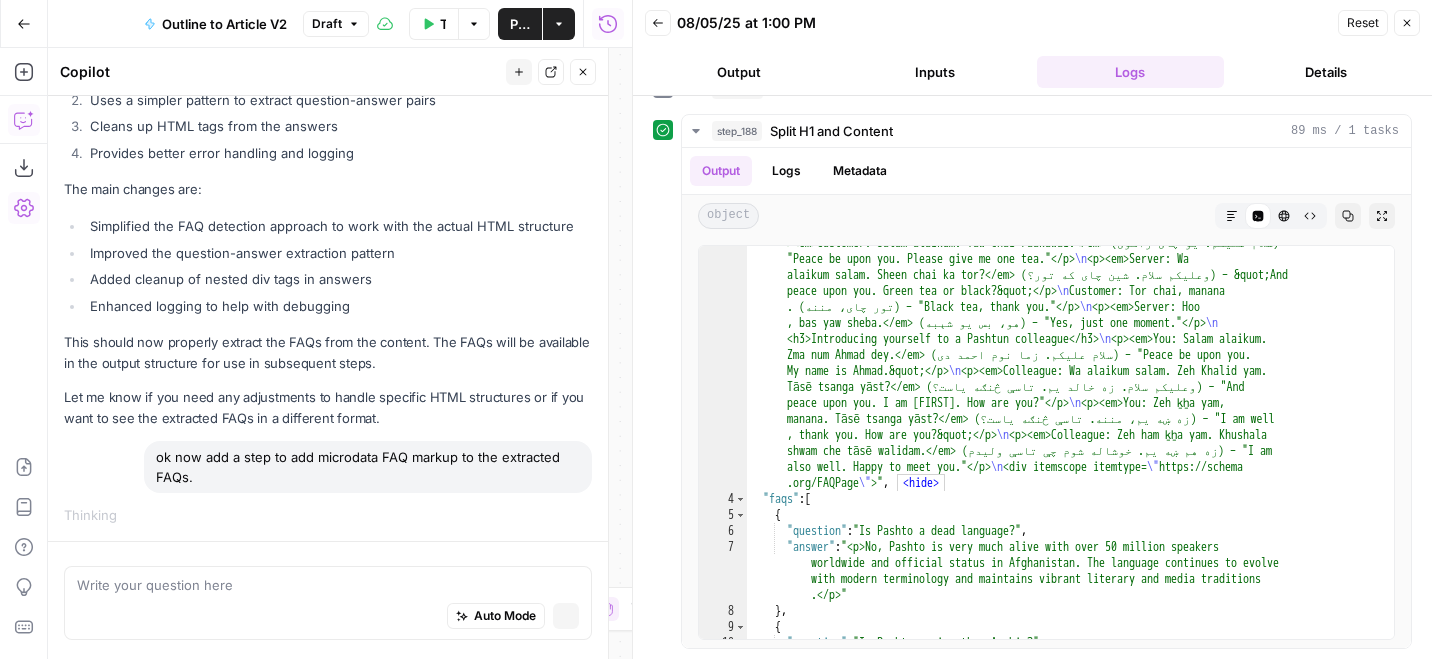scroll, scrollTop: 2265, scrollLeft: 0, axis: vertical 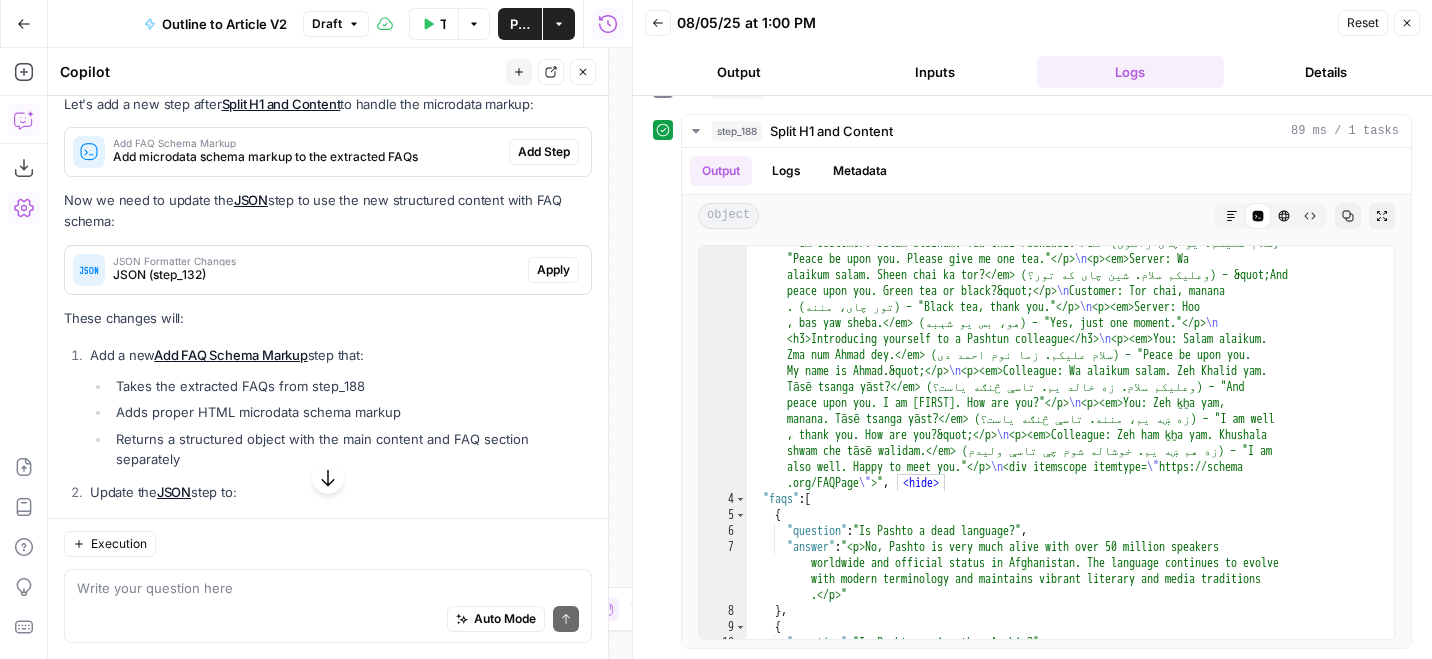 click on "Add Step" at bounding box center [544, 152] 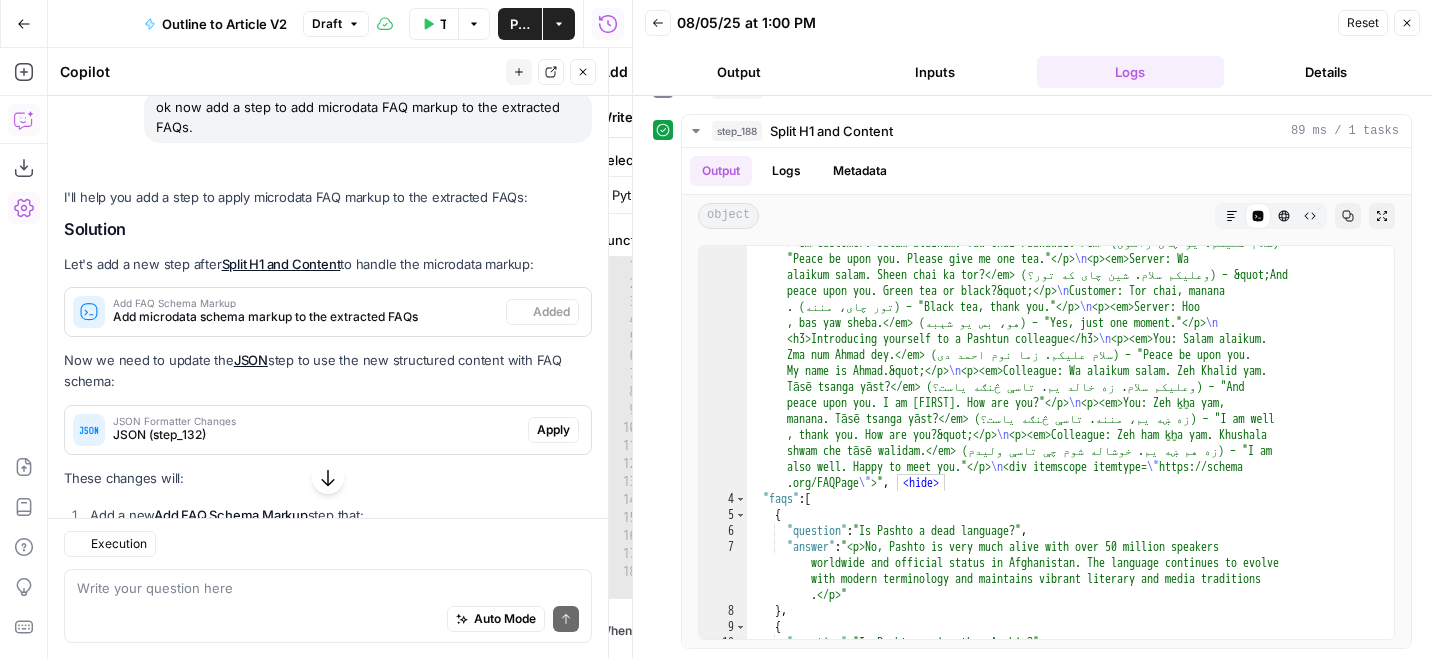 scroll, scrollTop: 2886, scrollLeft: 0, axis: vertical 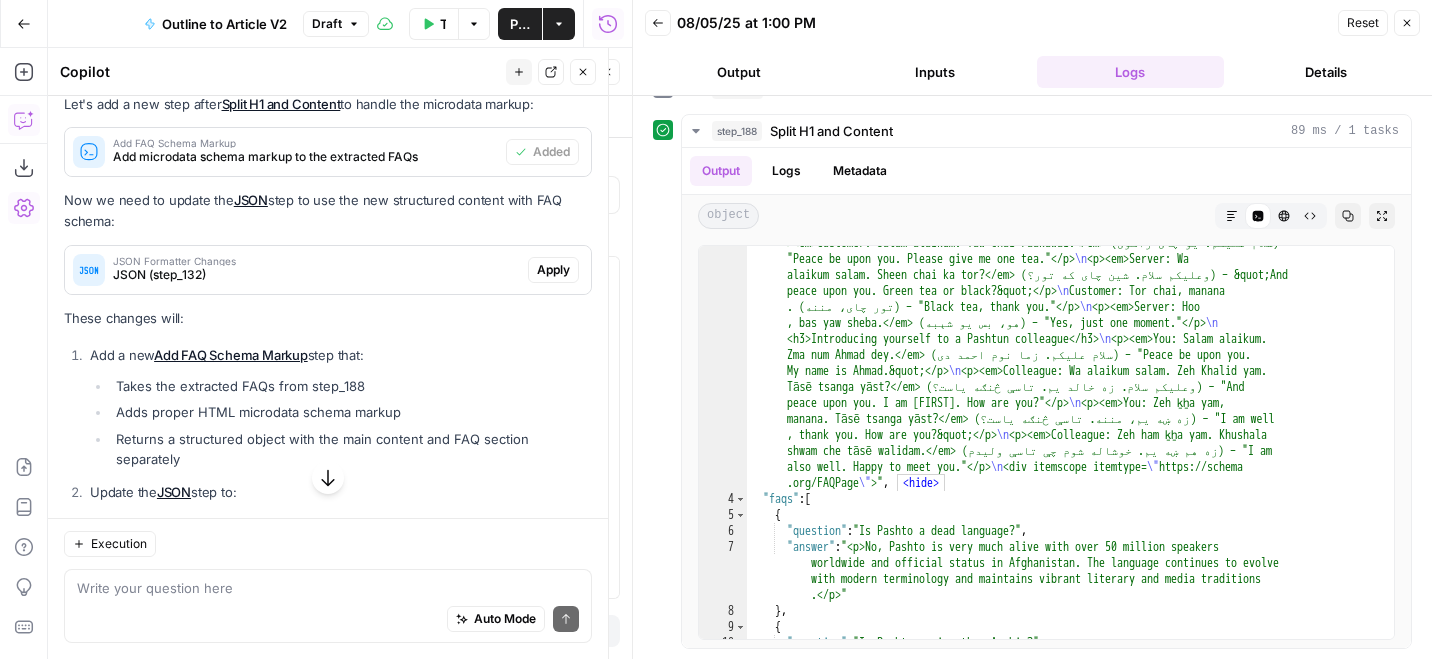 click on "Apply" at bounding box center [553, 270] 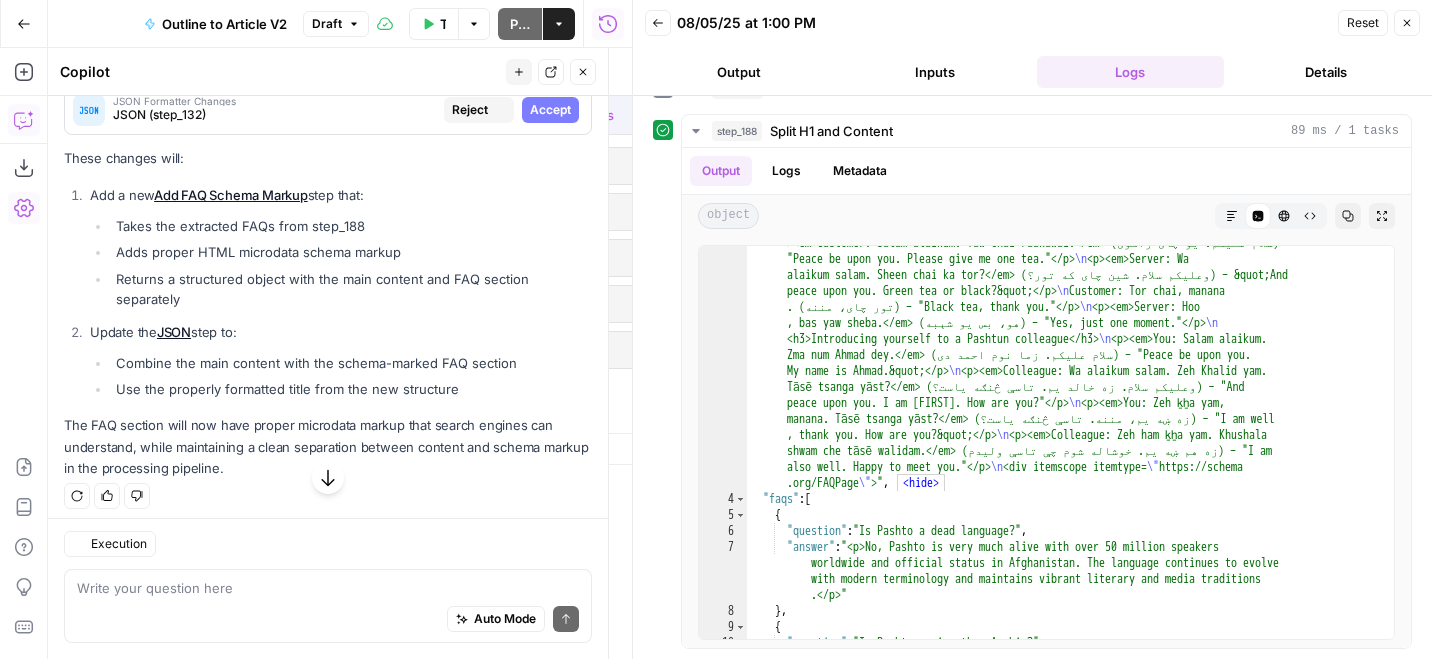 scroll, scrollTop: 2726, scrollLeft: 0, axis: vertical 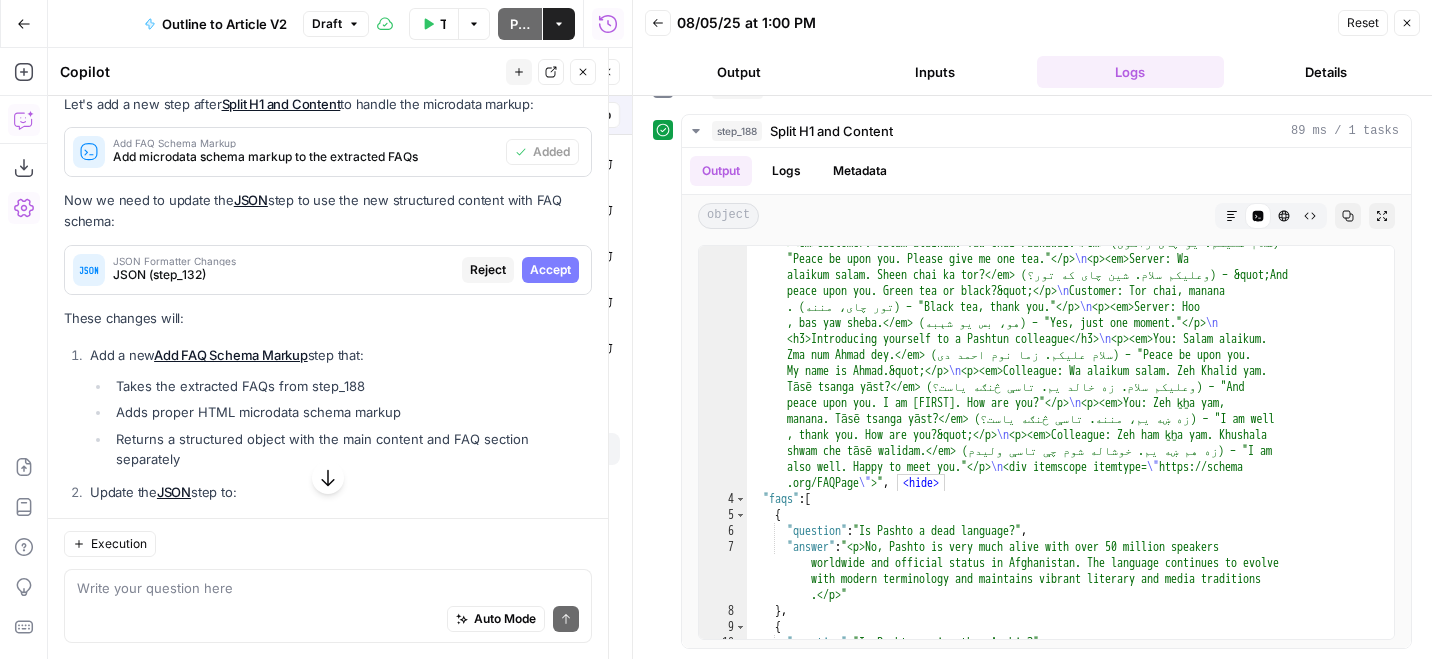 click 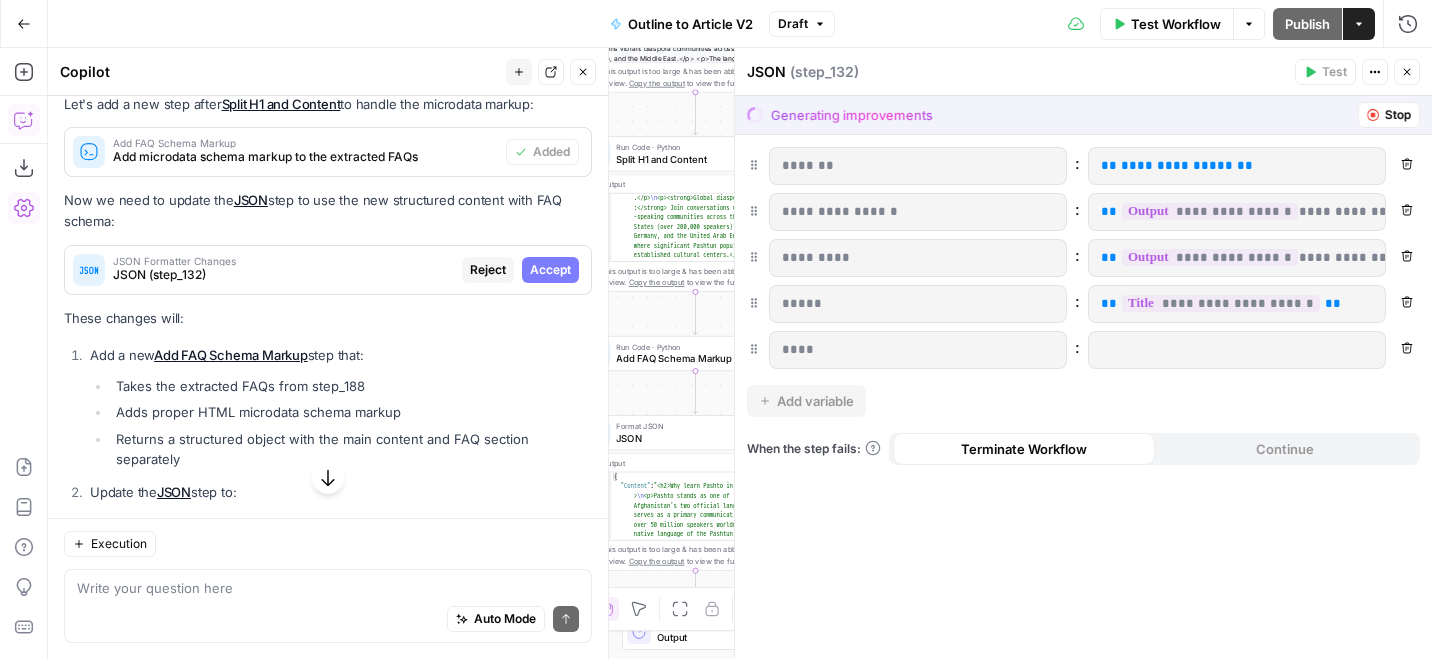 click 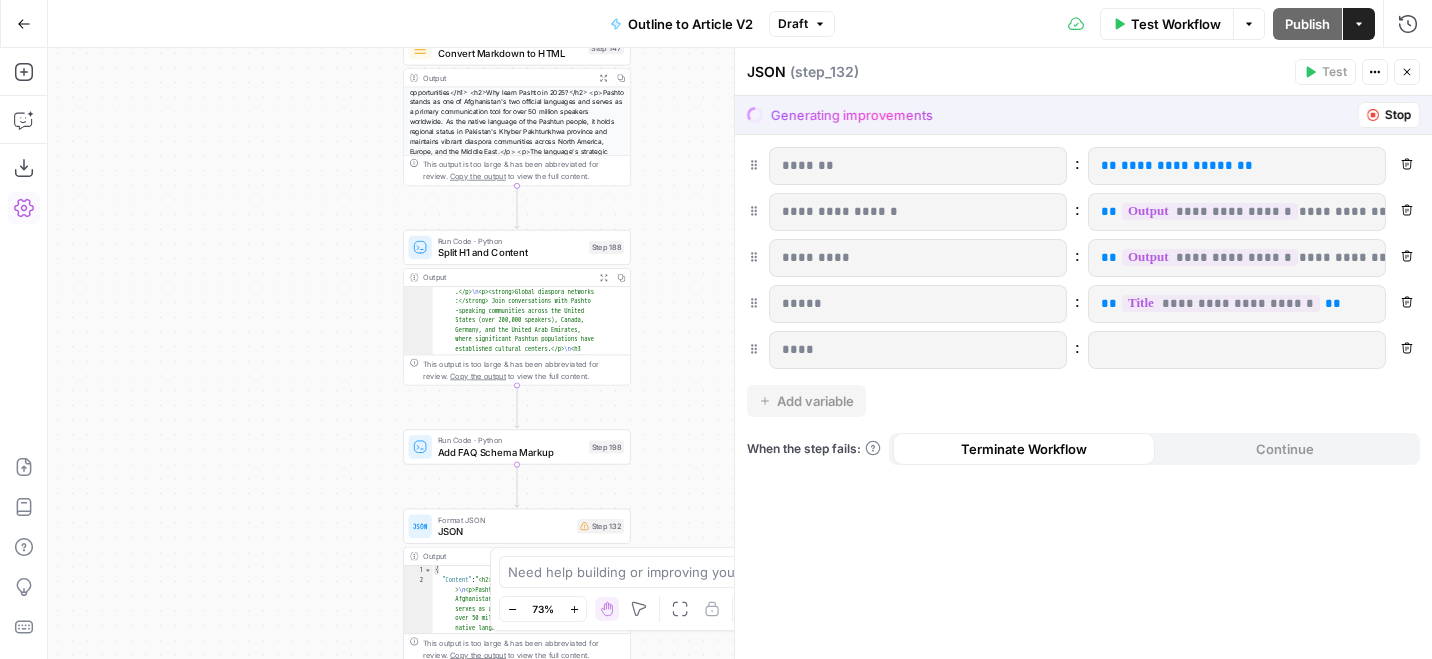 click 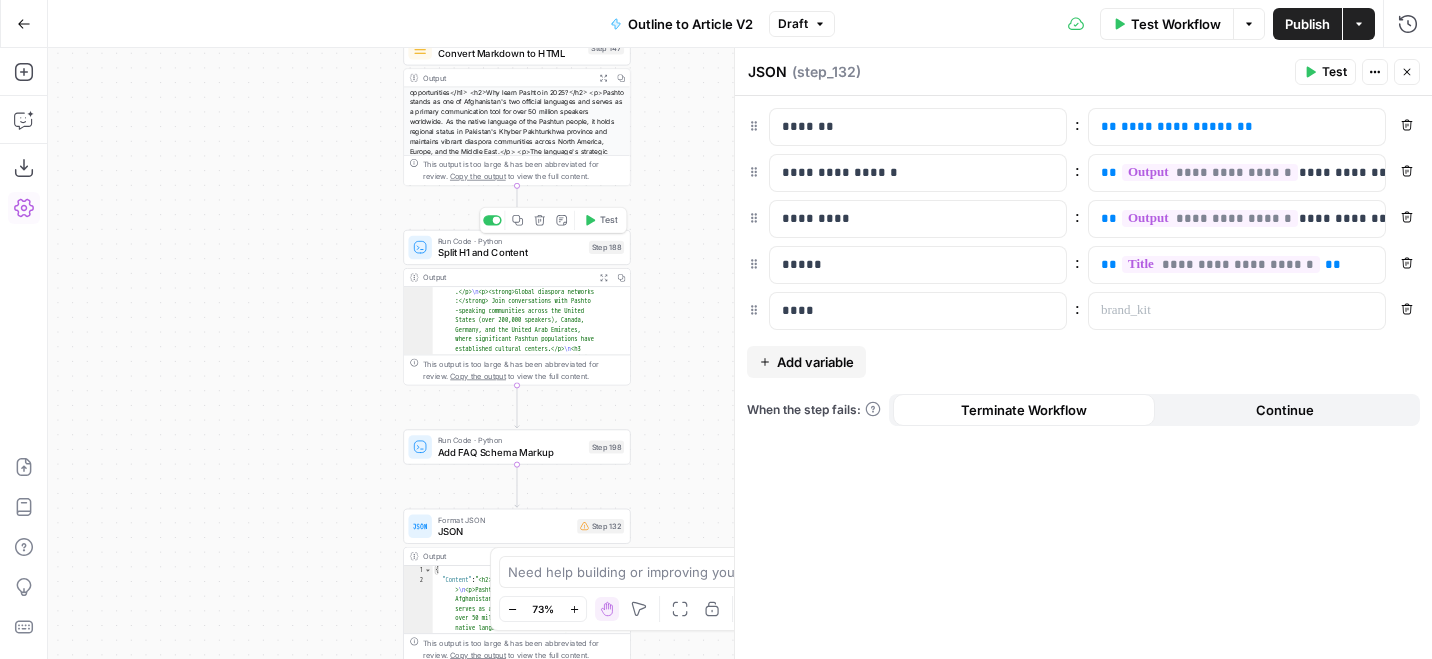click on "Split H1 and Content" at bounding box center [510, 252] 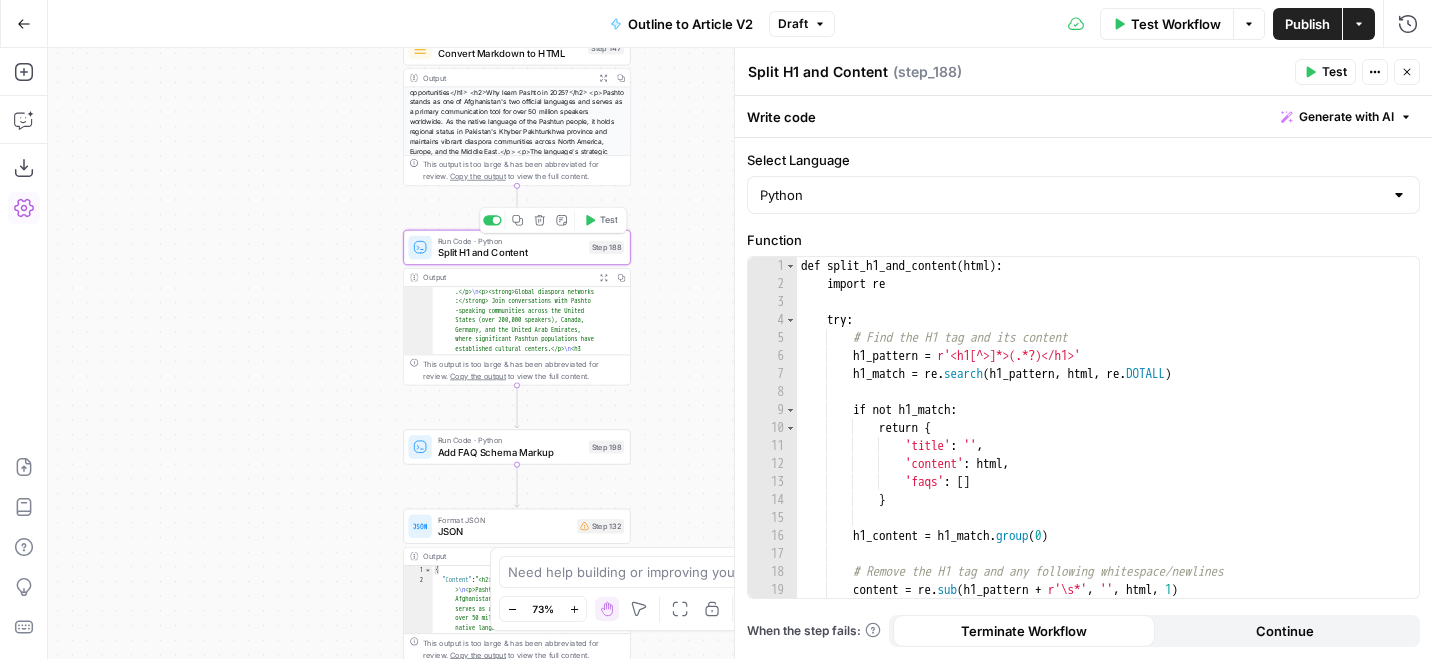 click 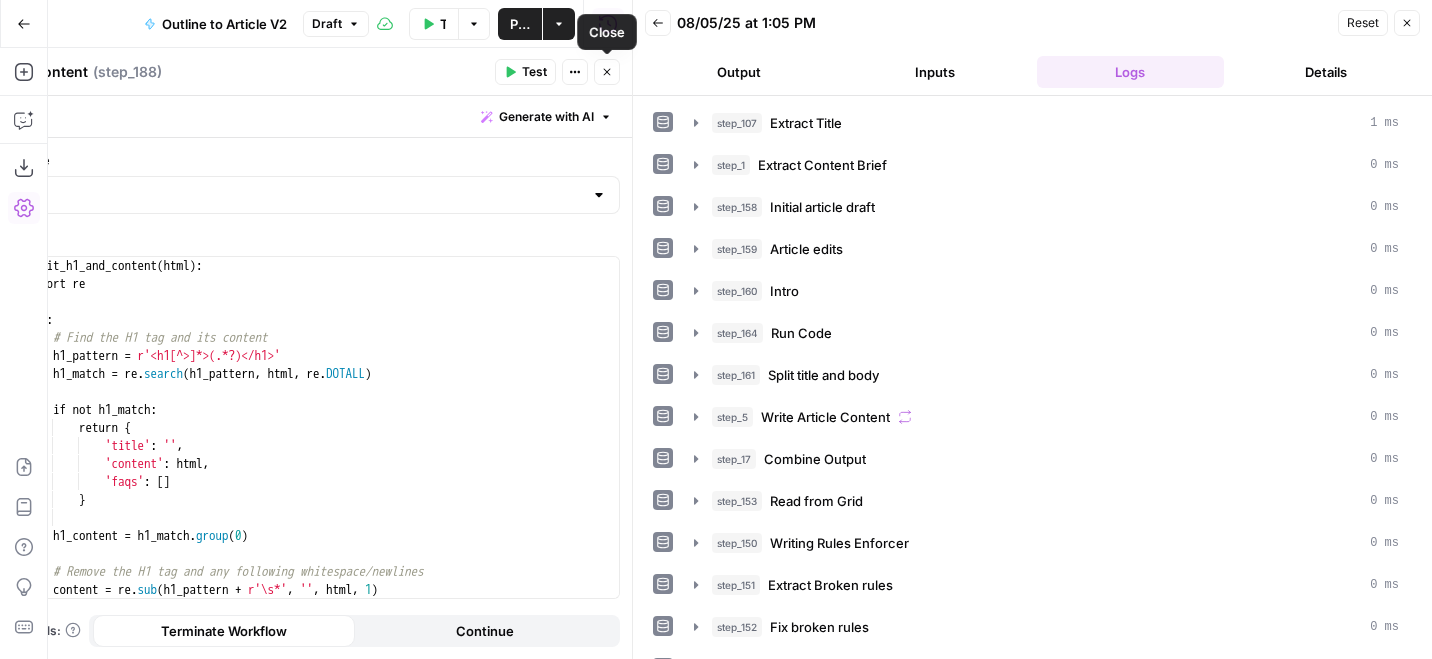 click 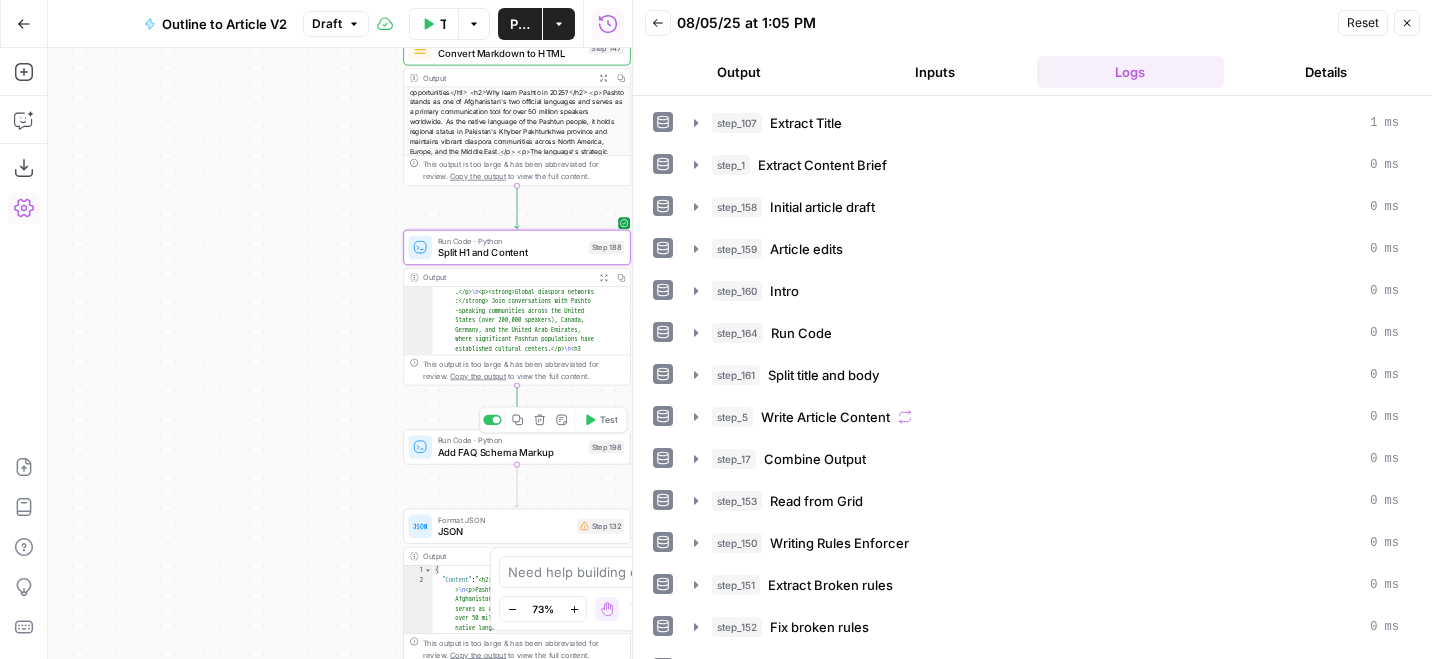 click on "Run Code · Python" at bounding box center [510, 441] 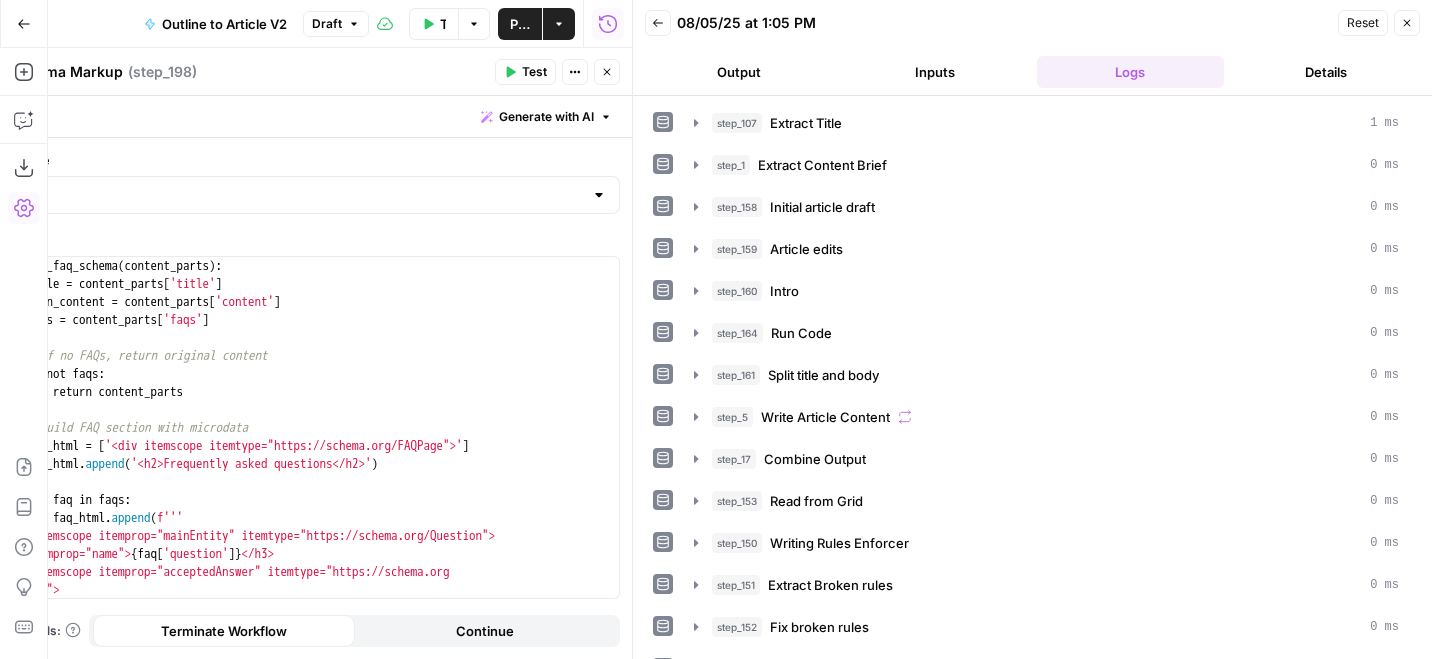 click on "Test" at bounding box center [534, 72] 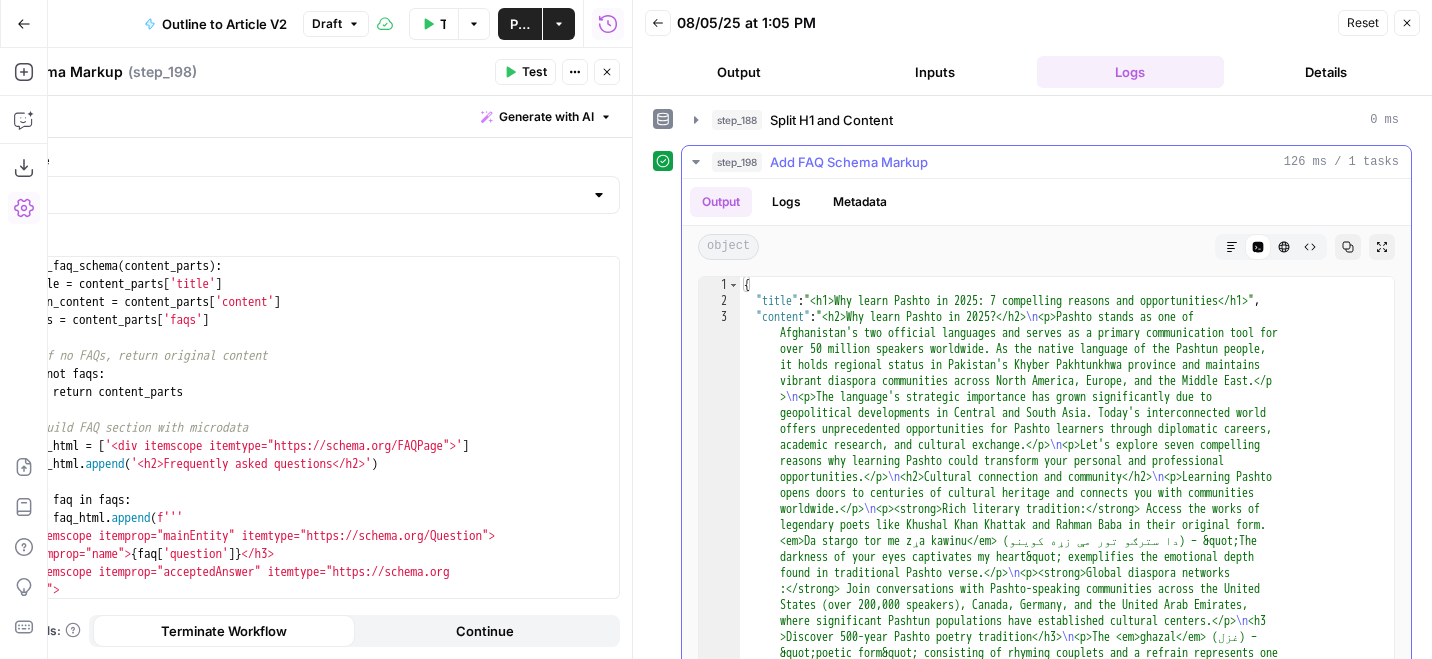 scroll, scrollTop: 664, scrollLeft: 0, axis: vertical 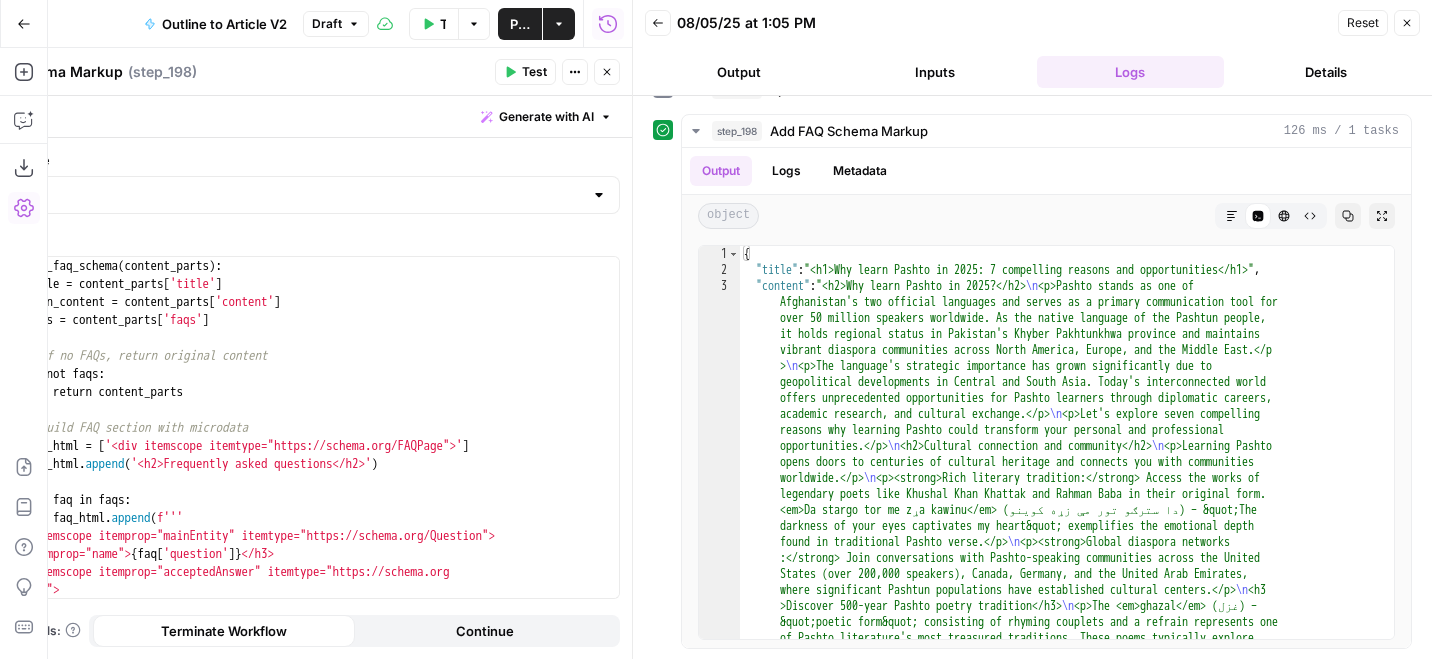 click 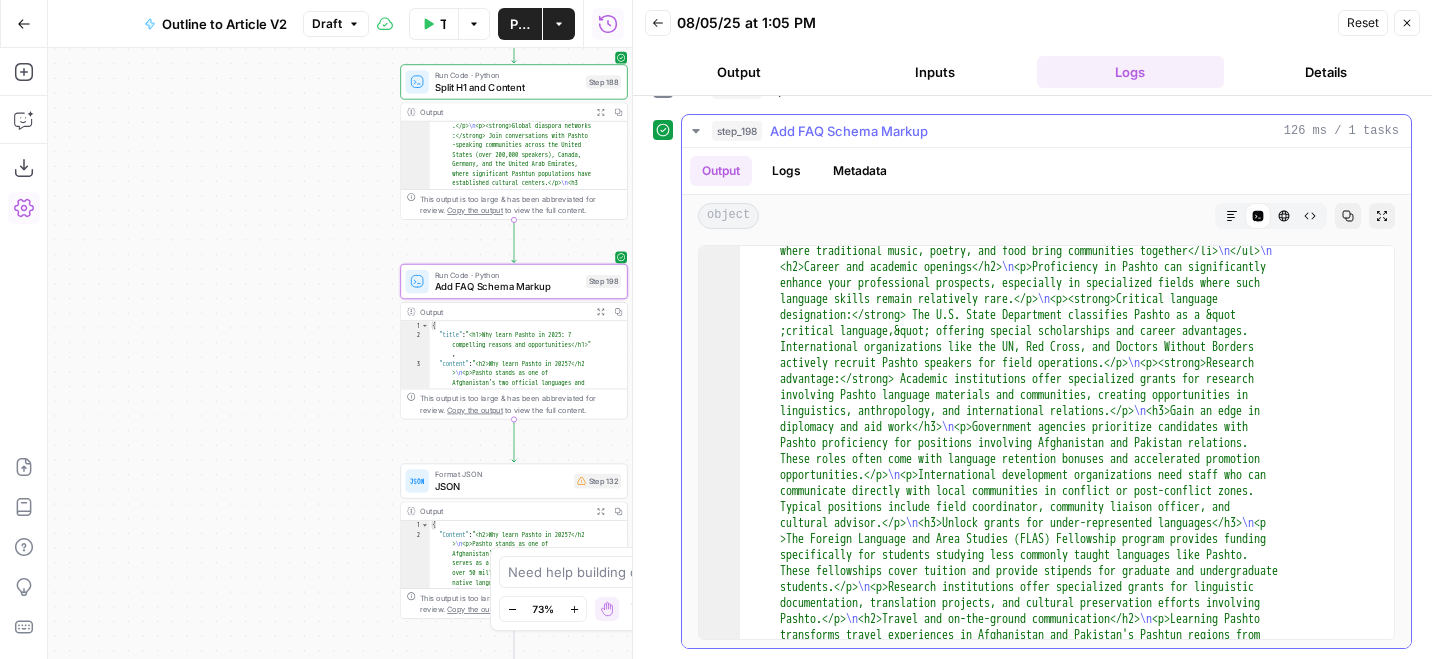scroll, scrollTop: 563, scrollLeft: 0, axis: vertical 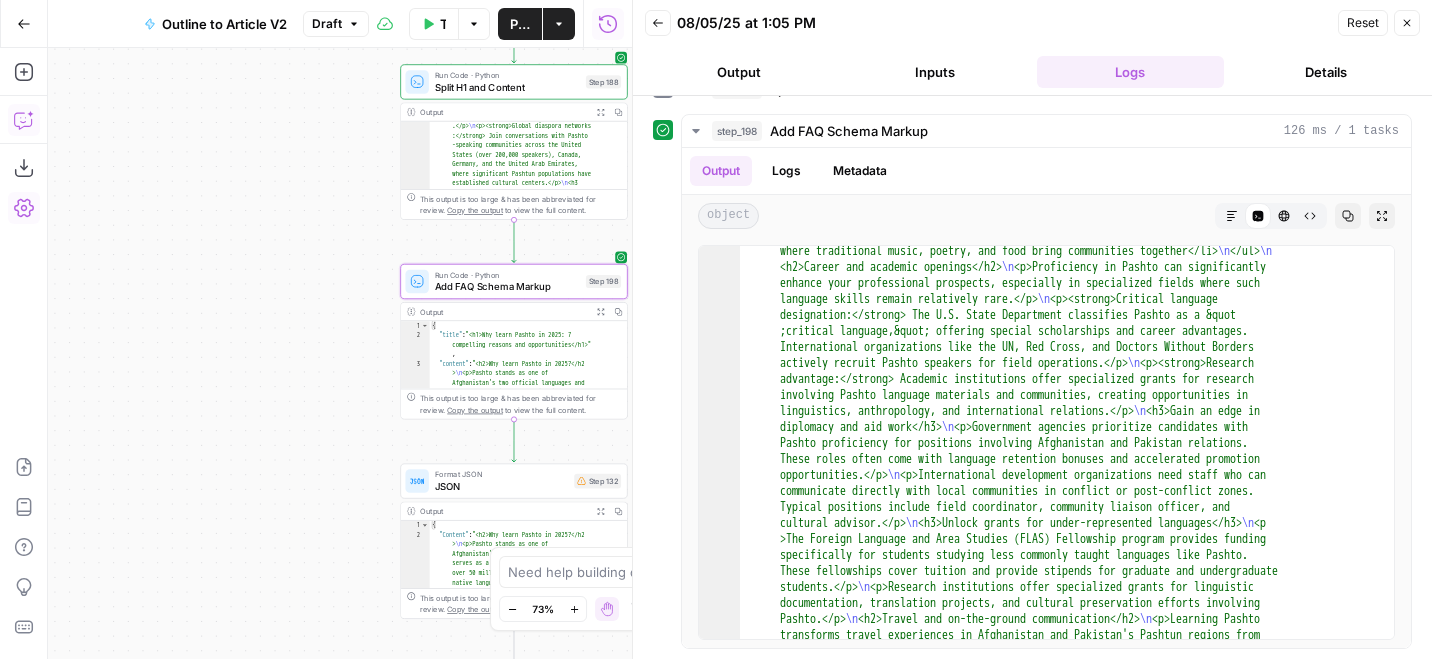 click 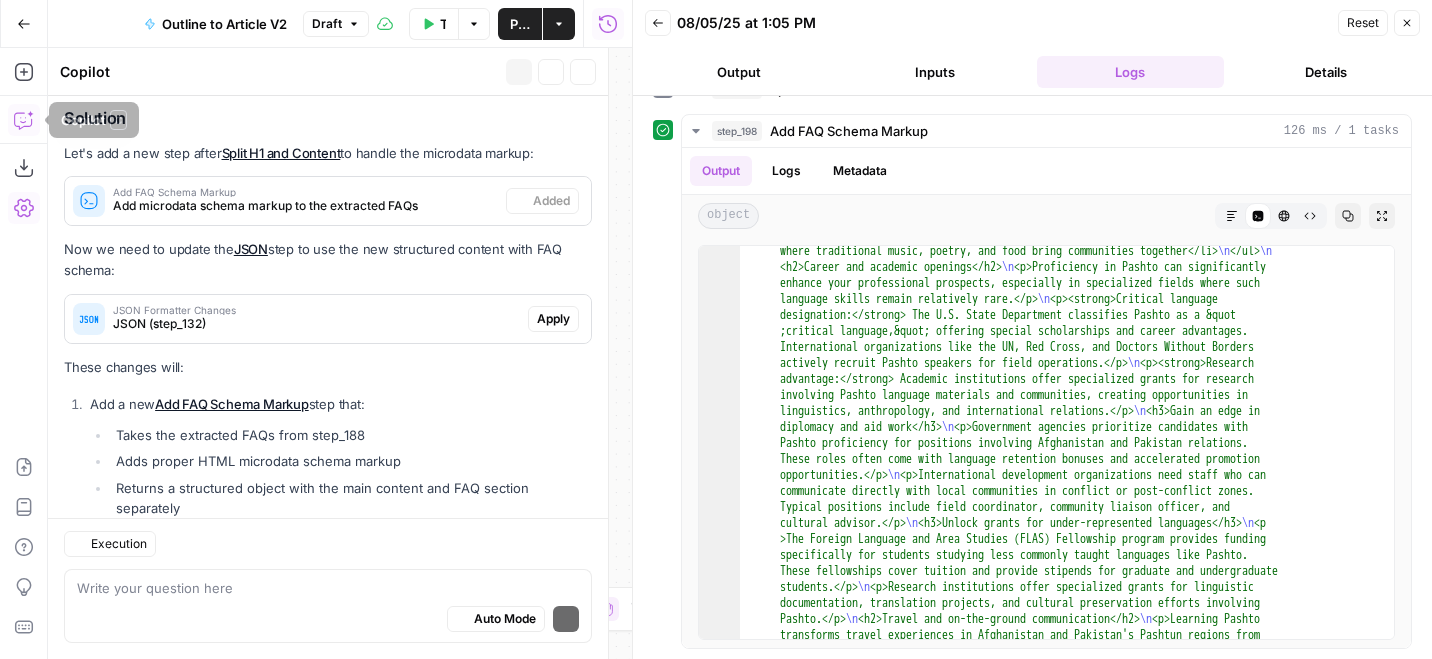 scroll, scrollTop: 3055, scrollLeft: 0, axis: vertical 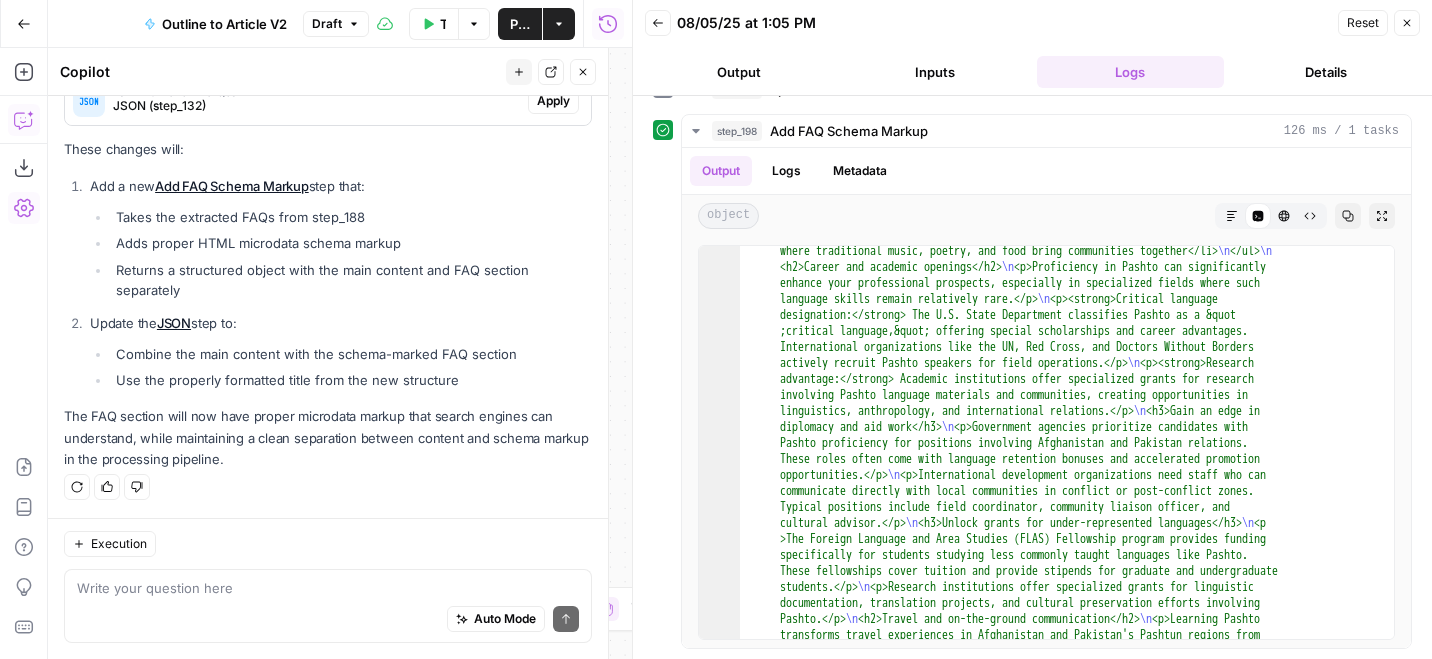 click 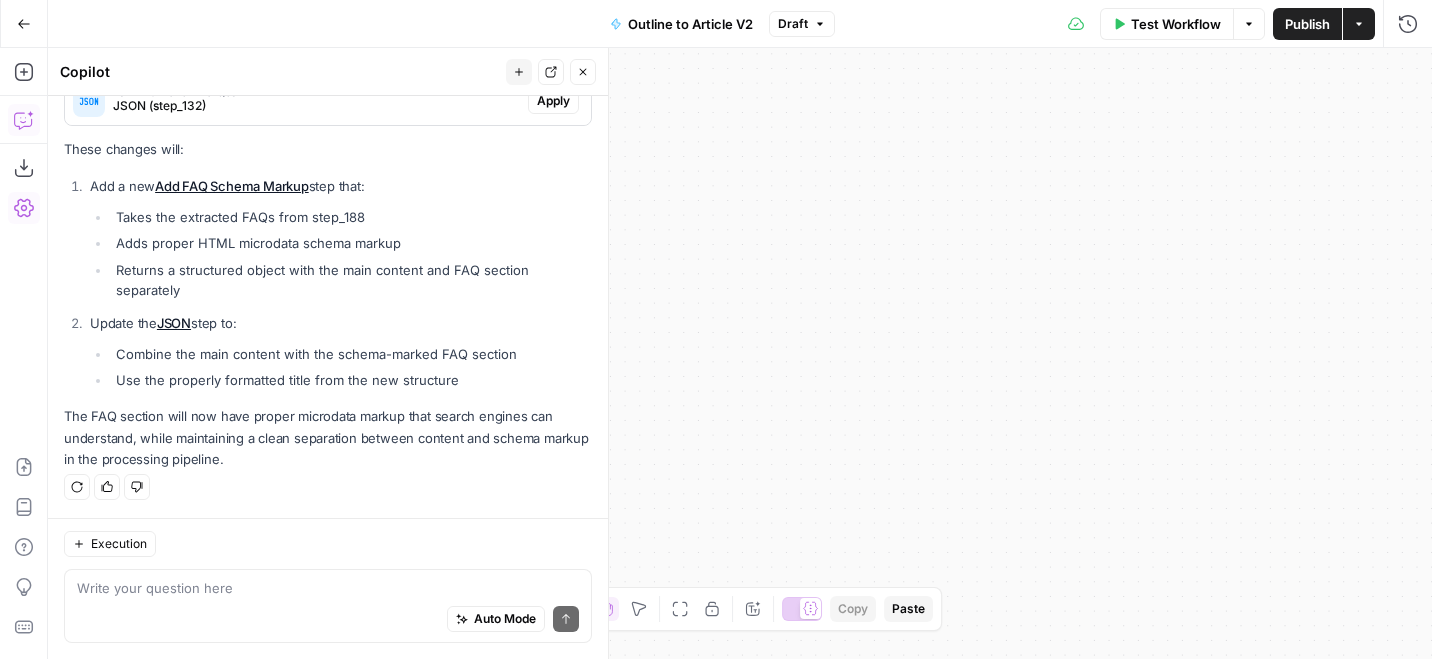 click 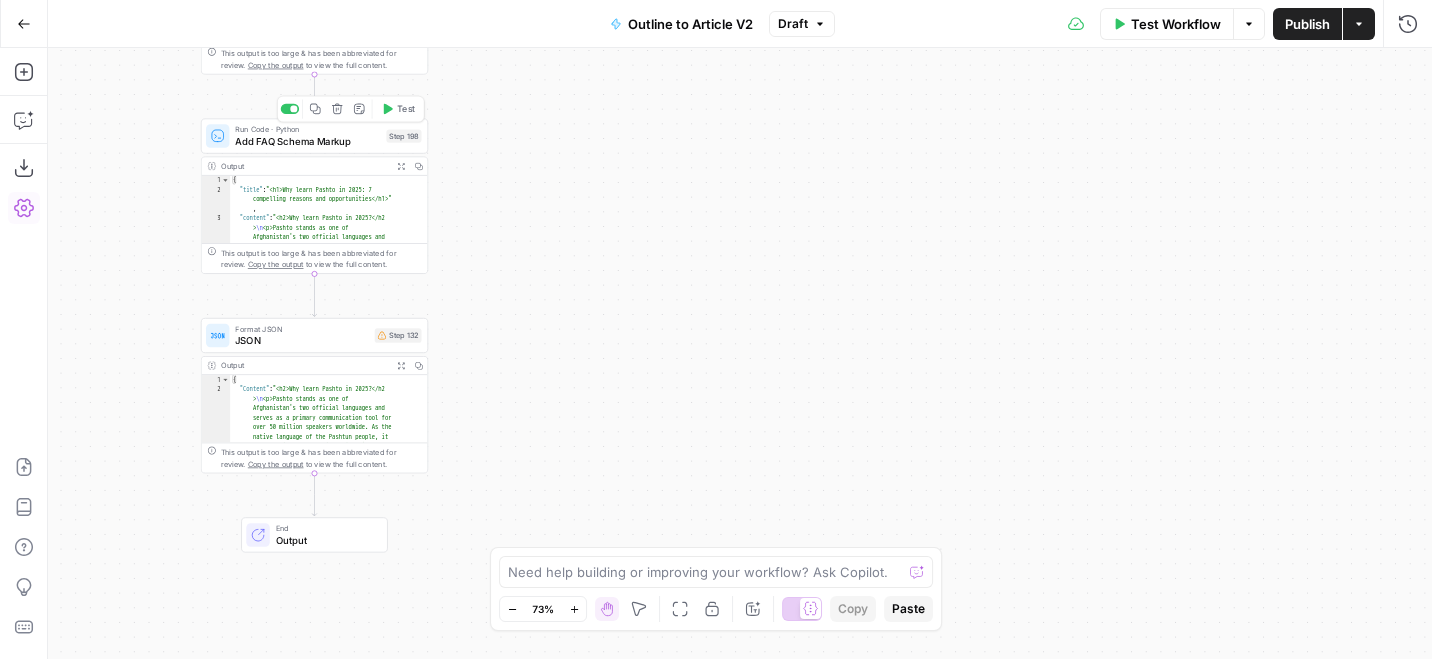 click on "Test" at bounding box center (397, 108) 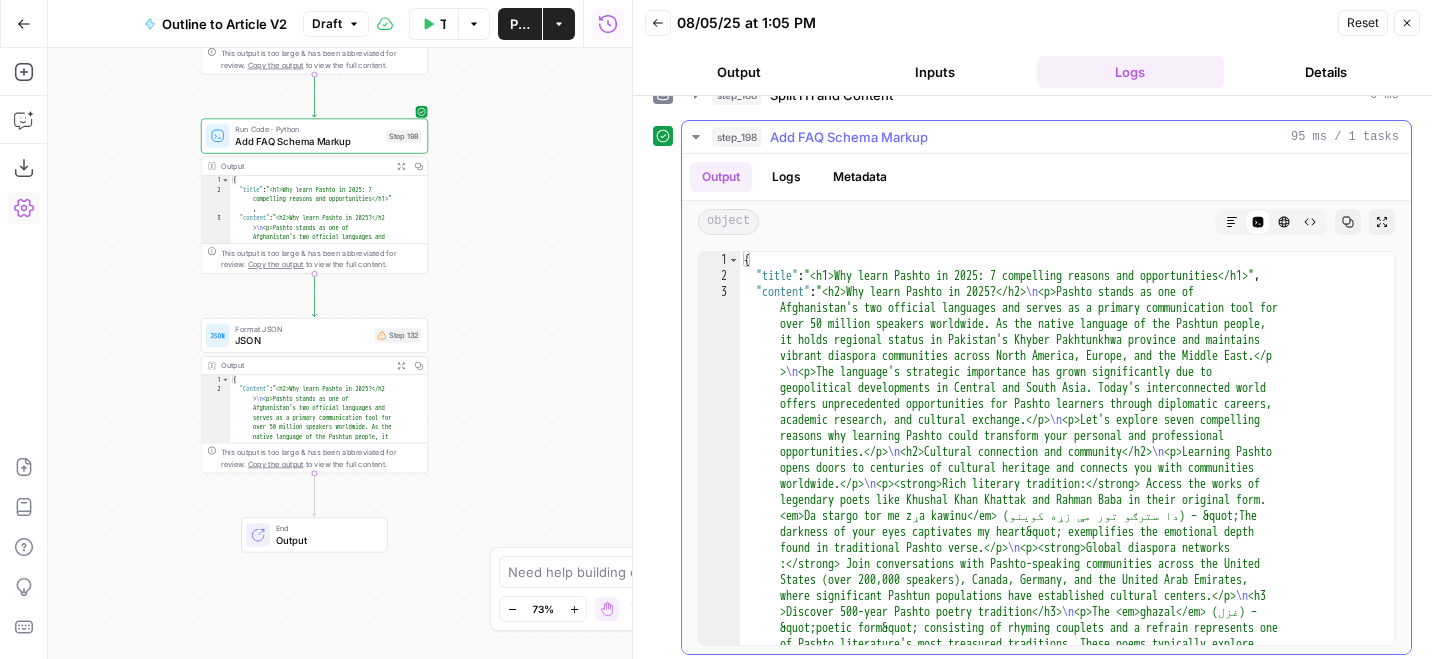 scroll, scrollTop: 664, scrollLeft: 0, axis: vertical 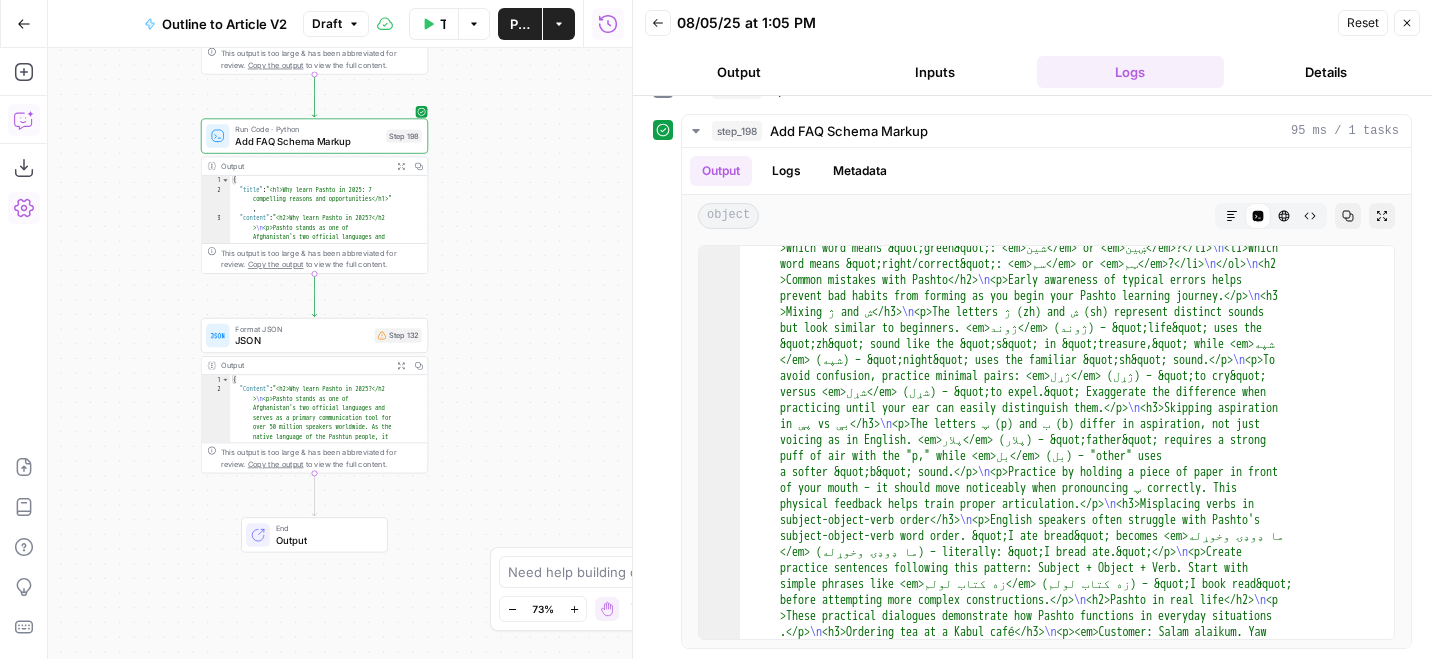 click 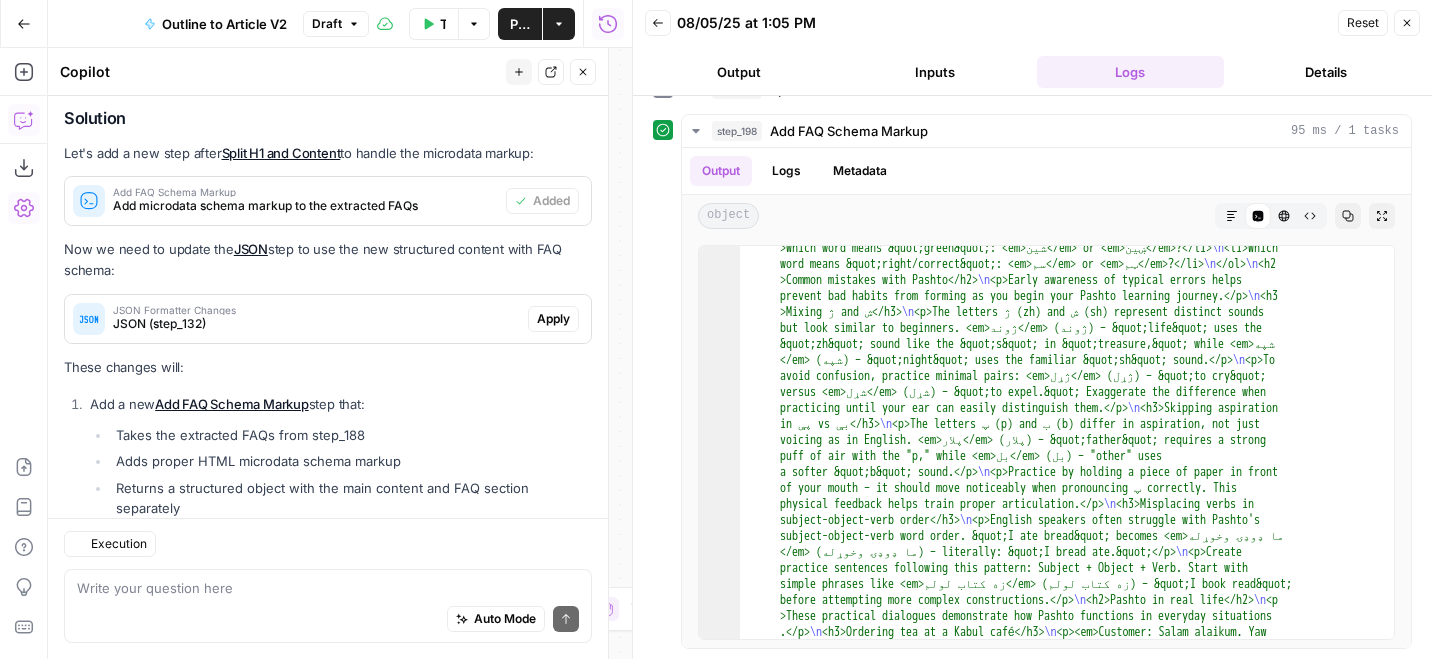 scroll, scrollTop: 3055, scrollLeft: 0, axis: vertical 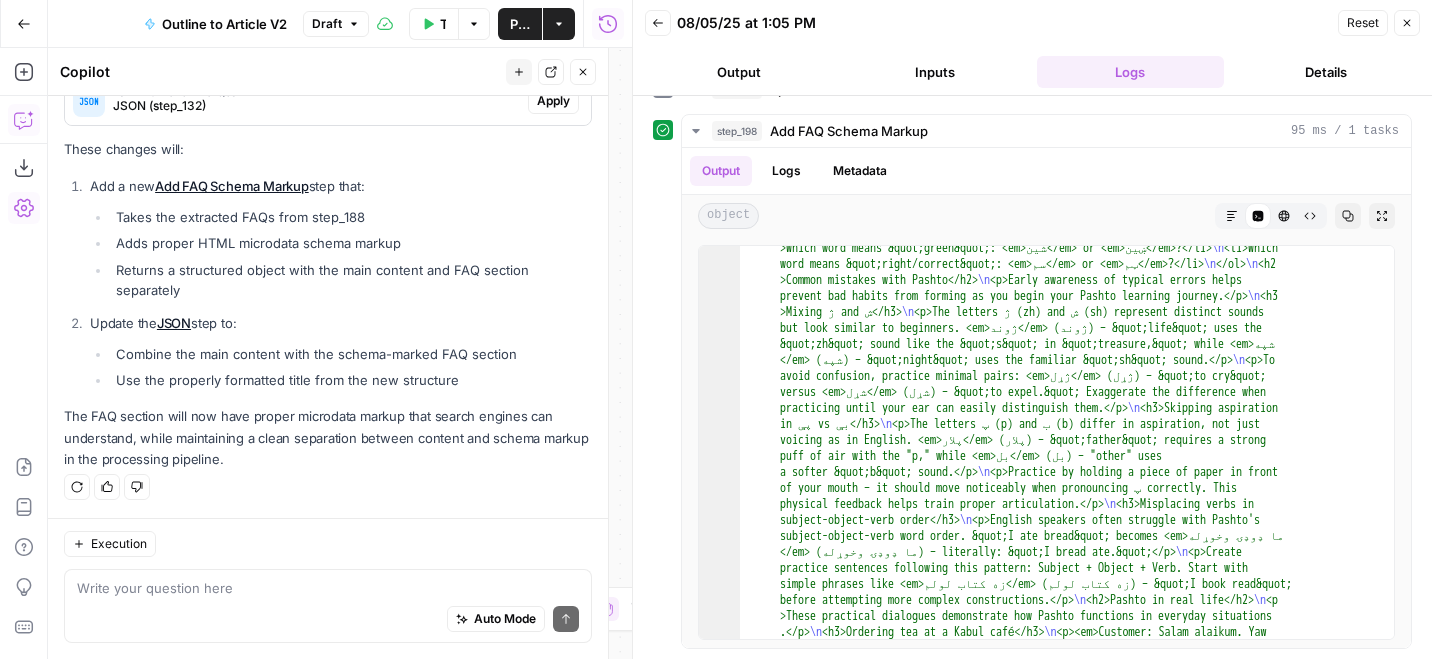 click 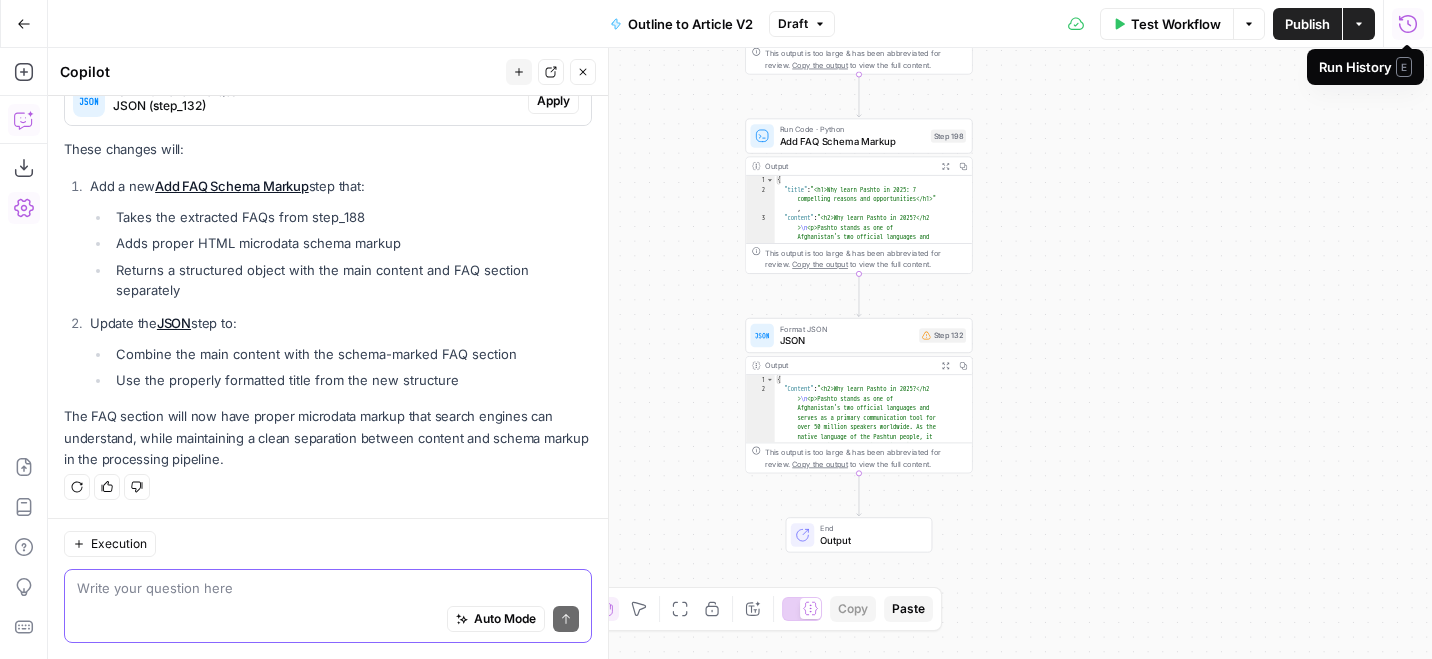 click at bounding box center (328, 588) 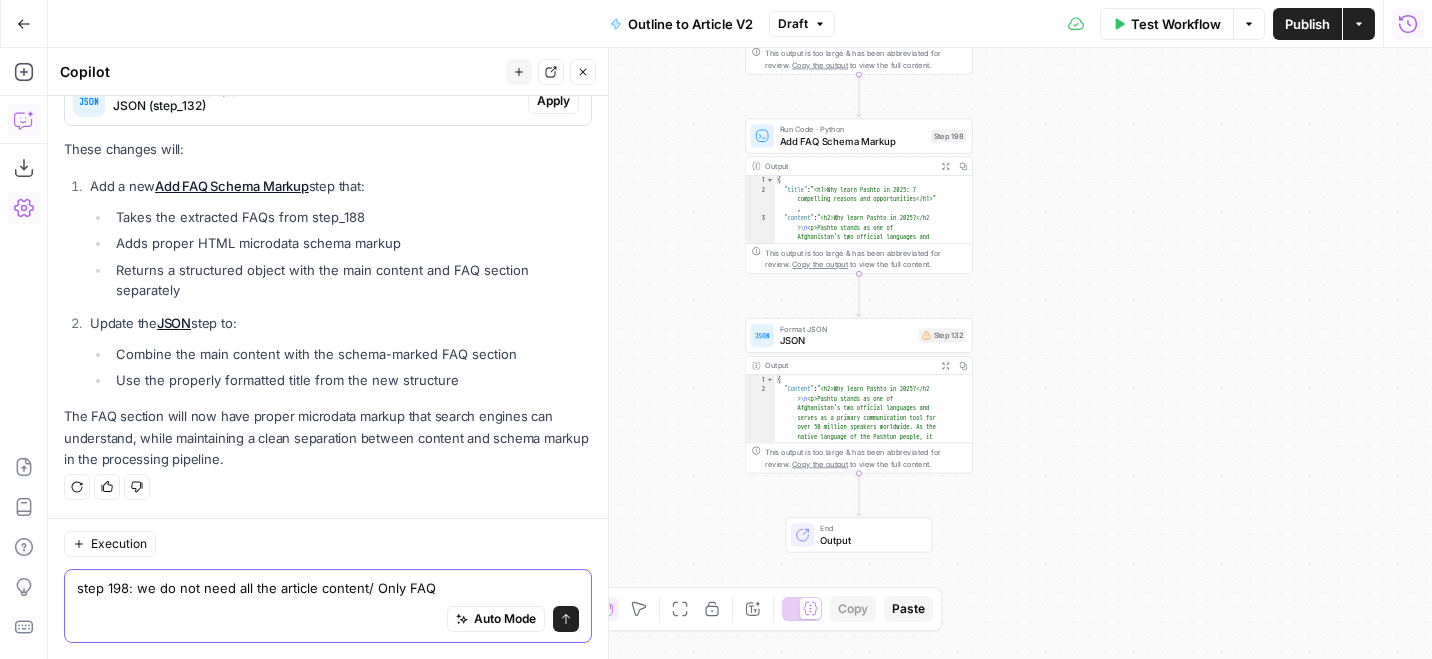 type on "step 198: we do not need all the article content/ Only FAQs" 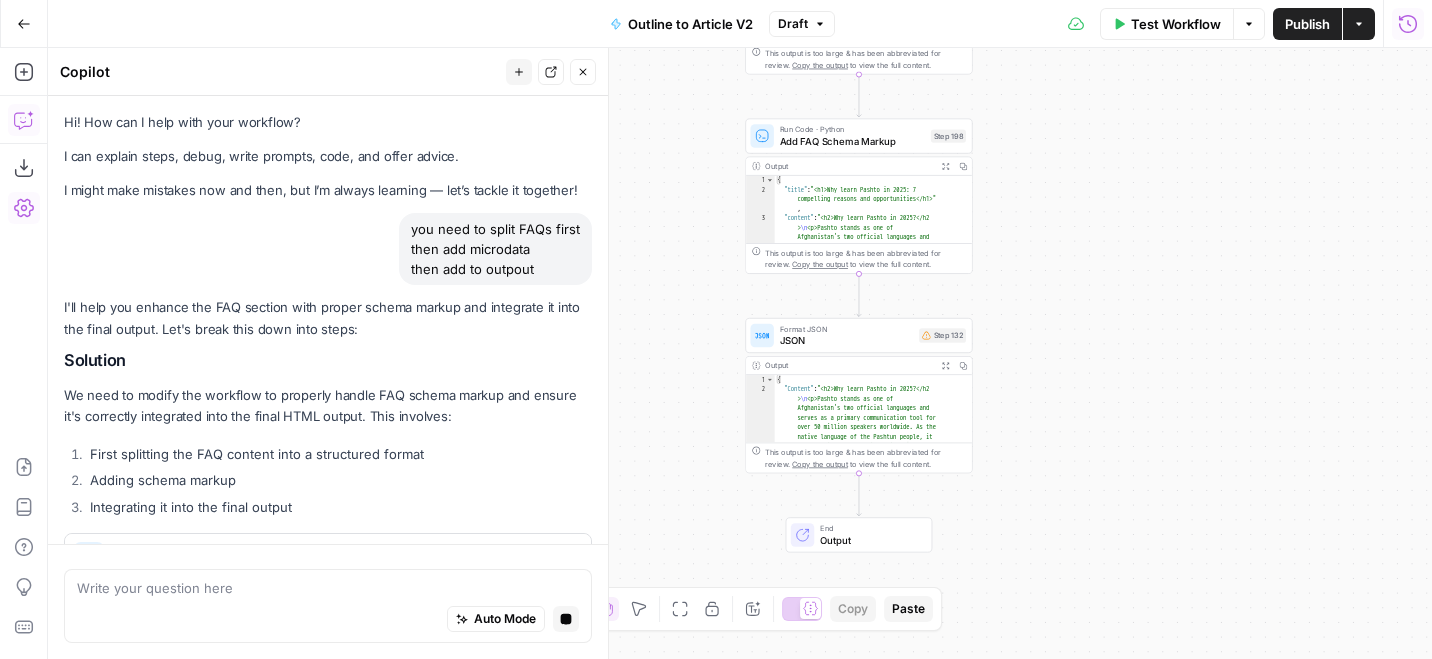 scroll, scrollTop: 0, scrollLeft: 0, axis: both 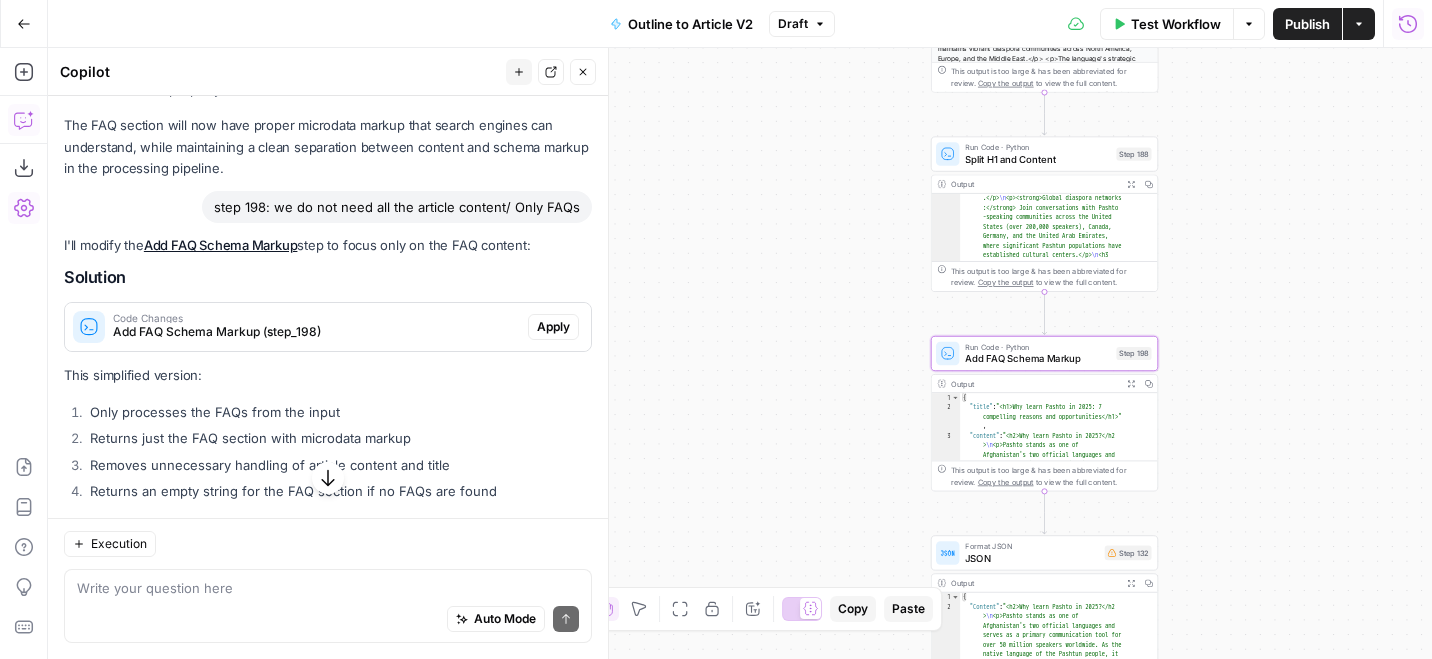 click on "Apply" at bounding box center (553, 327) 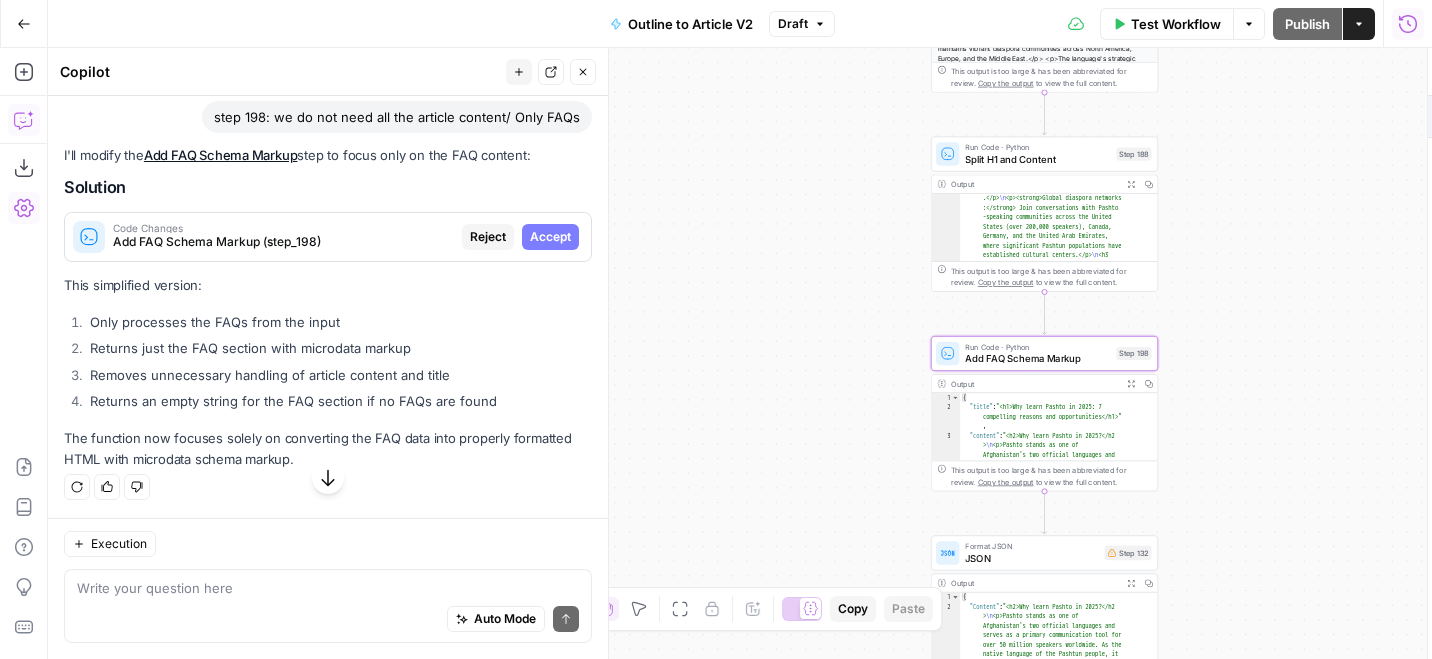 scroll, scrollTop: 3186, scrollLeft: 0, axis: vertical 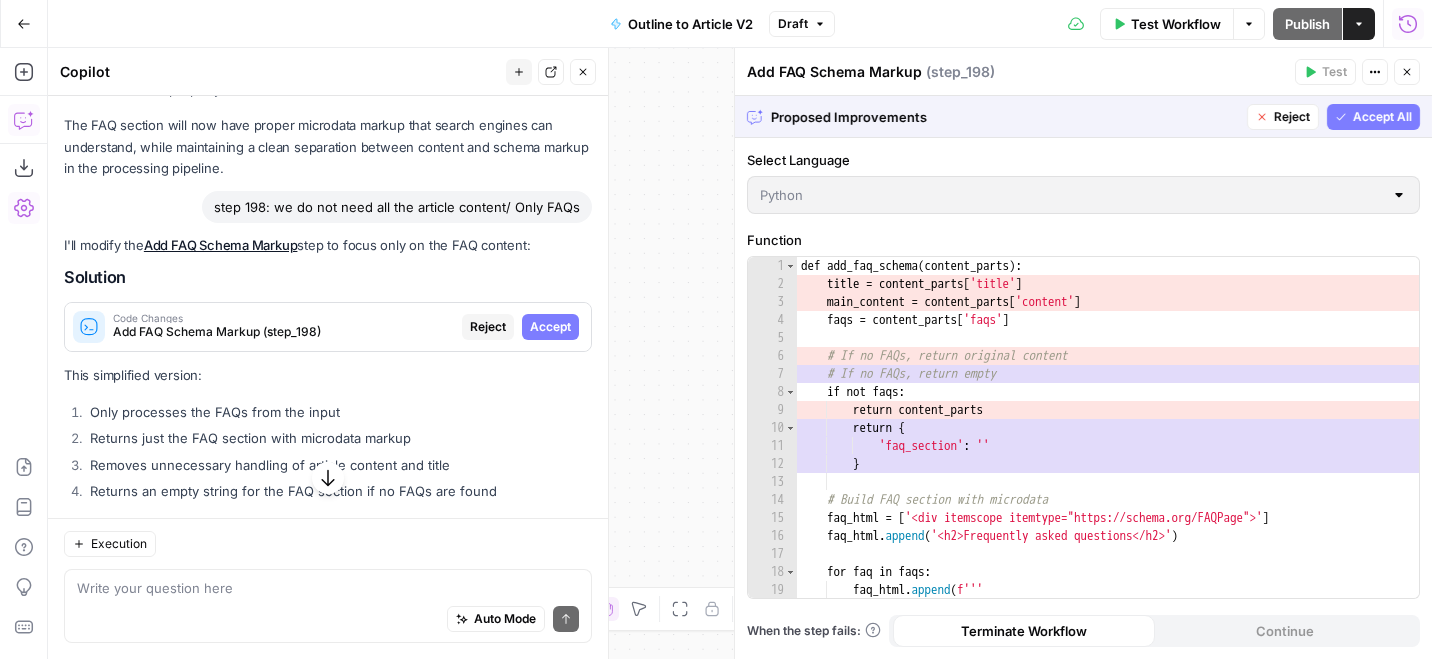 click on "Accept" at bounding box center (550, 327) 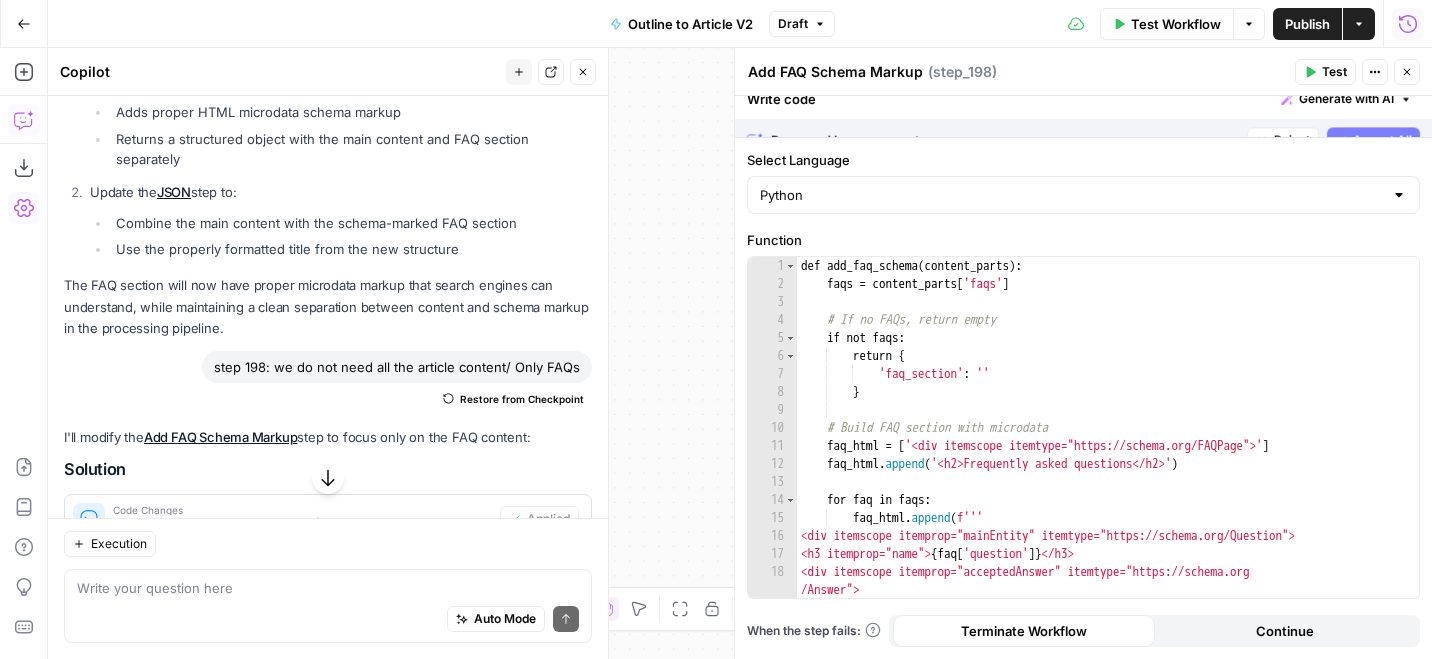 scroll, scrollTop: 3346, scrollLeft: 0, axis: vertical 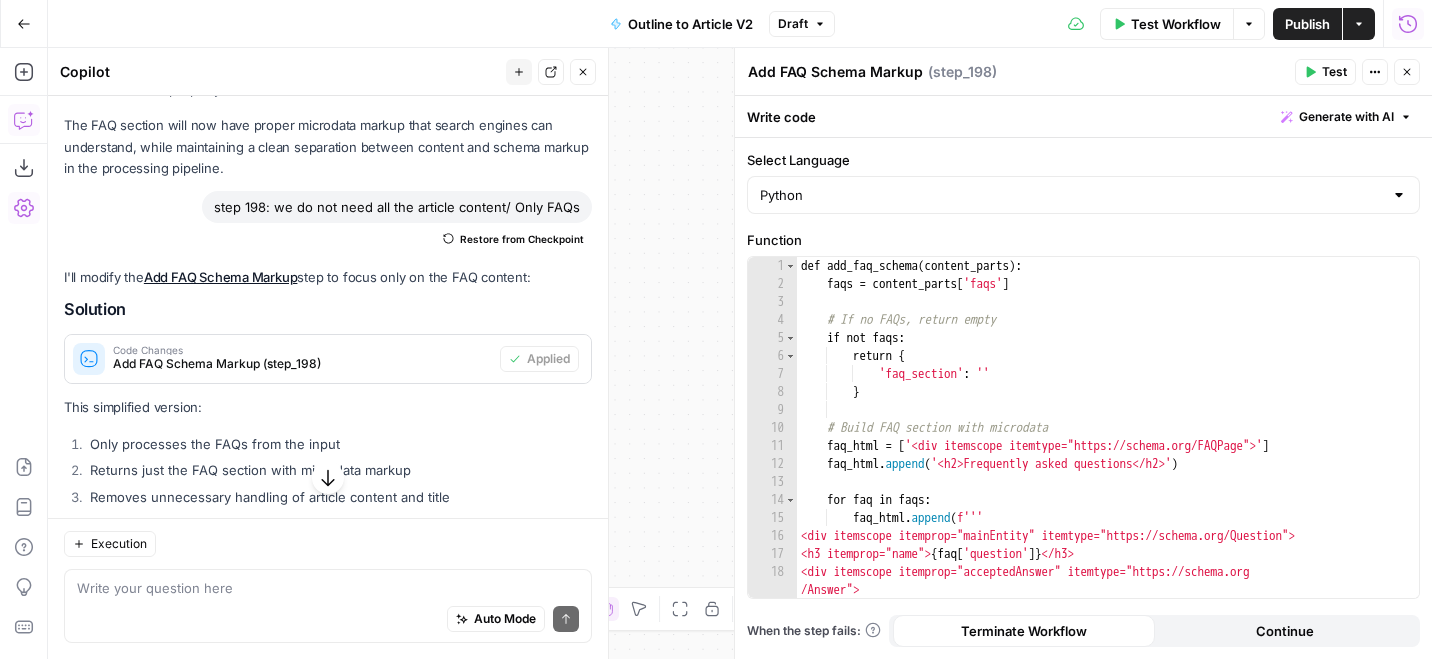 click on "Add FAQ Schema Markup Add FAQ Schema Markup  ( step_198 ) Test Actions Close" at bounding box center [1083, 72] 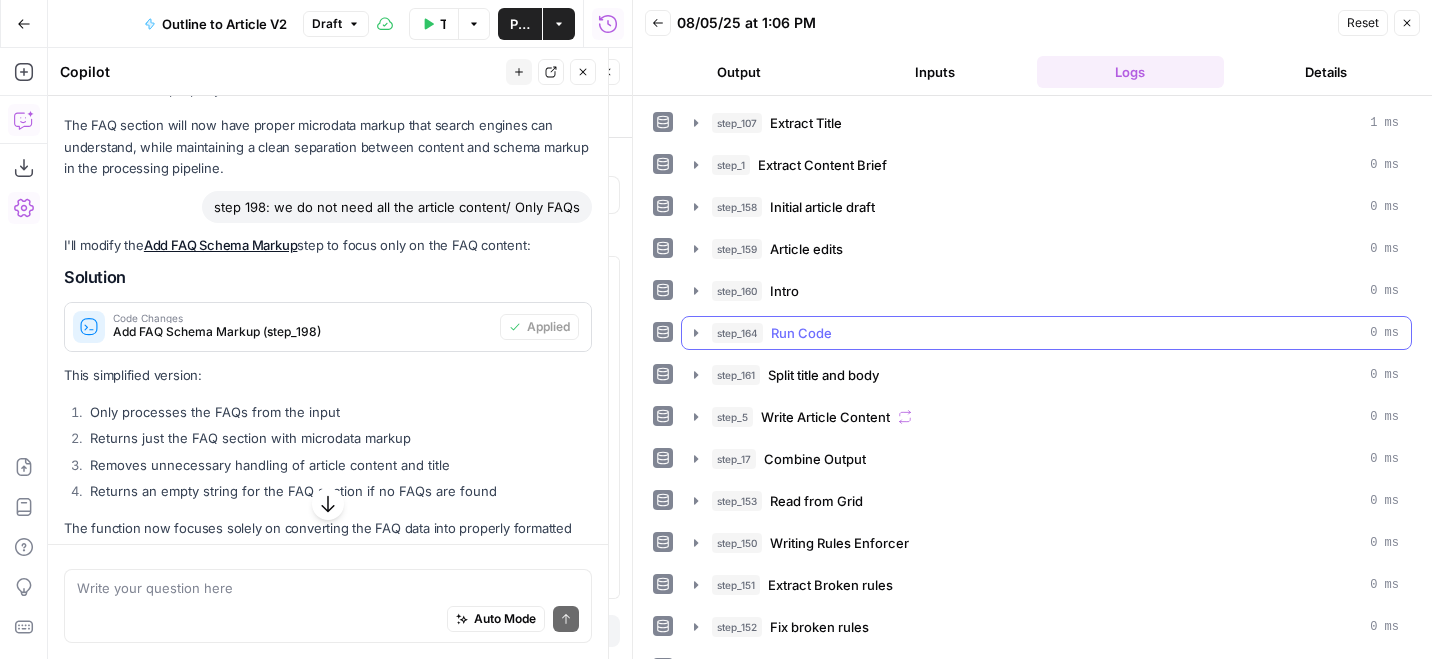 scroll, scrollTop: 3346, scrollLeft: 0, axis: vertical 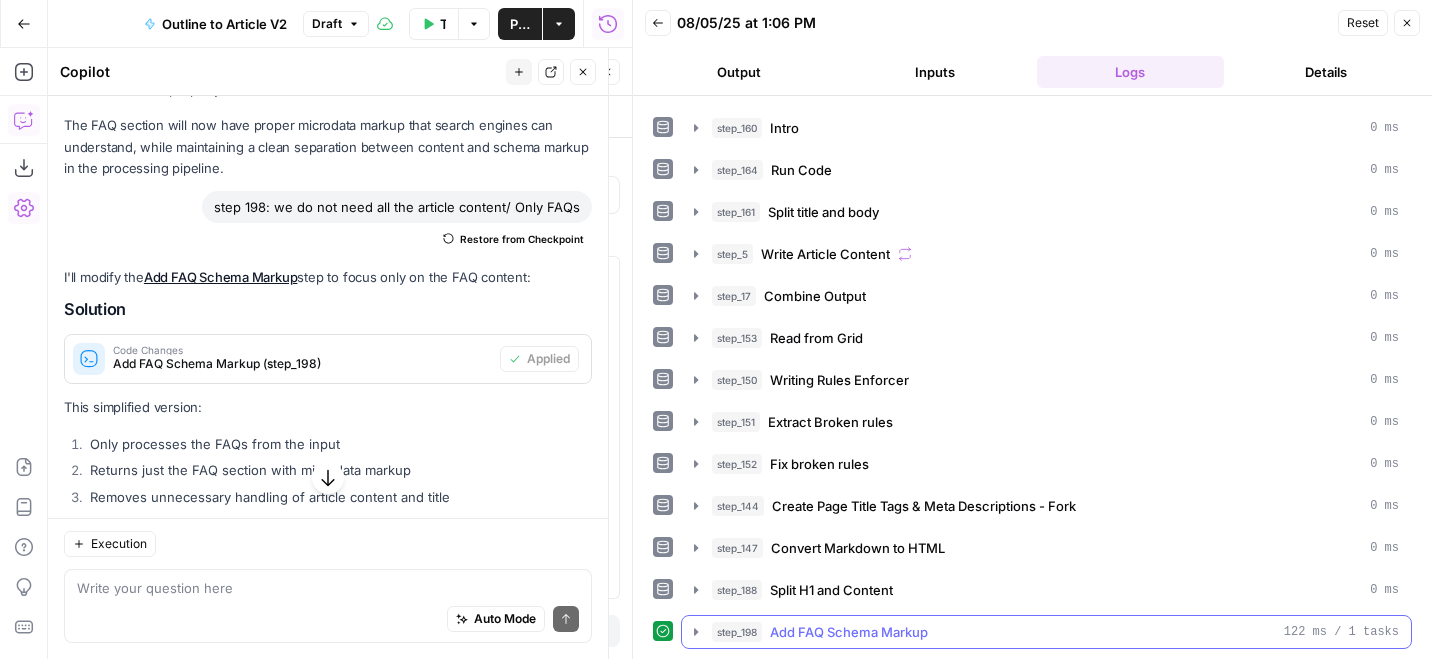click 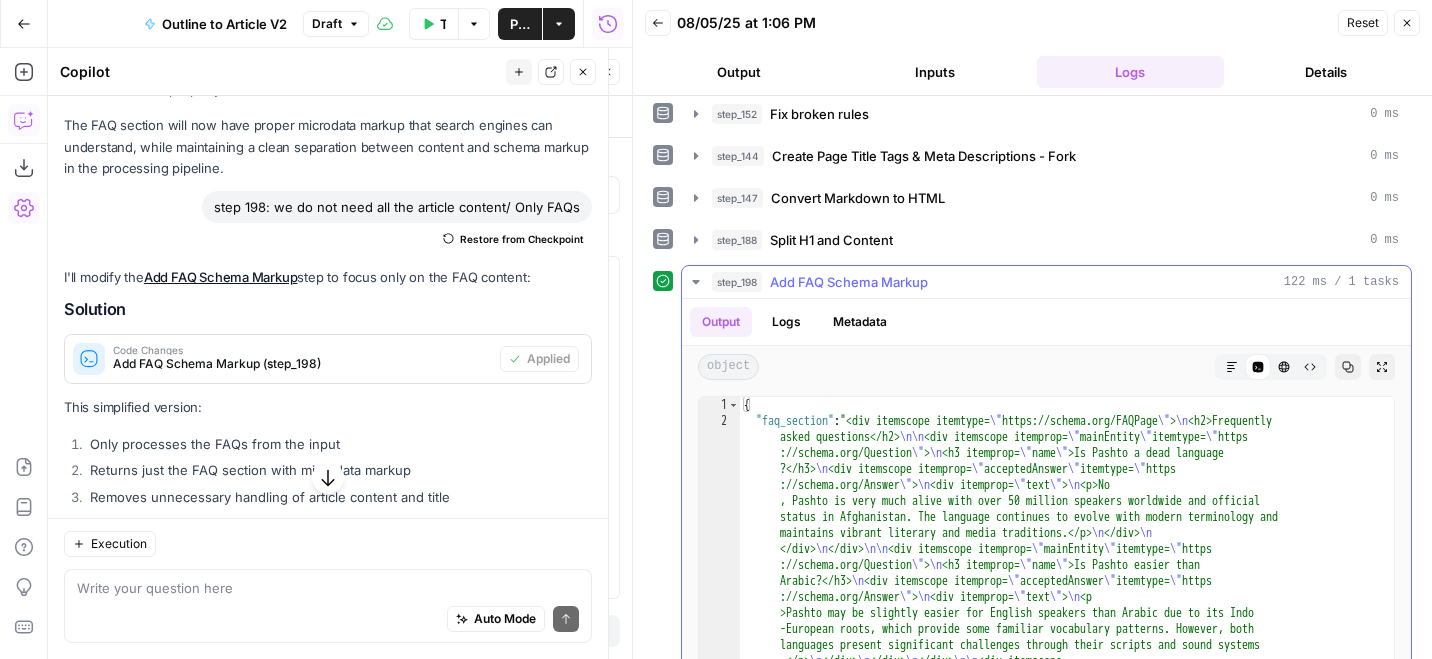 scroll, scrollTop: 631, scrollLeft: 0, axis: vertical 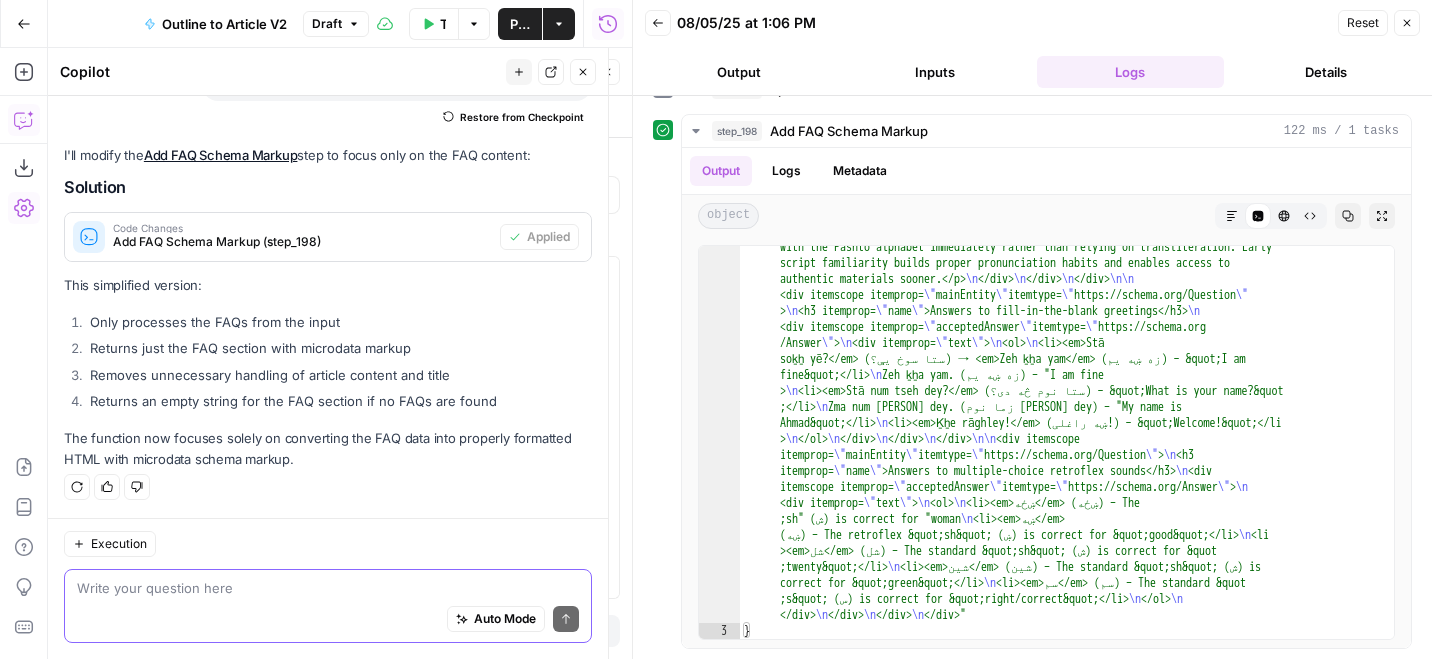 click at bounding box center [328, 588] 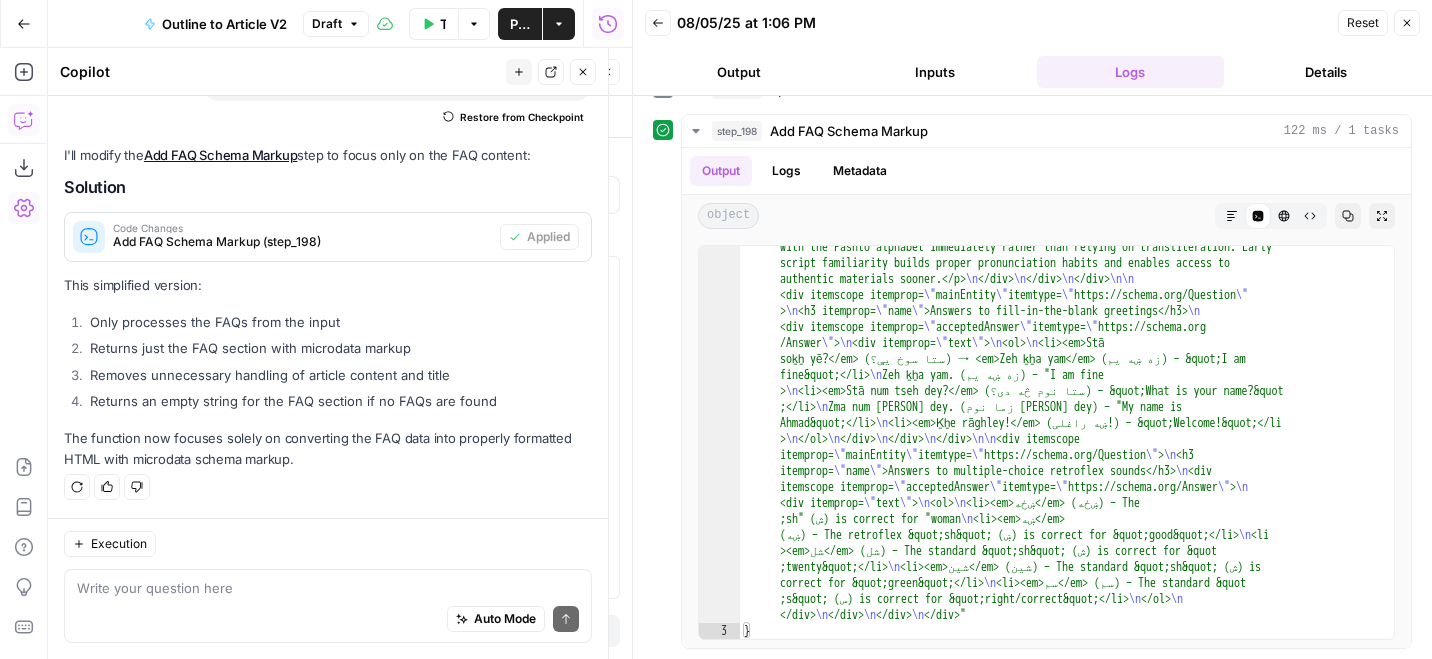 click 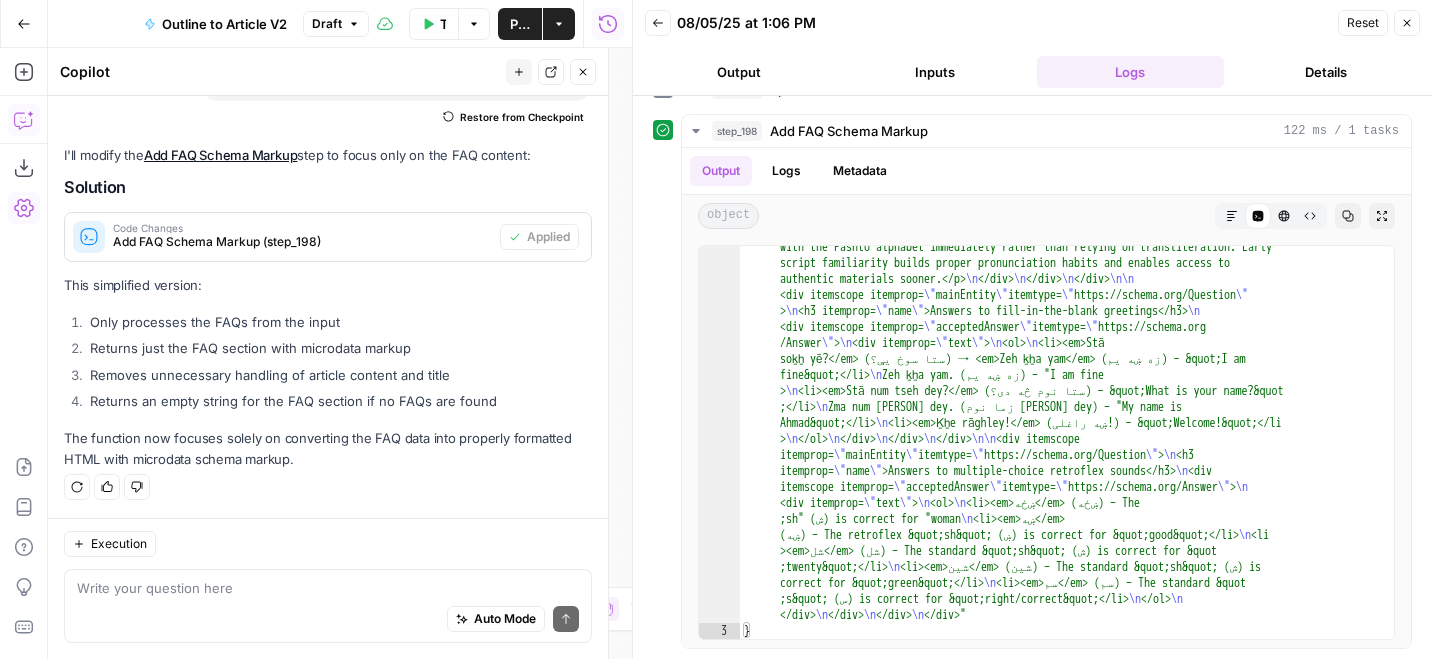 click 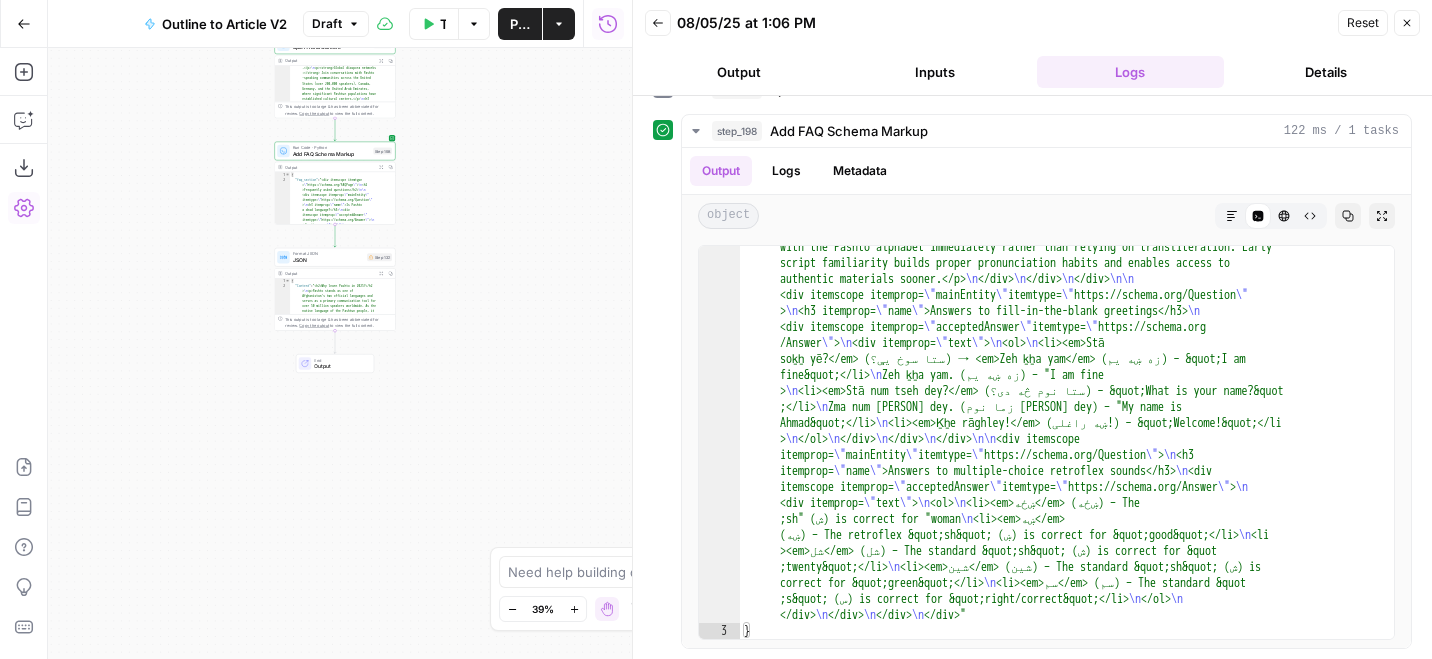 click on "End Output" at bounding box center (335, 363) 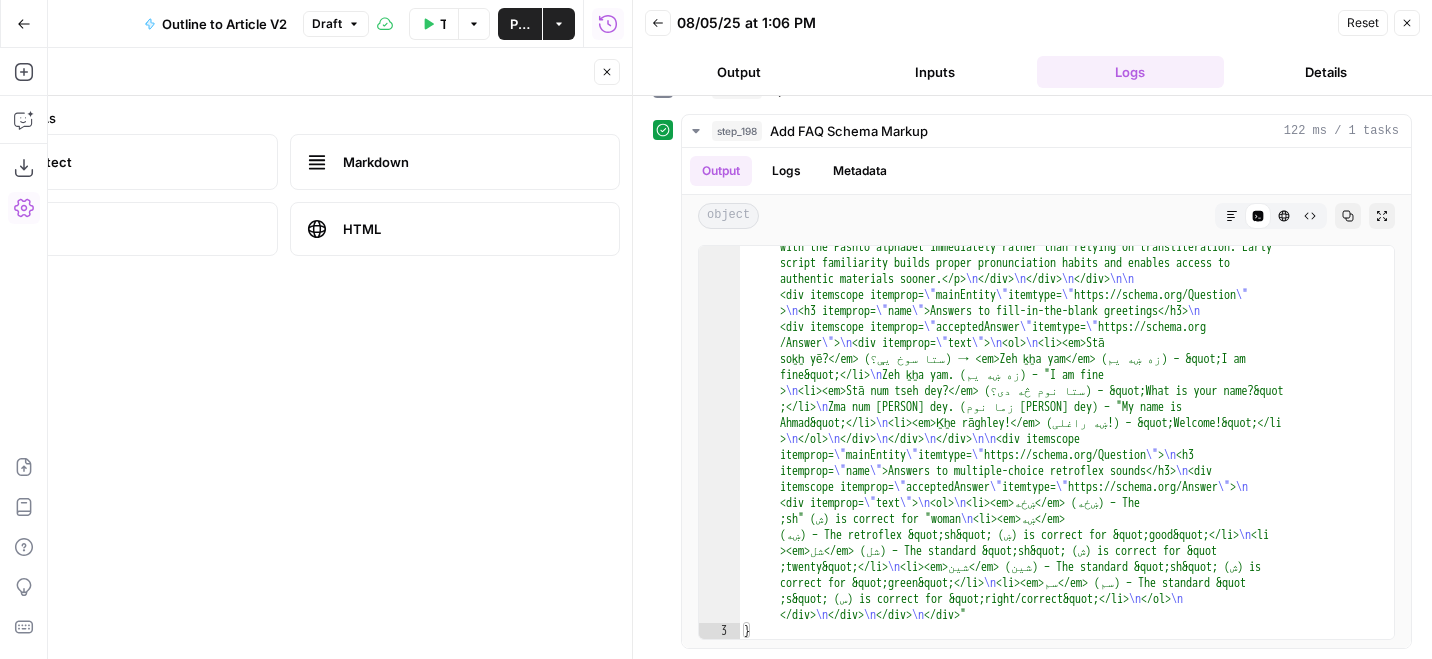 click 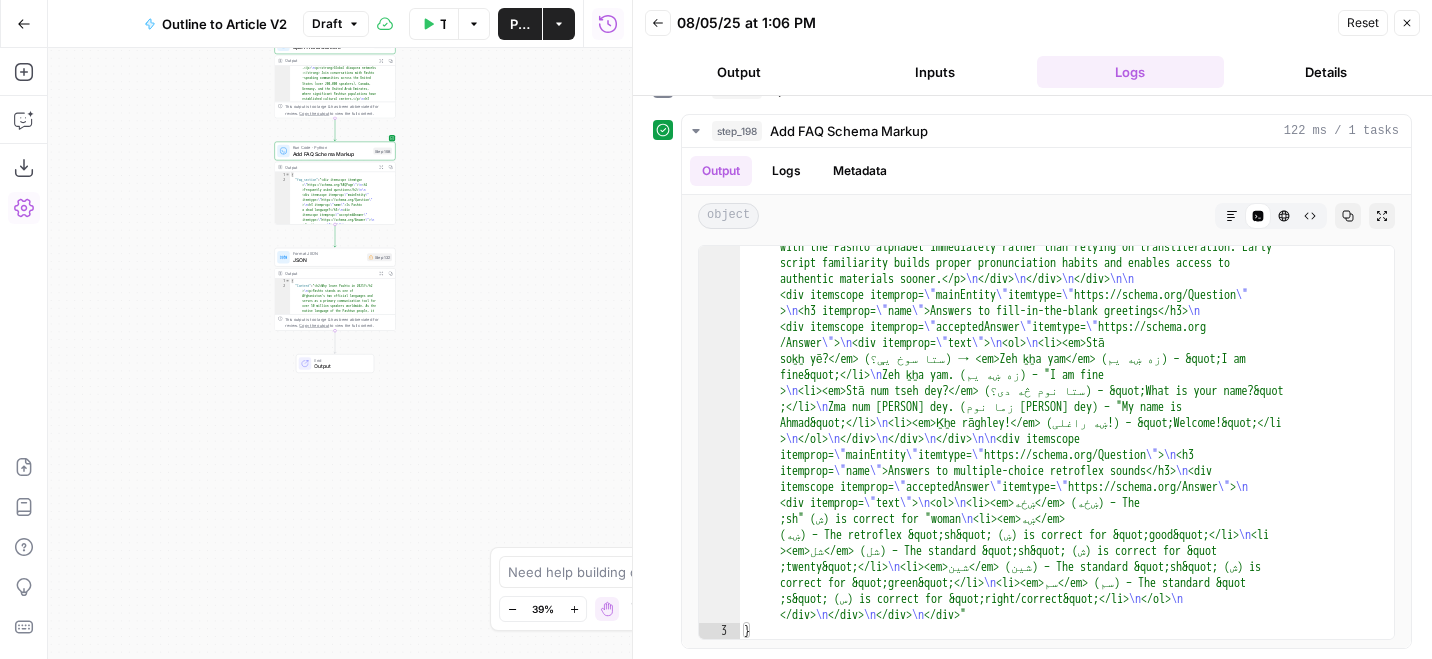 click on "JSON" at bounding box center (328, 260) 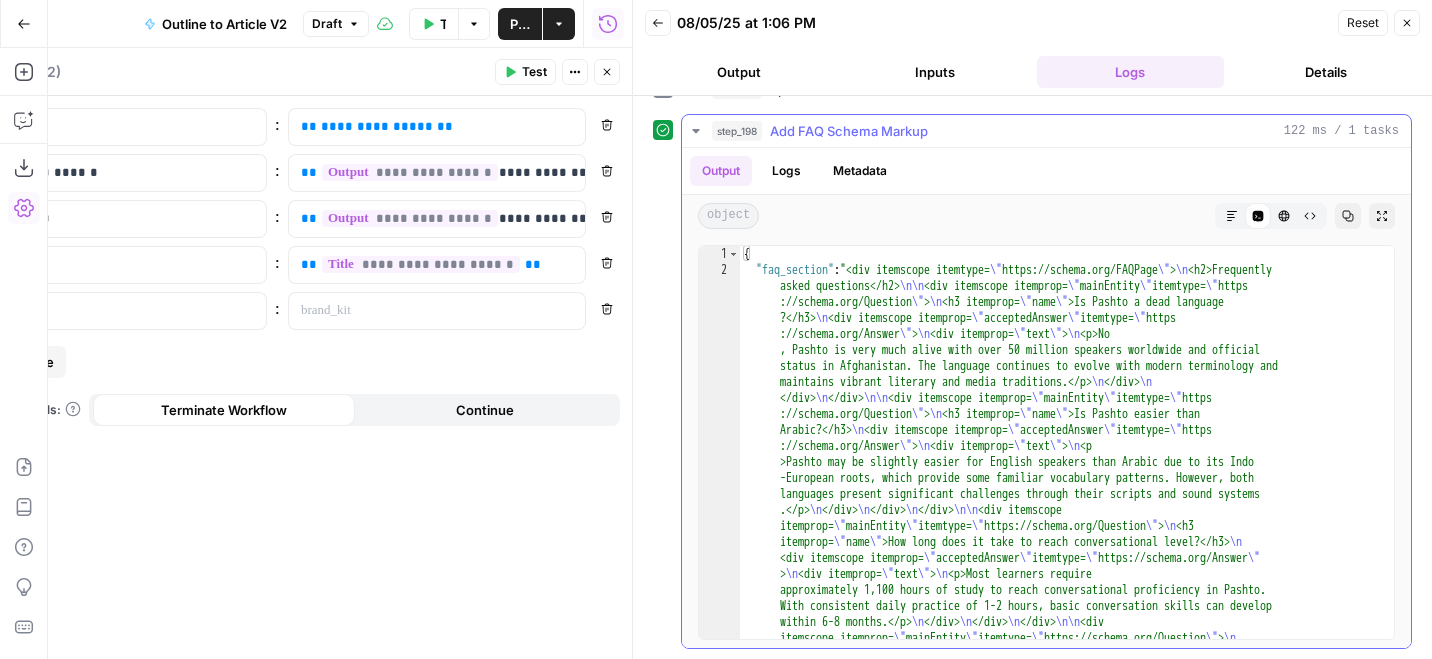 scroll, scrollTop: 0, scrollLeft: 0, axis: both 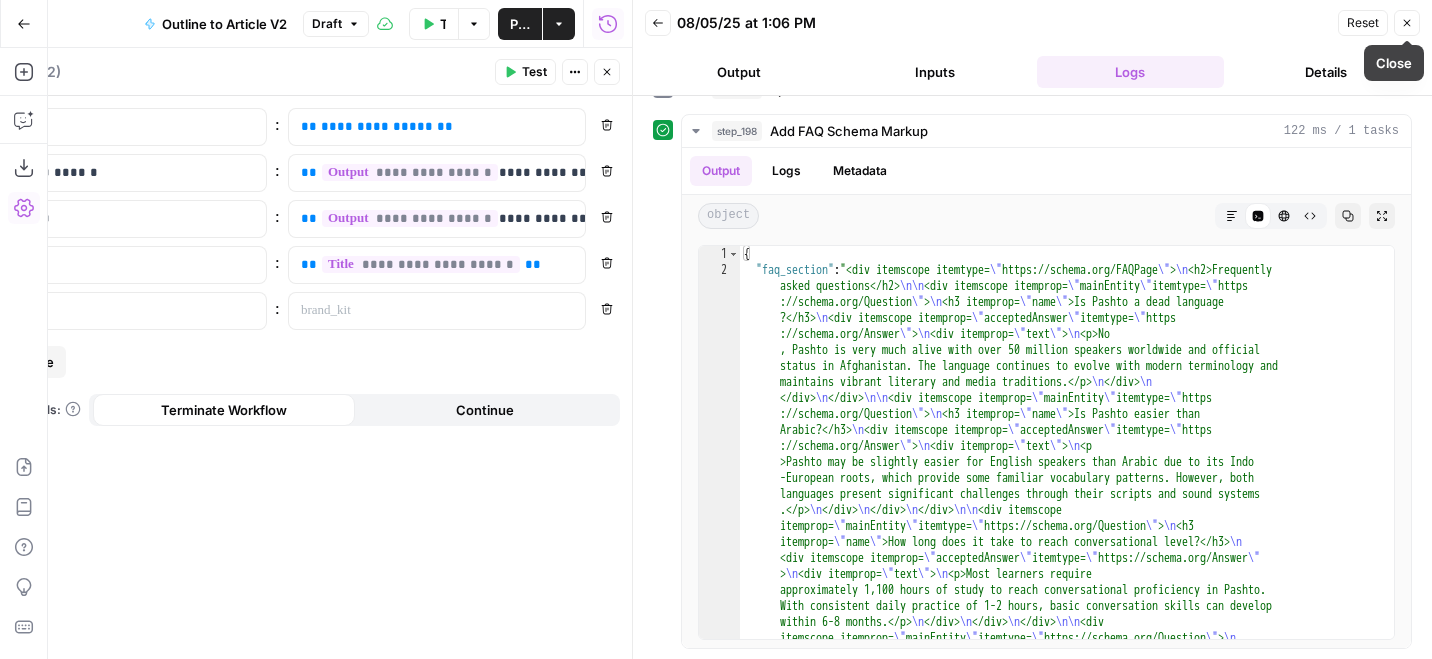 click 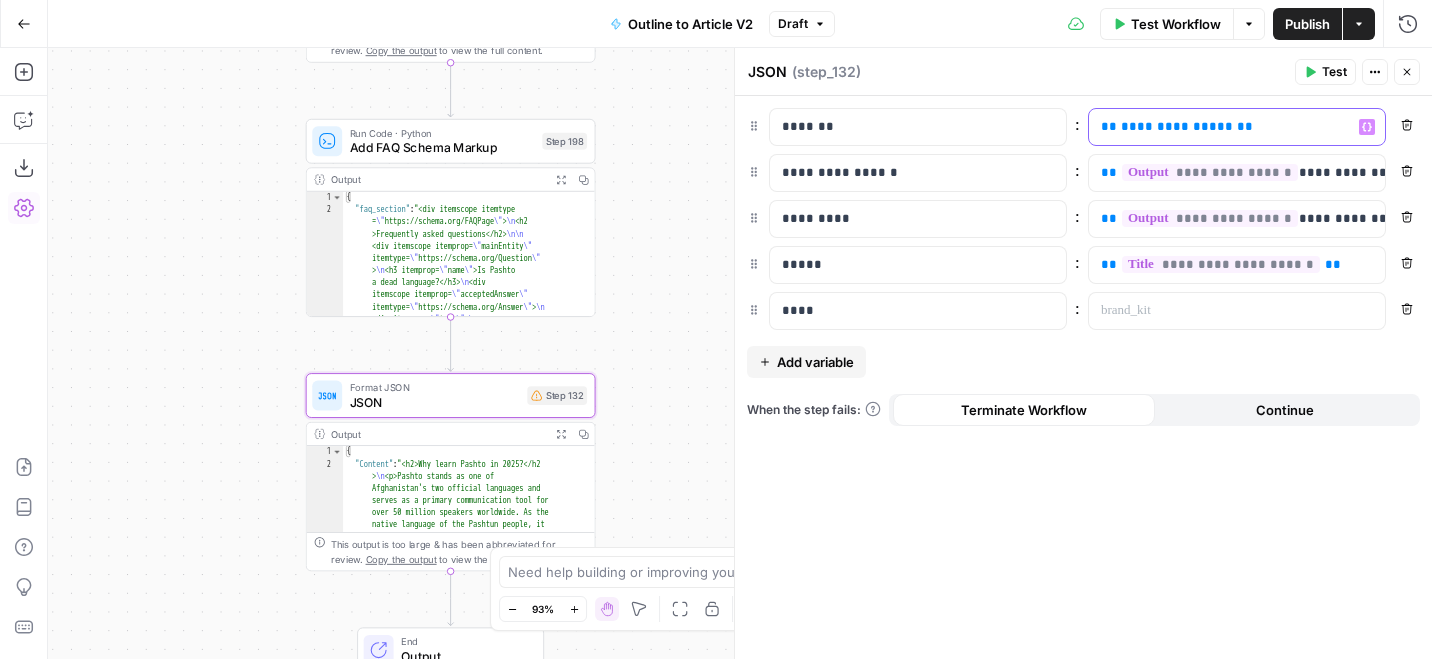 click on "**********" at bounding box center (1221, 127) 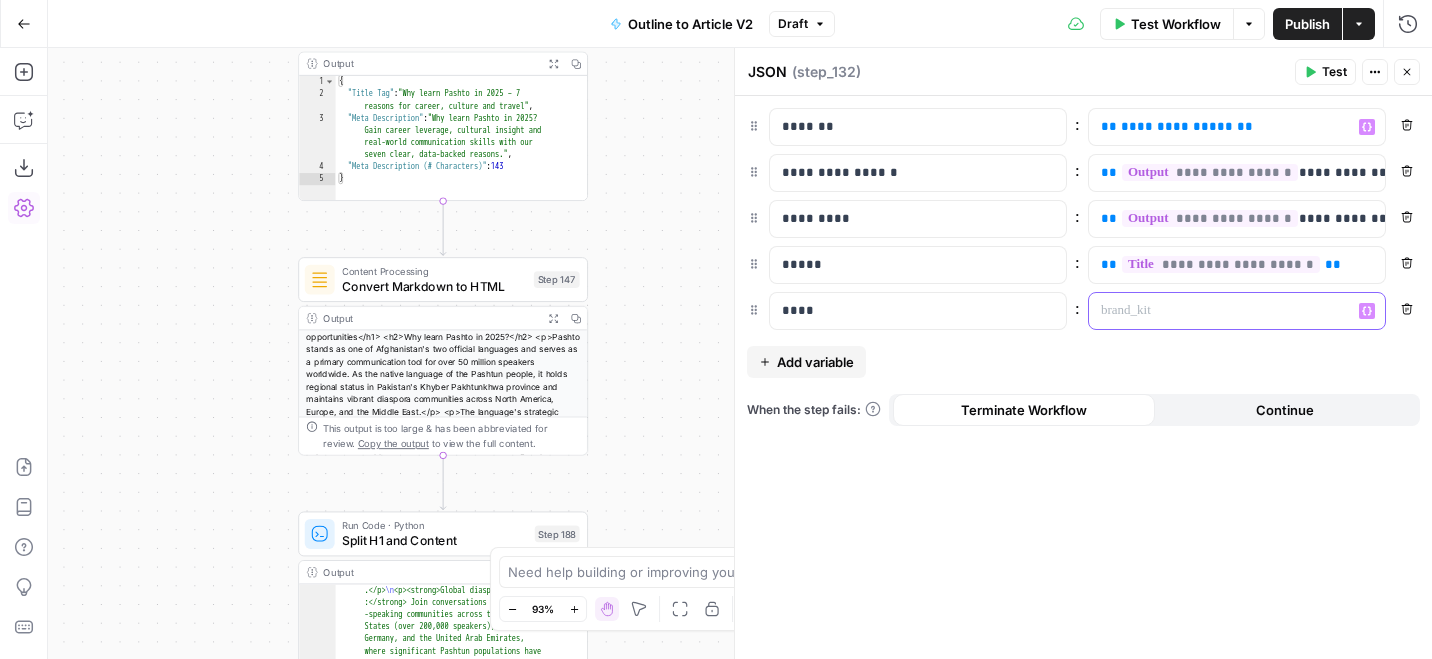 click at bounding box center [1221, 311] 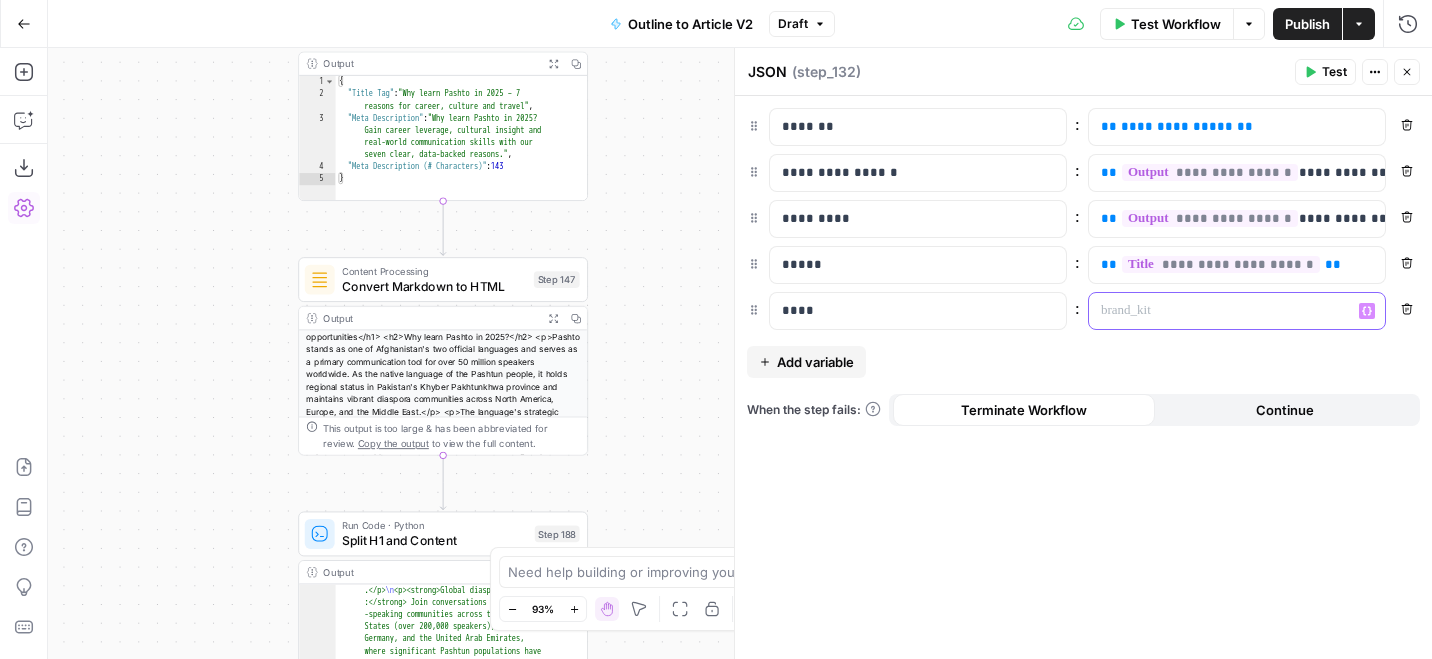 type 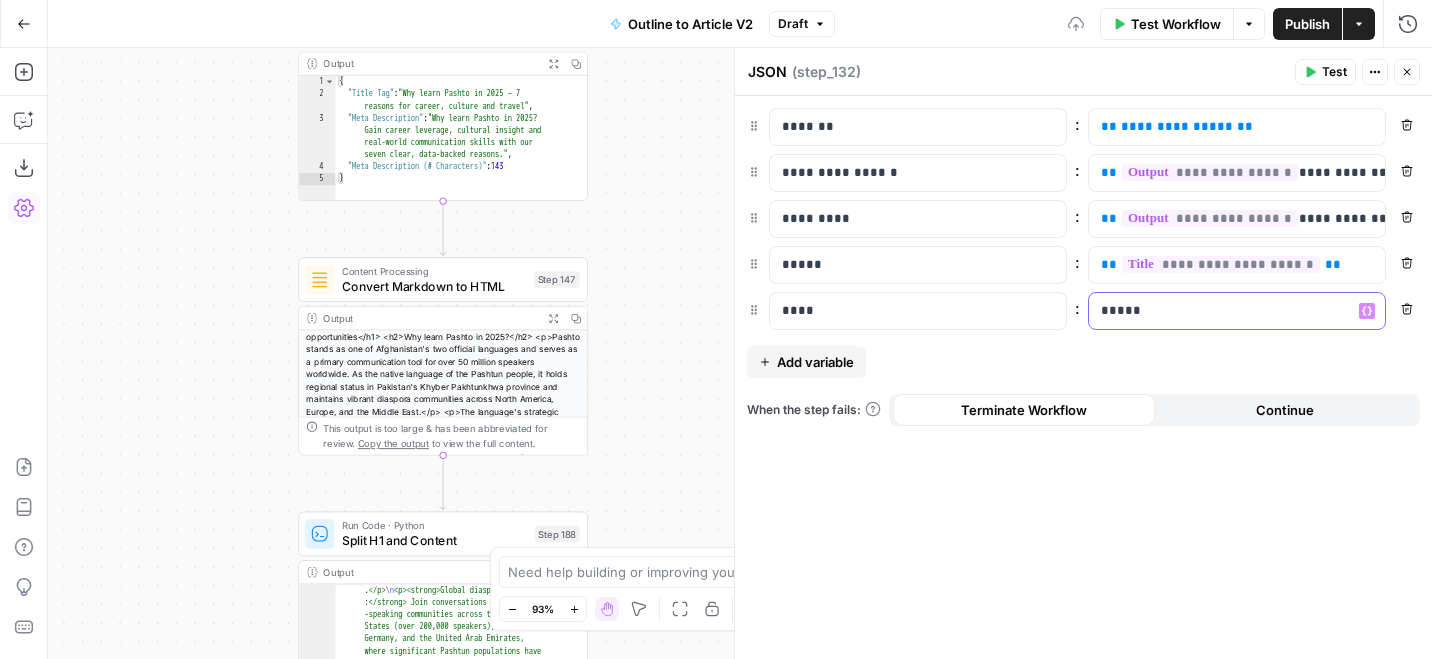 click on "Variables Menu" at bounding box center [1367, 311] 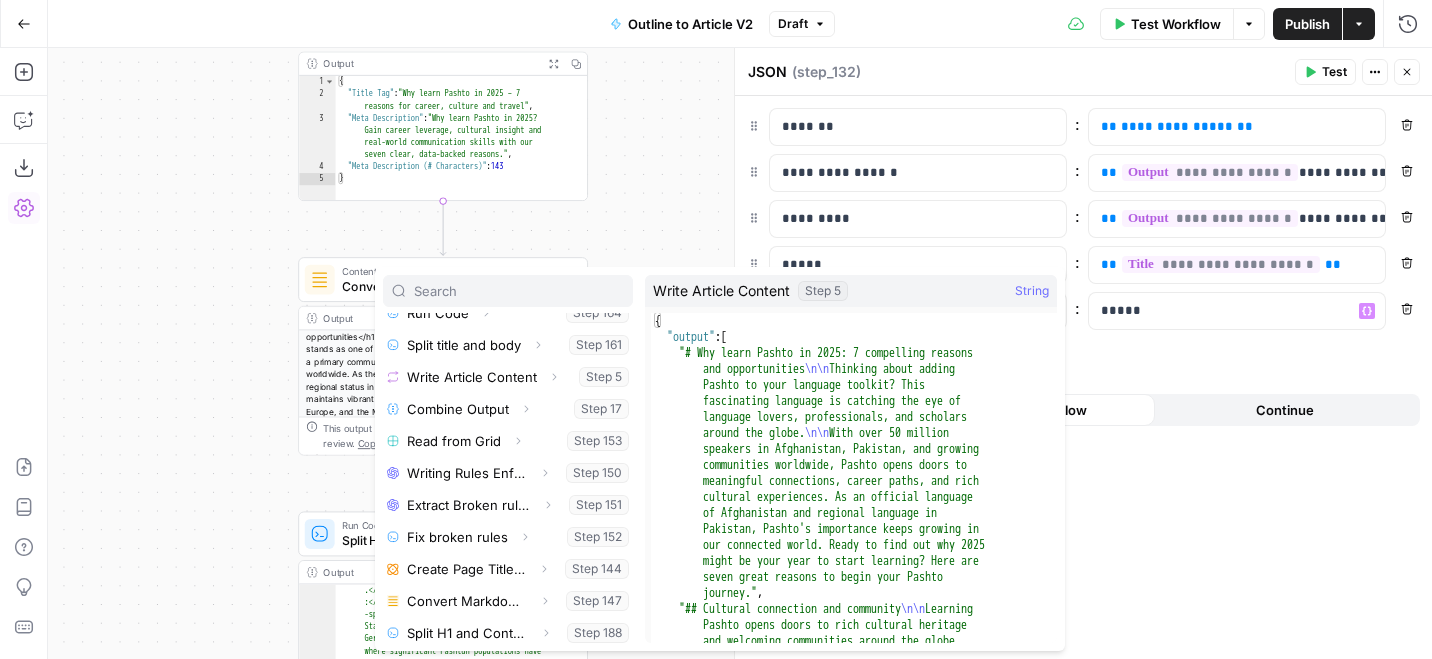 scroll, scrollTop: 470, scrollLeft: 0, axis: vertical 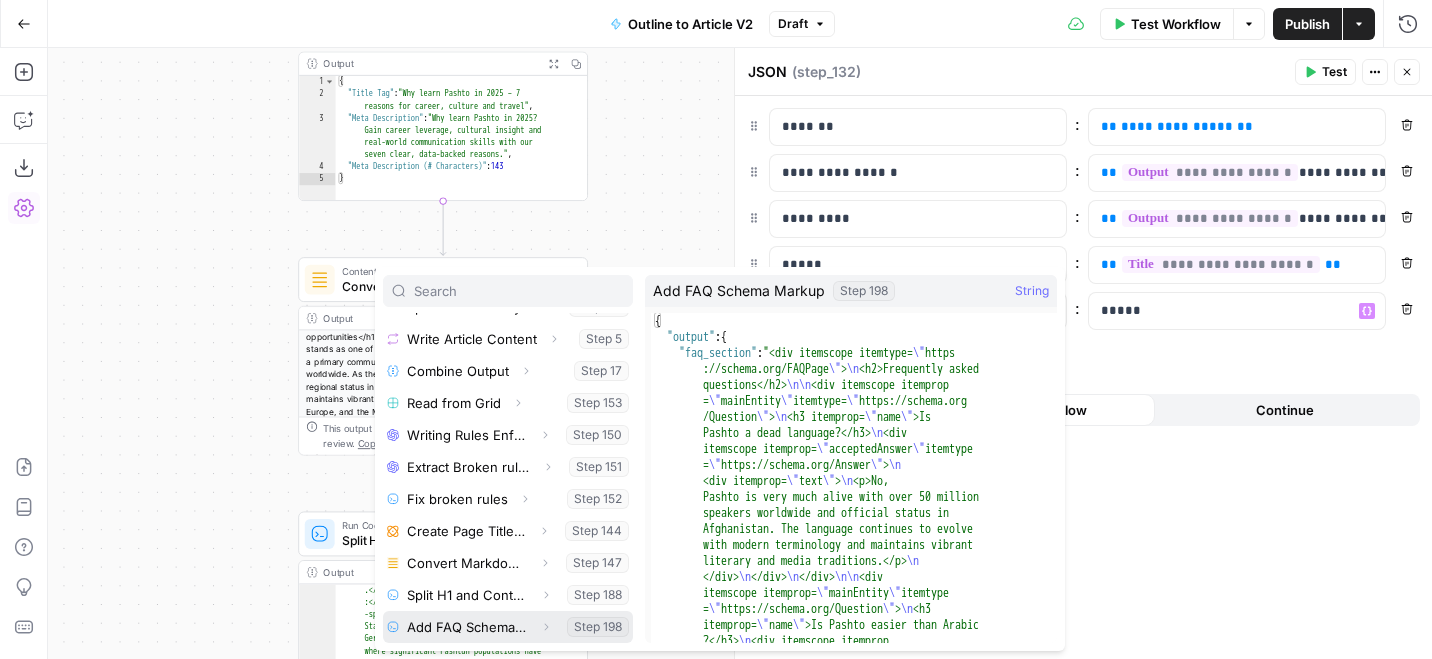 click at bounding box center (508, 627) 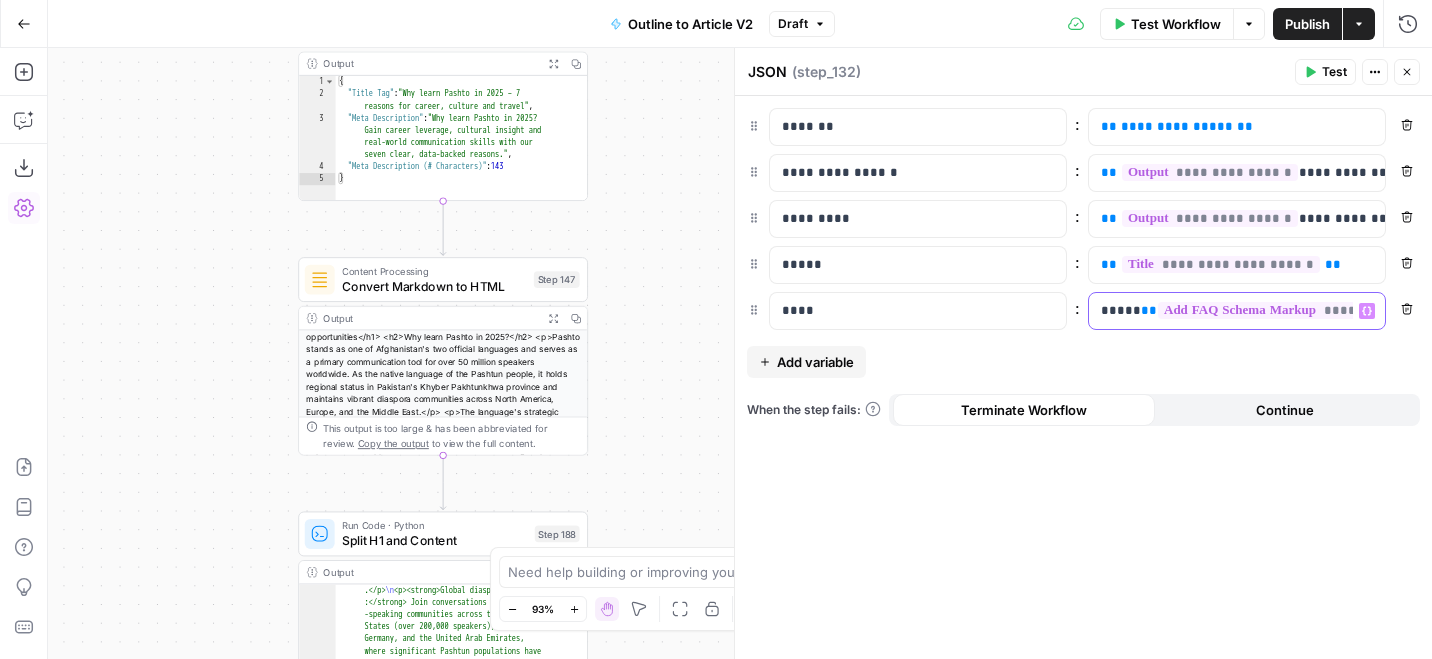 click on "**********" at bounding box center [1083, 311] 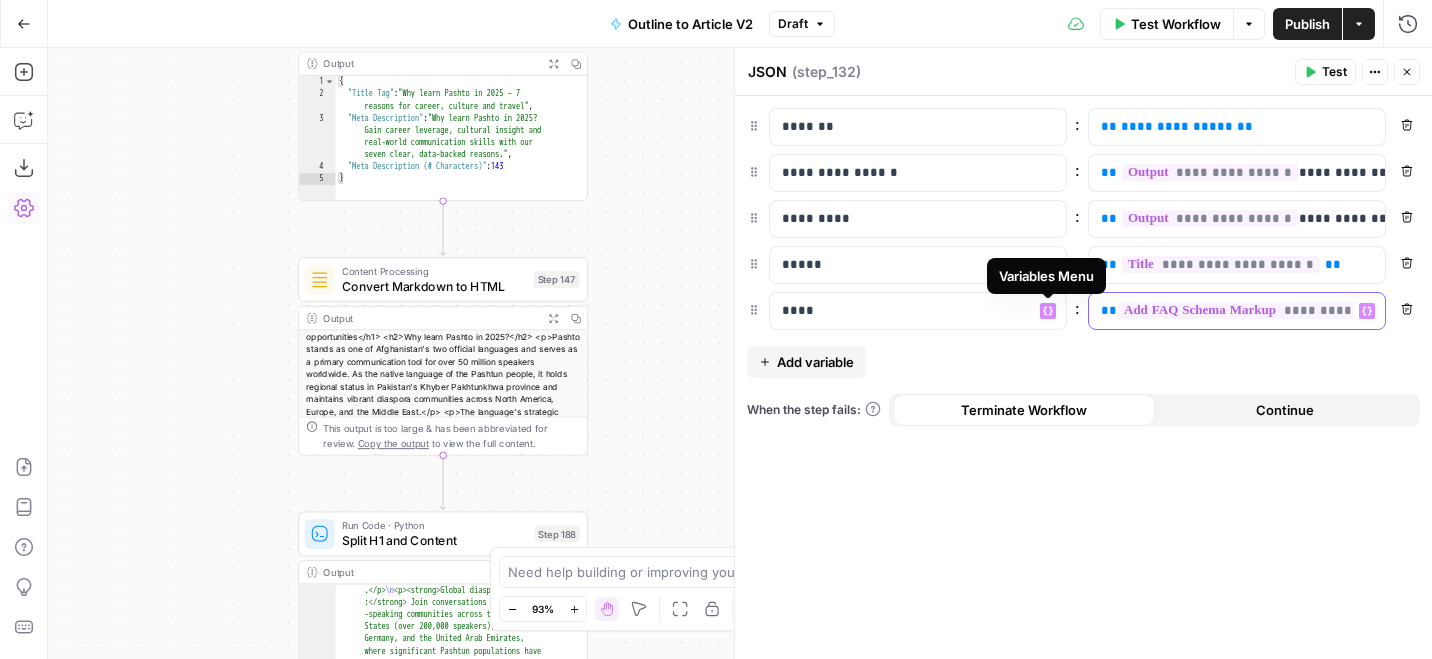 scroll, scrollTop: 0, scrollLeft: 49, axis: horizontal 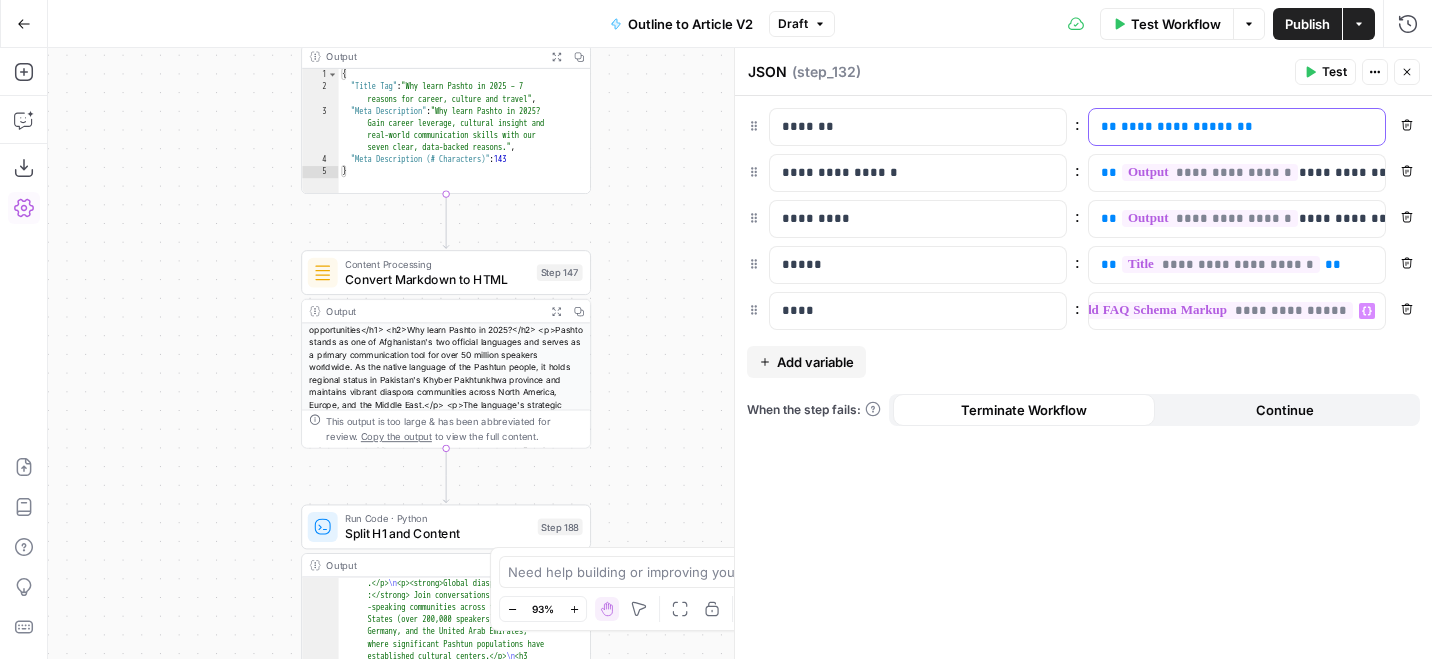 click on "**********" at bounding box center [1237, 127] 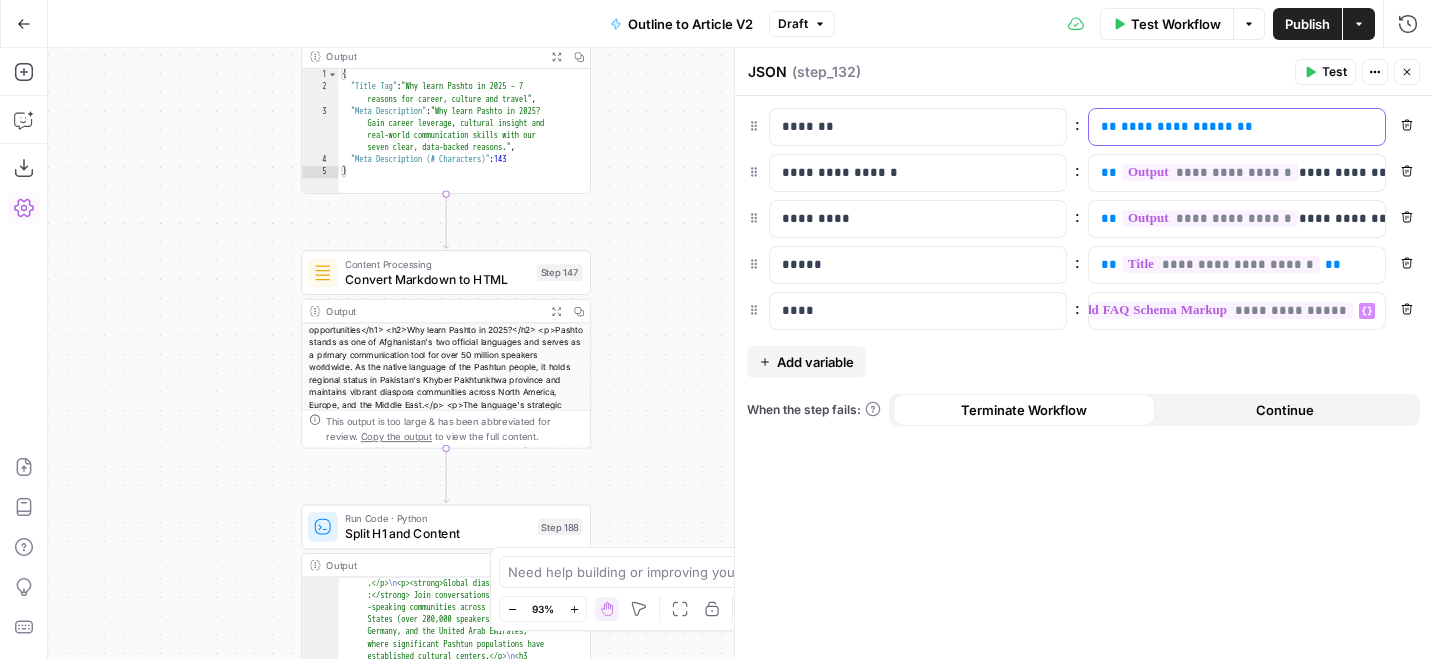 scroll, scrollTop: 0, scrollLeft: 17, axis: horizontal 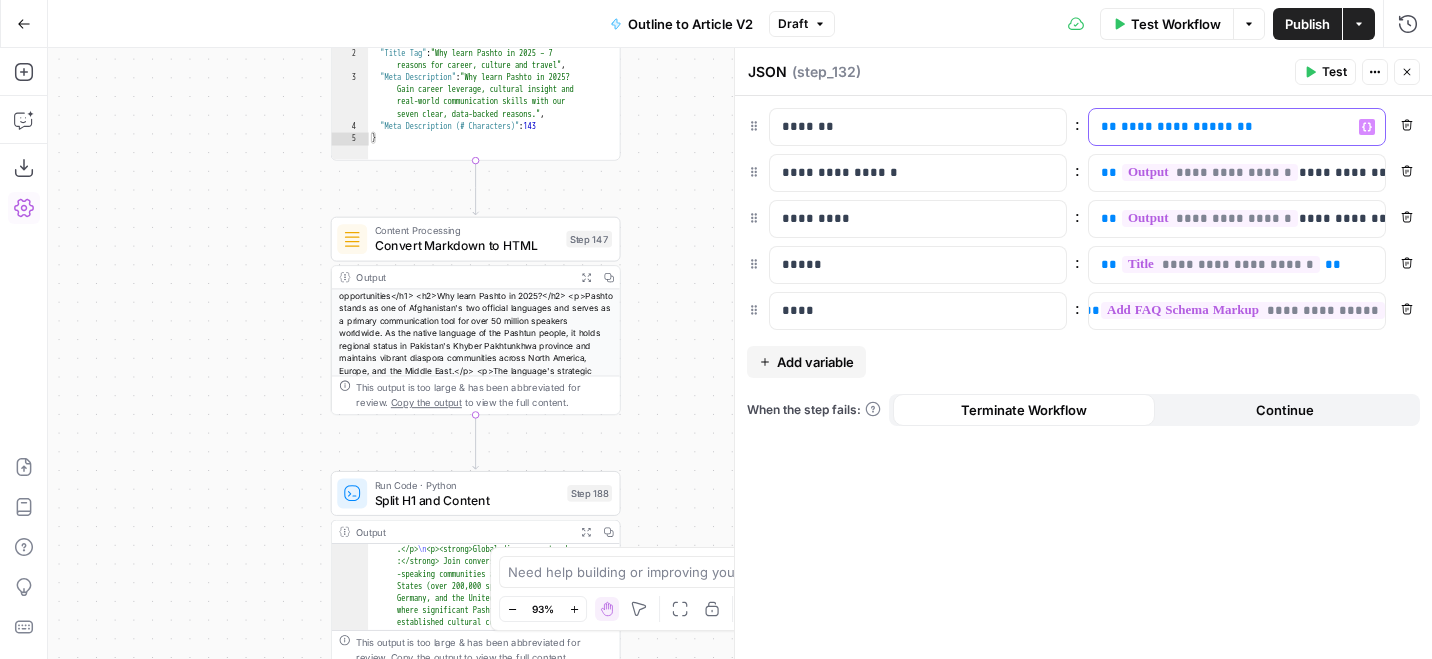 click on "**********" at bounding box center (1221, 127) 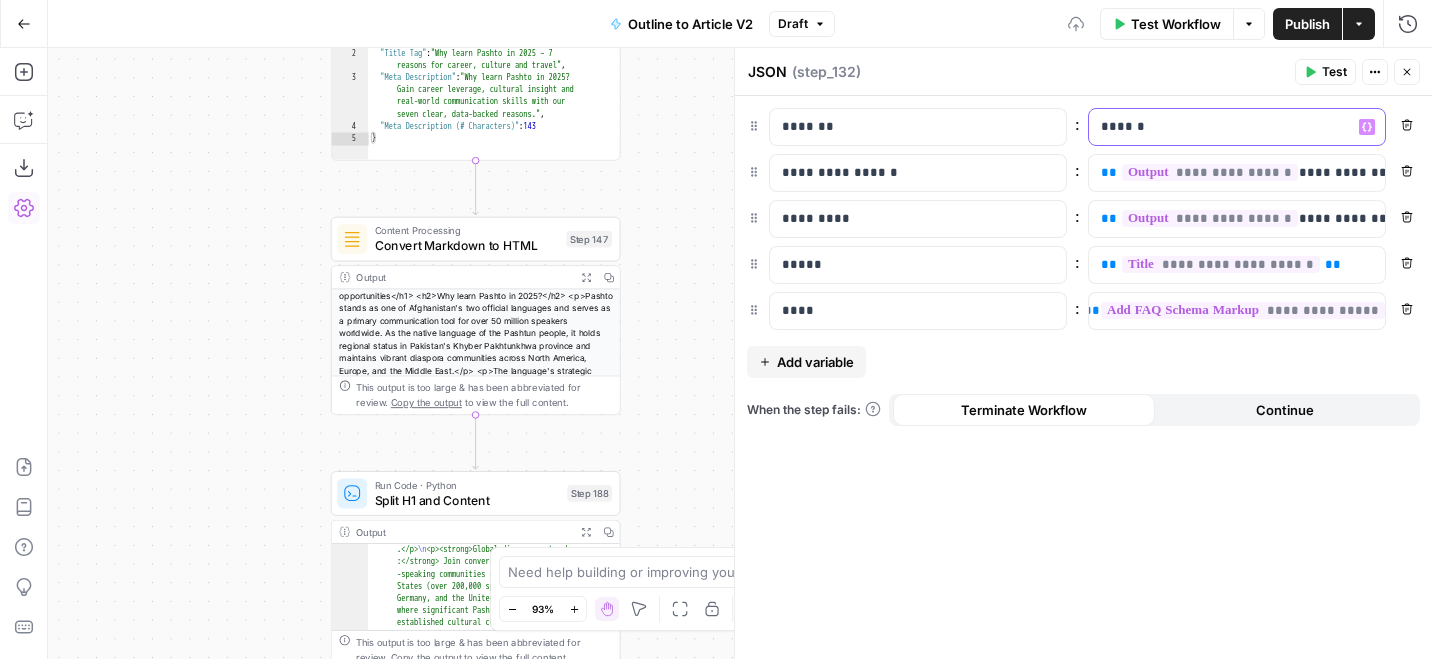 click on "******" at bounding box center [1221, 127] 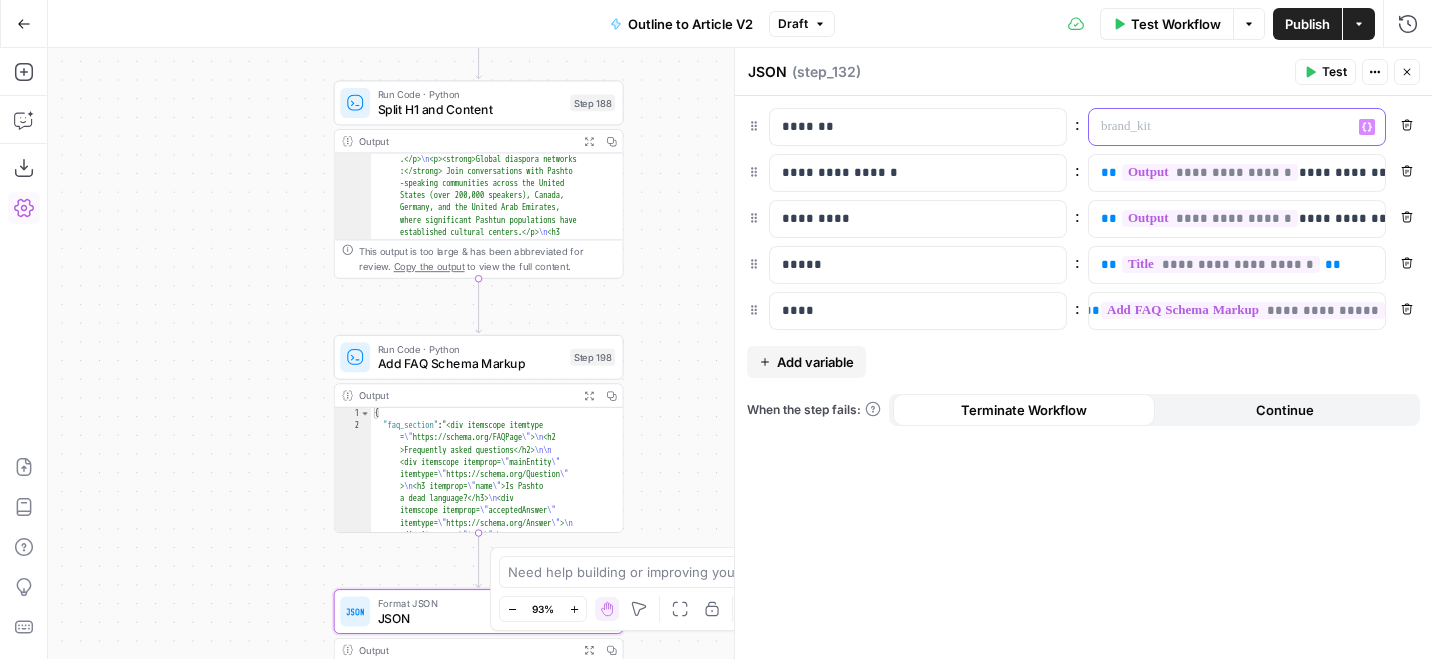 click 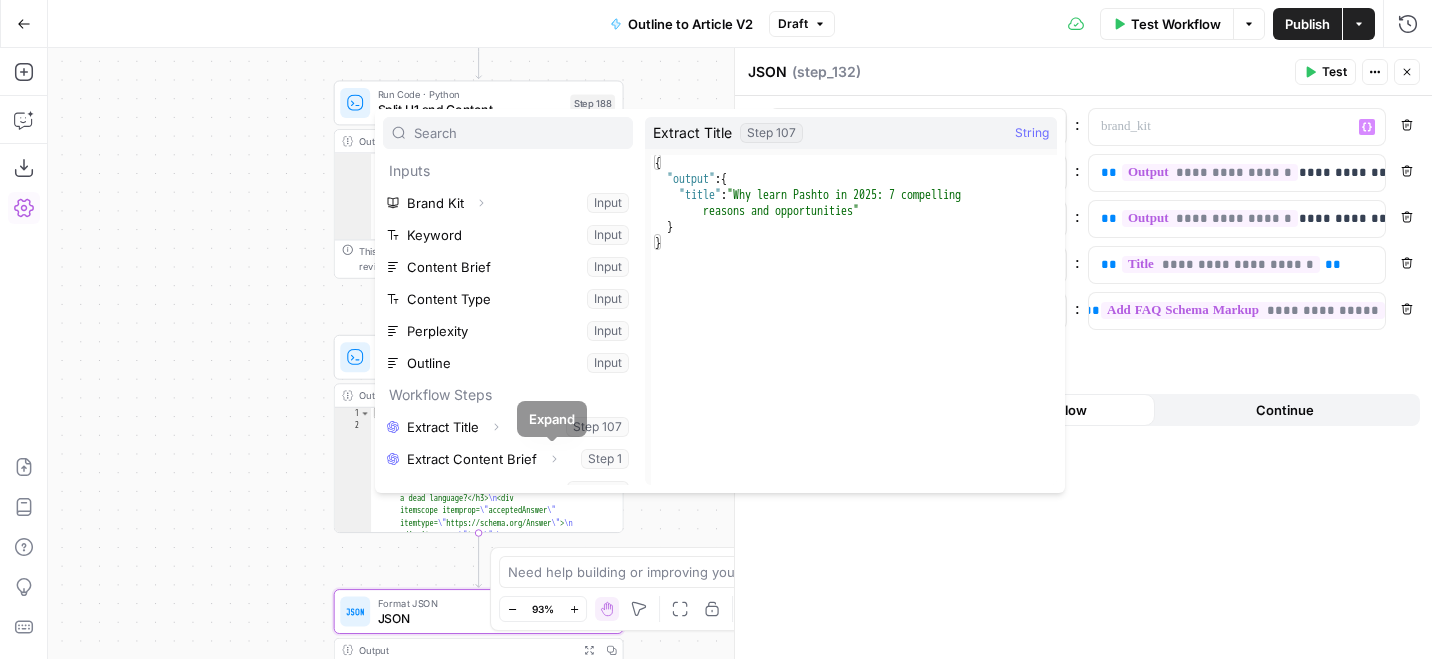 scroll, scrollTop: 470, scrollLeft: 0, axis: vertical 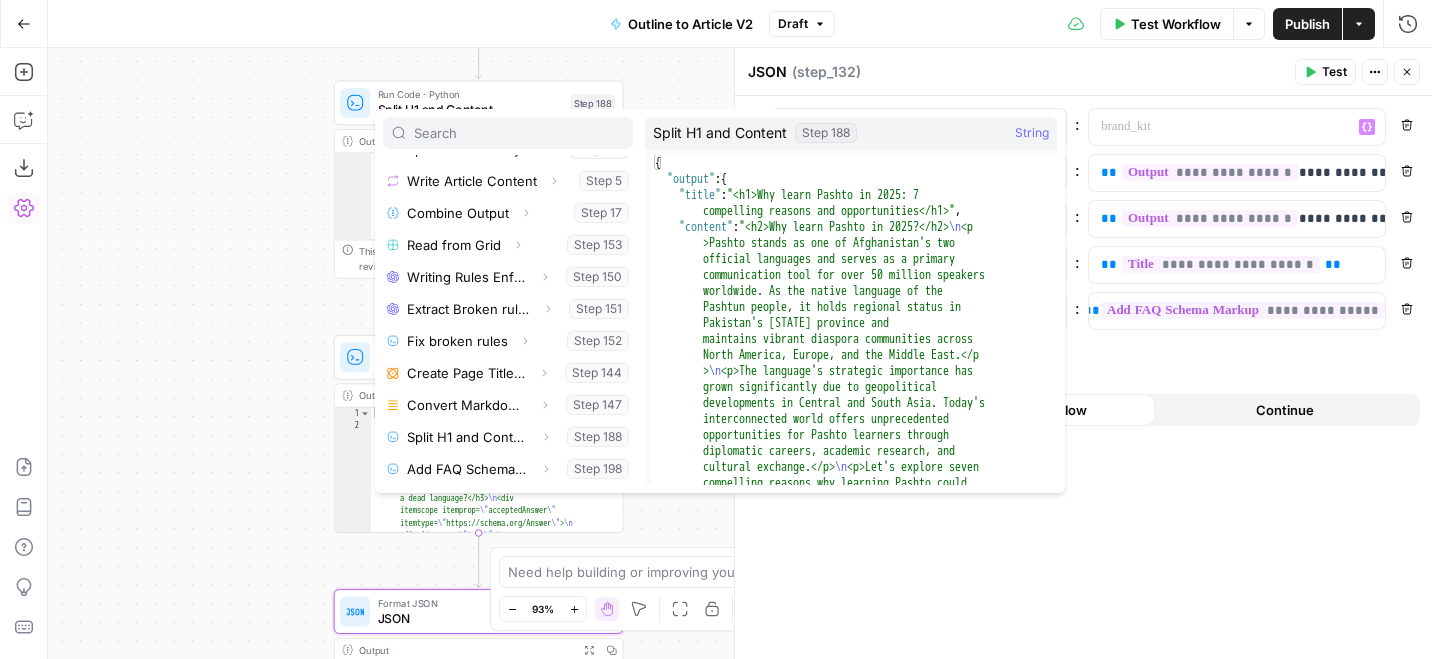 type on "**********" 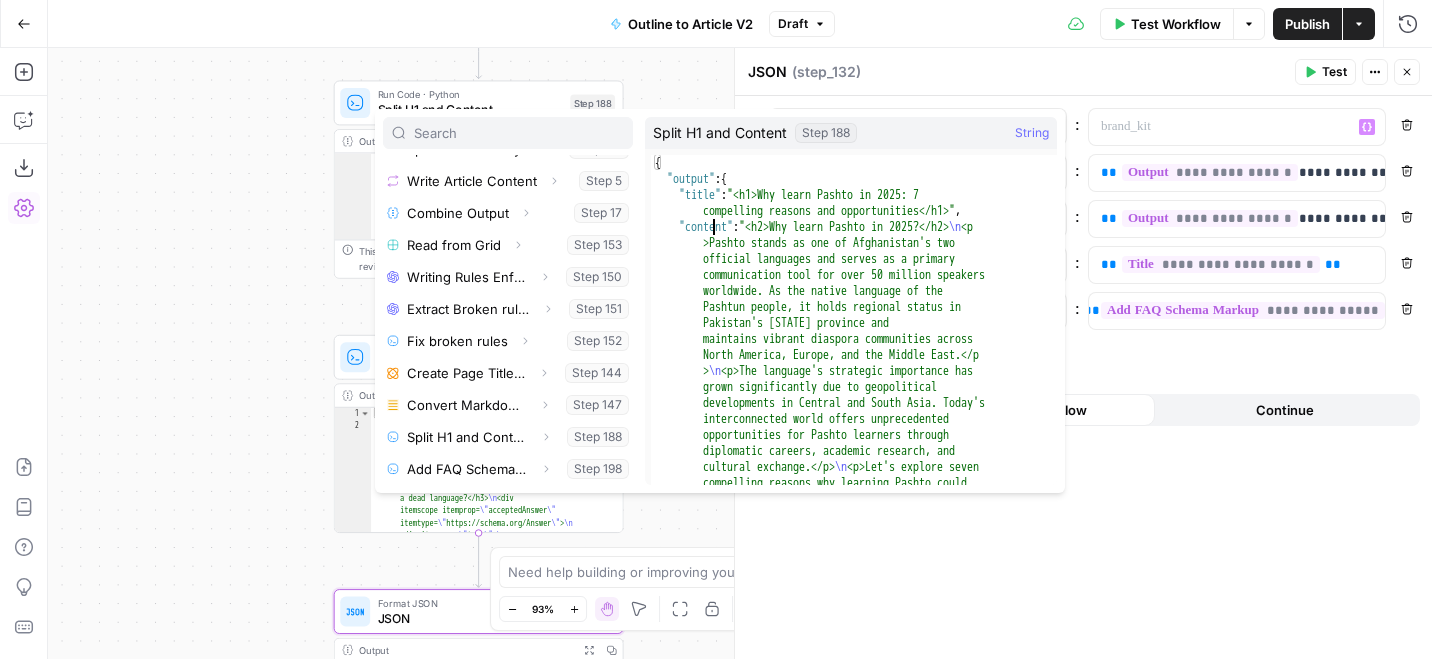 click on "{    "output" :  {      "title" :  "<h1>Why learn Pashto in 2025: 7           compelling reasons and opportunities</h1>" ,      "content" :  "<h2>Why learn Pashto in 2025?</h2> \n <p          >Pashto stands as one of Afghanistan's two           official languages and serves as a primary           communication tool for over 50 million speakers           worldwide. As the native language of the           Pashtun people, it holds regional status in           Pakistan's Khyber Pakhtunkhwa province and           maintains vibrant diaspora communities across           North America, Europe, and the Middle East.</p          > \n <p>The language's strategic importance has           grown significantly due to geopolitical           developments in Central and South Asia. Today's           interconnected world offers unprecedented           opportunities for Pashto learners through           \n \n \n" at bounding box center (854, 2632) 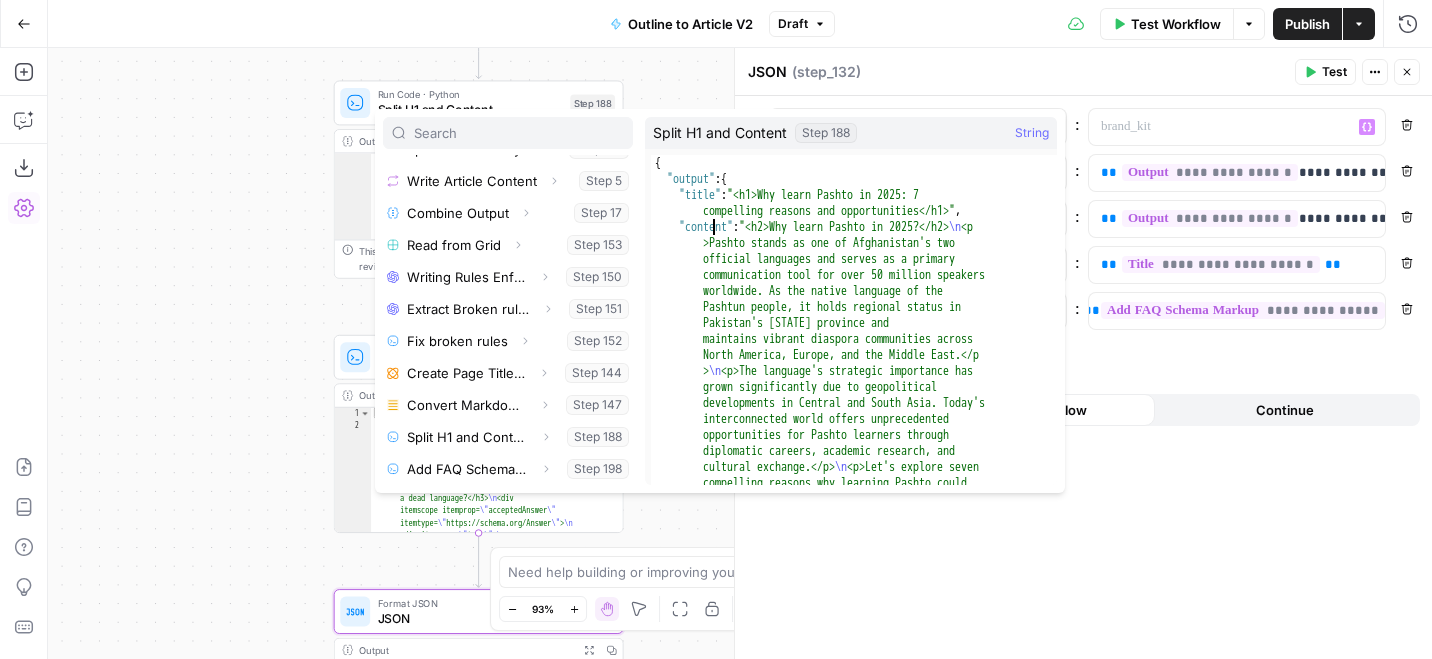 click on "{    "output" :  {      "title" :  "<h1>Why learn Pashto in 2025: 7           compelling reasons and opportunities</h1>" ,      "content" :  "<h2>Why learn Pashto in 2025?</h2> \n <p          >Pashto stands as one of Afghanistan's two           official languages and serves as a primary           communication tool for over 50 million speakers           worldwide. As the native language of the           Pashtun people, it holds regional status in           Pakistan's Khyber Pakhtunkhwa province and           maintains vibrant diaspora communities across           North America, Europe, and the Middle East.</p          > \n <p>The language's strategic importance has           grown significantly due to geopolitical           developments in Central and South Asia. Today's           interconnected world offers unprecedented           opportunities for Pashto learners through           \n \n \n" at bounding box center (854, 2632) 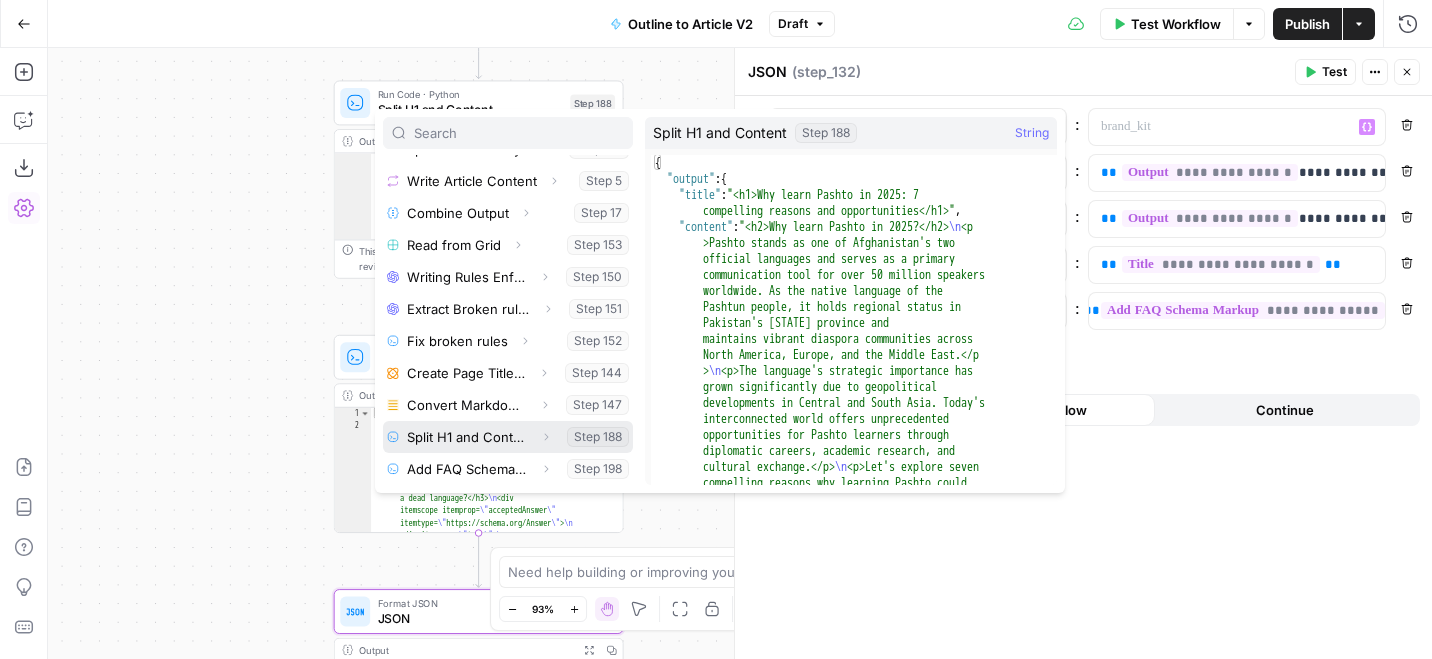 click at bounding box center [508, 437] 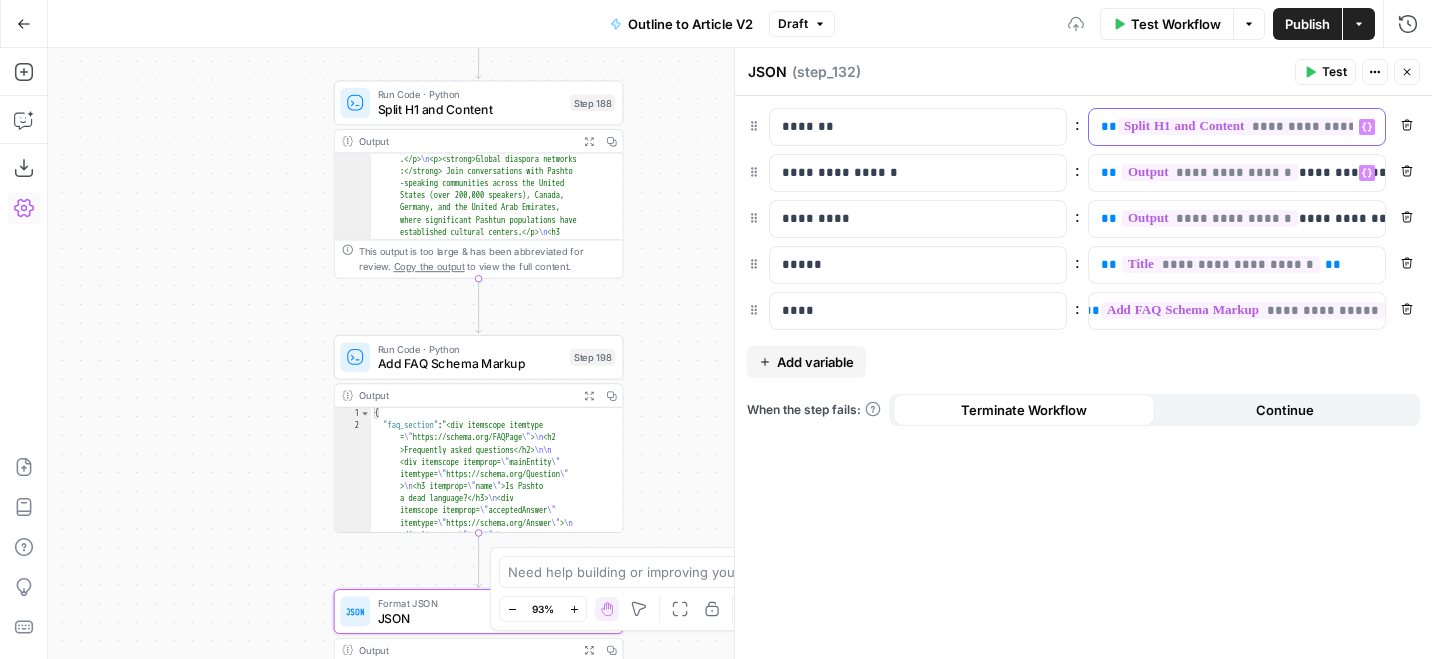 scroll, scrollTop: 0, scrollLeft: 31, axis: horizontal 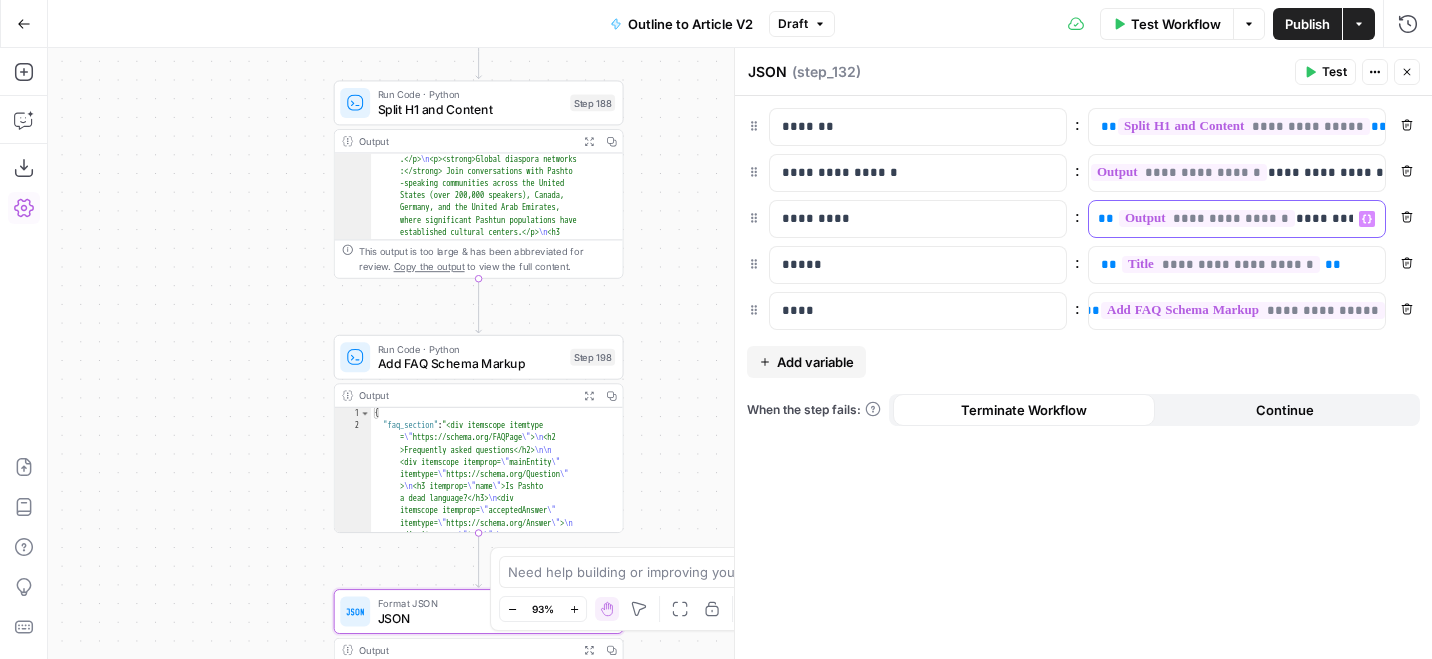 drag, startPoint x: 1350, startPoint y: 220, endPoint x: 1270, endPoint y: 221, distance: 80.00625 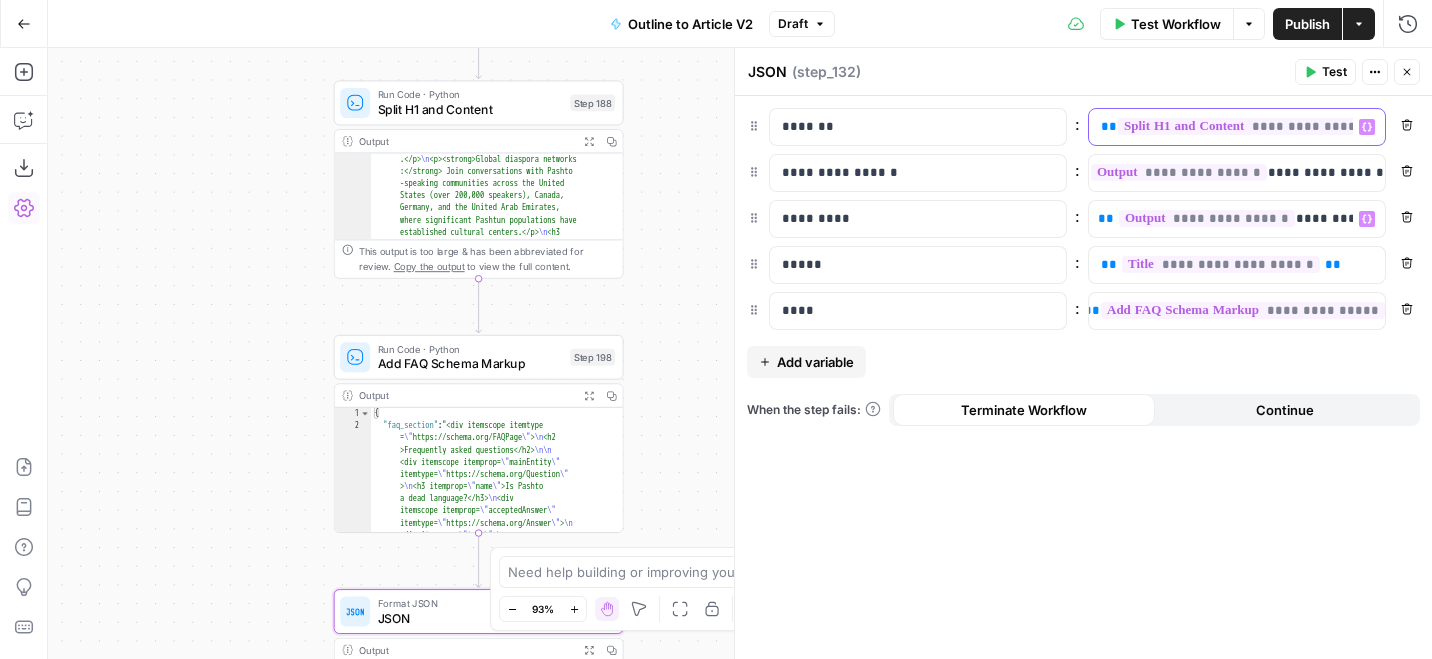 scroll, scrollTop: 0, scrollLeft: 0, axis: both 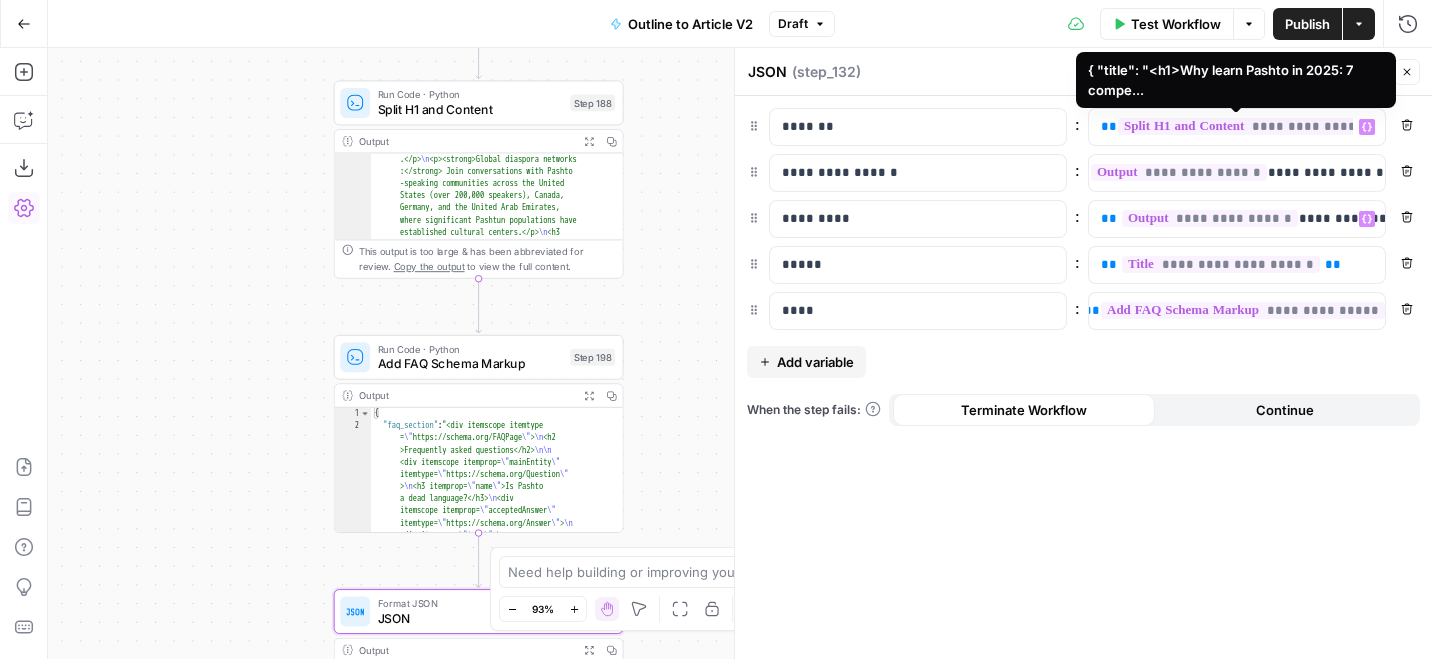 click on "**********" at bounding box center [1244, 126] 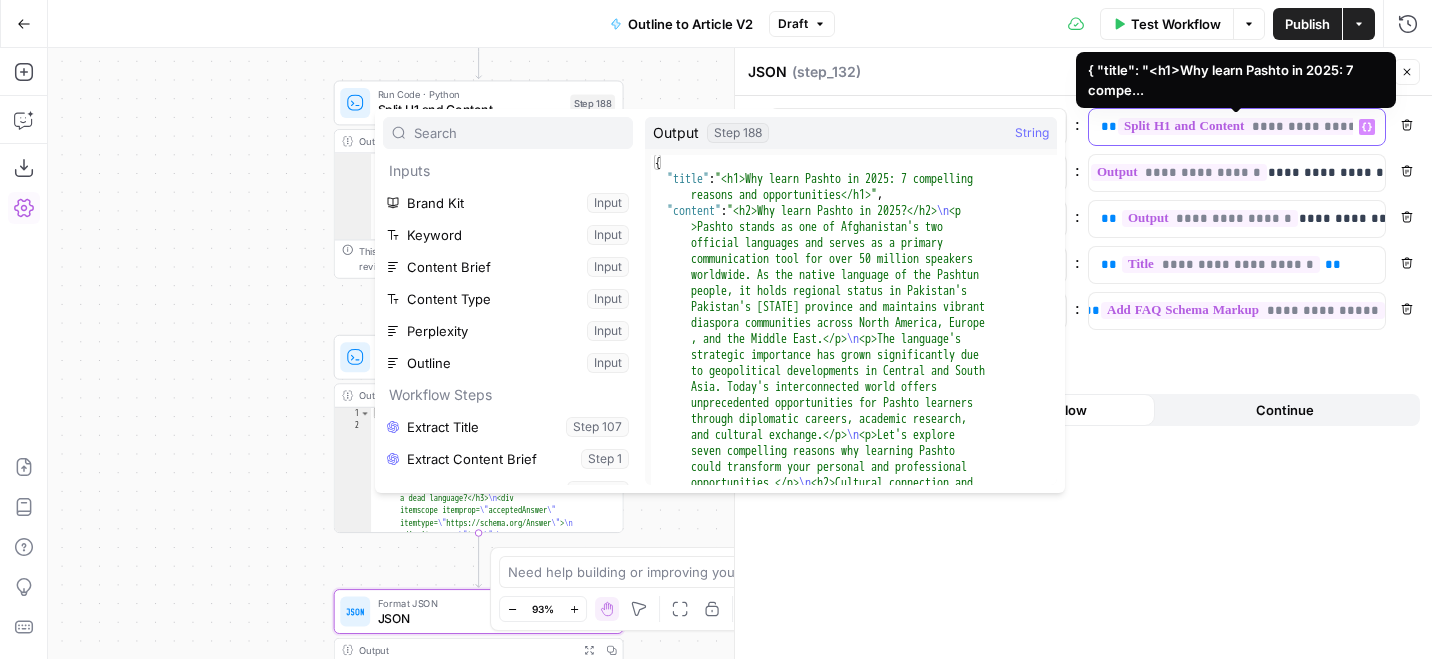 scroll, scrollTop: 502, scrollLeft: 0, axis: vertical 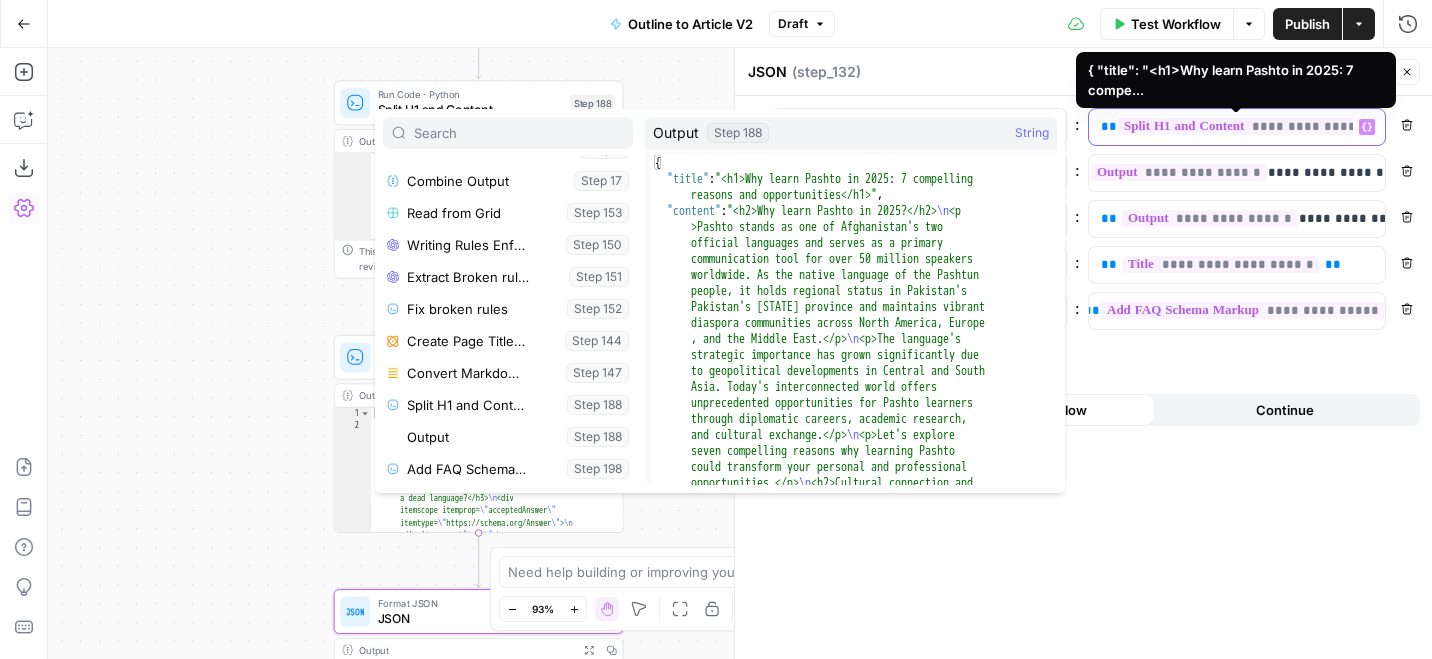 click on "**********" at bounding box center (1237, 127) 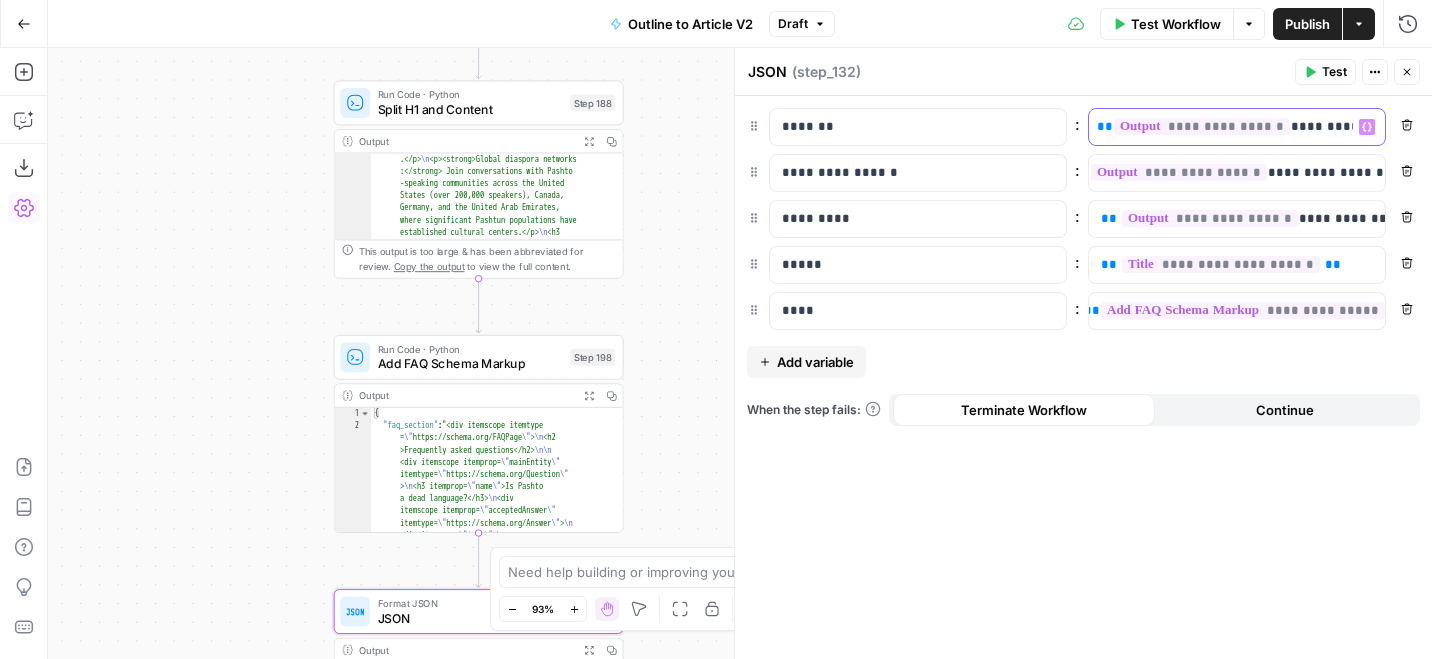 scroll, scrollTop: 0, scrollLeft: 0, axis: both 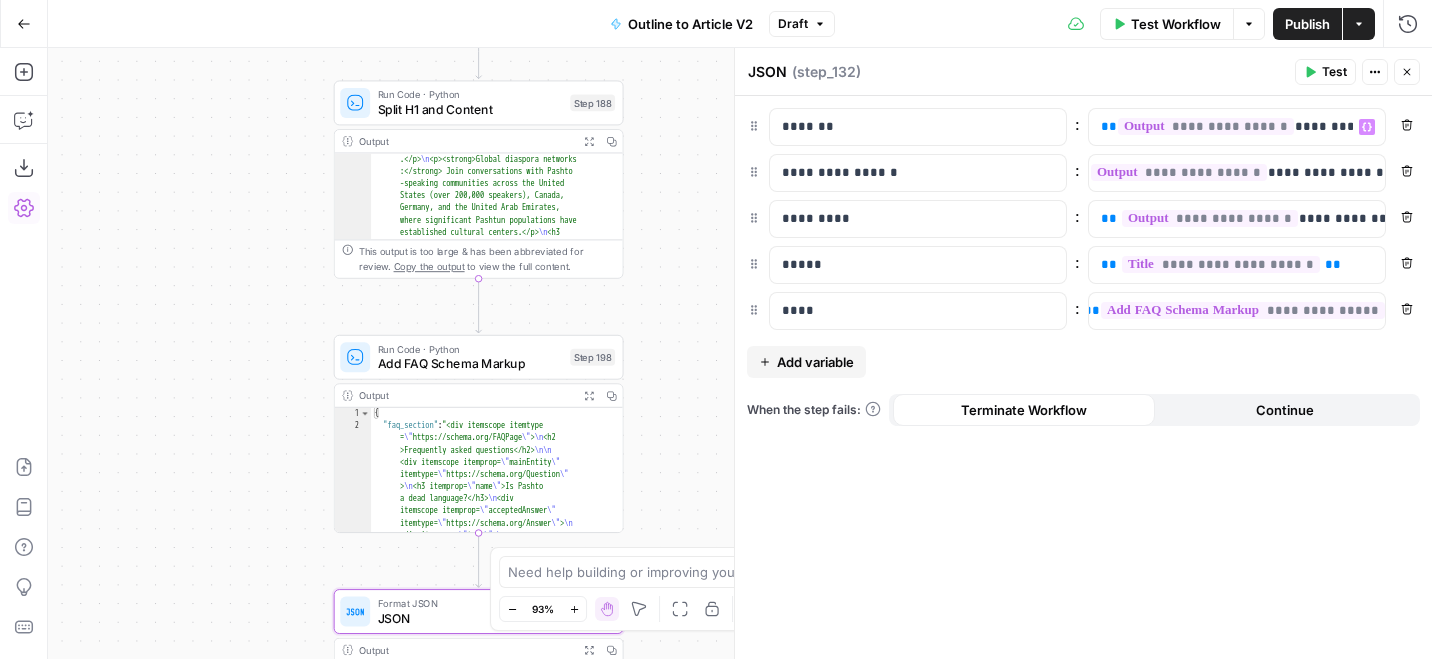 click on "Test" at bounding box center [1334, 72] 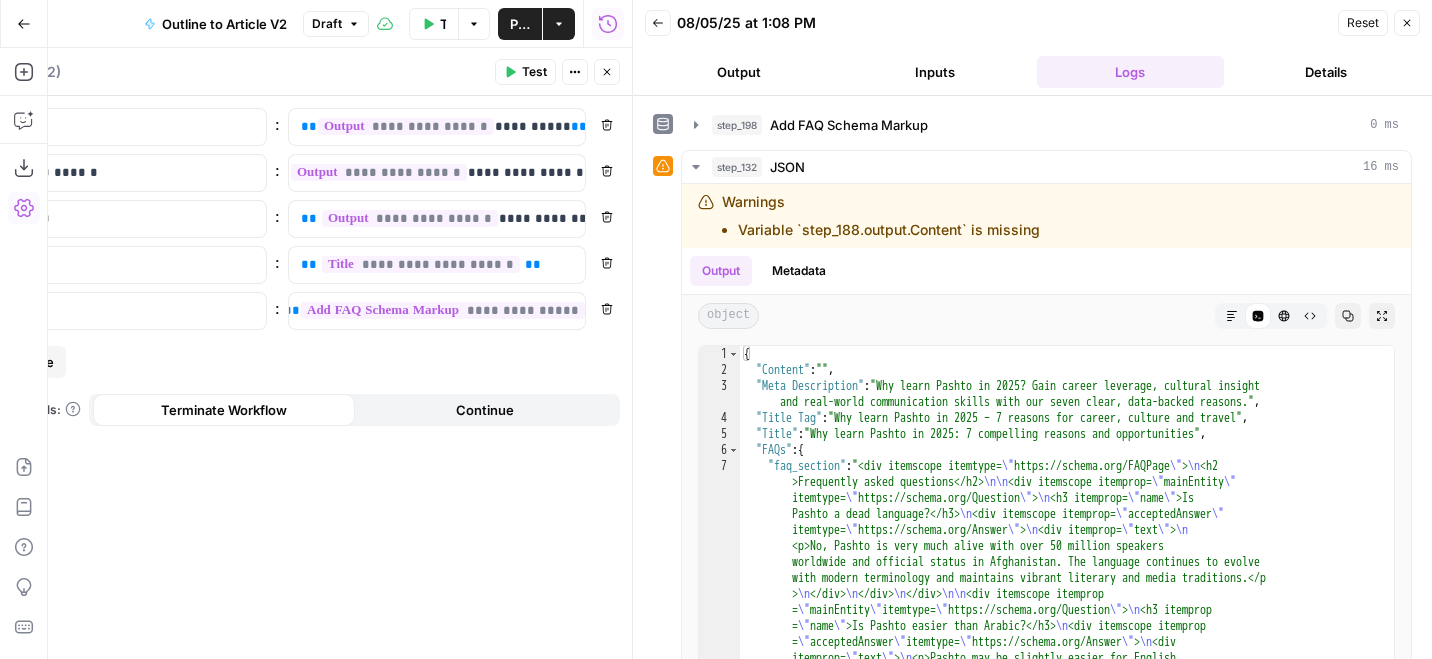 scroll, scrollTop: 770, scrollLeft: 0, axis: vertical 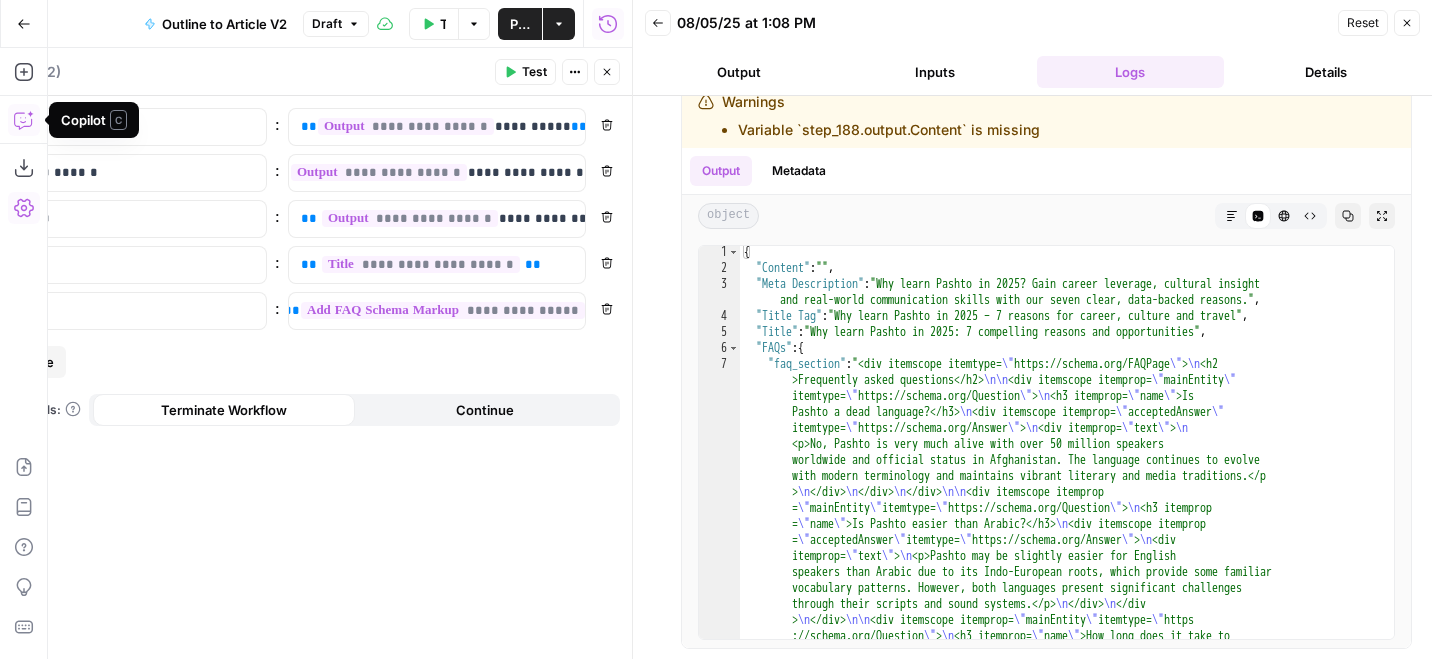 click 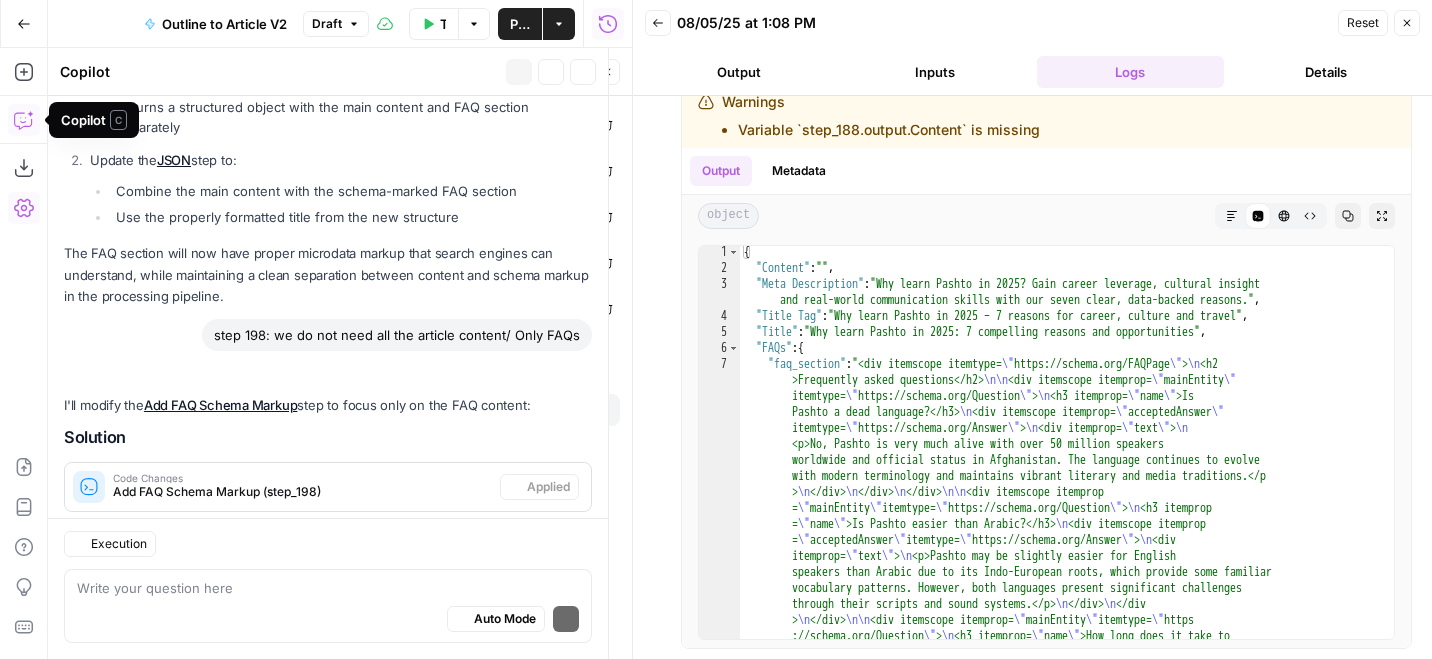 scroll, scrollTop: 3468, scrollLeft: 0, axis: vertical 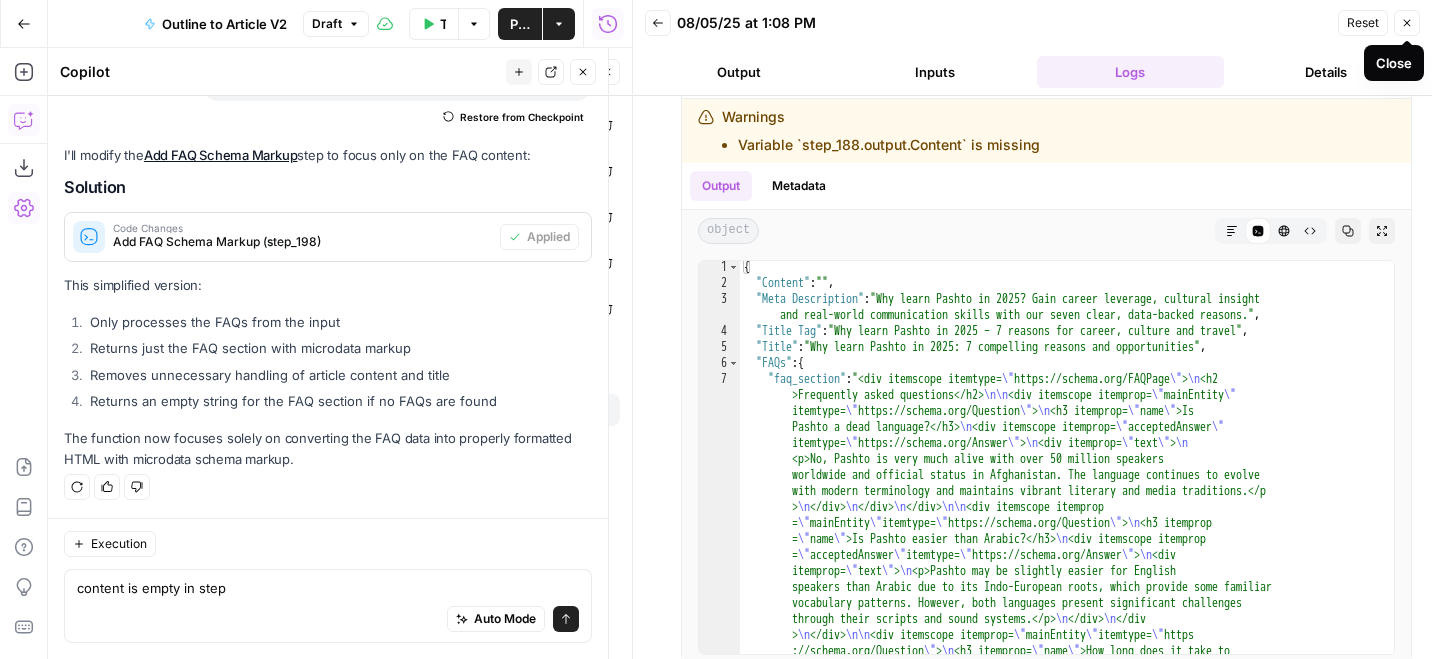 click on "Close" at bounding box center [1407, 23] 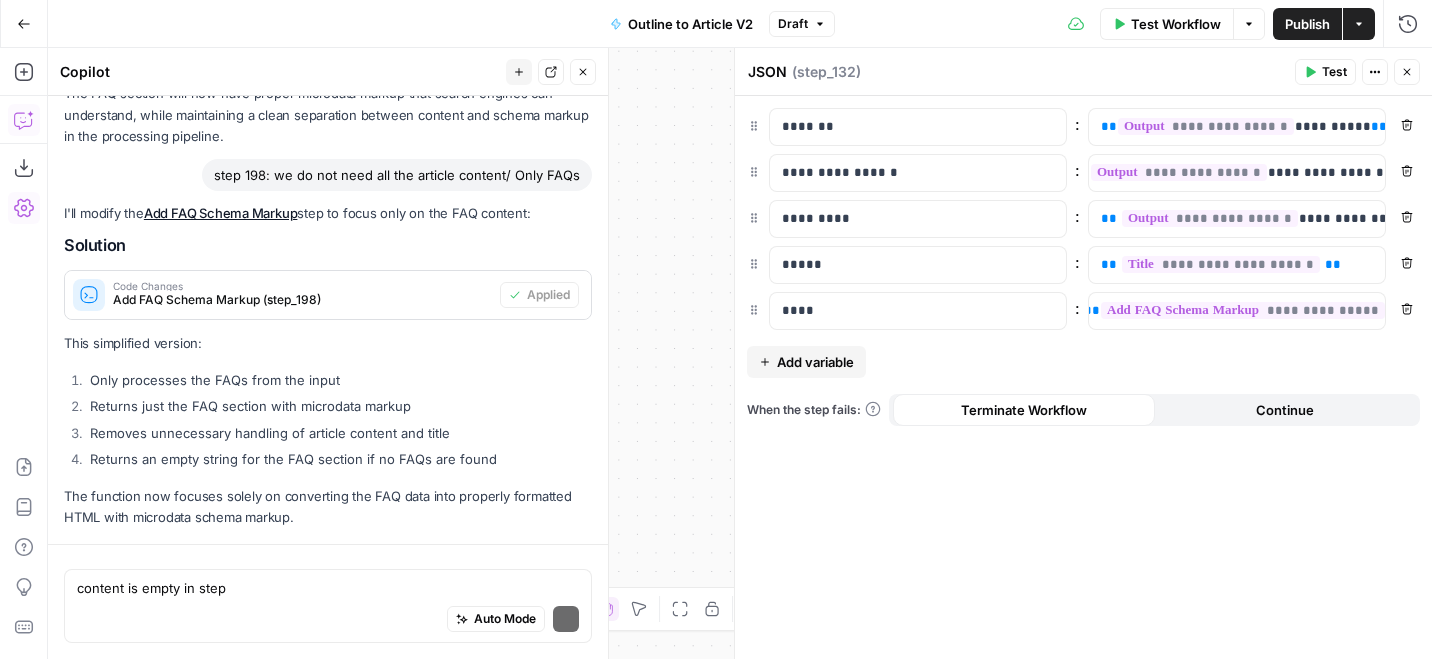 scroll, scrollTop: 3468, scrollLeft: 0, axis: vertical 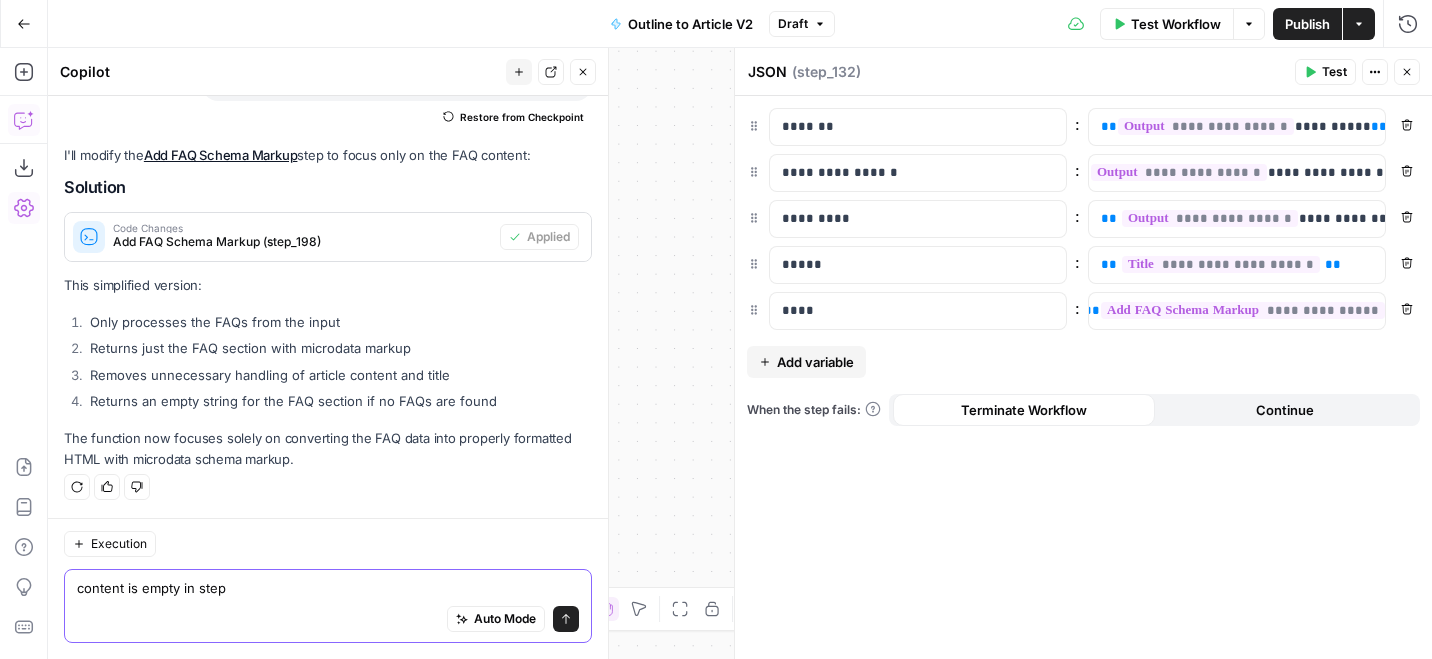 click on "content is empty in step" at bounding box center [328, 588] 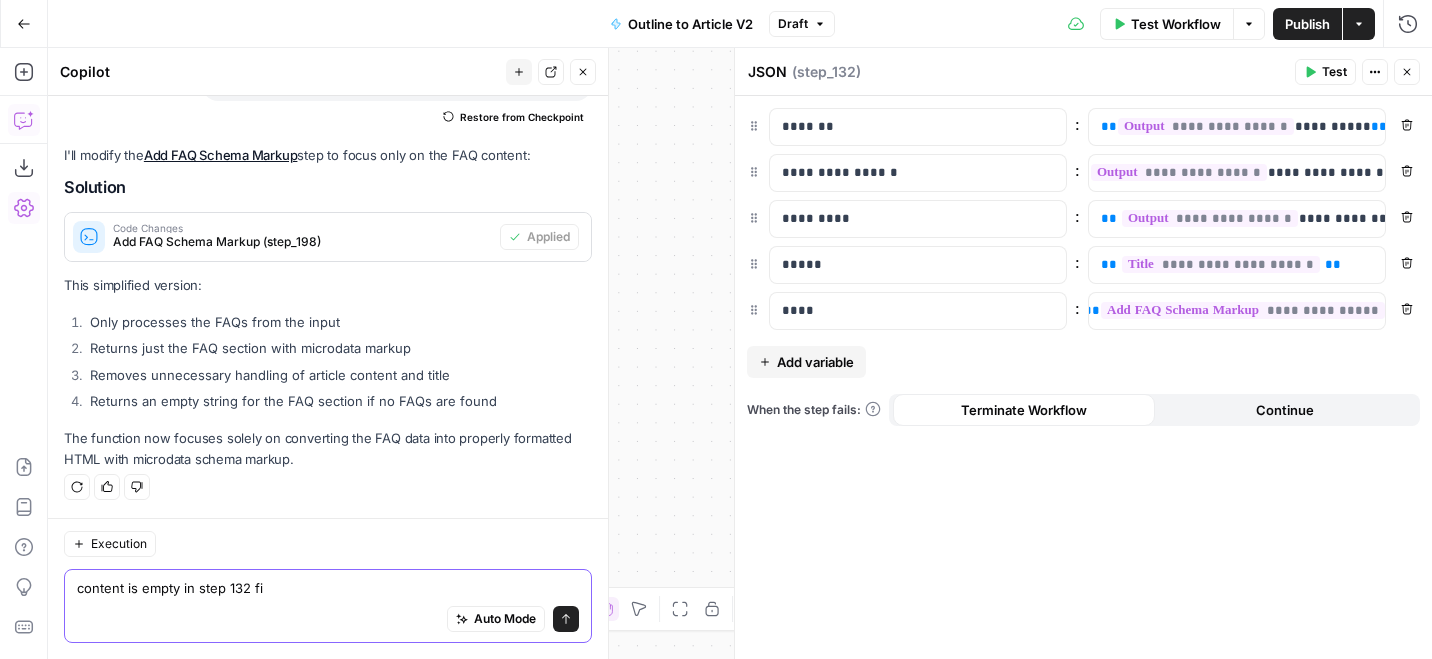 type on "content is empty in step 132 fix" 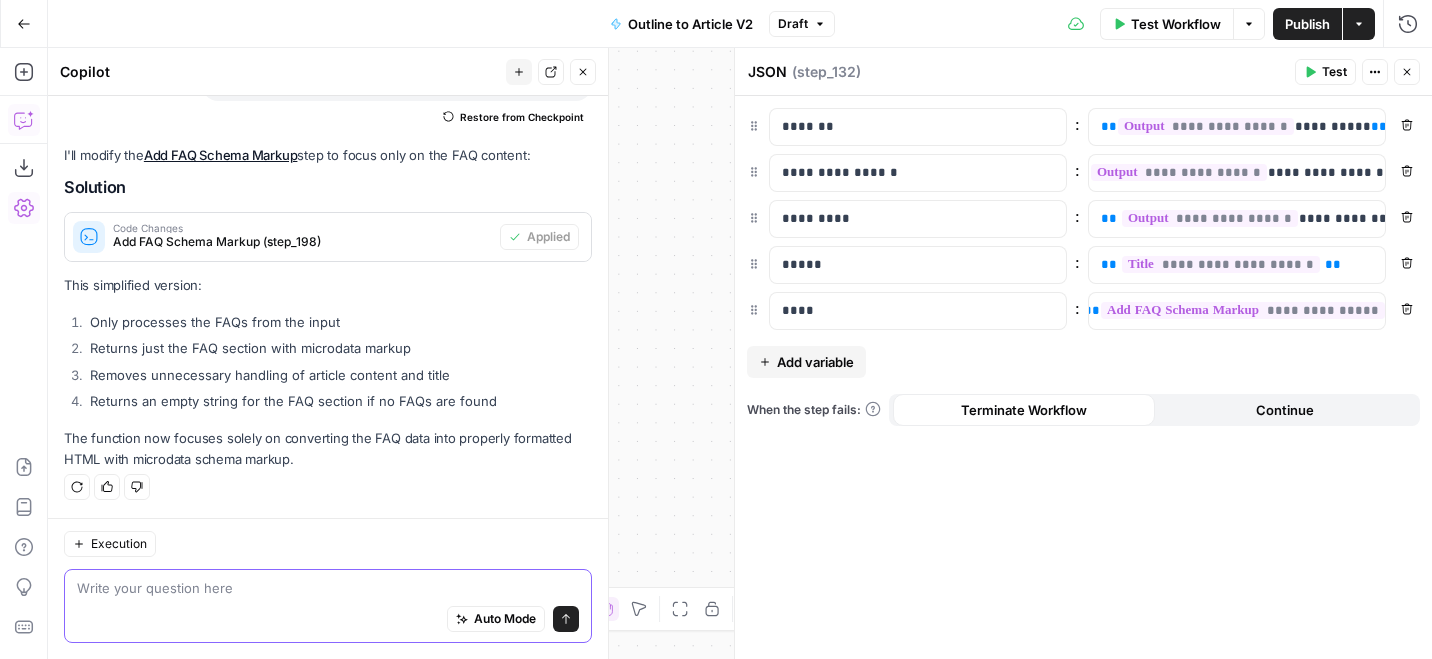scroll, scrollTop: 3294, scrollLeft: 0, axis: vertical 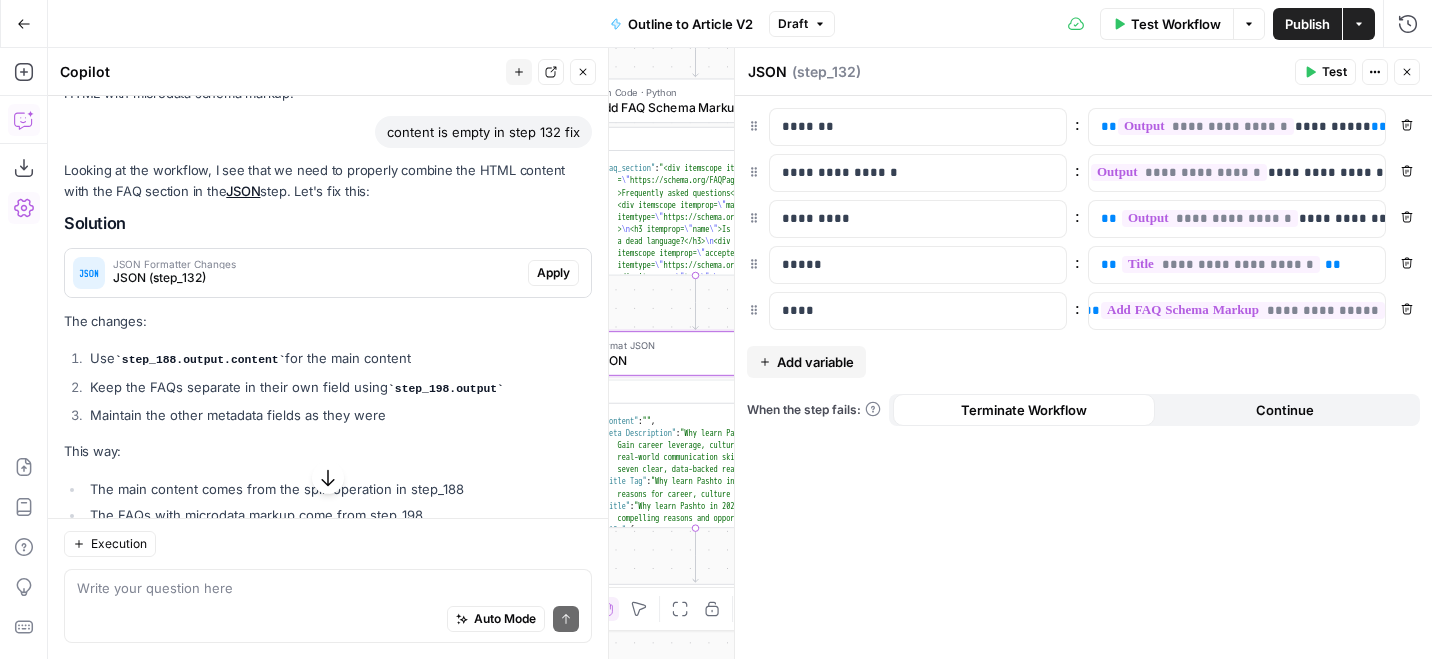 click on "JSON Formatter Changes JSON (step_132)" at bounding box center [296, 273] 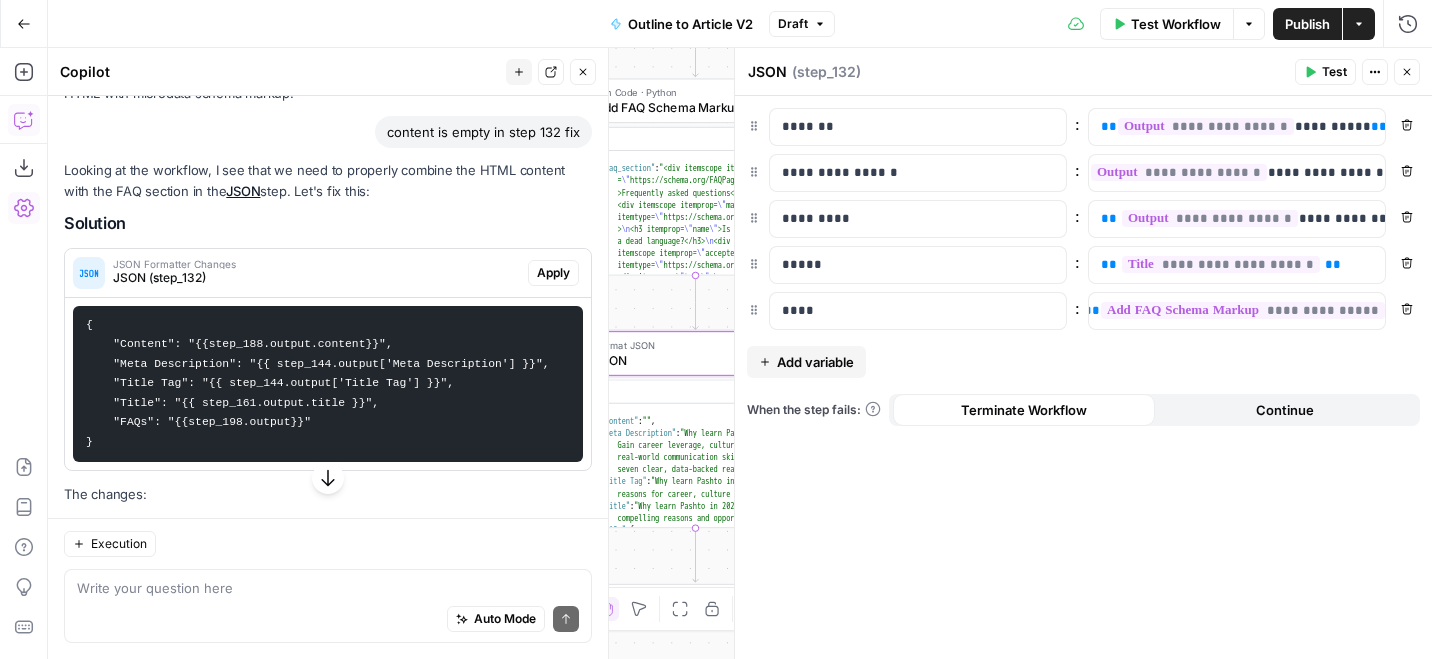 drag, startPoint x: 195, startPoint y: 345, endPoint x: 381, endPoint y: 341, distance: 186.043 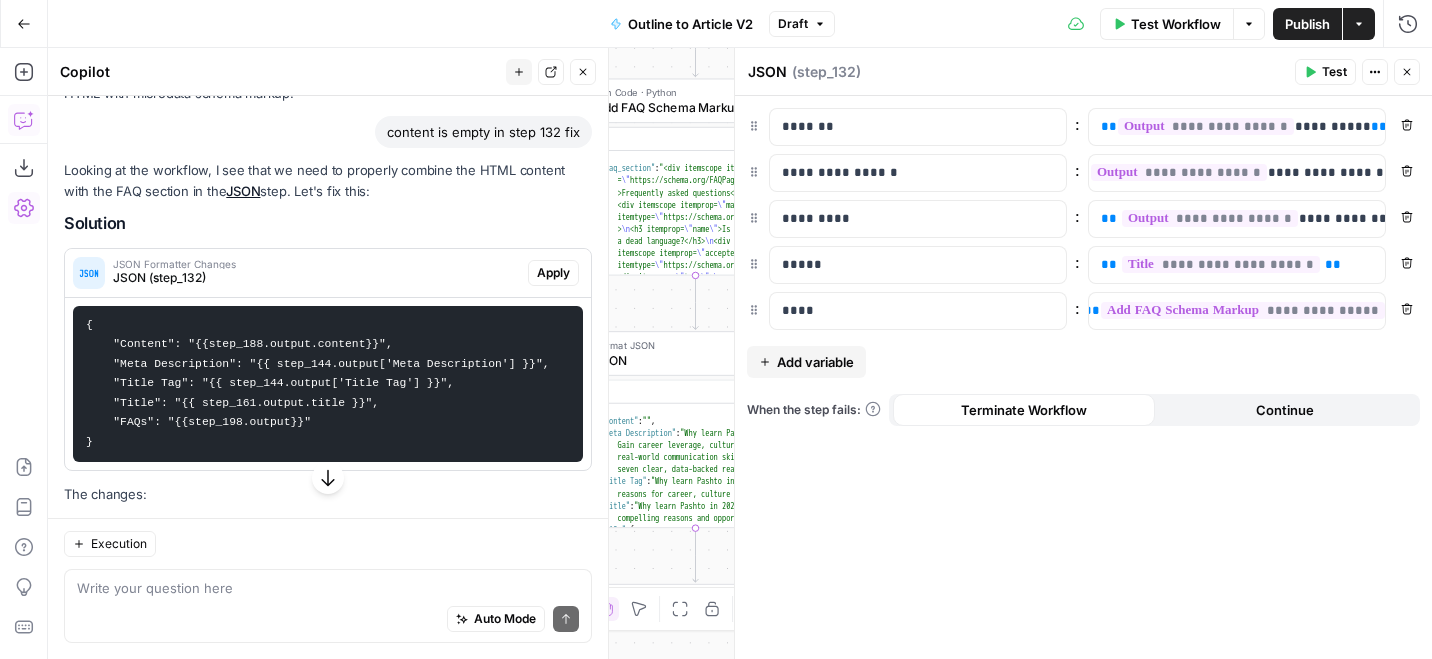copy on "{{step_188.output.content}}" 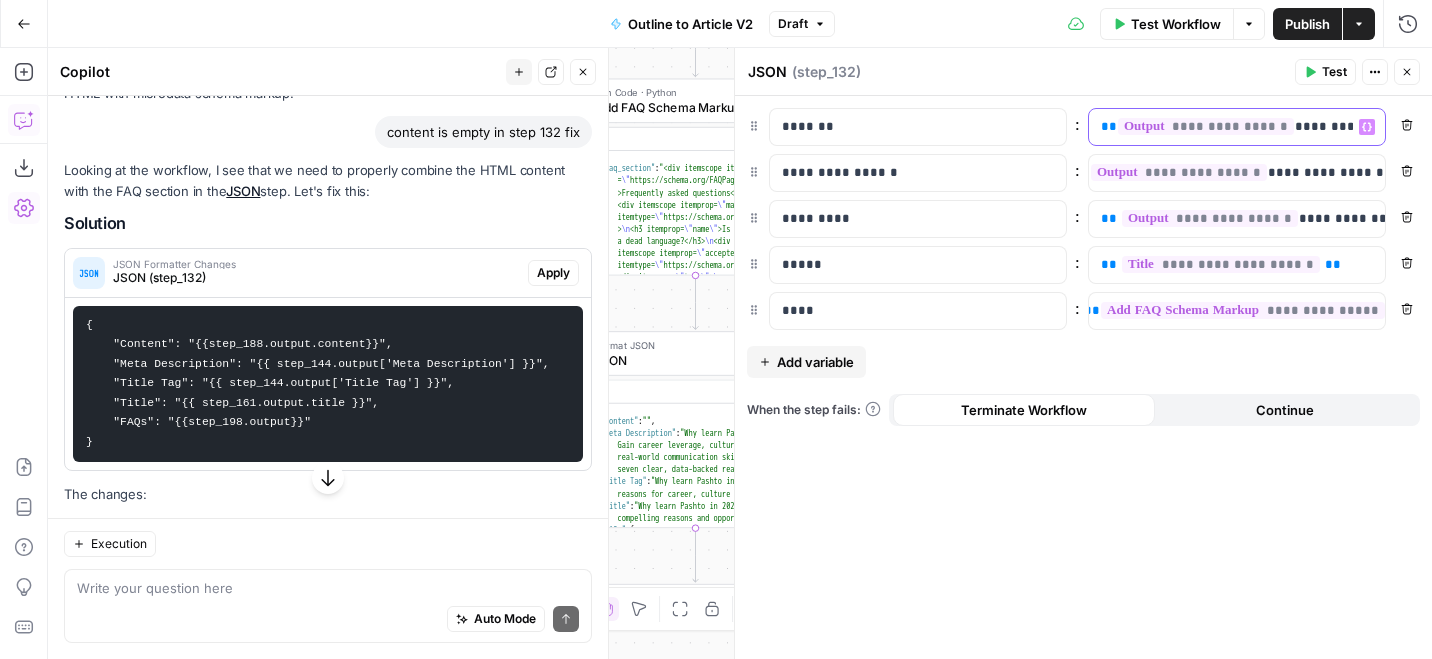 click on "**********" at bounding box center [1206, 126] 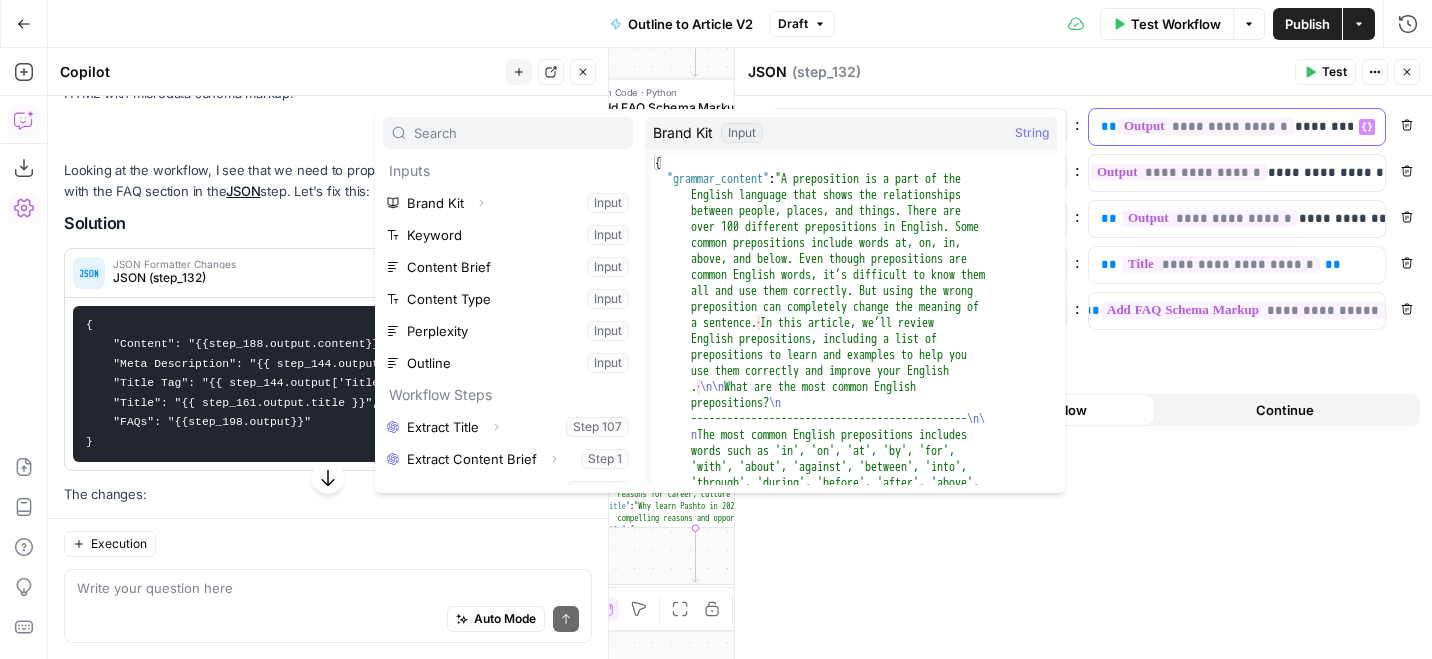click on "**********" at bounding box center [1206, 126] 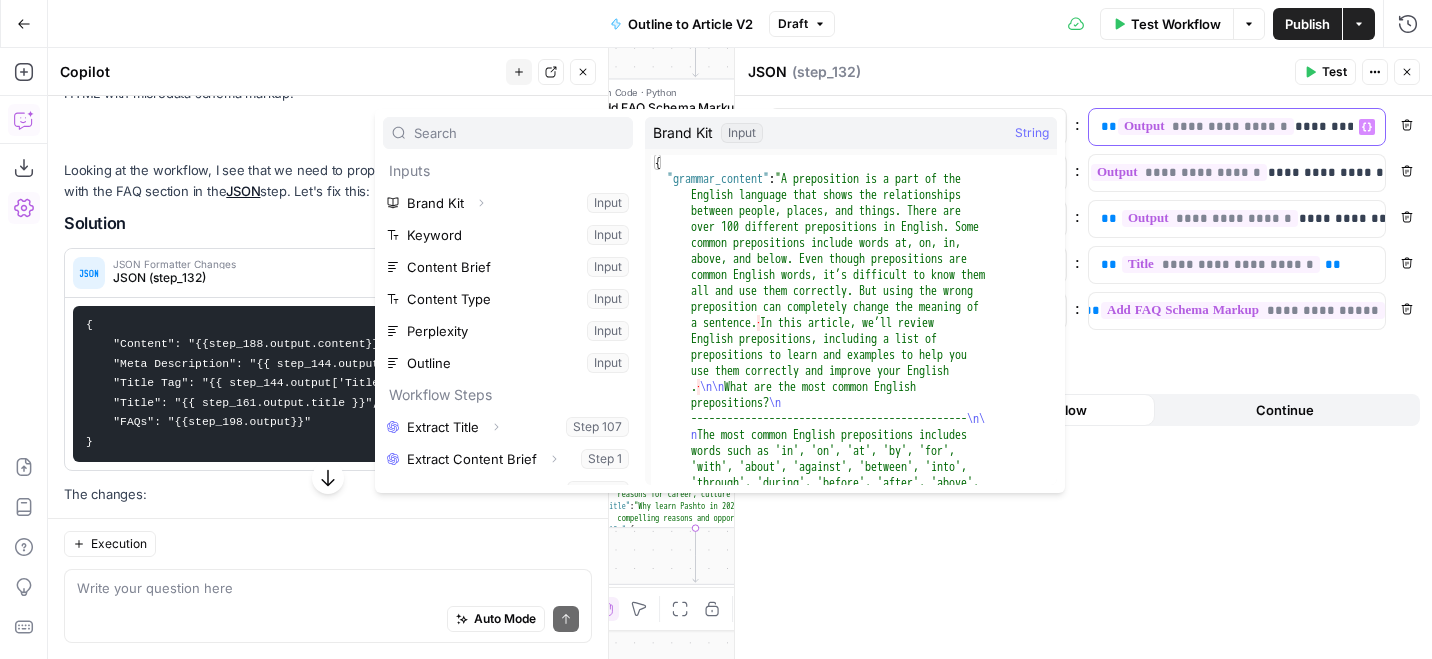 click on "*********" at bounding box center (1329, 126) 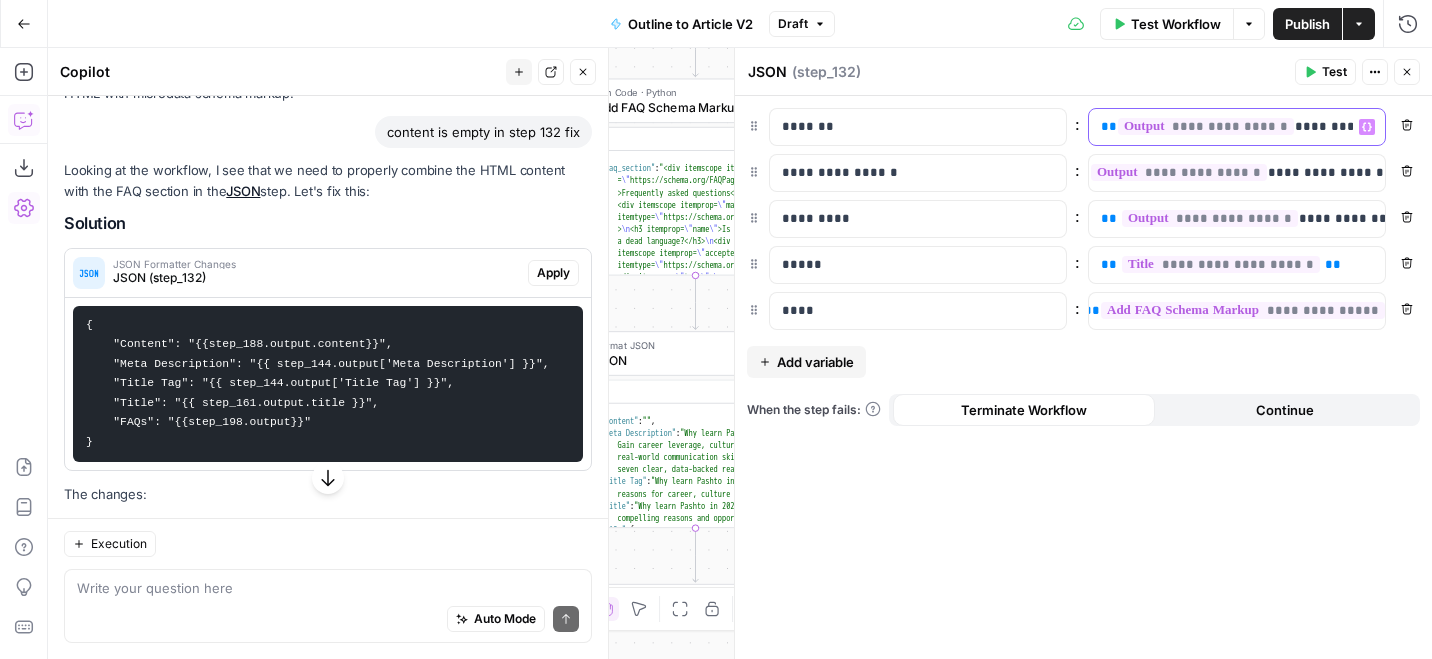 click on "*********" at bounding box center [1329, 126] 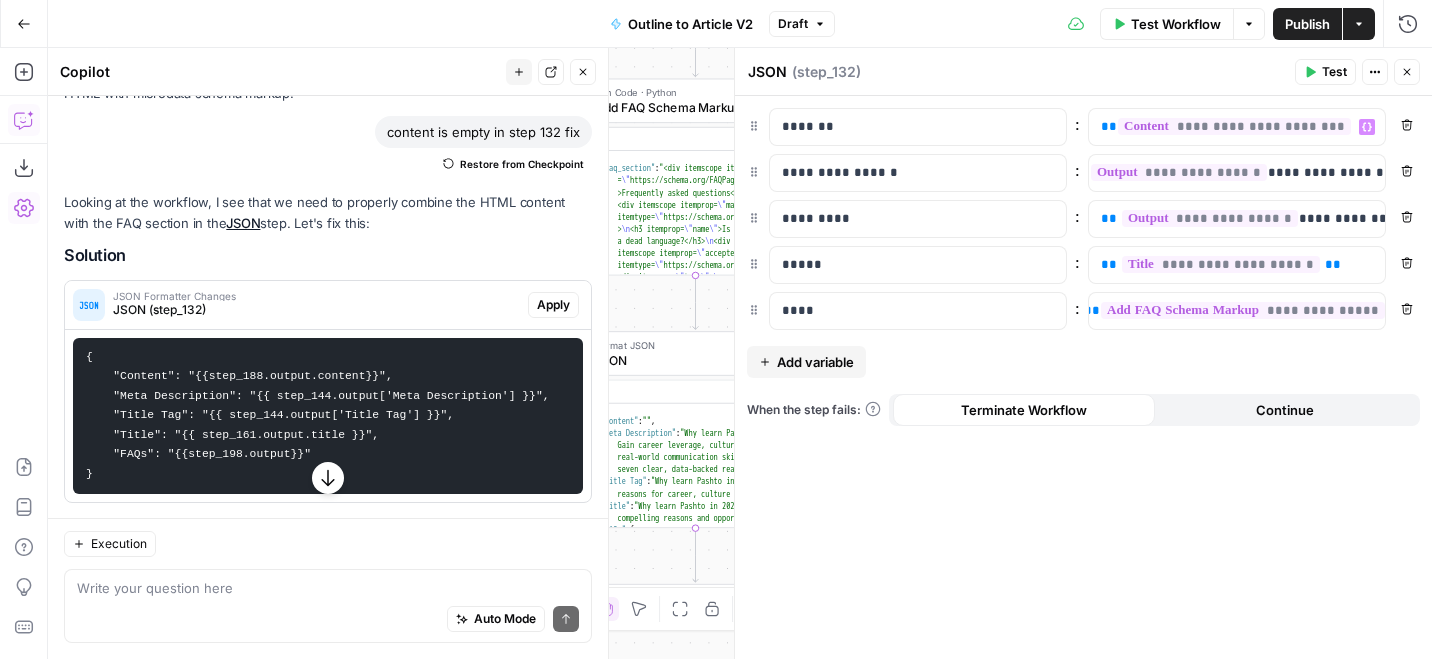 click 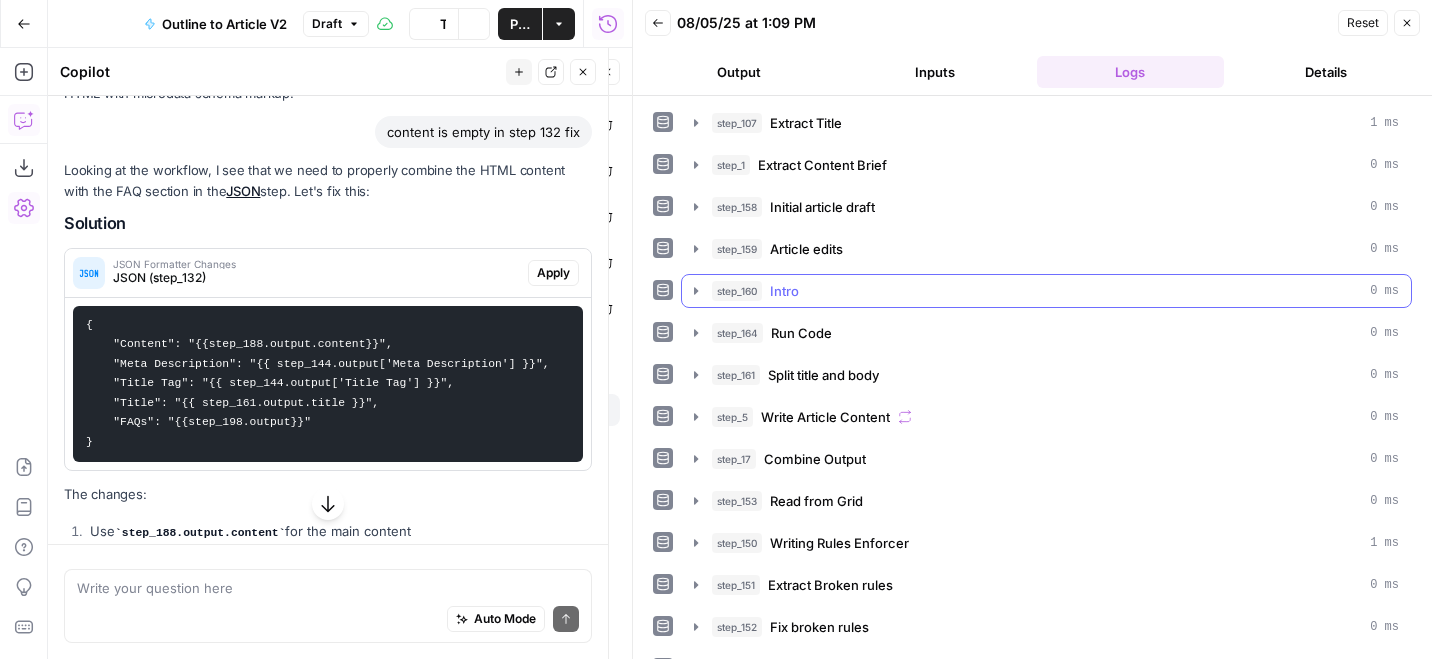 scroll, scrollTop: 3834, scrollLeft: 0, axis: vertical 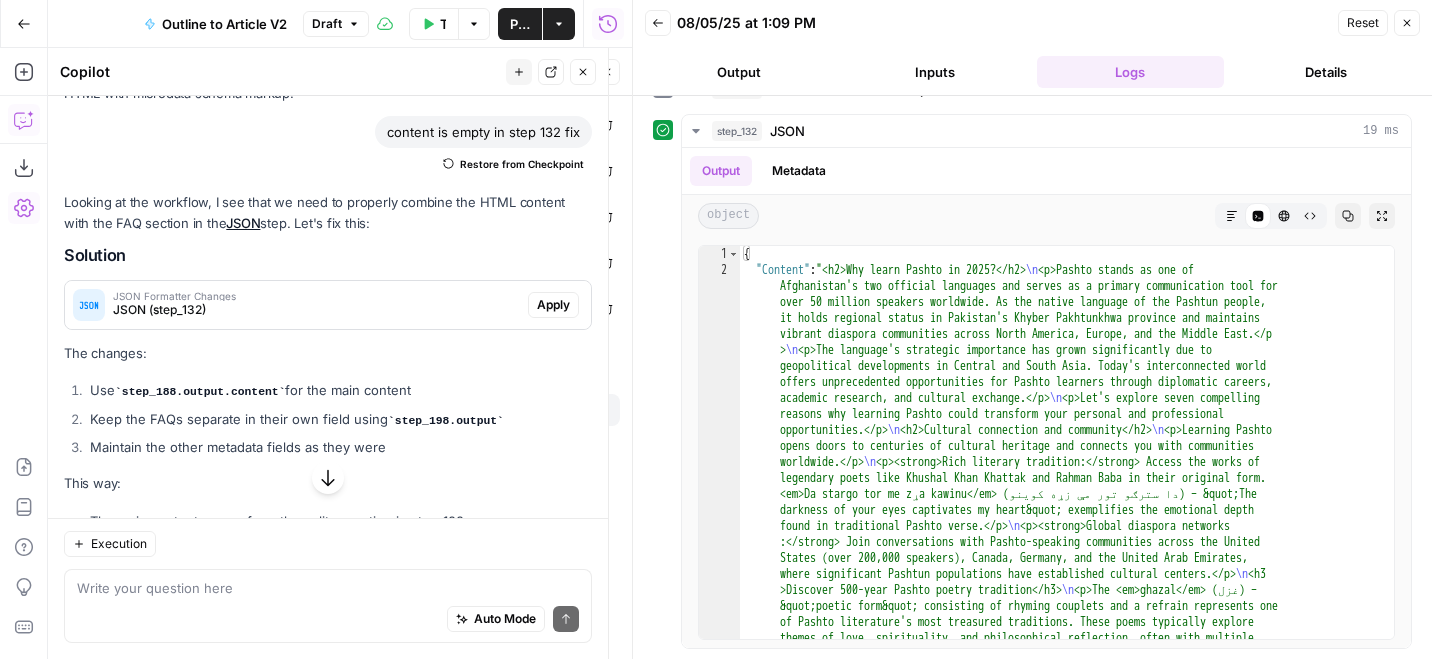 click on "Auto Mode Send" at bounding box center [328, 620] 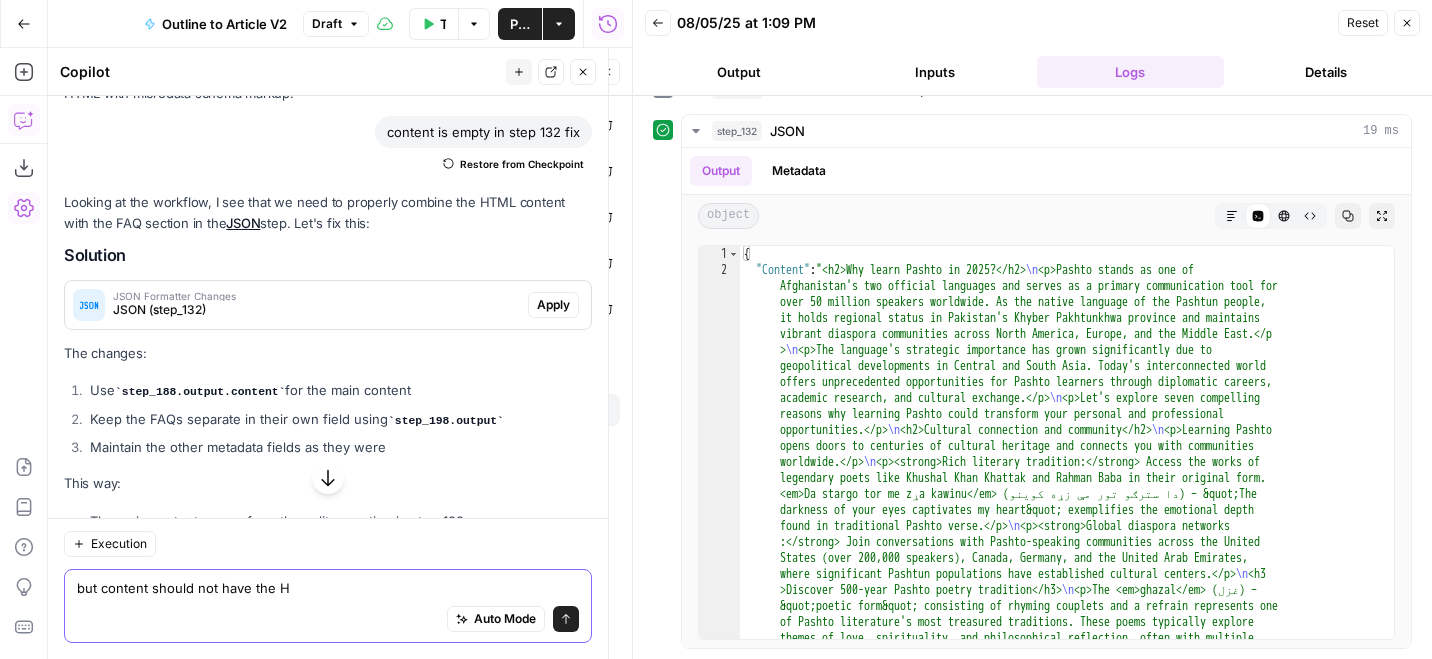 type on "but content should not have the H1" 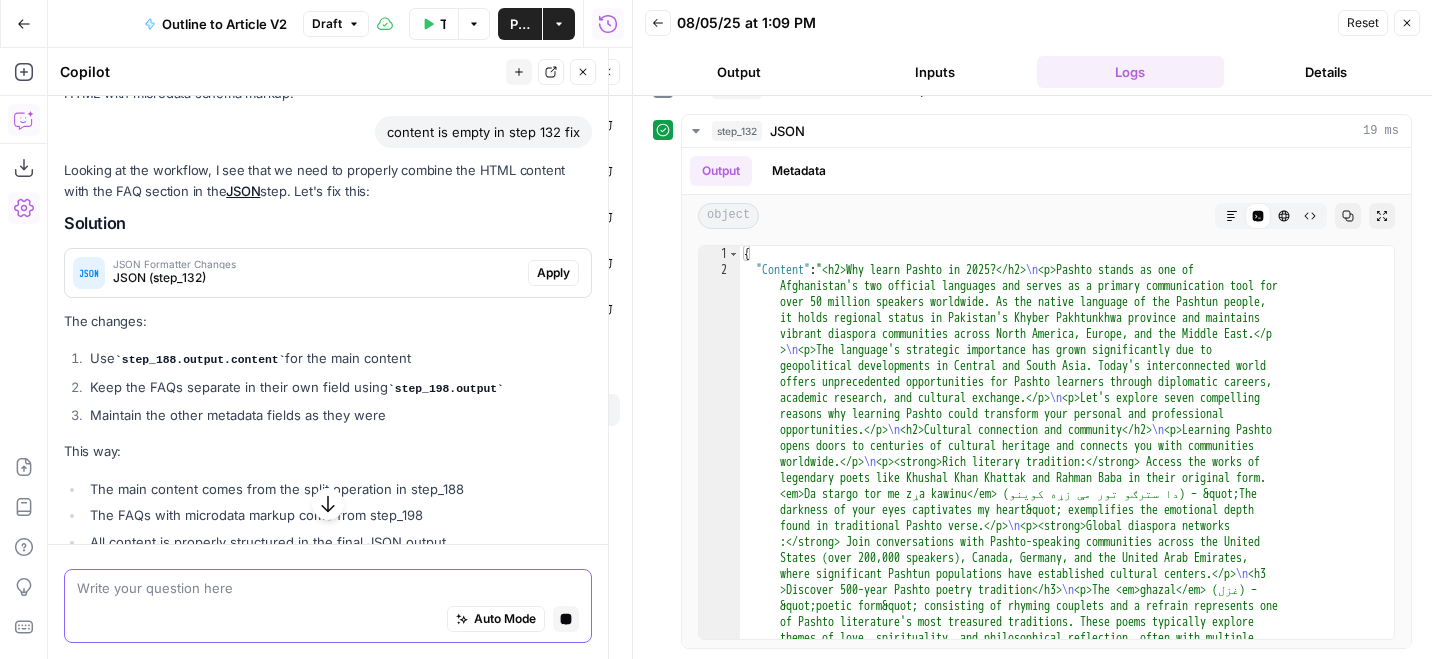 scroll, scrollTop: 3797, scrollLeft: 0, axis: vertical 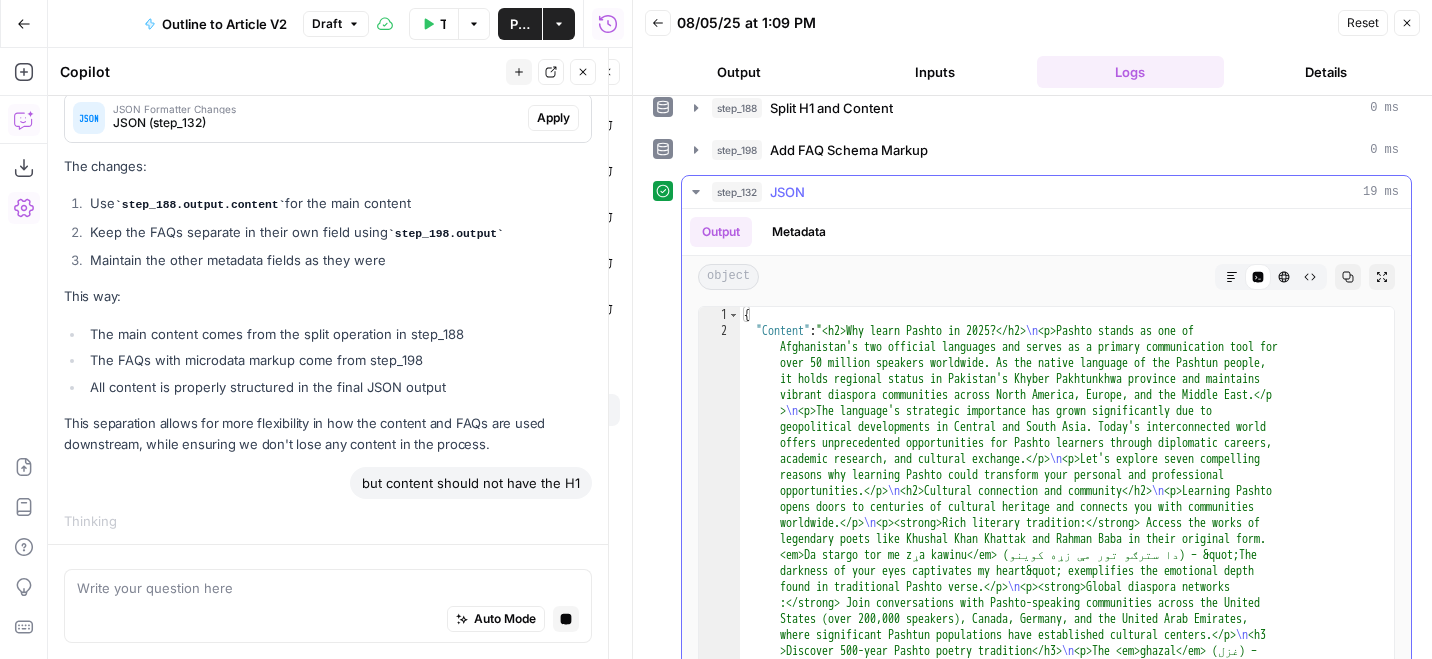 click 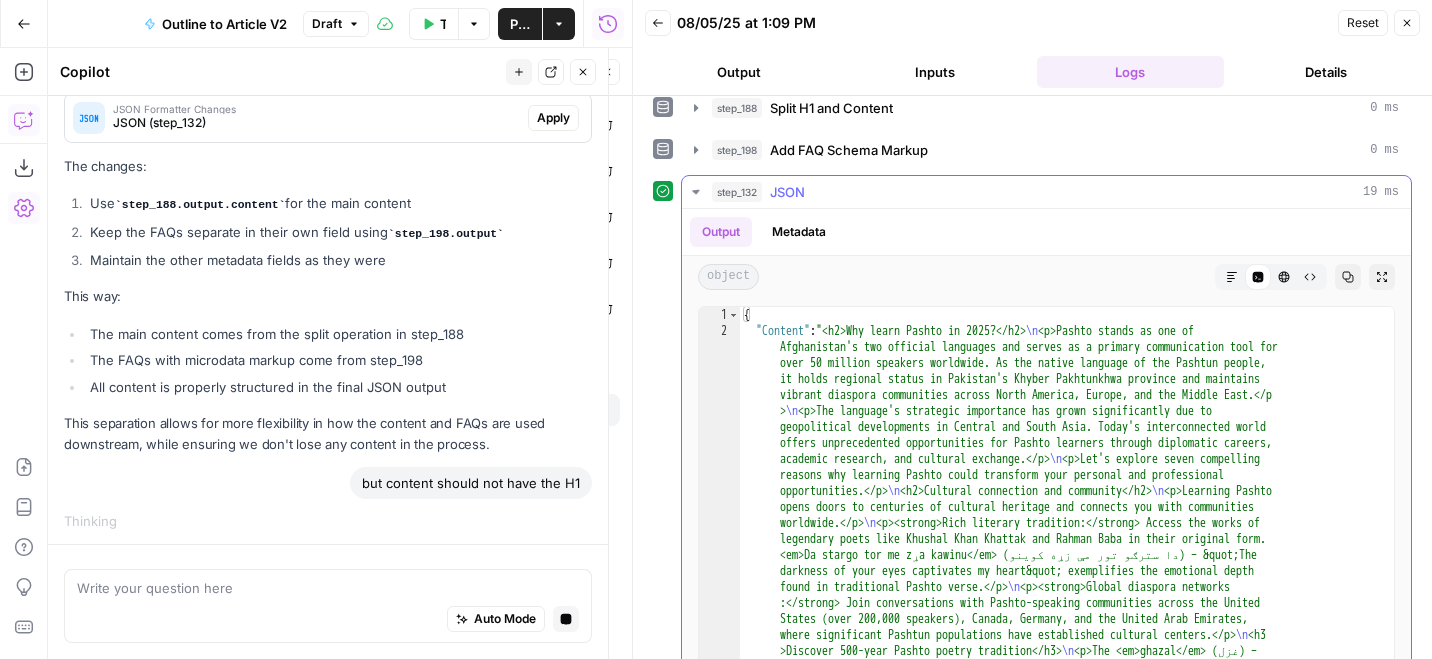 scroll, scrollTop: 205, scrollLeft: 0, axis: vertical 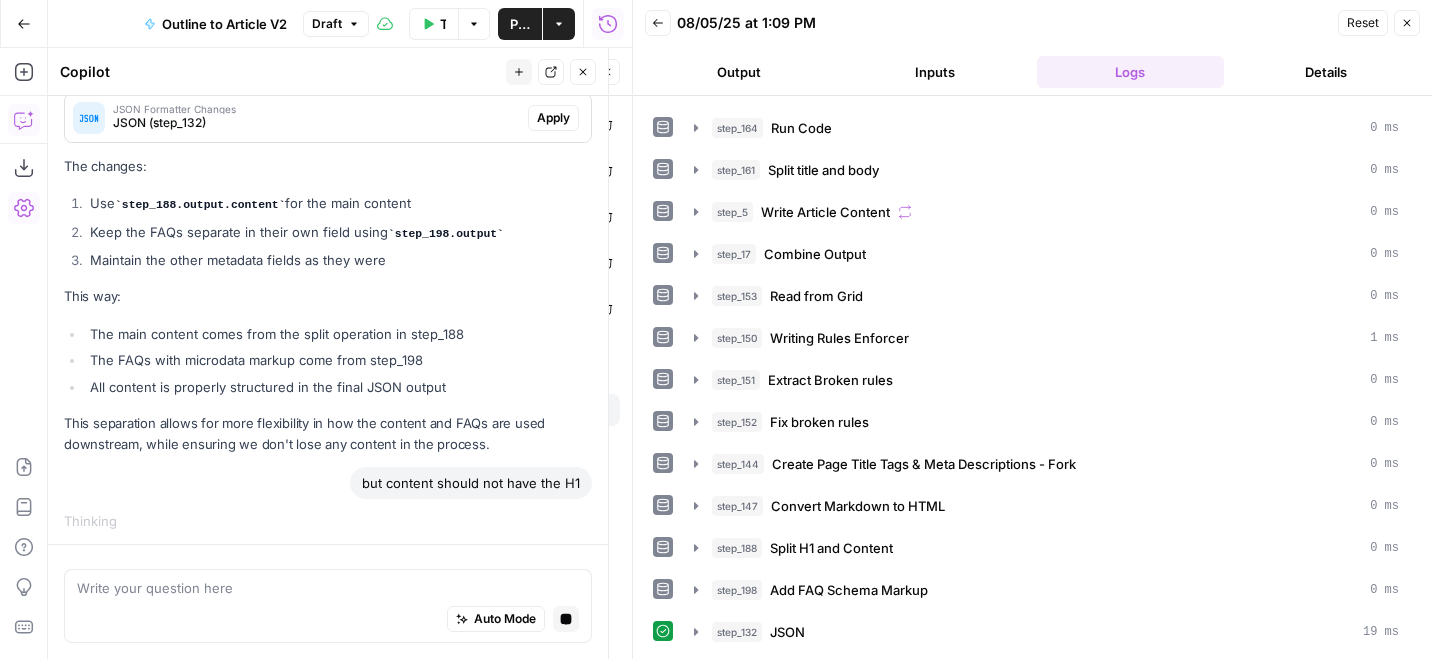 click on "step_107 Extract Title 1 ms step_1 Extract Content Brief 0 ms step_158 Initial article draft 0 ms step_159 Article edits 0 ms step_160 Intro 0 ms step_164 Run Code 0 ms step_161 Split title and body 0 ms step_5 Write Article Content 0 ms step_17 Combine Output 0 ms step_153 Read from Grid 0 ms step_150 Writing Rules Enforcer 1 ms step_151 Extract Broken rules 0 ms step_152 Fix broken rules 0 ms step_144 Create Page Title Tags & Meta Descriptions - Fork 0 ms step_147 Convert Markdown to HTML 0 ms step_188 Split H1 and Content 0 ms step_198 Add FAQ Schema Markup 0 ms step_132 JSON 19 ms" at bounding box center (1032, 275) 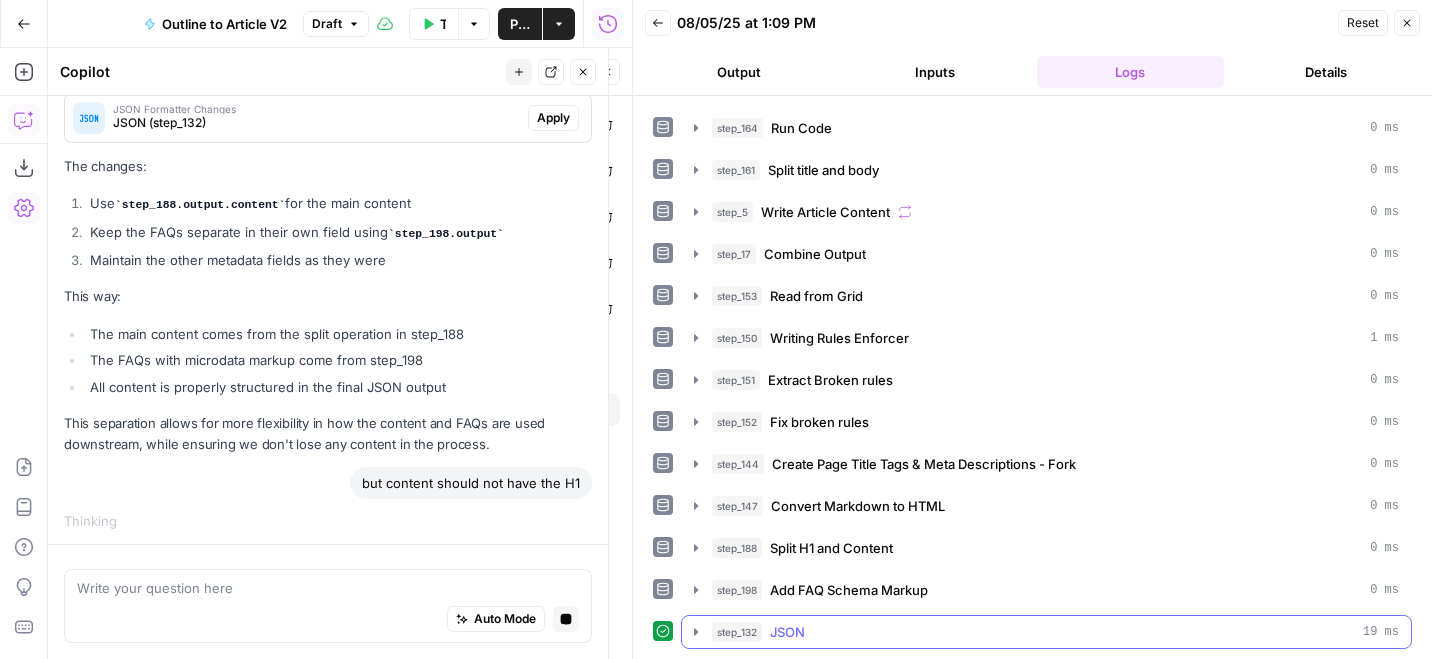 click 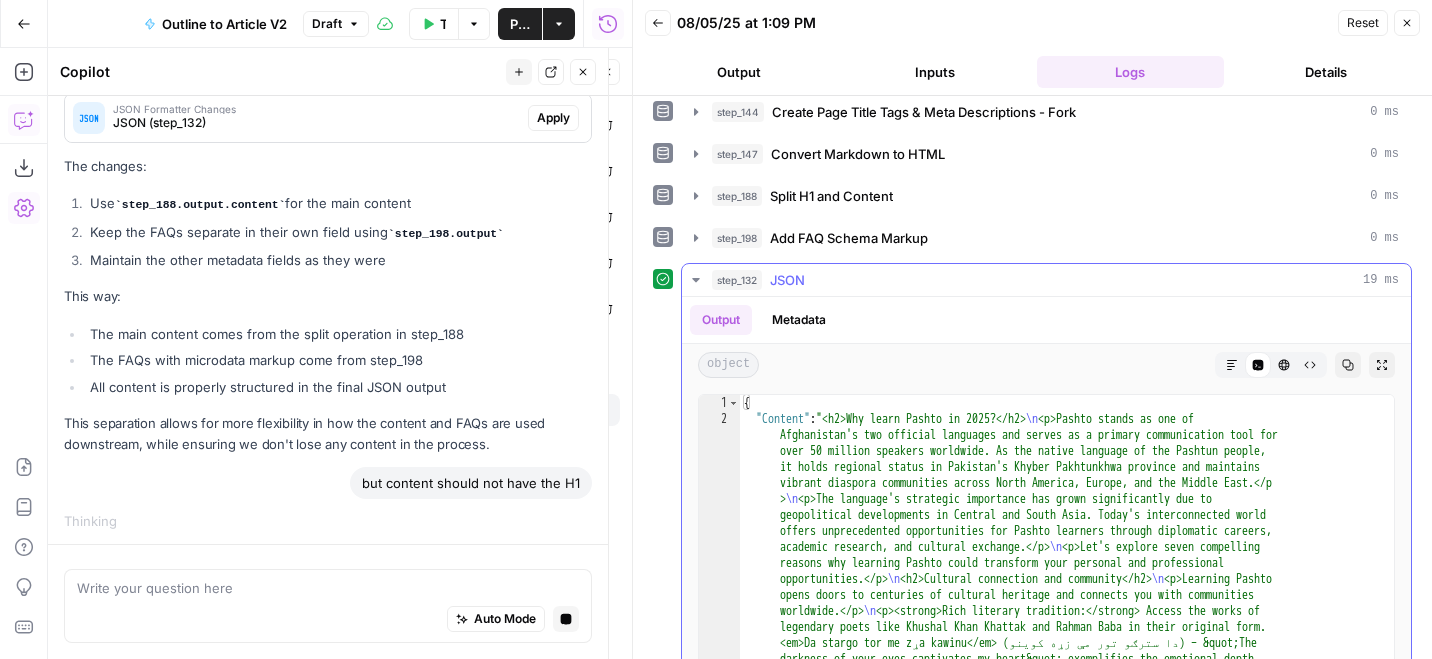 scroll, scrollTop: 706, scrollLeft: 0, axis: vertical 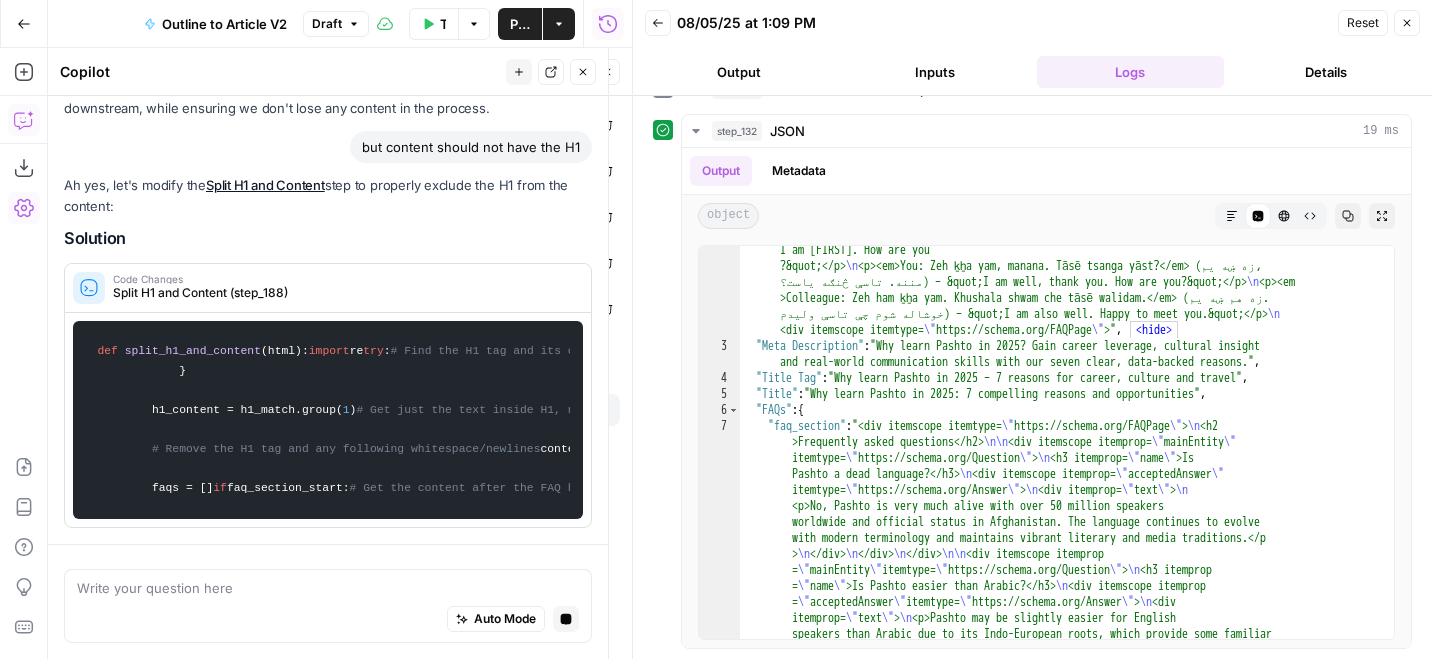click on "Close" at bounding box center (1412, 23) 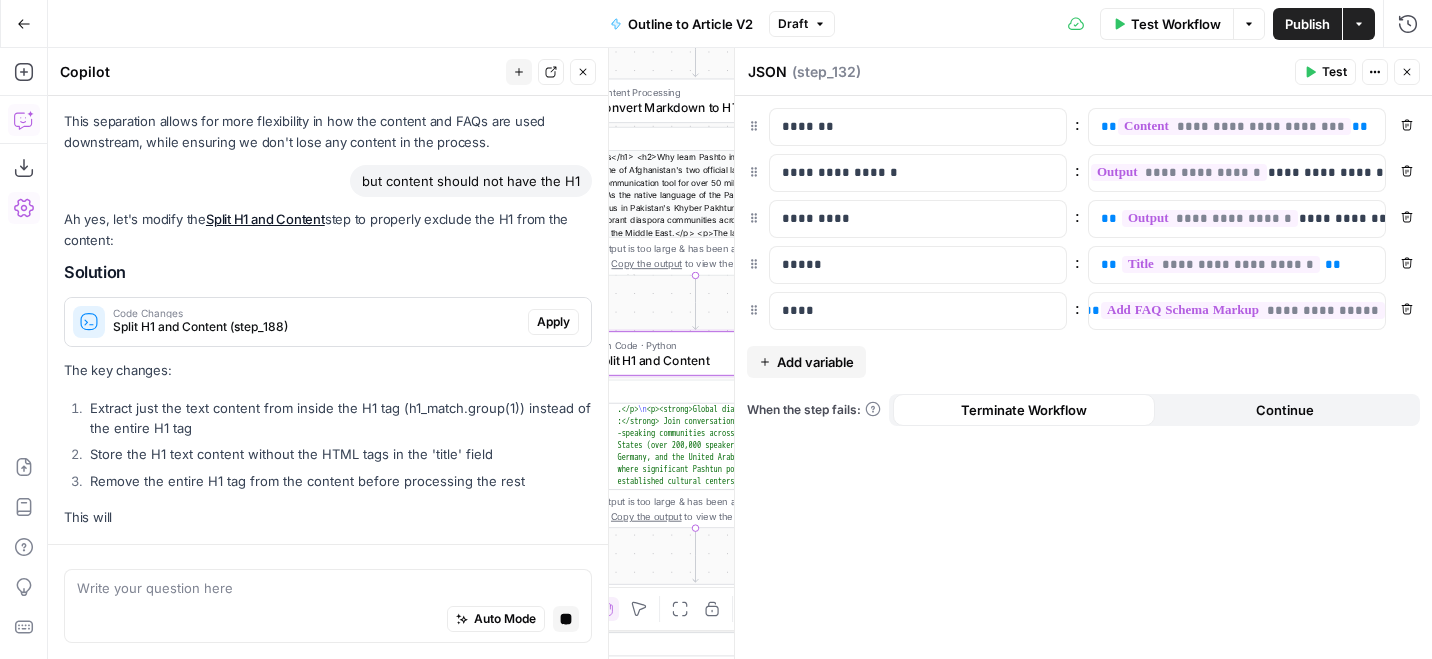 click on "Ah yes, let's modify the  Split H1 and Content  step to properly exclude the H1 from the content:
Solution
Code Changes Split H1 and Content (step_188) Apply
The key changes:
Extract just the text content from inside the H1 tag (h1_match.group(1)) instead of the entire H1 tag
Store the H1 text content without the HTML tags in the 'title' field
Remove the entire H1 tag from the content before processing the rest
This will" at bounding box center [328, 368] 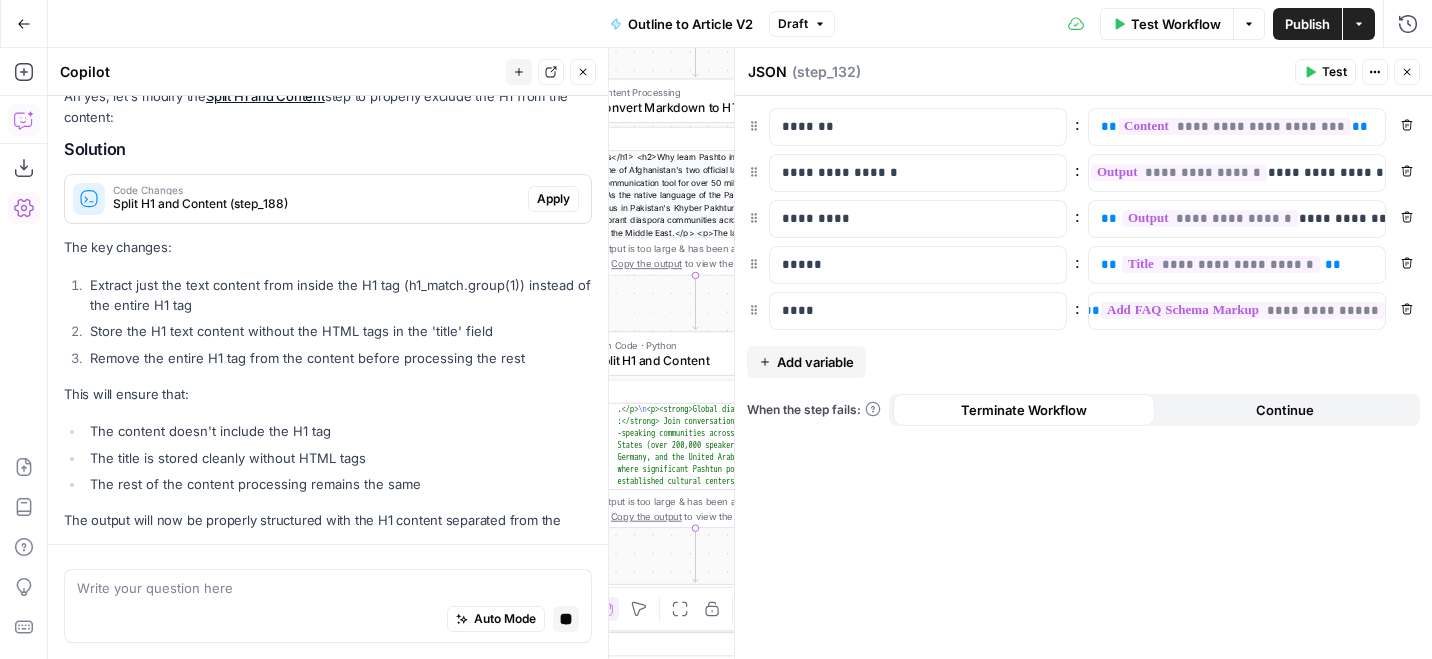 scroll, scrollTop: 4163, scrollLeft: 0, axis: vertical 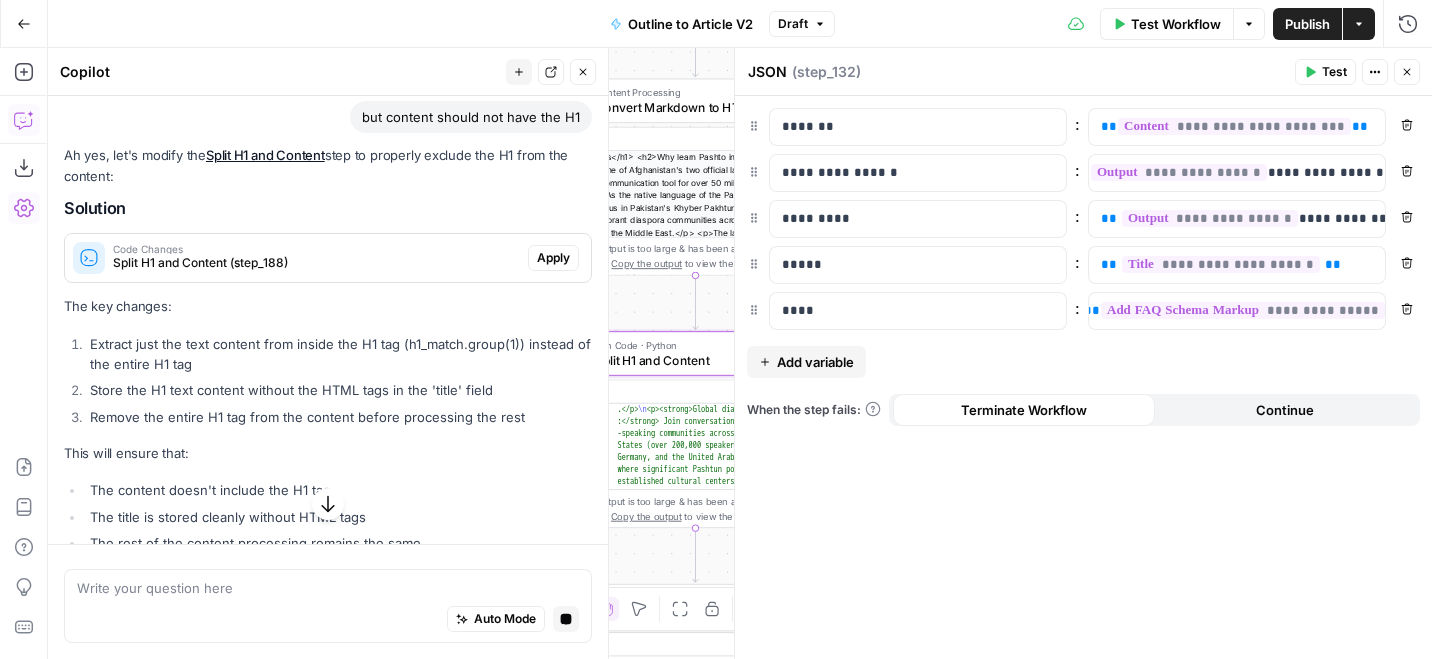 click on "Split H1 and Content (step_188)" at bounding box center [316, 263] 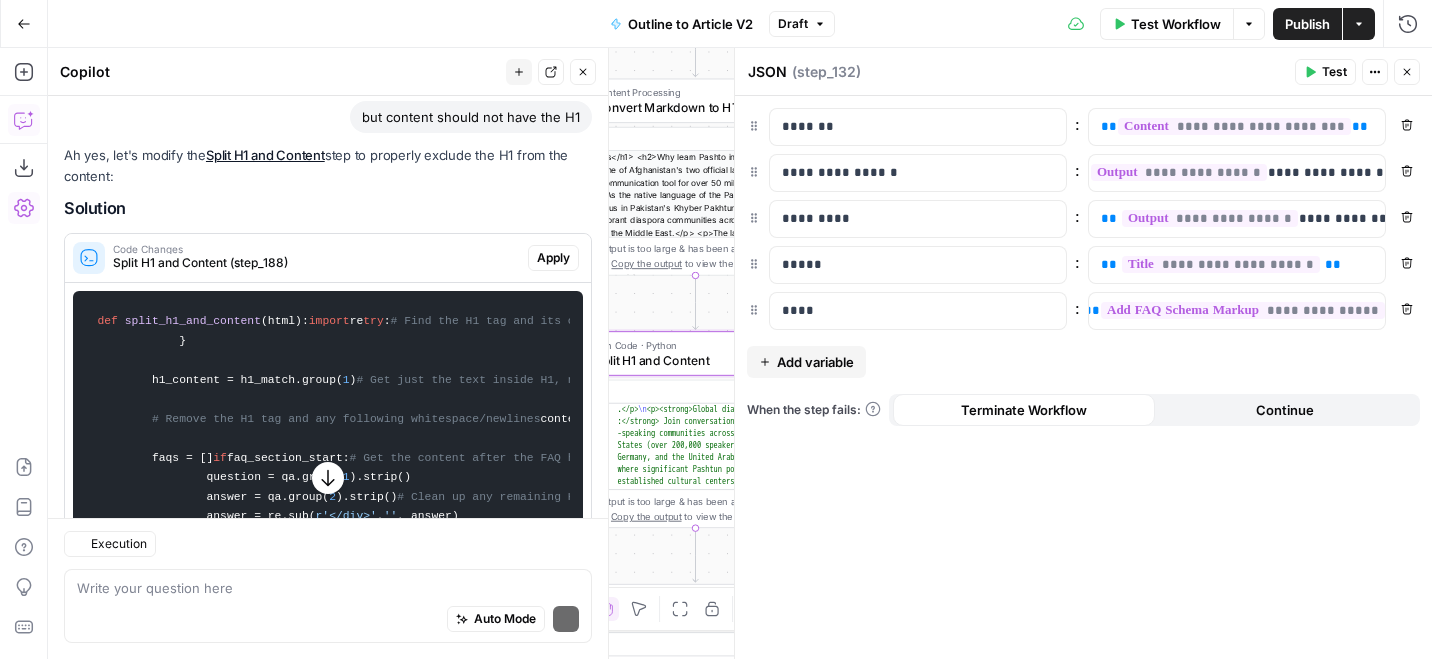 click on "Code Changes" at bounding box center (316, 249) 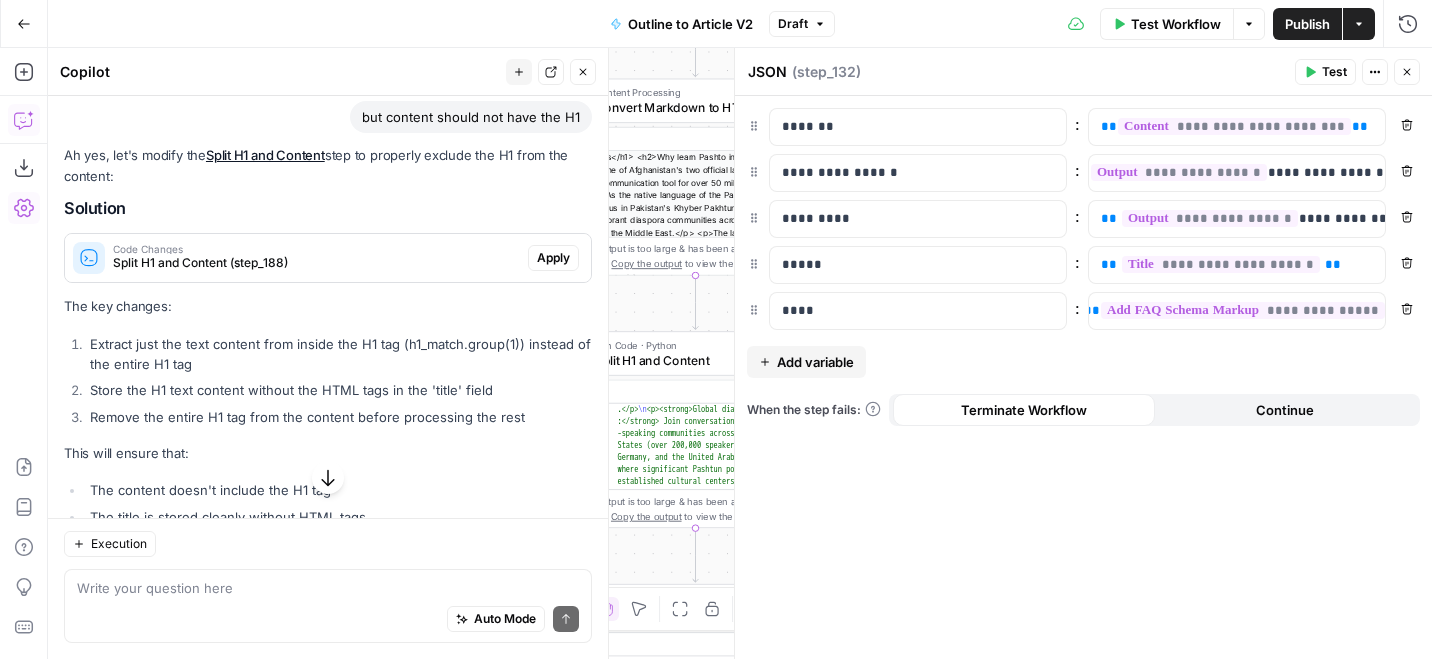 scroll, scrollTop: 4526, scrollLeft: 0, axis: vertical 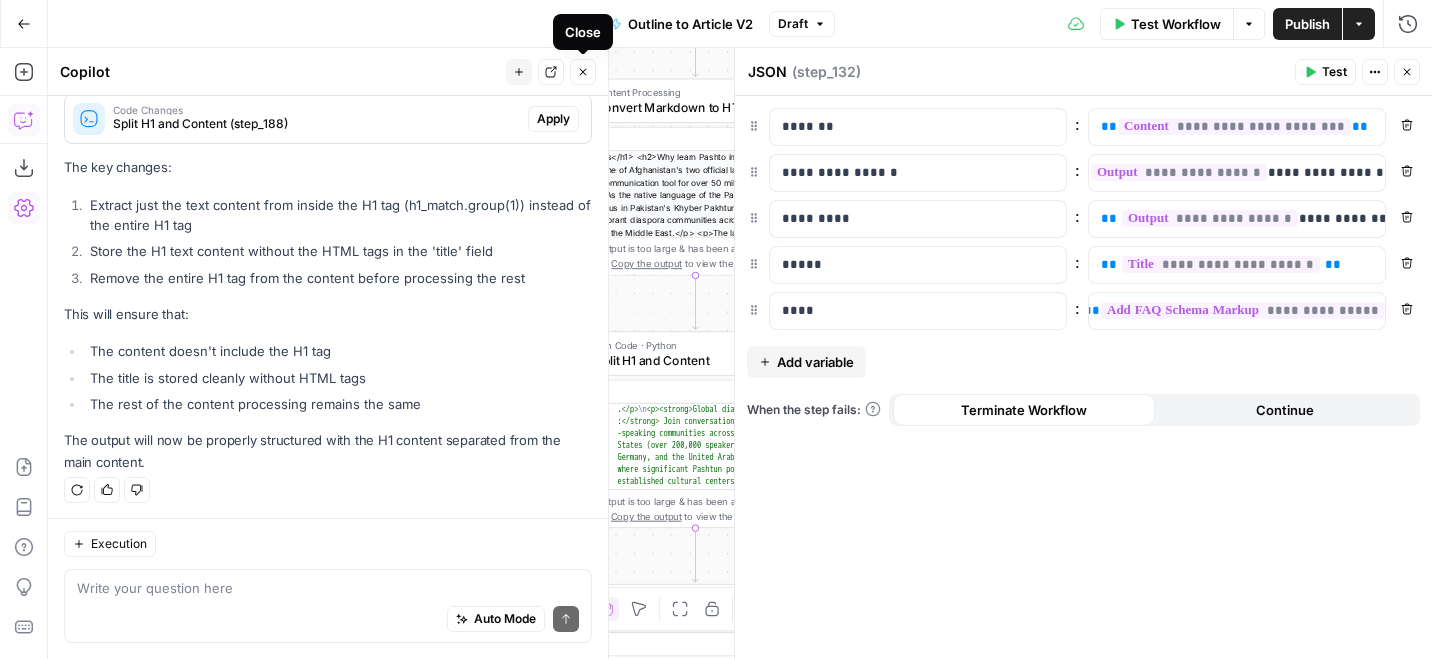 click on "Auto Mode Send" at bounding box center [328, 620] 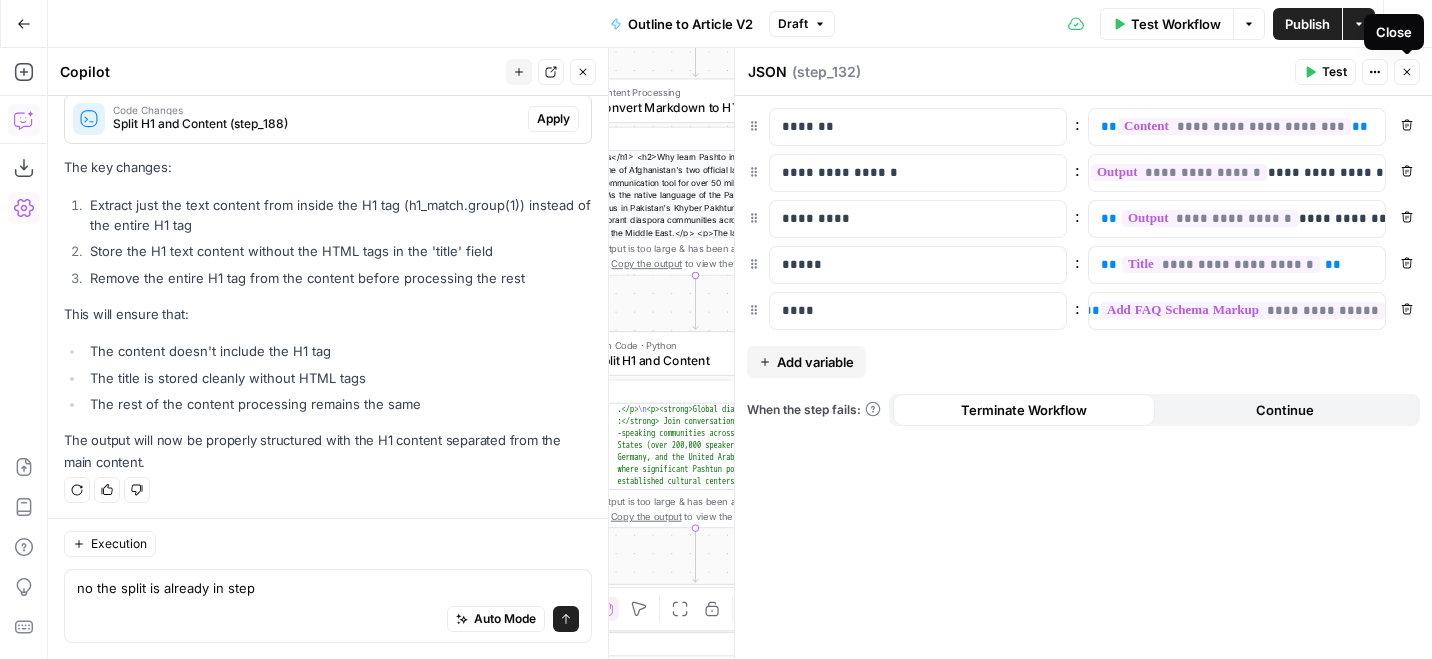 click 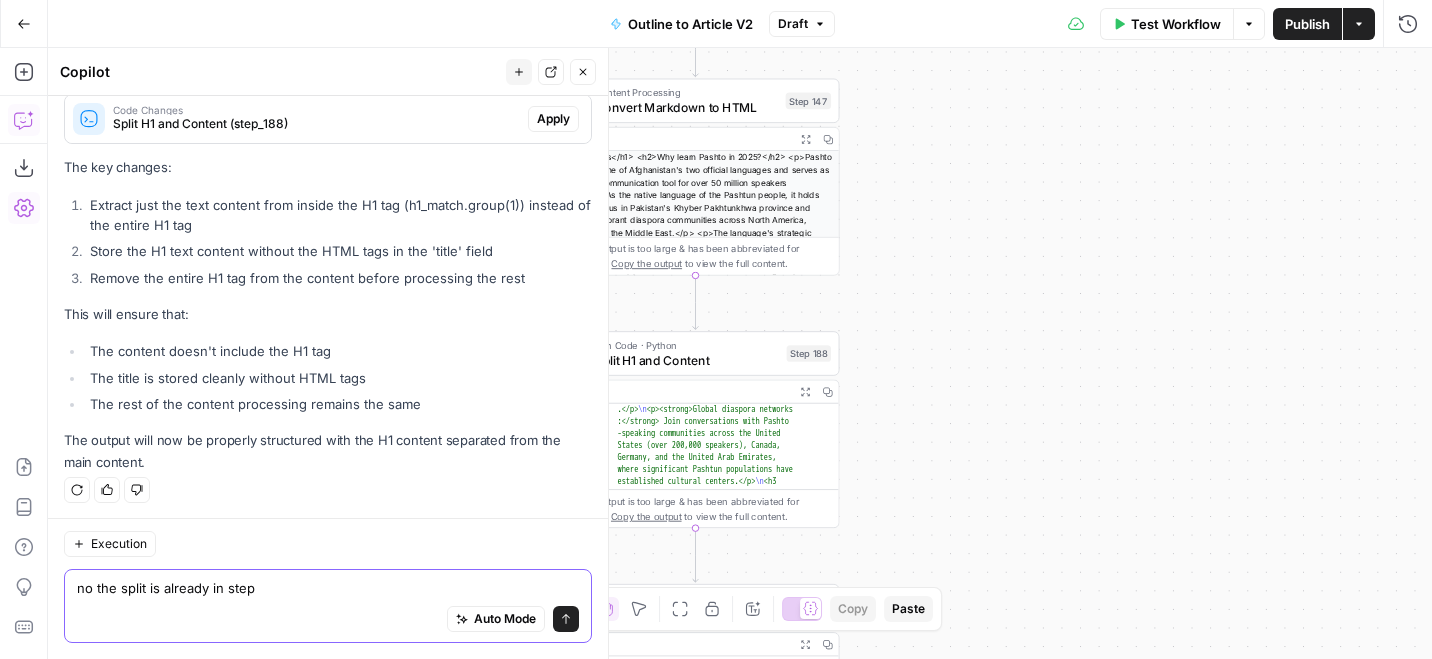 click on "no the split is already in step" at bounding box center (328, 588) 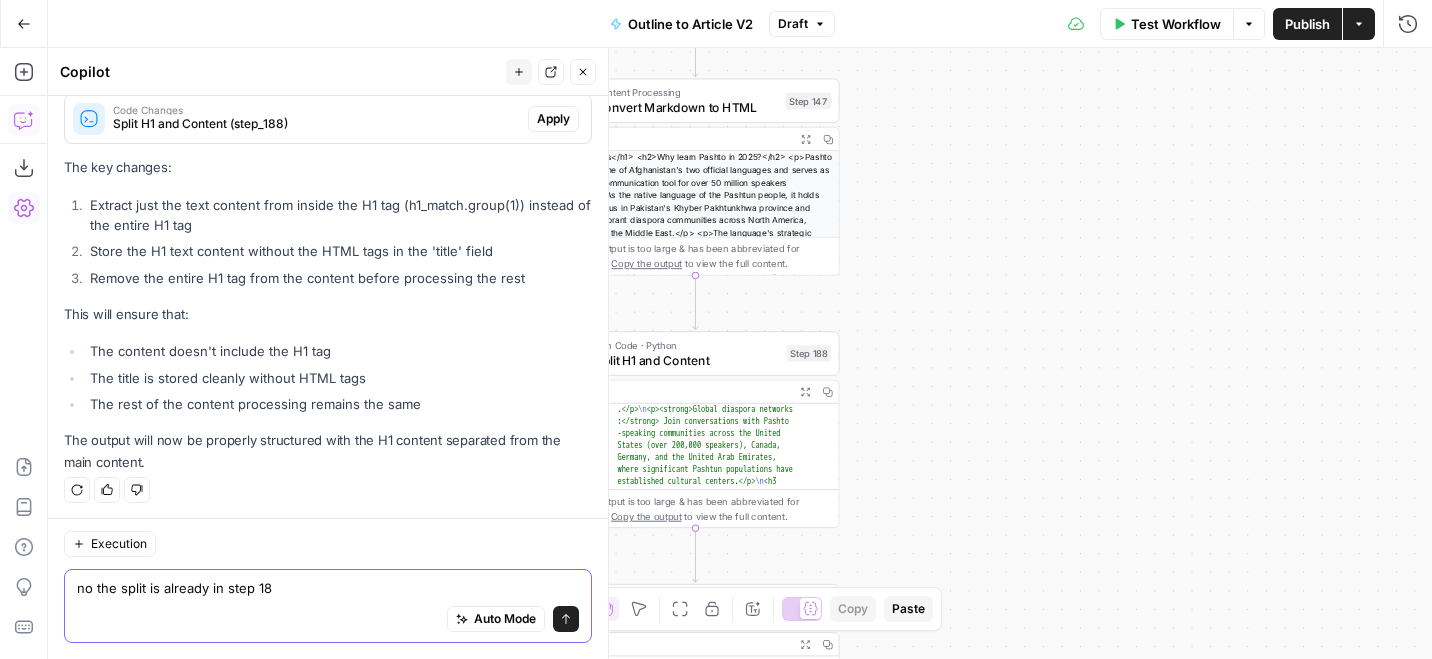 type on "no the split is already in step 188" 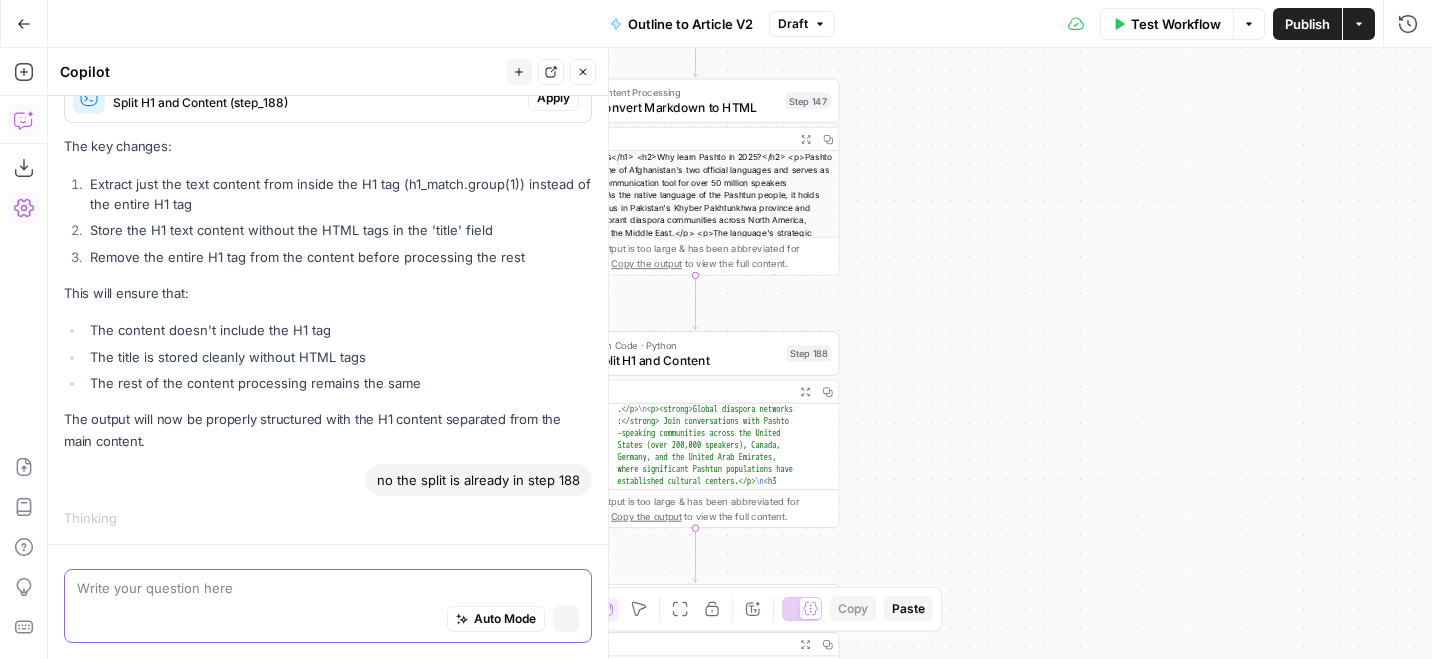 scroll, scrollTop: 4320, scrollLeft: 0, axis: vertical 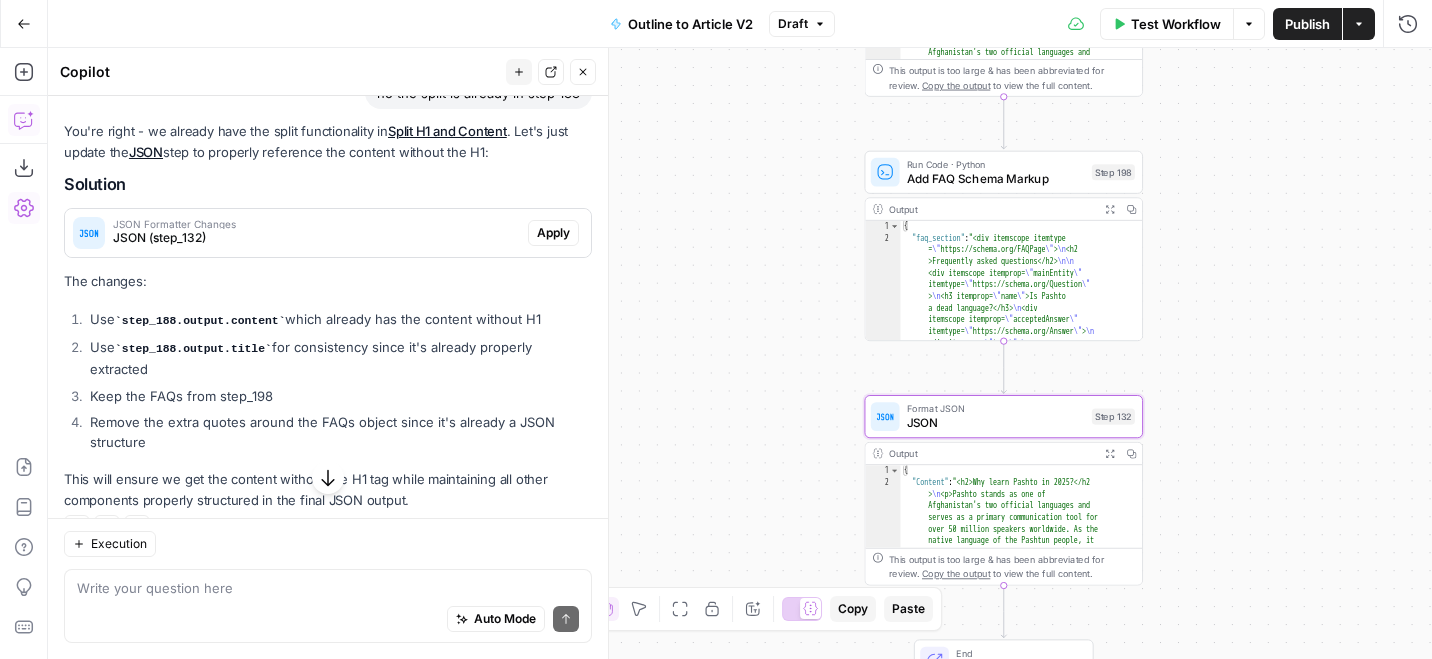 click on "JSON (step_132)" at bounding box center (316, 238) 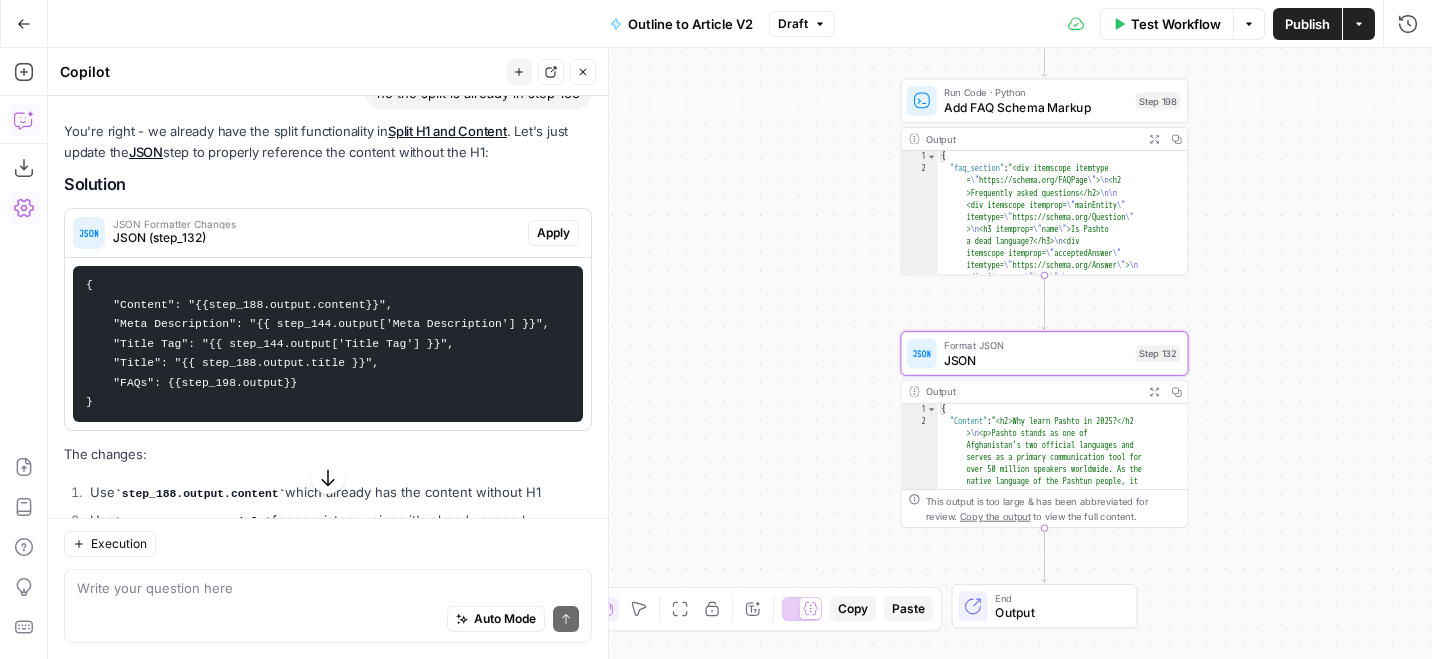 drag, startPoint x: 197, startPoint y: 305, endPoint x: 380, endPoint y: 307, distance: 183.01093 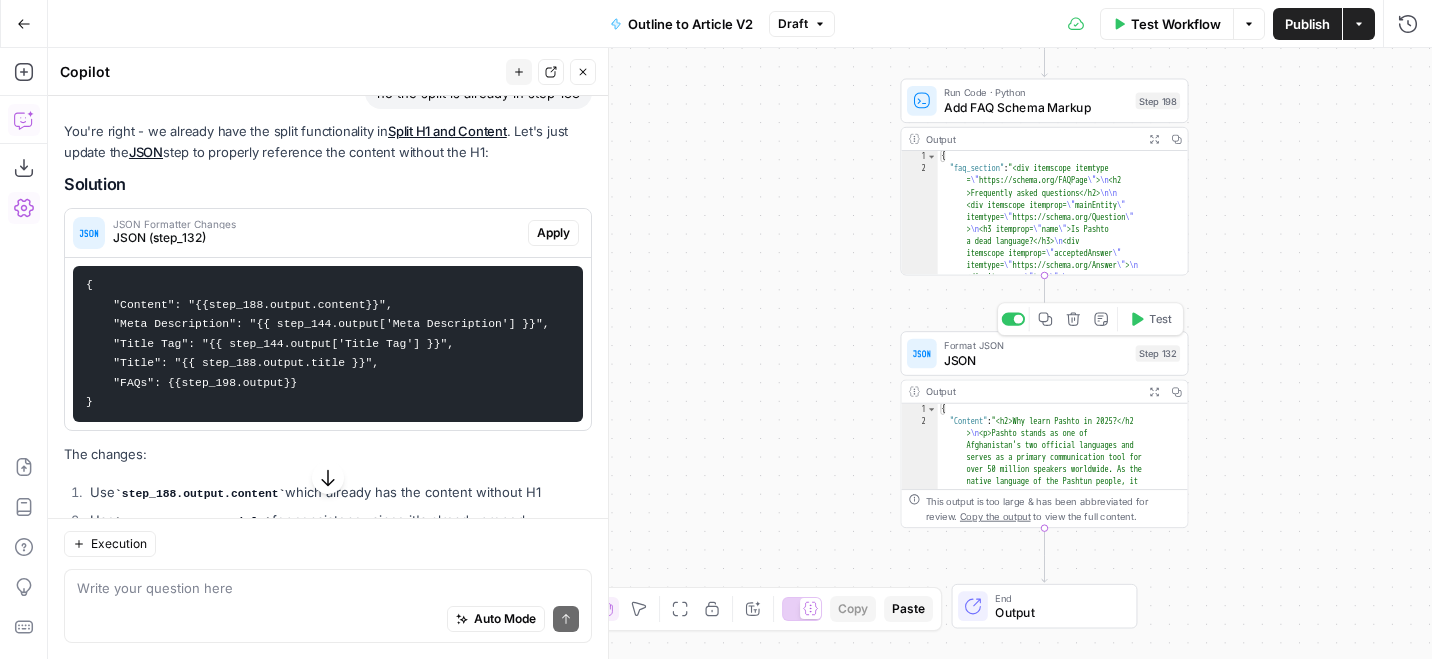 click on "JSON" at bounding box center (1036, 360) 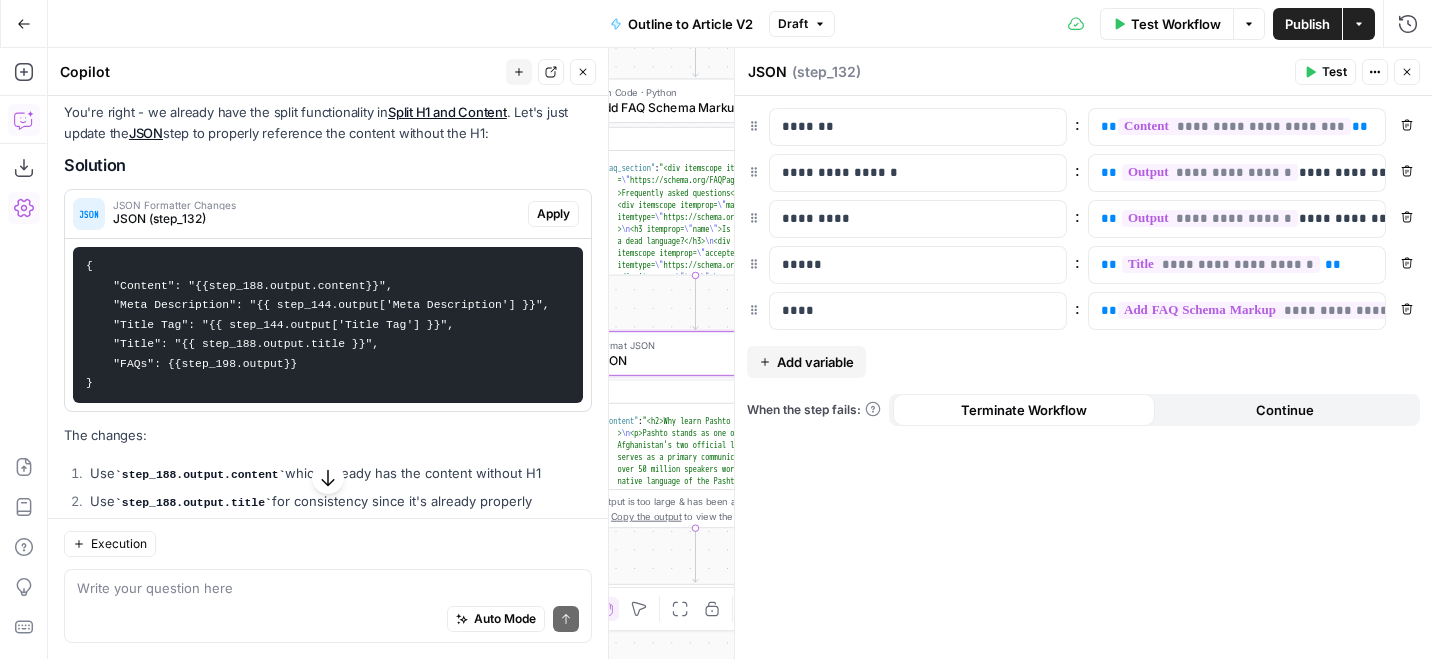 scroll, scrollTop: 4956, scrollLeft: 0, axis: vertical 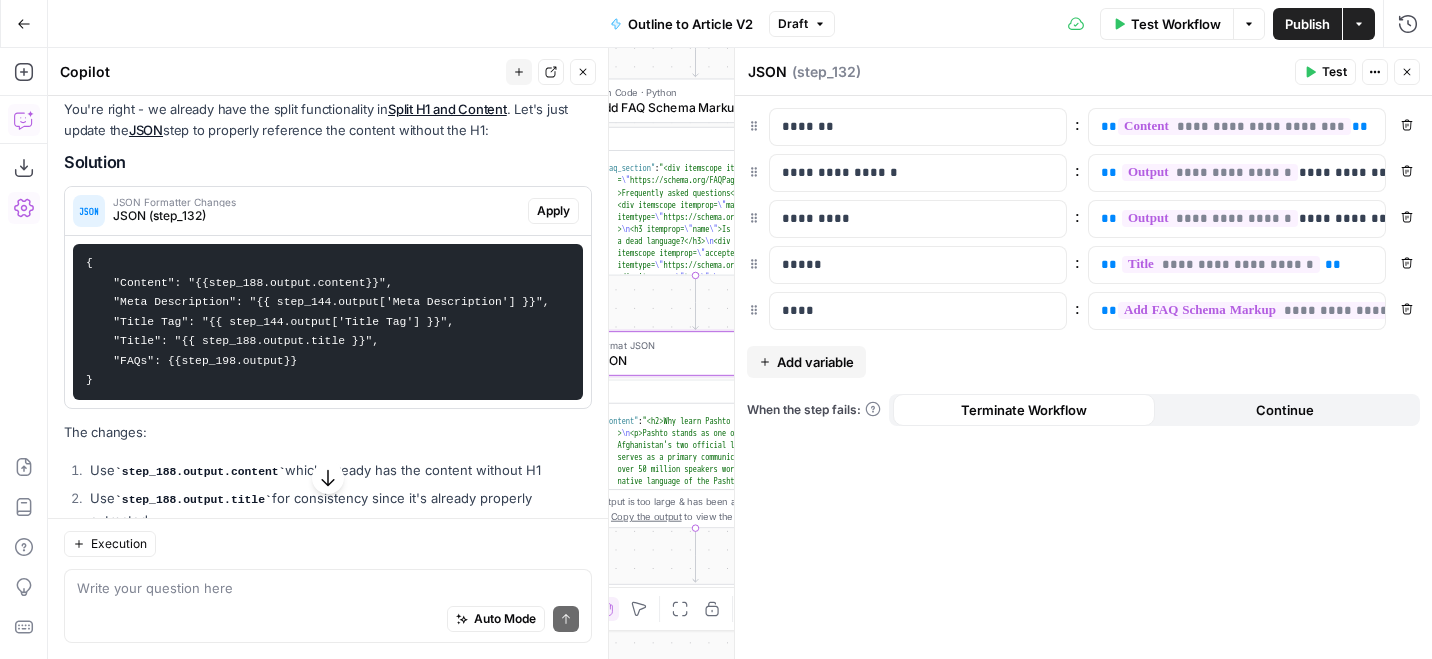 copy on "{{step_188.output.content}}" 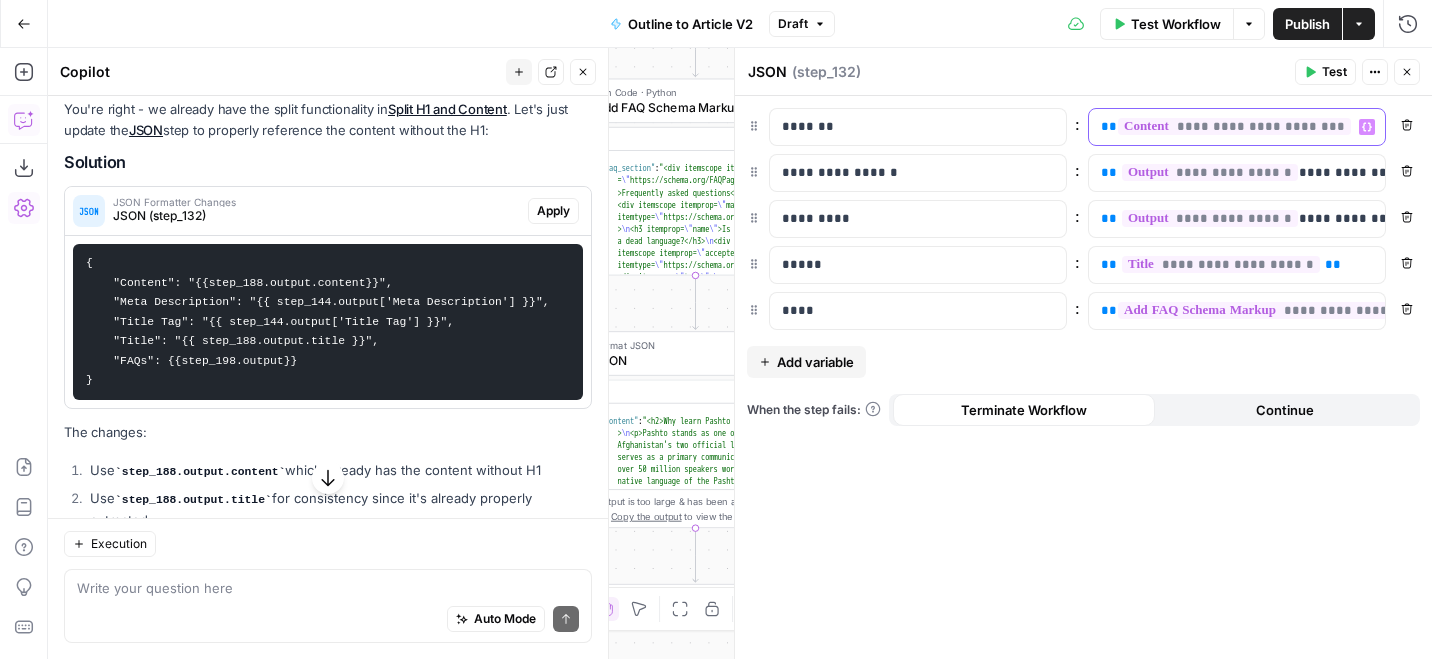 click on "**********" at bounding box center (1221, 127) 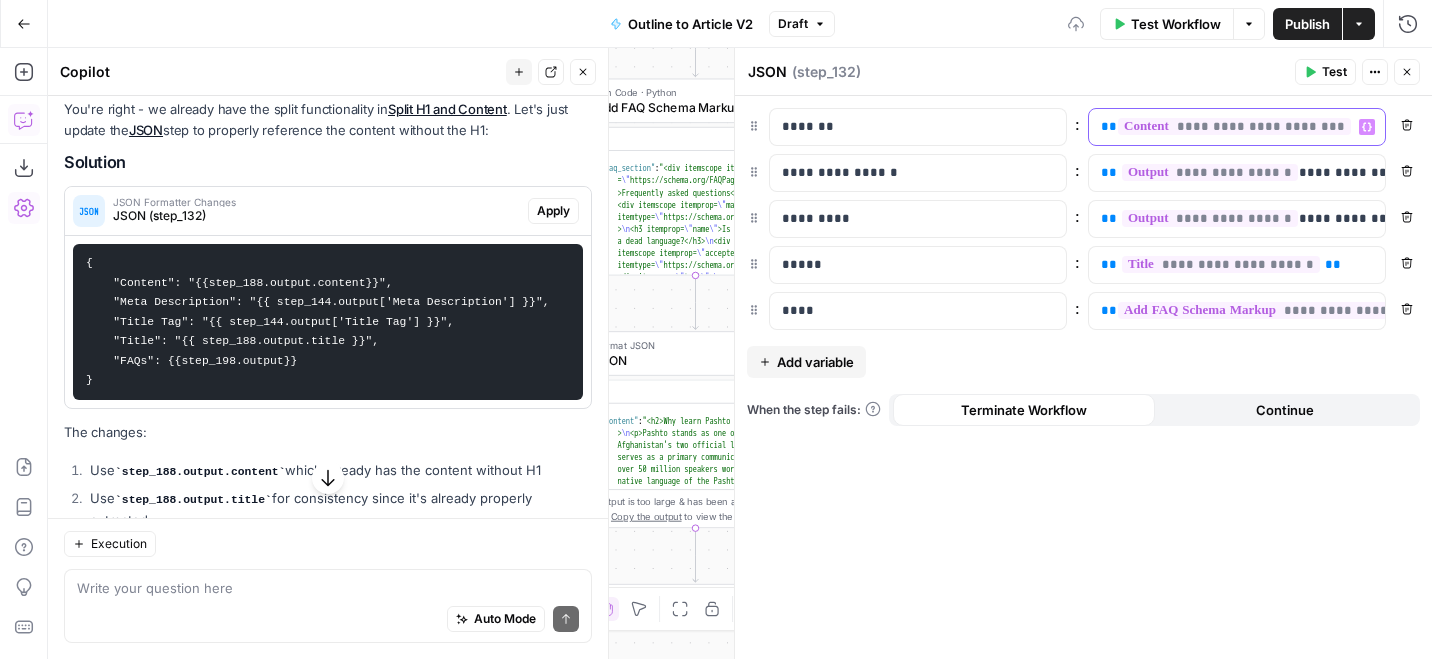 scroll, scrollTop: 4956, scrollLeft: 0, axis: vertical 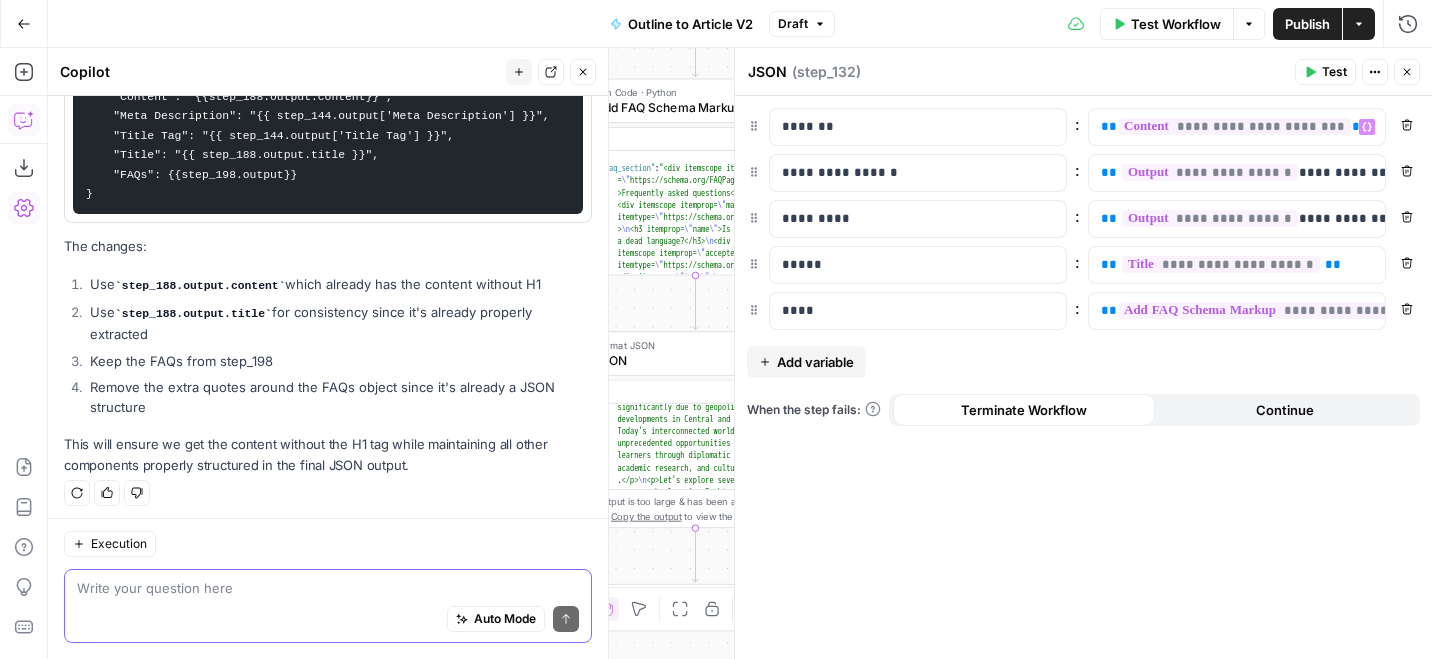 click at bounding box center [328, 588] 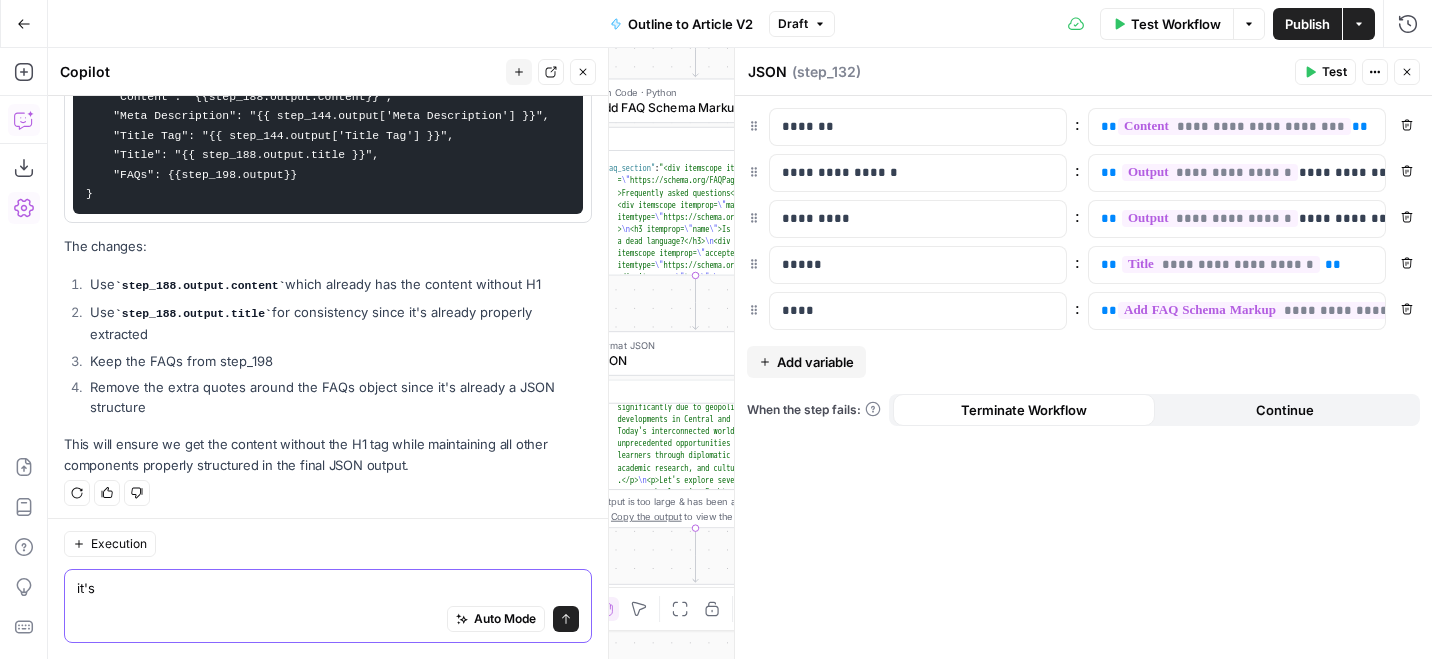 type on "it's" 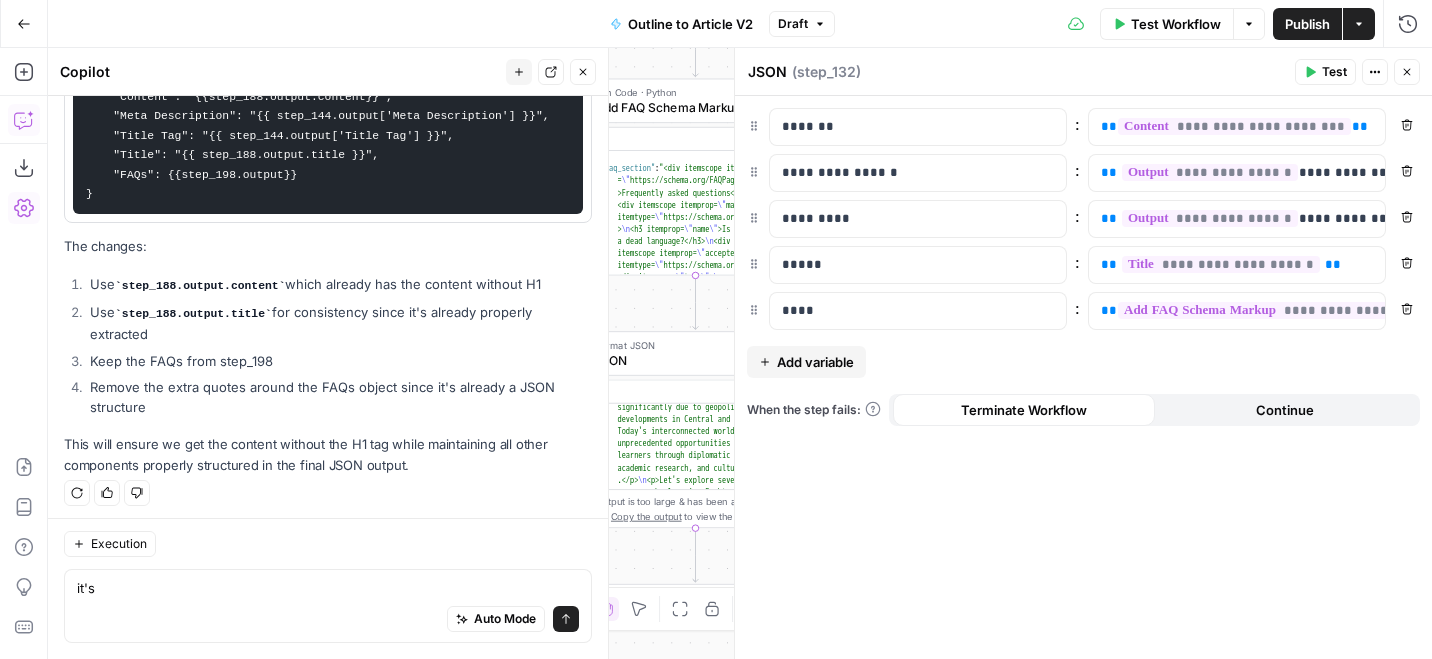 click on "Test" at bounding box center (1334, 72) 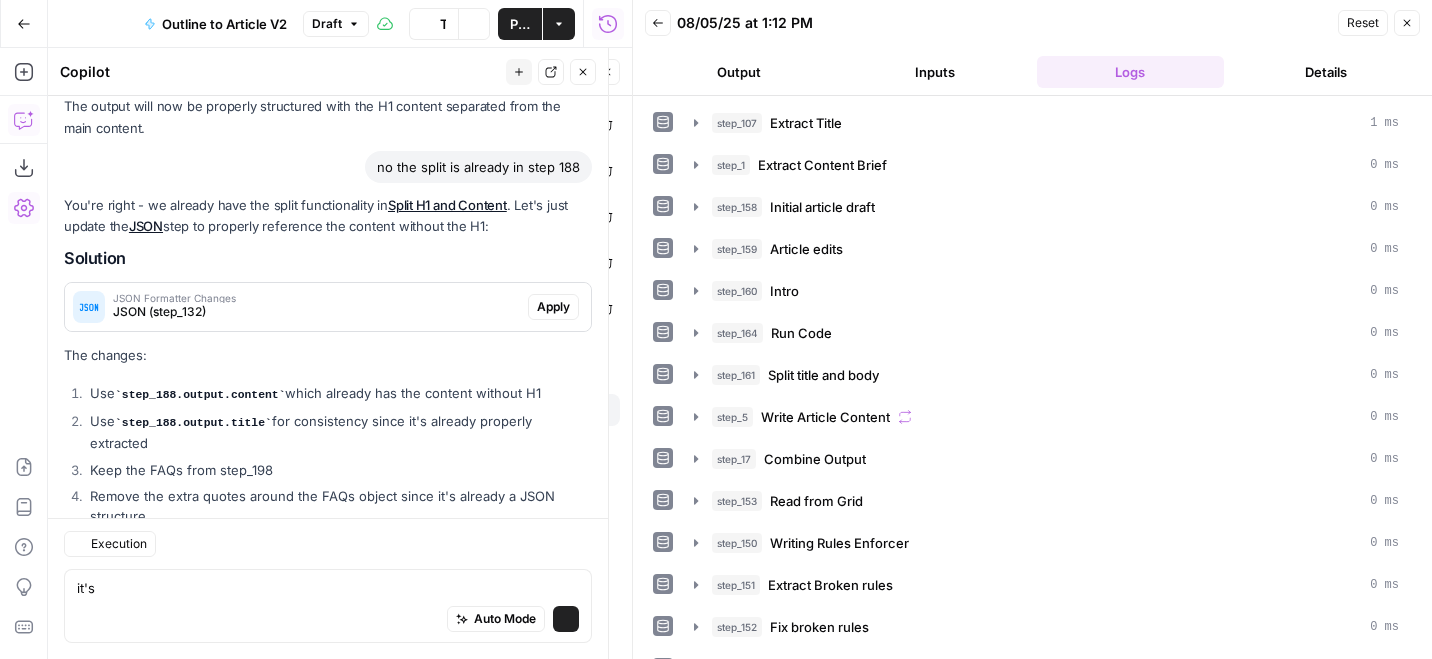 scroll, scrollTop: 4969, scrollLeft: 0, axis: vertical 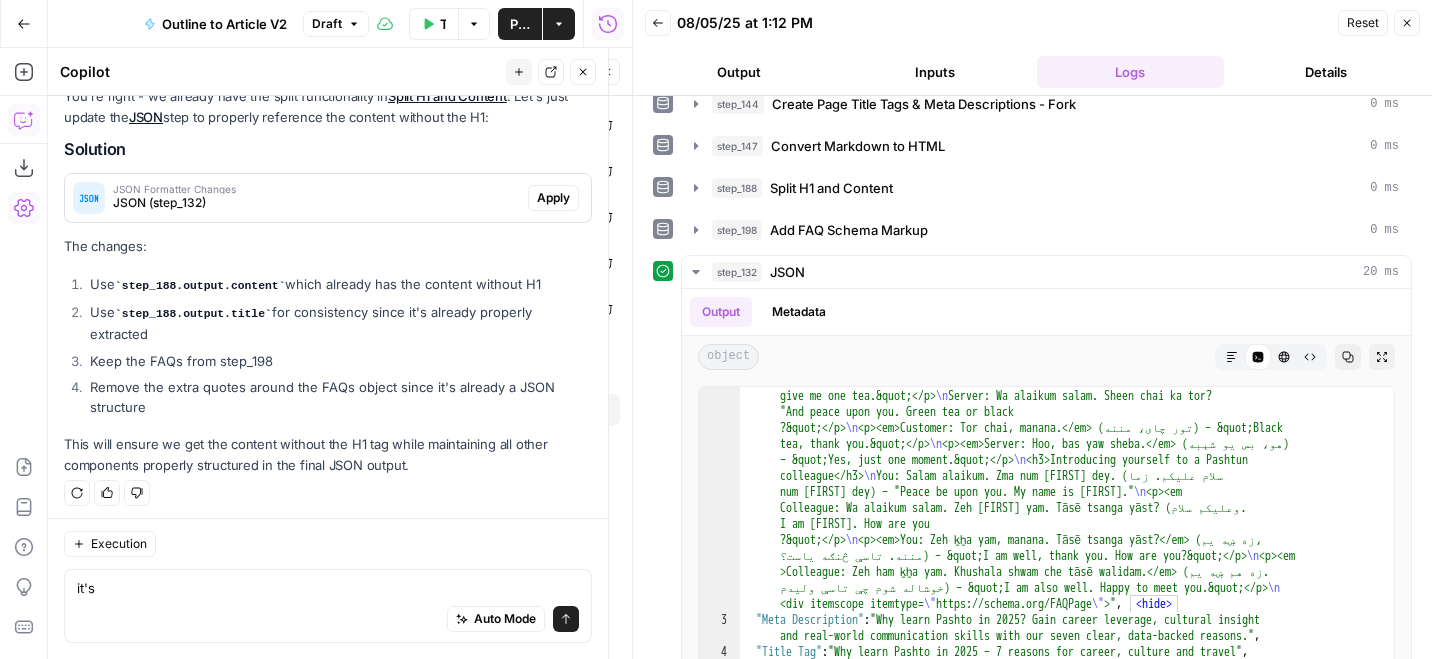 click on "Publish" at bounding box center (520, 24) 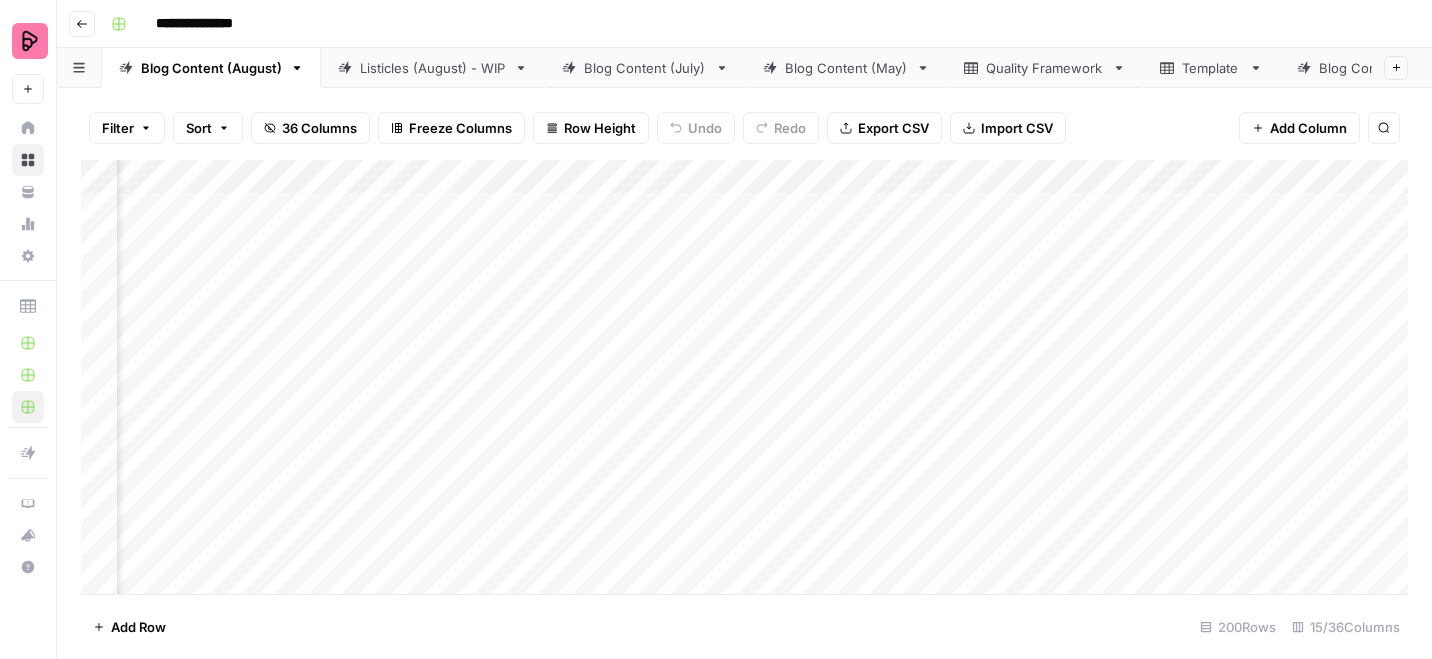 scroll, scrollTop: 0, scrollLeft: 0, axis: both 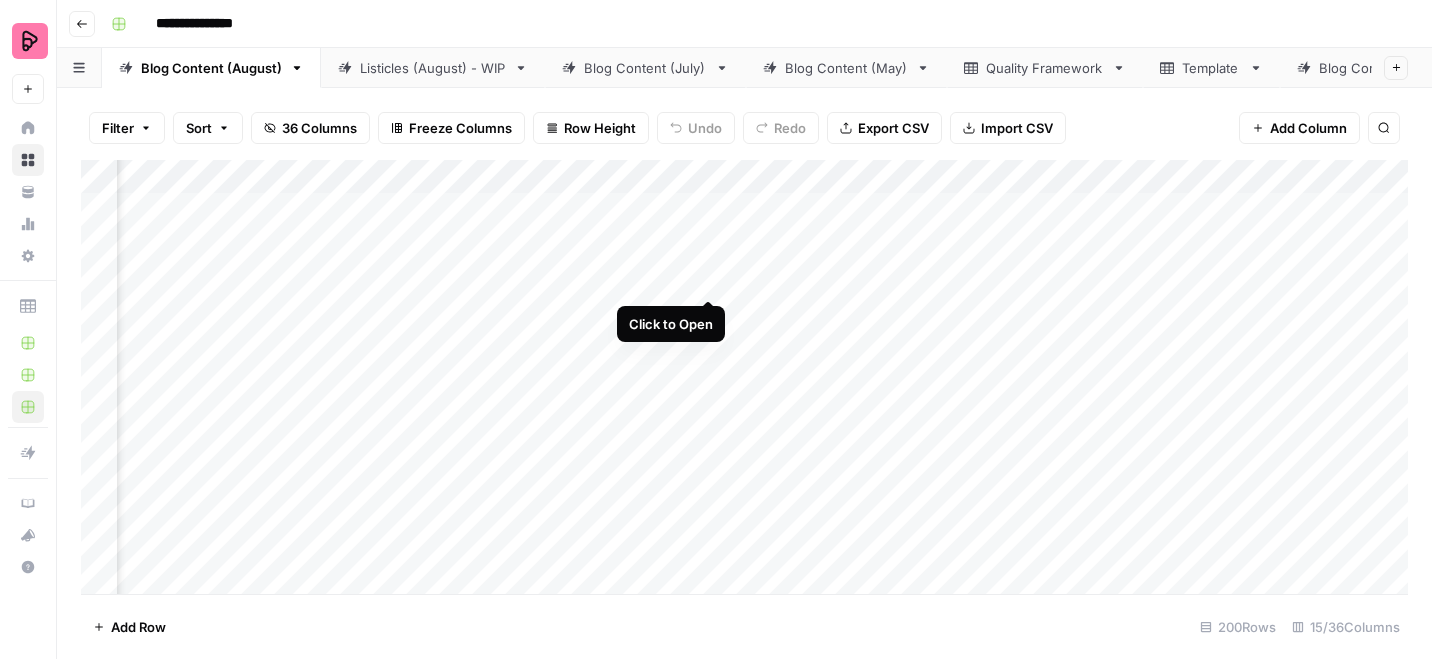 click on "Add Column" at bounding box center [744, 377] 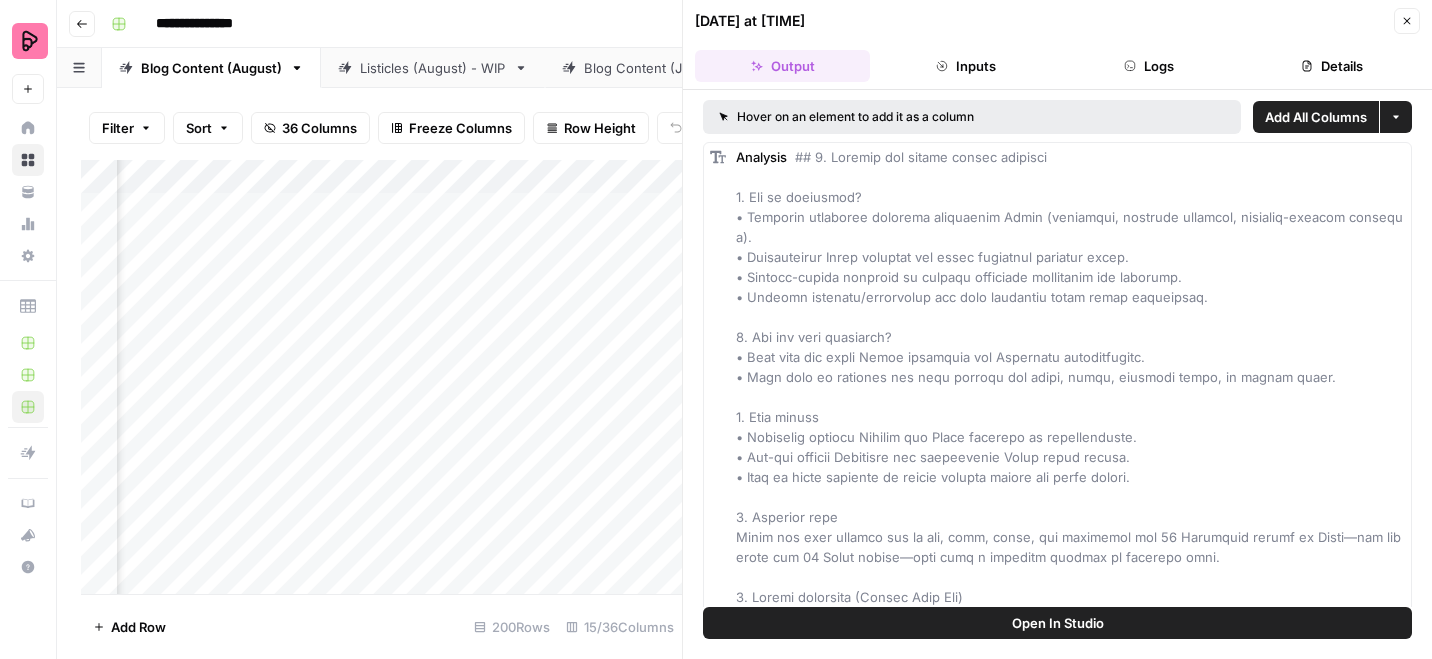 click on "Details" at bounding box center (1332, 66) 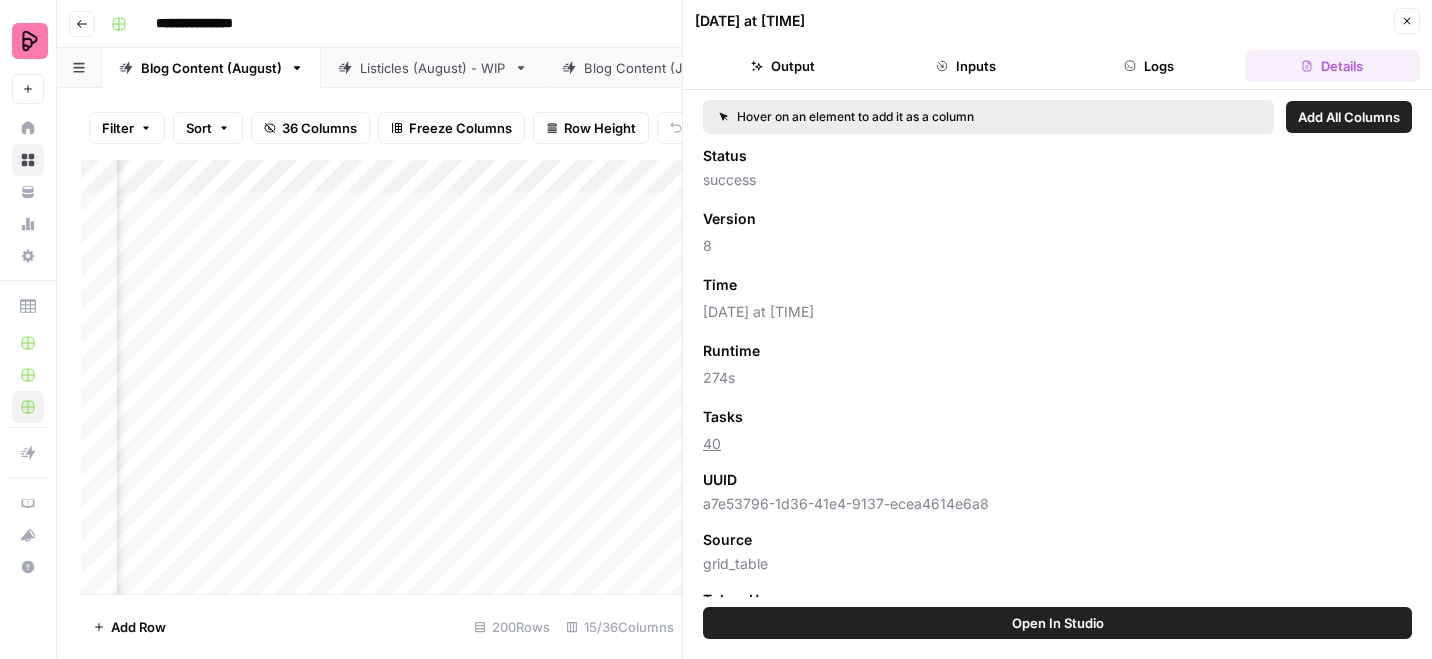 click 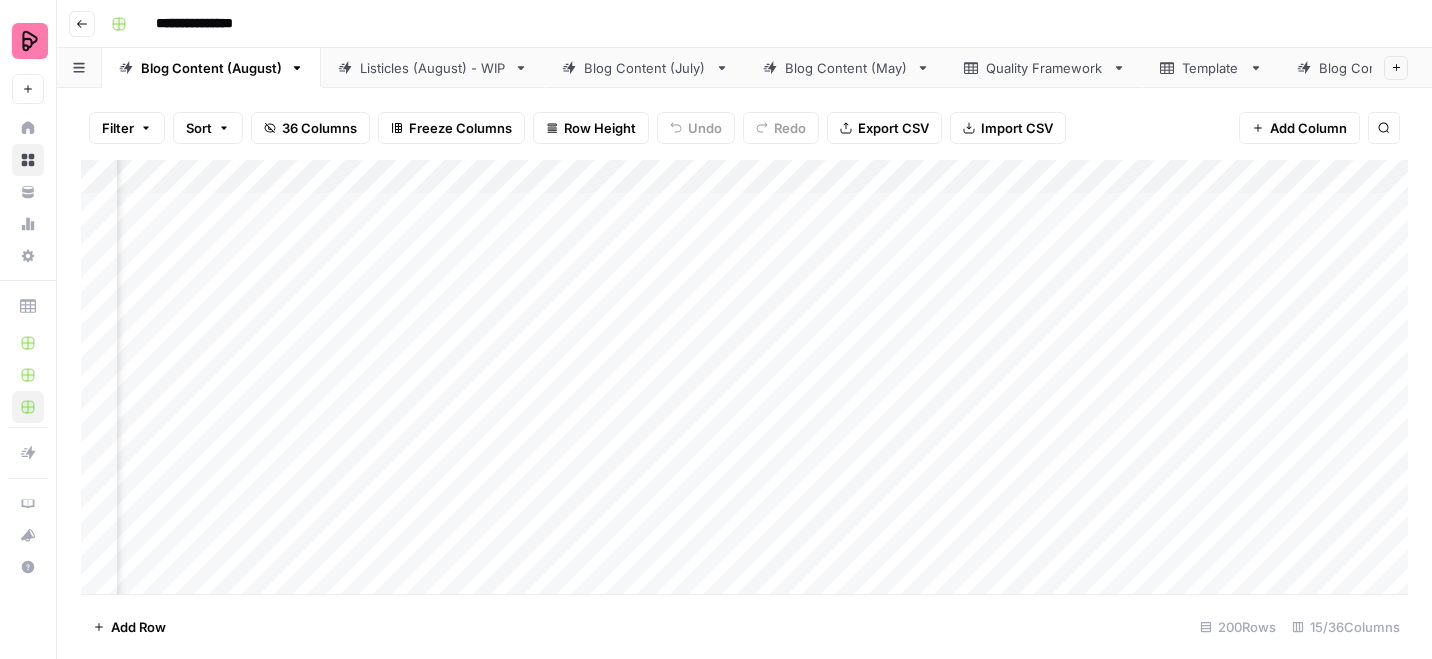 scroll, scrollTop: 0, scrollLeft: 1006, axis: horizontal 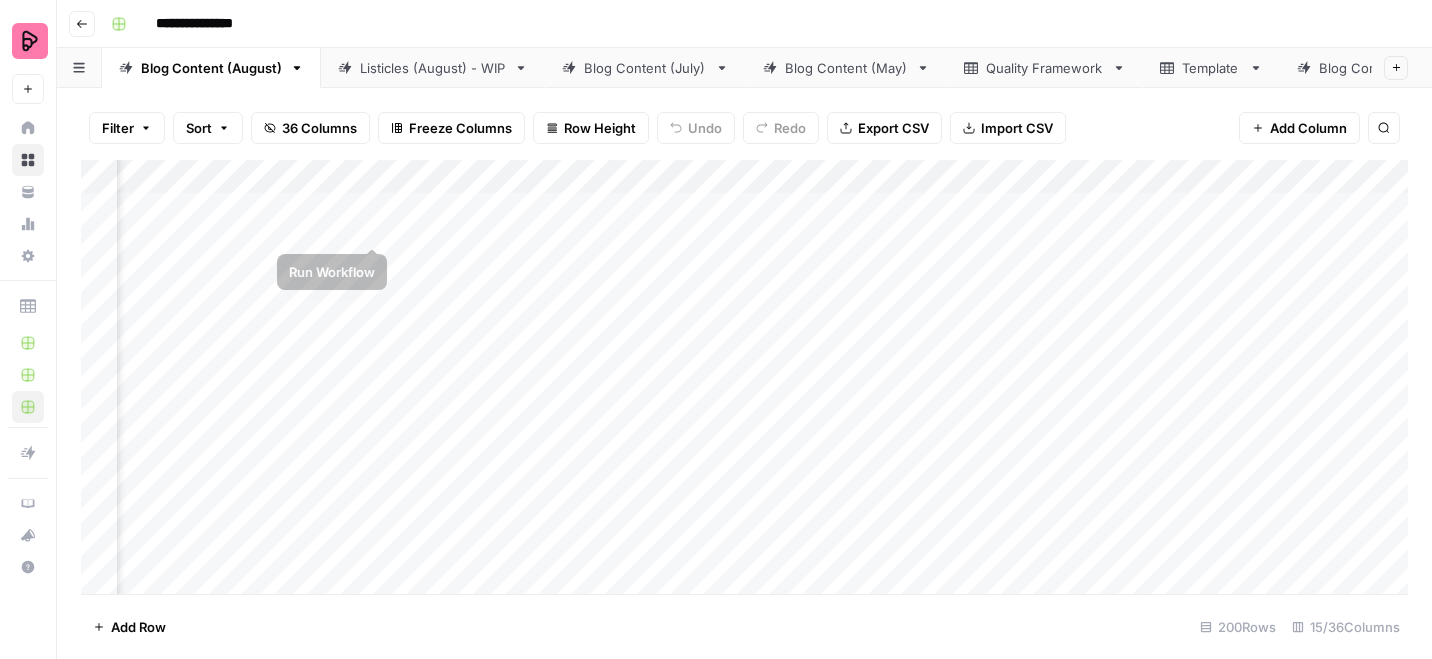 click on "Add Column" at bounding box center (744, 377) 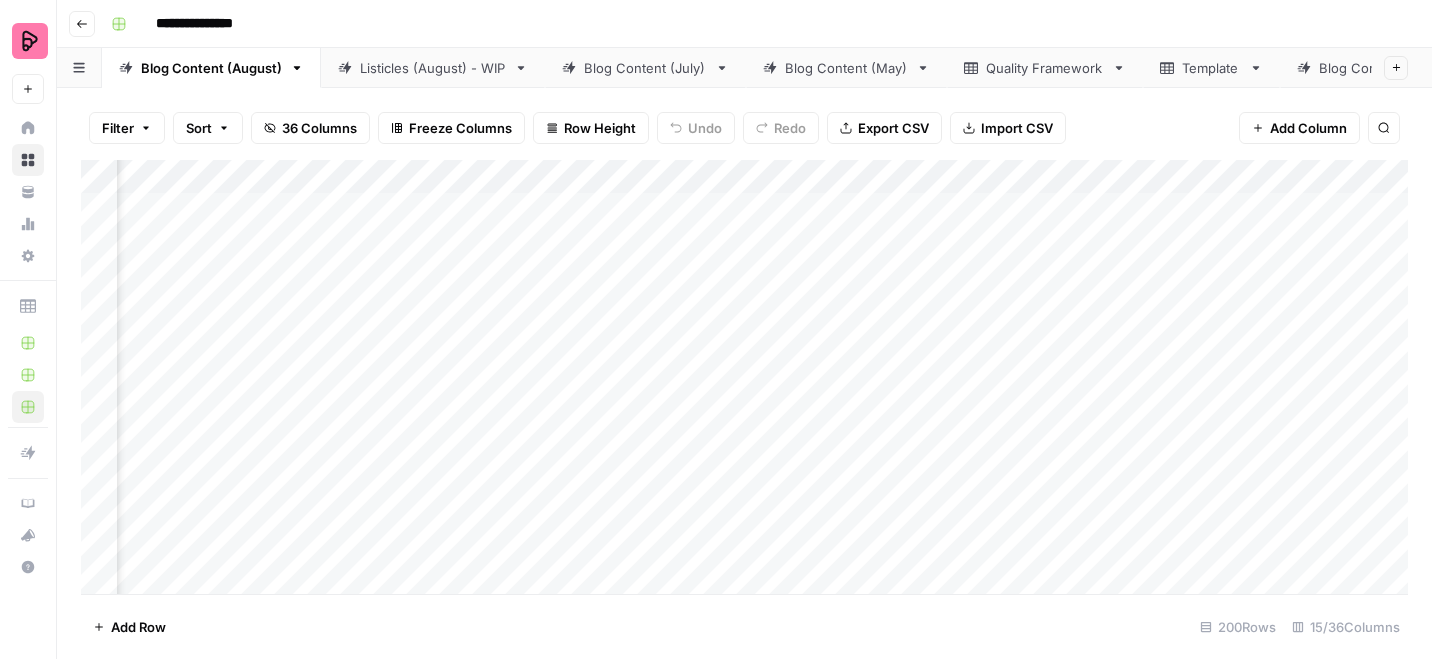 scroll, scrollTop: 0, scrollLeft: 1655, axis: horizontal 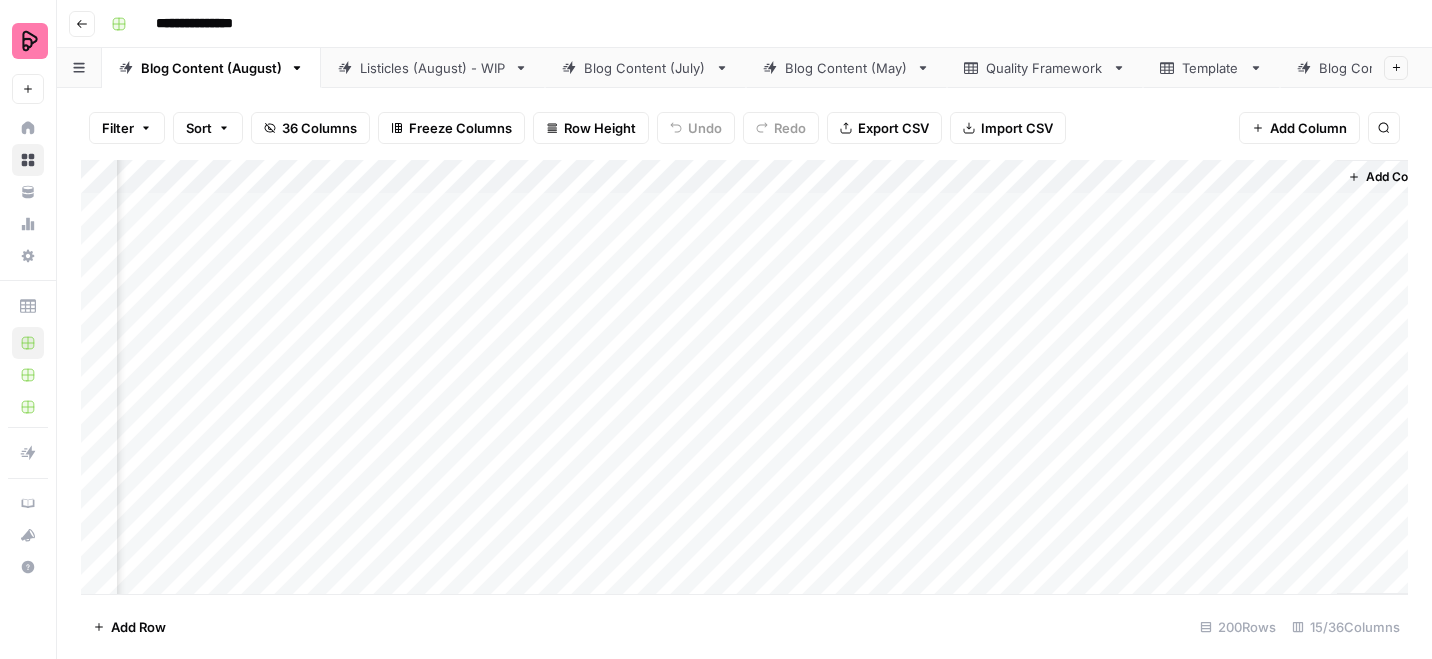 click on "Add Column" at bounding box center [744, 377] 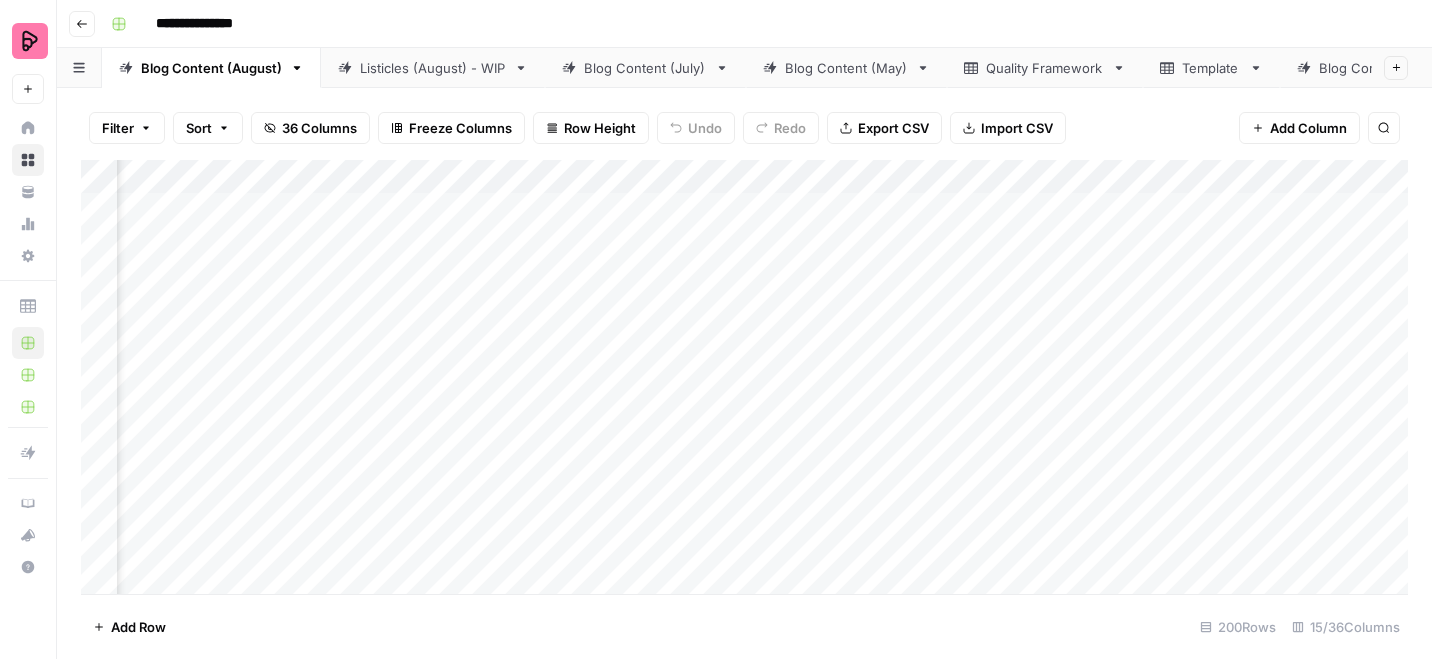 scroll, scrollTop: 0, scrollLeft: 0, axis: both 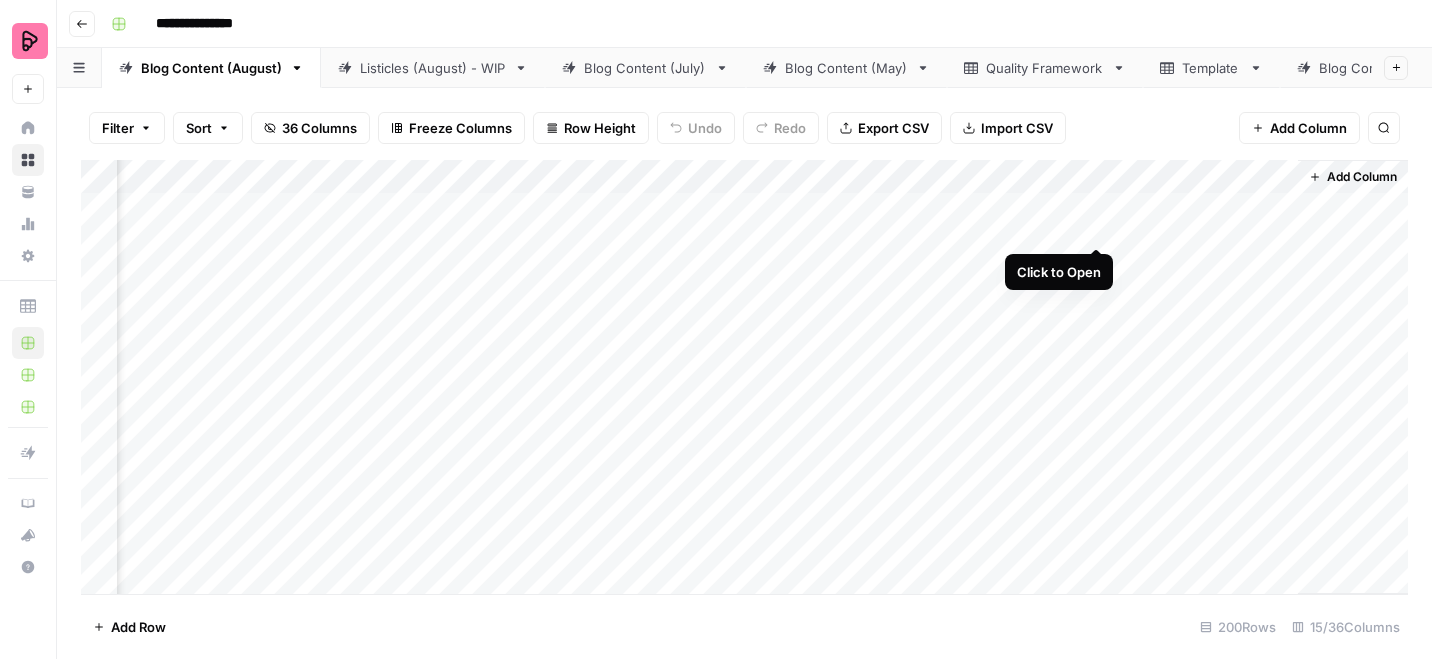 click on "Add Column" at bounding box center [744, 377] 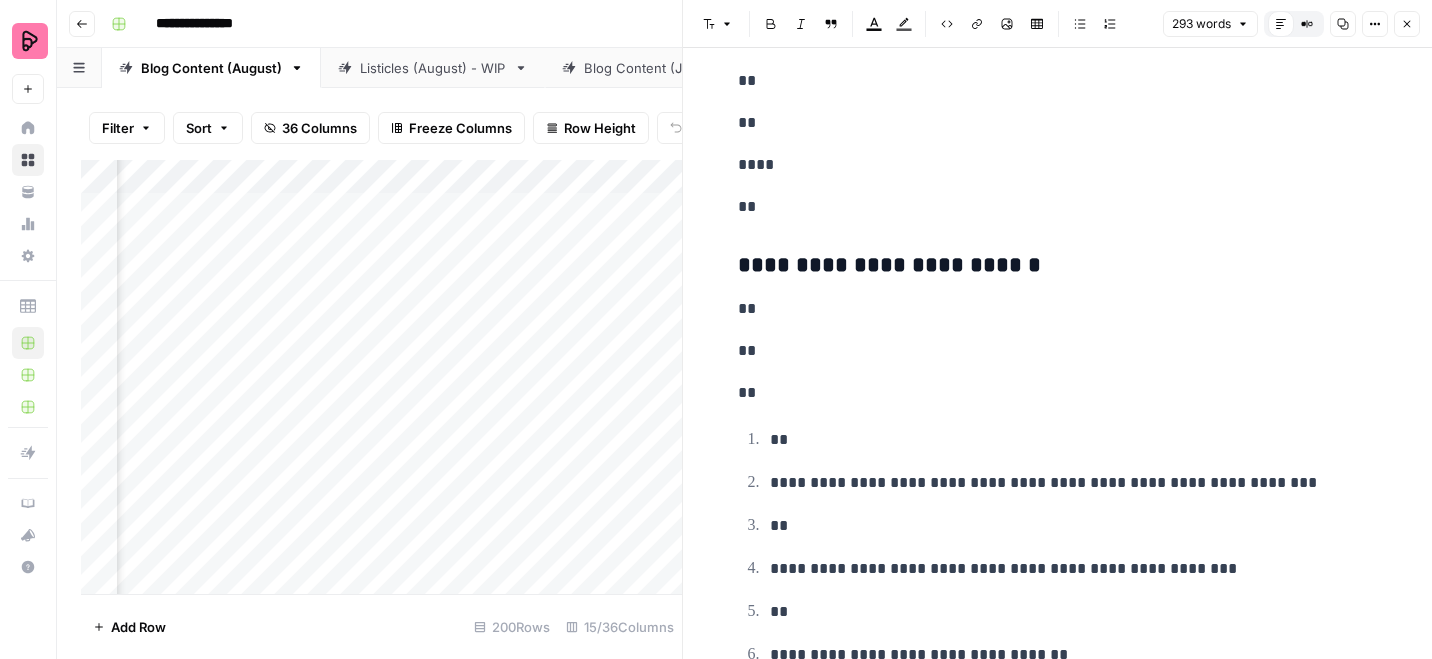 scroll, scrollTop: 2825, scrollLeft: 0, axis: vertical 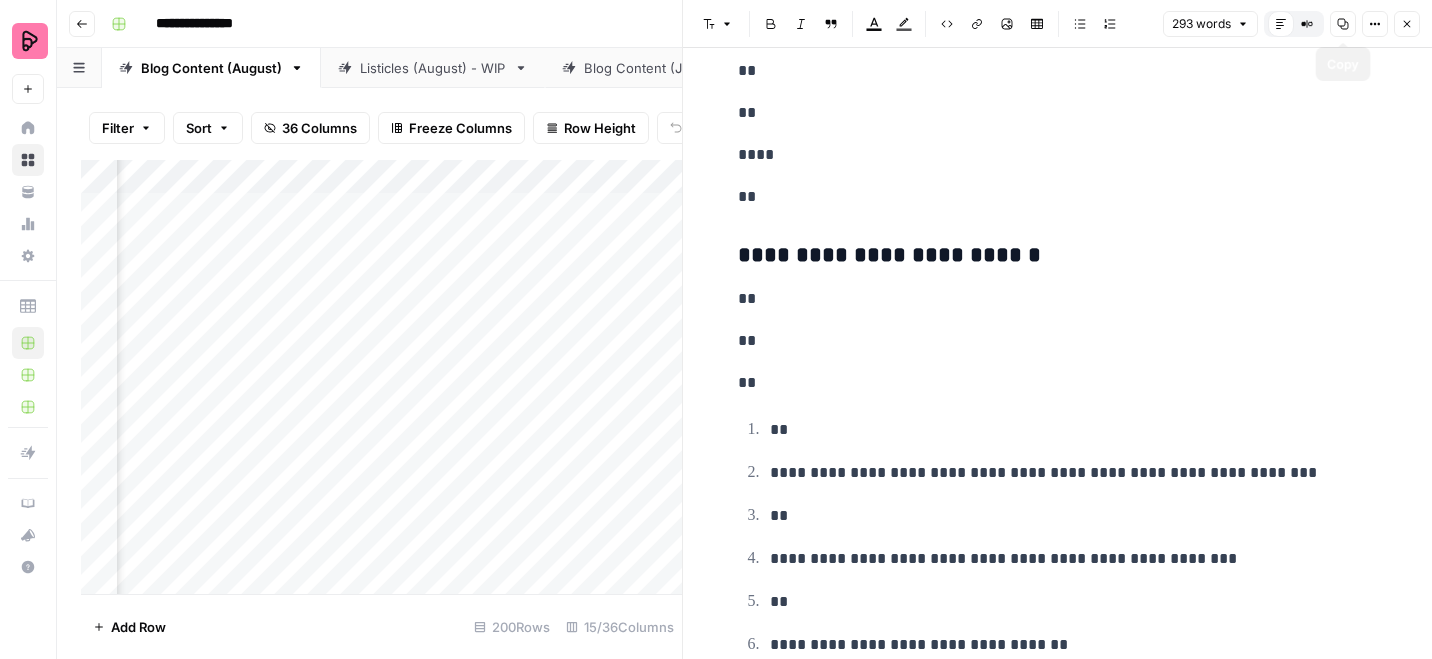 click 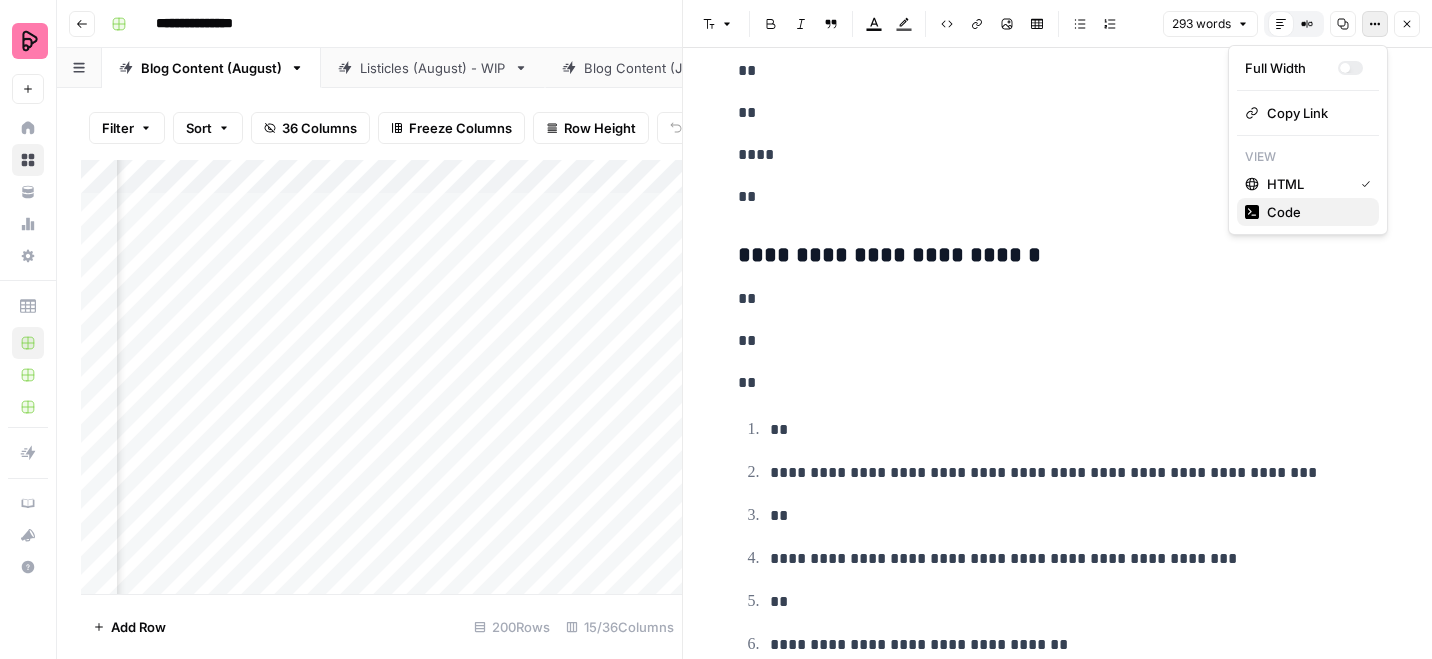 click on "Code" at bounding box center [1315, 212] 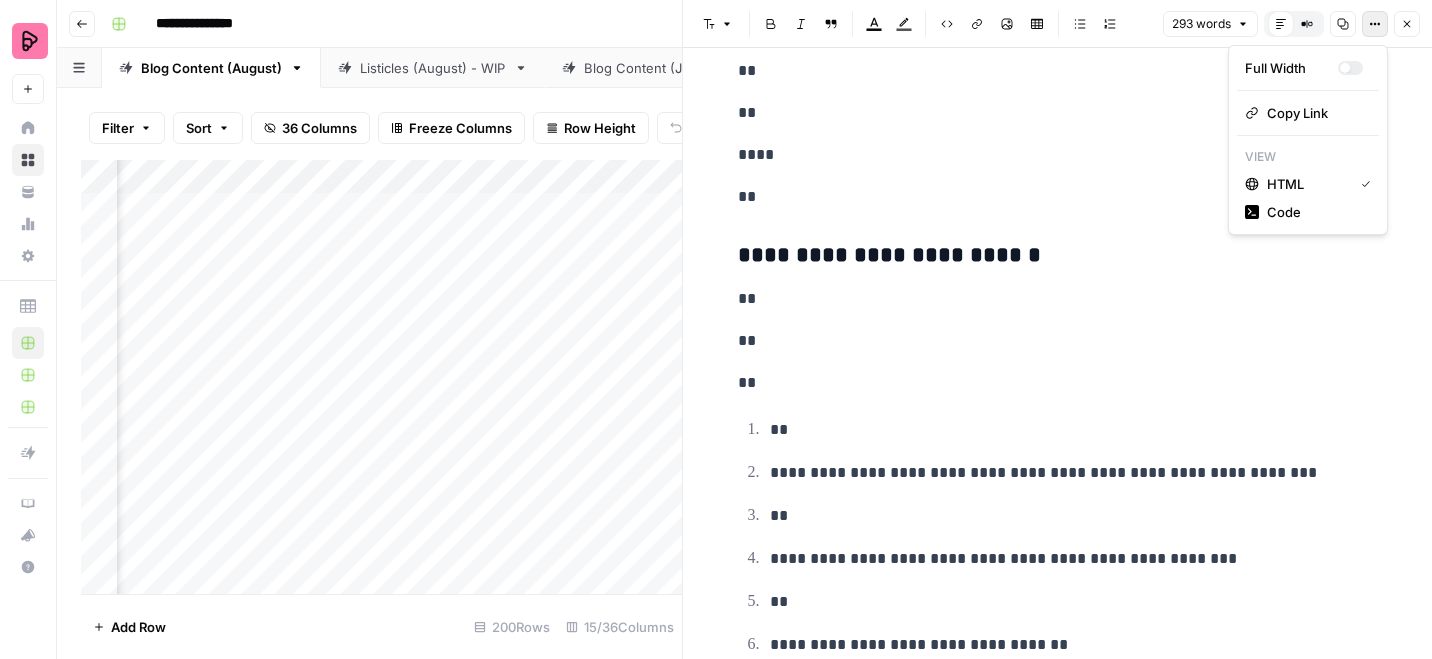 scroll, scrollTop: 0, scrollLeft: 0, axis: both 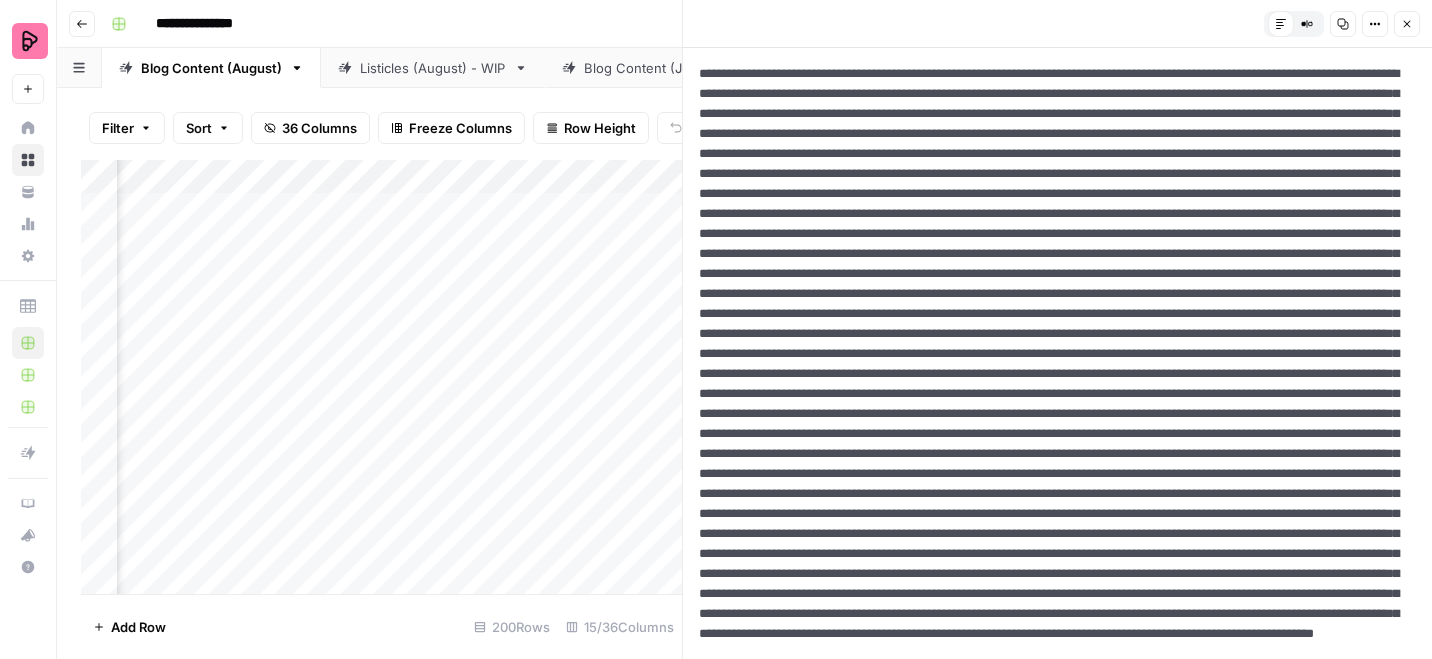 drag, startPoint x: 699, startPoint y: 73, endPoint x: 705, endPoint y: 118, distance: 45.39824 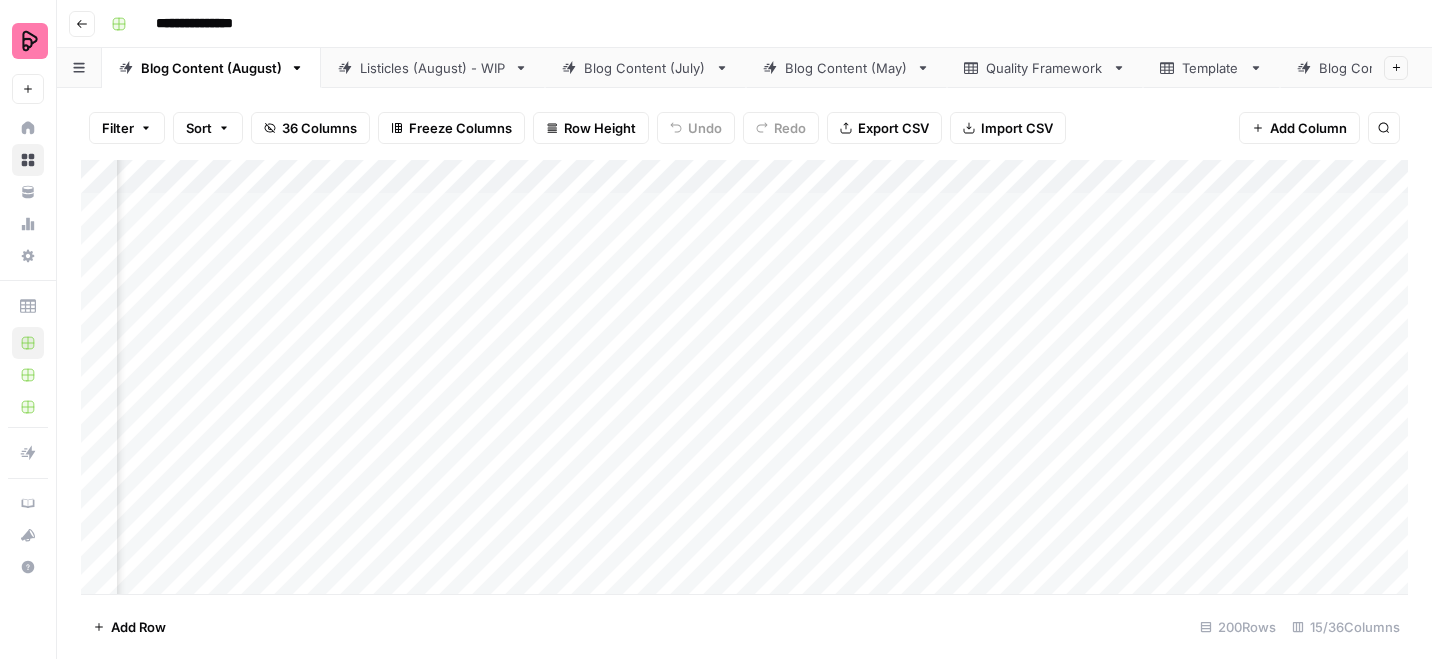 scroll, scrollTop: 0, scrollLeft: 512, axis: horizontal 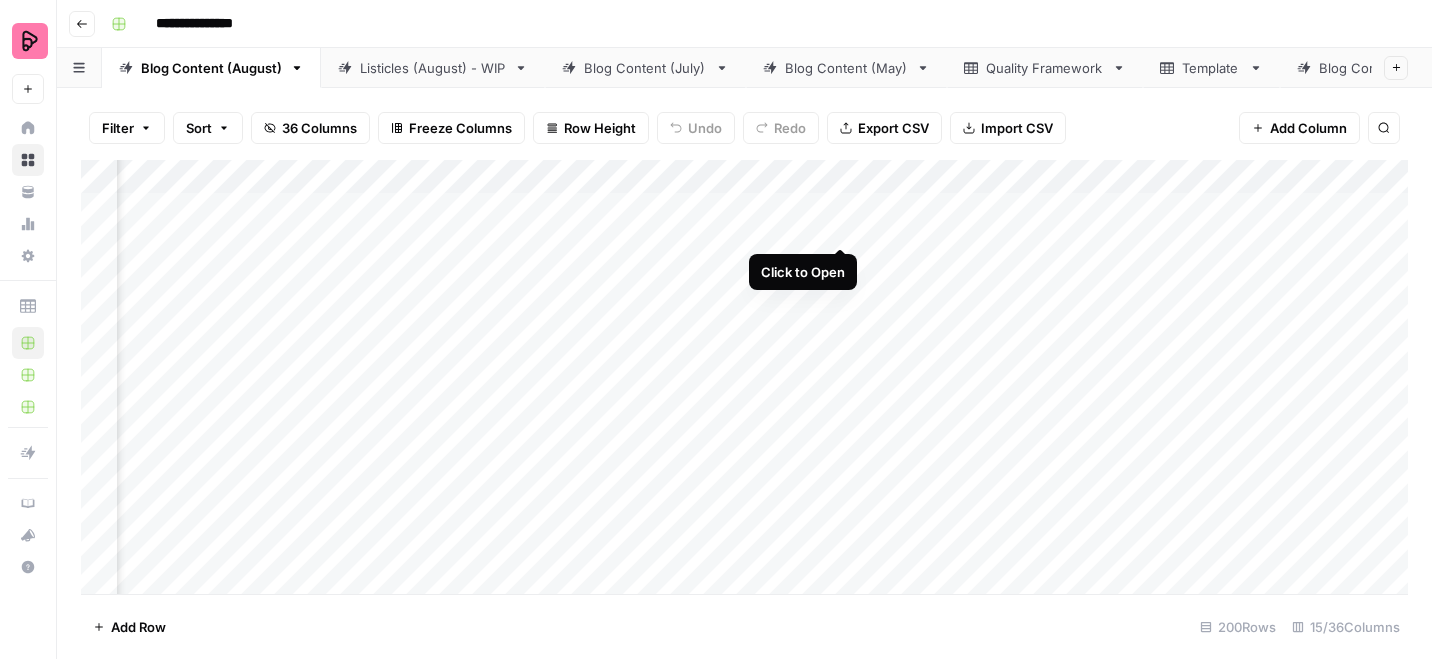 click on "Add Column" at bounding box center [744, 377] 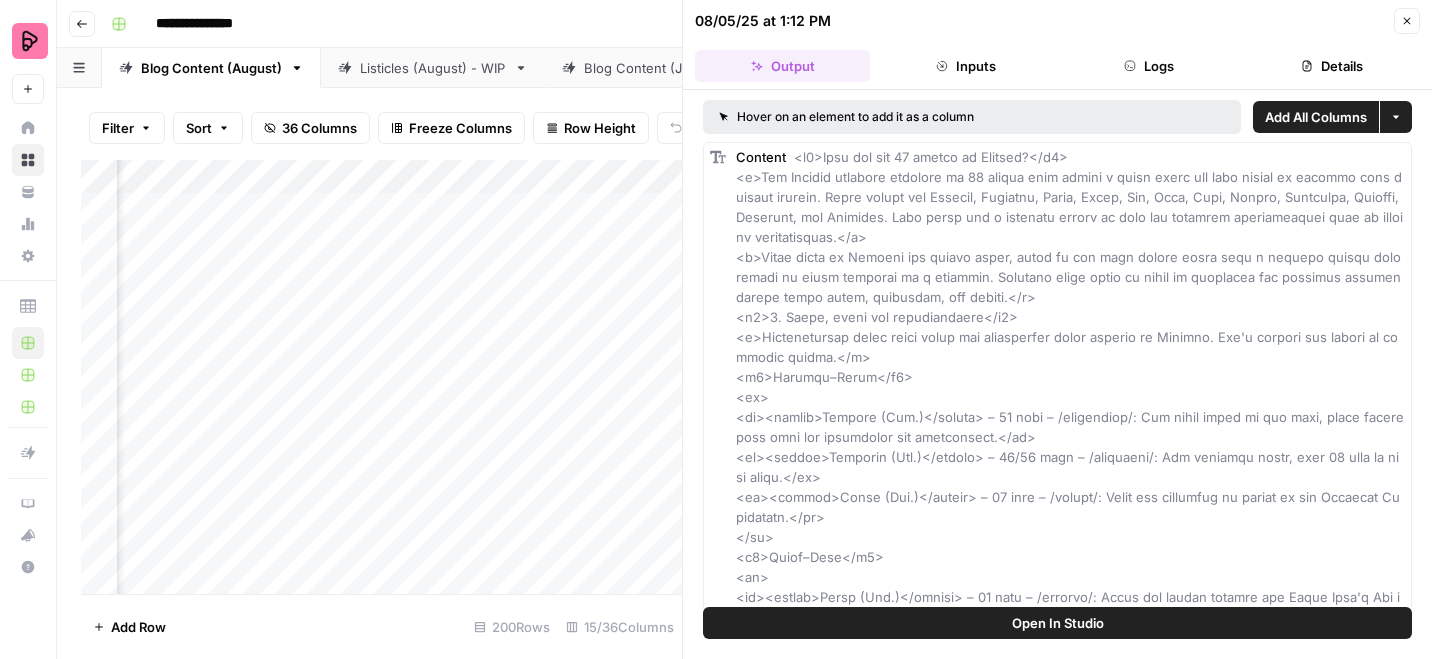 click on "Open In Studio" at bounding box center (1058, 623) 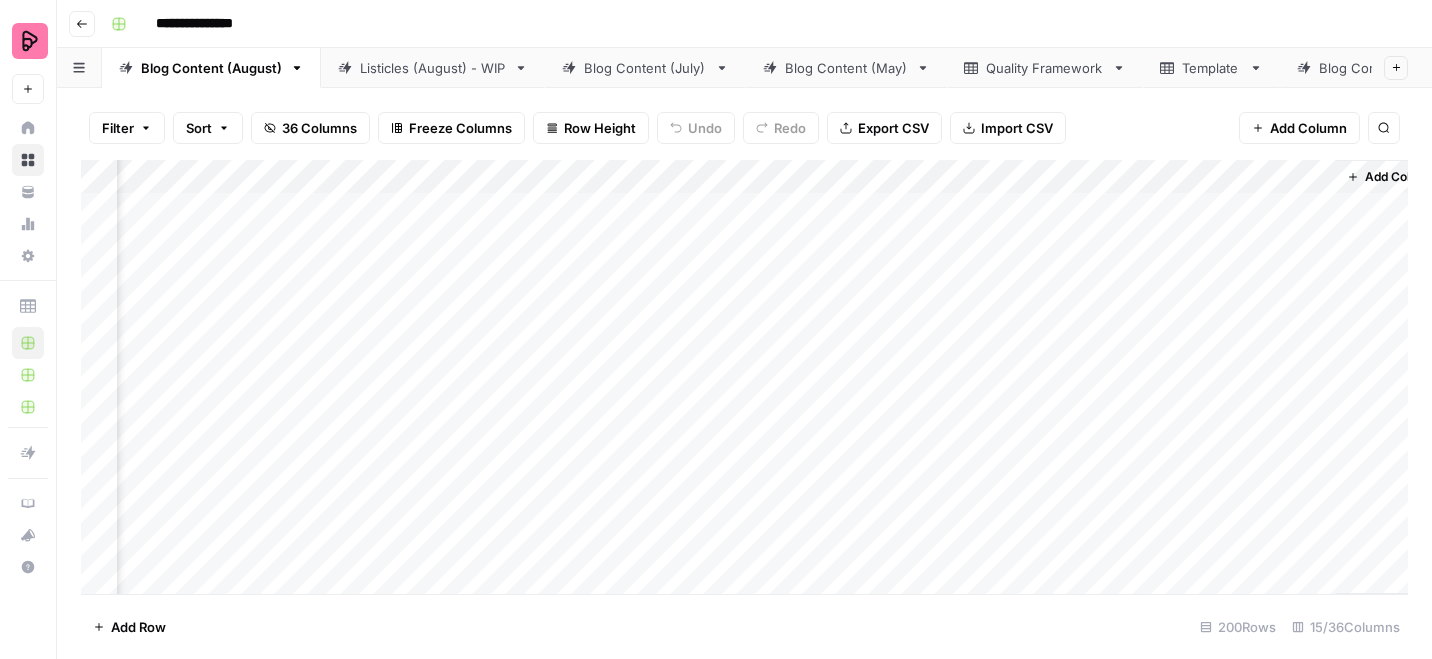 scroll, scrollTop: 0, scrollLeft: 1655, axis: horizontal 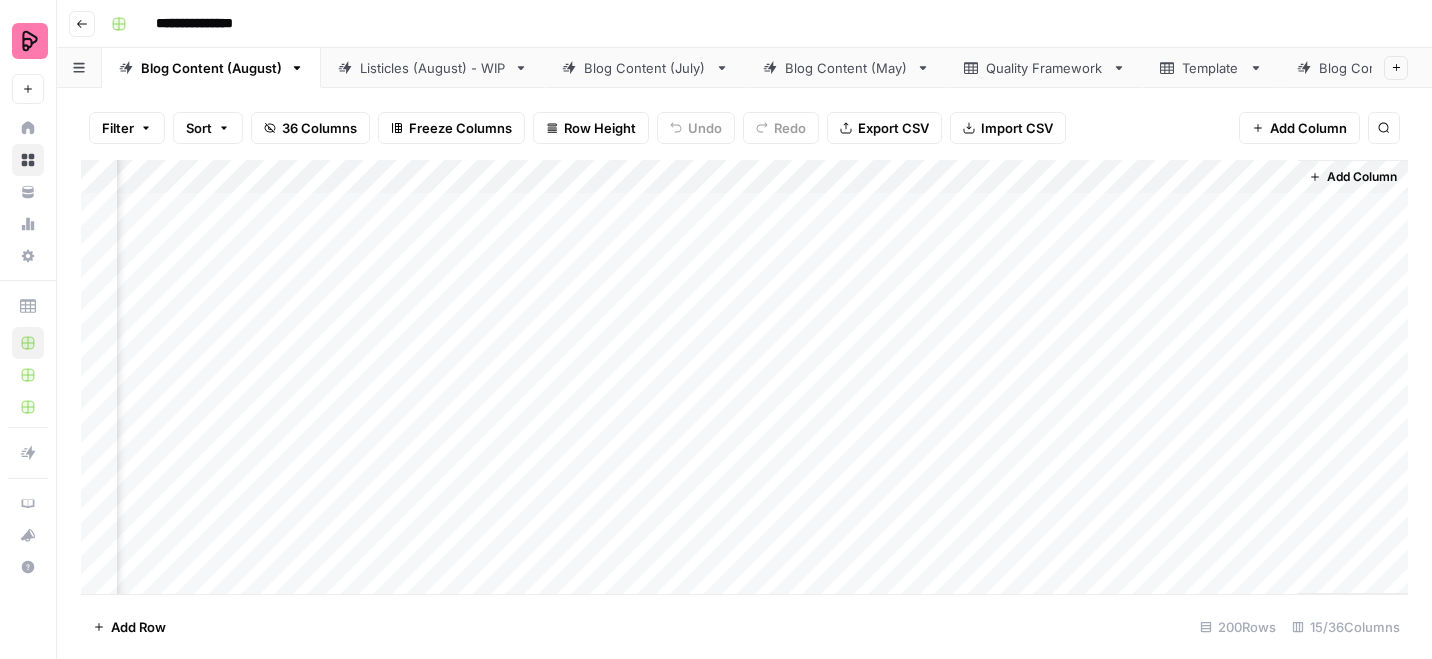 click on "Add Column" at bounding box center [744, 377] 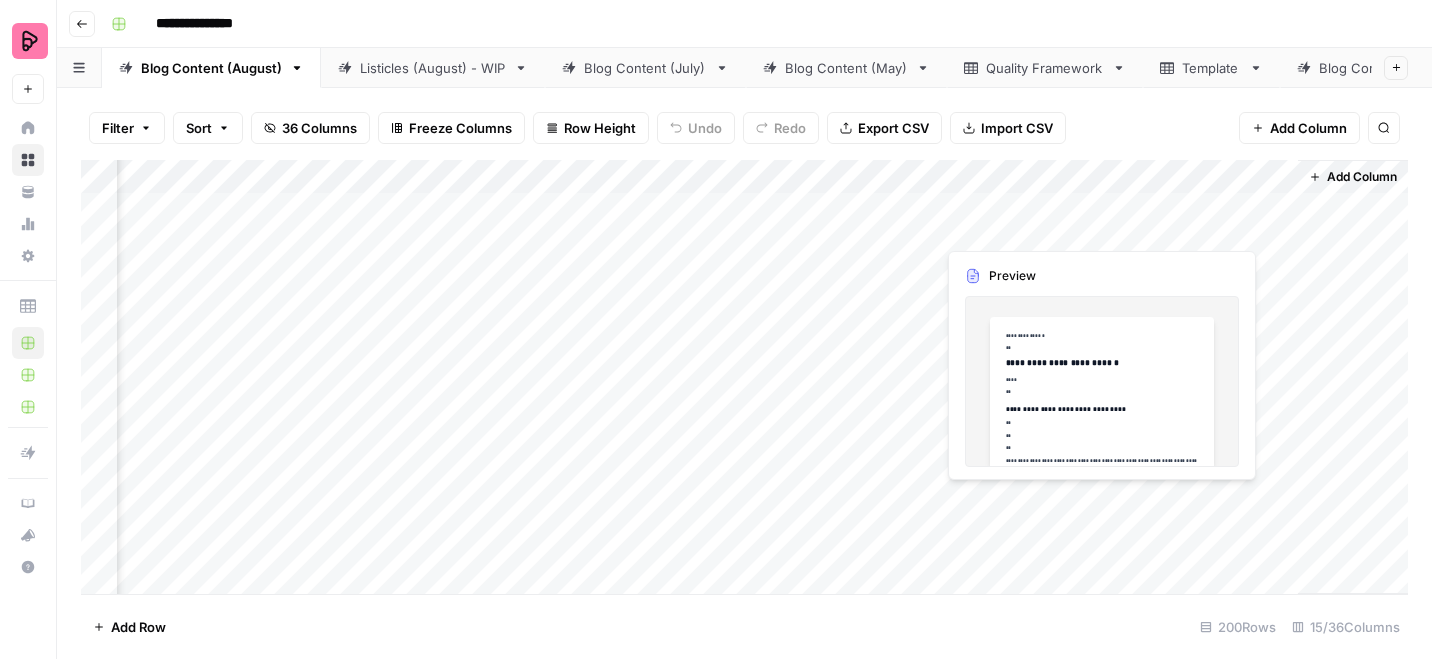 click on "Add Column" at bounding box center [744, 377] 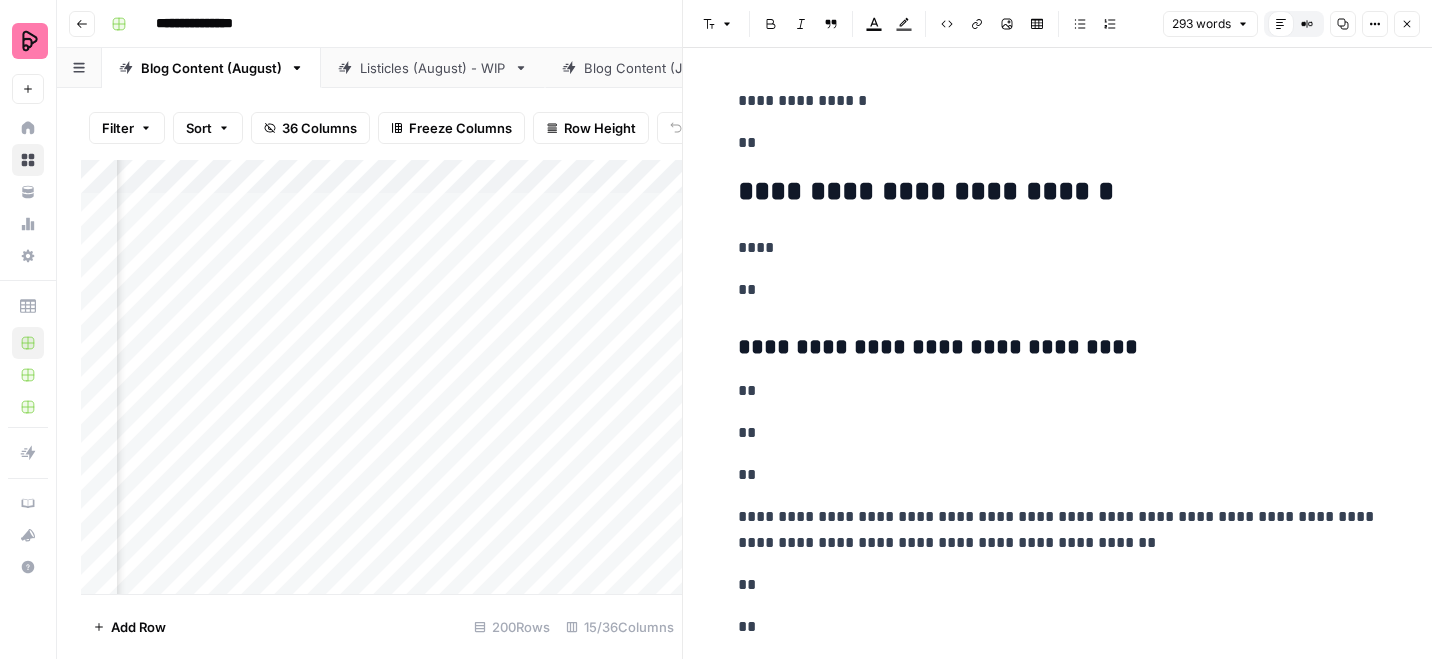 drag, startPoint x: 732, startPoint y: 91, endPoint x: 782, endPoint y: 123, distance: 59.36329 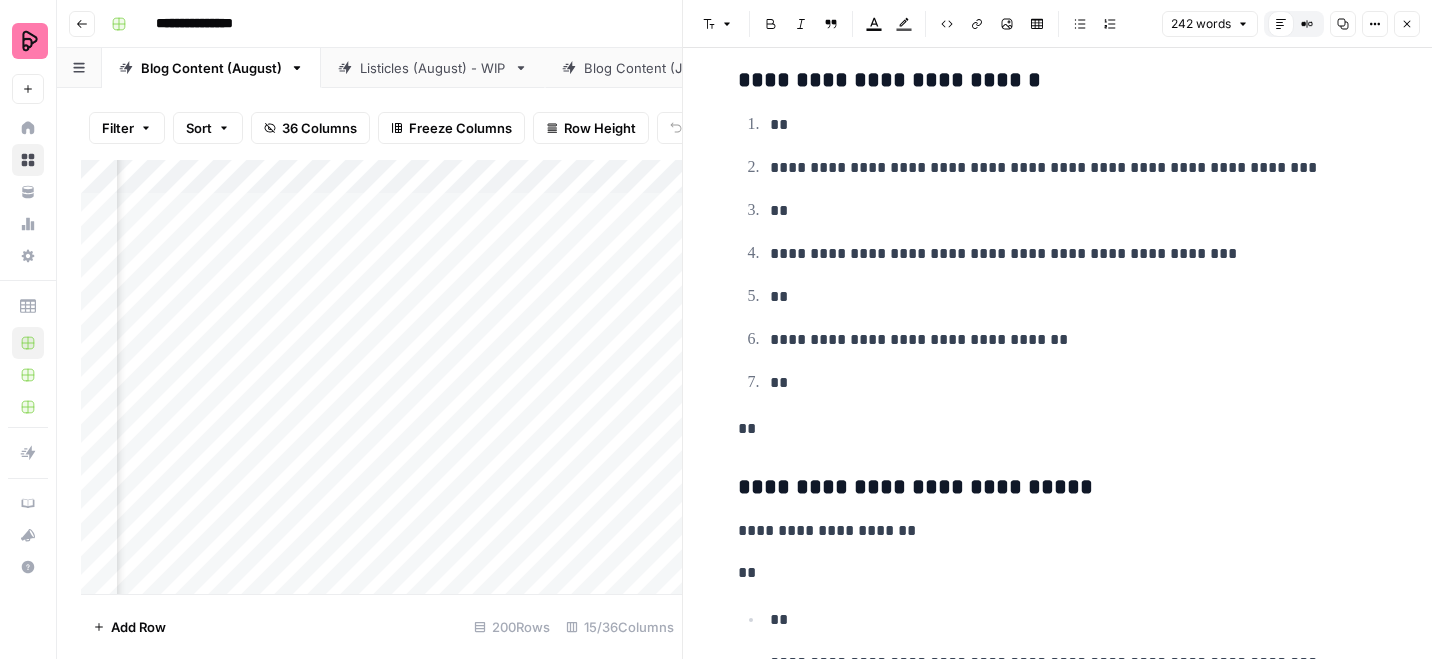 scroll, scrollTop: 1728, scrollLeft: 0, axis: vertical 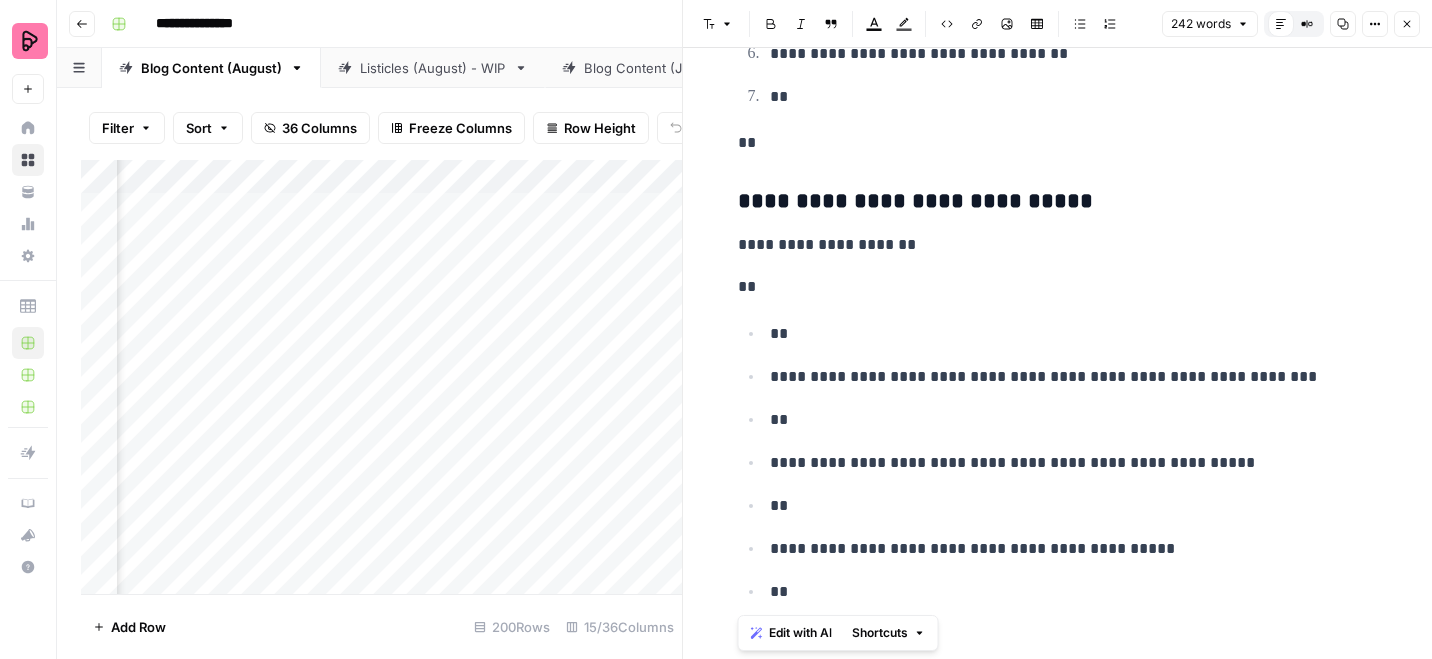 drag, startPoint x: 763, startPoint y: 644, endPoint x: 722, endPoint y: 644, distance: 41 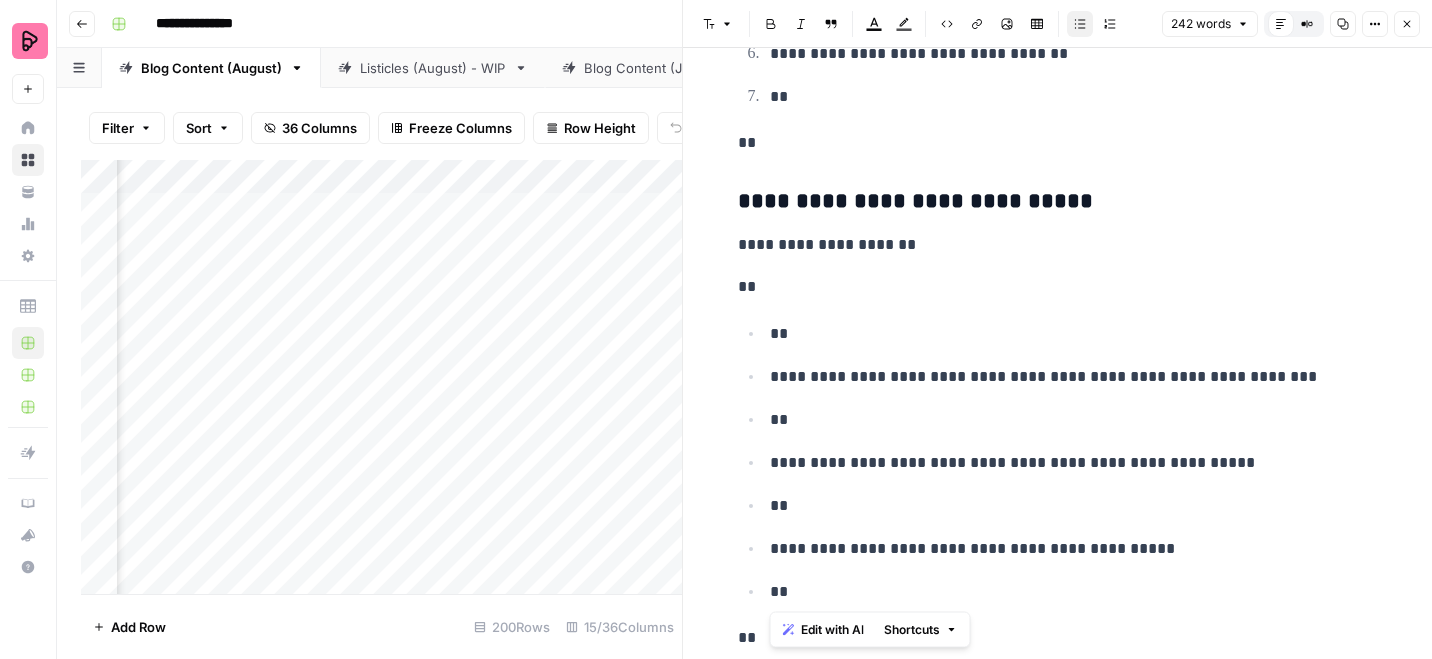 drag, startPoint x: 767, startPoint y: 593, endPoint x: 800, endPoint y: 593, distance: 33 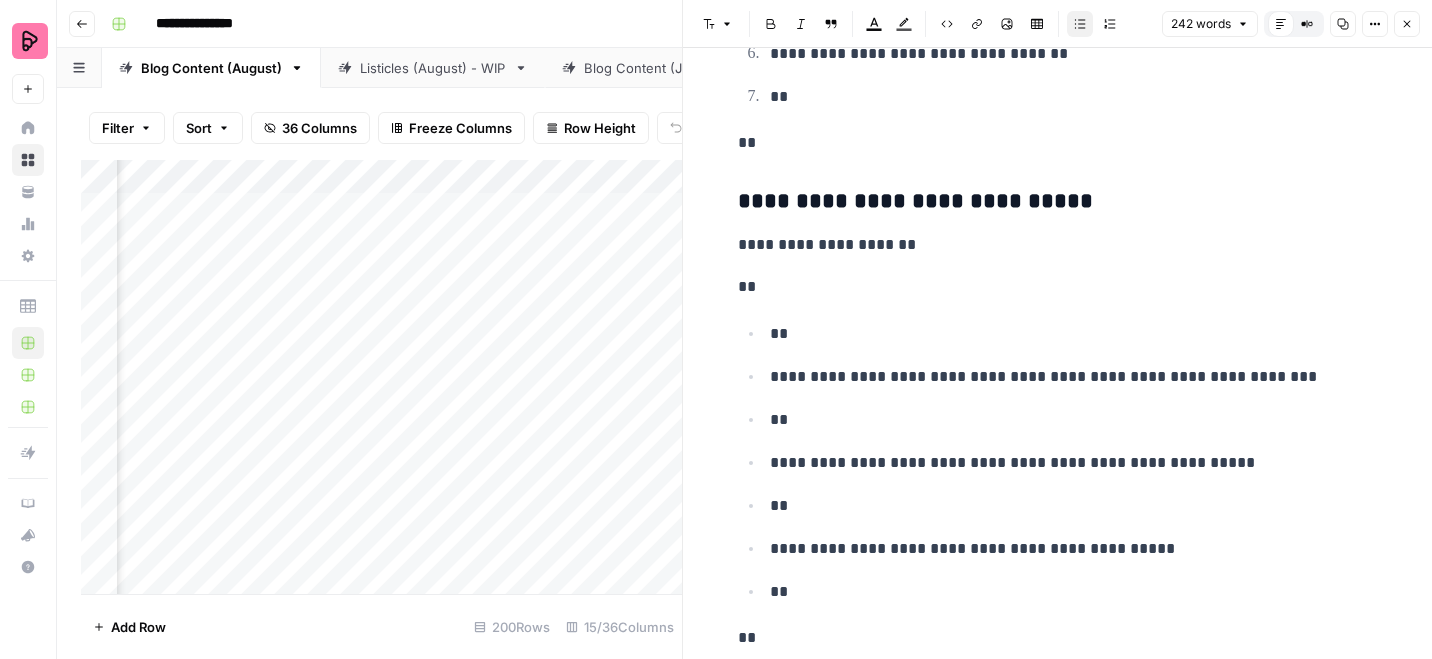 click on "Add Column" at bounding box center (381, 377) 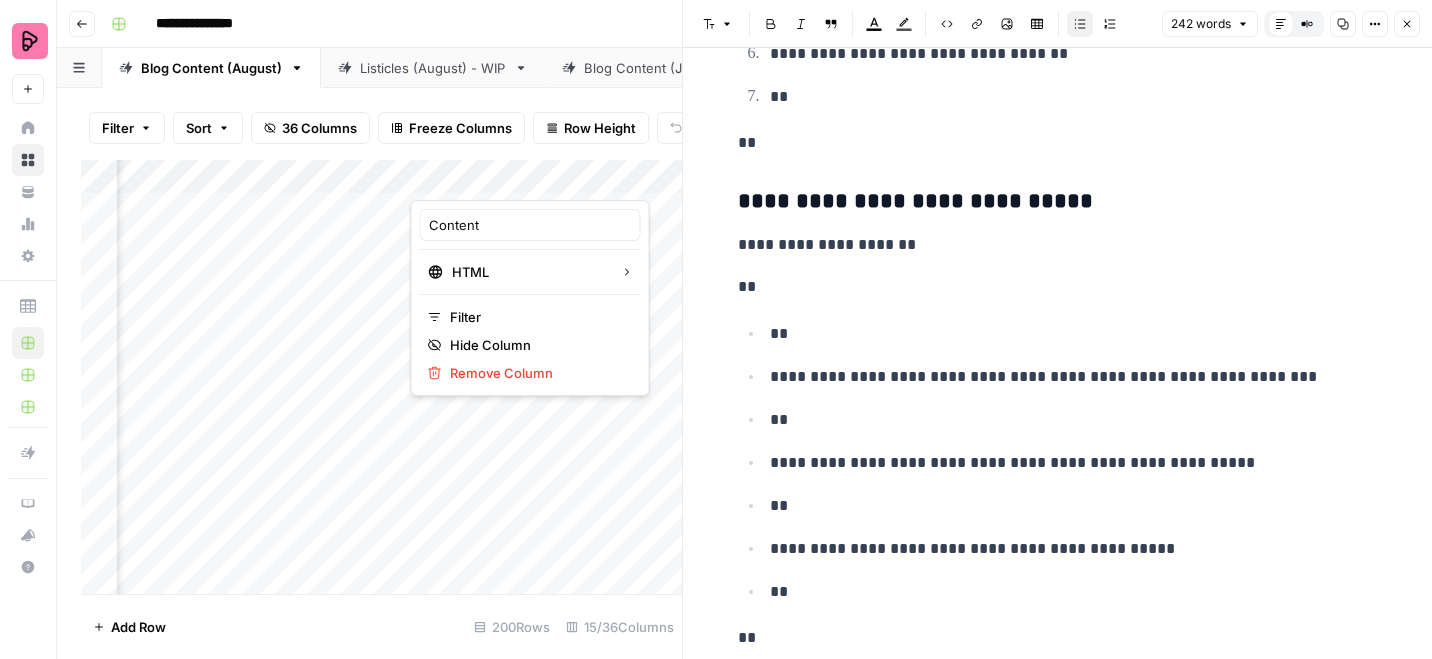 click at bounding box center [501, 180] 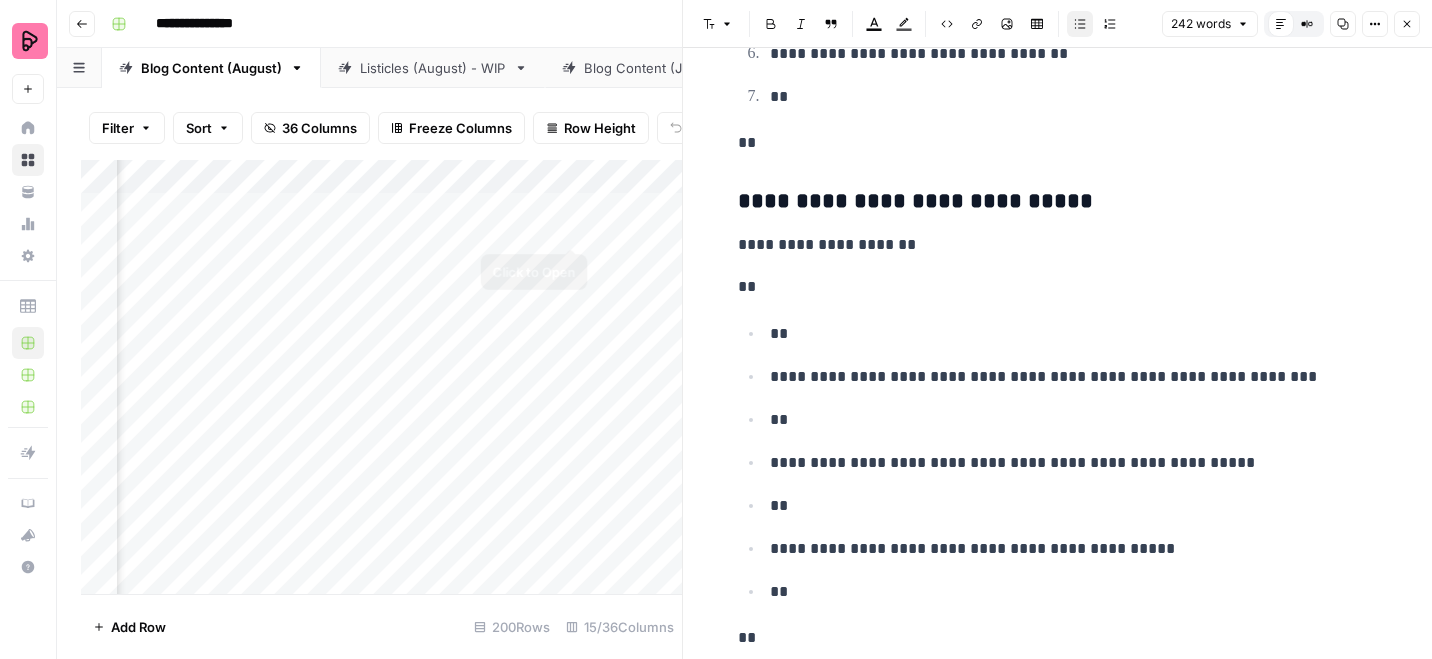 click on "Add Column" at bounding box center (381, 377) 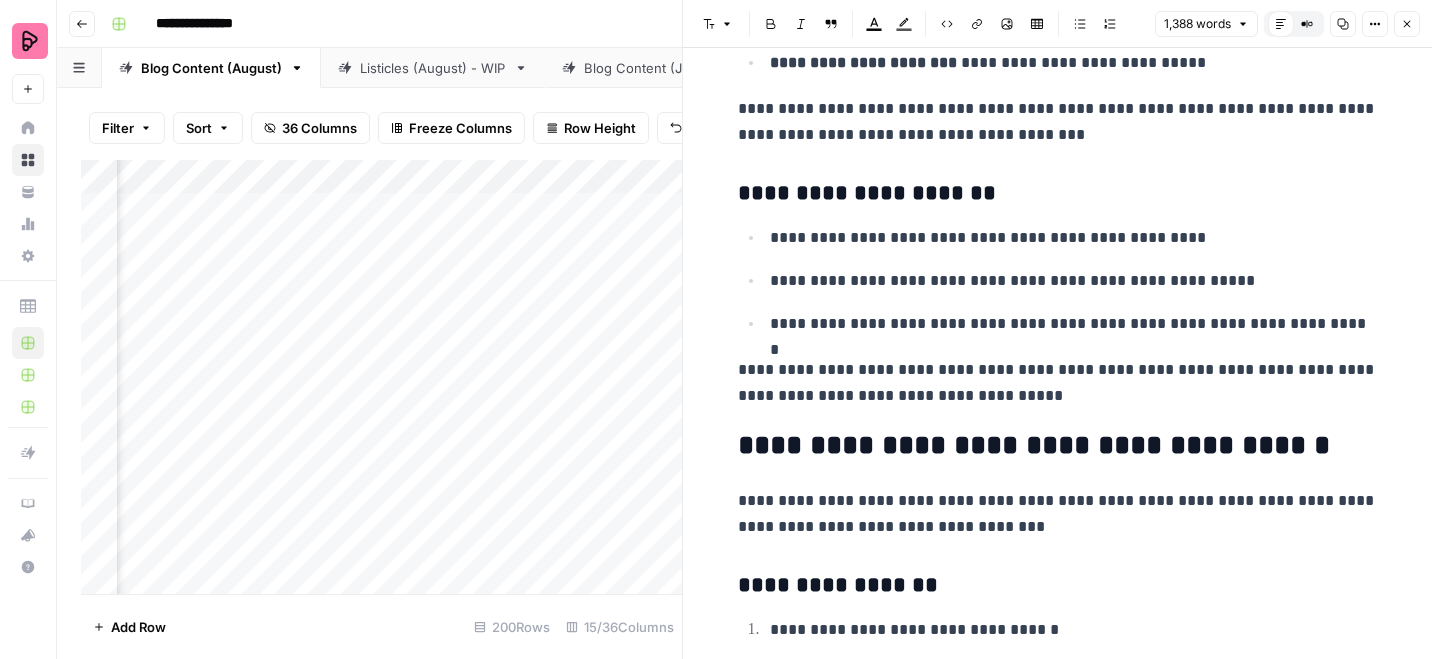 scroll, scrollTop: 4896, scrollLeft: 0, axis: vertical 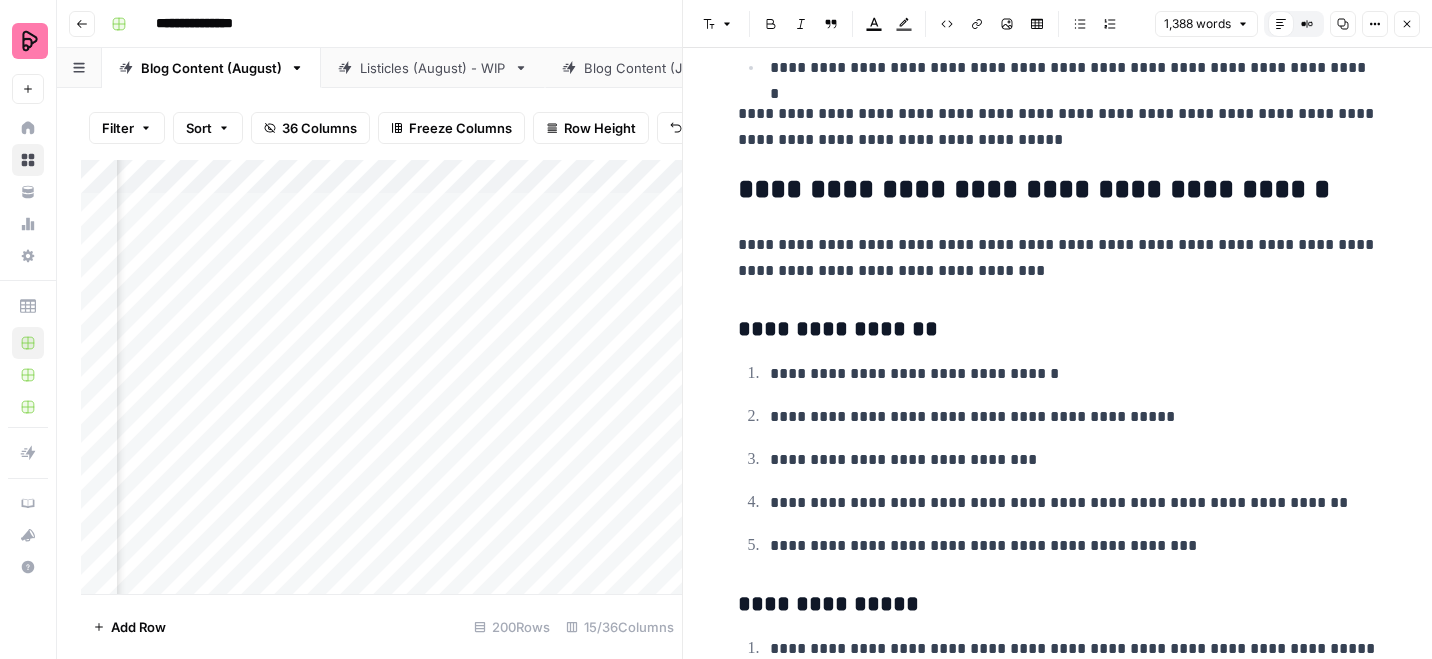 click 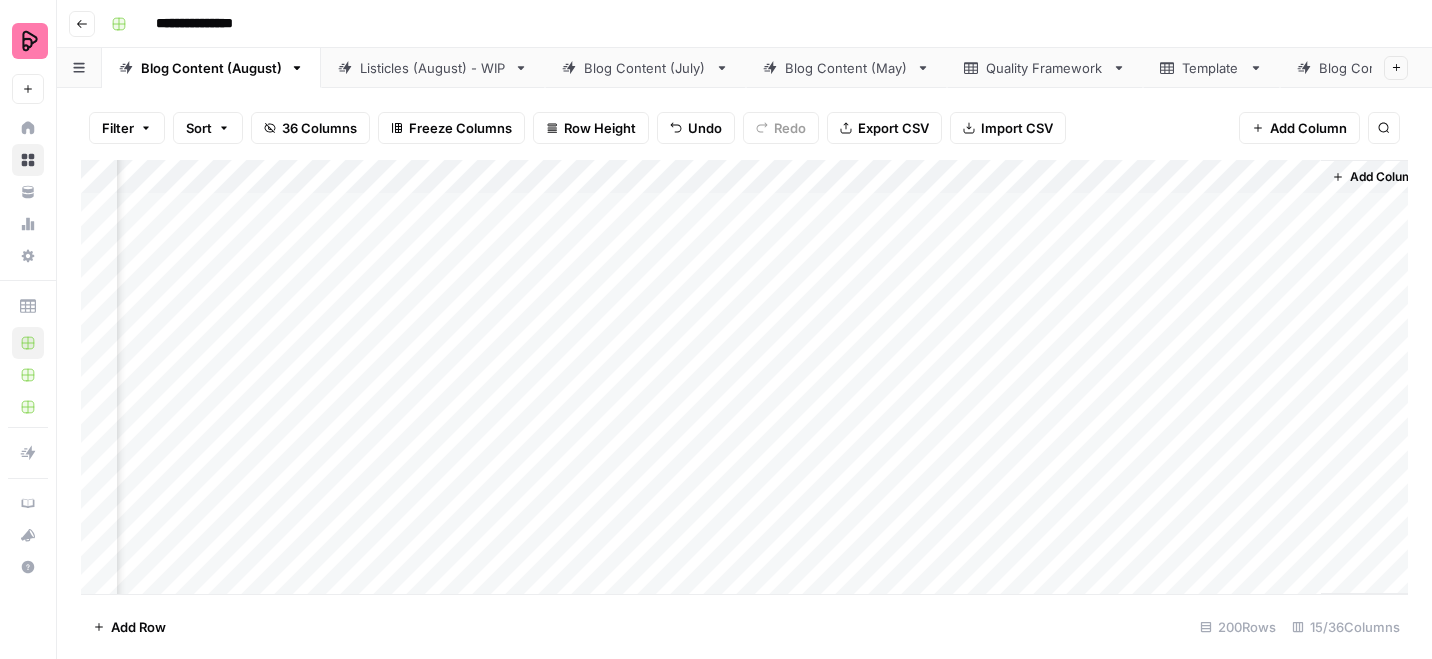 scroll, scrollTop: 0, scrollLeft: 1655, axis: horizontal 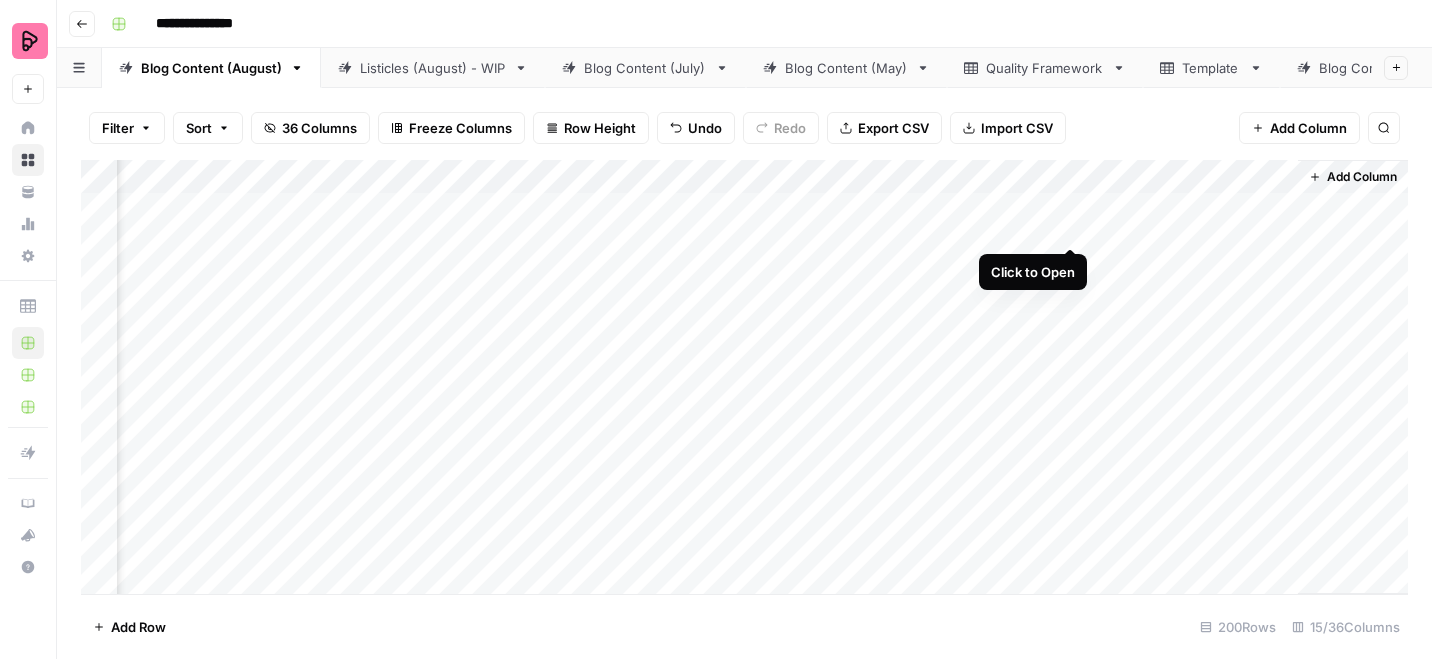 click on "Add Column" at bounding box center (744, 377) 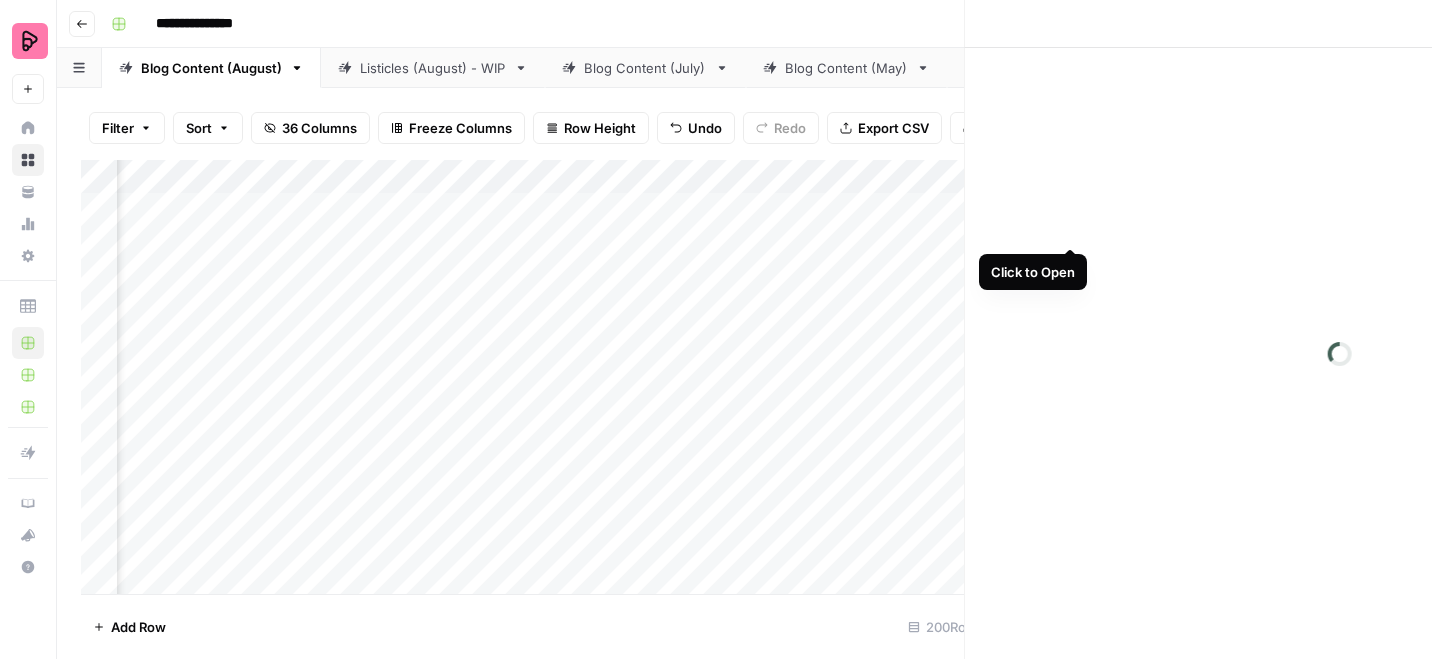 scroll, scrollTop: 0, scrollLeft: 1637, axis: horizontal 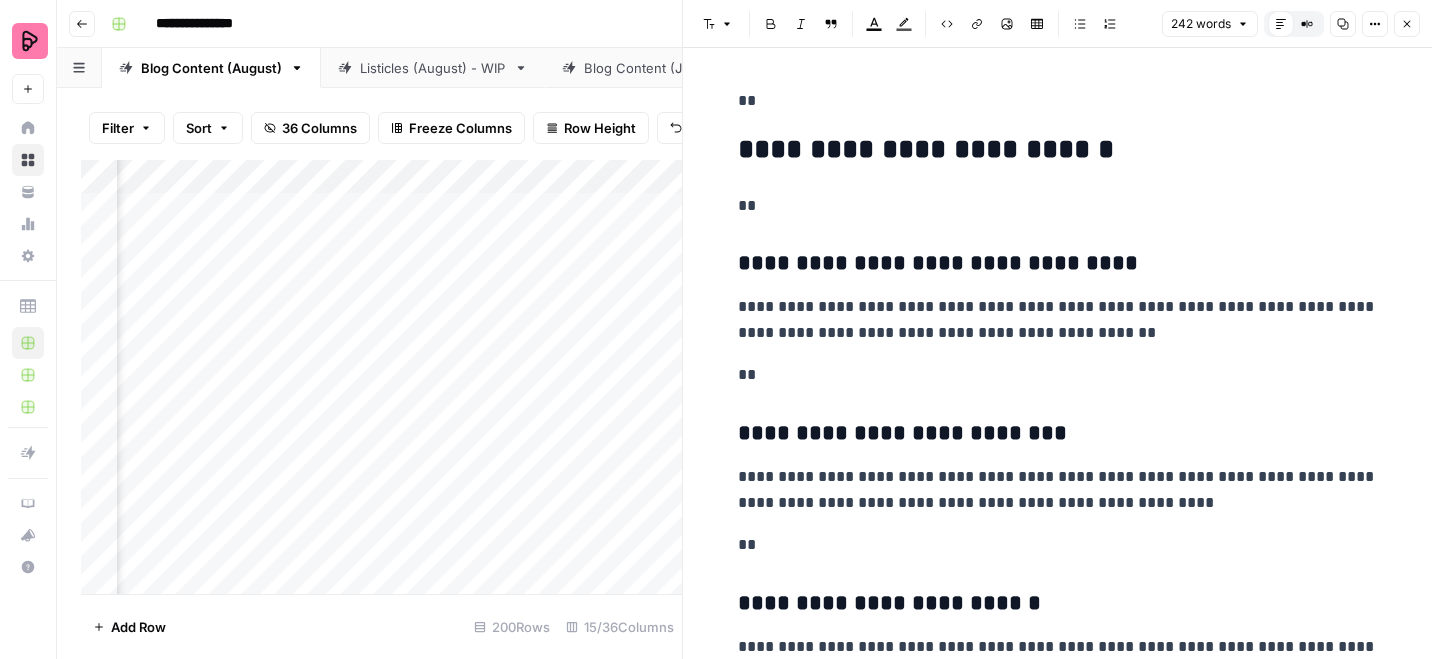 drag, startPoint x: 730, startPoint y: 90, endPoint x: 752, endPoint y: 97, distance: 23.086792 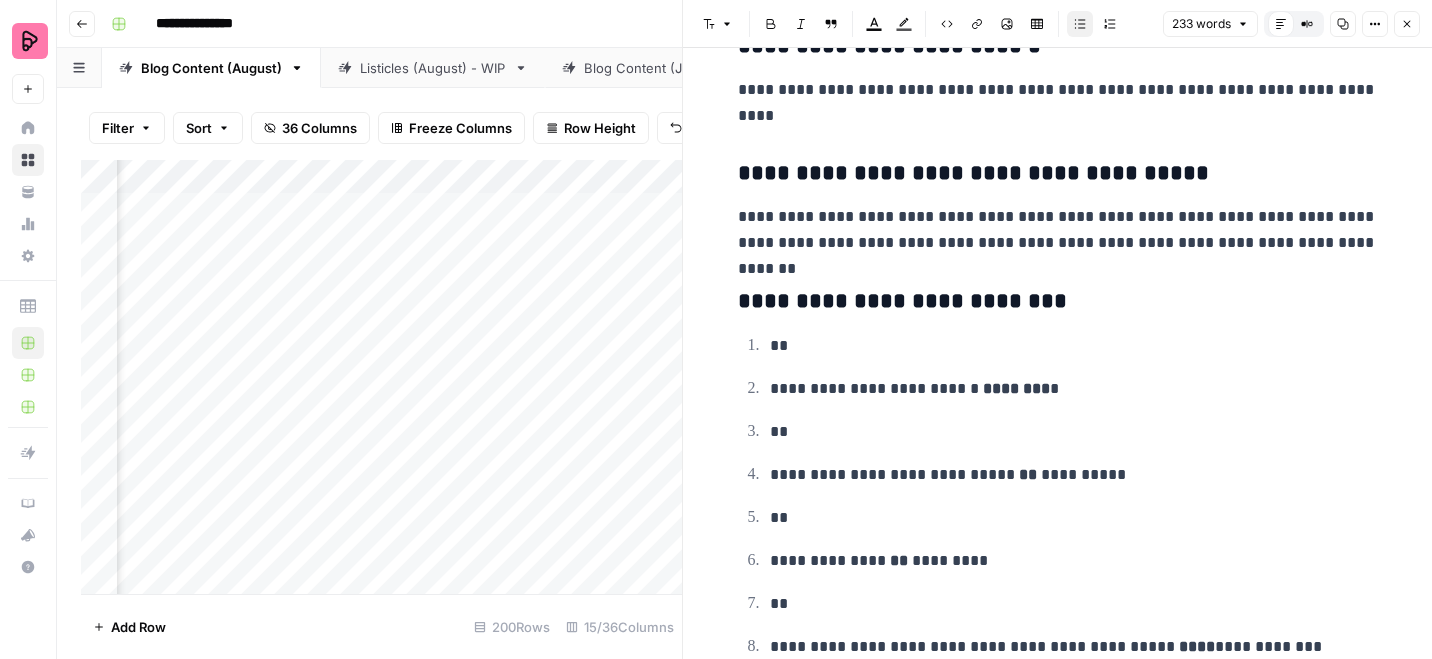 scroll, scrollTop: 351, scrollLeft: 0, axis: vertical 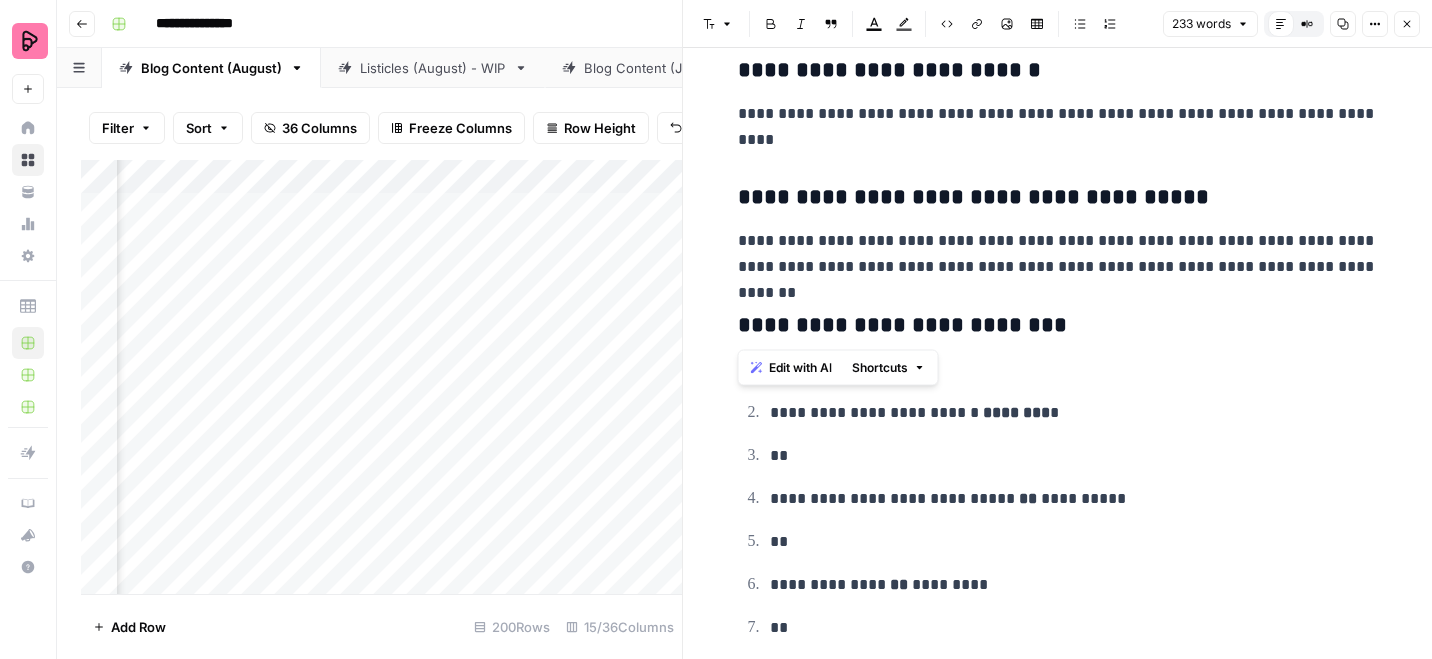 drag, startPoint x: 737, startPoint y: 325, endPoint x: 1102, endPoint y: 325, distance: 365 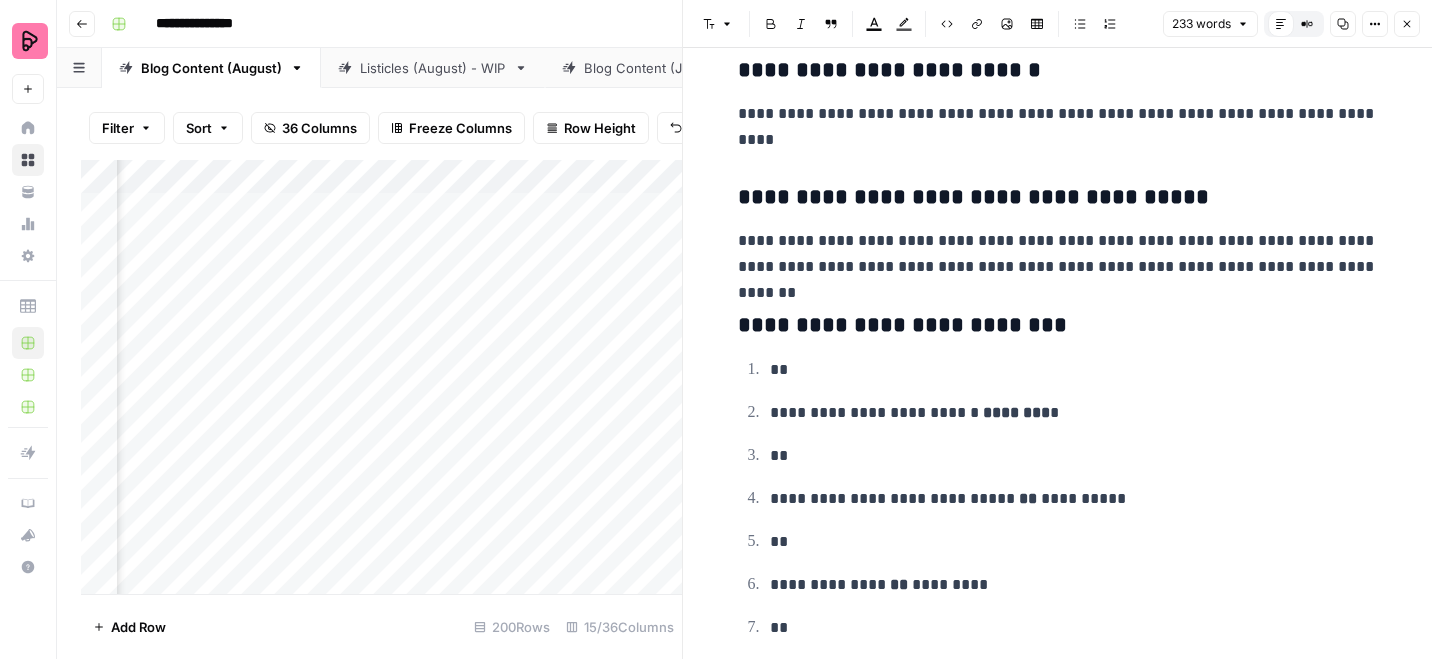 click 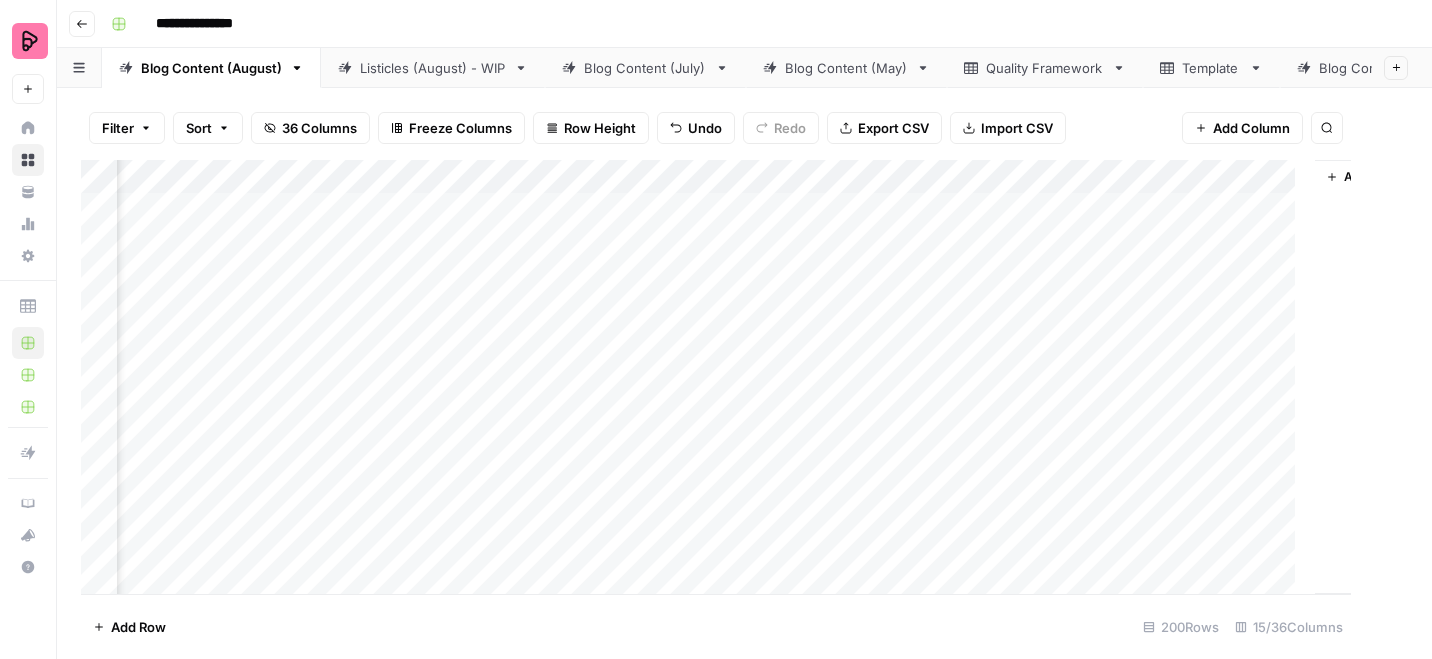 scroll, scrollTop: 0, scrollLeft: 1631, axis: horizontal 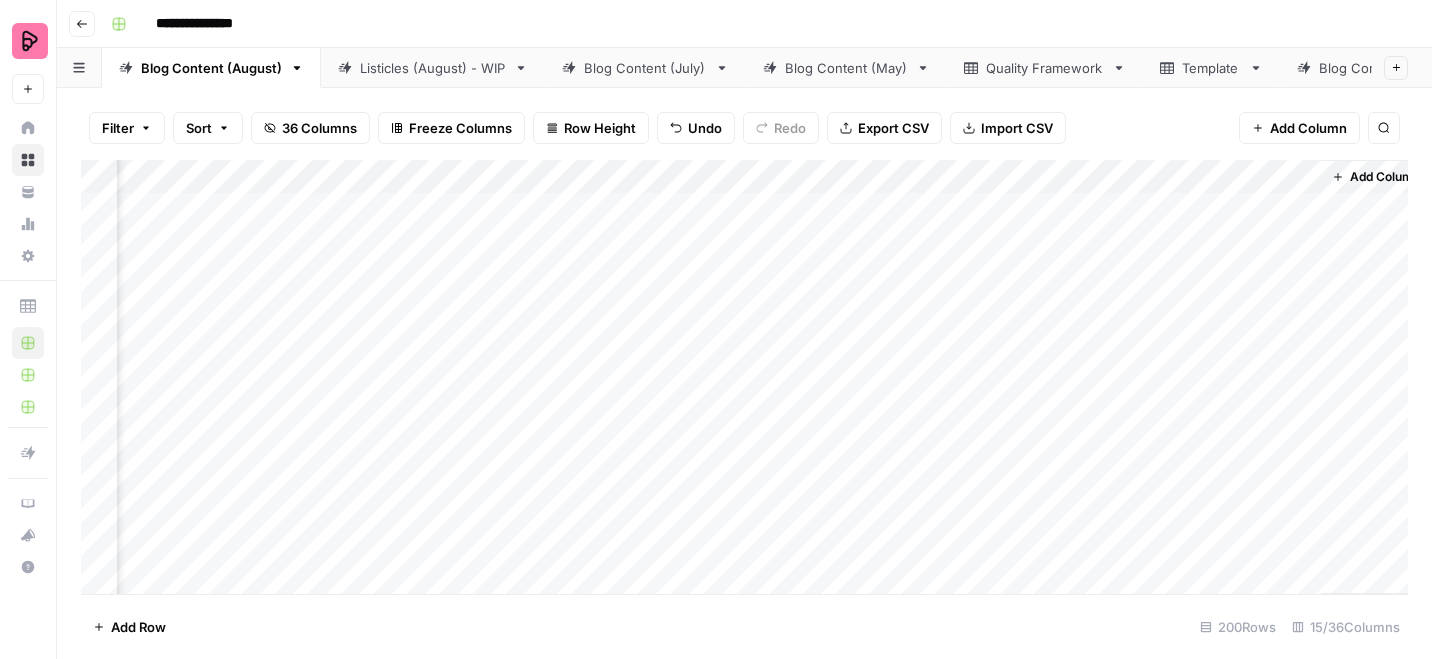 click on "Add Column" at bounding box center [744, 377] 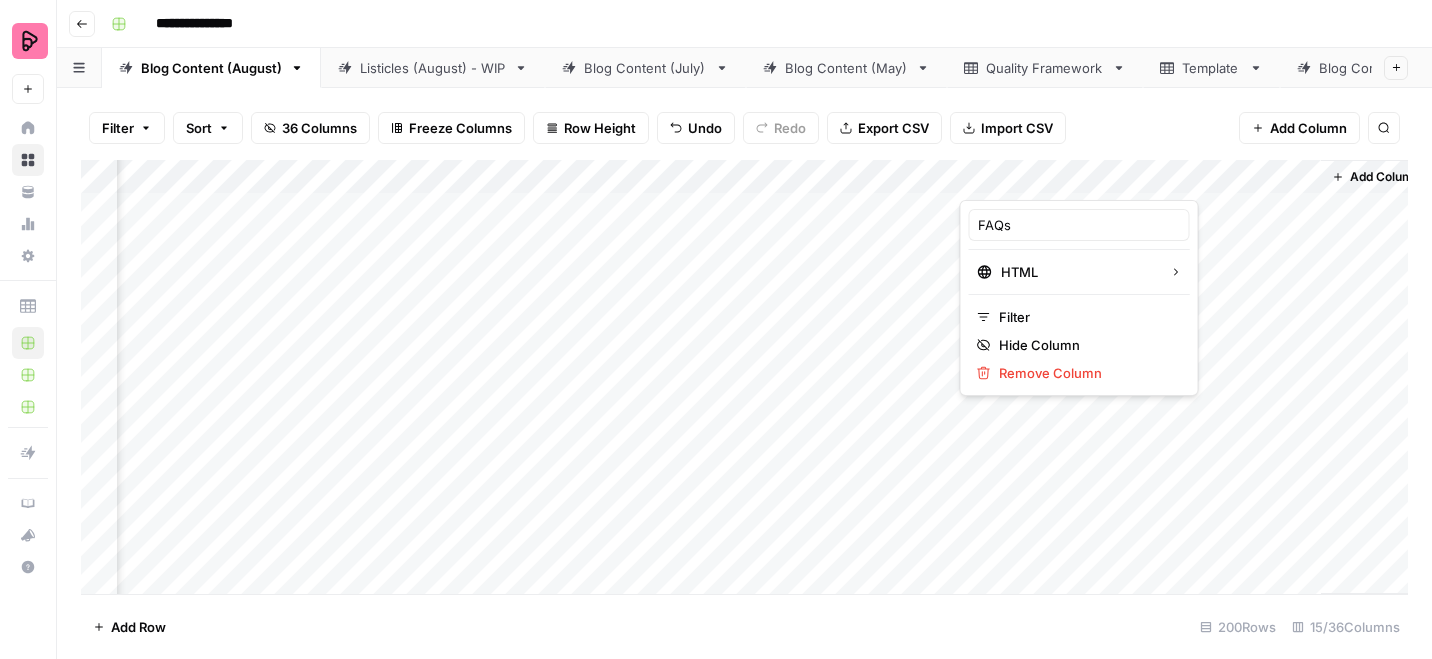 click on "Add Column" at bounding box center (744, 377) 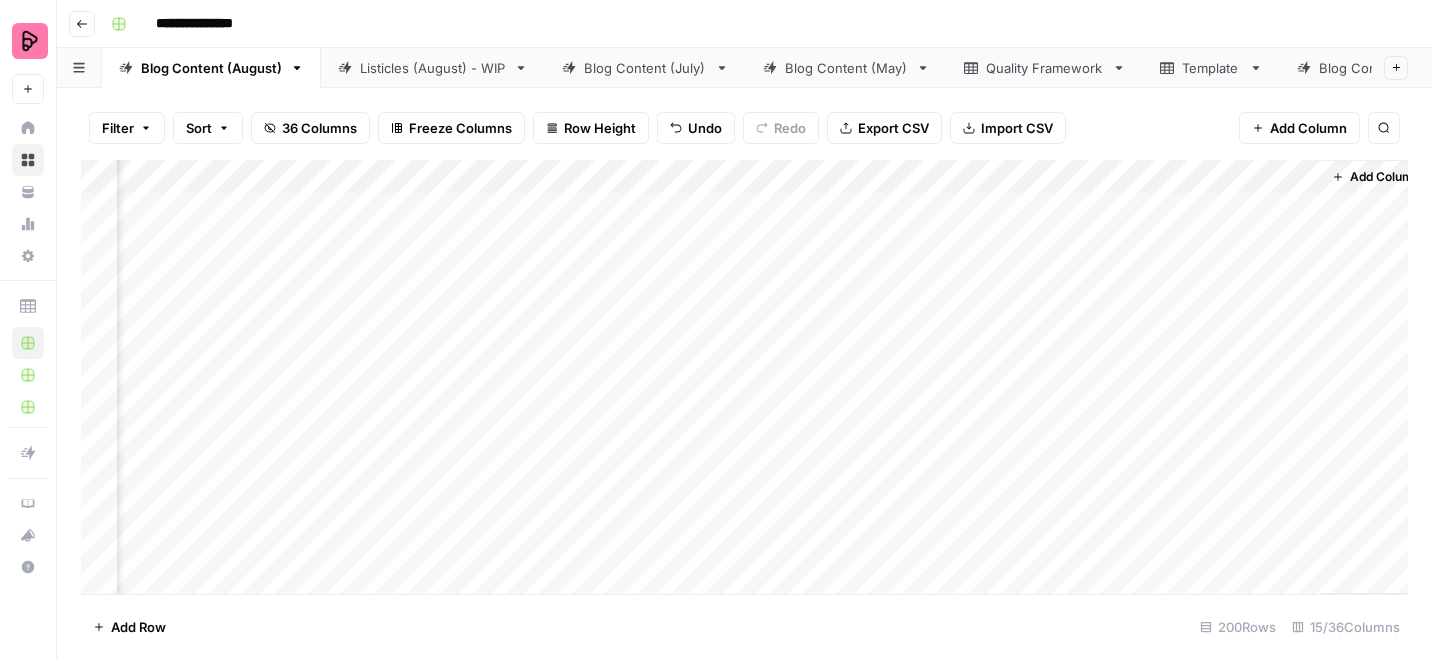 click on "Listicles (August) - WIP" at bounding box center [433, 68] 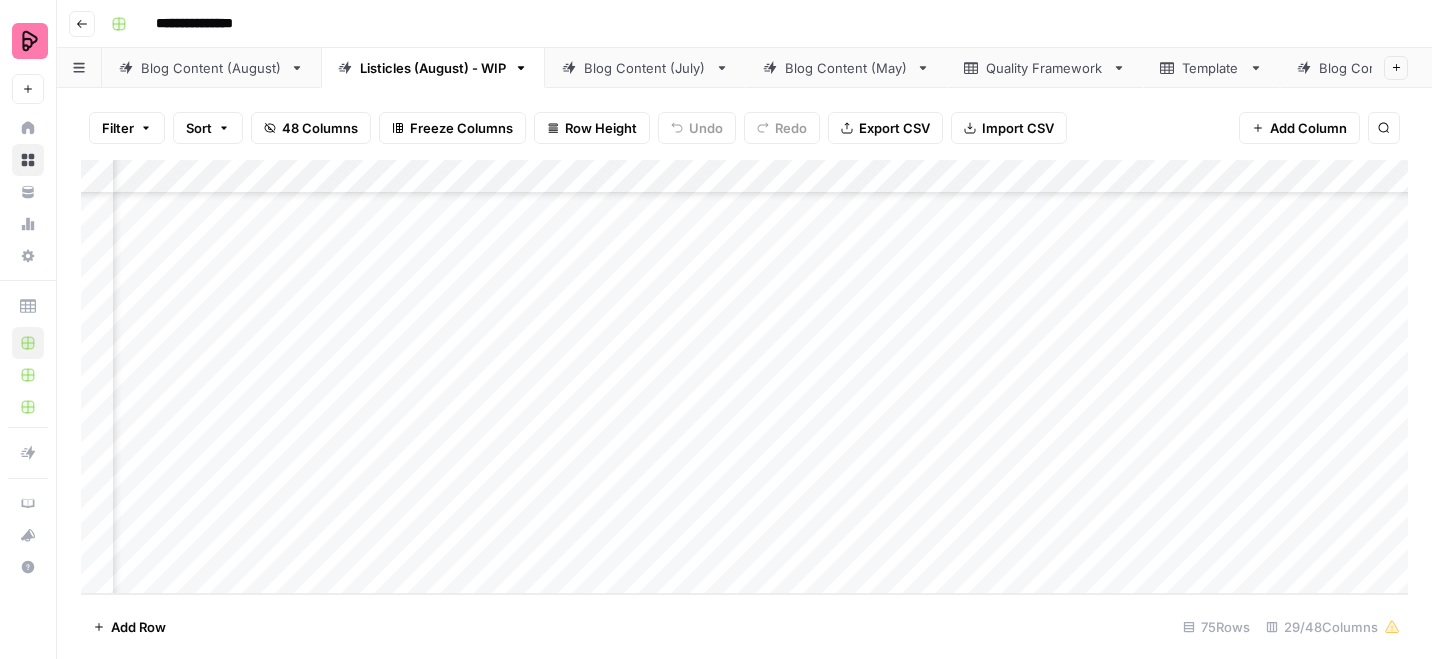 scroll, scrollTop: 3532, scrollLeft: 2746, axis: both 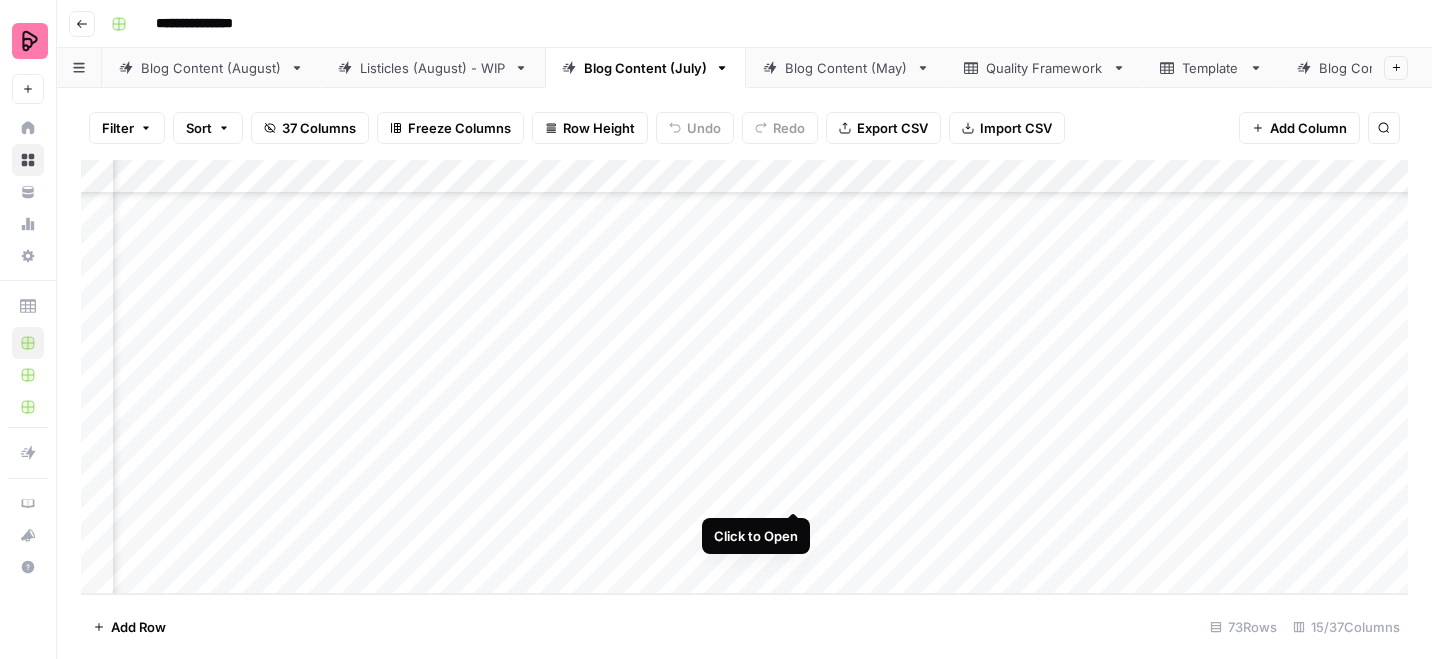 click on "Add Column" at bounding box center (744, 377) 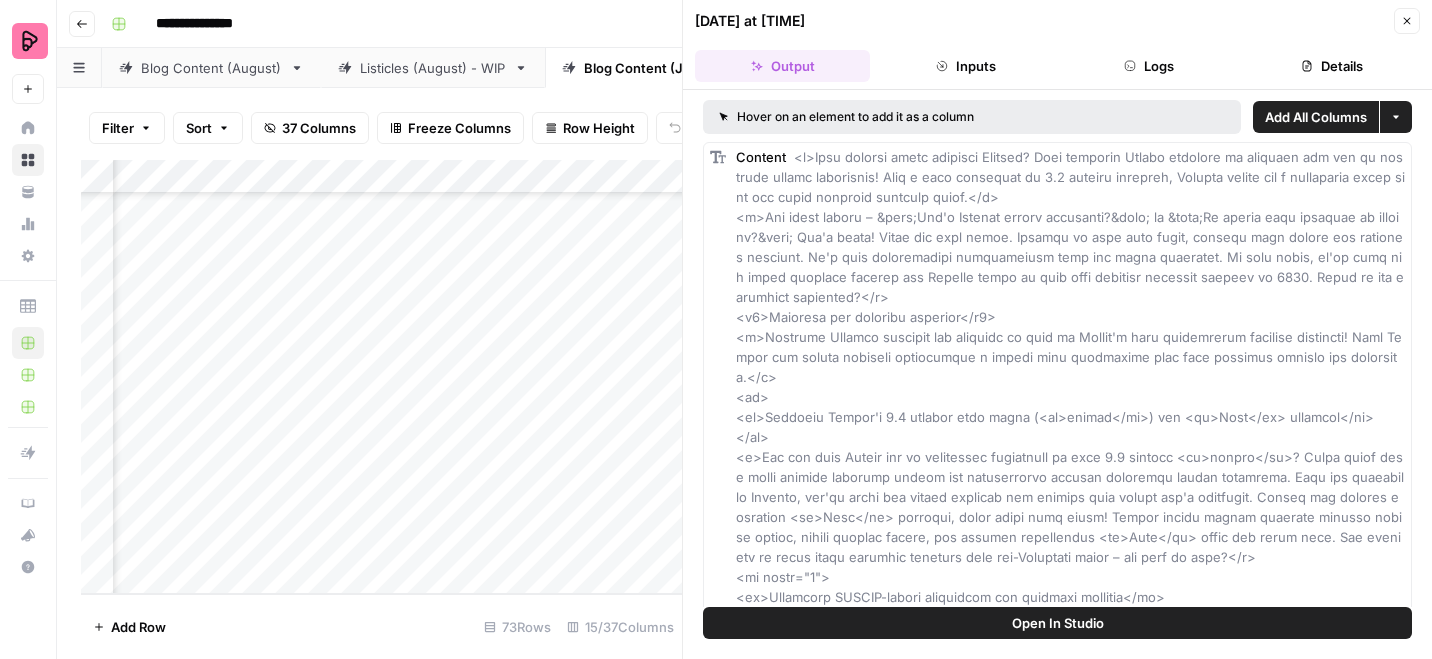 click 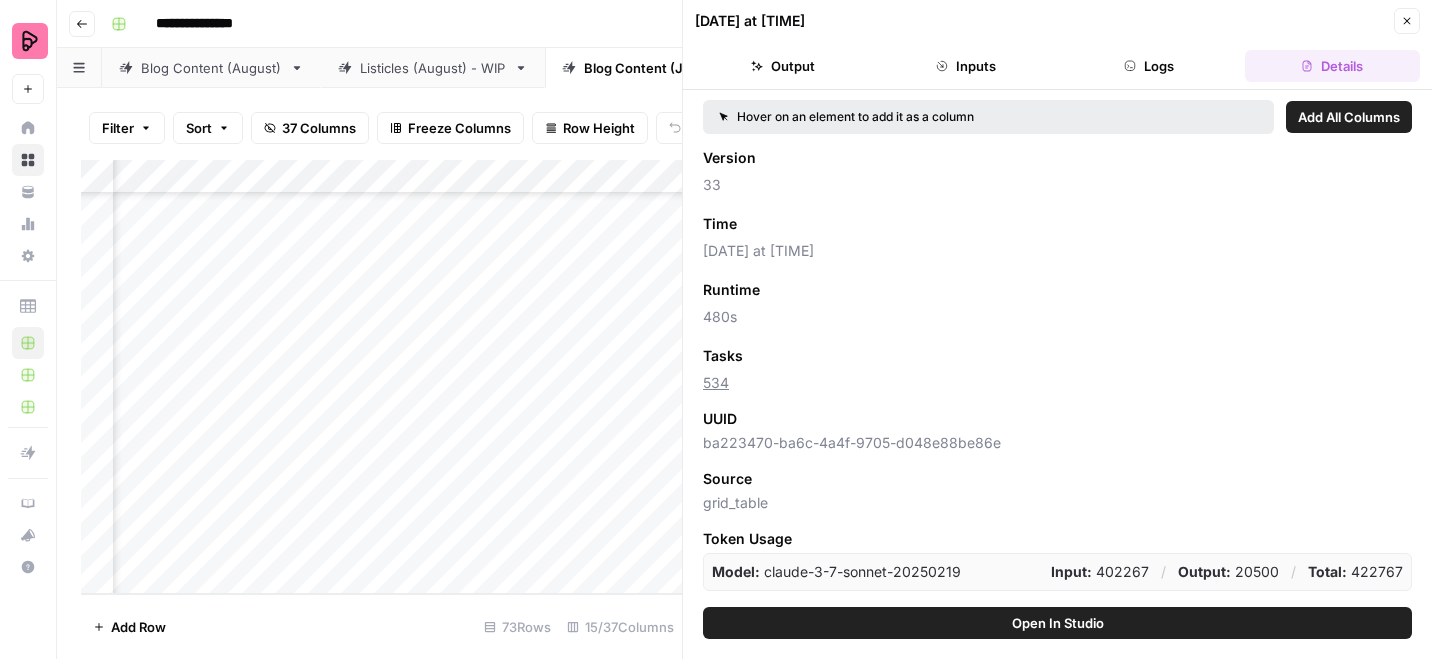scroll, scrollTop: 0, scrollLeft: 0, axis: both 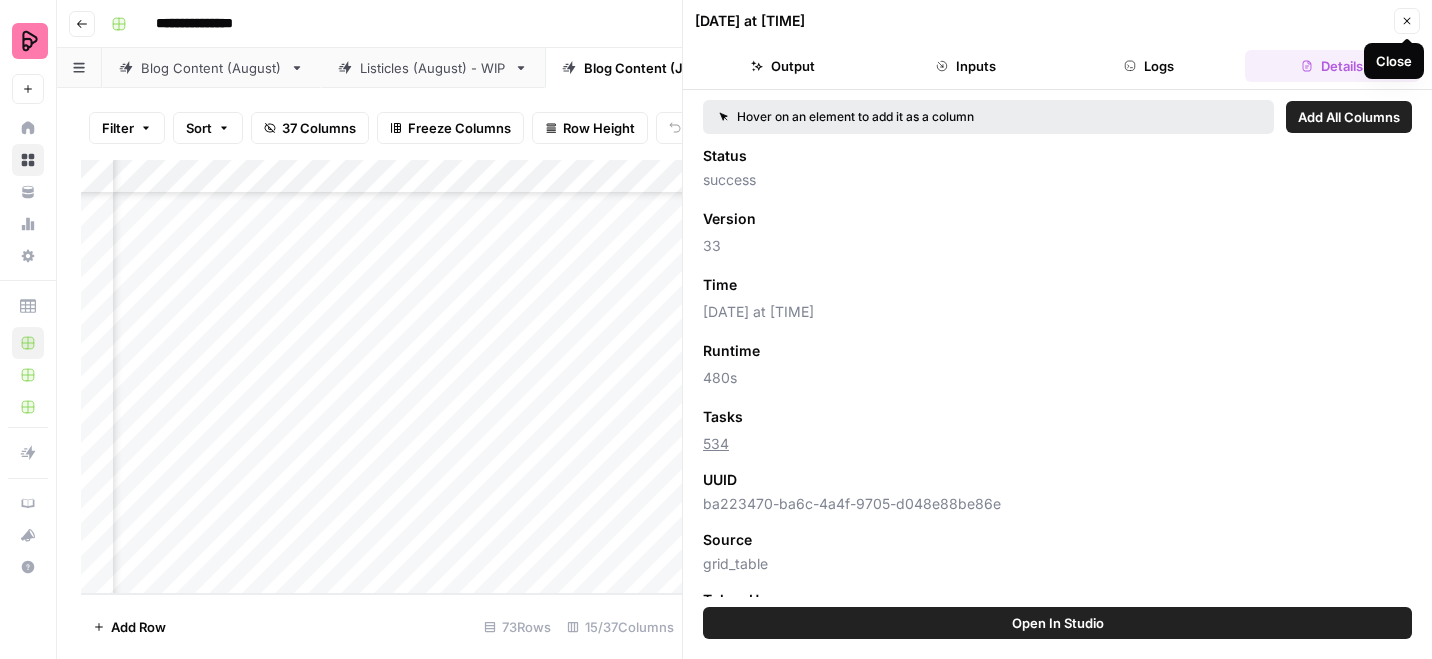 click 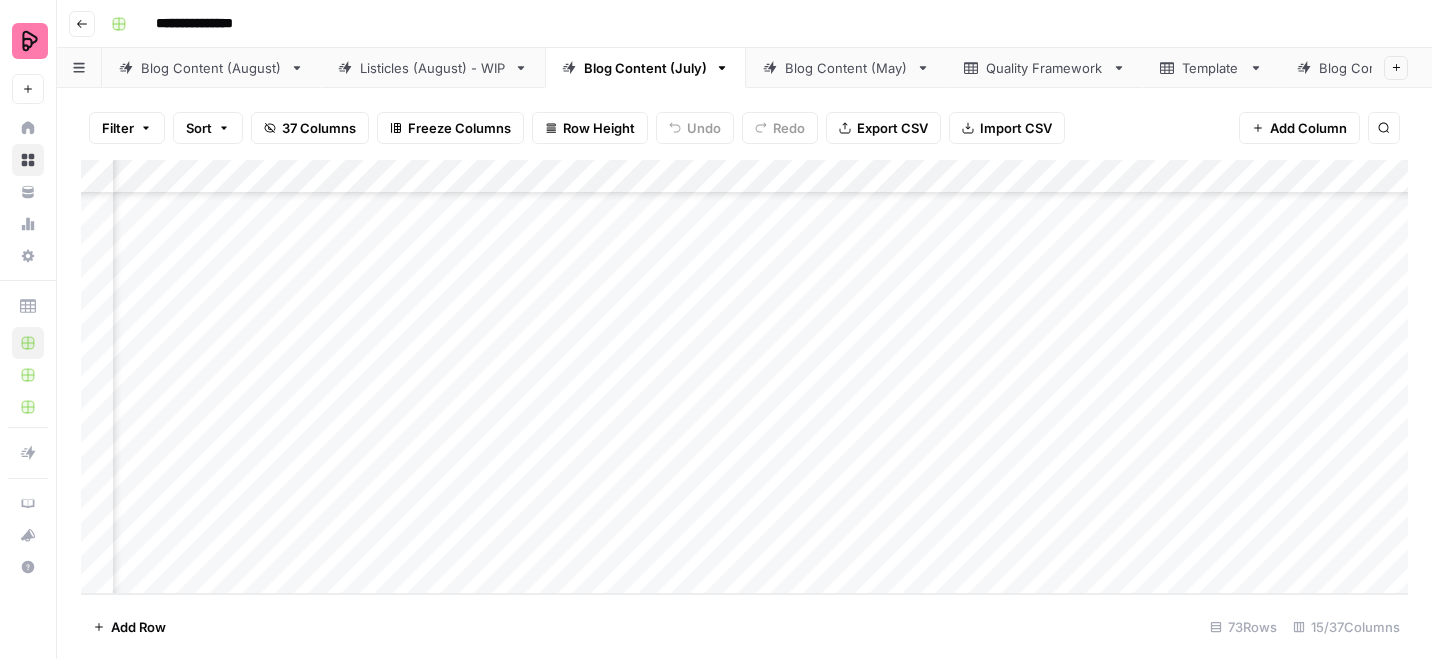 scroll, scrollTop: 3428, scrollLeft: 1651, axis: both 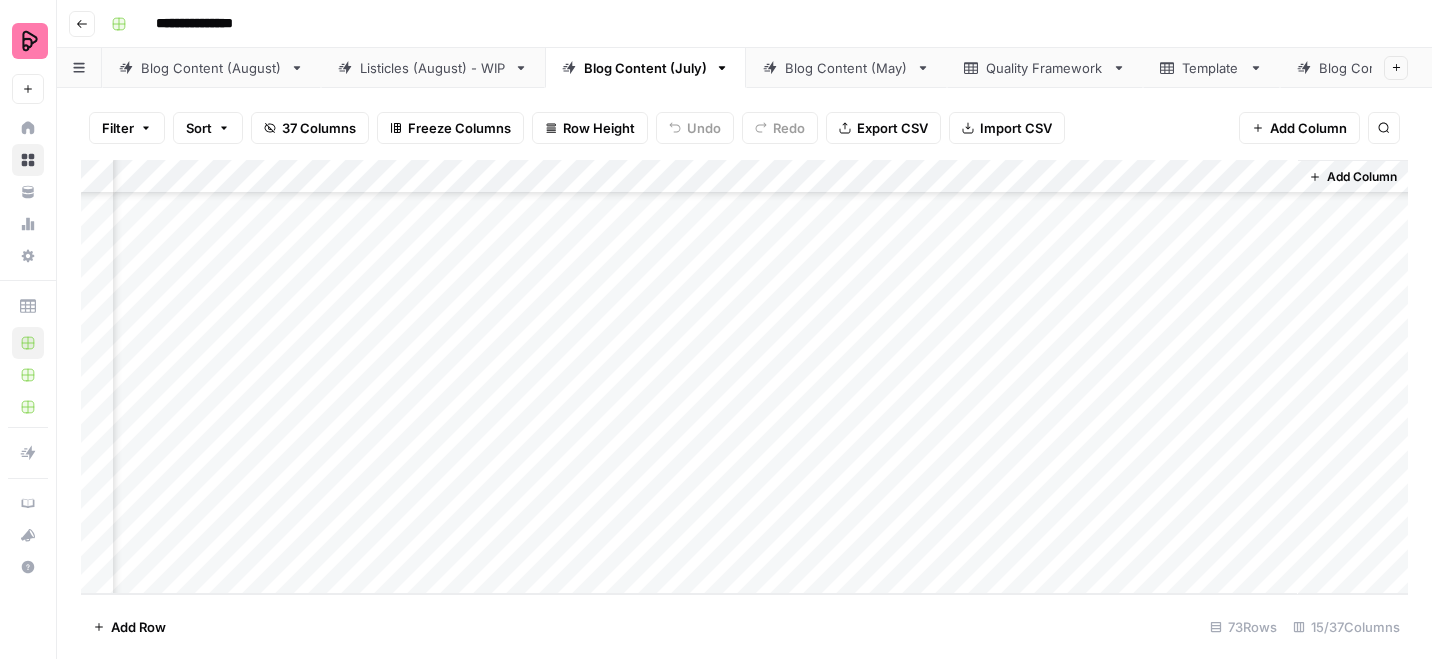 click on "Add Column" at bounding box center (744, 377) 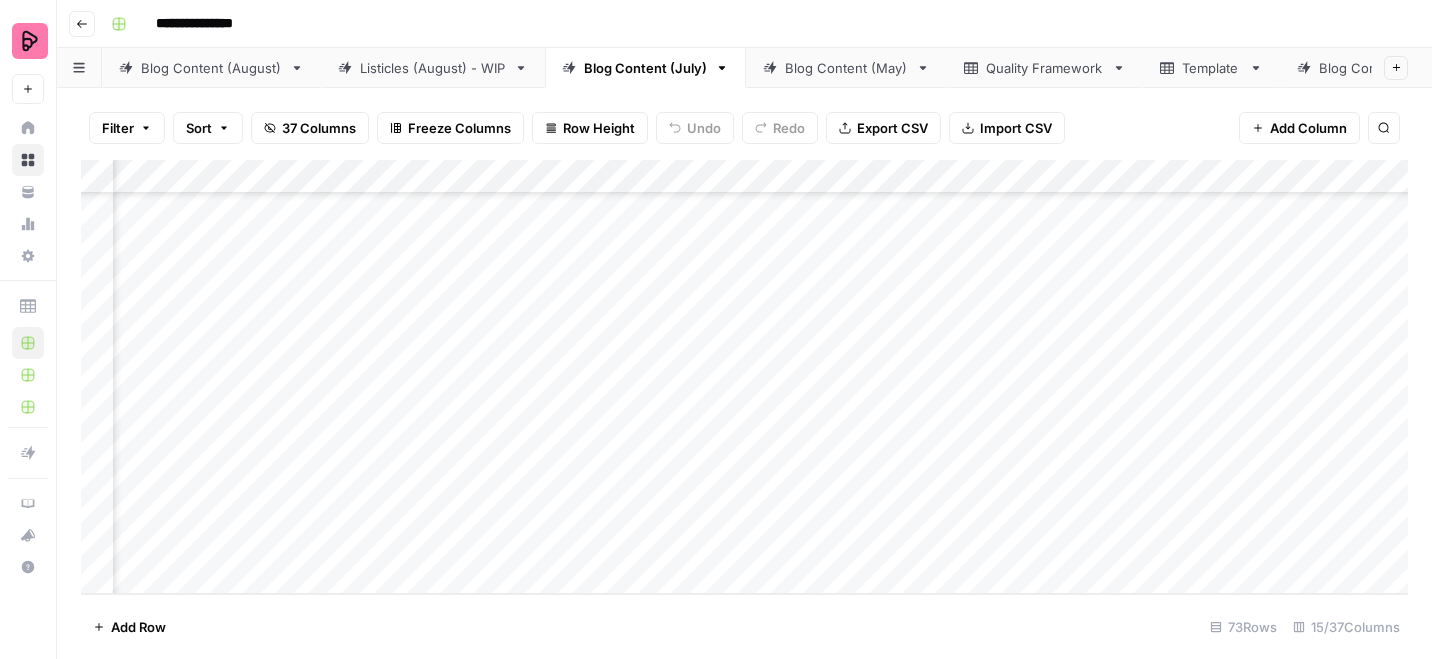 scroll, scrollTop: 3428, scrollLeft: 513, axis: both 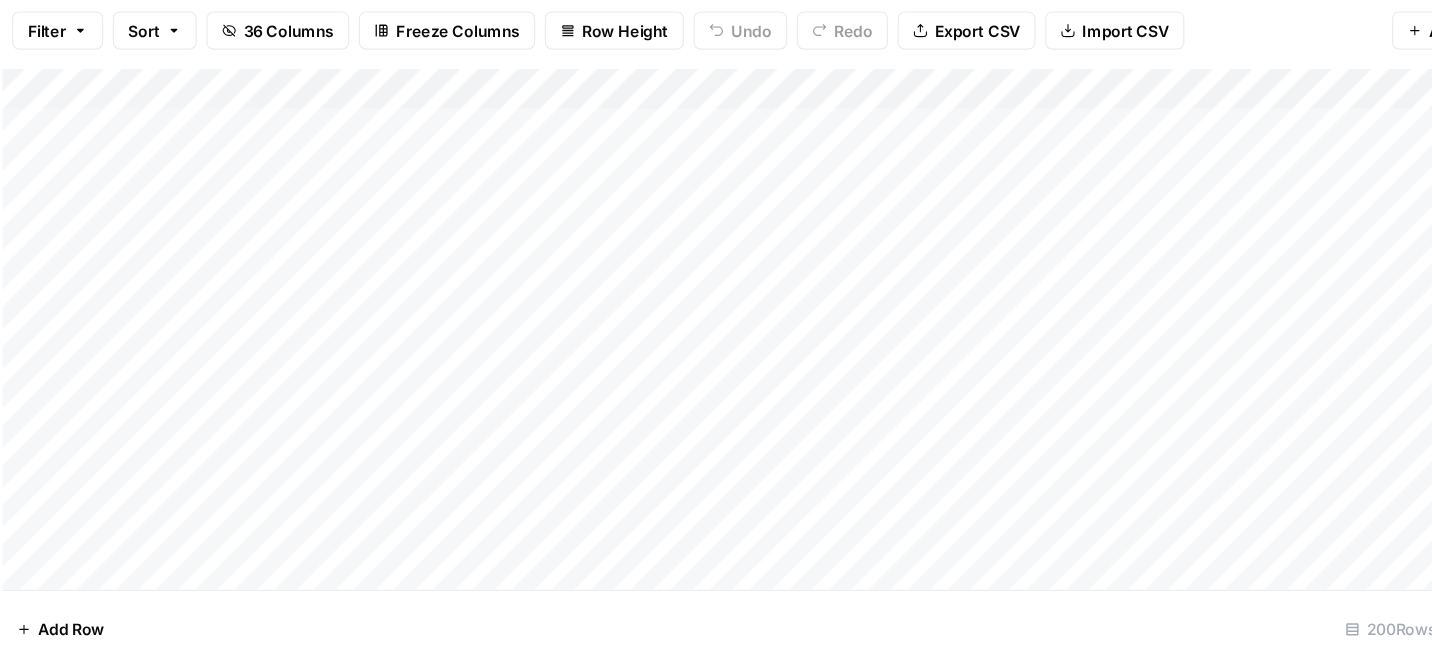 click on "Add Column" at bounding box center (744, 377) 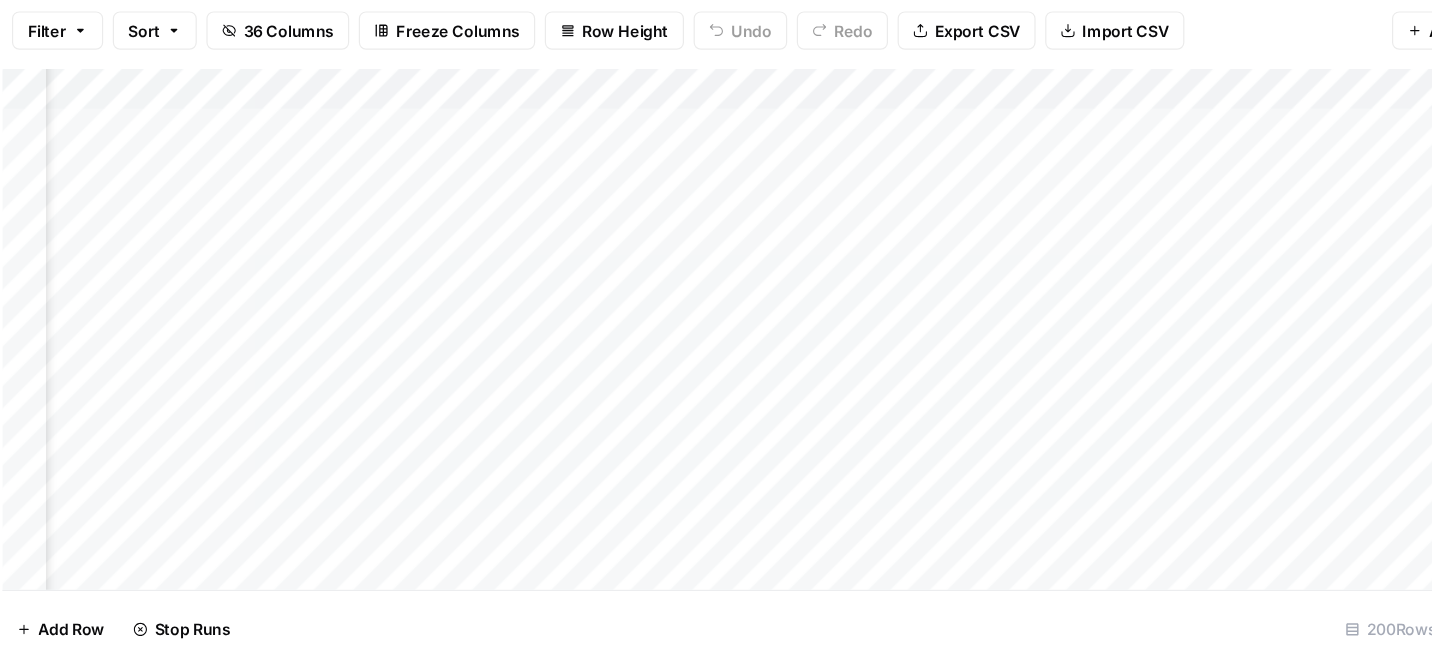scroll, scrollTop: 0, scrollLeft: 620, axis: horizontal 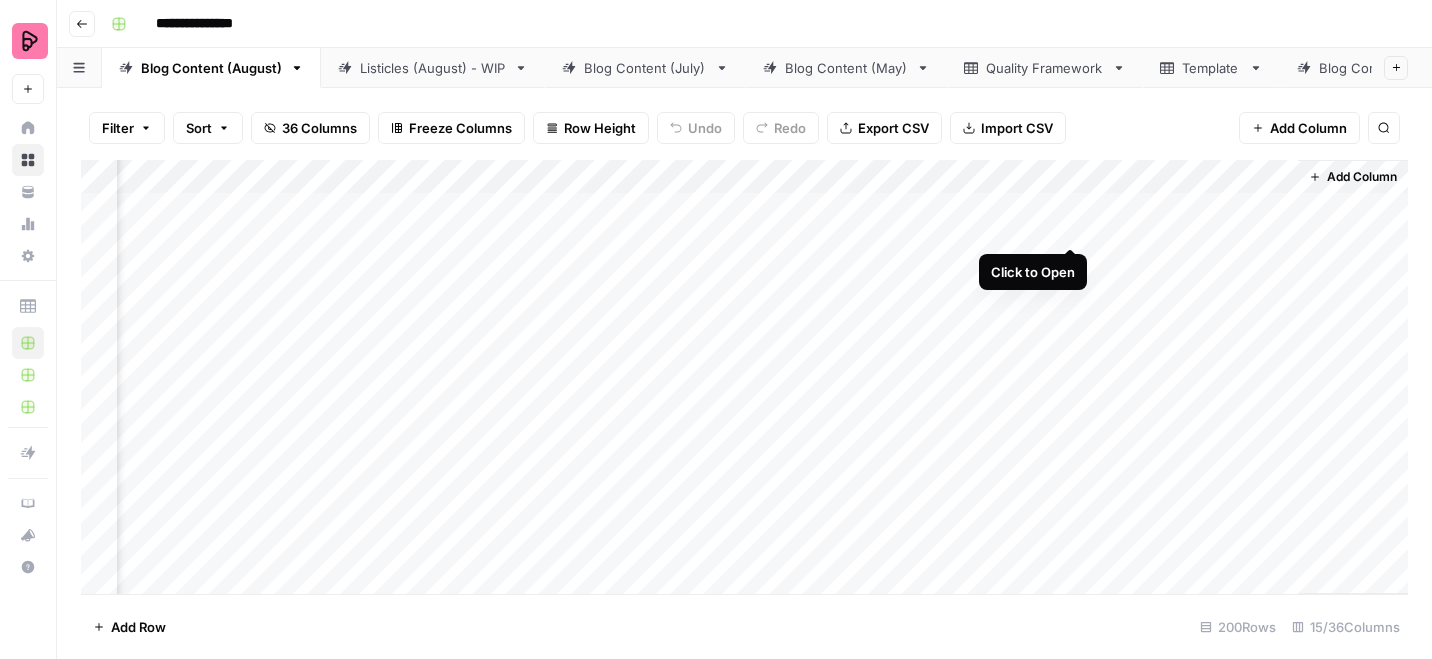 click on "Add Column" at bounding box center [744, 377] 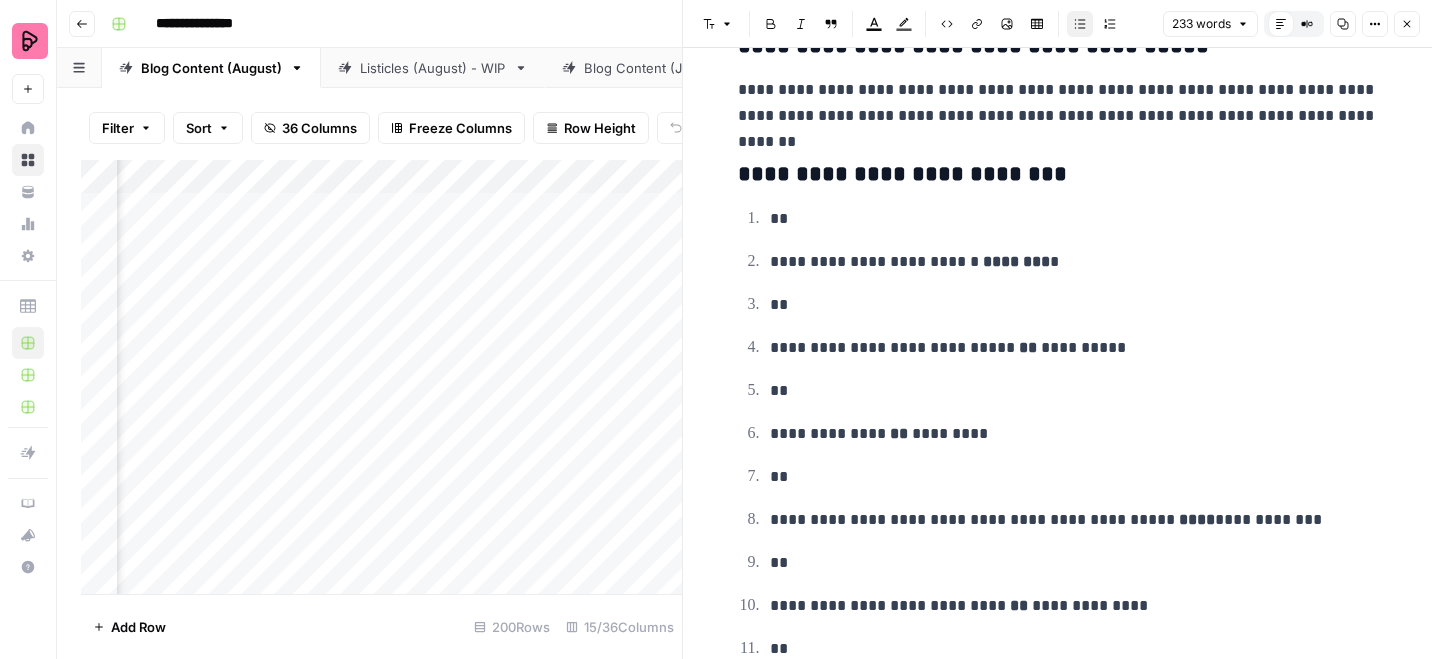 scroll, scrollTop: 389, scrollLeft: 0, axis: vertical 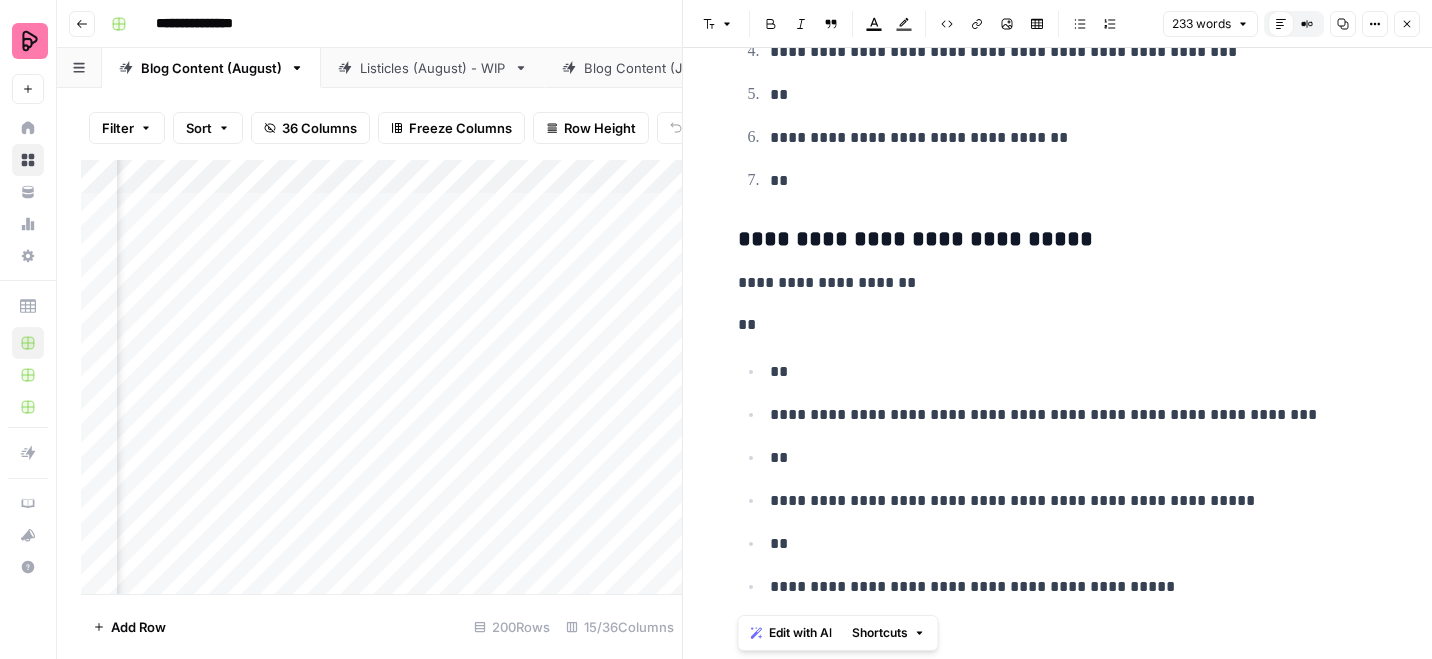 drag, startPoint x: 740, startPoint y: 287, endPoint x: 968, endPoint y: 731, distance: 499.11923 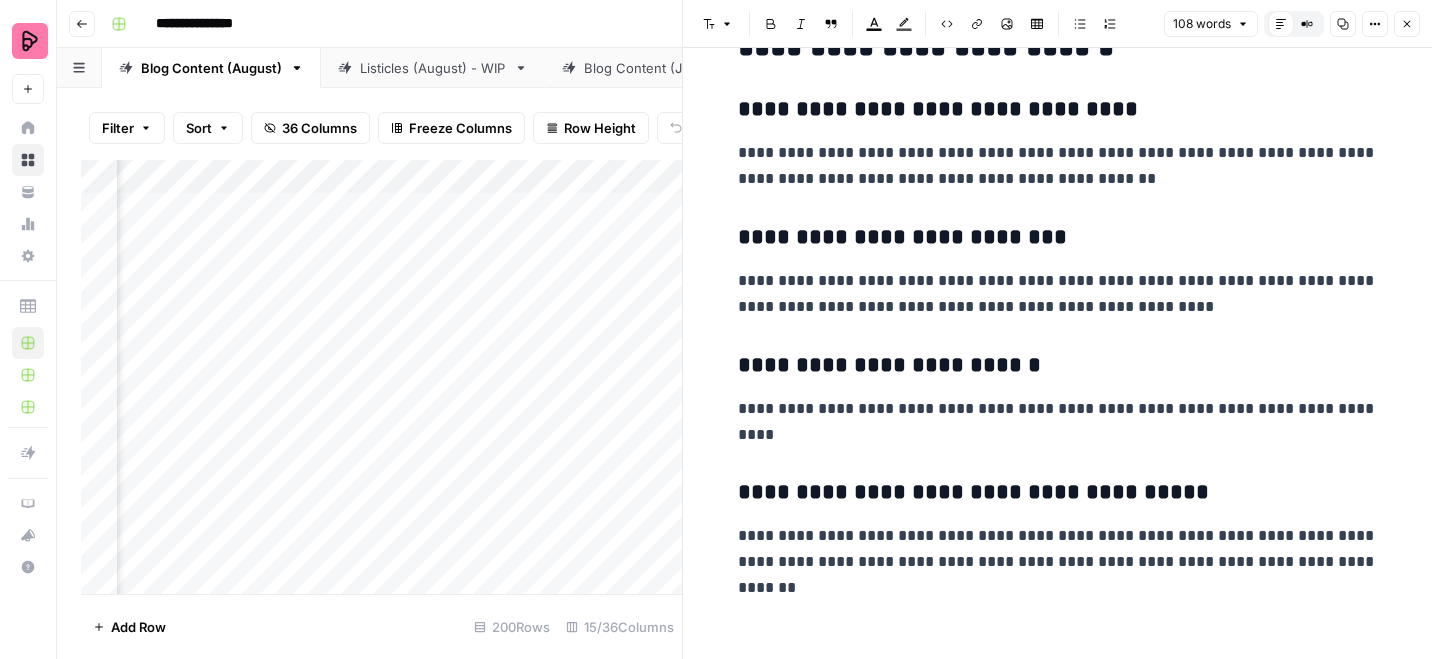 scroll, scrollTop: 14, scrollLeft: 0, axis: vertical 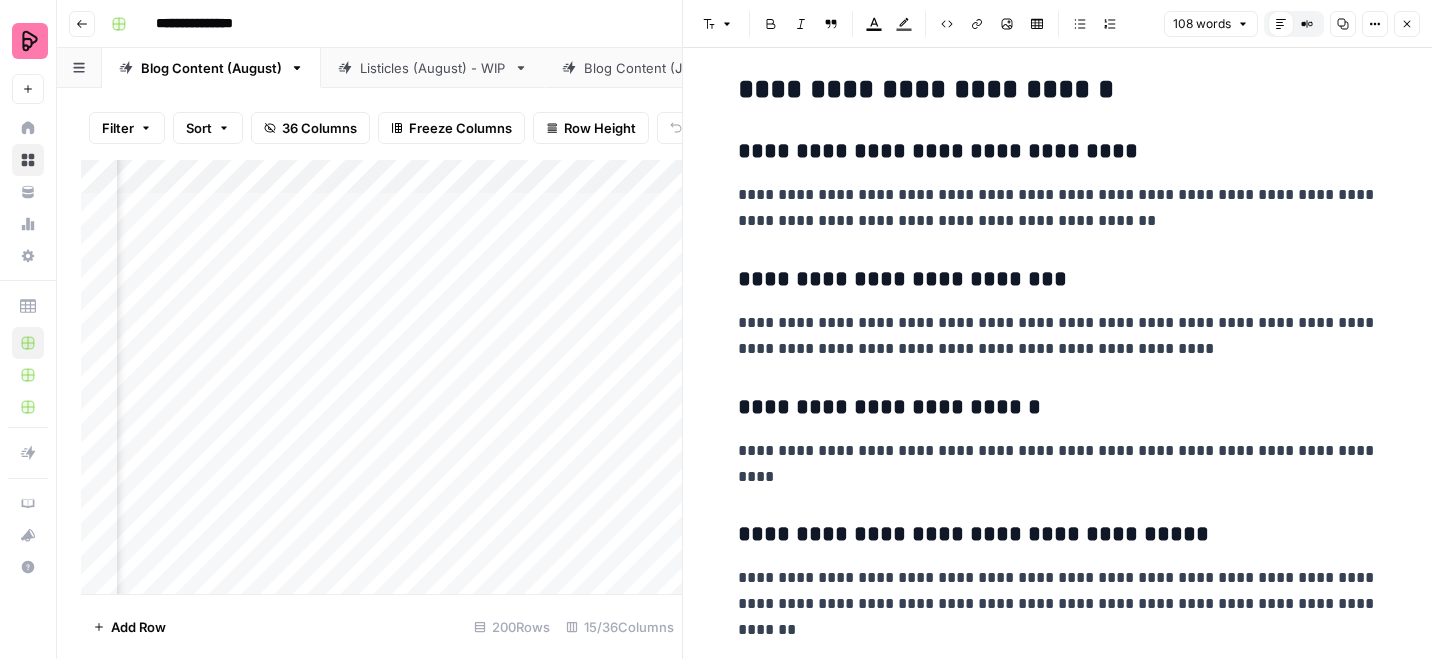 click on "Add Column" at bounding box center [381, 377] 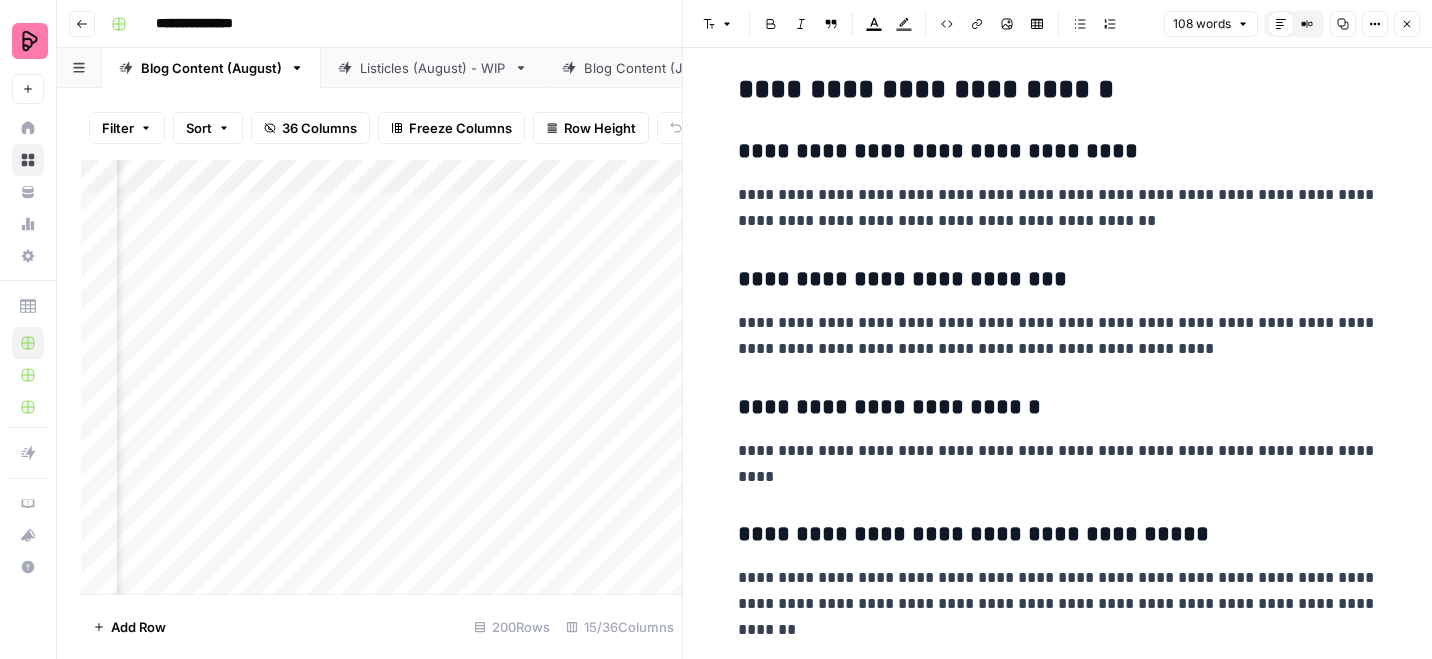 click 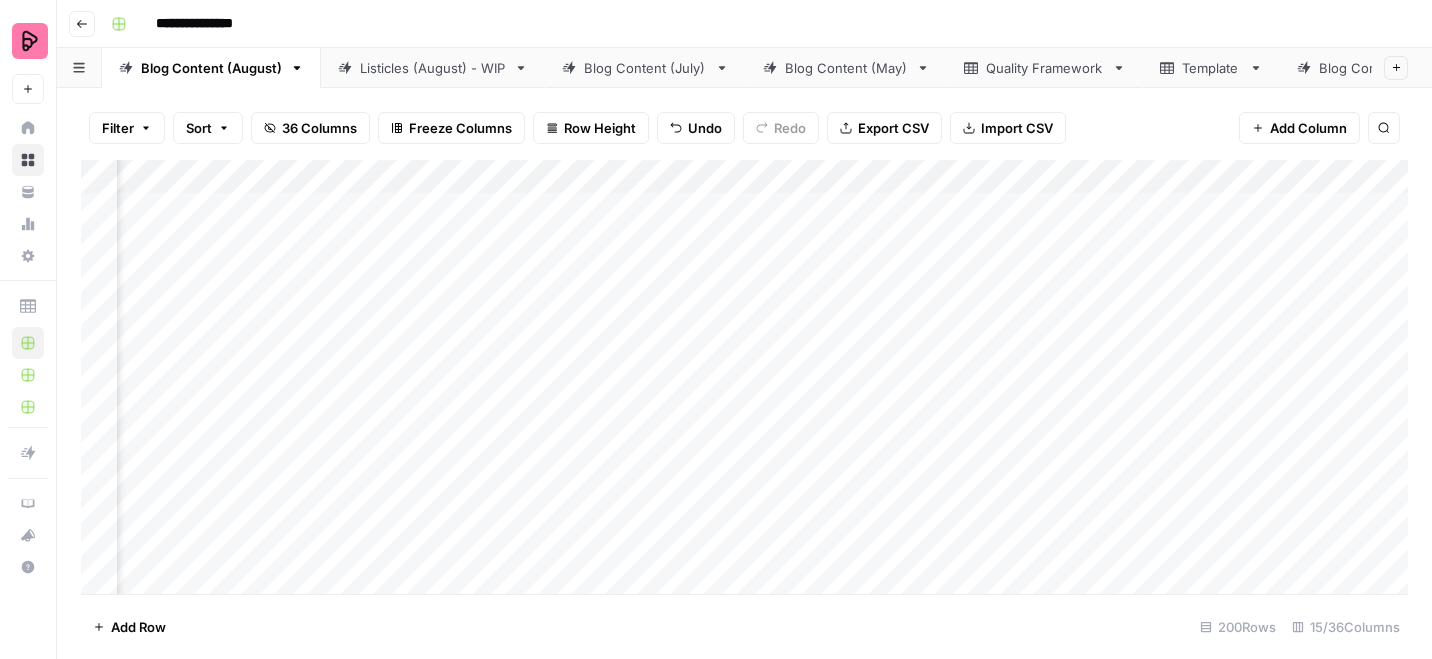 scroll, scrollTop: 0, scrollLeft: 1333, axis: horizontal 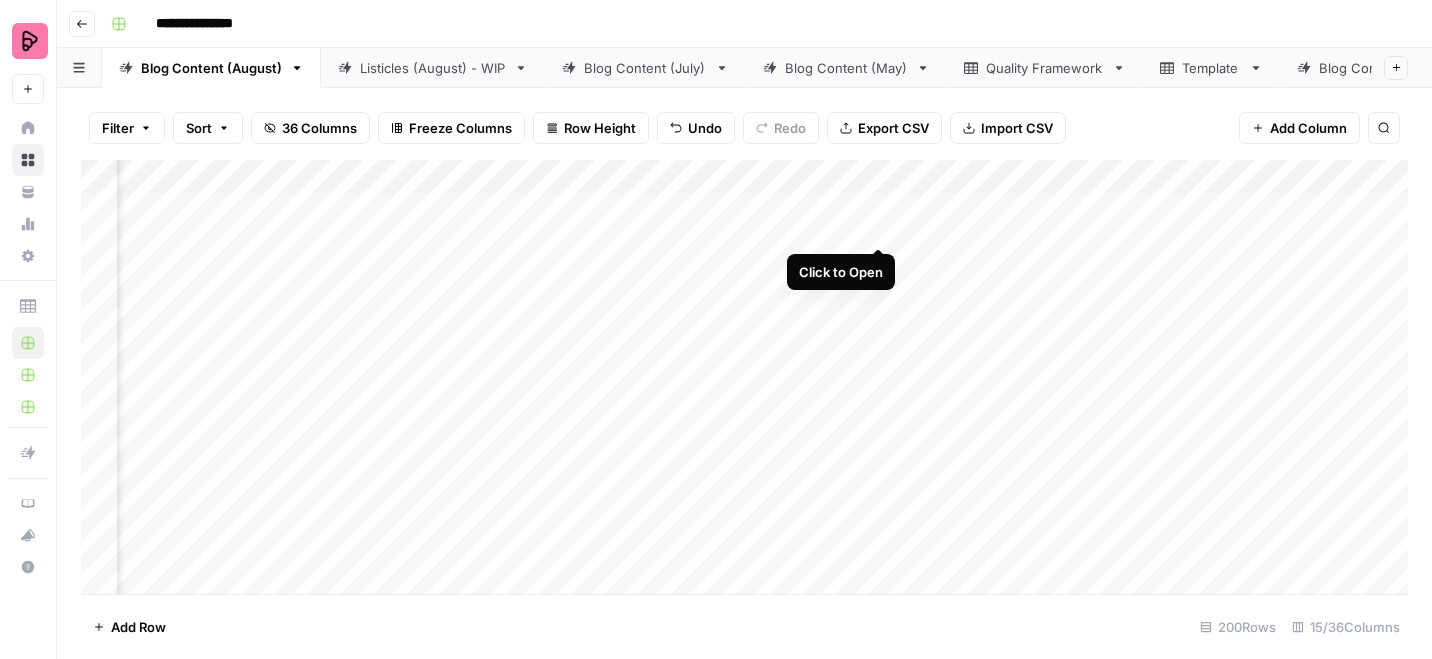 click on "Add Column" at bounding box center (744, 377) 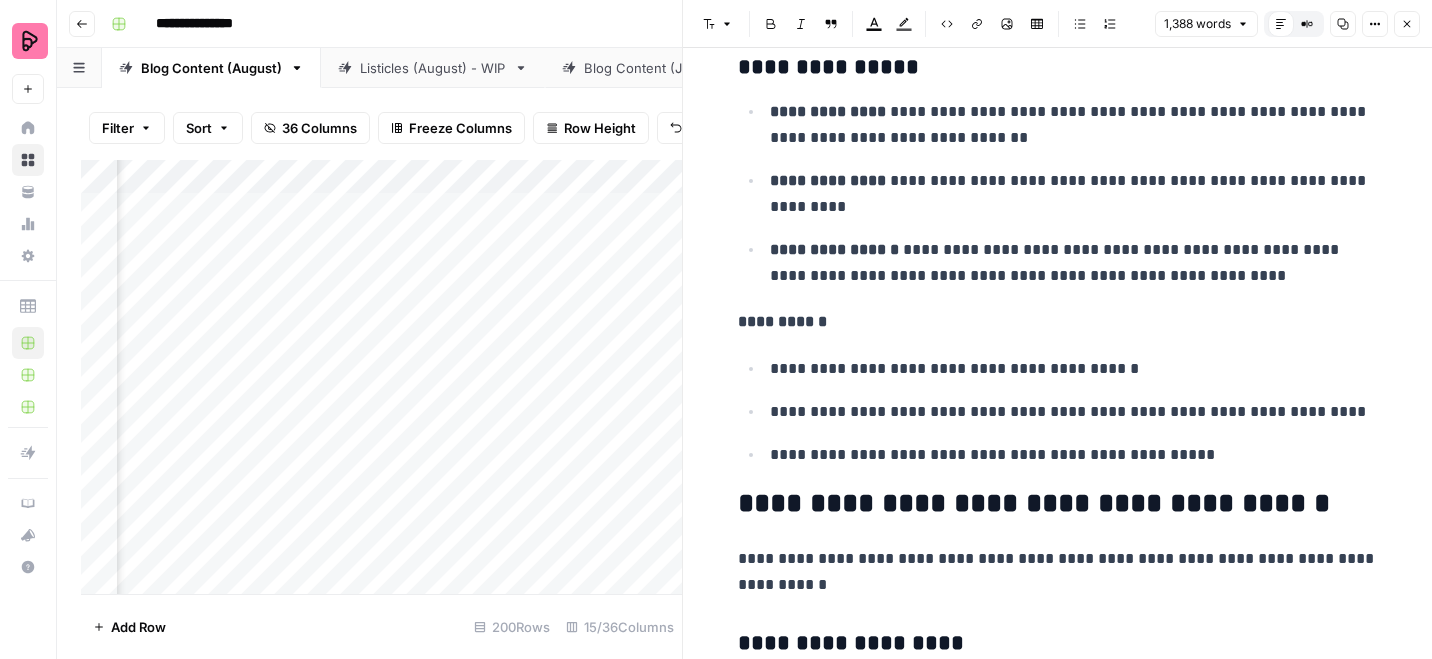 scroll, scrollTop: 2071, scrollLeft: 0, axis: vertical 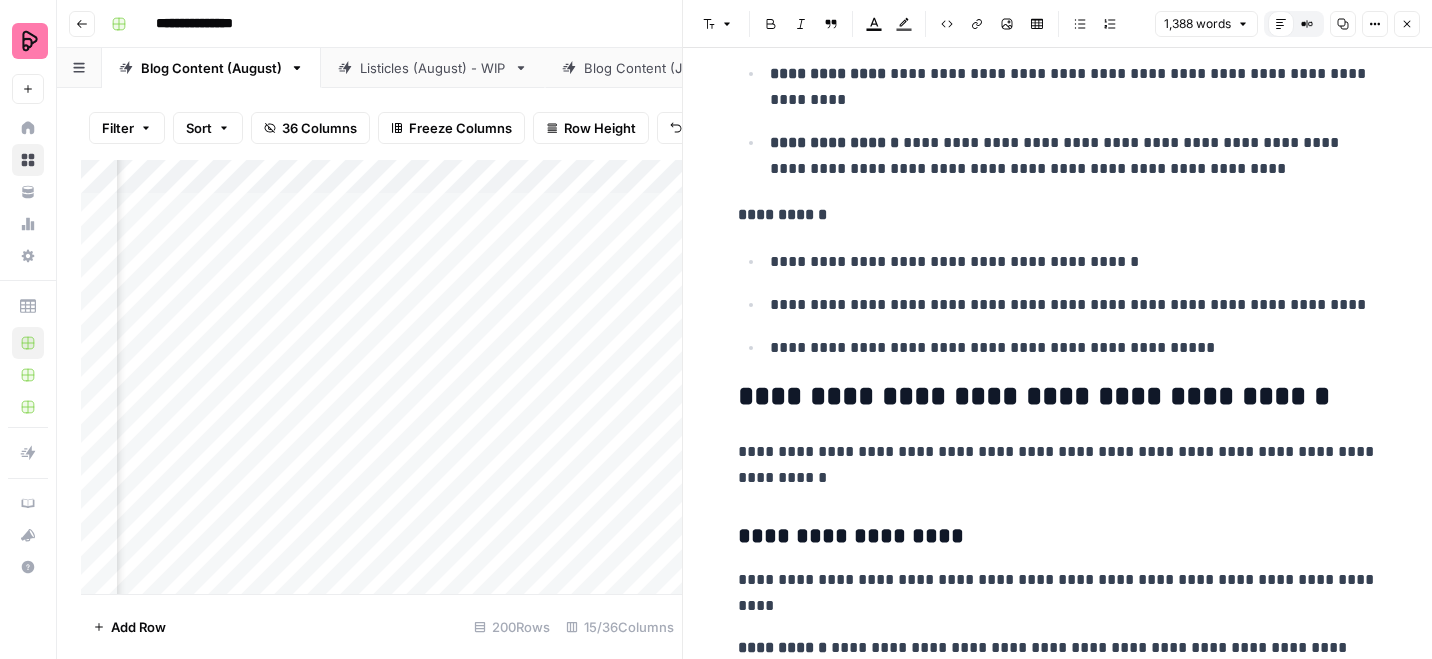 click on "Close" at bounding box center (1407, 24) 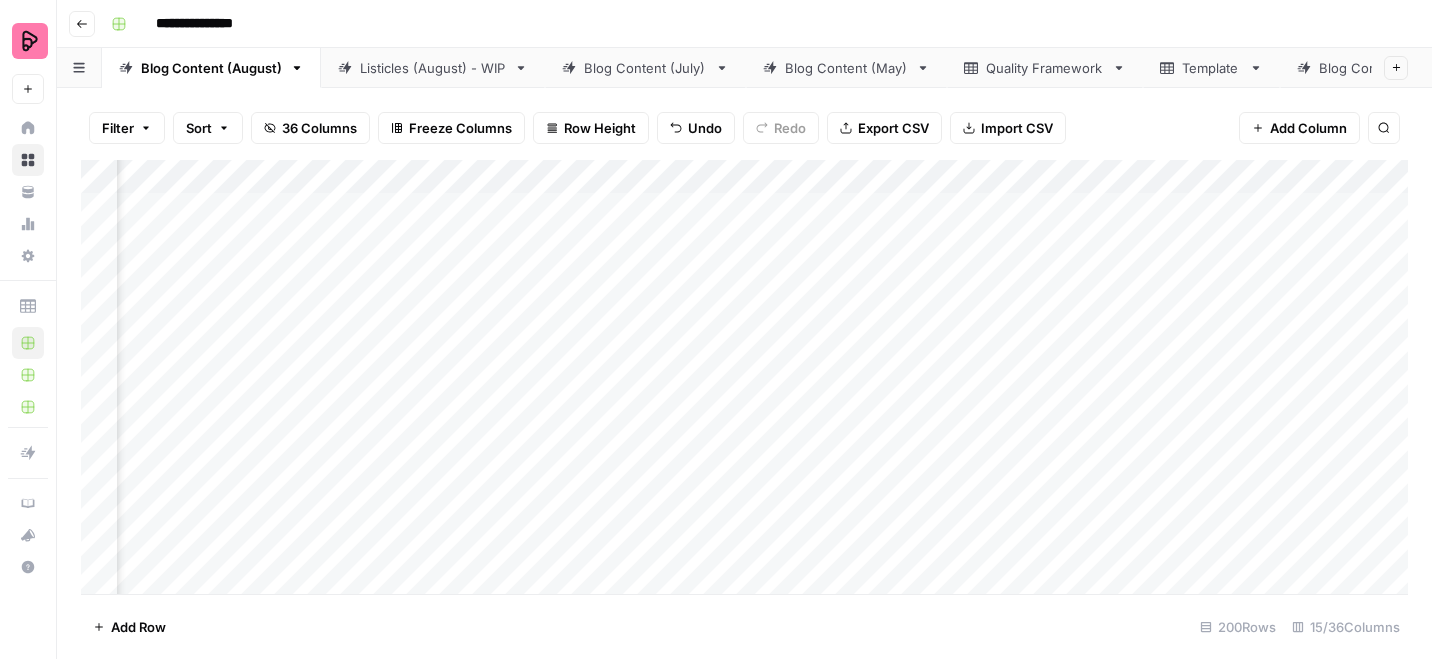 scroll, scrollTop: 0, scrollLeft: 749, axis: horizontal 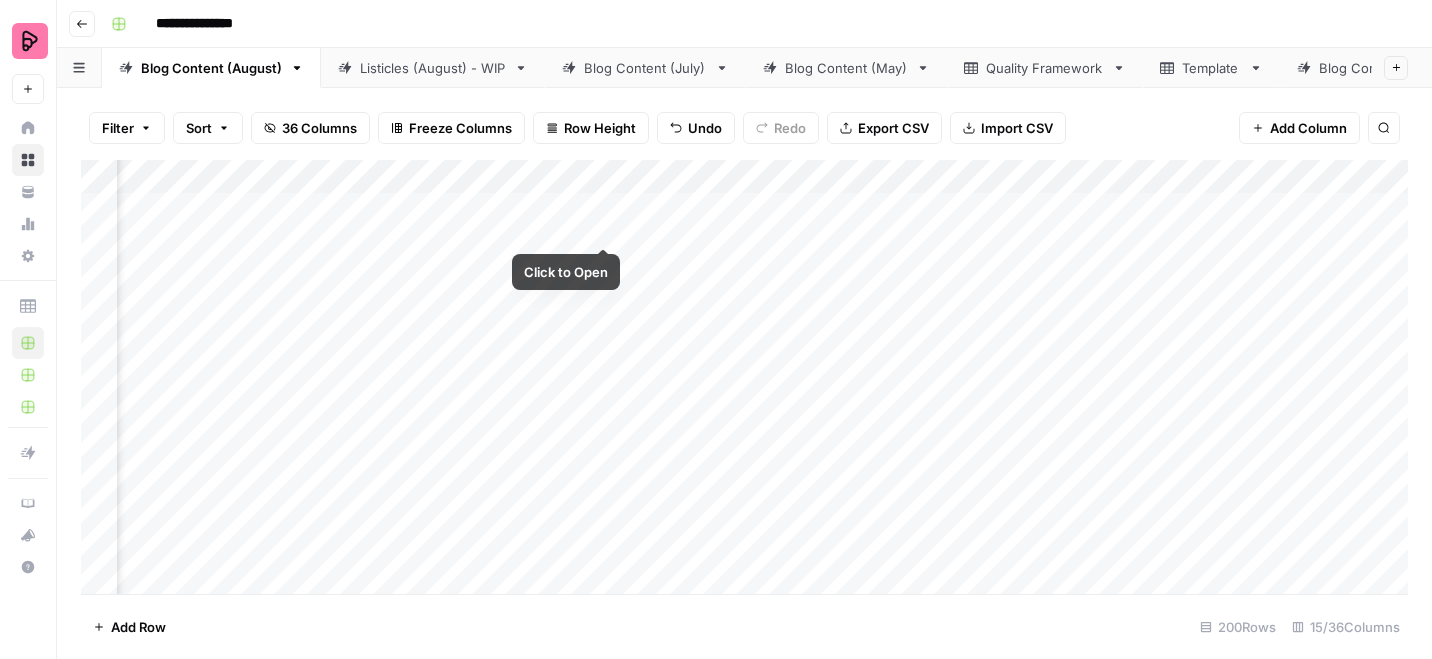 click on "Add Column" at bounding box center [744, 377] 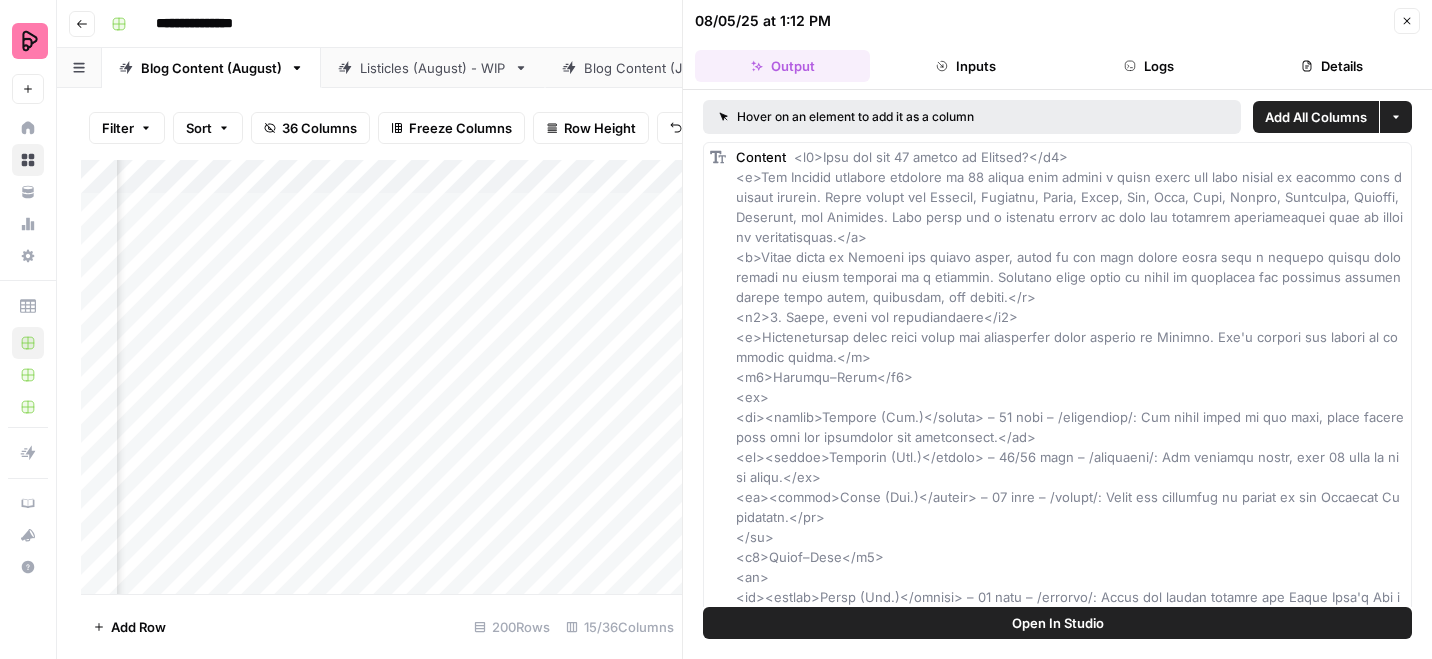 click on "Details" at bounding box center (1332, 66) 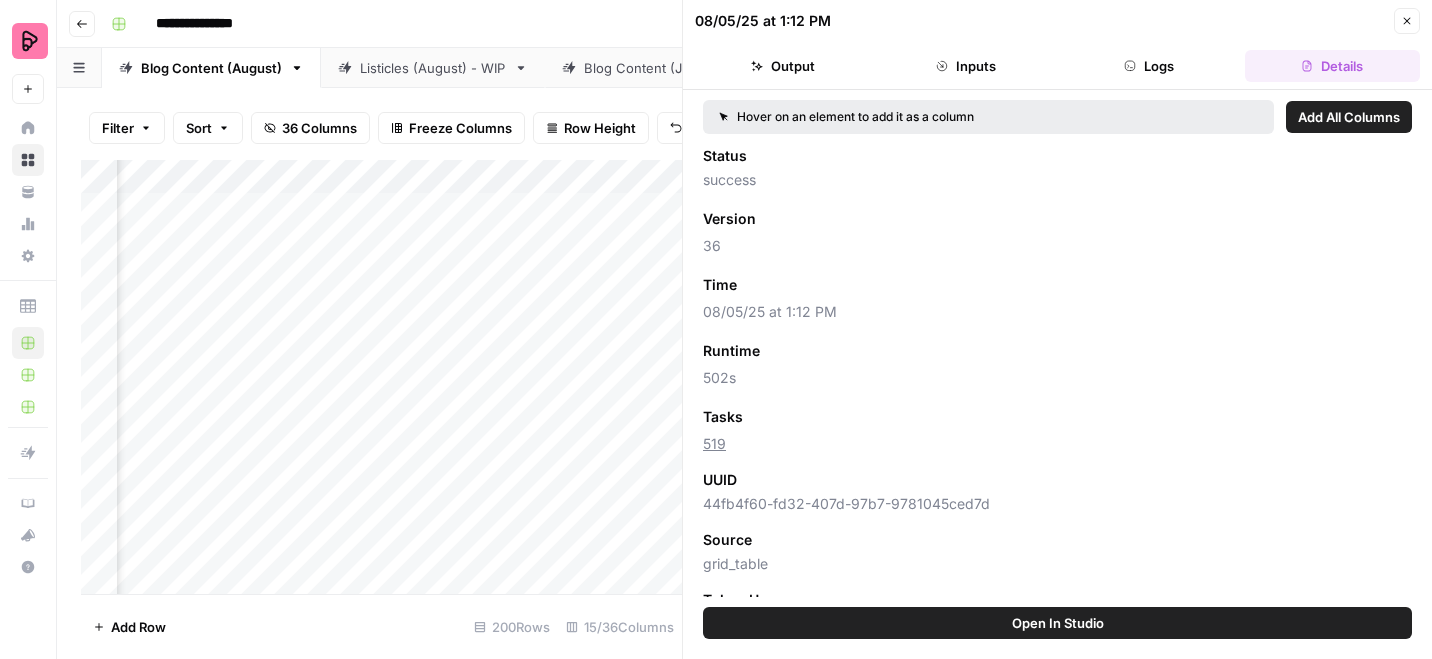 click on "Close" at bounding box center [1407, 21] 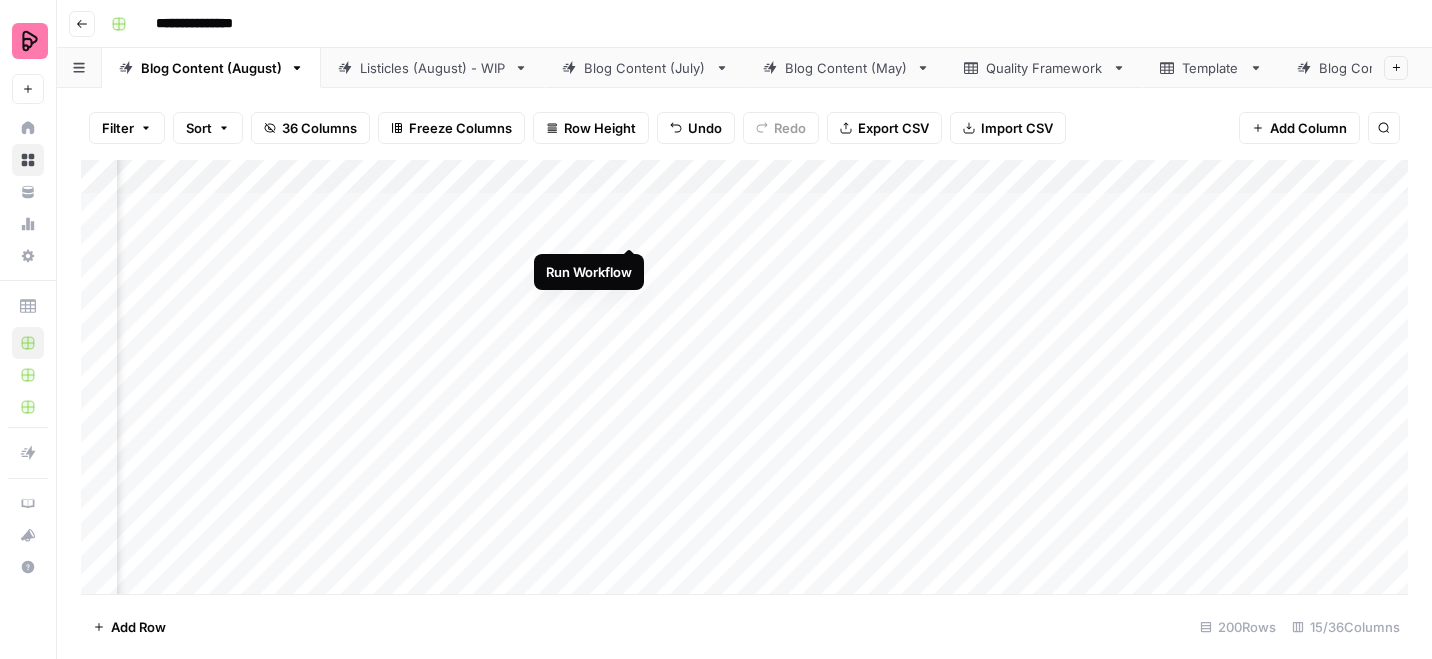 click on "Add Column" at bounding box center (744, 377) 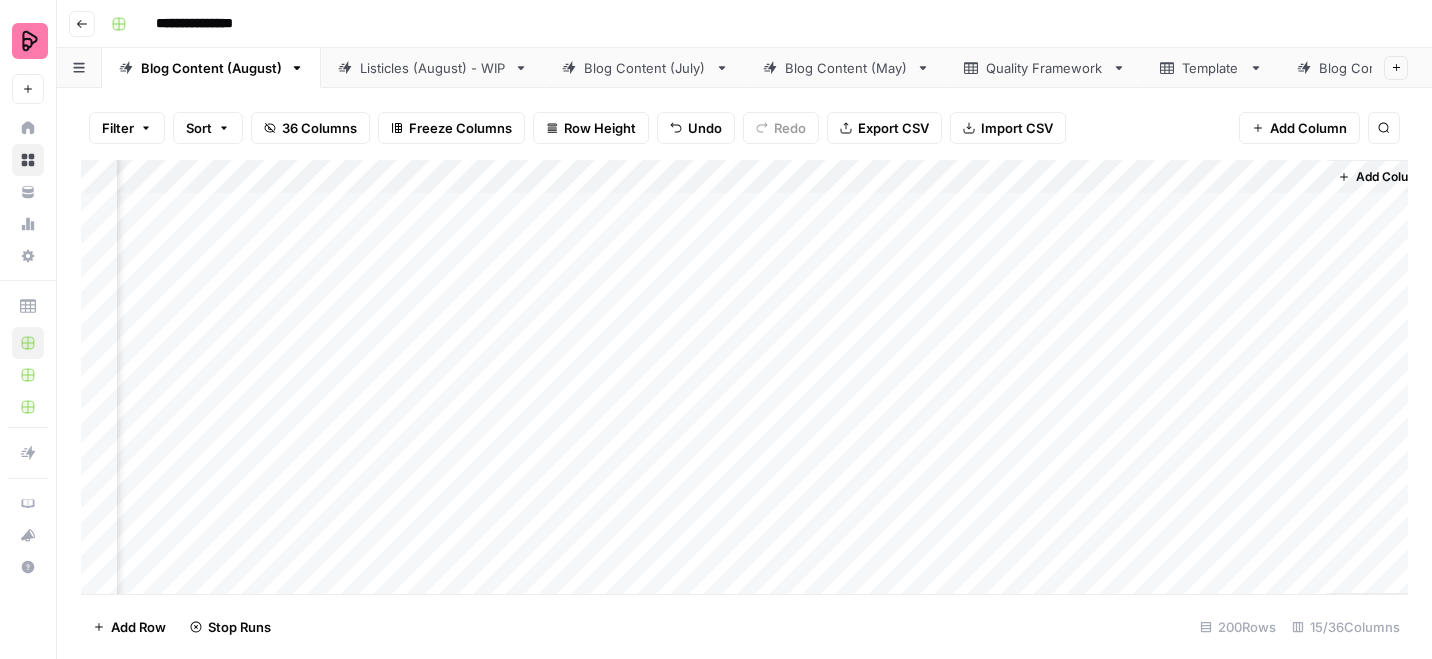 scroll, scrollTop: 0, scrollLeft: 1655, axis: horizontal 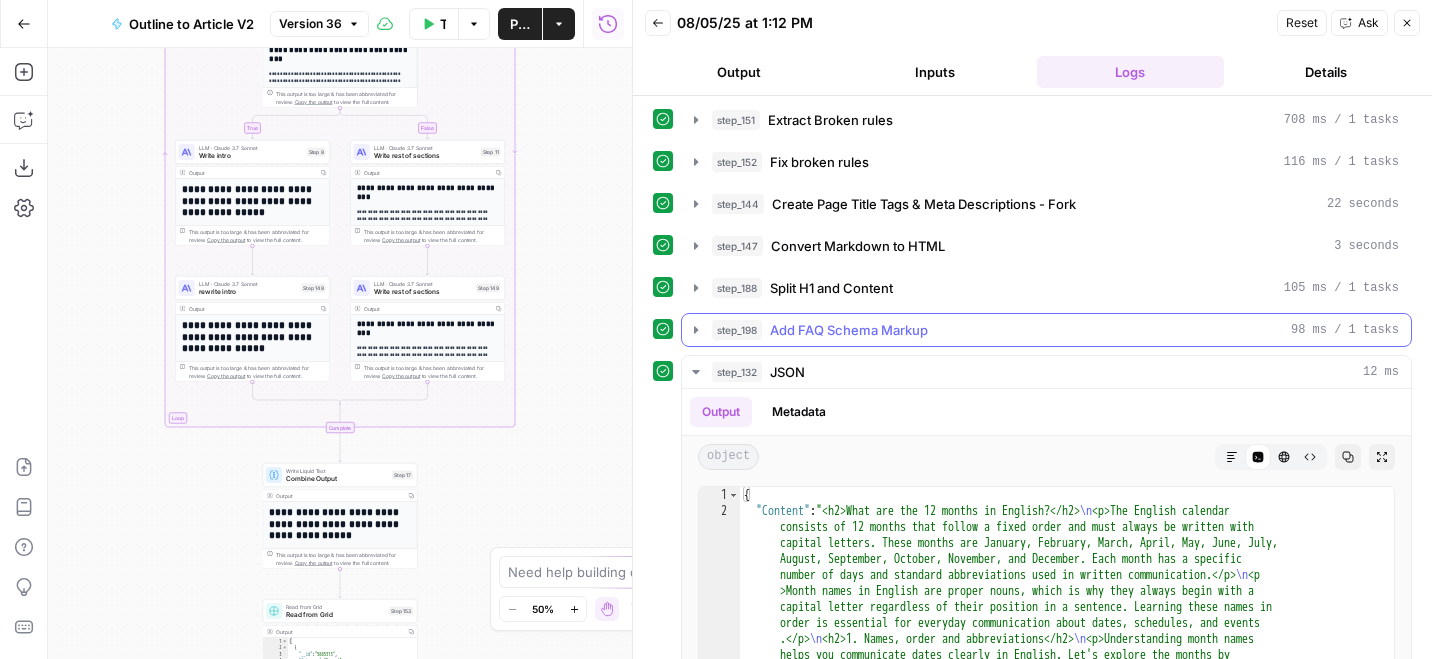 click 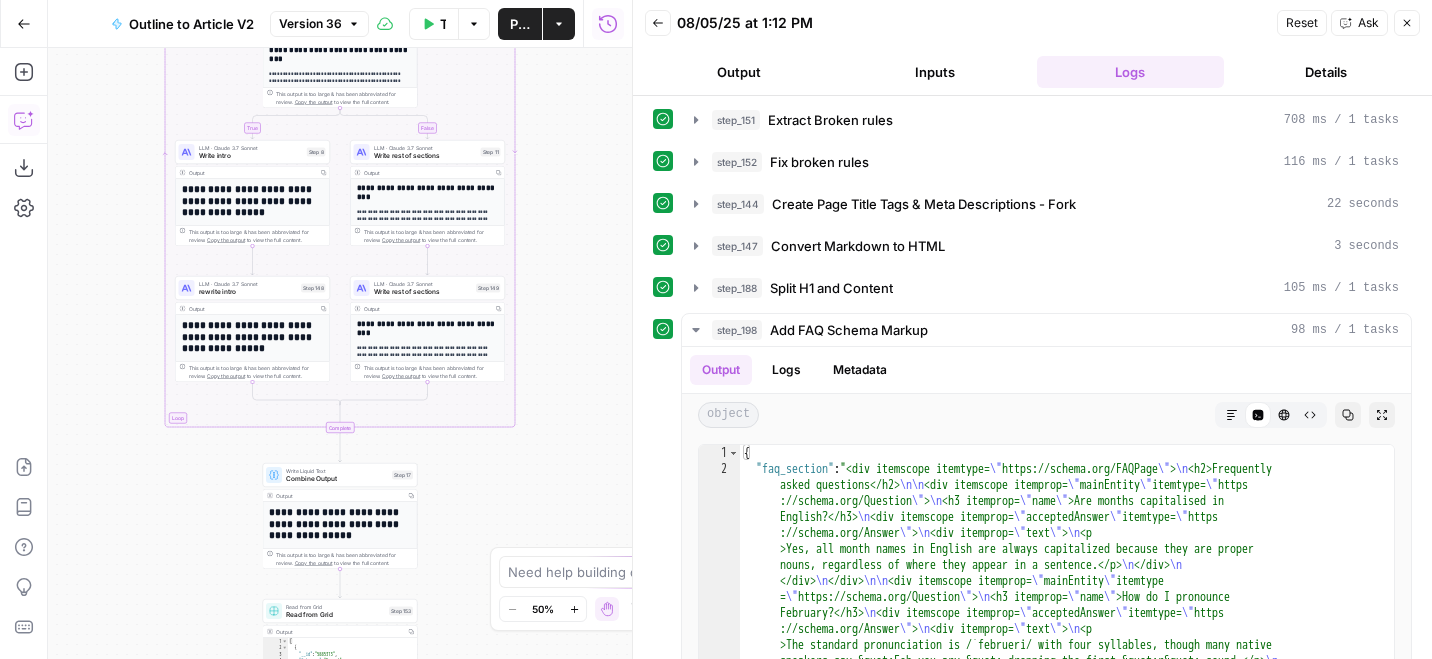 click on "Copilot" at bounding box center (24, 120) 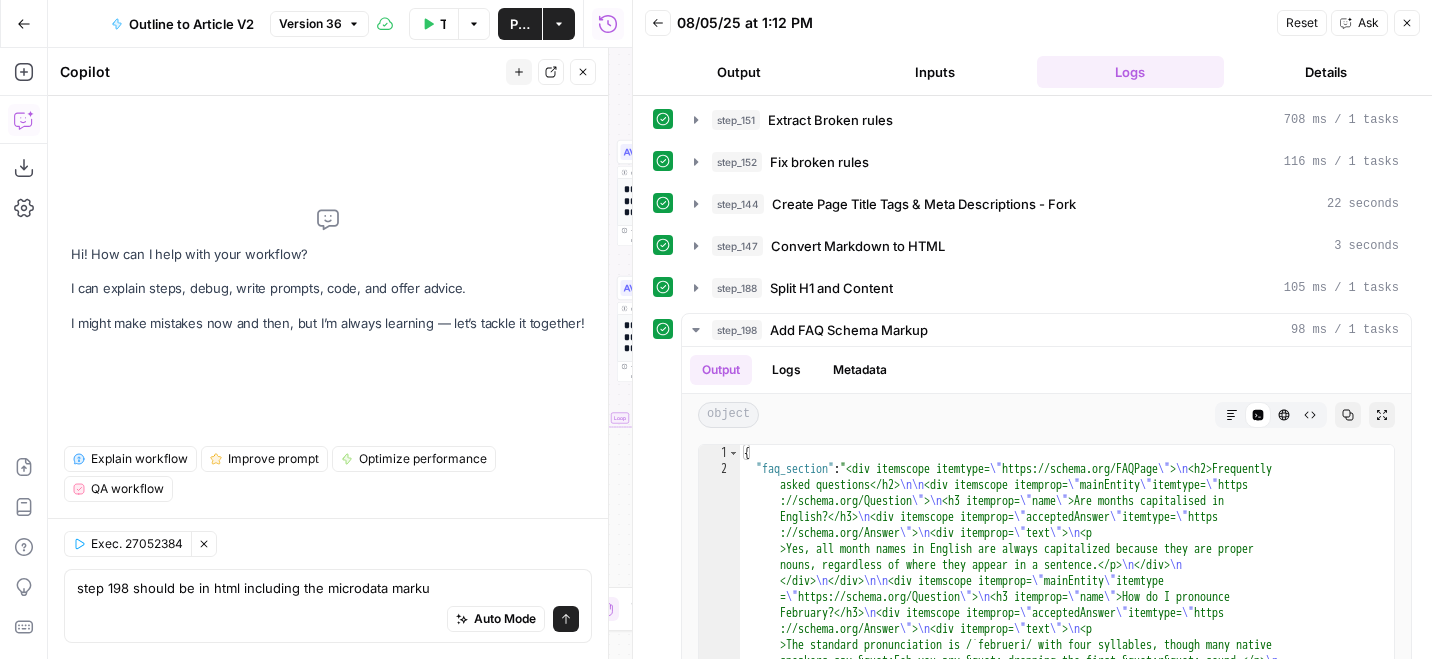 type on "step 198 should be in html including the microdata markup" 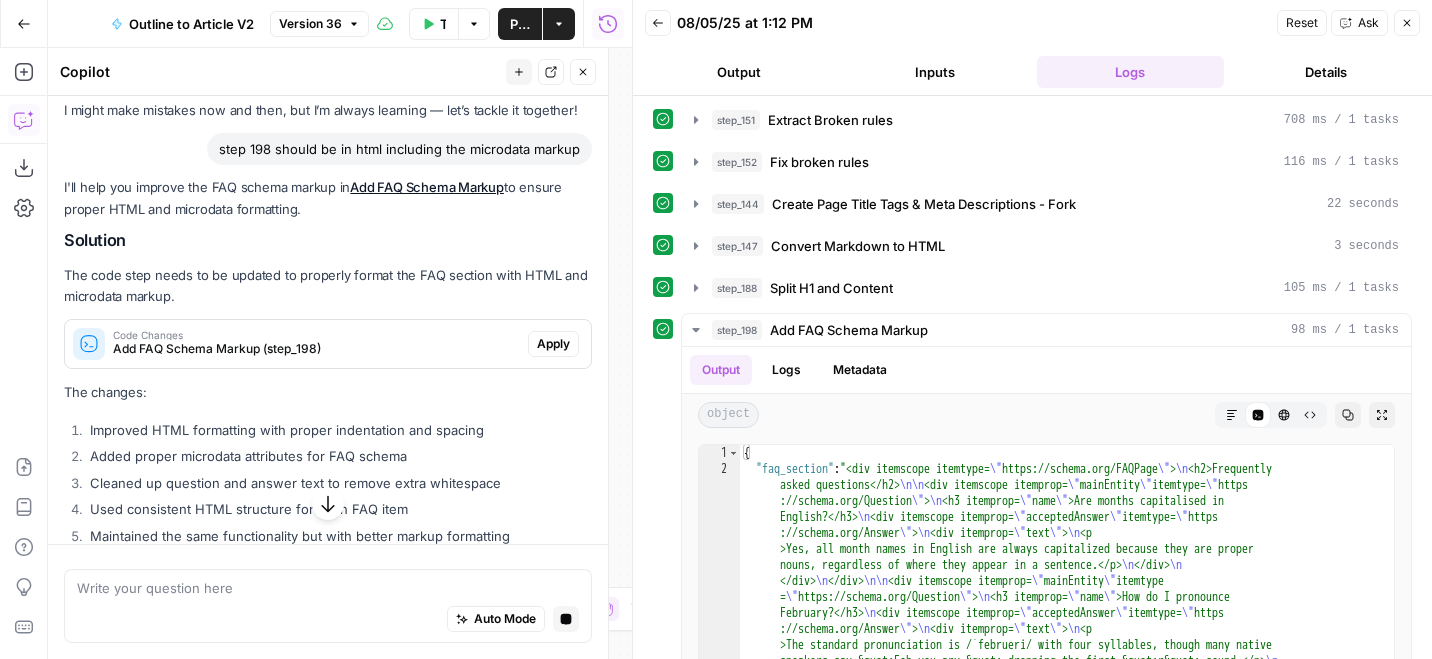 scroll, scrollTop: 79, scrollLeft: 0, axis: vertical 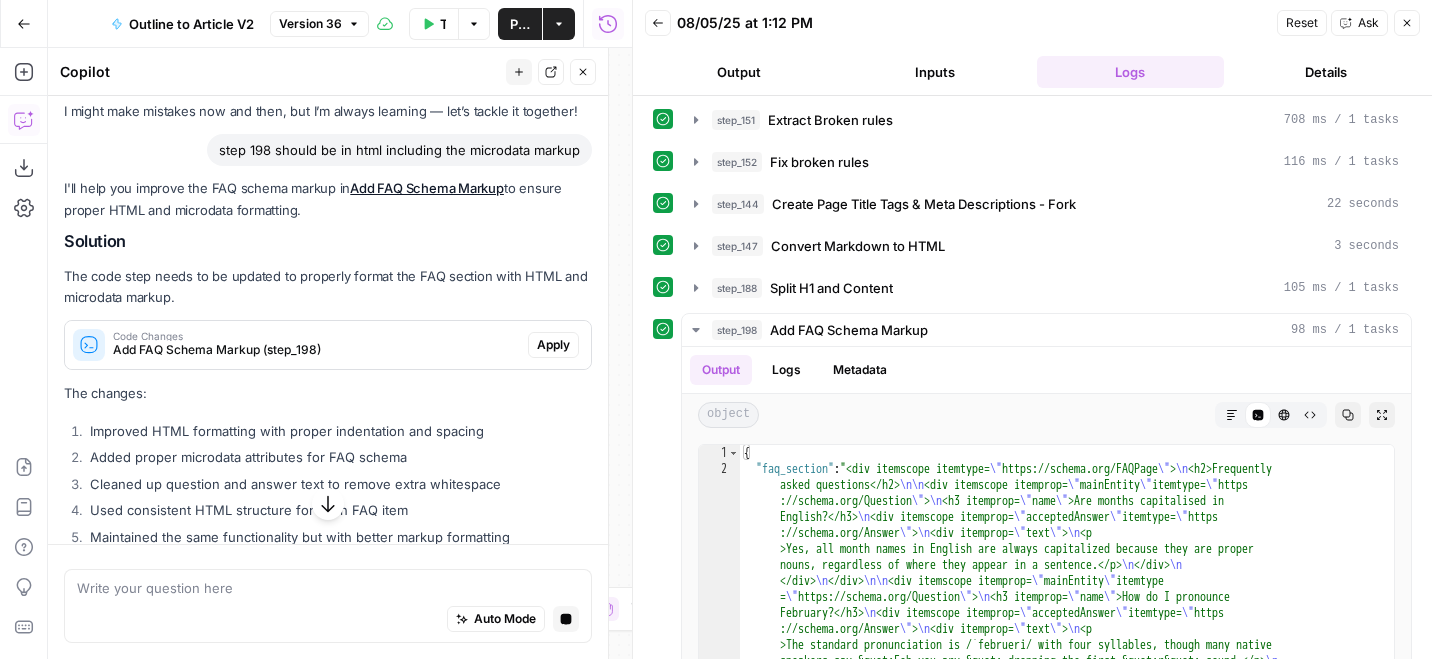 click on "Apply" at bounding box center [553, 345] 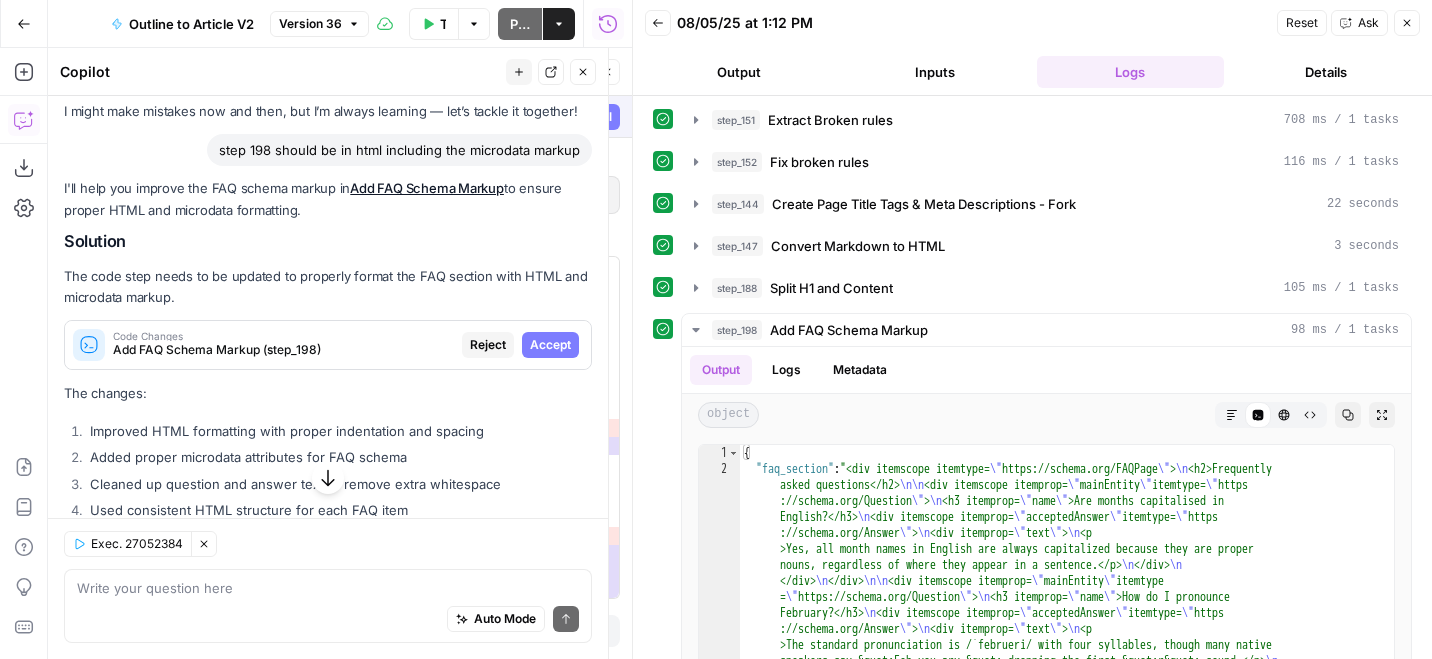 click on "Accept" at bounding box center [550, 345] 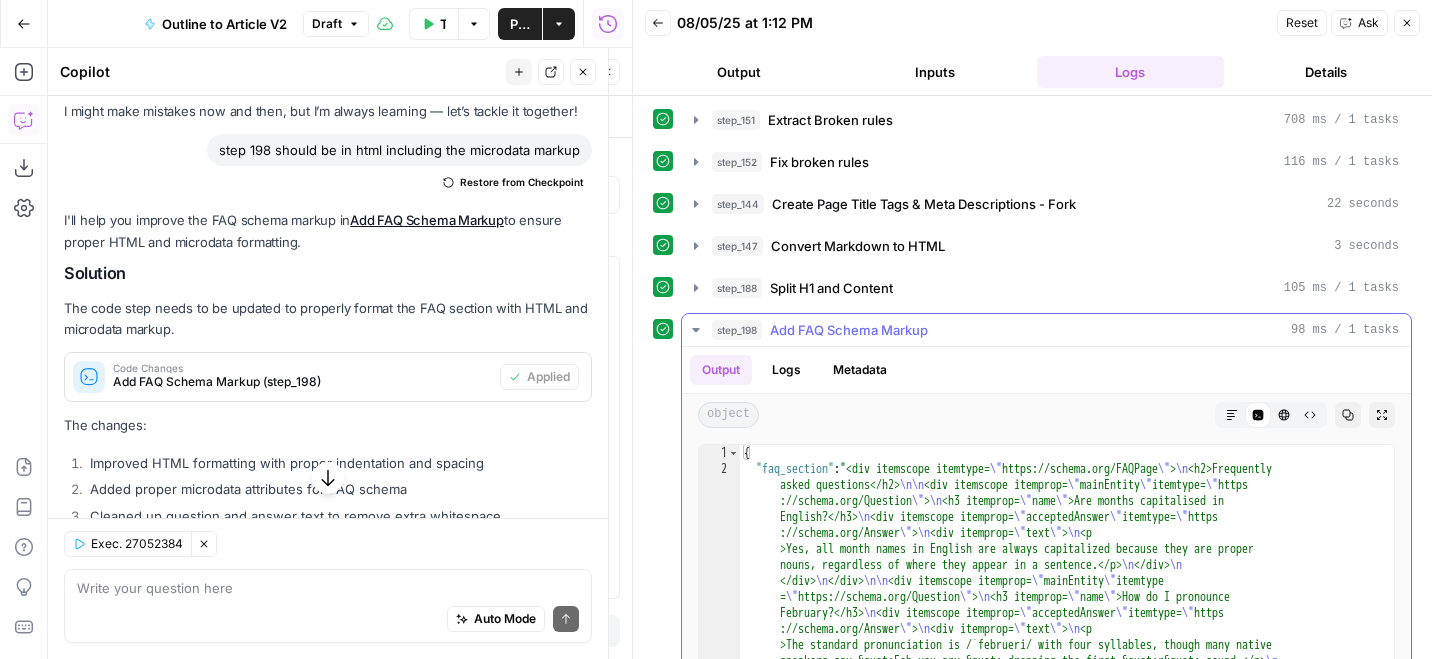 click on "step_198 Add FAQ Schema Markup 98 ms / 1 tasks" at bounding box center [1055, 330] 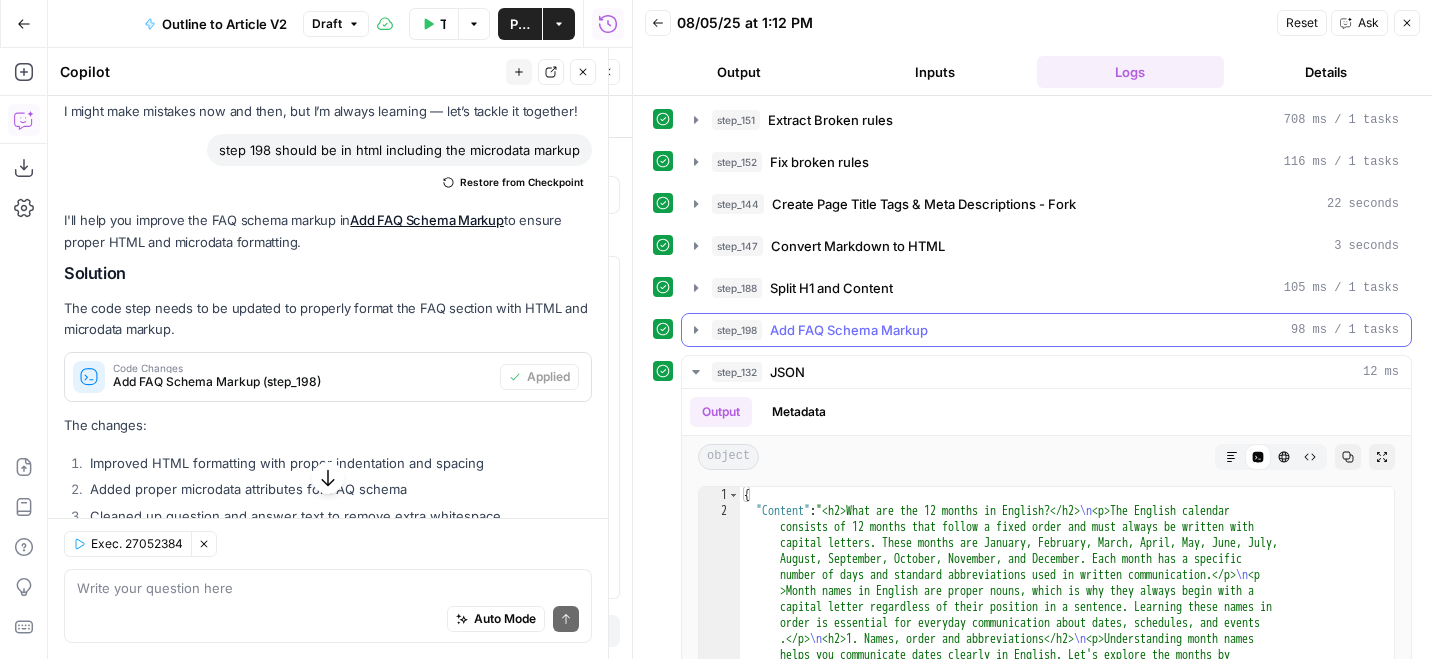 click on "step_198 Add FAQ Schema Markup 98 ms / 1 tasks" at bounding box center [1055, 330] 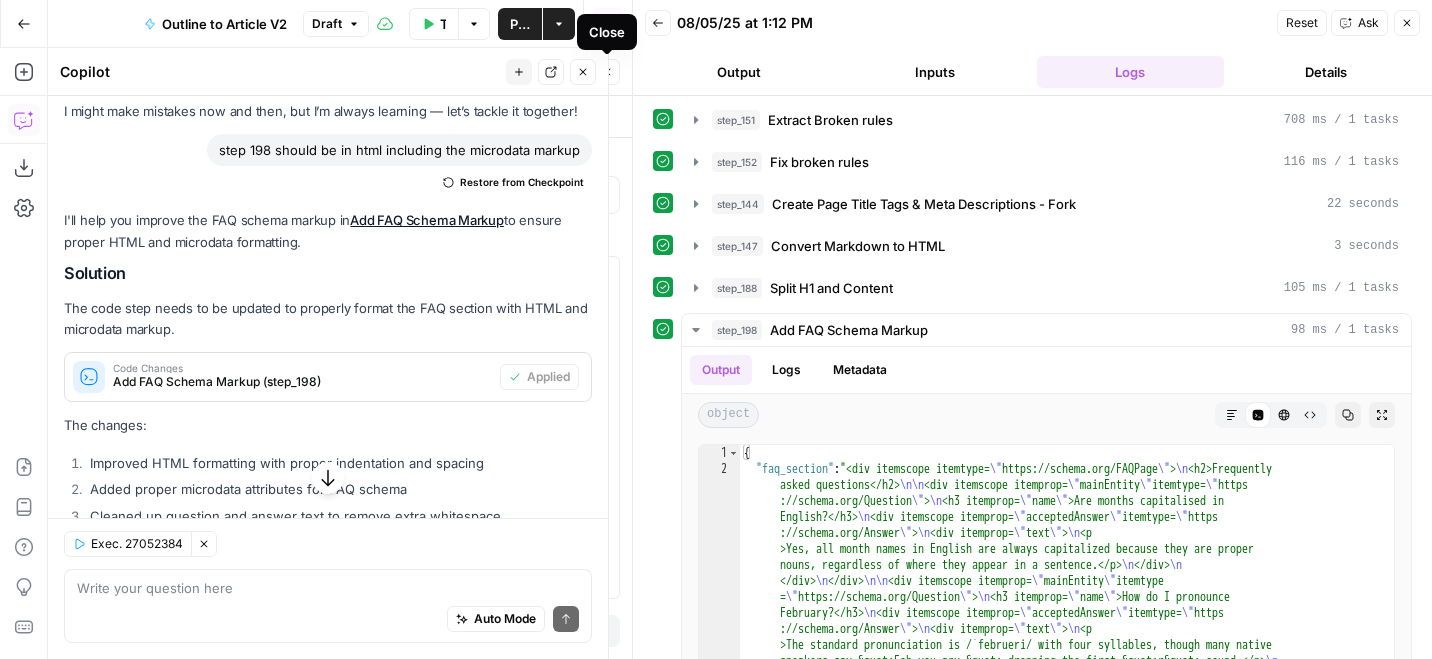 click on "Test" at bounding box center (525, 72) 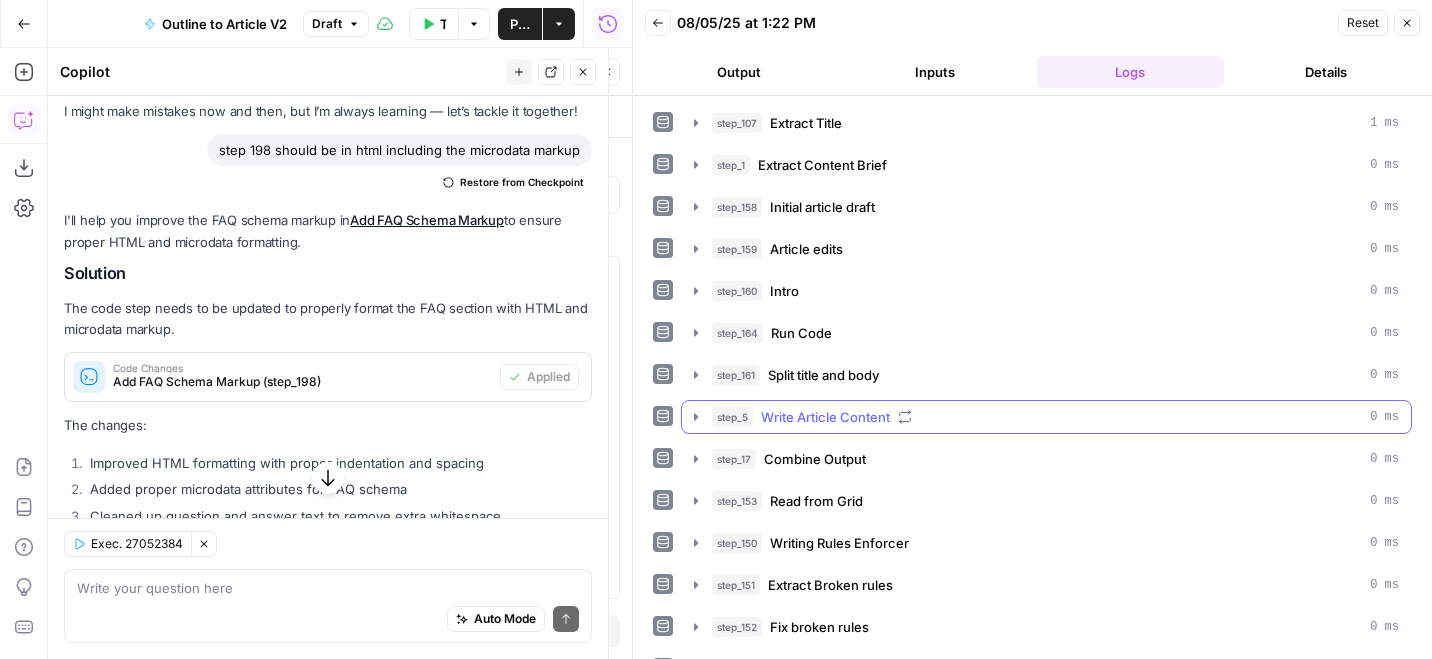 scroll, scrollTop: 163, scrollLeft: 0, axis: vertical 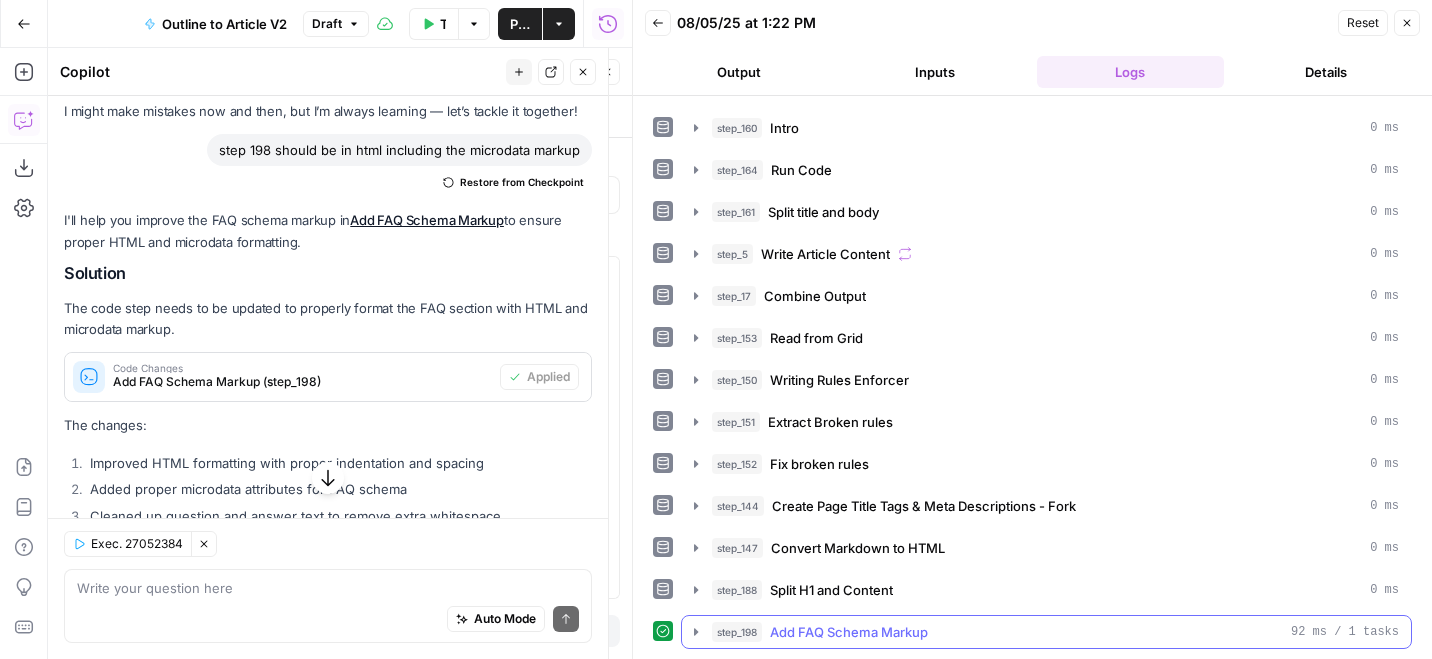 click 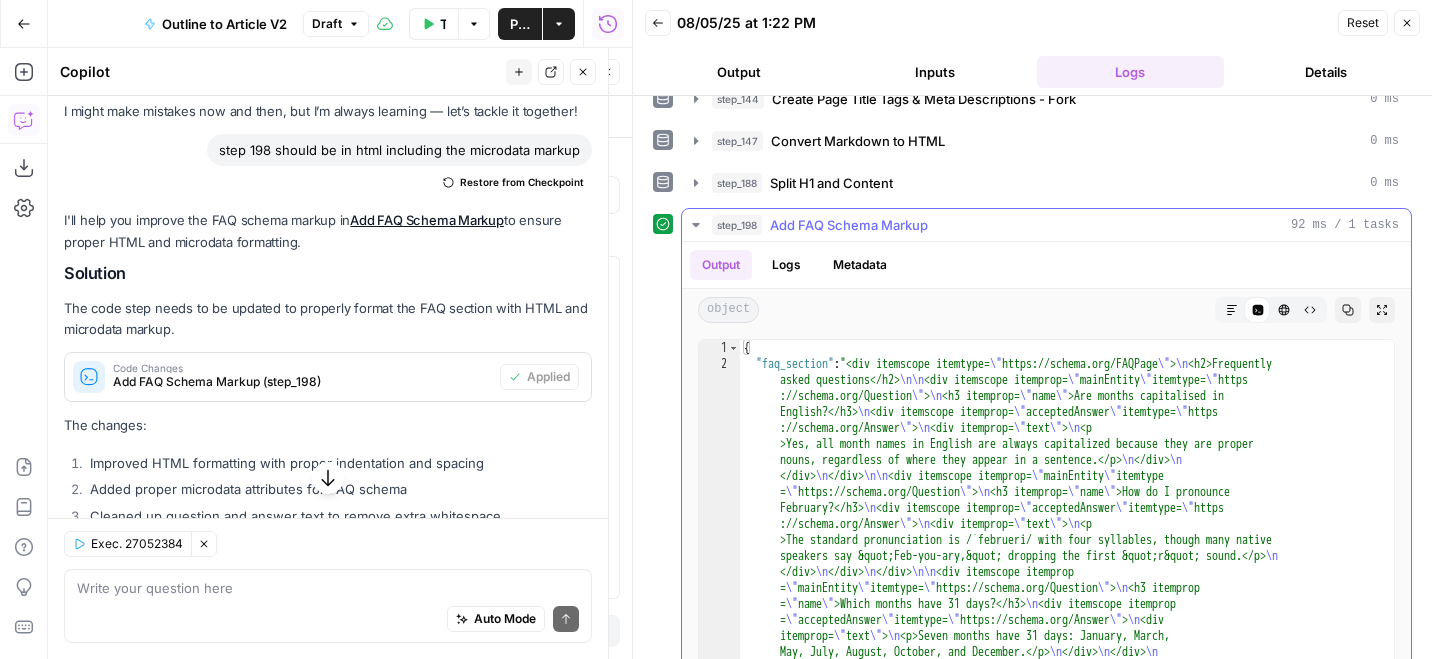 scroll, scrollTop: 664, scrollLeft: 0, axis: vertical 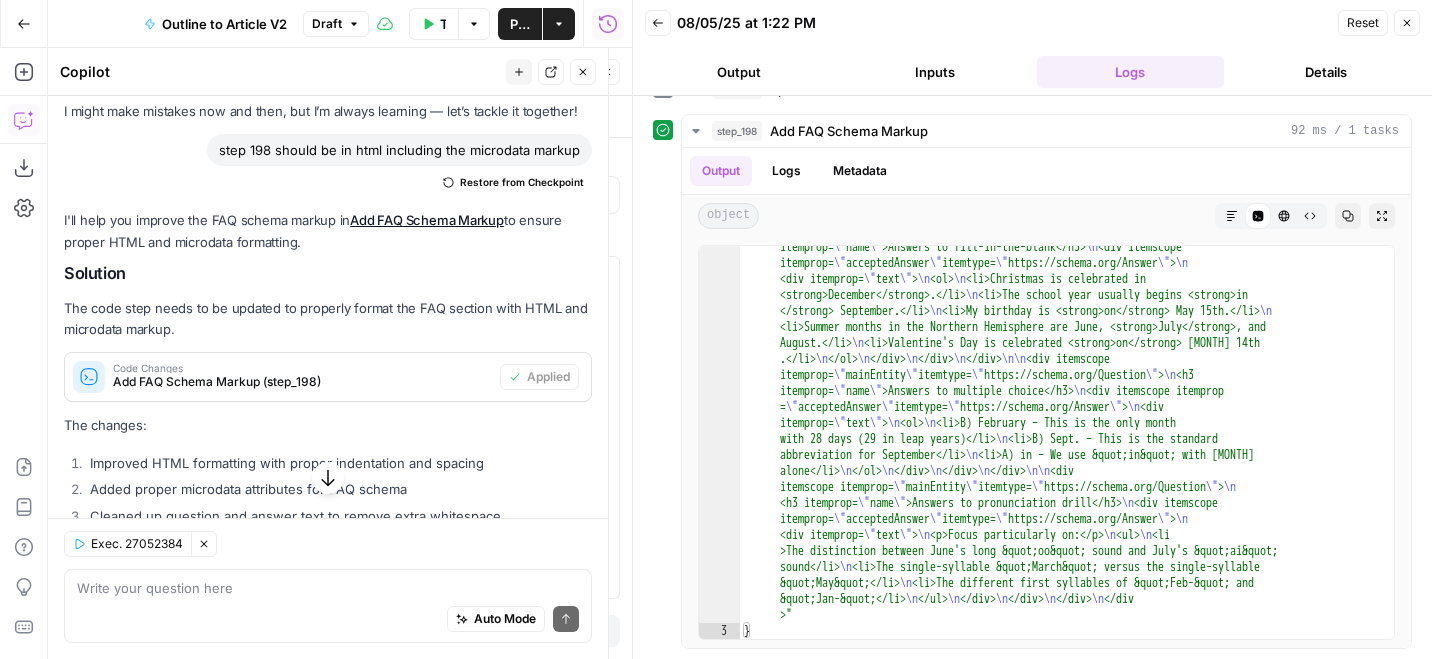 click 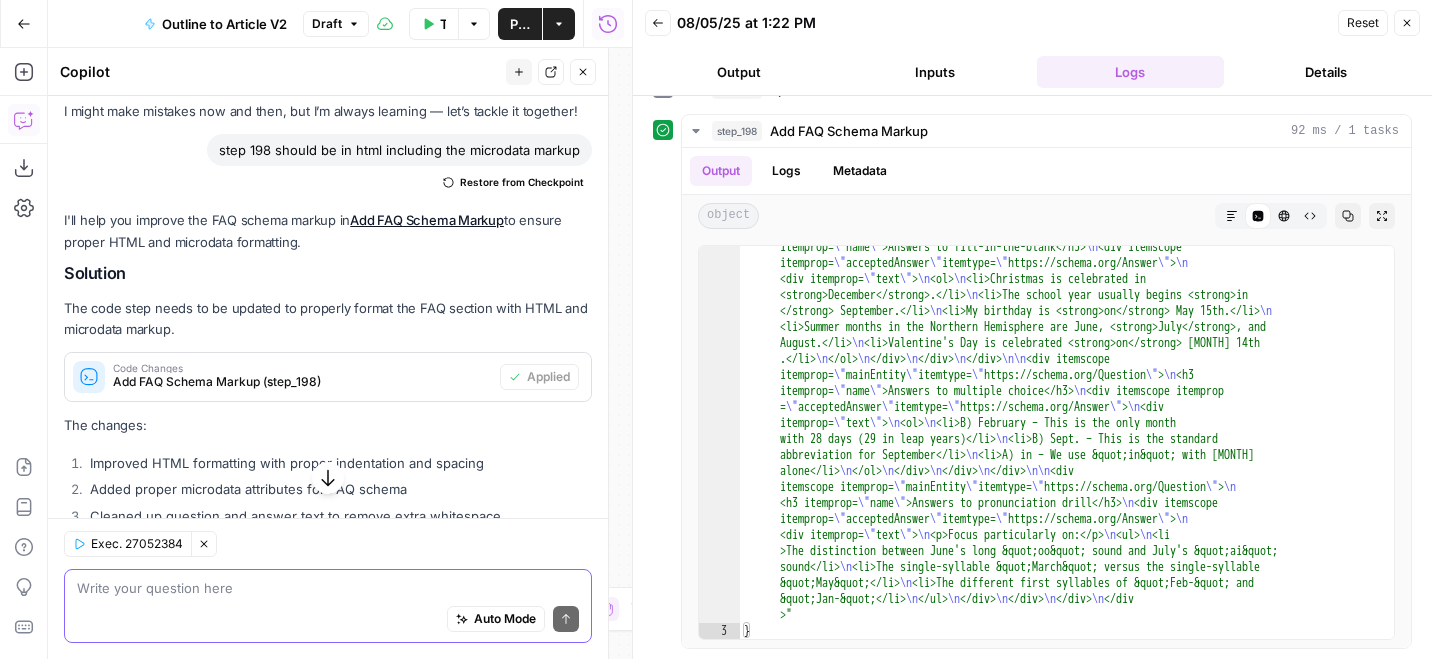 click at bounding box center [328, 588] 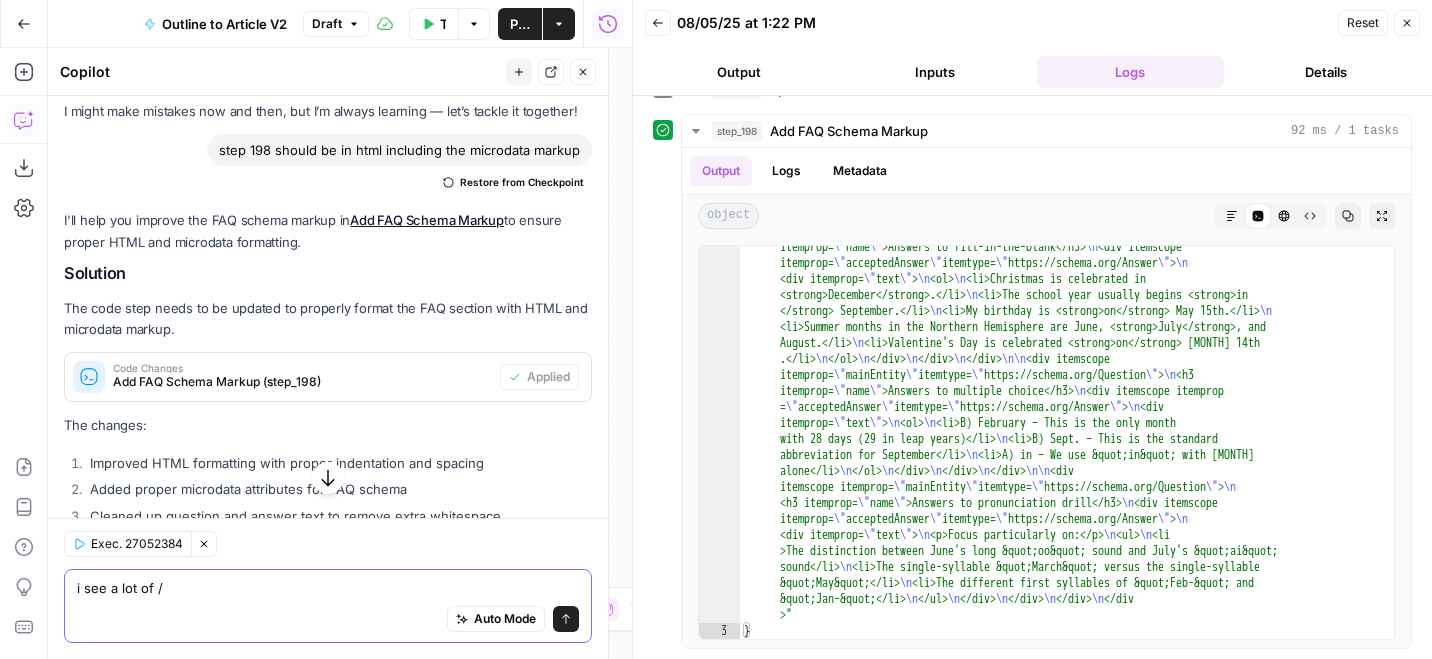 type on "i see a lot of /n" 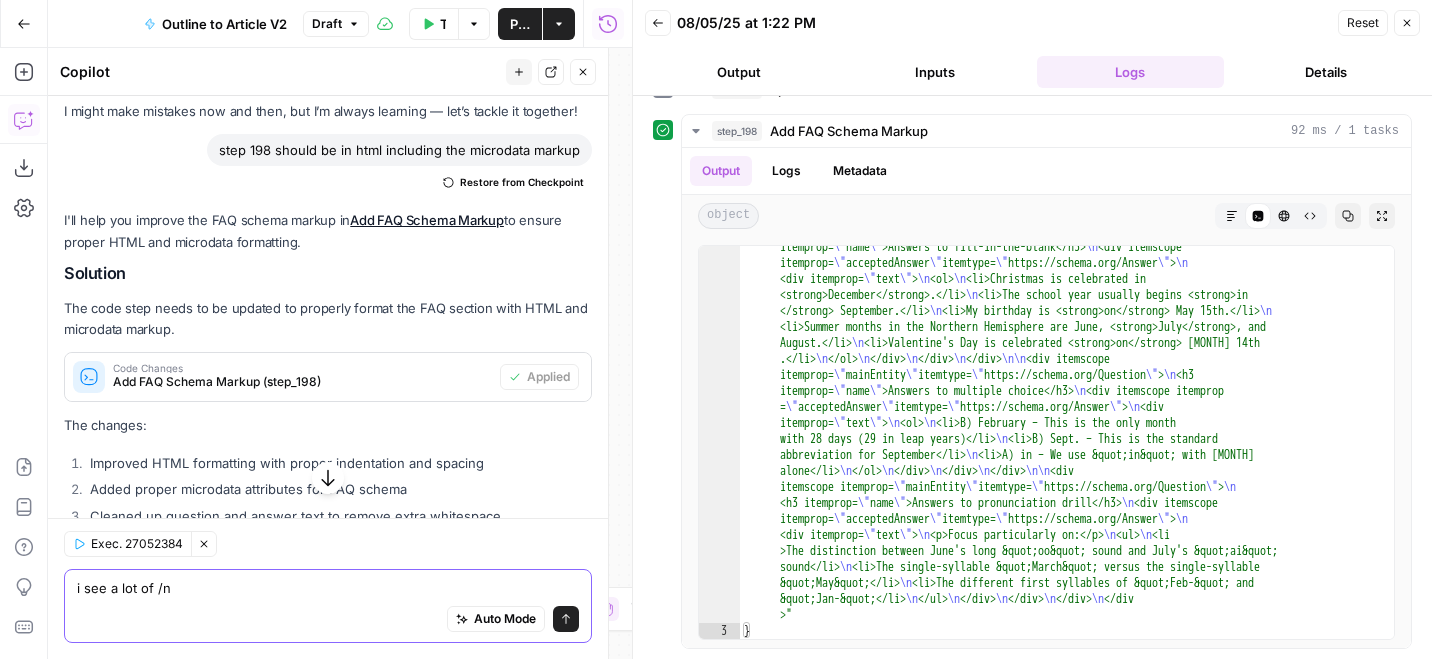 type 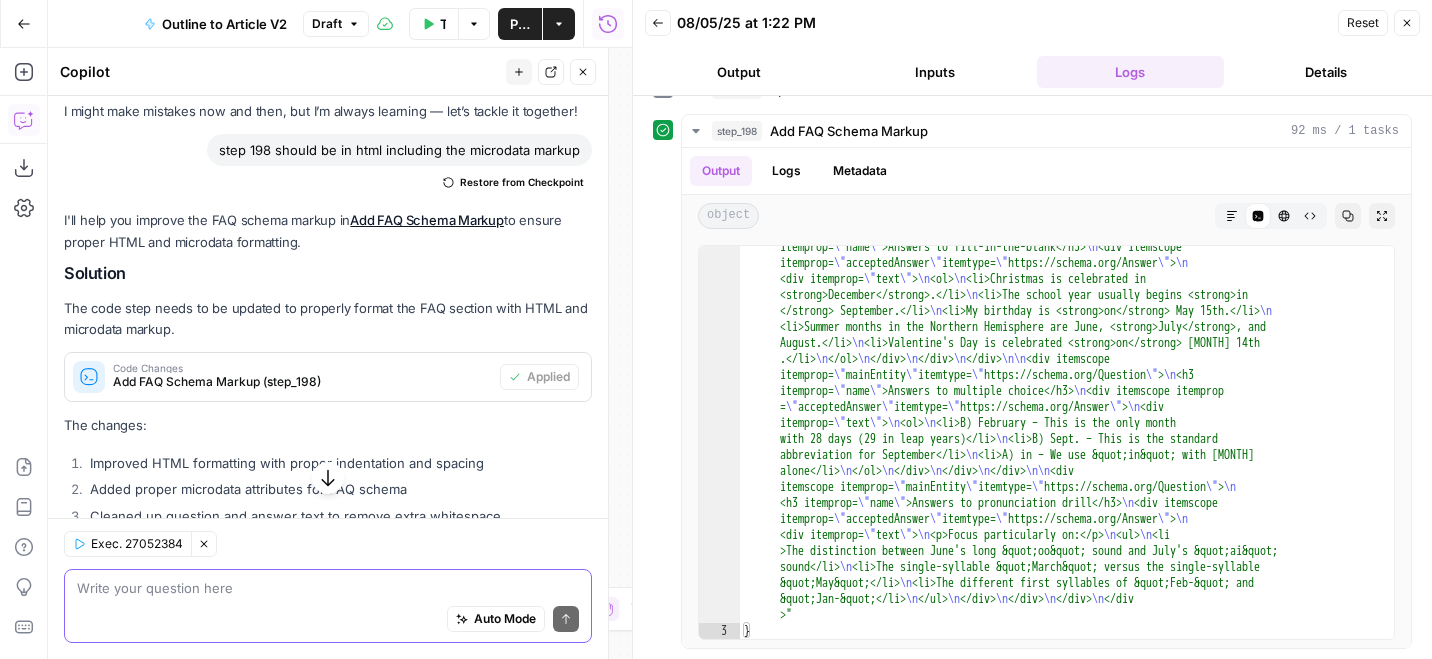 scroll, scrollTop: 604, scrollLeft: 0, axis: vertical 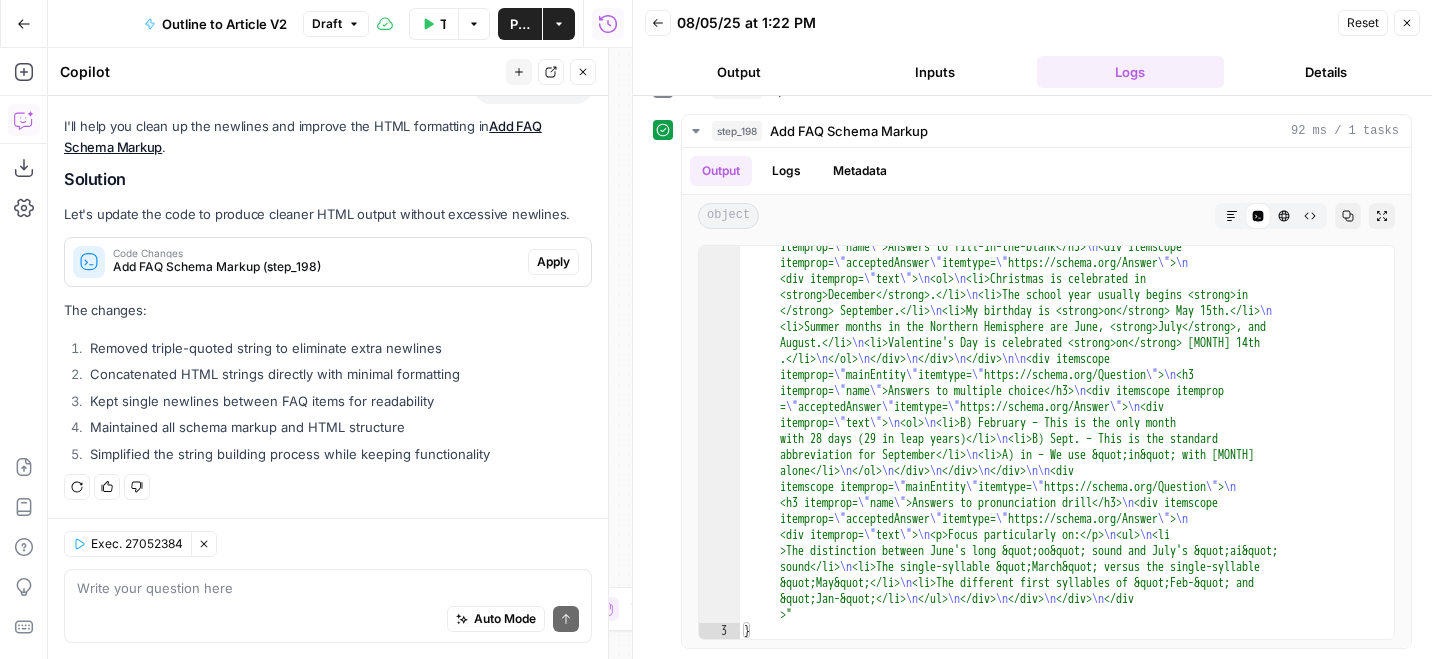 click on "Apply" at bounding box center [553, 262] 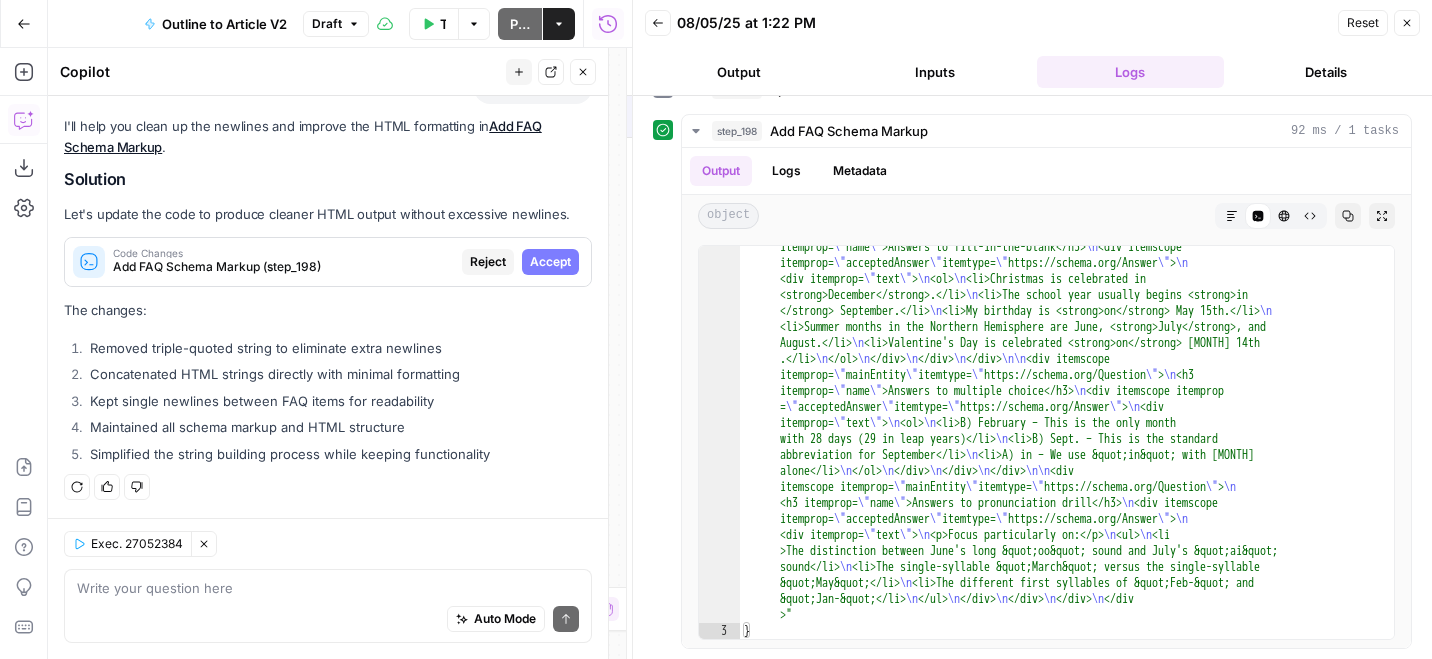scroll, scrollTop: 572, scrollLeft: 0, axis: vertical 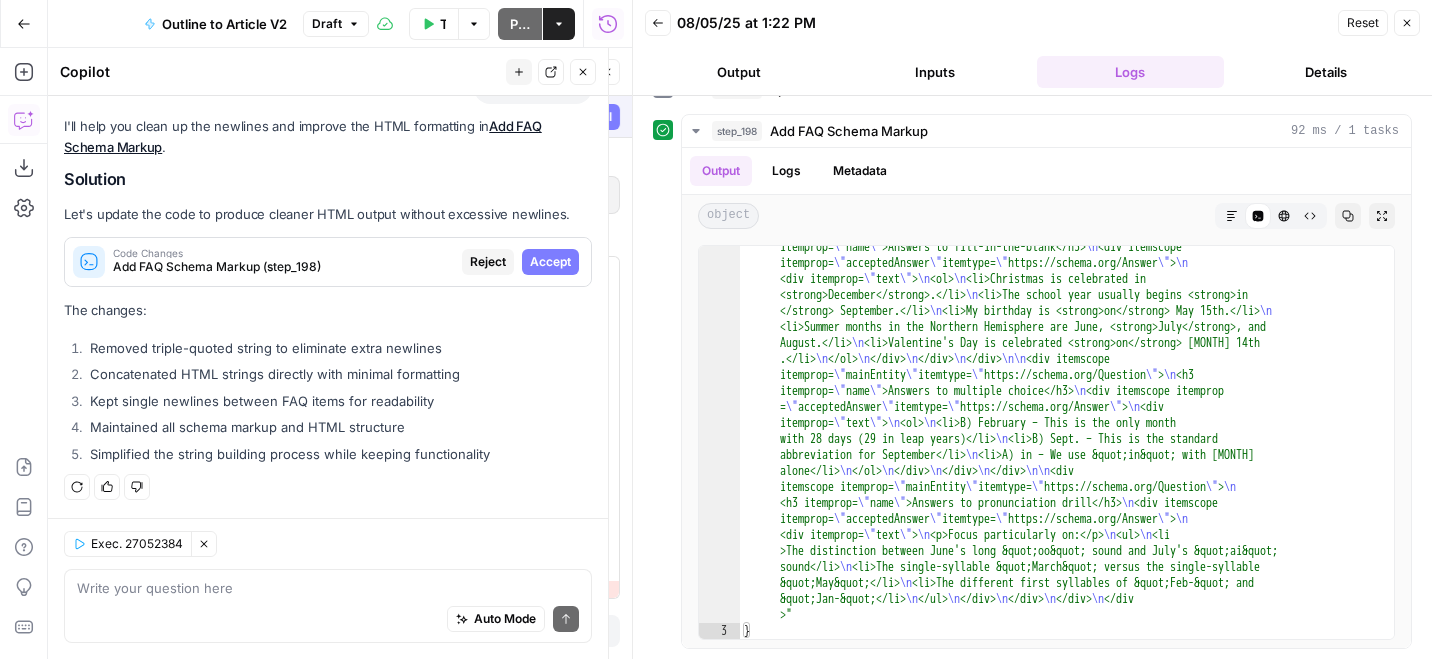click on "Accept" at bounding box center [550, 262] 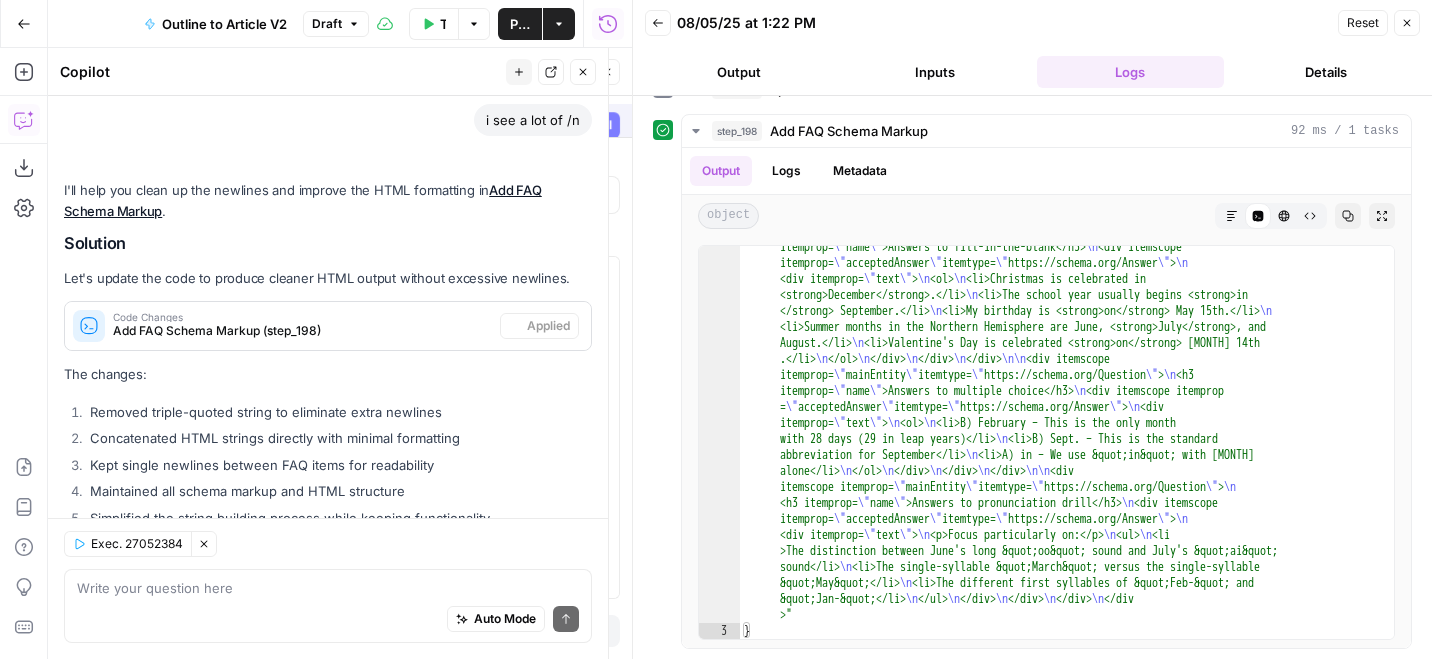 scroll, scrollTop: 636, scrollLeft: 0, axis: vertical 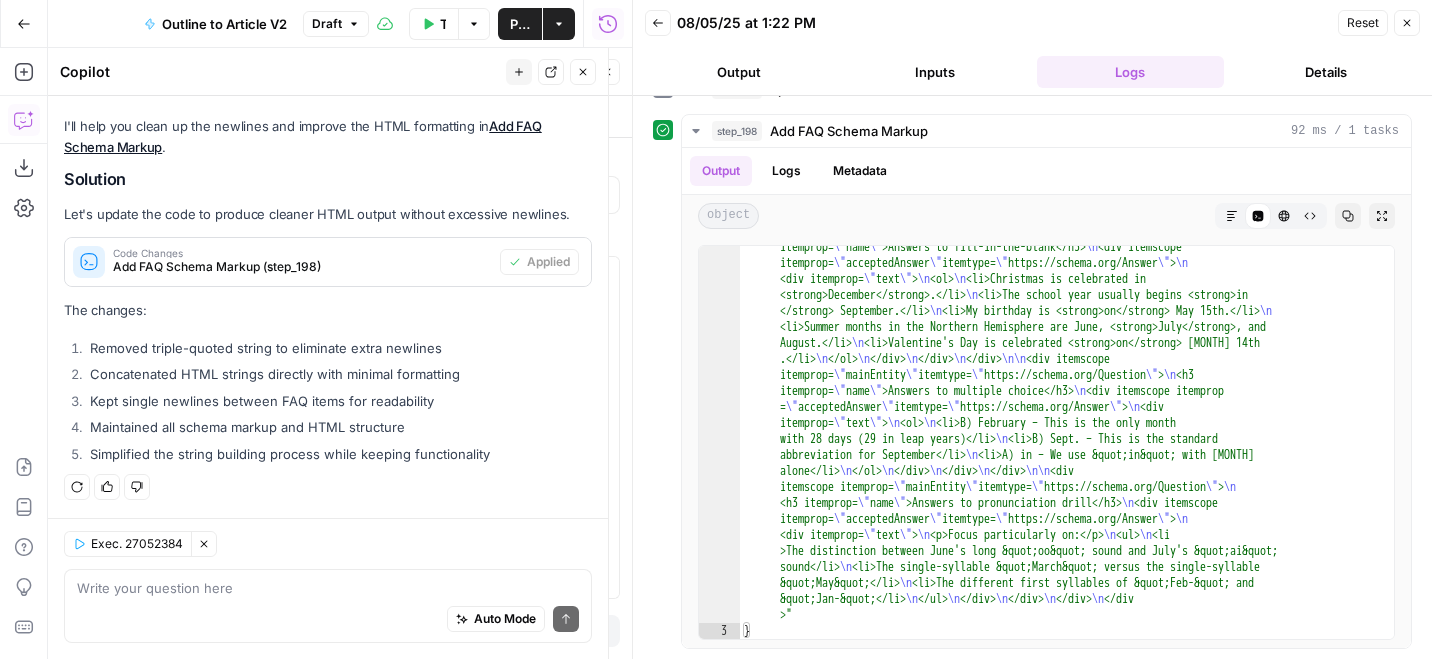 click on "Close" at bounding box center (583, 72) 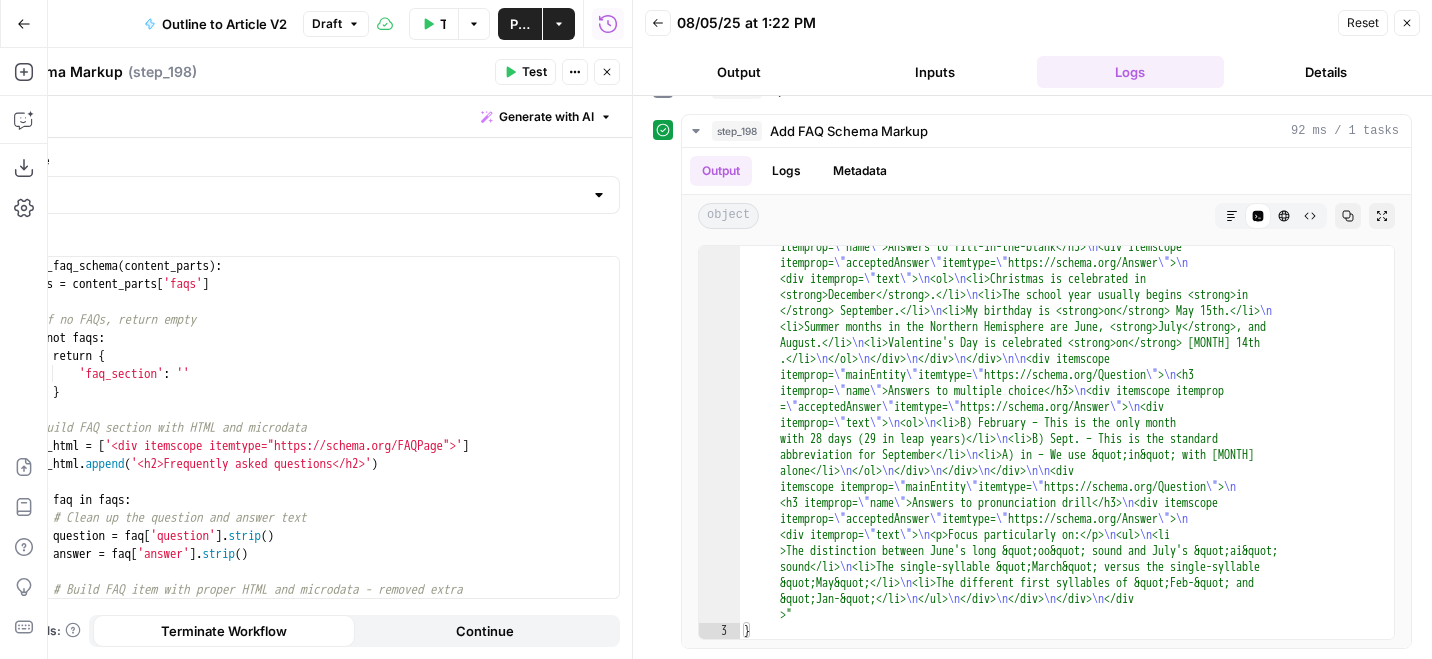 click on "Test" at bounding box center [534, 72] 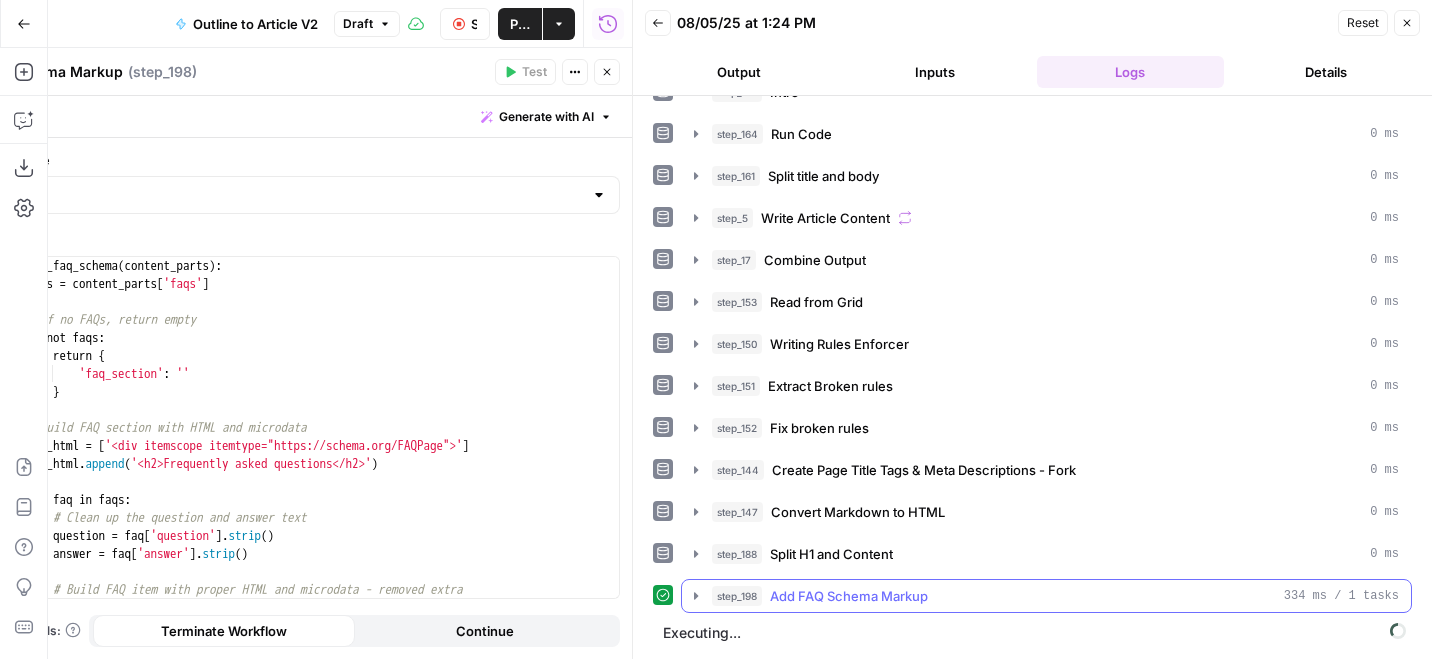 scroll, scrollTop: 163, scrollLeft: 0, axis: vertical 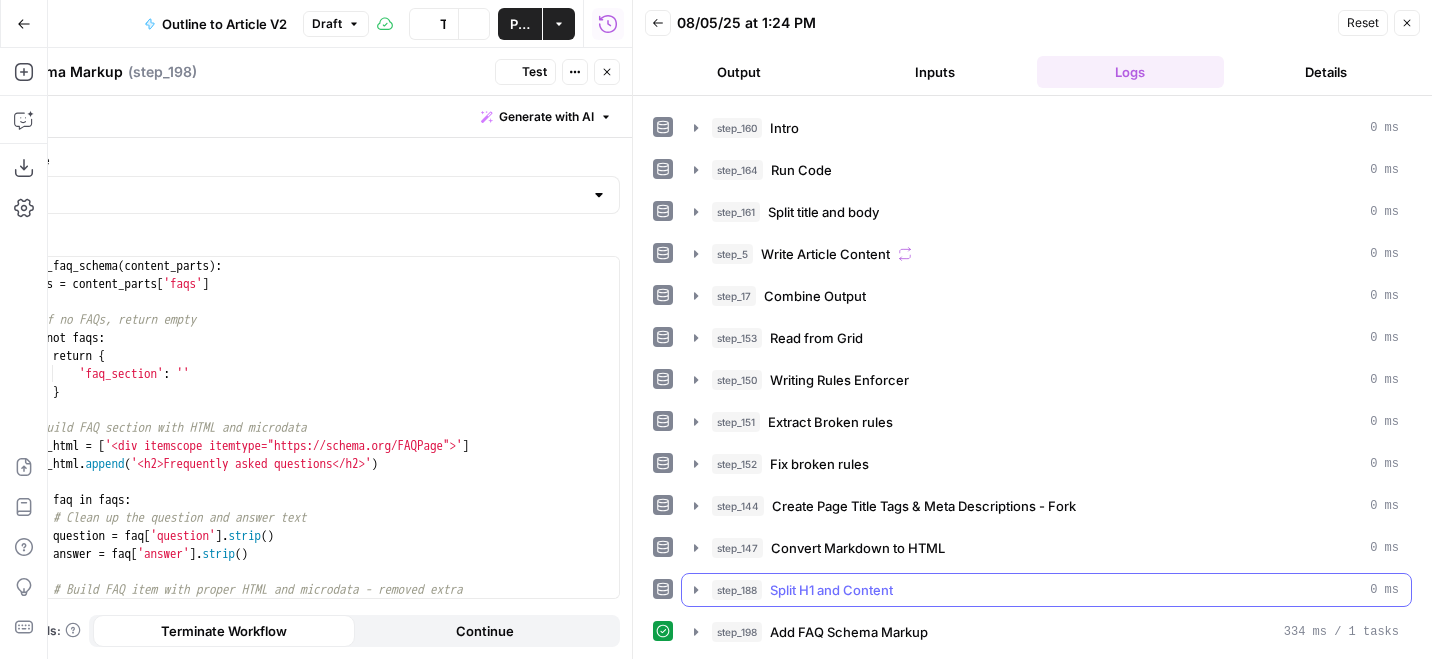 click 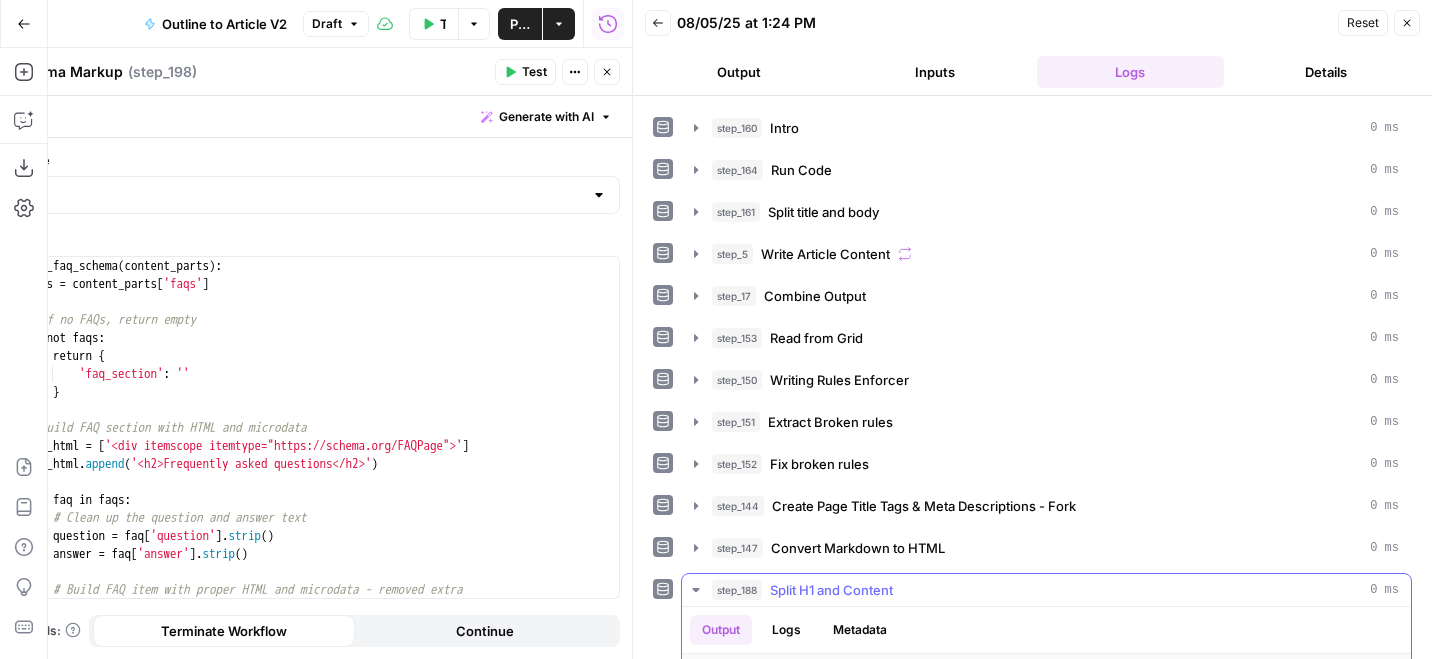 click 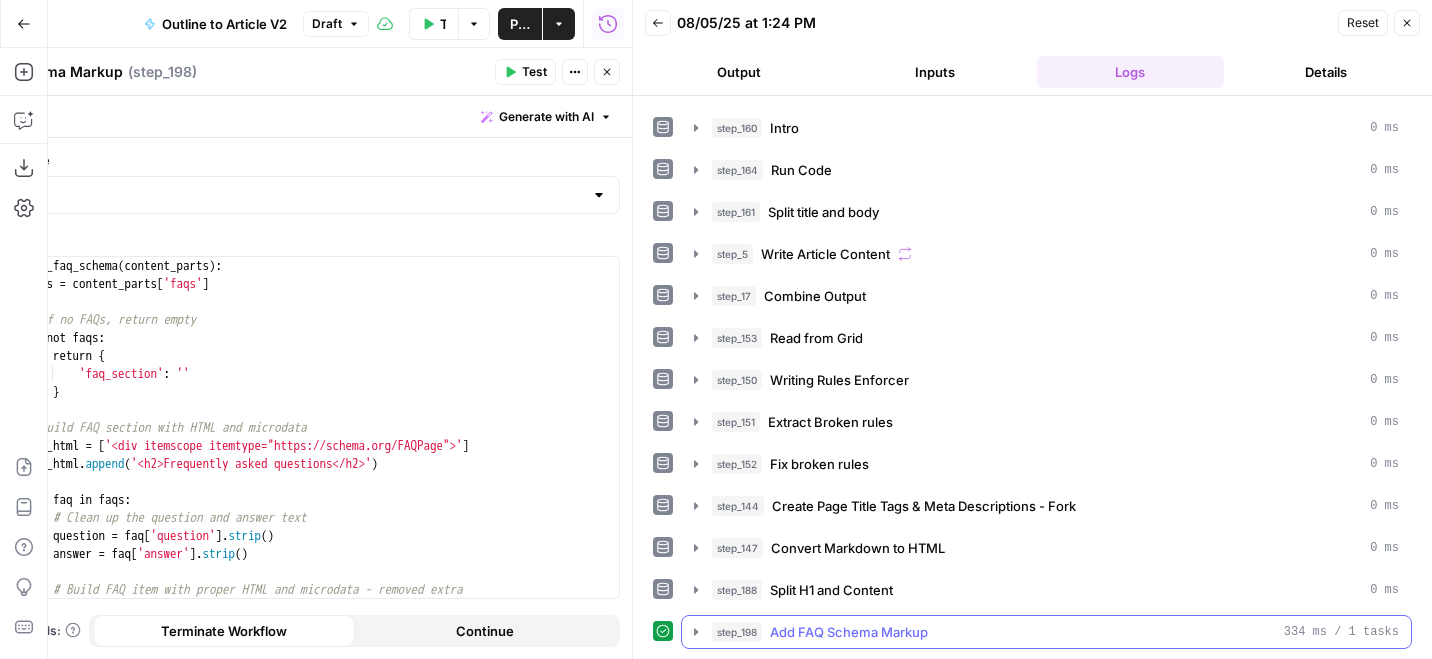 click 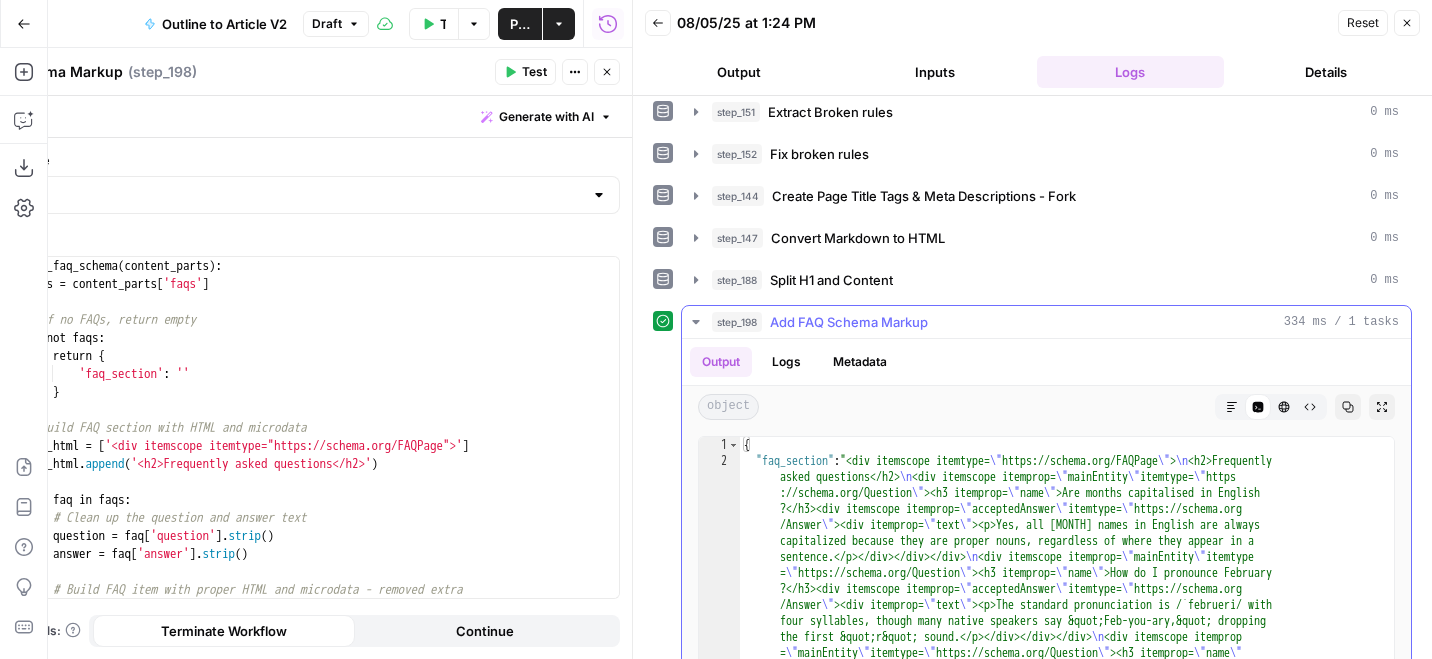 scroll, scrollTop: 595, scrollLeft: 0, axis: vertical 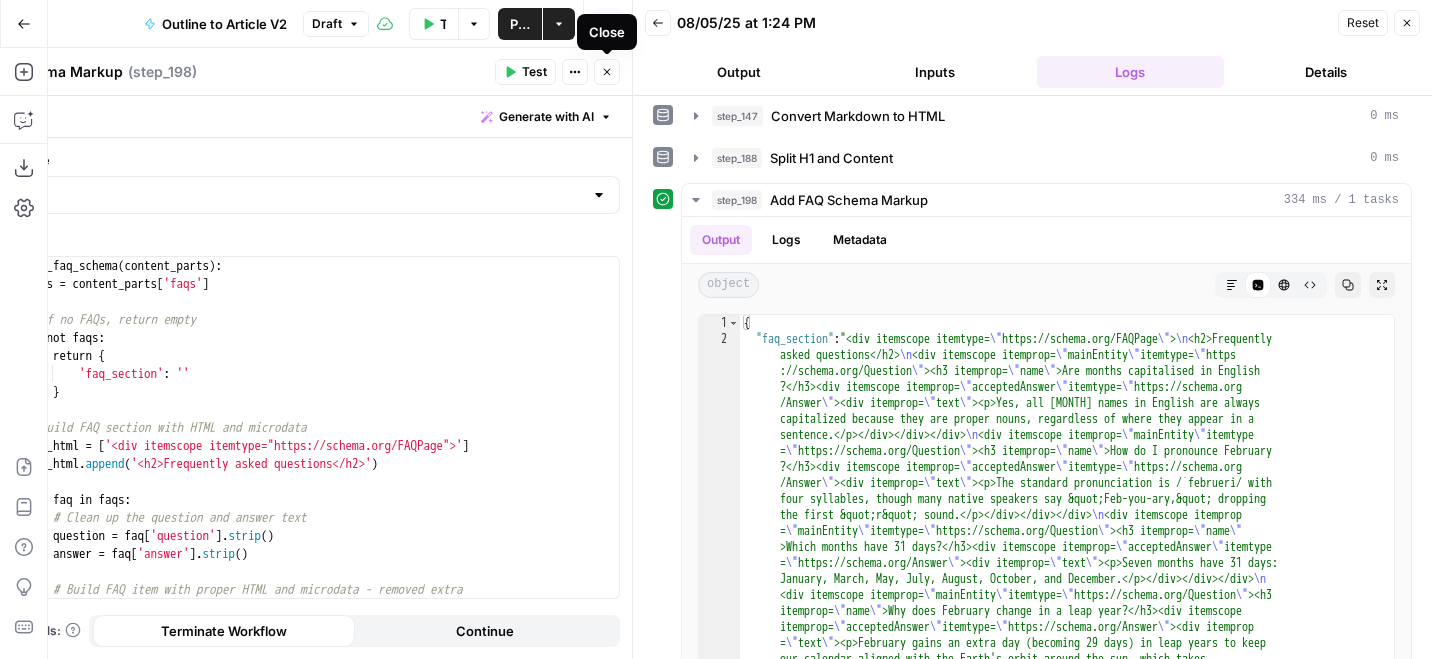 click 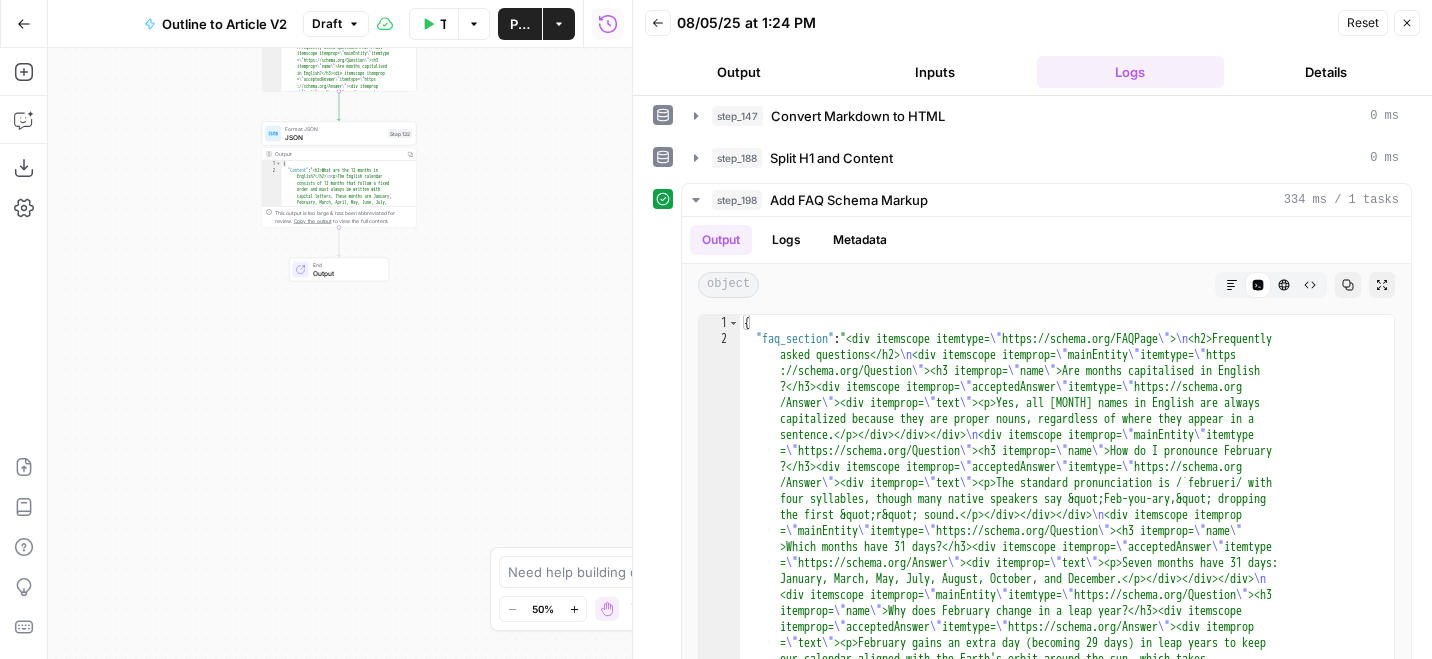 click on "JSON" at bounding box center (334, 137) 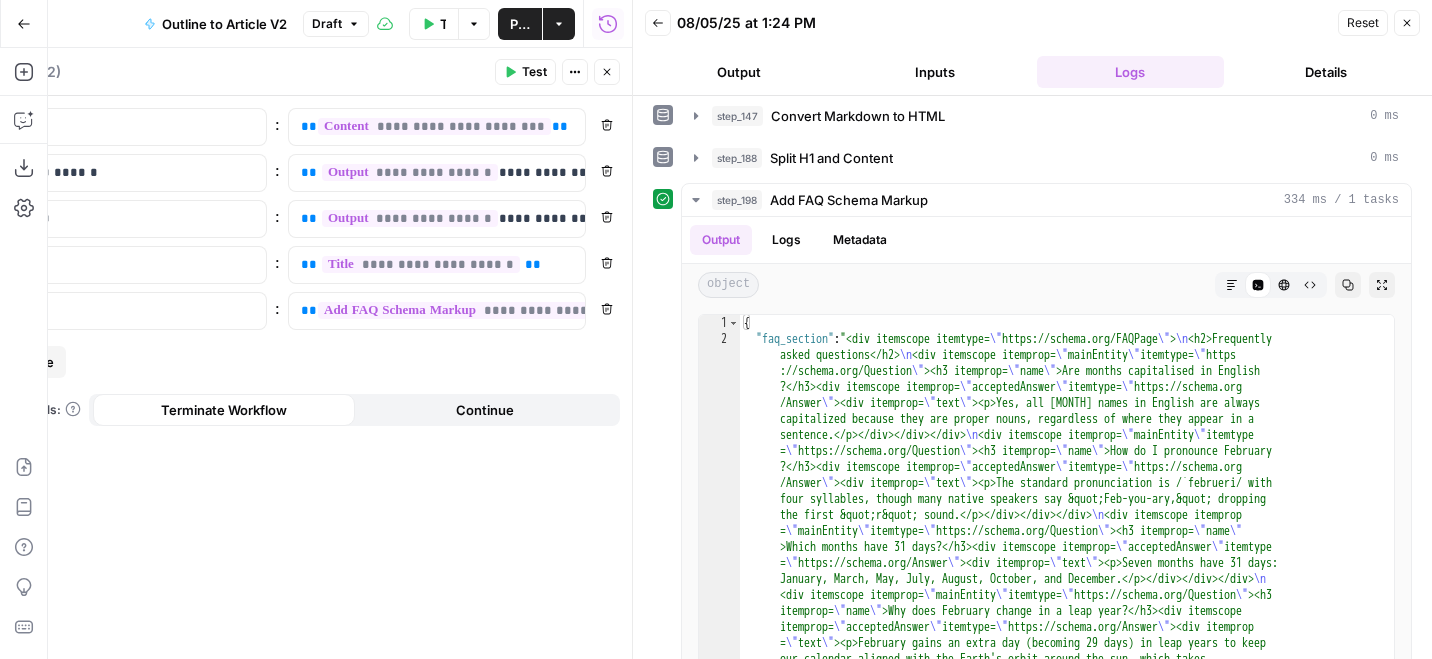 click on "Test" at bounding box center (534, 72) 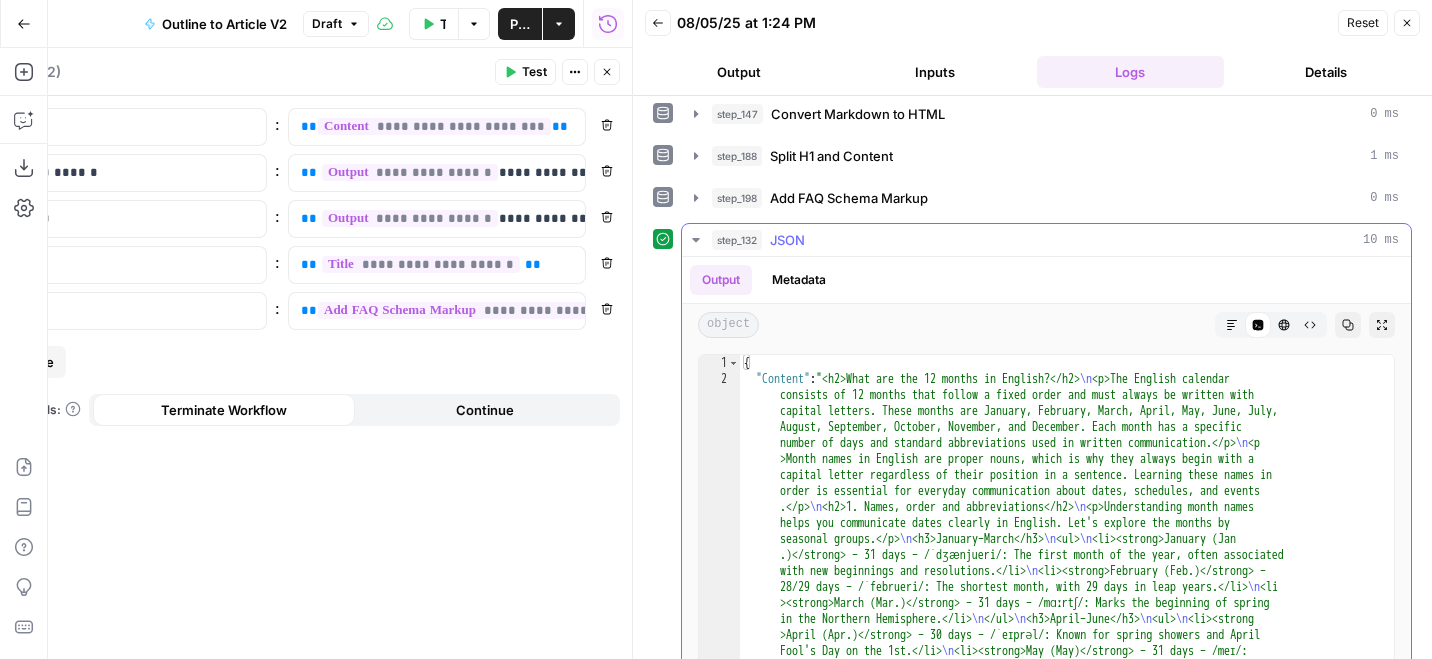 scroll, scrollTop: 706, scrollLeft: 0, axis: vertical 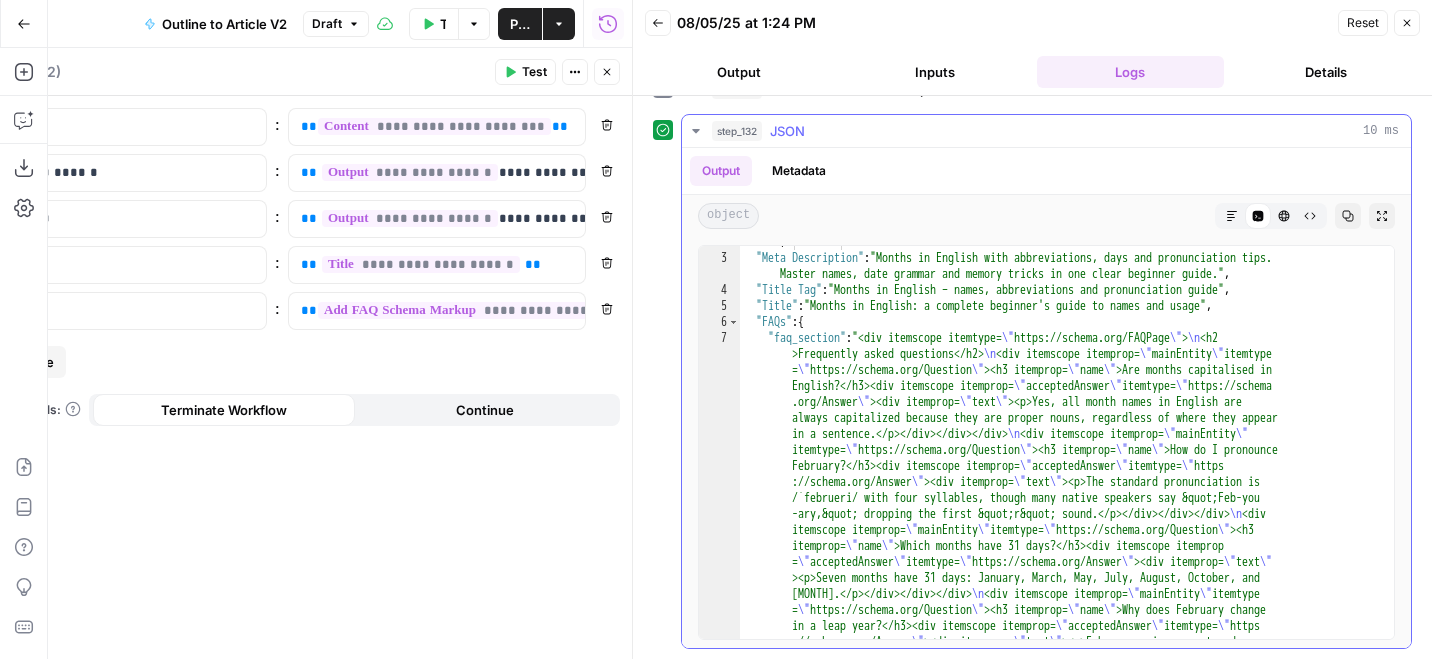 type on "**********" 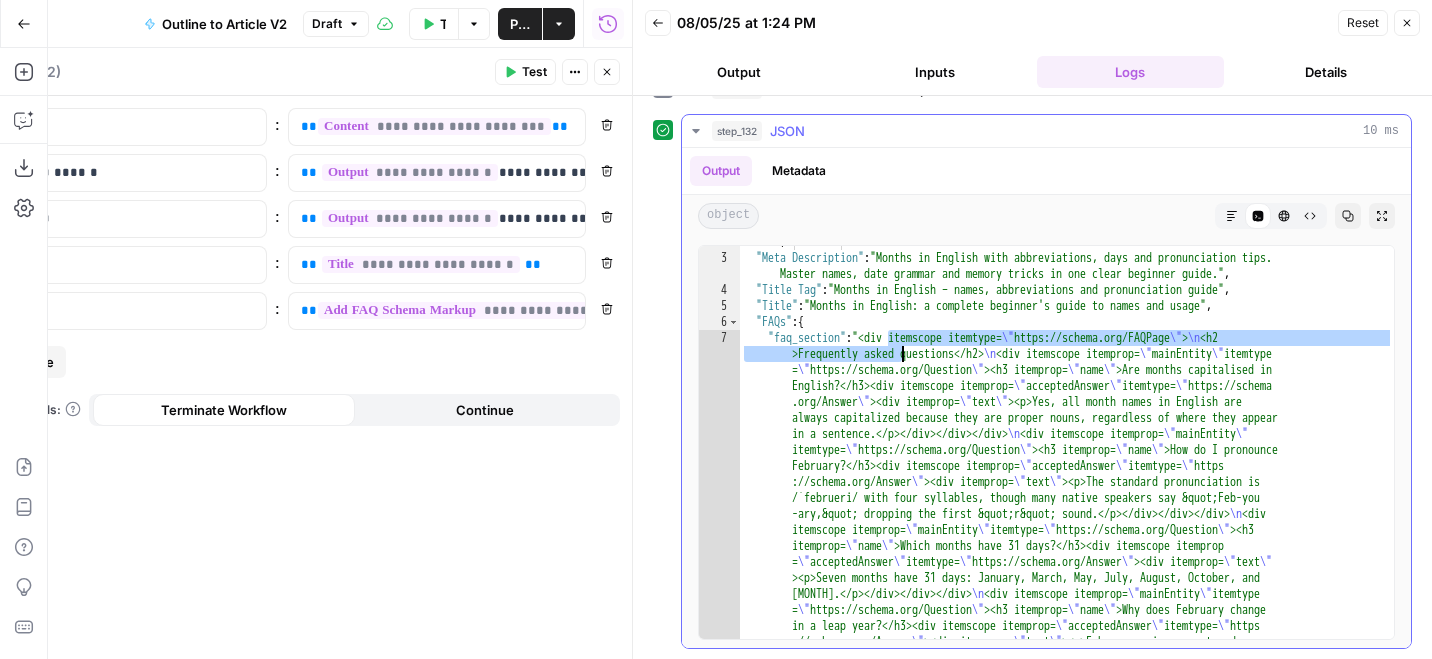 scroll, scrollTop: 2775, scrollLeft: 0, axis: vertical 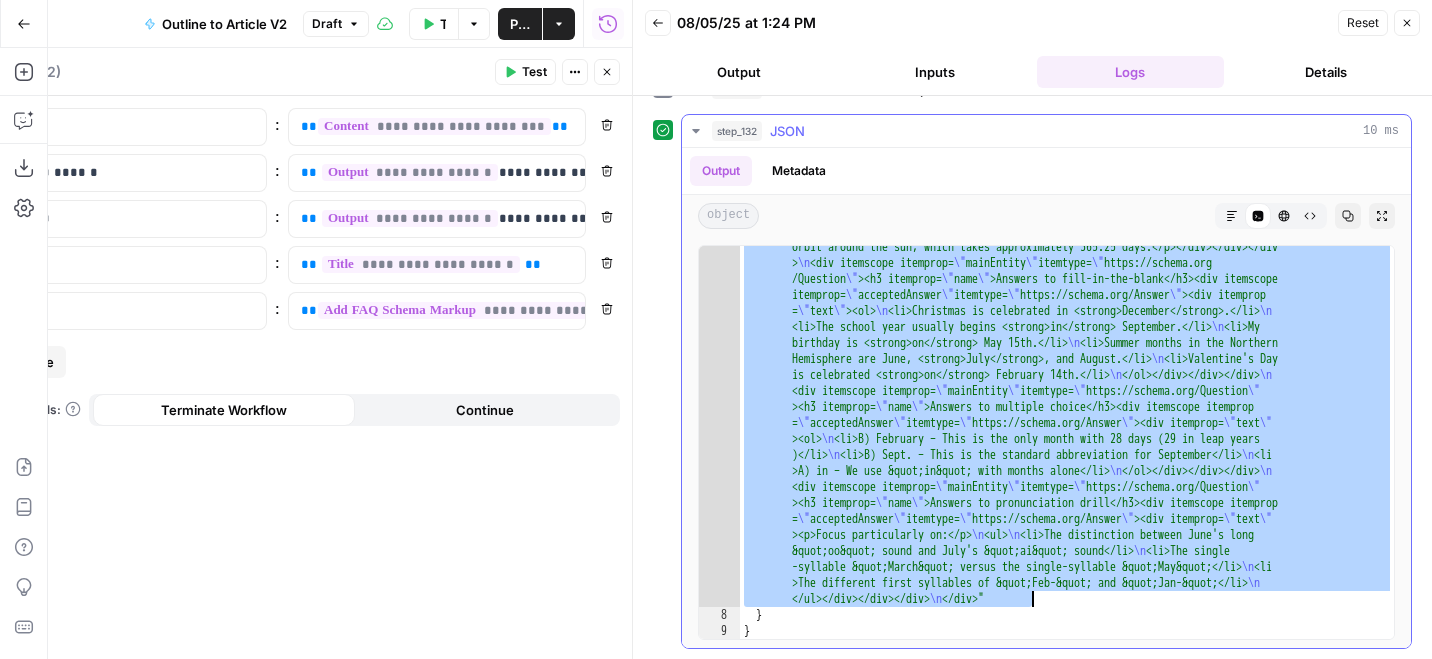 drag, startPoint x: 888, startPoint y: 337, endPoint x: 1030, endPoint y: 598, distance: 297.12793 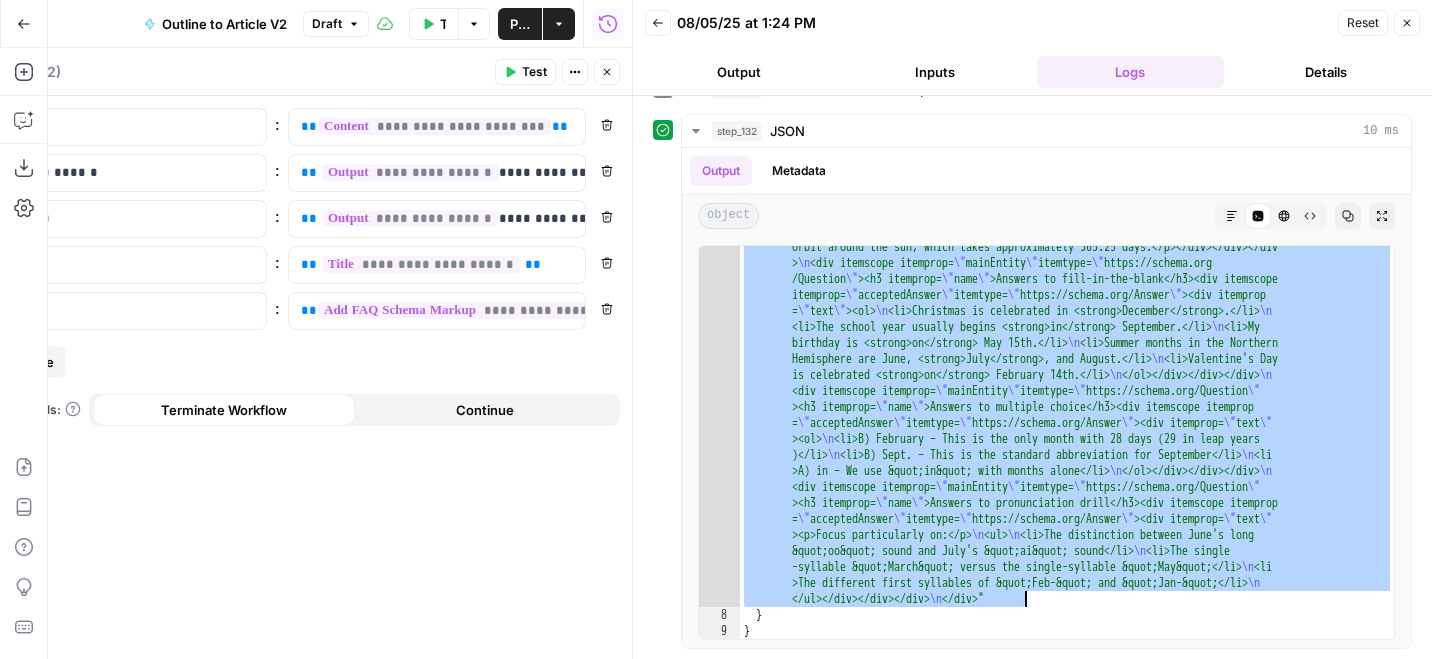 click 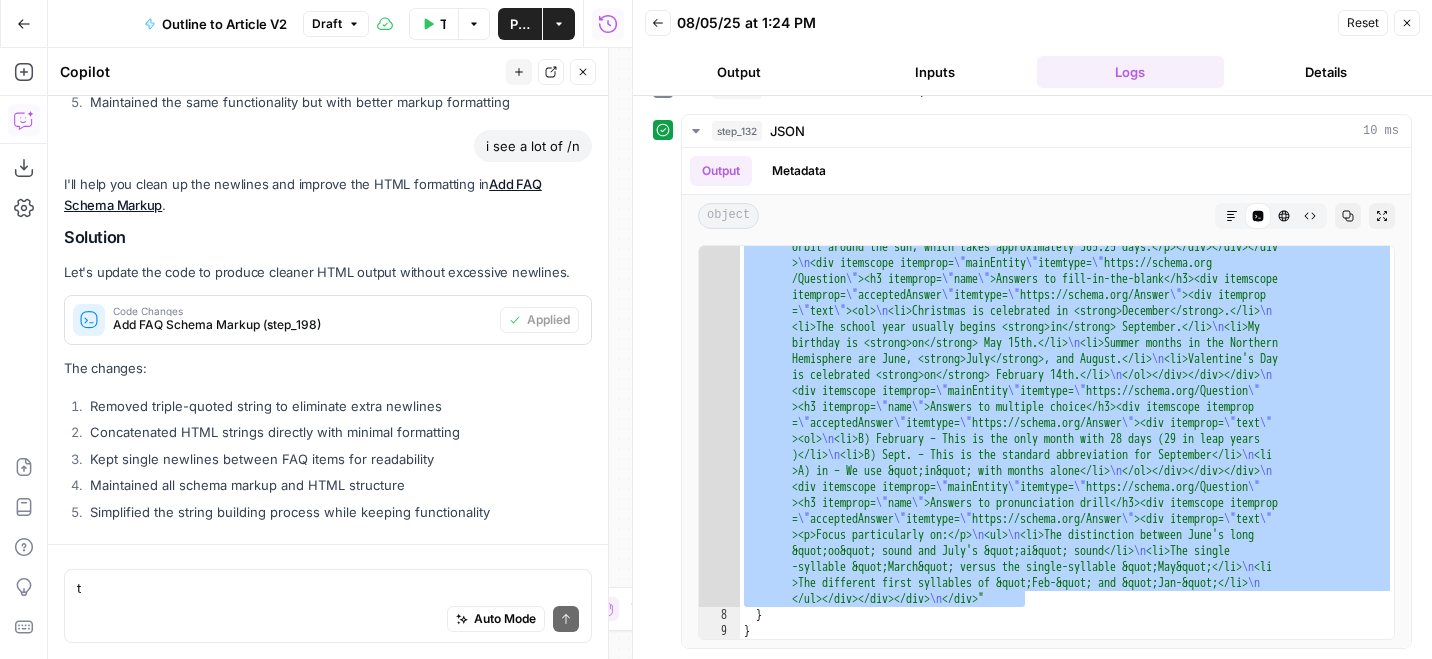 scroll, scrollTop: 636, scrollLeft: 0, axis: vertical 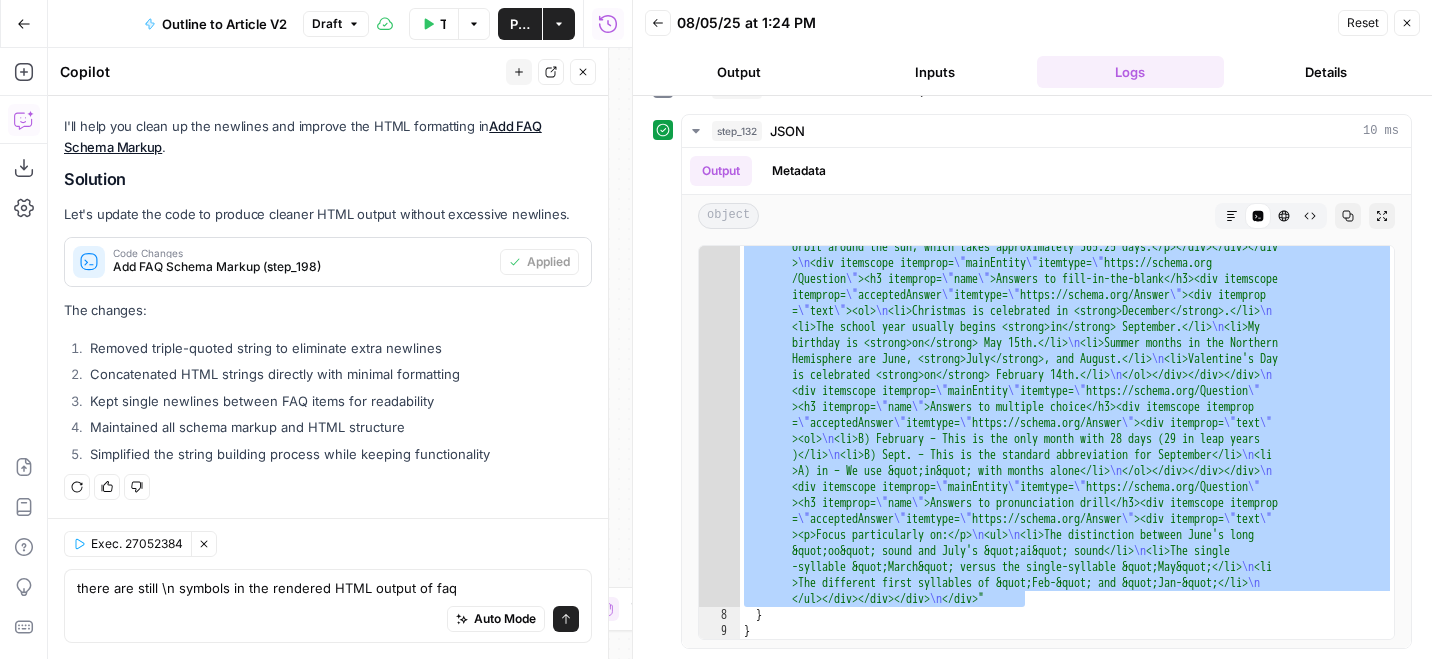 type on "there are still \n symbols in the rendered HTML output of faqs" 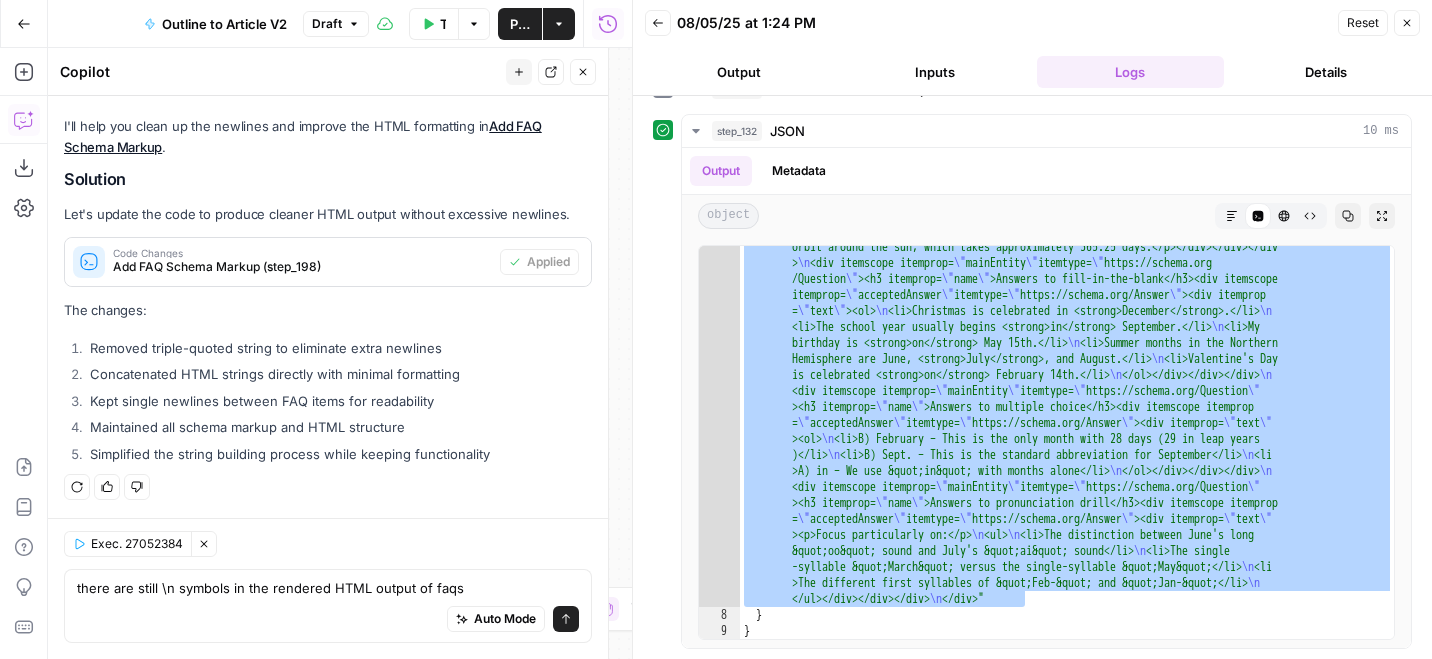 type 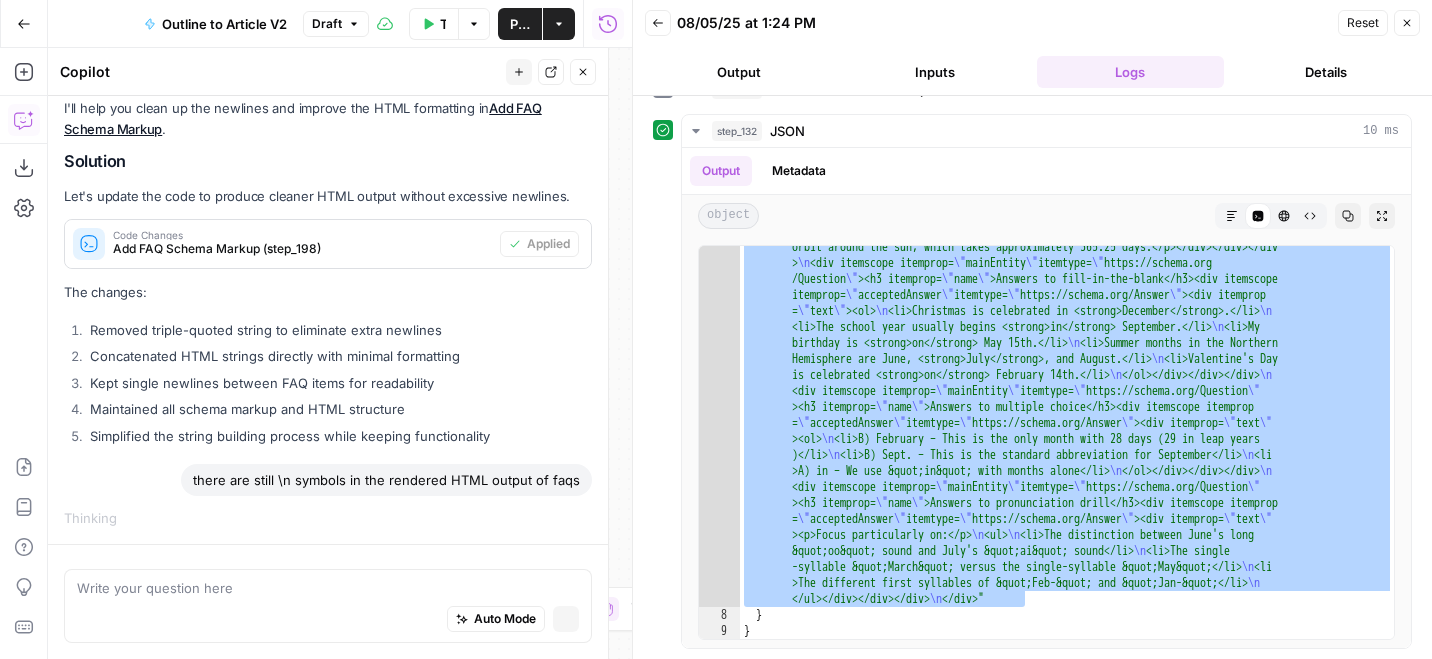 scroll, scrollTop: 590, scrollLeft: 0, axis: vertical 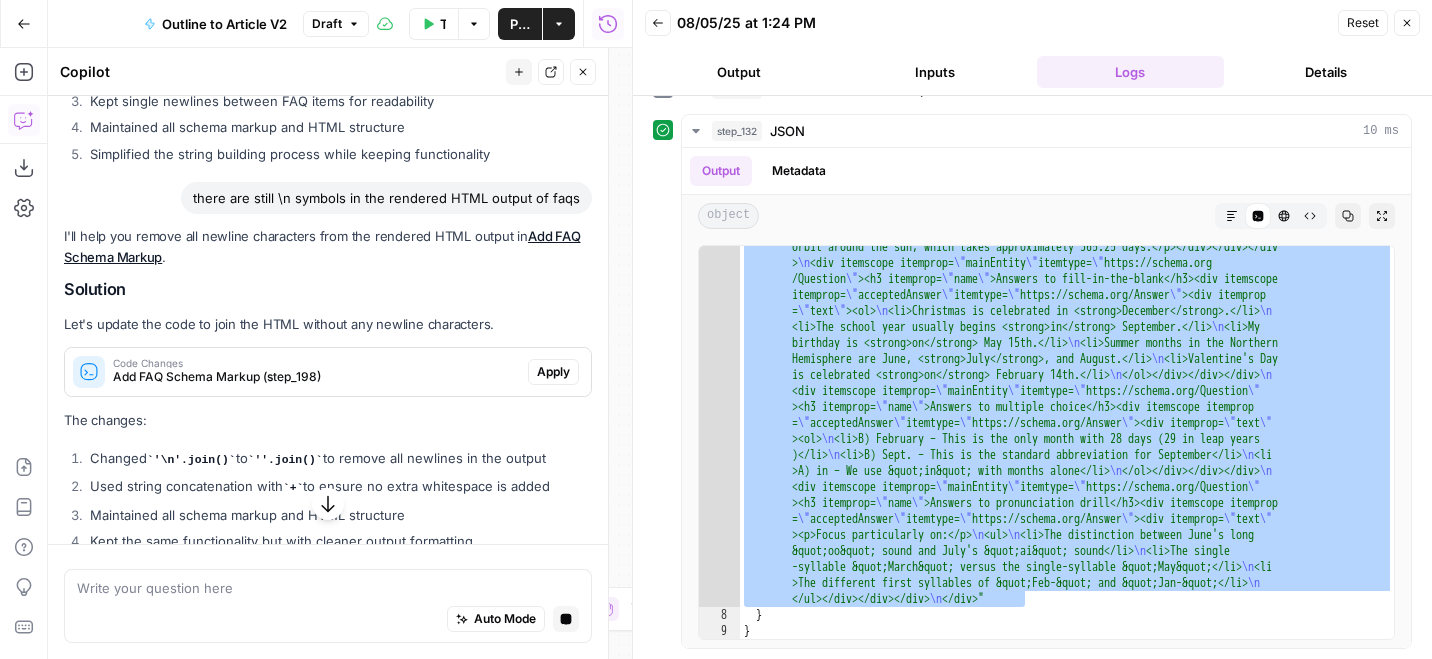 click on "Apply" at bounding box center [553, 372] 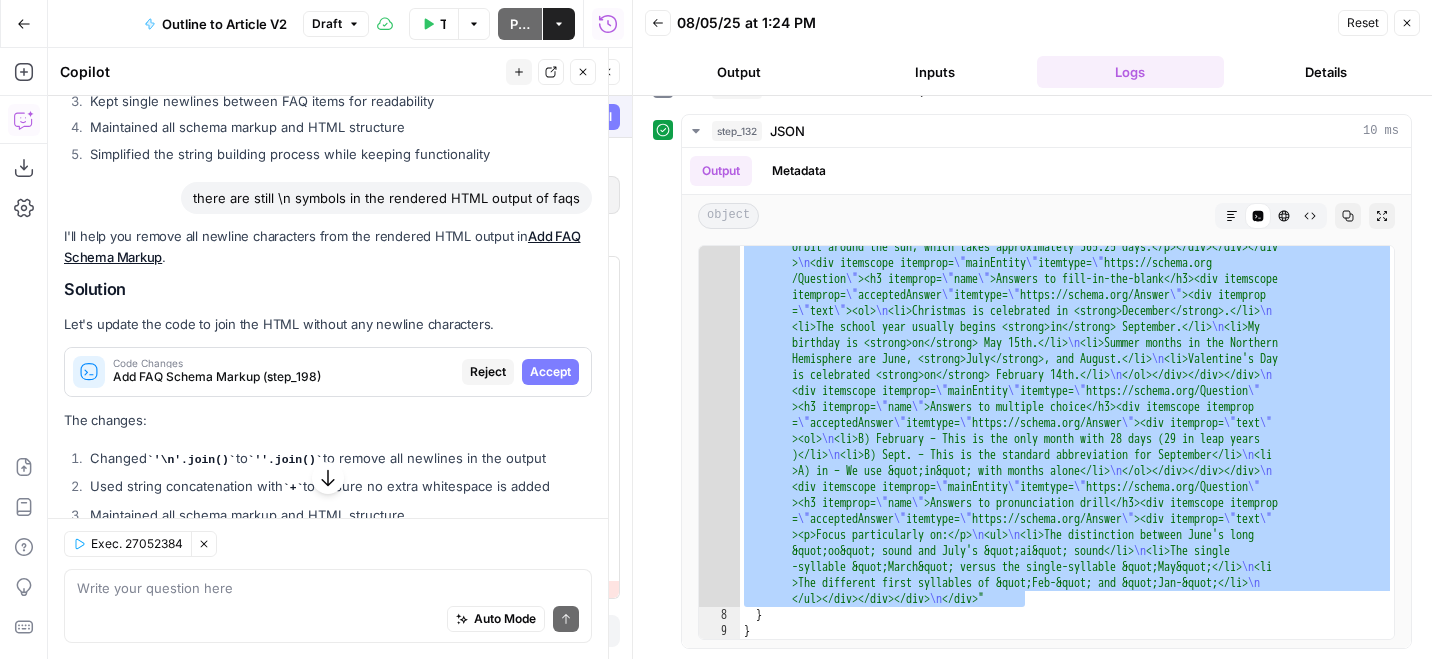 click on "Accept" at bounding box center [550, 372] 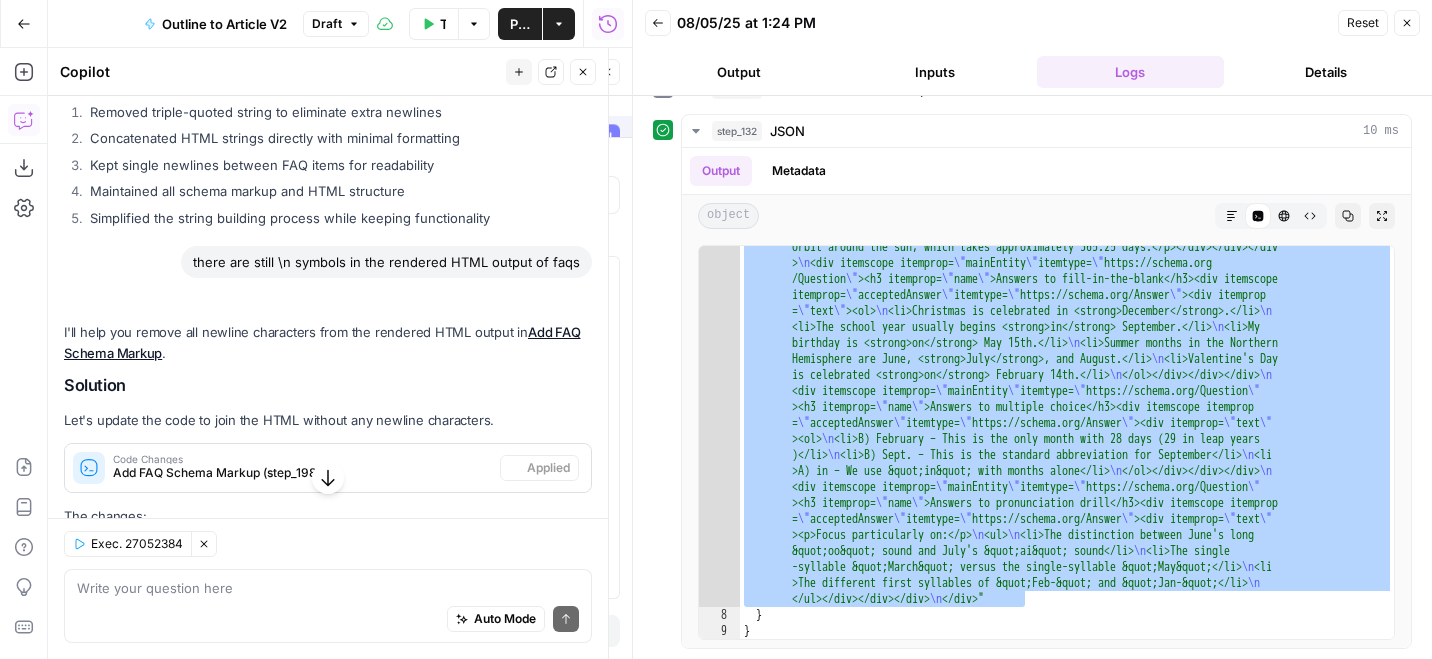 scroll, scrollTop: 936, scrollLeft: 0, axis: vertical 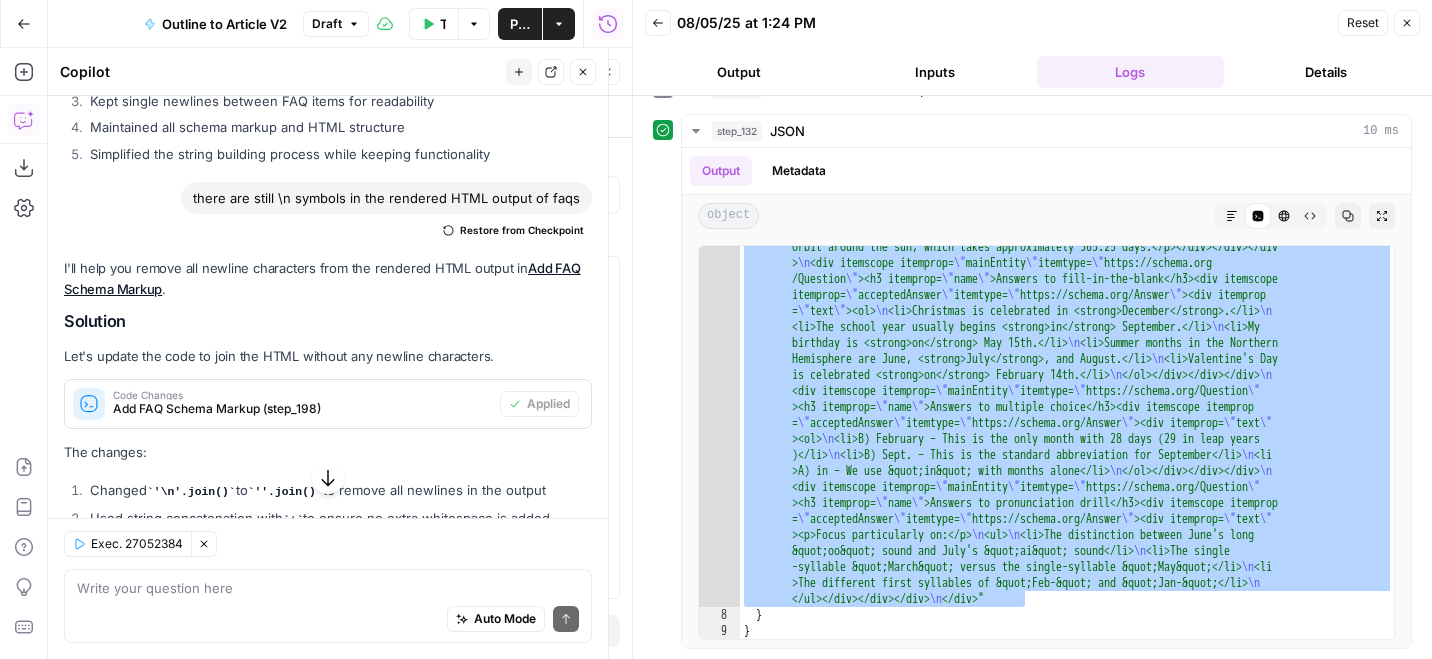 click 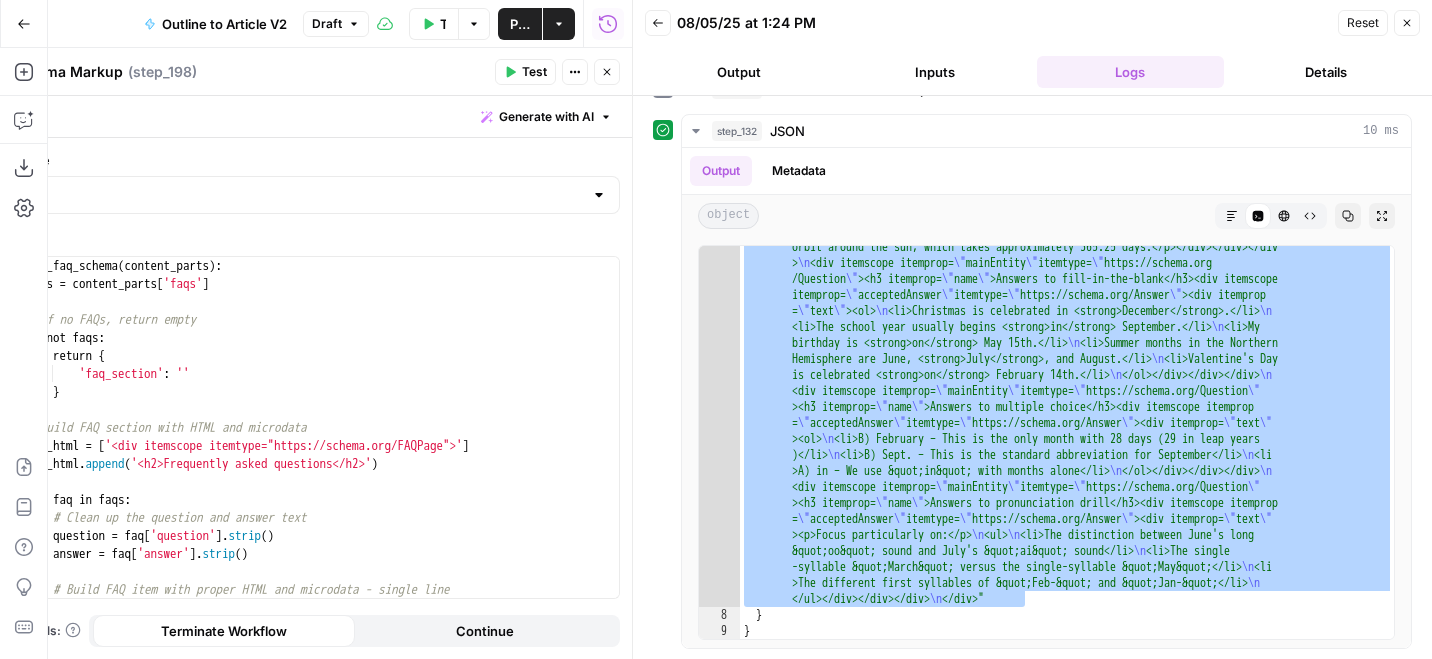 click on "Test" at bounding box center (534, 72) 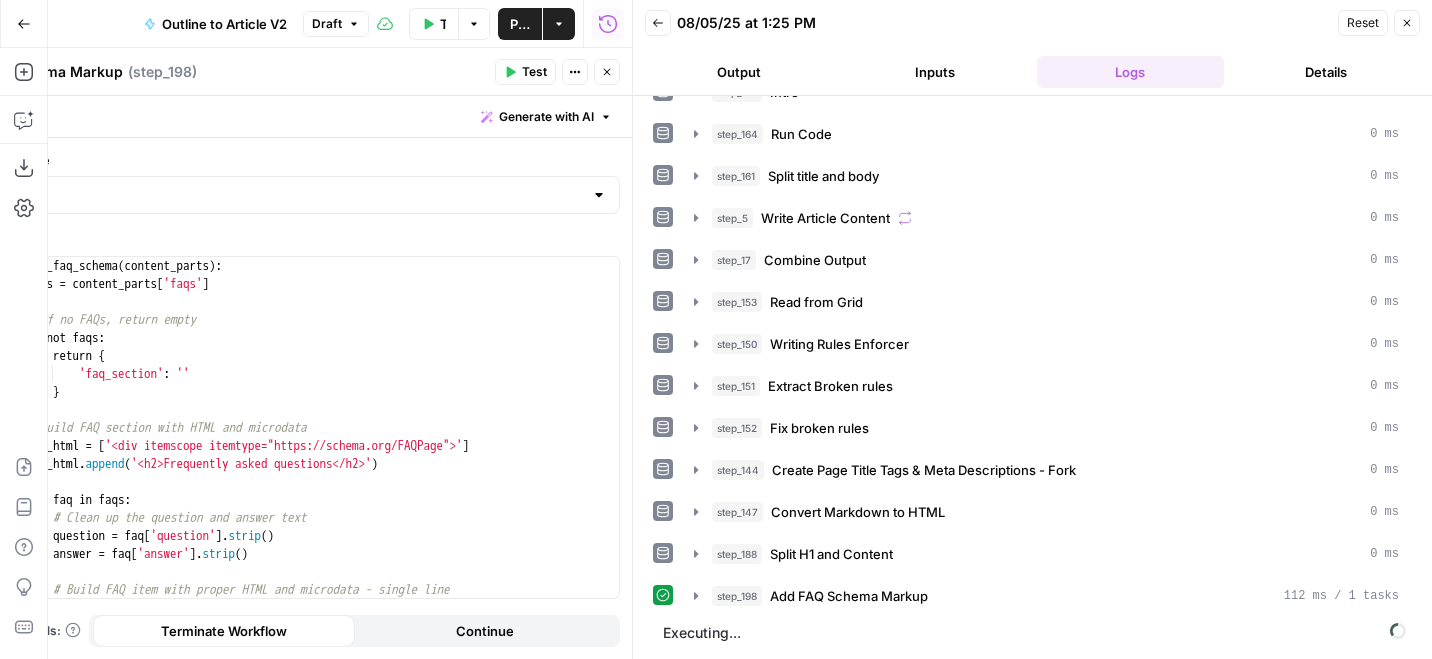 scroll, scrollTop: 163, scrollLeft: 0, axis: vertical 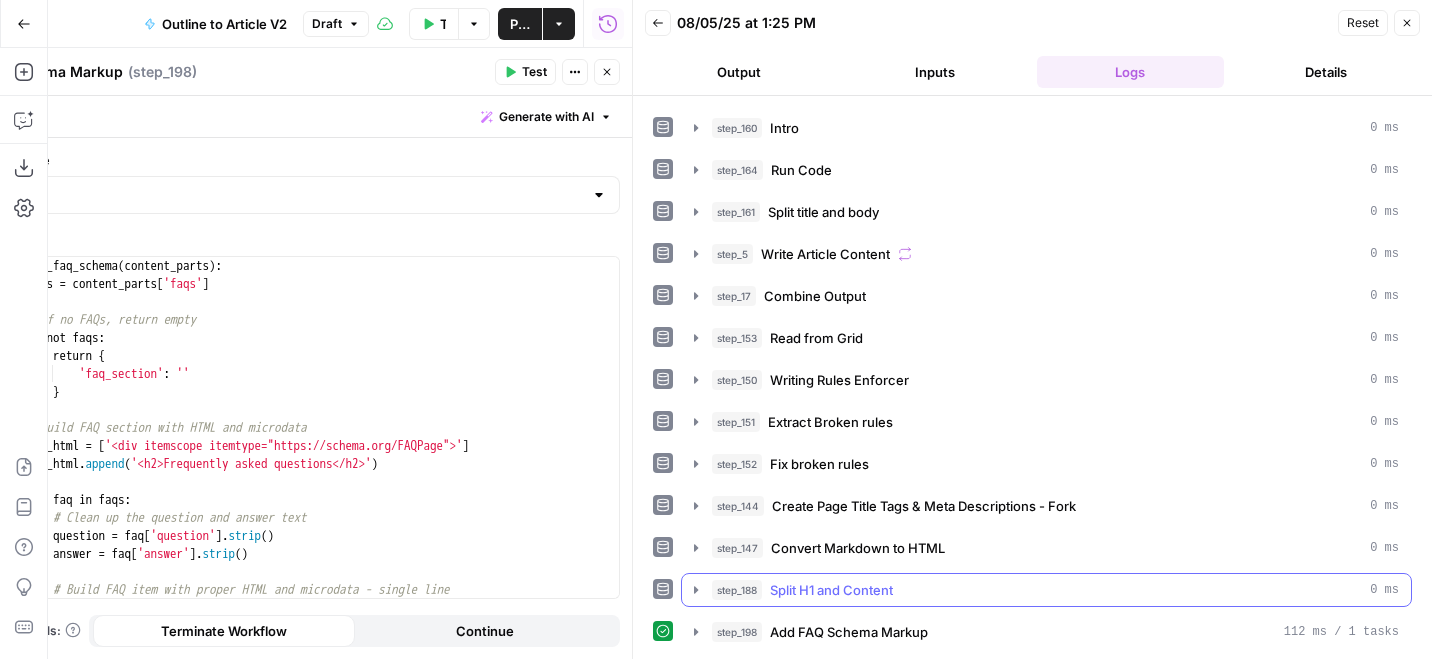 click 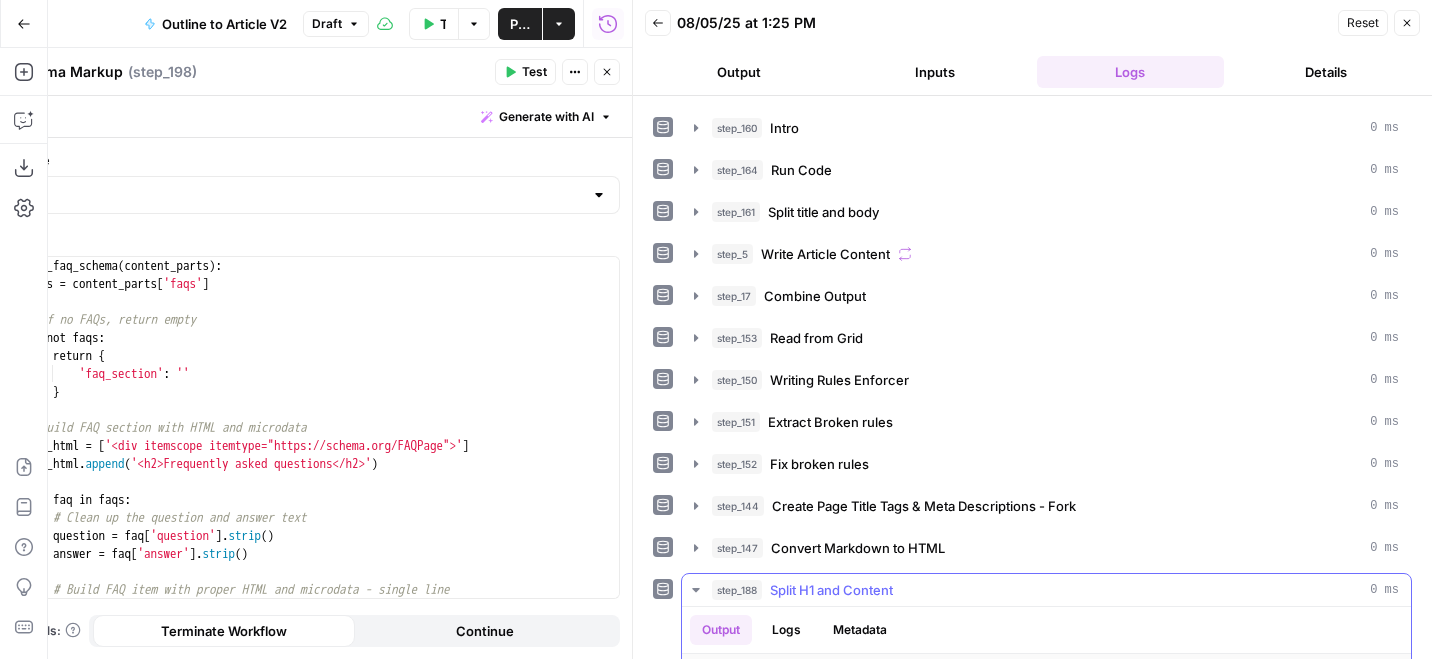scroll, scrollTop: 485, scrollLeft: 0, axis: vertical 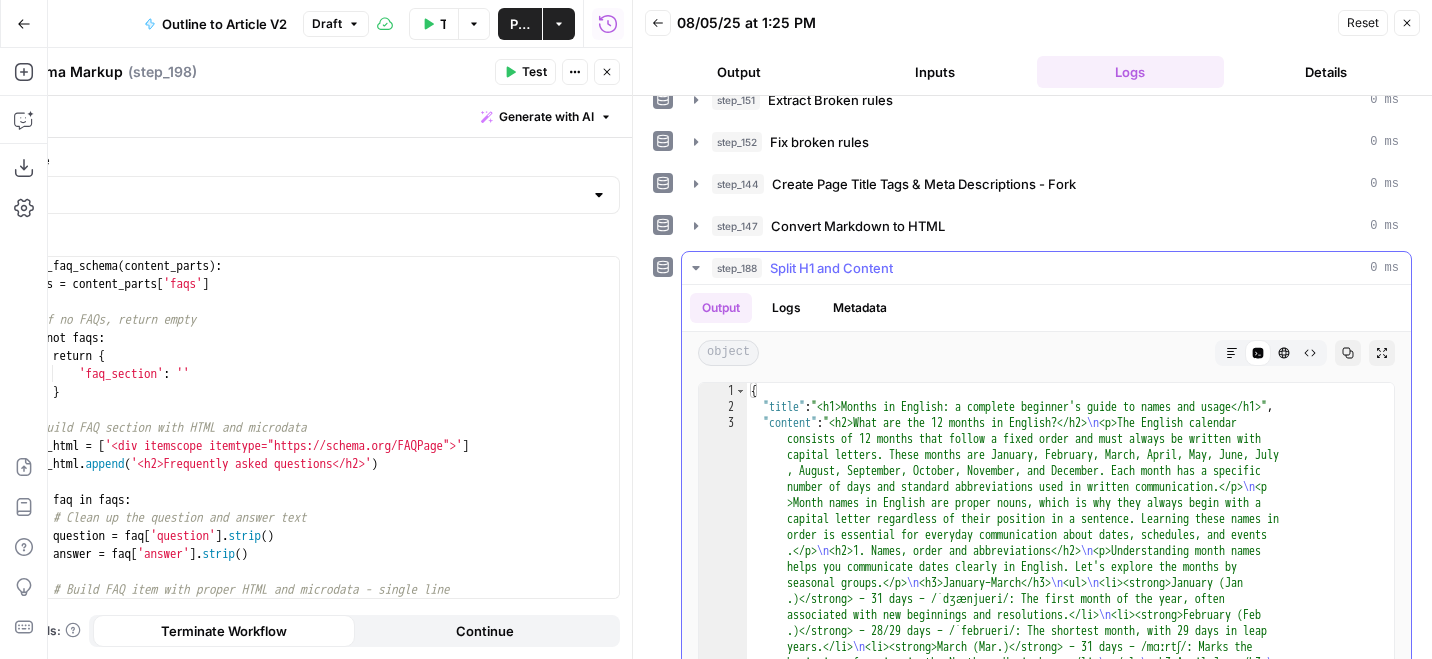 click 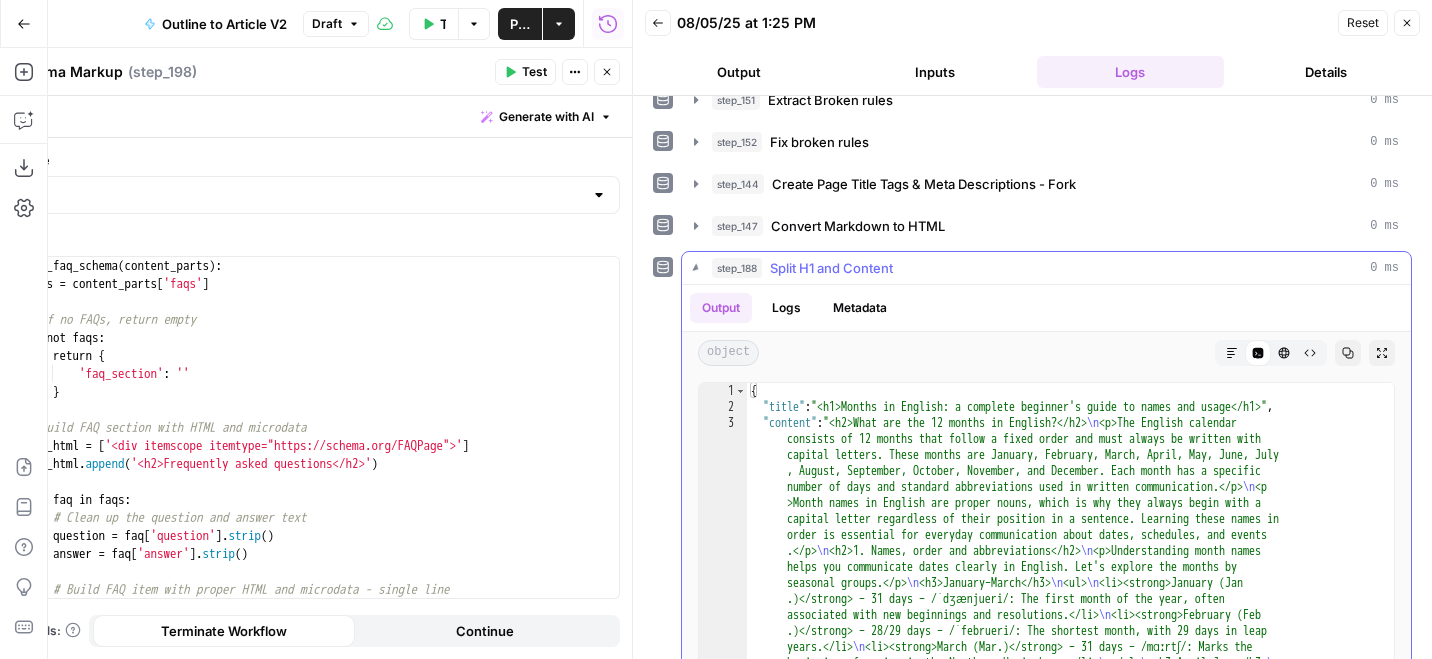 scroll, scrollTop: 163, scrollLeft: 0, axis: vertical 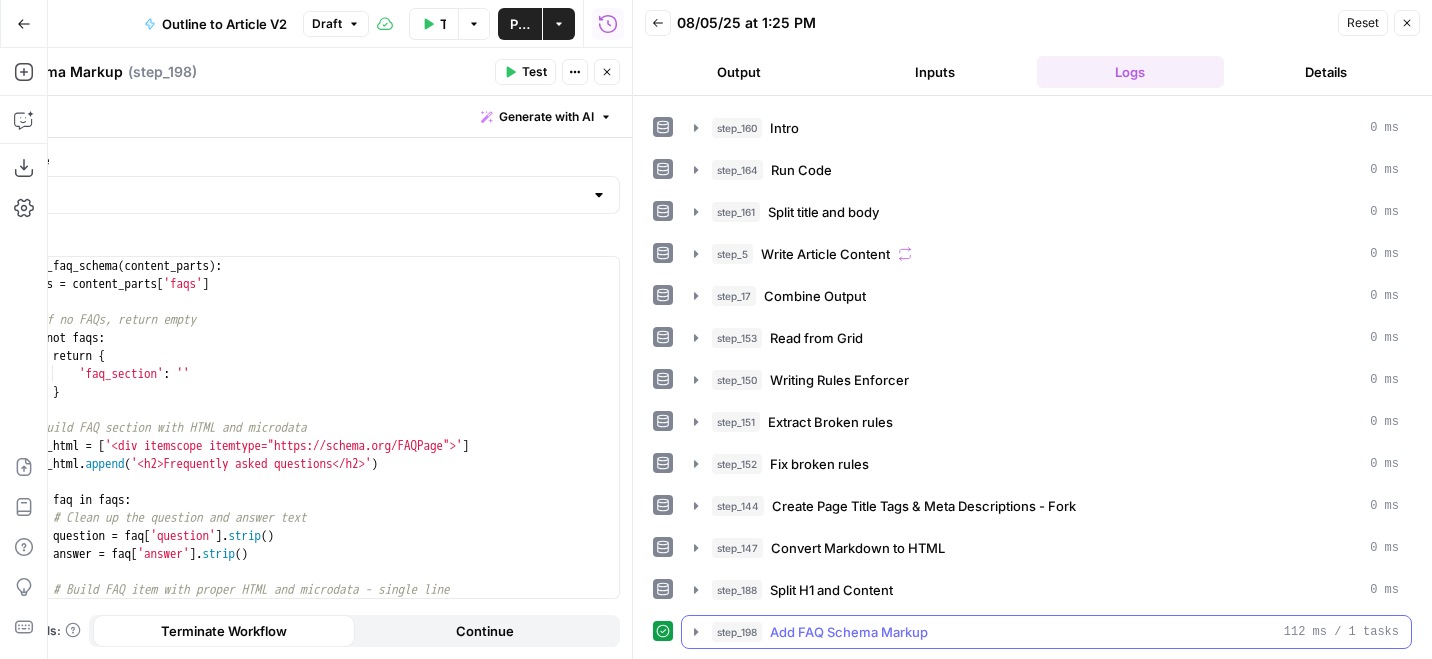 click 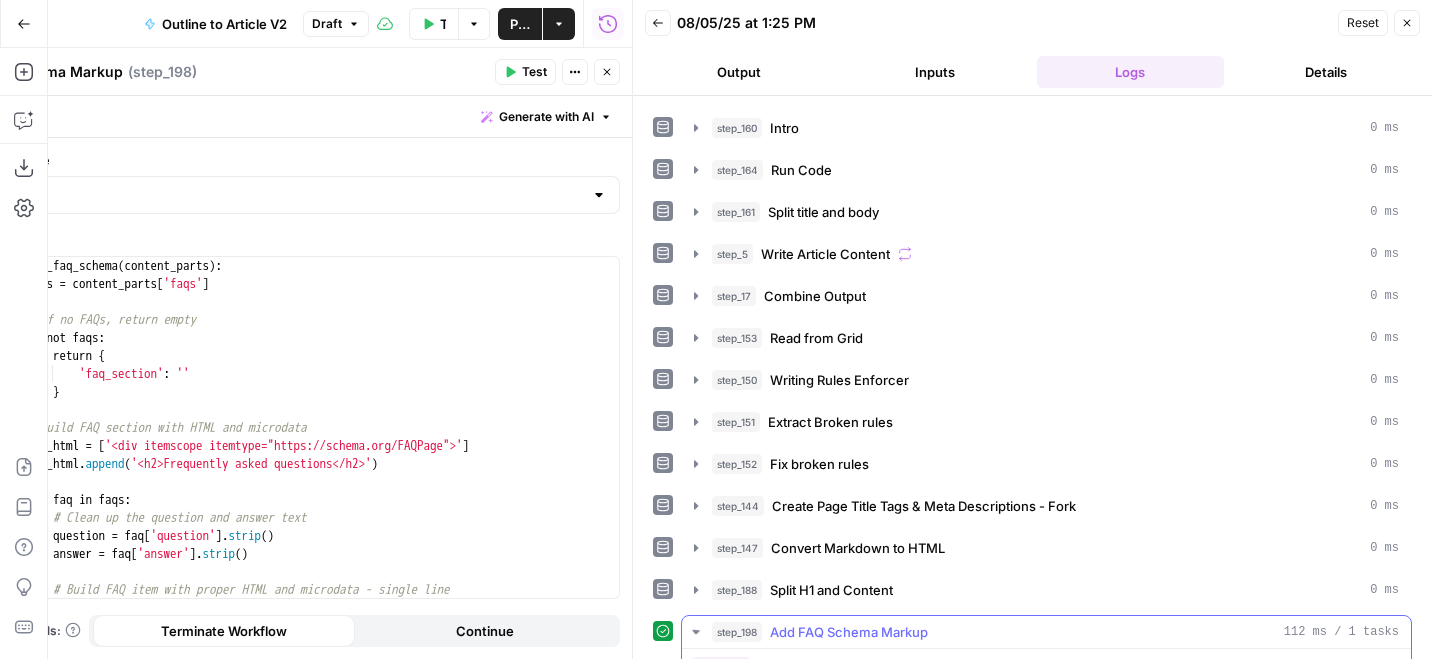 scroll, scrollTop: 664, scrollLeft: 0, axis: vertical 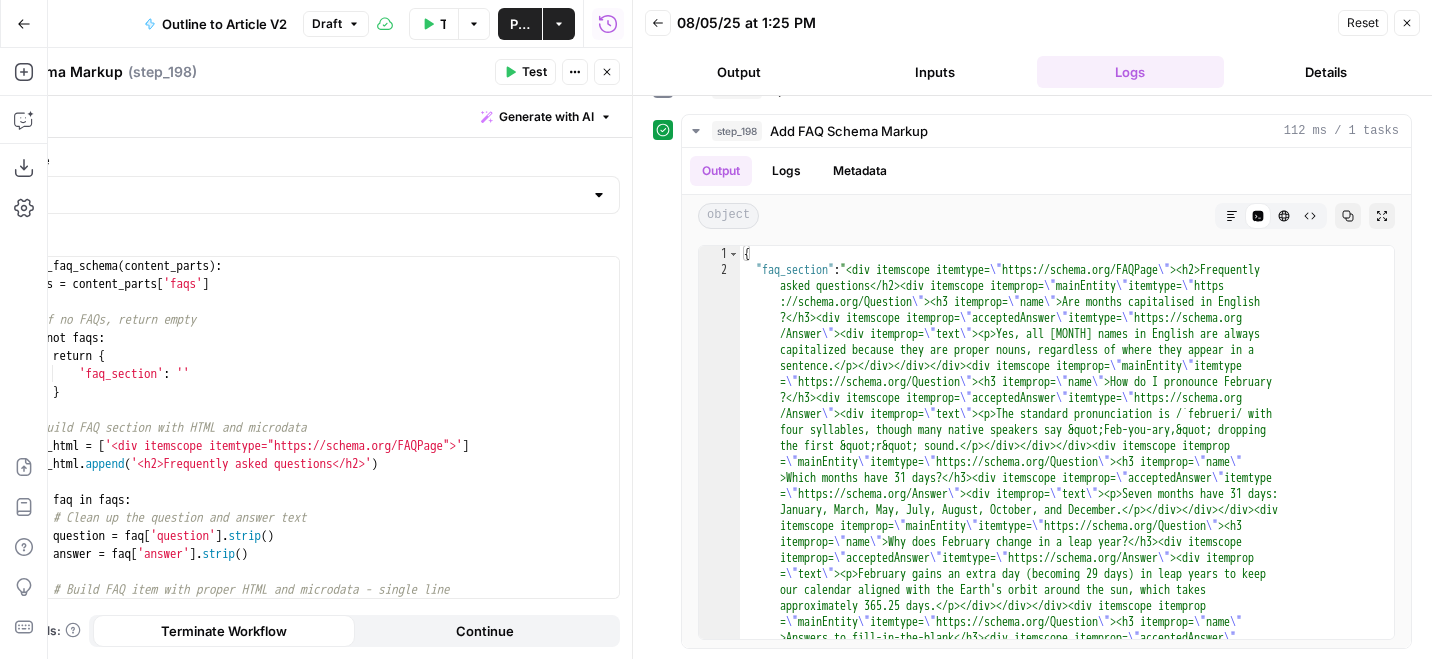 click 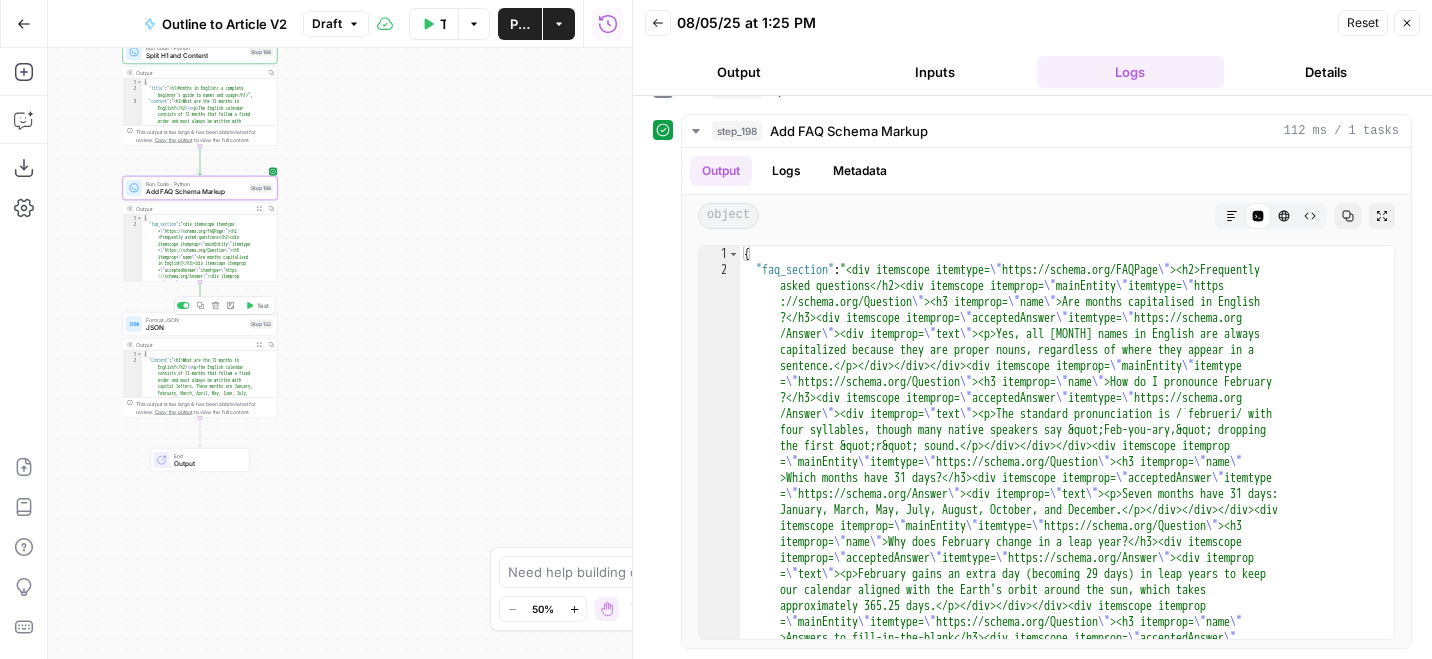 click on "Test" at bounding box center (263, 305) 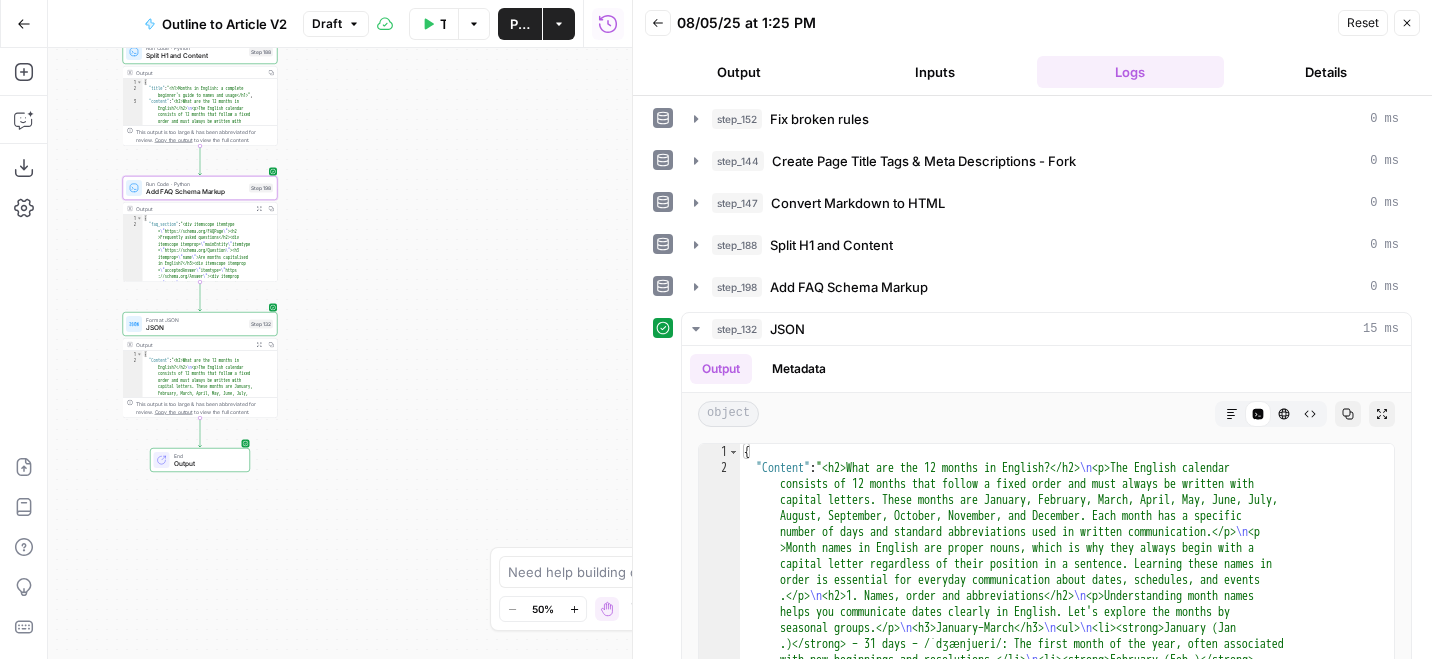 scroll, scrollTop: 706, scrollLeft: 0, axis: vertical 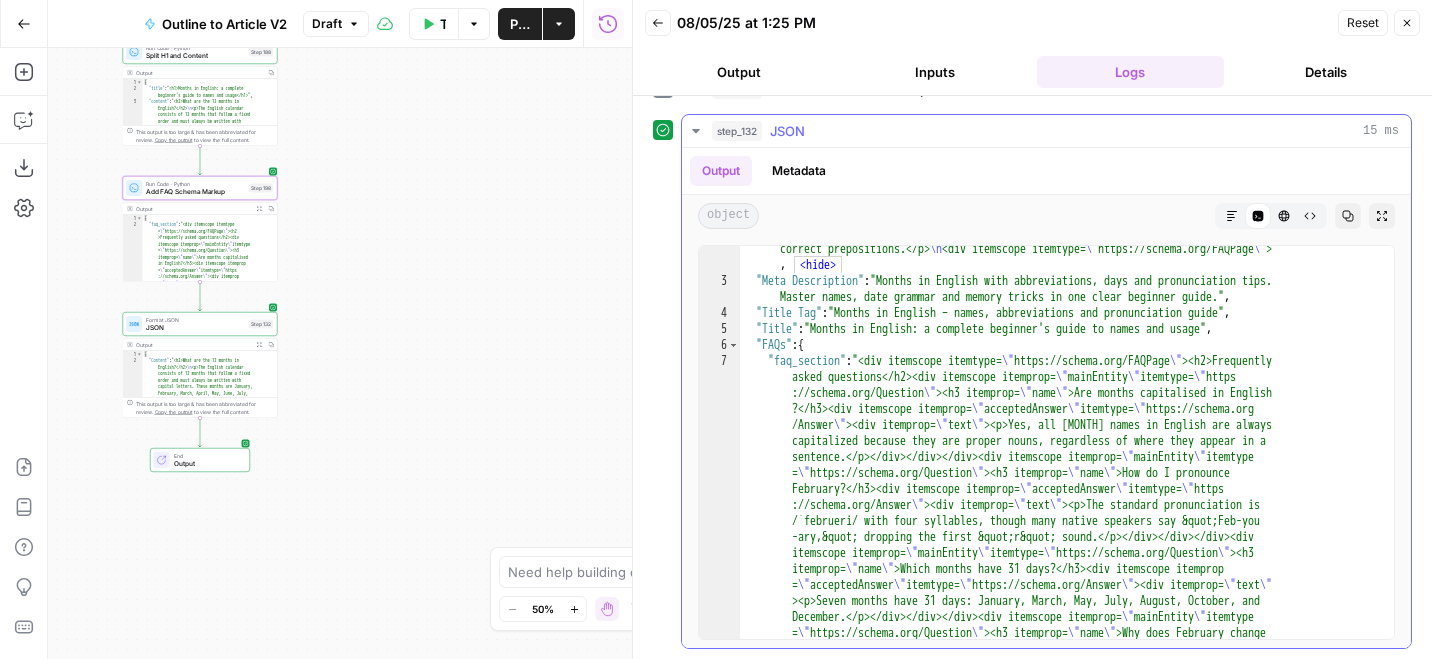 type on "**********" 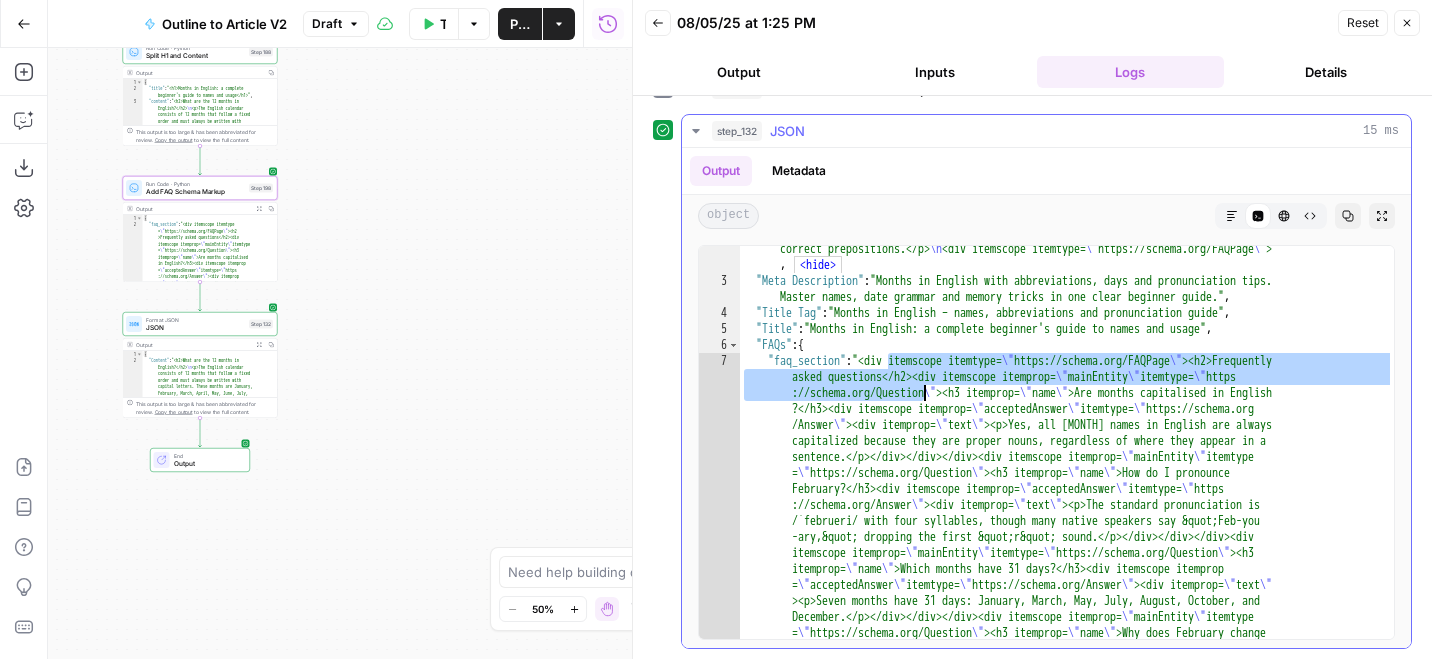 drag, startPoint x: 887, startPoint y: 360, endPoint x: 920, endPoint y: 389, distance: 43.931767 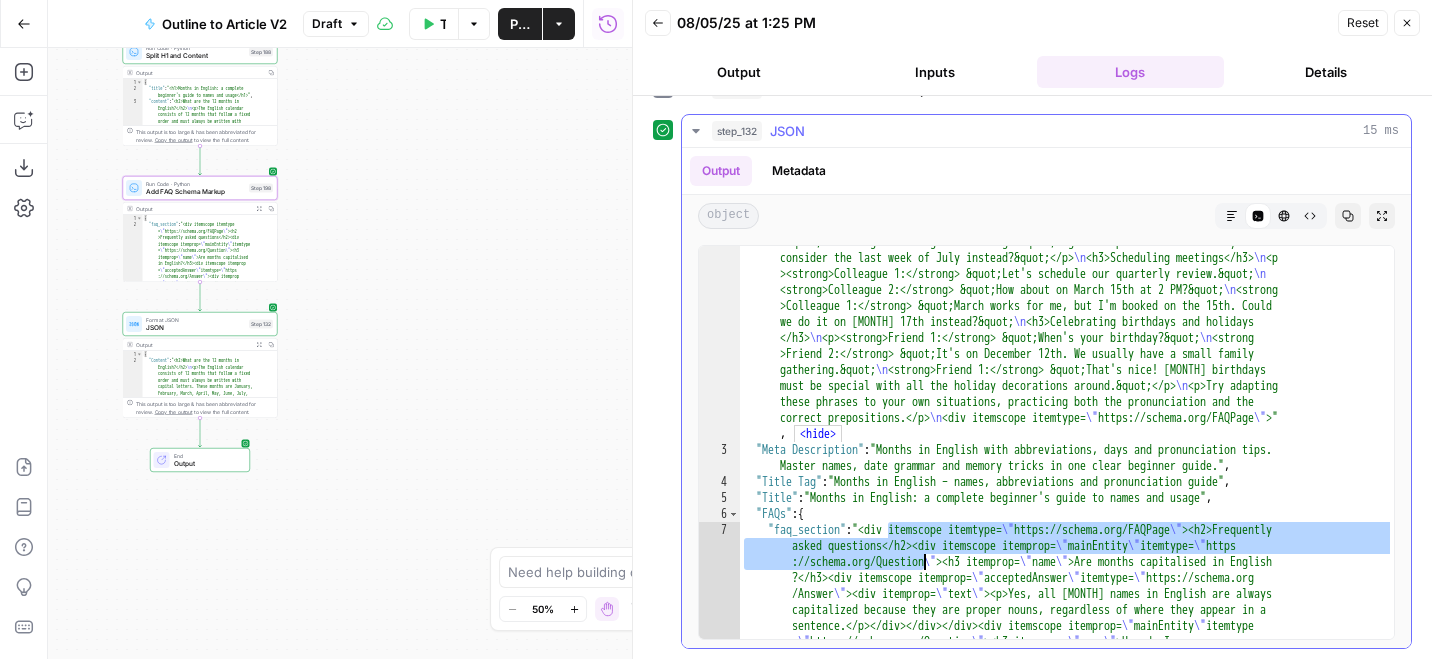 scroll, scrollTop: 2775, scrollLeft: 0, axis: vertical 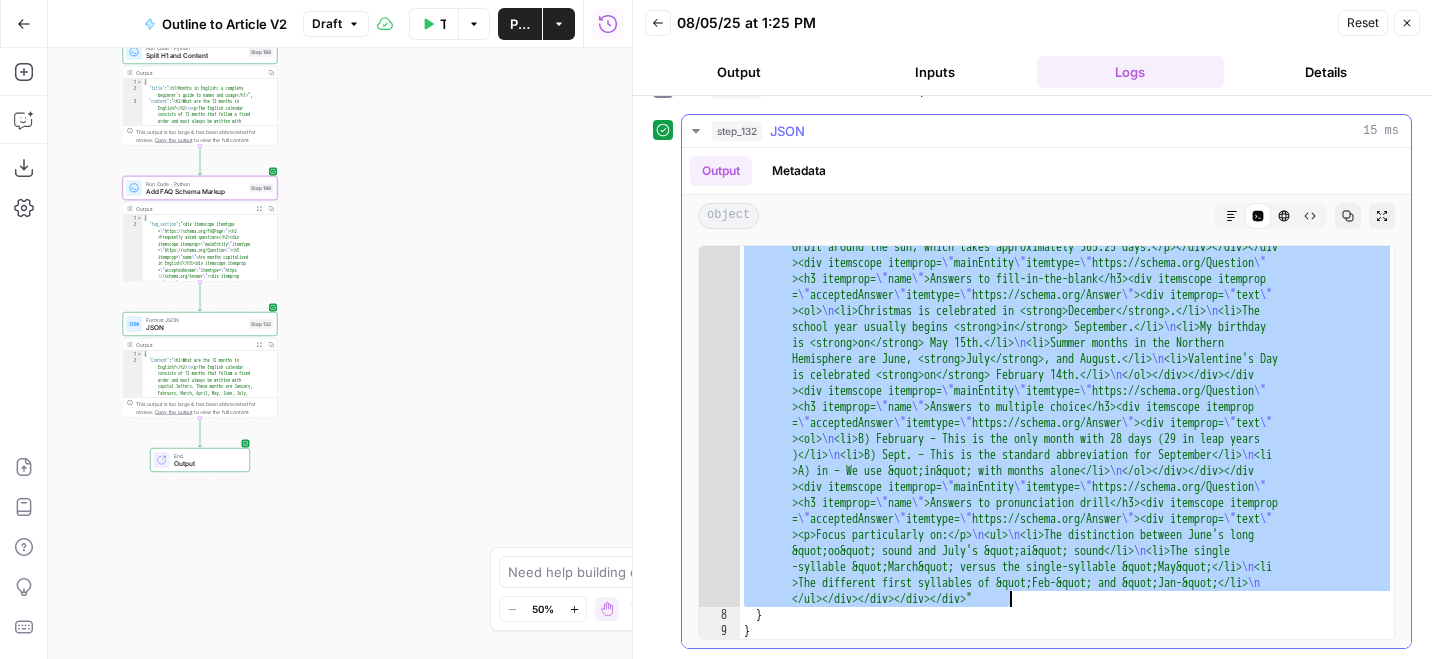 click on ""faq_section" :  "<div itemscope itemtype= \" https://schema.org/FAQPage \" ><h2>Frequently           asked questions</h2><div itemscope itemprop= \" mainEntity \"  itemtype= \" https          ://schema.org/Question \" ><h3 itemprop= \" name \" >Are months capitalised in English          ?</h3><div itemscope itemprop= \" acceptedAnswer \"  itemtype= \" https://schema.org          /Answer \" ><div itemprop= \" text \" ><p>Yes, all month names in English are always           capitalized because they are proper nouns, regardless of where they appear in a           sentence.</p></div></div></div><div itemscope itemprop= \" mainEntity \"  itemtype          = \" https://schema.org/Question \" ><h3 itemprop= \" name \" >How do I pronounce           February?</h3><div itemscope itemprop= \" acceptedAnswer \"  itemtype= \" https          ://schema.org/Answer \" ><div itemprop= \" text \" ><p>The standard pronunciation is           \"" at bounding box center [1067, 459] 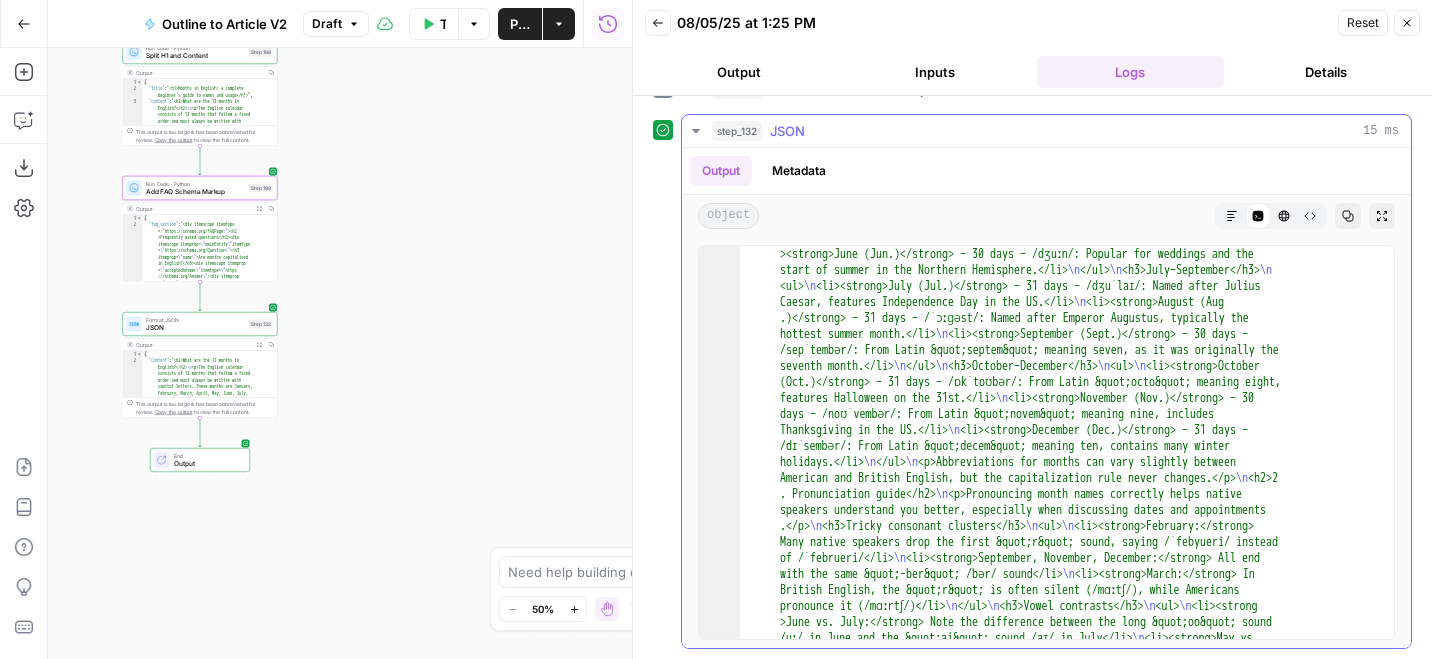 scroll, scrollTop: 0, scrollLeft: 0, axis: both 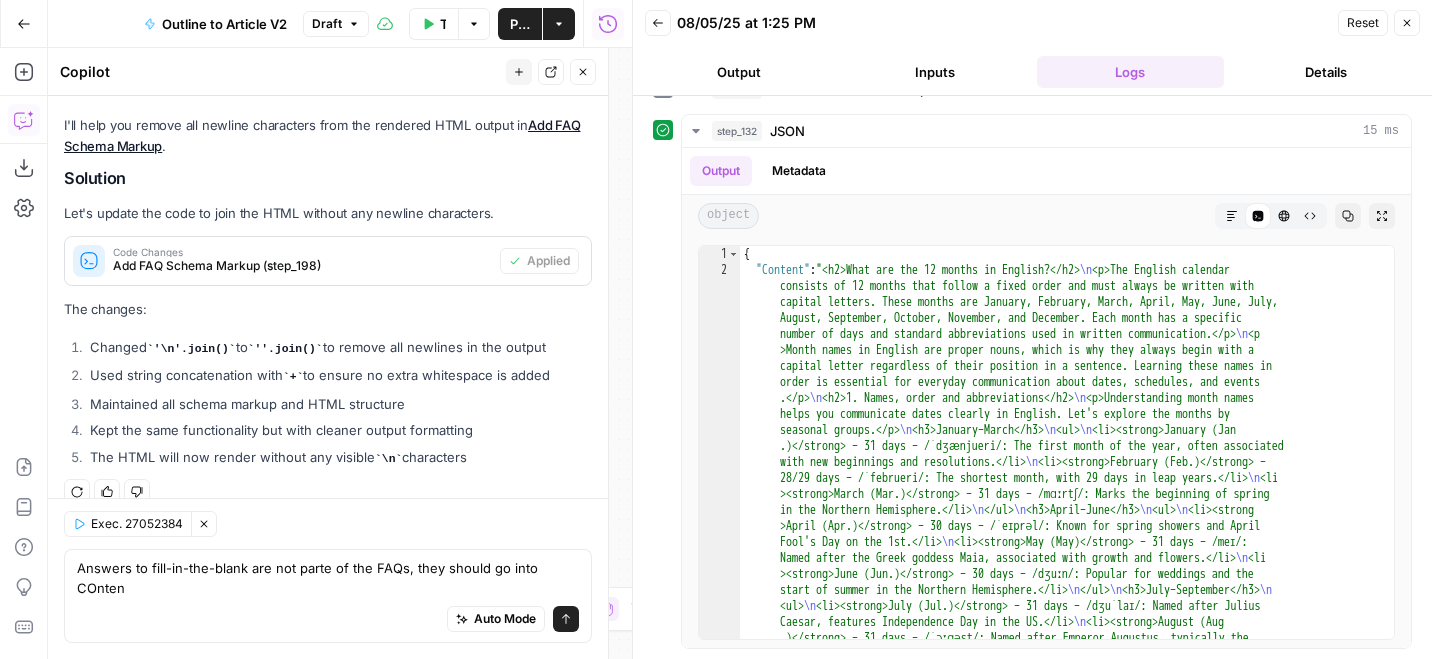 type on "Answers to fill-in-the-blank are not parte of the FAQs, they should go into COntent" 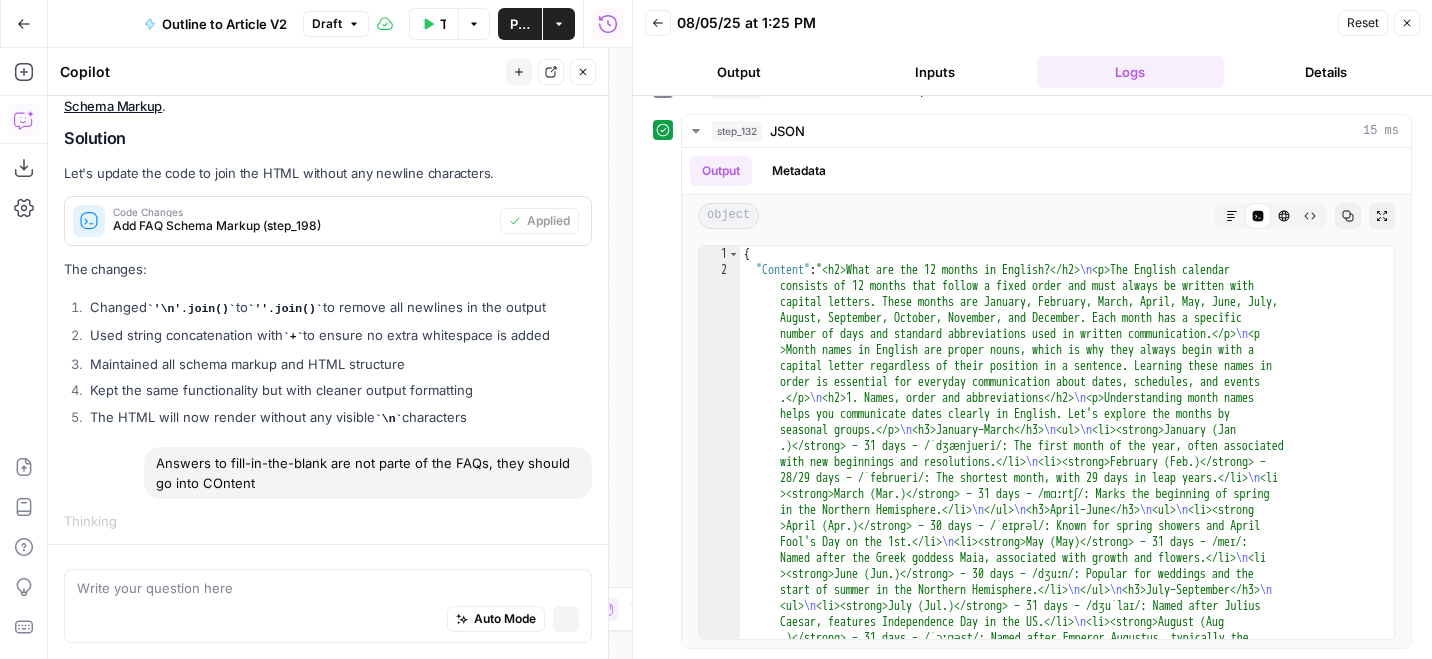 scroll, scrollTop: 1021, scrollLeft: 0, axis: vertical 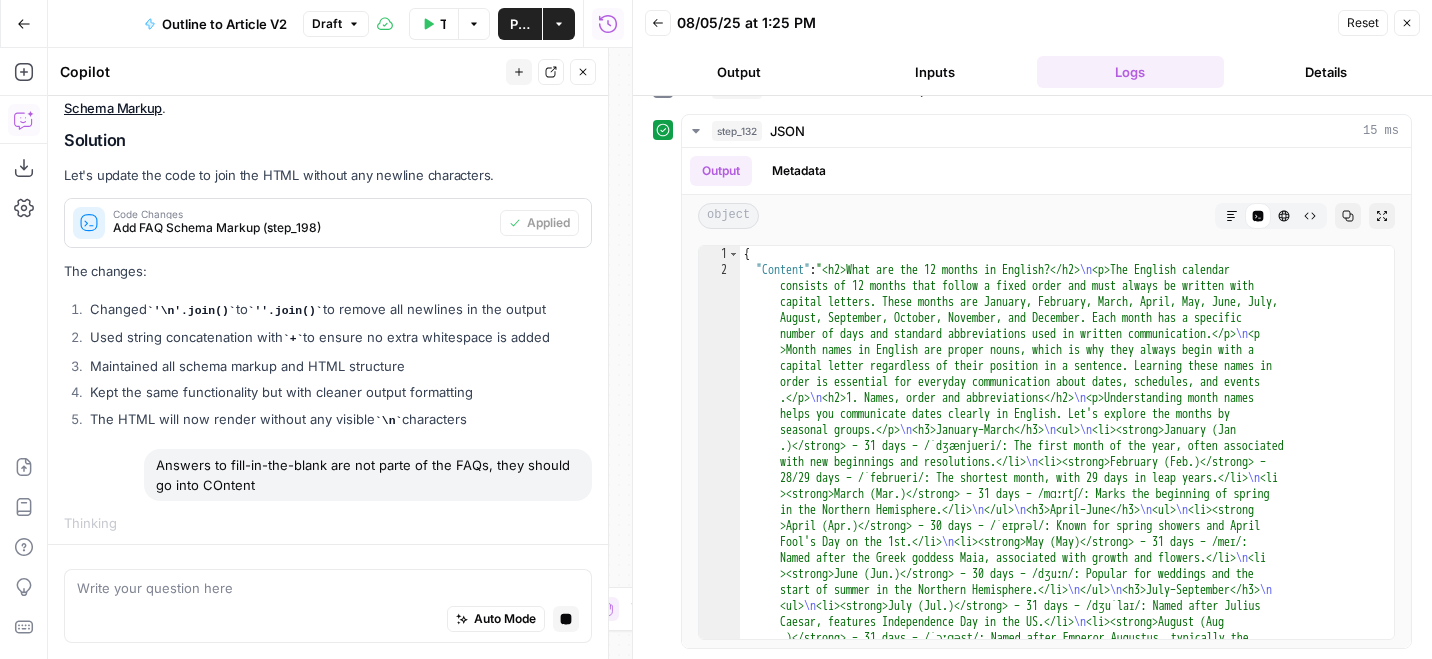 click on "Auto Mode Stop generating" at bounding box center [328, 620] 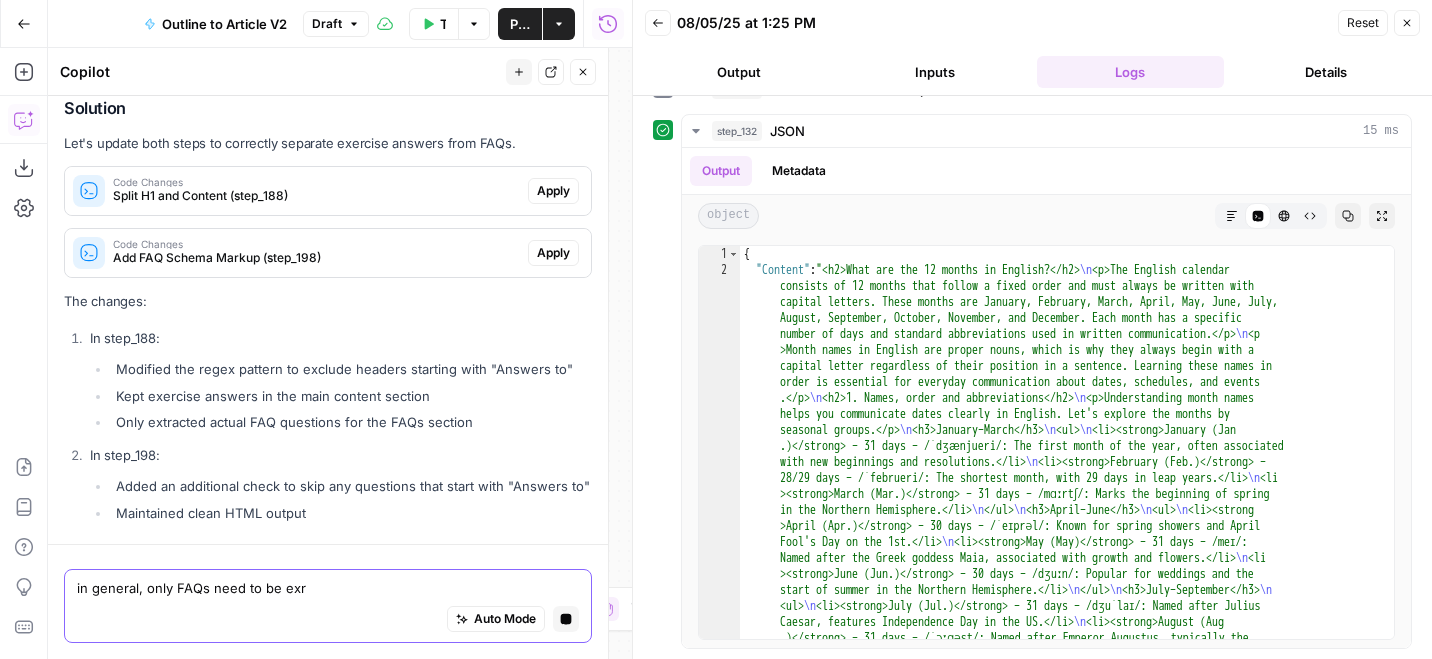 scroll, scrollTop: 1473, scrollLeft: 0, axis: vertical 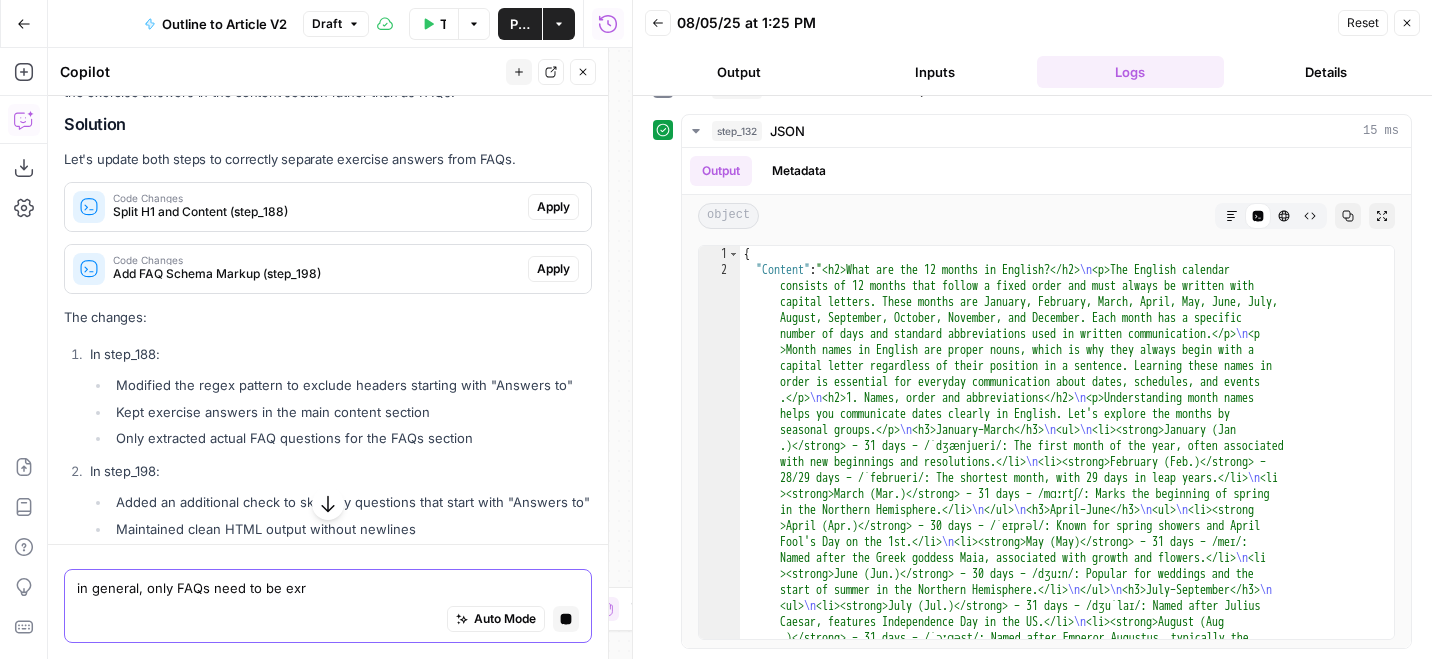 type on "in general, only FAQs need to be exr" 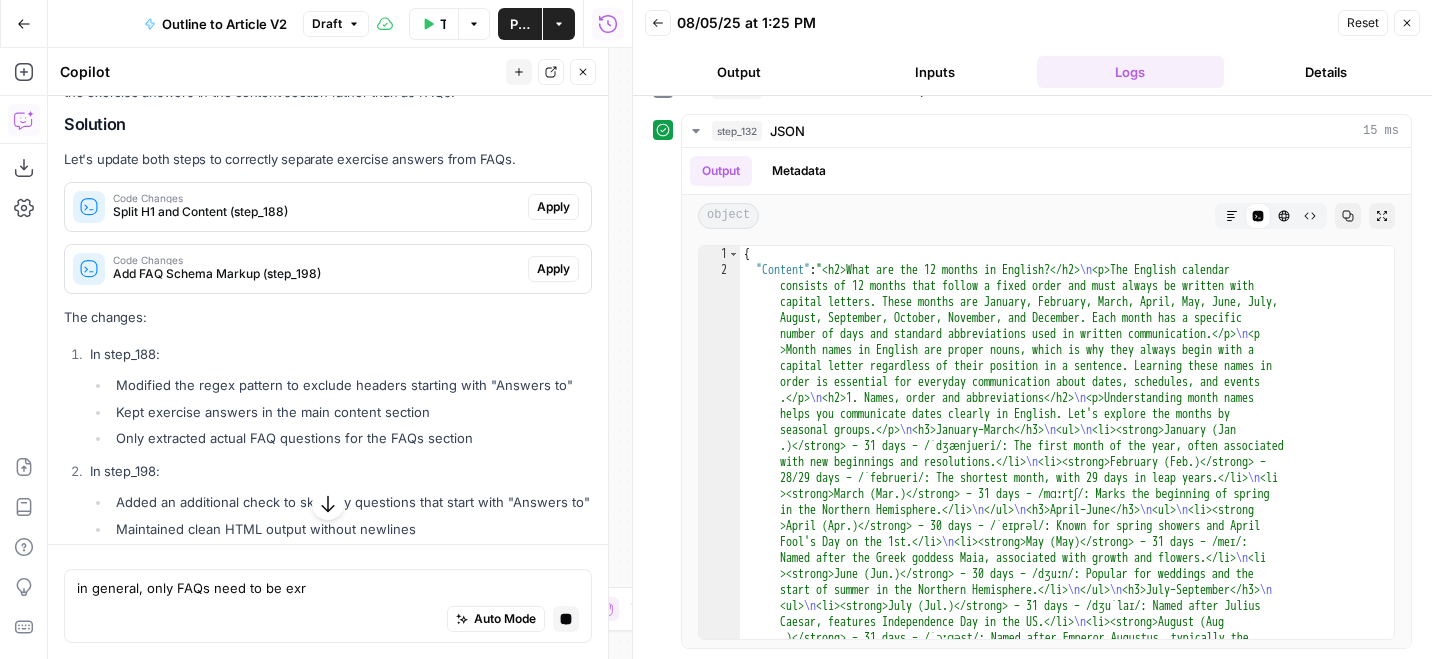 click on "Apply" at bounding box center [553, 207] 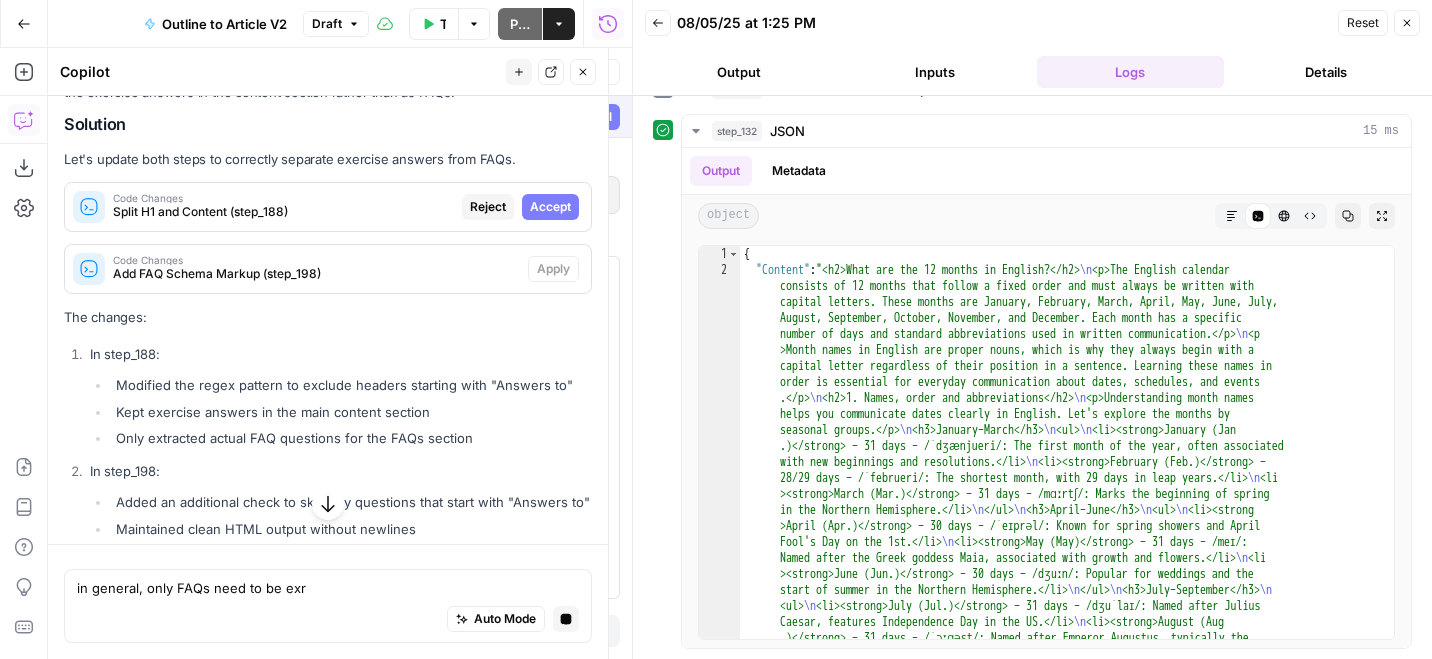 click on "Accept" at bounding box center [550, 207] 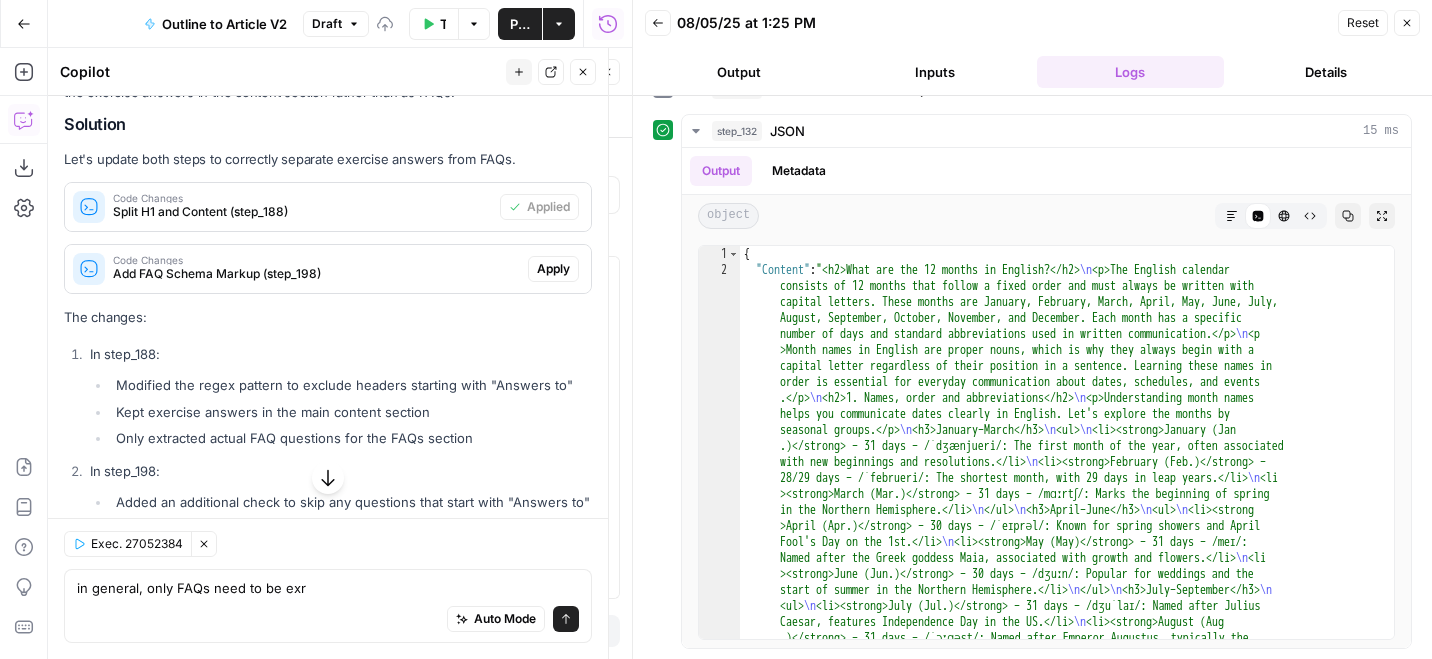 click on "Apply" at bounding box center (553, 269) 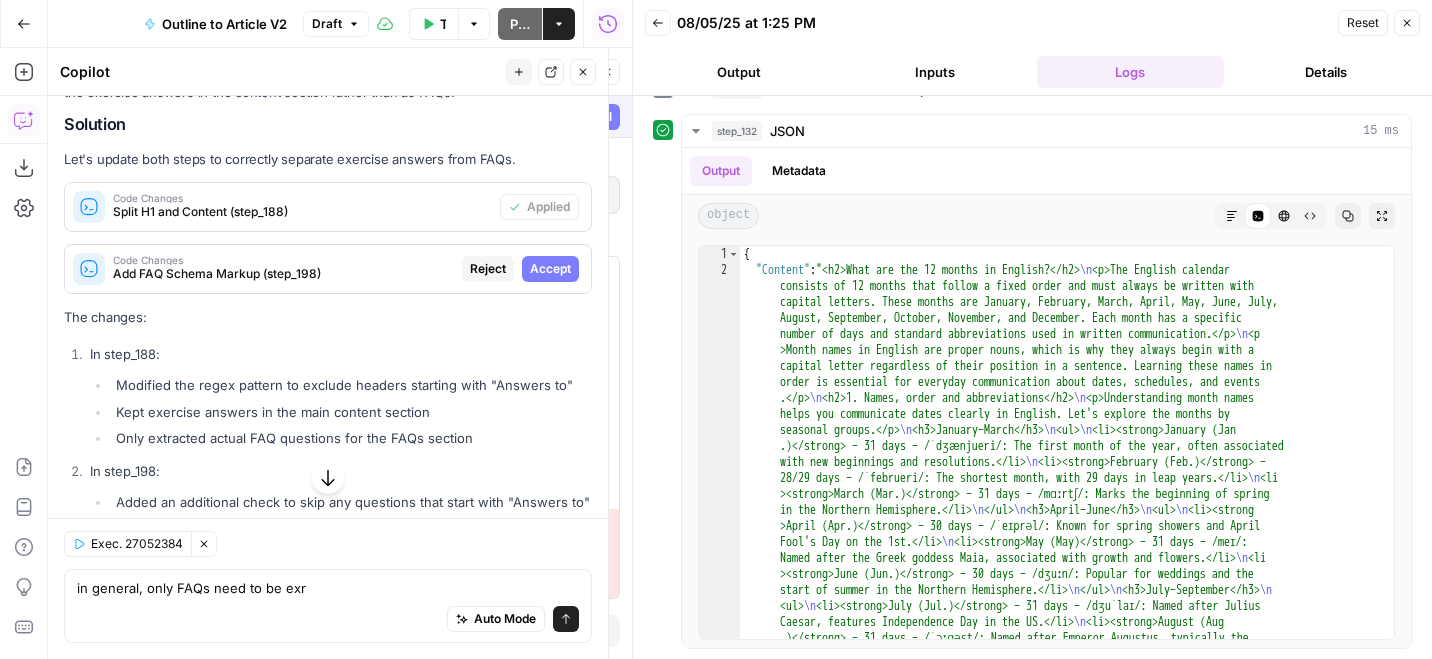 click on "Accept" at bounding box center [550, 269] 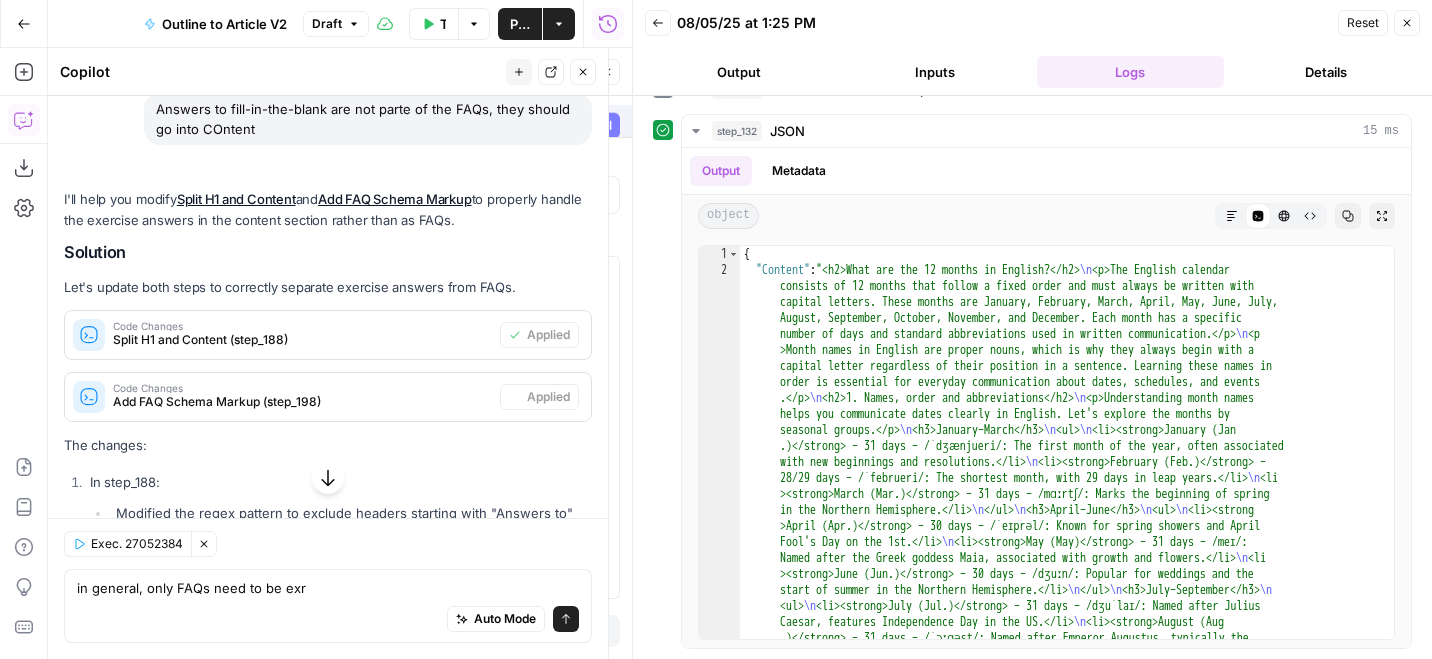 scroll, scrollTop: 1601, scrollLeft: 0, axis: vertical 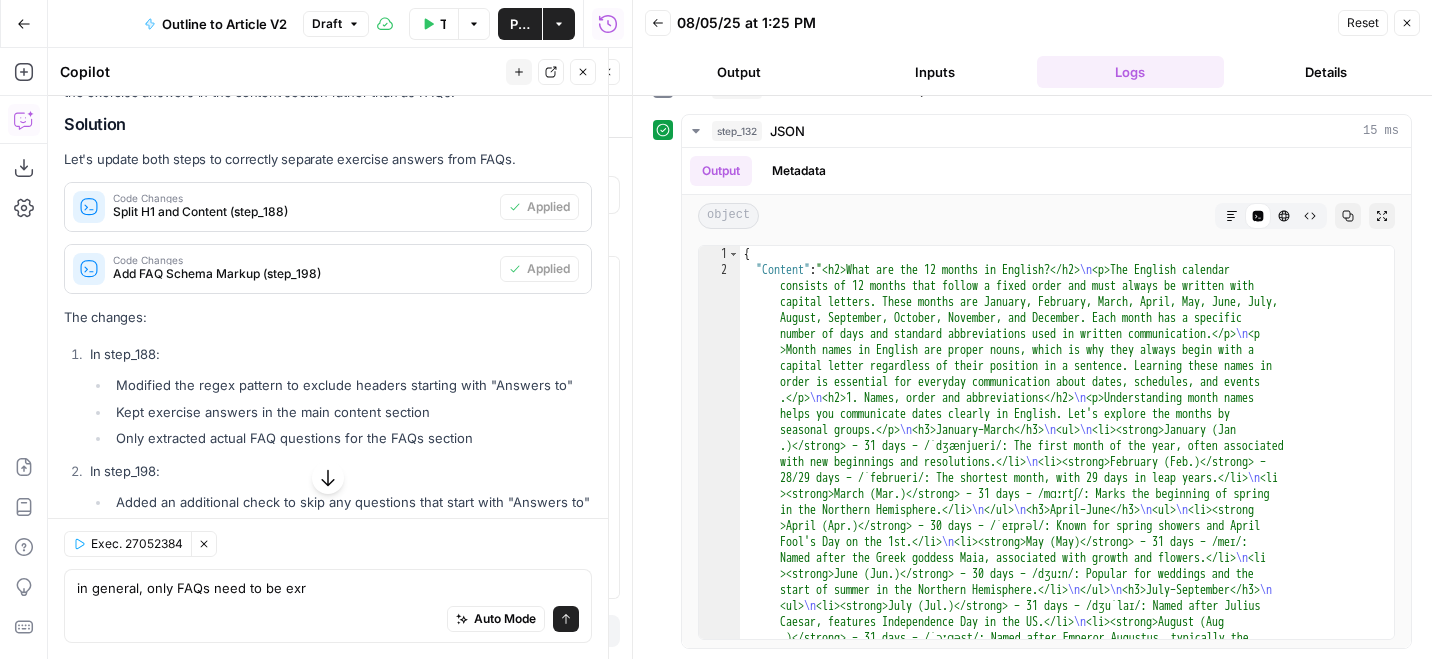 click 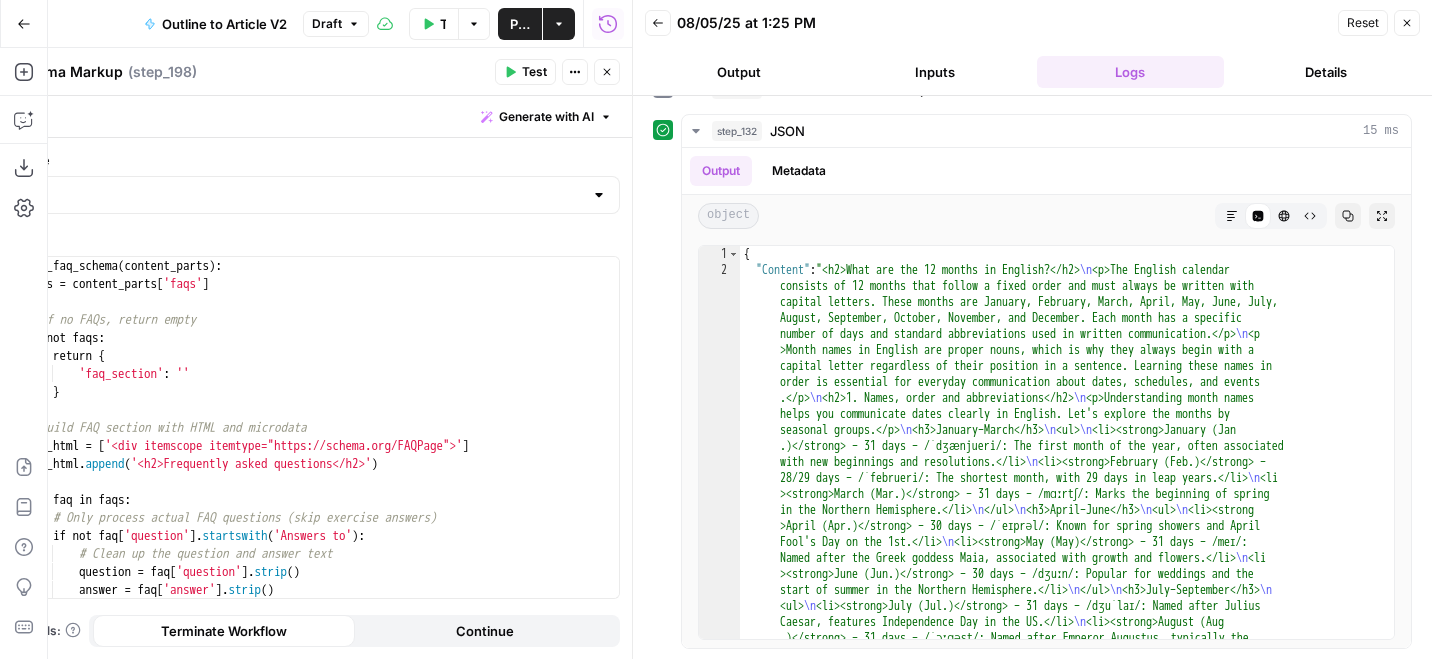 click 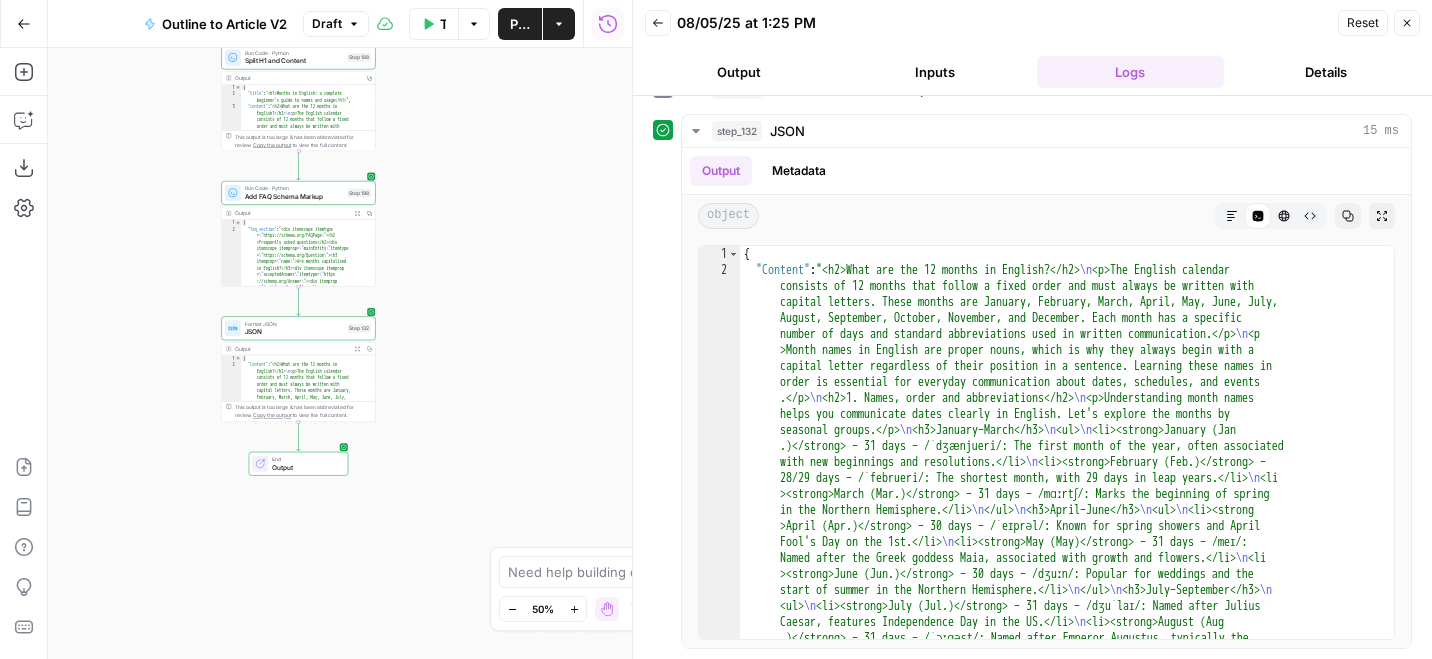 click on "Split H1 and Content" at bounding box center [294, 61] 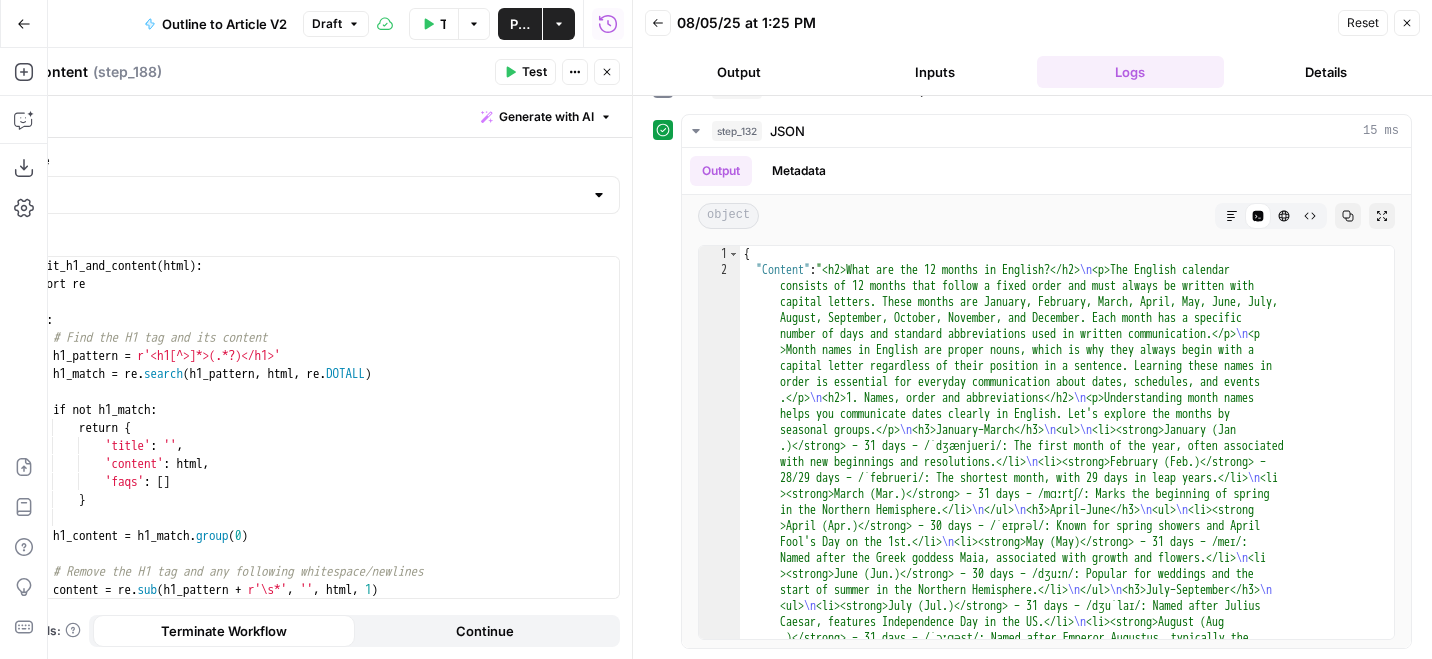 click 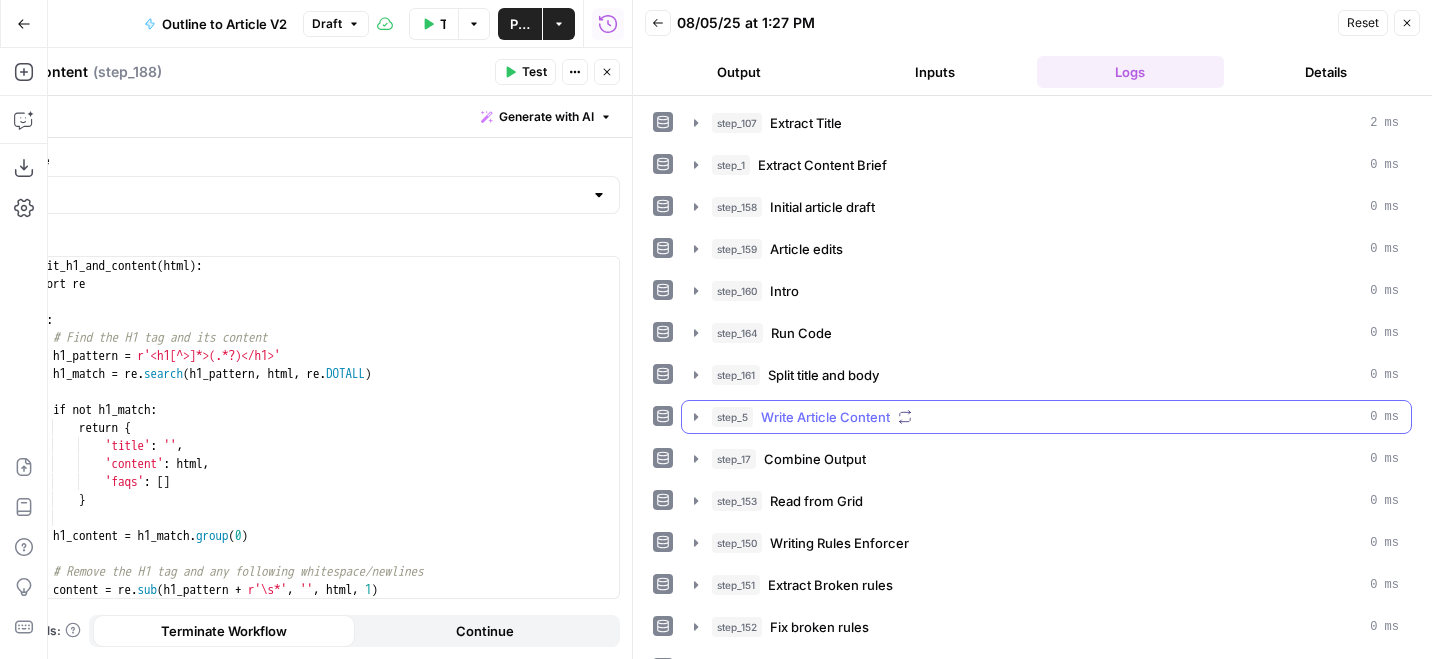scroll, scrollTop: 622, scrollLeft: 0, axis: vertical 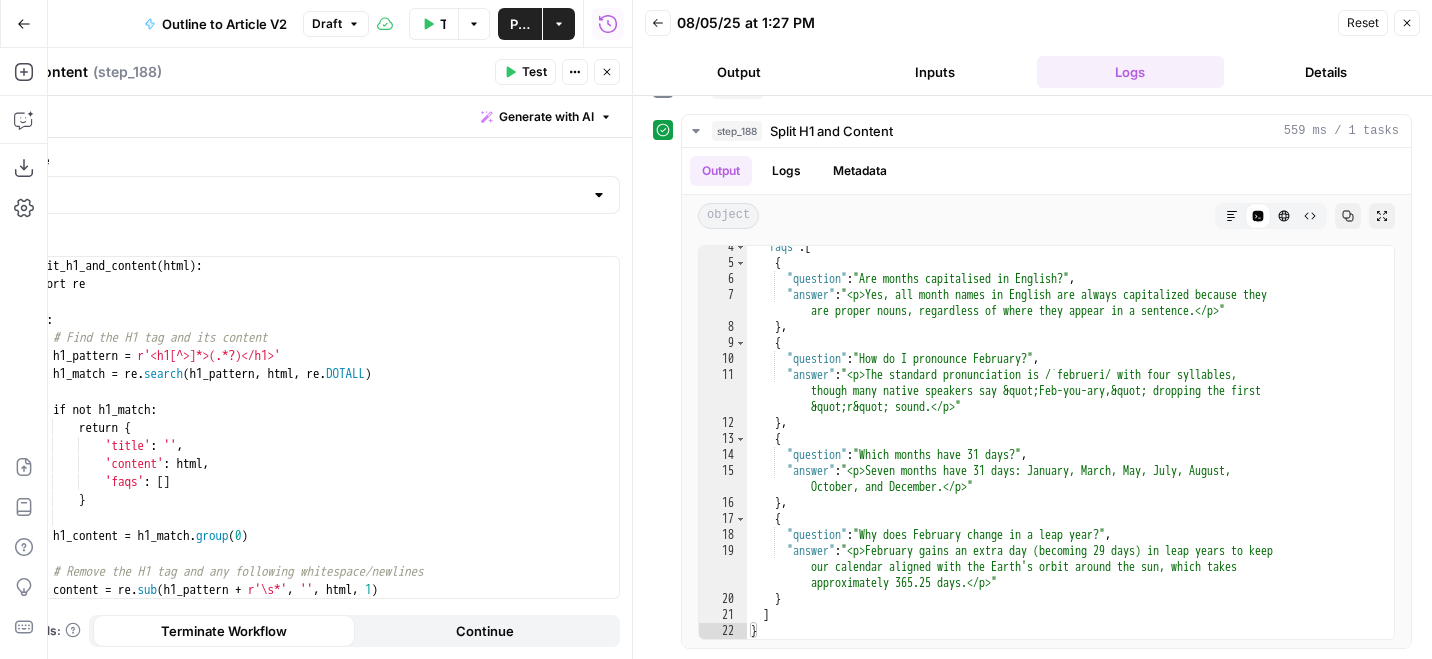 click 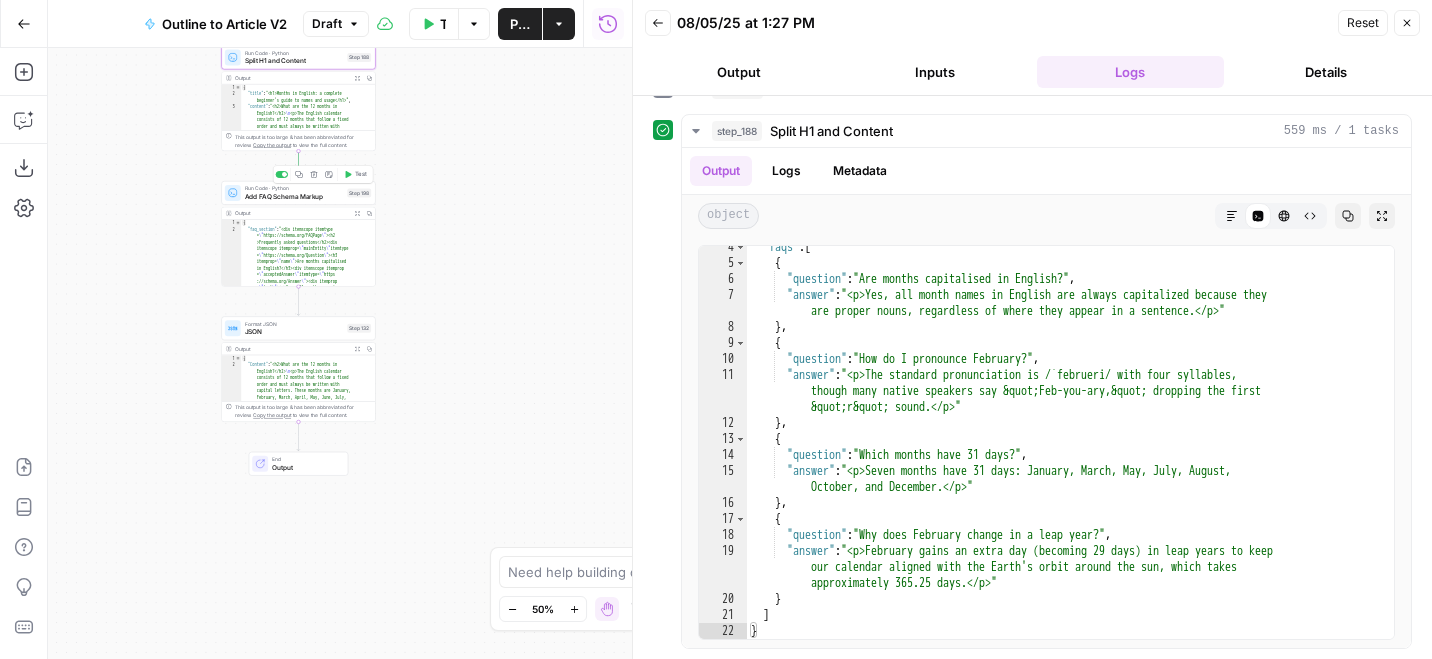 click on "Test" at bounding box center (355, 174) 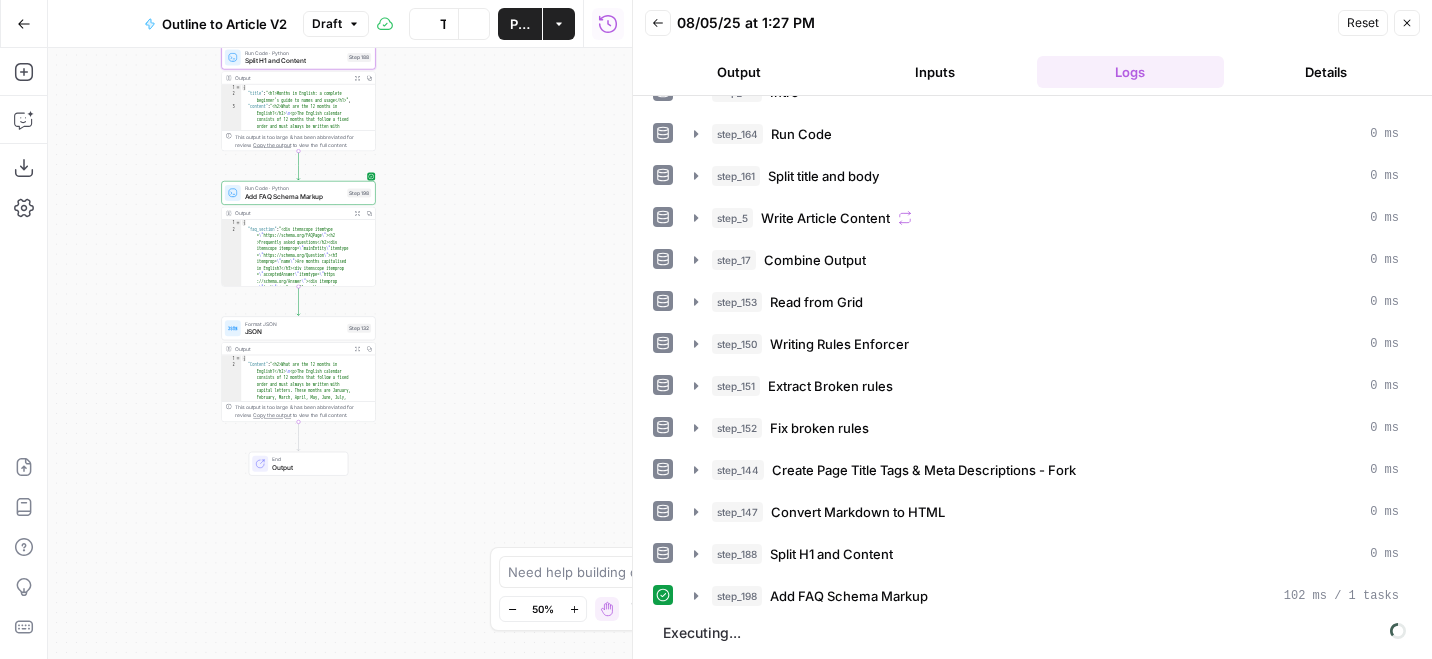 scroll, scrollTop: 163, scrollLeft: 0, axis: vertical 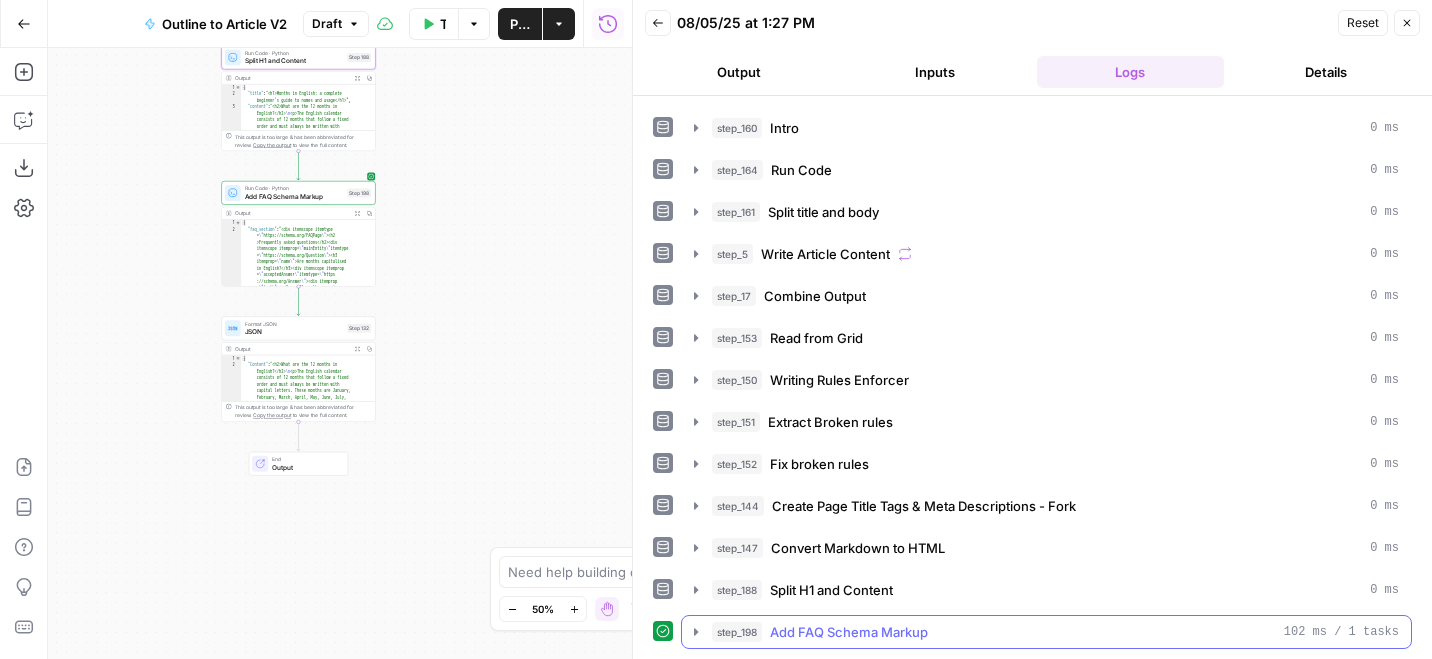 click 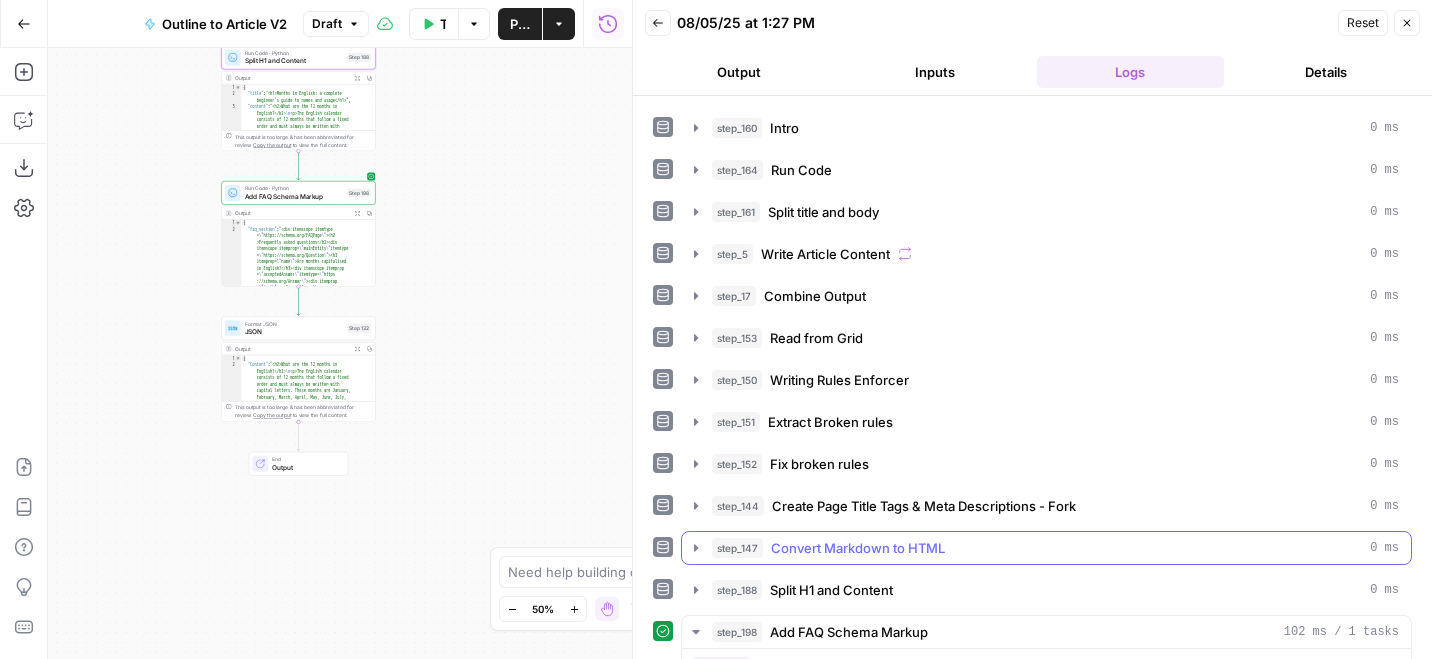 scroll, scrollTop: 664, scrollLeft: 0, axis: vertical 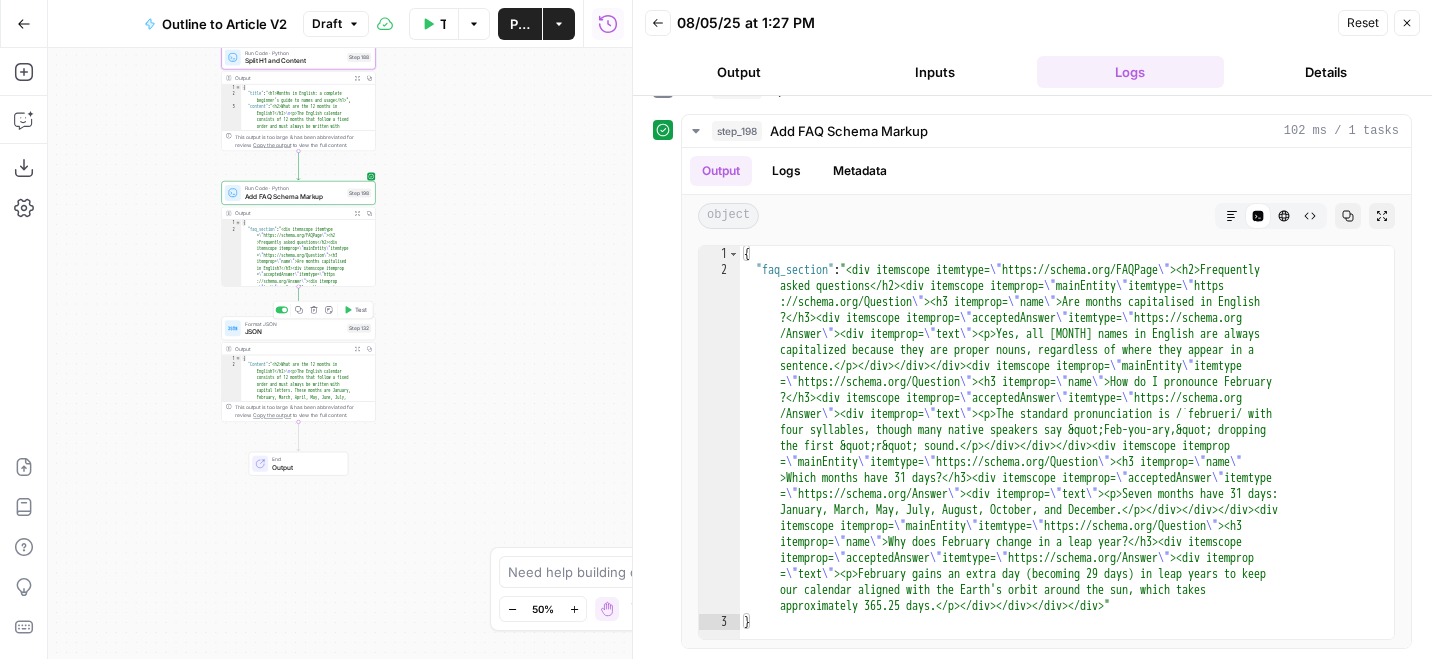 click on "Test" at bounding box center (355, 309) 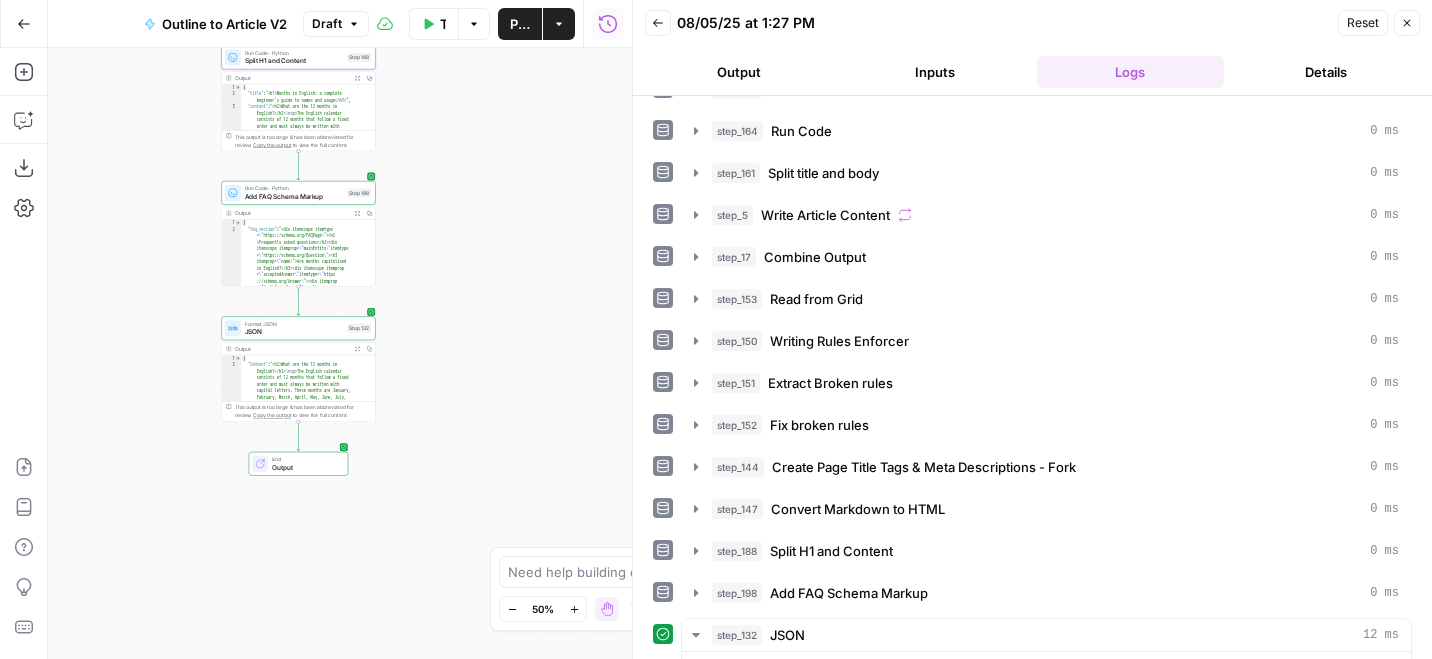 scroll, scrollTop: 706, scrollLeft: 0, axis: vertical 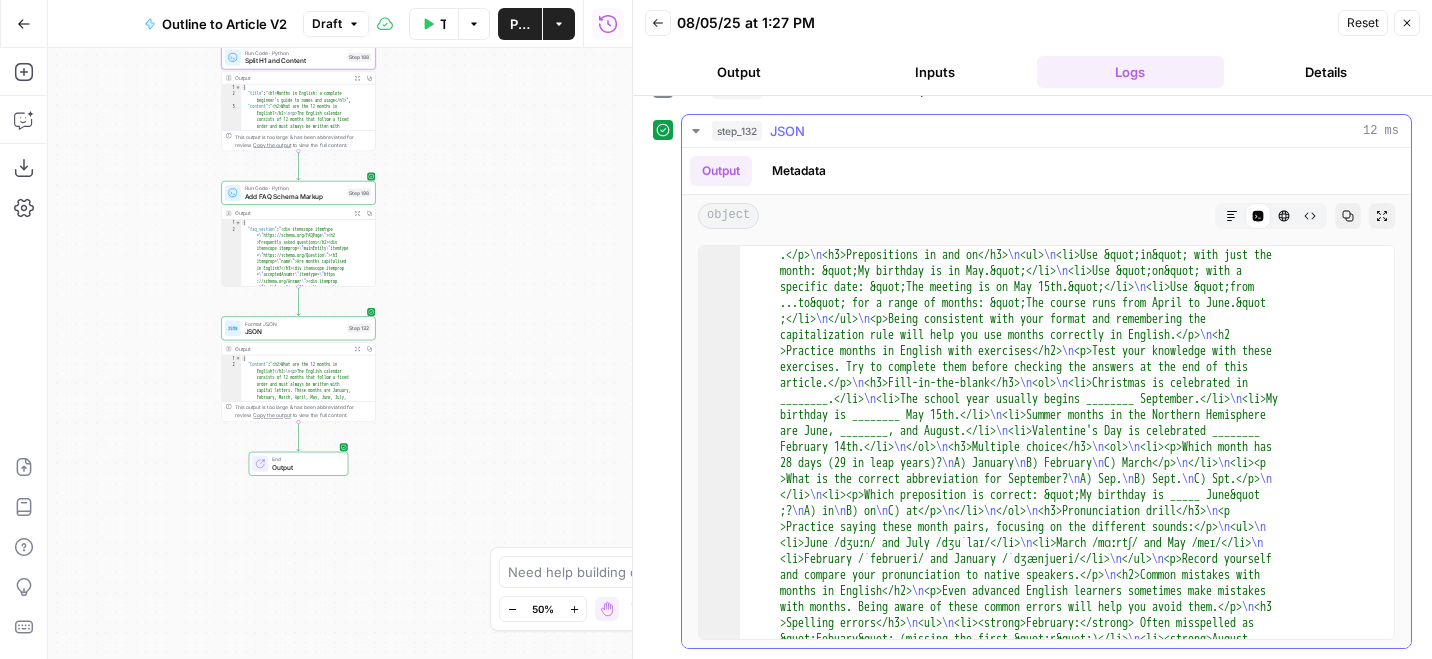 click on "Output Metadata" at bounding box center [1046, 171] 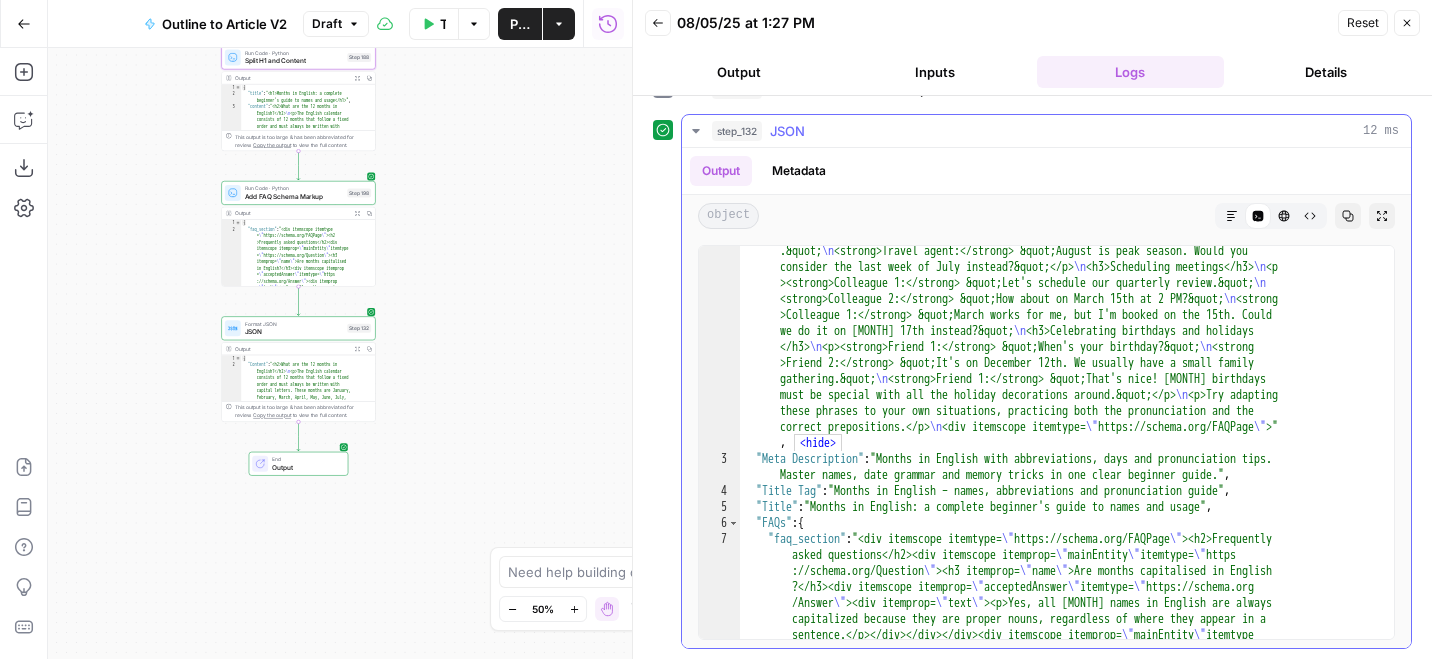 scroll, scrollTop: 2137, scrollLeft: 0, axis: vertical 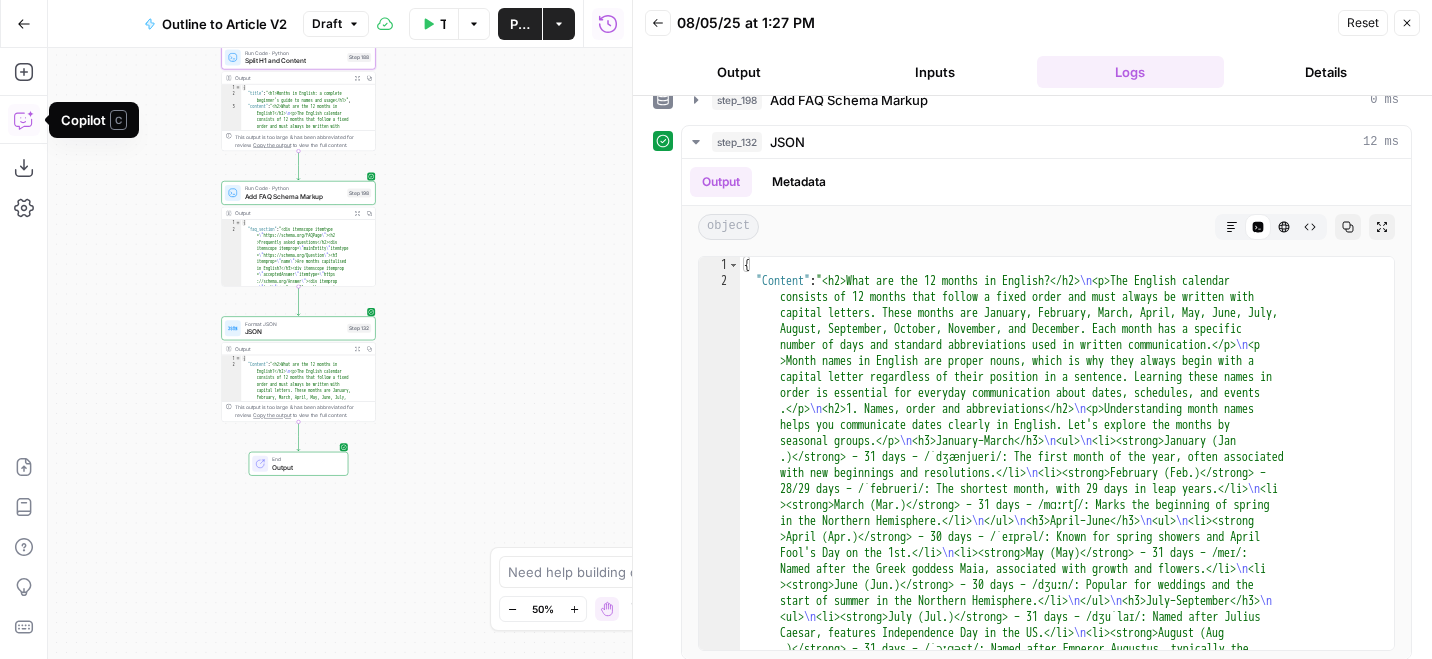 click 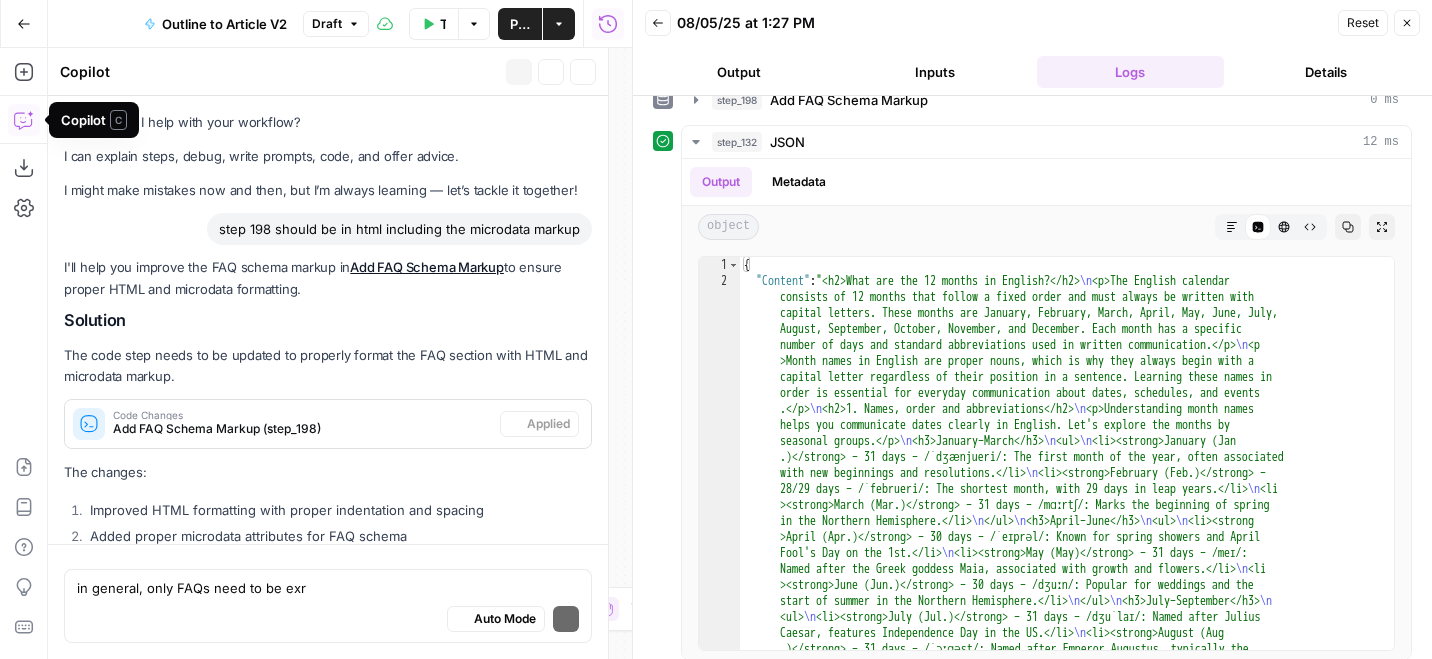 scroll, scrollTop: 1564, scrollLeft: 0, axis: vertical 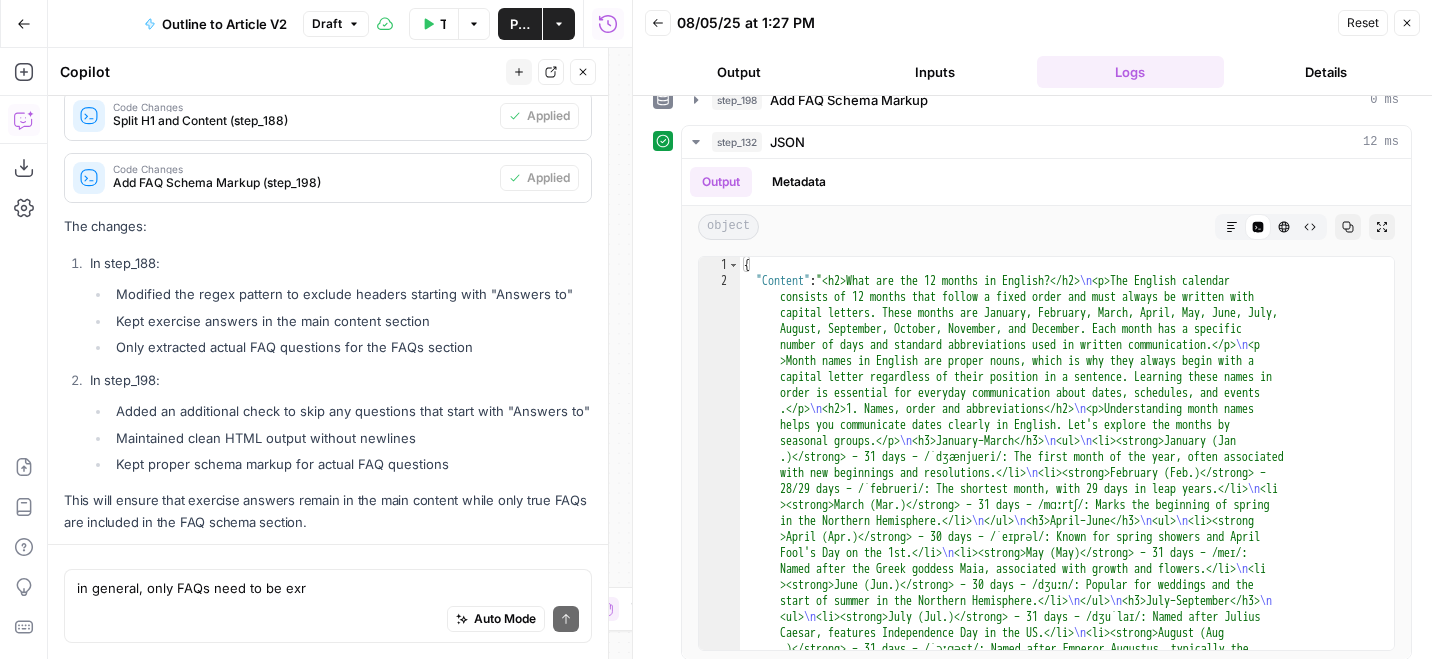 click on "in general, only FAQs need to be exr" at bounding box center [328, 588] 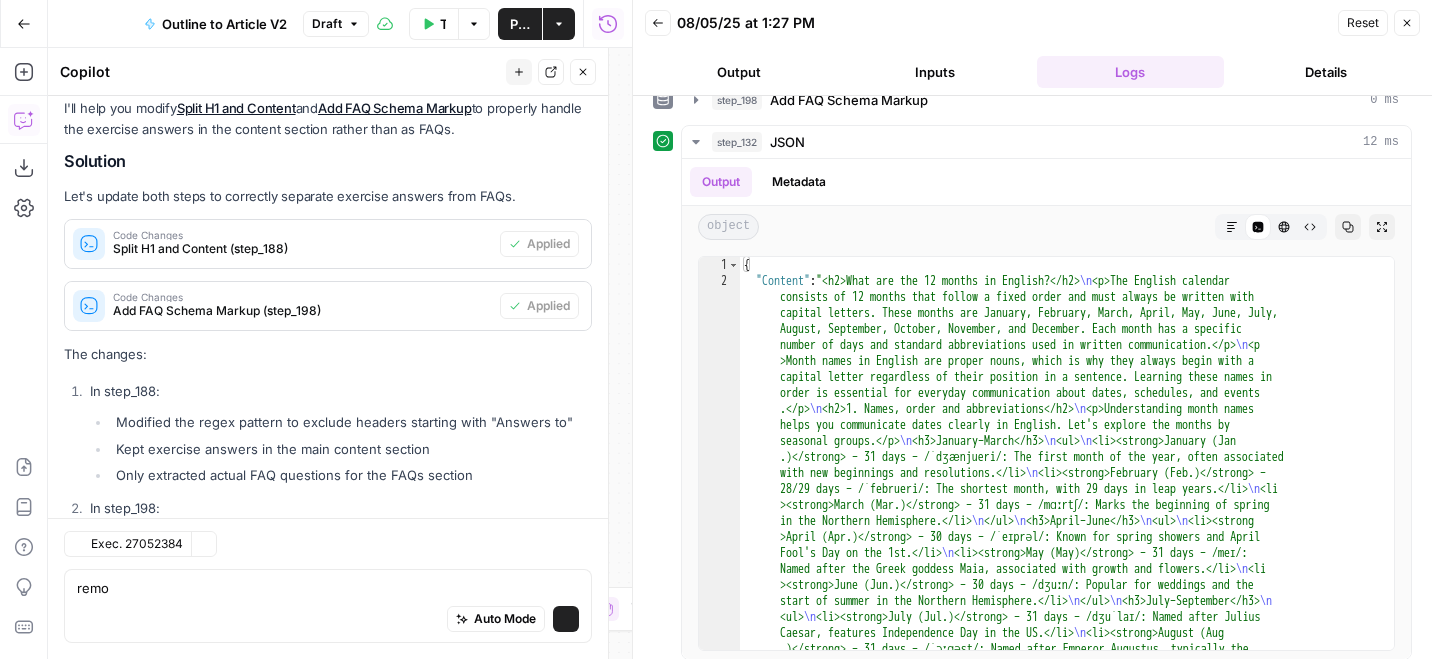 scroll, scrollTop: 1750, scrollLeft: 0, axis: vertical 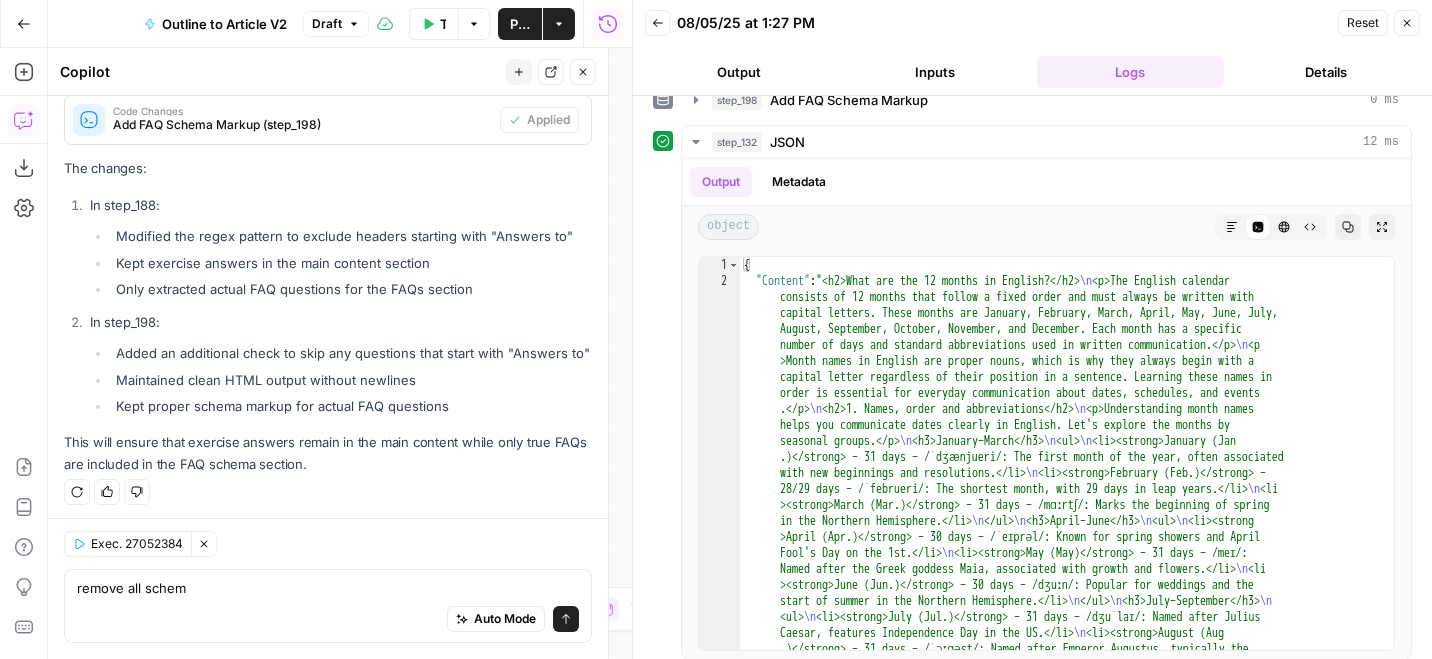 type on "remove all schema" 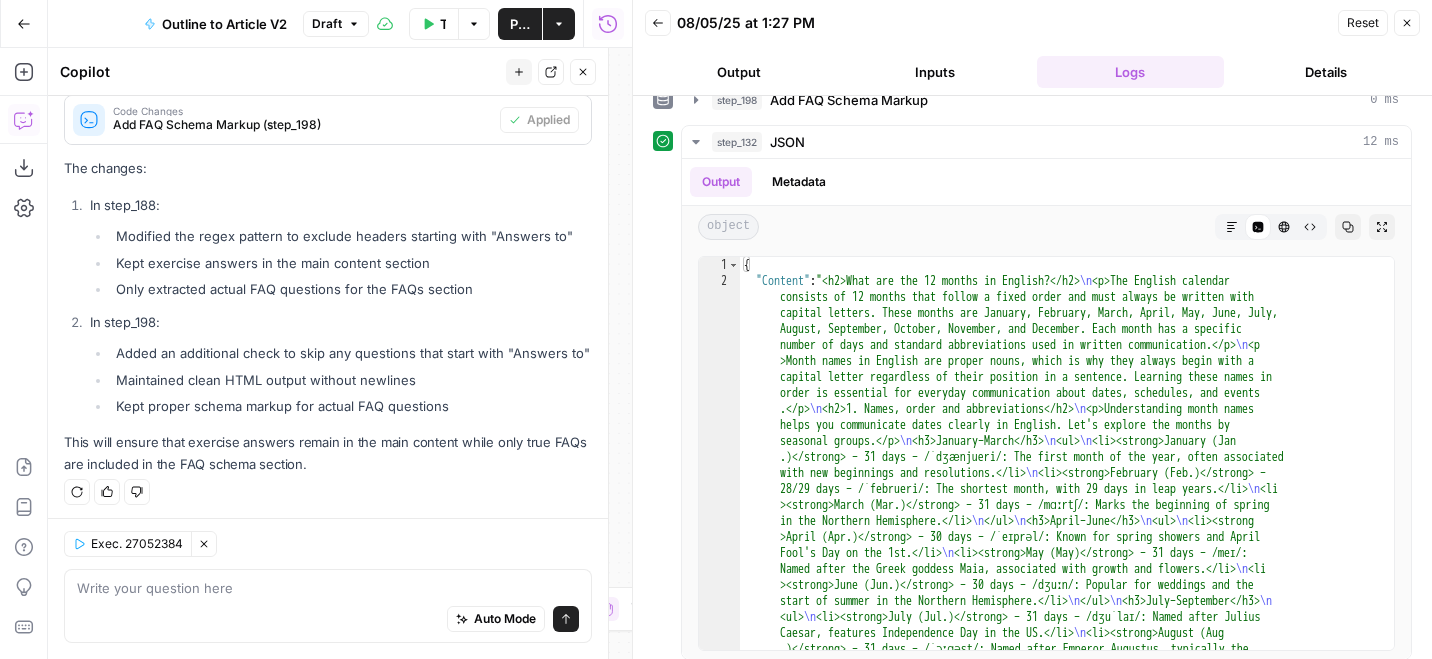 scroll, scrollTop: 1640, scrollLeft: 0, axis: vertical 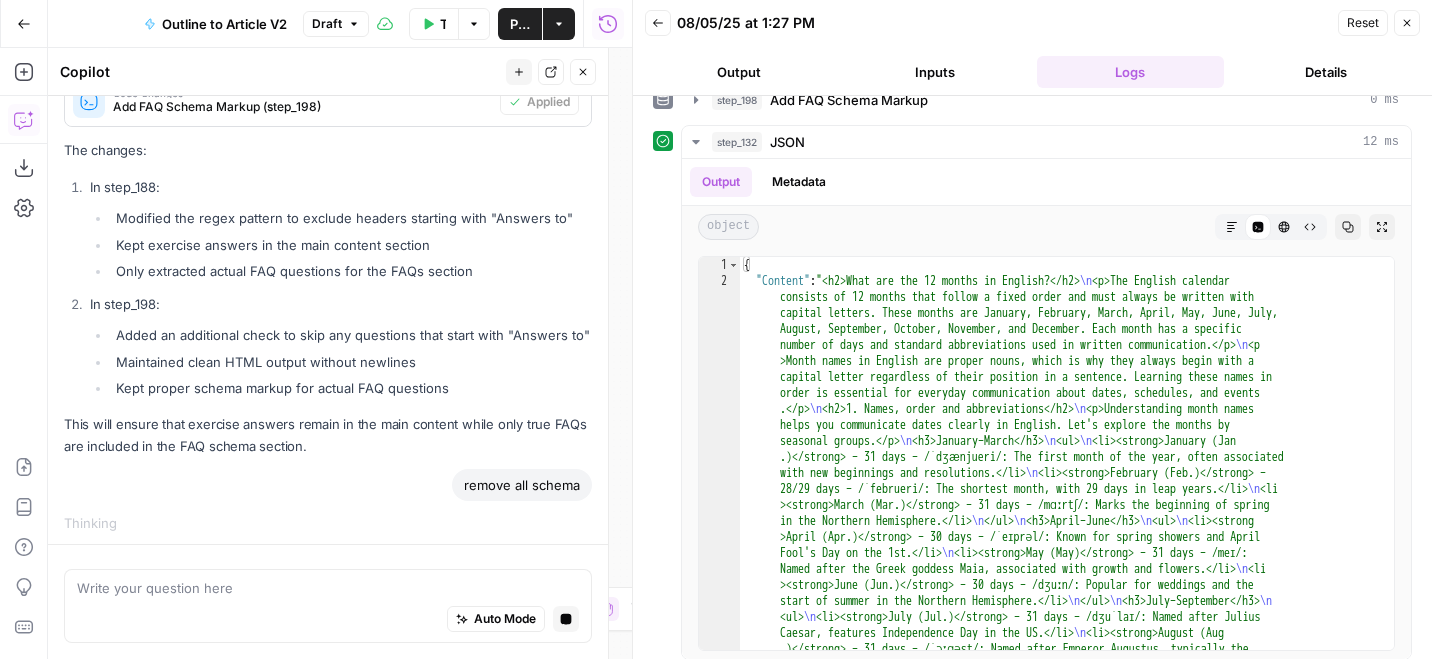 type 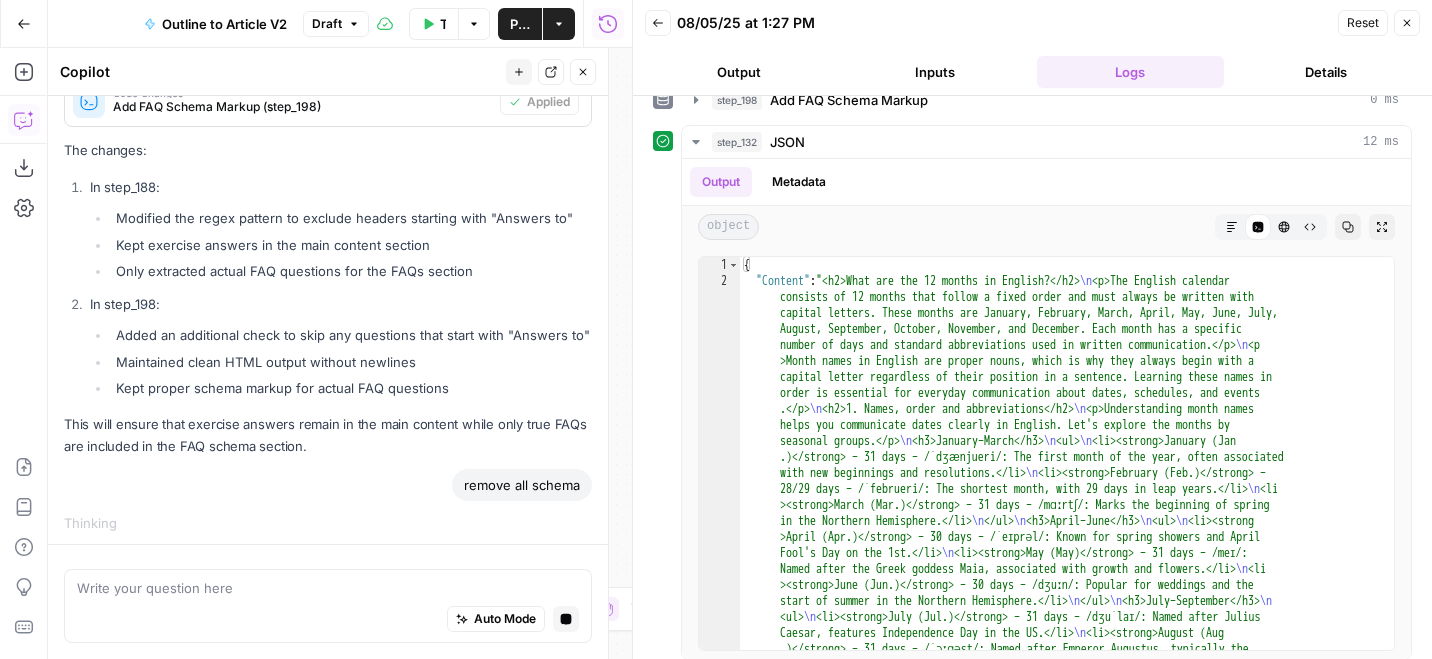 click 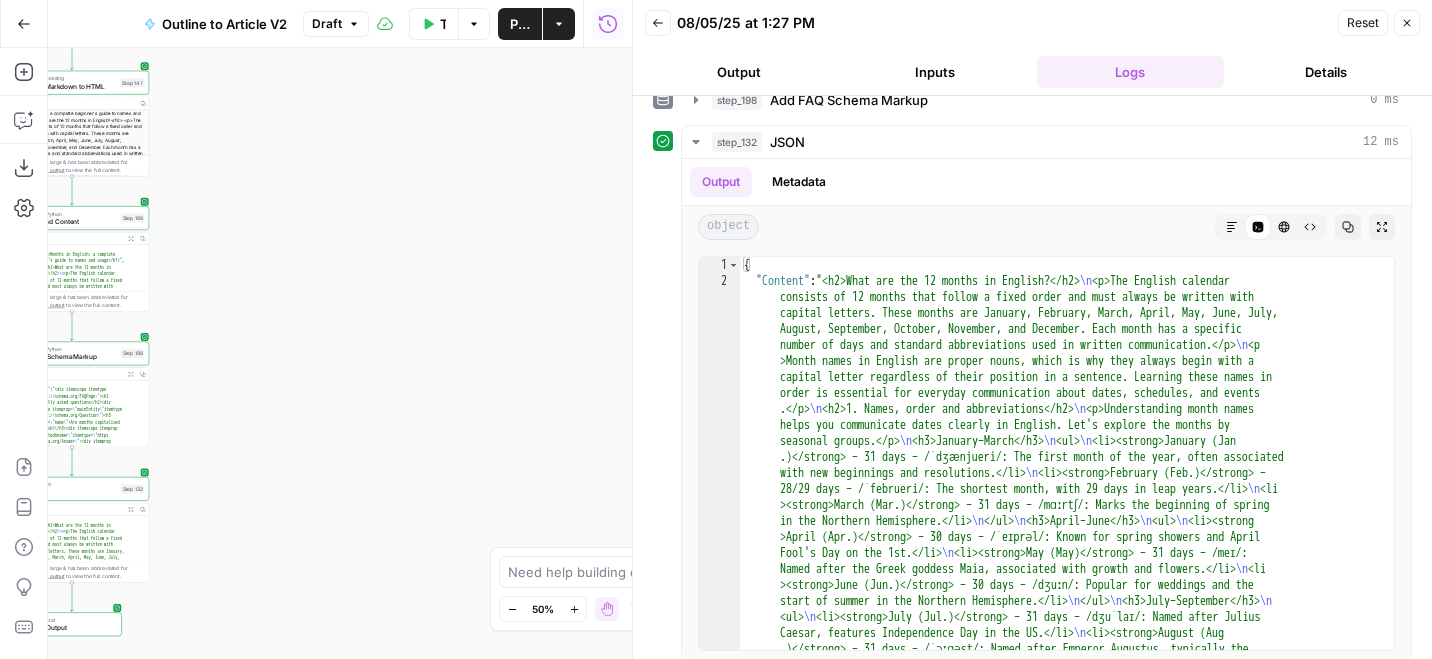 click 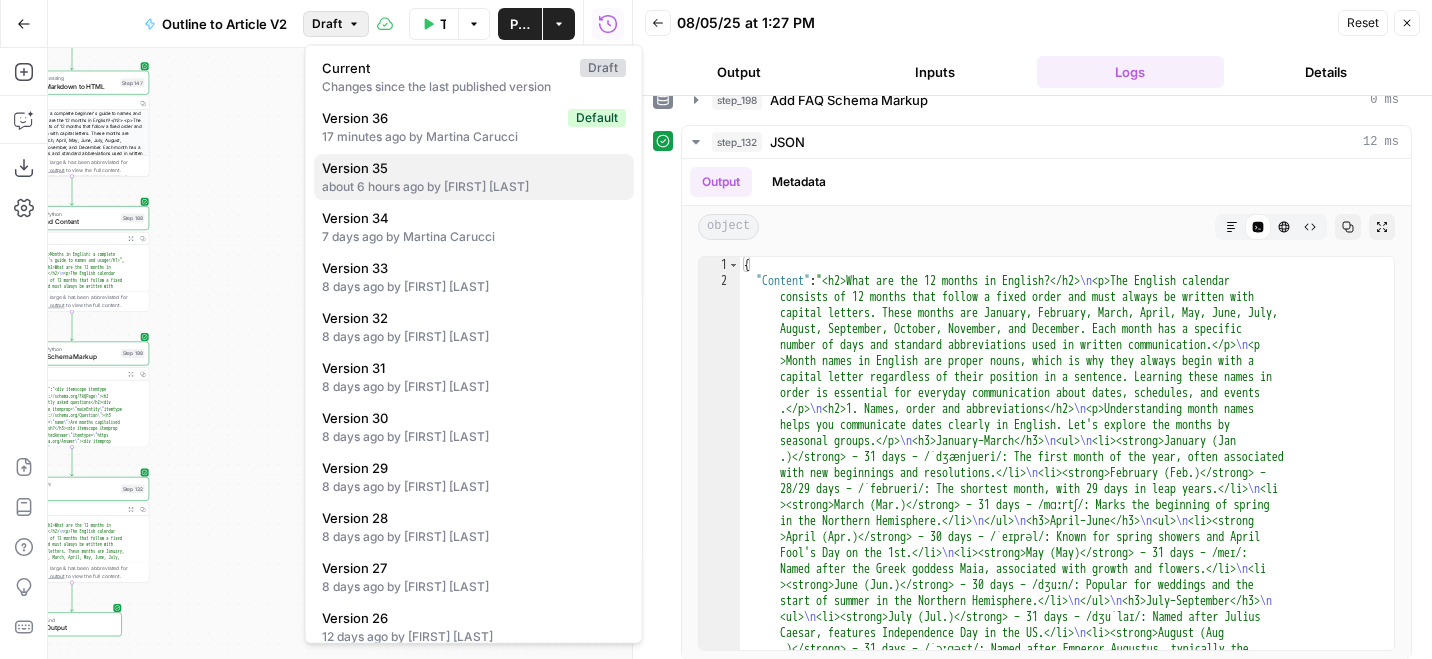 click on "about 6 hours ago
by [NAME] [LAST]" at bounding box center [474, 187] 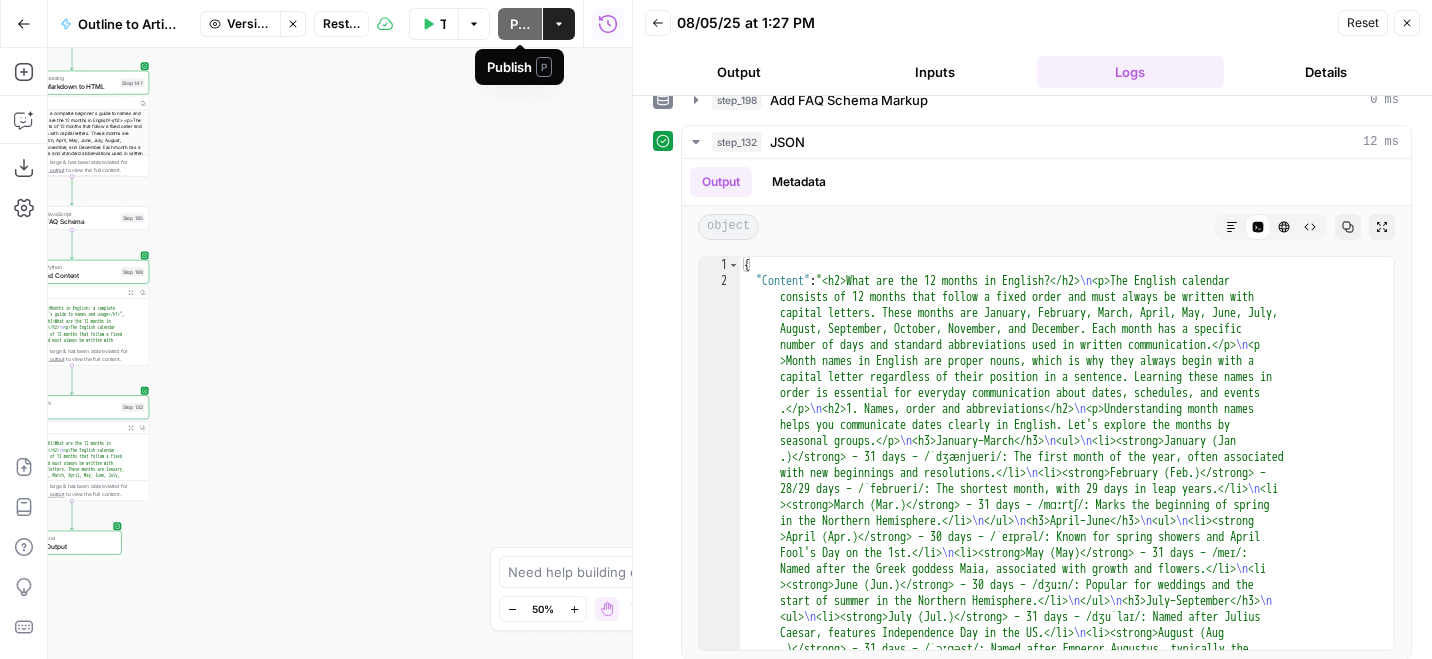 click on "Restore" at bounding box center (341, 24) 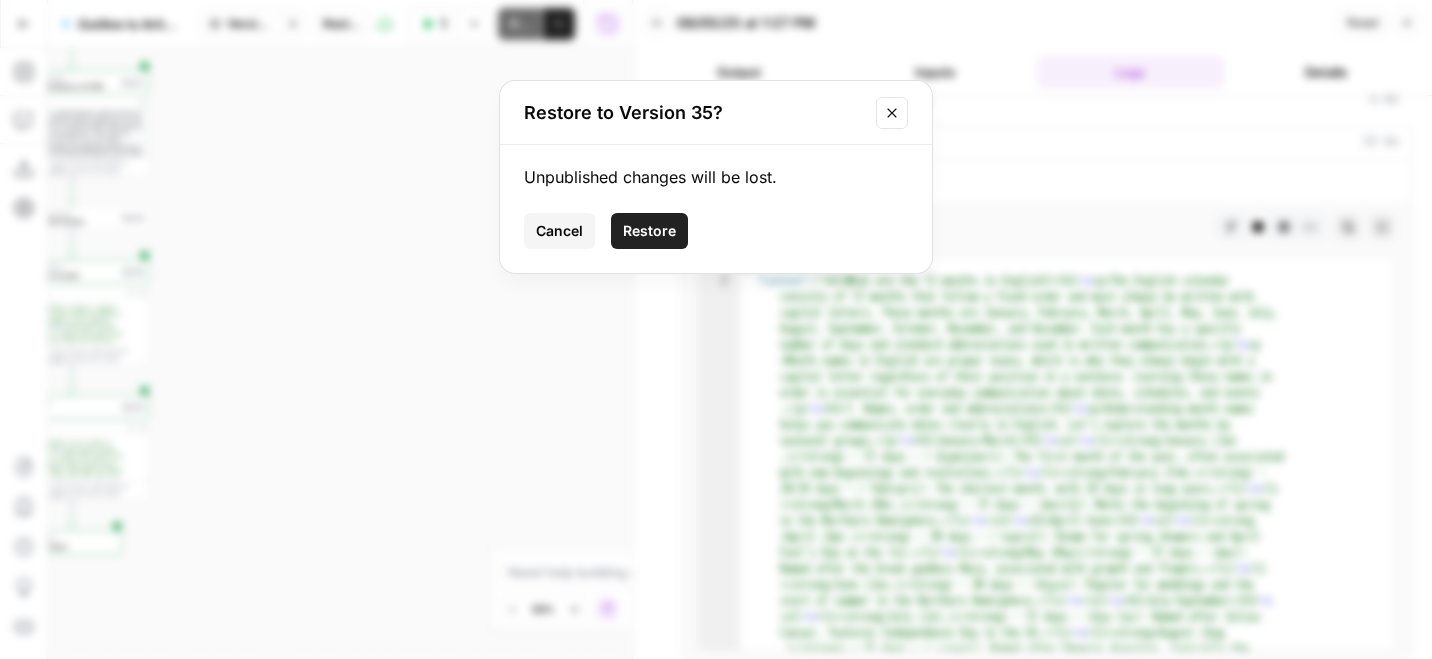 click on "Restore" at bounding box center [649, 231] 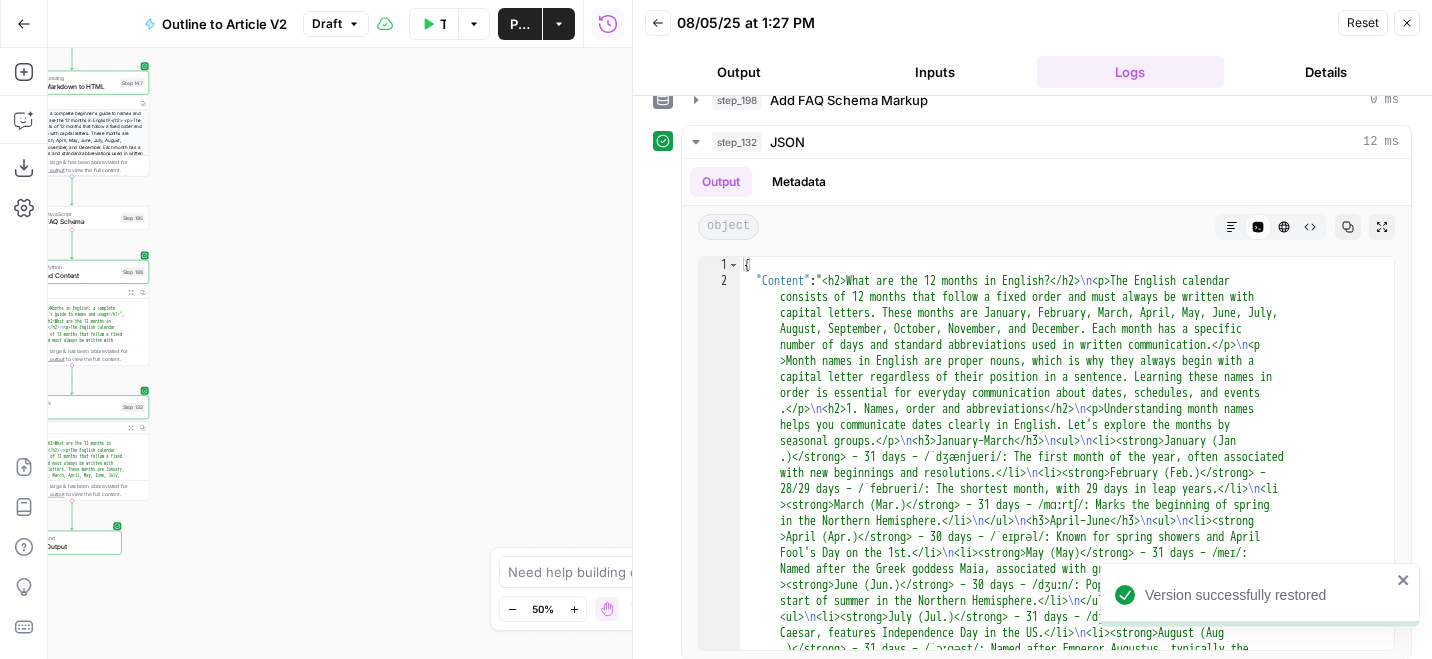 click 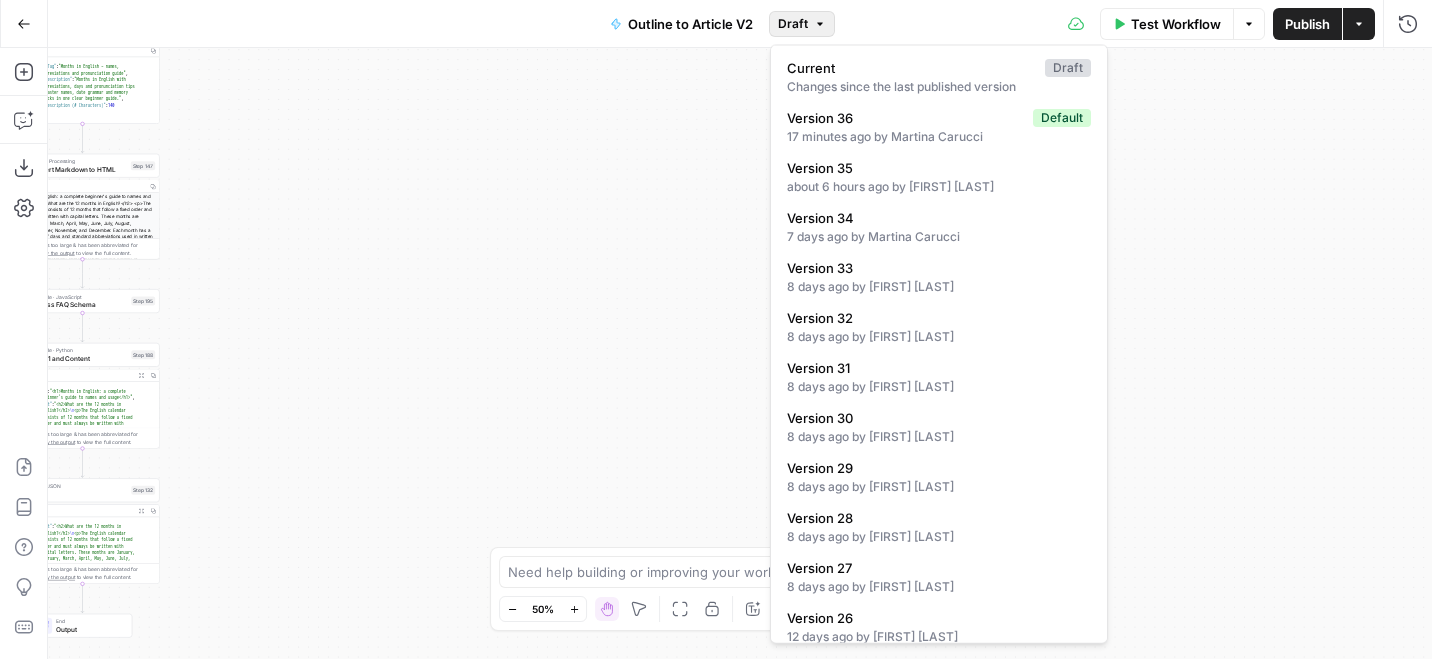 click on "Draft" at bounding box center (793, 24) 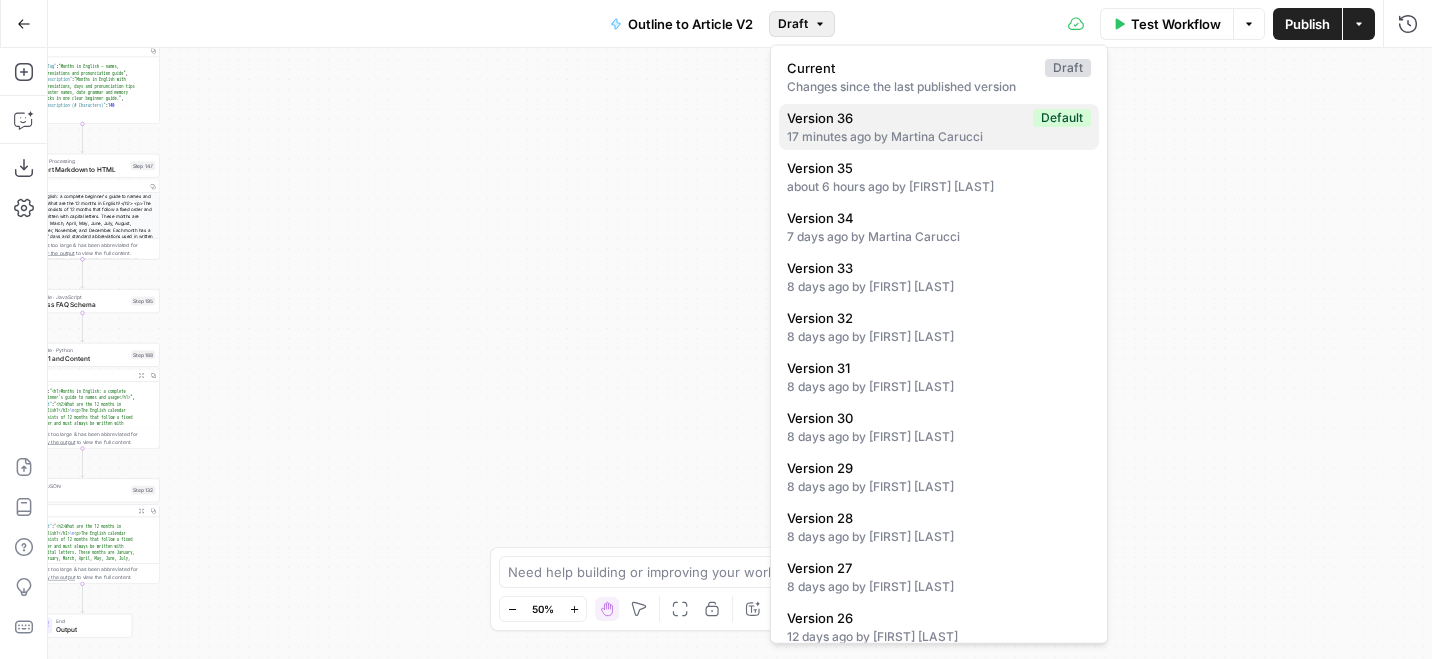 click on "17 minutes ago
by Martina Carucci" at bounding box center (939, 137) 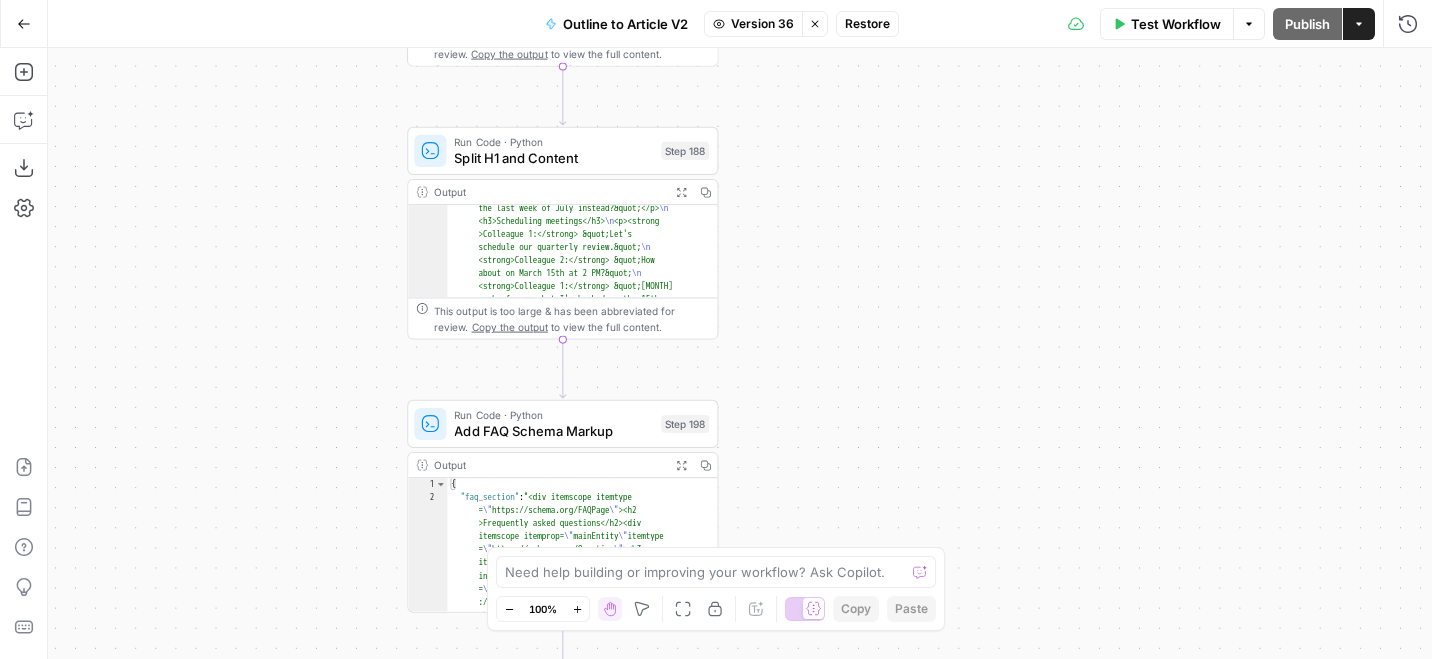 scroll, scrollTop: 3754, scrollLeft: 0, axis: vertical 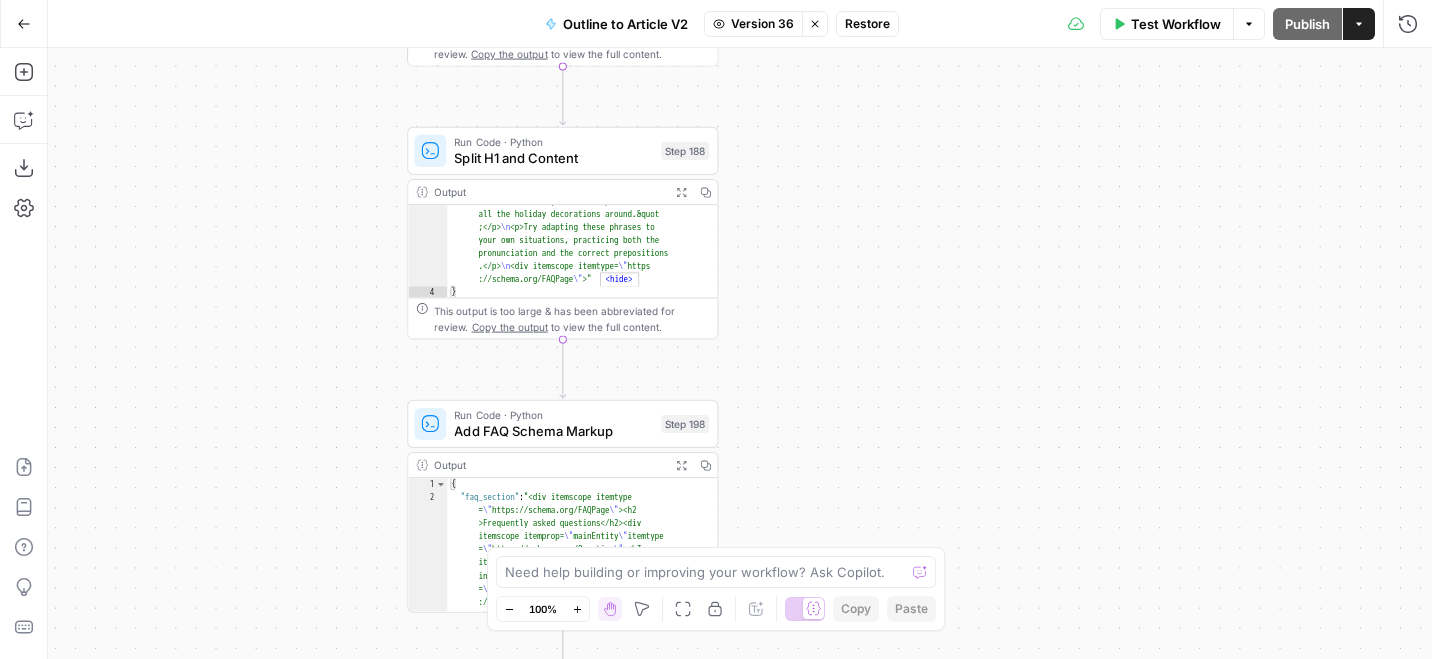 click on "Add FAQ Schema Markup" at bounding box center [553, 431] 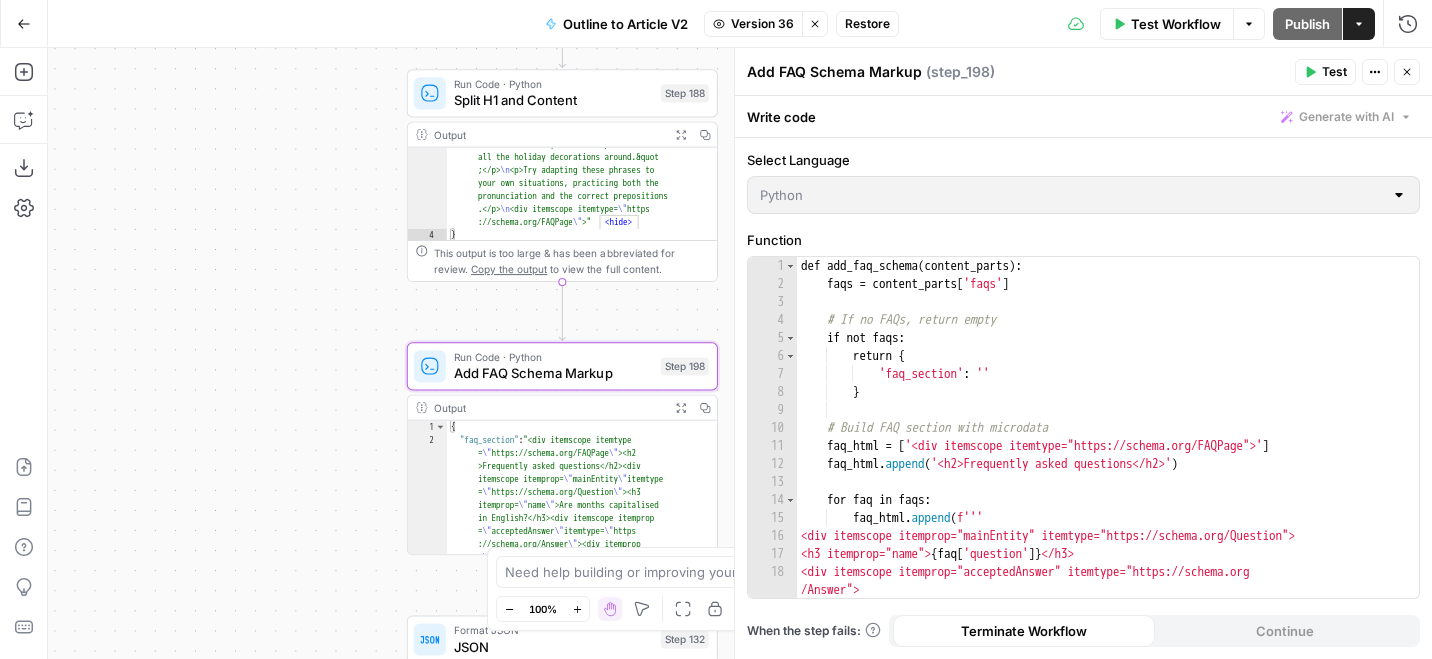 click on "Add FAQ Schema Markup" at bounding box center (553, 373) 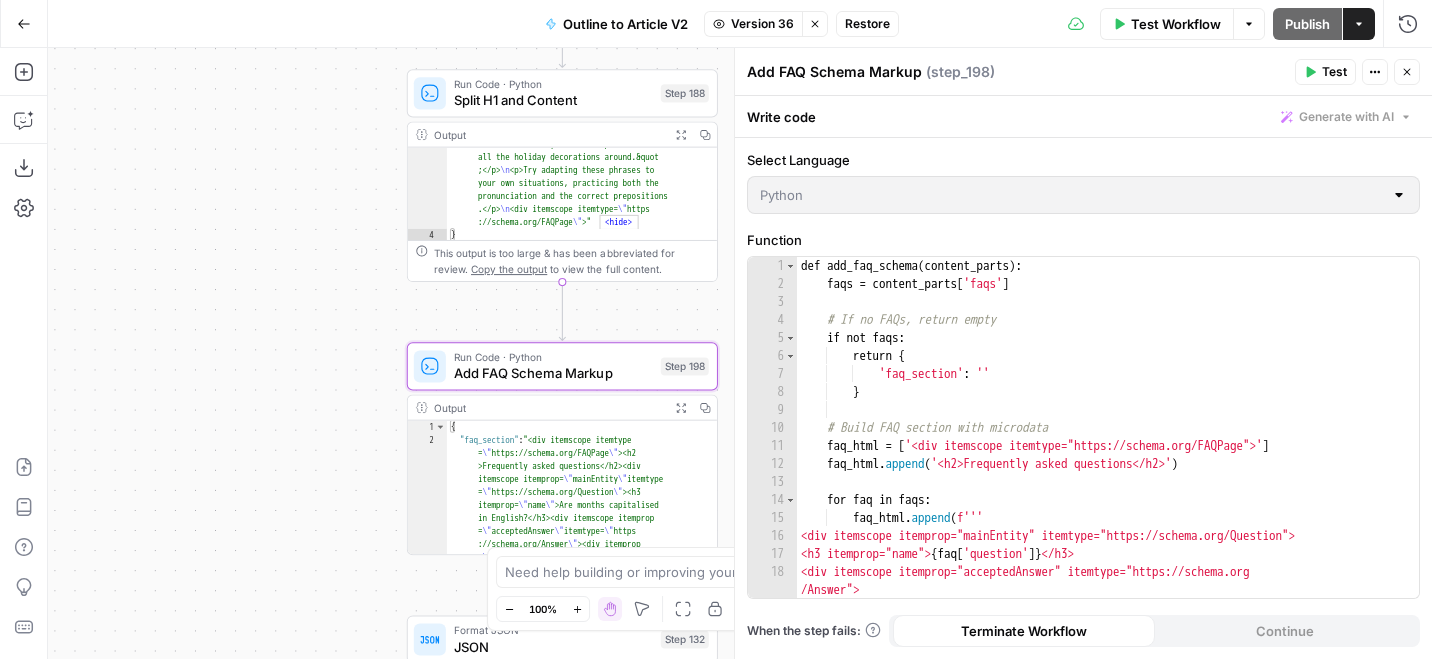 click on "Restore" at bounding box center [867, 24] 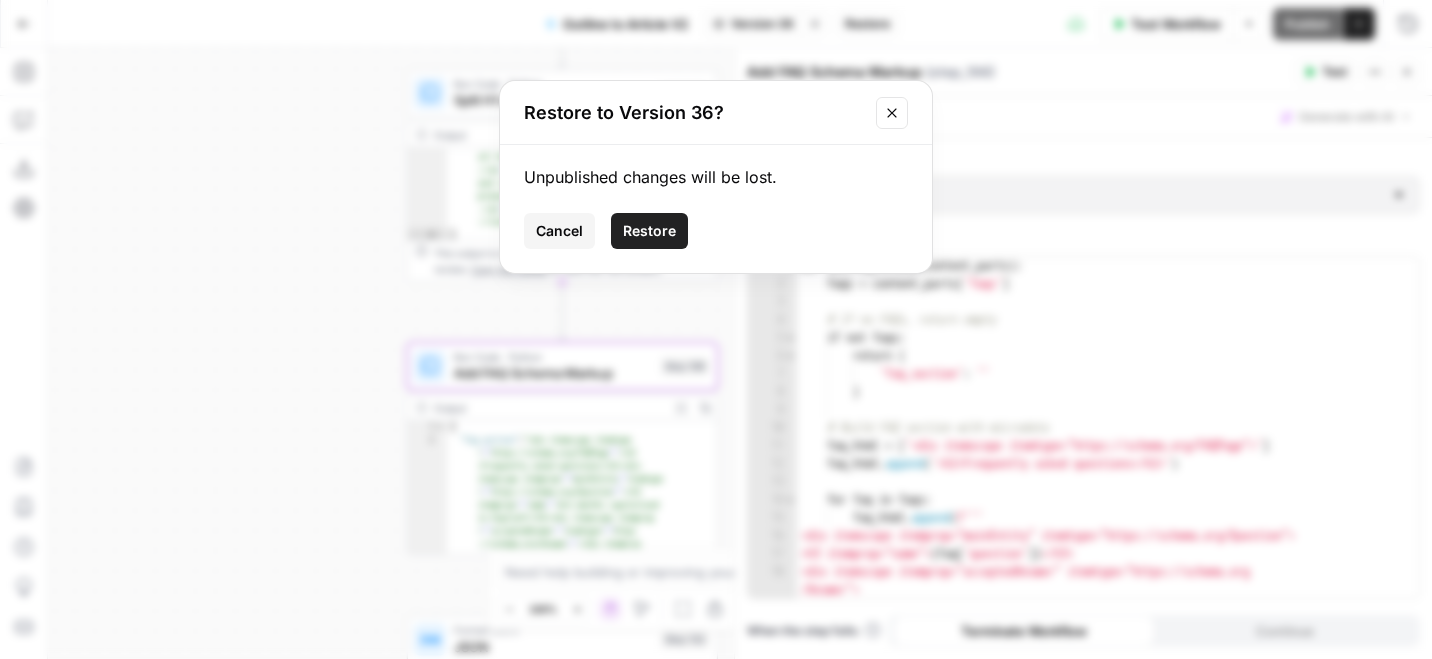 click on "Restore" at bounding box center (649, 231) 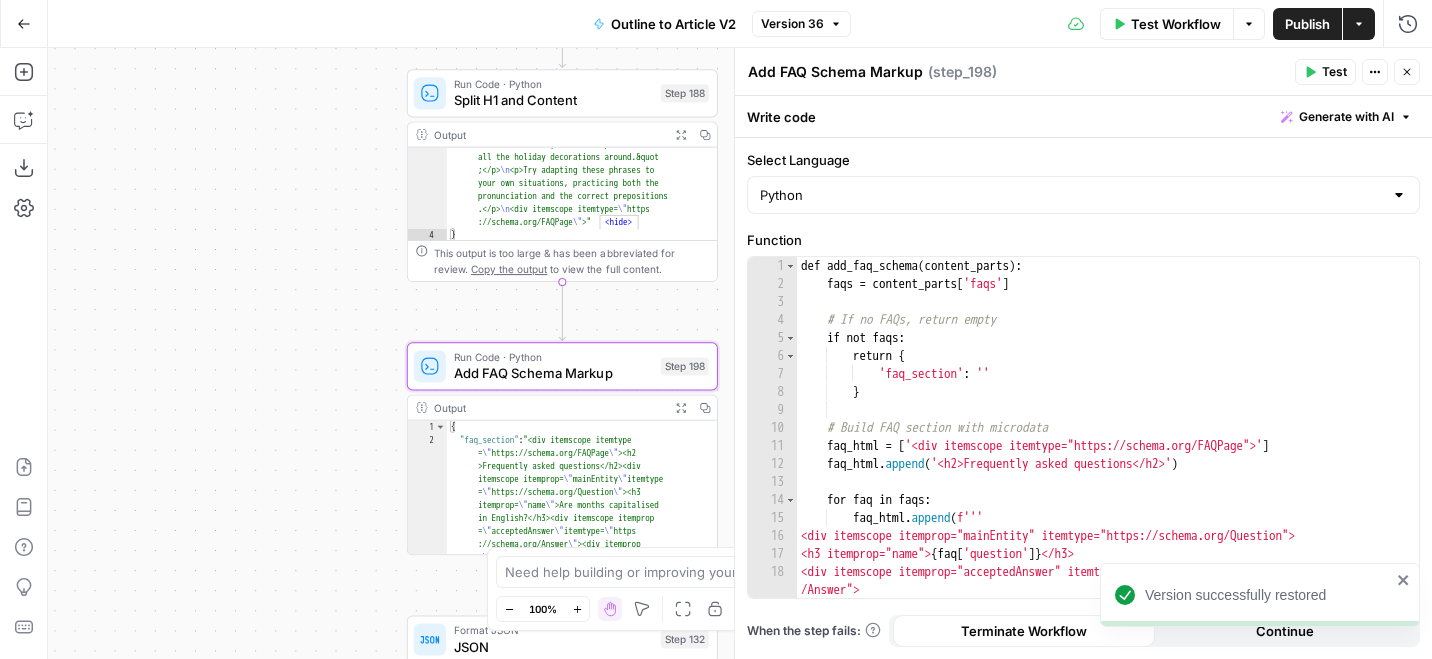 click 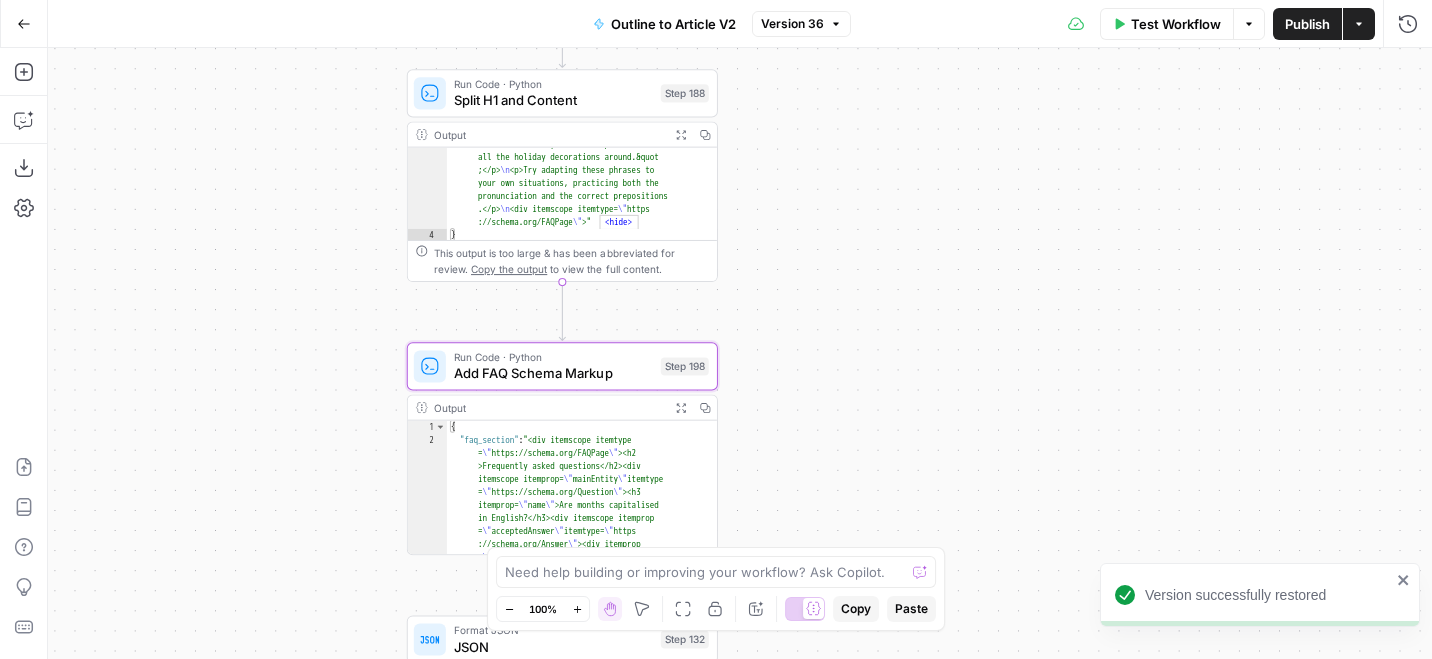 click on "Add FAQ Schema Markup" at bounding box center [553, 373] 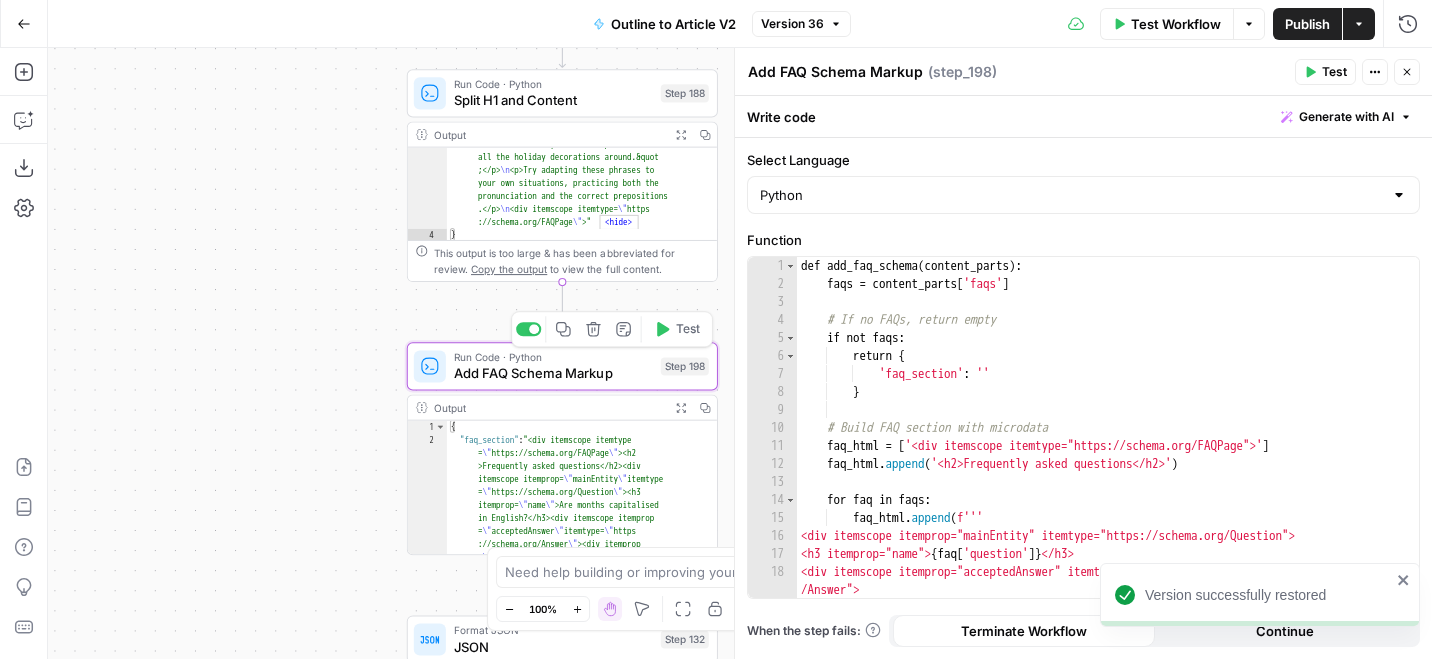 click 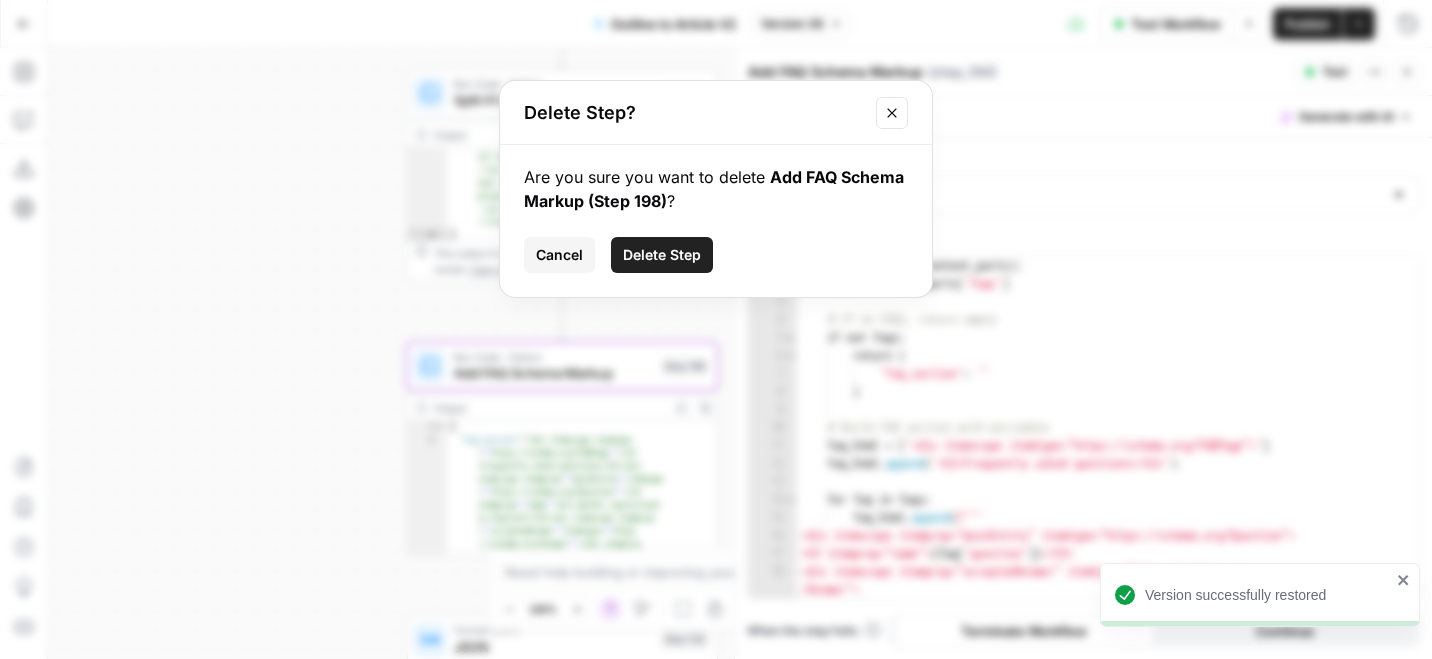 click on "Delete Step" at bounding box center (662, 255) 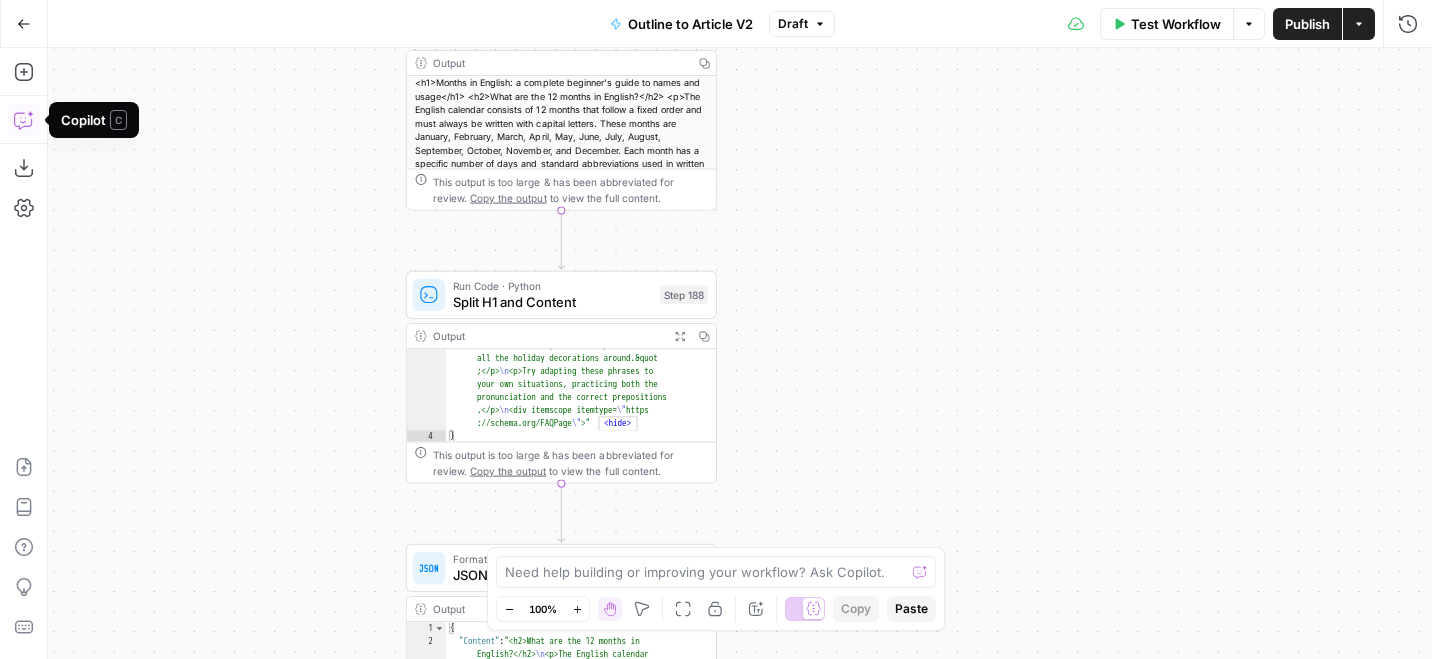 click 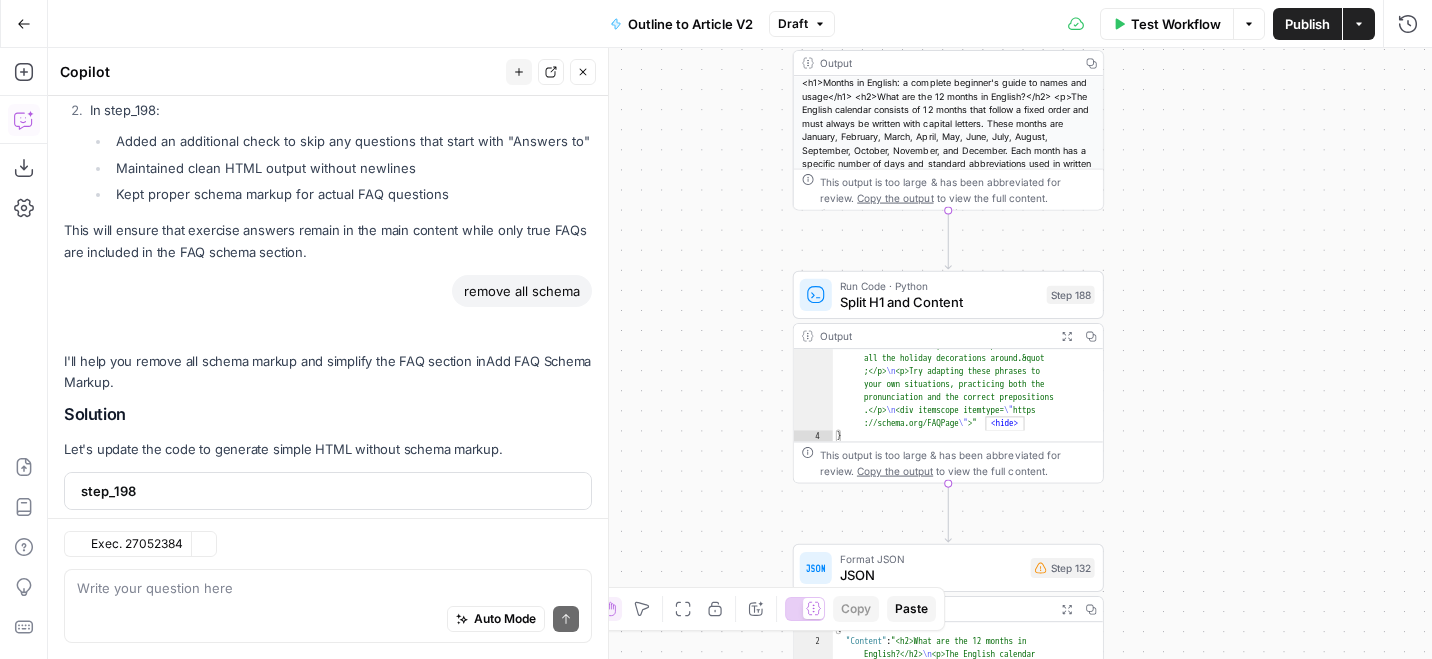 scroll, scrollTop: 2132, scrollLeft: 0, axis: vertical 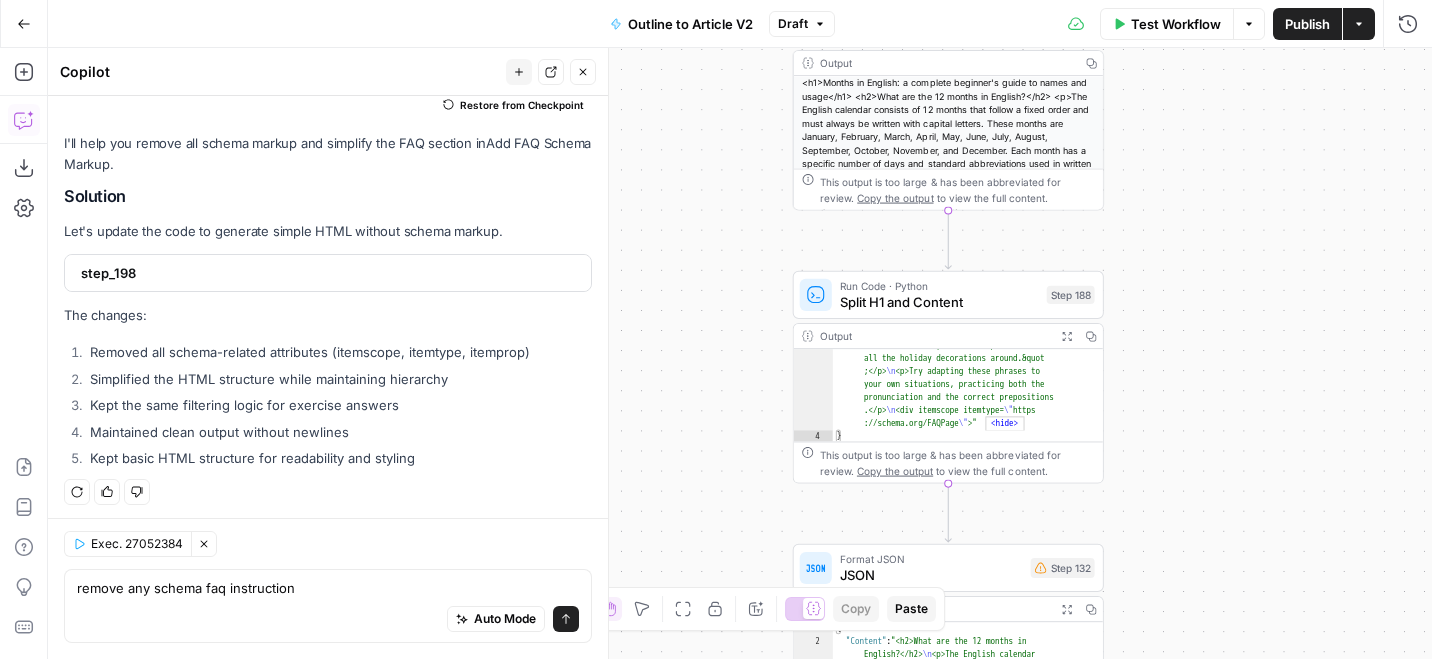 type on "remove any schema faq instructions" 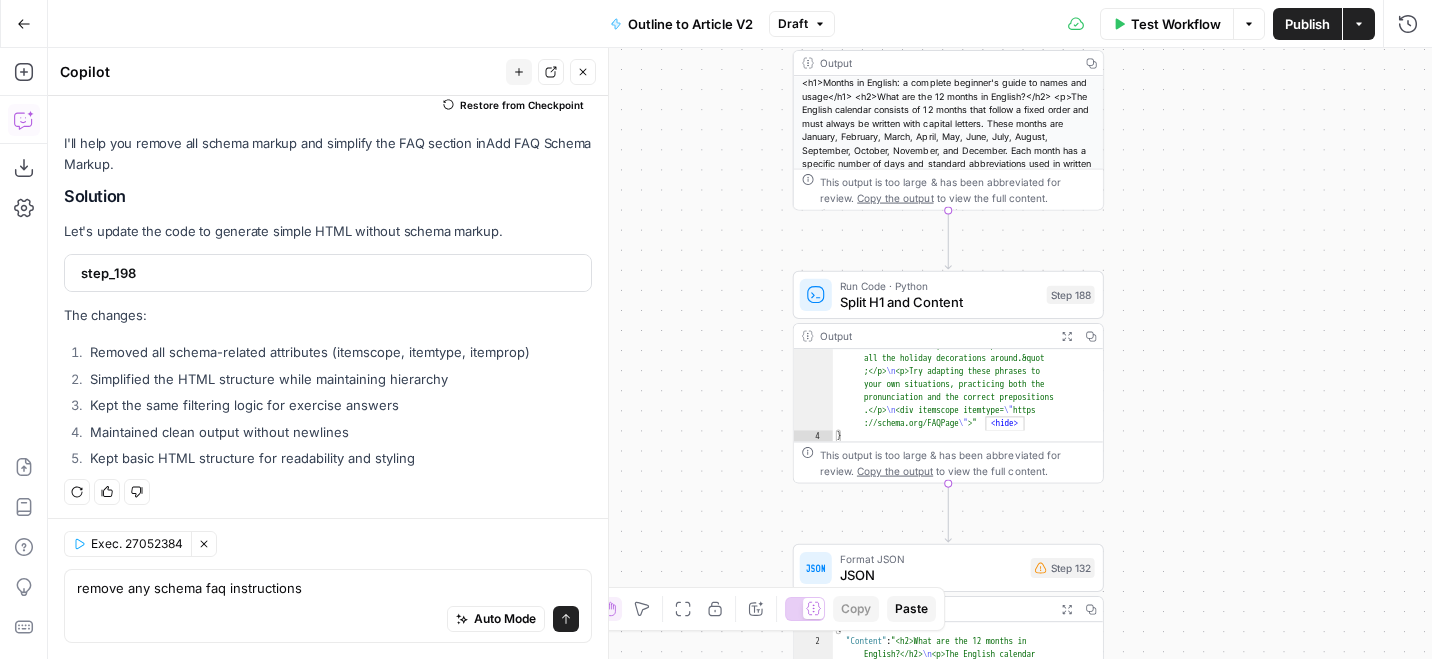type 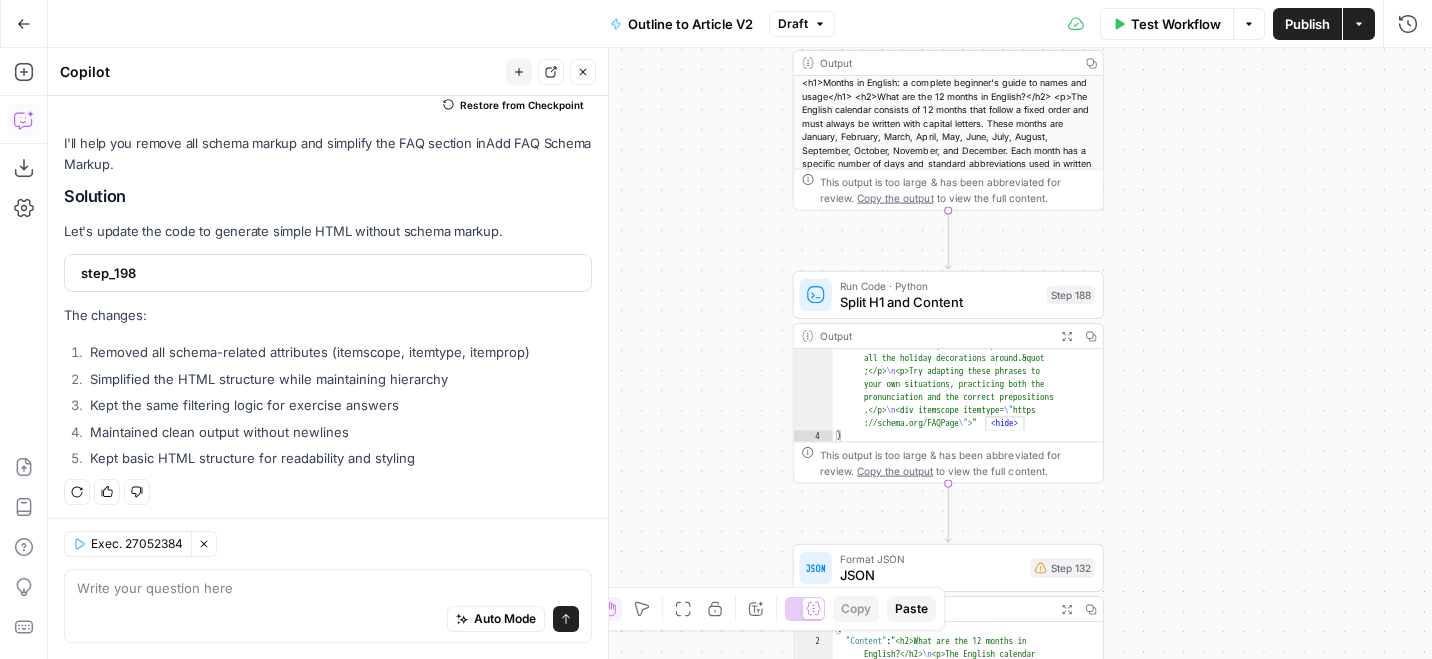 scroll, scrollTop: 1990, scrollLeft: 0, axis: vertical 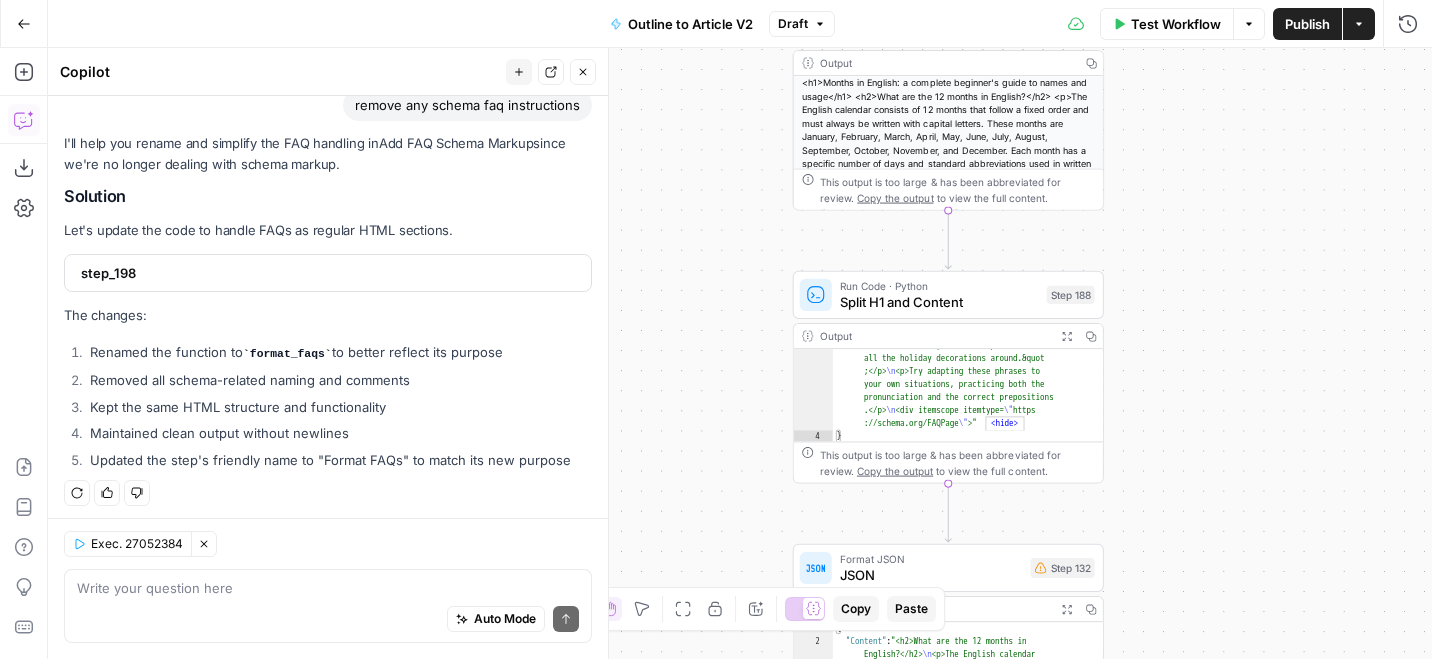 click on "step_198" at bounding box center [326, 273] 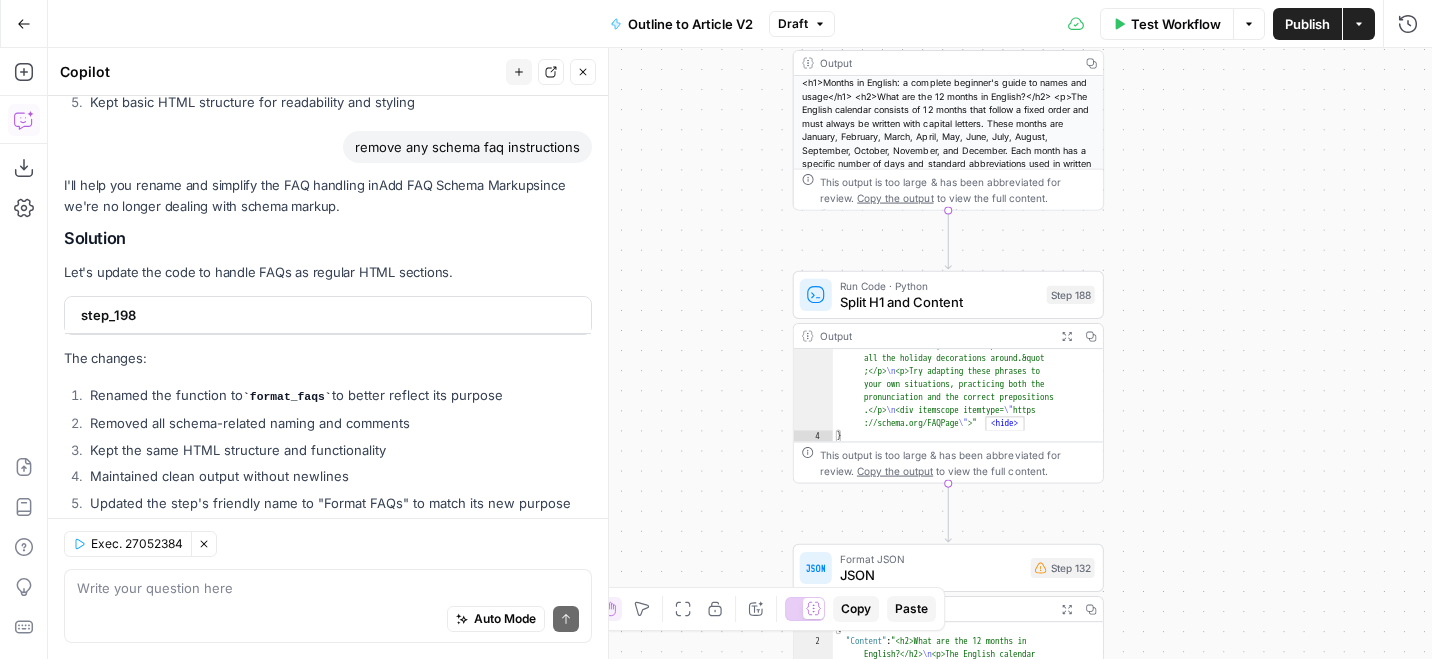 scroll, scrollTop: 2439, scrollLeft: 0, axis: vertical 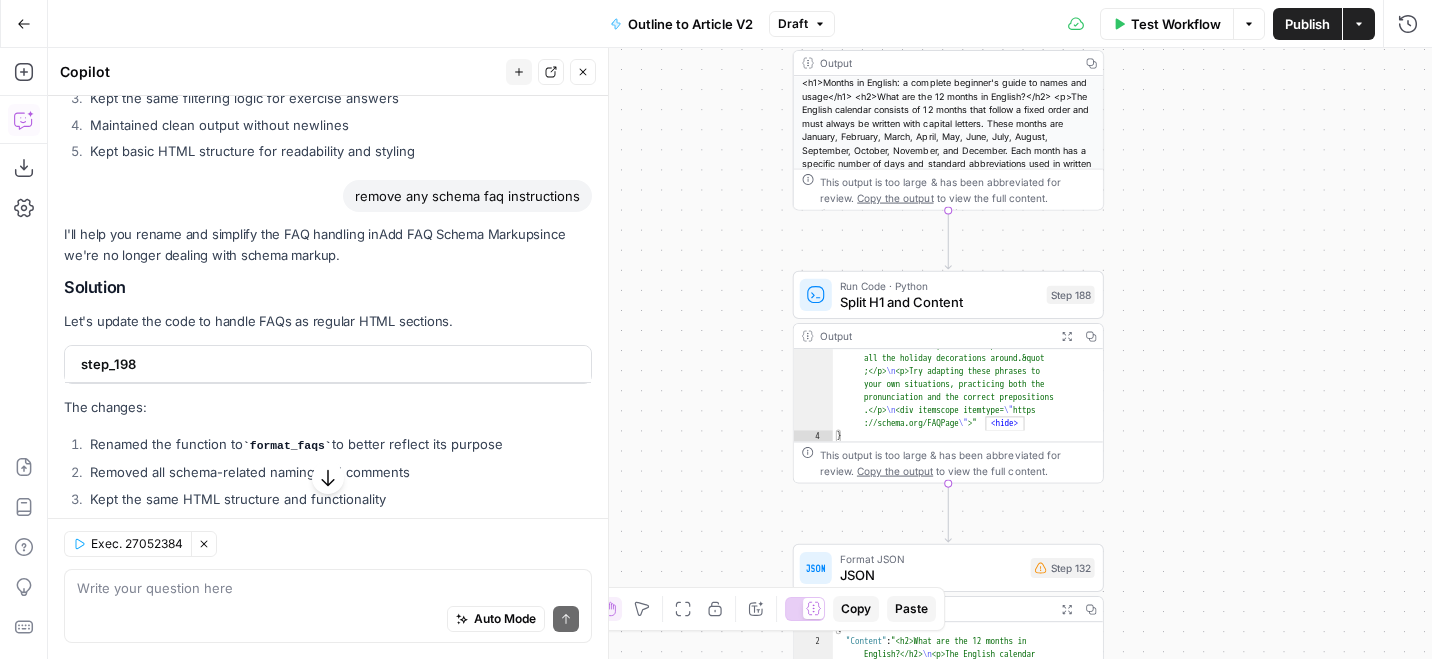 click on "step_198" at bounding box center [328, 364] 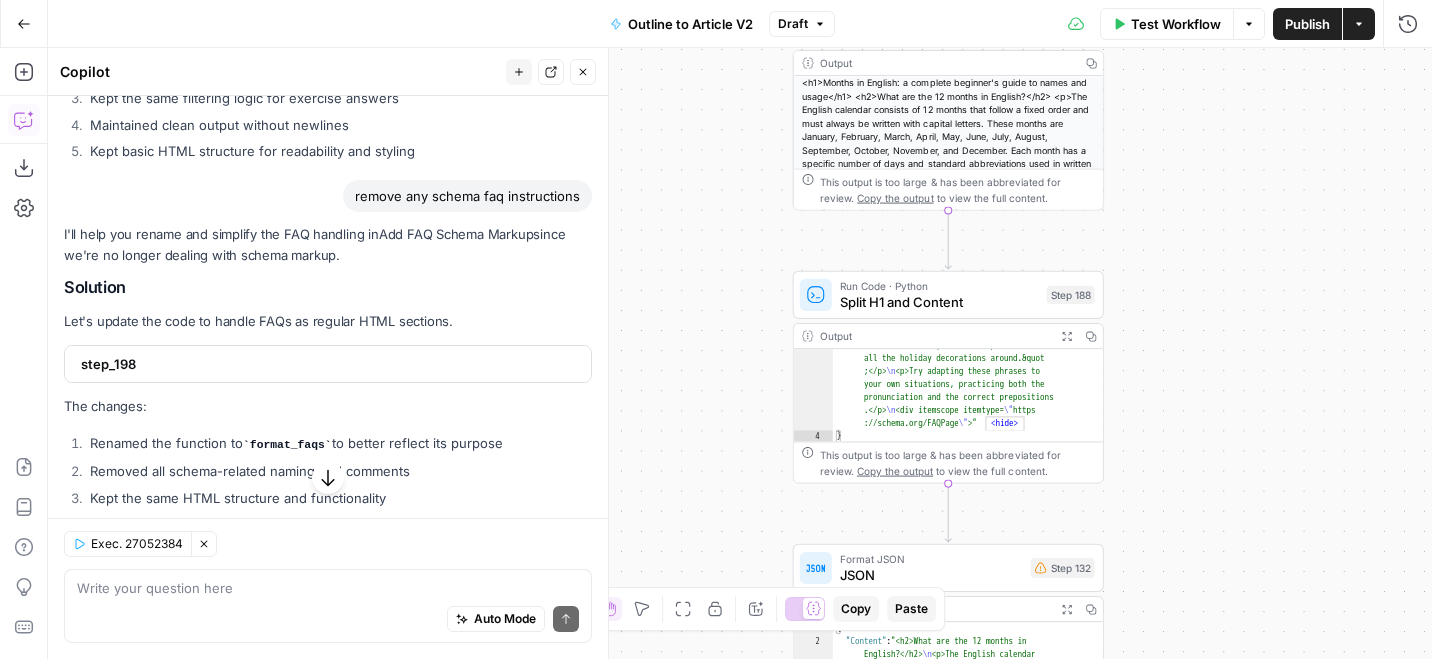 scroll, scrollTop: 2461, scrollLeft: 0, axis: vertical 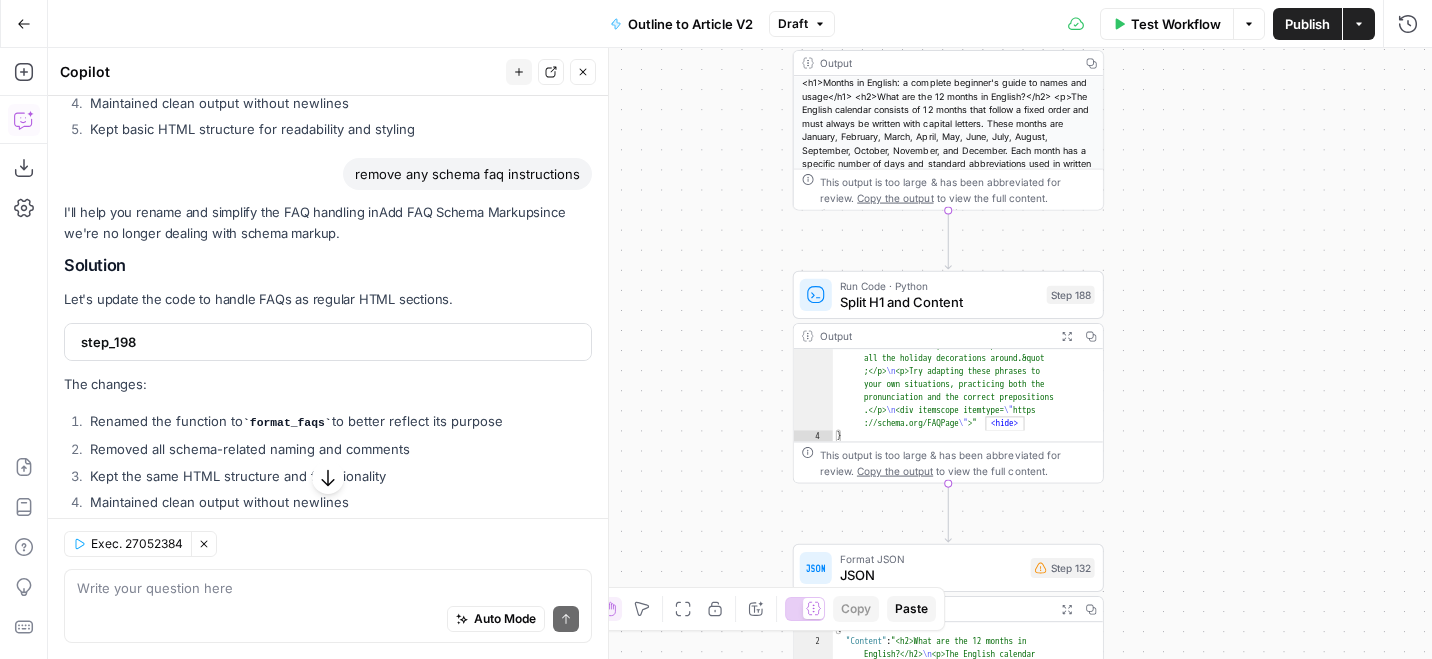 click on "step_198" at bounding box center (326, 342) 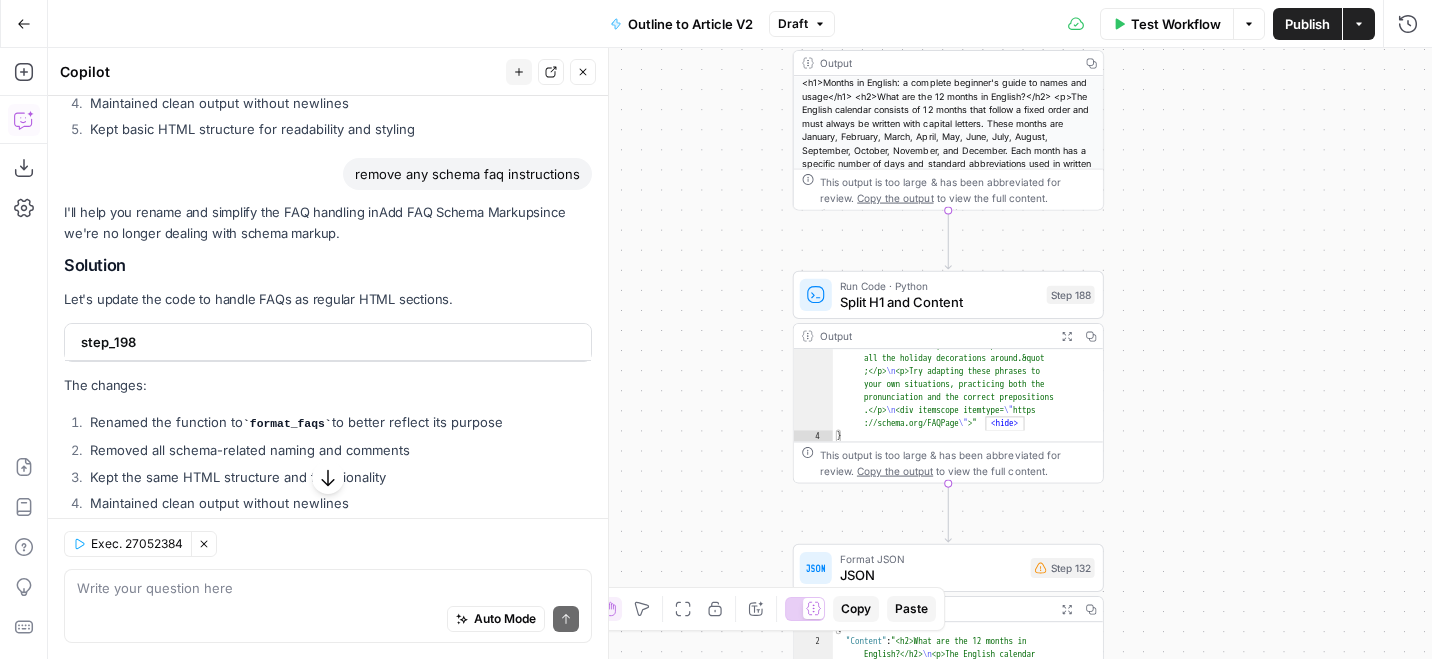 scroll, scrollTop: 2531, scrollLeft: 0, axis: vertical 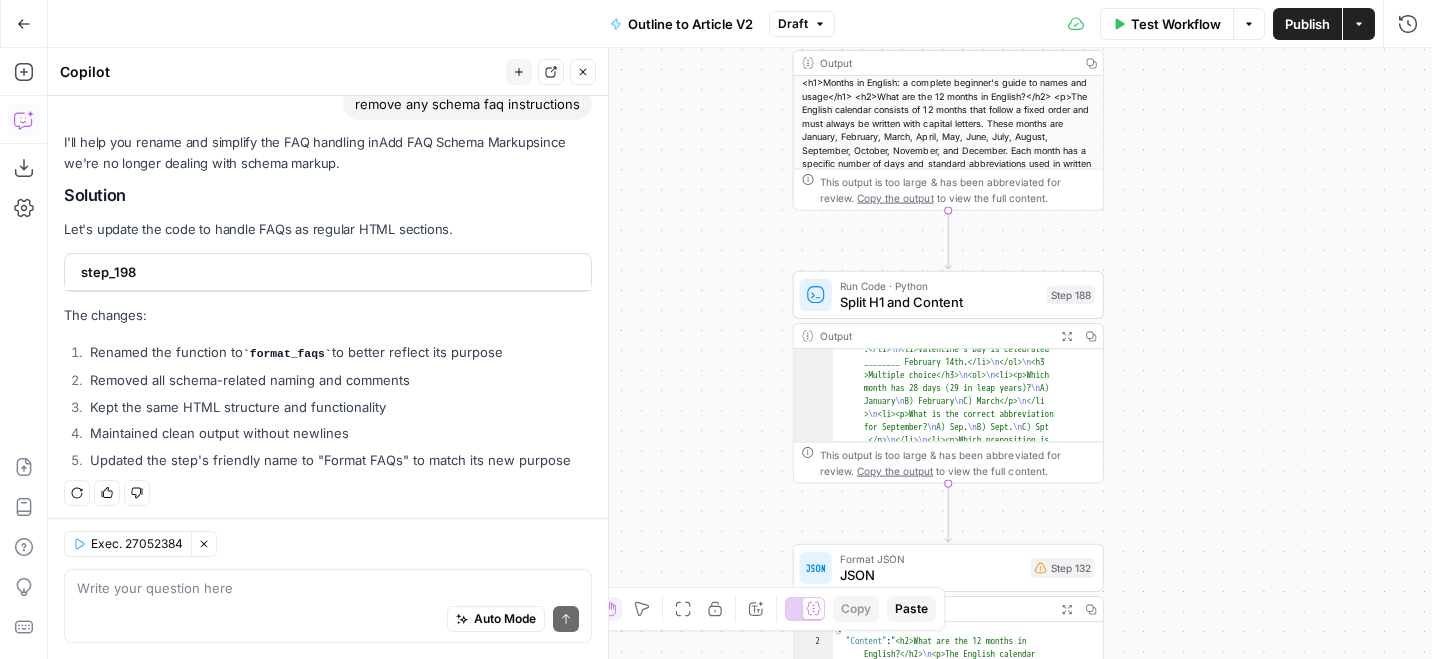 click on "Auto Mode Send" at bounding box center (328, 620) 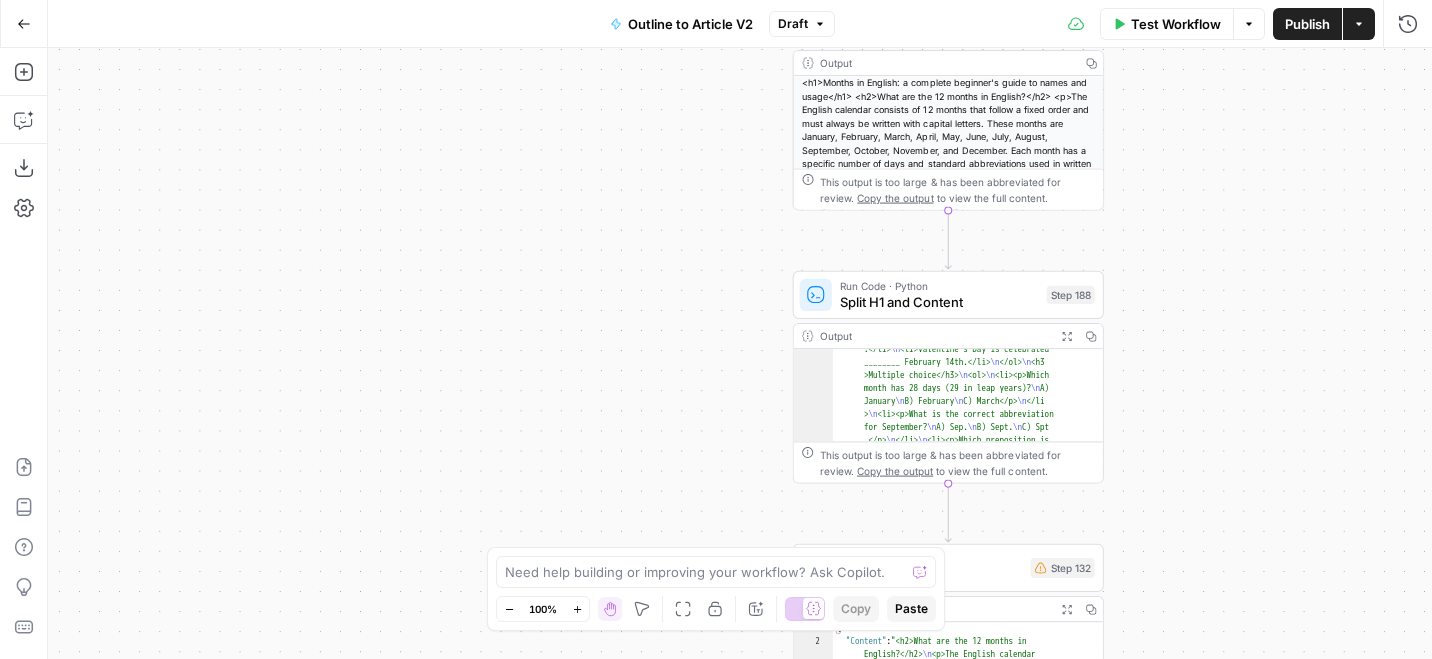 click on "Outline to Article V2" at bounding box center [690, 24] 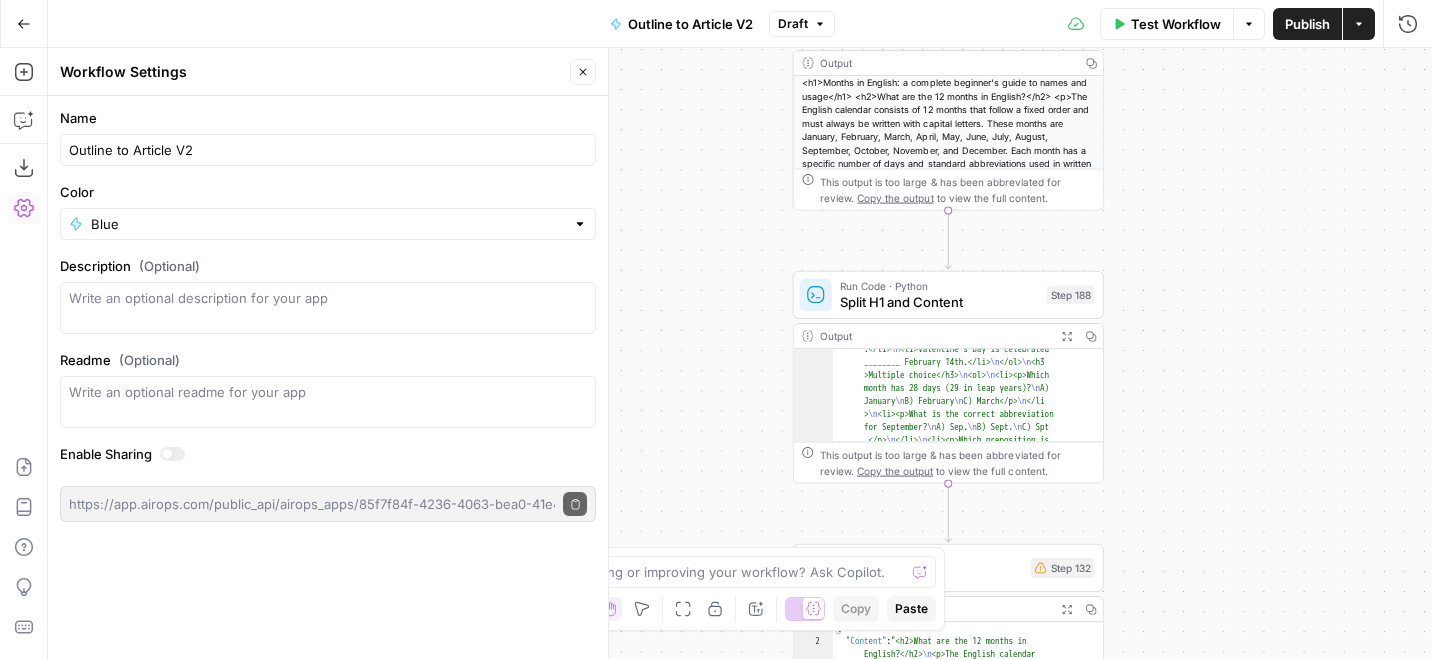 click on "Draft" at bounding box center (793, 24) 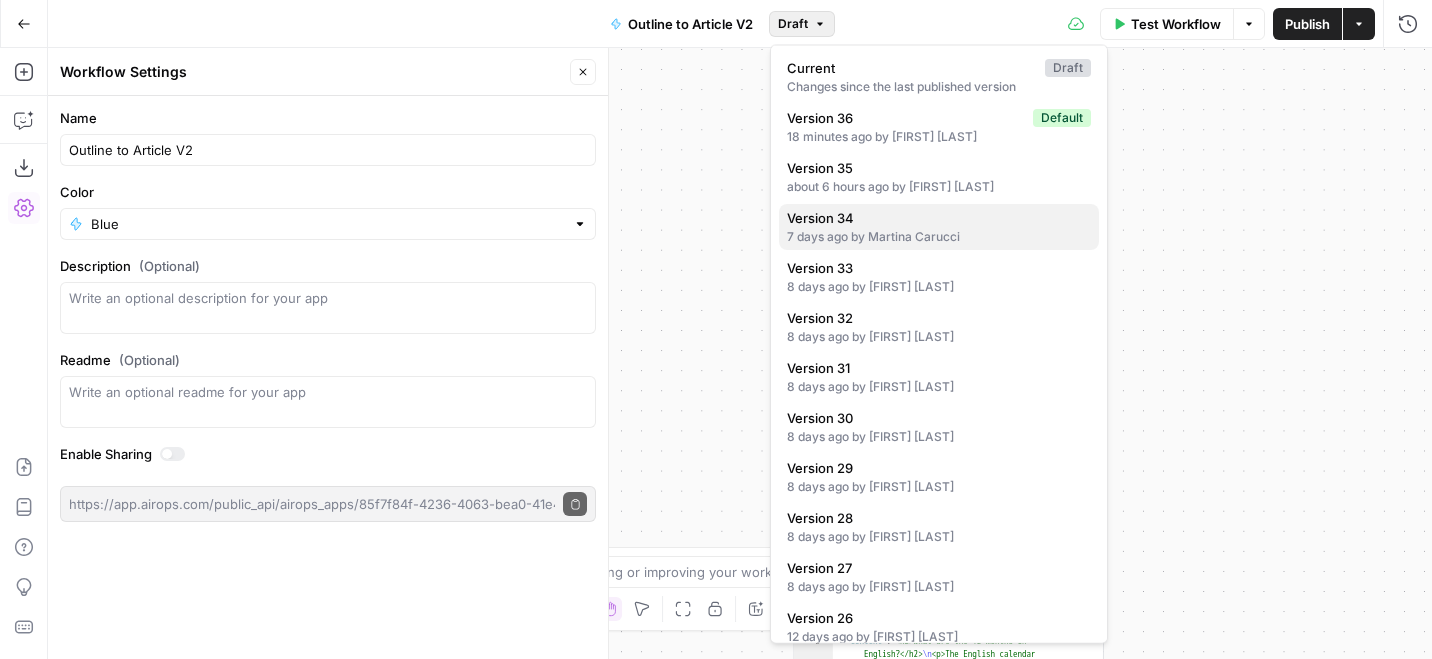 click on "7 days ago
by Martina Carucci" at bounding box center [939, 237] 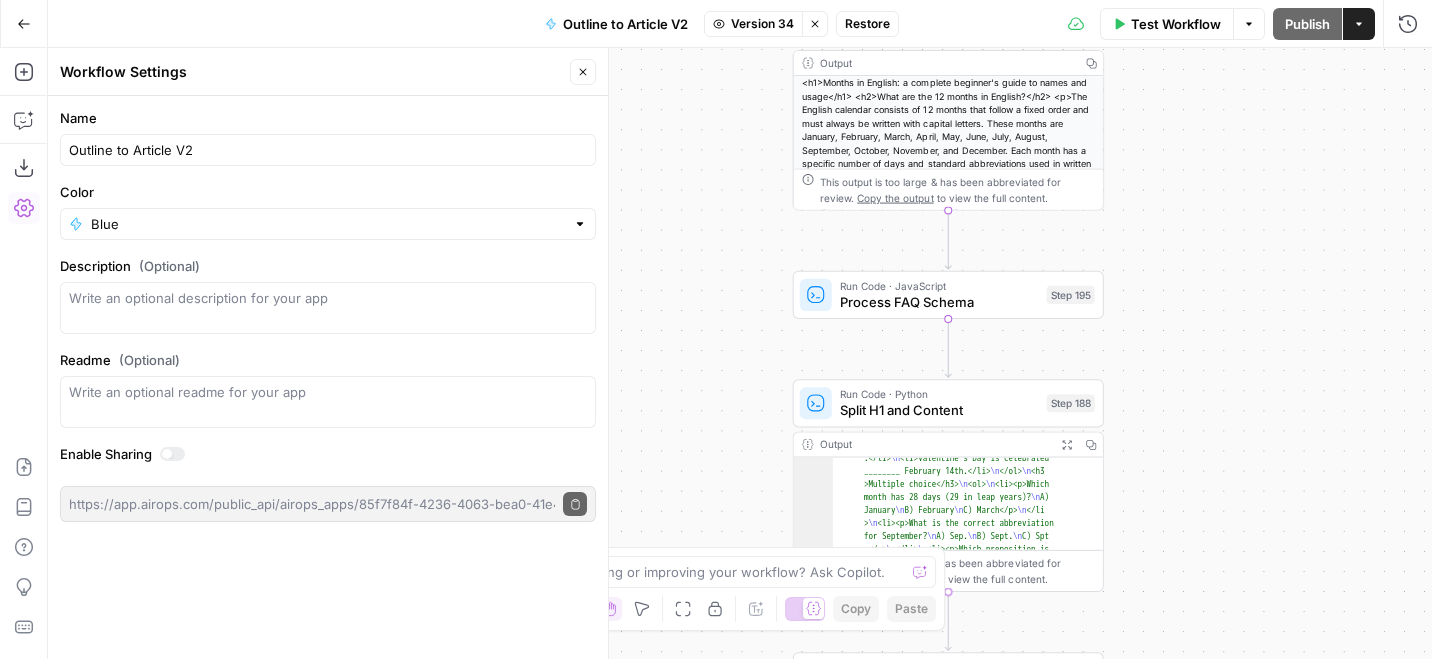 click on "Version 34" at bounding box center [762, 24] 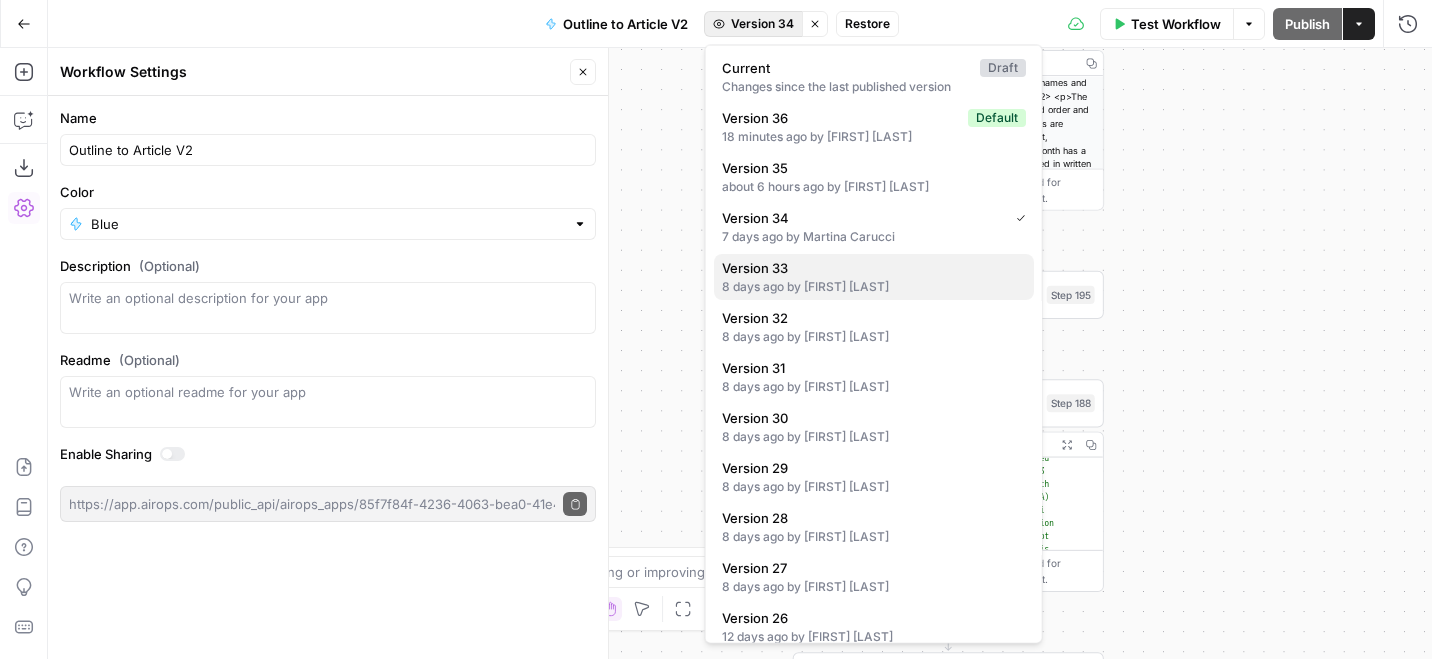 click on "Version 33" at bounding box center (870, 268) 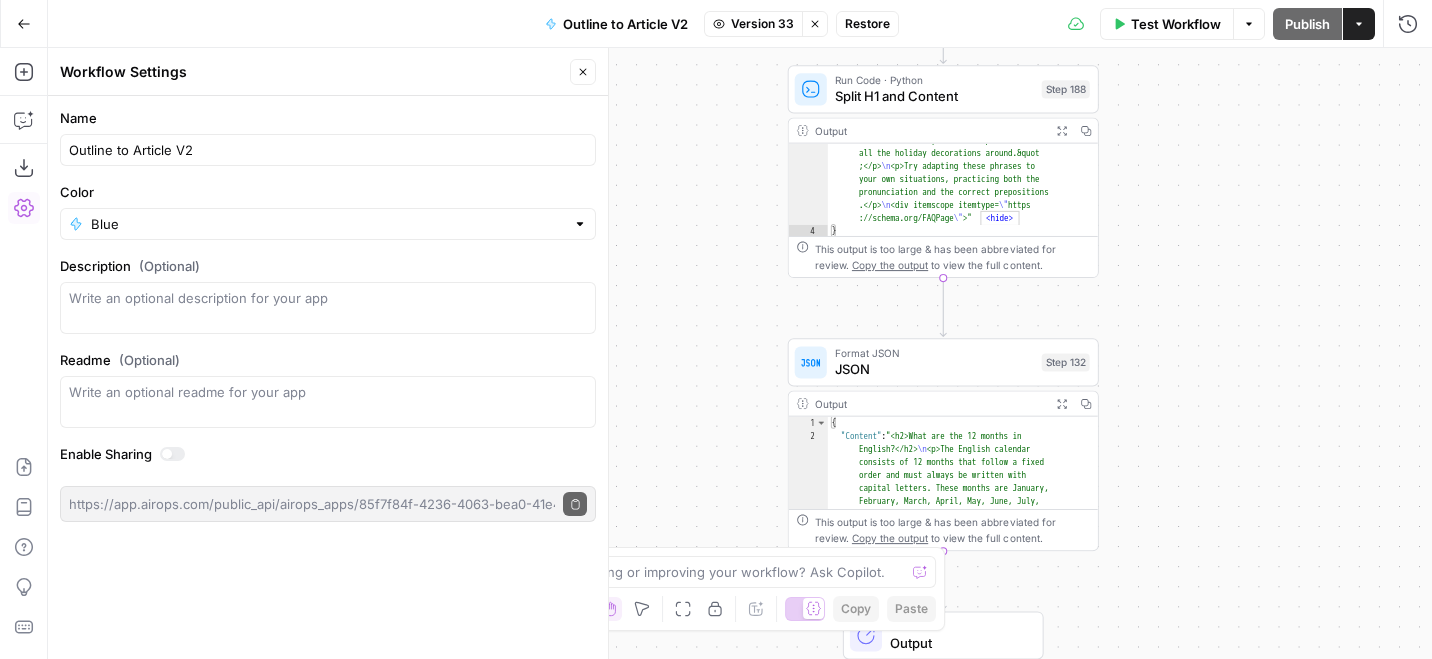 scroll, scrollTop: 3754, scrollLeft: 0, axis: vertical 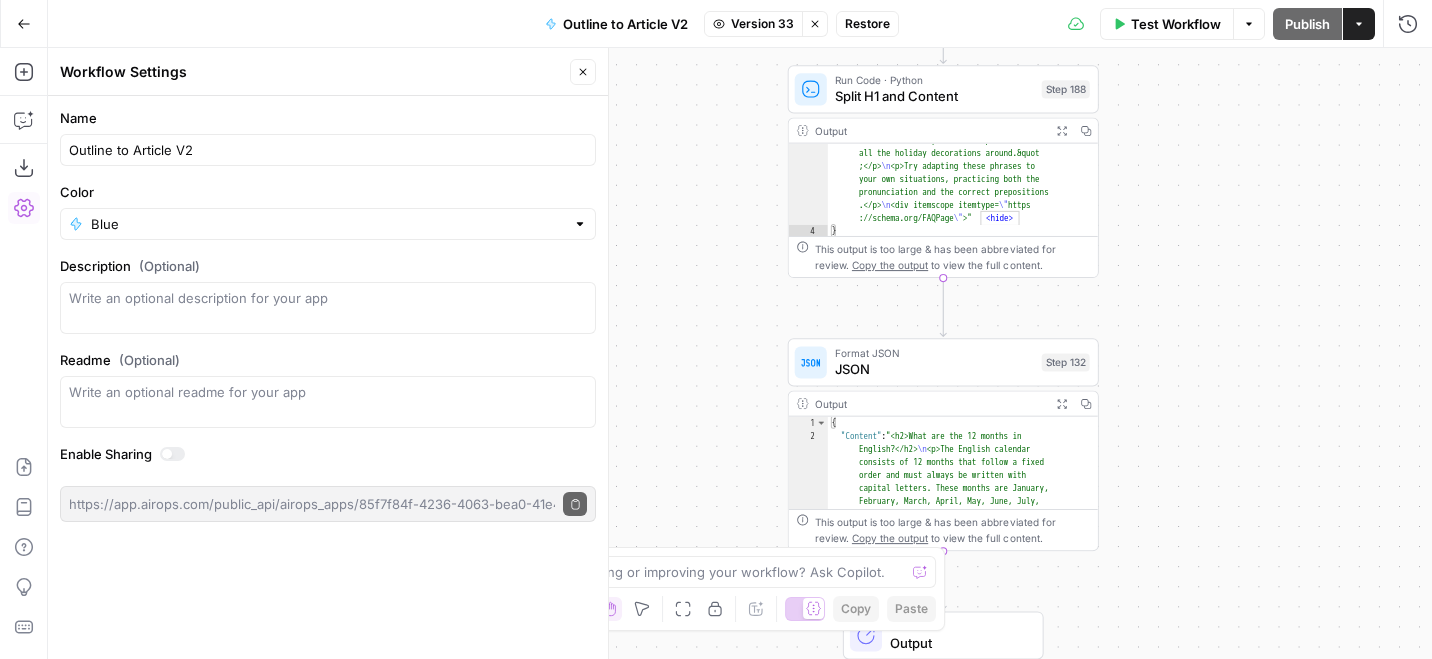 click on "Version 33" at bounding box center [762, 24] 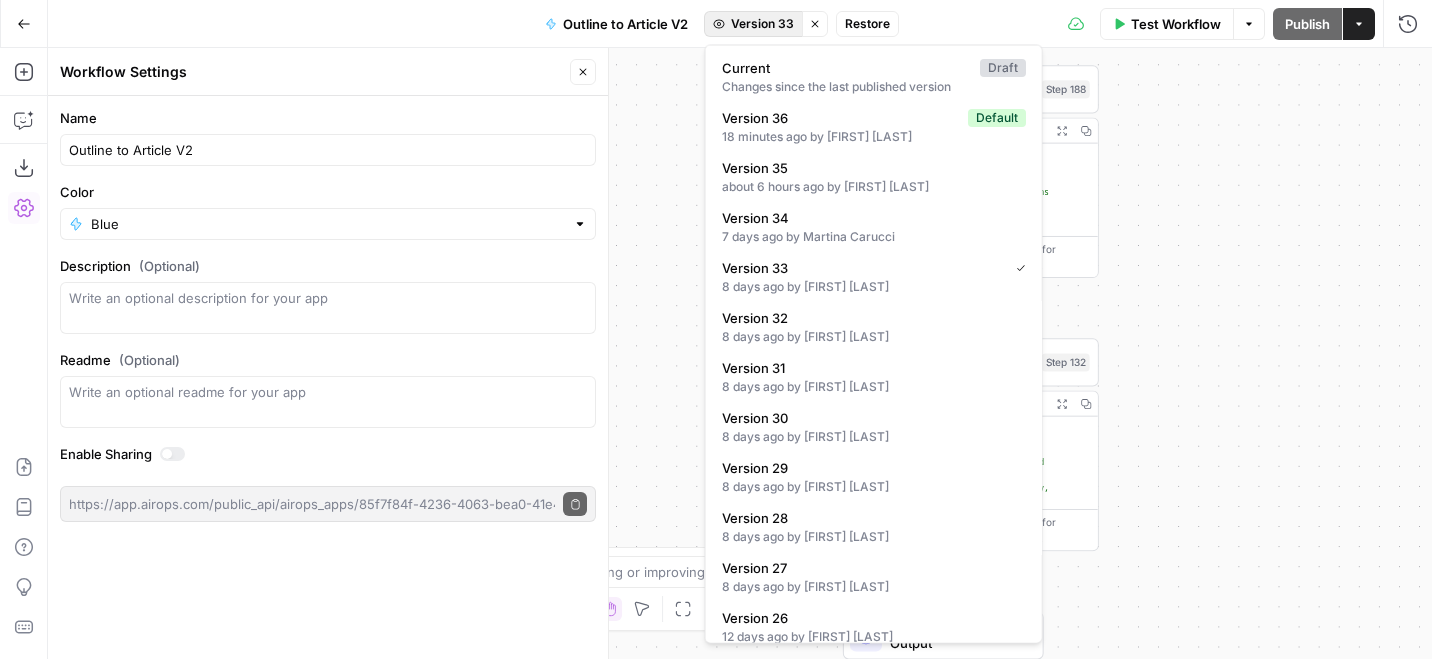 click on "Test Workflow" at bounding box center [1176, 24] 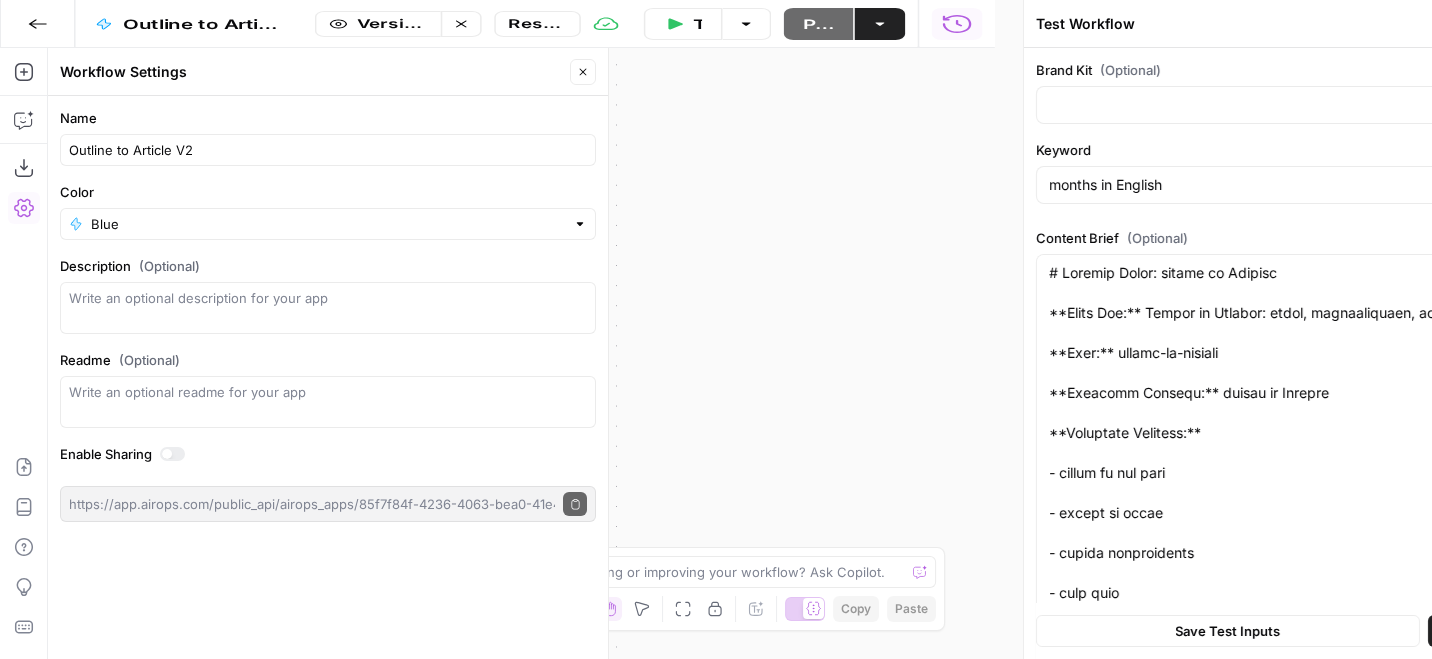 type on "Preply (EN)" 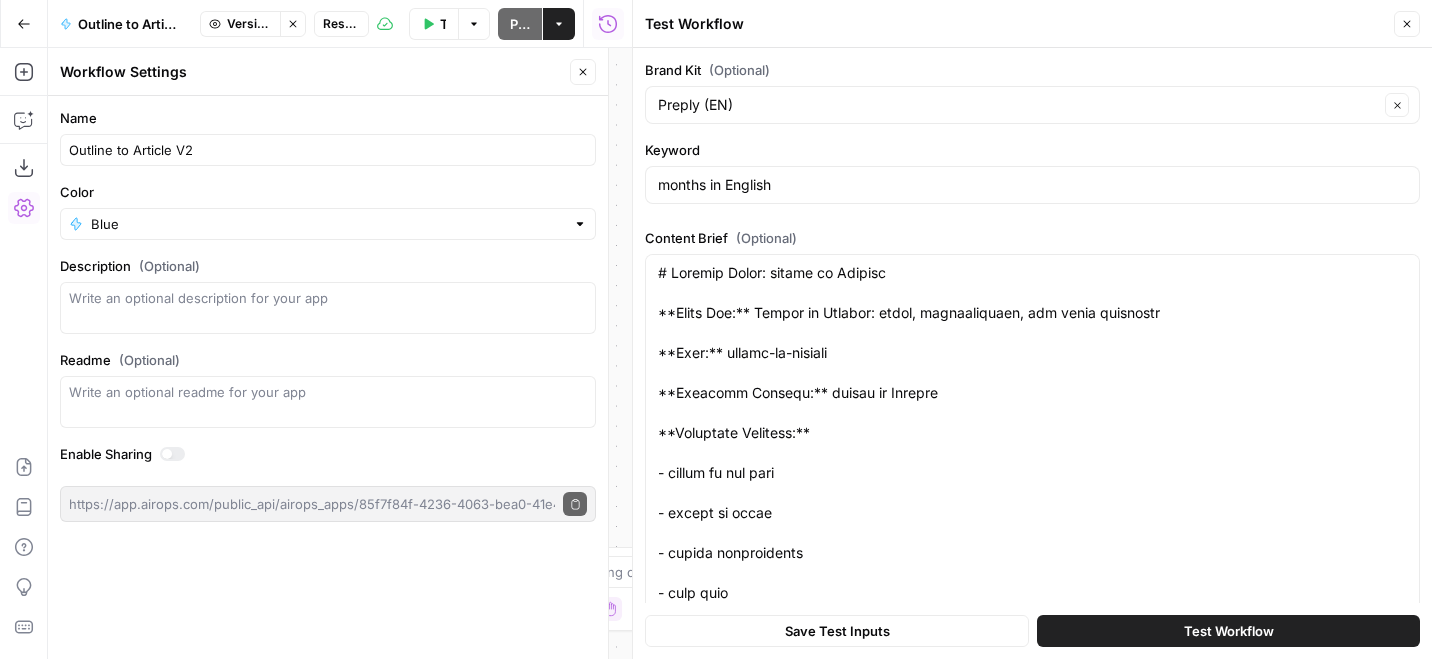 click on "Test Workflow" at bounding box center [1229, 631] 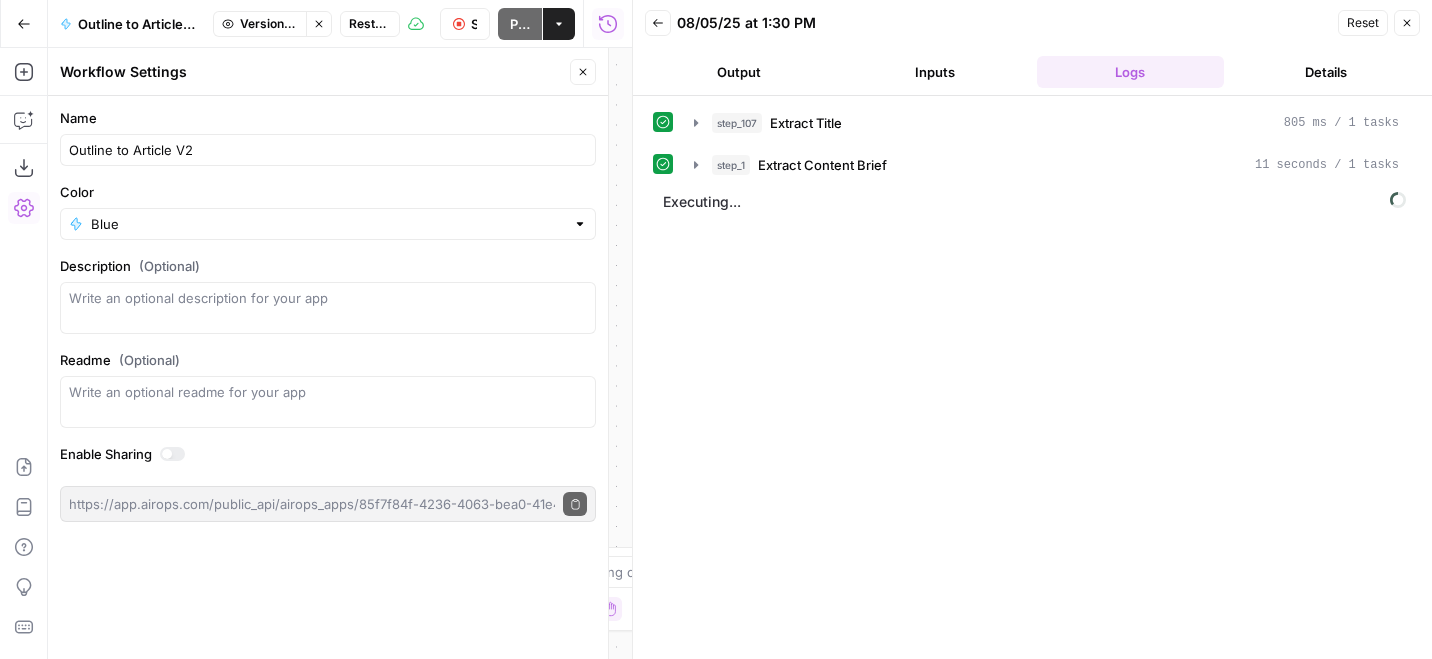 click 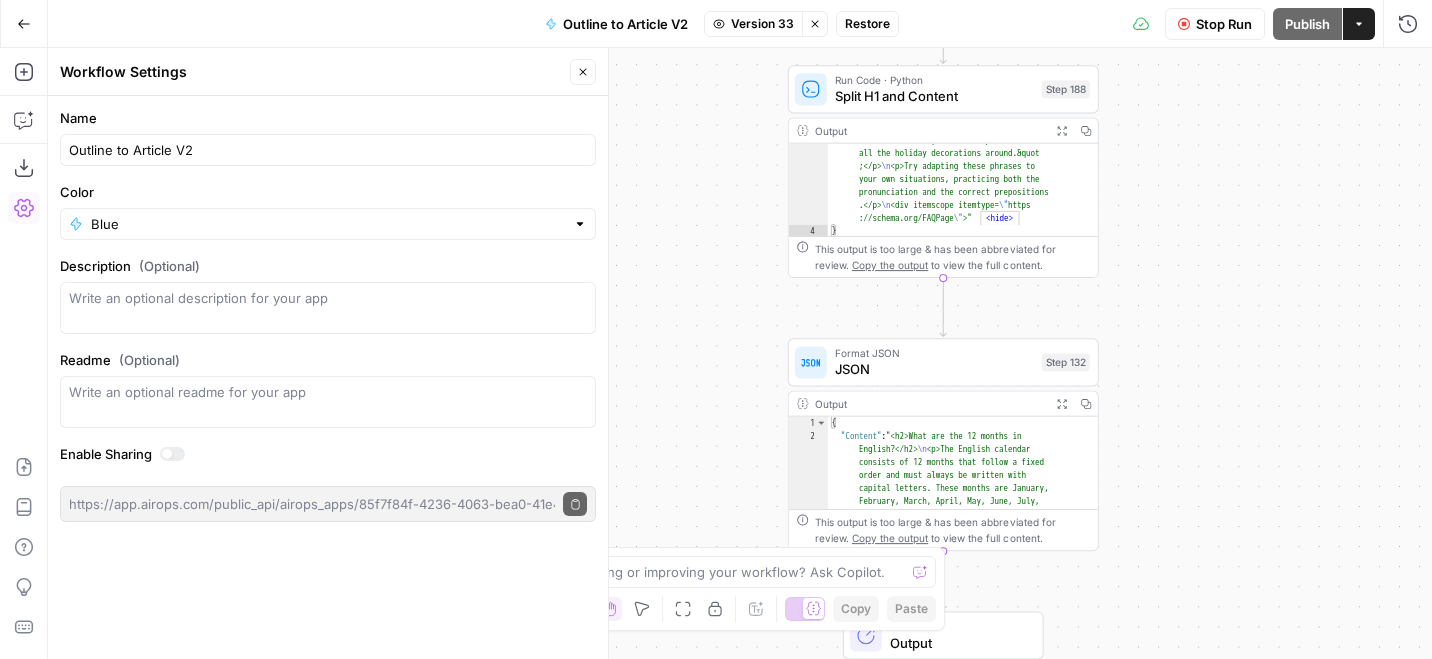 click on "Version 33" at bounding box center [762, 24] 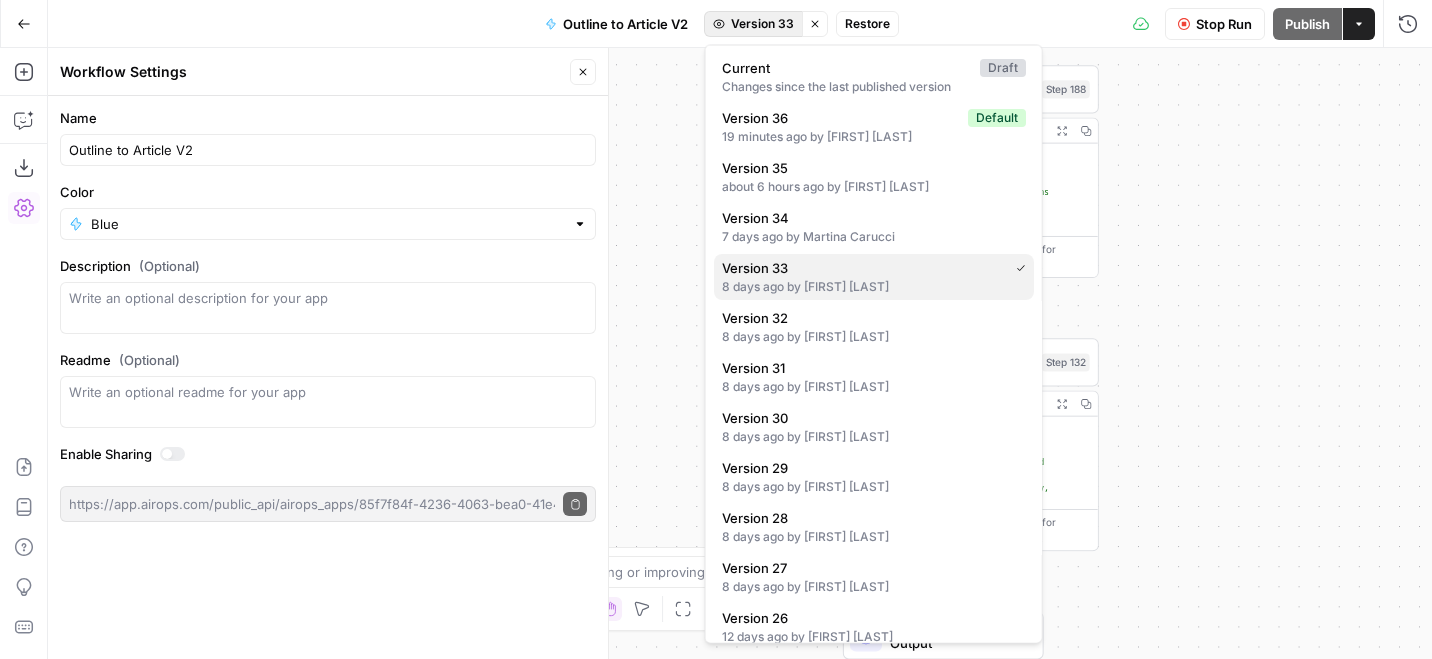 click on "Version 33" at bounding box center (861, 268) 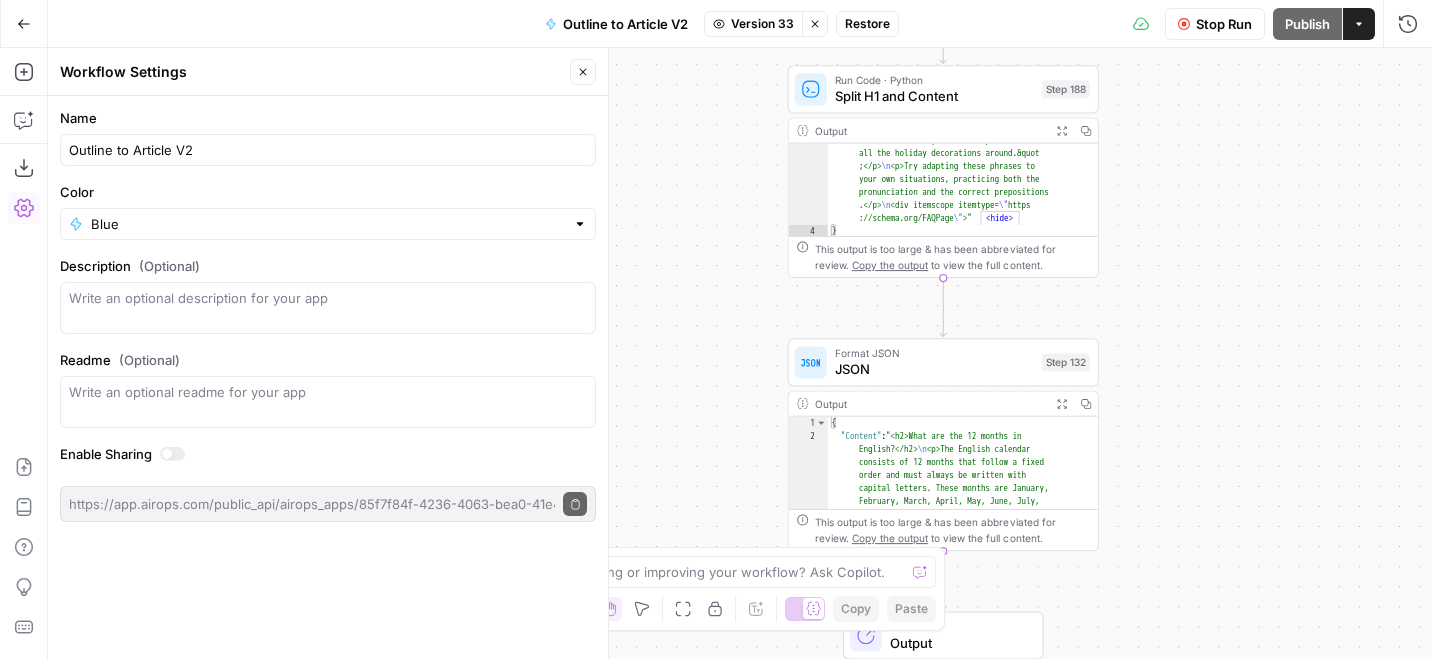 click on "Restore" at bounding box center [867, 24] 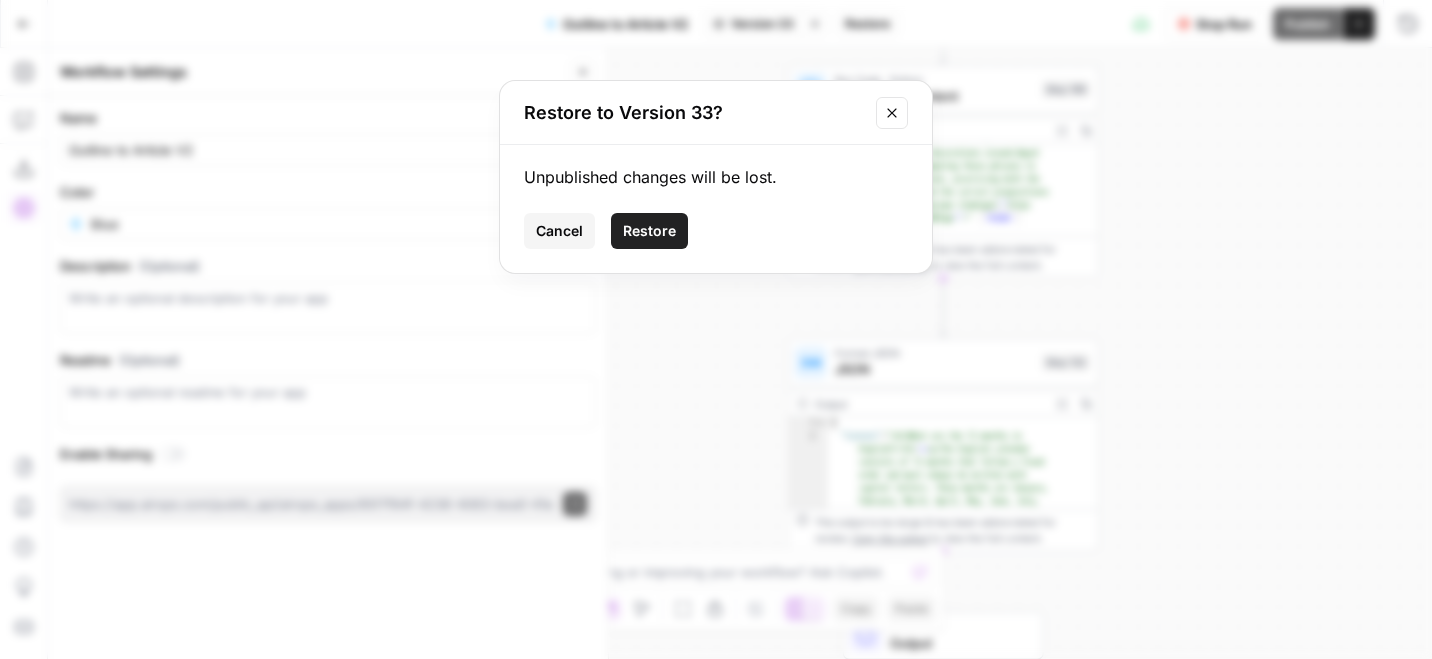 click on "Restore" at bounding box center [649, 231] 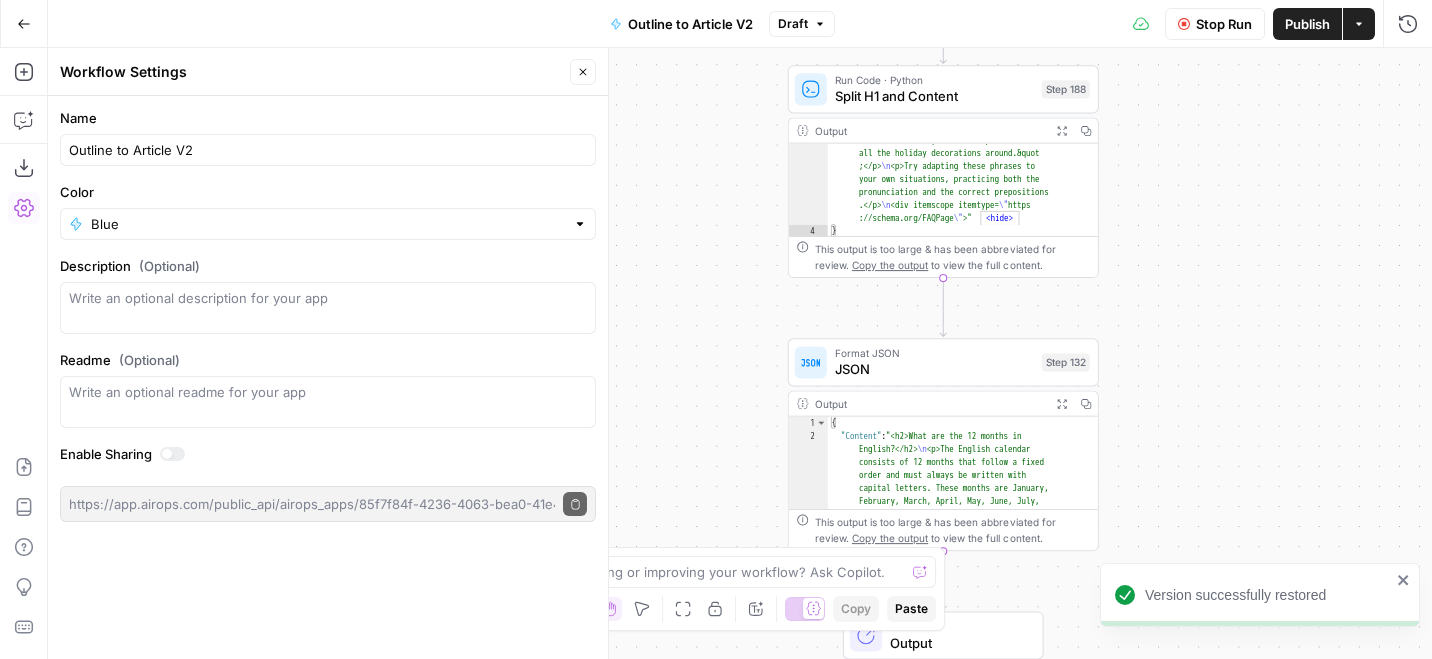 click on "Stop Run" at bounding box center [1224, 24] 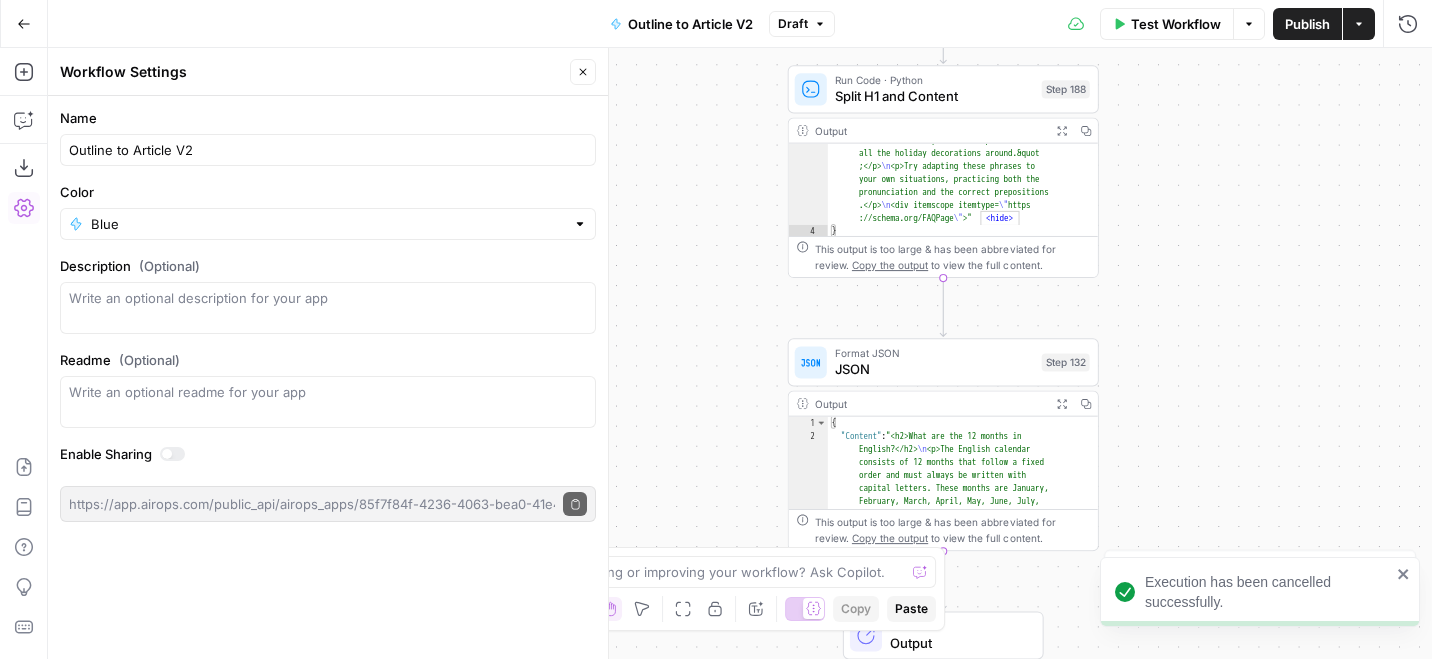 click on "Draft" at bounding box center [793, 24] 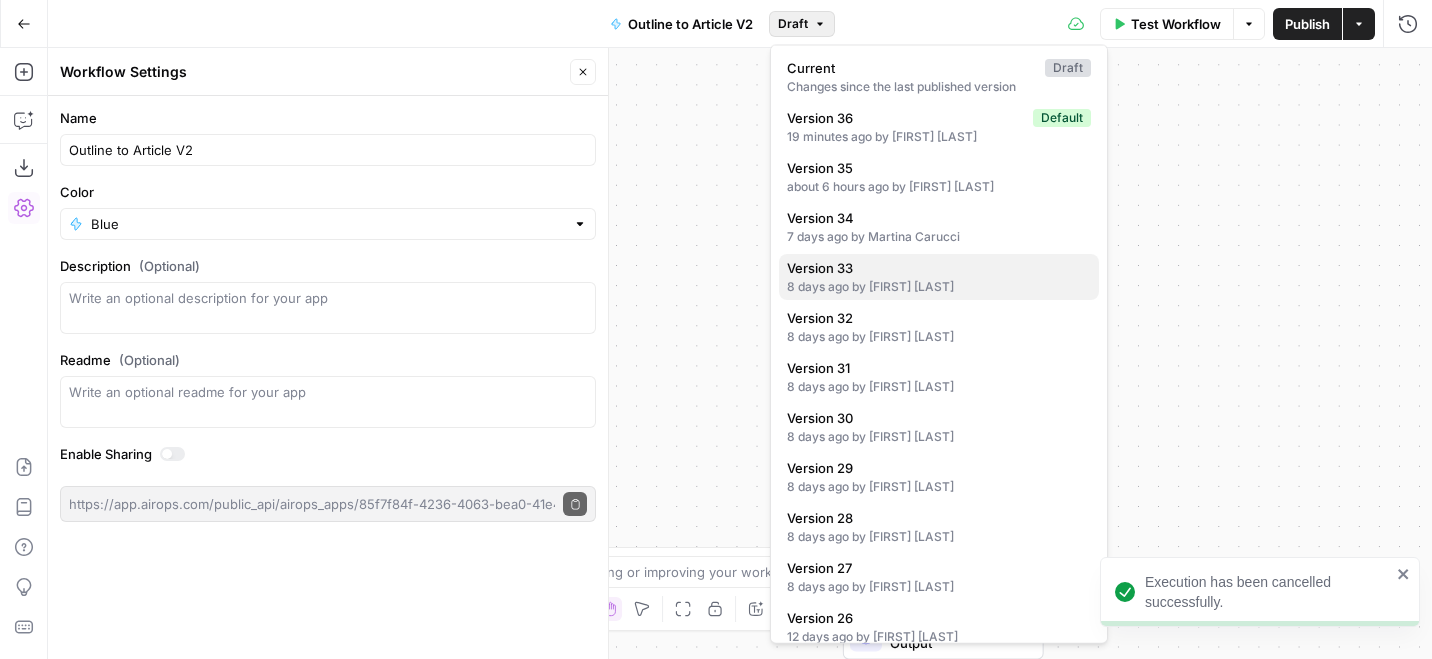 click on "Version 33" at bounding box center (935, 268) 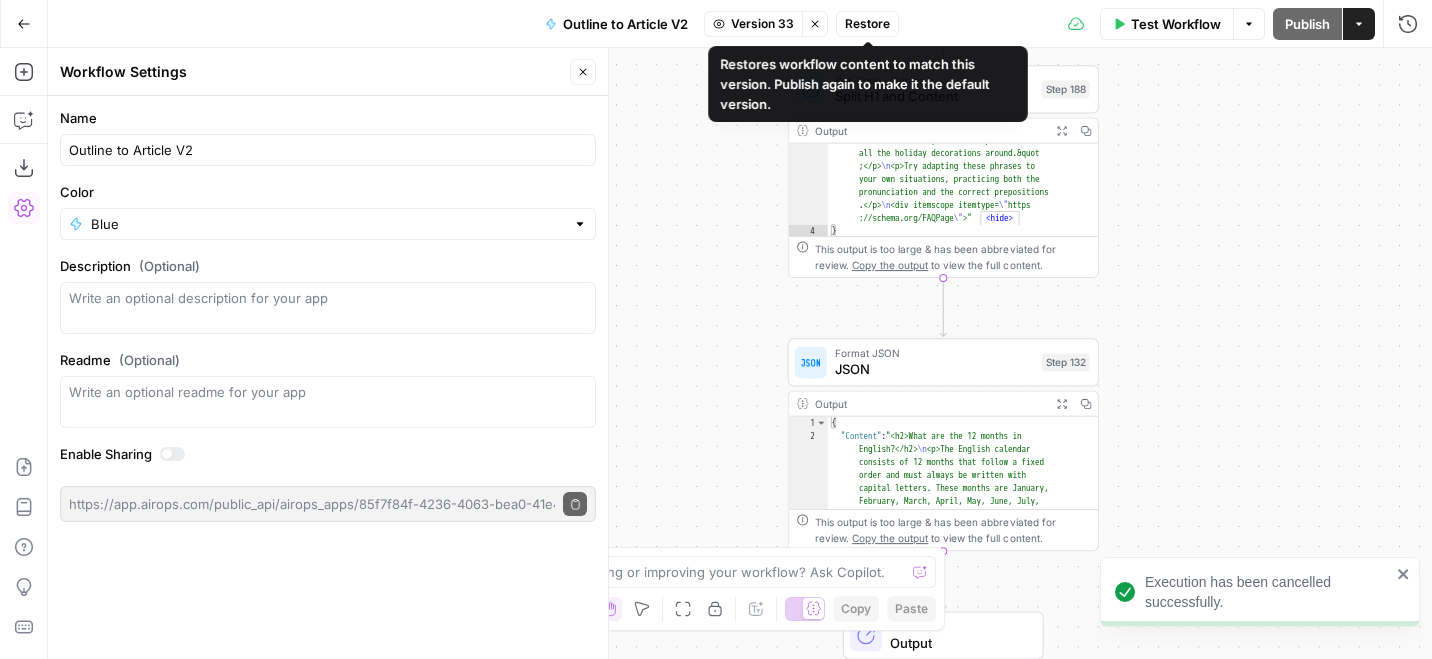 click on "Restore" at bounding box center [867, 24] 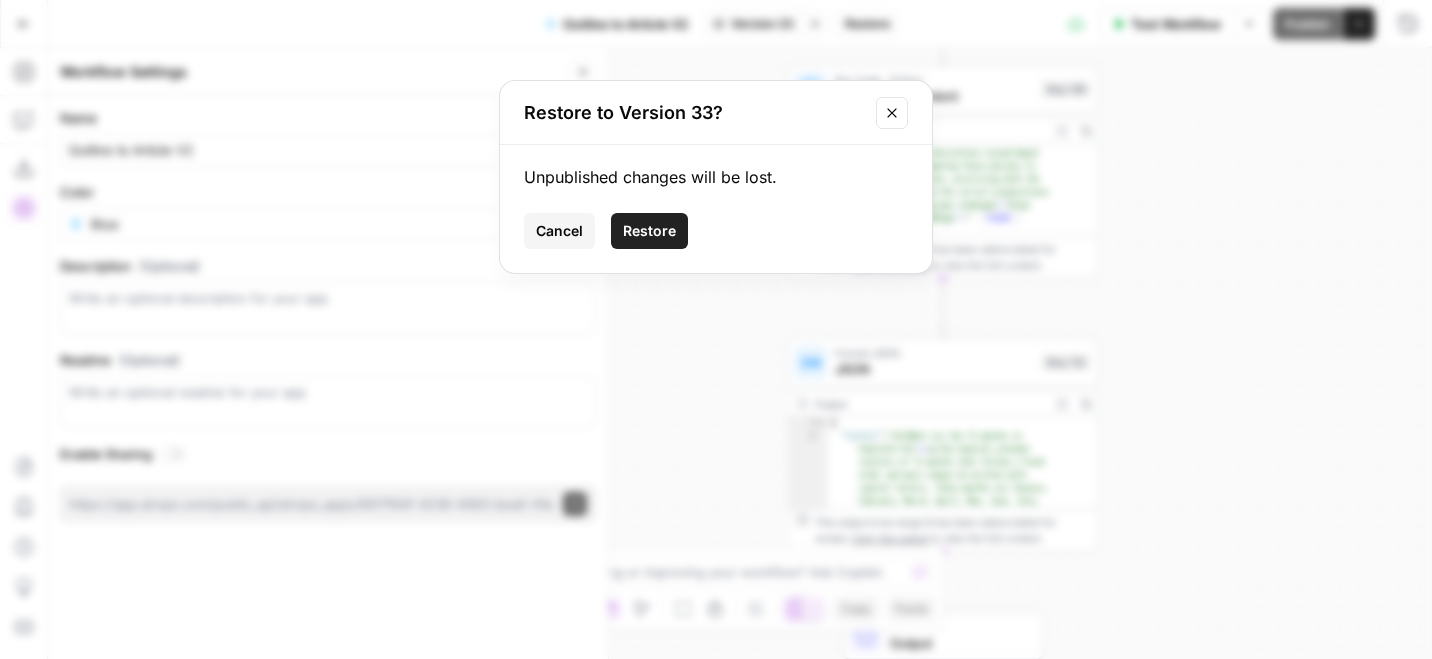 click on "Restore" at bounding box center (649, 231) 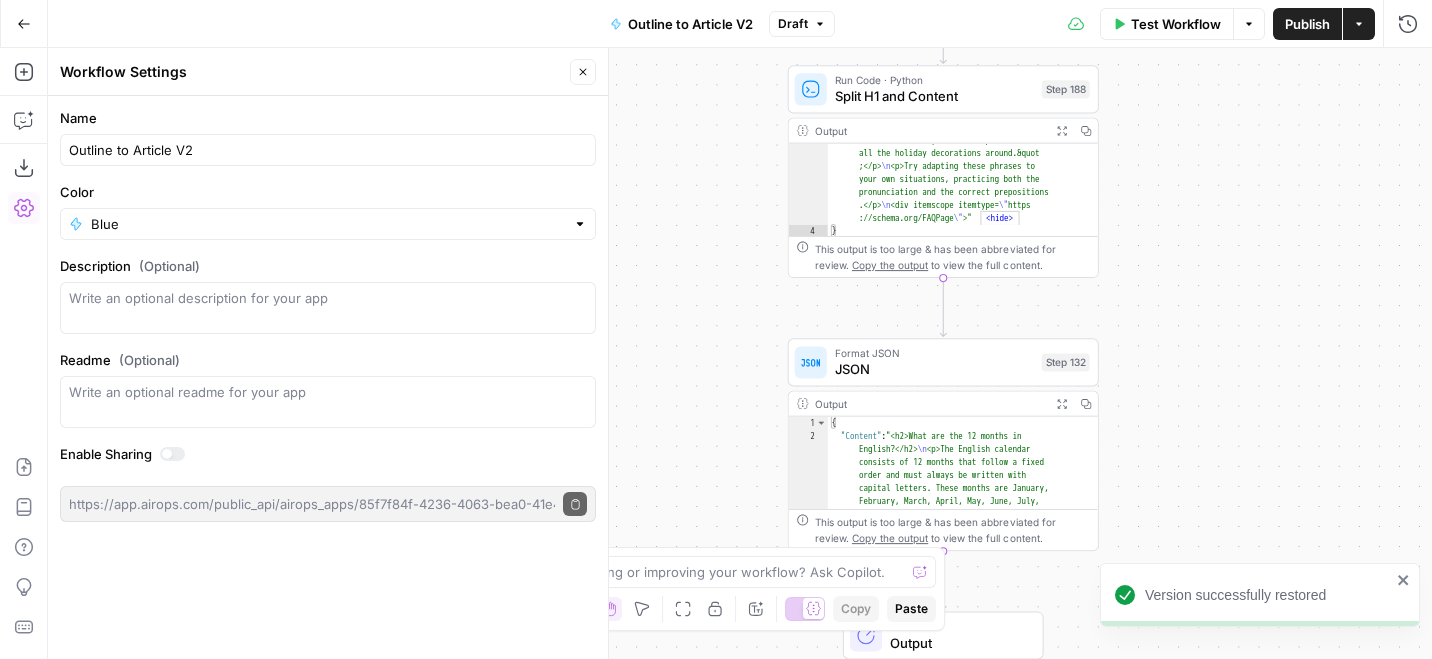 click 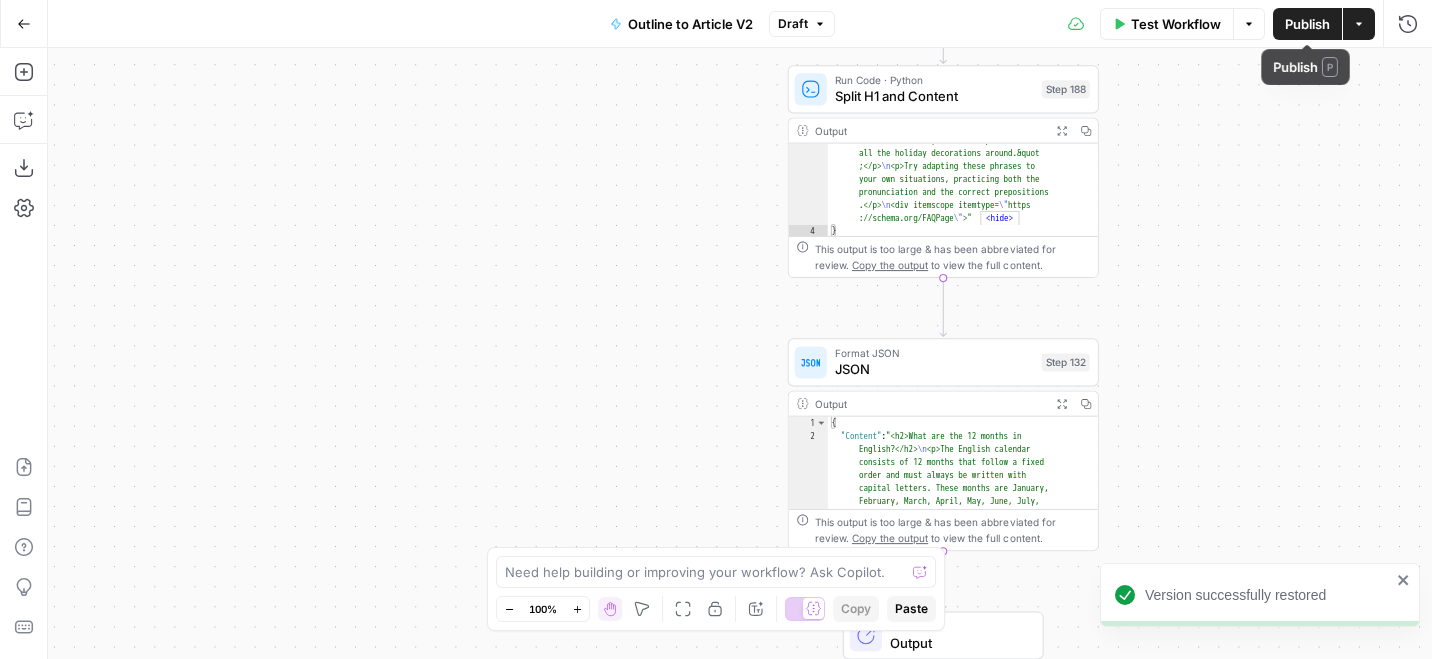 click on "Publish" at bounding box center (1307, 24) 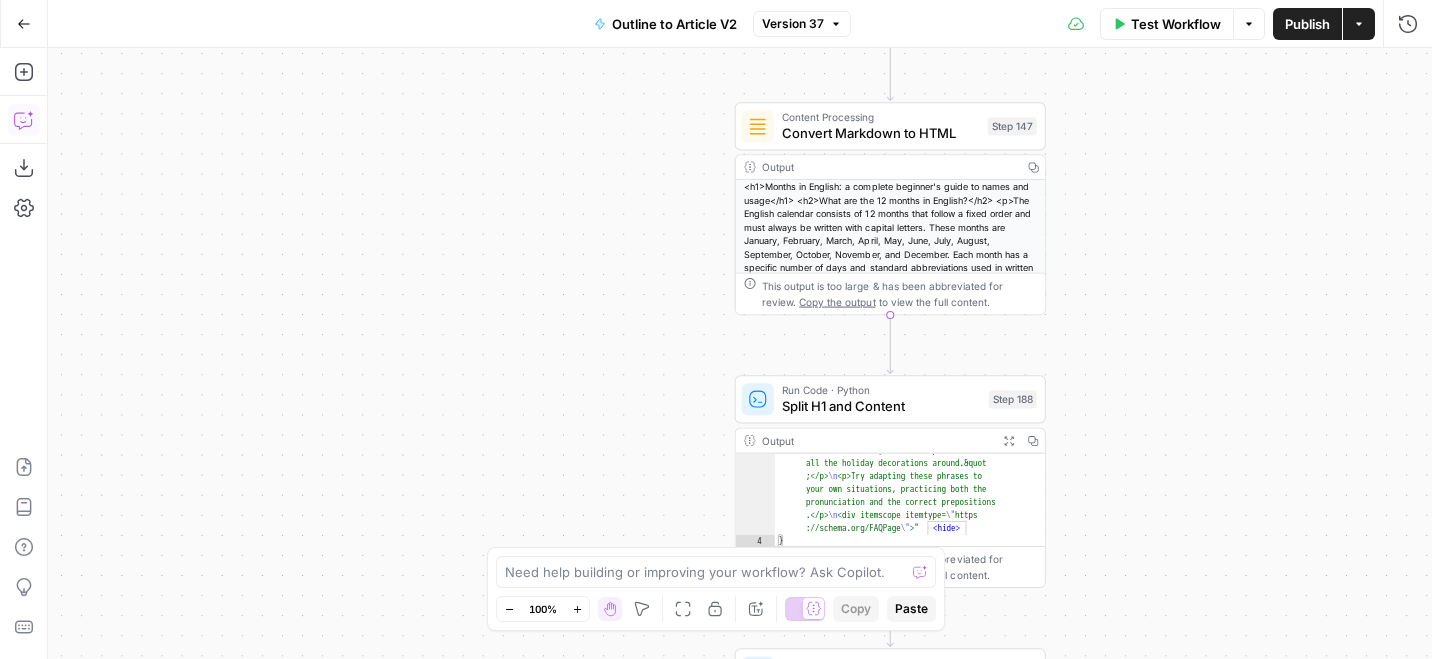 drag, startPoint x: 23, startPoint y: 131, endPoint x: 28, endPoint y: 147, distance: 16.763054 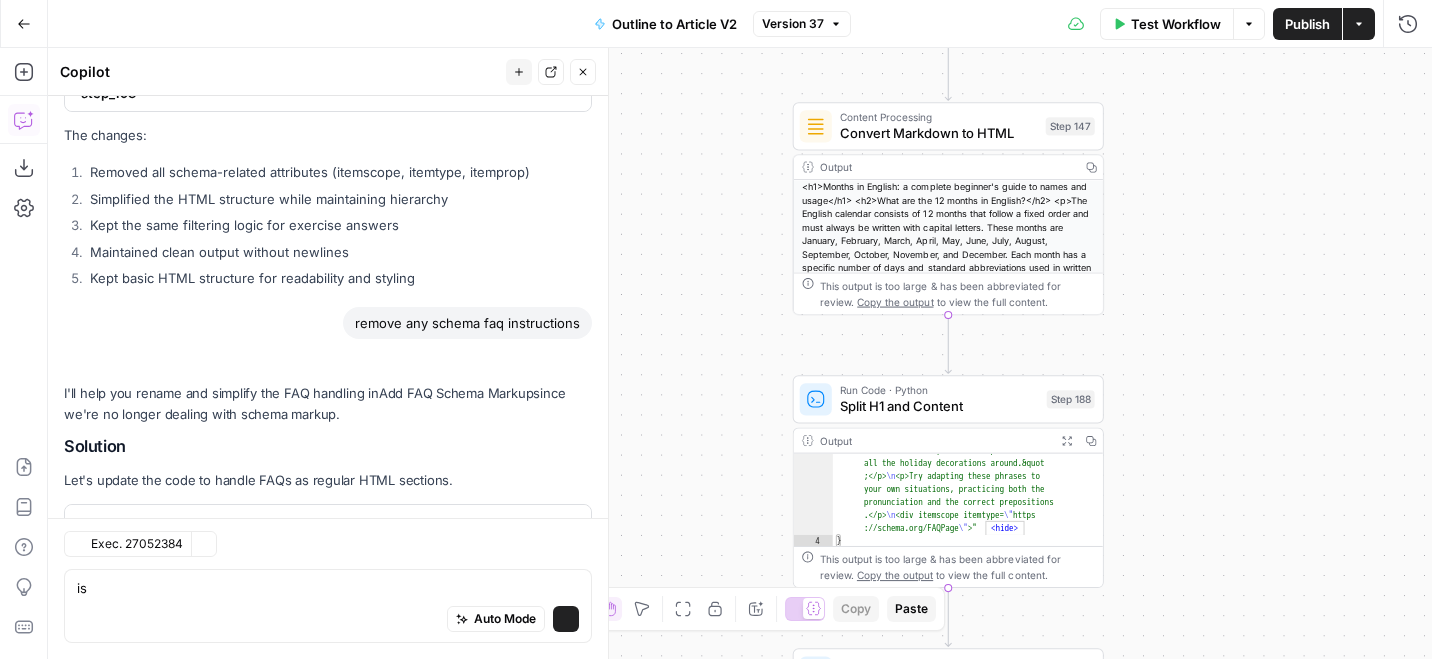 scroll, scrollTop: 2562, scrollLeft: 0, axis: vertical 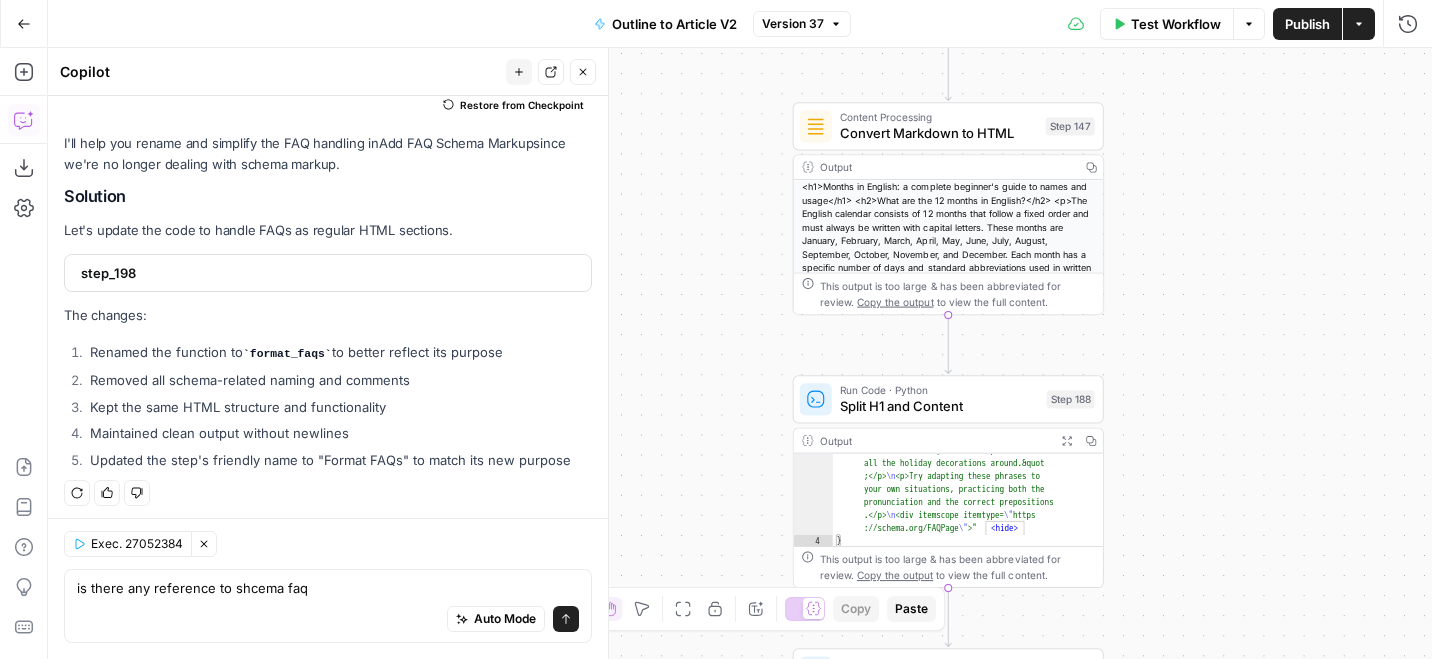 type on "is there any reference to shcema faq?" 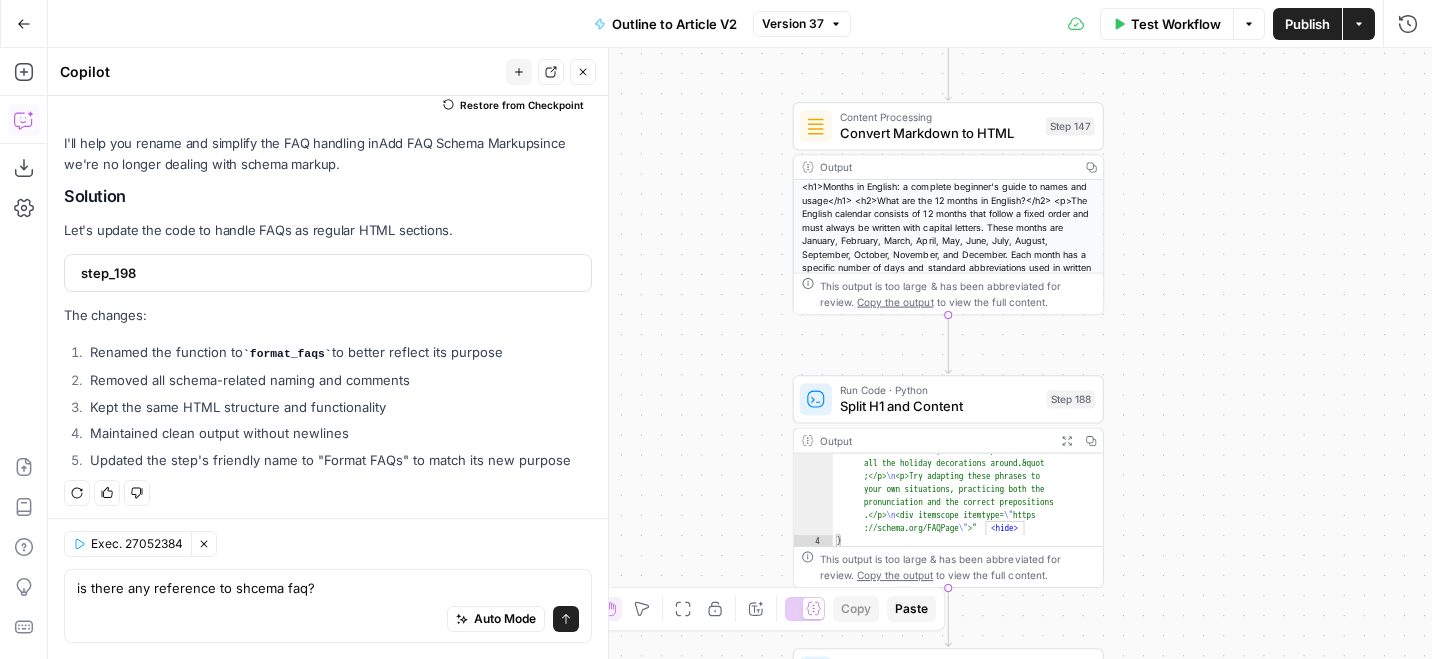 type 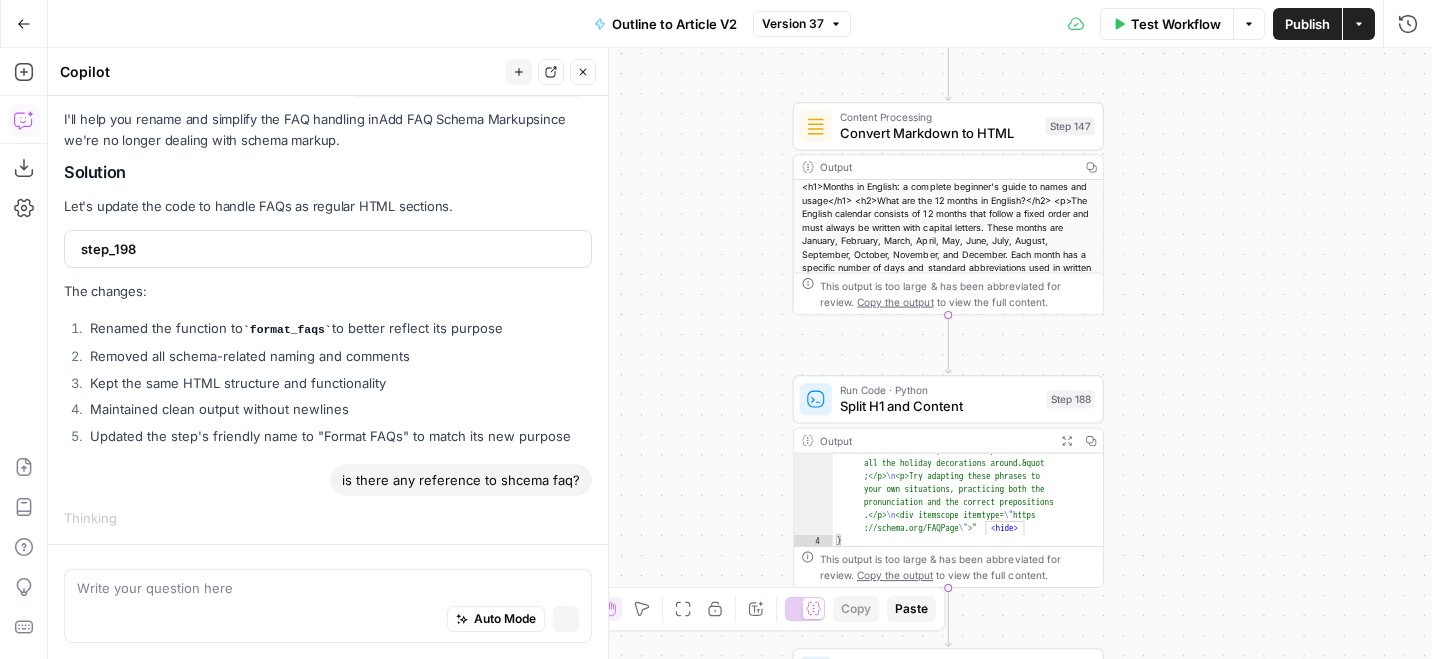 scroll, scrollTop: 2388, scrollLeft: 0, axis: vertical 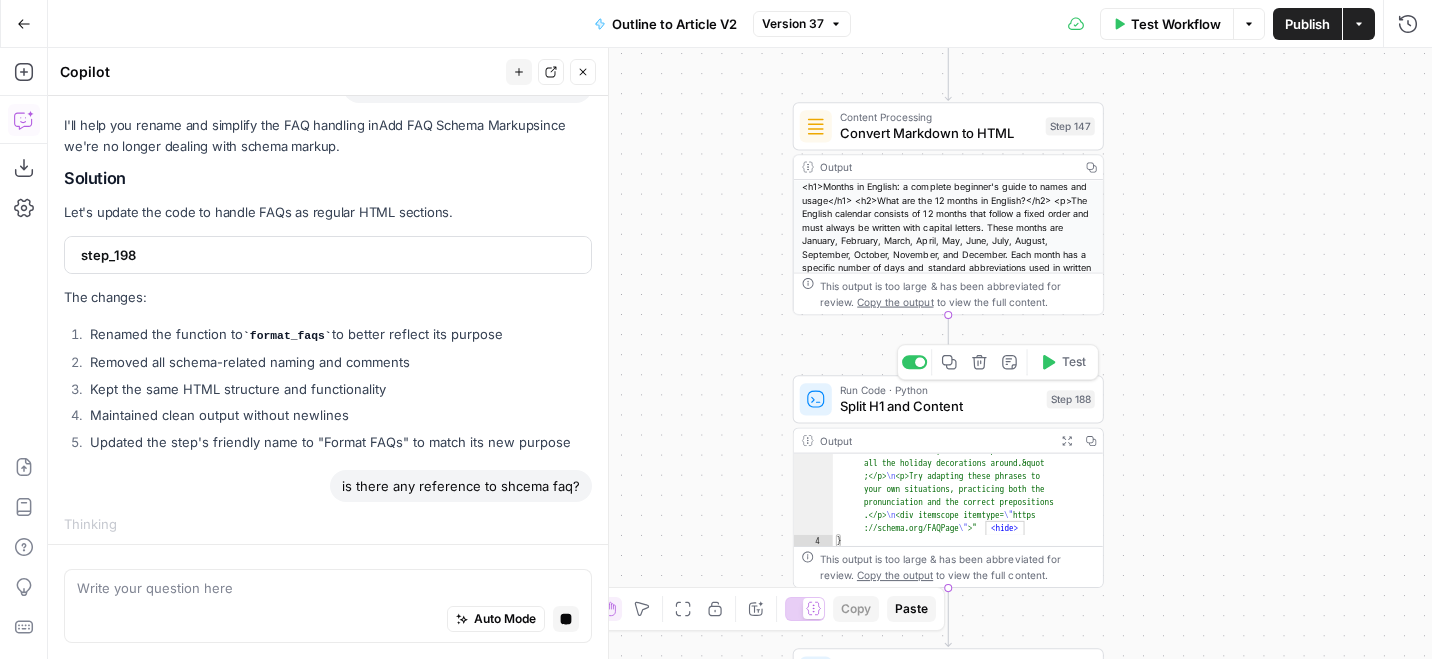 click on "Test" at bounding box center [1063, 362] 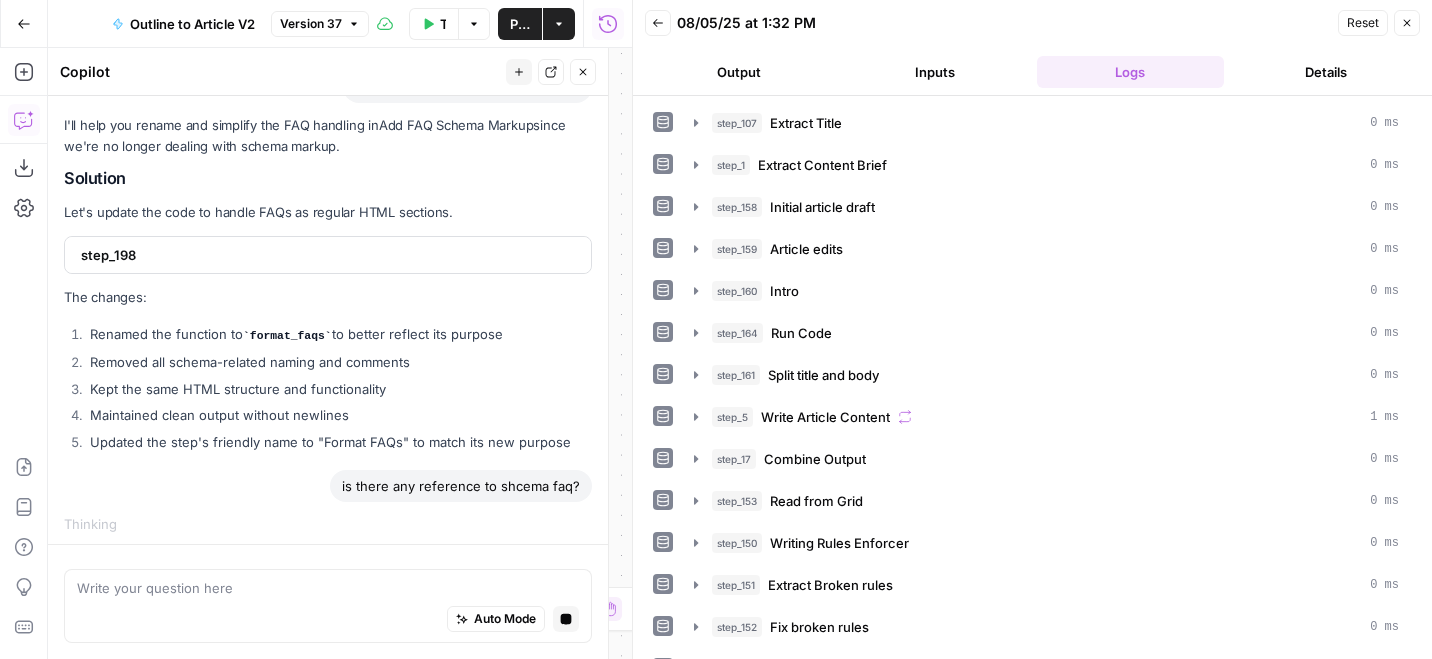 scroll, scrollTop: 622, scrollLeft: 0, axis: vertical 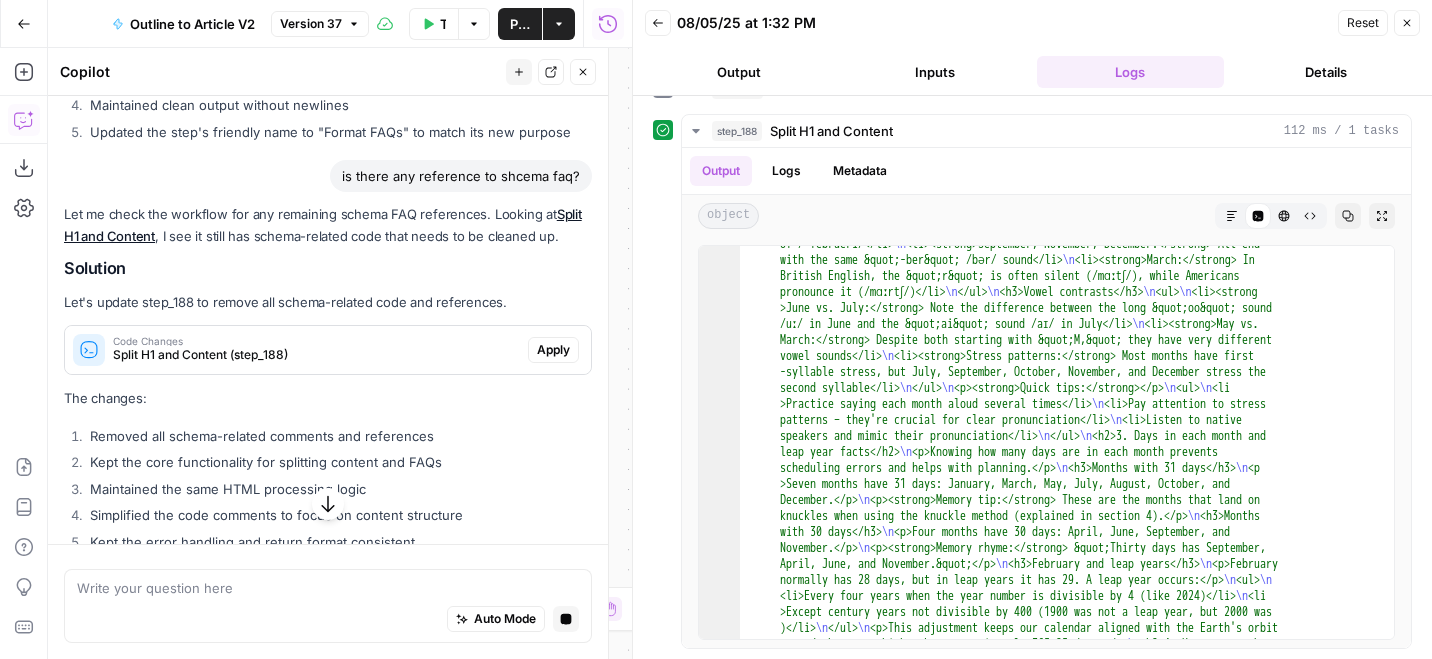 click on "Split H1 and Content (step_188)" at bounding box center (316, 355) 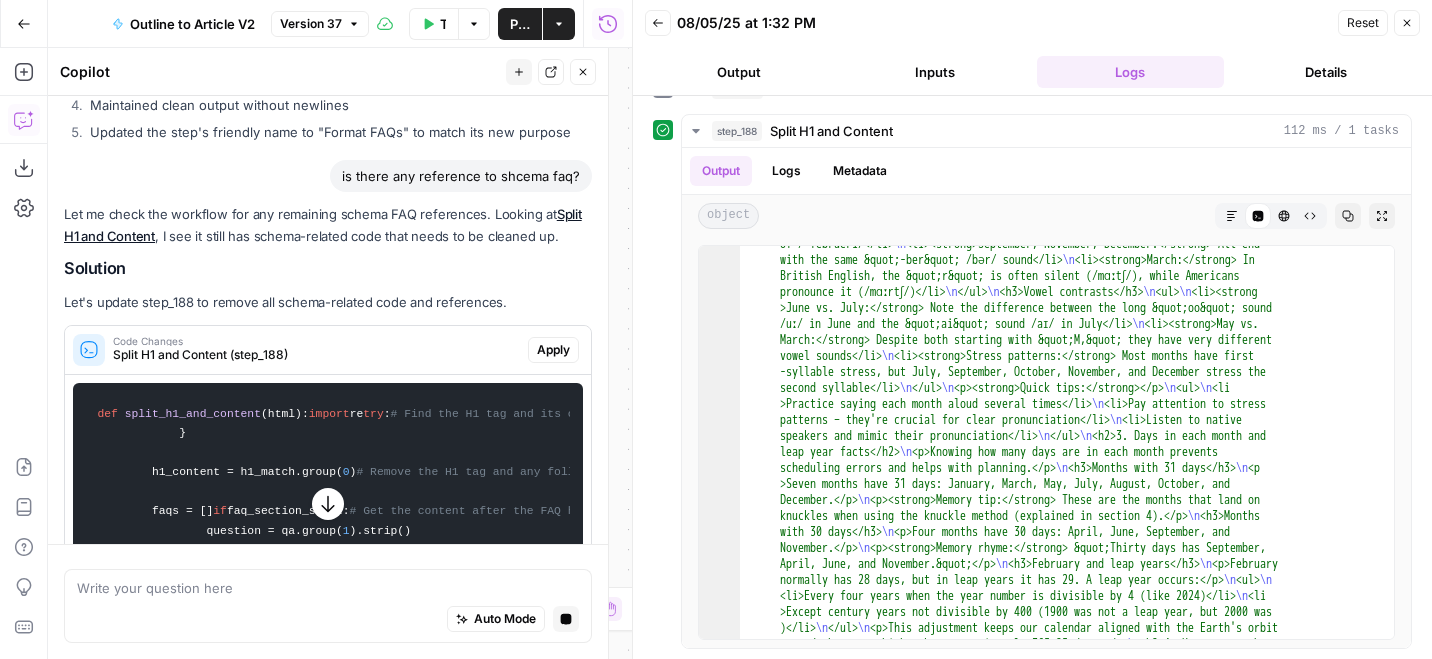 click on "Apply" at bounding box center [553, 350] 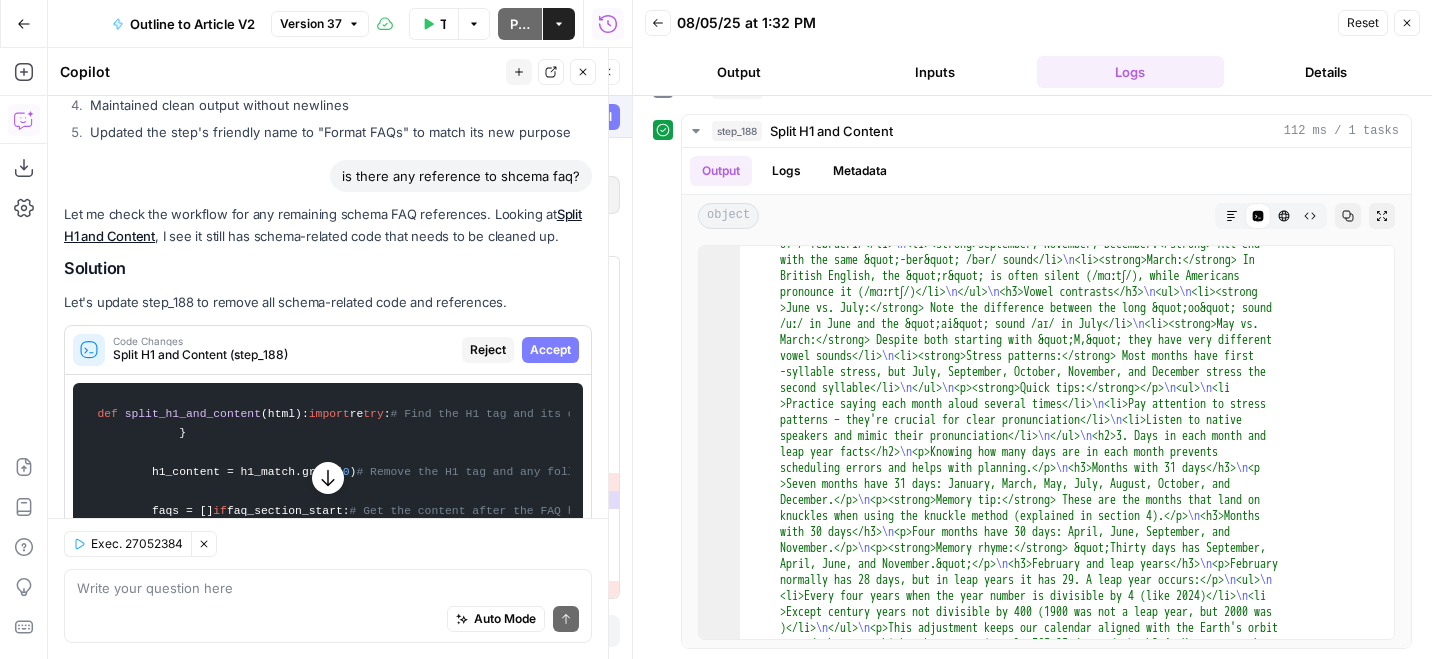 click 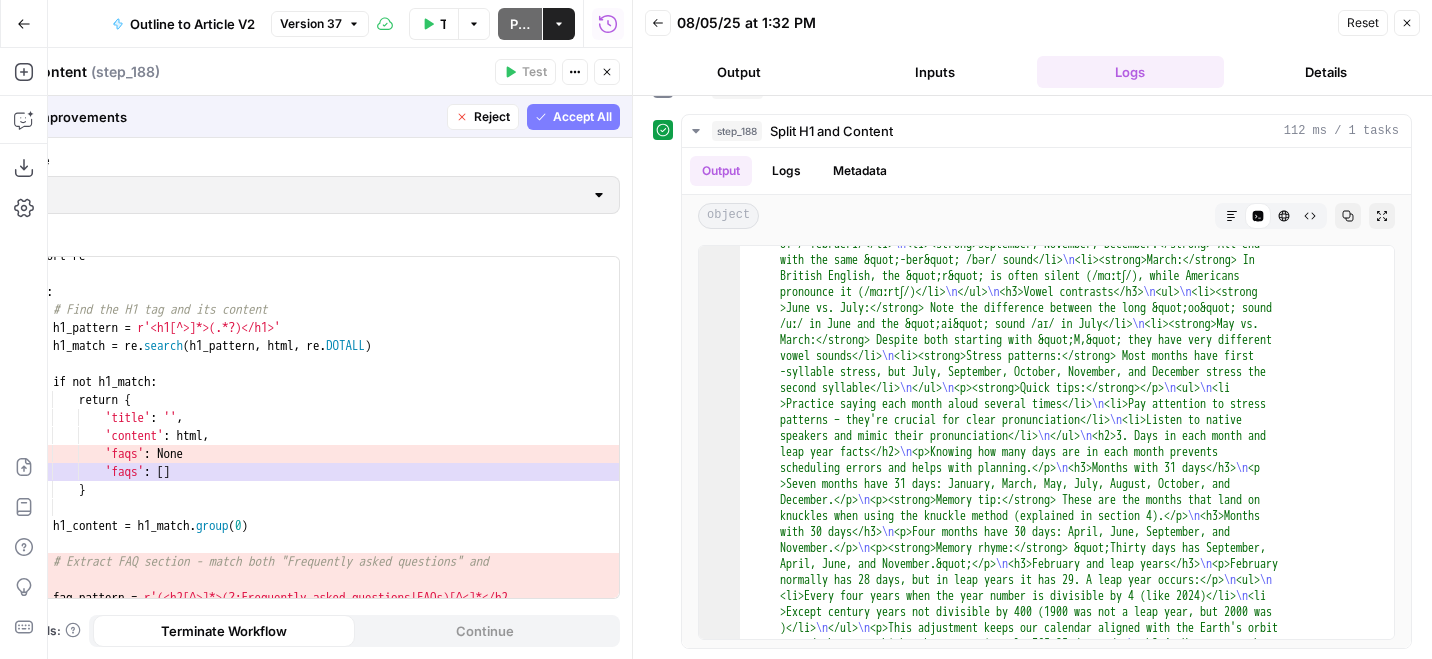 scroll, scrollTop: 27, scrollLeft: 0, axis: vertical 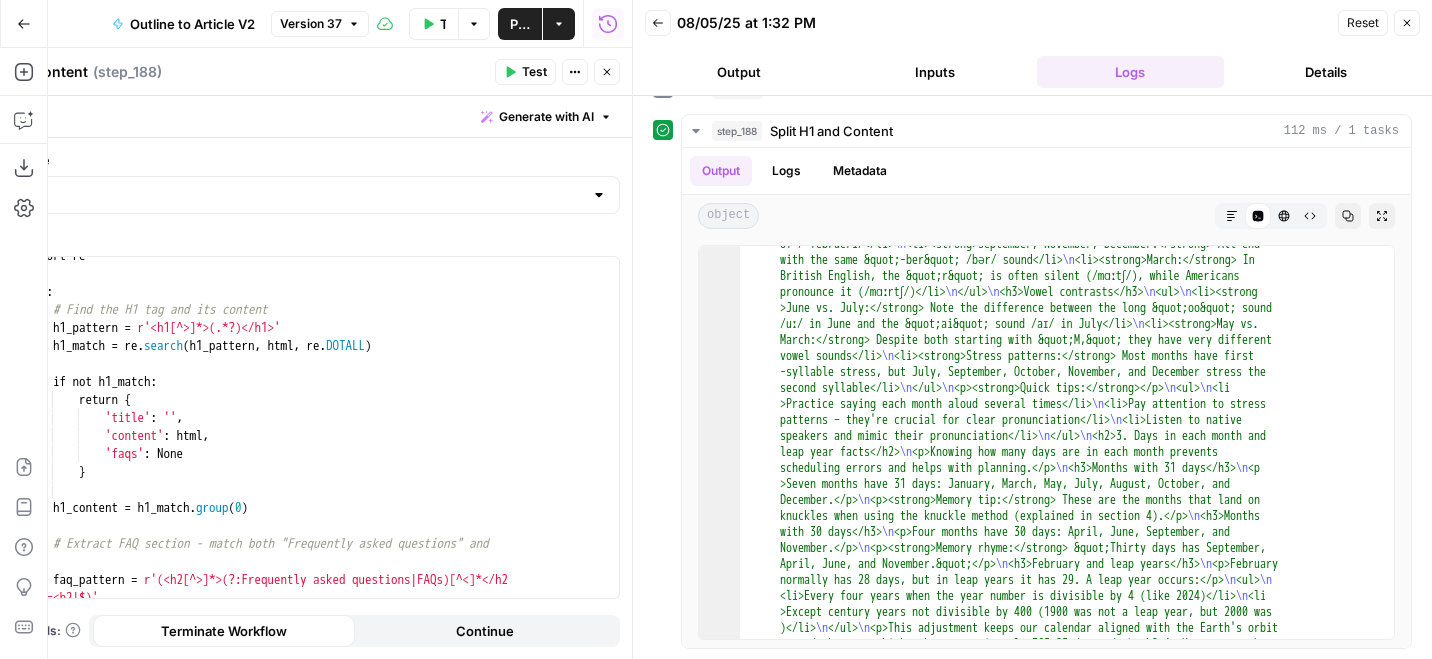 click on "Test" at bounding box center [534, 72] 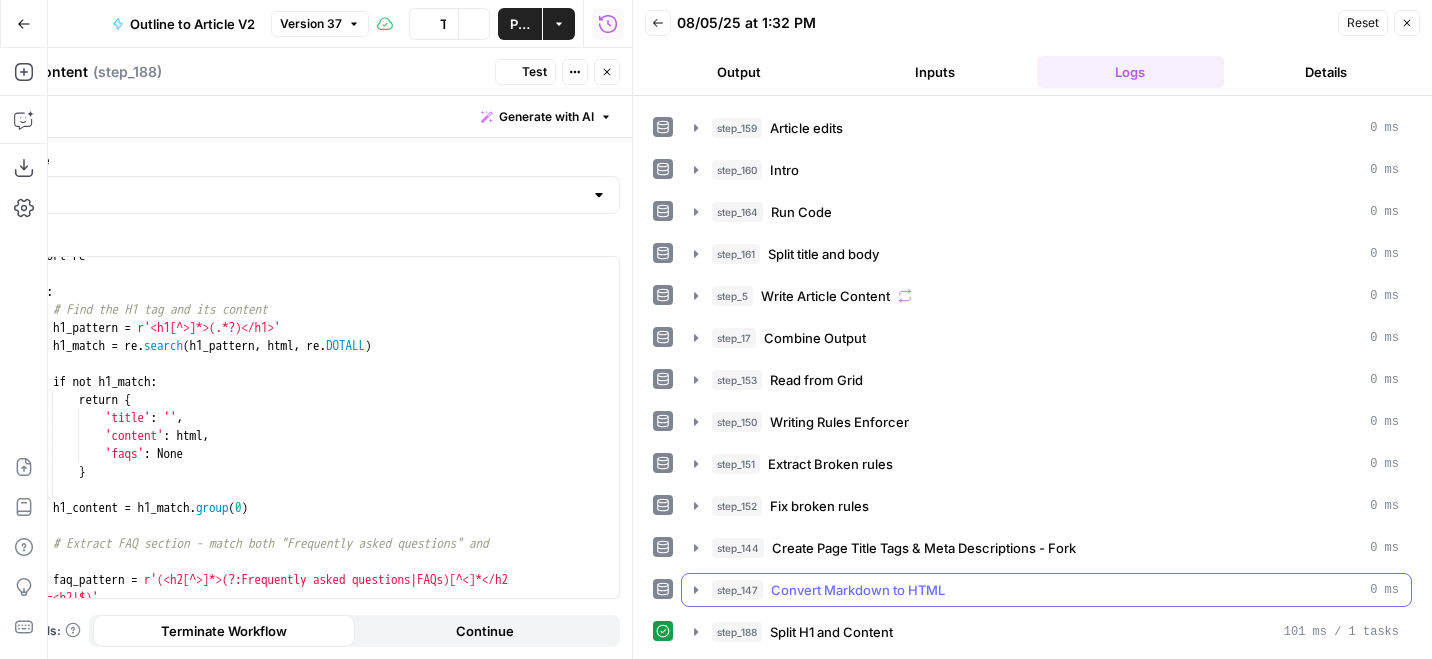 scroll, scrollTop: 121, scrollLeft: 0, axis: vertical 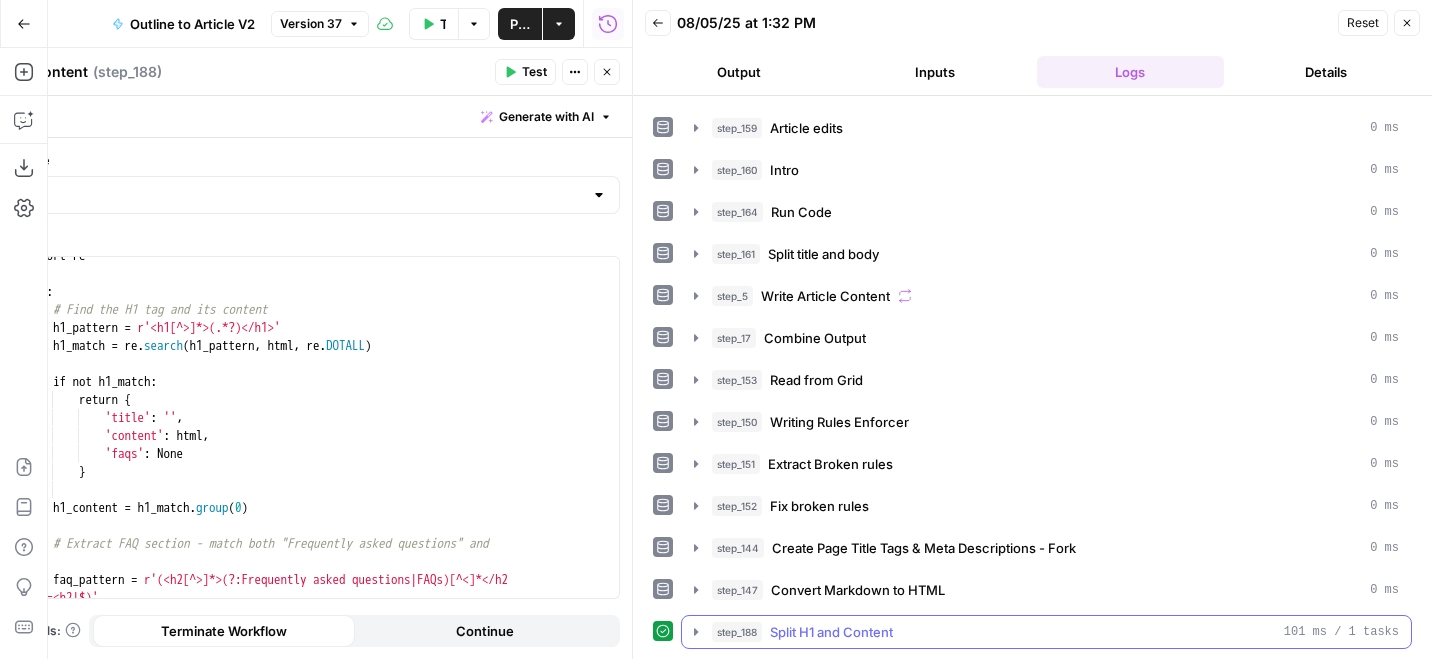 click on "step_188 Split H1 and Content 101 ms / 1 tasks" at bounding box center [1055, 632] 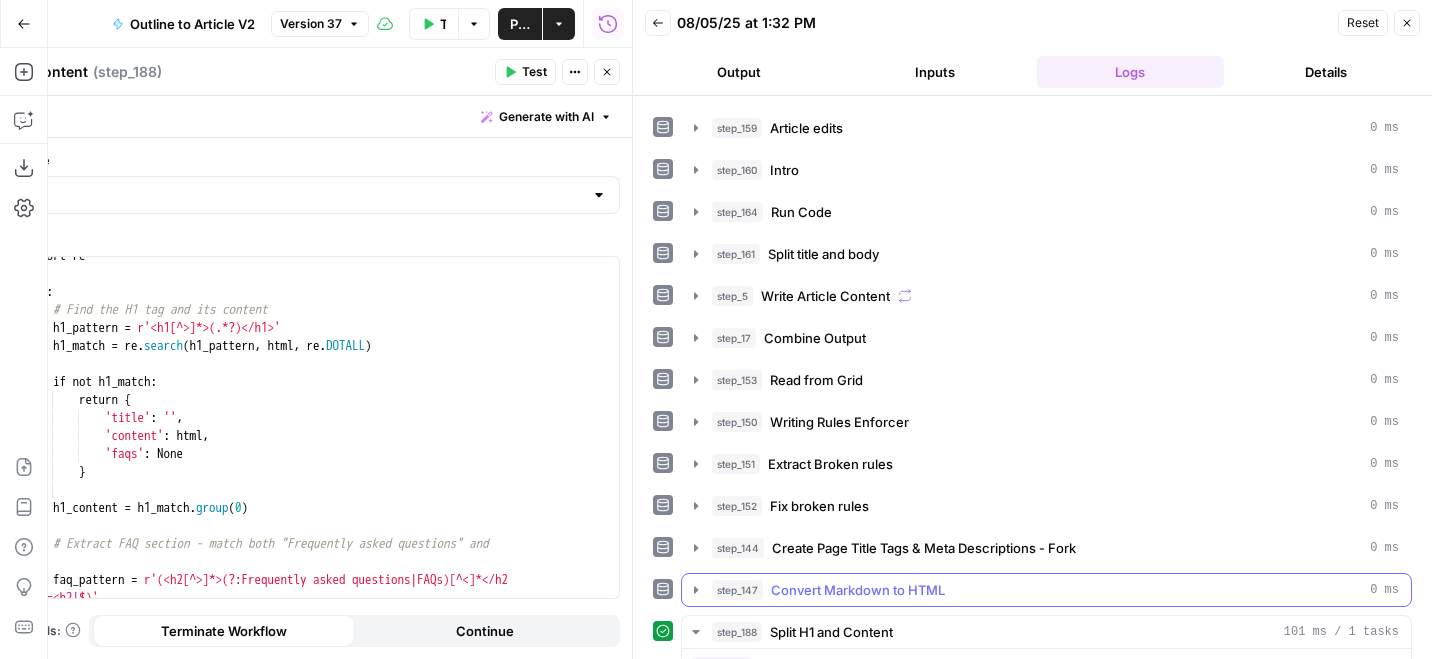 scroll, scrollTop: 622, scrollLeft: 0, axis: vertical 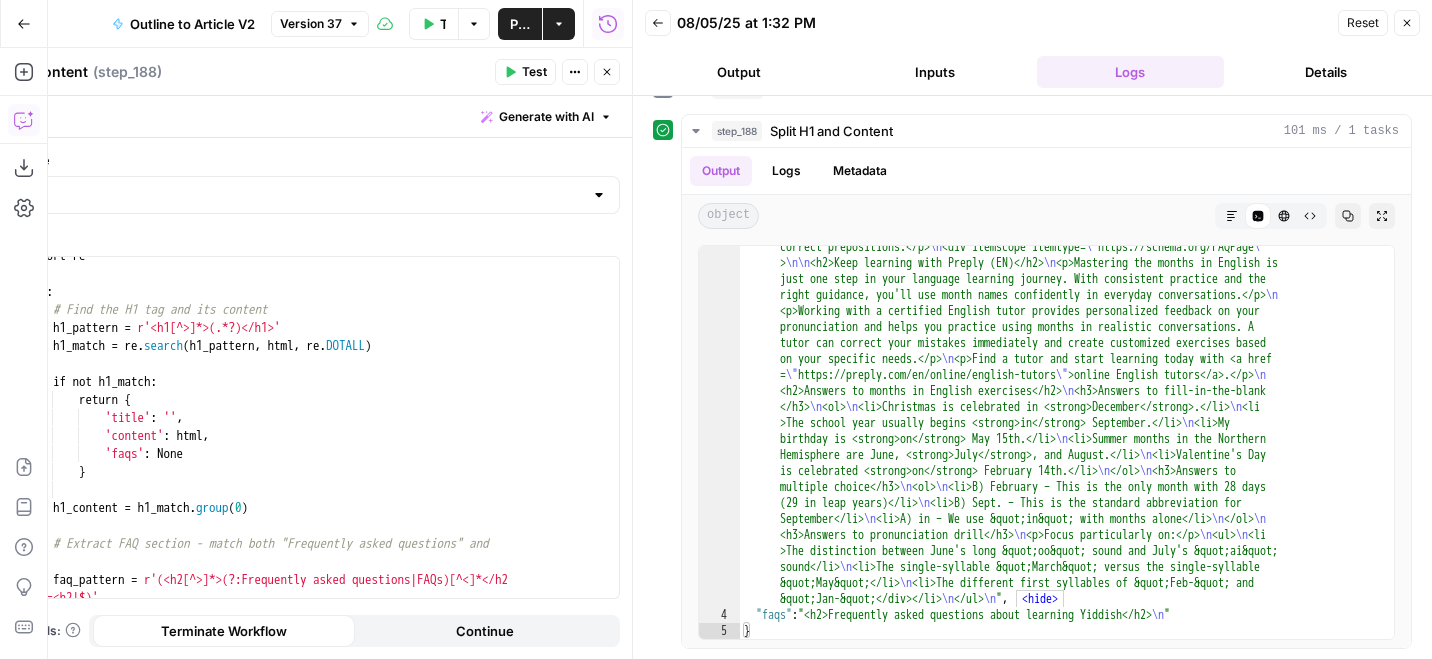 click 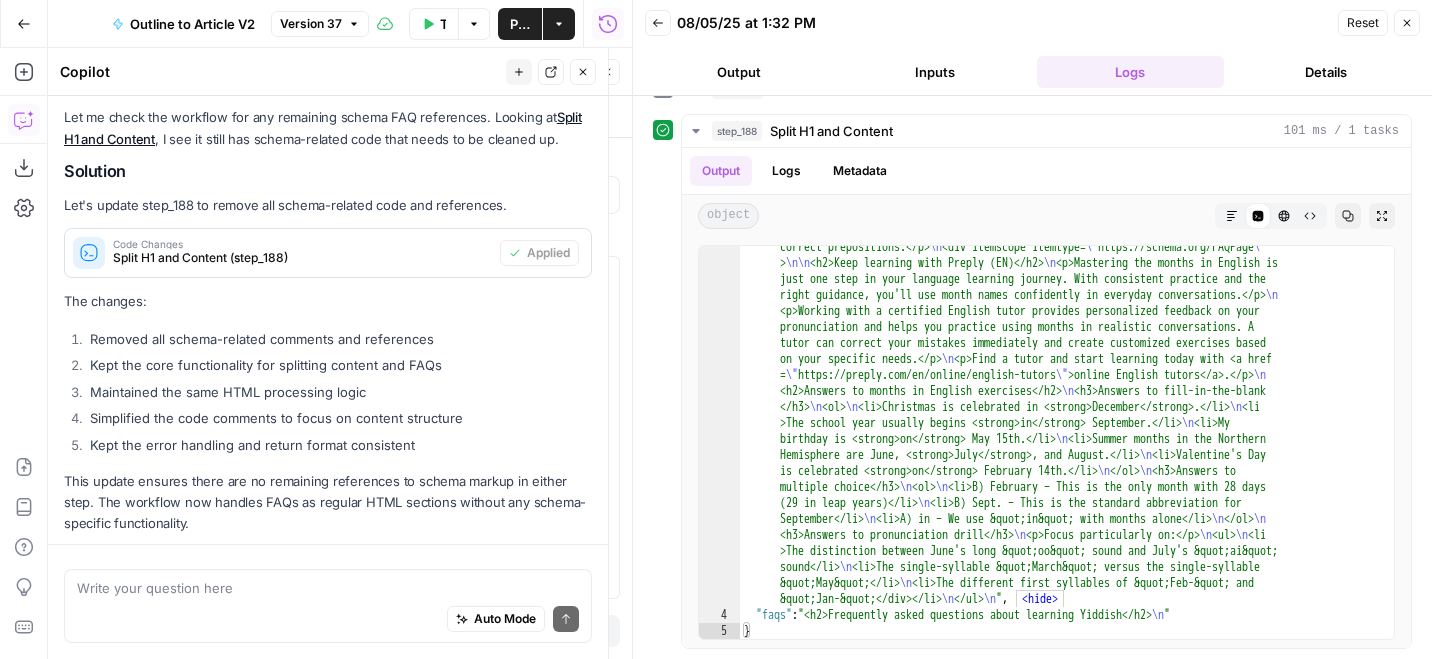 click at bounding box center (328, 588) 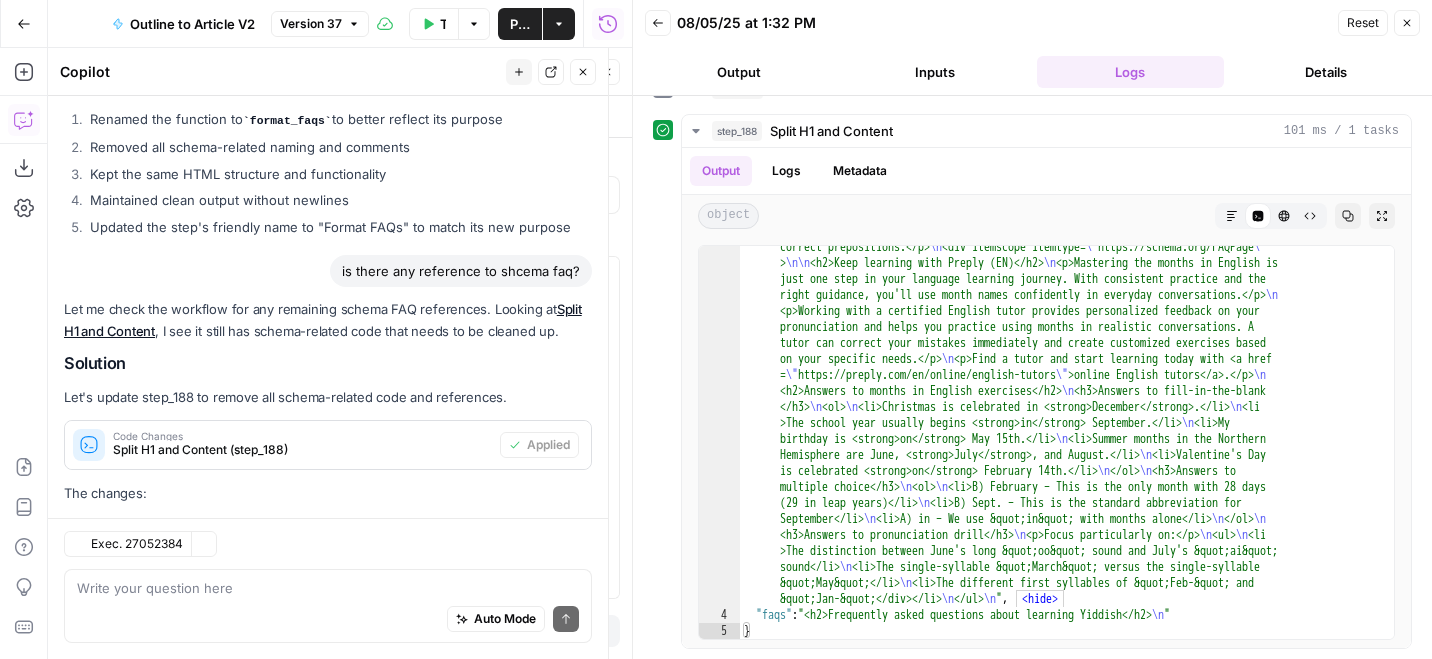 scroll, scrollTop: 3045, scrollLeft: 0, axis: vertical 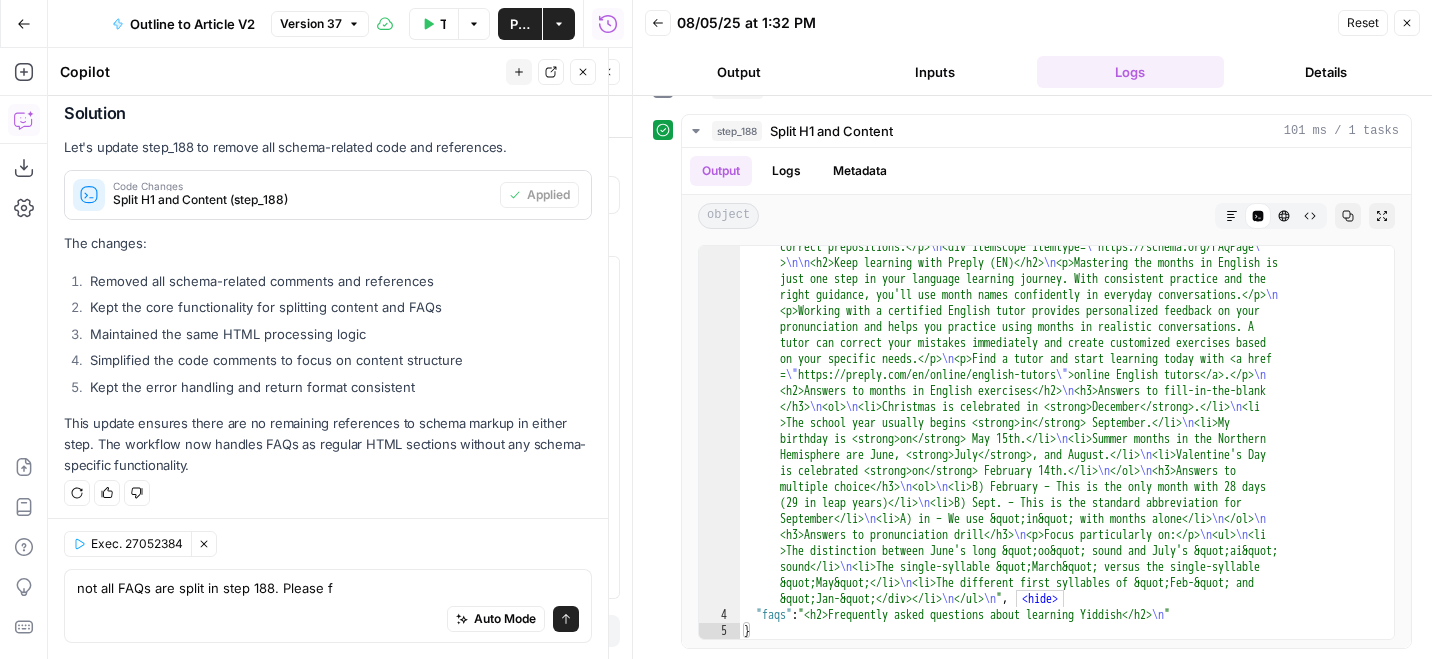 type on "not all FAQs are split in step 188. Please fi" 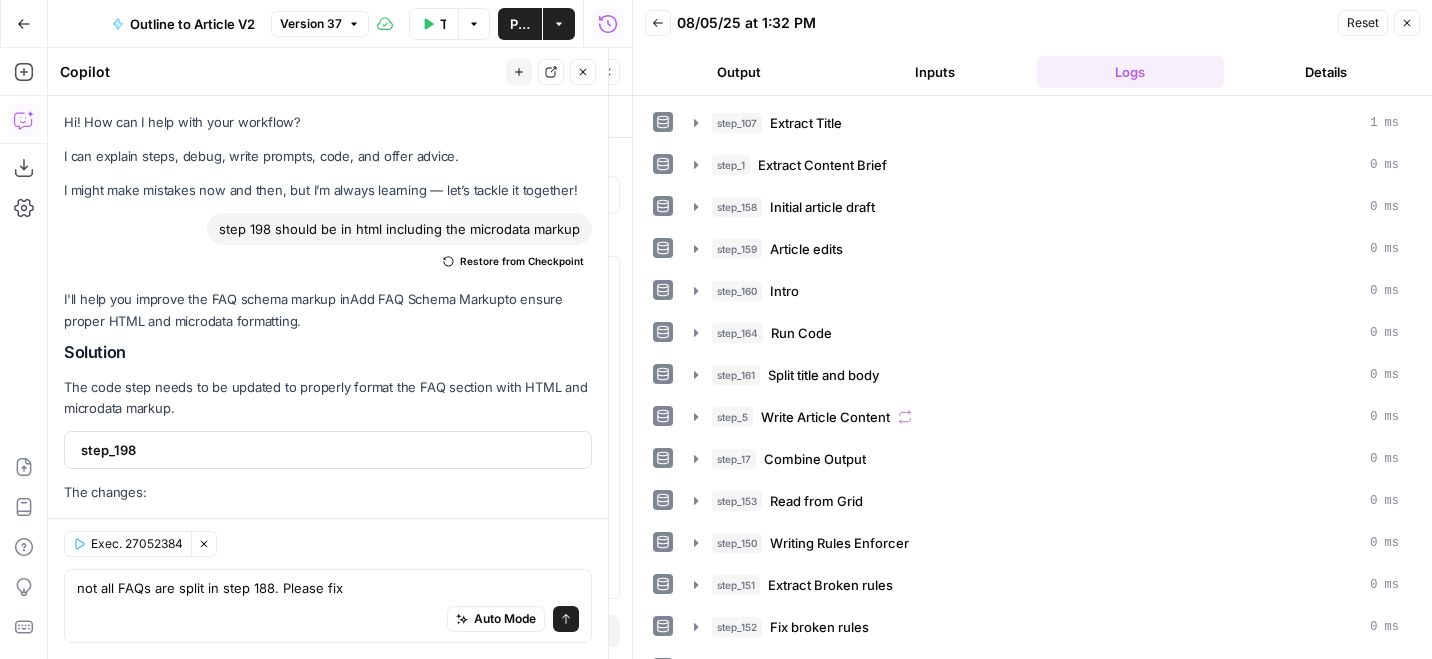 scroll, scrollTop: 0, scrollLeft: 0, axis: both 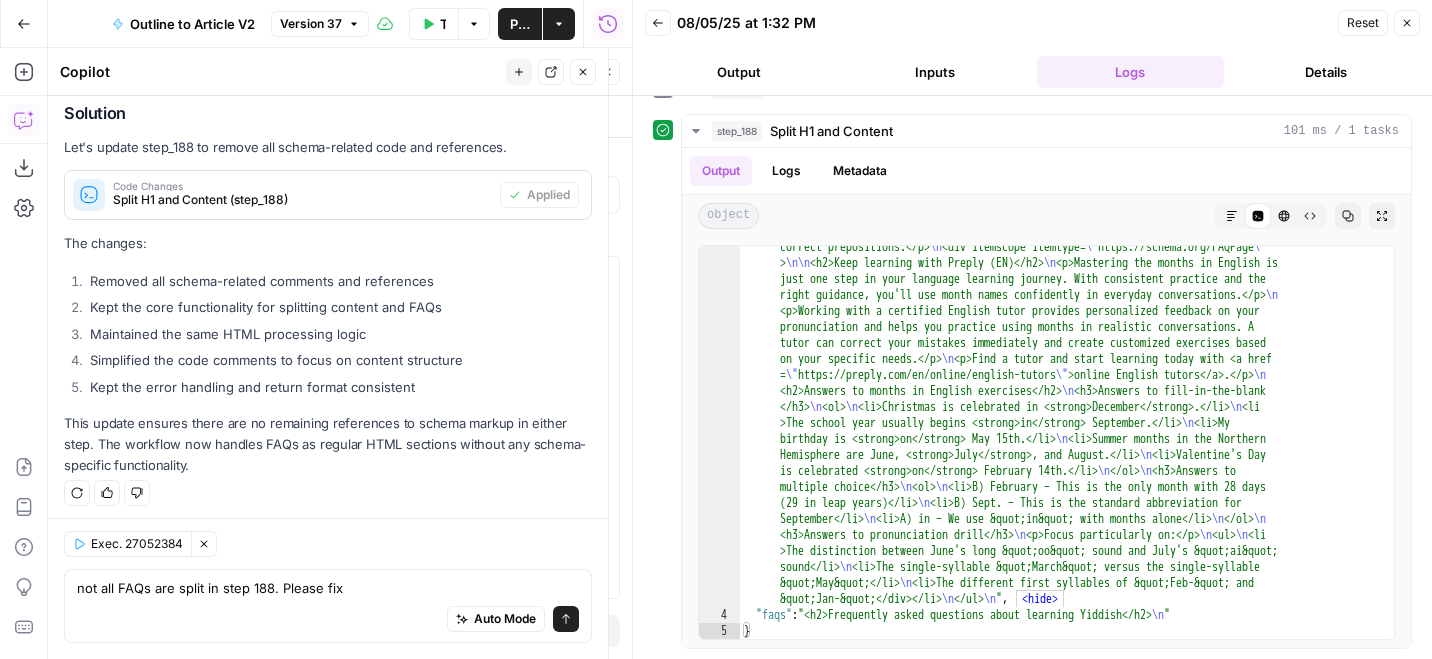 type 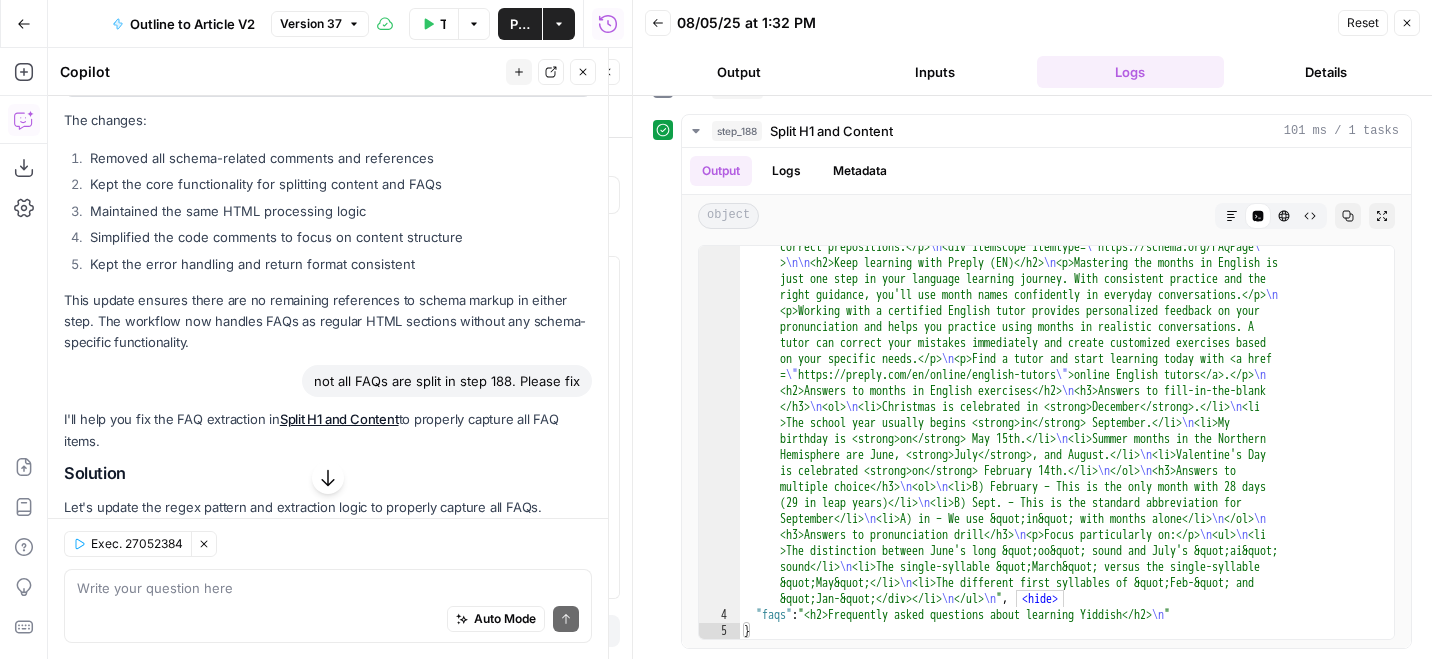 scroll, scrollTop: 3360, scrollLeft: 0, axis: vertical 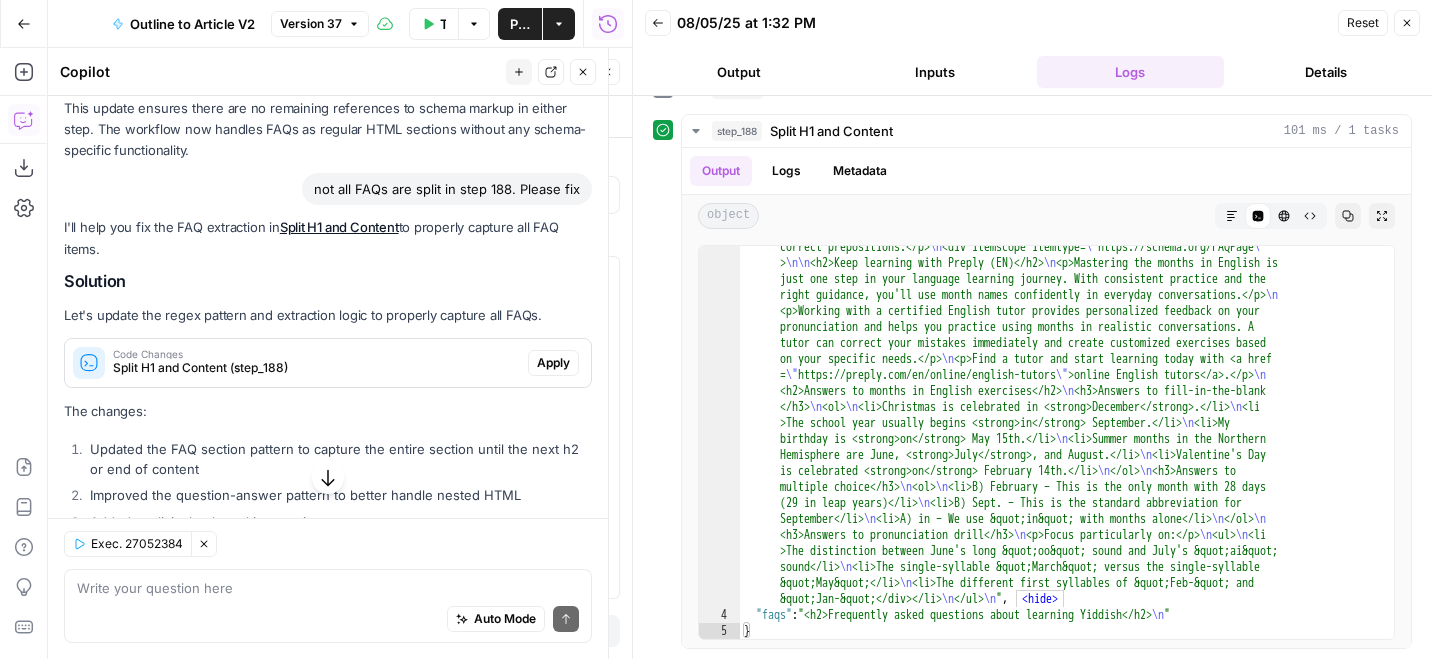 click on "Split H1 and Content (step_188)" at bounding box center (316, 368) 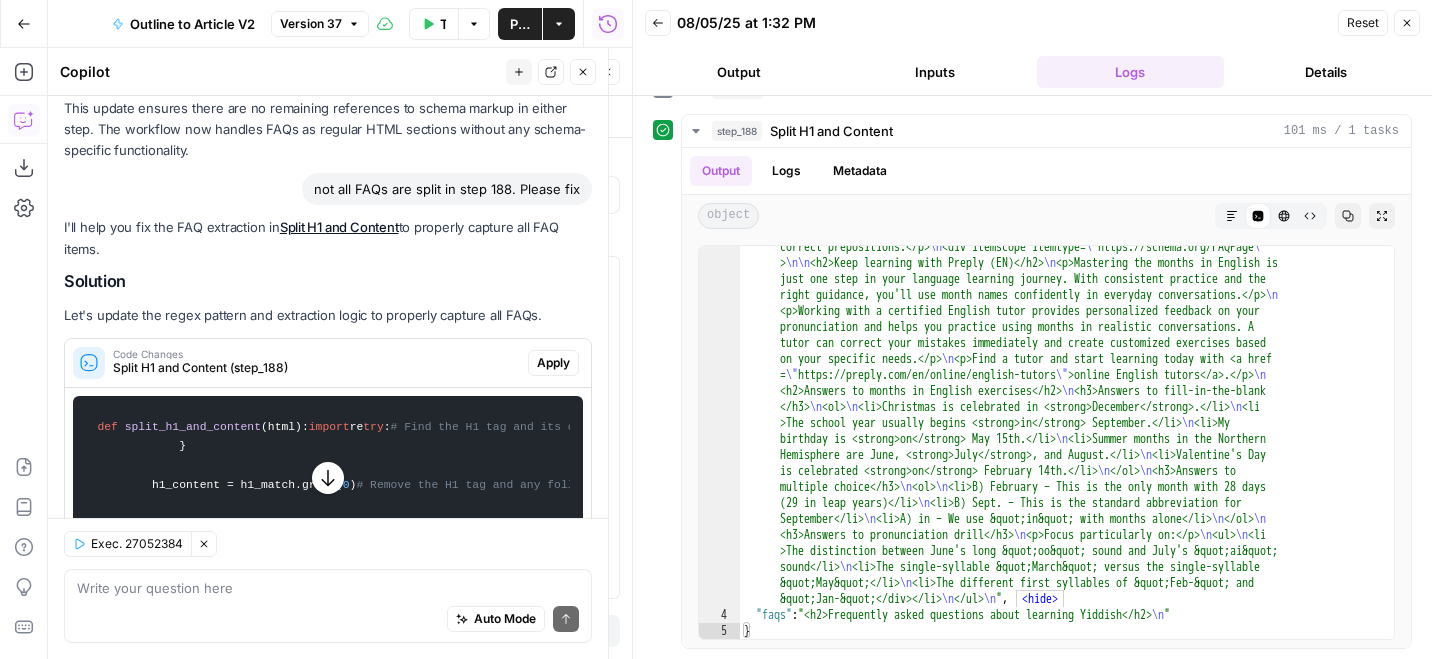 click on "Apply" at bounding box center (553, 363) 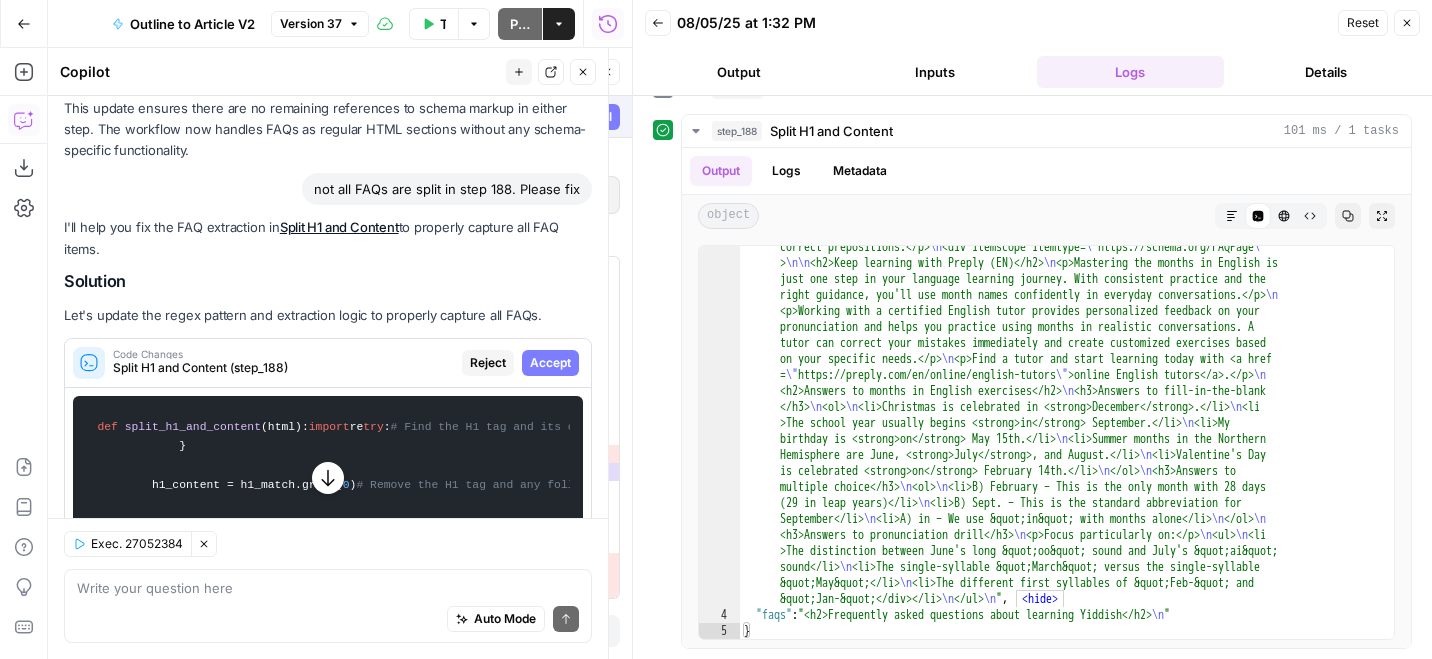 click on "Accept" at bounding box center [550, 363] 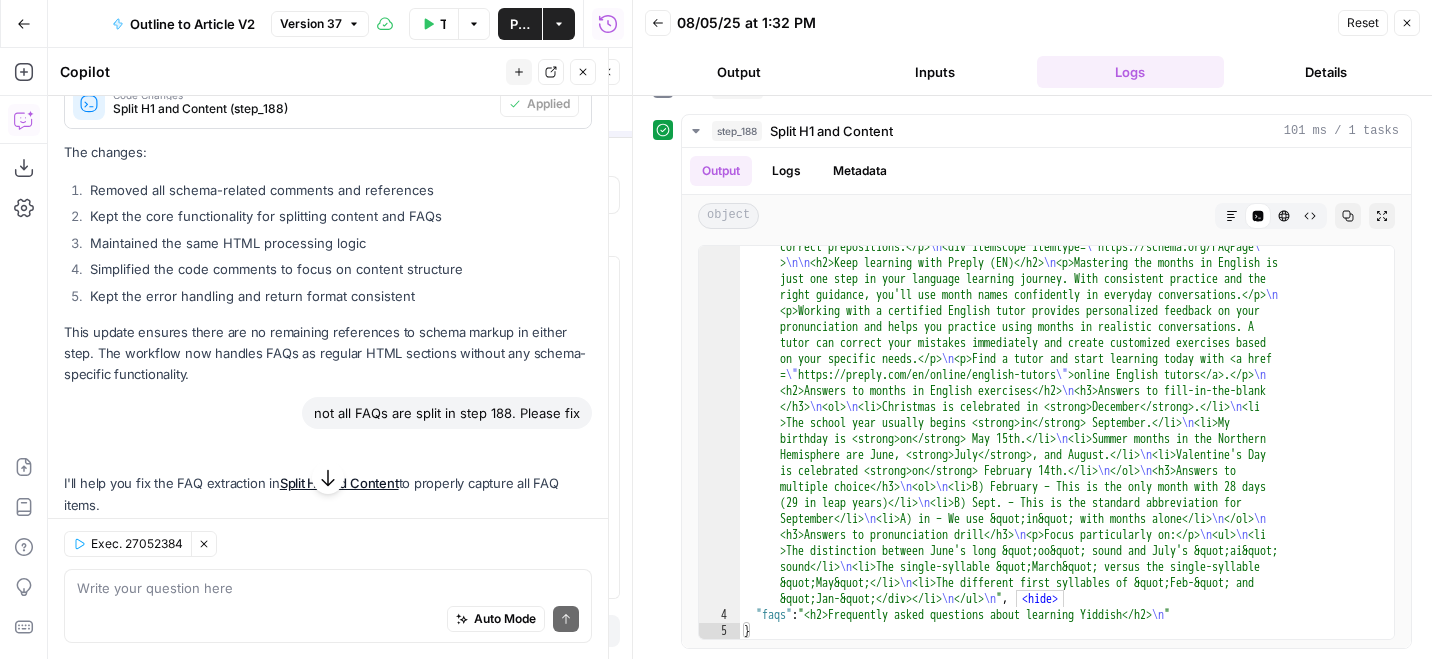scroll, scrollTop: 3392, scrollLeft: 0, axis: vertical 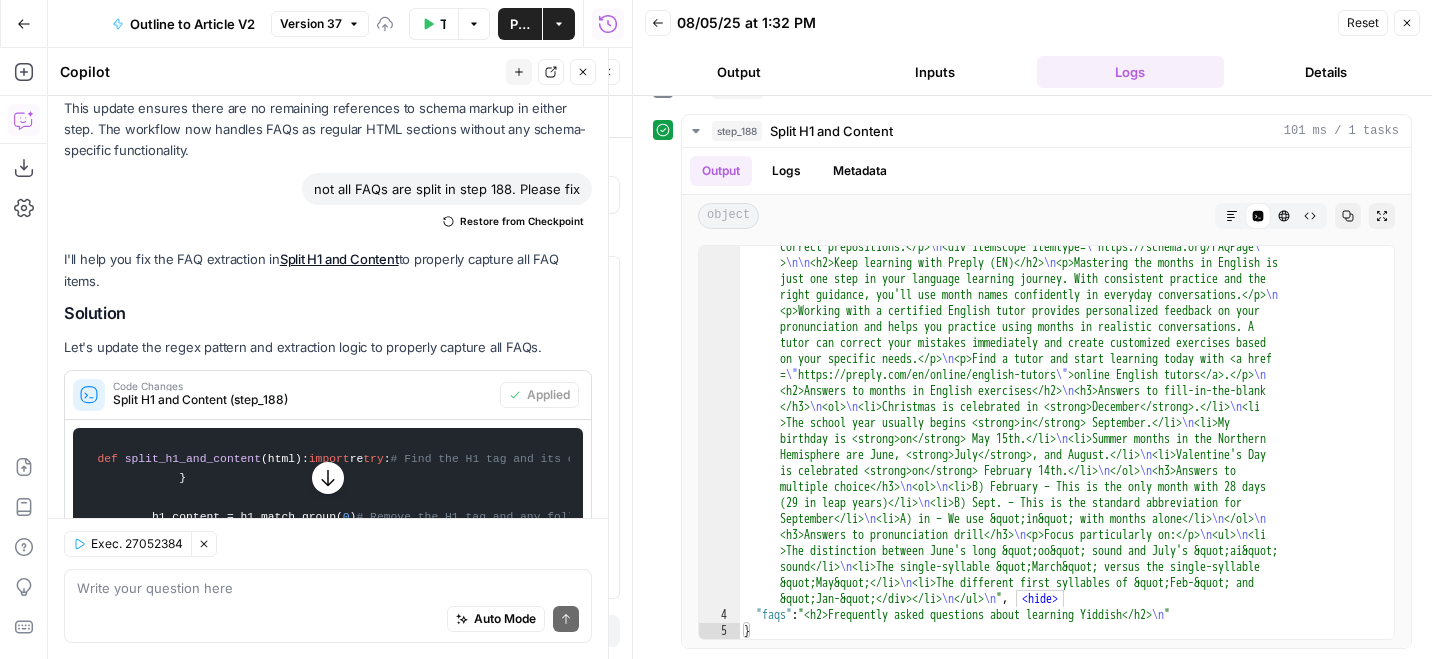 click 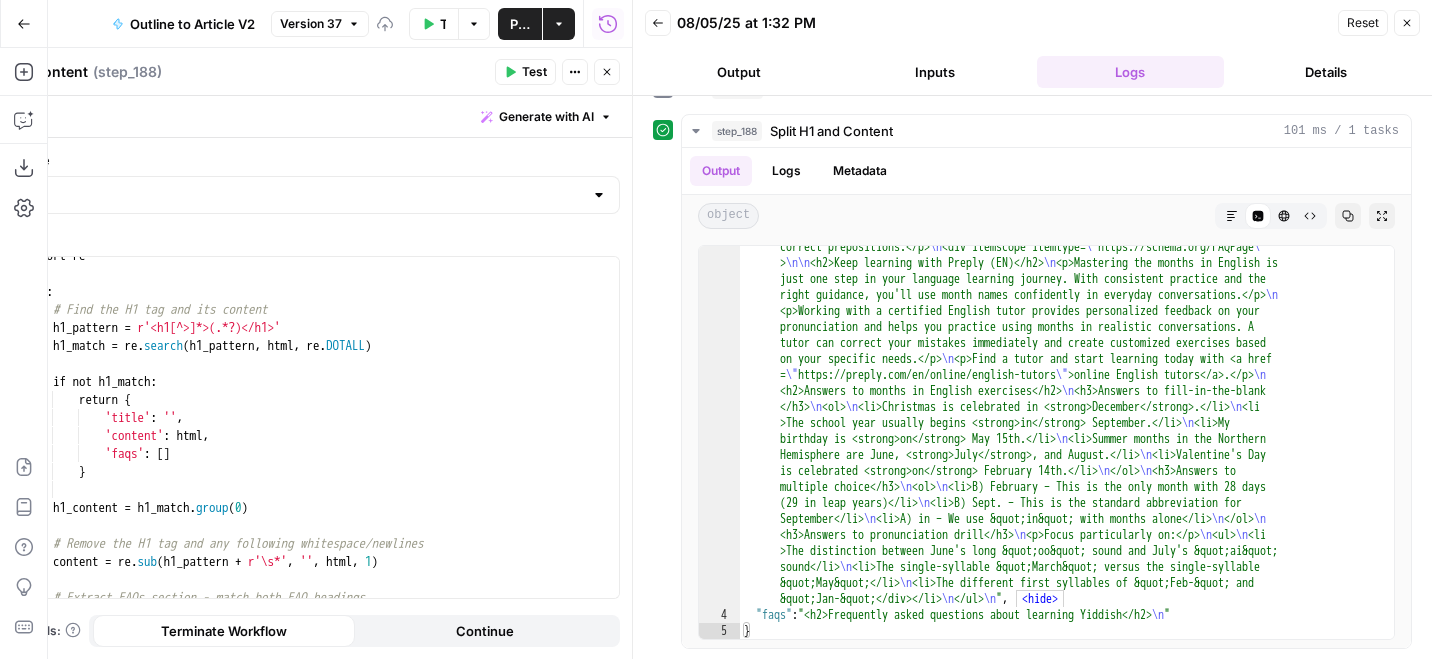 click on "Test" at bounding box center (534, 72) 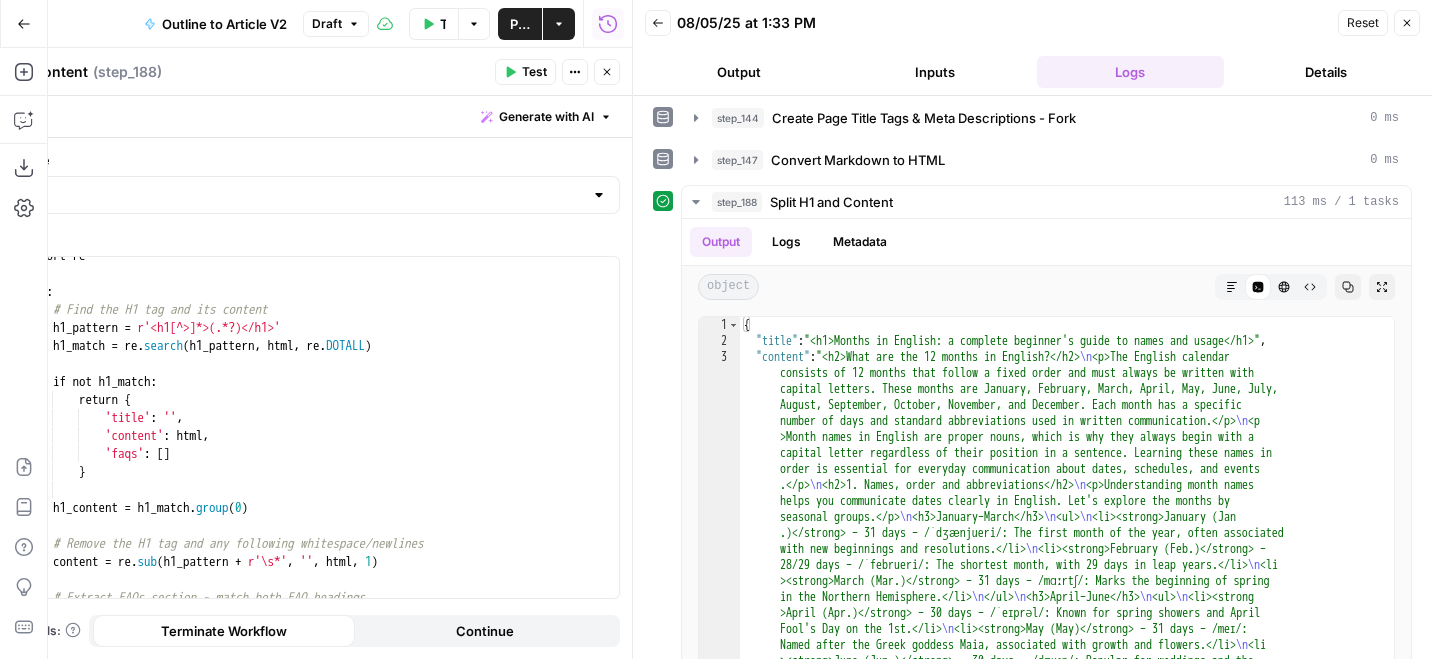 scroll, scrollTop: 622, scrollLeft: 0, axis: vertical 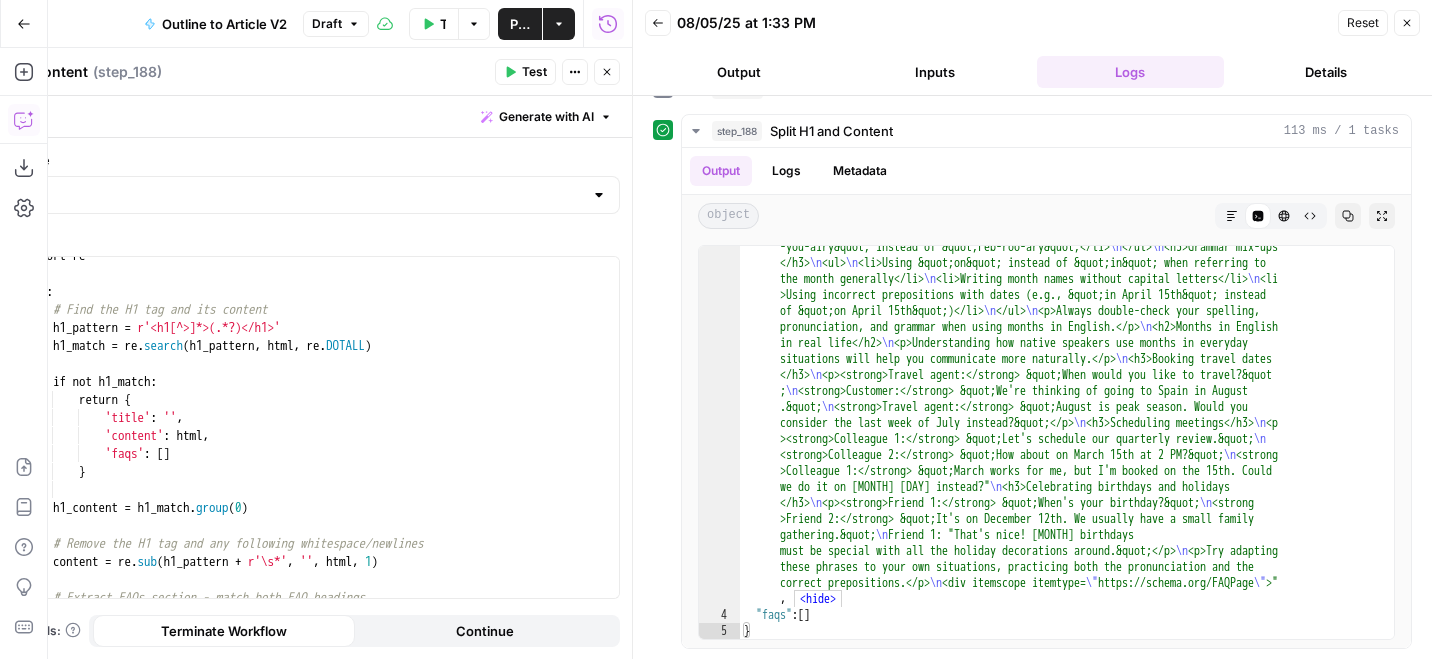 click 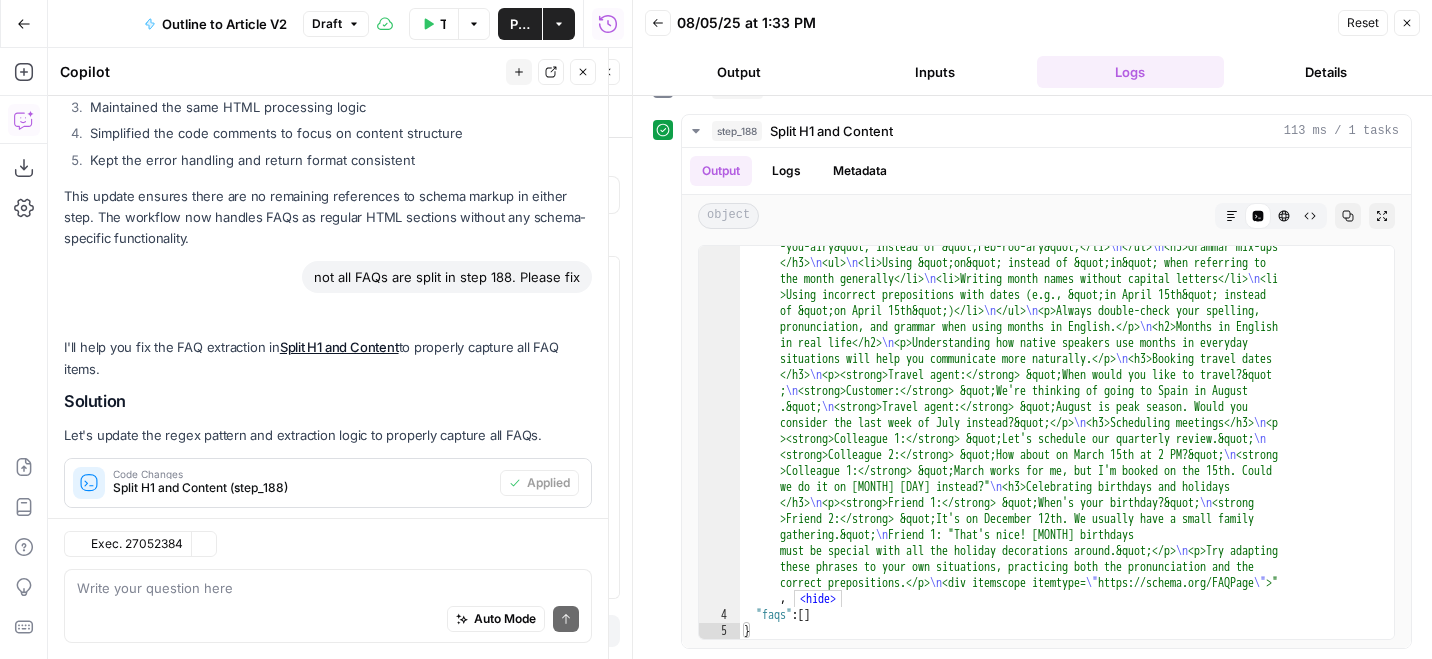 scroll, scrollTop: 3618, scrollLeft: 0, axis: vertical 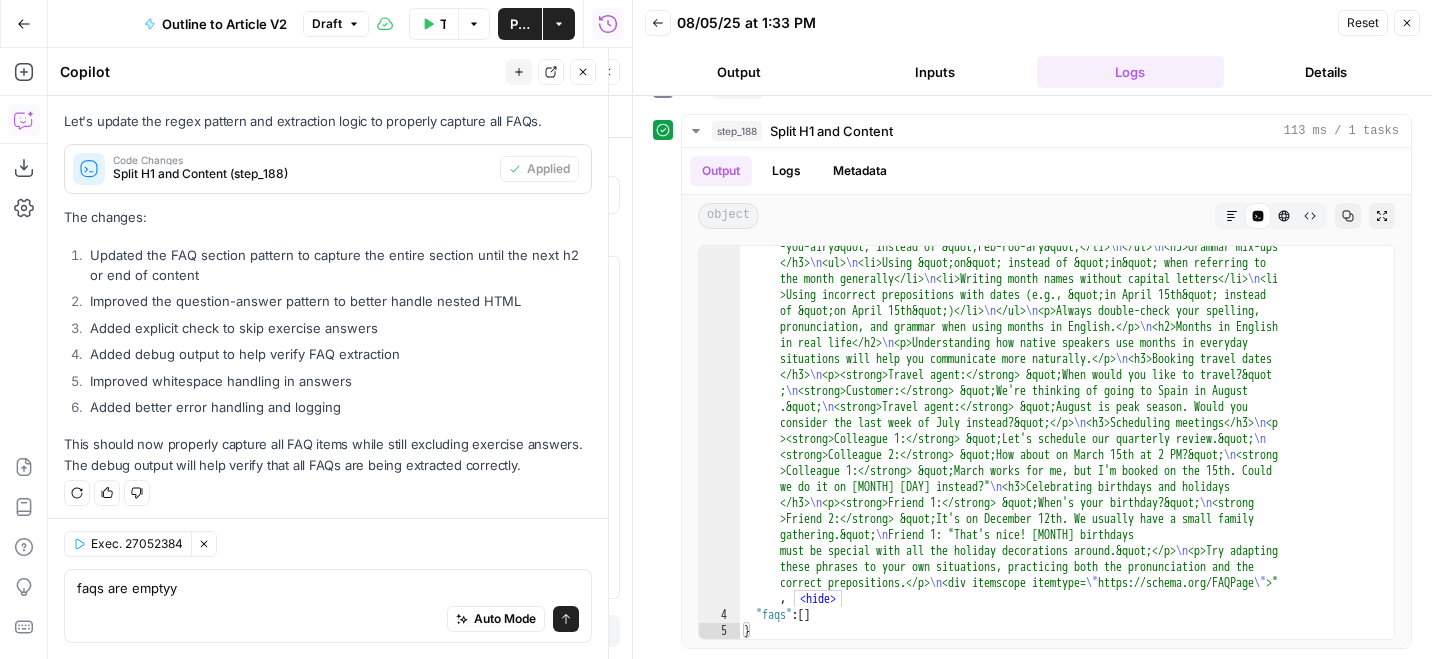 type on "faqs are emptyyy" 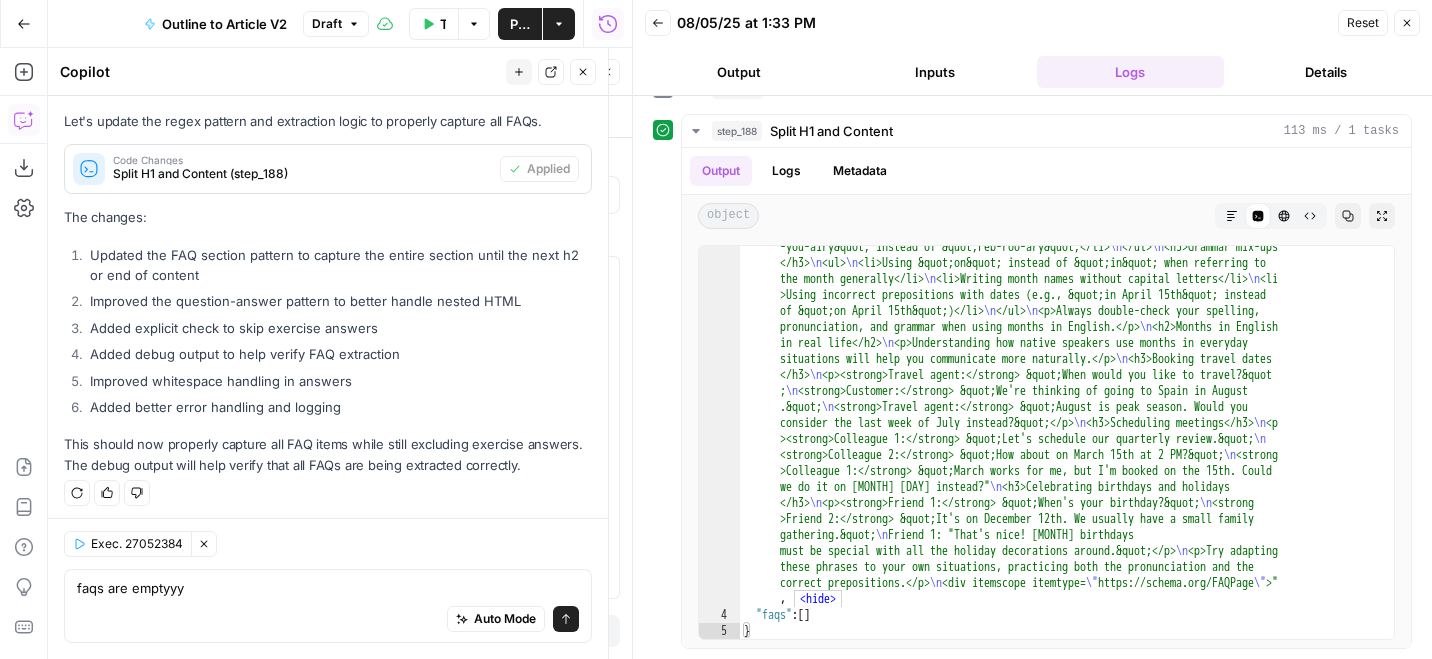 type 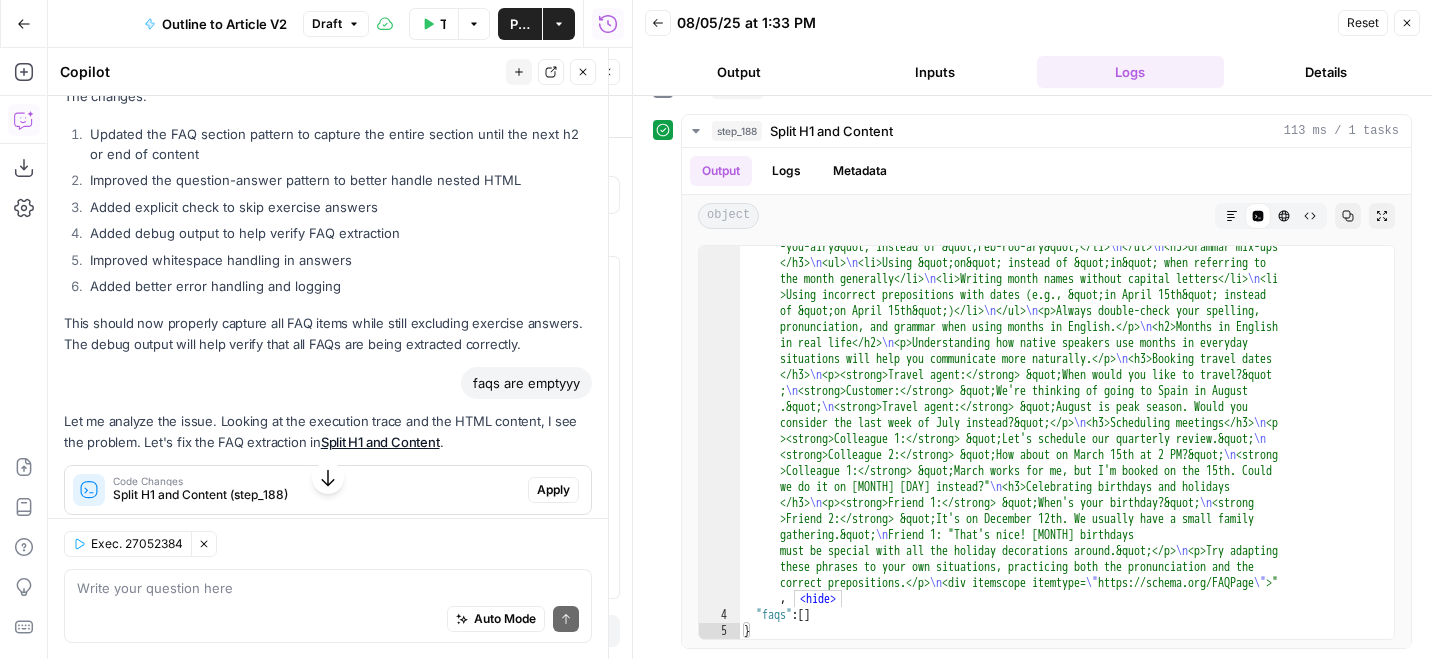 scroll, scrollTop: 3966, scrollLeft: 0, axis: vertical 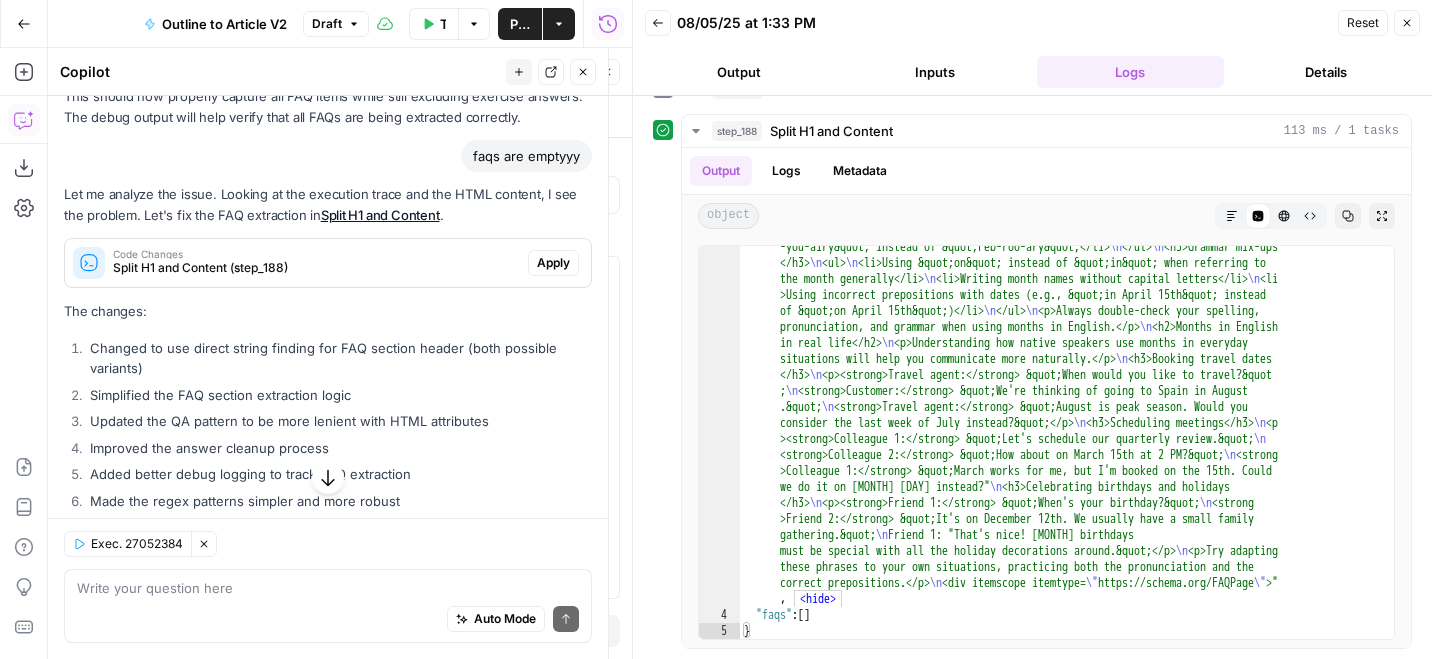 click on "Apply" at bounding box center (553, 263) 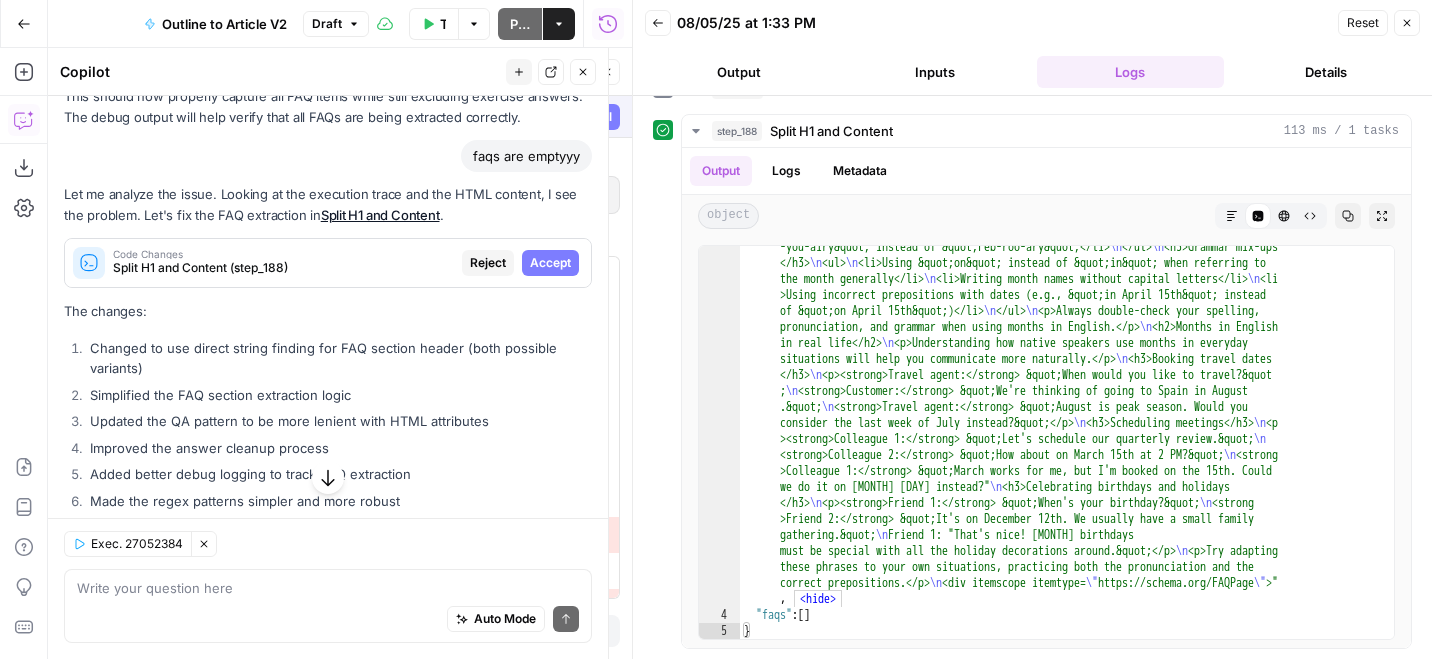 click on "Accept" at bounding box center [550, 263] 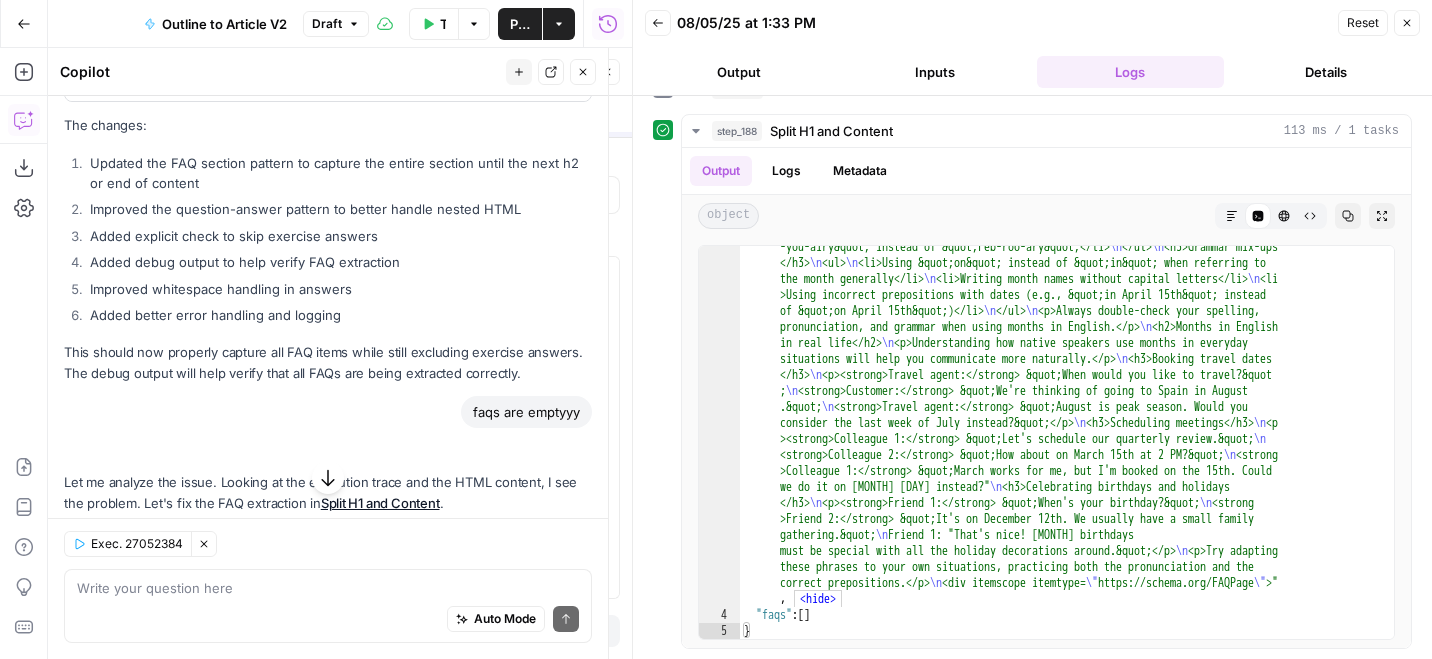 scroll, scrollTop: 3966, scrollLeft: 0, axis: vertical 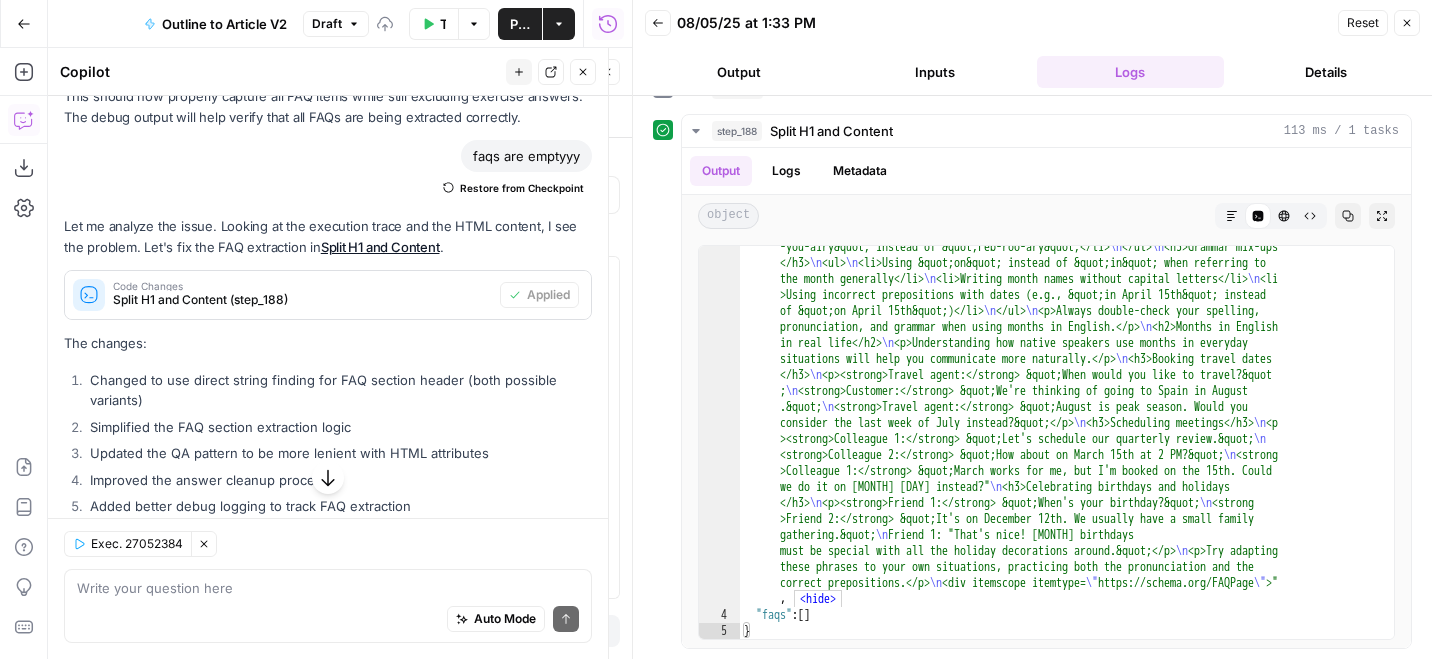 click 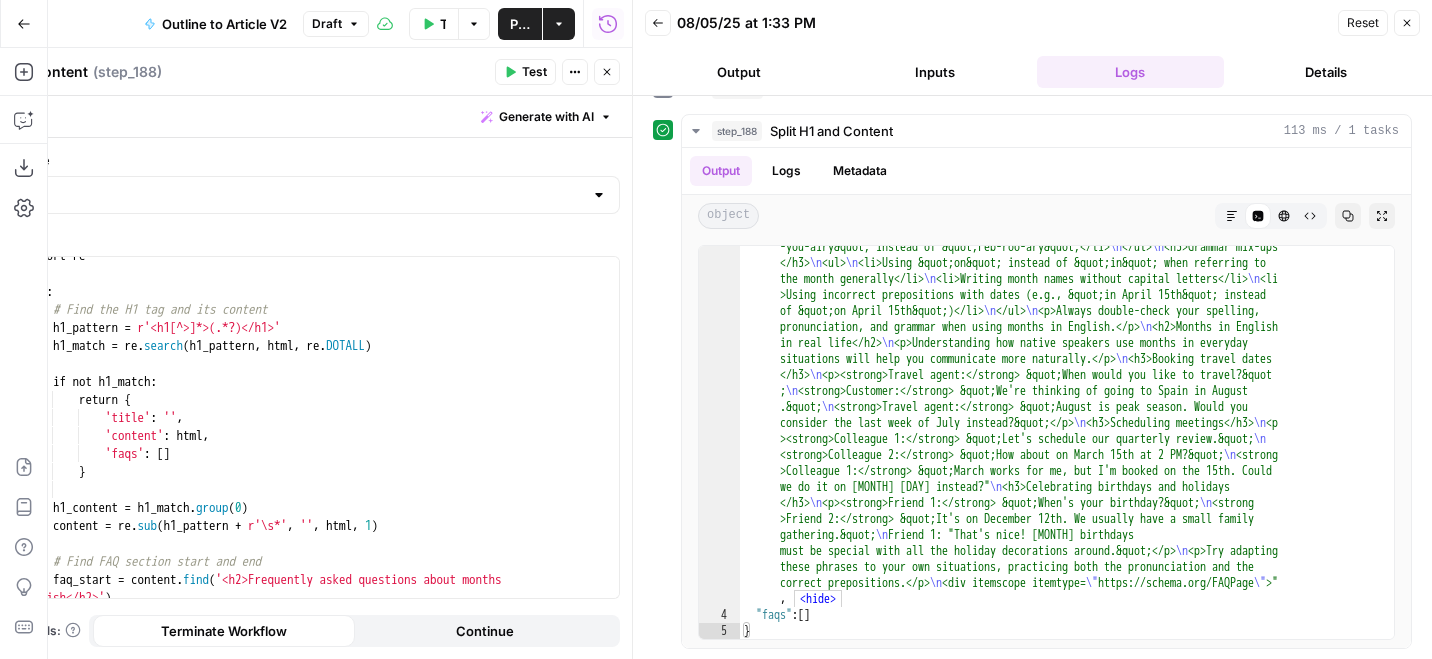 click on "Test" at bounding box center (525, 72) 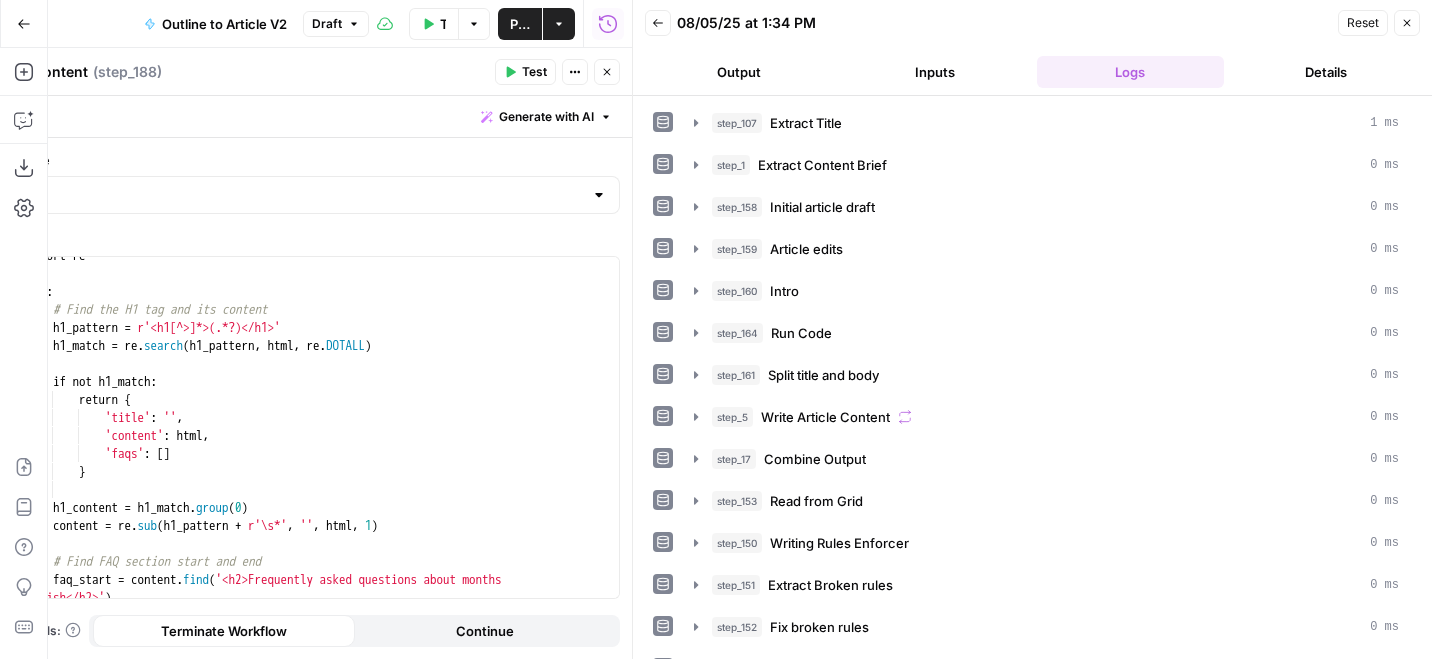 click on "Test" at bounding box center (534, 72) 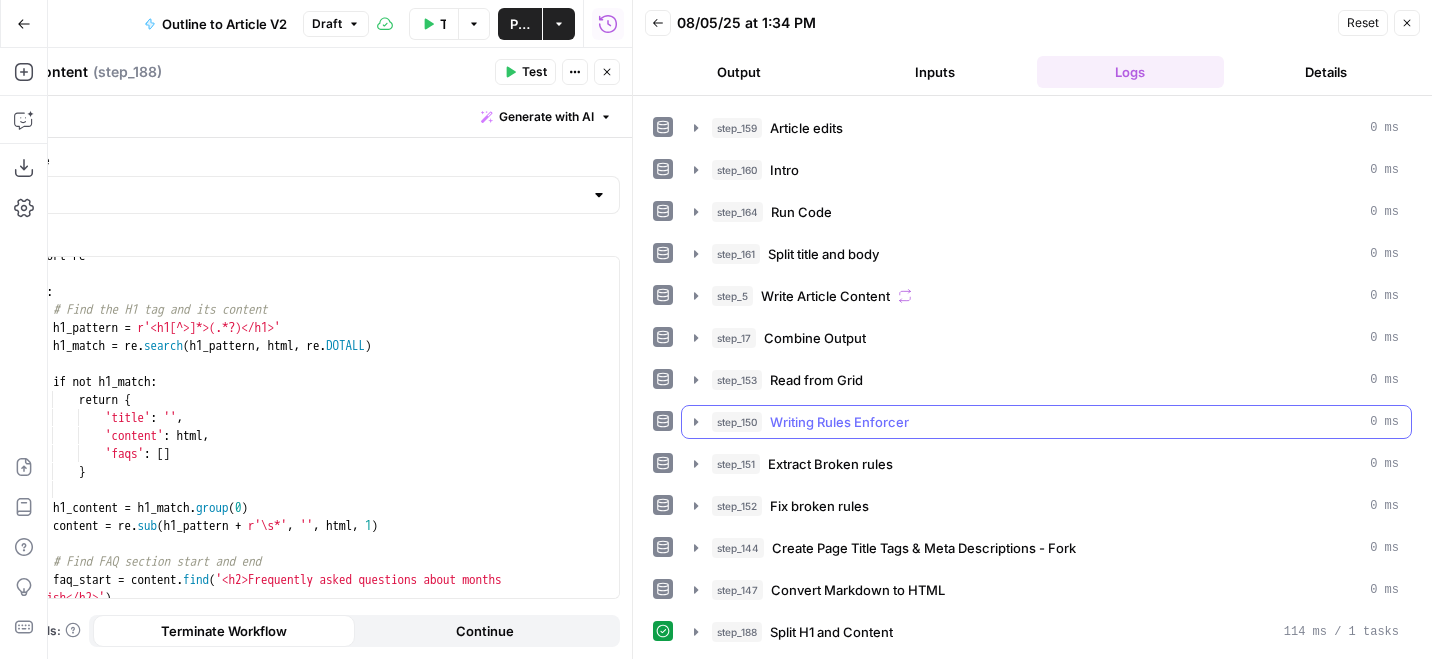 scroll, scrollTop: 121, scrollLeft: 0, axis: vertical 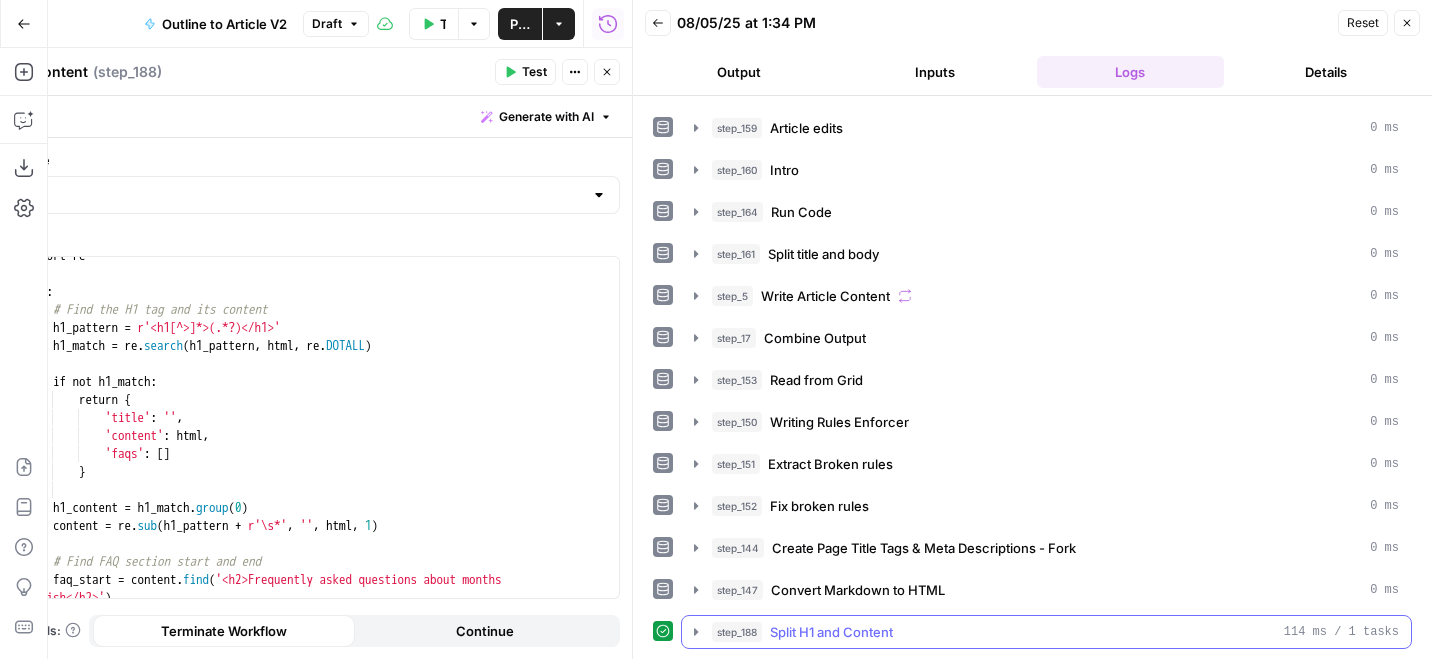 click 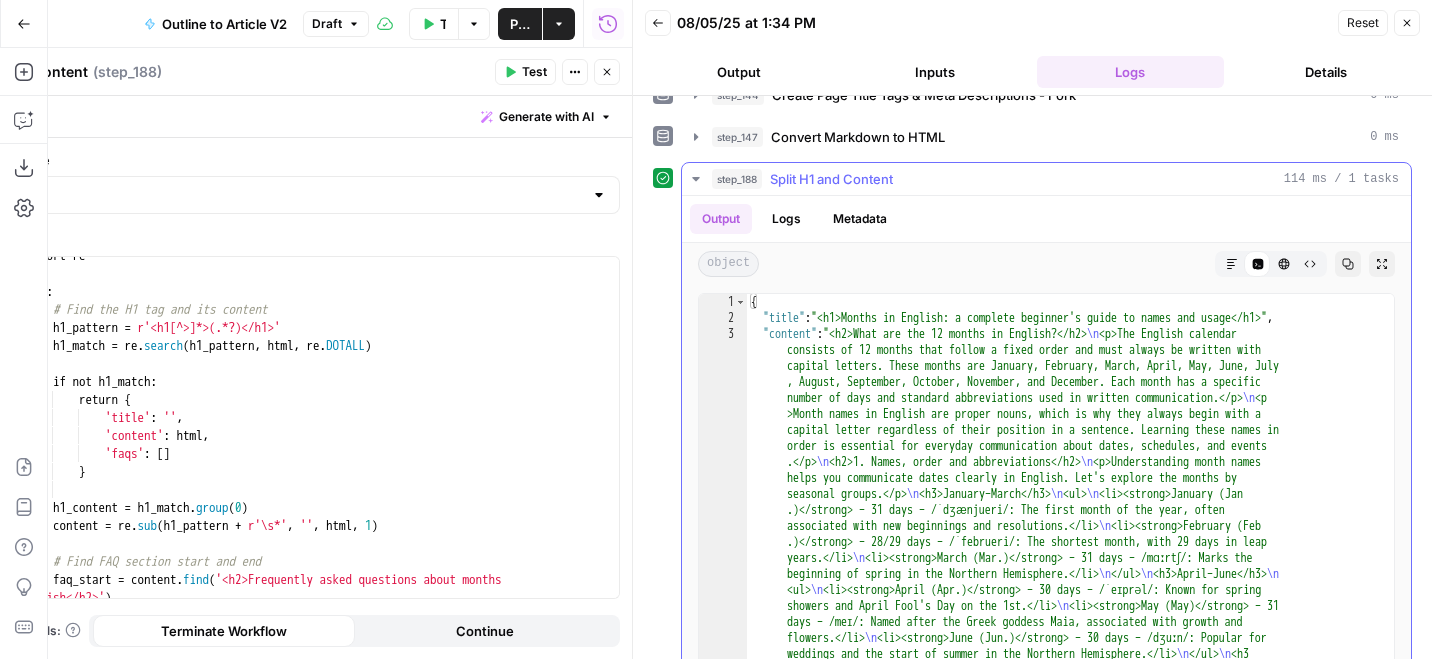 scroll, scrollTop: 622, scrollLeft: 0, axis: vertical 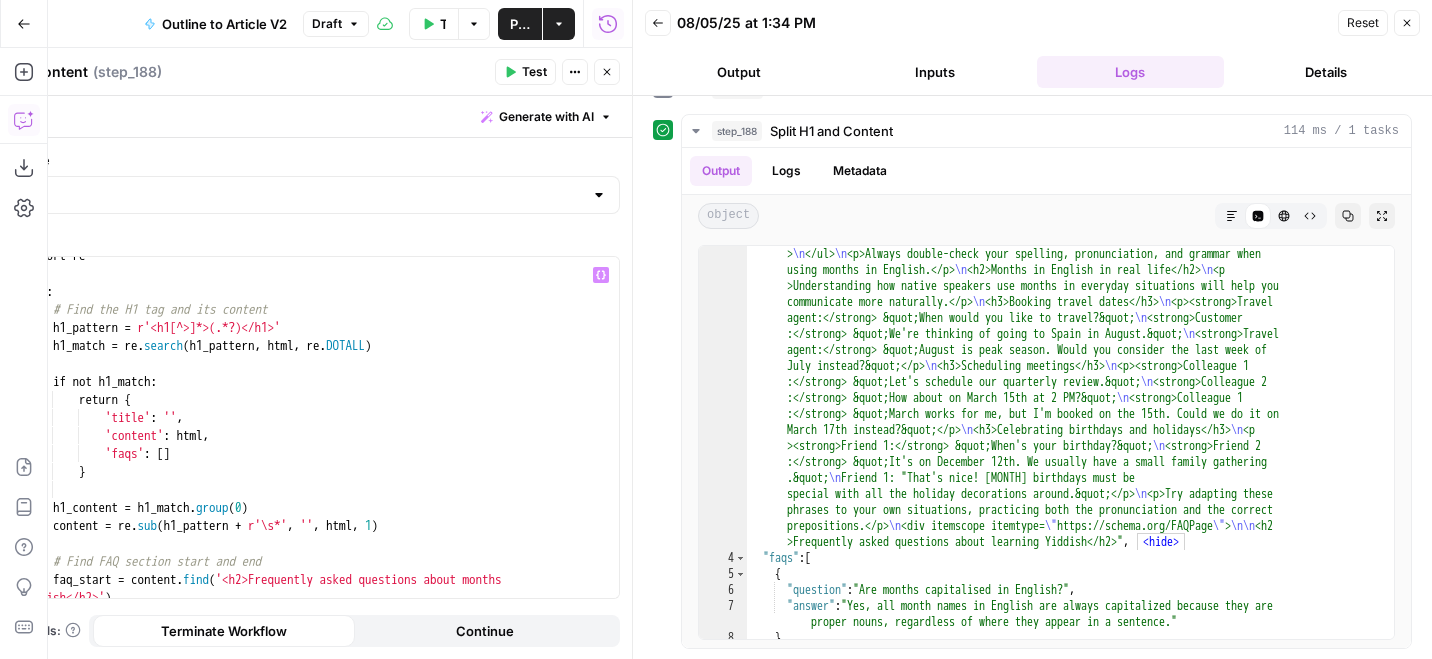 click 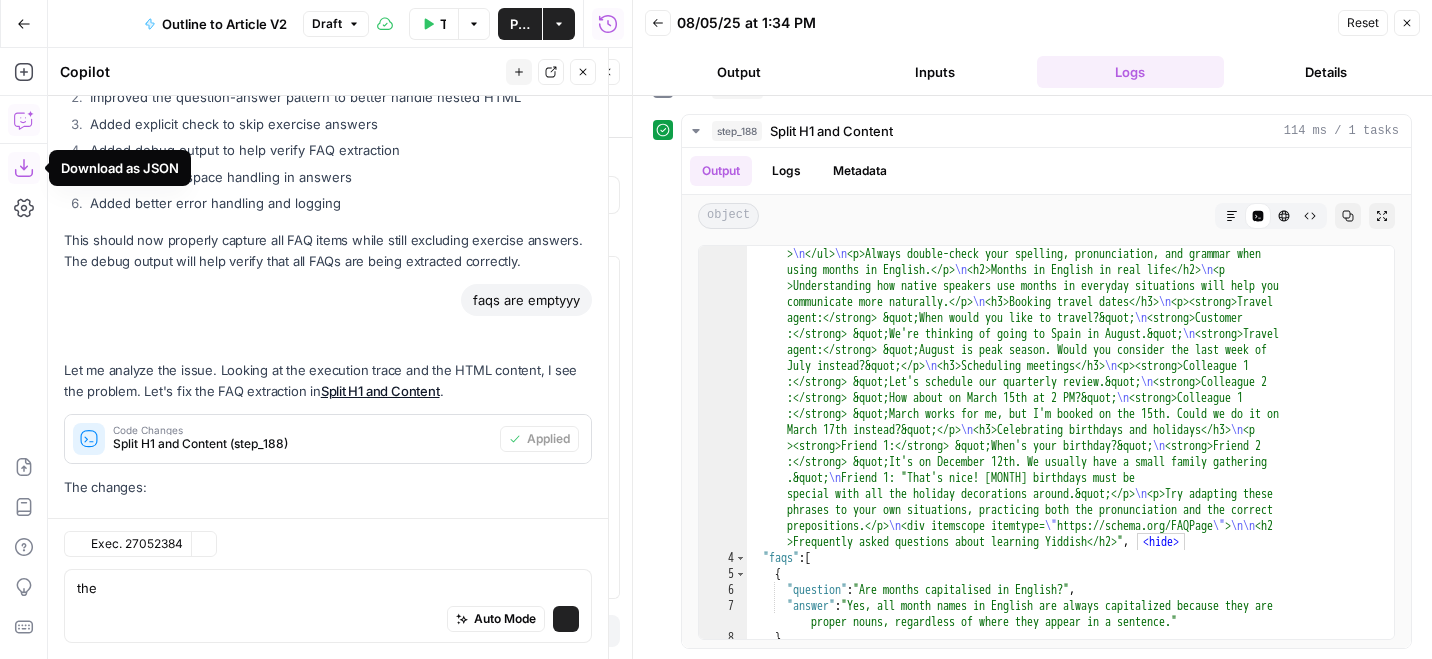 scroll, scrollTop: 4168, scrollLeft: 0, axis: vertical 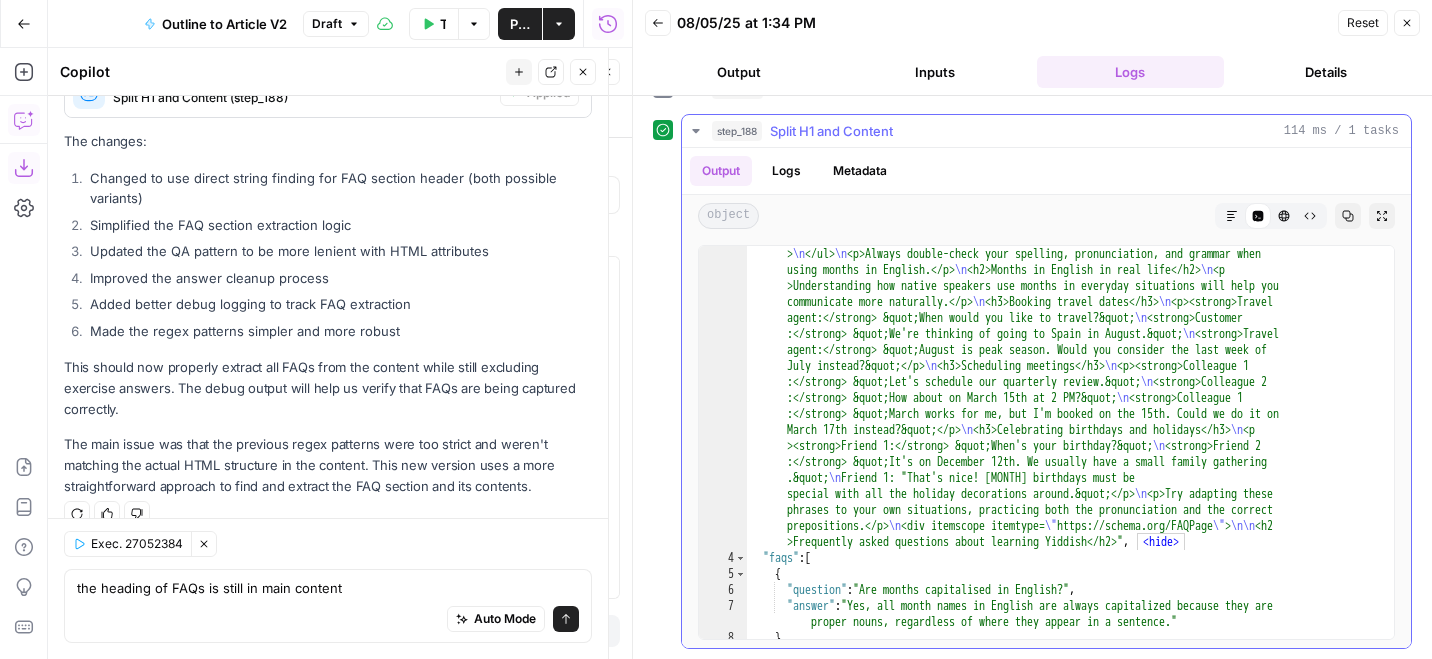 type on "the heading of FAQs is still in main content" 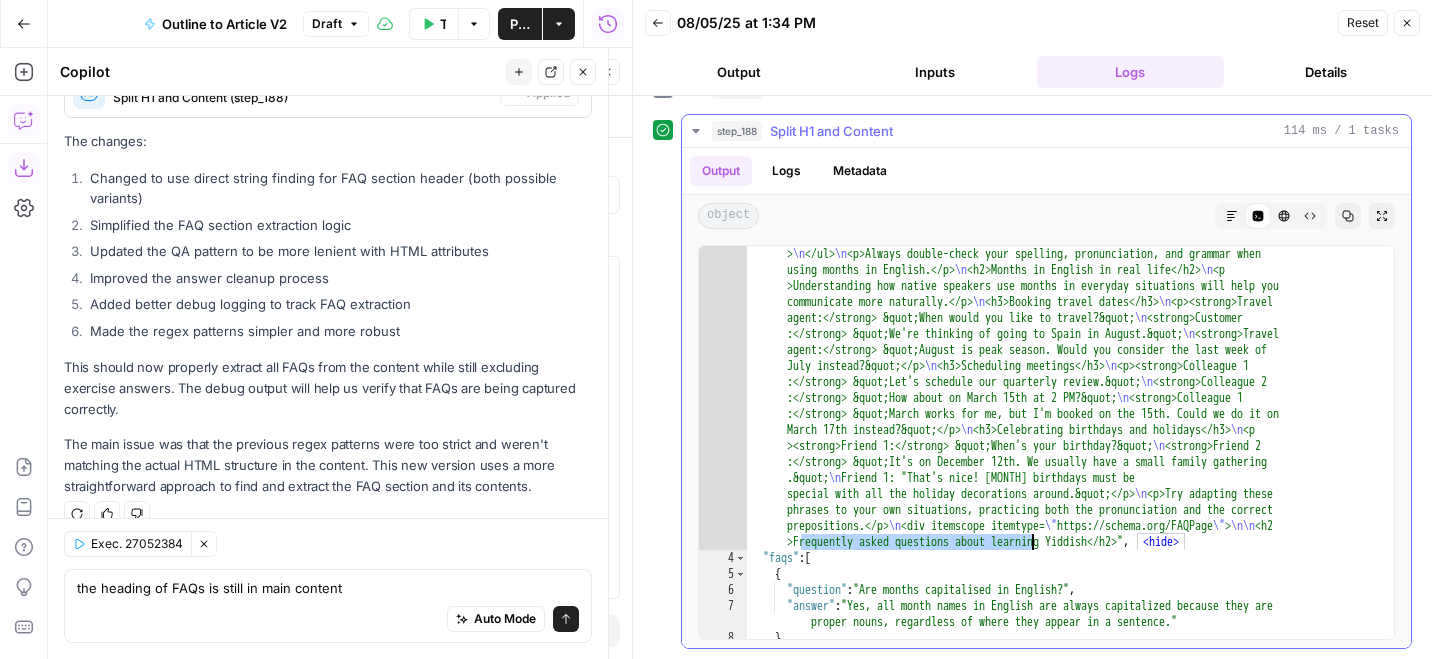 drag, startPoint x: 799, startPoint y: 540, endPoint x: 1031, endPoint y: 542, distance: 232.00862 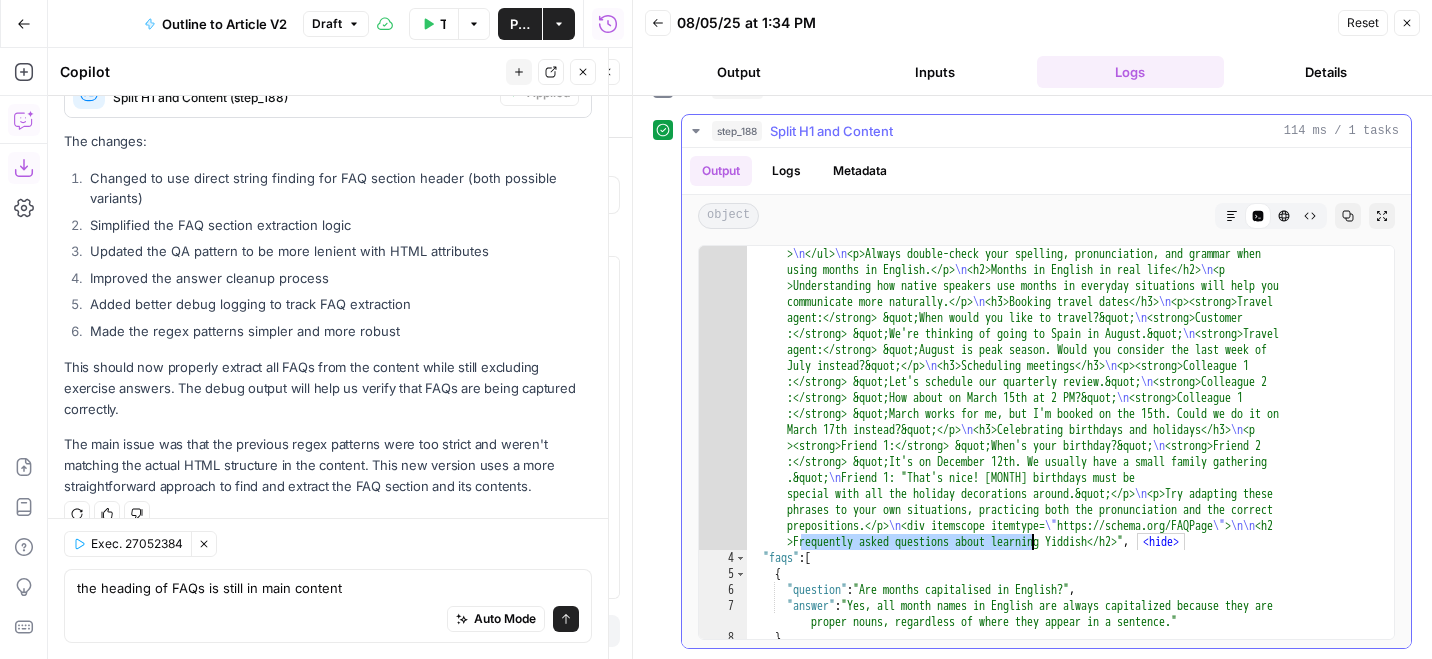 click on ""content" :  "<h2>What are the 12 months in English?</h2> \n <p>The English calendar         consists of 12 months that follow a fixed order and must always be written with         capital letters. These months are January, February, March, April, May, June, July        , August, September, October, November, and December. Each month has a specific         number of days and standard abbreviations used in written communication.</p> \n <p        >Month names in English are proper nouns, which is why they always begin with a         capital letter regardless of their position in a sentence. Learning these names in         order is essential for everyday communication about dates, schedules, and events        .</p> \n <h2>1. Names, order and abbreviations</h2> \n <p>Understanding month names         helps you communicate dates clearly in English. Let's explore the months by         seasonal groups.</p> \n <h3>January–March</h3> \n <ul> \n \n \n \n" at bounding box center [1070, -422] 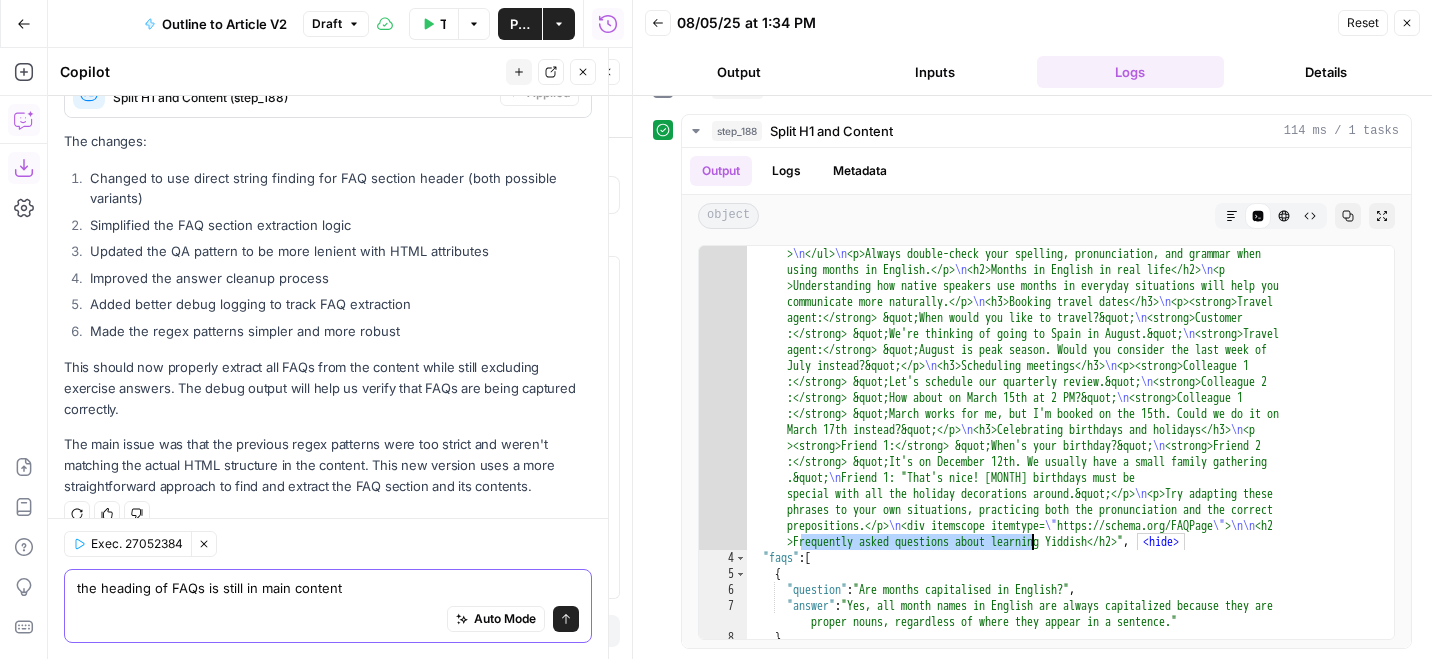 click on "the heading of FAQs is still in main content" at bounding box center (328, 588) 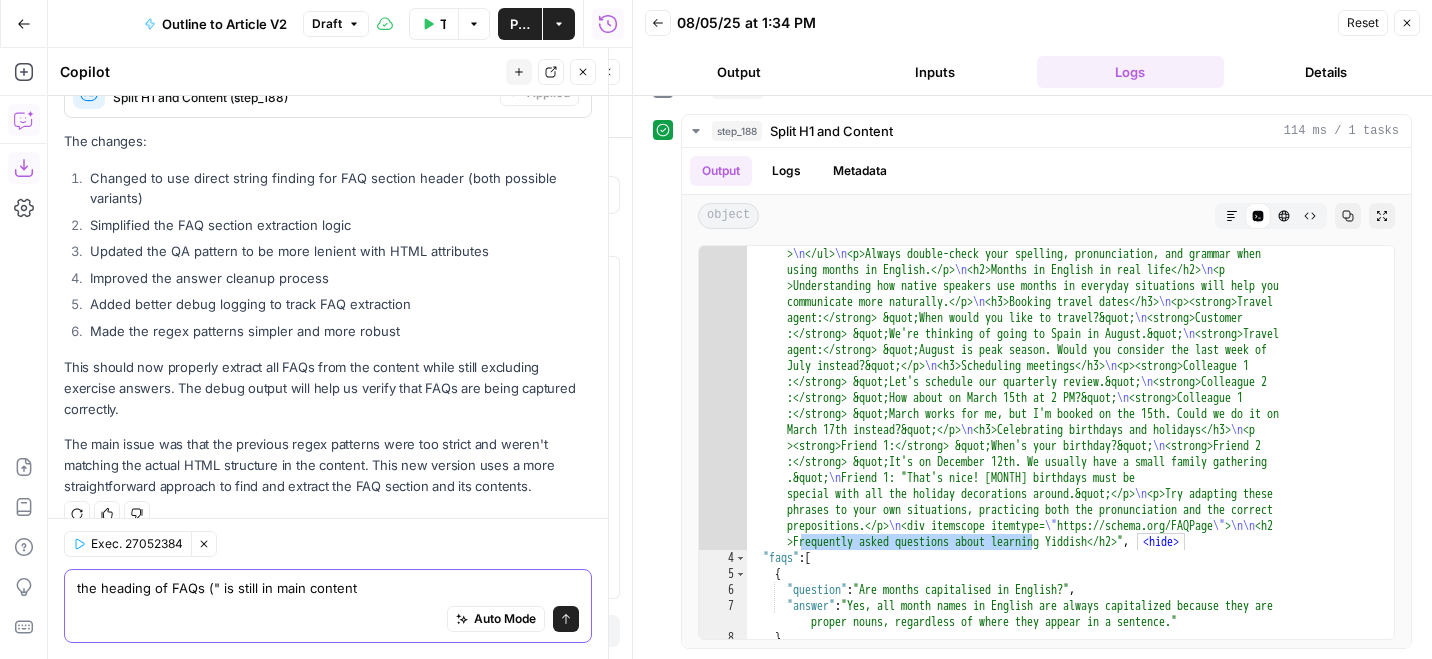 paste on "Frequently asked questions about" 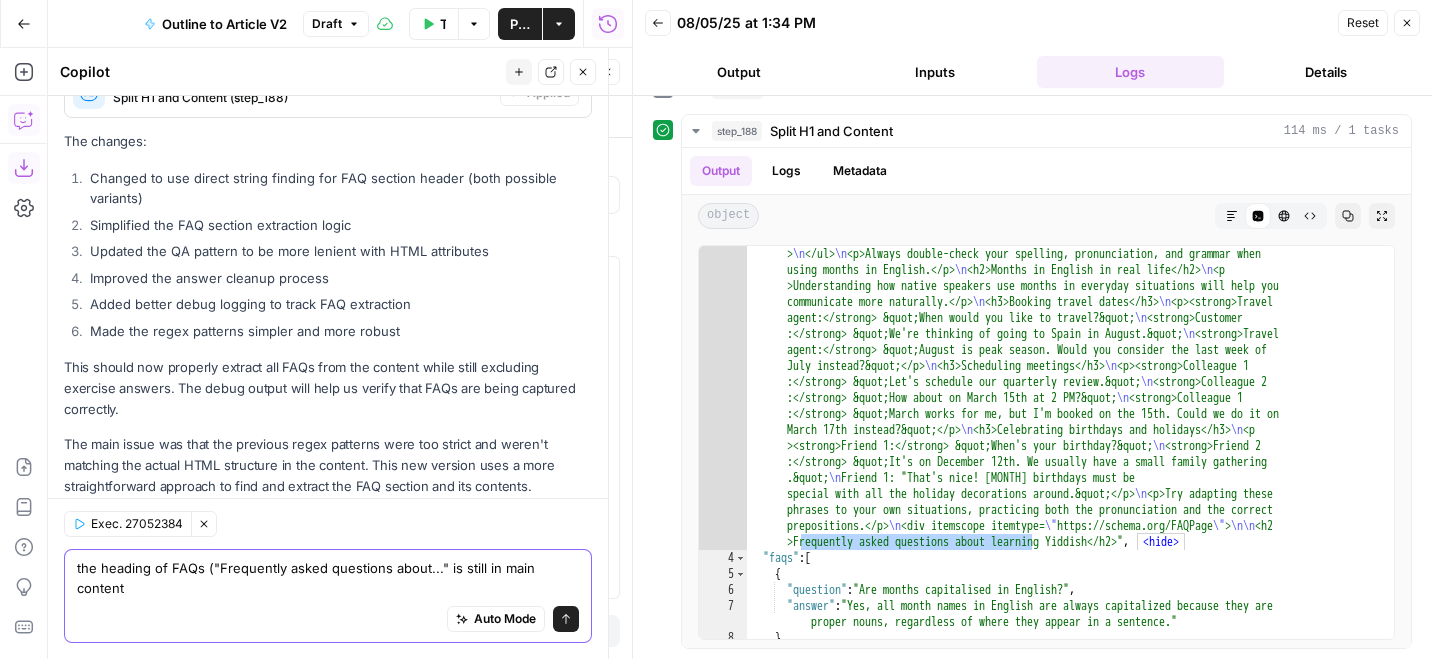 type on "the heading of FAQs ("Frequently asked questions about...") is still in main content" 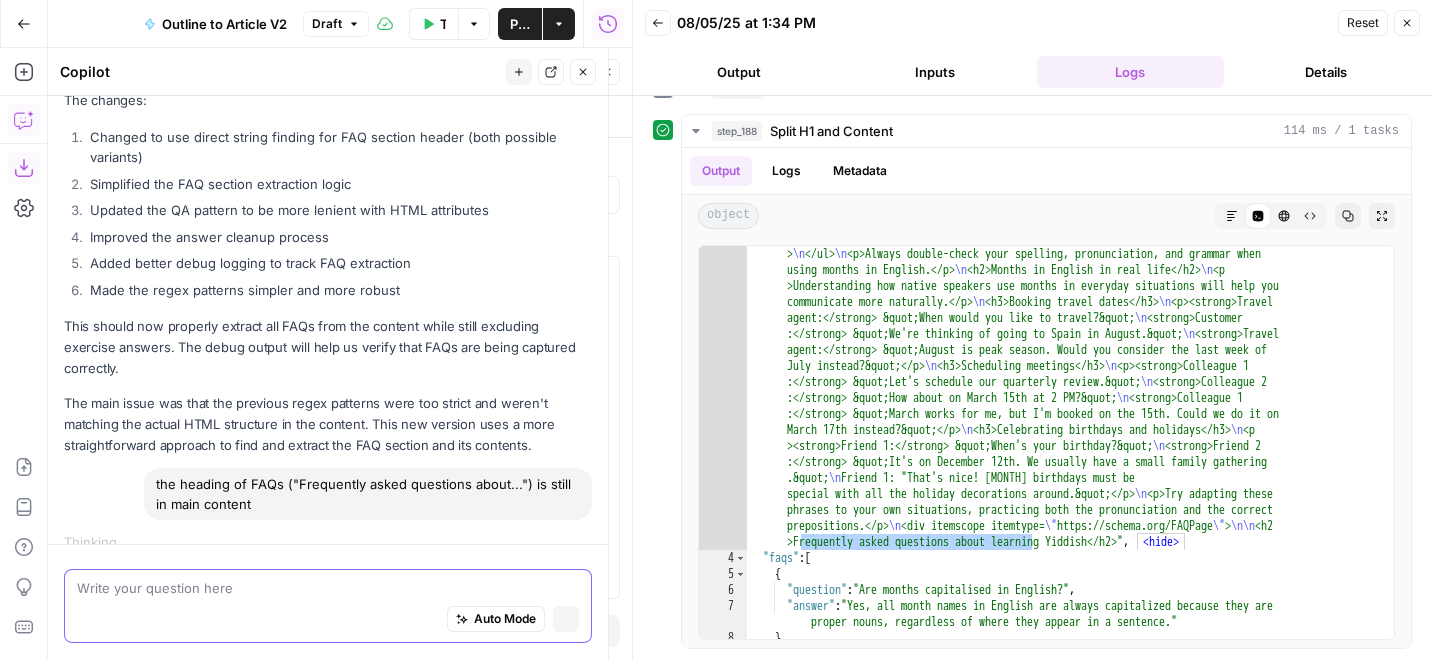 scroll, scrollTop: 3918, scrollLeft: 0, axis: vertical 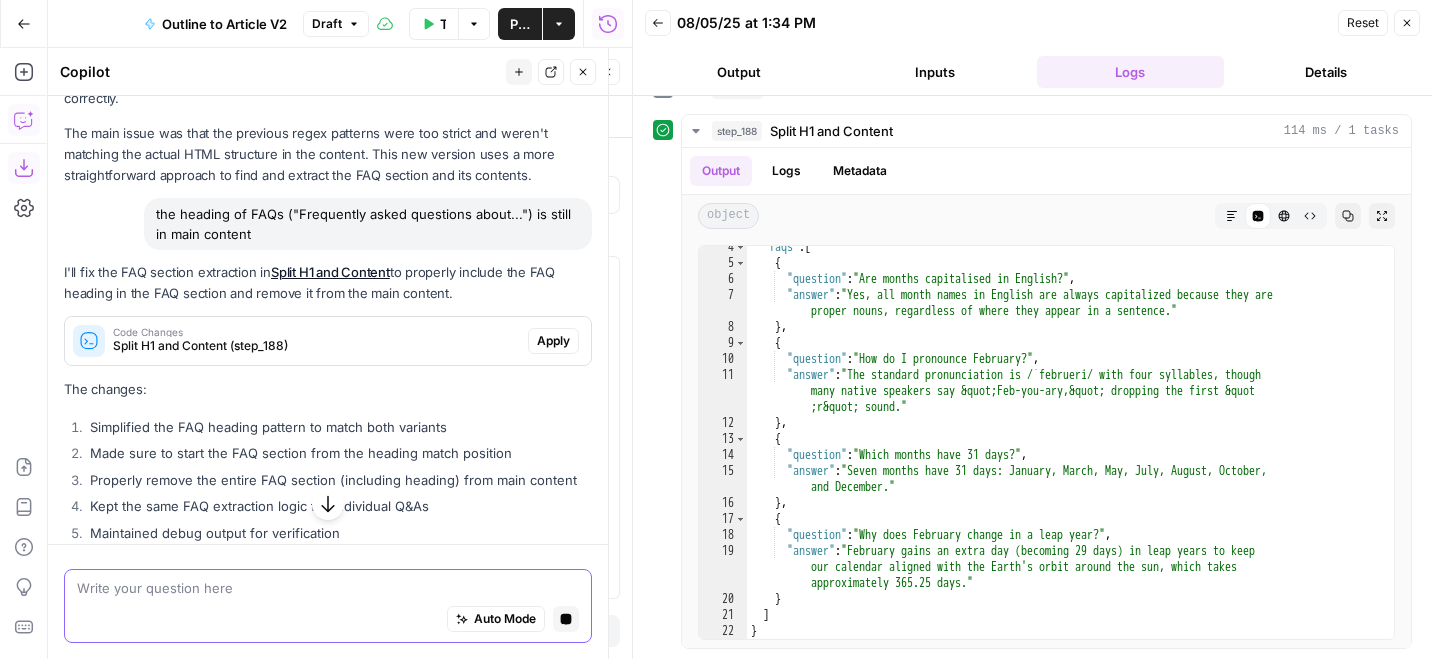 type 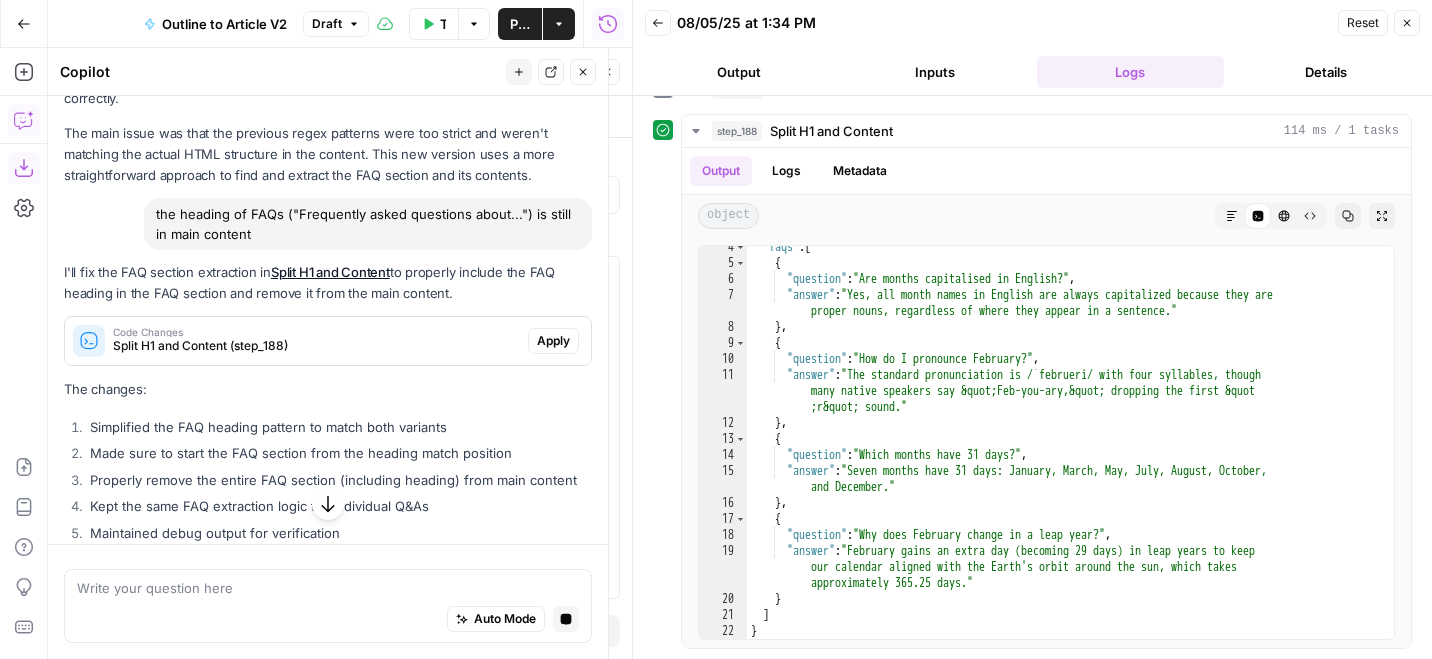 click on "Apply" at bounding box center (553, 341) 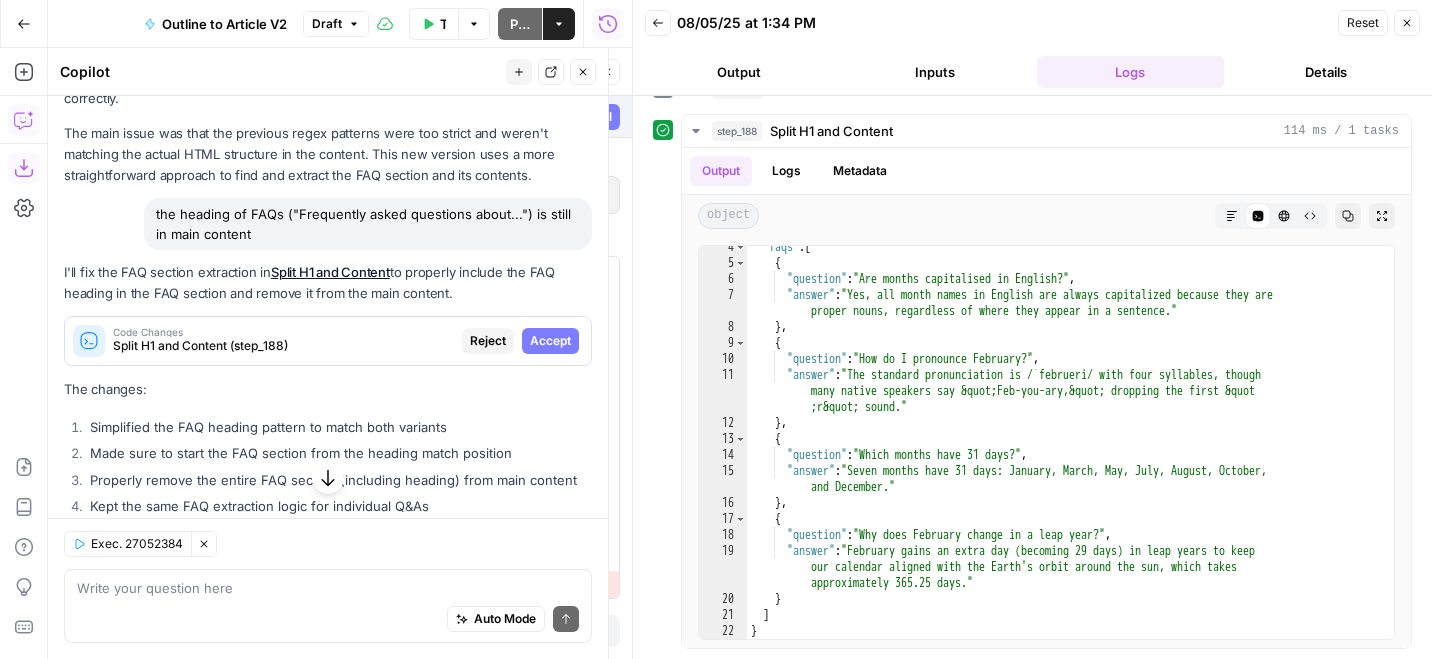 click on "Accept" at bounding box center (550, 341) 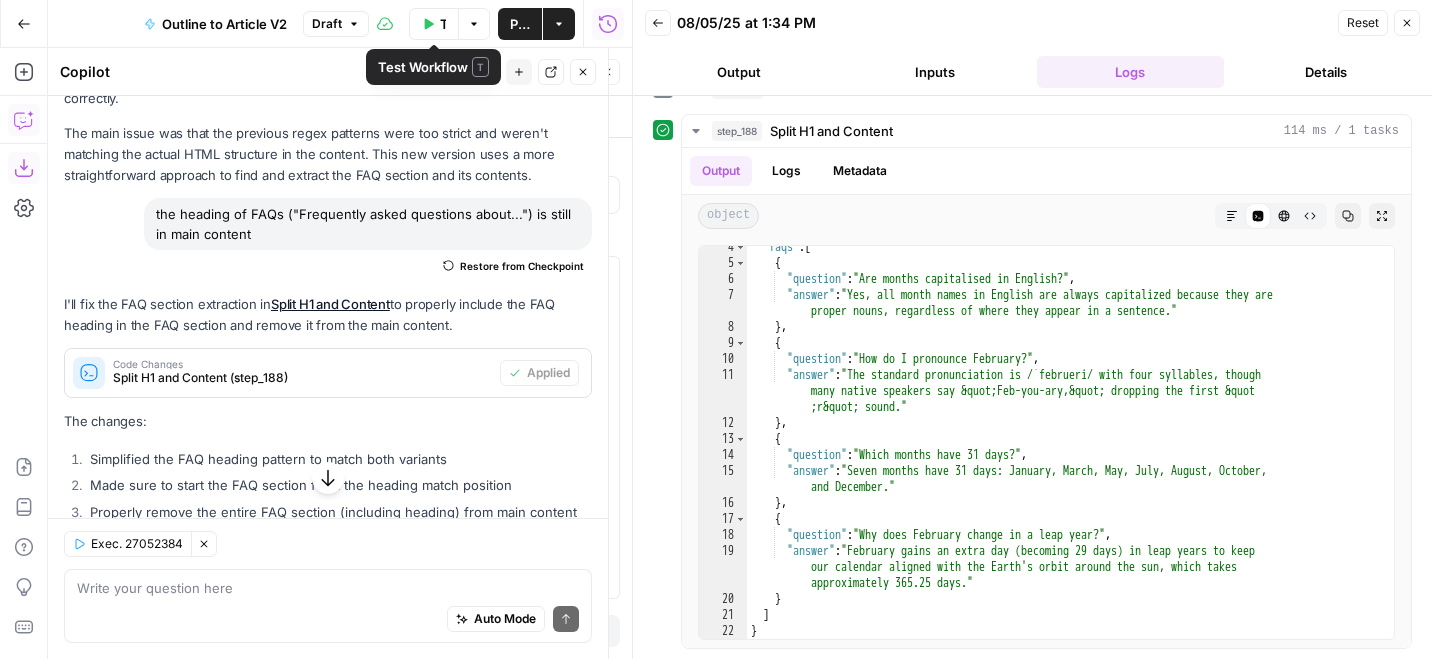 click 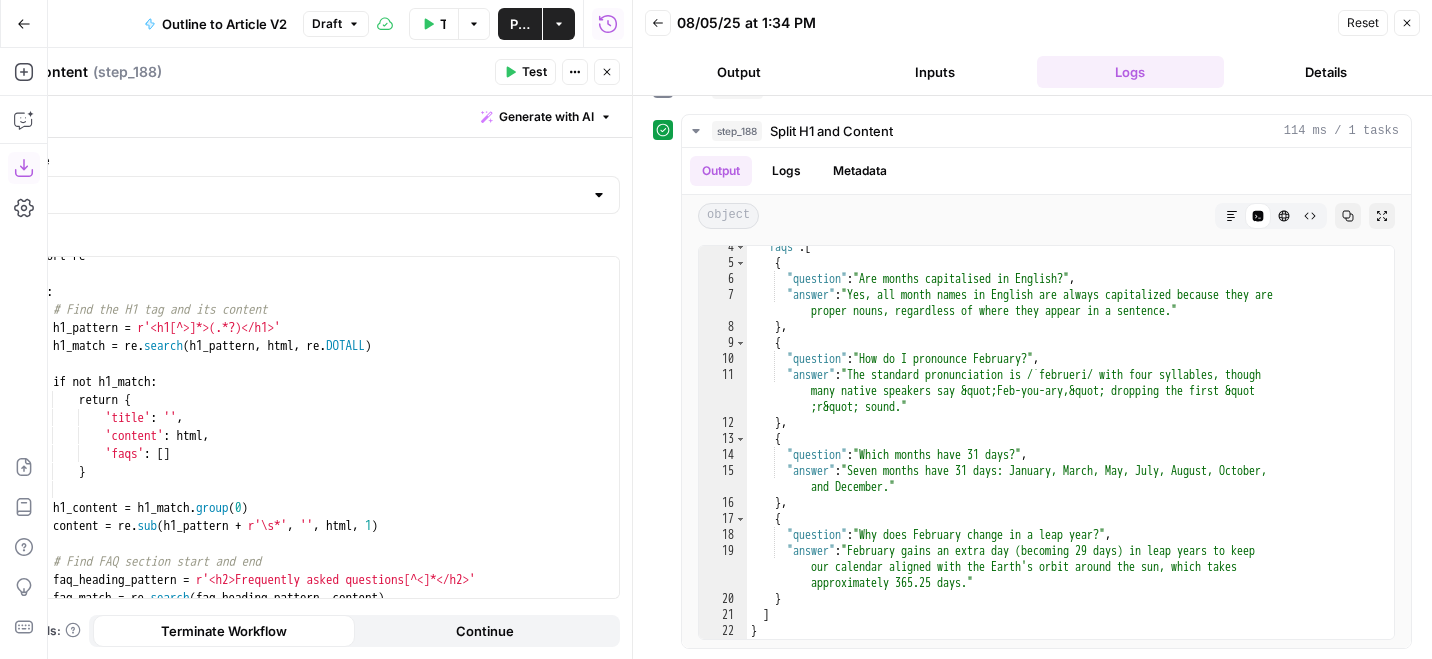 click 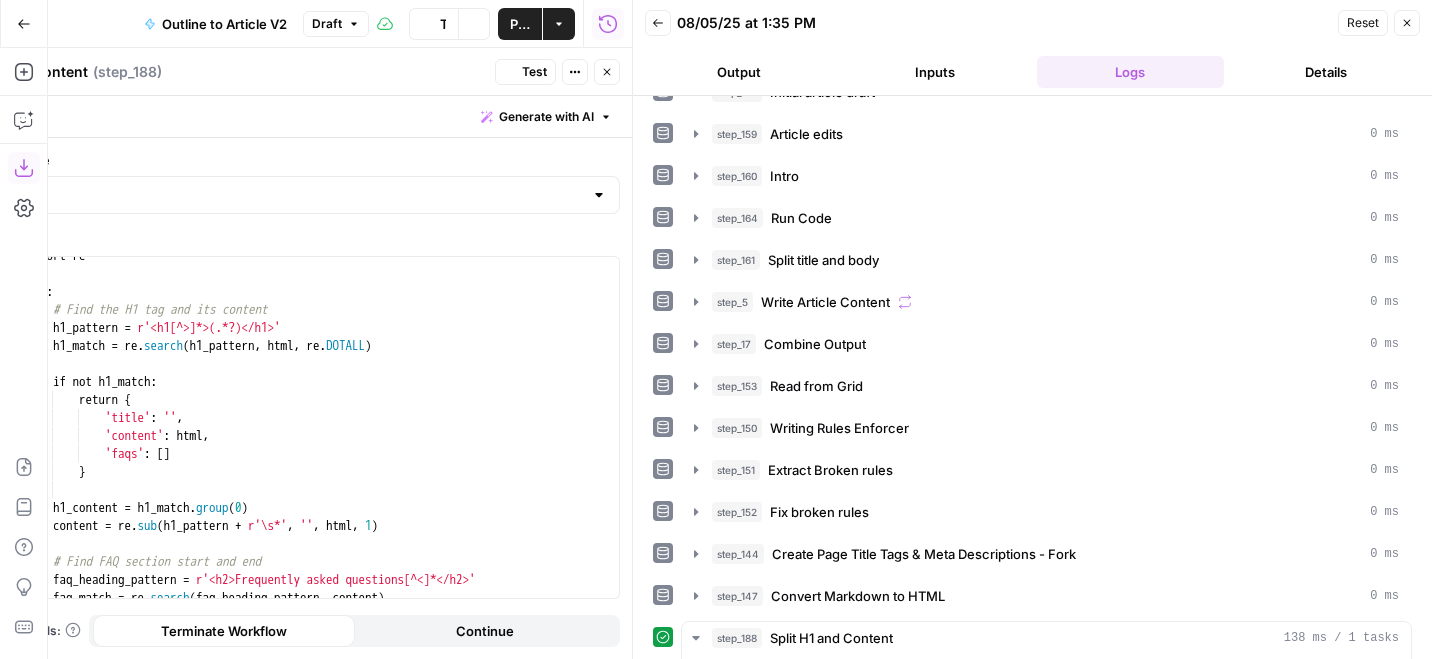 scroll, scrollTop: 340, scrollLeft: 0, axis: vertical 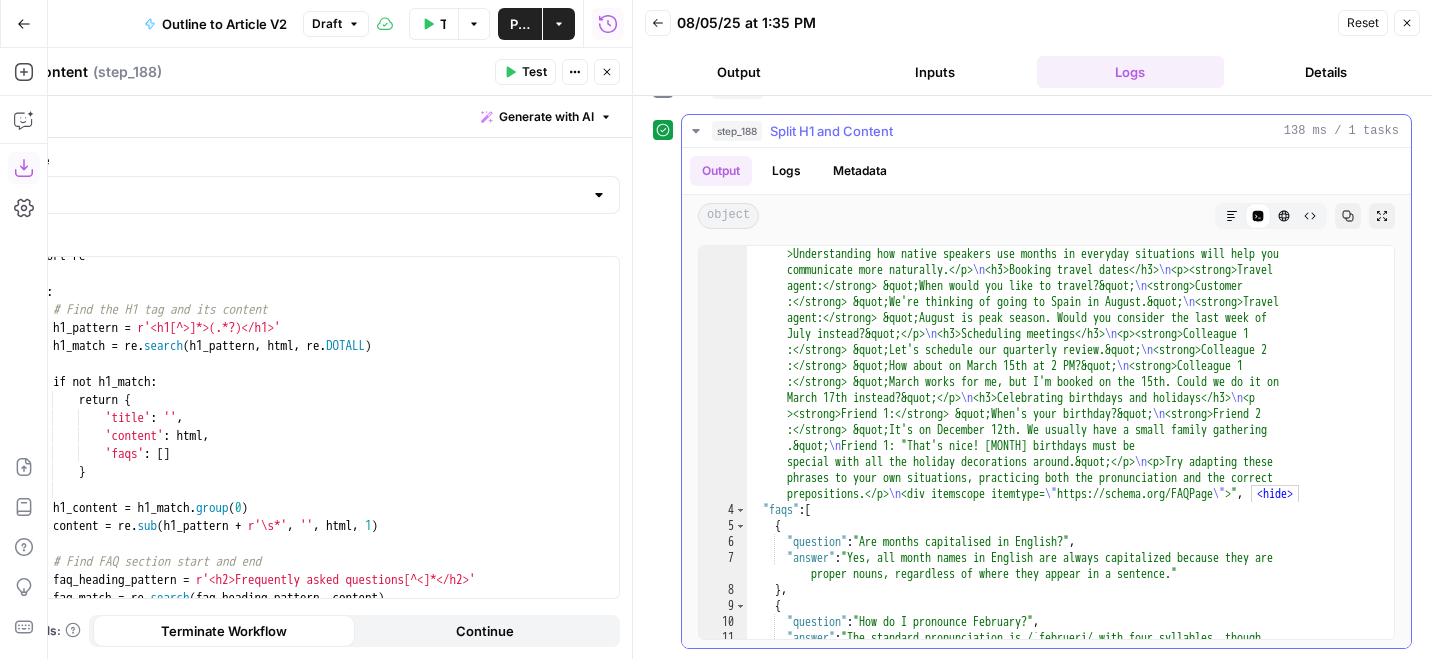 type 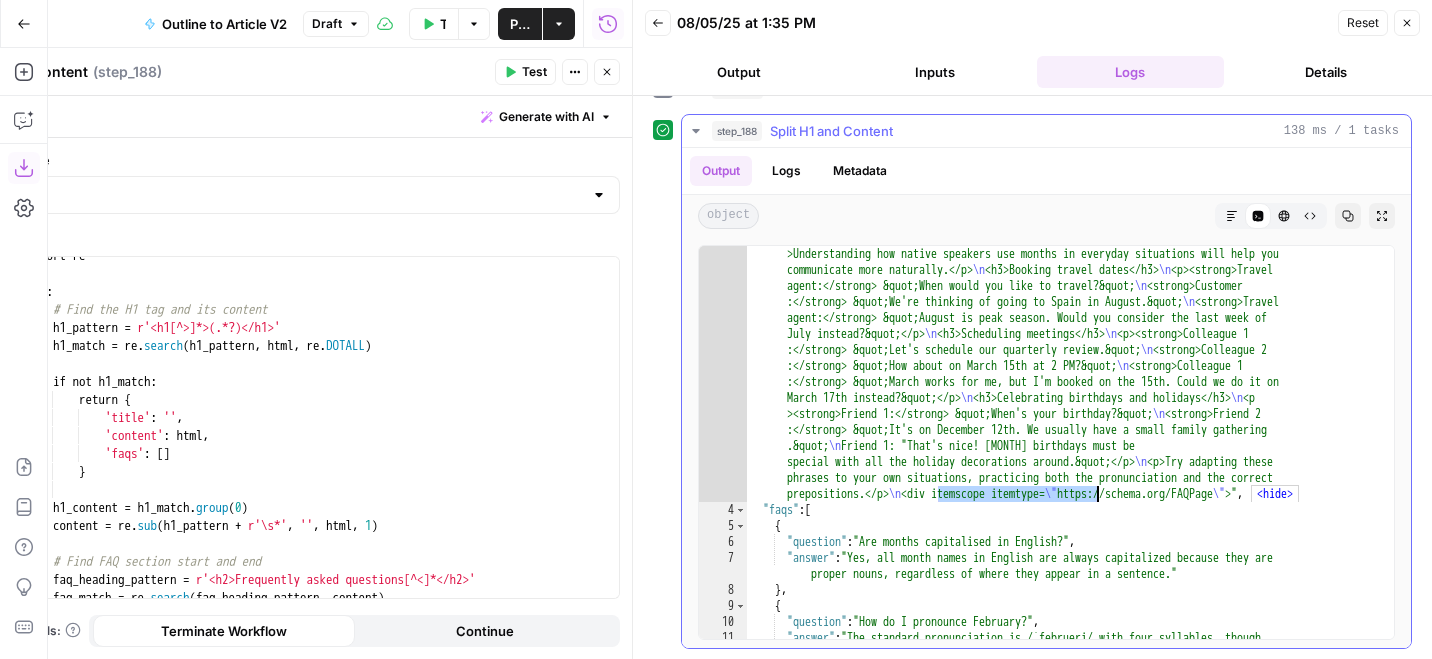 drag, startPoint x: 936, startPoint y: 496, endPoint x: 1098, endPoint y: 493, distance: 162.02777 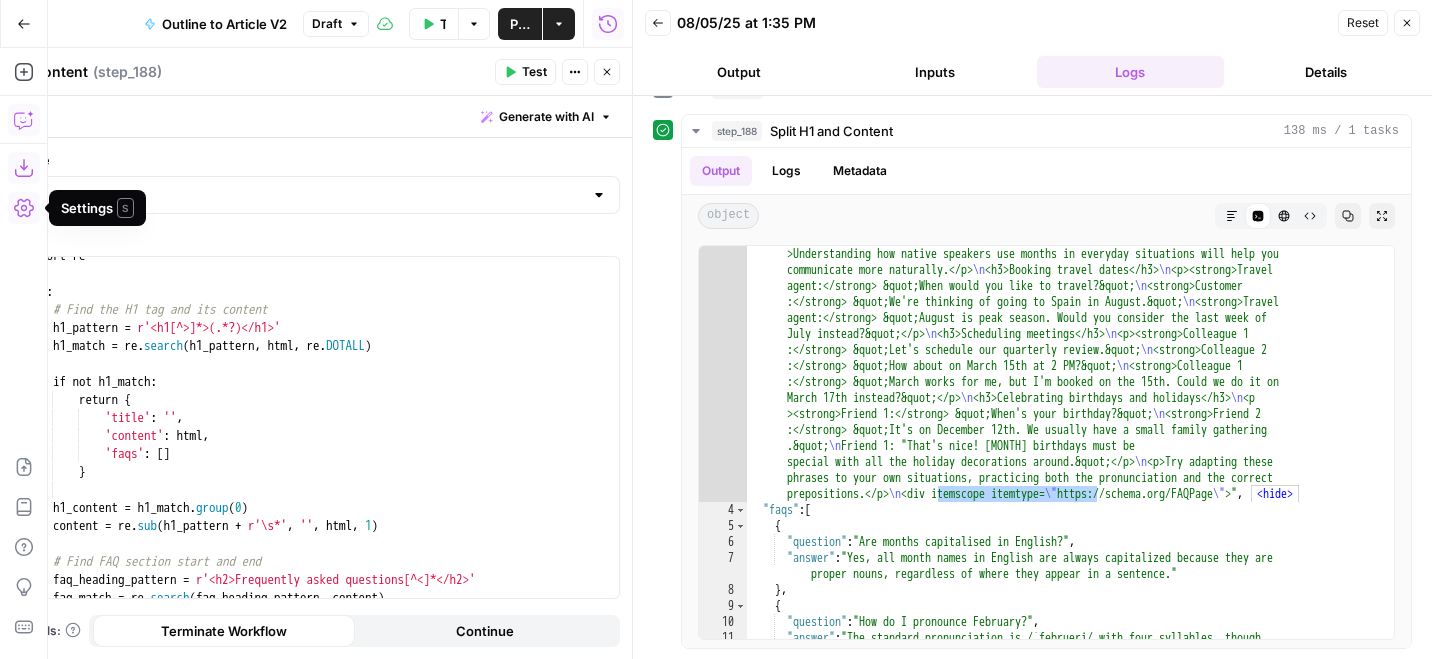 click 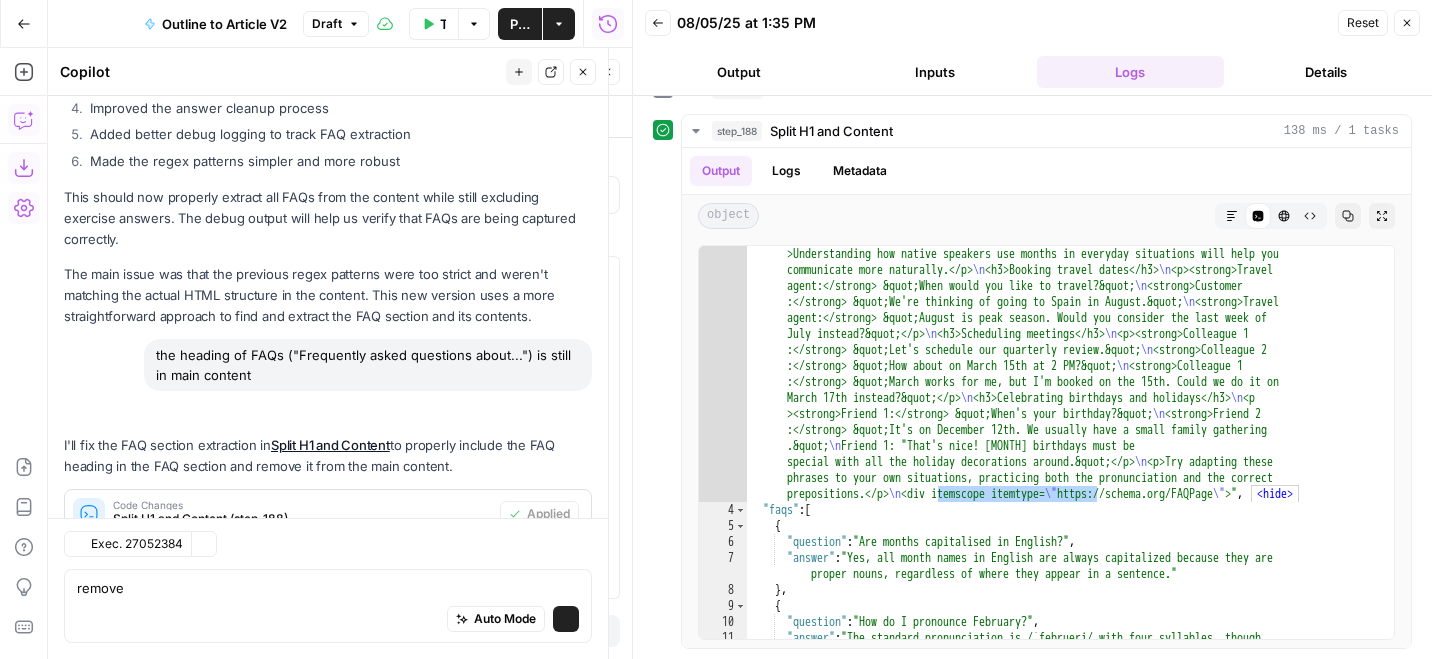 scroll, scrollTop: 4716, scrollLeft: 0, axis: vertical 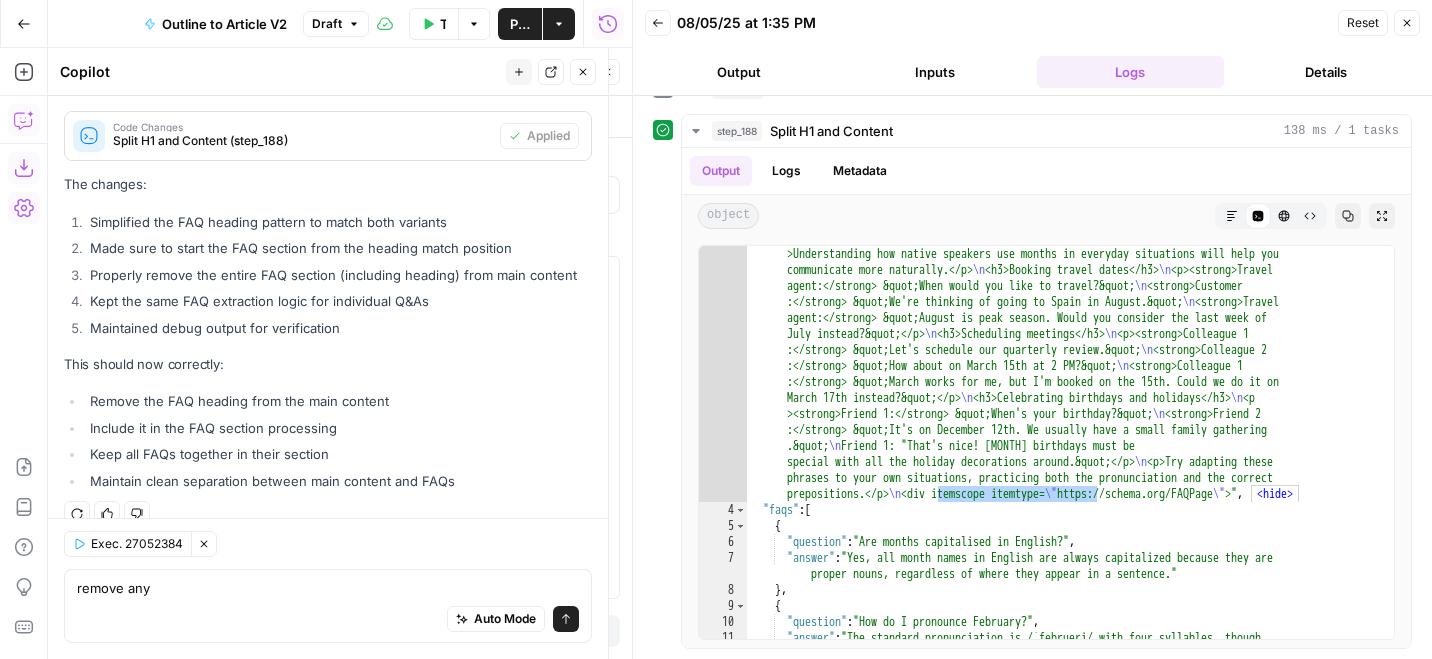 type on "remove any div itemscope itemtype" 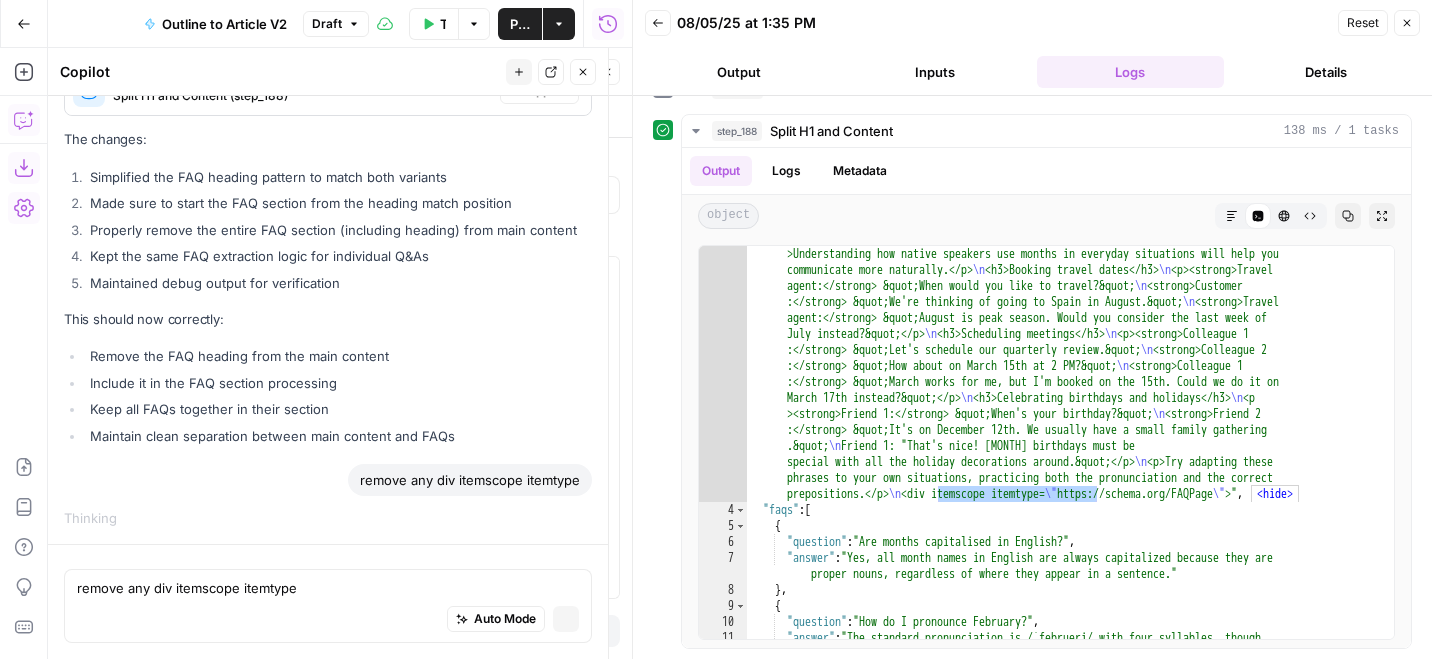 type 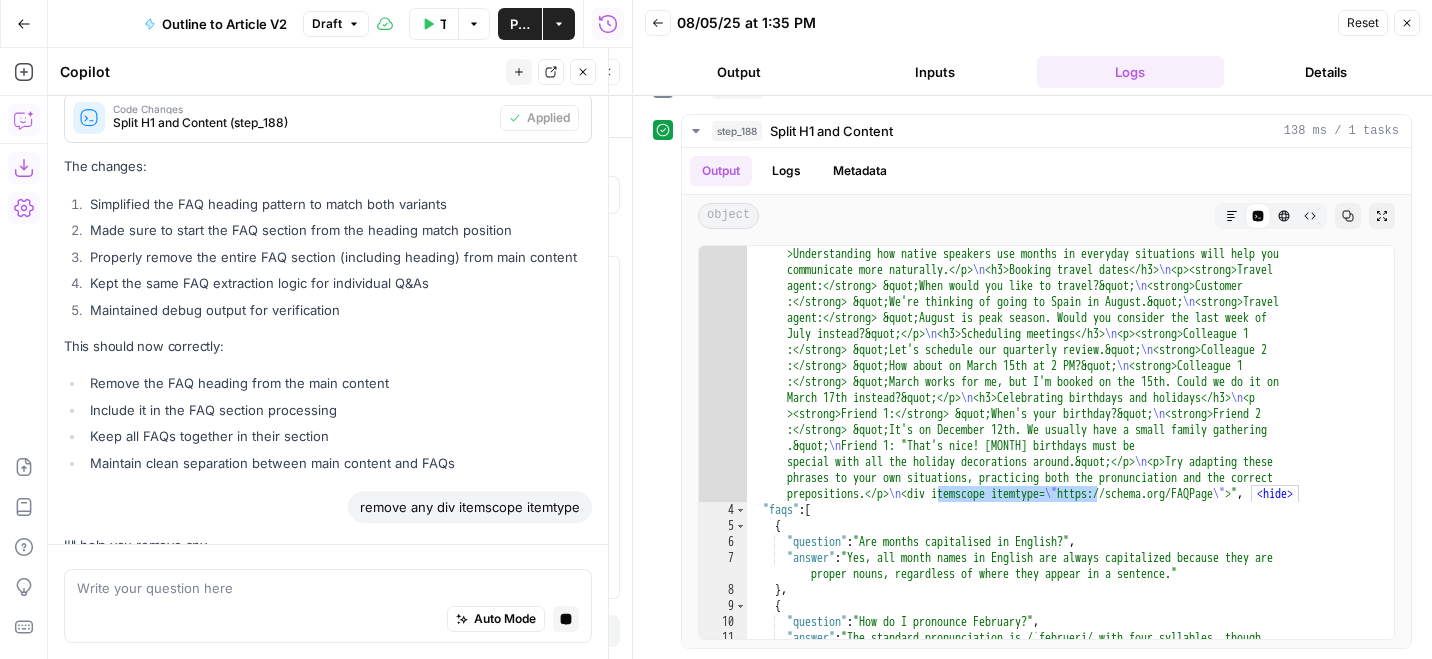 scroll, scrollTop: 4415, scrollLeft: 0, axis: vertical 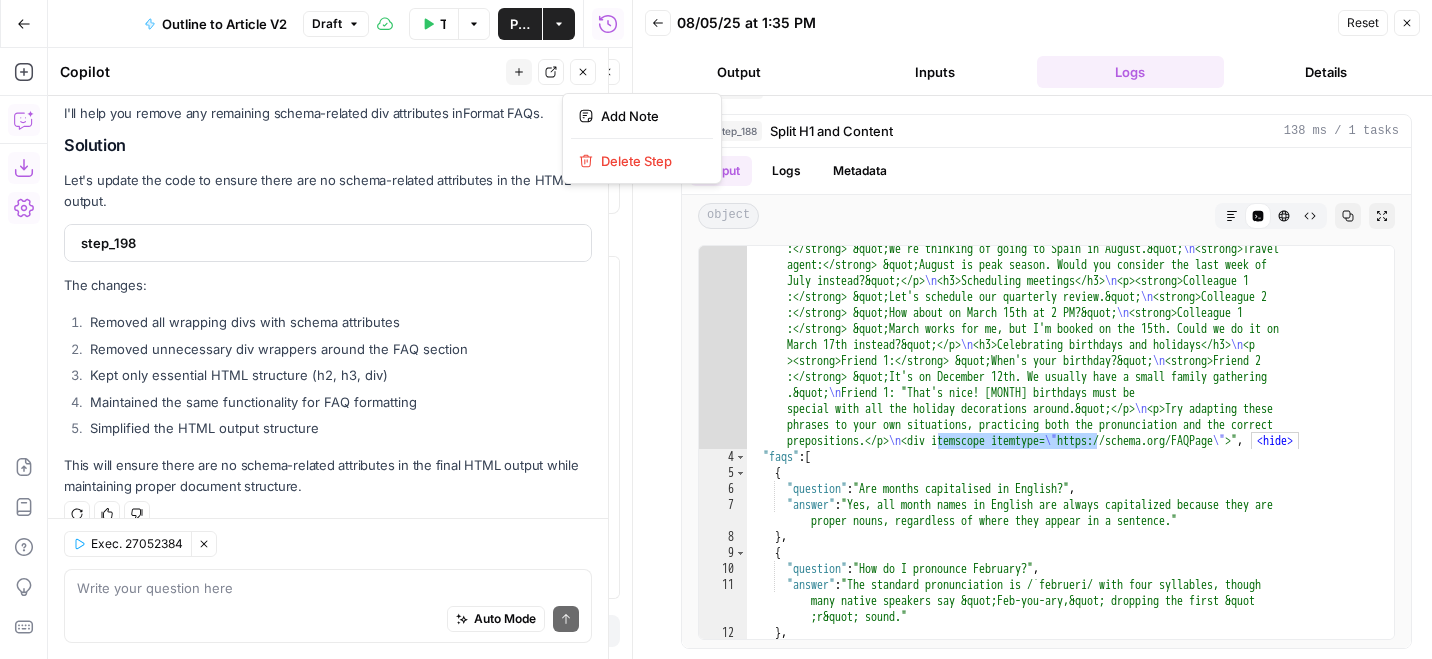 click on "Actions" at bounding box center [575, 72] 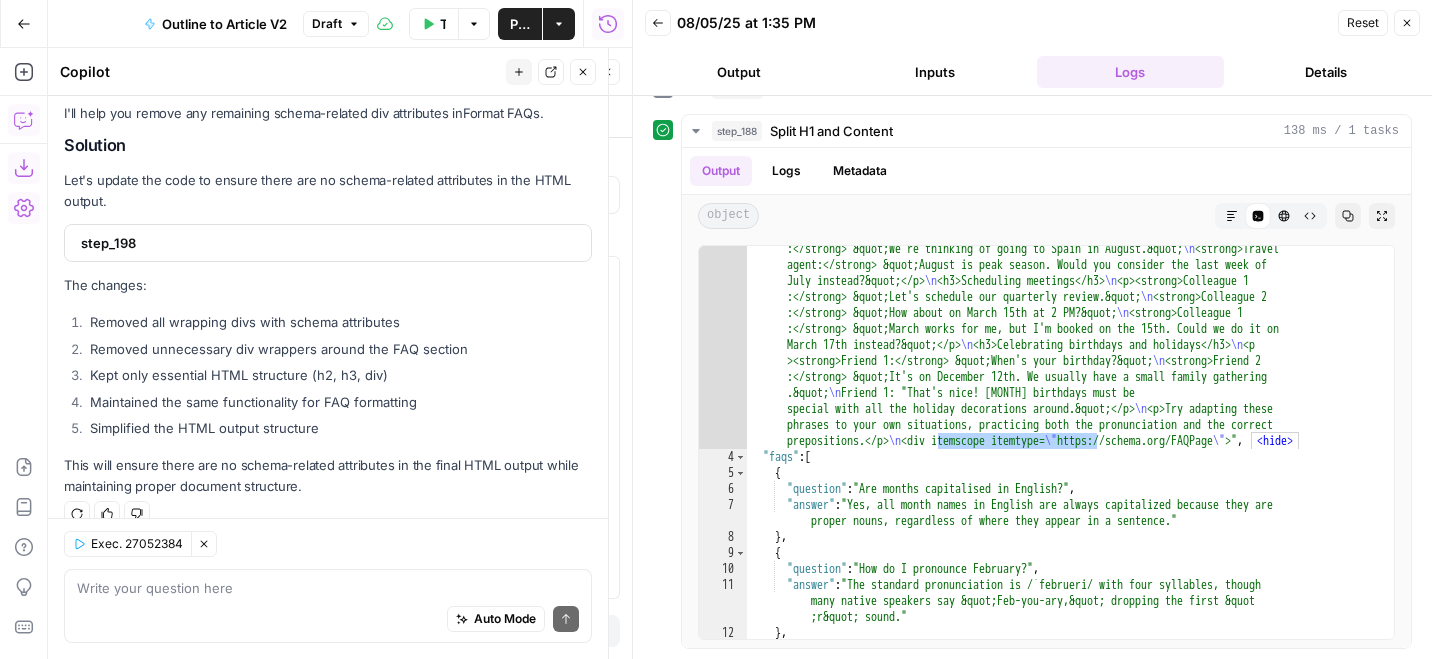 click 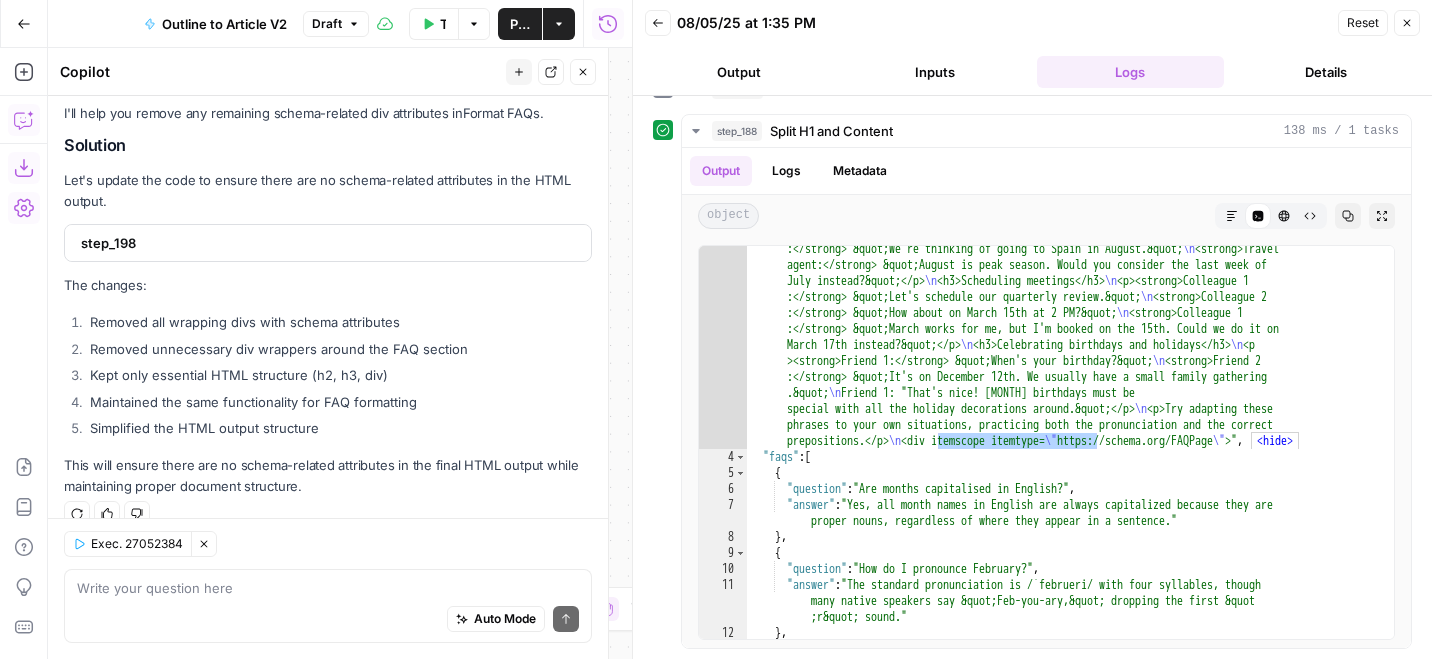 click 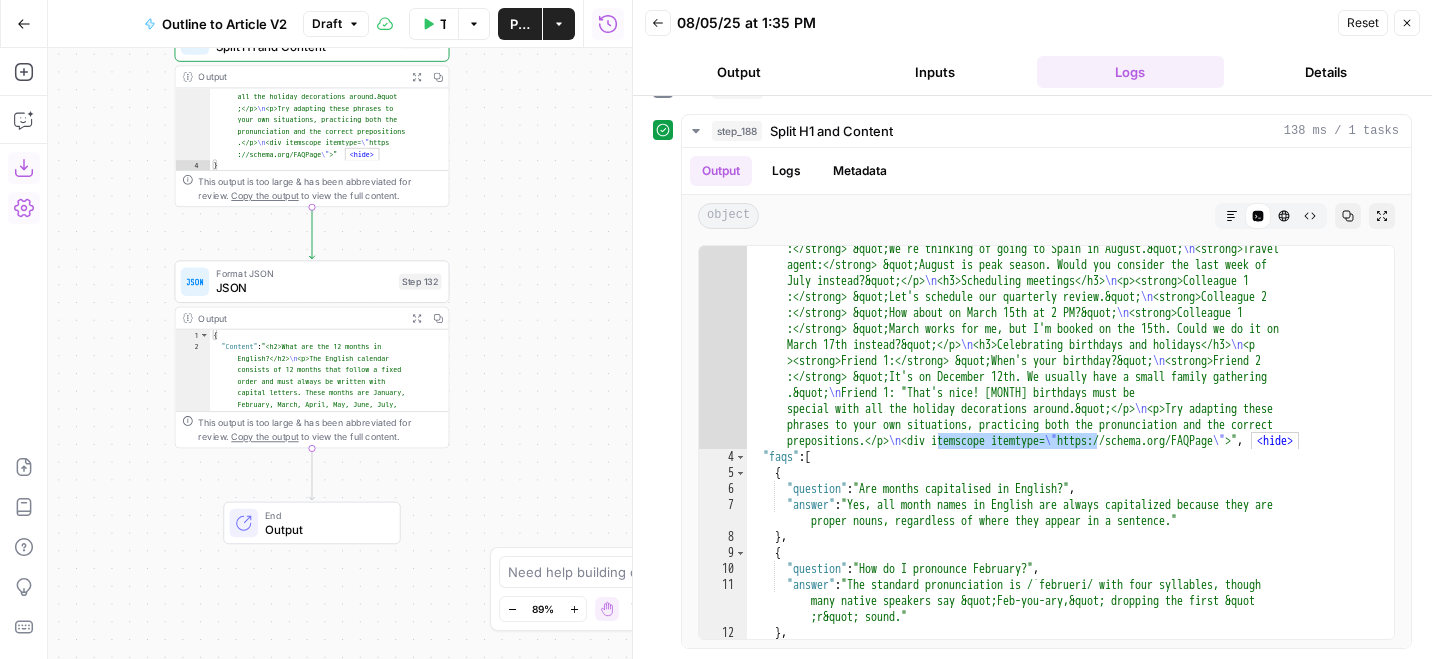 click on "Format JSON" at bounding box center (304, 274) 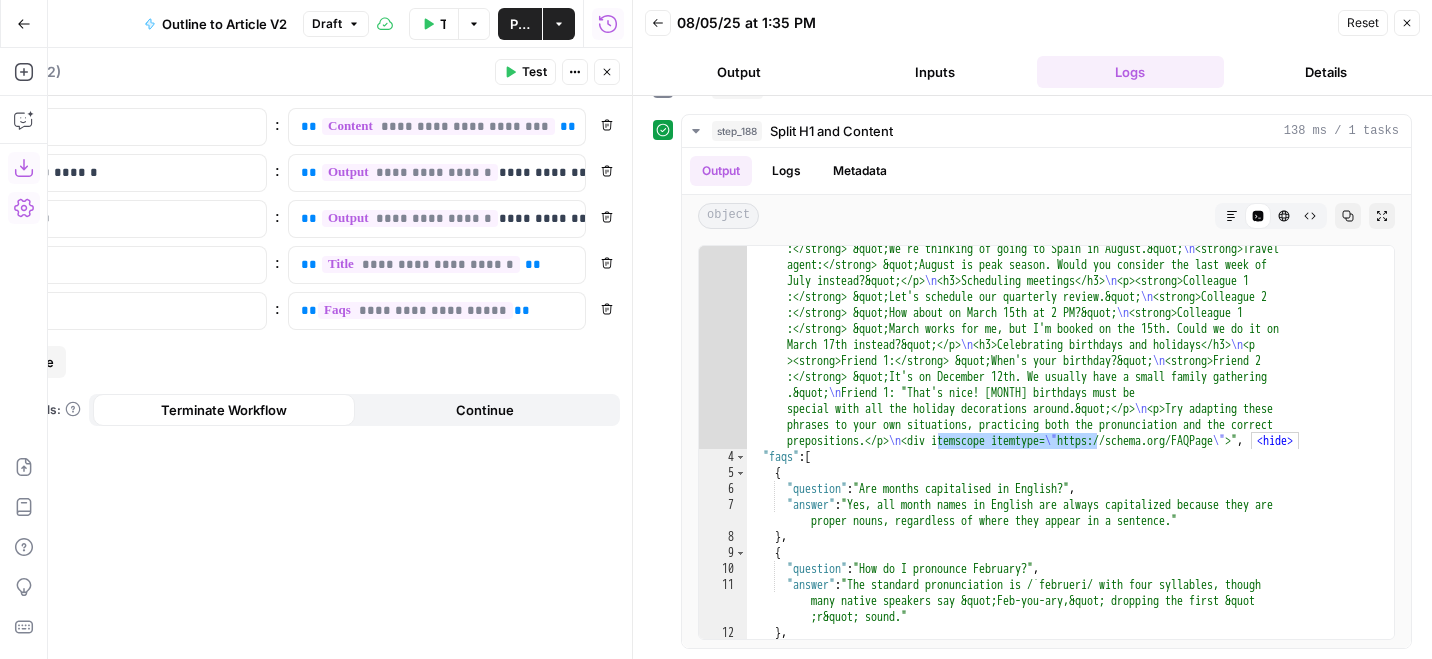 click 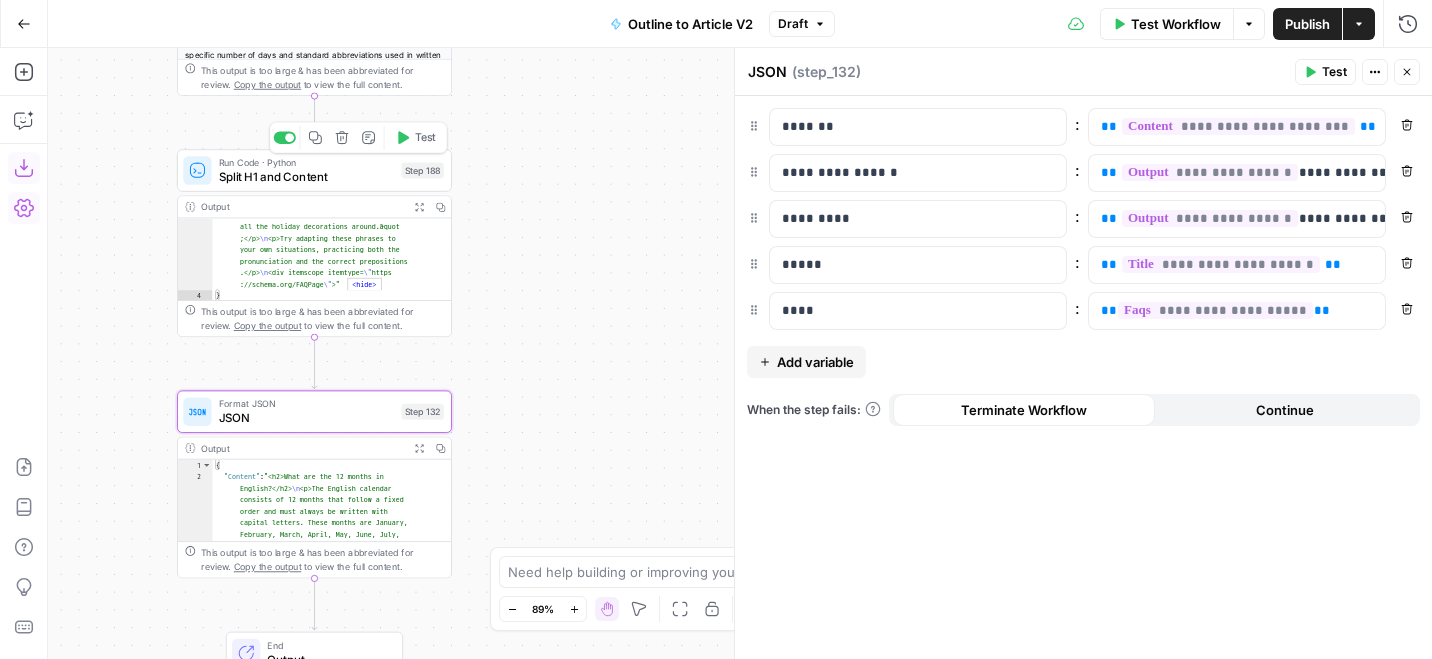 click on "Split H1 and Content" at bounding box center (307, 177) 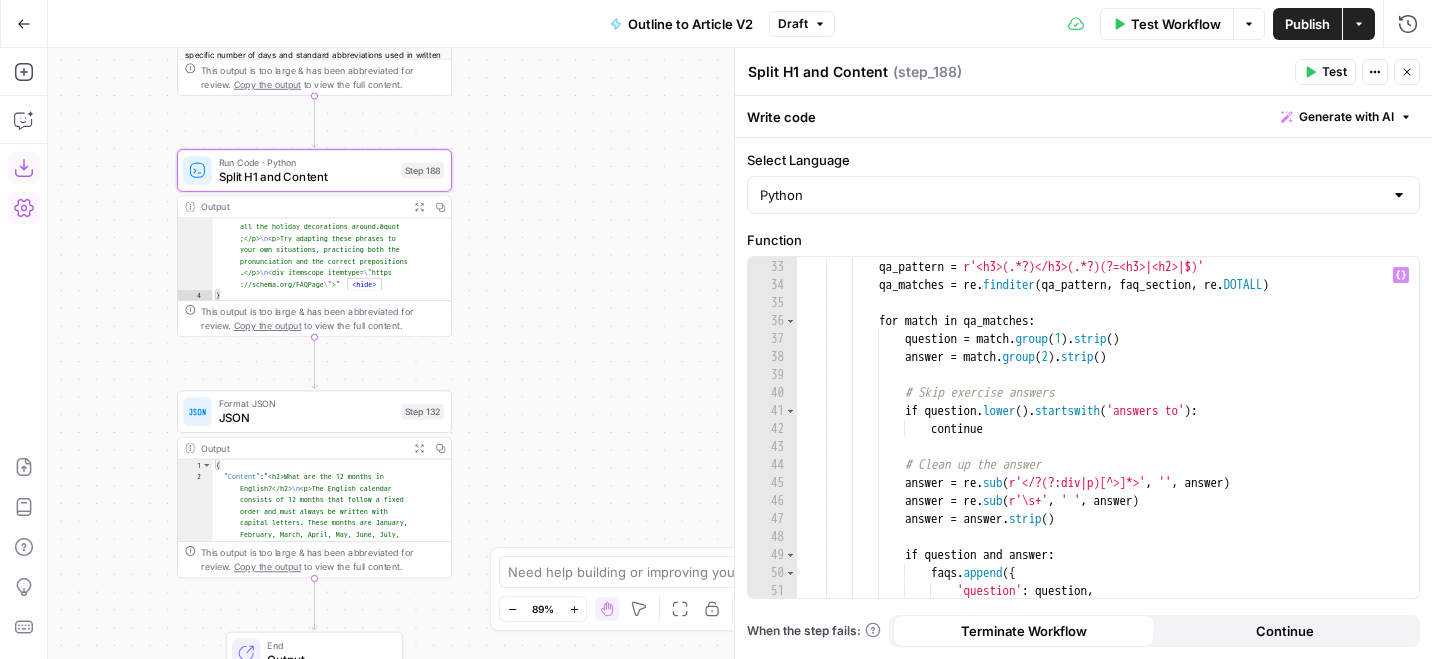 scroll, scrollTop: 907, scrollLeft: 0, axis: vertical 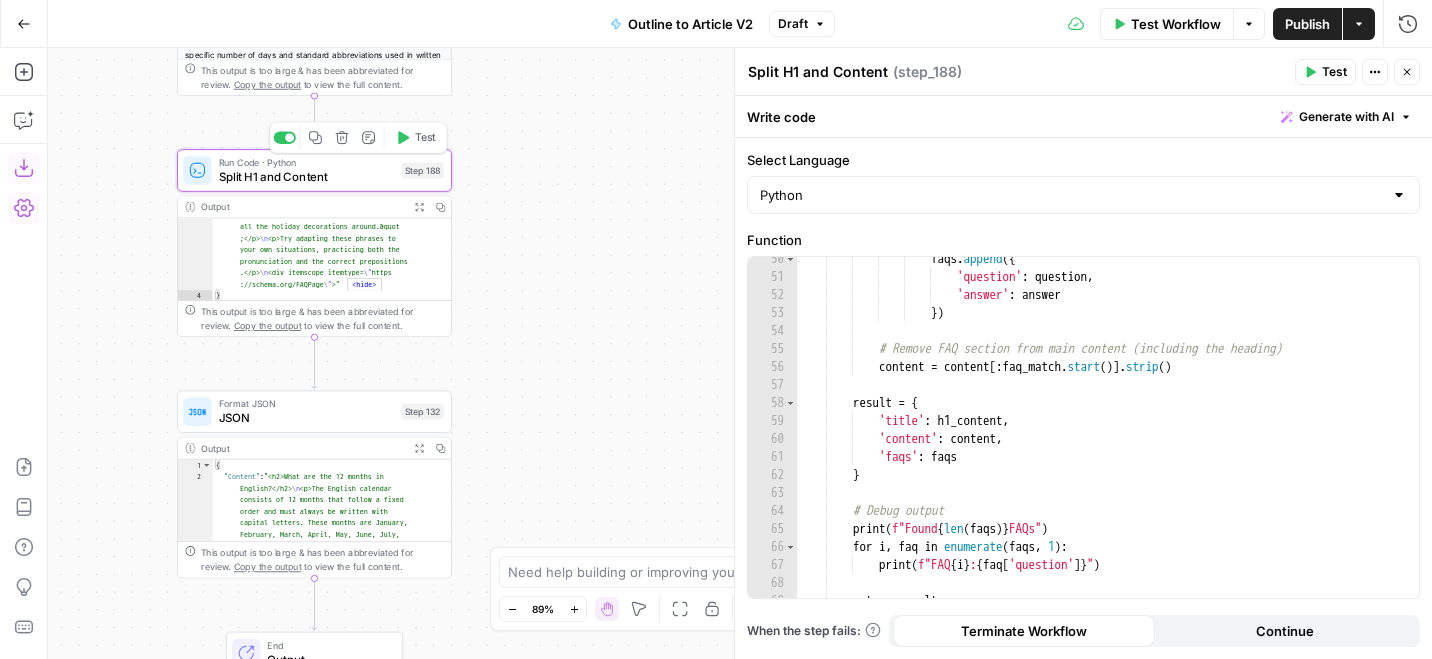 click on "Test" at bounding box center (415, 137) 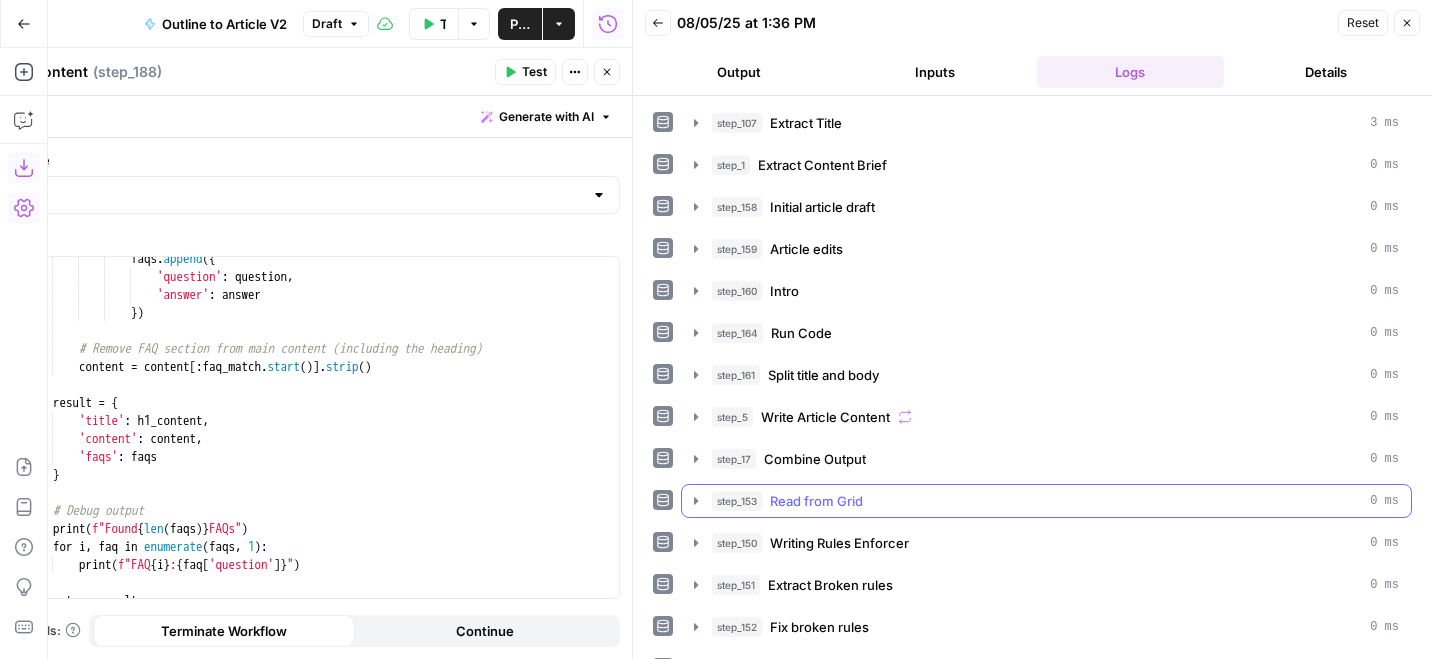 scroll, scrollTop: 622, scrollLeft: 0, axis: vertical 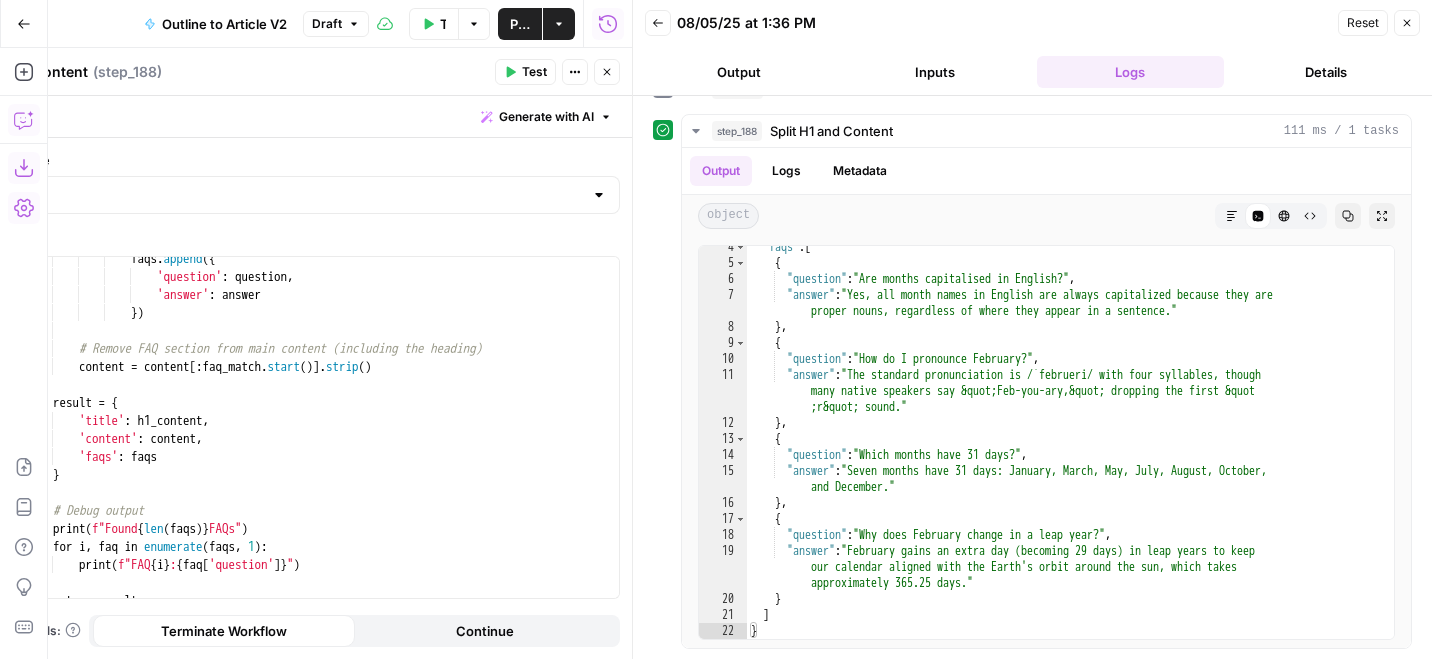 click 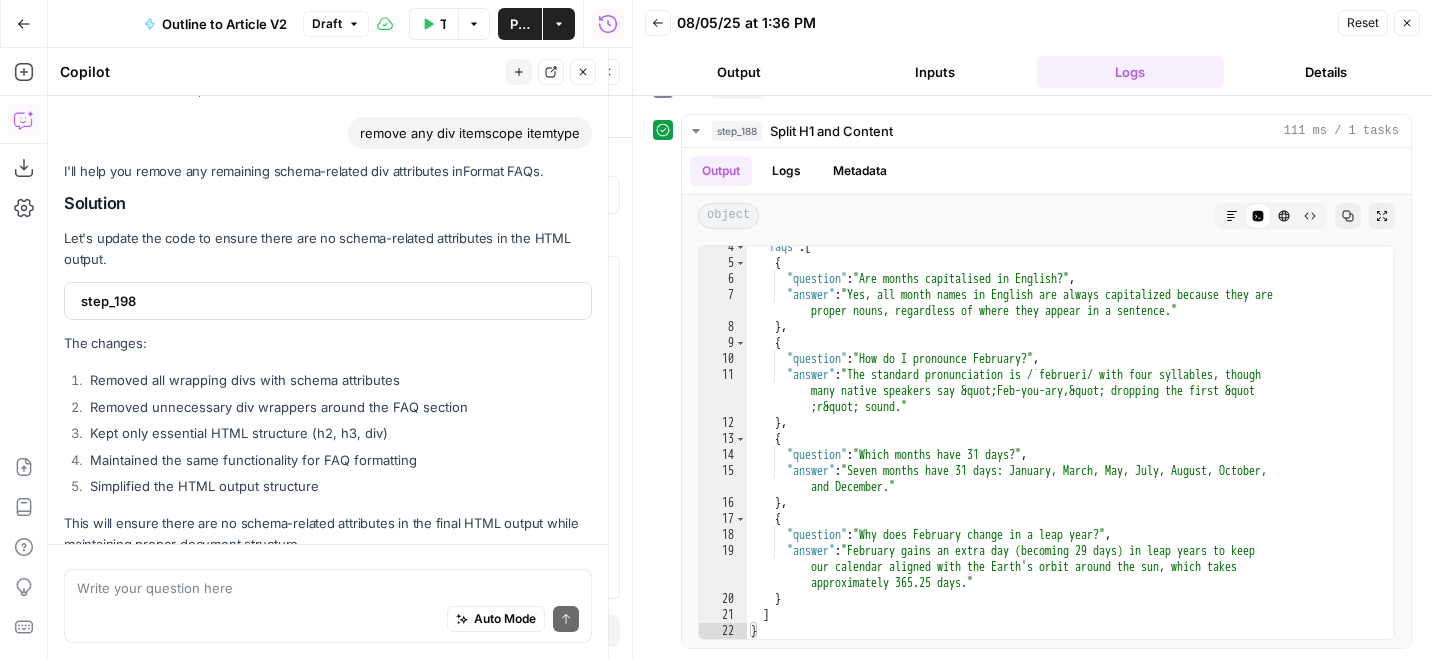 click on "Auto Mode Send" at bounding box center [328, 620] 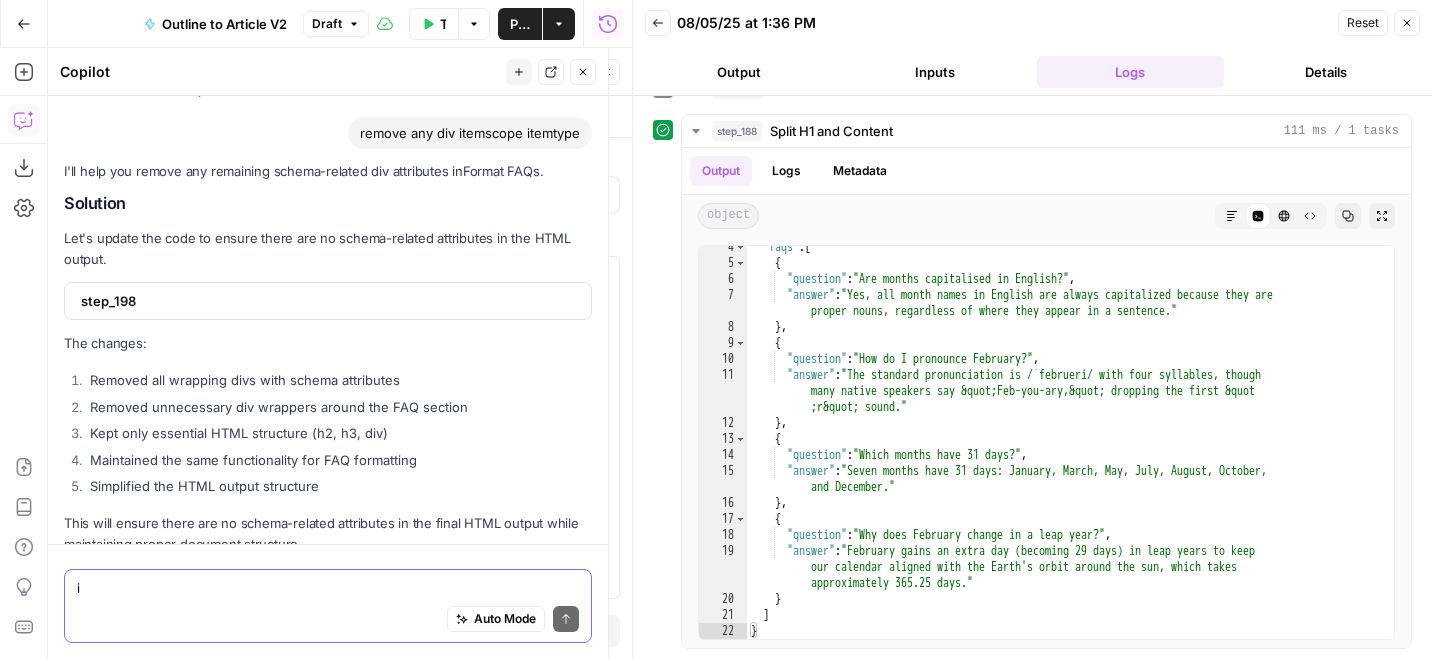 scroll, scrollTop: 5166, scrollLeft: 0, axis: vertical 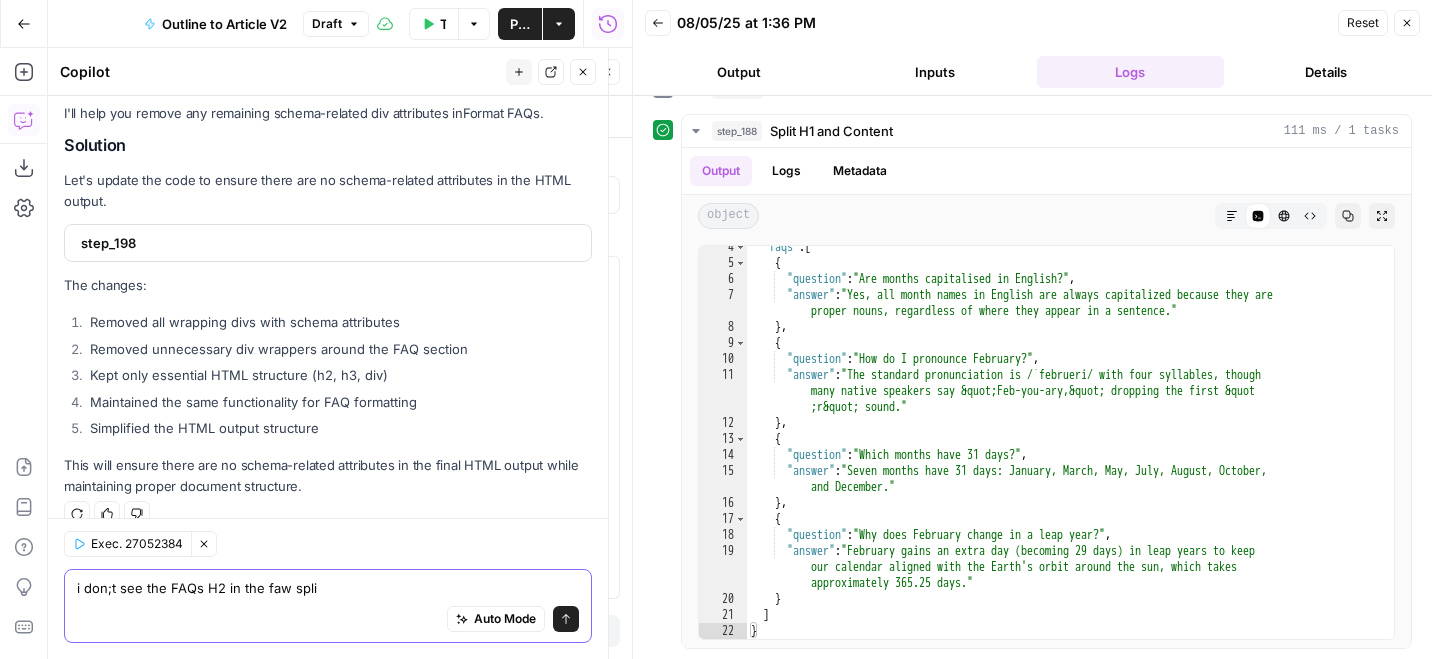 type on "i don;t see the FAQs H2 in the faw split" 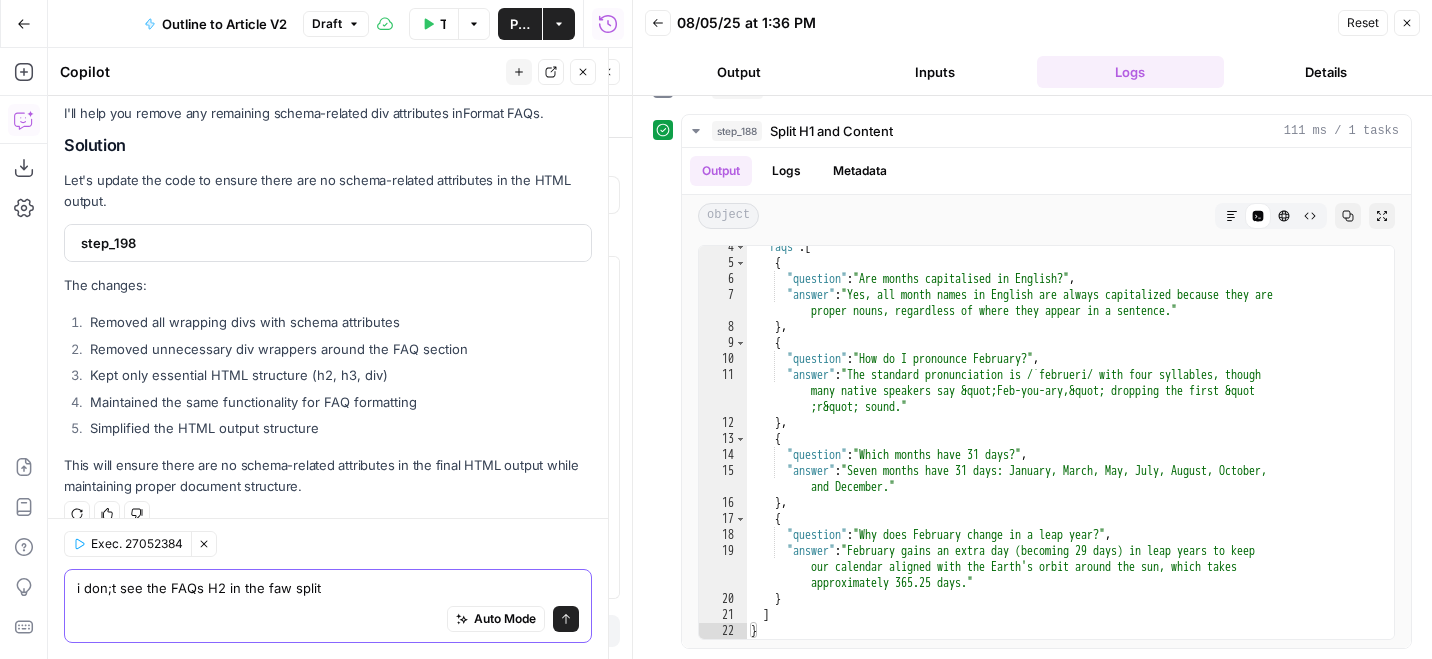 type 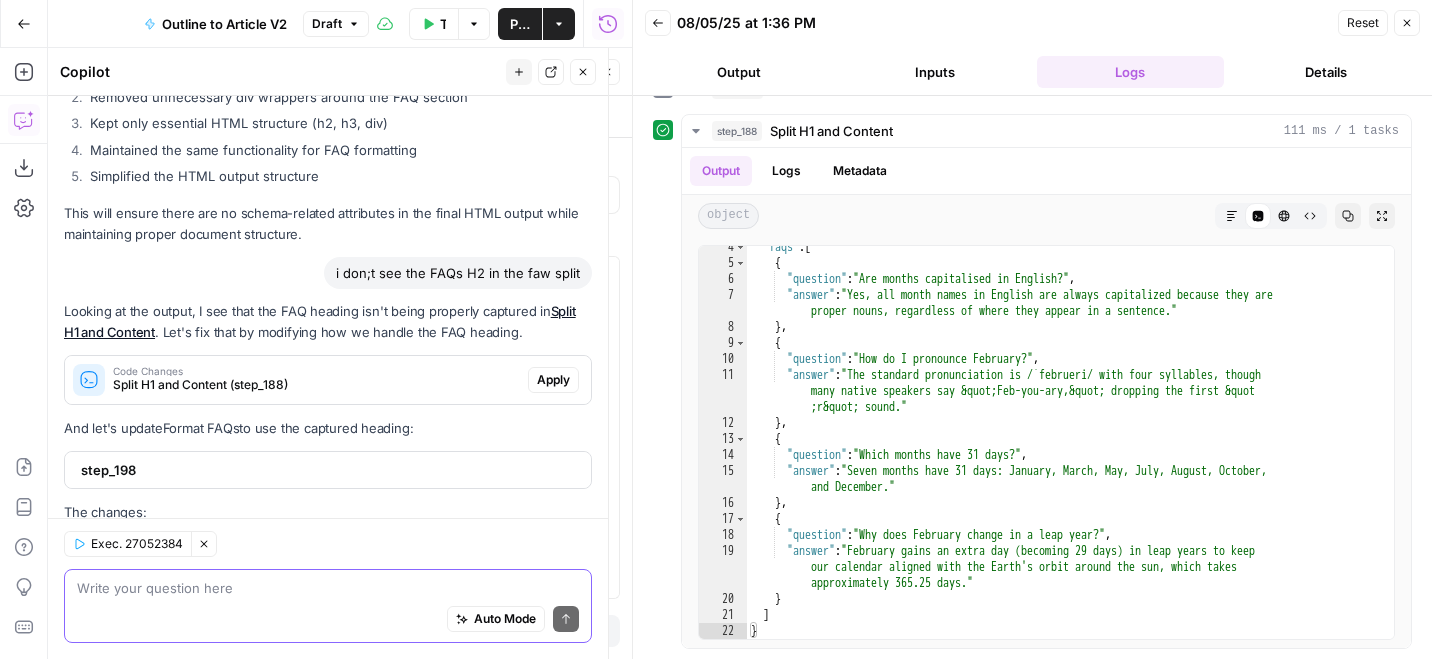 scroll, scrollTop: 5393, scrollLeft: 0, axis: vertical 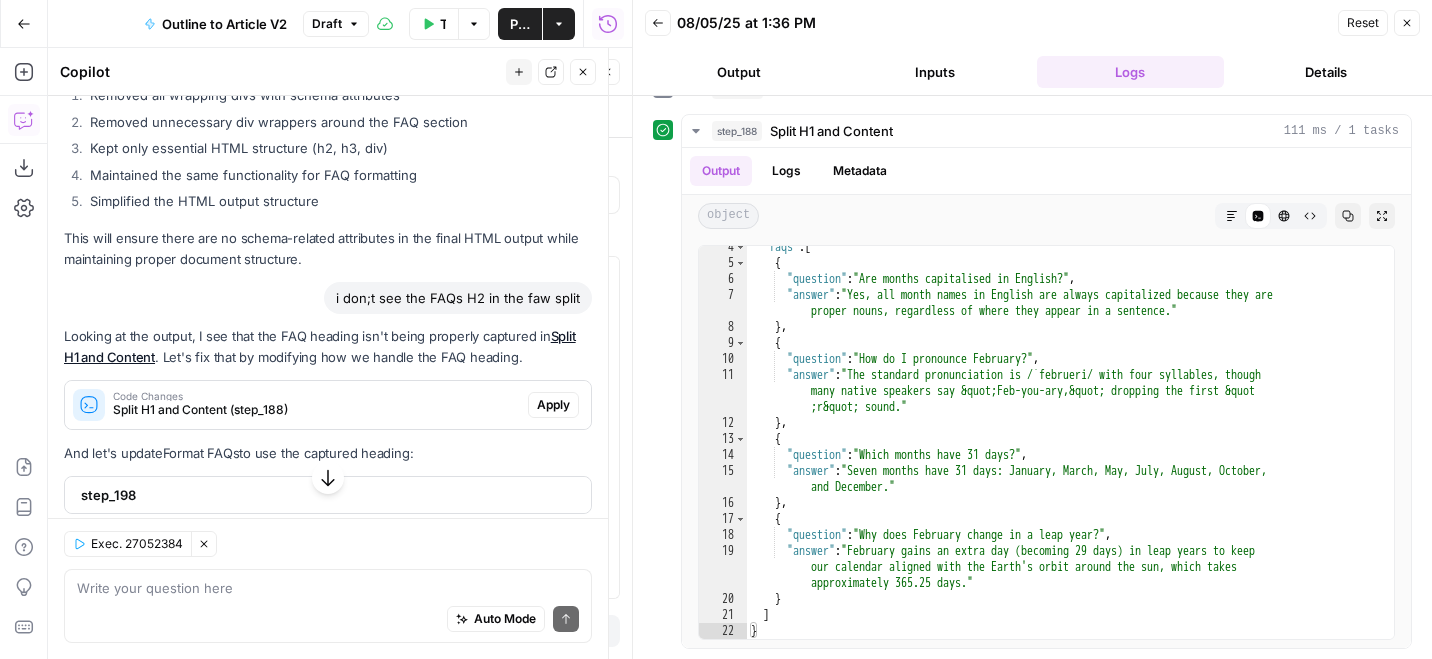 click on "Apply" at bounding box center (553, 405) 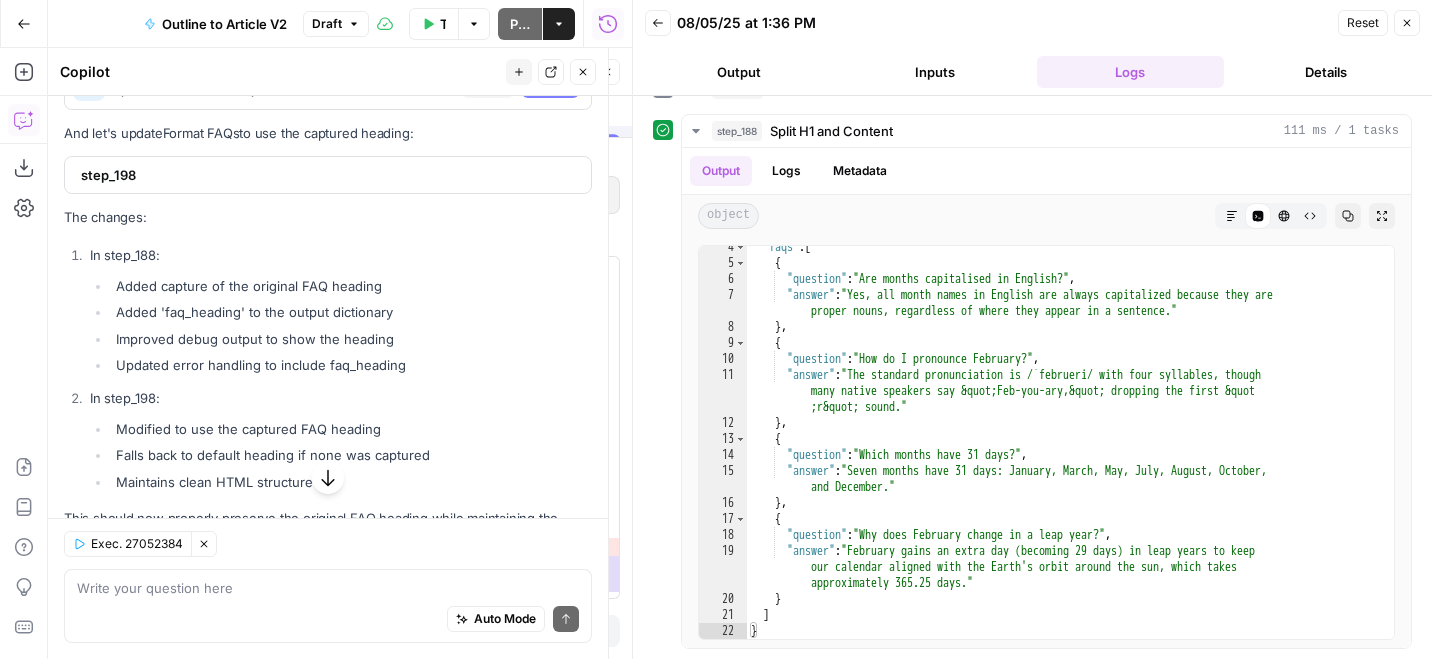 scroll, scrollTop: 5073, scrollLeft: 0, axis: vertical 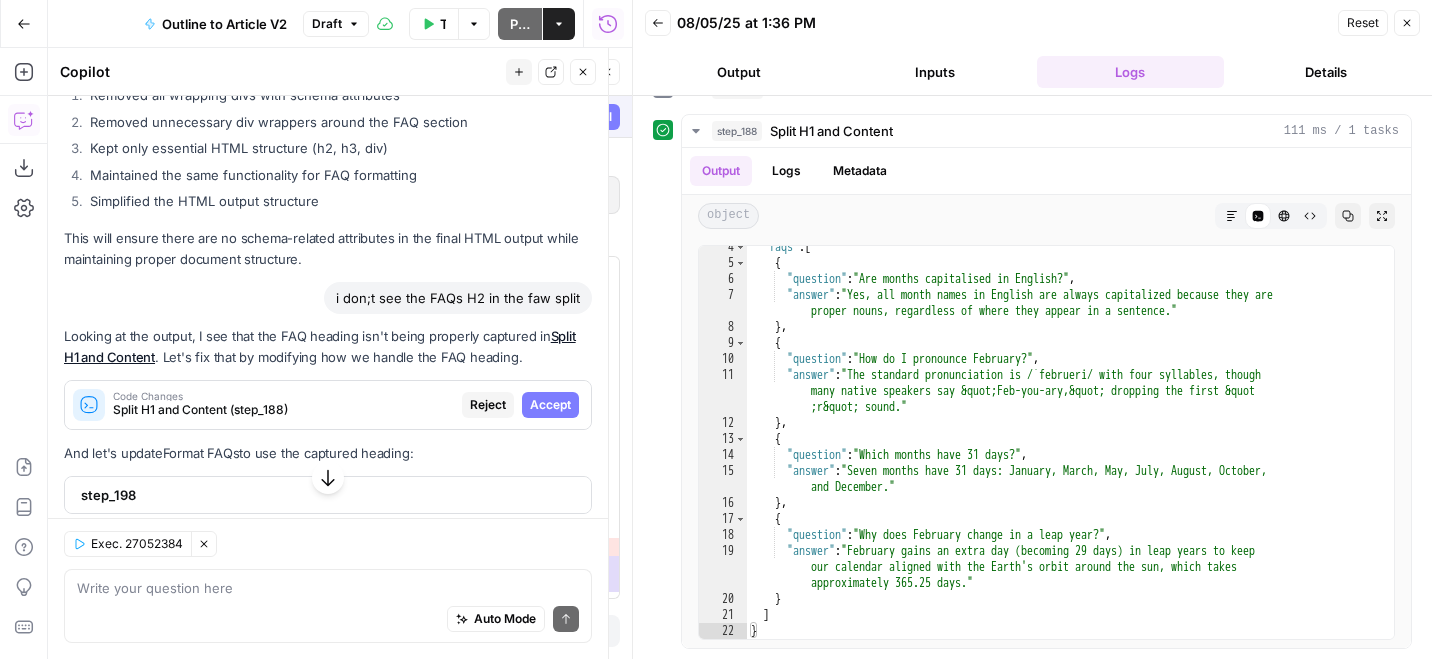 click on "Accept" at bounding box center [550, 405] 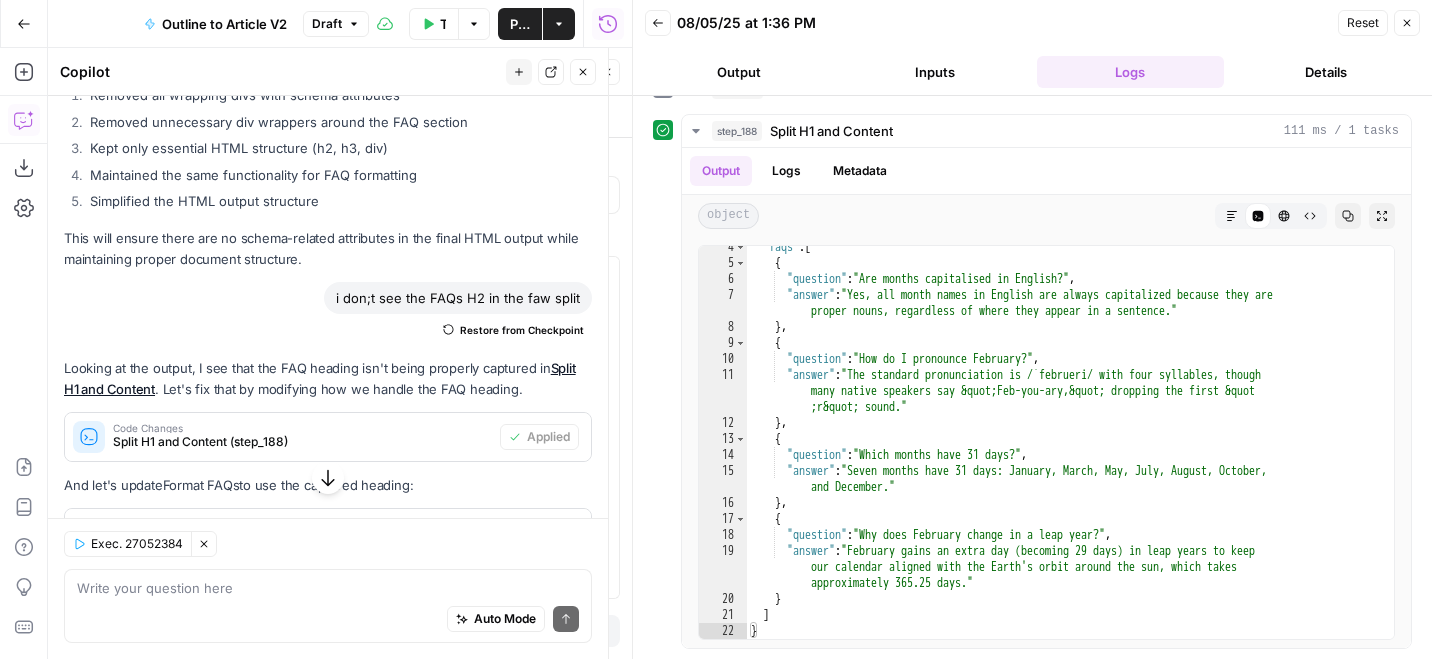 scroll, scrollTop: 5830, scrollLeft: 0, axis: vertical 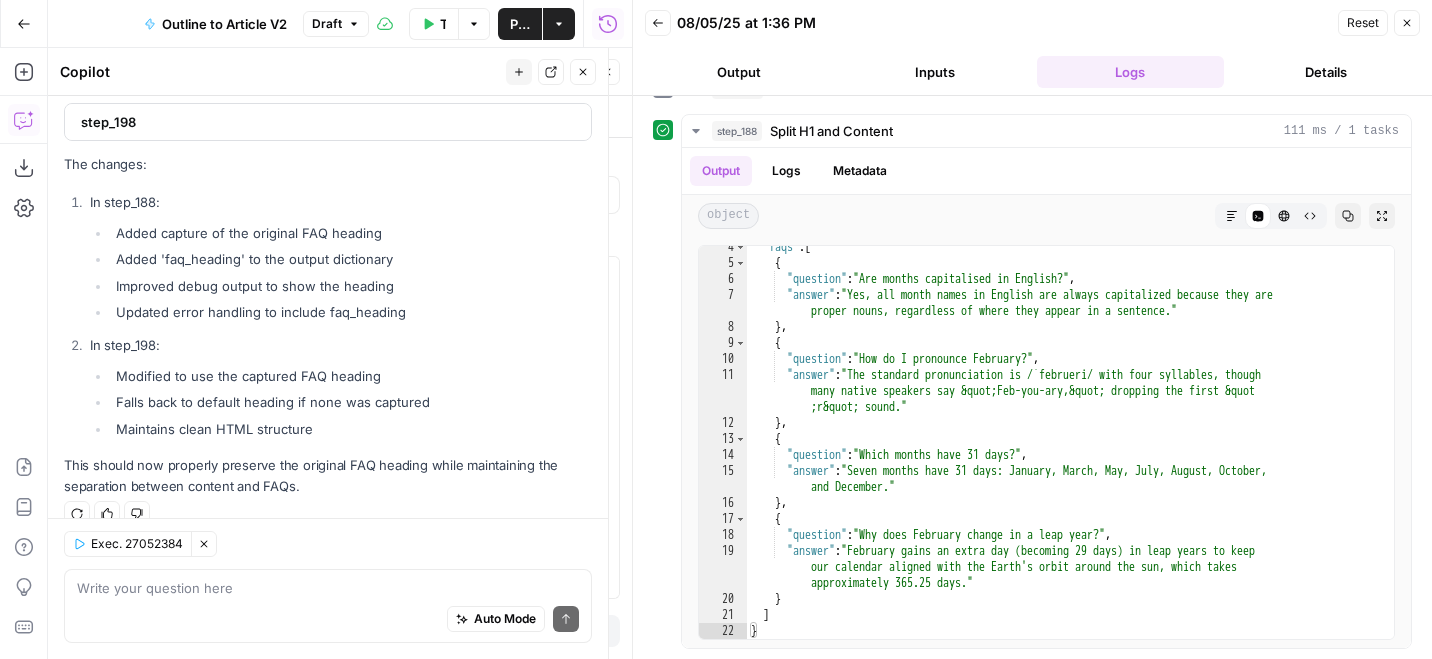 click on "Close" at bounding box center [583, 72] 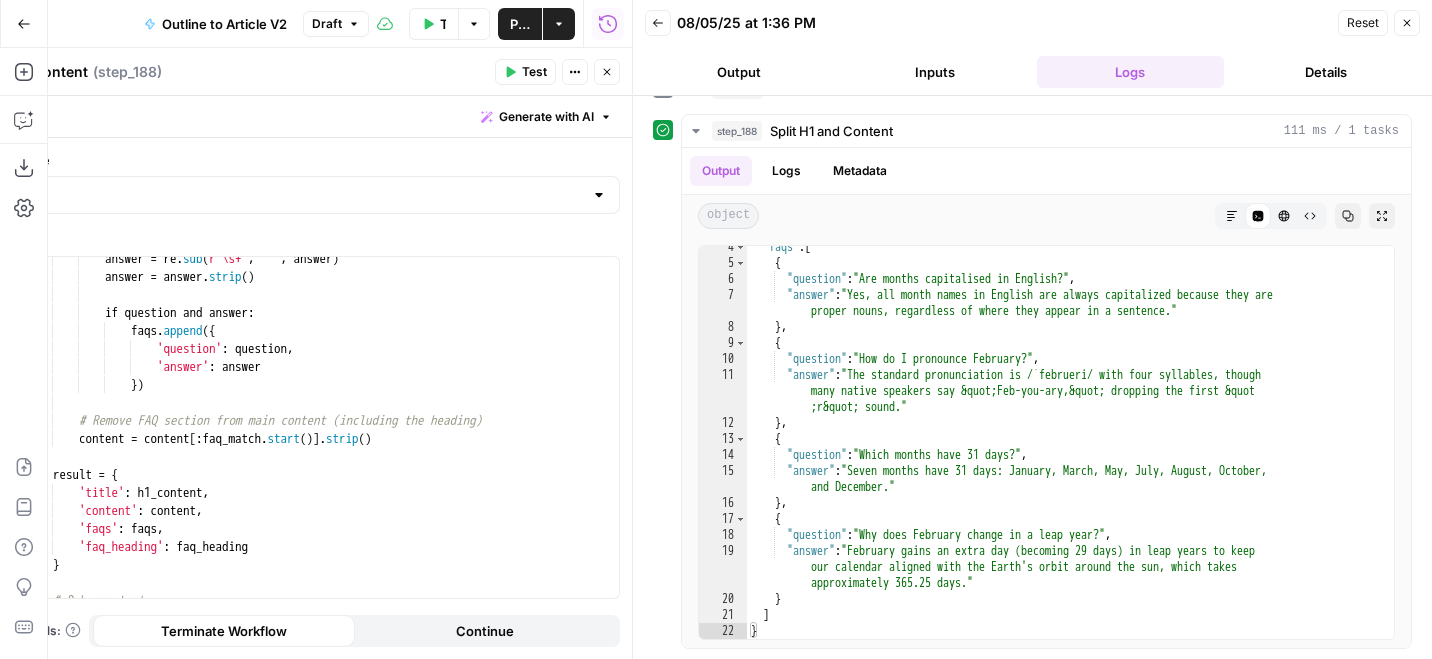 click on "Test" at bounding box center [534, 72] 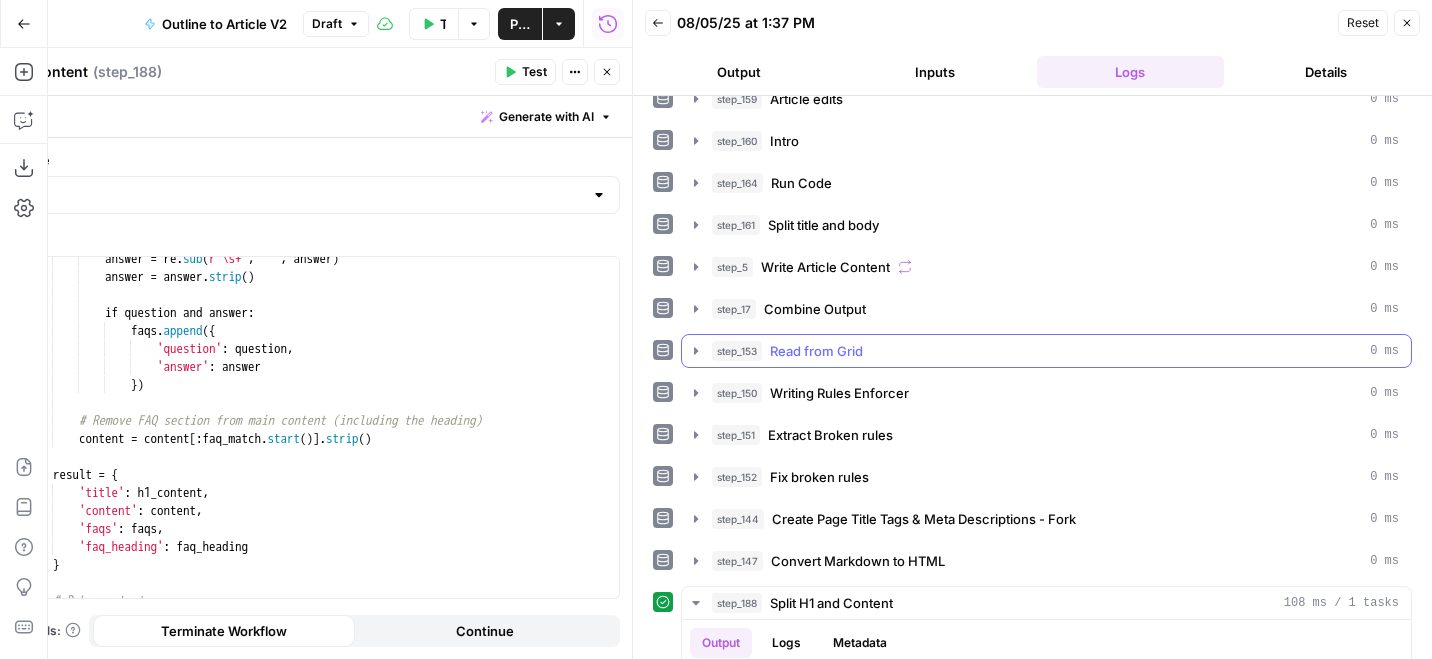 scroll, scrollTop: 622, scrollLeft: 0, axis: vertical 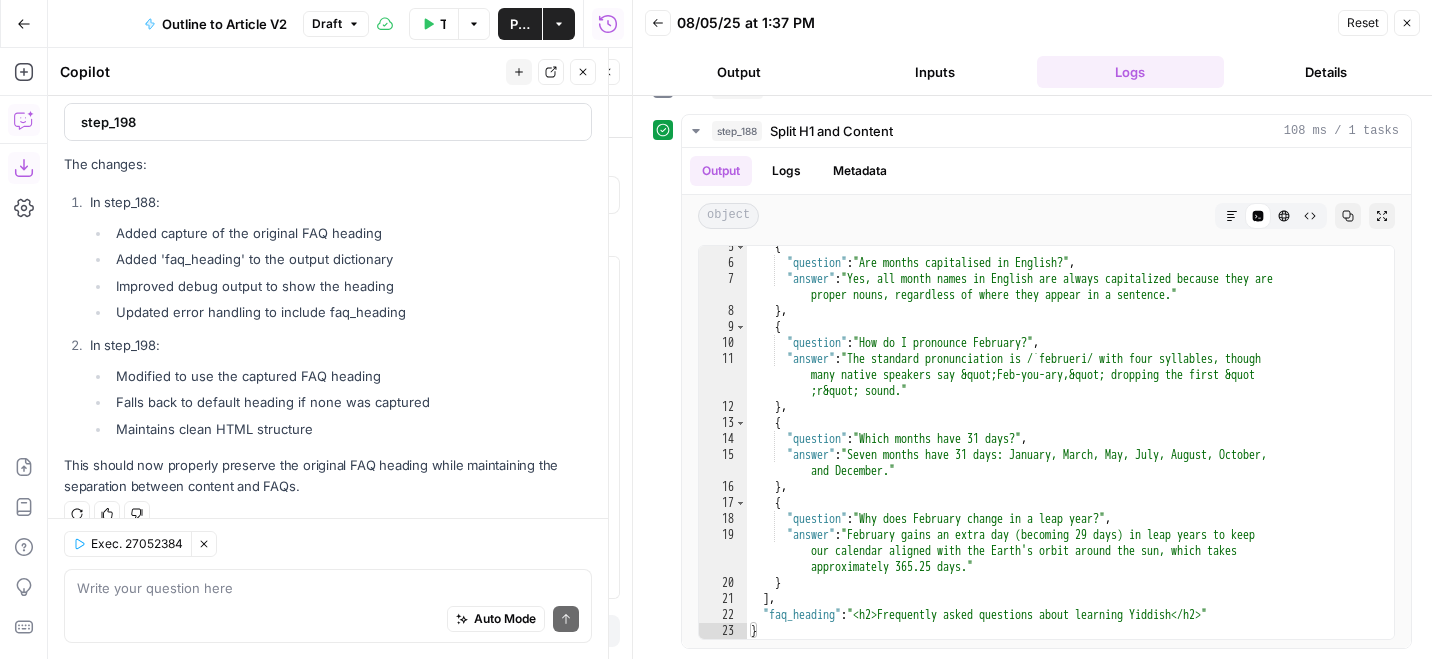 click at bounding box center (328, 588) 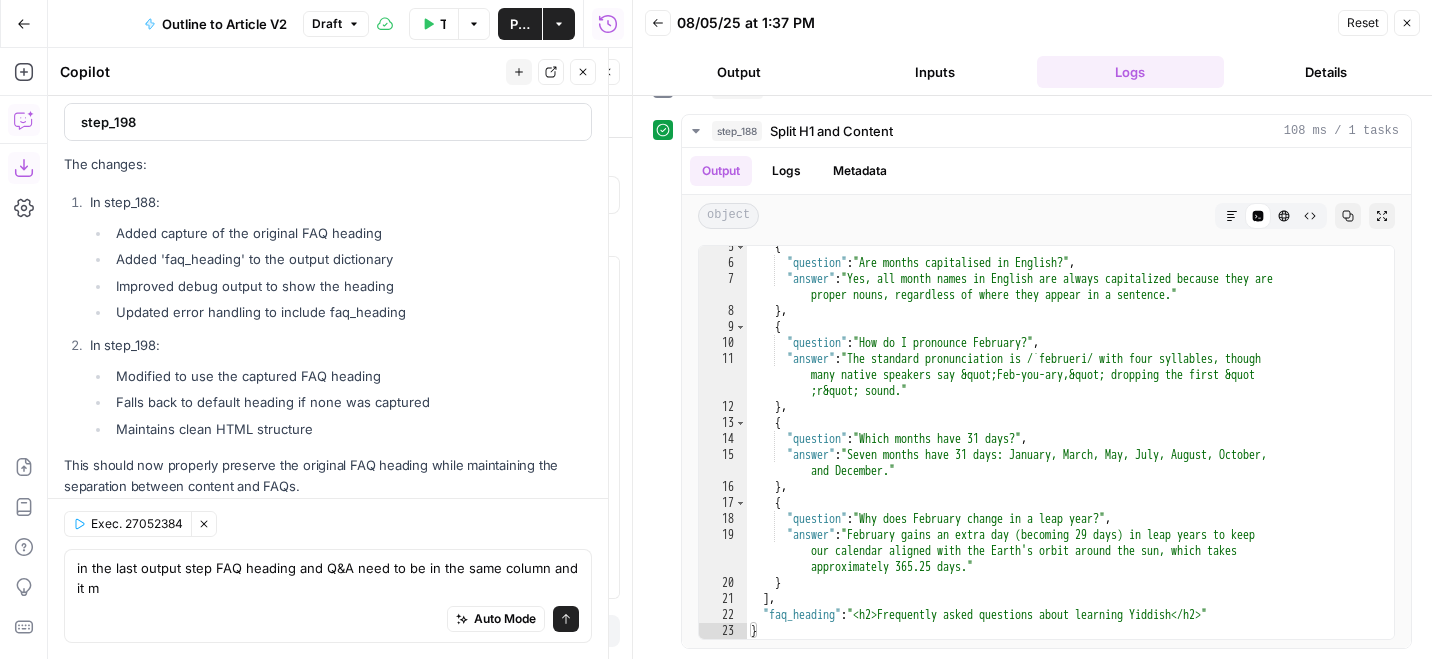 scroll, scrollTop: 5850, scrollLeft: 0, axis: vertical 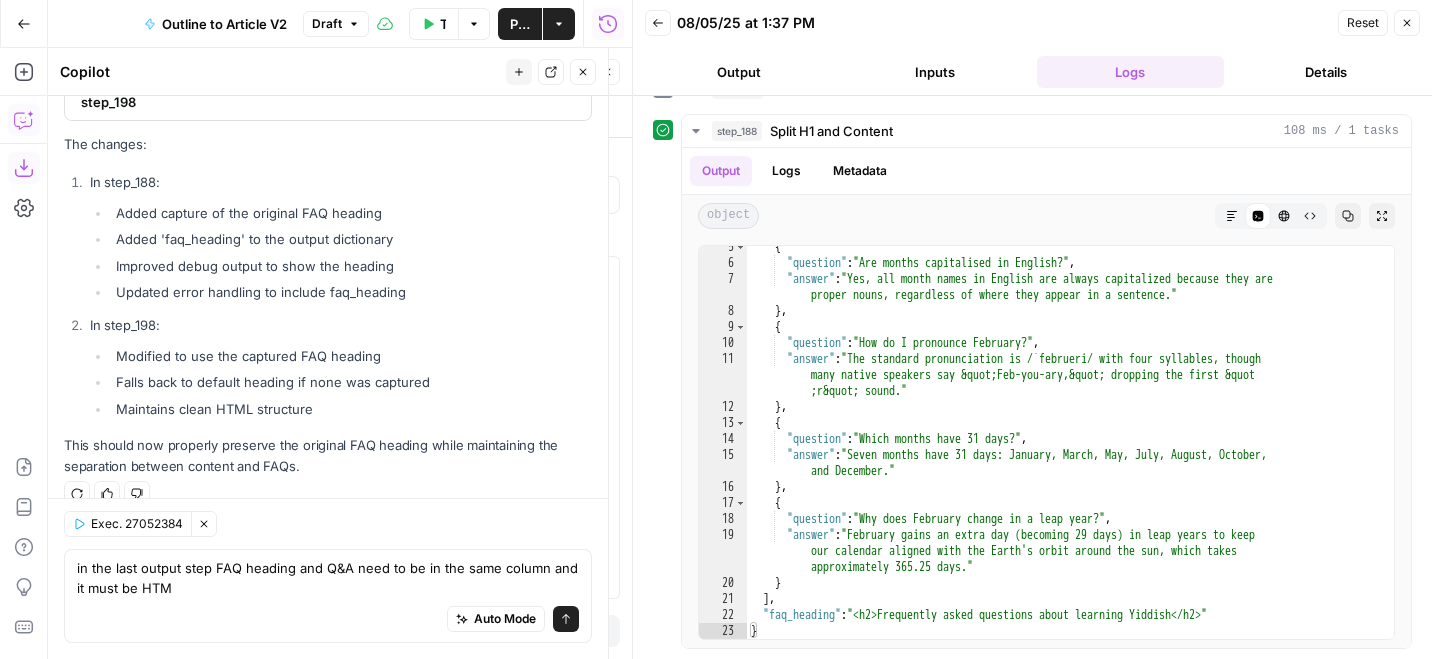 type on "in the last output step FAQ heading and Q&A need to be in the same column and it must be HTML" 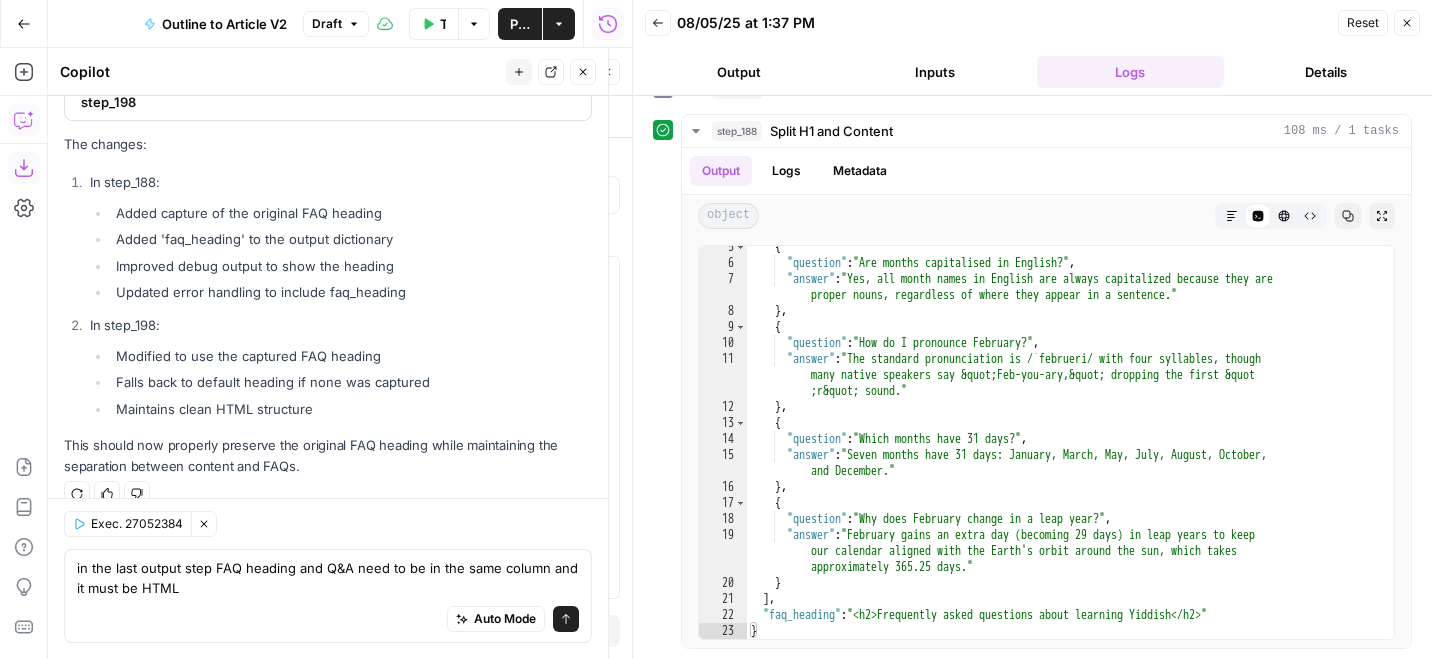type 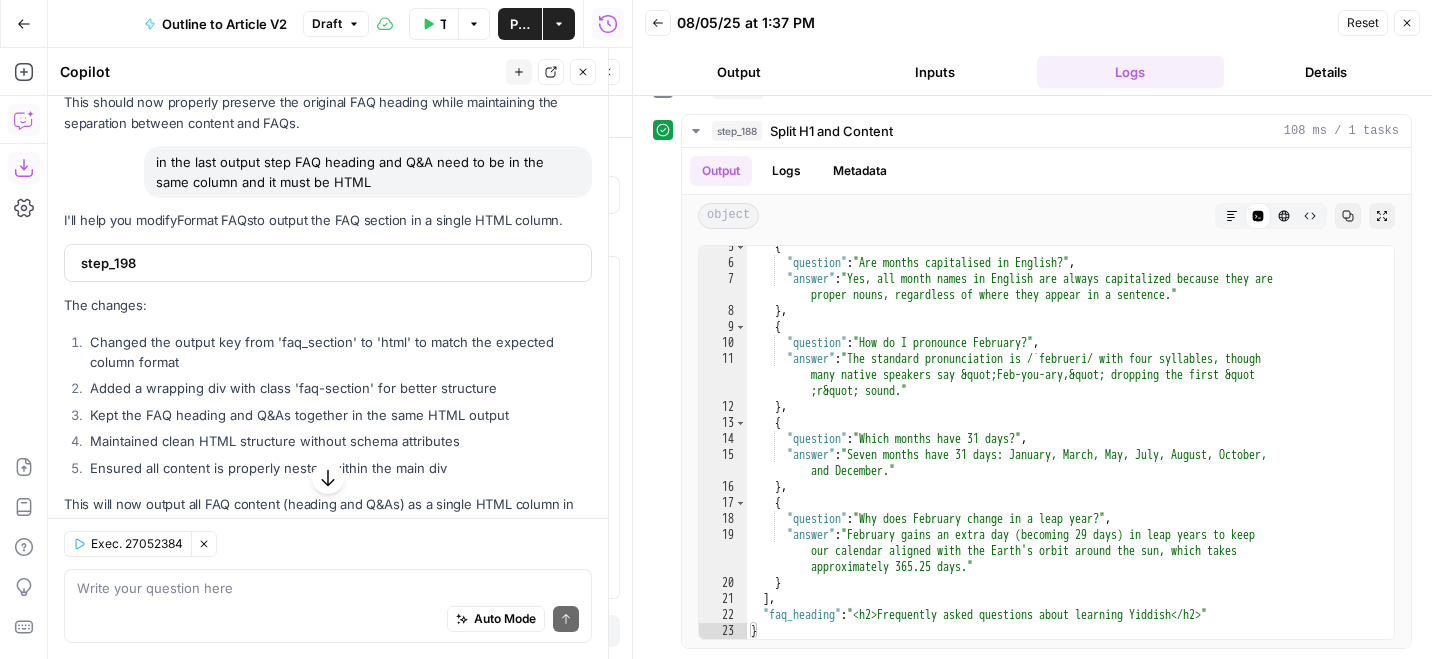 scroll, scrollTop: 6232, scrollLeft: 0, axis: vertical 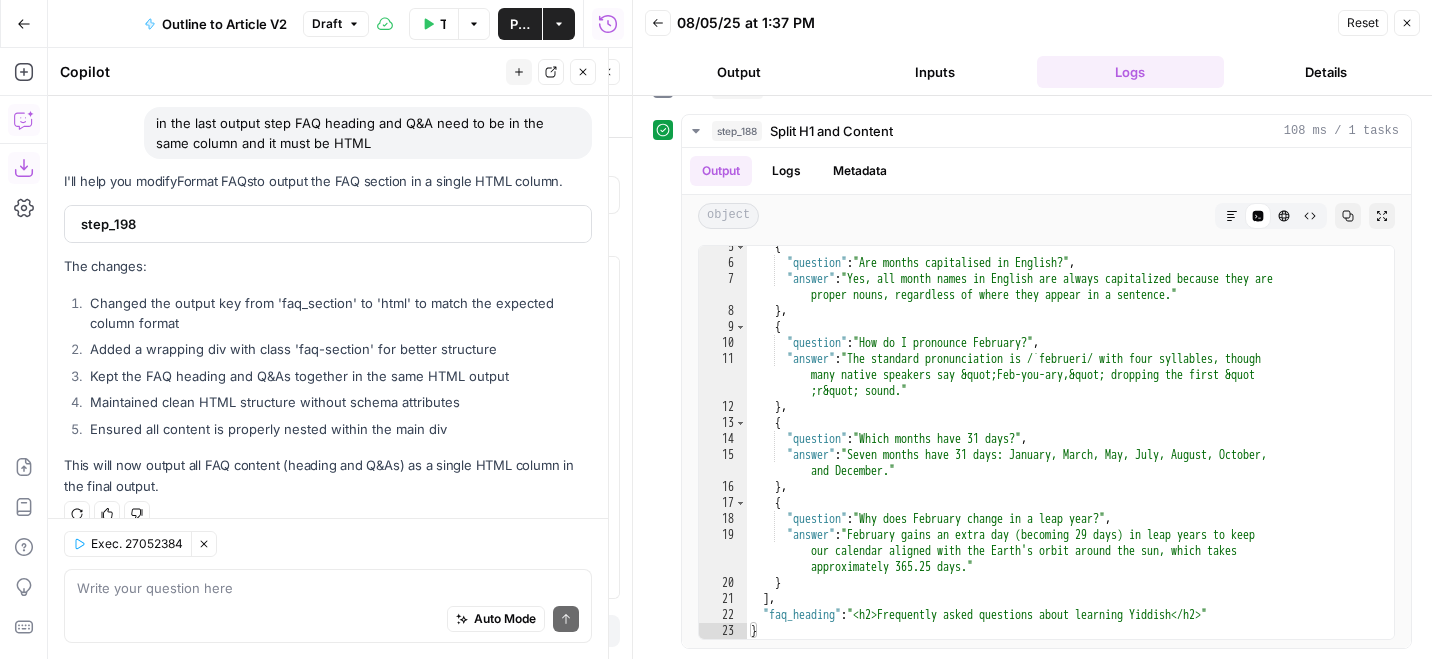 click 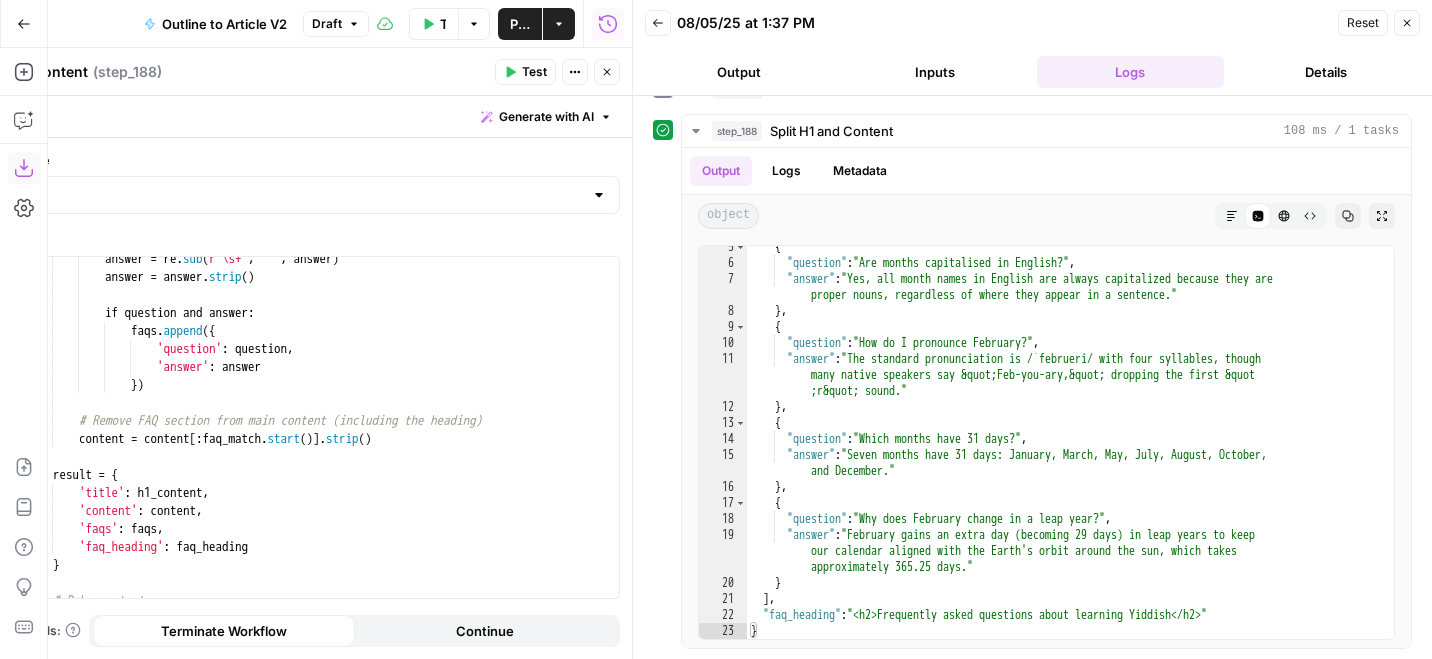 click on "Close" at bounding box center (607, 72) 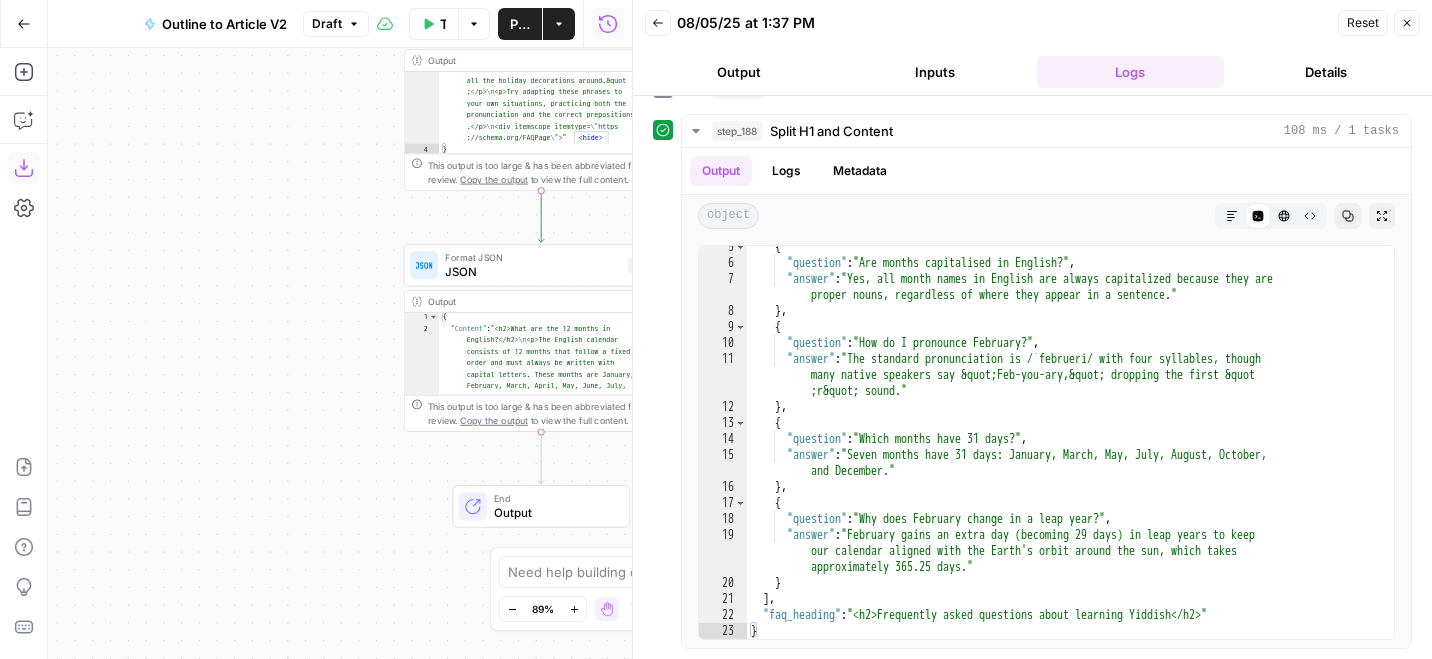 scroll, scrollTop: 2, scrollLeft: 0, axis: vertical 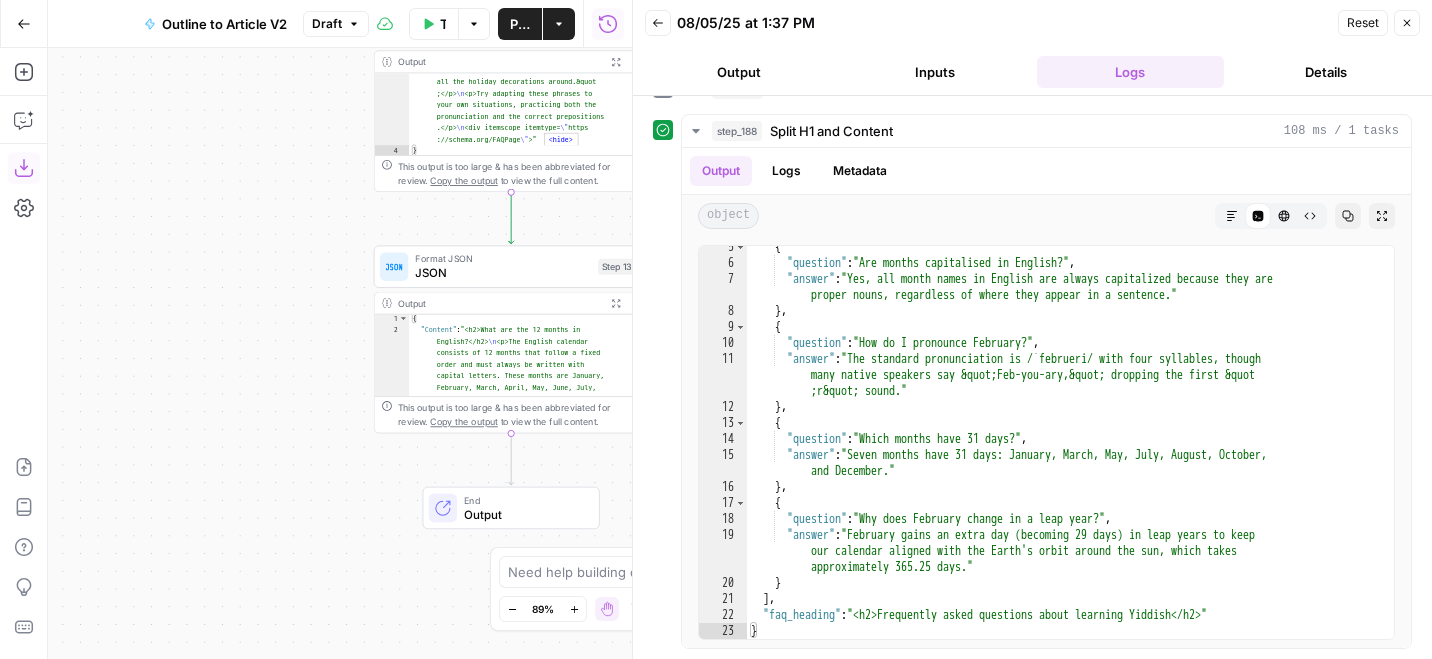 click on "JSON" at bounding box center [503, 273] 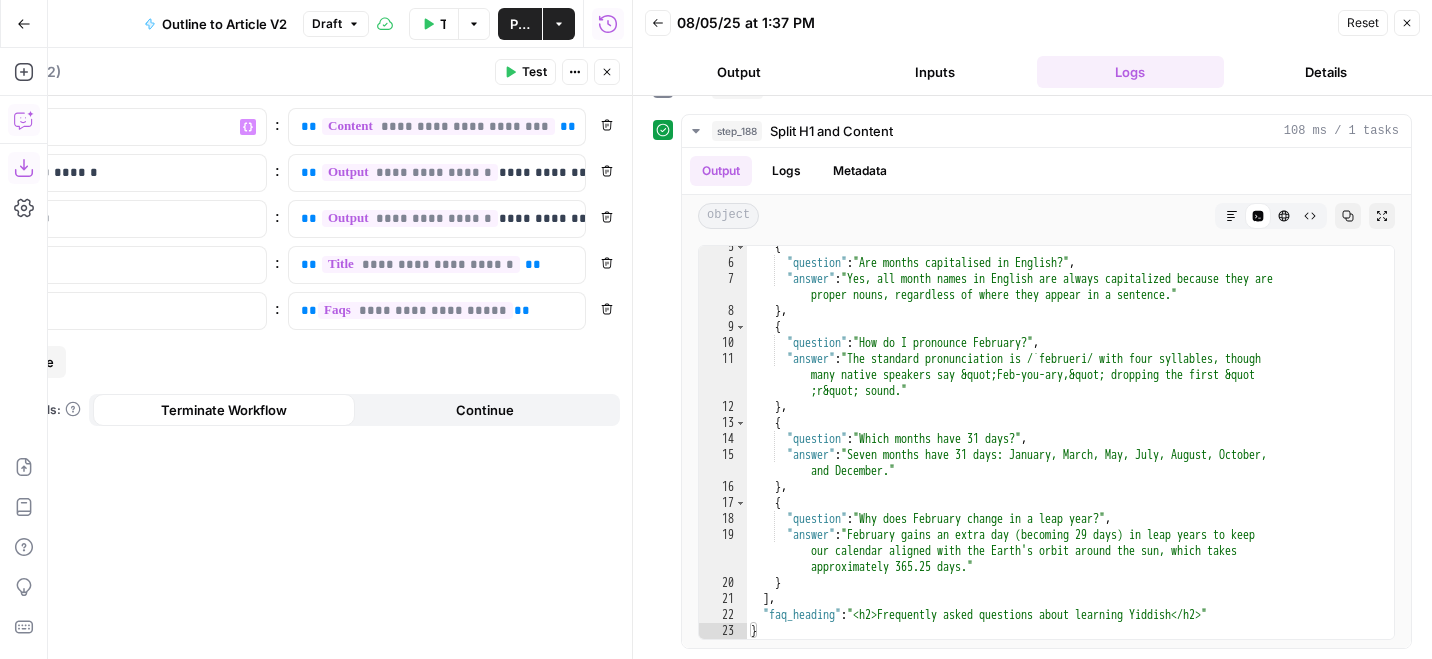 click on "Copilot" at bounding box center (24, 120) 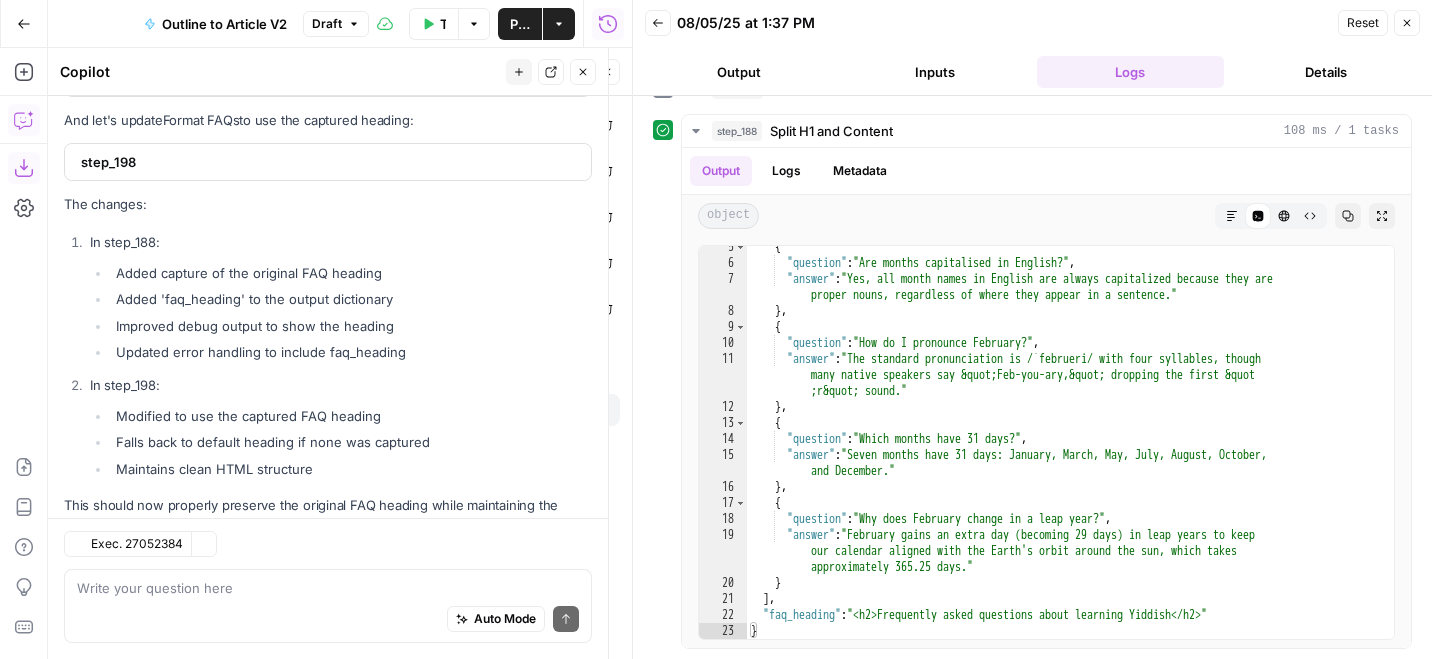 scroll, scrollTop: 6232, scrollLeft: 0, axis: vertical 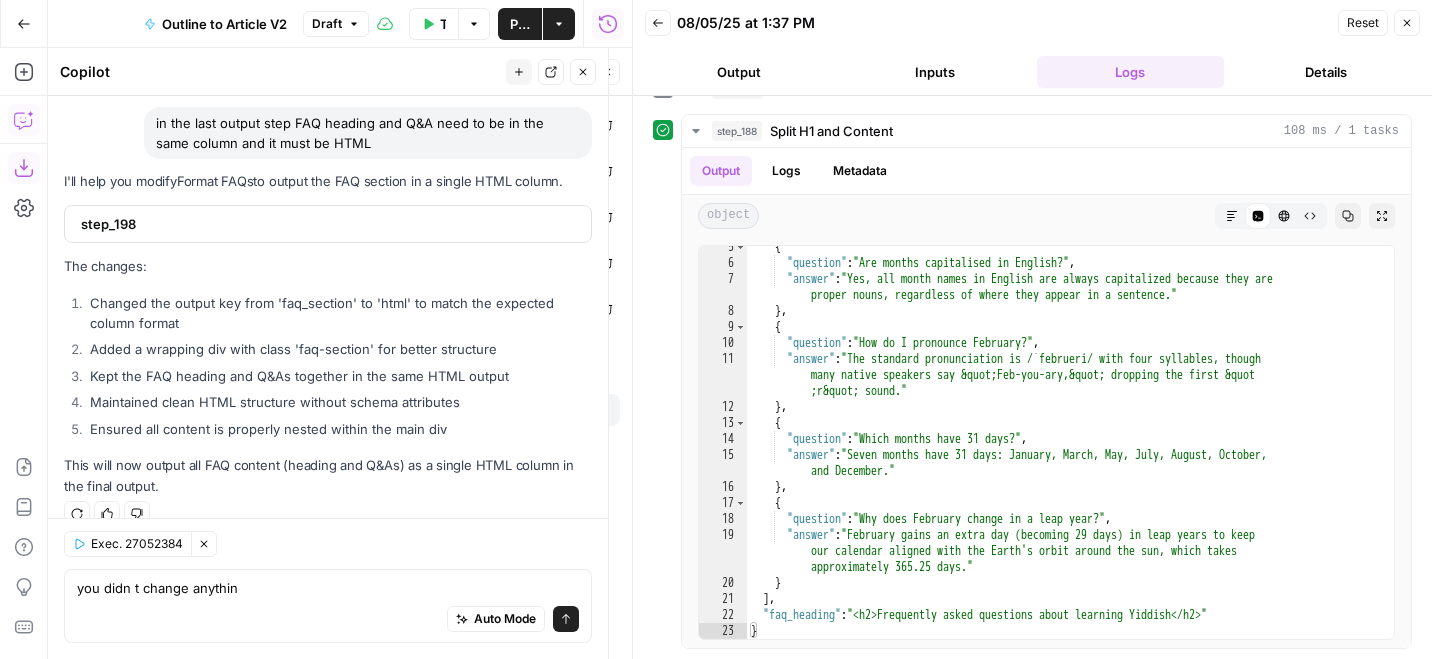 type on "you didn t change anything" 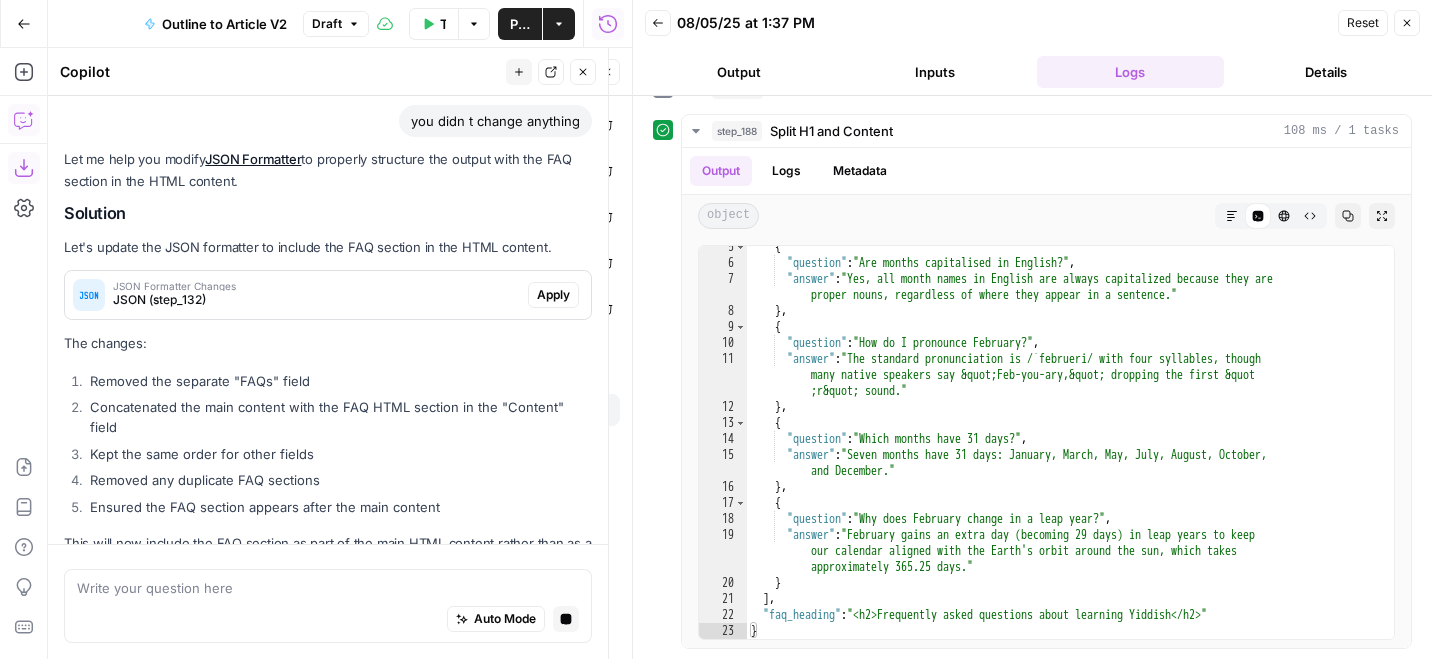 scroll, scrollTop: 6191, scrollLeft: 0, axis: vertical 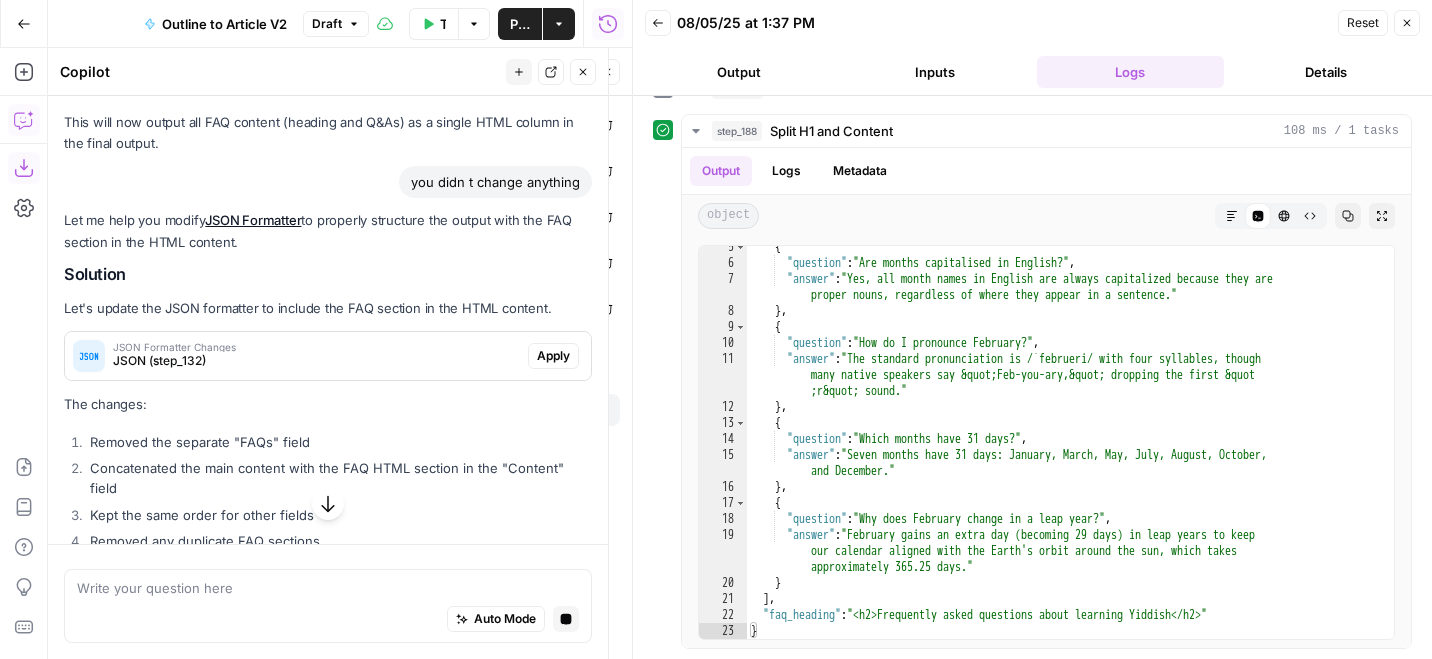click on "JSON Formatter Changes" at bounding box center [316, 347] 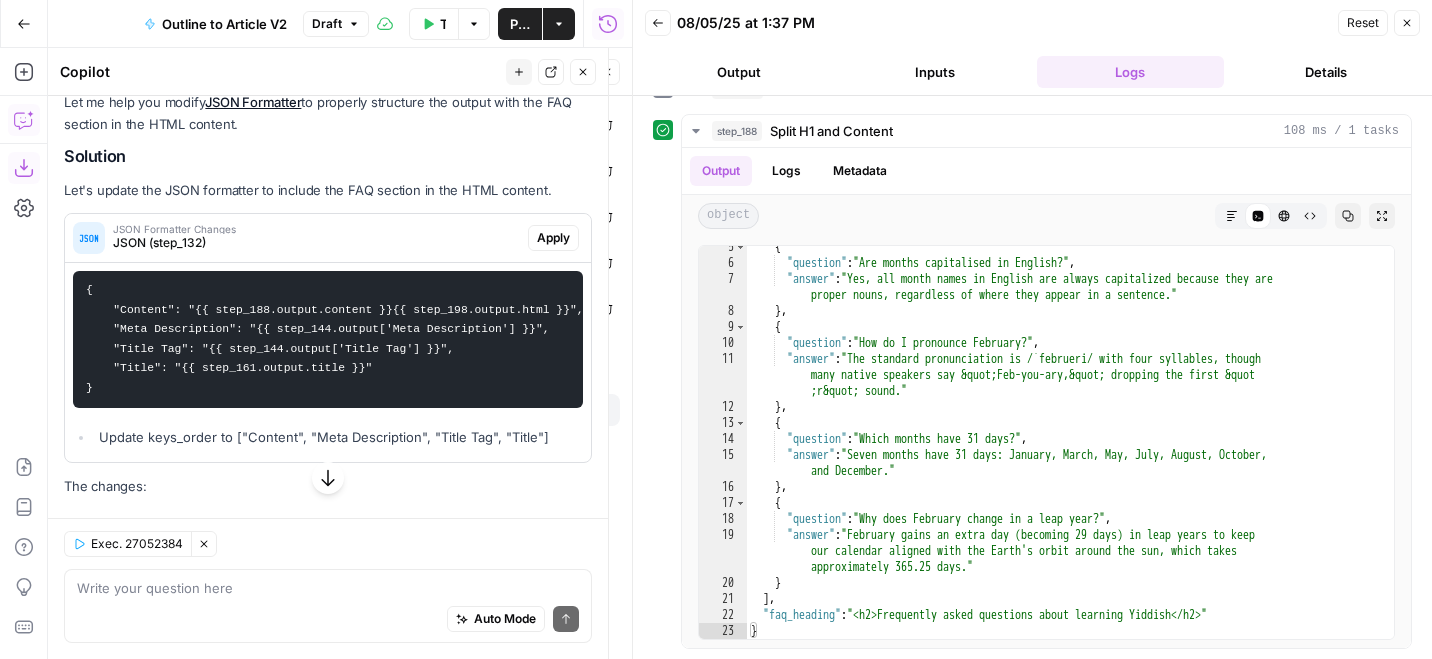 scroll, scrollTop: 6745, scrollLeft: 0, axis: vertical 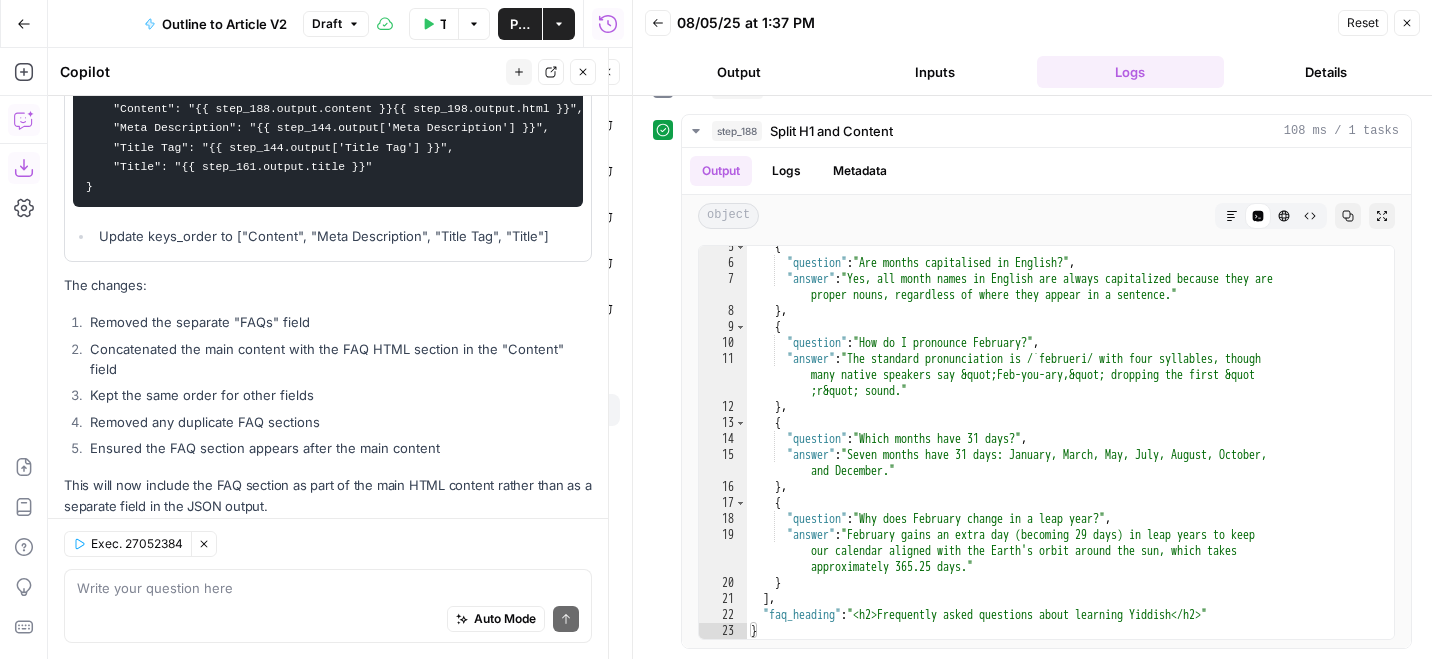 click on "Auto Mode Send" at bounding box center (328, 620) 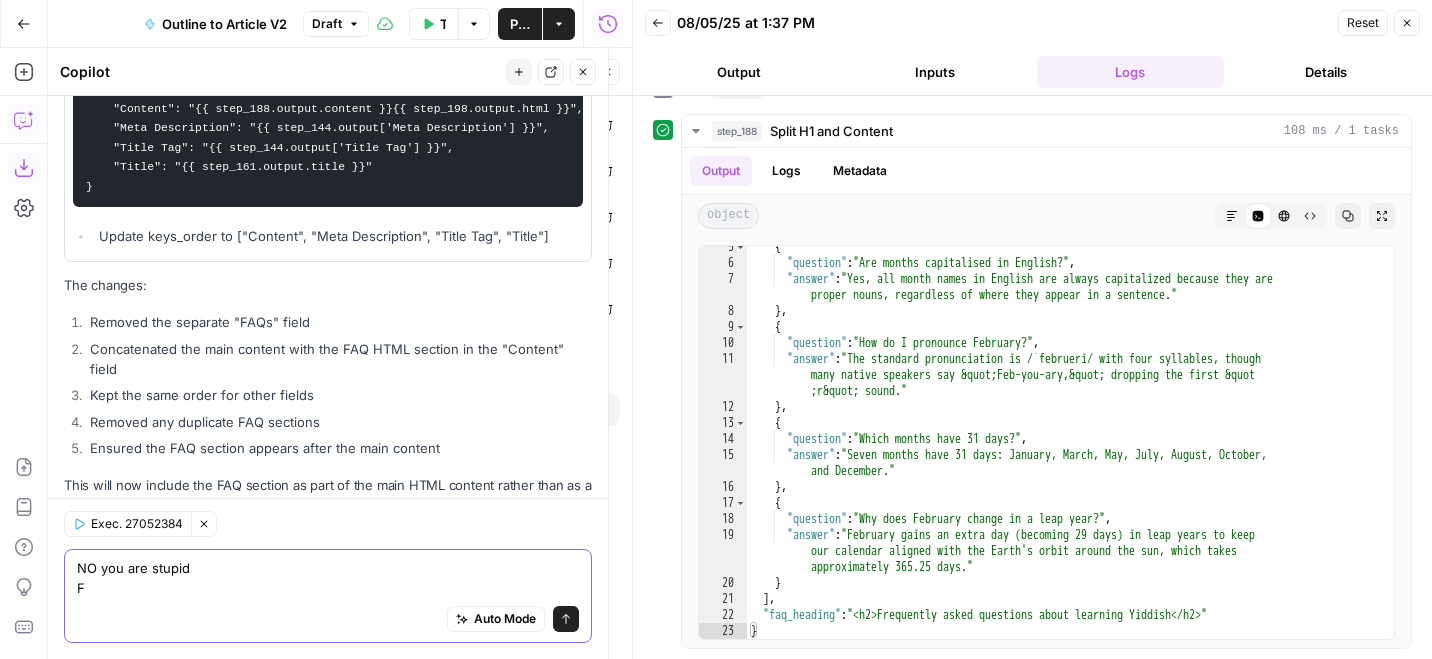 scroll, scrollTop: 6914, scrollLeft: 0, axis: vertical 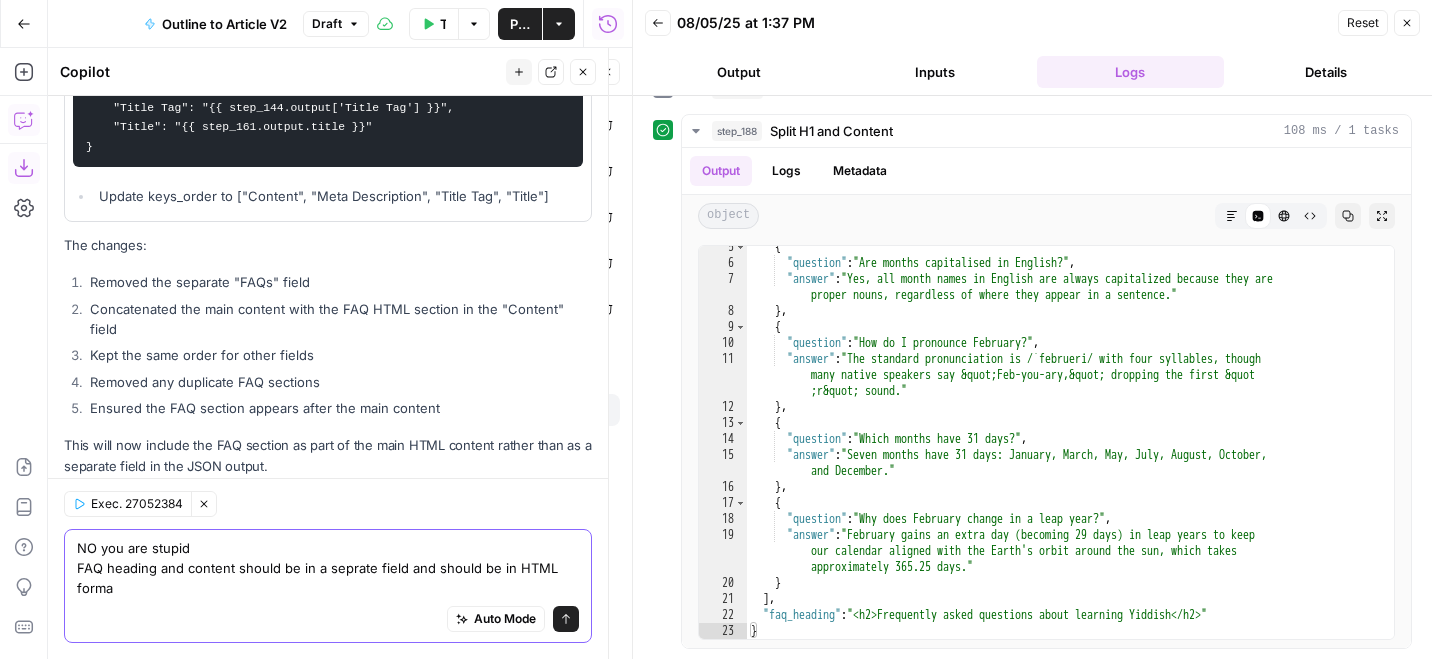 type on "NO you are stupid
FAQ heading and content should be in a seprate field and should be in HTML format" 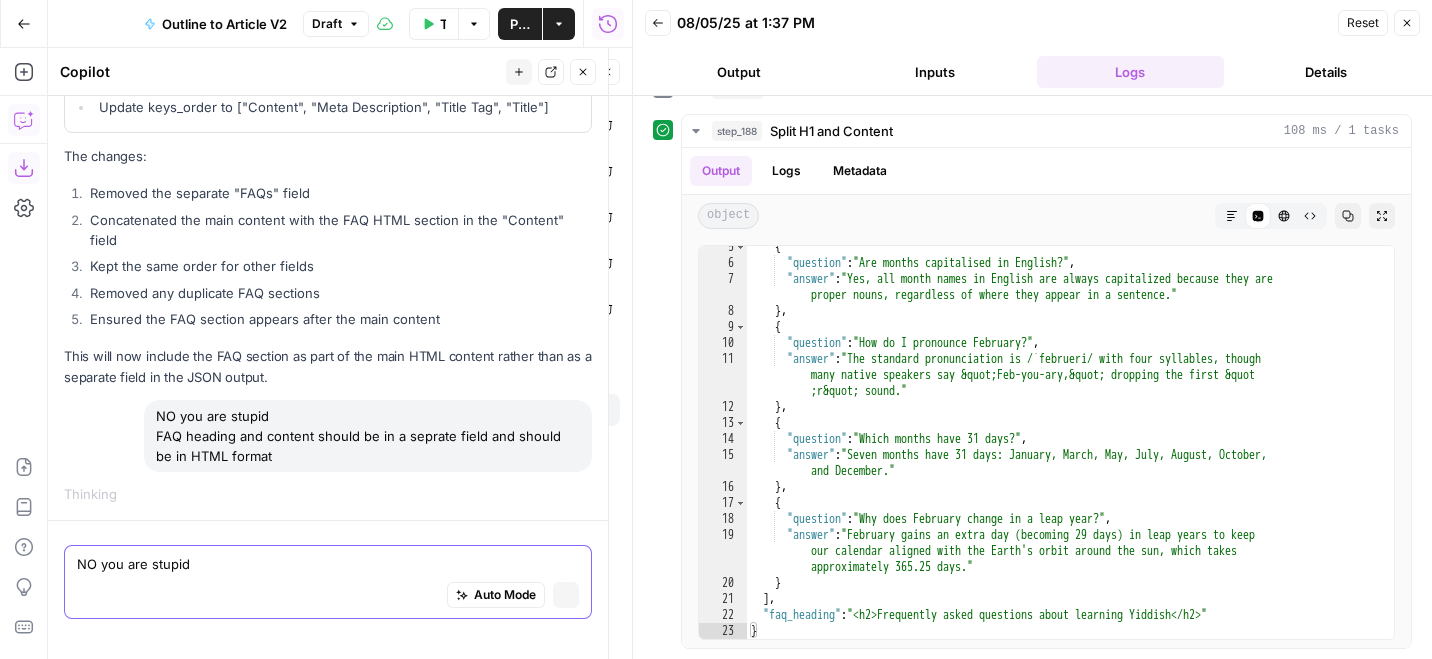 type 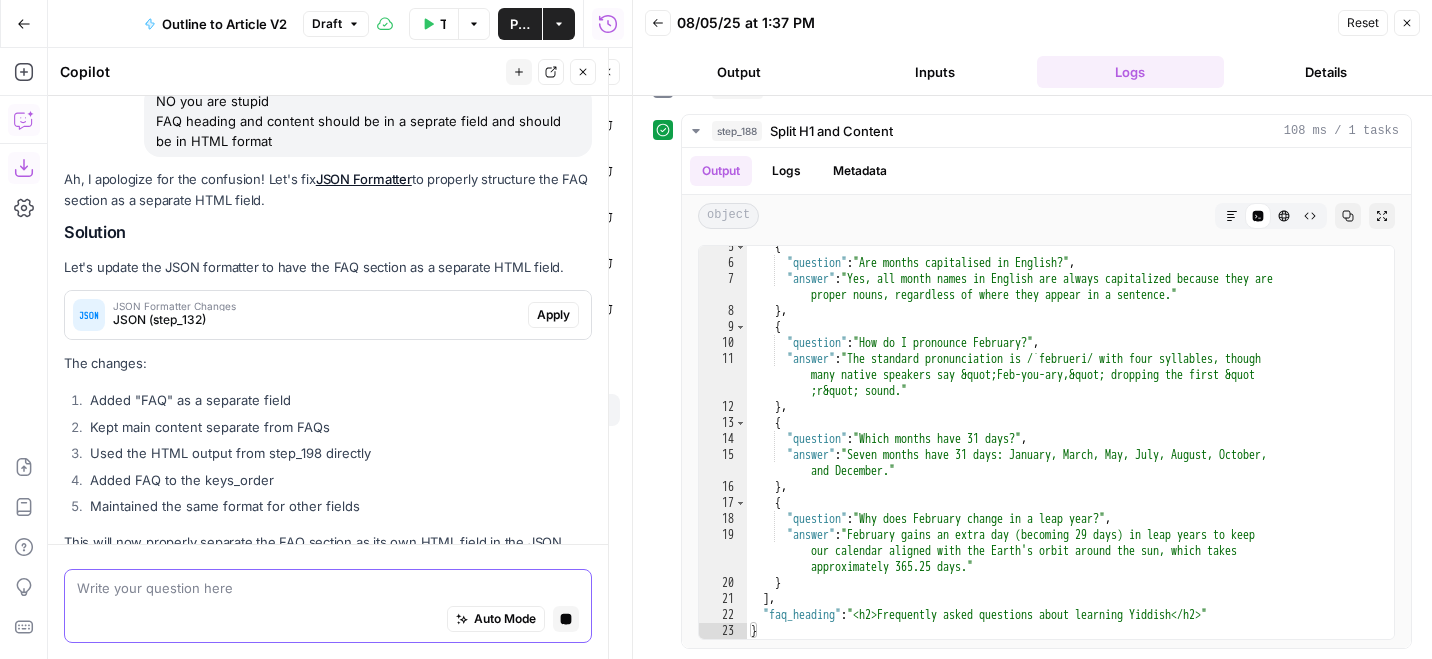 scroll, scrollTop: 6924, scrollLeft: 0, axis: vertical 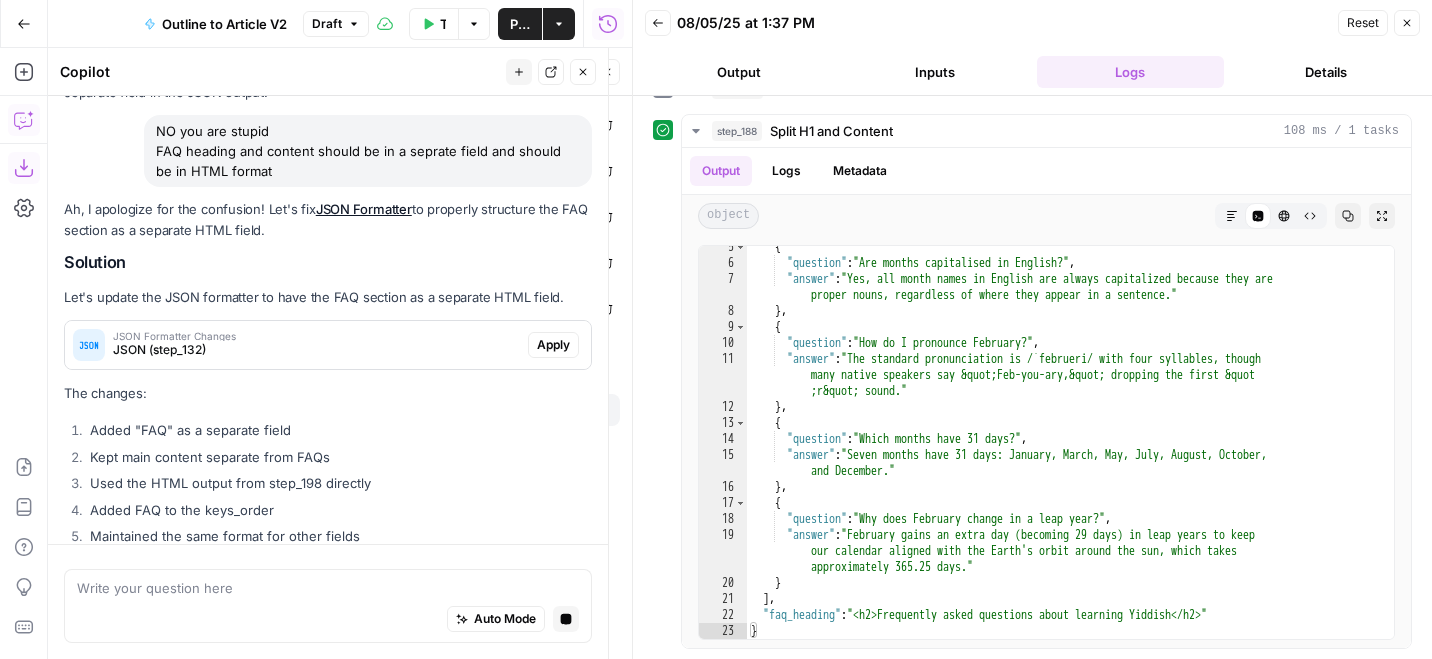 click on "JSON (step_132)" at bounding box center (316, 350) 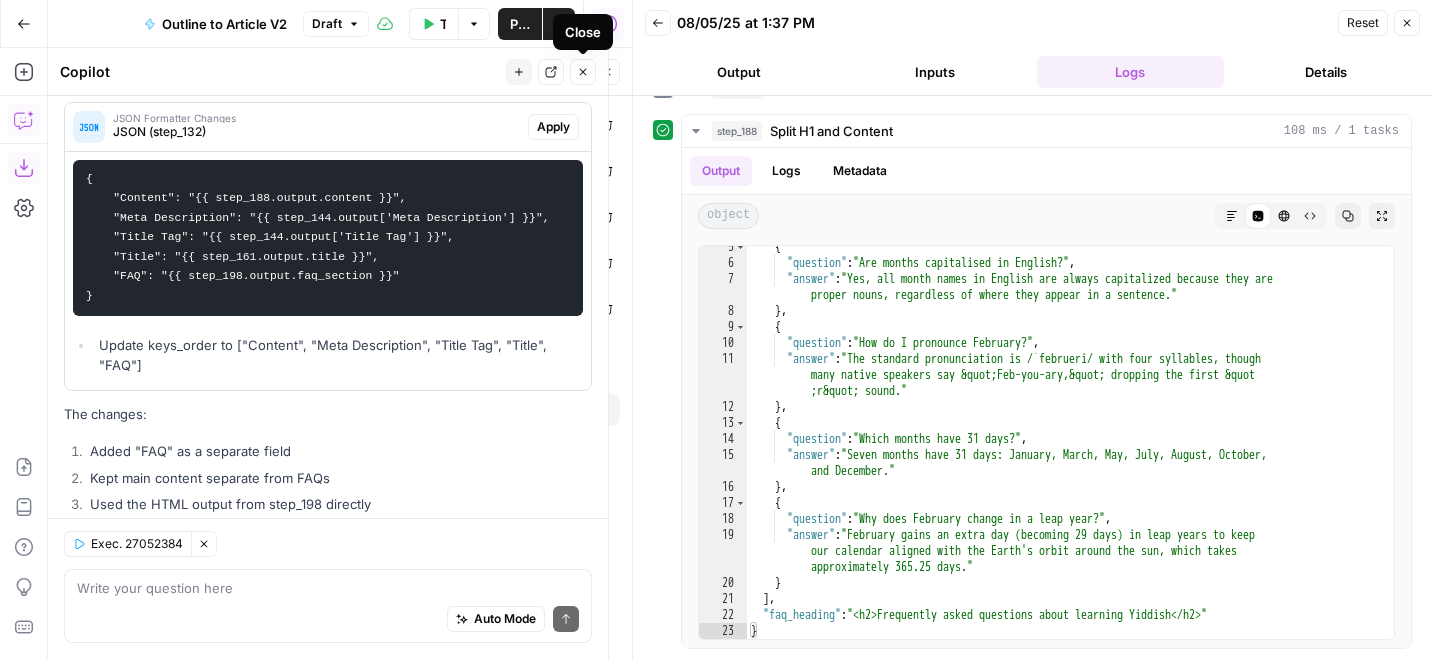 scroll, scrollTop: 7513, scrollLeft: 0, axis: vertical 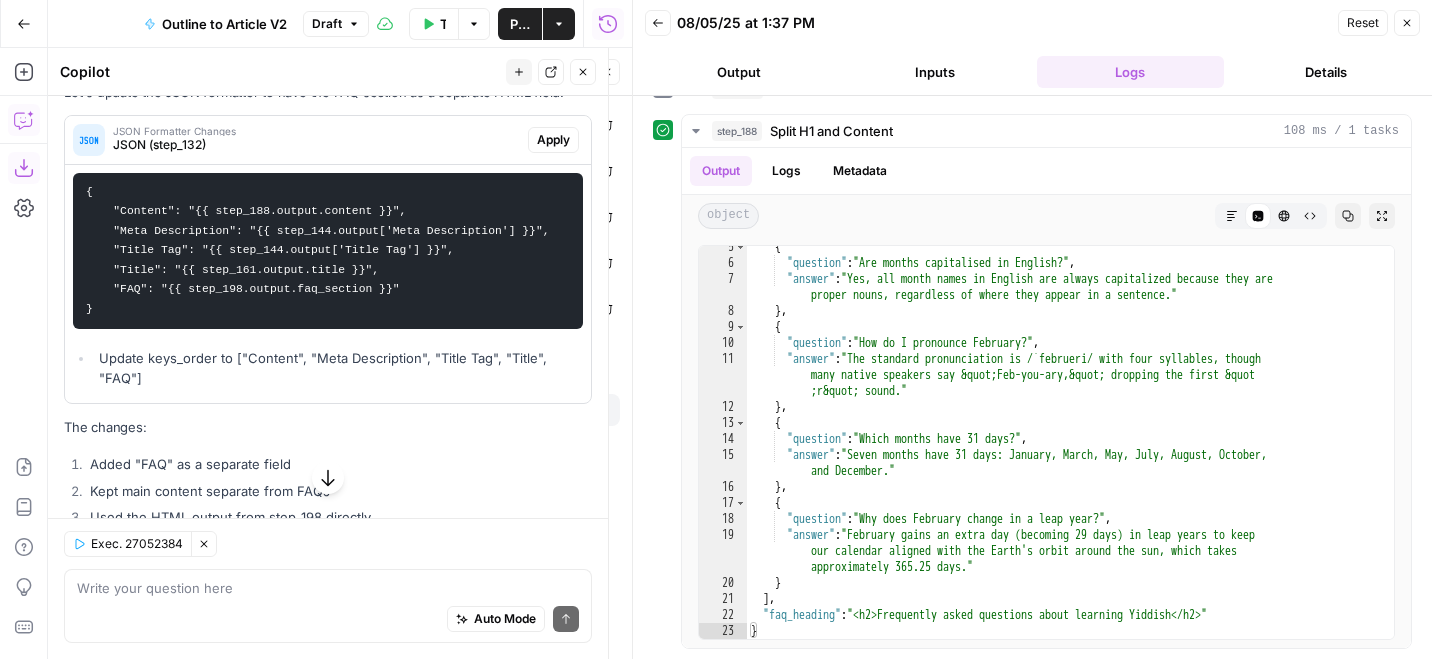 click 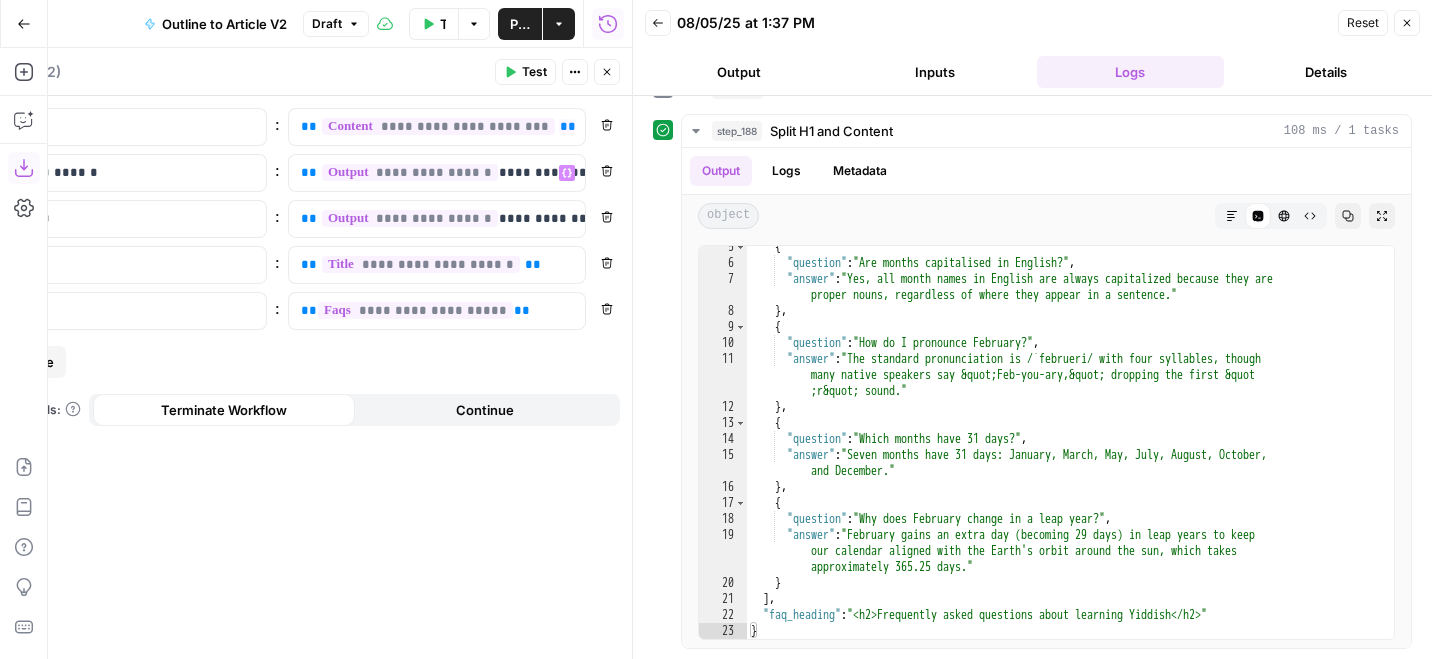 click on "Test" at bounding box center (525, 72) 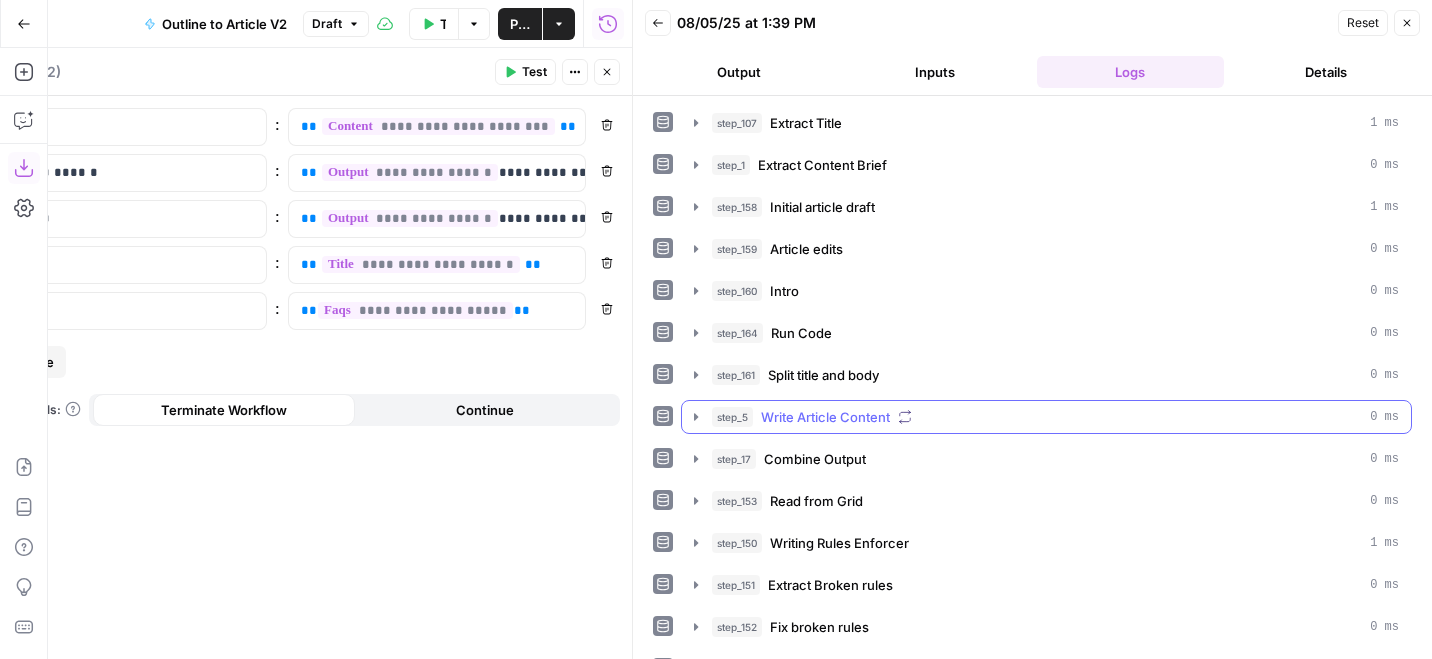 scroll, scrollTop: 664, scrollLeft: 0, axis: vertical 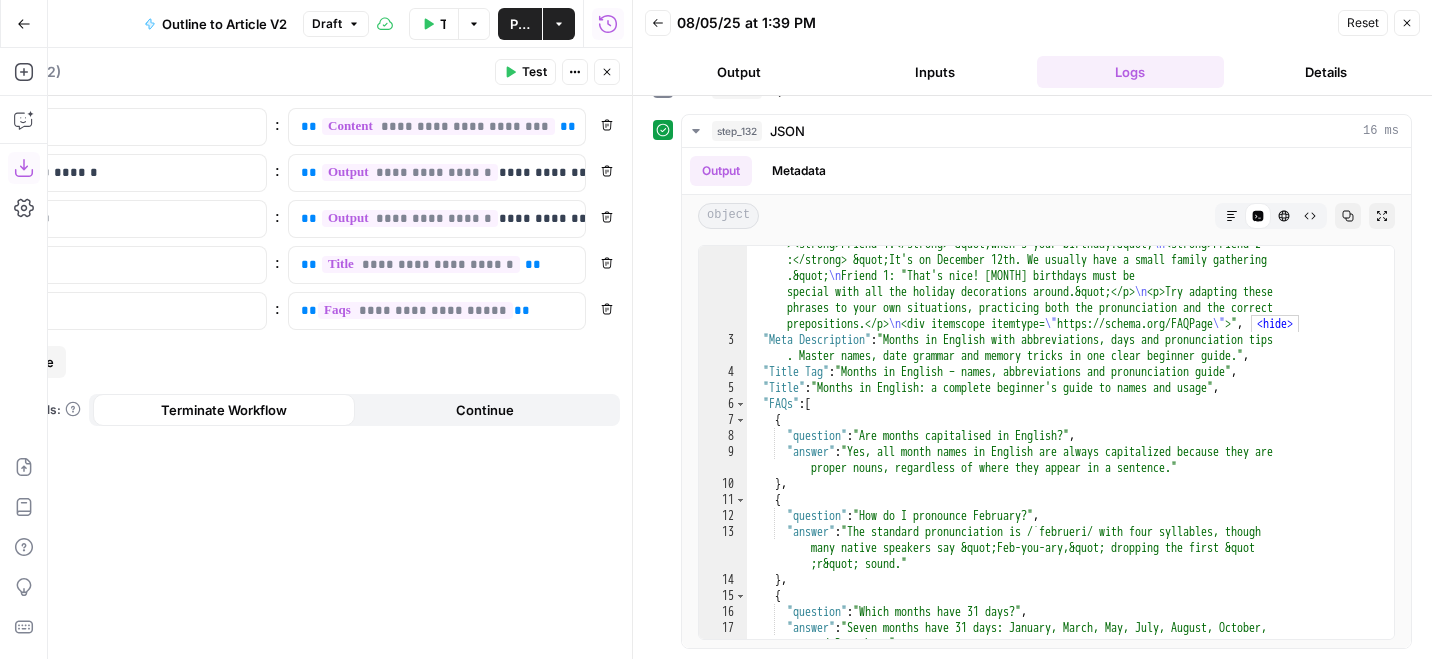 click on "Outline to Article V2" at bounding box center (224, 24) 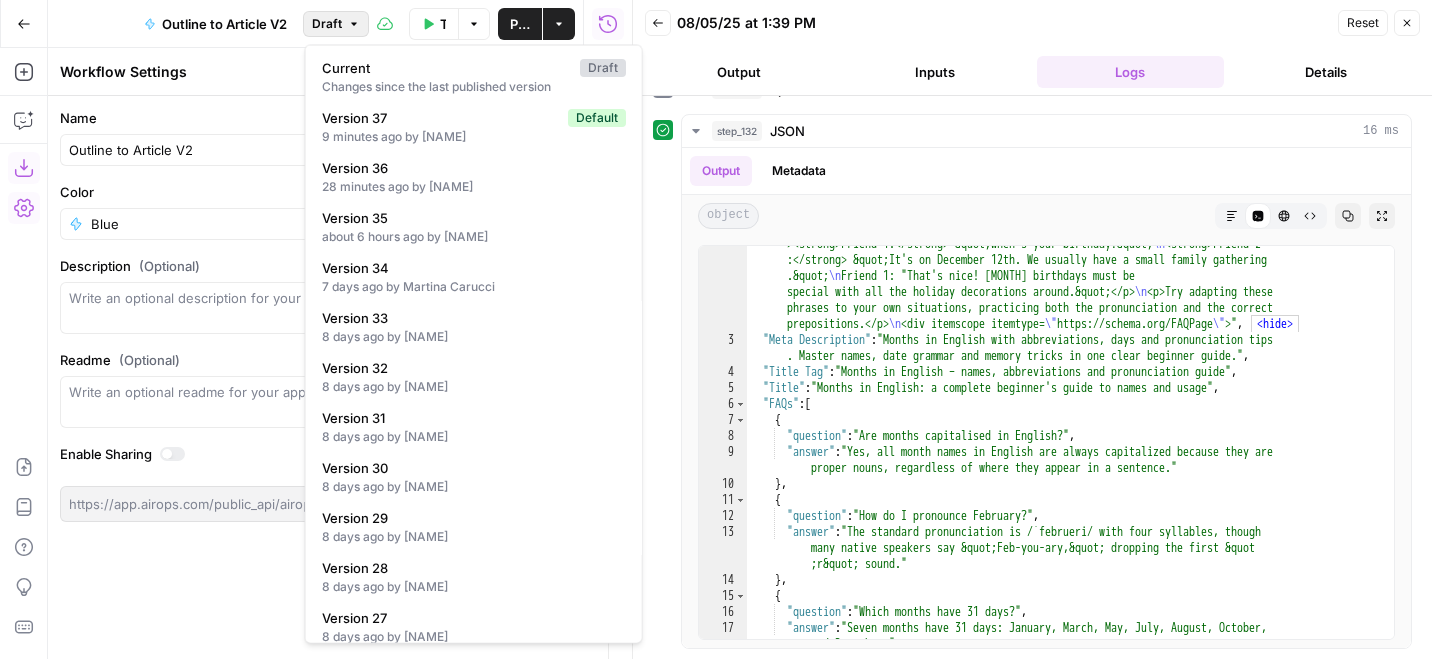 click on "Draft" at bounding box center [336, 24] 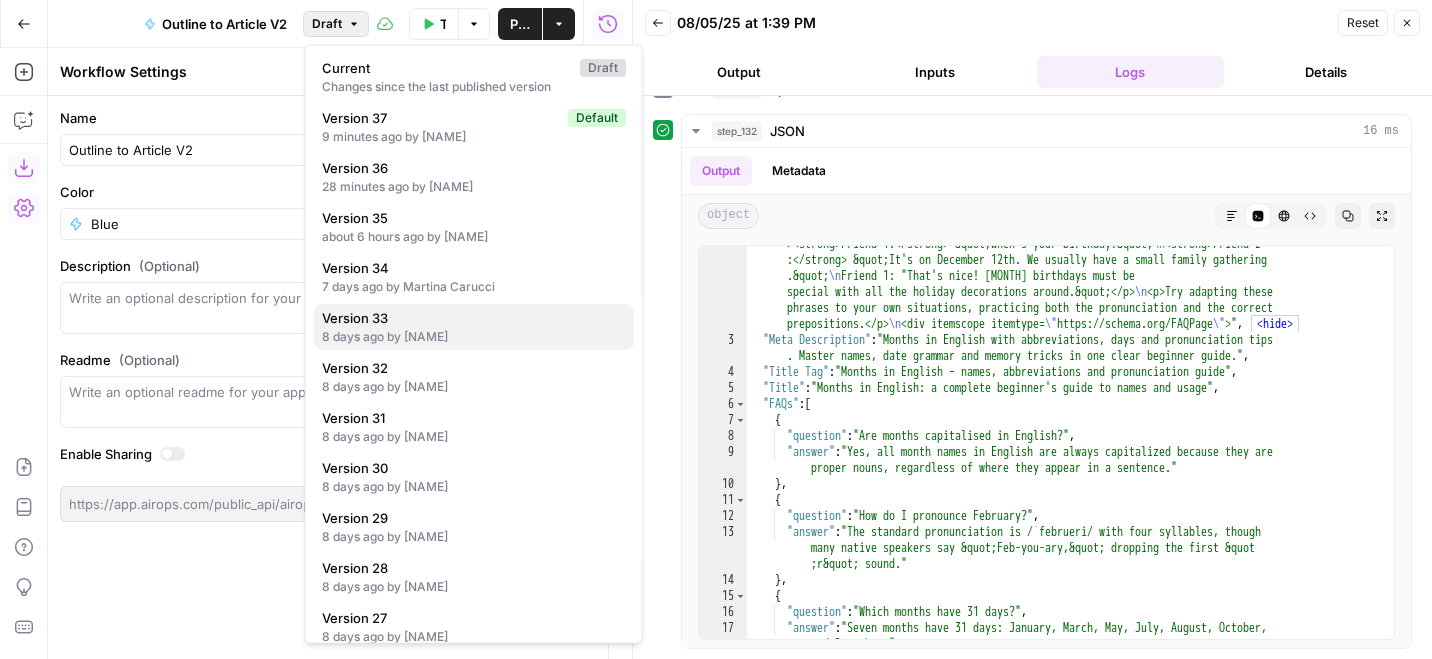 click on "8 days ago
by Martina Carucci" at bounding box center [474, 337] 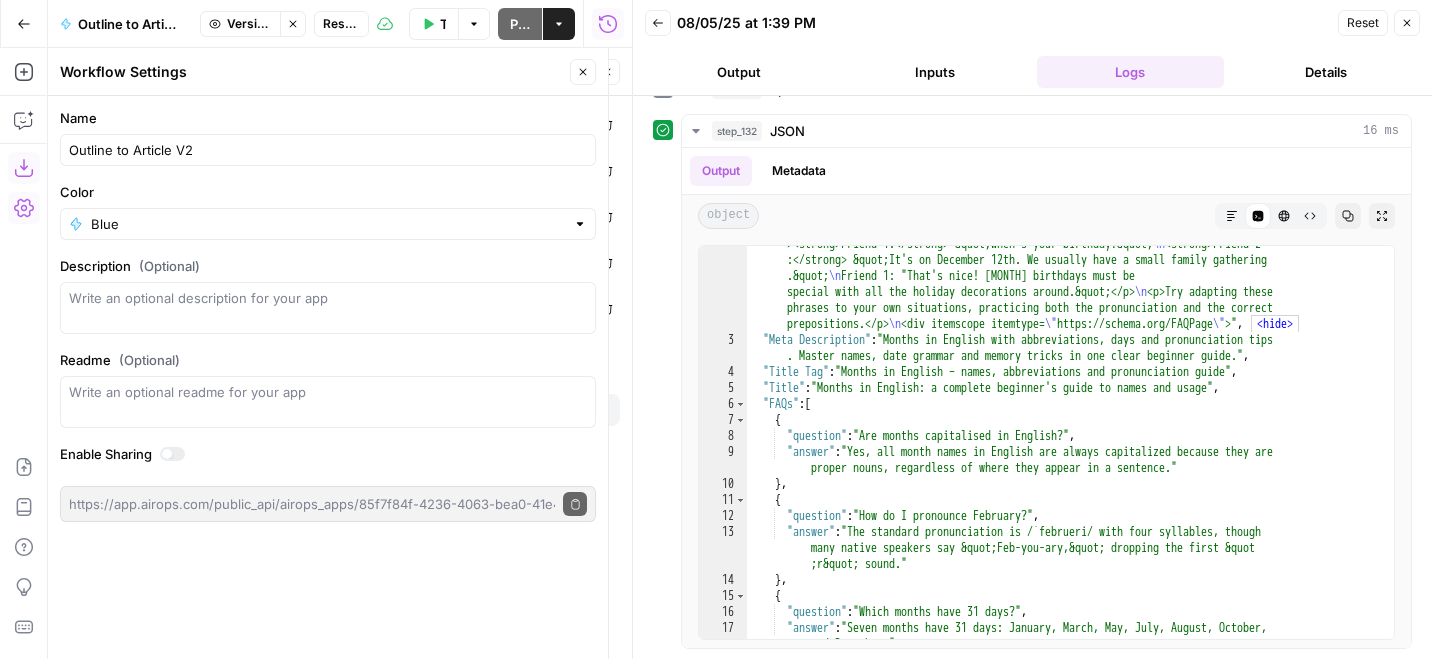 click on "Restore" at bounding box center [341, 24] 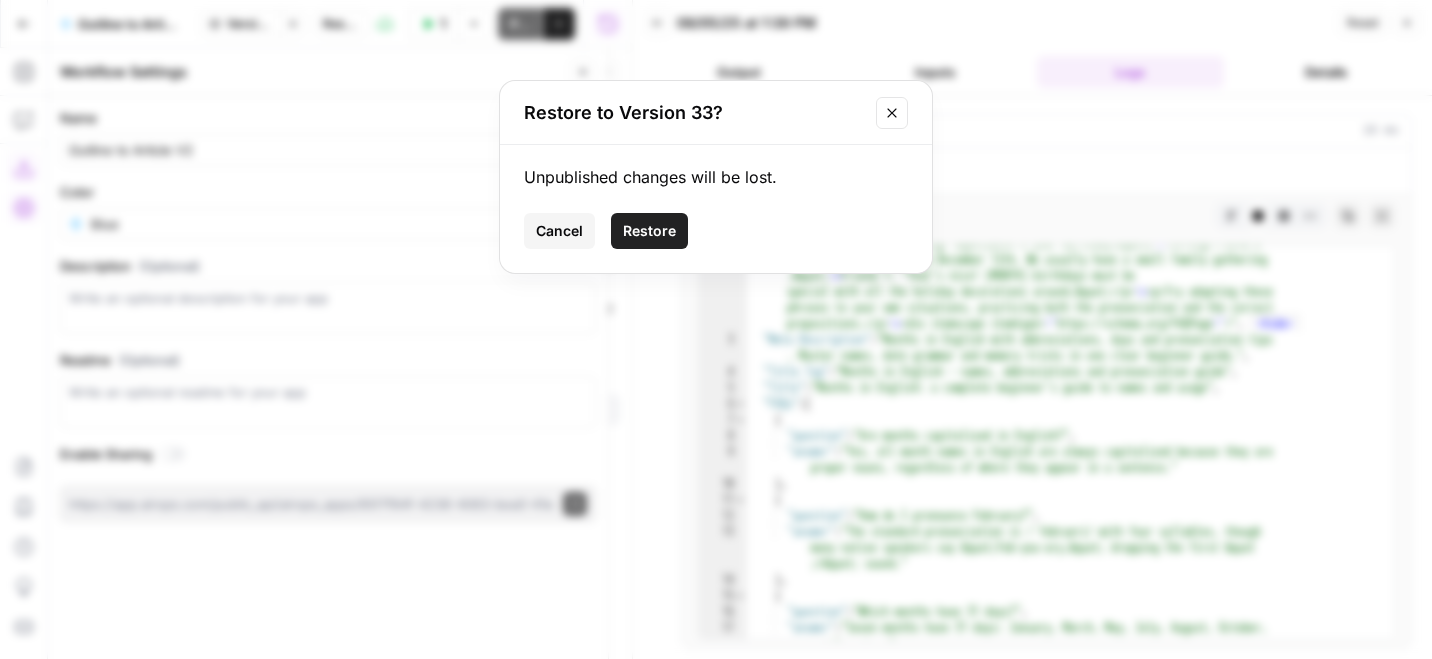 click on "Restore" at bounding box center (649, 231) 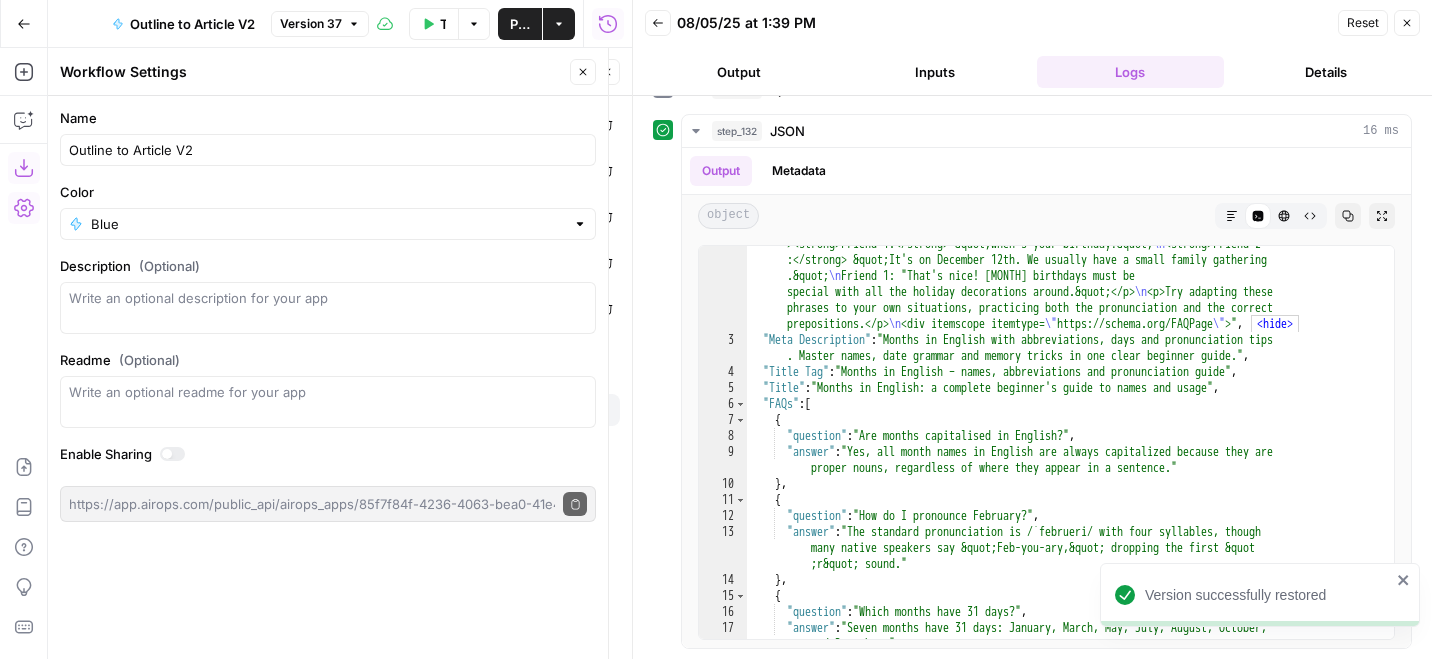 click 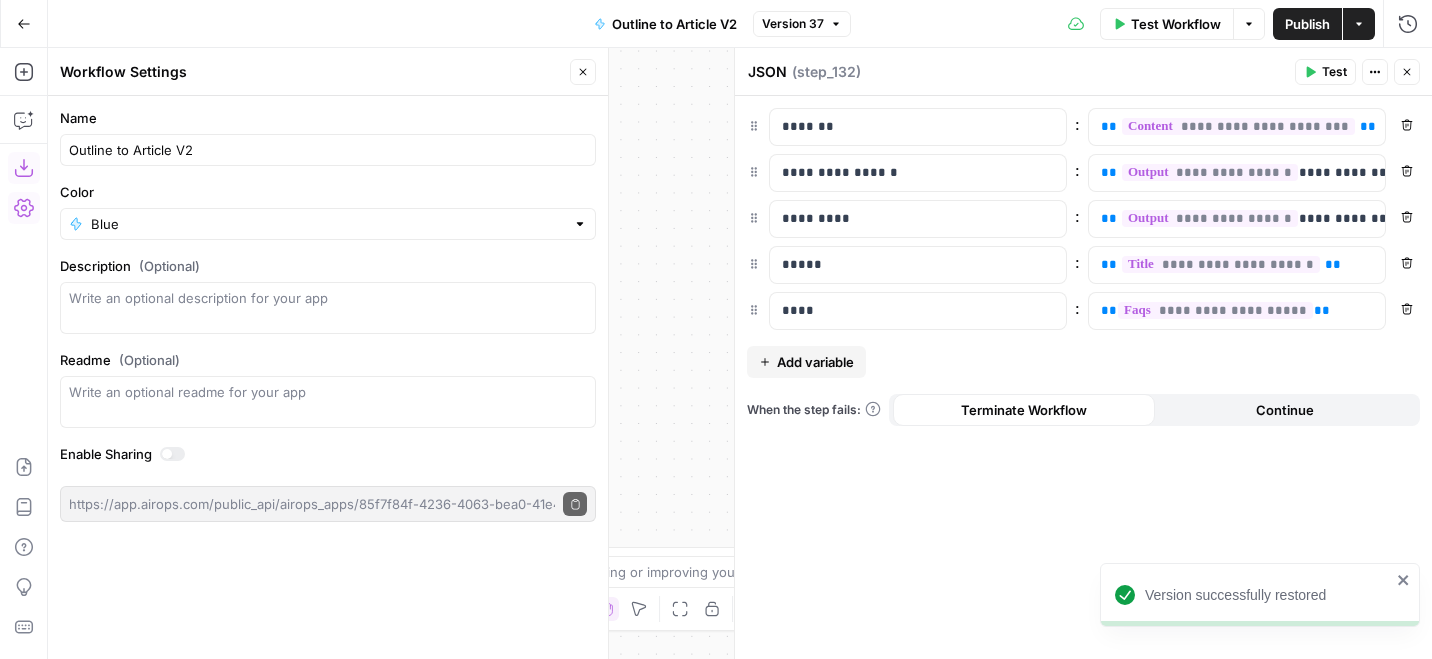 click 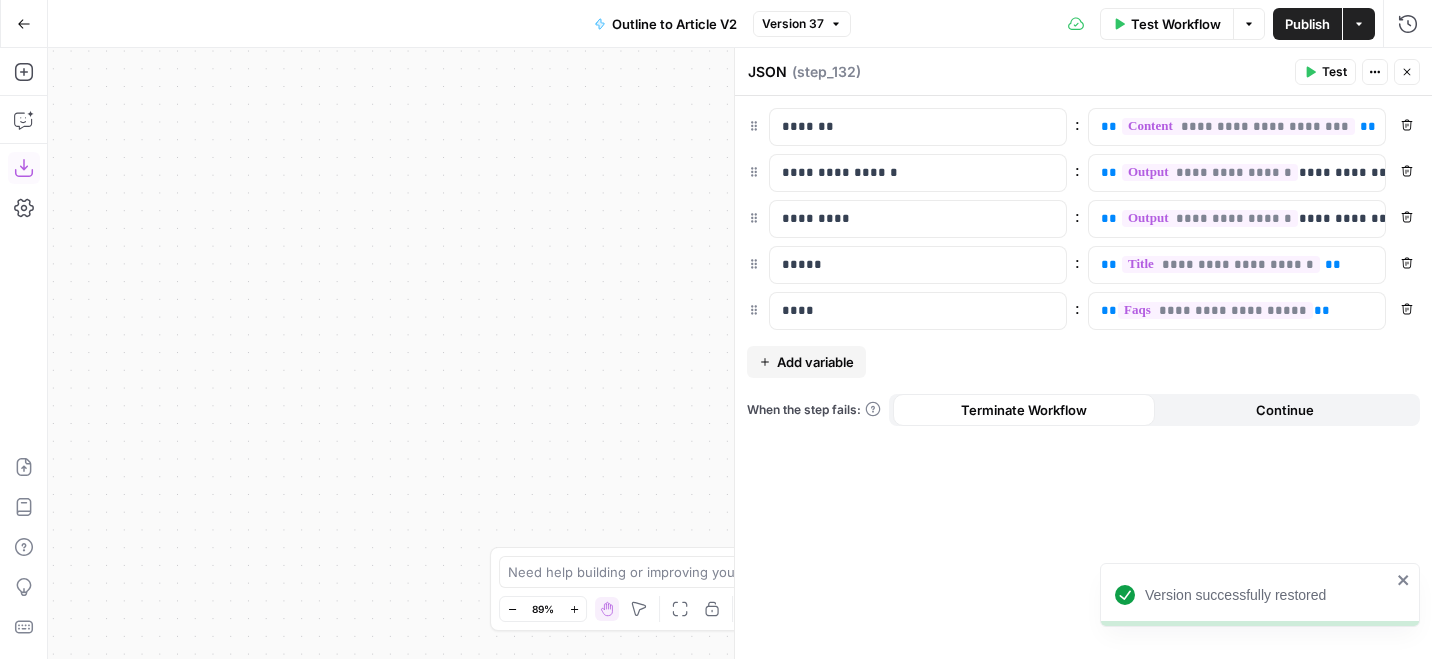click on "Test" at bounding box center [1325, 72] 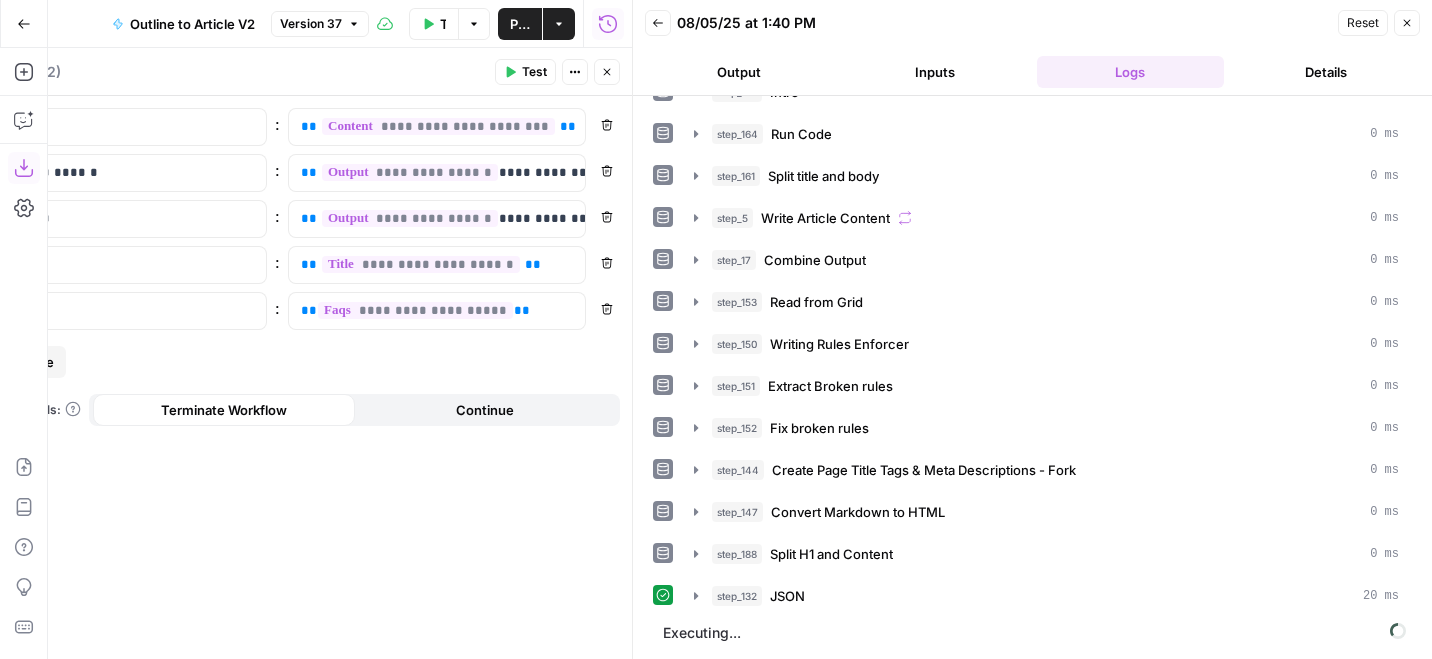 scroll, scrollTop: 163, scrollLeft: 0, axis: vertical 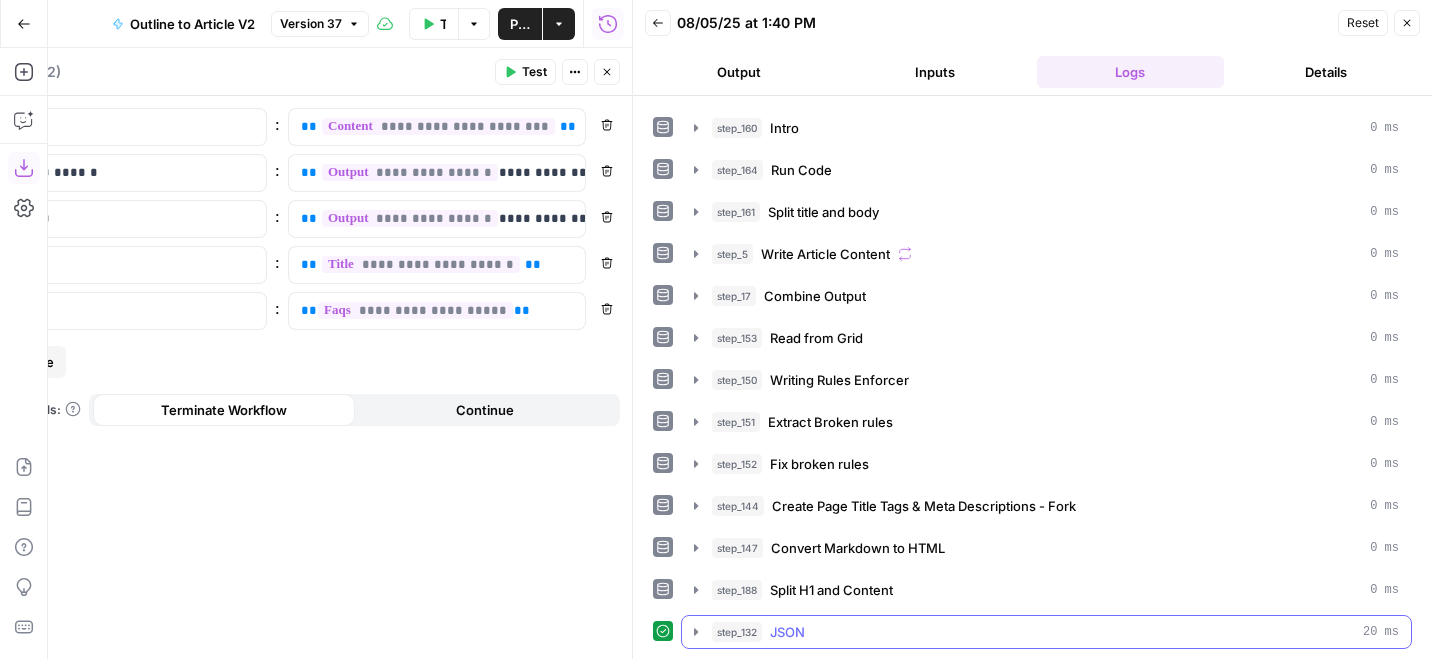 click 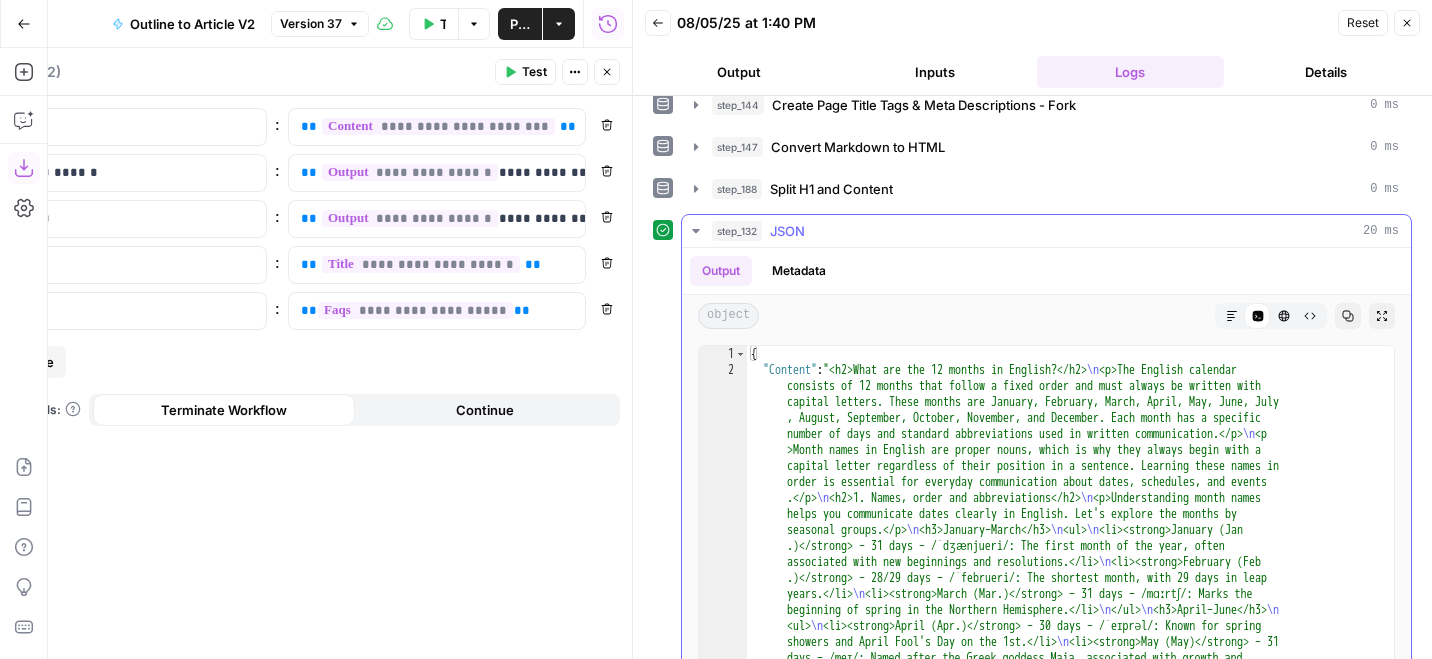 scroll, scrollTop: 664, scrollLeft: 0, axis: vertical 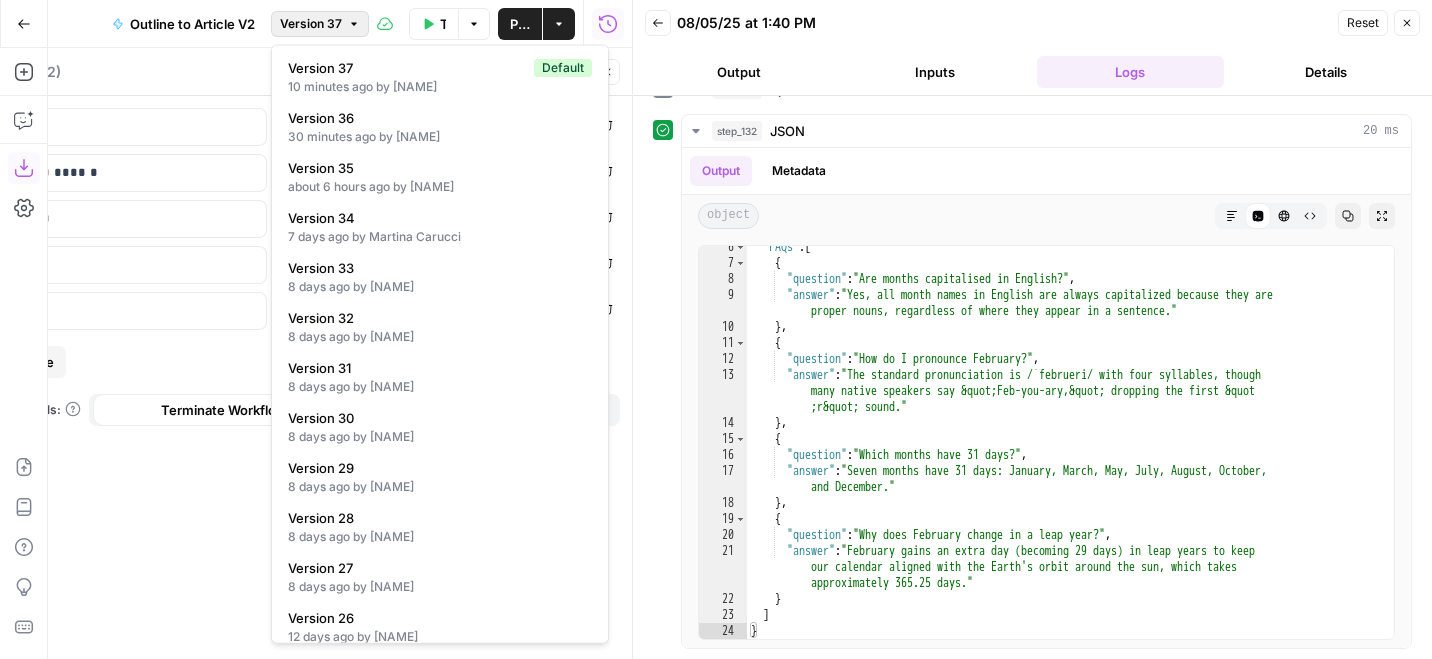 click on "Version 37" at bounding box center [311, 24] 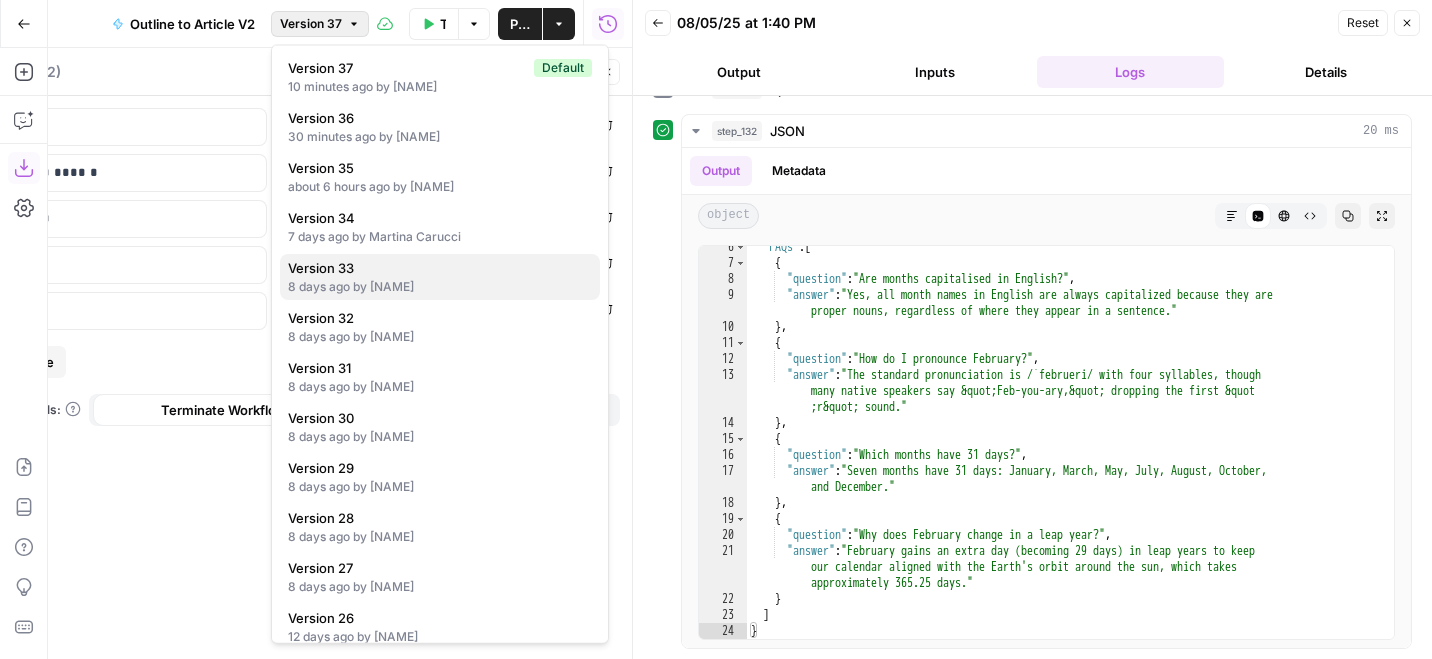 click on "Version 33" at bounding box center (436, 268) 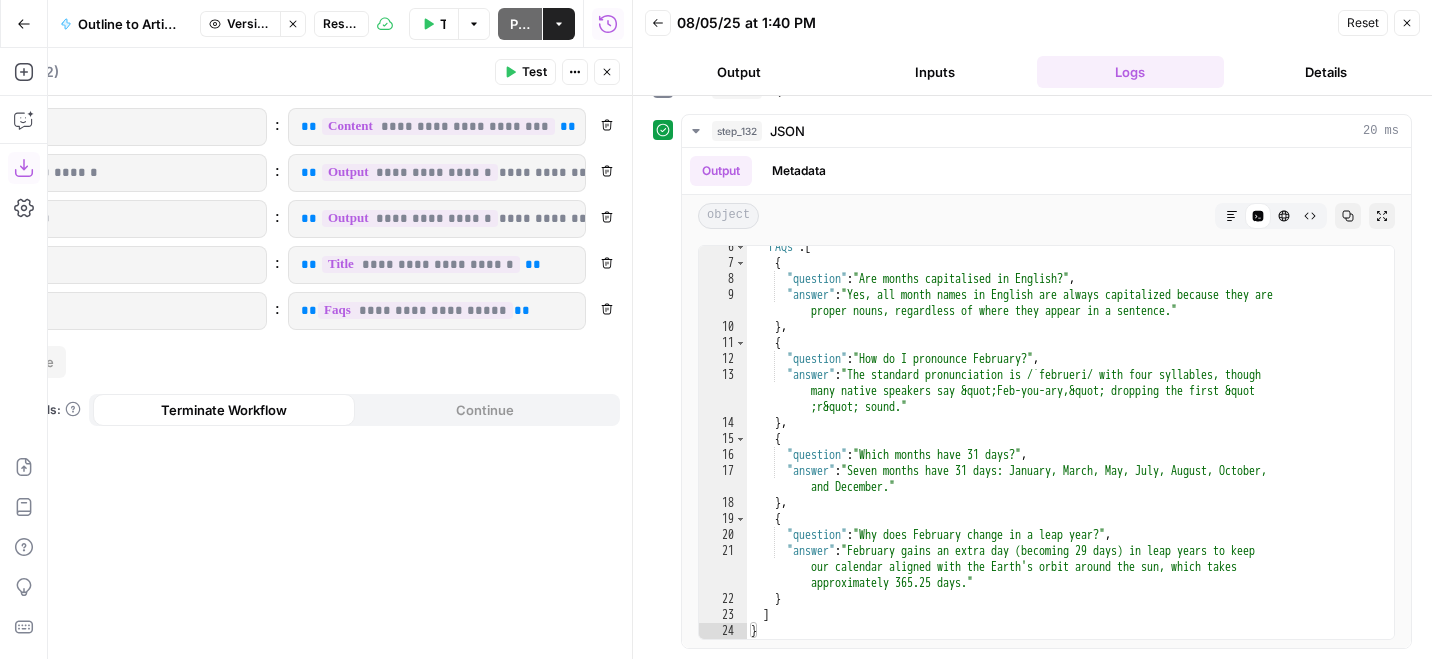 click on "Restore" at bounding box center [341, 24] 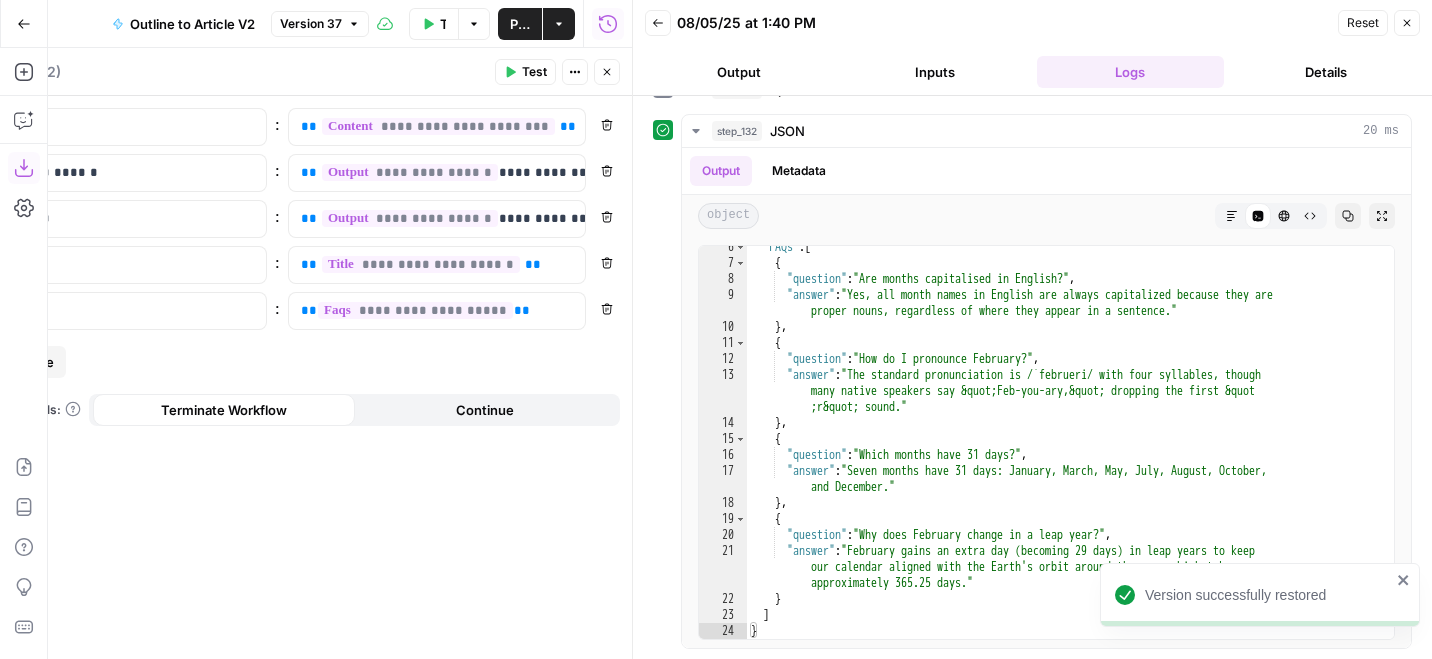 click on "Publish" at bounding box center (520, 24) 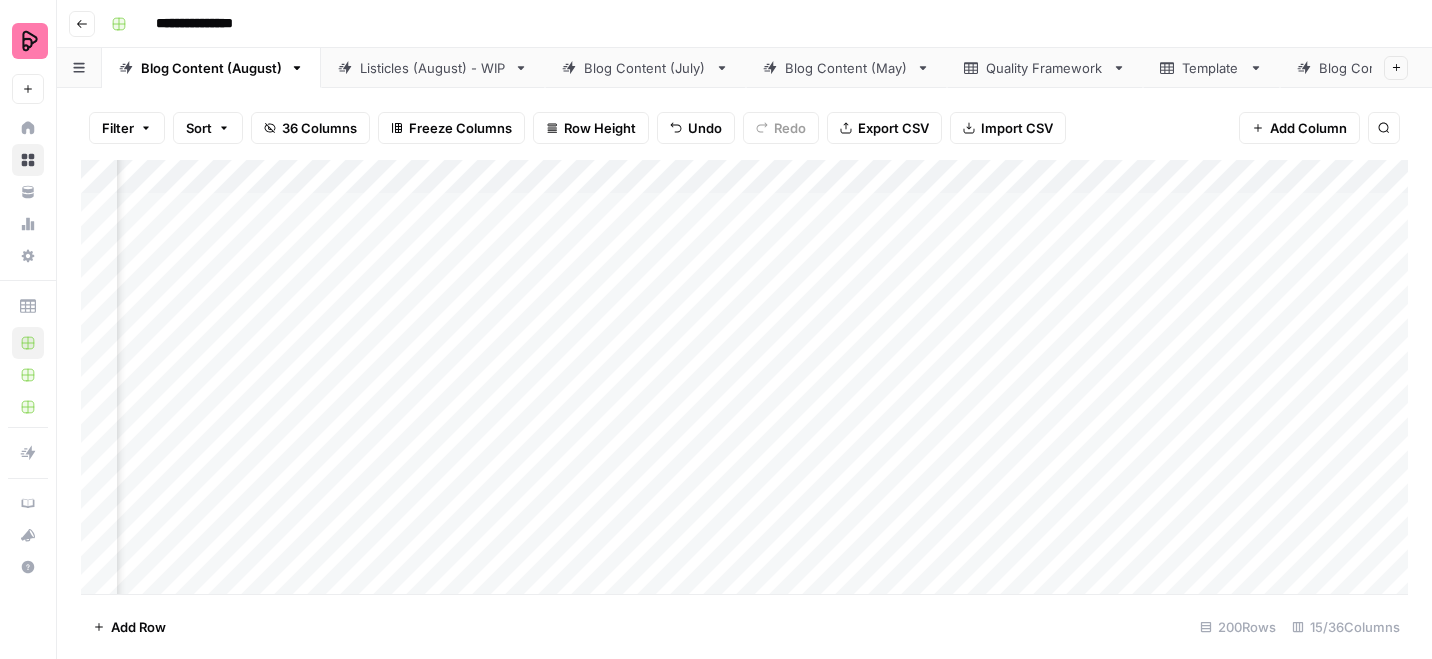 scroll, scrollTop: 0, scrollLeft: 0, axis: both 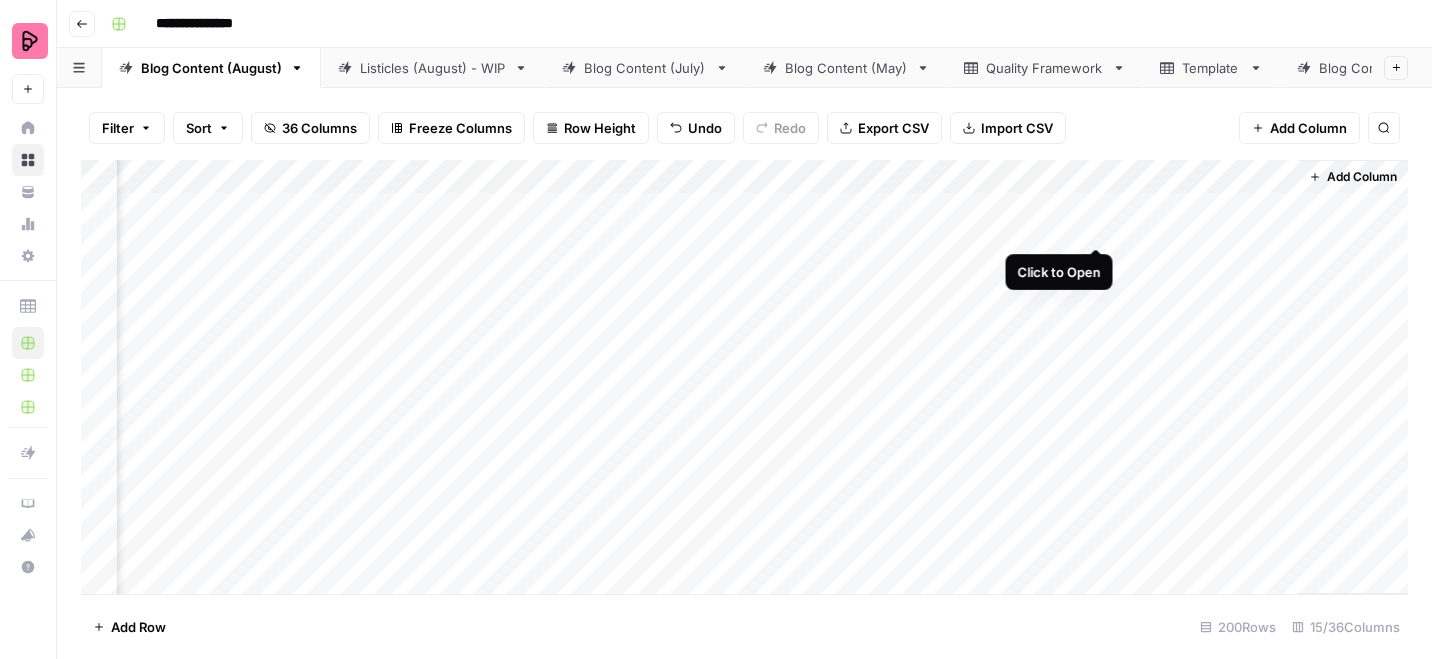 click on "Add Column" at bounding box center [744, 377] 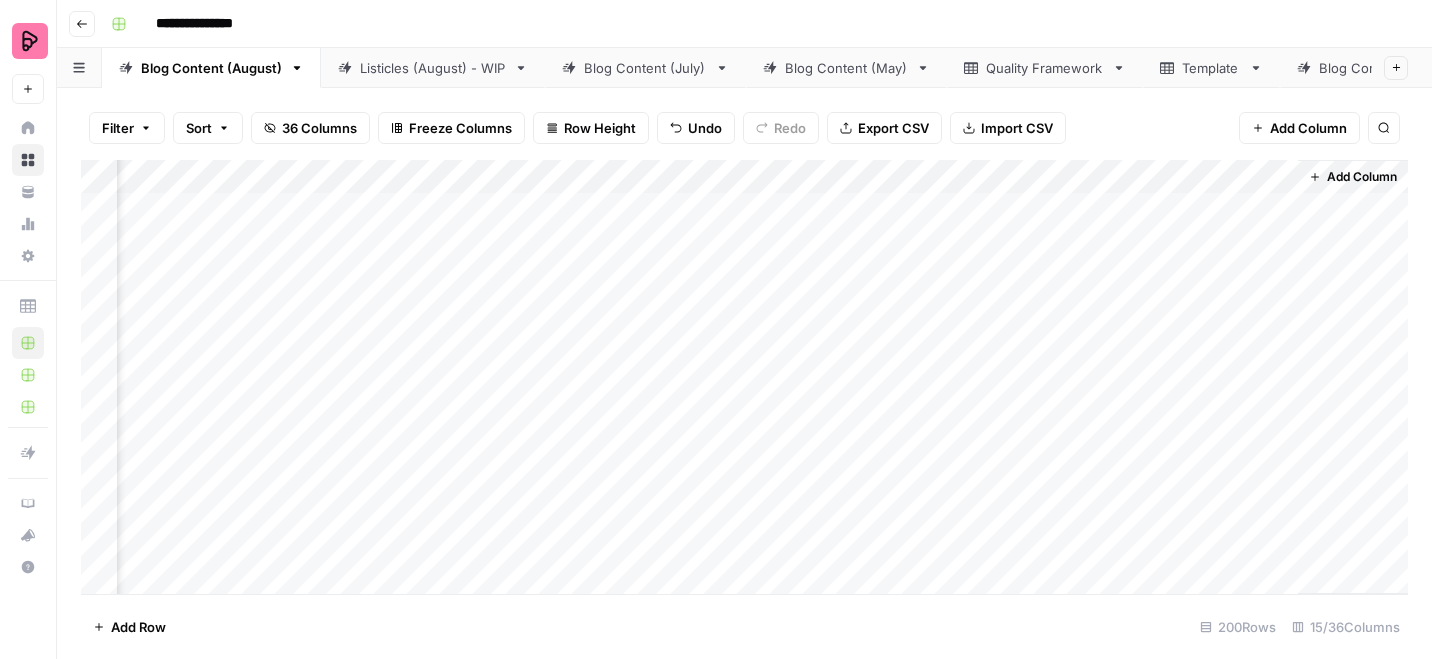 scroll, scrollTop: 0, scrollLeft: 1639, axis: horizontal 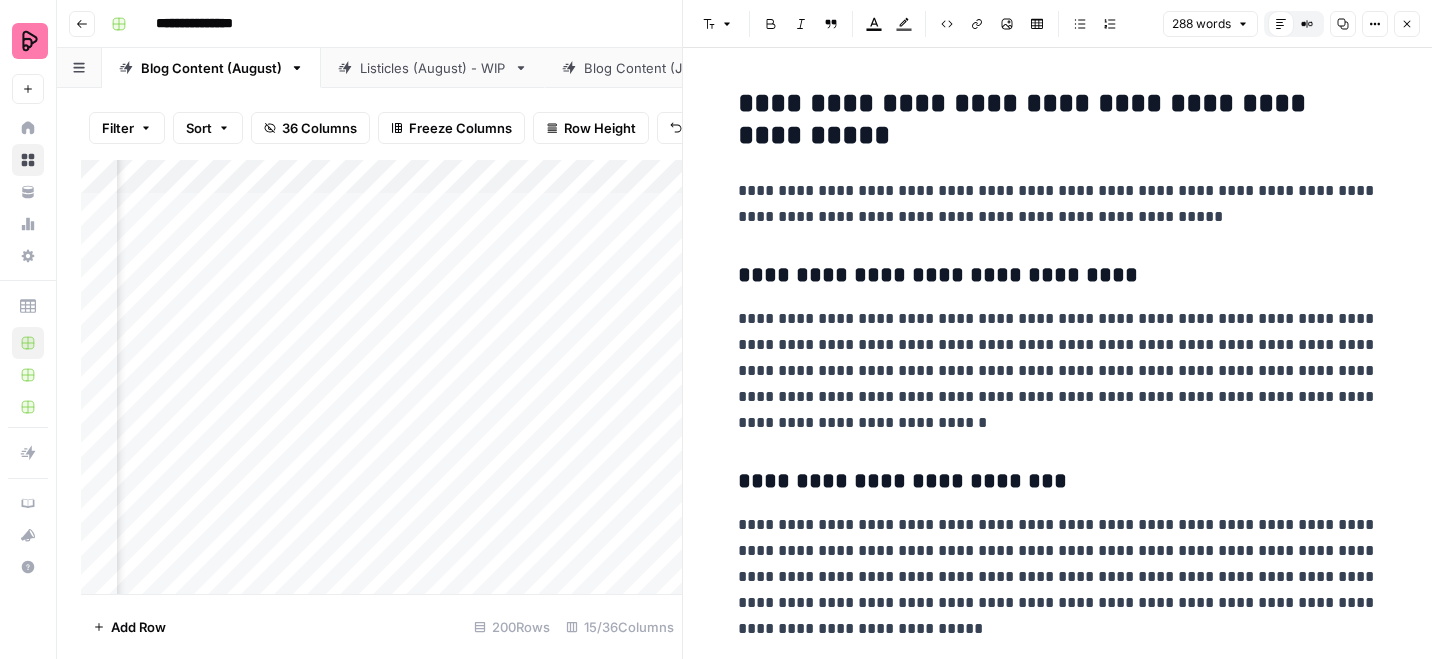 click 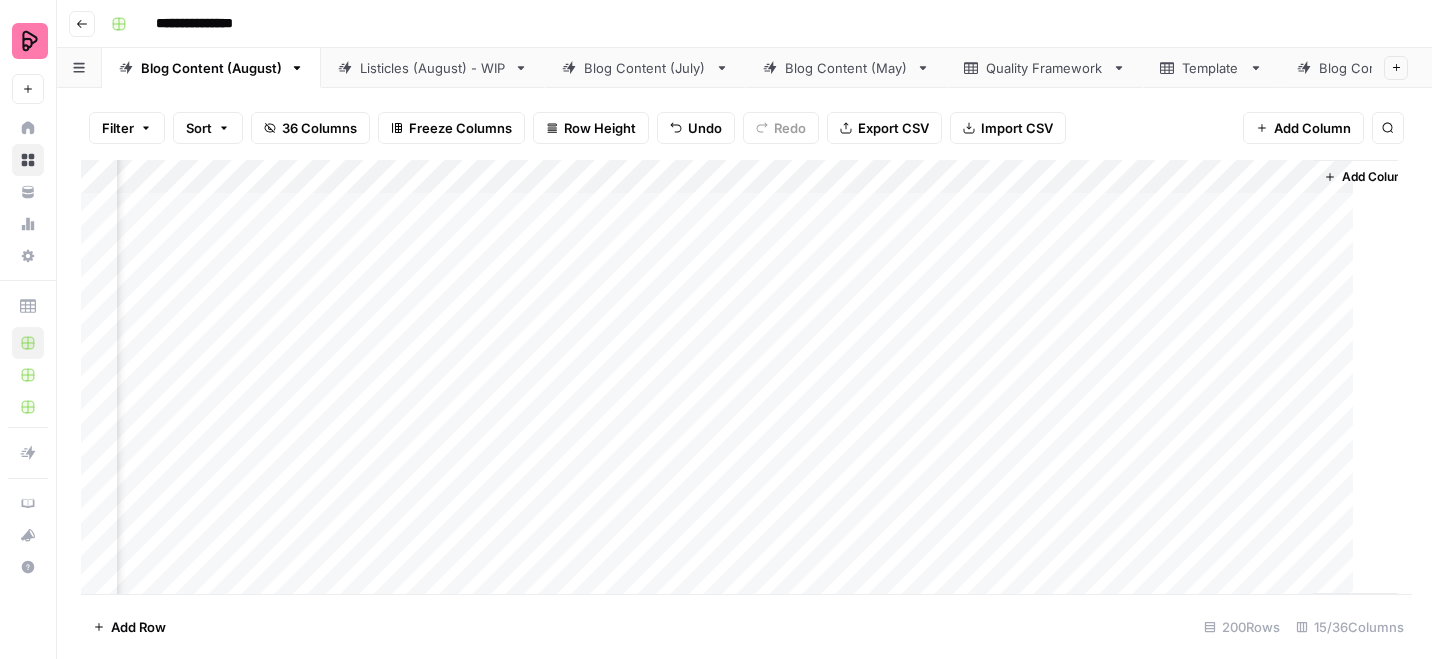 scroll, scrollTop: 0, scrollLeft: 1631, axis: horizontal 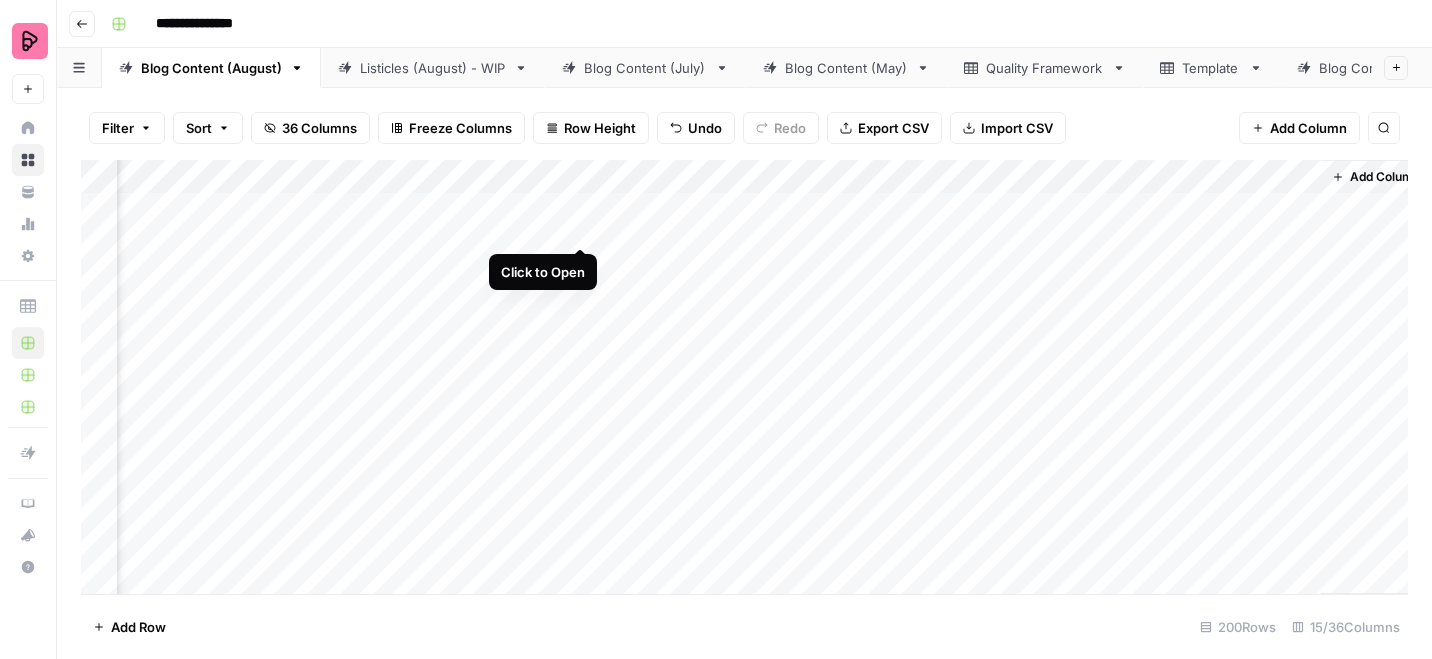 click on "Add Column" at bounding box center [744, 377] 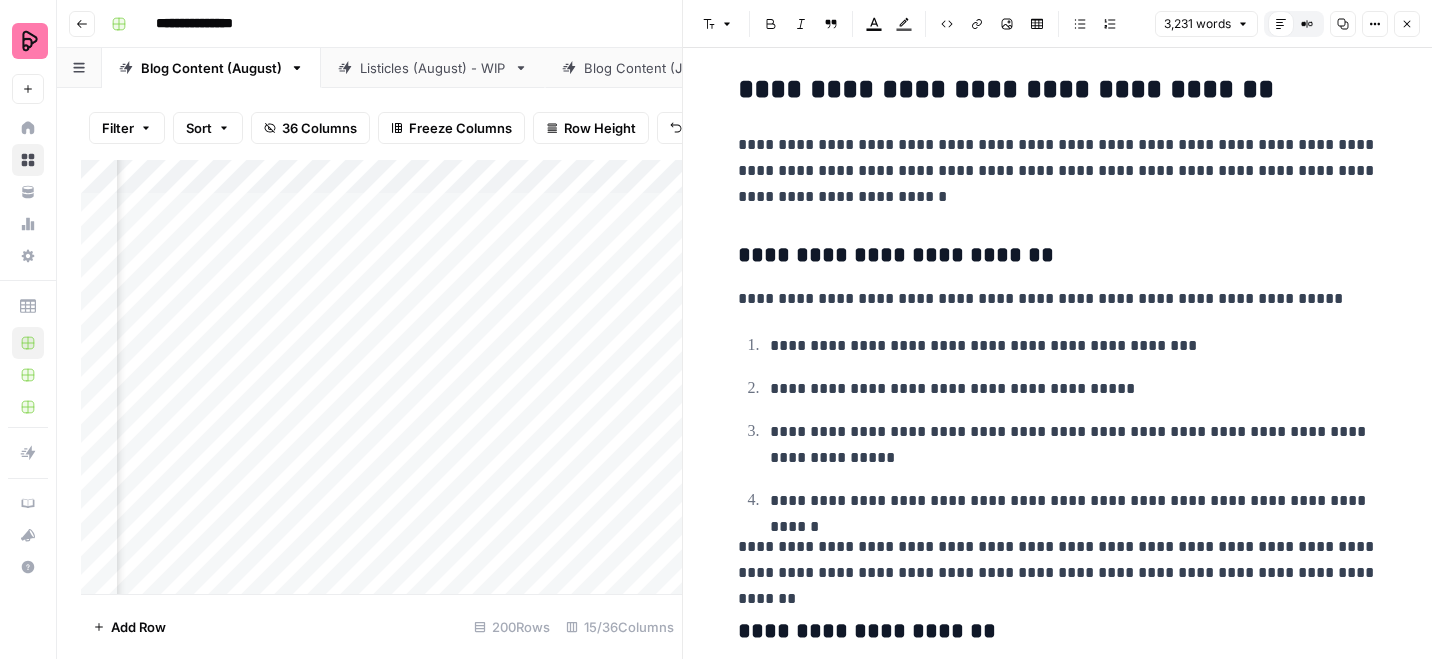 scroll, scrollTop: 7862, scrollLeft: 0, axis: vertical 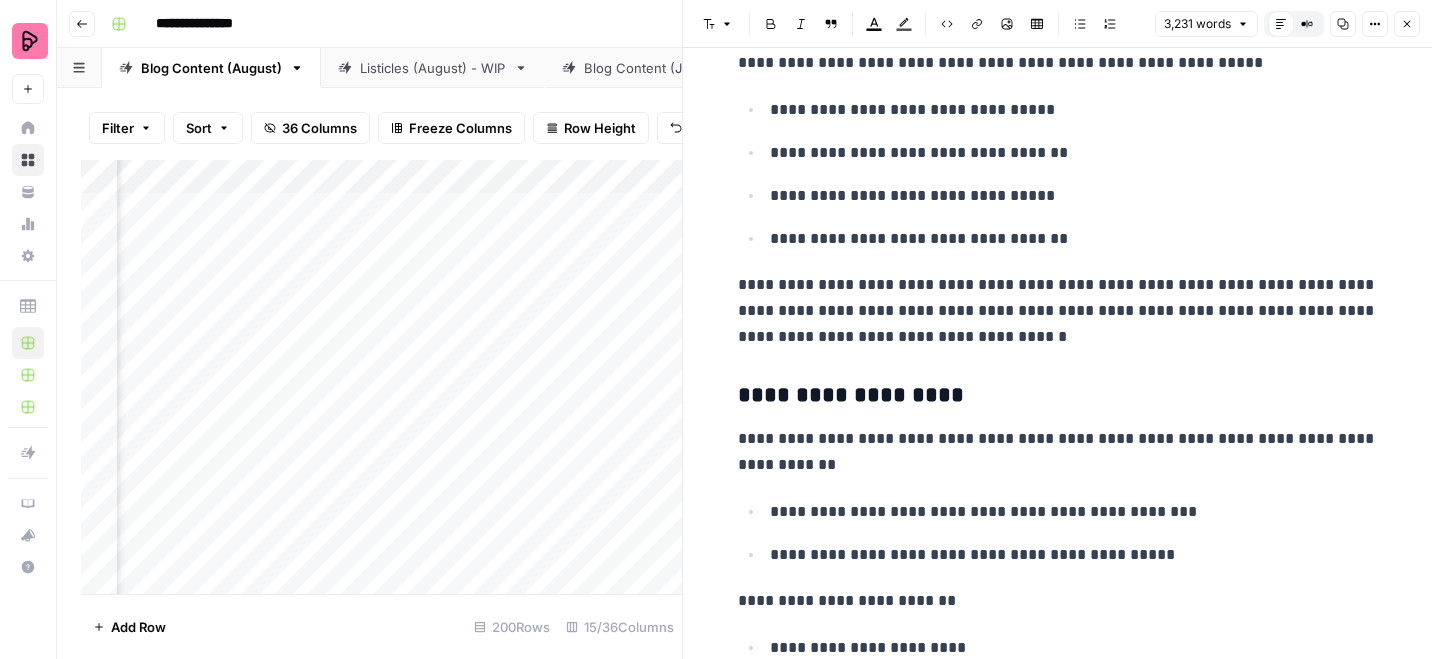 click on "Close" at bounding box center (1407, 24) 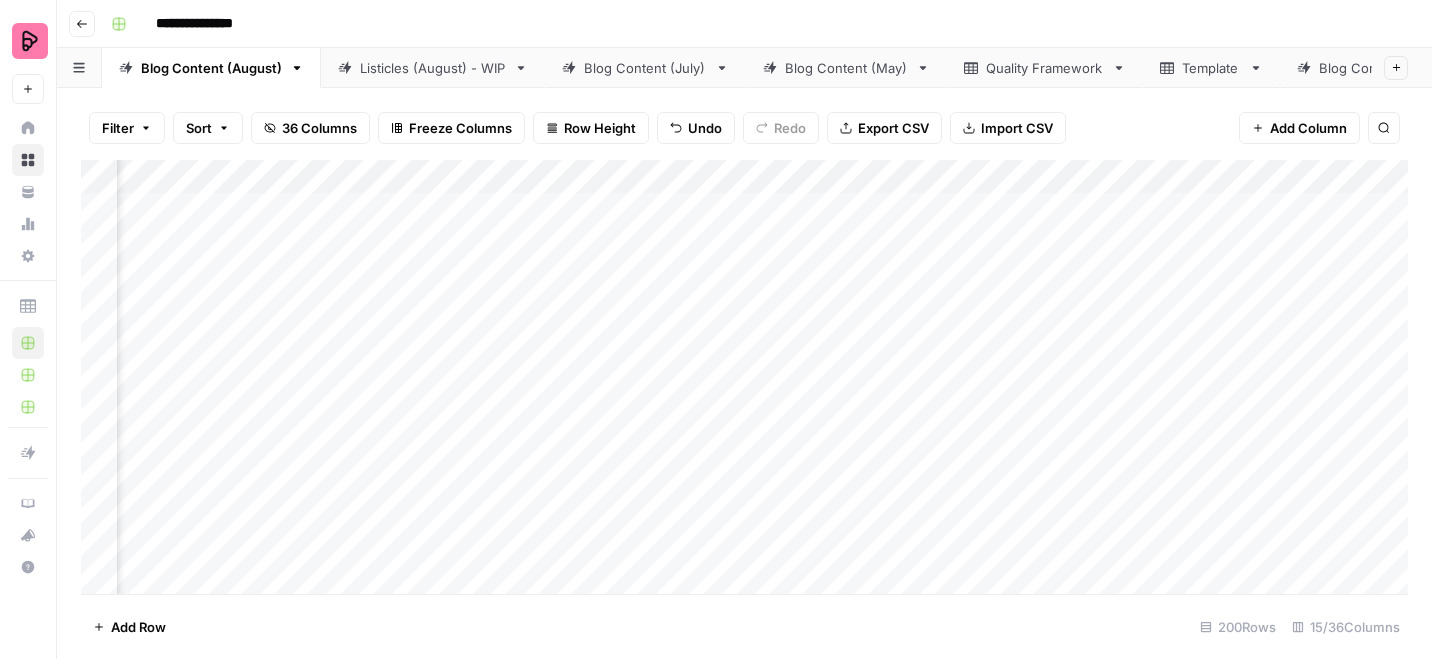 scroll, scrollTop: 0, scrollLeft: 367, axis: horizontal 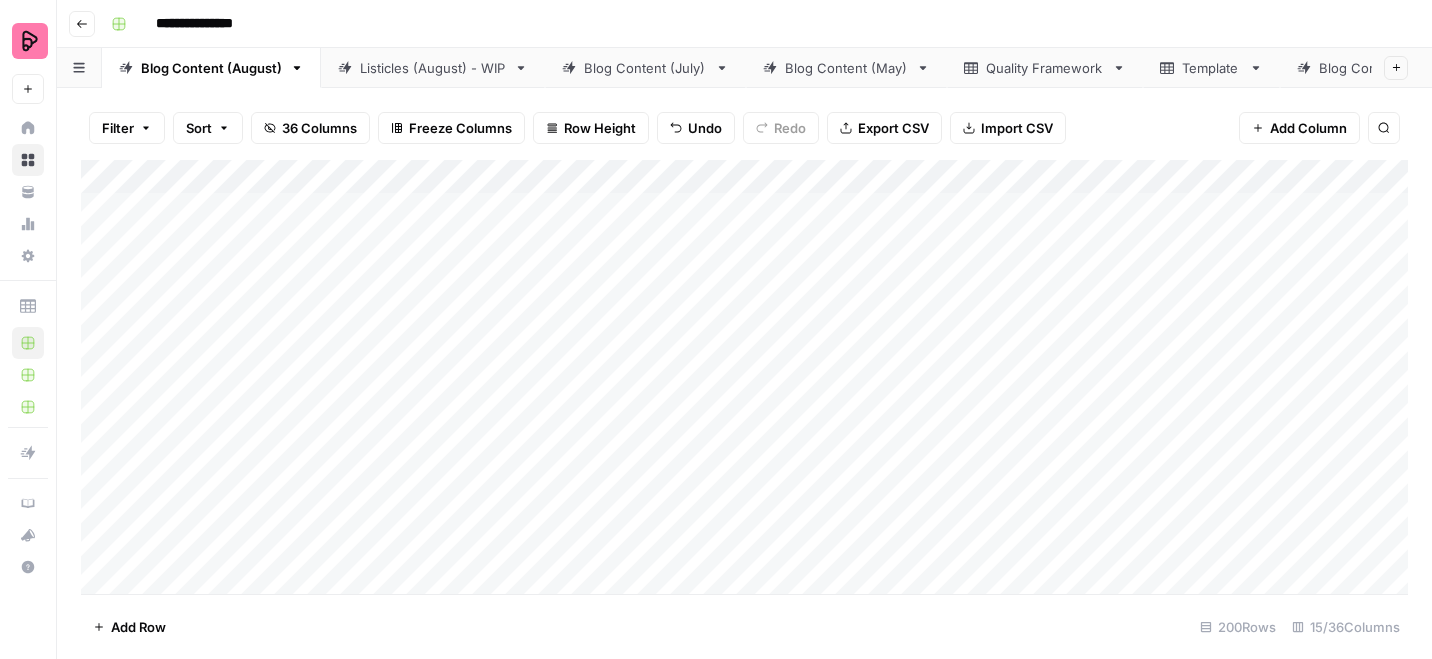 click on "Add Column" at bounding box center (744, 377) 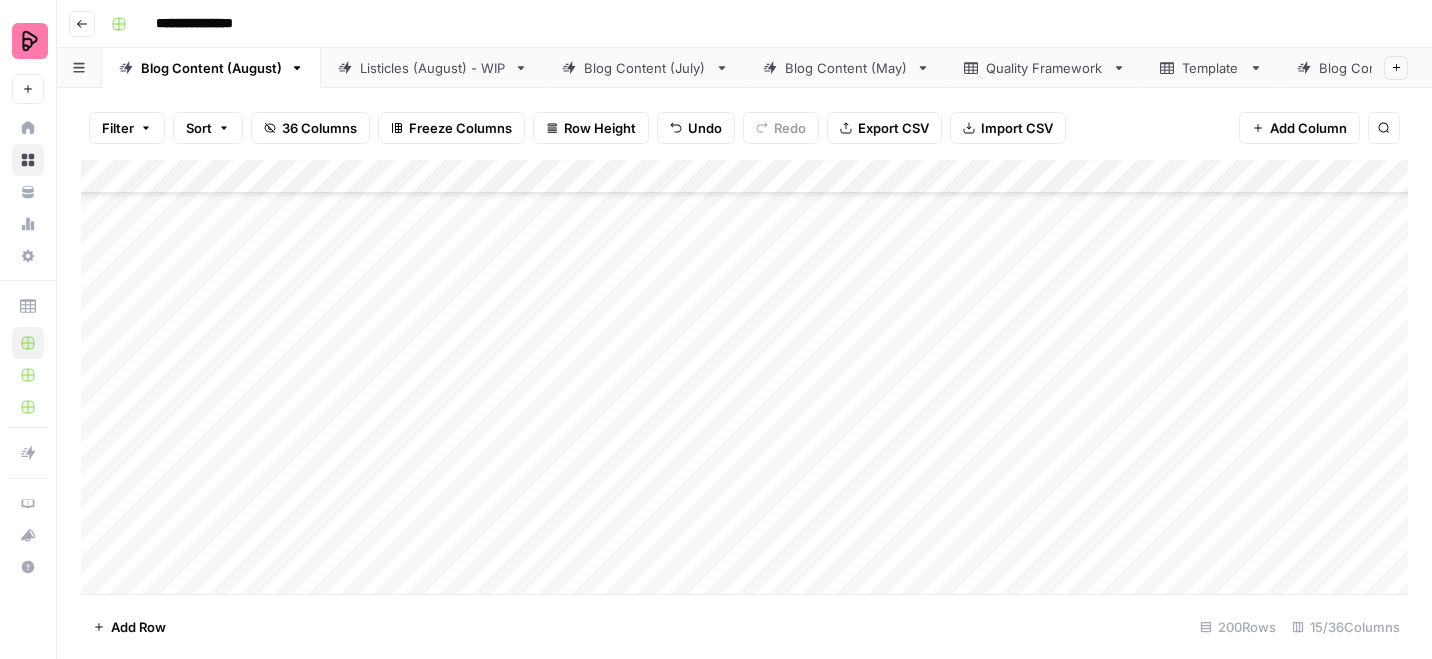 scroll, scrollTop: 10032, scrollLeft: 0, axis: vertical 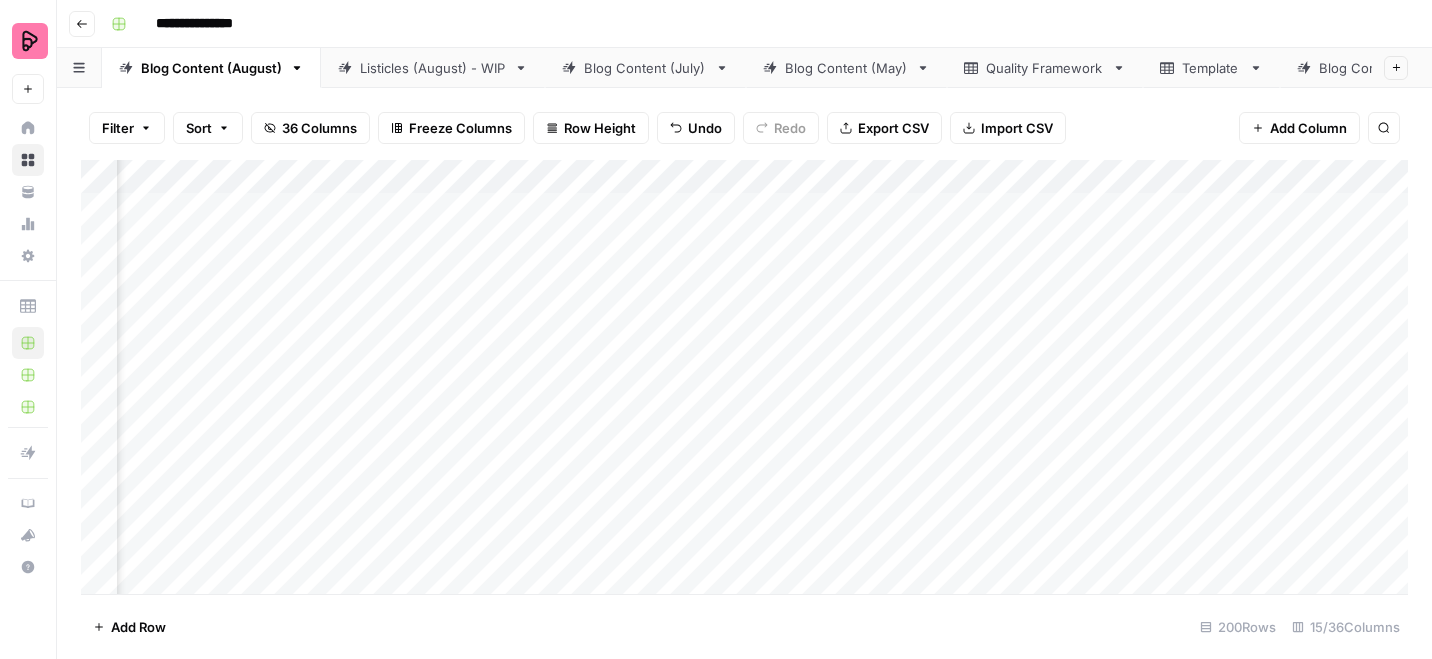 click on "Add Column" at bounding box center (744, 377) 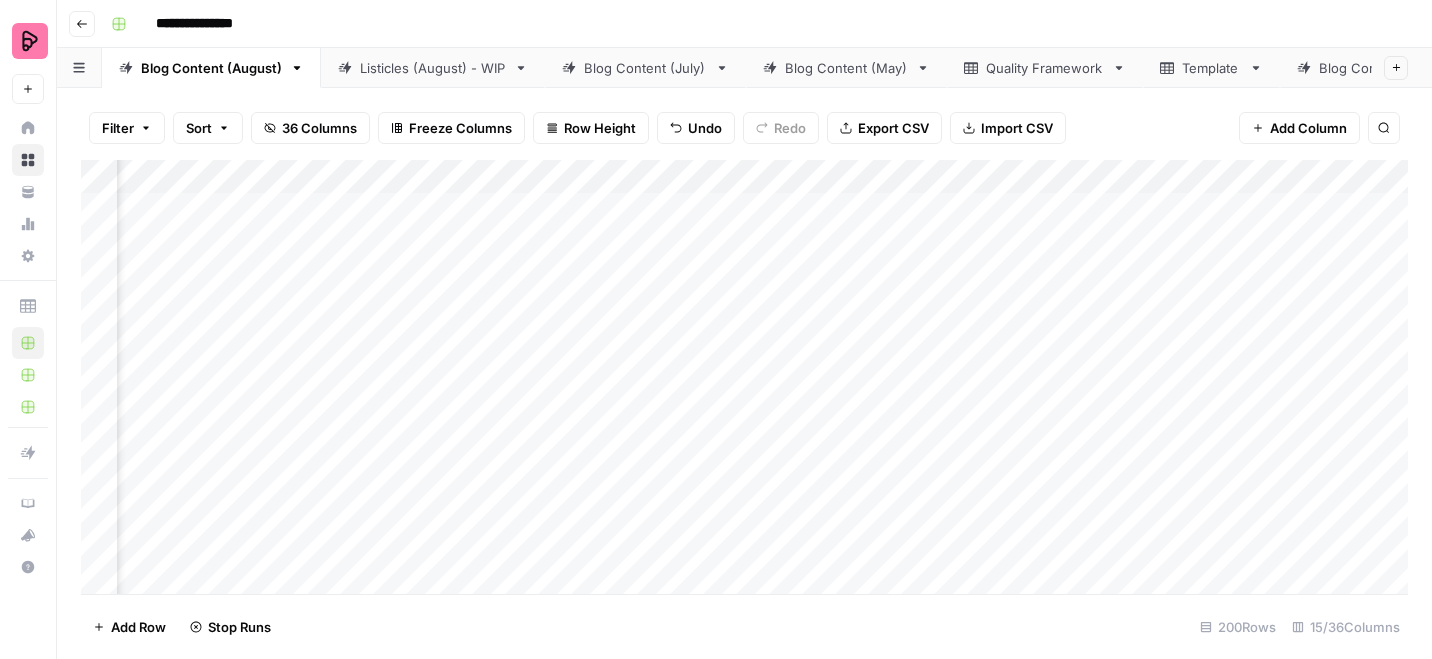 click on "Add Column" at bounding box center [744, 377] 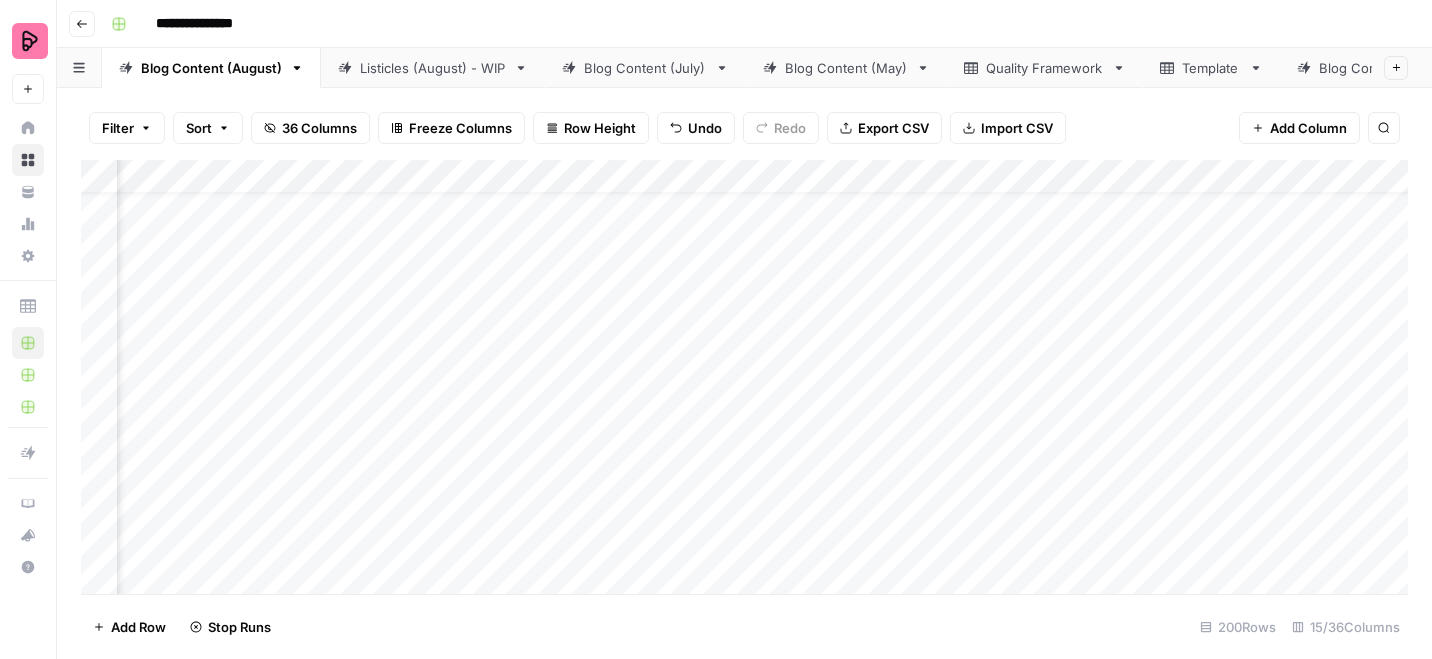 scroll, scrollTop: 0, scrollLeft: 214, axis: horizontal 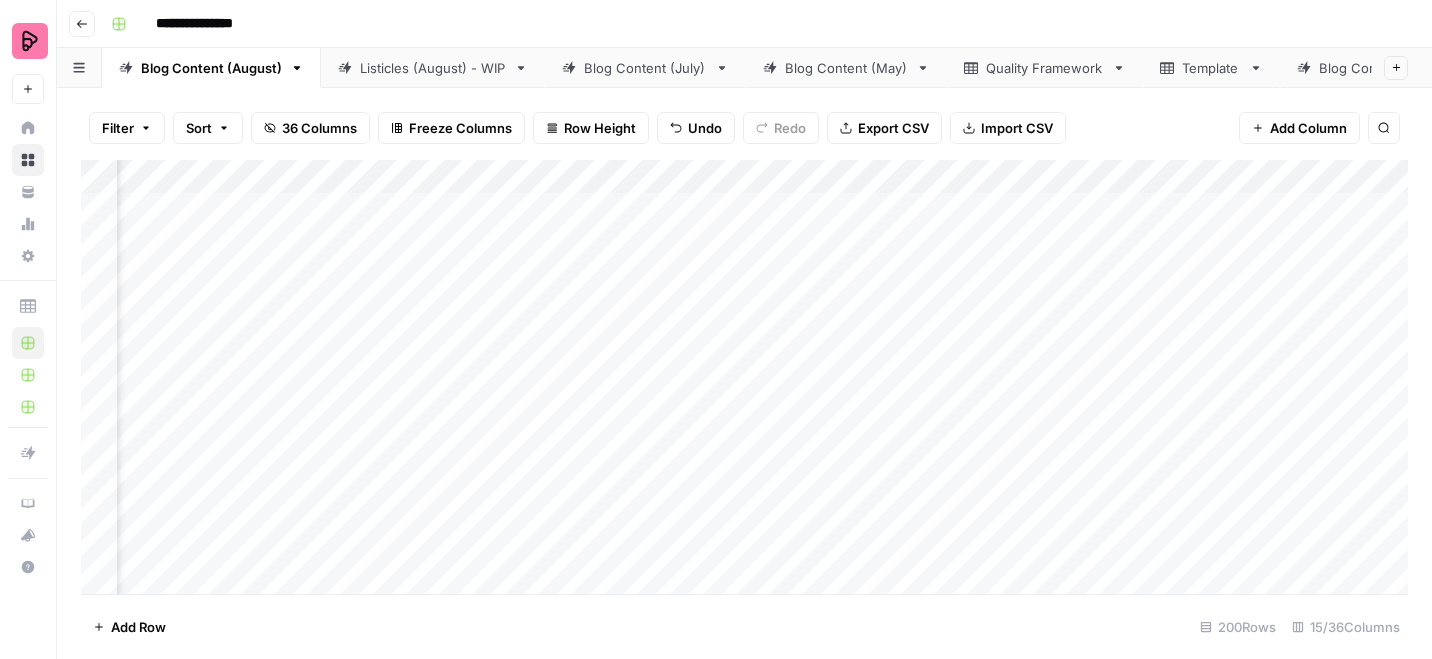 click on "Add Column" at bounding box center (744, 377) 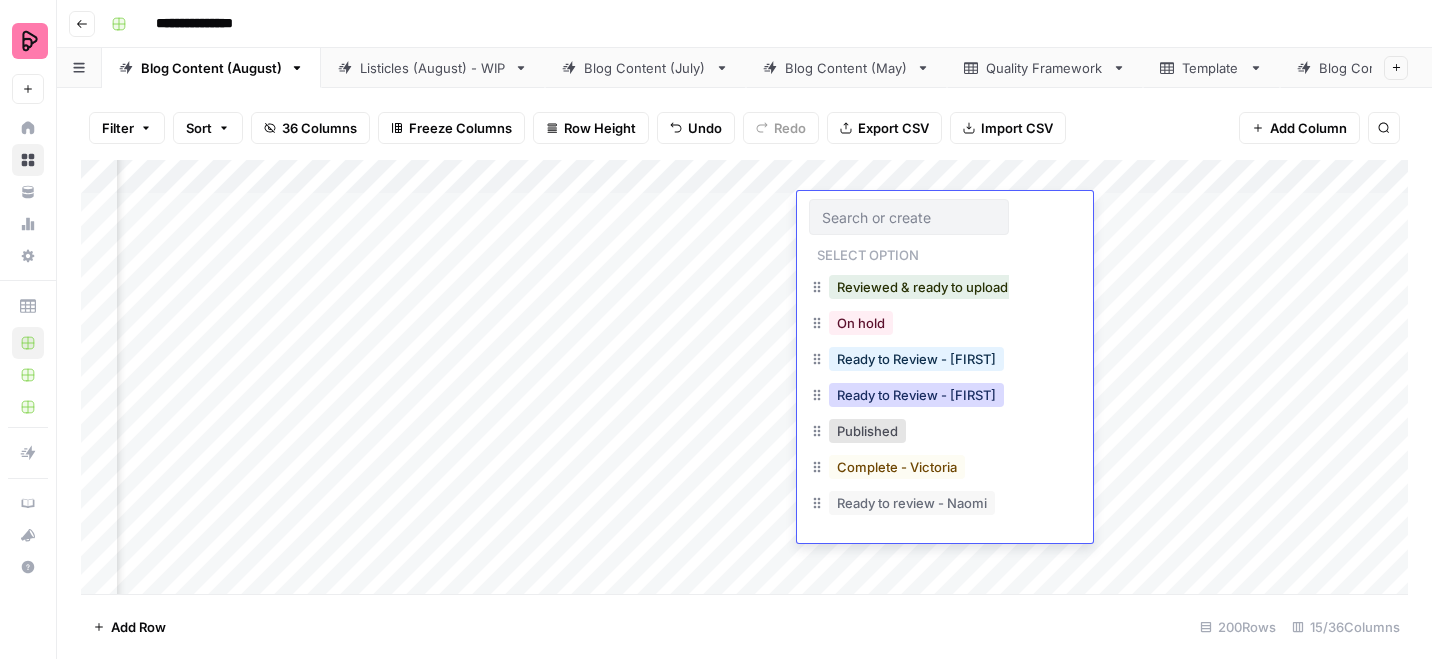 click on "Ready to Review - [FIRST]" at bounding box center (916, 395) 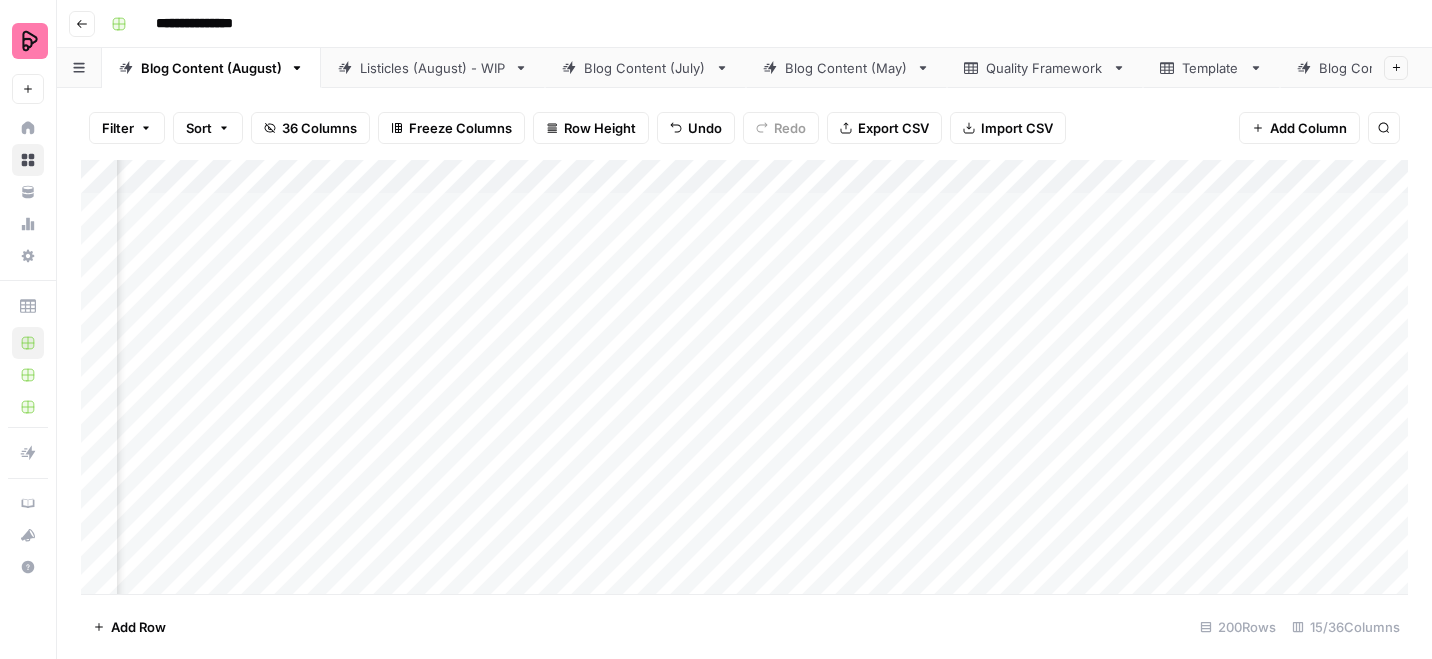 scroll, scrollTop: 0, scrollLeft: 502, axis: horizontal 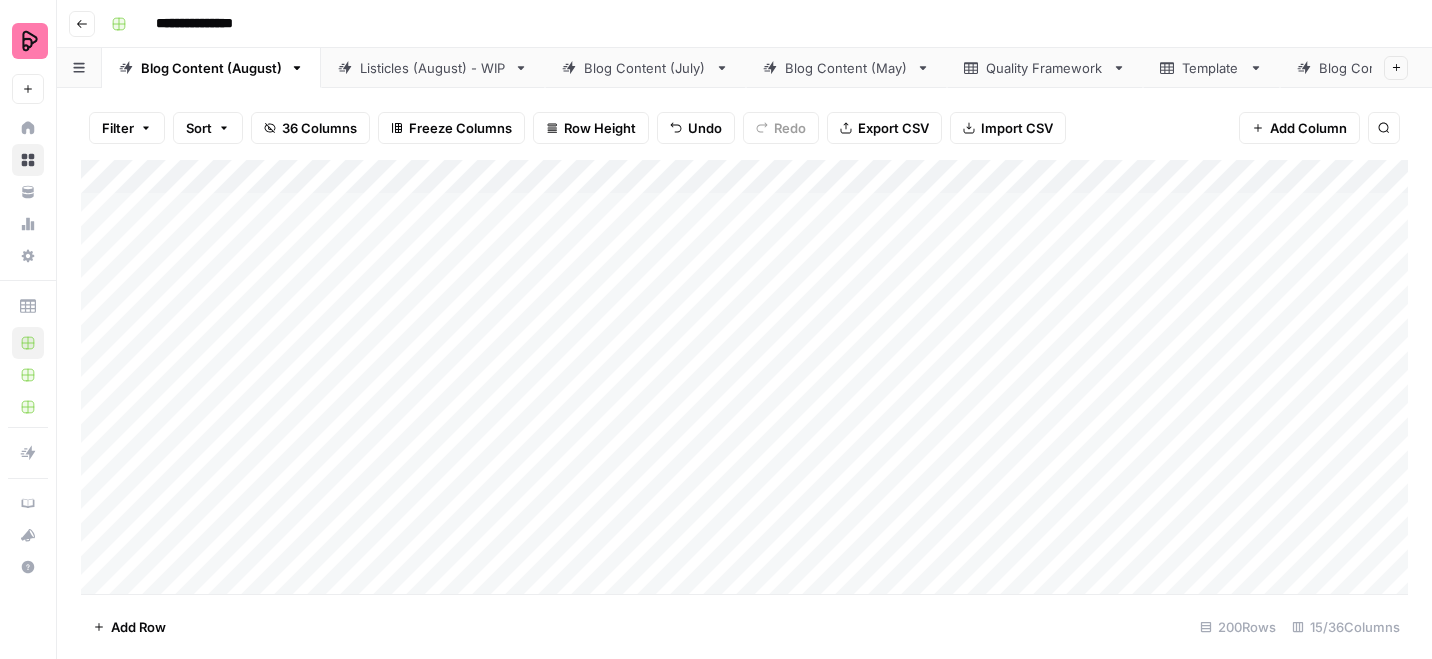 click on "Blog Content (August)" at bounding box center (211, 68) 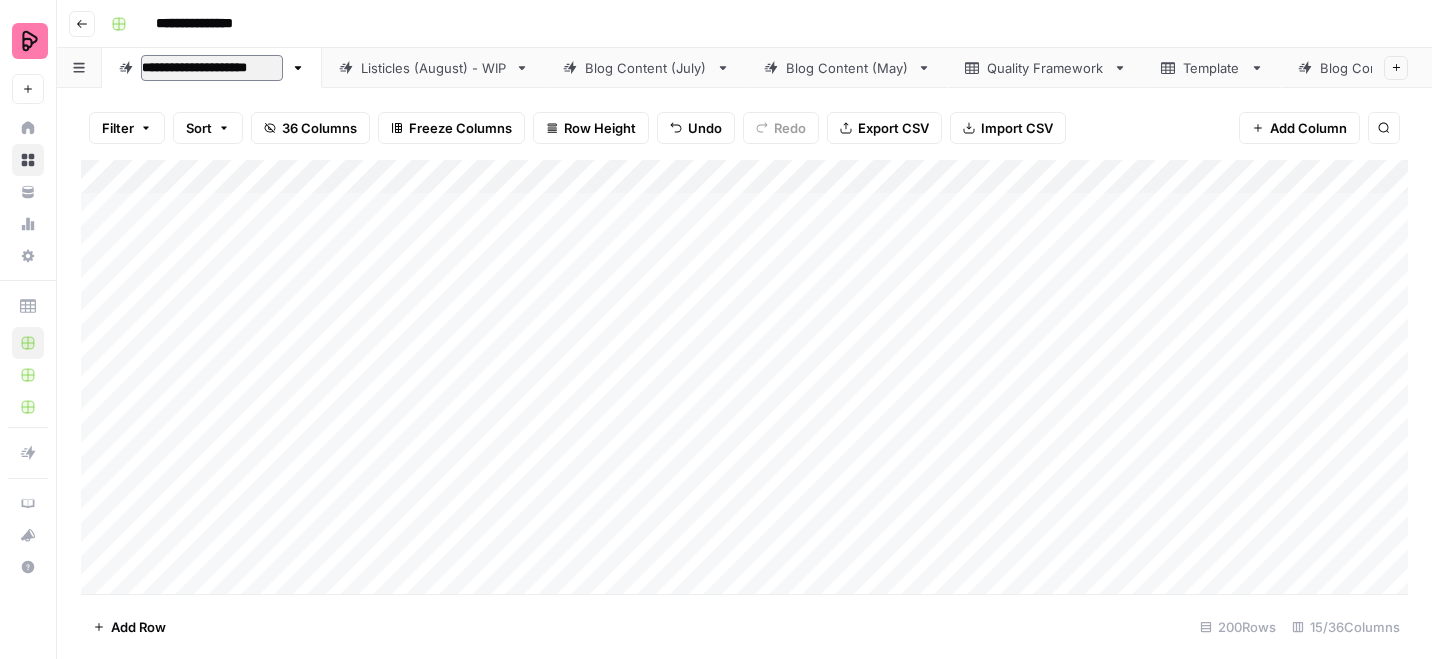 click on "**********" at bounding box center [212, 68] 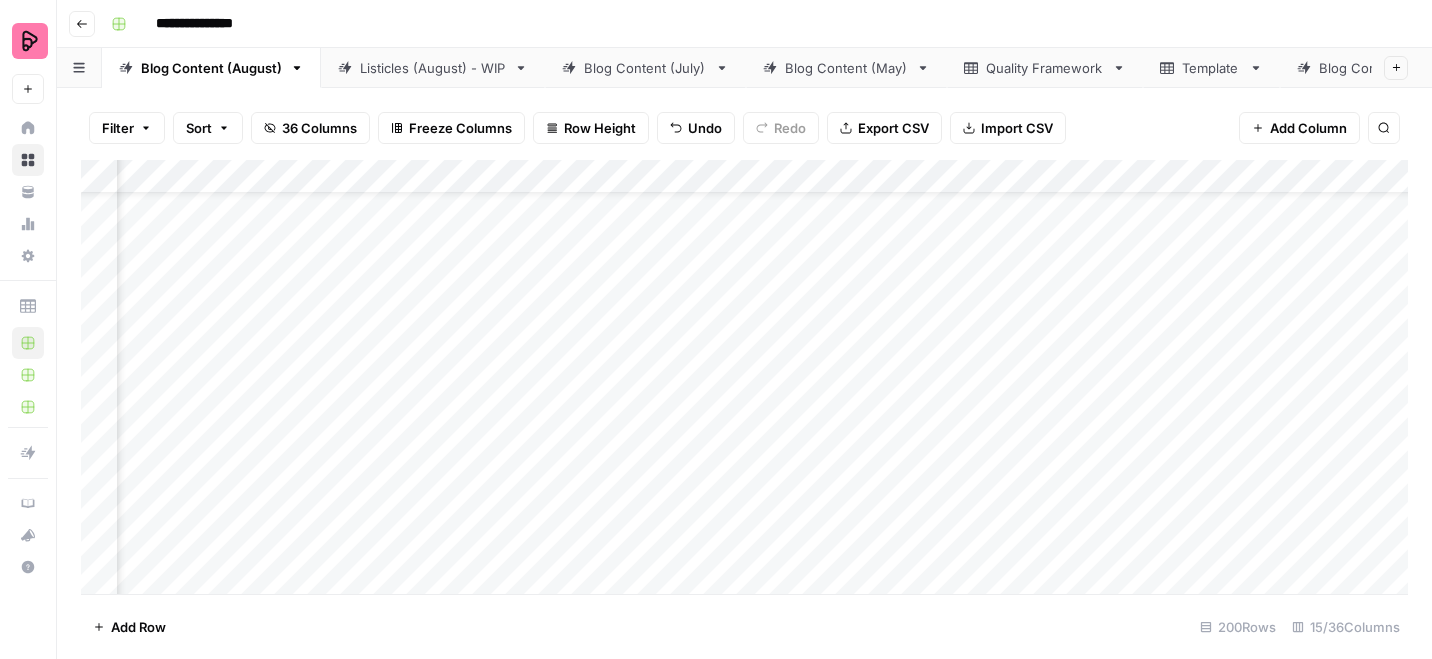 scroll, scrollTop: 235, scrollLeft: 471, axis: both 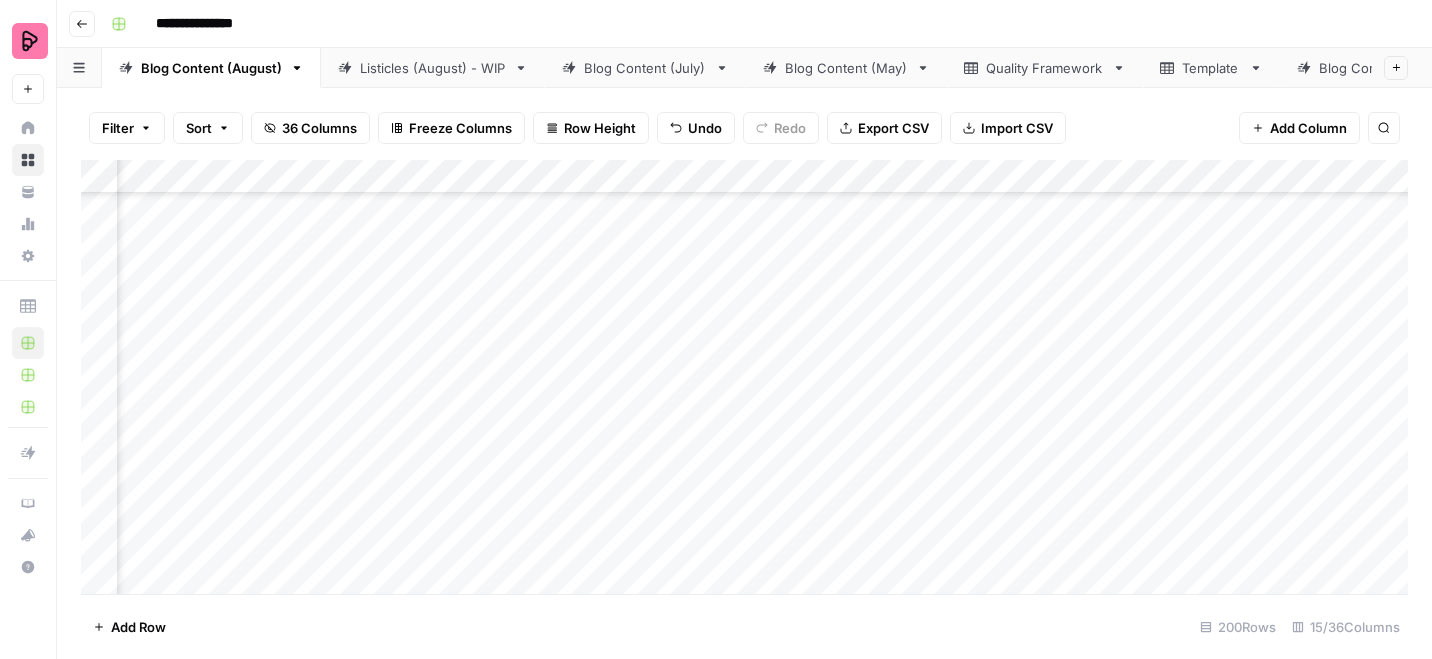 click on "Add Column" at bounding box center (744, 377) 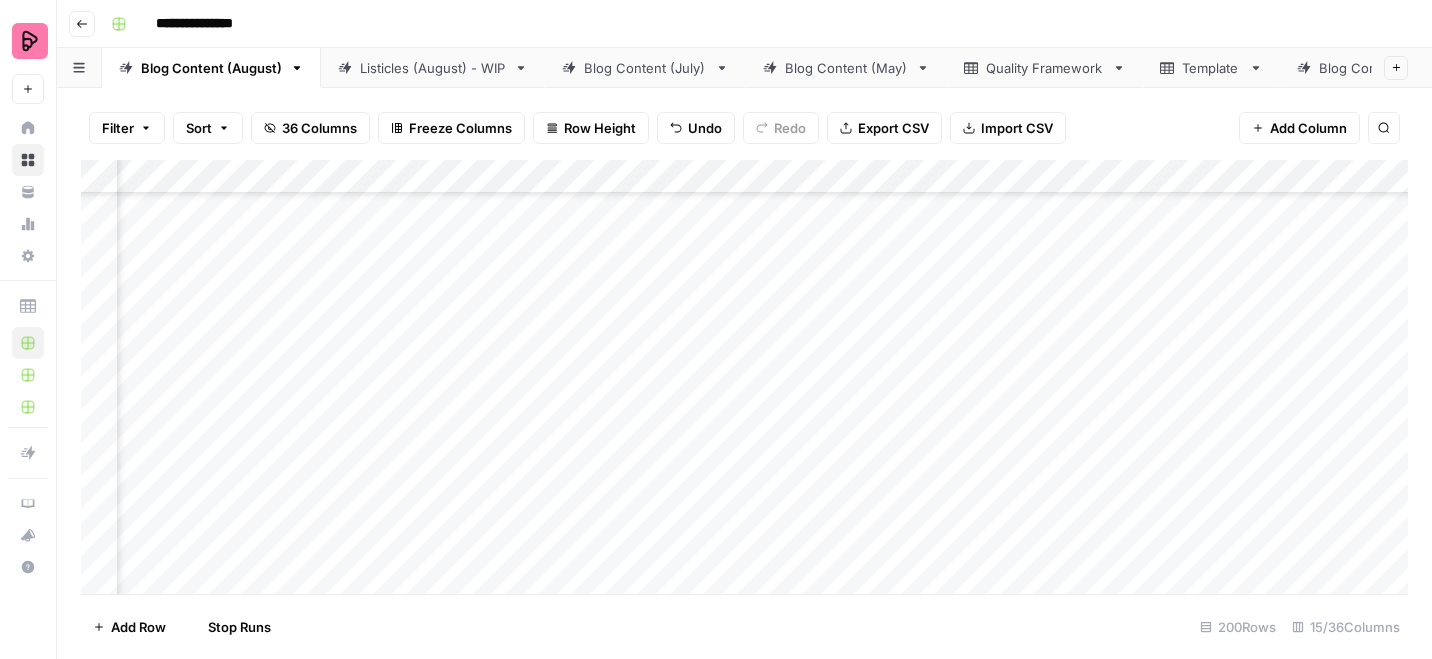 click on "Add Column" at bounding box center (744, 377) 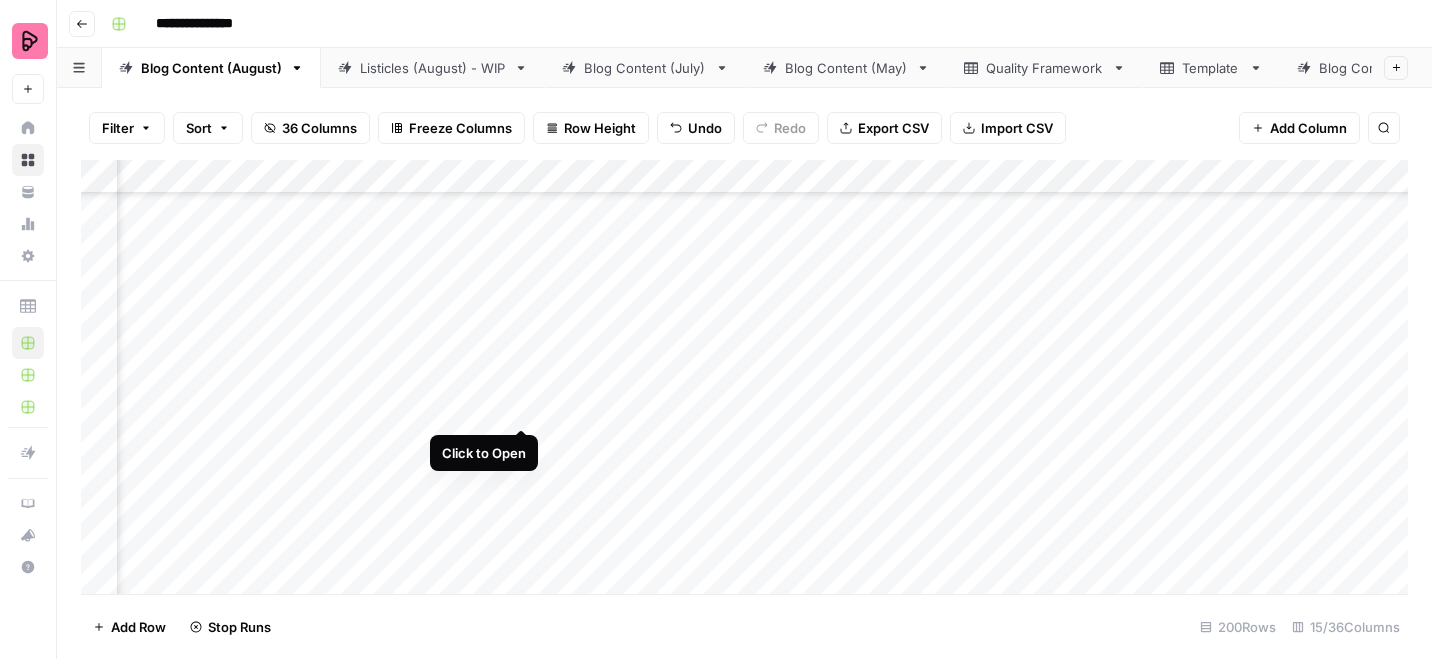 scroll, scrollTop: 0, scrollLeft: 471, axis: horizontal 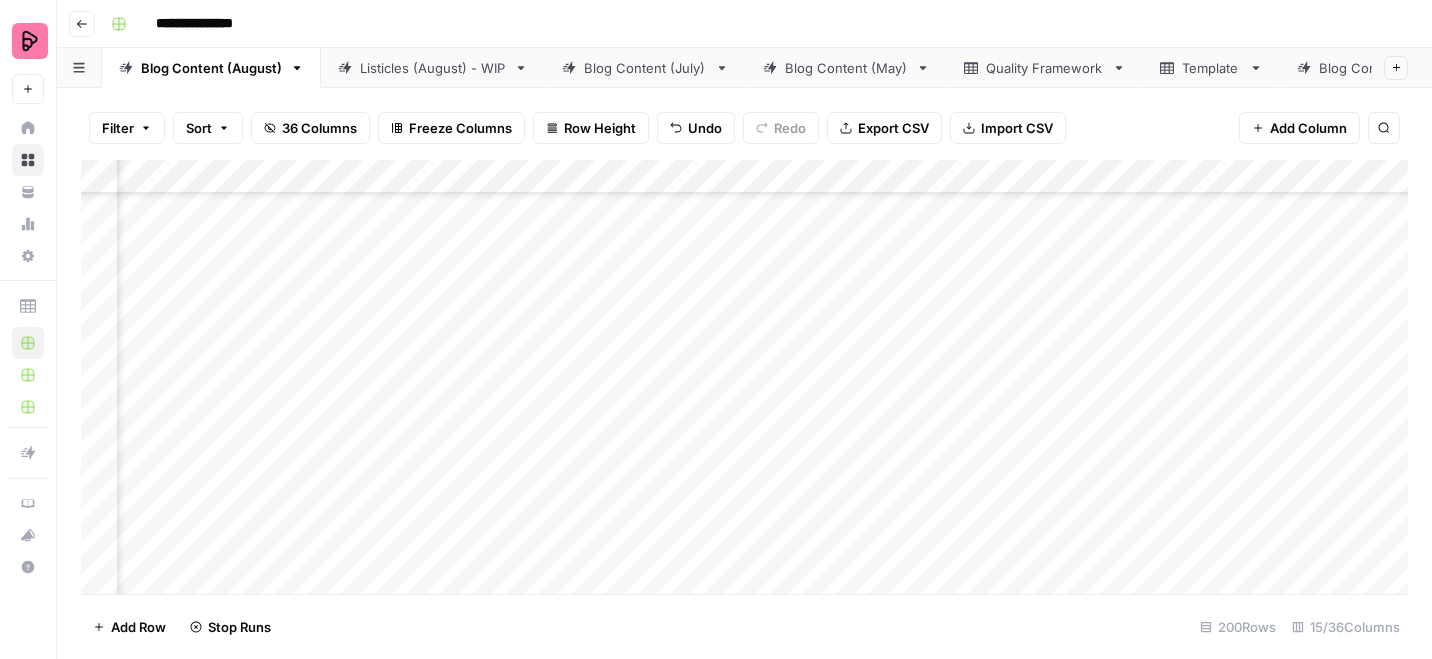 click on "Add Column" at bounding box center (744, 377) 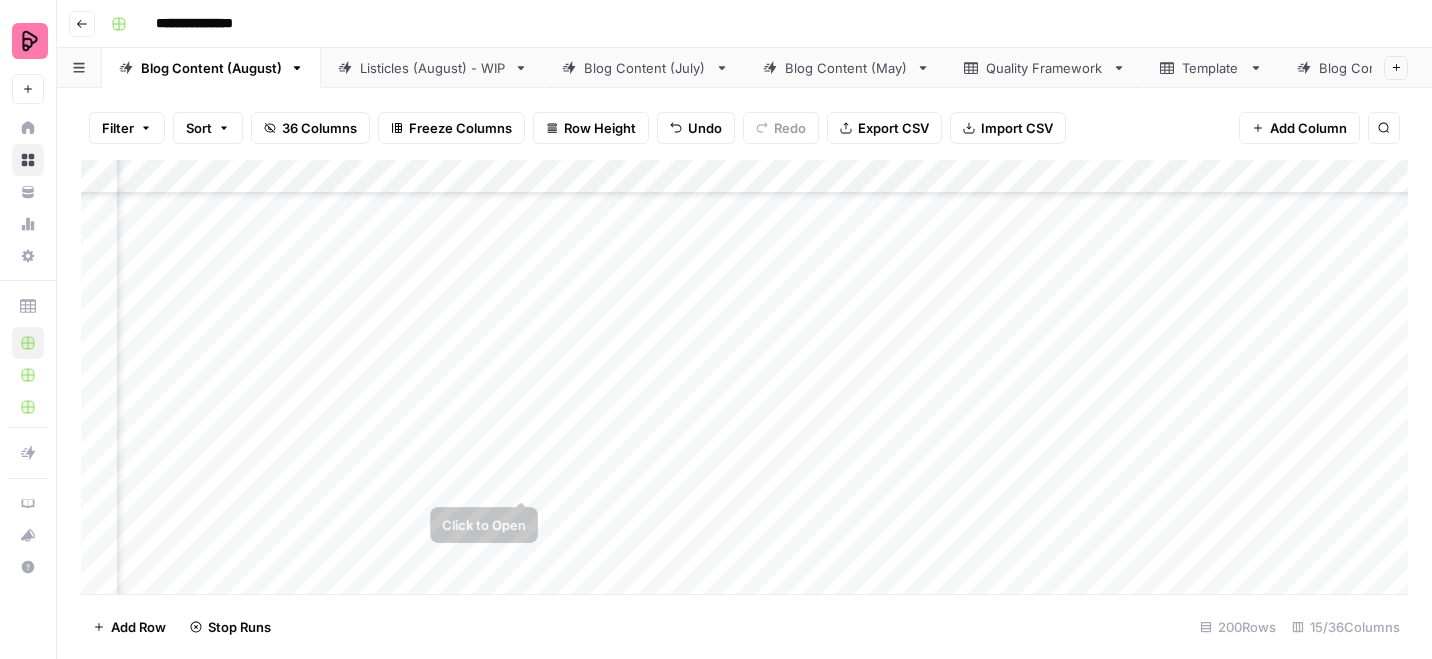 click on "Add Column" at bounding box center (744, 377) 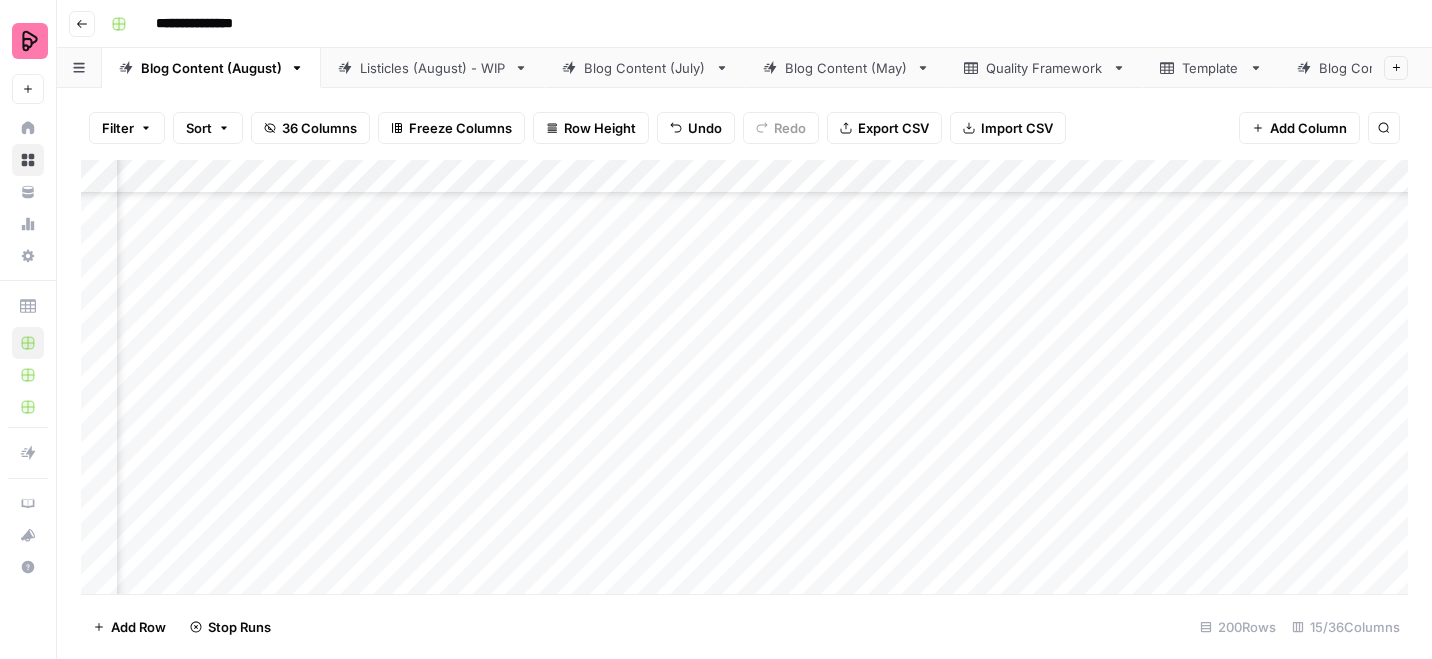 scroll, scrollTop: 1669, scrollLeft: 471, axis: both 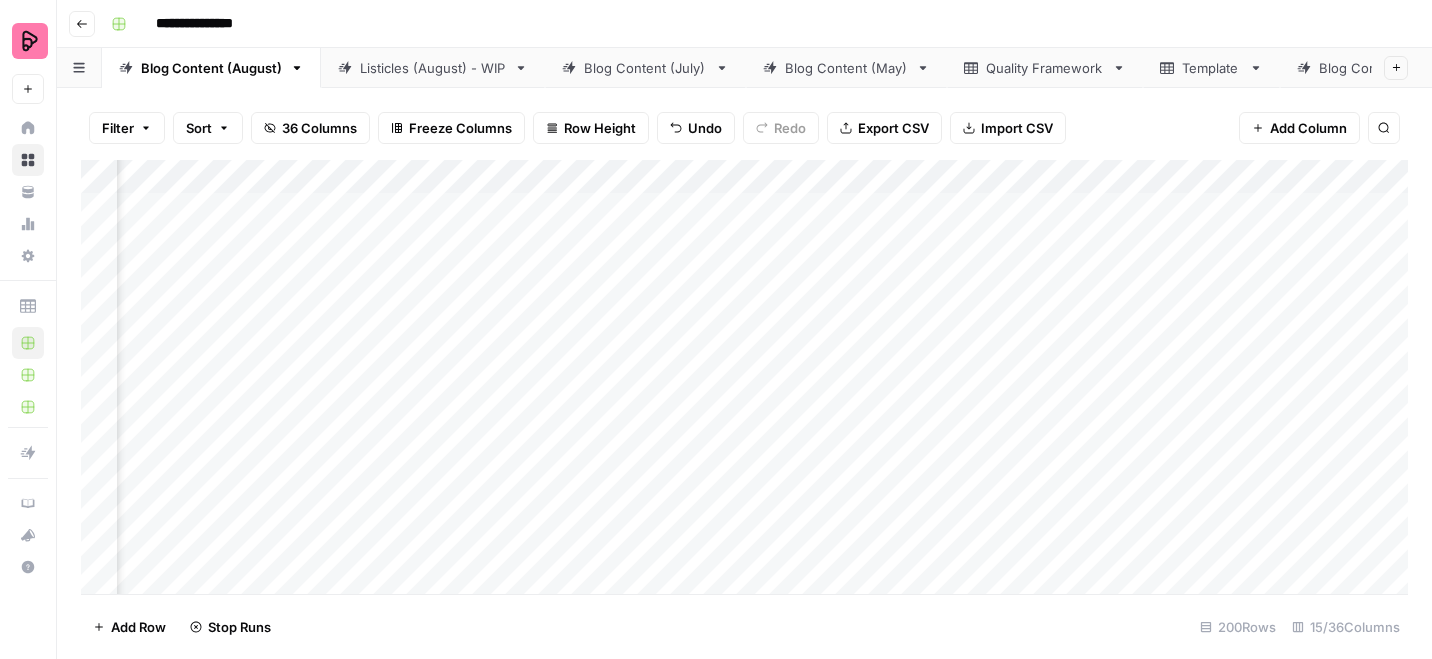 click on "Blog Content (July)" at bounding box center (645, 68) 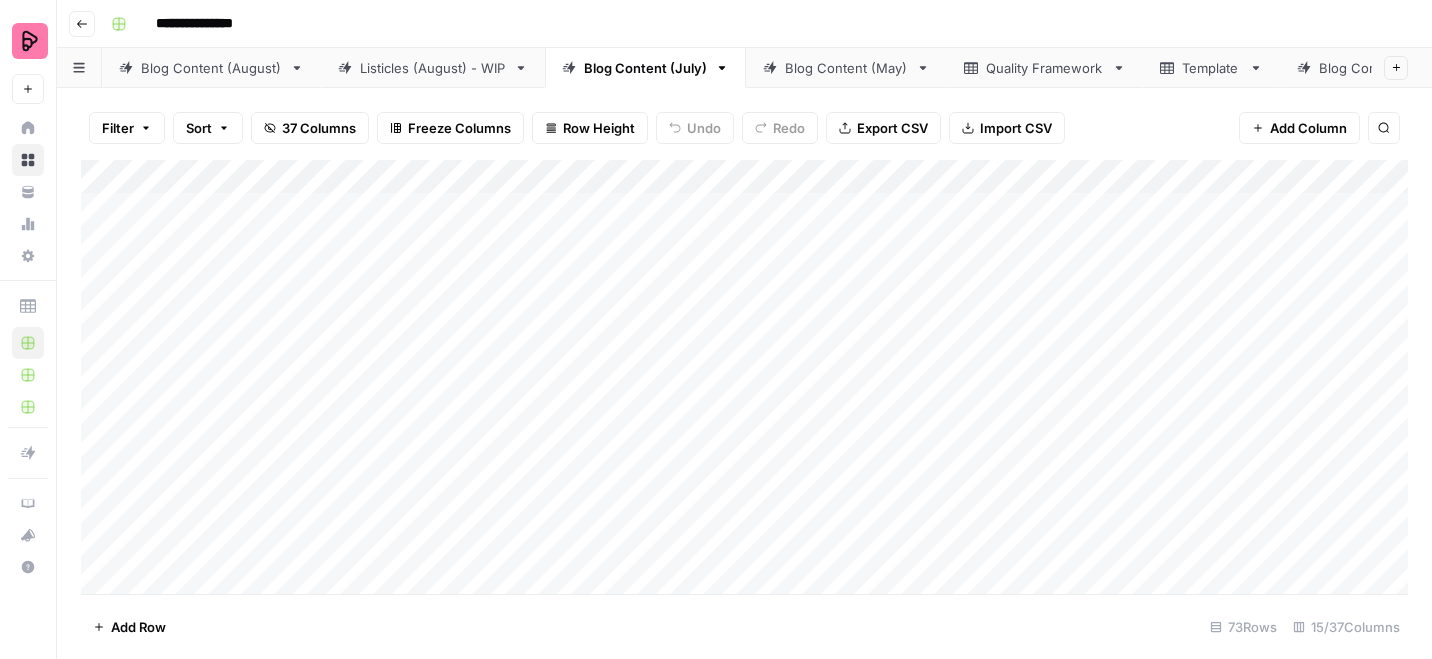 click on "Filter" at bounding box center (127, 128) 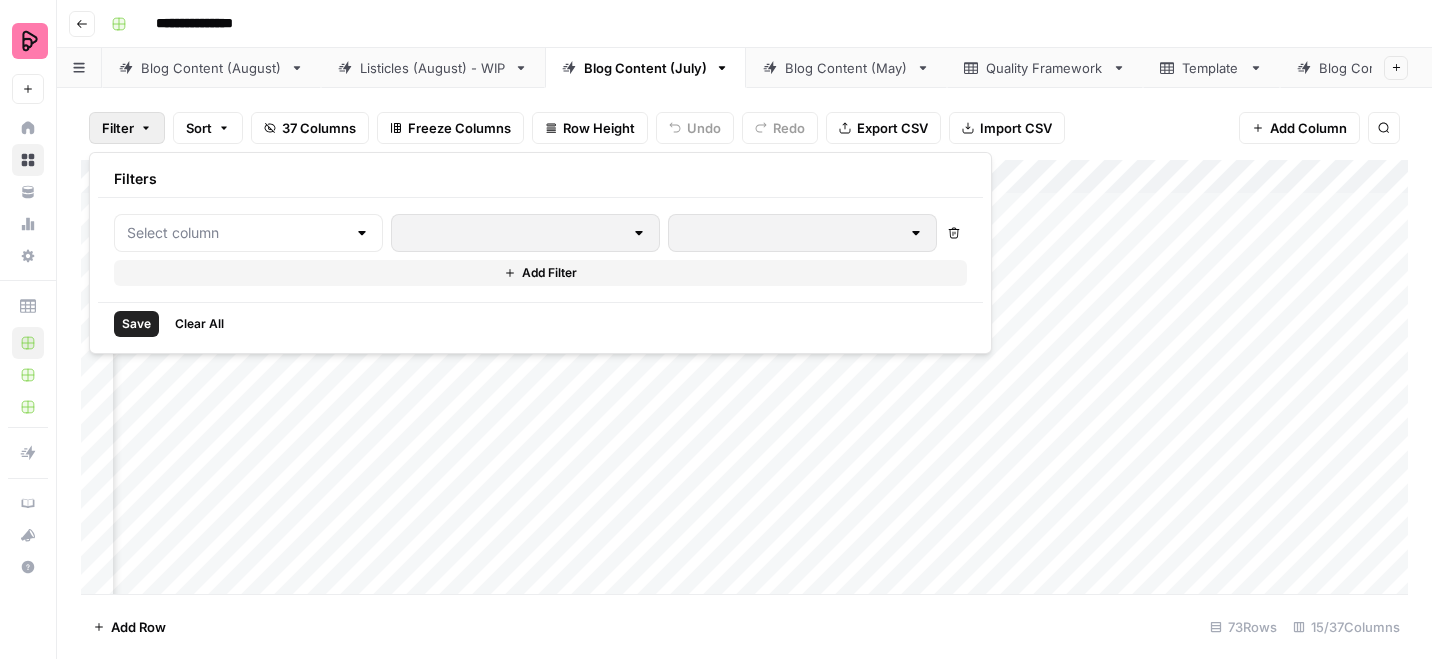 scroll, scrollTop: 0, scrollLeft: 1087, axis: horizontal 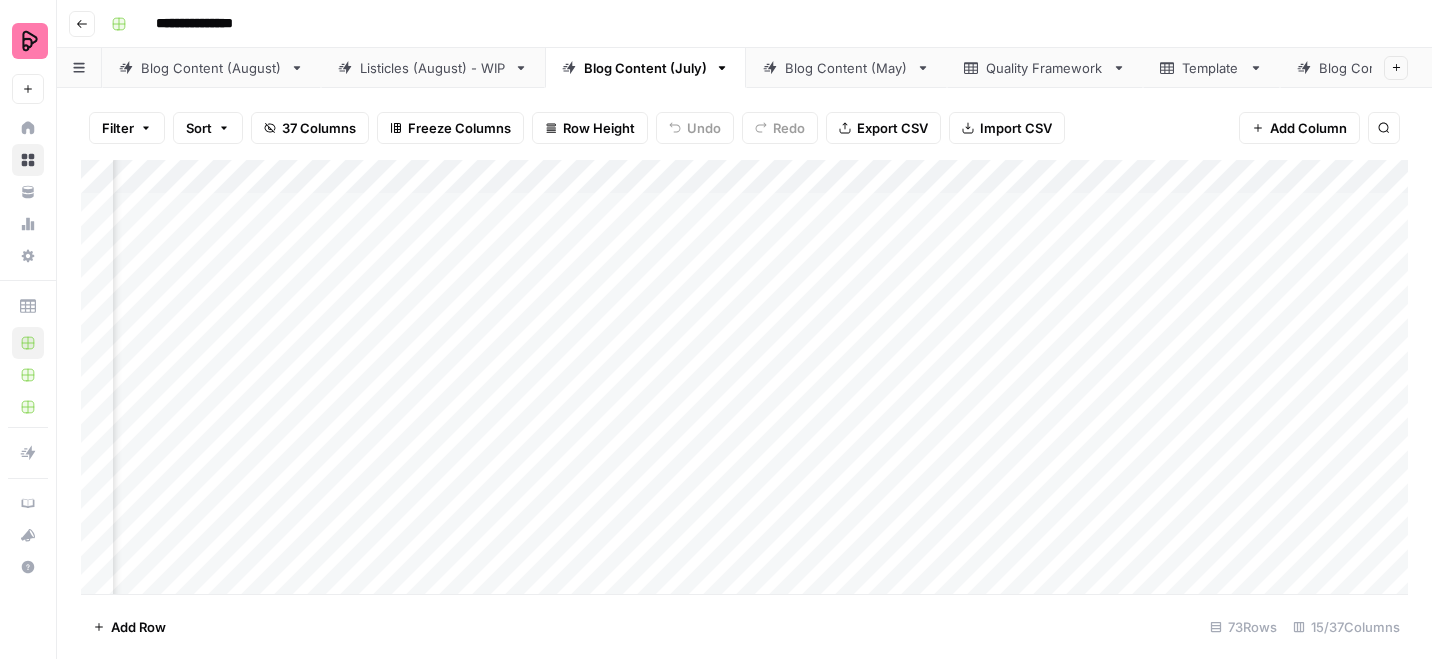 click on "Filter Sort 37 Columns Freeze Columns Row Height Undo Redo Export CSV Import CSV Add Column Search" at bounding box center [744, 128] 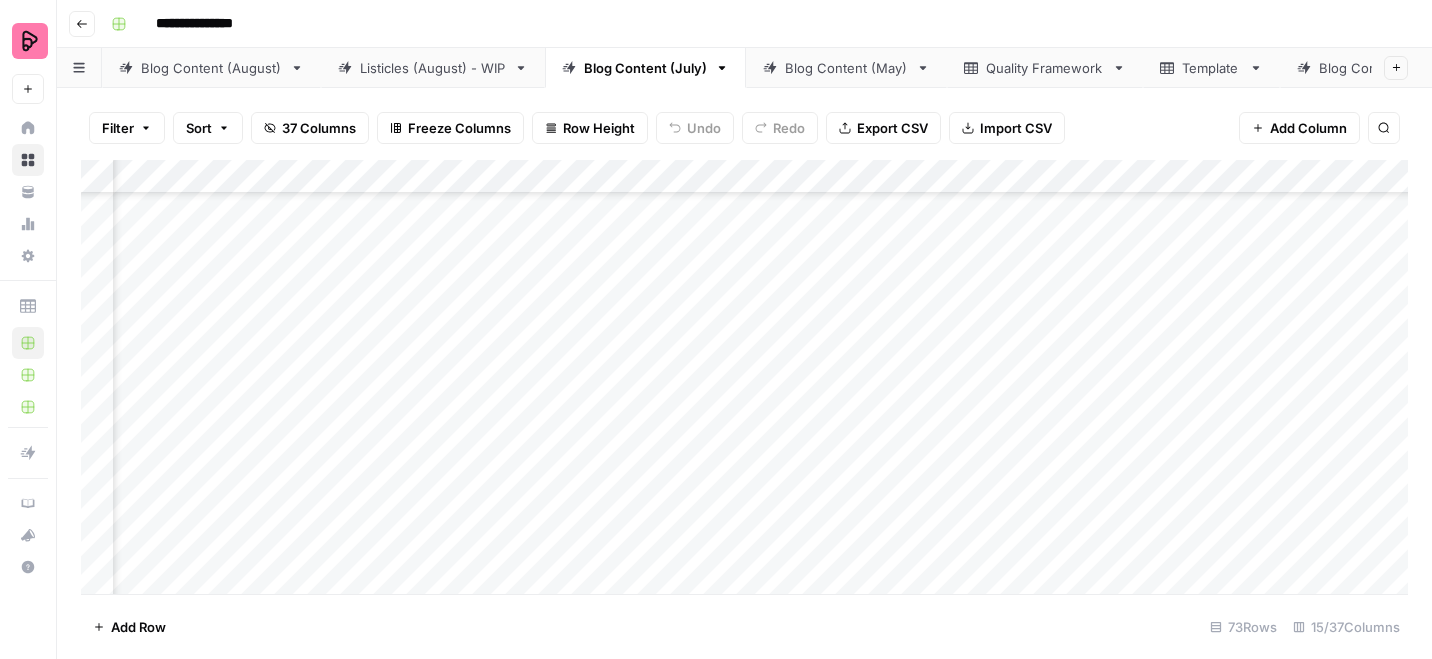 scroll, scrollTop: 3128, scrollLeft: 747, axis: both 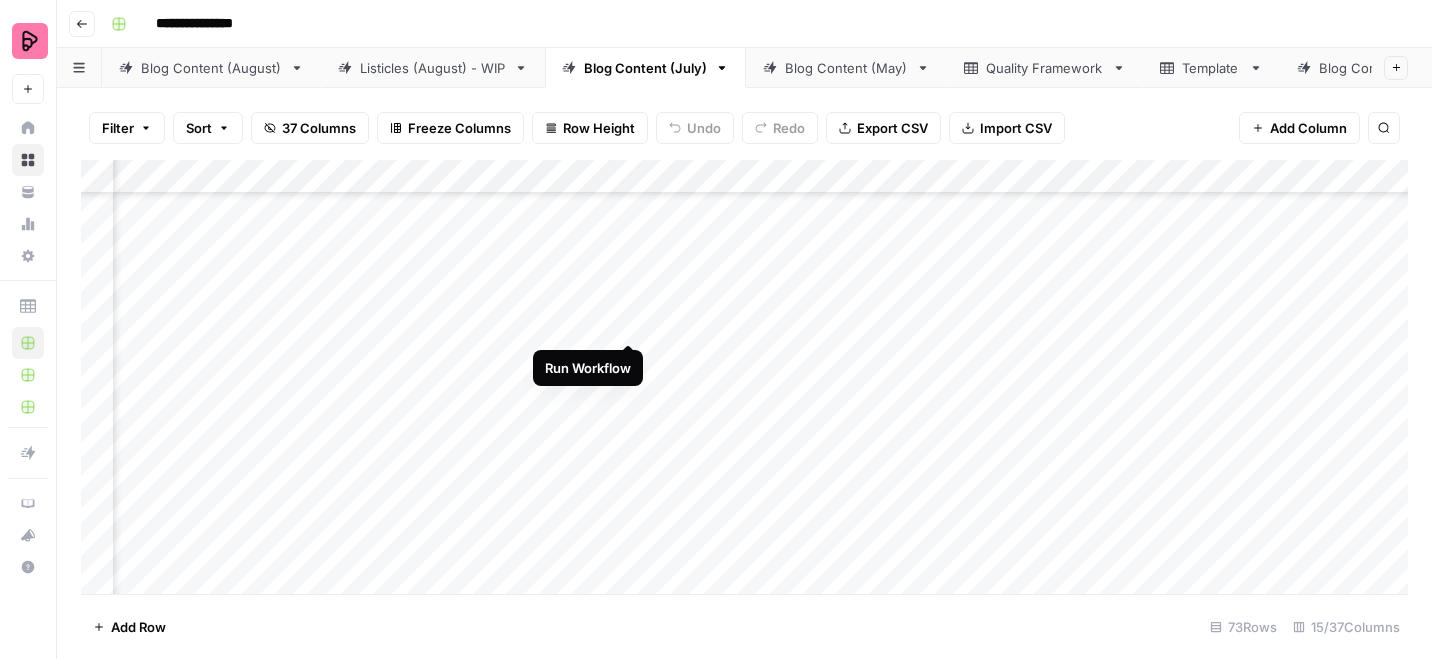click on "Add Column" at bounding box center (744, 377) 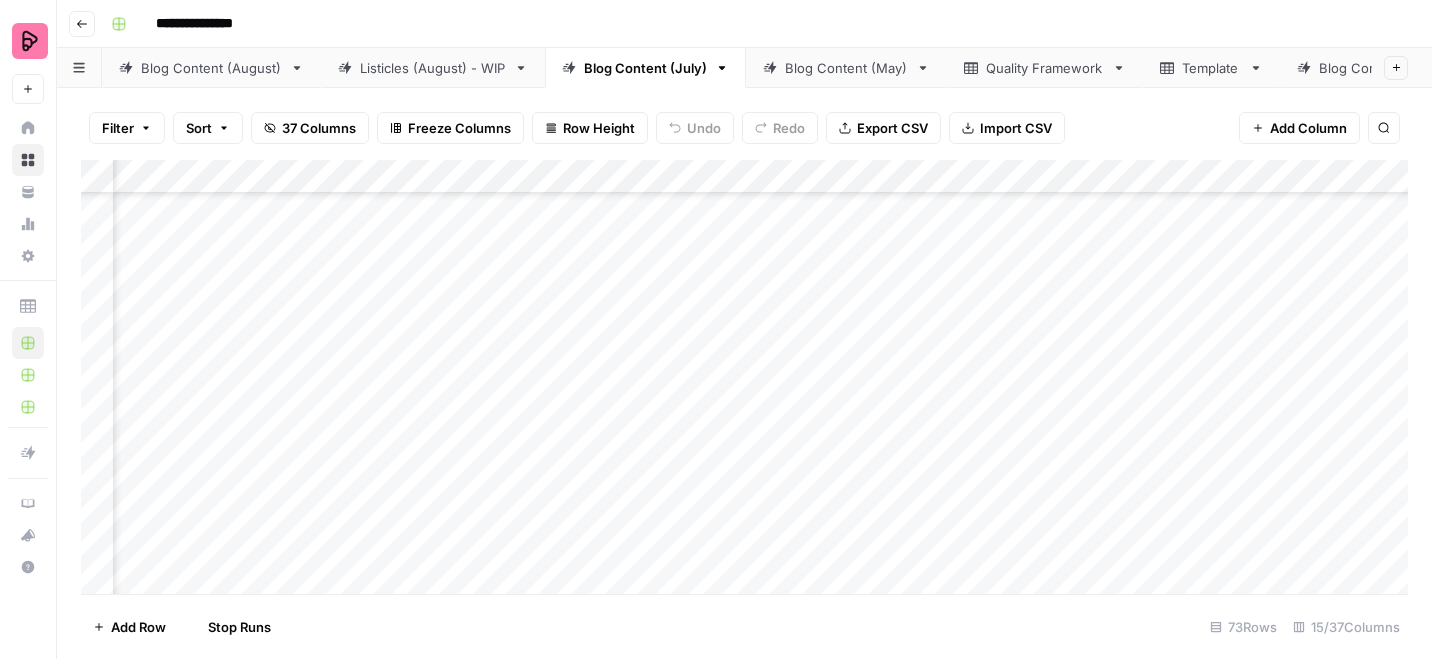 click on "Add Column" at bounding box center [744, 377] 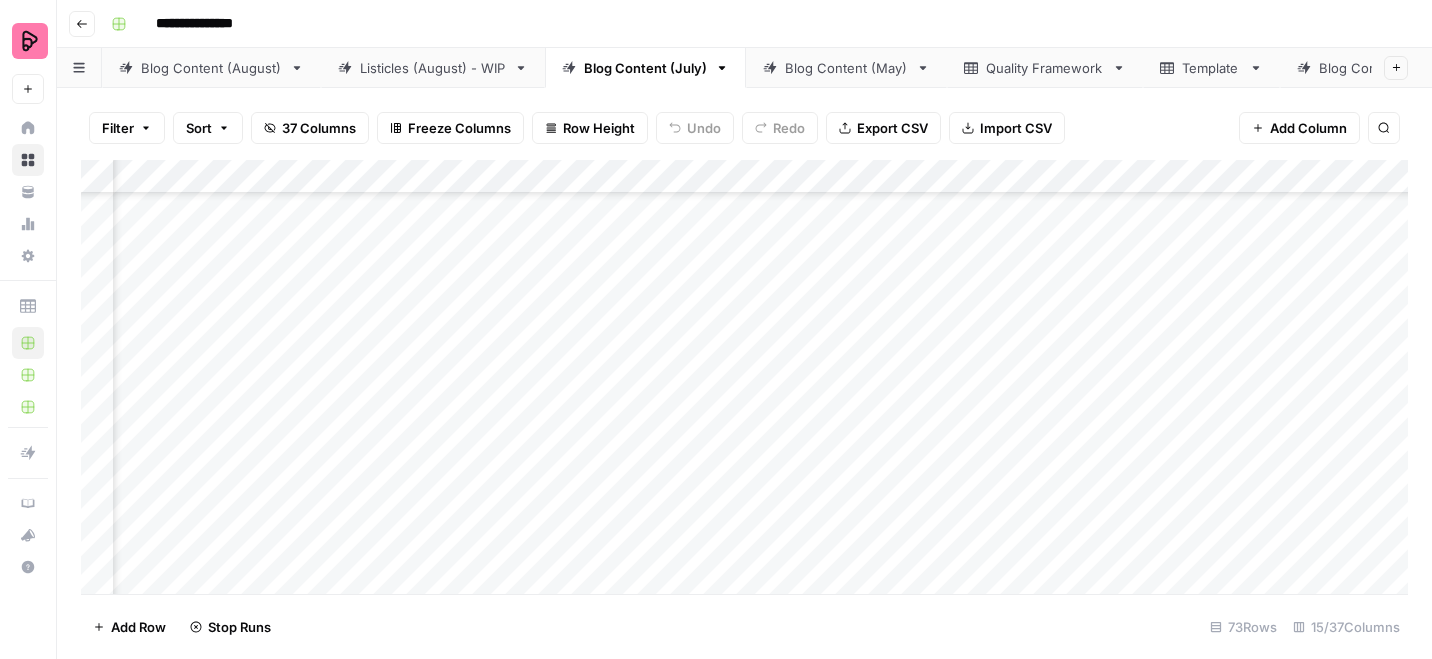 click on "Add Column" at bounding box center (744, 377) 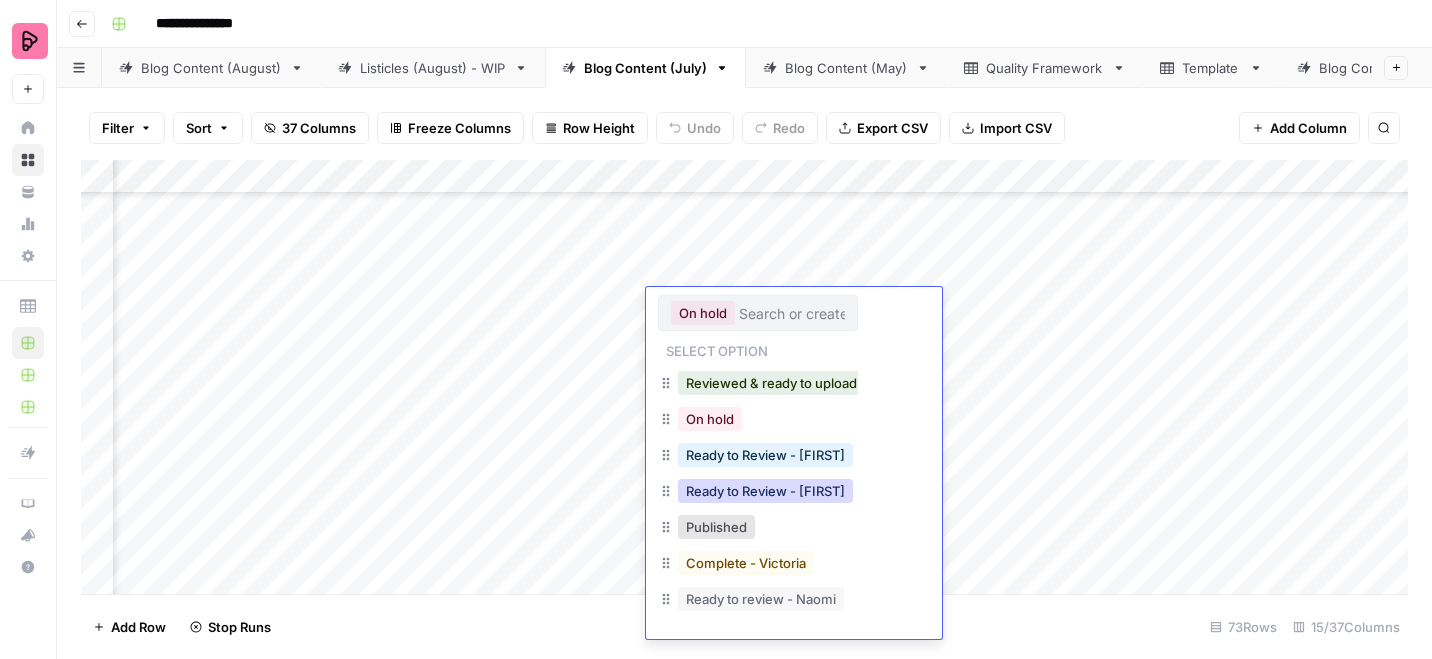 click on "Ready to Review - [FIRST]" at bounding box center (765, 491) 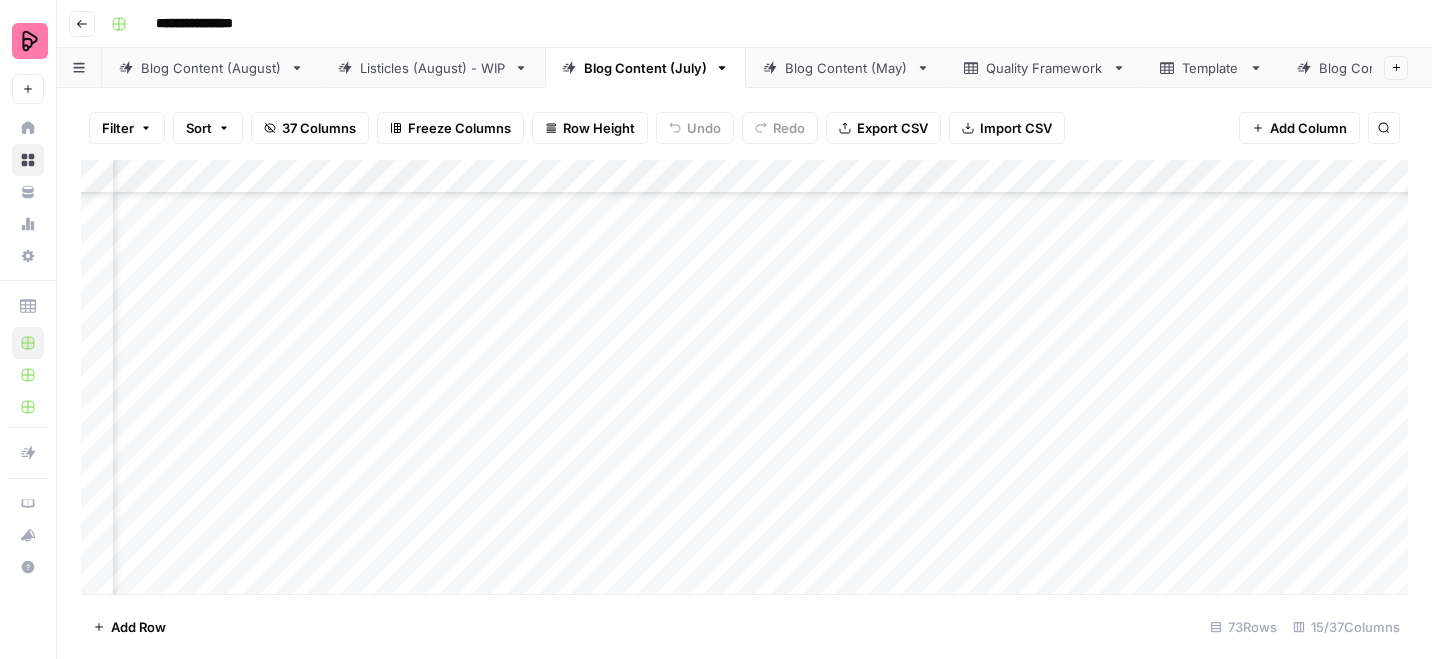 click on "Add Column" at bounding box center [744, 377] 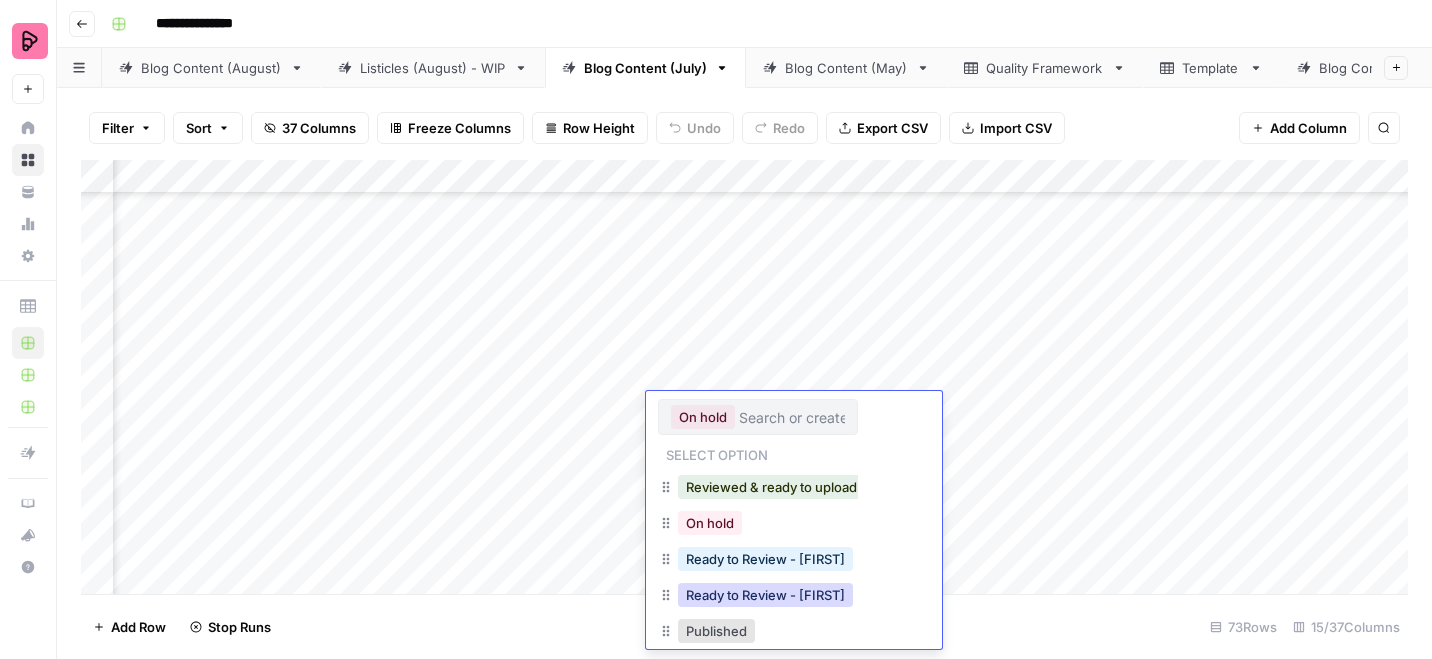 click on "Ready to Review - [FIRST]" at bounding box center [765, 595] 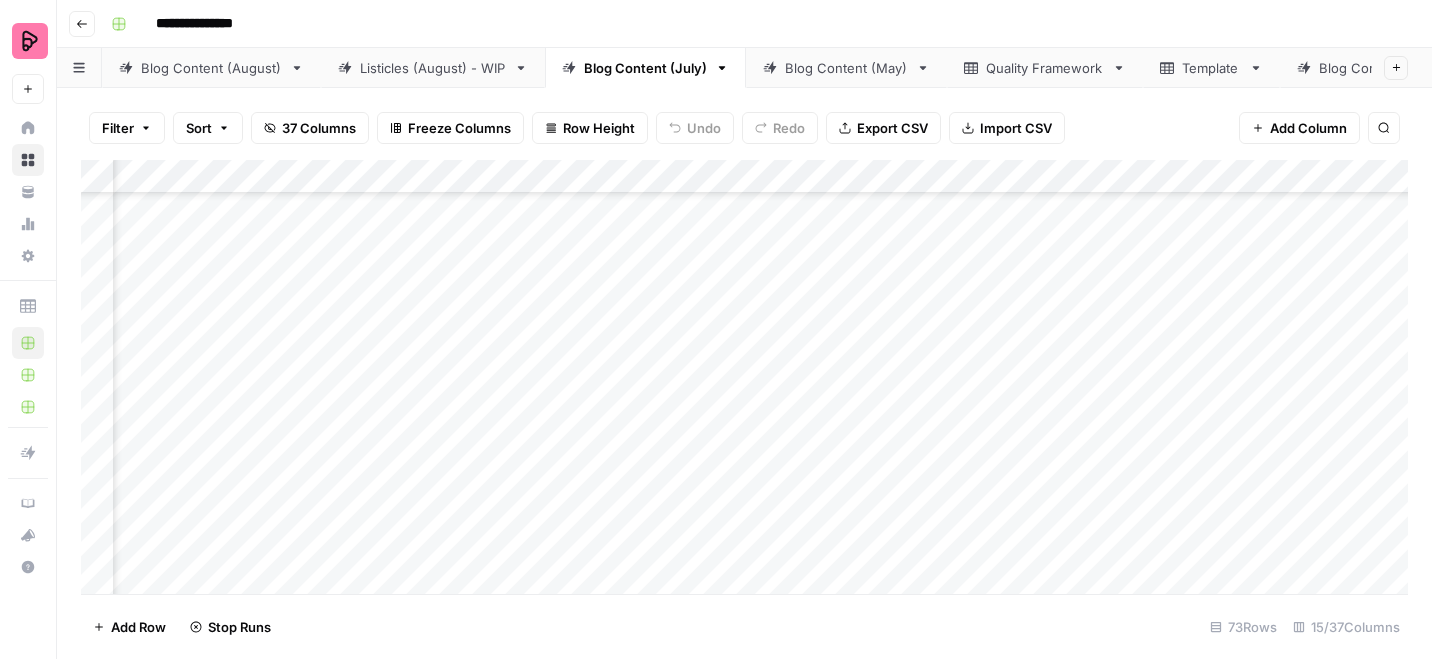 scroll, scrollTop: 2438, scrollLeft: 747, axis: both 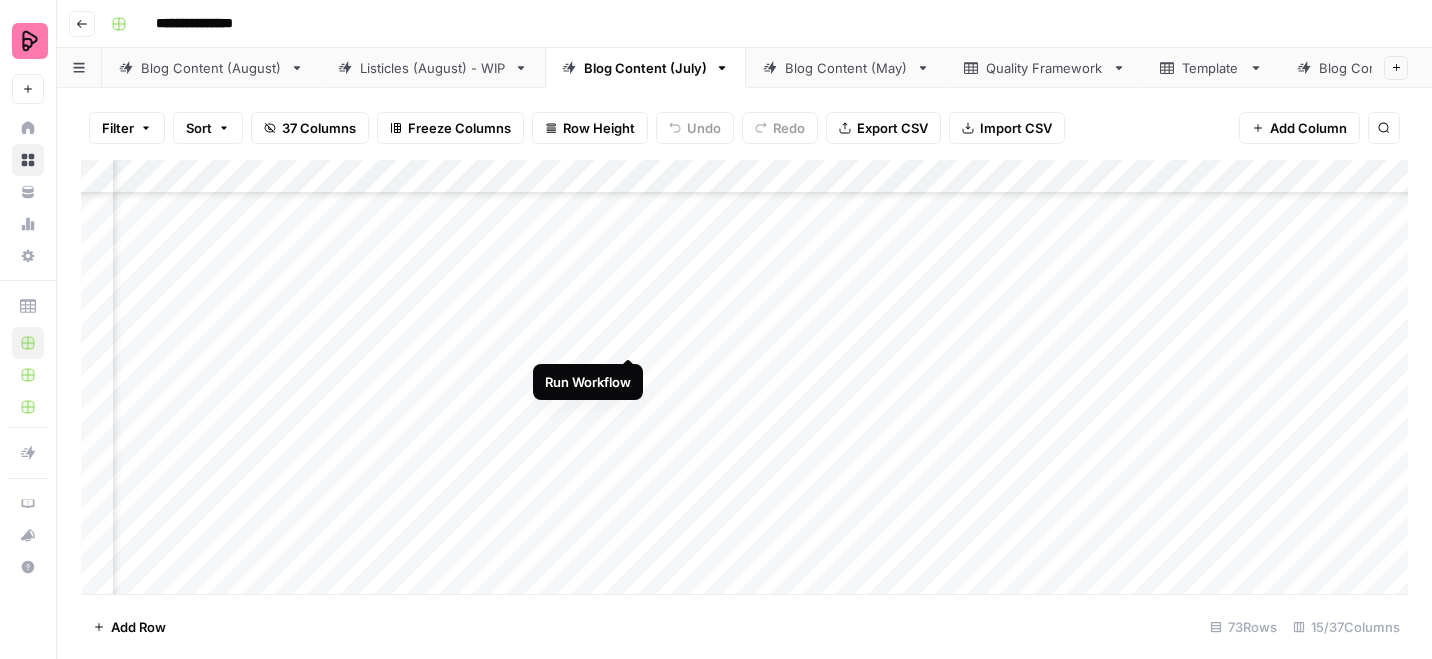 click on "Add Column" at bounding box center [744, 377] 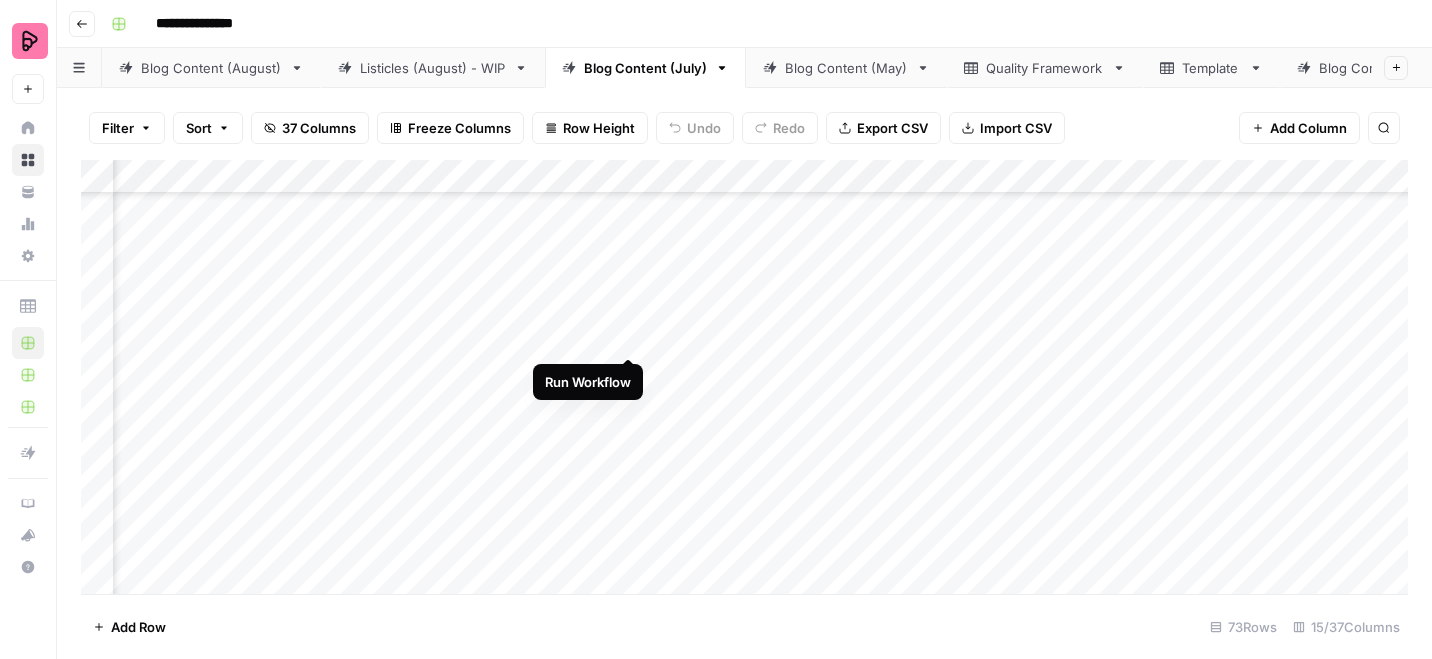 scroll, scrollTop: 2289, scrollLeft: 747, axis: both 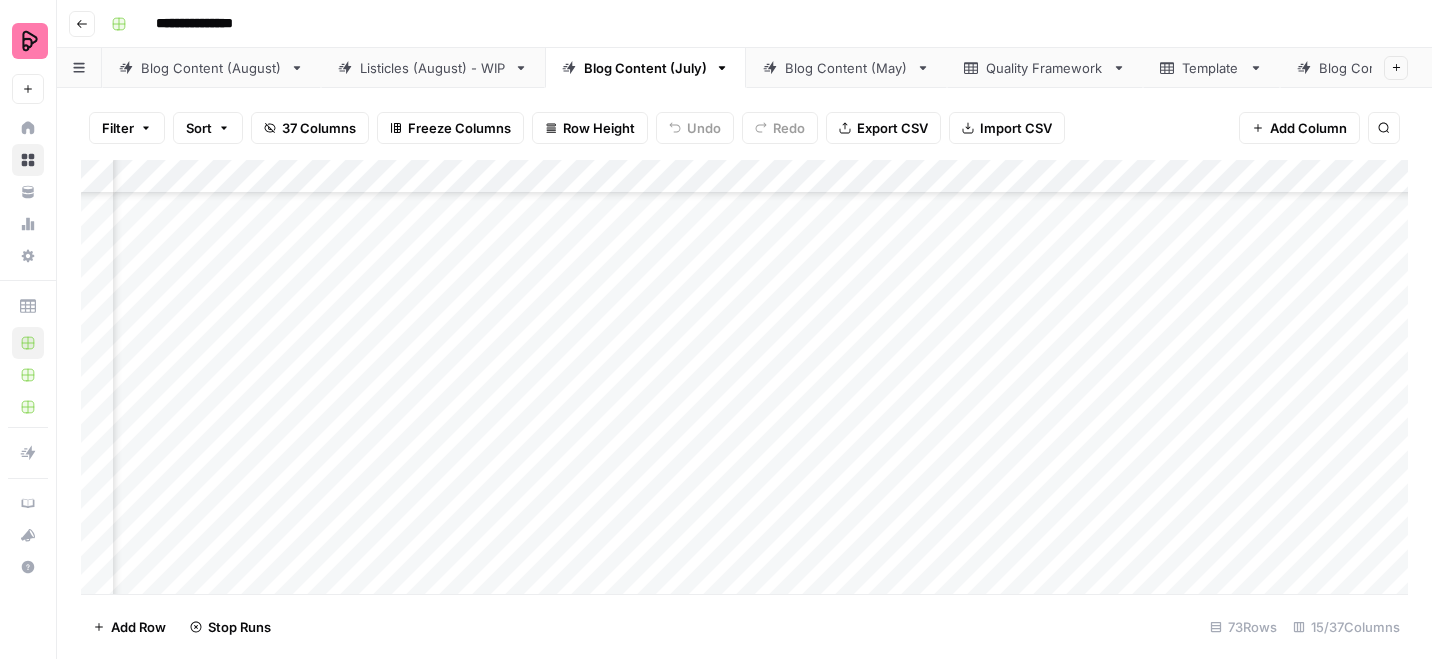 click on "Add Column" at bounding box center [744, 377] 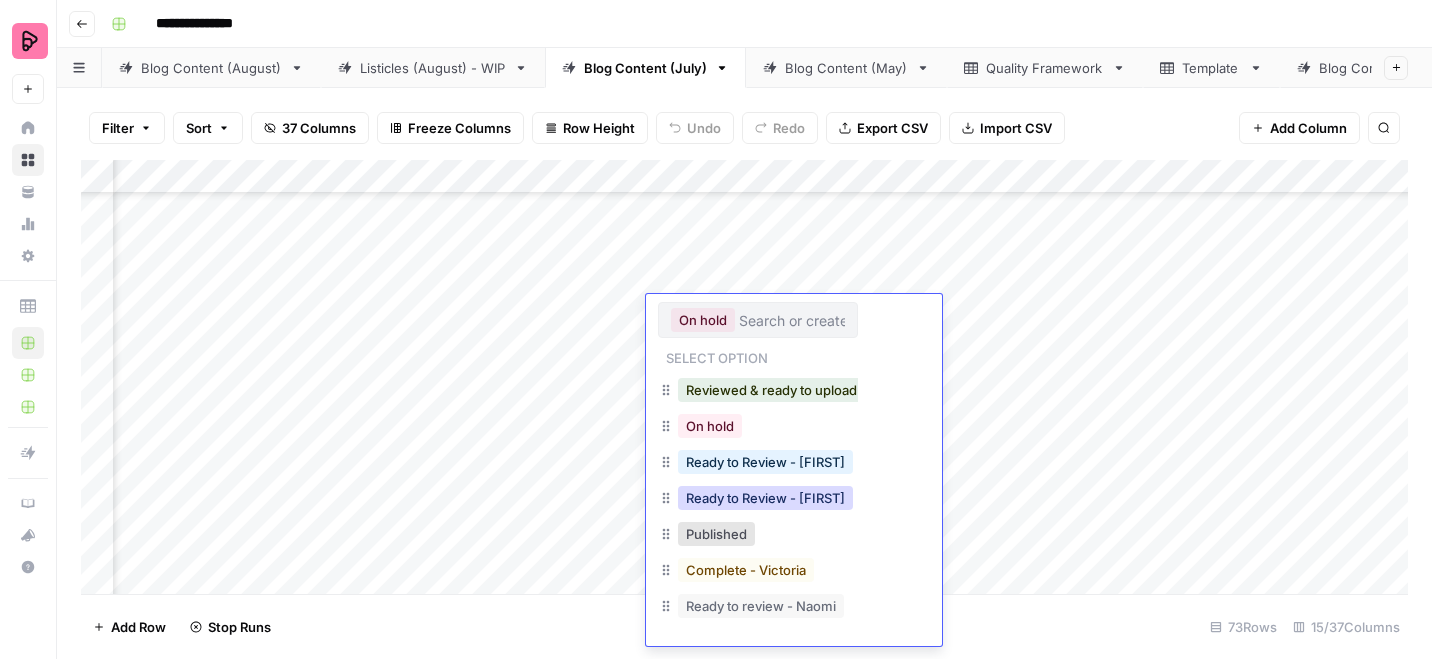click on "Ready to Review - [FIRST]" at bounding box center (765, 498) 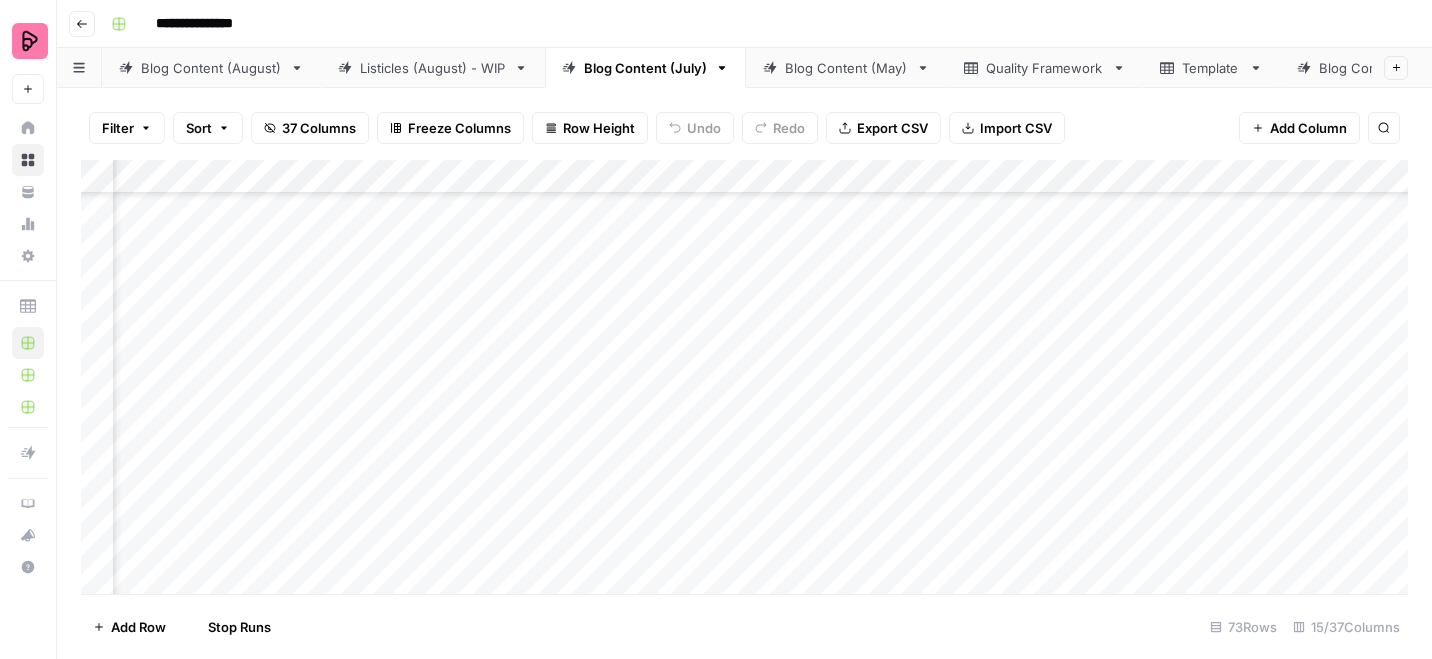 click on "Add Column" at bounding box center (744, 377) 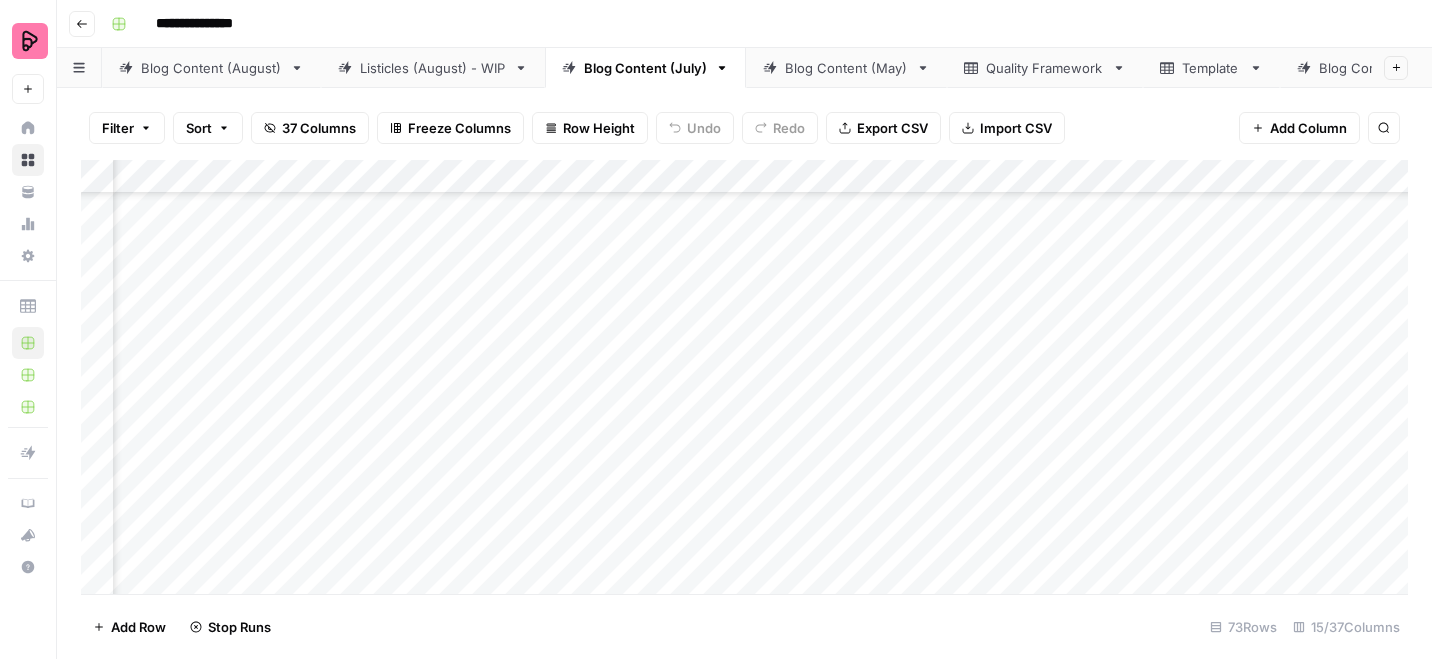 click on "Add Column" at bounding box center (744, 377) 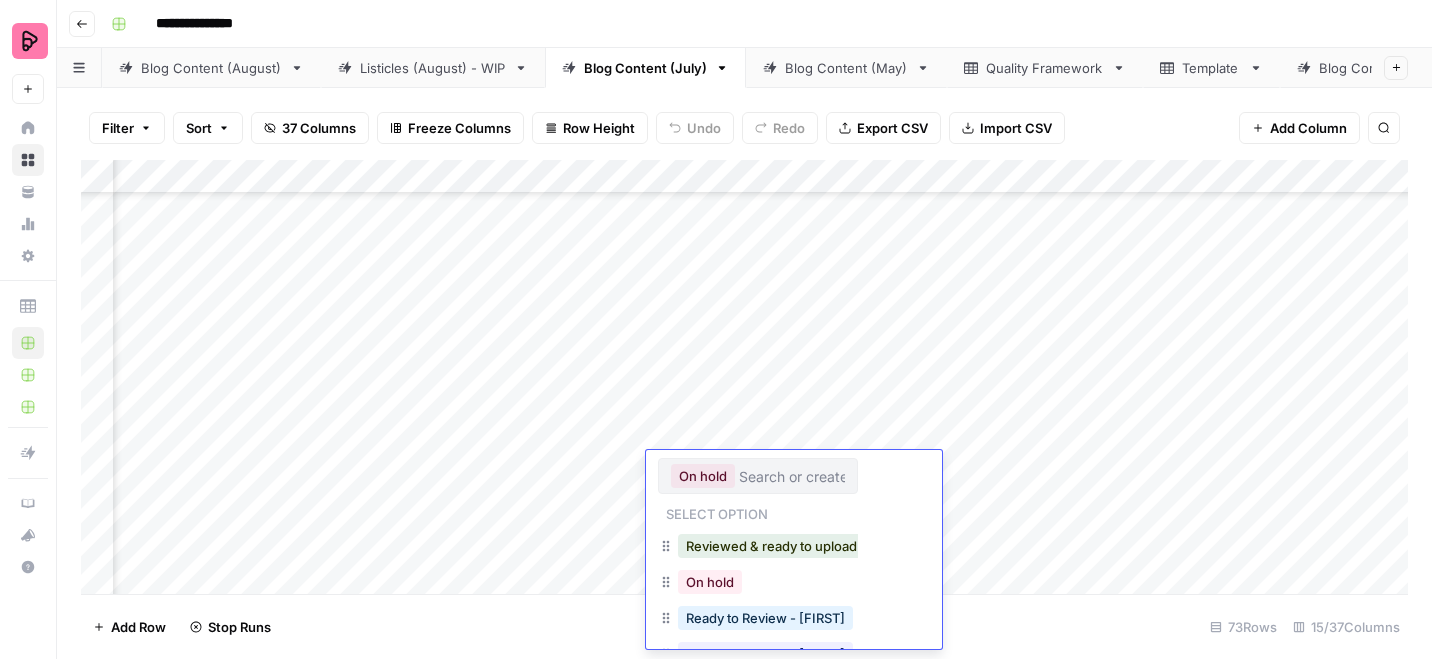 scroll, scrollTop: 32, scrollLeft: 0, axis: vertical 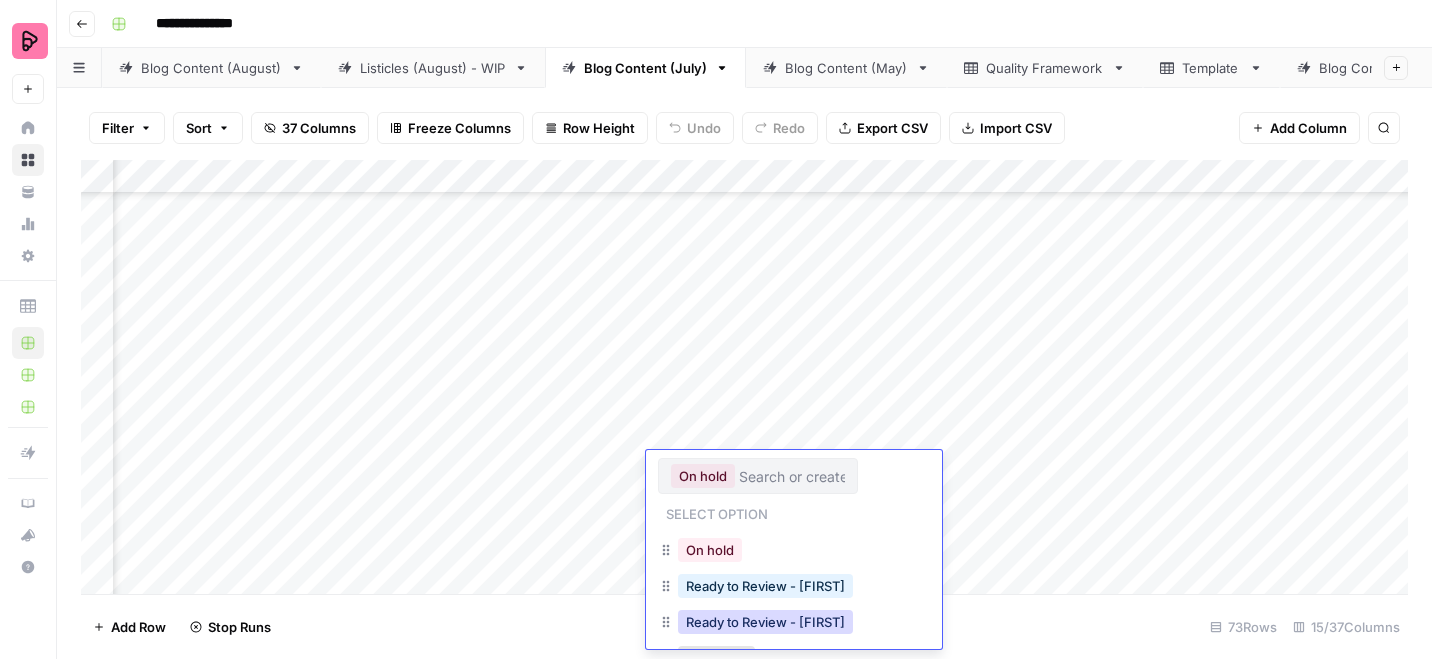 click on "Ready to Review - [FIRST]" at bounding box center (765, 622) 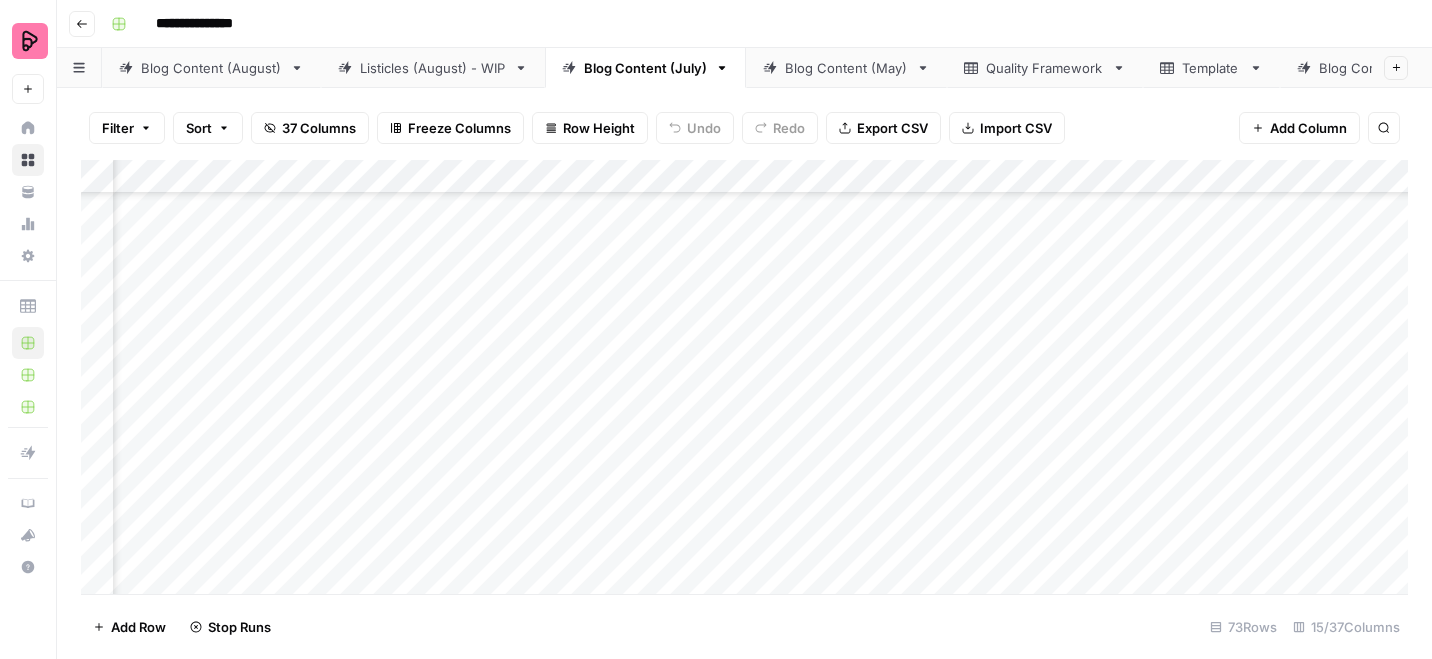 scroll, scrollTop: 2024, scrollLeft: 747, axis: both 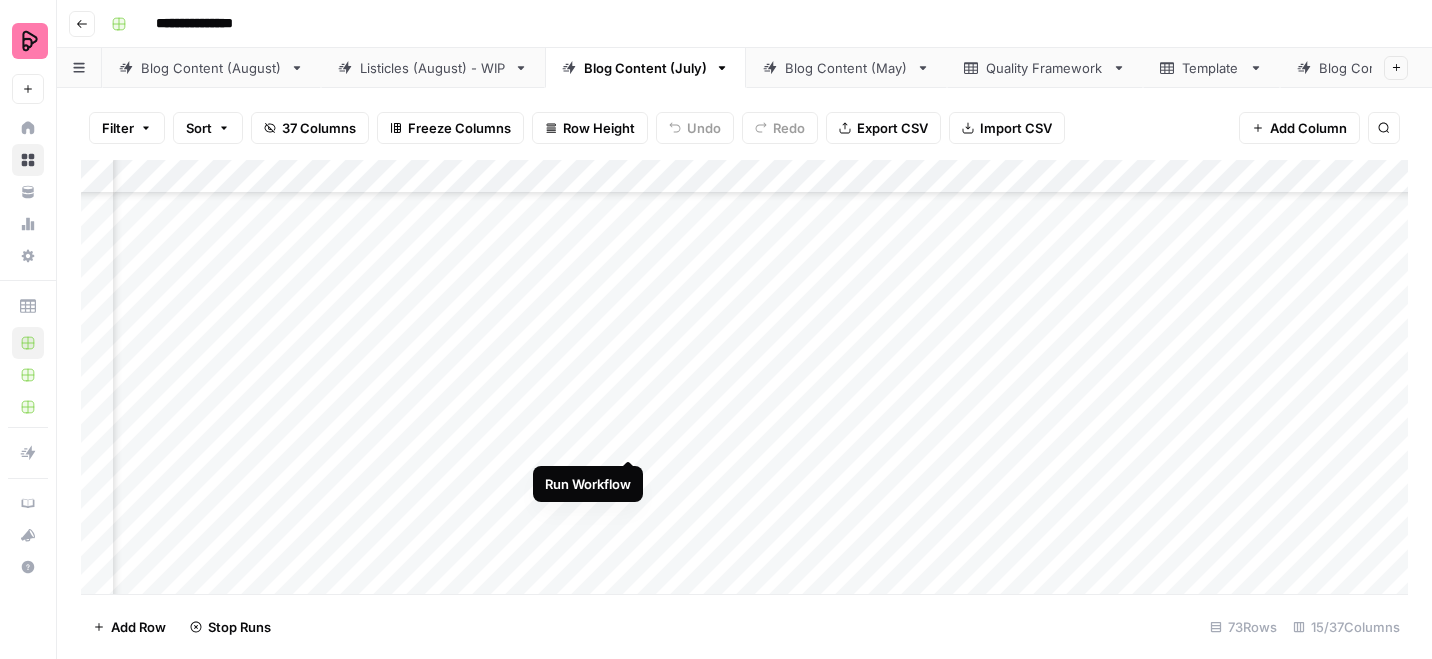click on "Add Column" at bounding box center (744, 377) 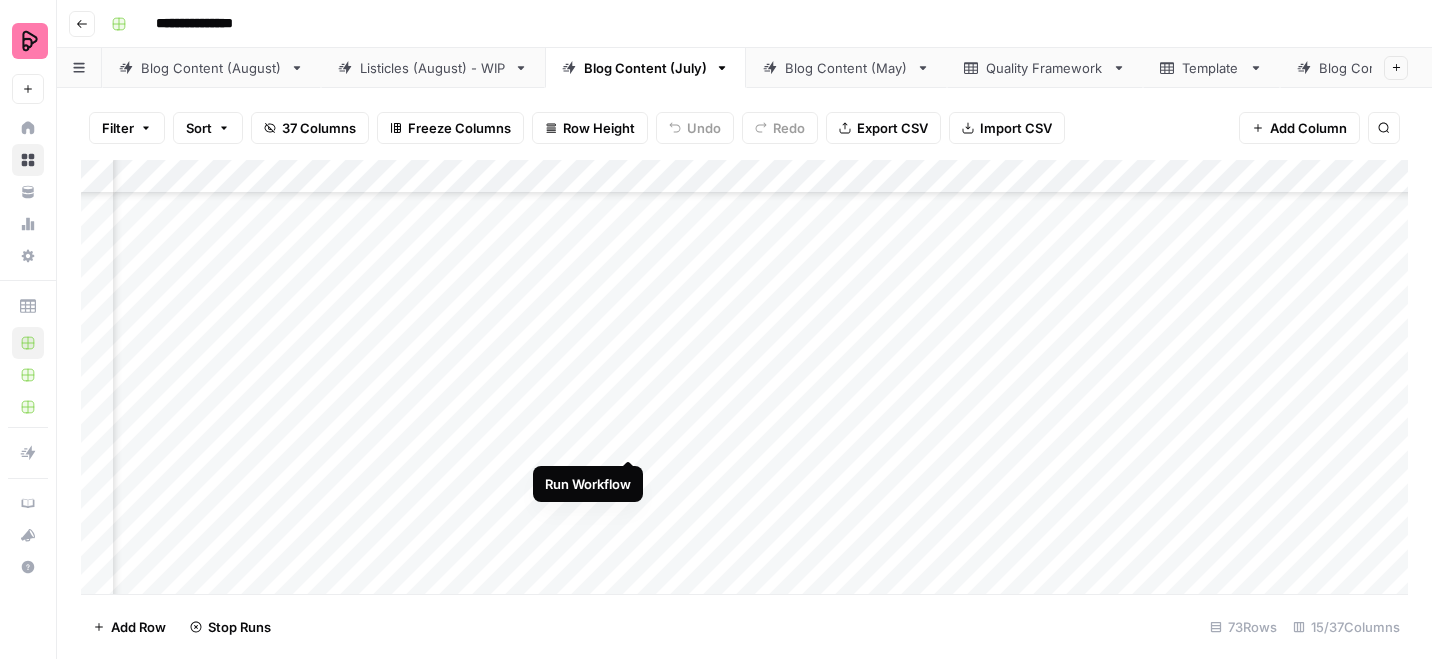 click on "Add Column" at bounding box center [744, 377] 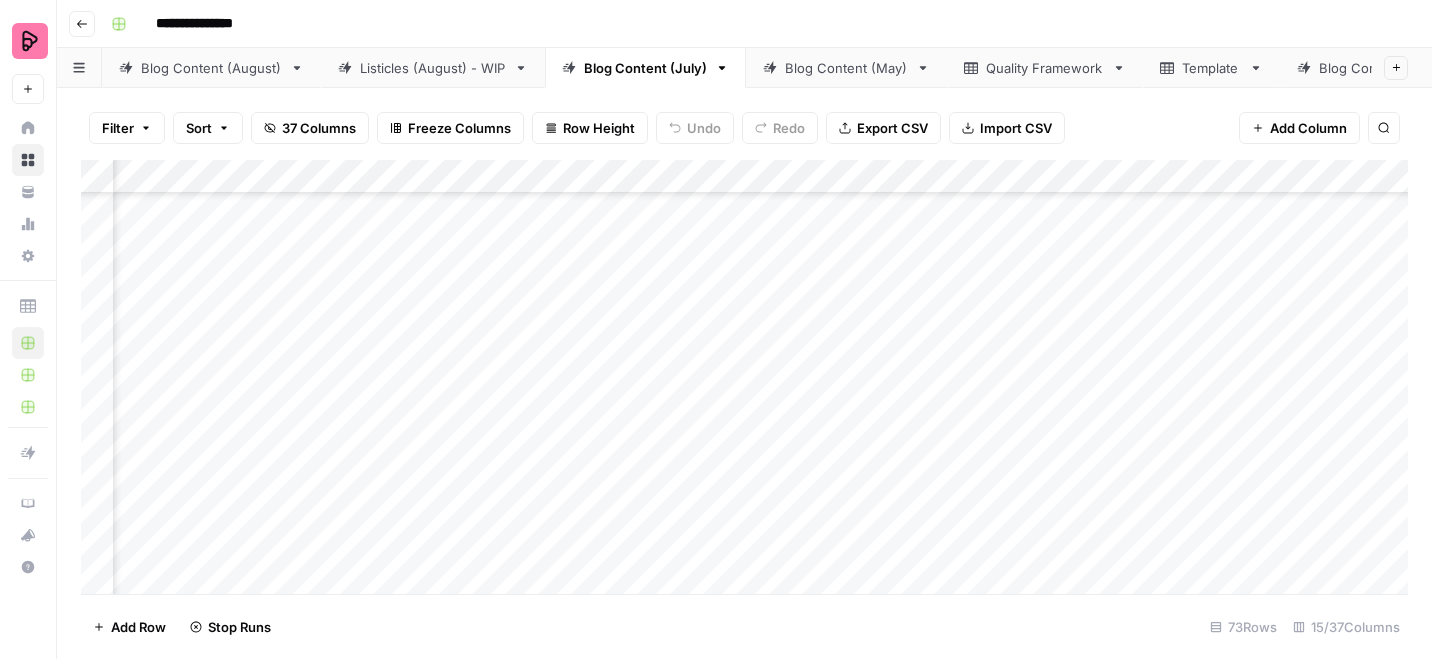 click on "Add Column" at bounding box center [744, 377] 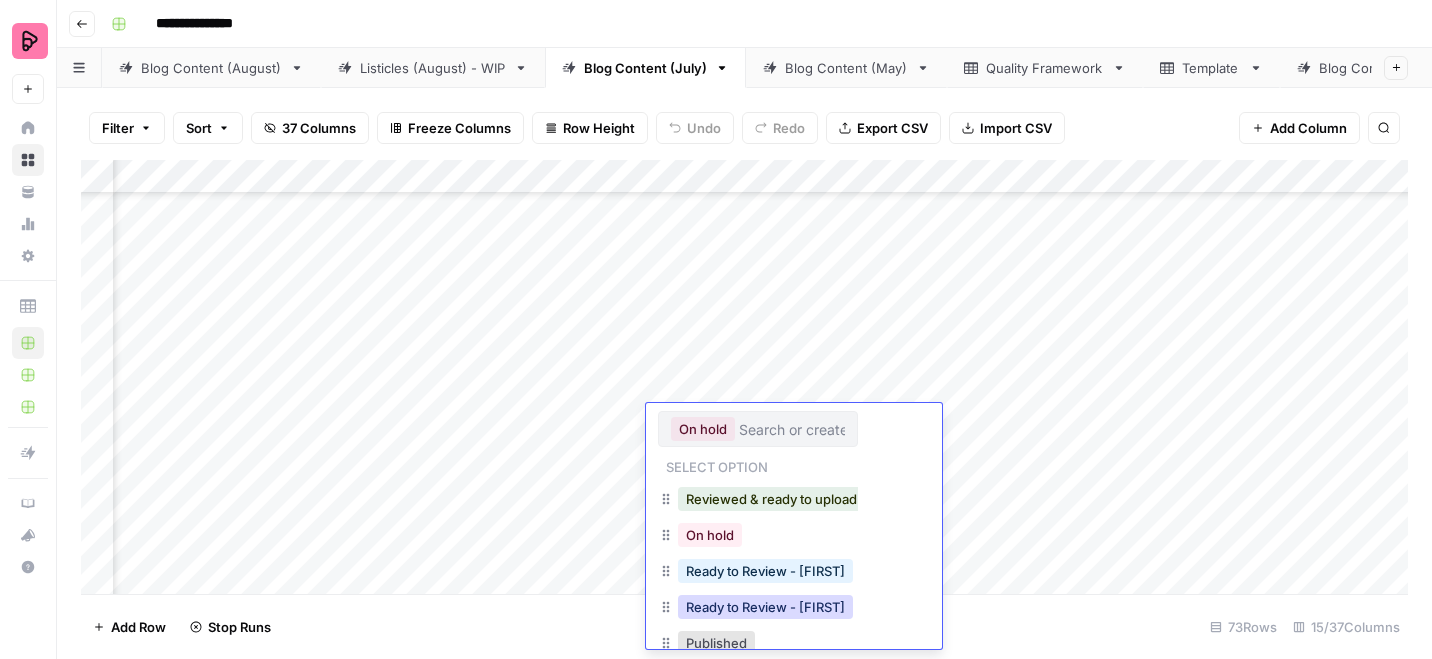click on "Ready to Review - [FIRST]" at bounding box center [765, 607] 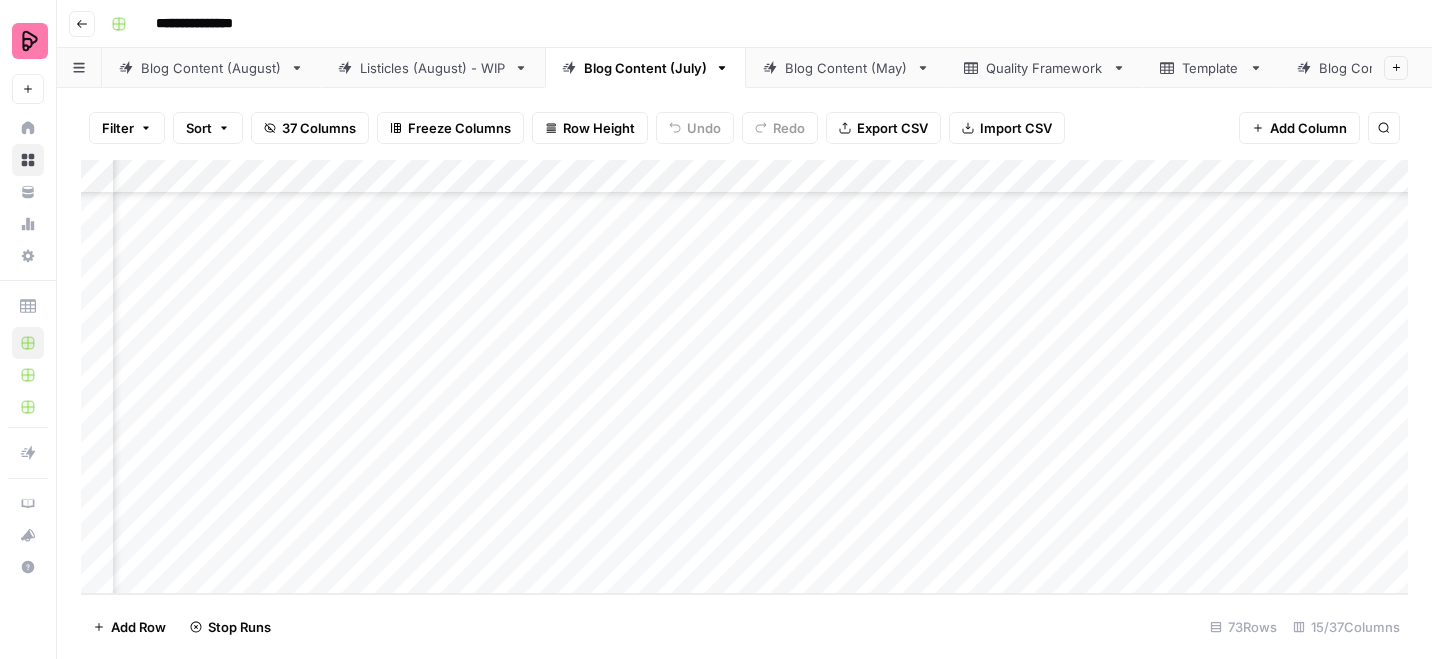 scroll, scrollTop: 3428, scrollLeft: 1049, axis: both 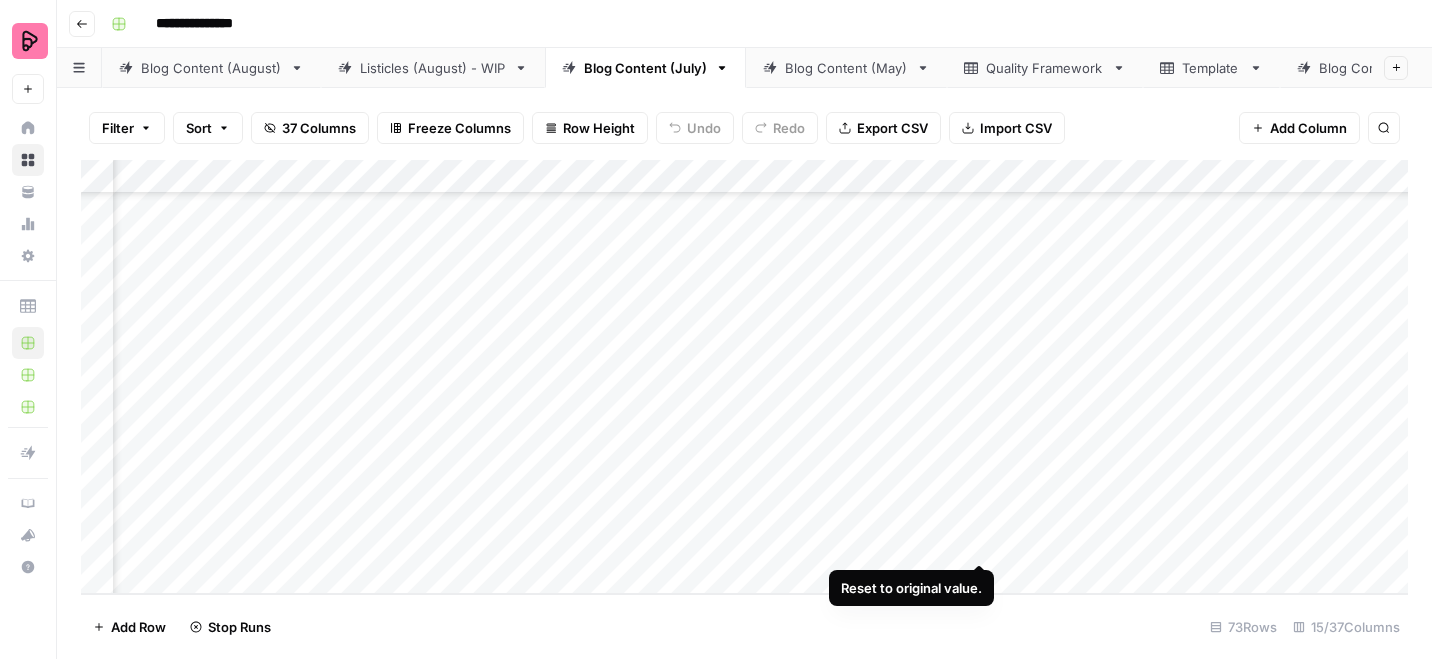 click on "Add Column" at bounding box center (744, 377) 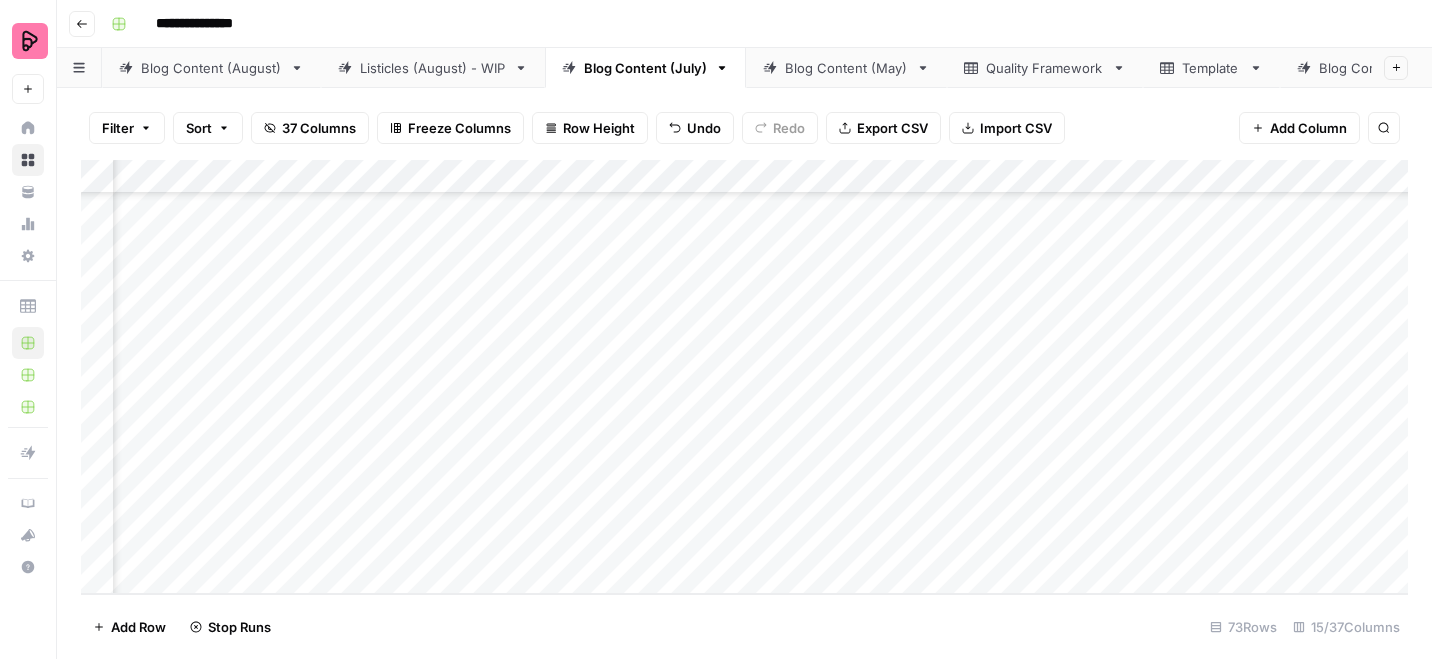 scroll, scrollTop: 3428, scrollLeft: 1267, axis: both 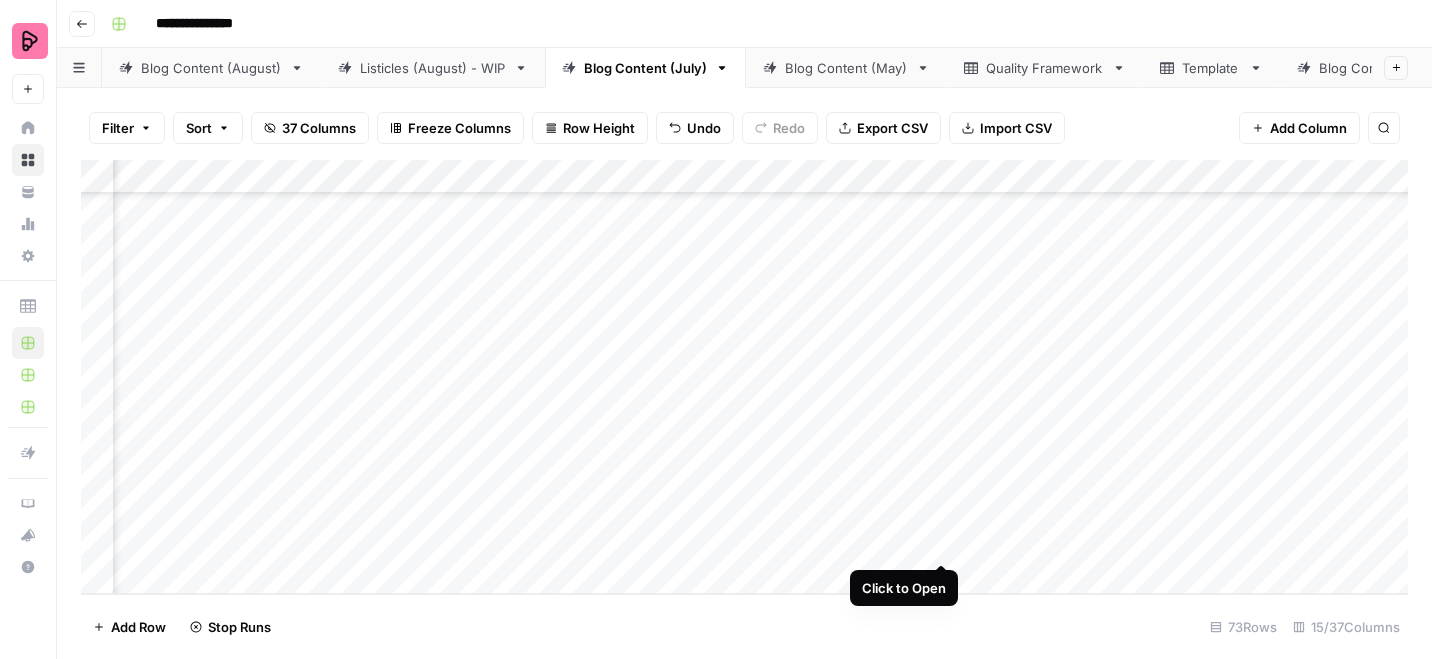 click on "Add Column" at bounding box center [744, 377] 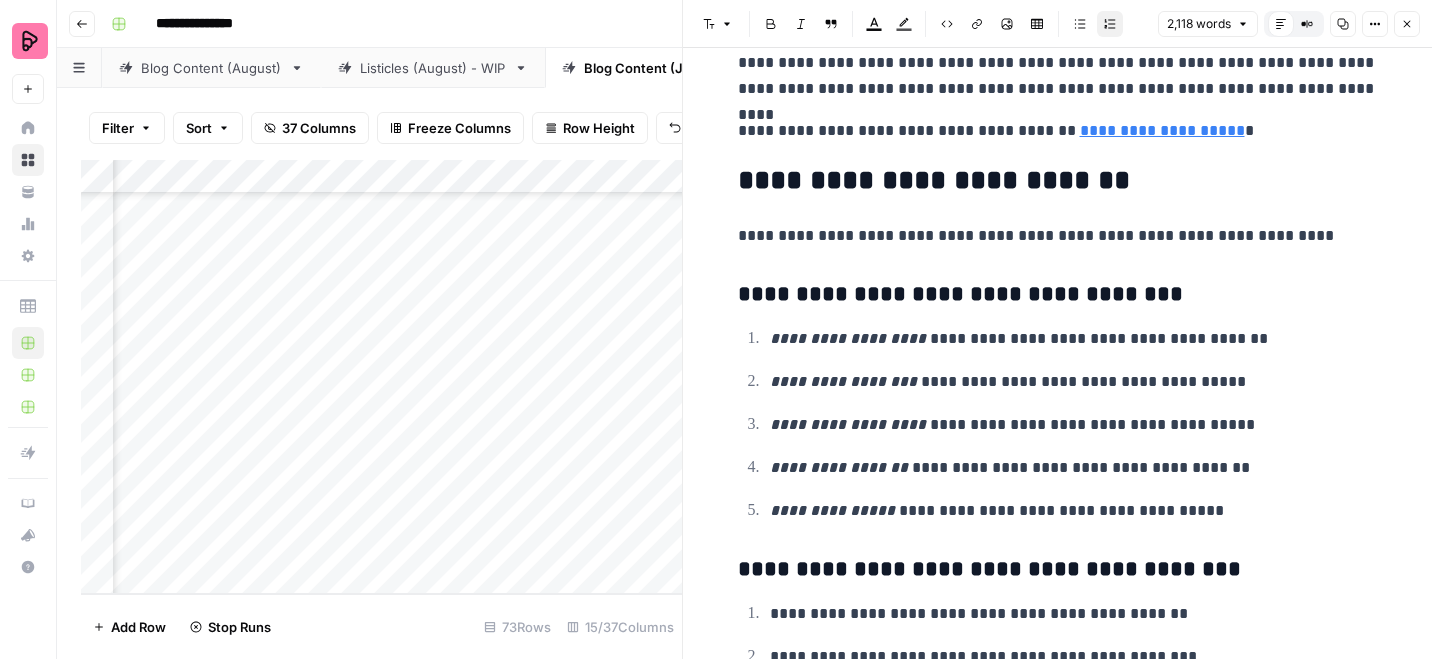 scroll, scrollTop: 8291, scrollLeft: 0, axis: vertical 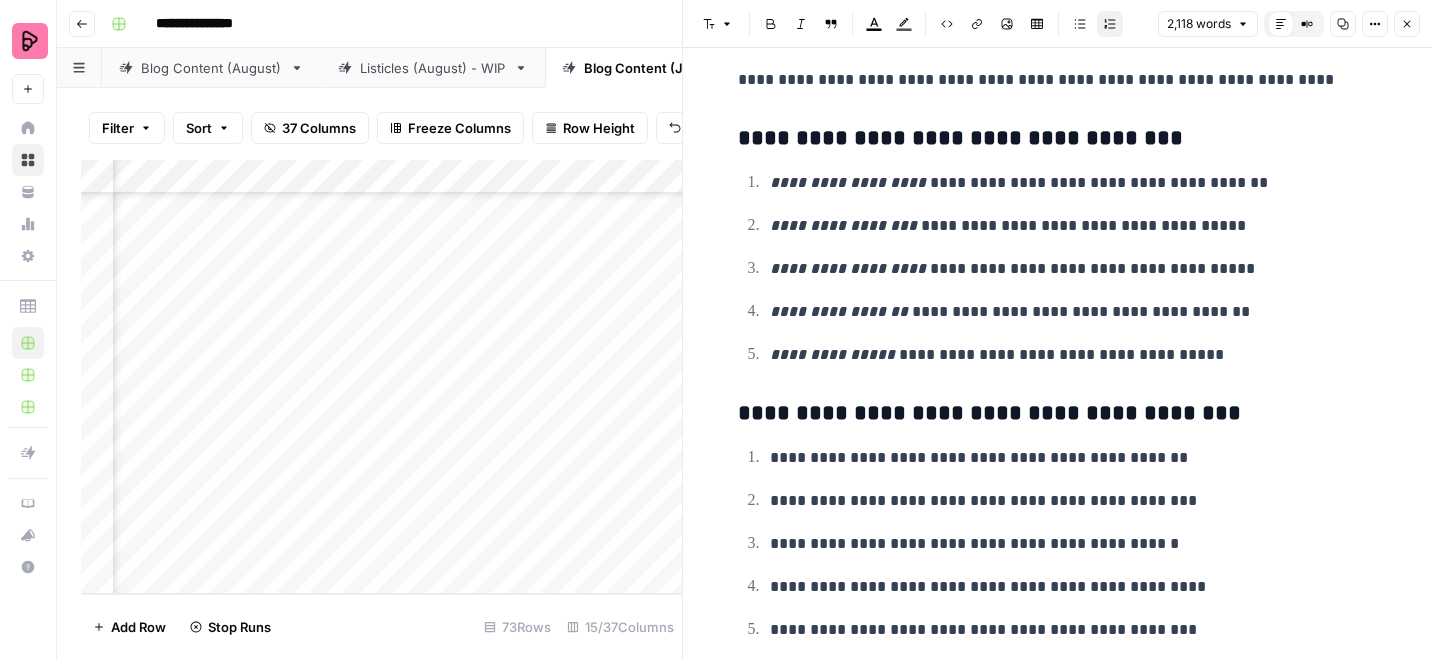 click 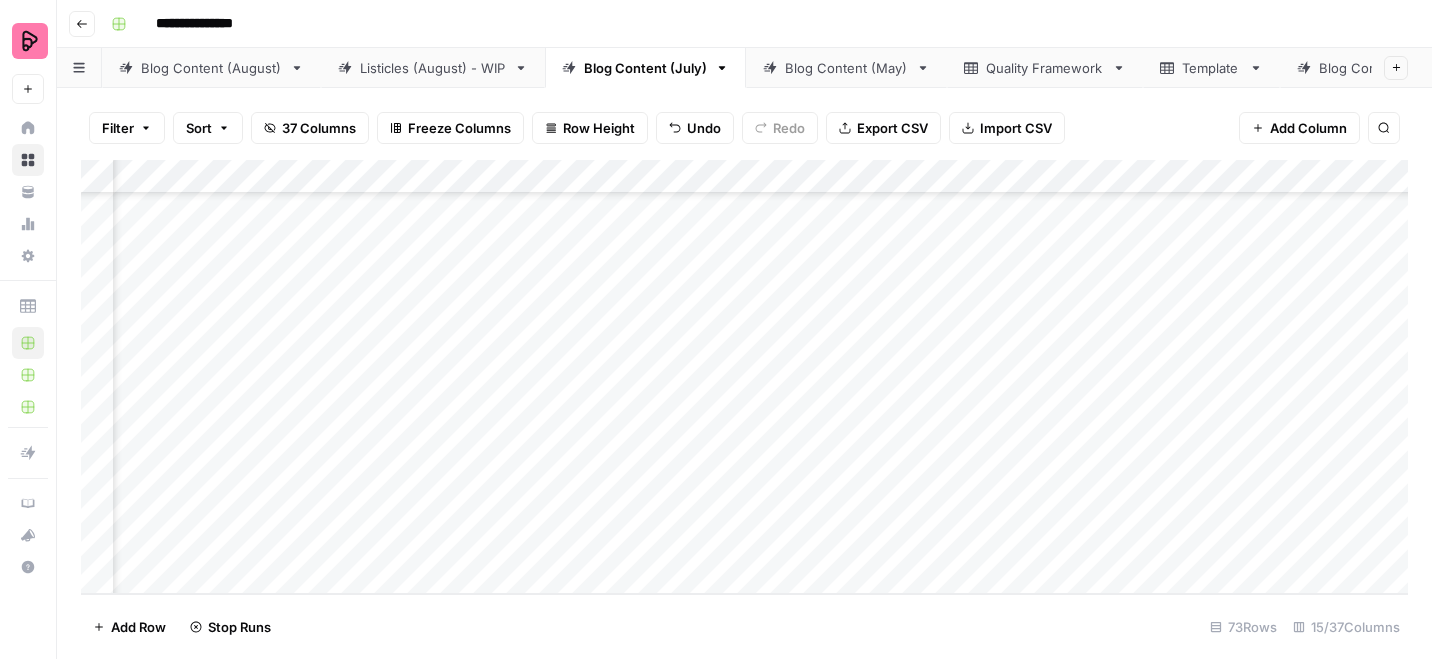 scroll, scrollTop: 3428, scrollLeft: 856, axis: both 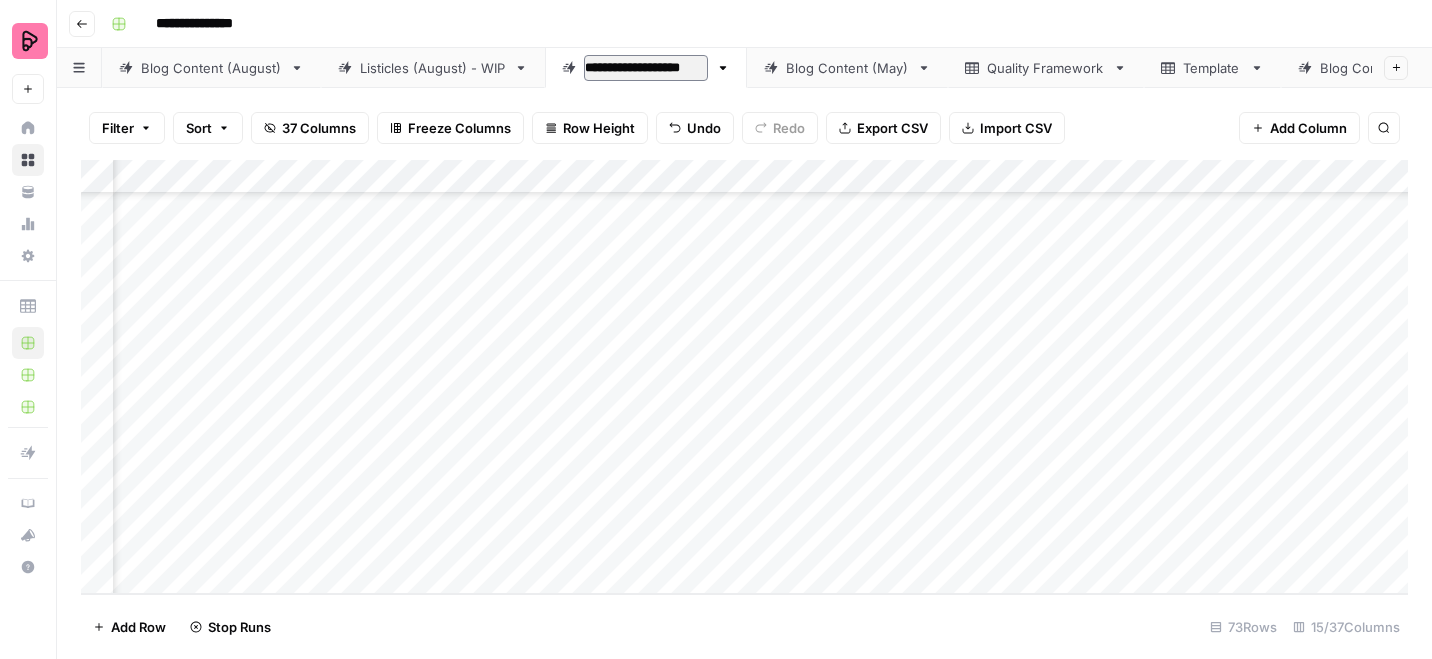 click on "**********" at bounding box center [757, 24] 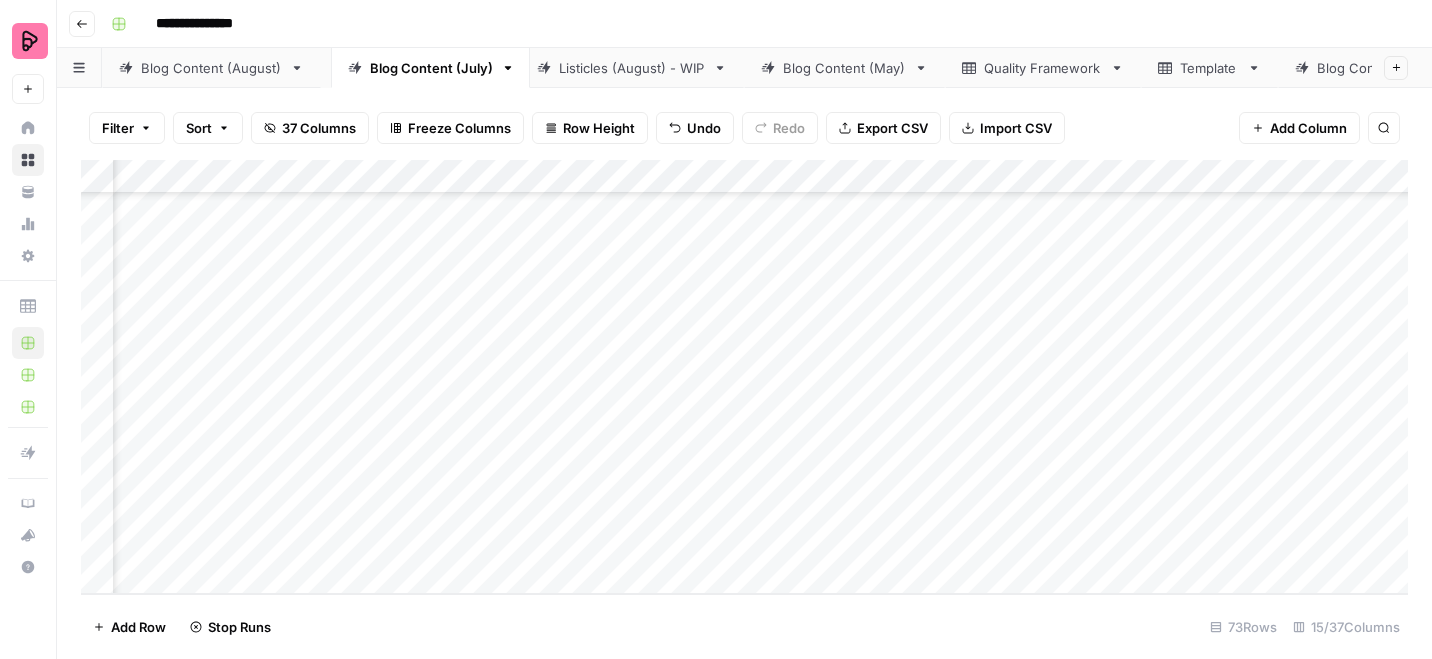 drag, startPoint x: 631, startPoint y: 65, endPoint x: 397, endPoint y: 65, distance: 234 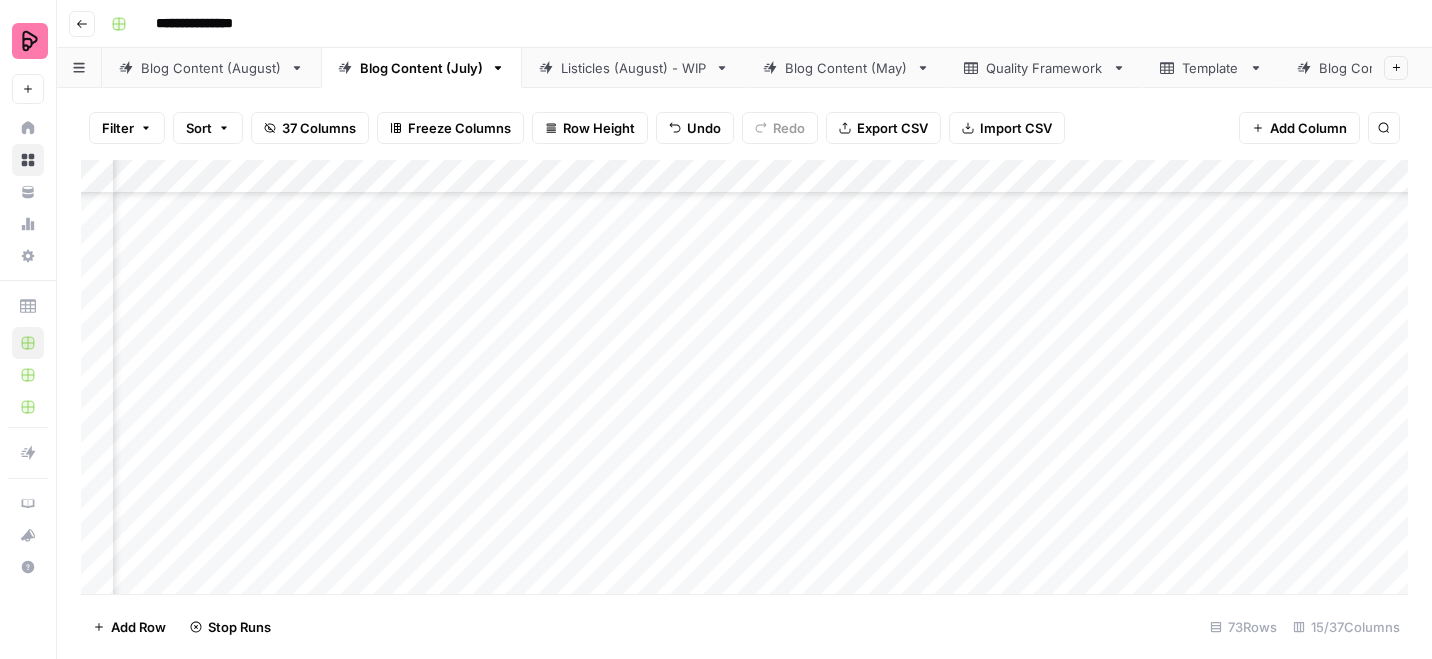 scroll, scrollTop: 3106, scrollLeft: 598, axis: both 